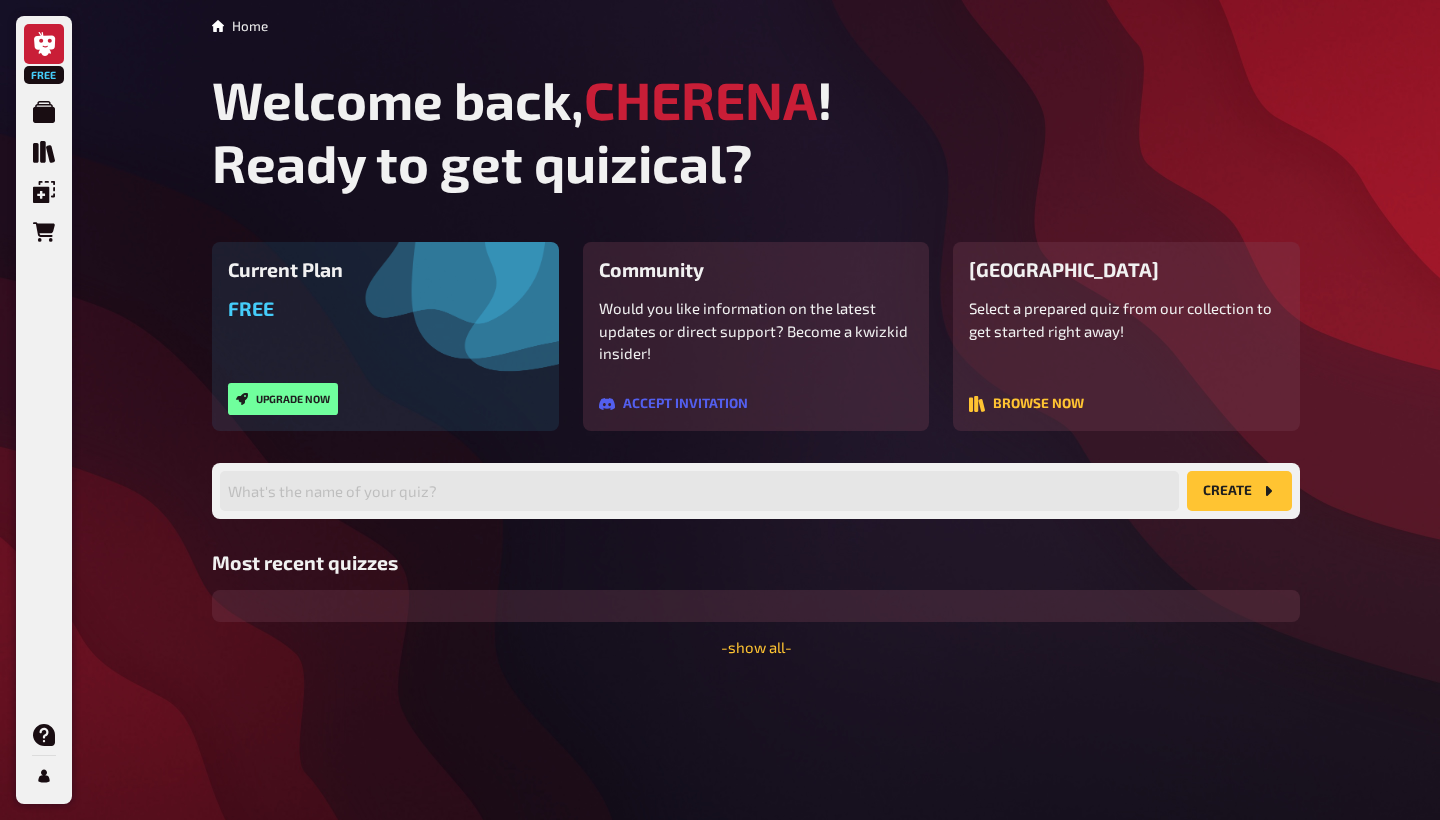 scroll, scrollTop: 0, scrollLeft: 0, axis: both 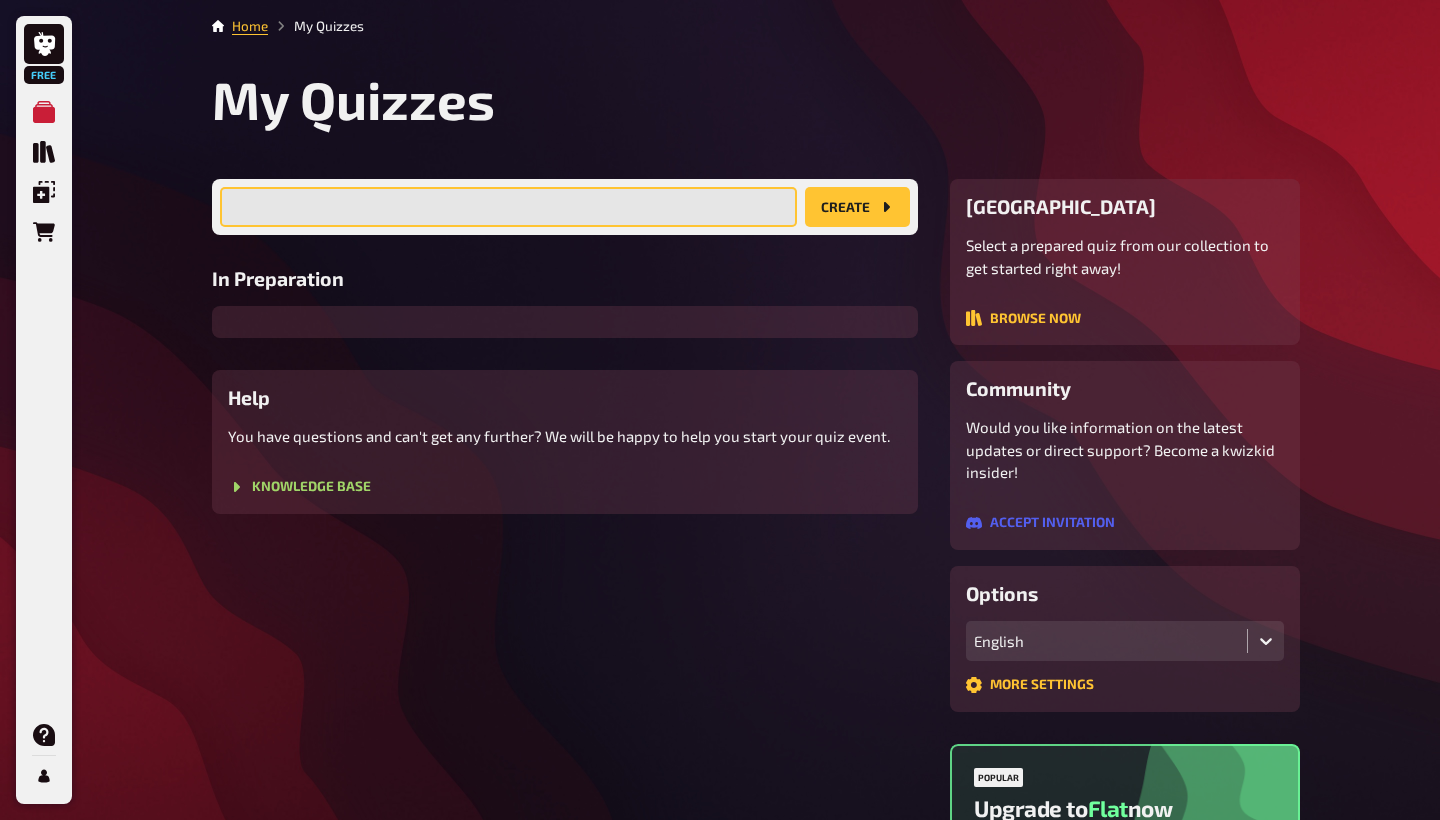click at bounding box center [508, 207] 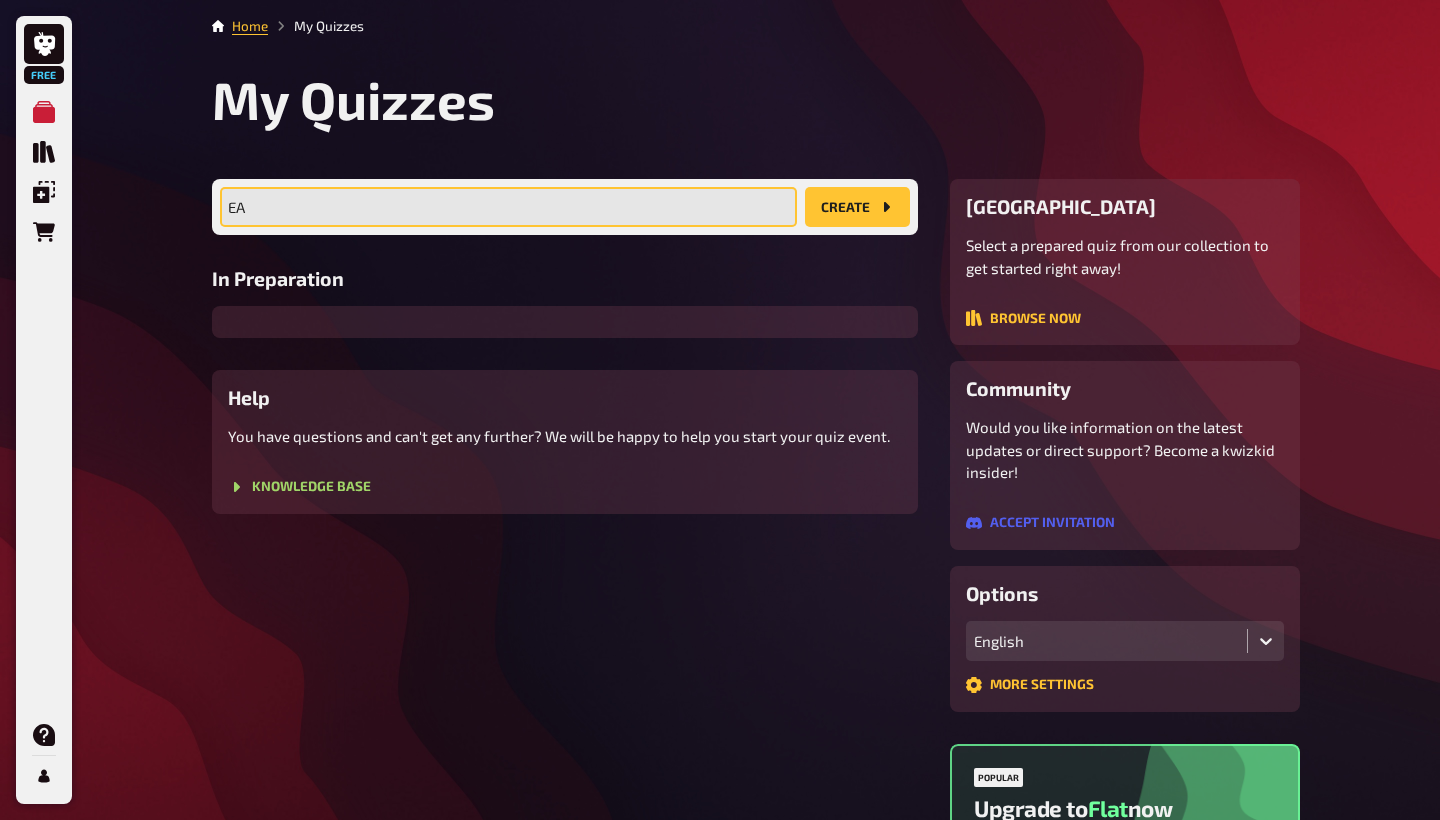 type on "E" 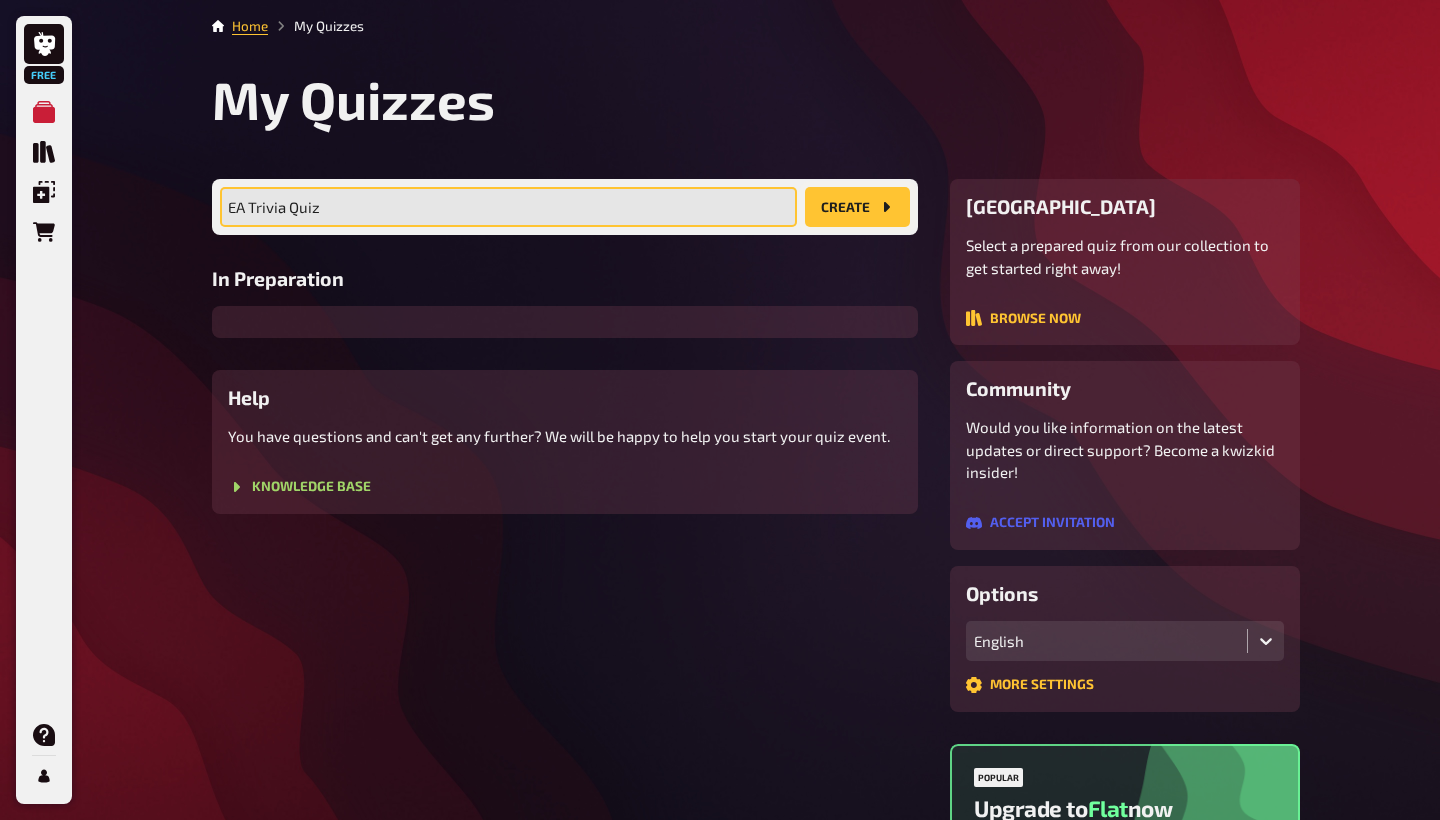 type on "EA Trivia Quiz" 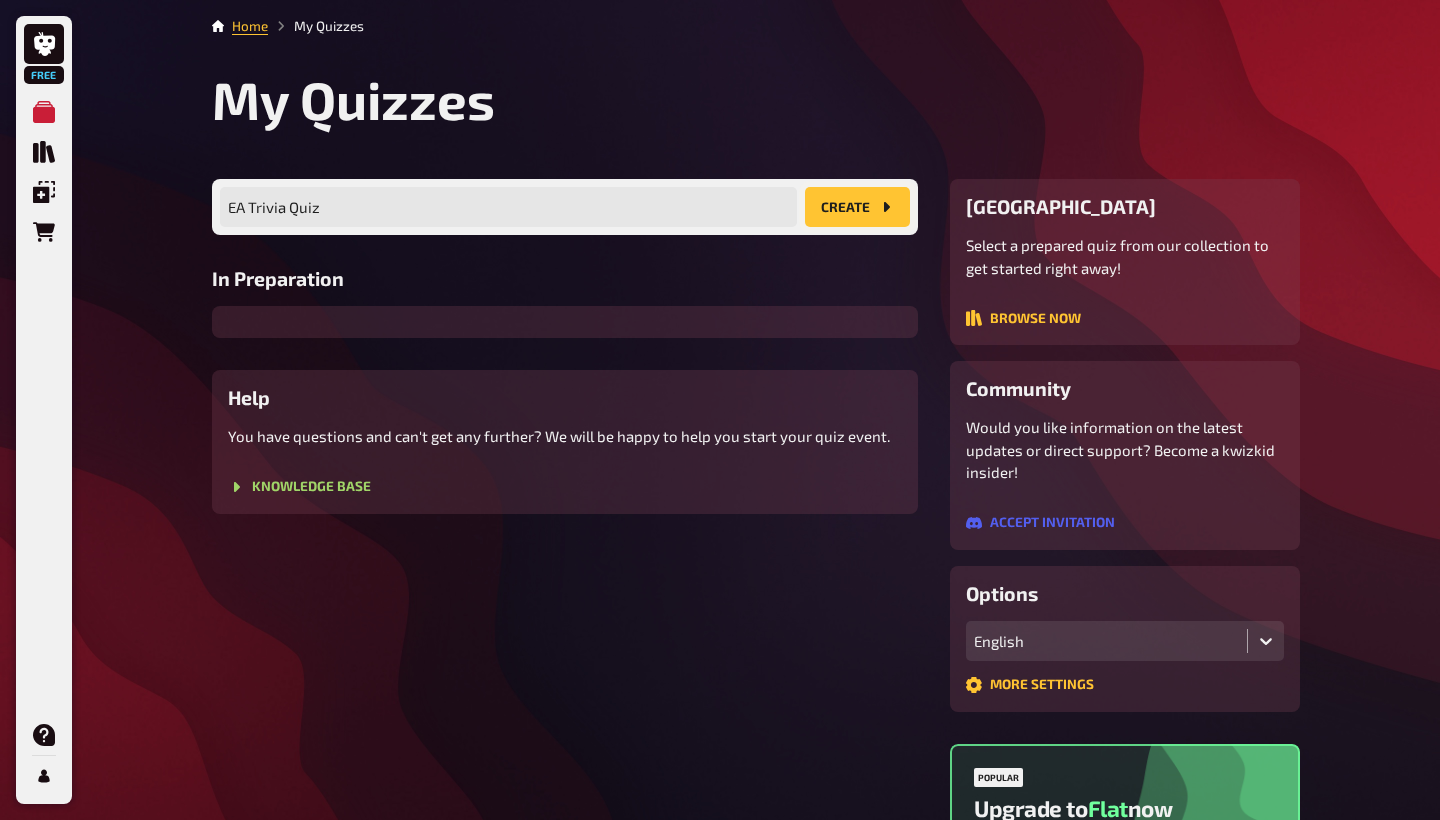 click on "create" at bounding box center (857, 207) 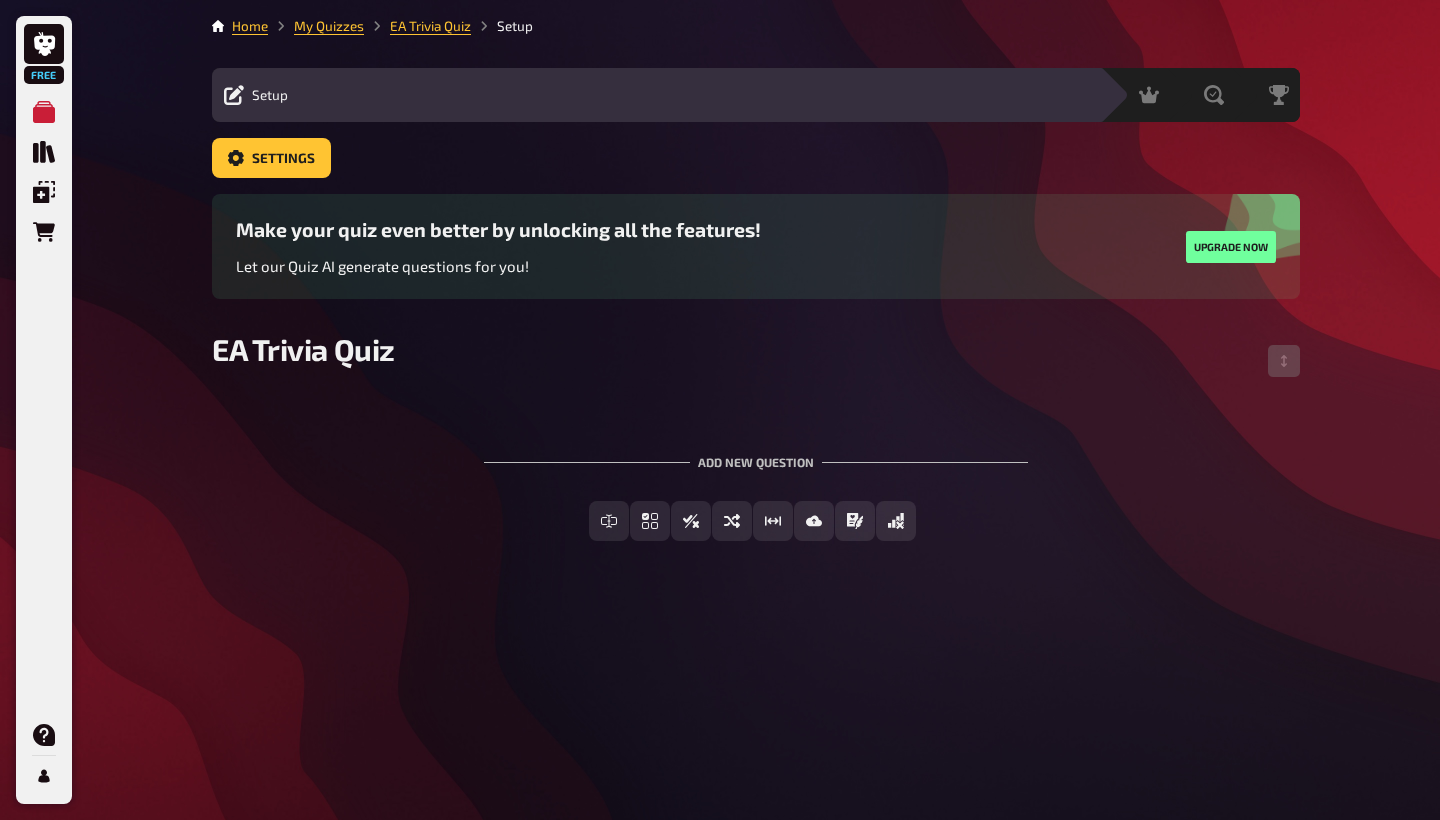 click on "Add new question" at bounding box center (756, 454) 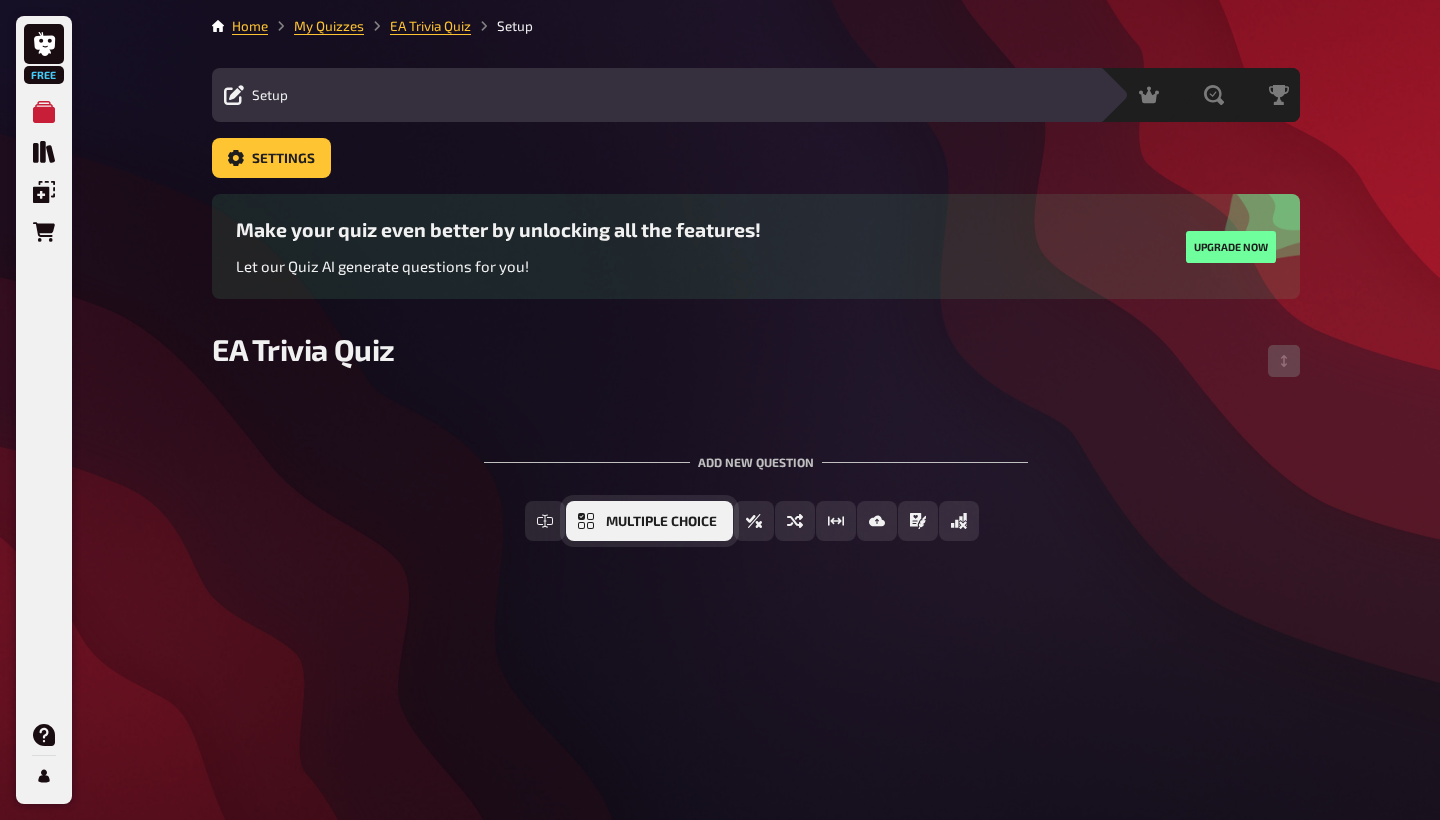 click on "Multiple Choice" at bounding box center (649, 521) 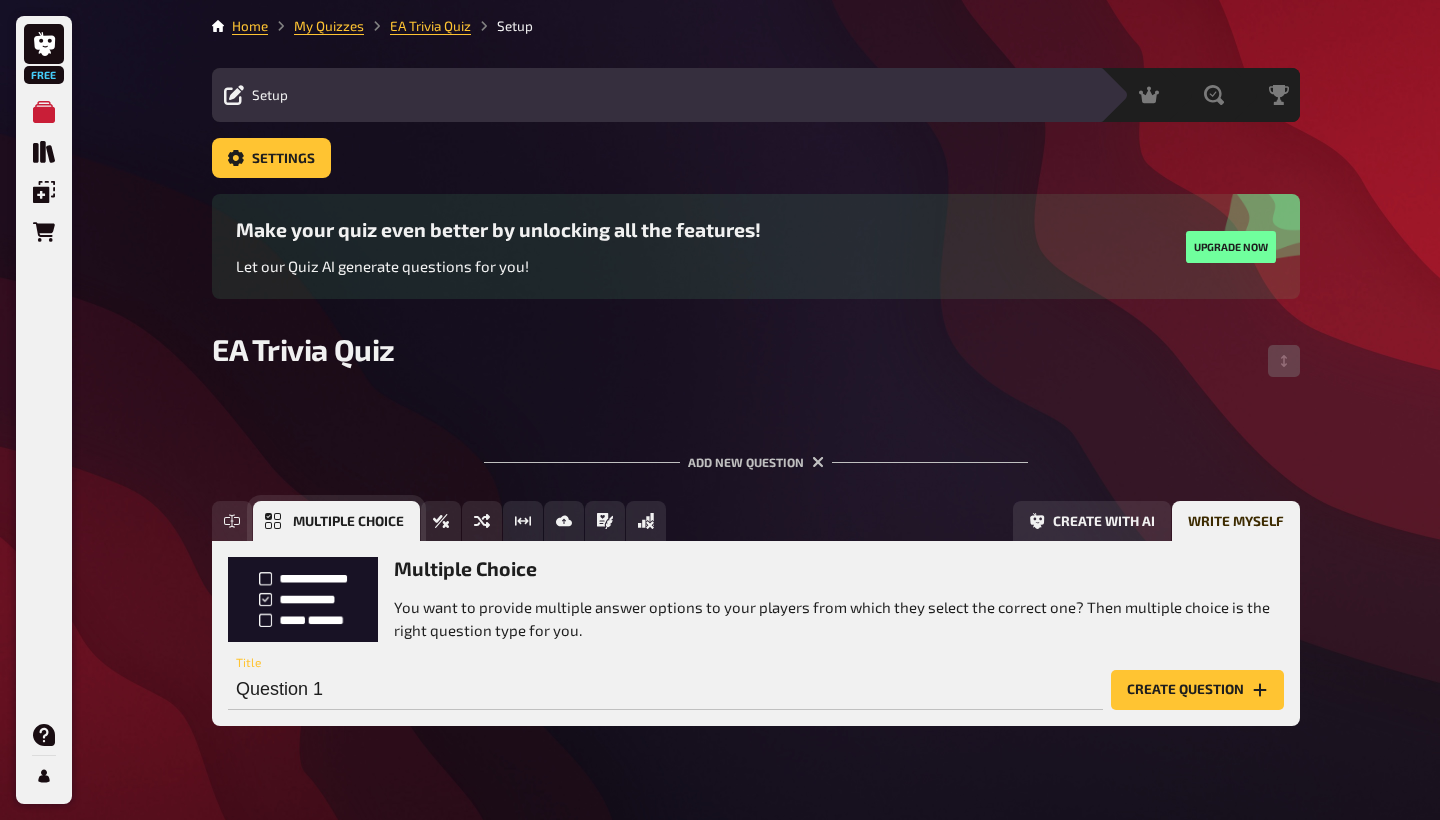 scroll, scrollTop: 32, scrollLeft: 0, axis: vertical 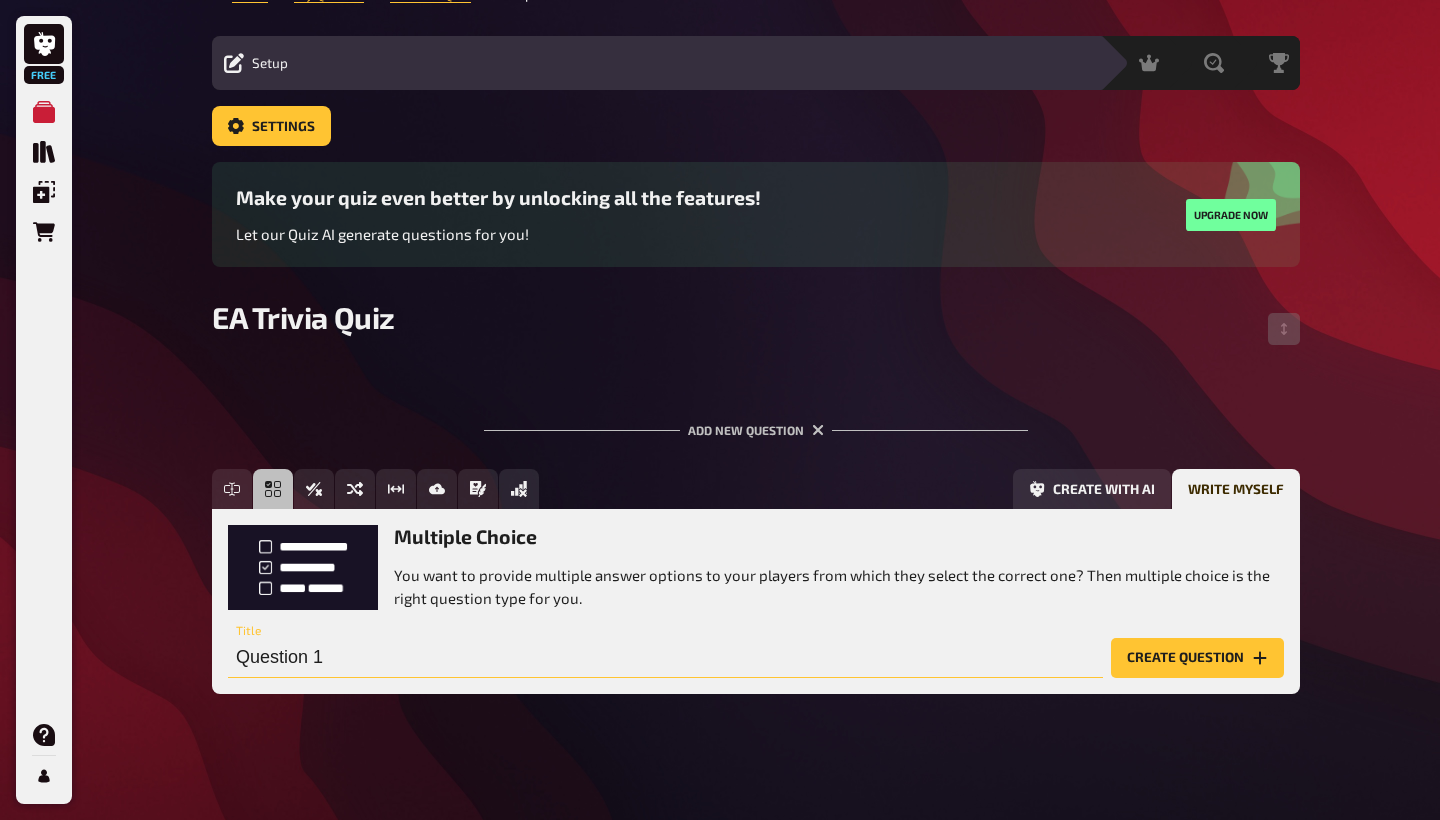 click on "Question 1" at bounding box center (665, 658) 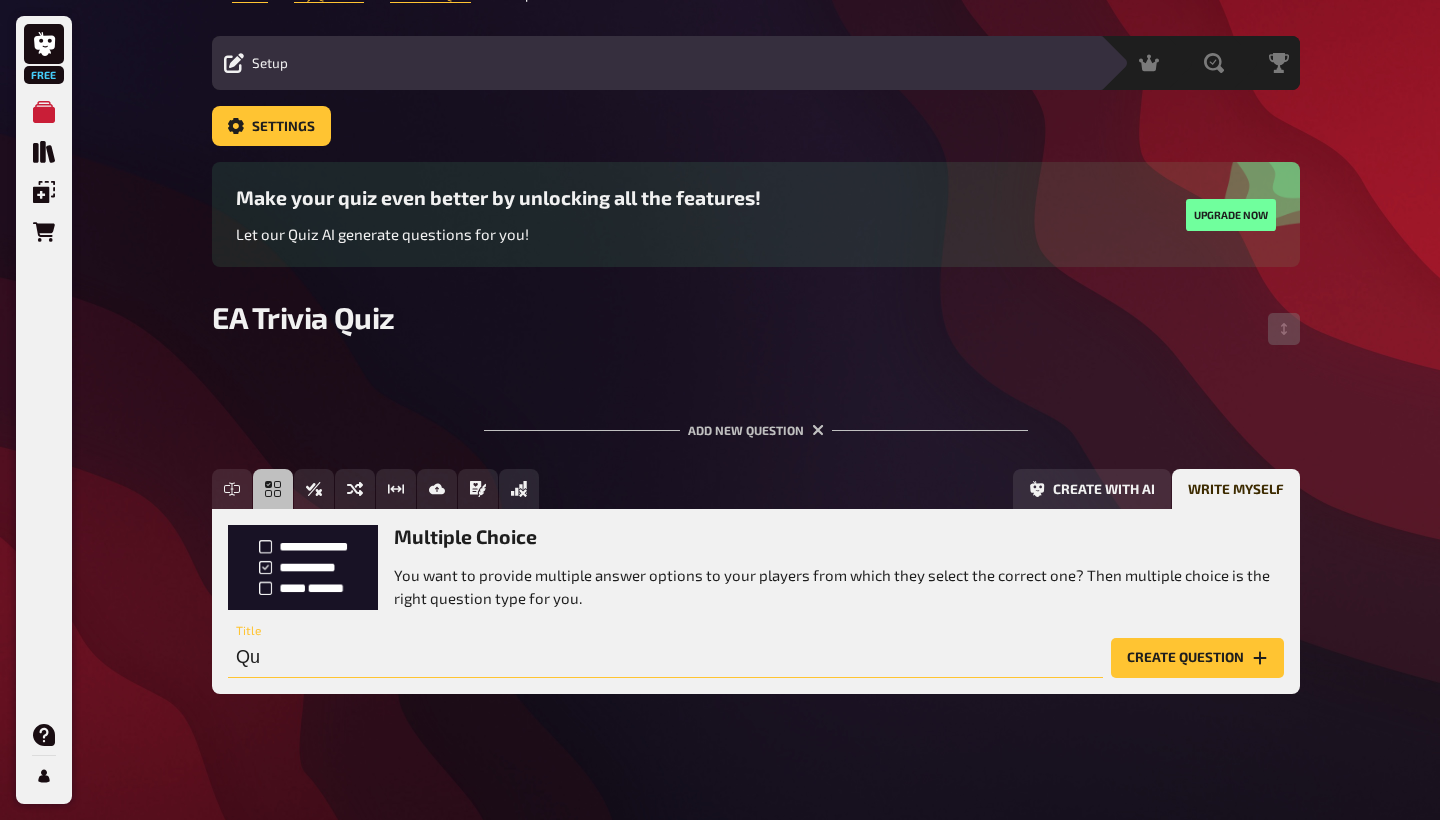 type on "Q" 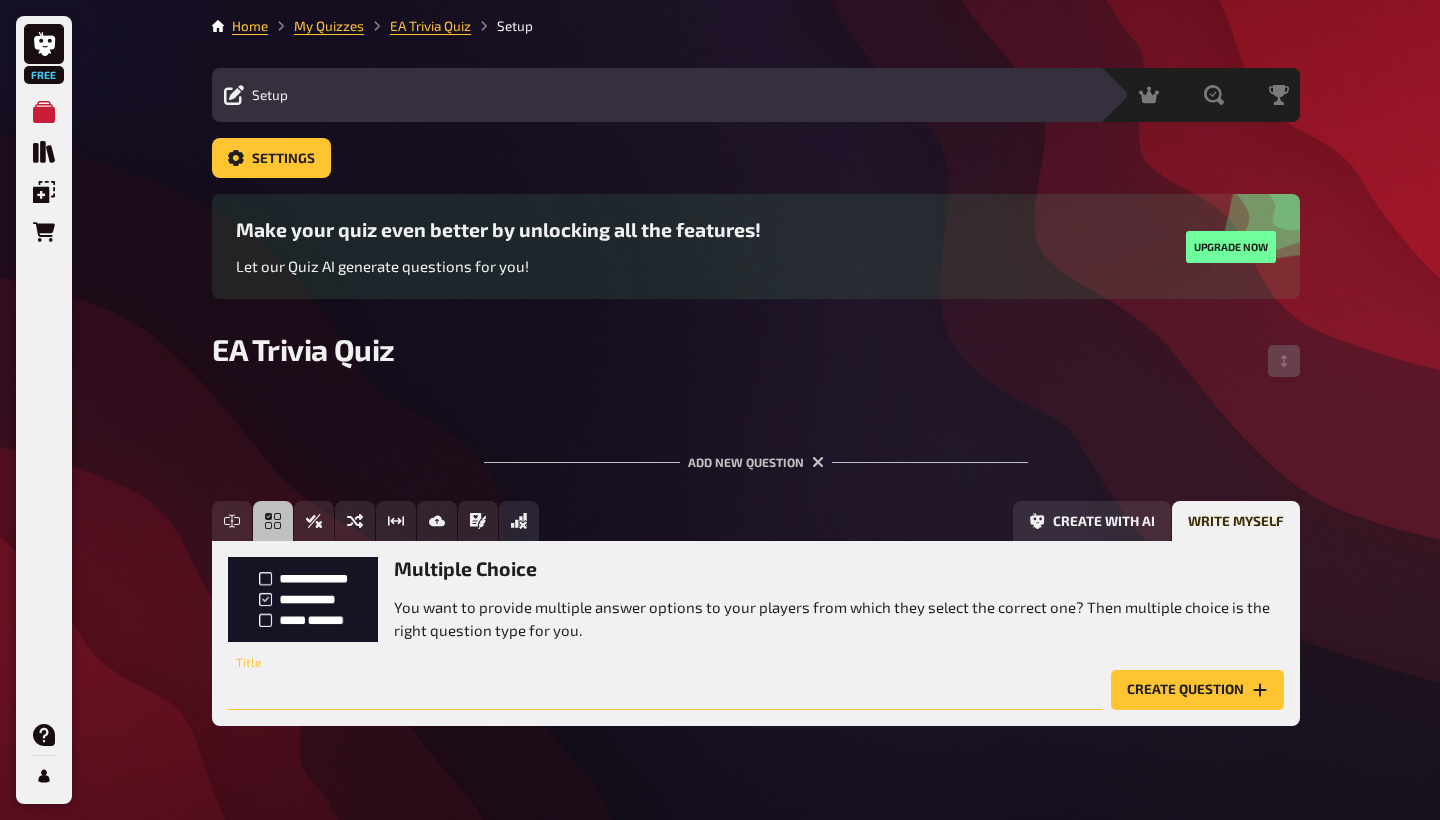 scroll, scrollTop: 0, scrollLeft: 0, axis: both 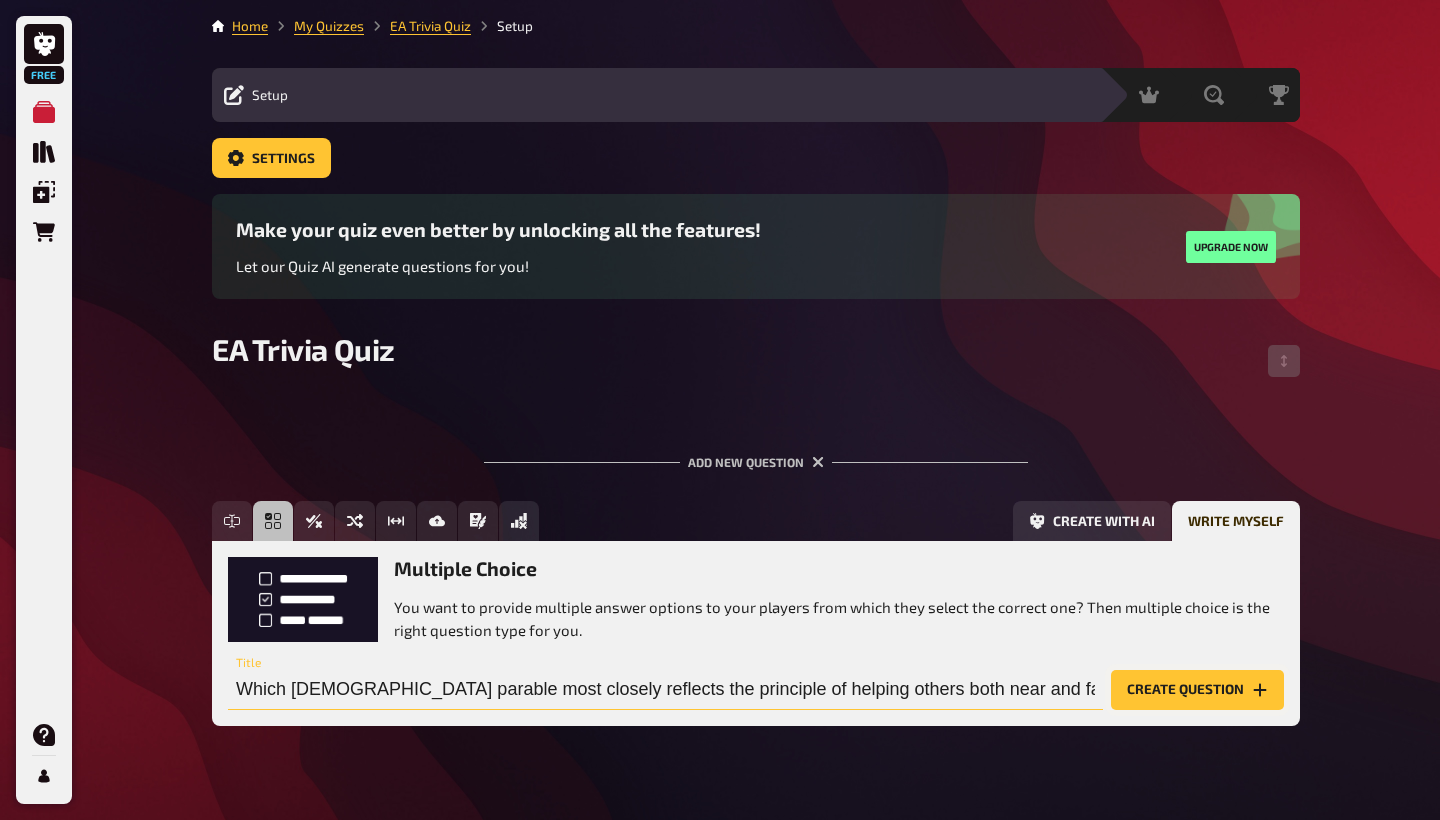 type on "Which [DEMOGRAPHIC_DATA] parable most closely reflects the principle of helping others both near and far?" 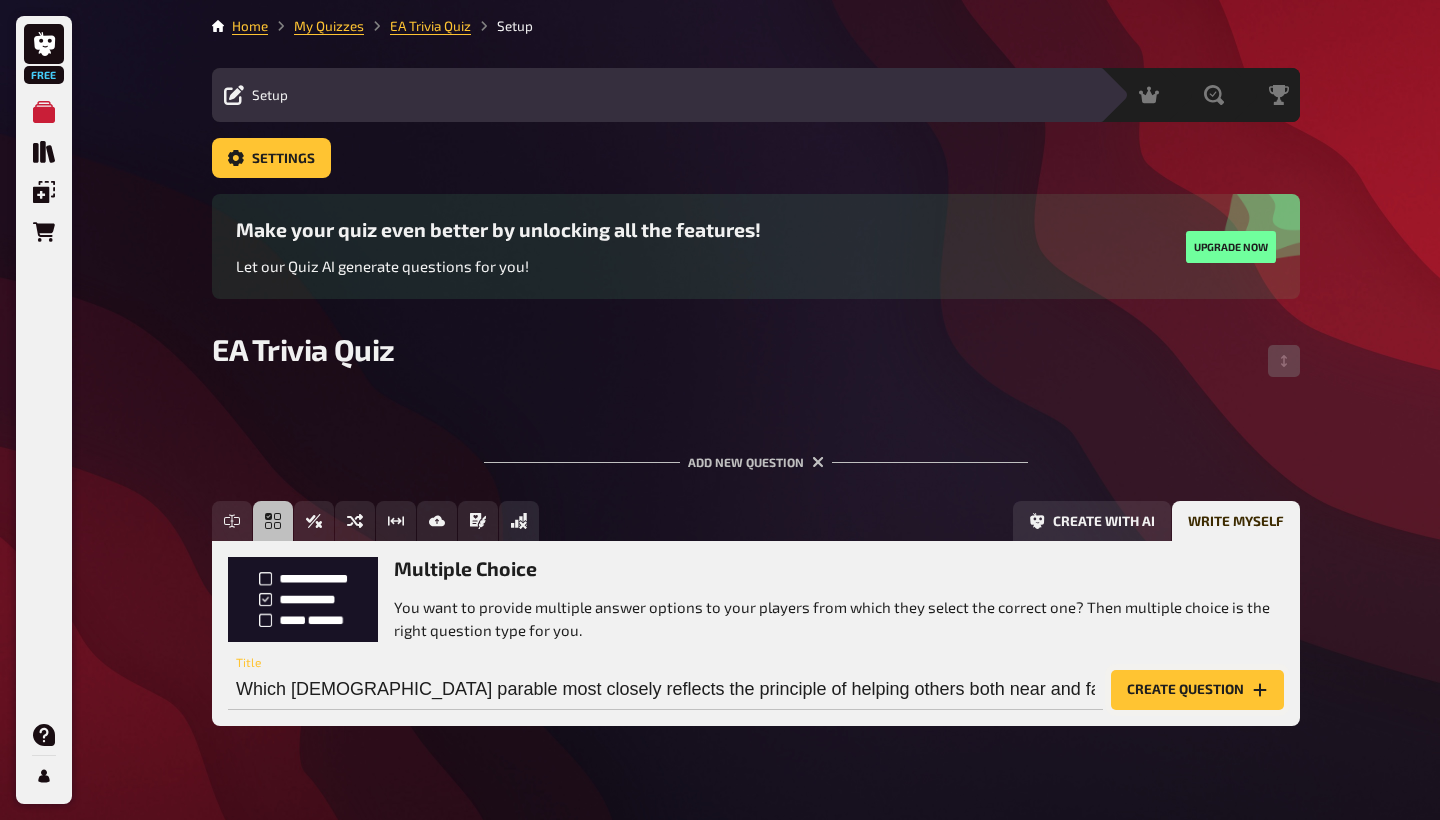 click on "Create question" at bounding box center [1197, 690] 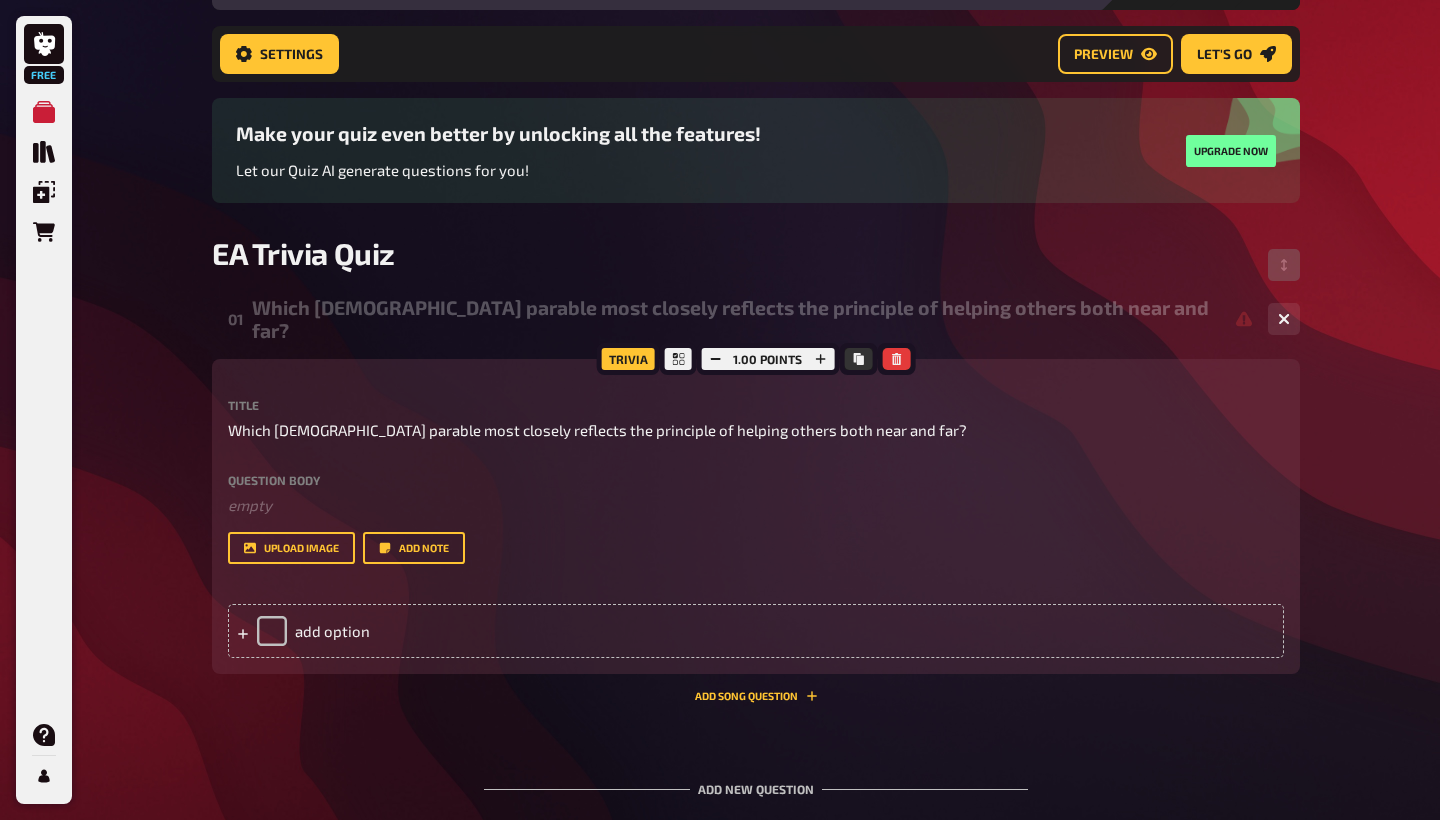 scroll, scrollTop: 144, scrollLeft: 0, axis: vertical 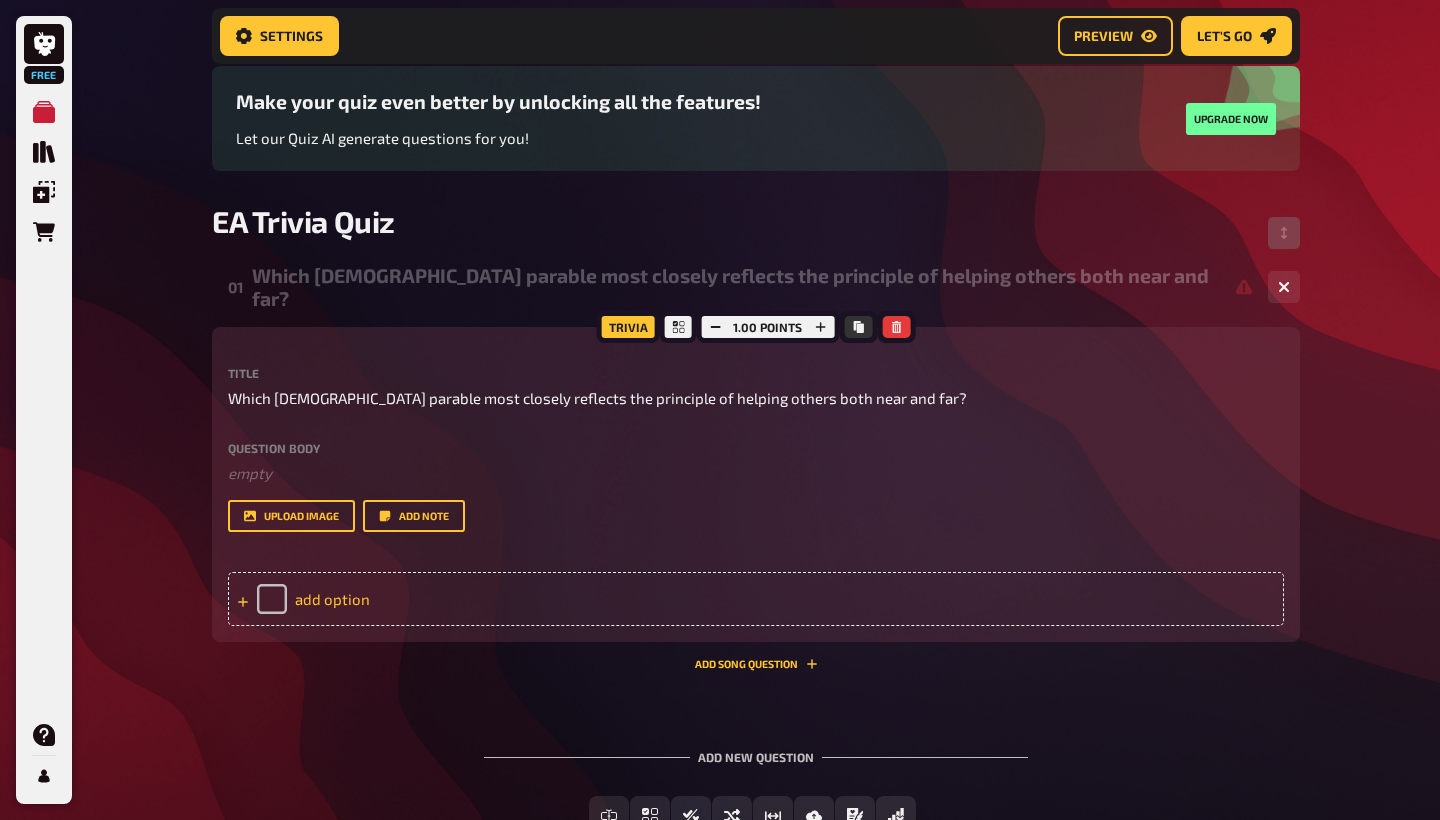 click on "add option" at bounding box center (756, 599) 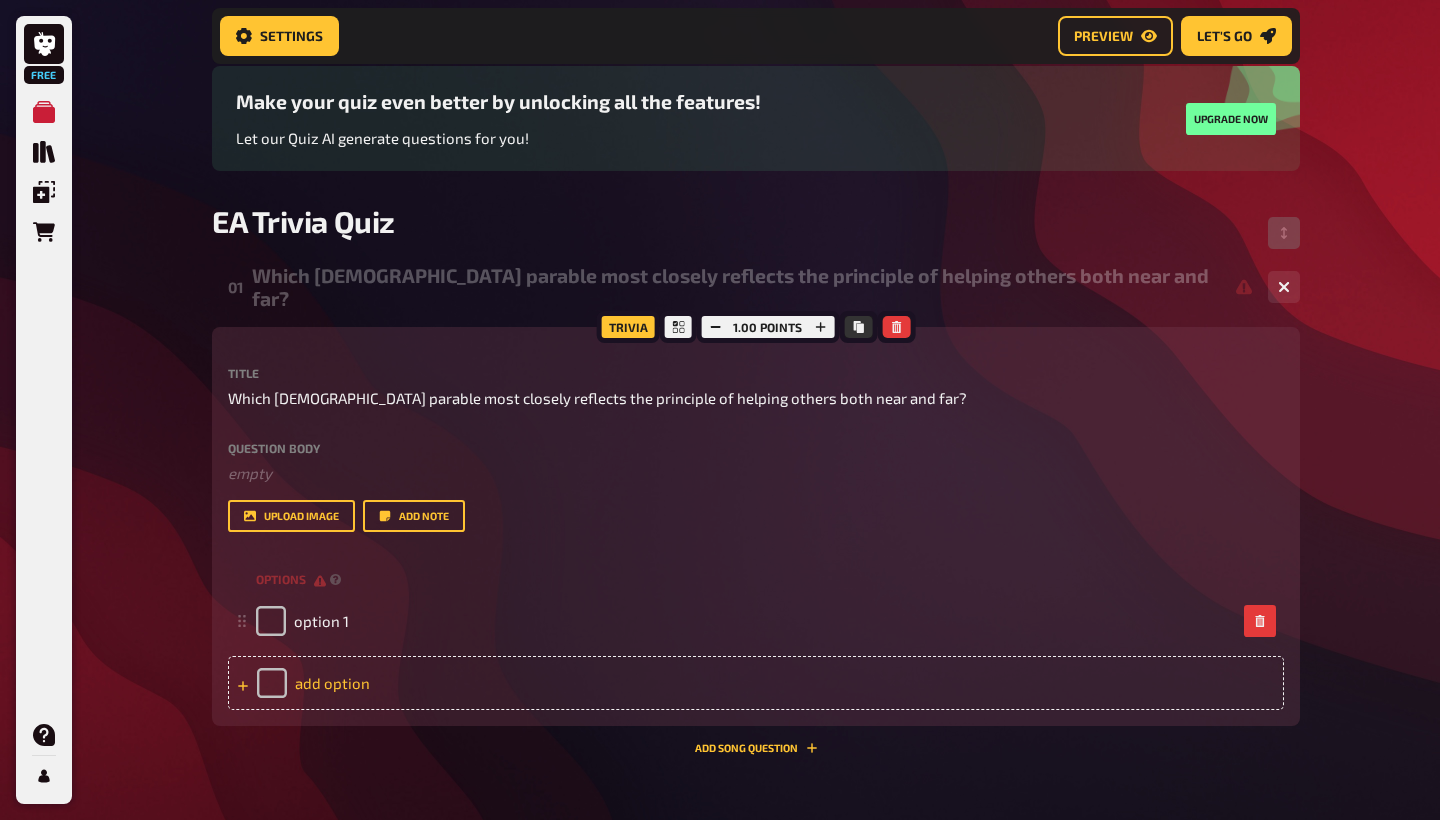 click on "add option" at bounding box center (756, 683) 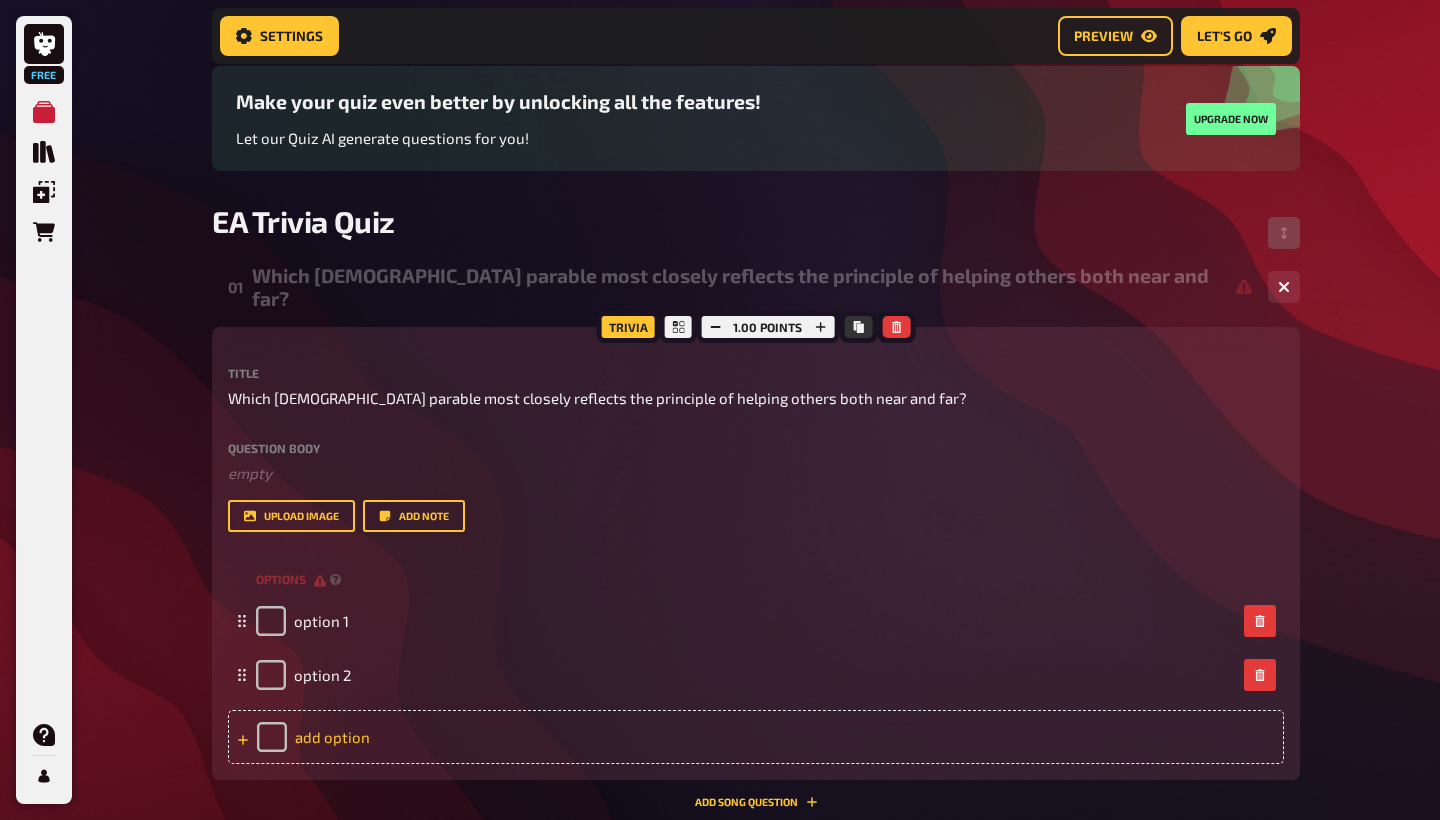 click on "add option" at bounding box center (756, 737) 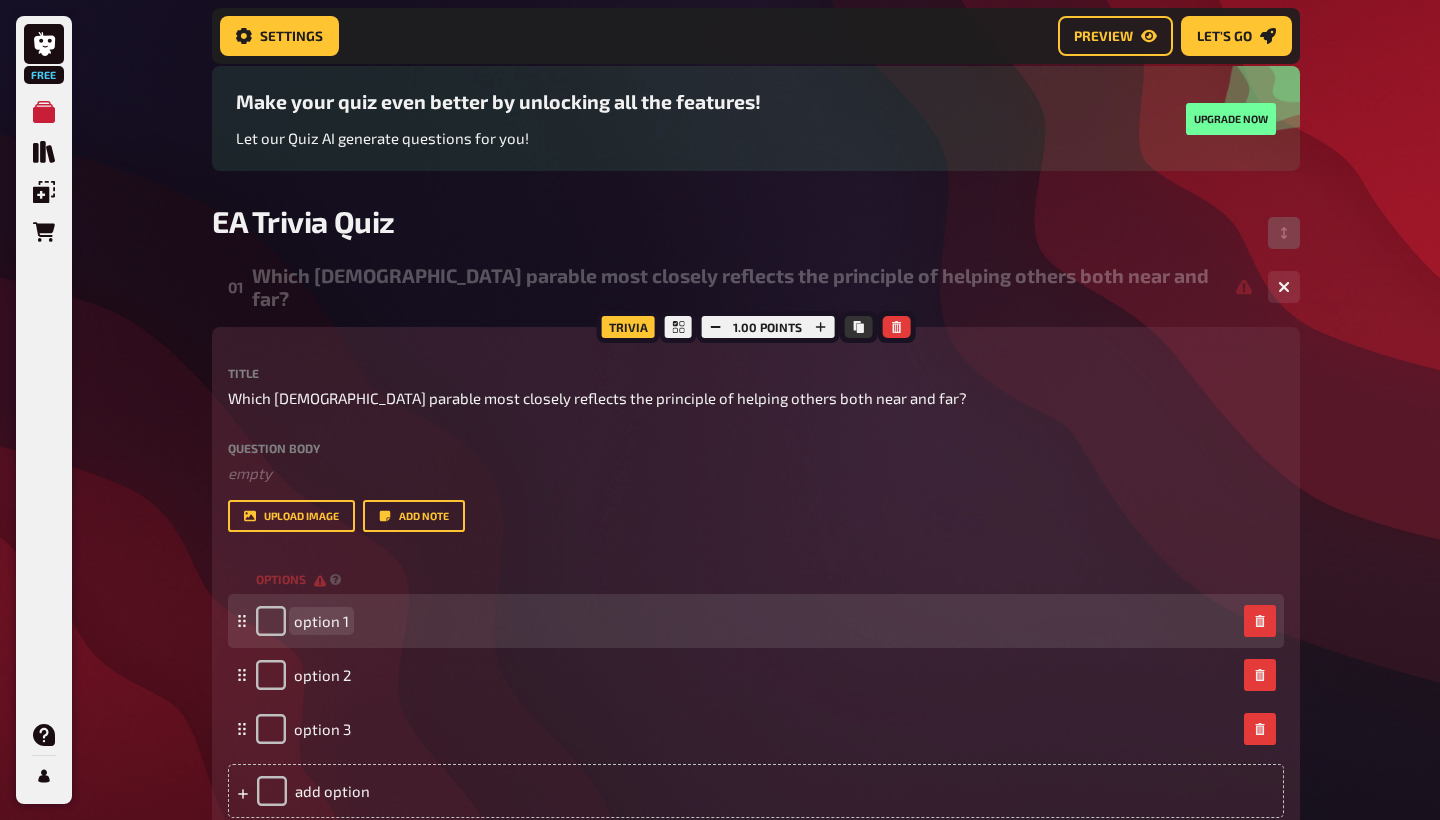 click on "option 1" at bounding box center [321, 621] 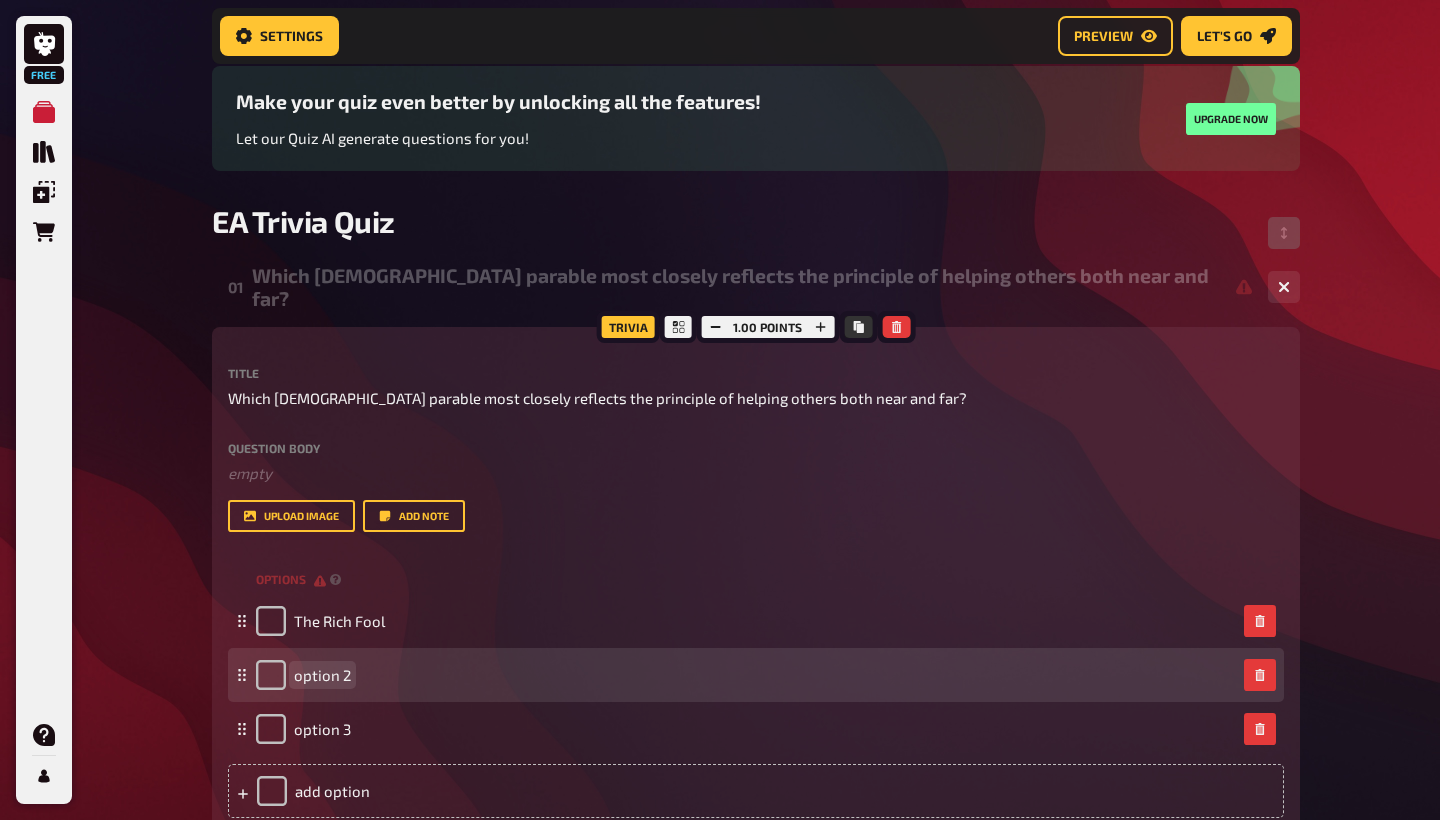 click on "option 2" at bounding box center [322, 675] 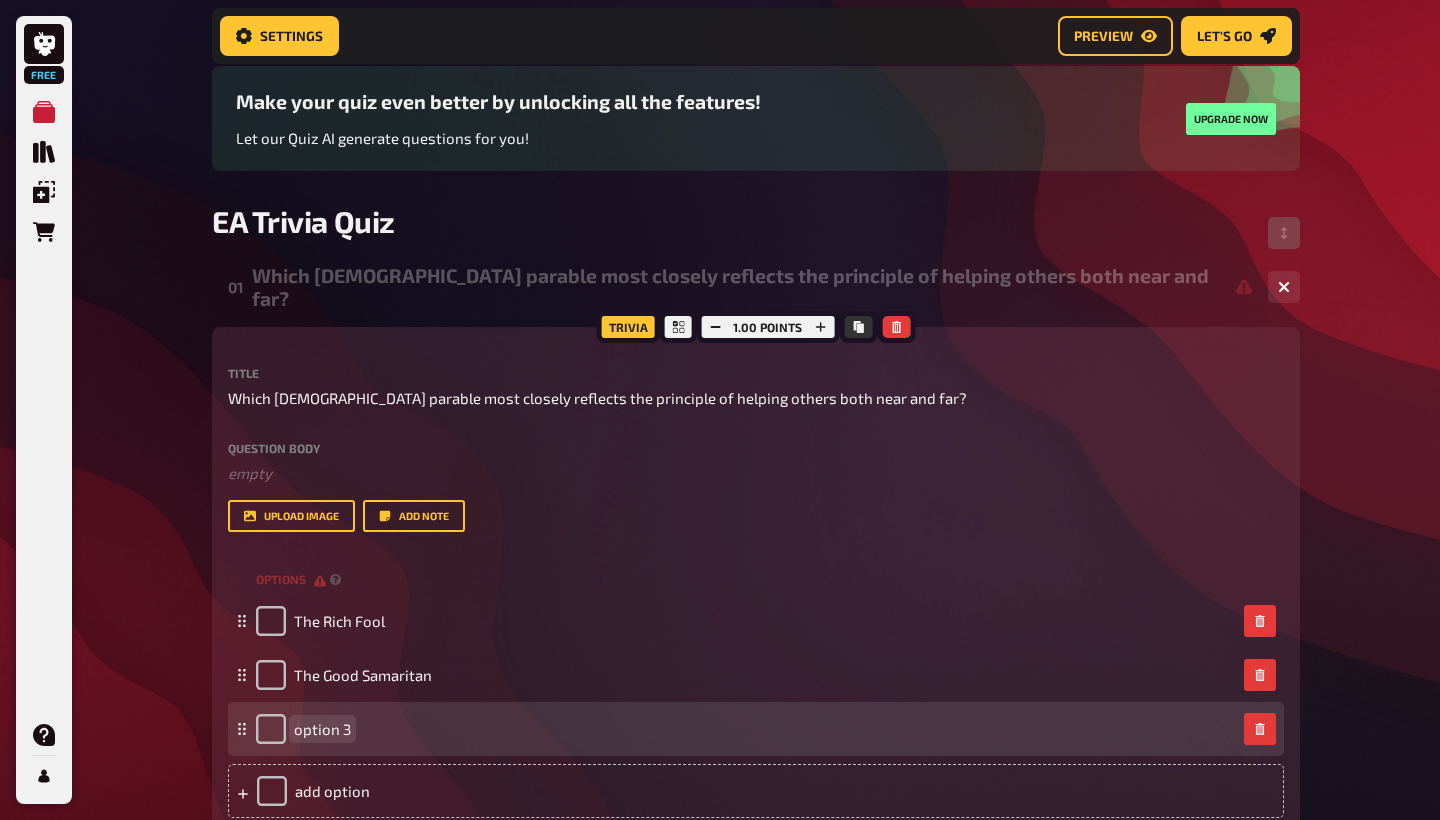 click on "option 3" at bounding box center (322, 729) 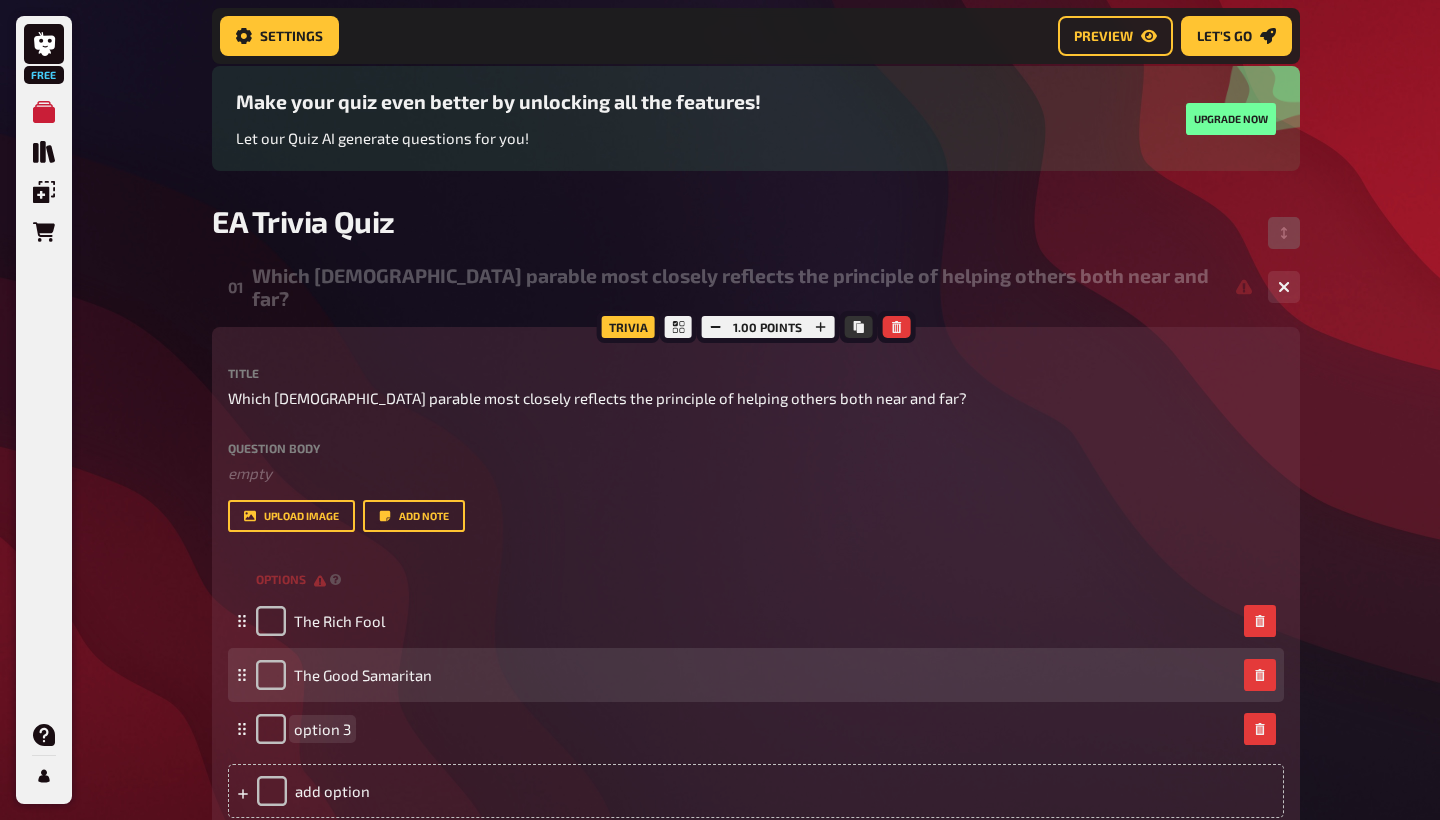 type 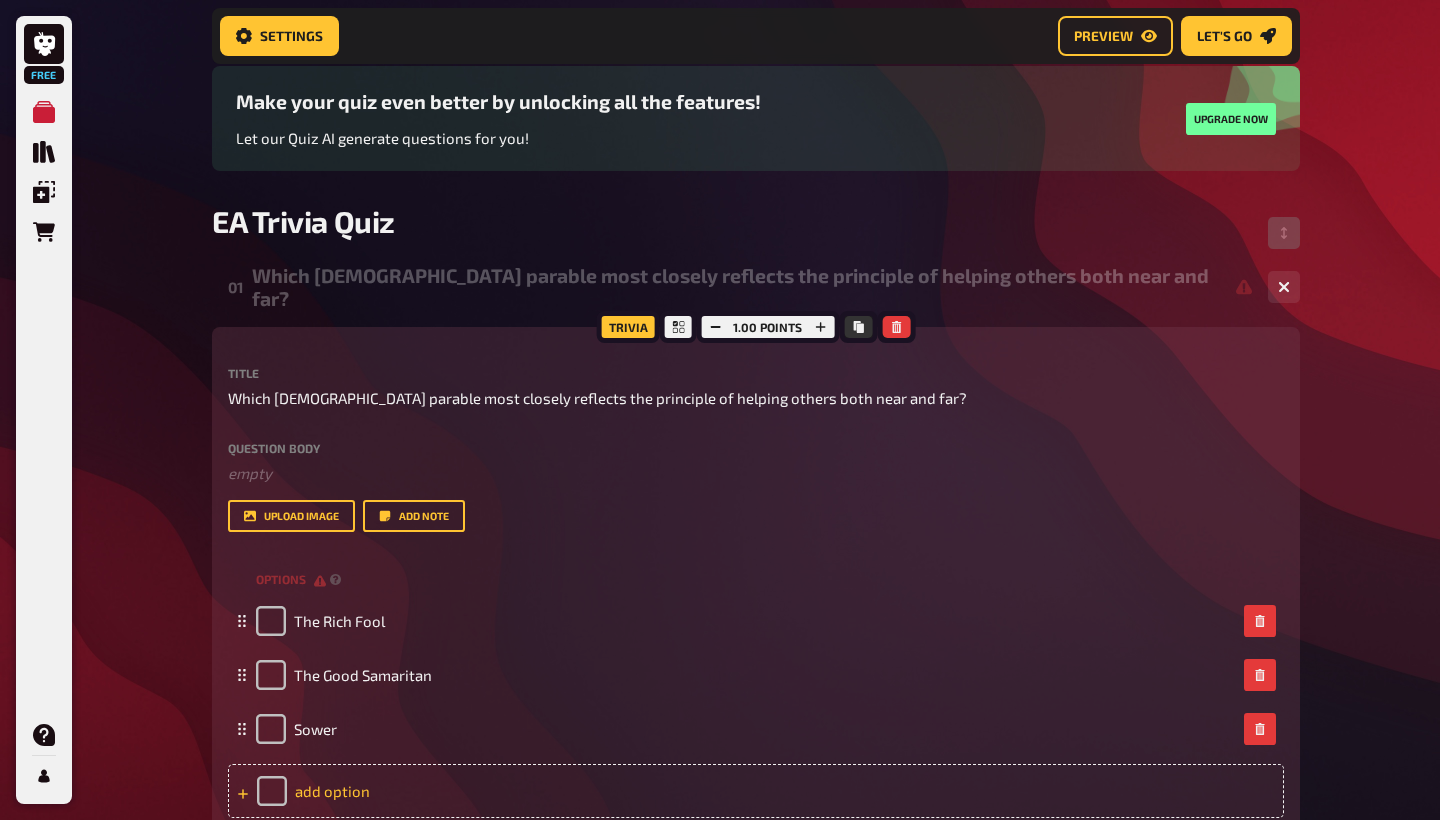 click on "add option" at bounding box center [756, 791] 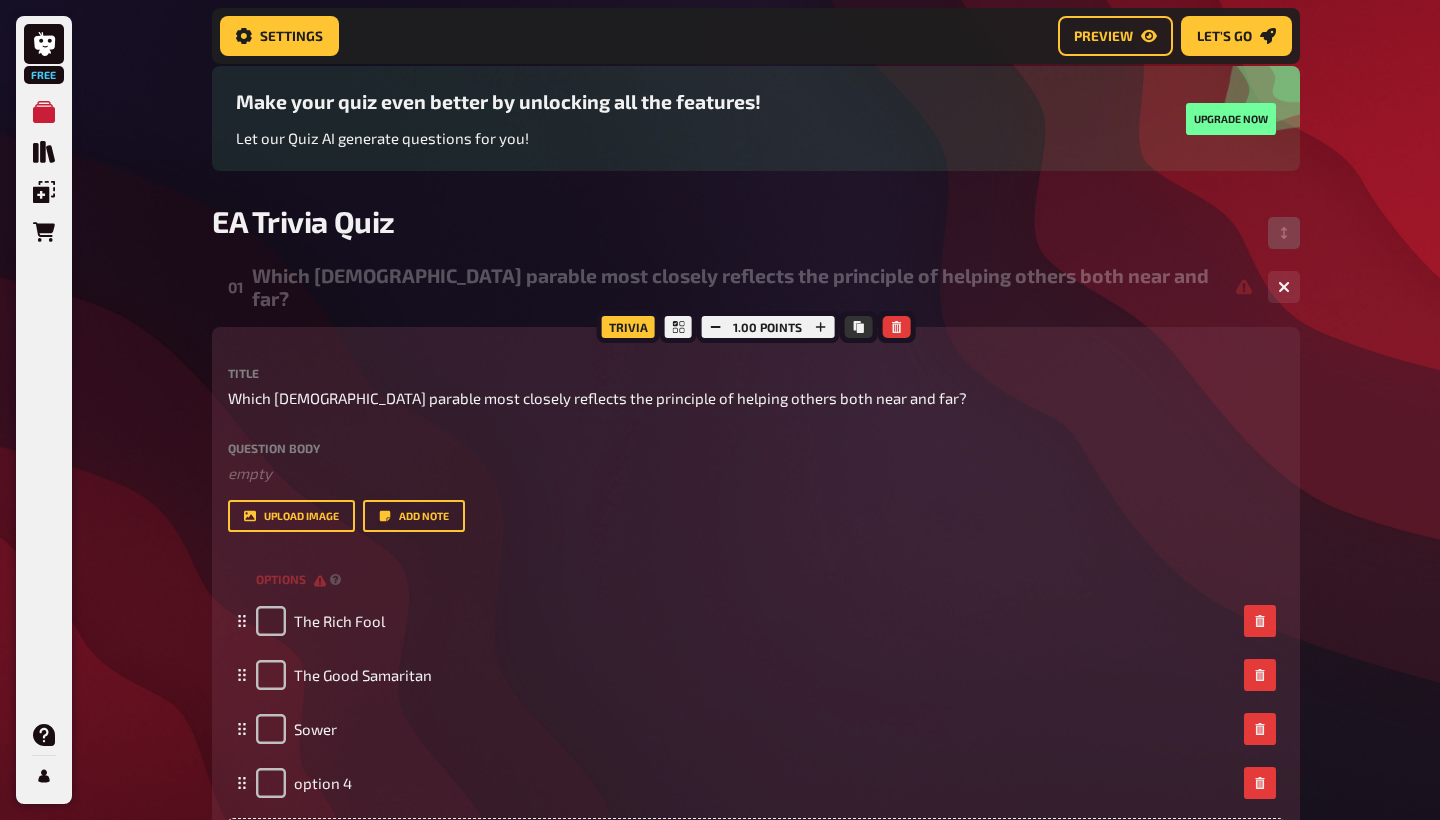 type 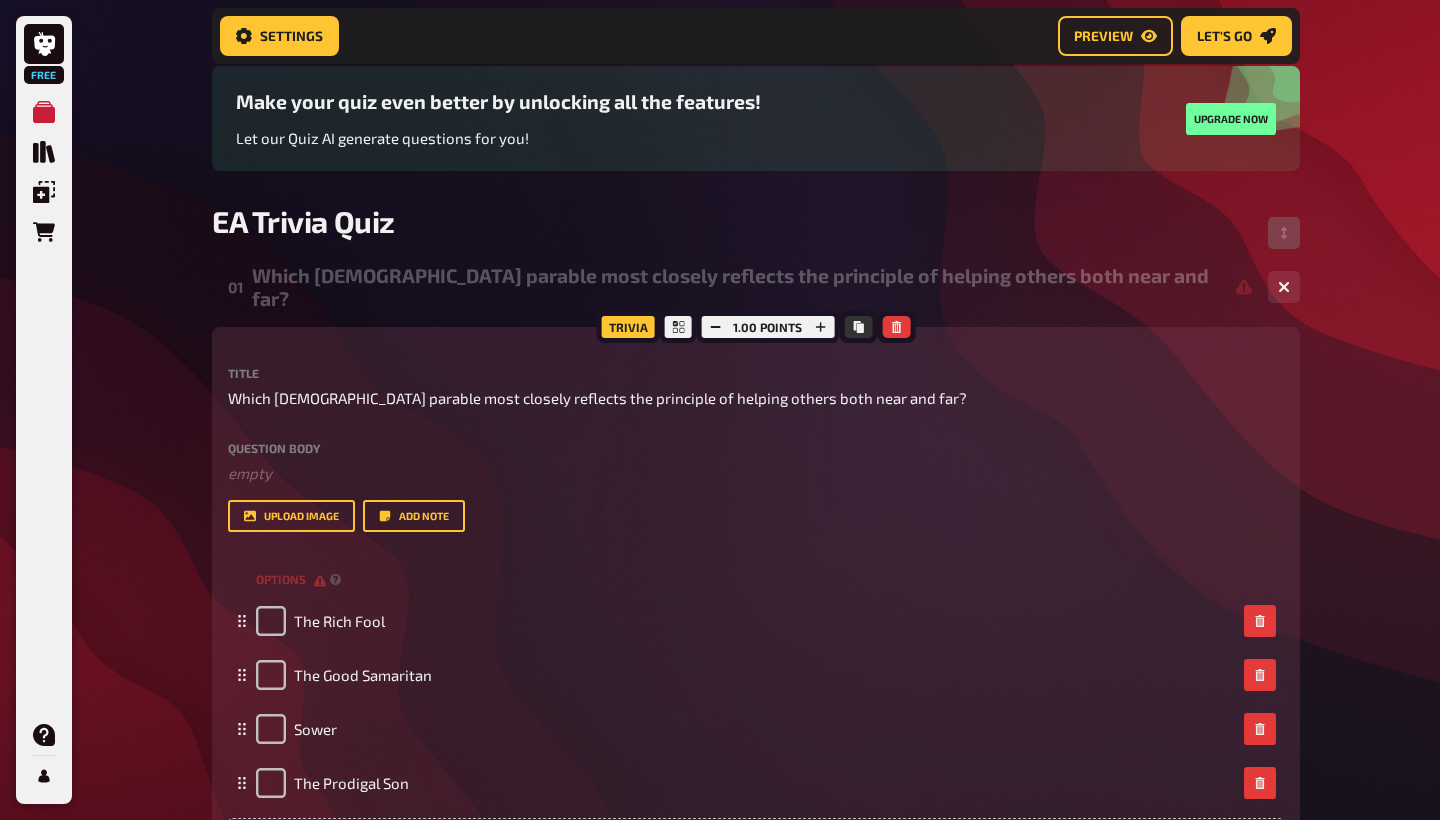 click on "Free My Quizzes Quiz Library Overlays Orders Help Profile Home My Quizzes EA Trivia Quiz Setup Setup Edit Content Quiz Lobby Hosting undefined Evaluation Leaderboard Settings Preview Let's go Let's go Make your quiz even better by unlocking all the features! Let our Quiz AI generate questions for you! Upgrade now EA Trivia Quiz 01 Which [DEMOGRAPHIC_DATA] parable most closely reflects the principle of helping others both near and far? 4 Trivia 1.00 points Title Which [DEMOGRAPHIC_DATA] parable most closely reflects the principle of helping others both near and far? Question body ﻿ empty Drop here to upload upload image   Add note options The Rich Fool The Good Samaritan Sower The Prodigal Son
To pick up a draggable item, press the space bar.
While dragging, use the arrow keys to move the item.
Press space again to drop the item in its new position, or press escape to cancel.
add option Add Song question   Add new question   Free Text Input Multiple Choice True / False Sorting Question Estimation Question Image Answer" at bounding box center (720, 533) 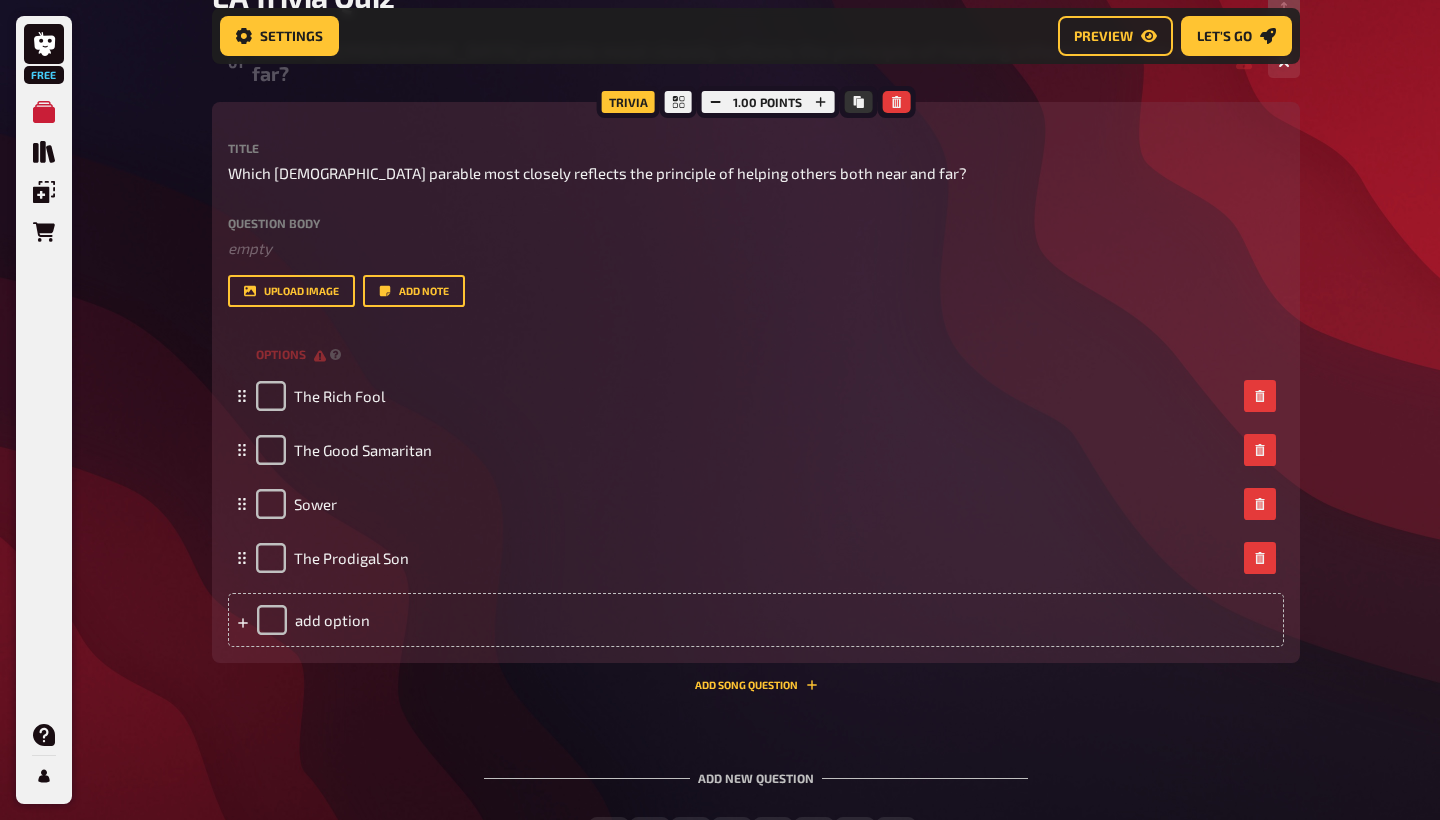 scroll, scrollTop: 369, scrollLeft: 0, axis: vertical 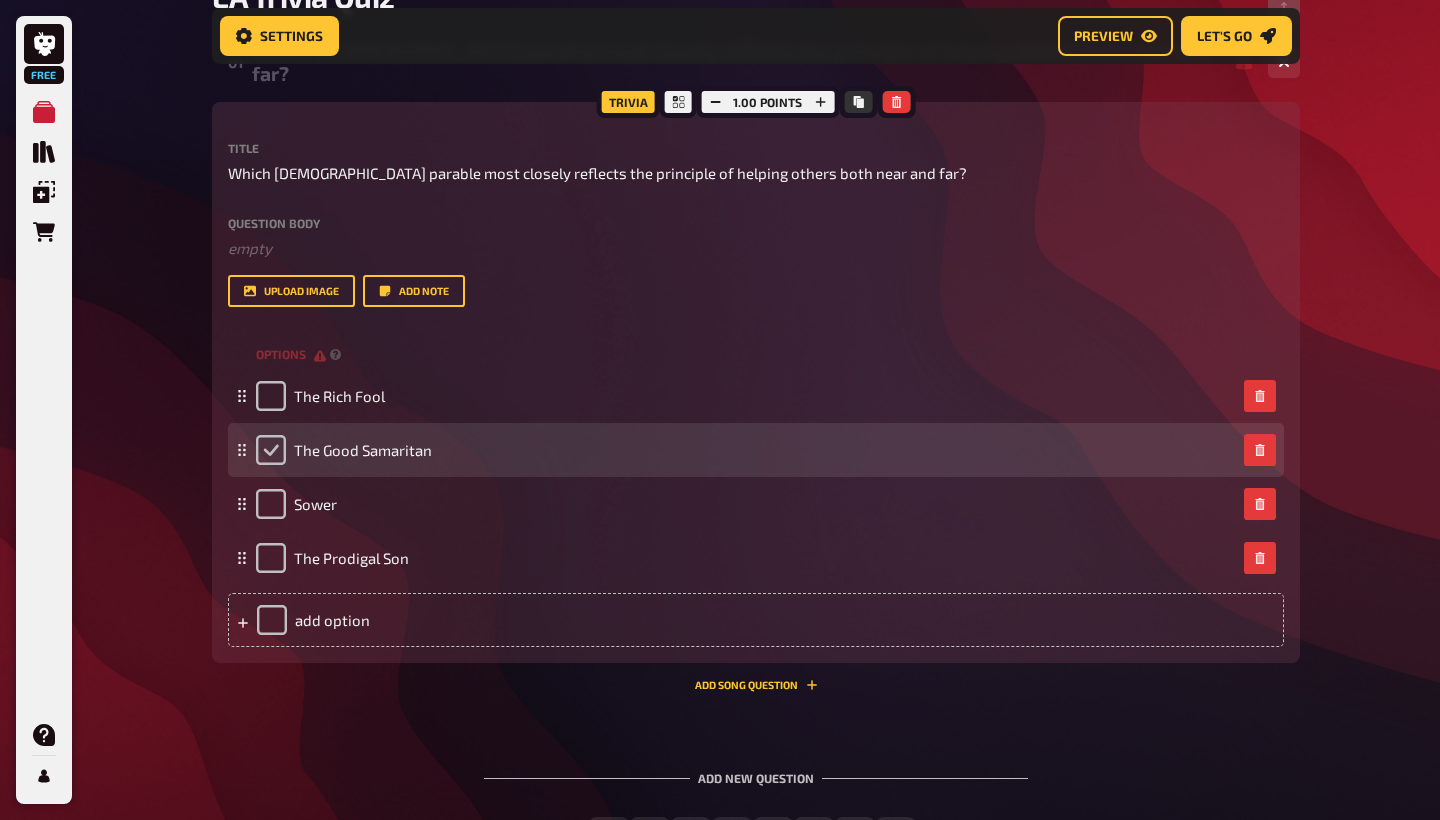 click at bounding box center [271, 450] 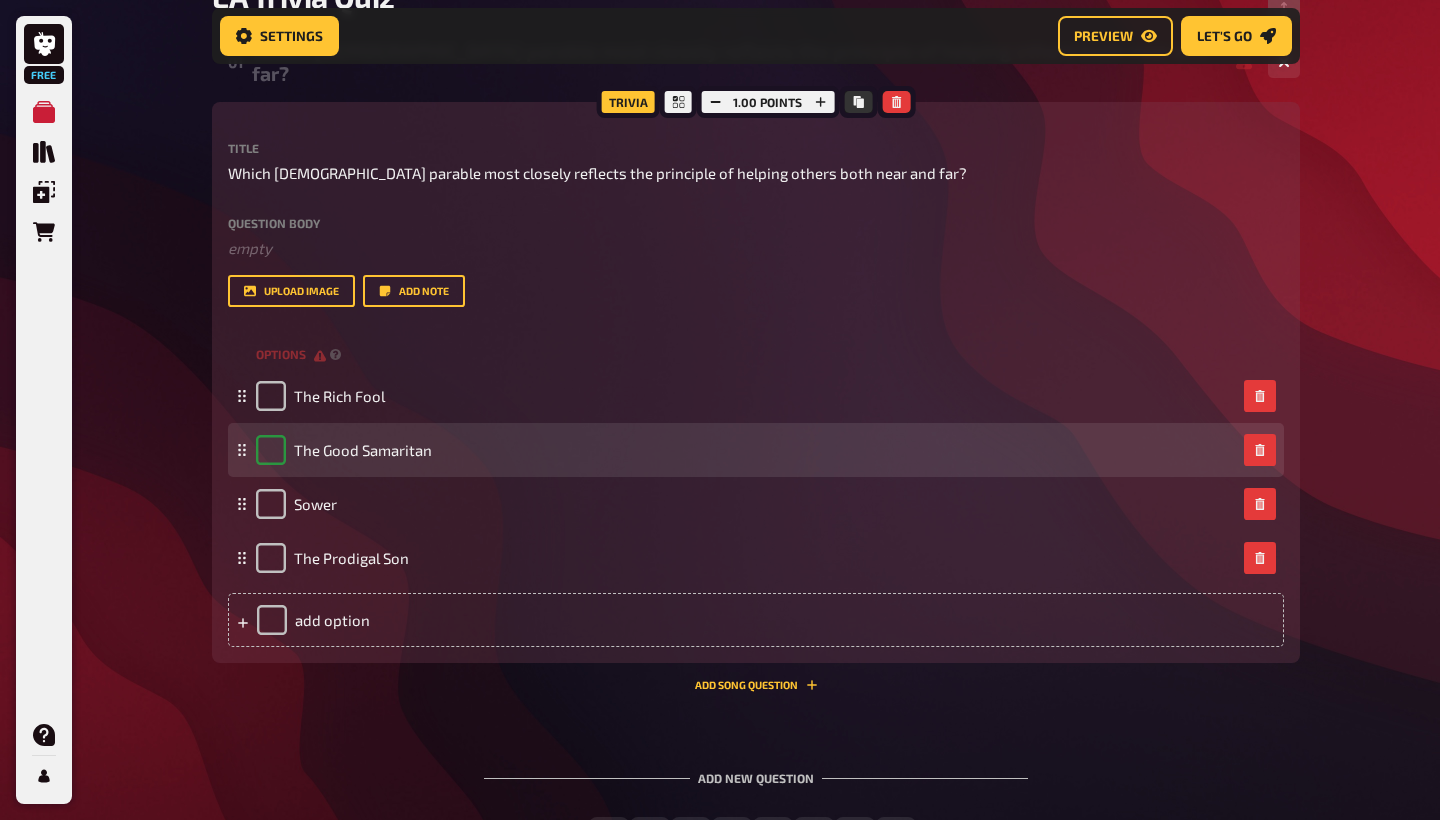 checkbox on "true" 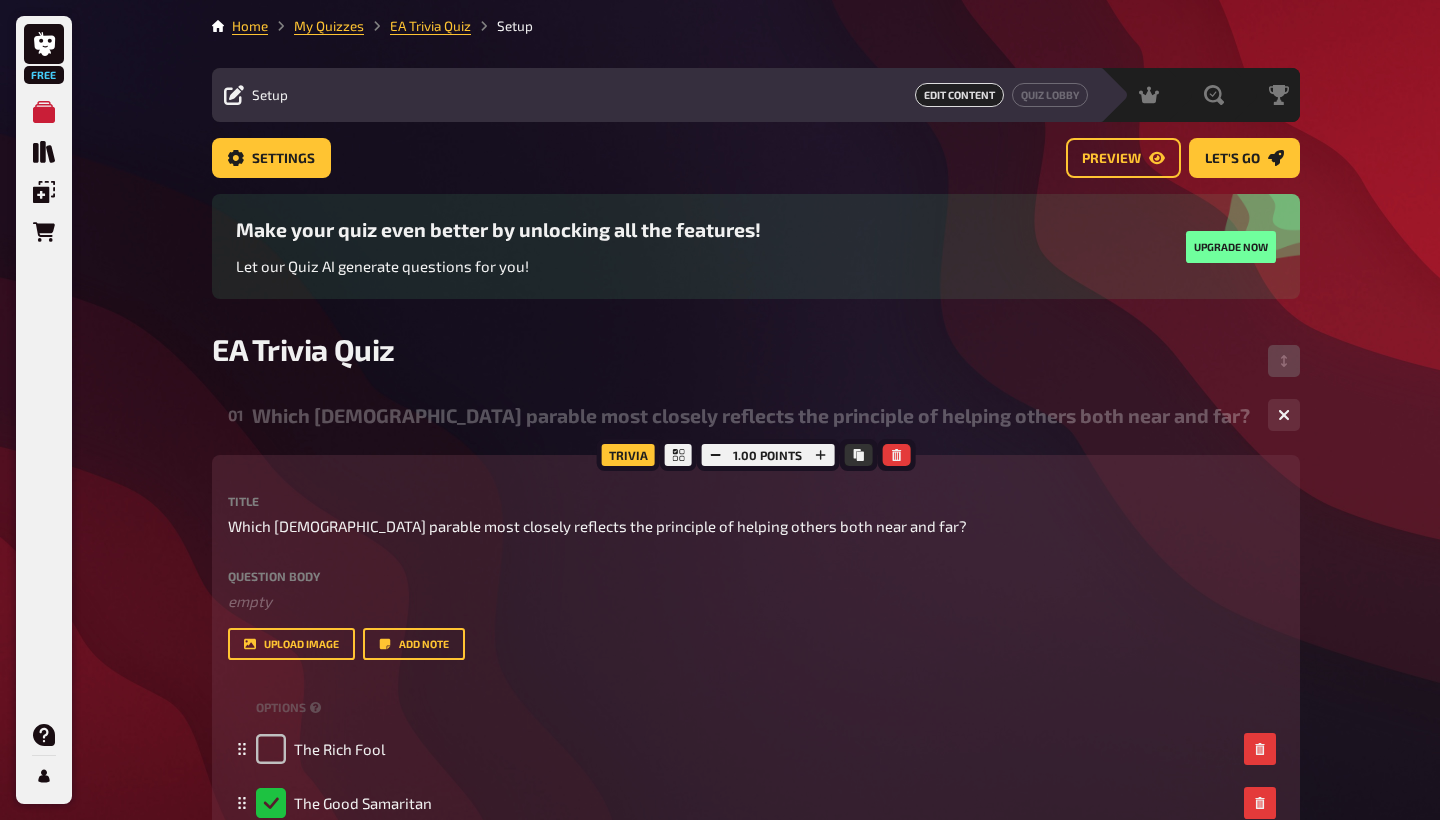 scroll, scrollTop: 0, scrollLeft: 0, axis: both 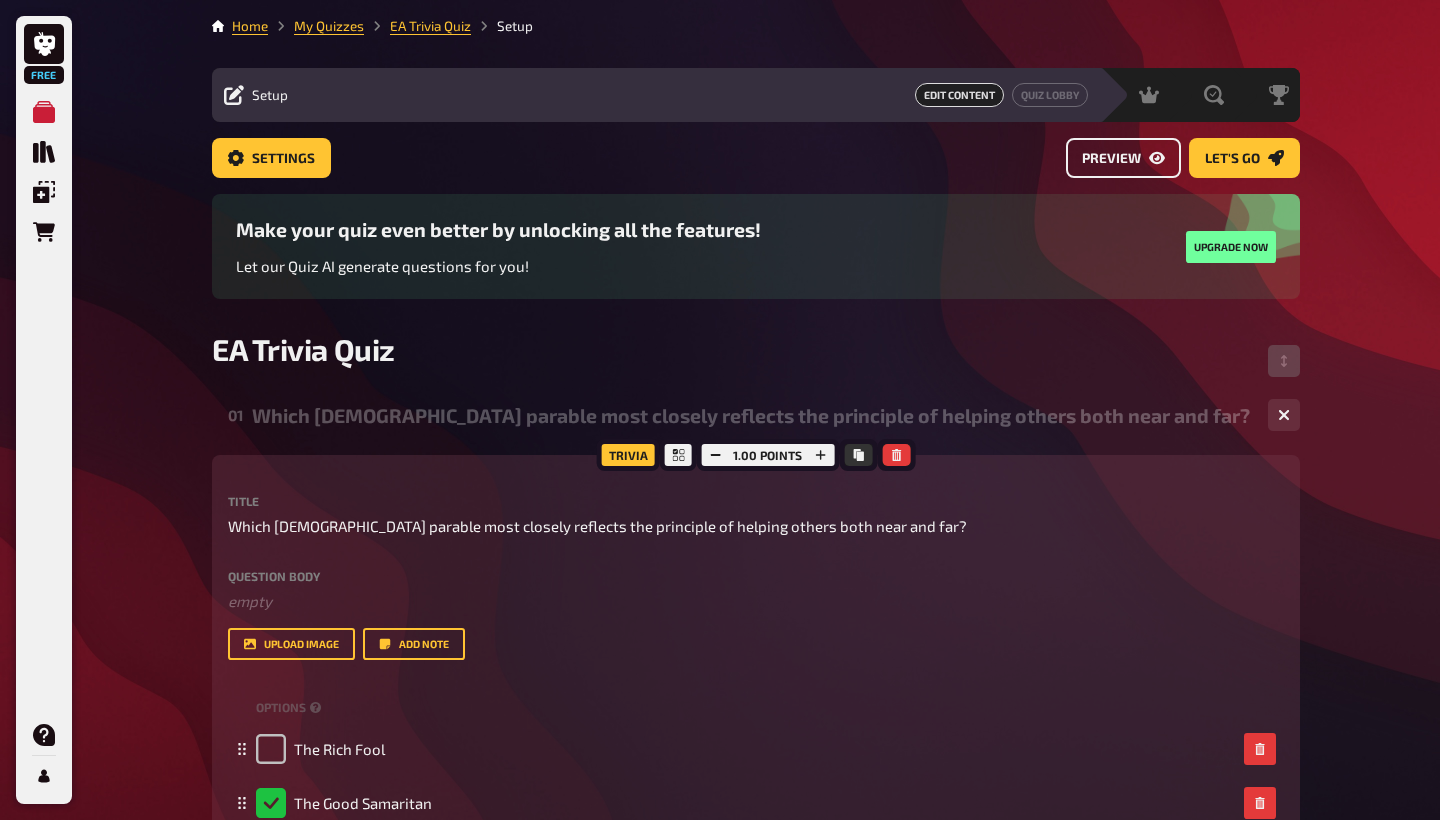 click on "Preview" at bounding box center (1111, 159) 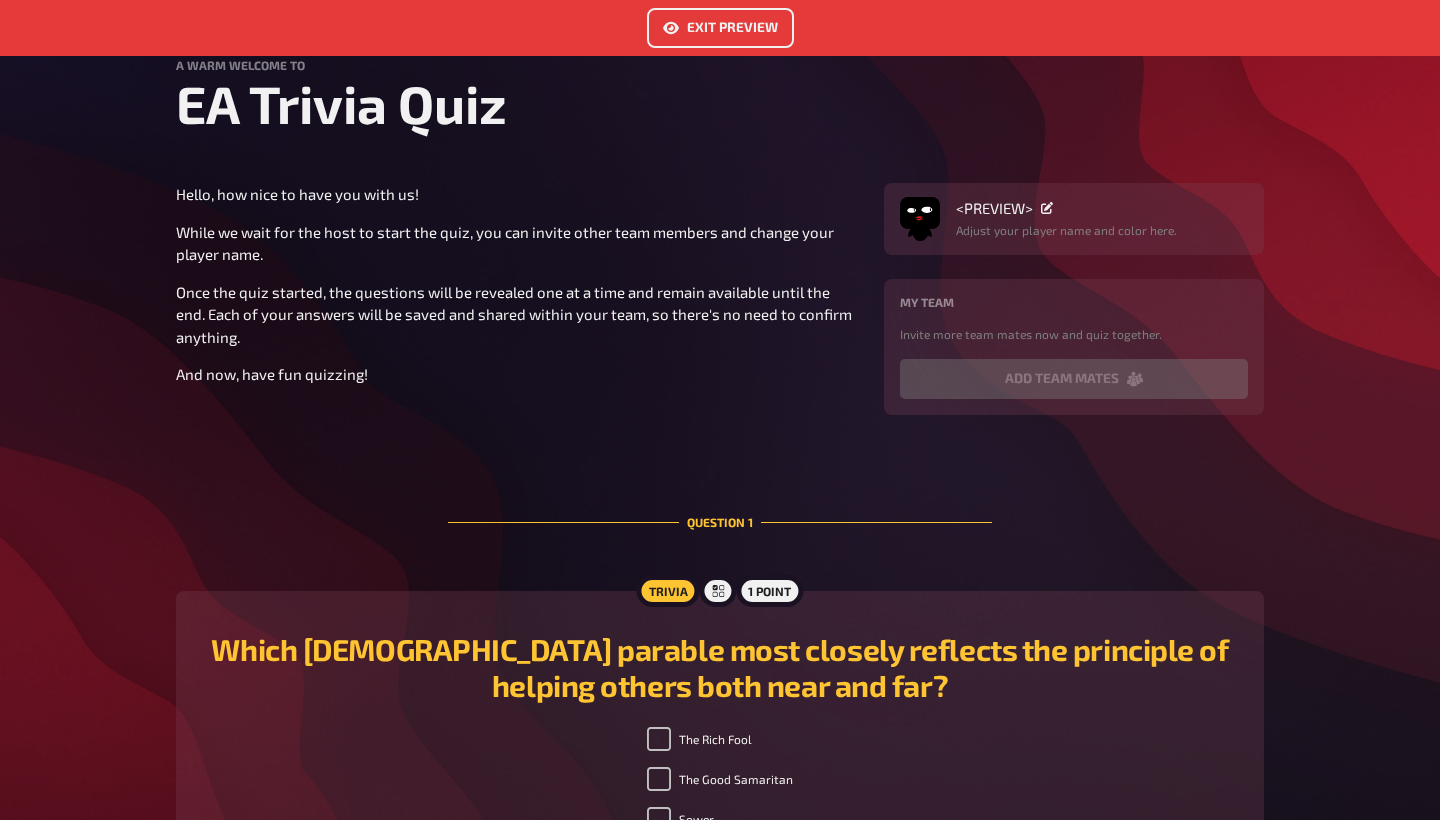 scroll, scrollTop: 109, scrollLeft: 0, axis: vertical 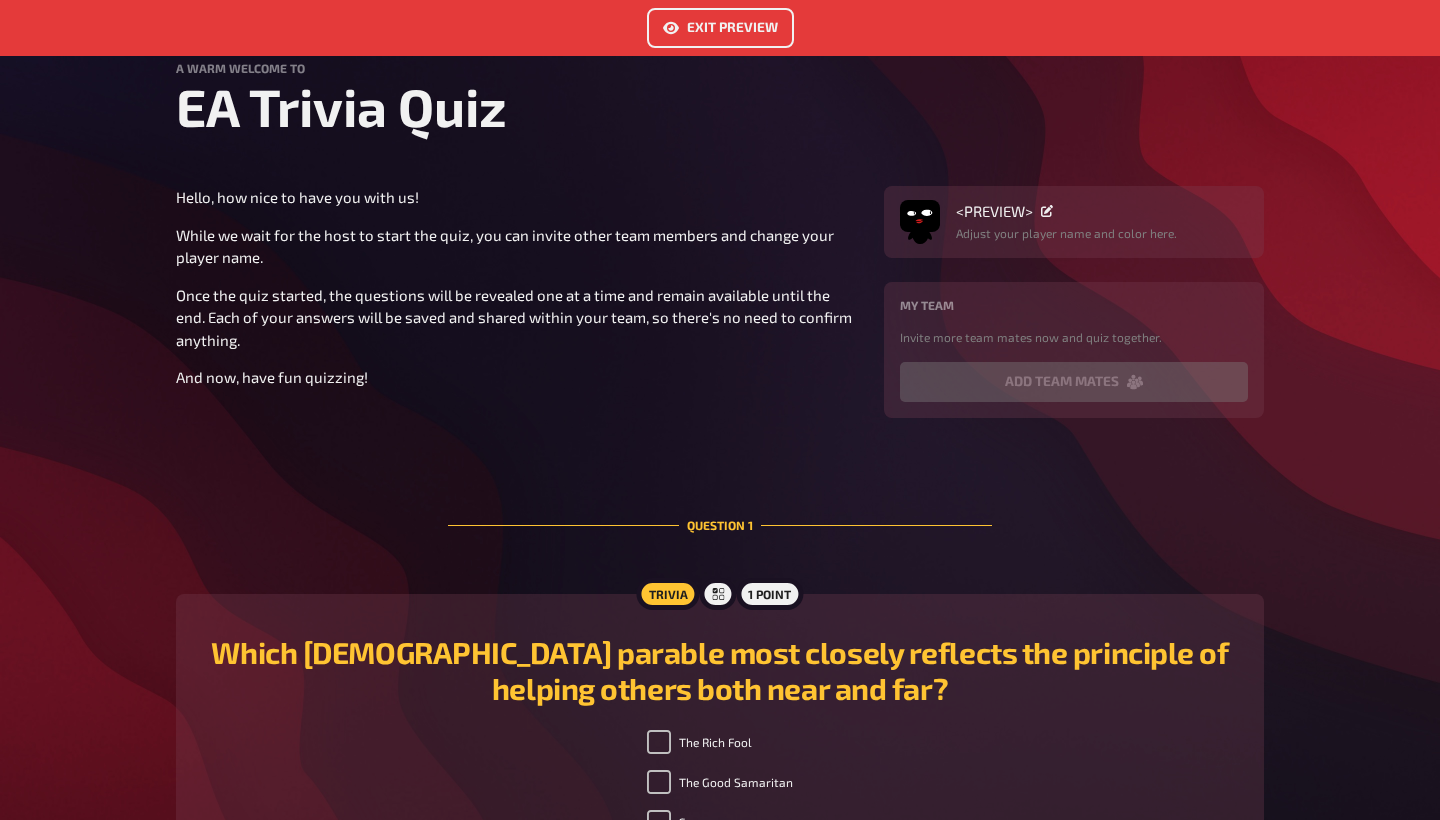 click on "Exit Preview" at bounding box center (720, 28) 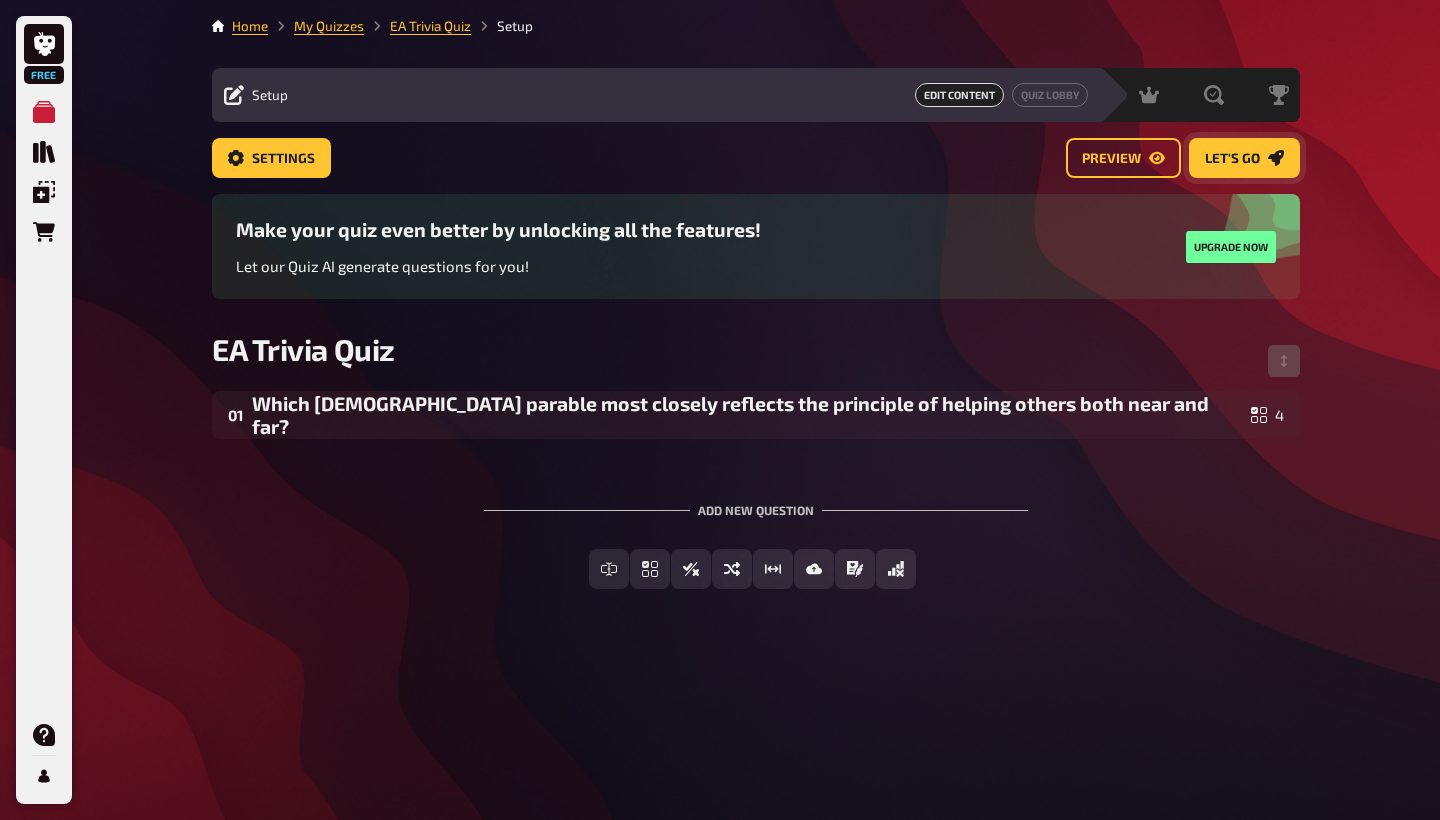 click 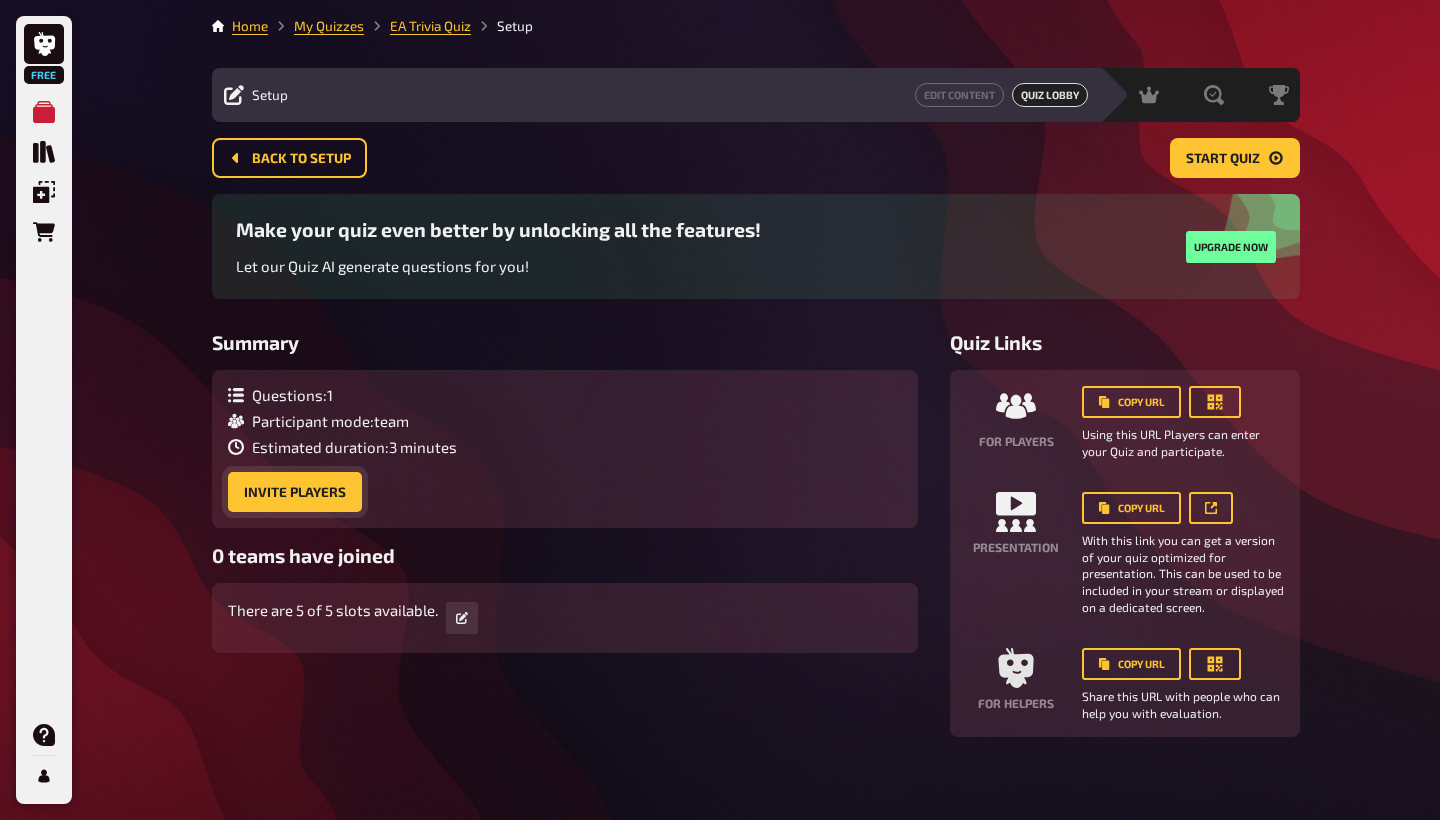 click on "Invite Players" at bounding box center (295, 492) 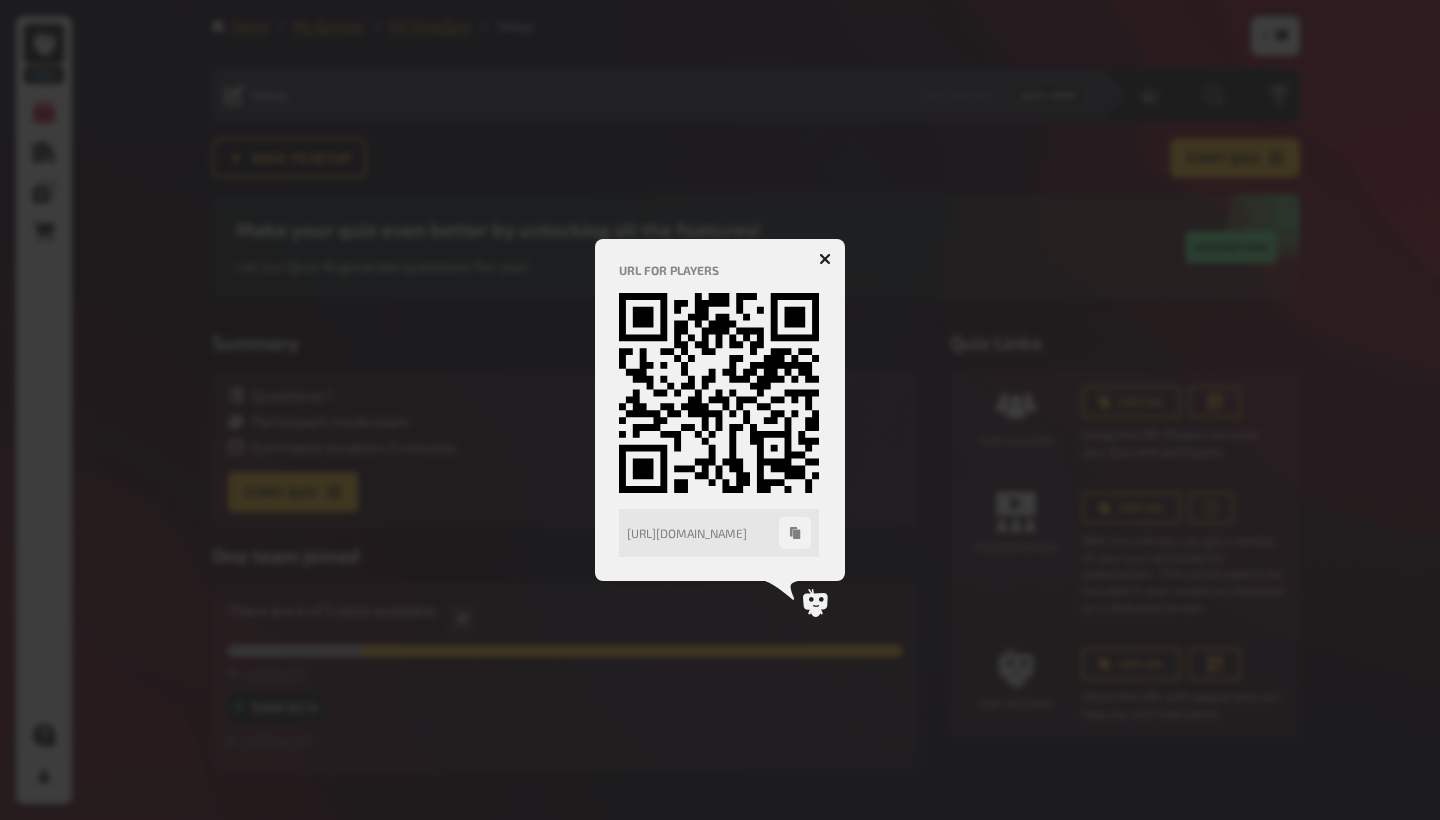 click at bounding box center [825, 259] 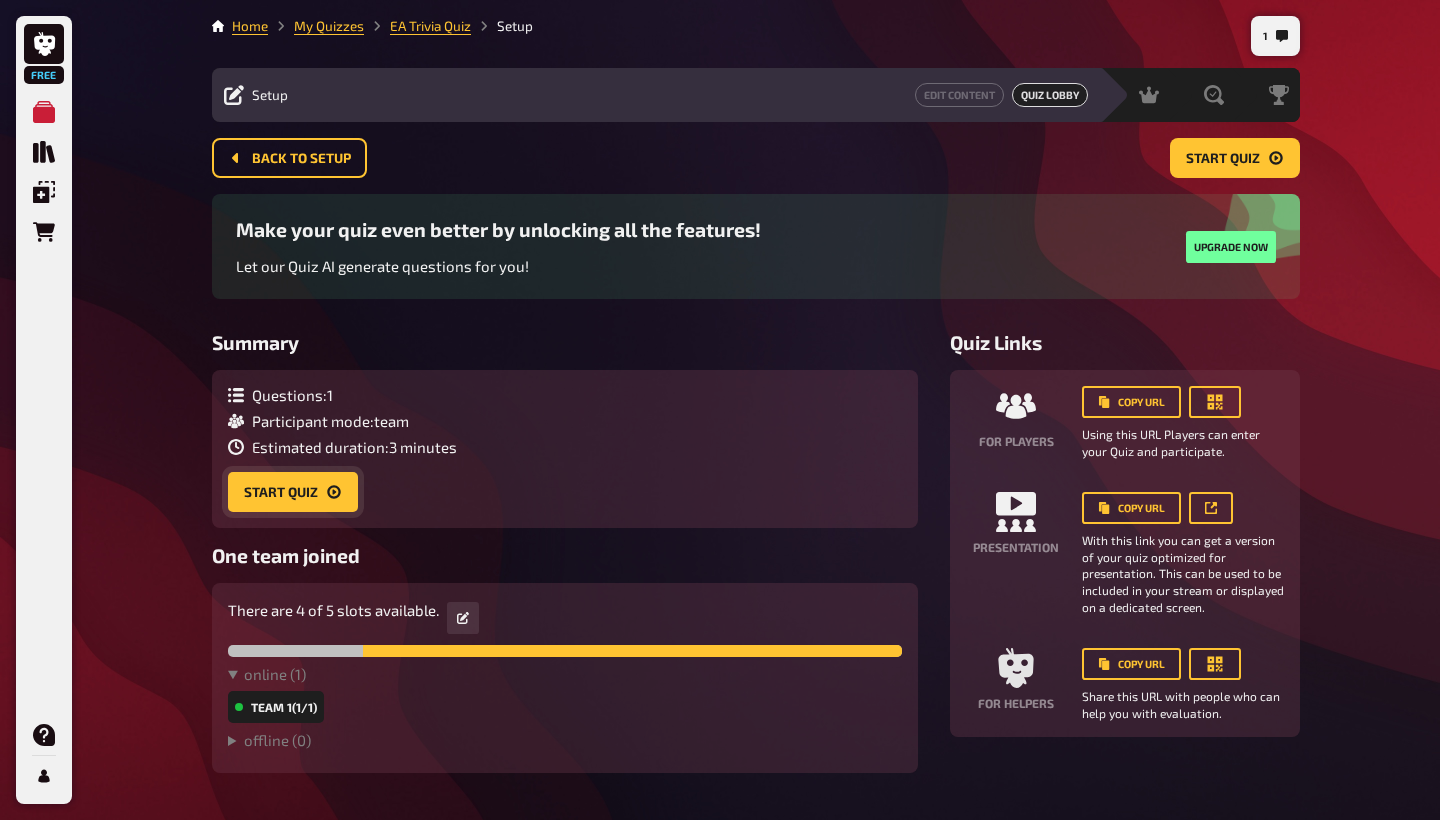 click on "Start Quiz" at bounding box center (293, 492) 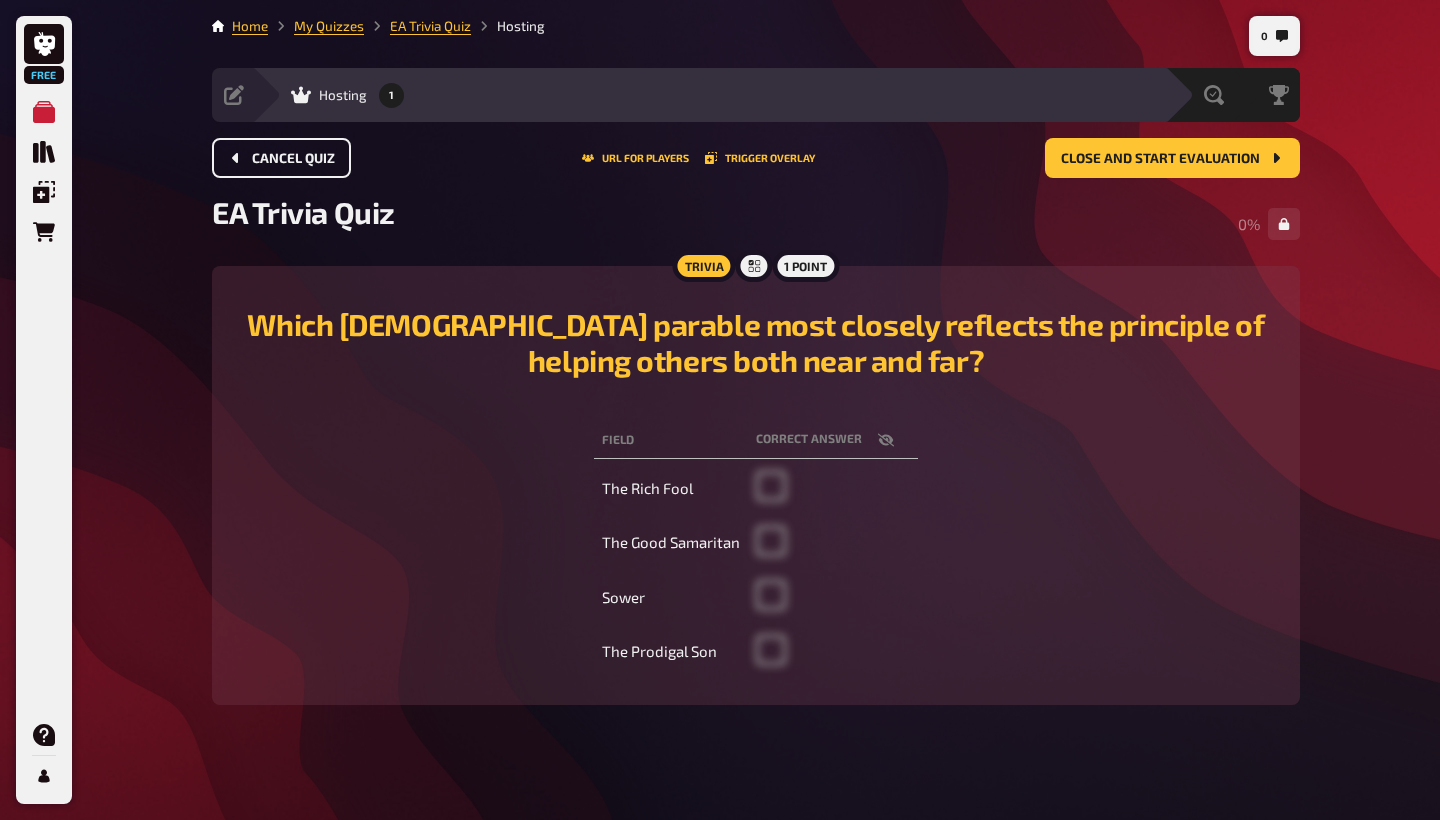 click on "Cancel Quiz" at bounding box center (293, 159) 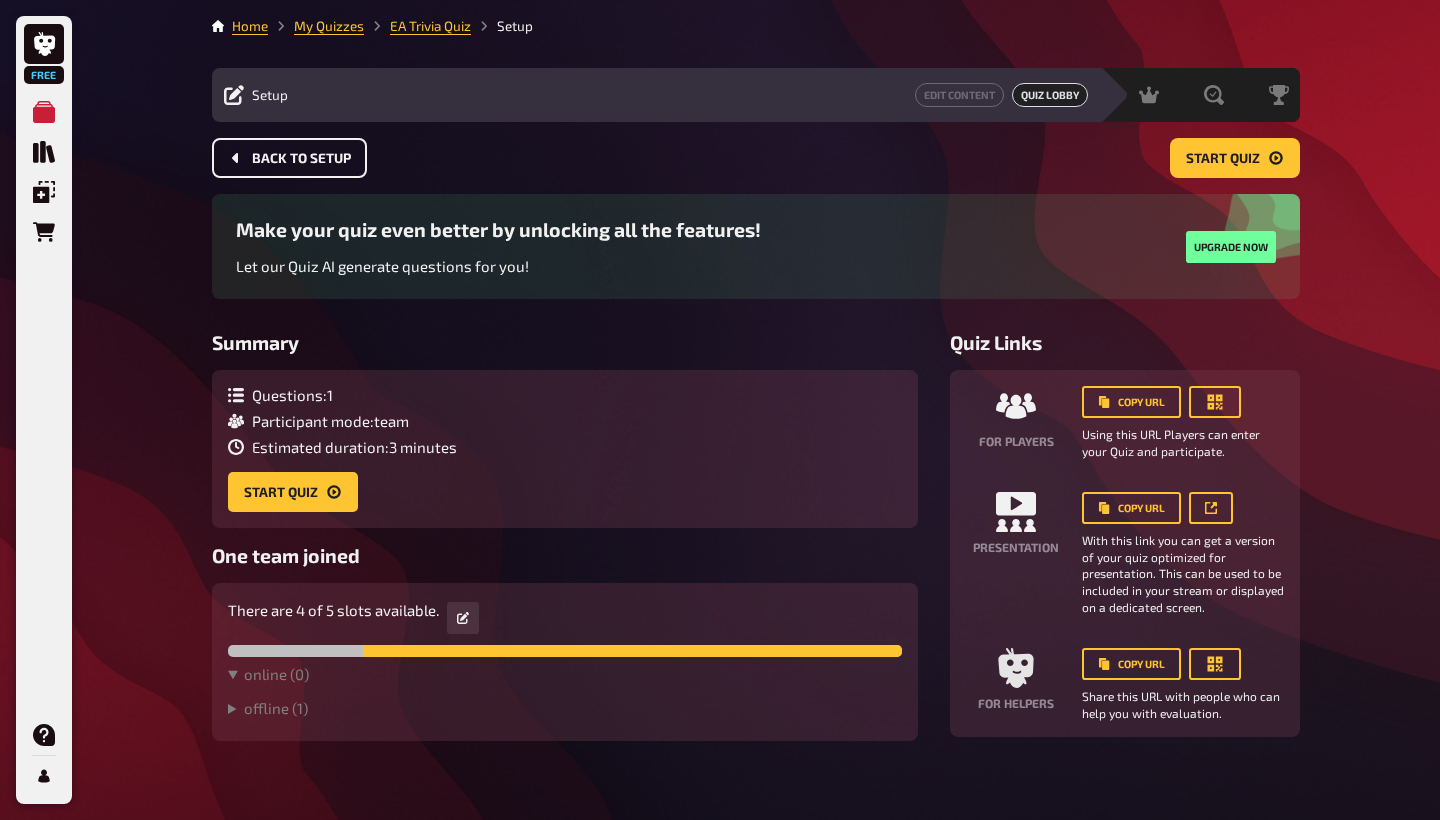 click on "Back to setup" at bounding box center (301, 159) 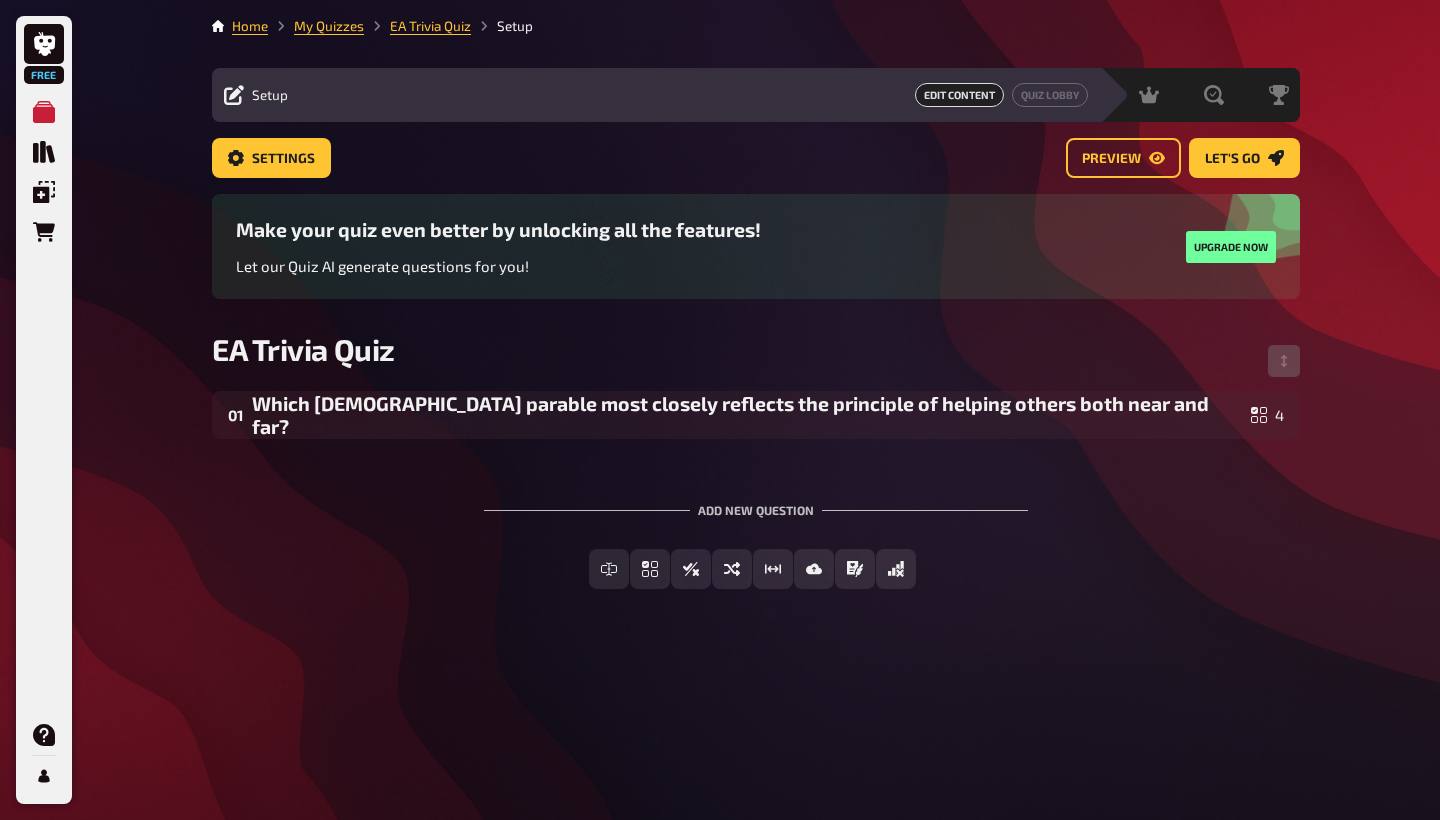 click on "Add new question" at bounding box center (756, 502) 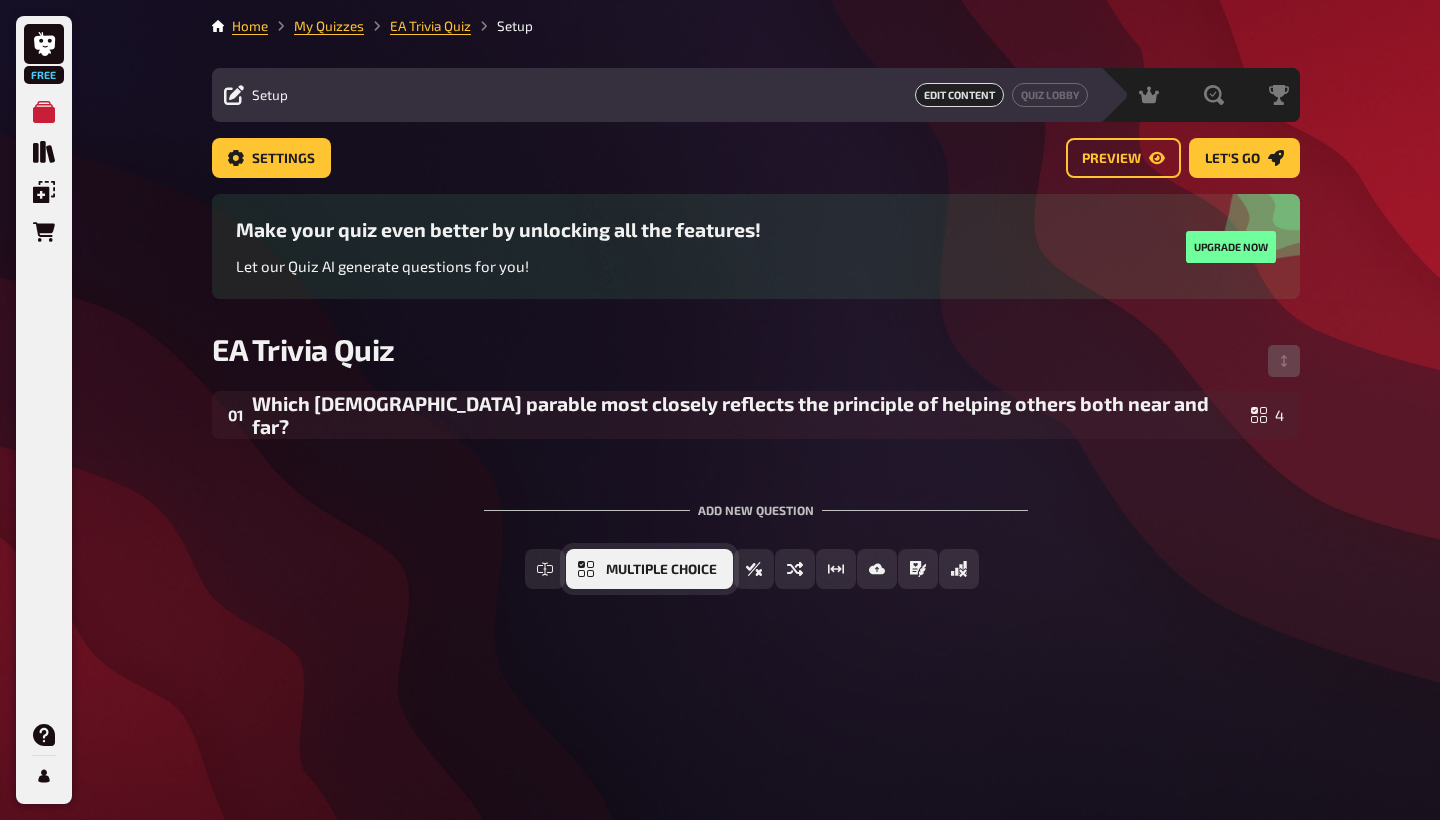 click on "Multiple Choice" at bounding box center (661, 570) 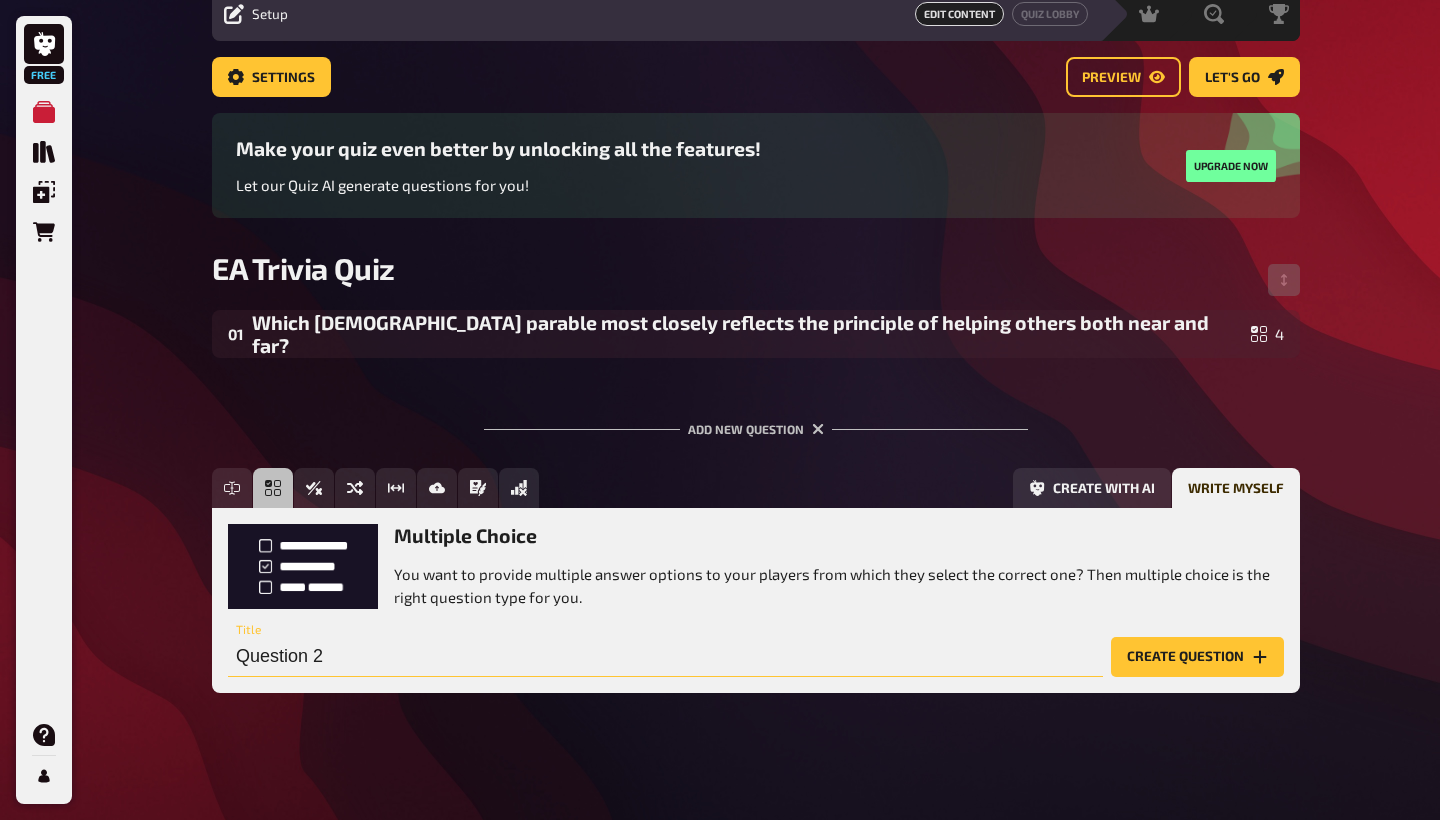 click on "Question 2" at bounding box center (665, 657) 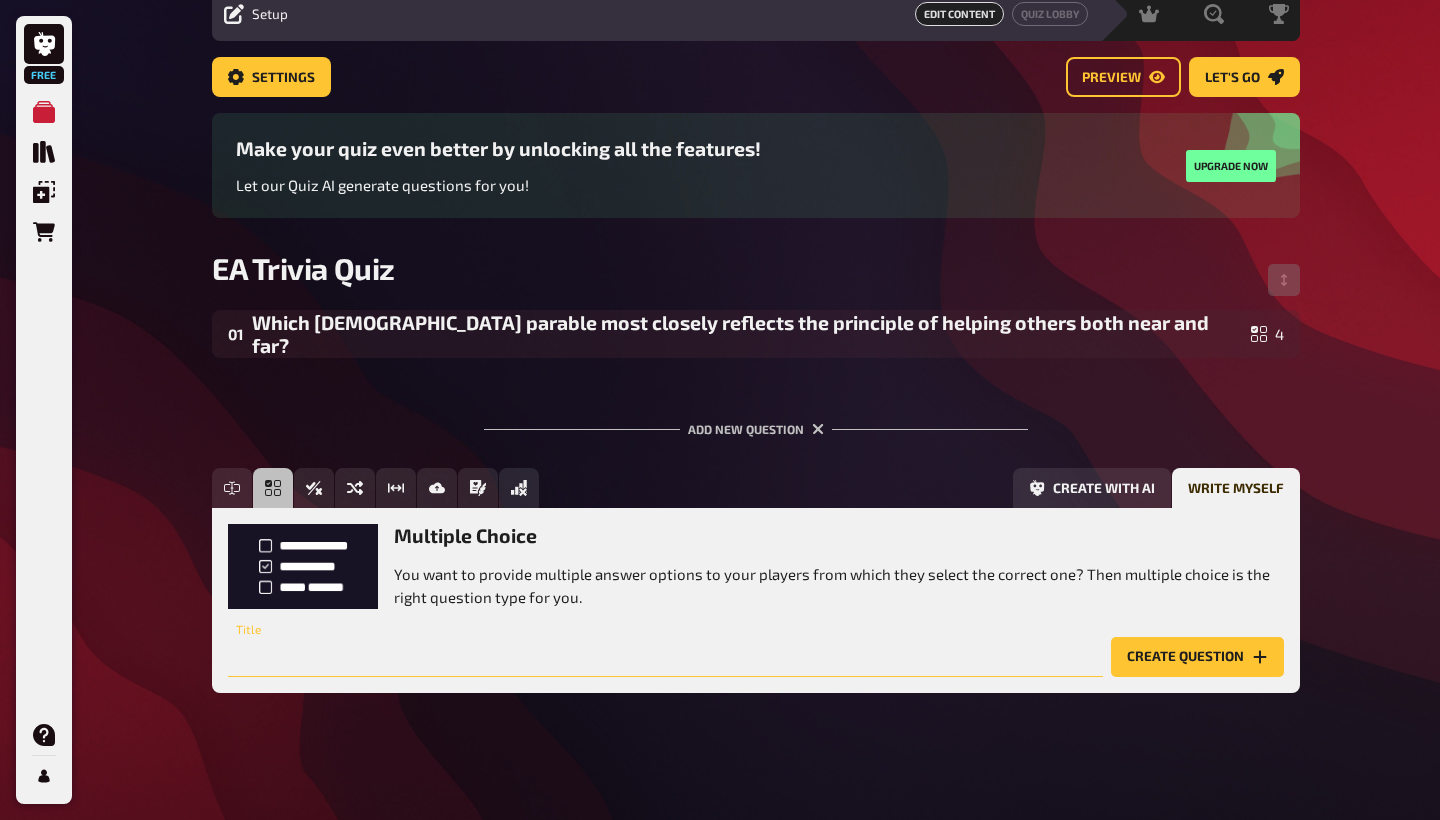 paste on "How much does GiveWell estimate it costs to prevent 1 death via the Against [MEDICAL_DATA] Foundation?" 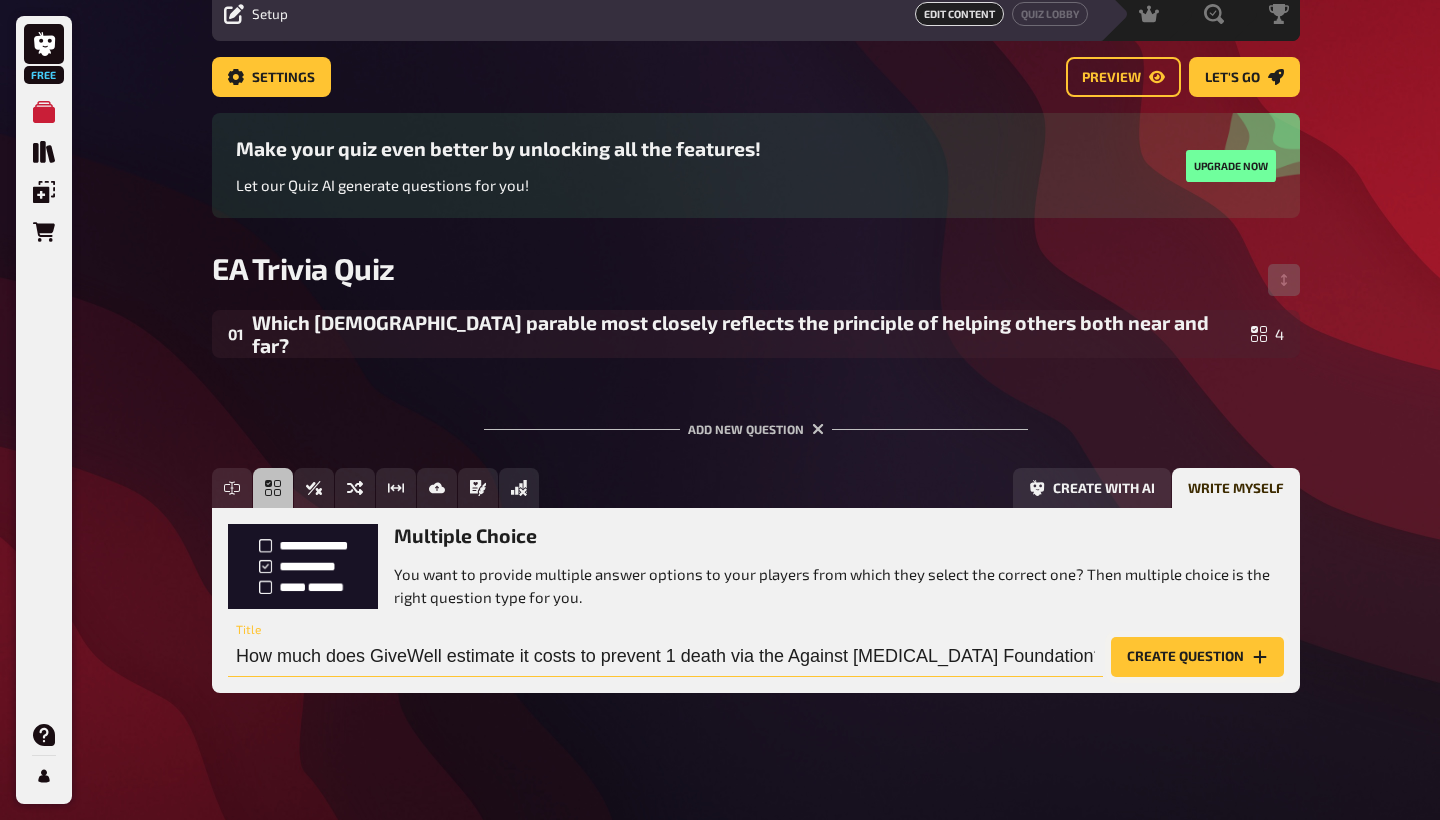 type on "How much does GiveWell estimate it costs to prevent 1 death via the Against [MEDICAL_DATA] Foundation?" 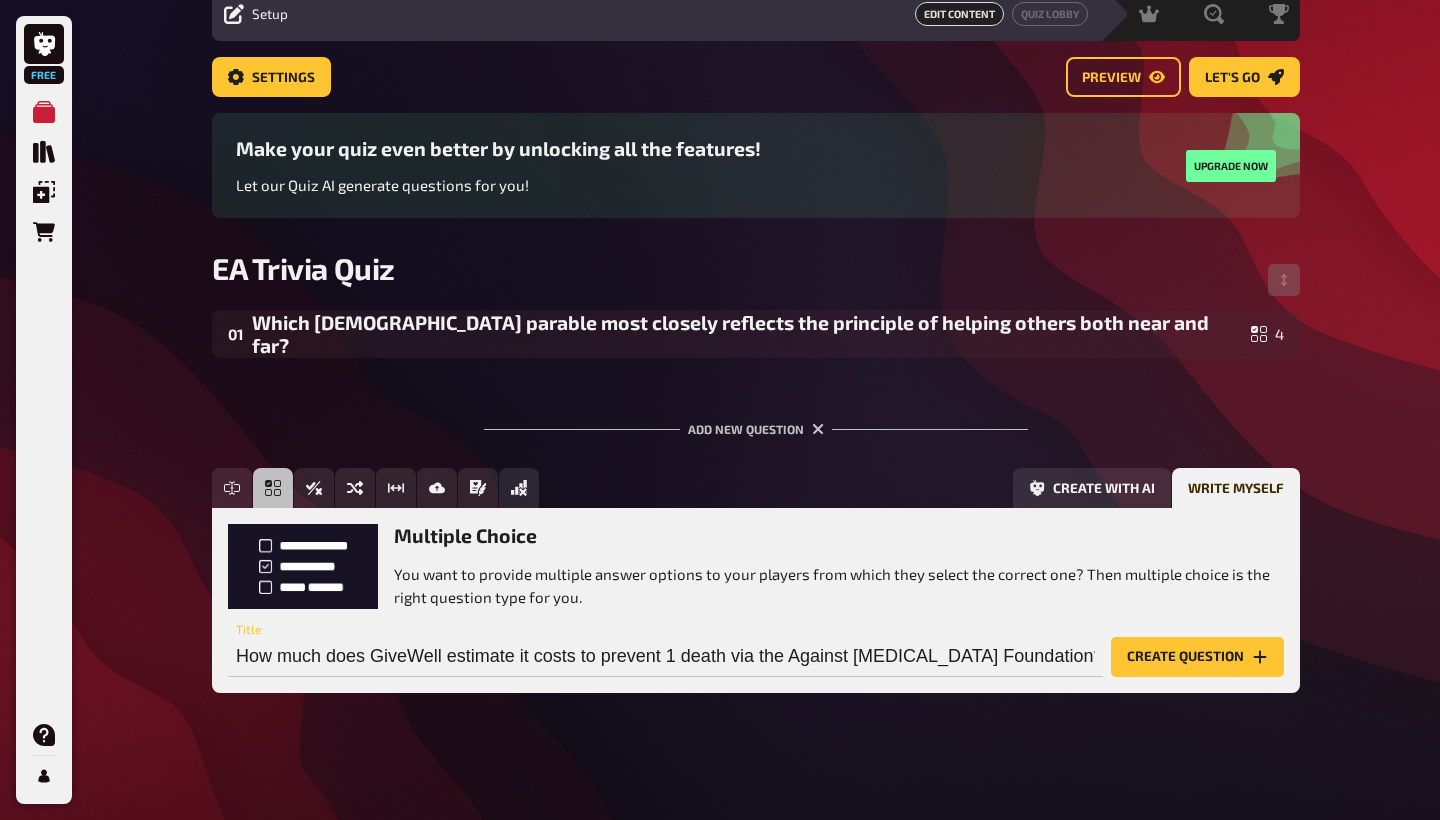 click on "Create question" at bounding box center (1197, 657) 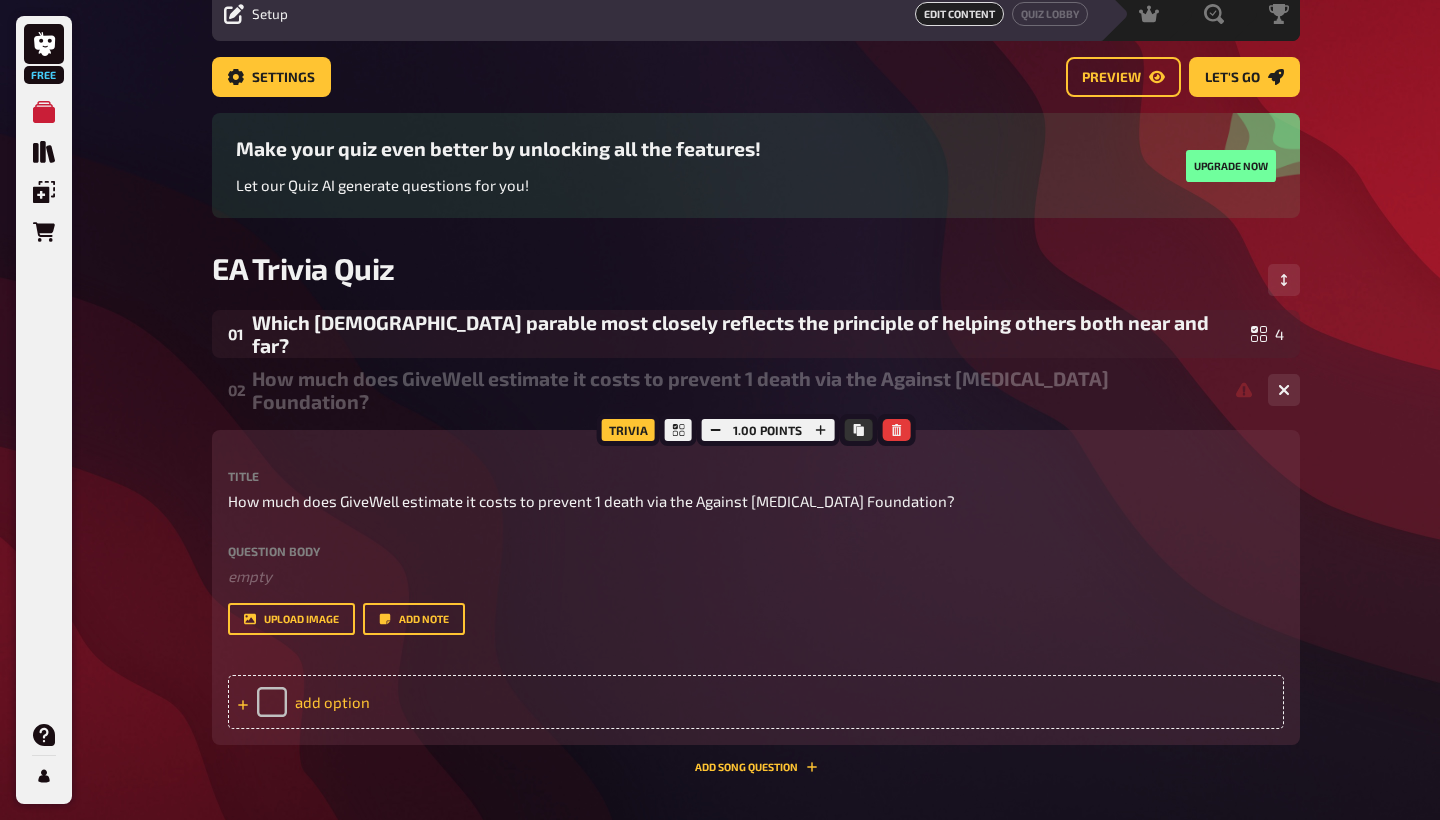 click on "add option" at bounding box center [756, 702] 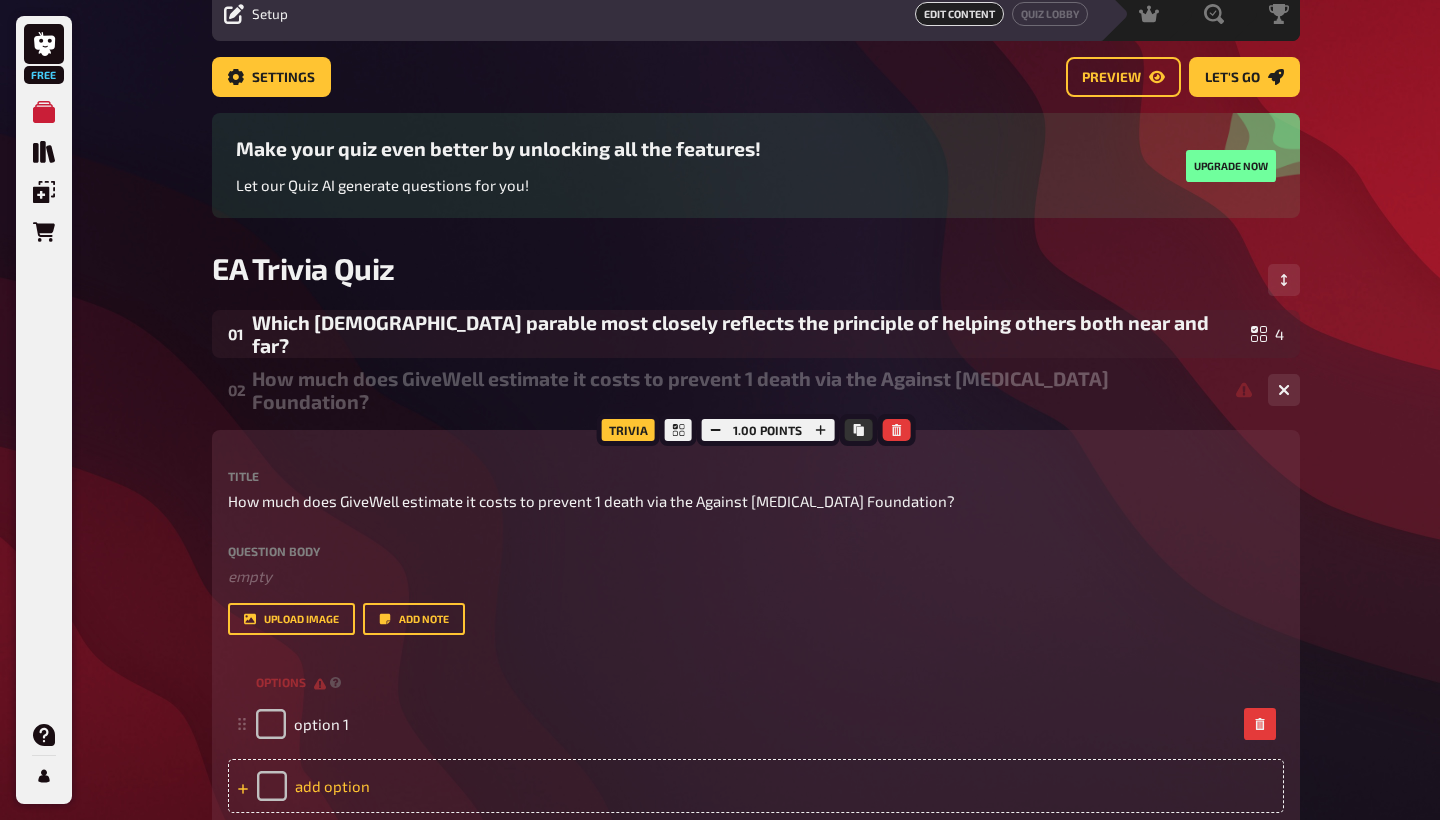 click on "add option" at bounding box center [756, 786] 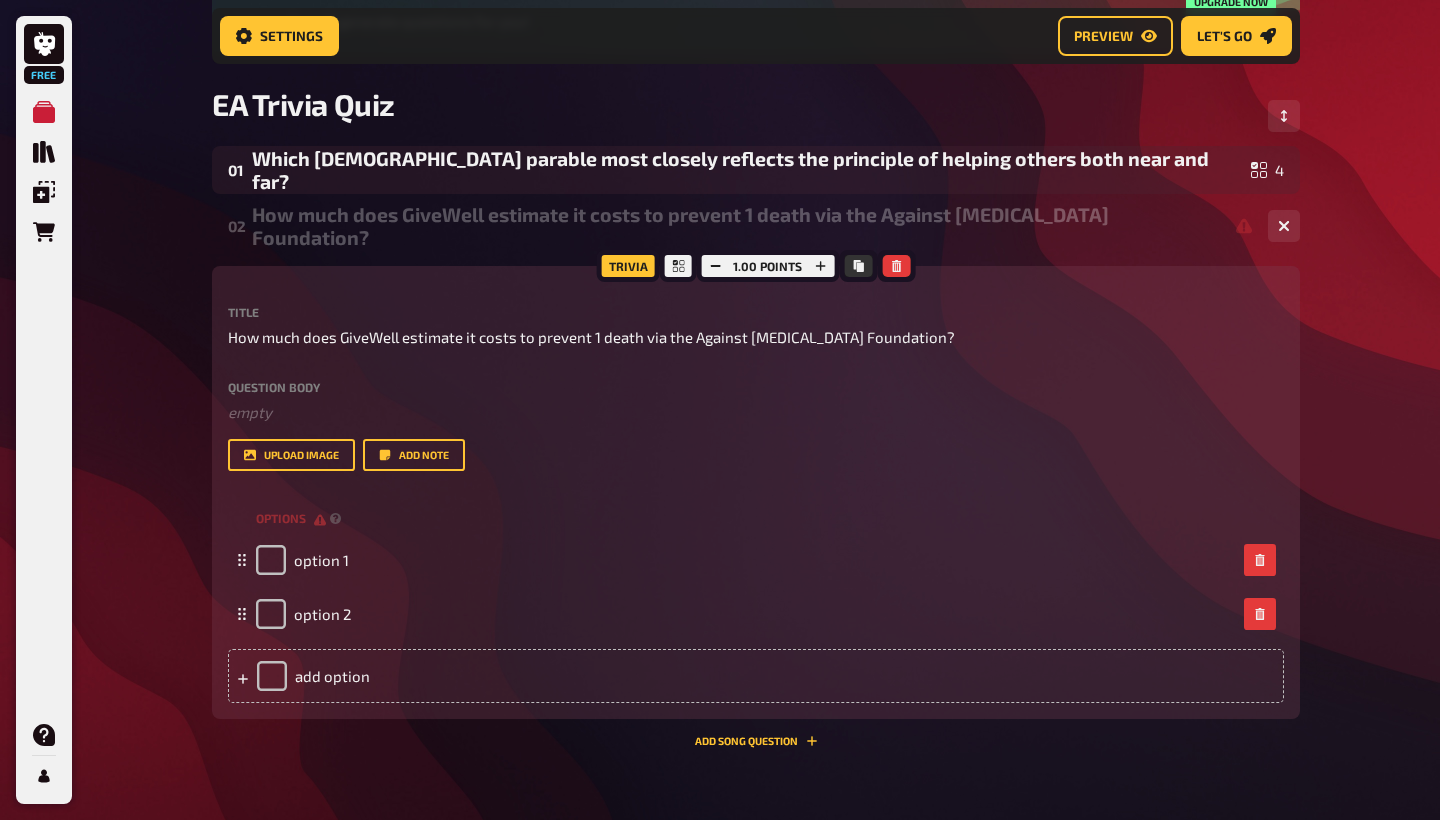 scroll, scrollTop: 262, scrollLeft: 0, axis: vertical 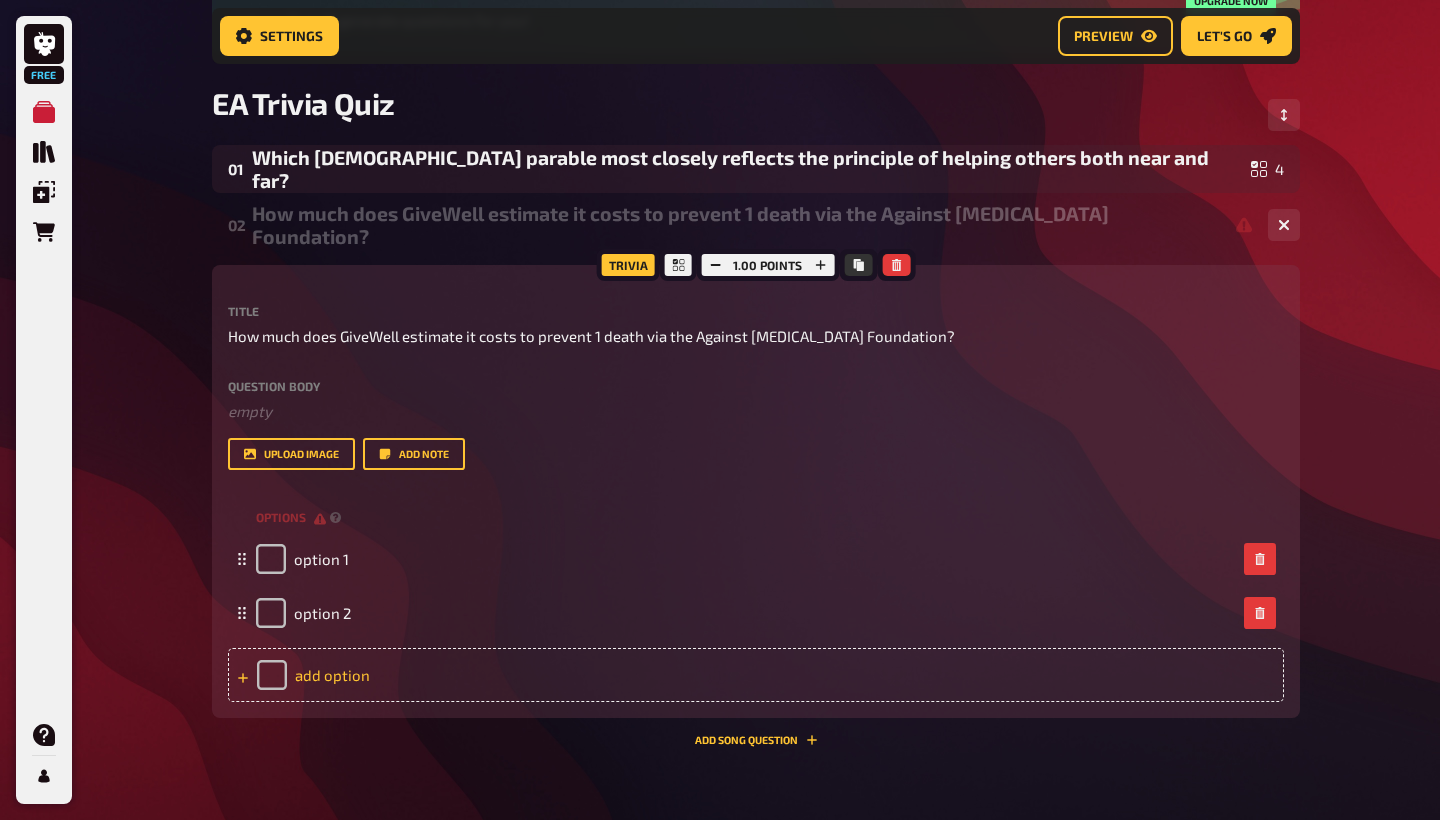 click on "add option" at bounding box center [756, 675] 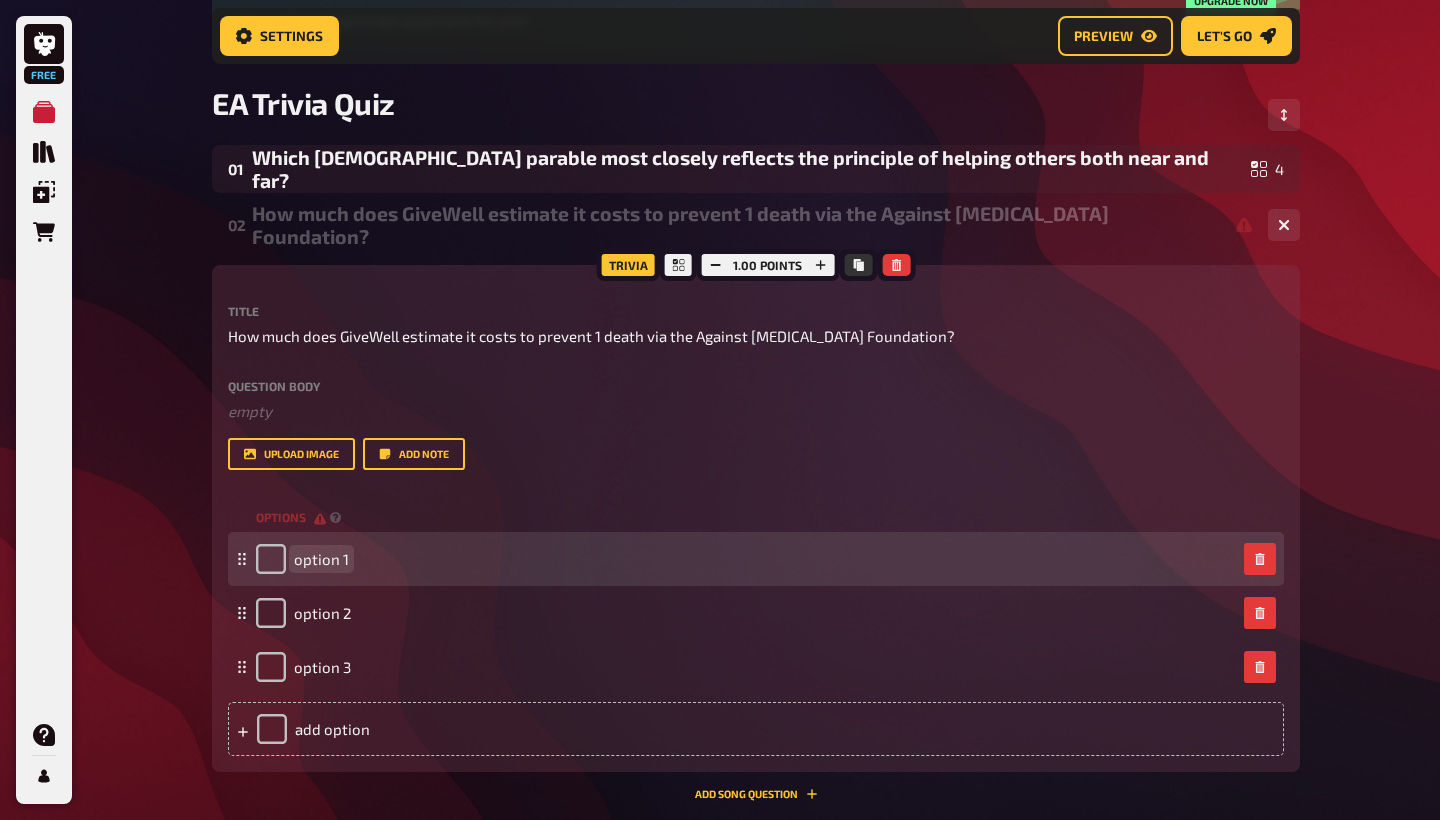 click on "option 1" at bounding box center [321, 559] 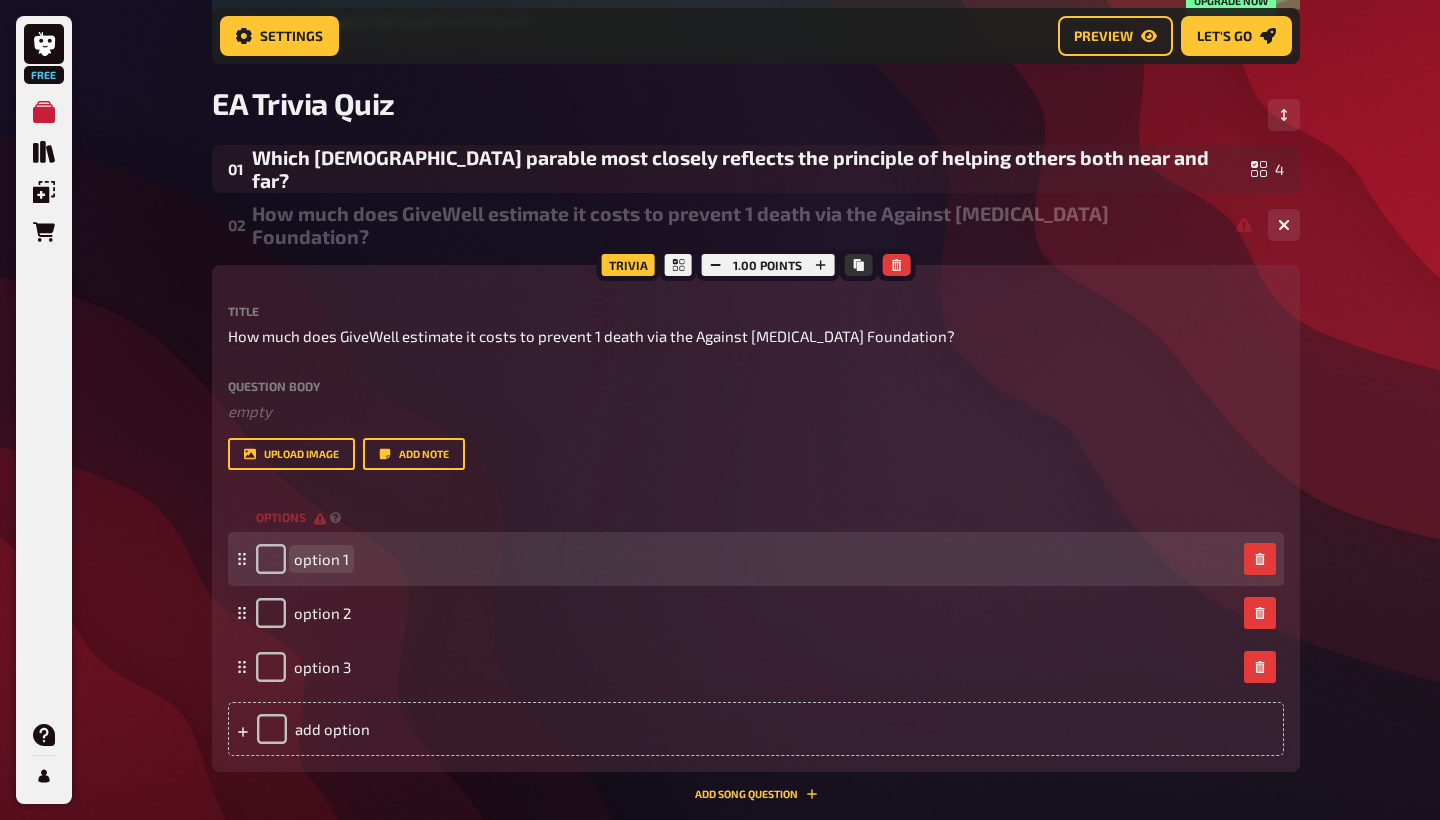 type 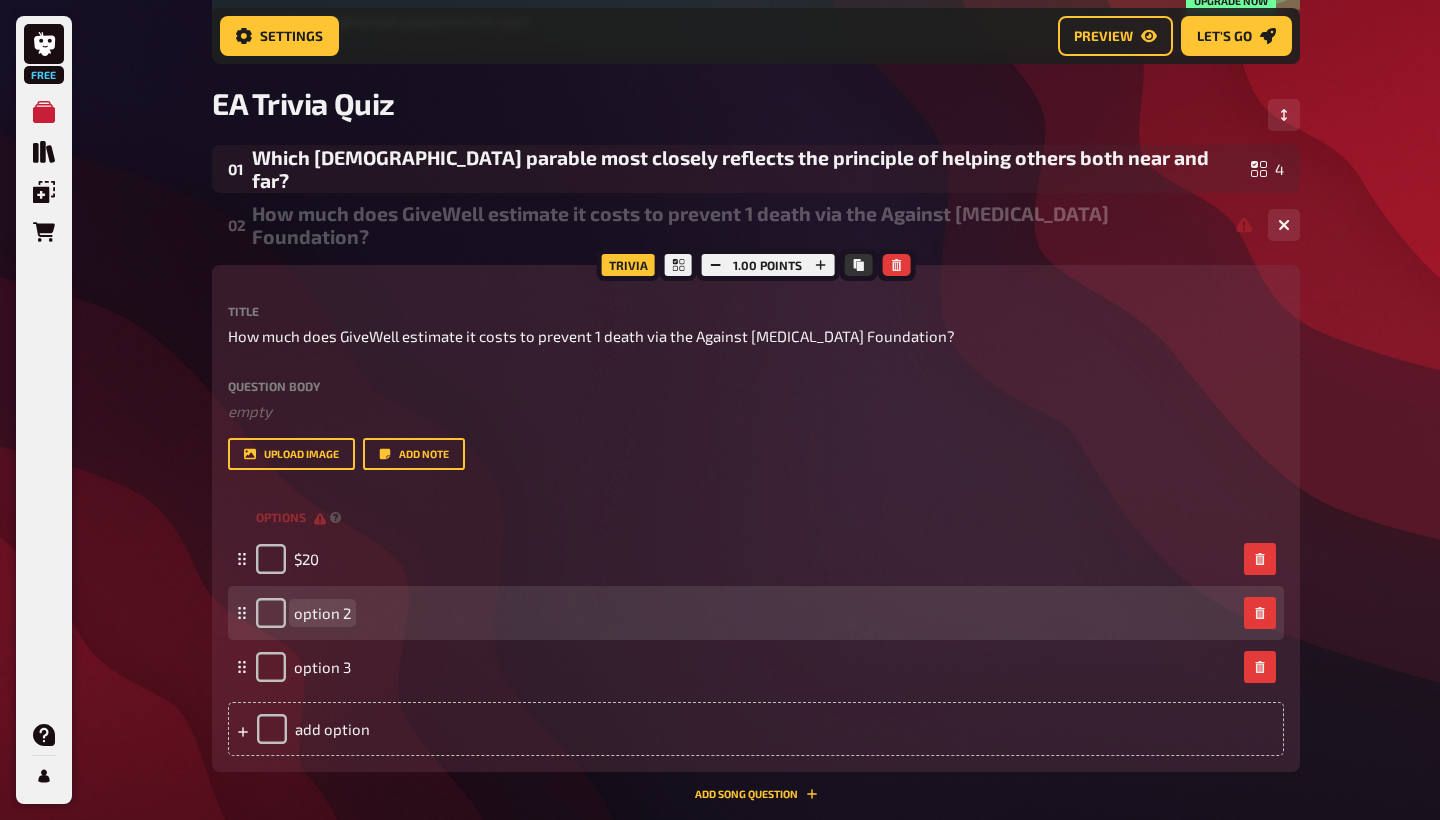 click on "option 2" at bounding box center [322, 613] 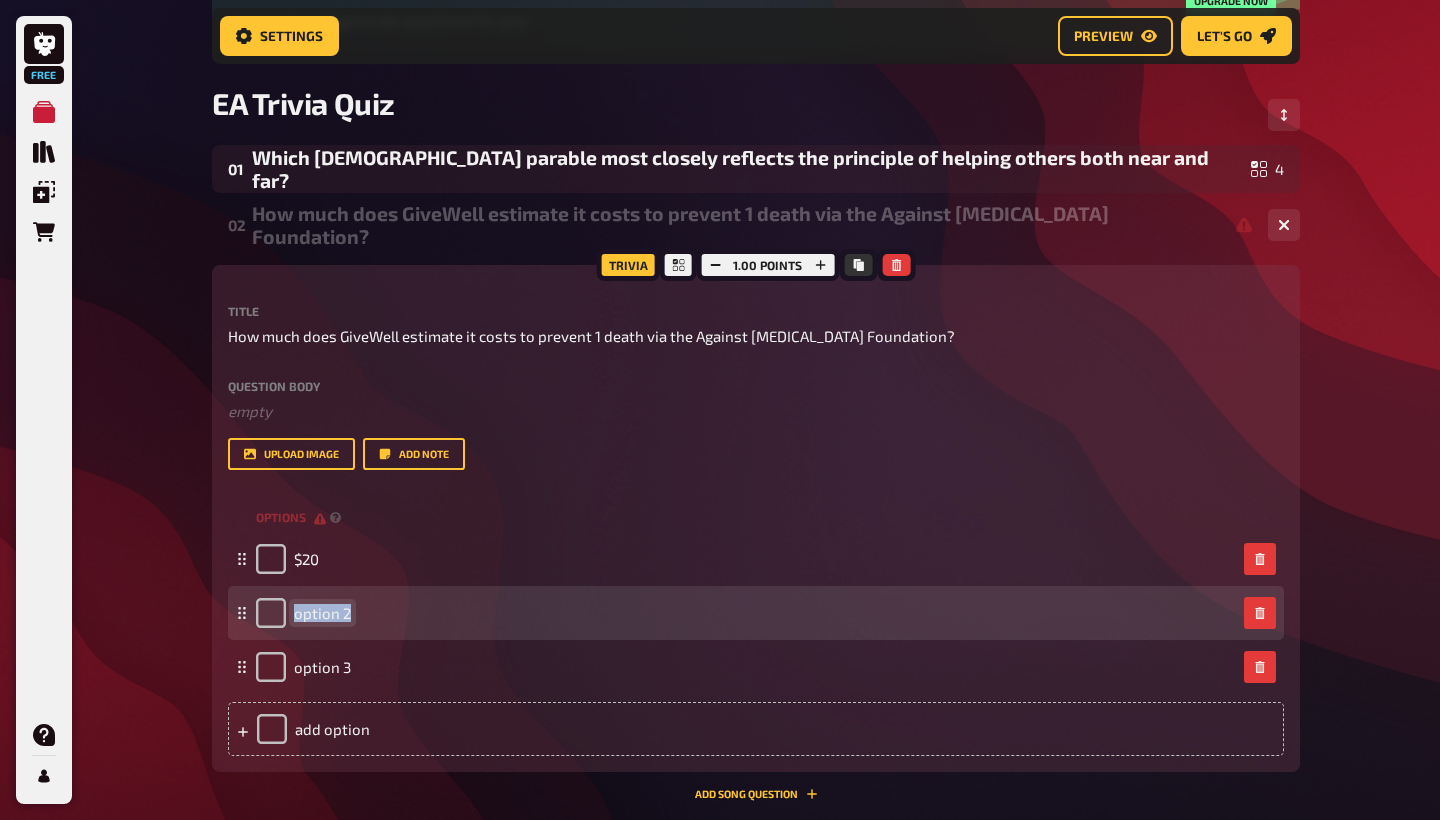 drag, startPoint x: 347, startPoint y: 615, endPoint x: 290, endPoint y: 614, distance: 57.00877 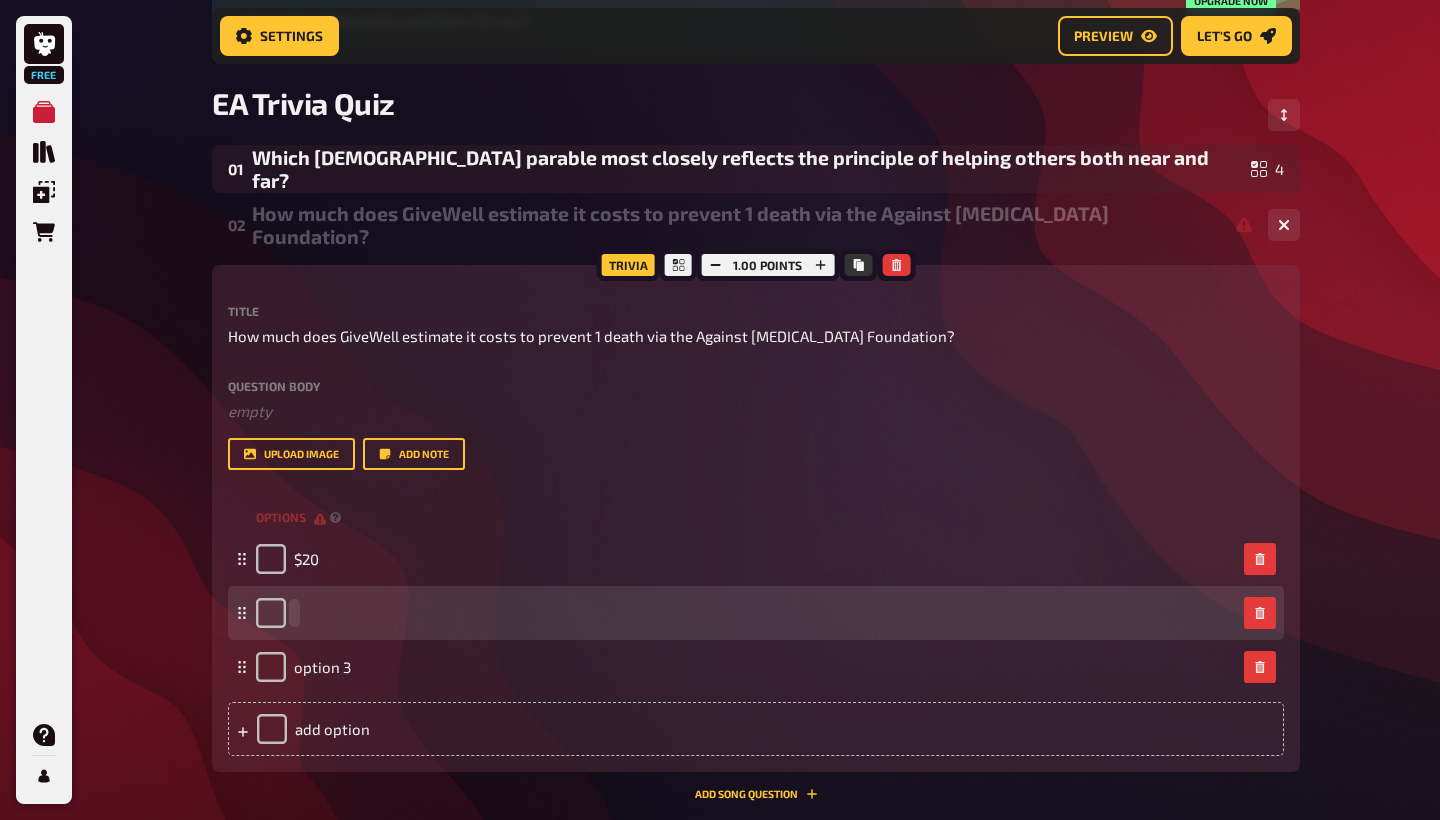 type 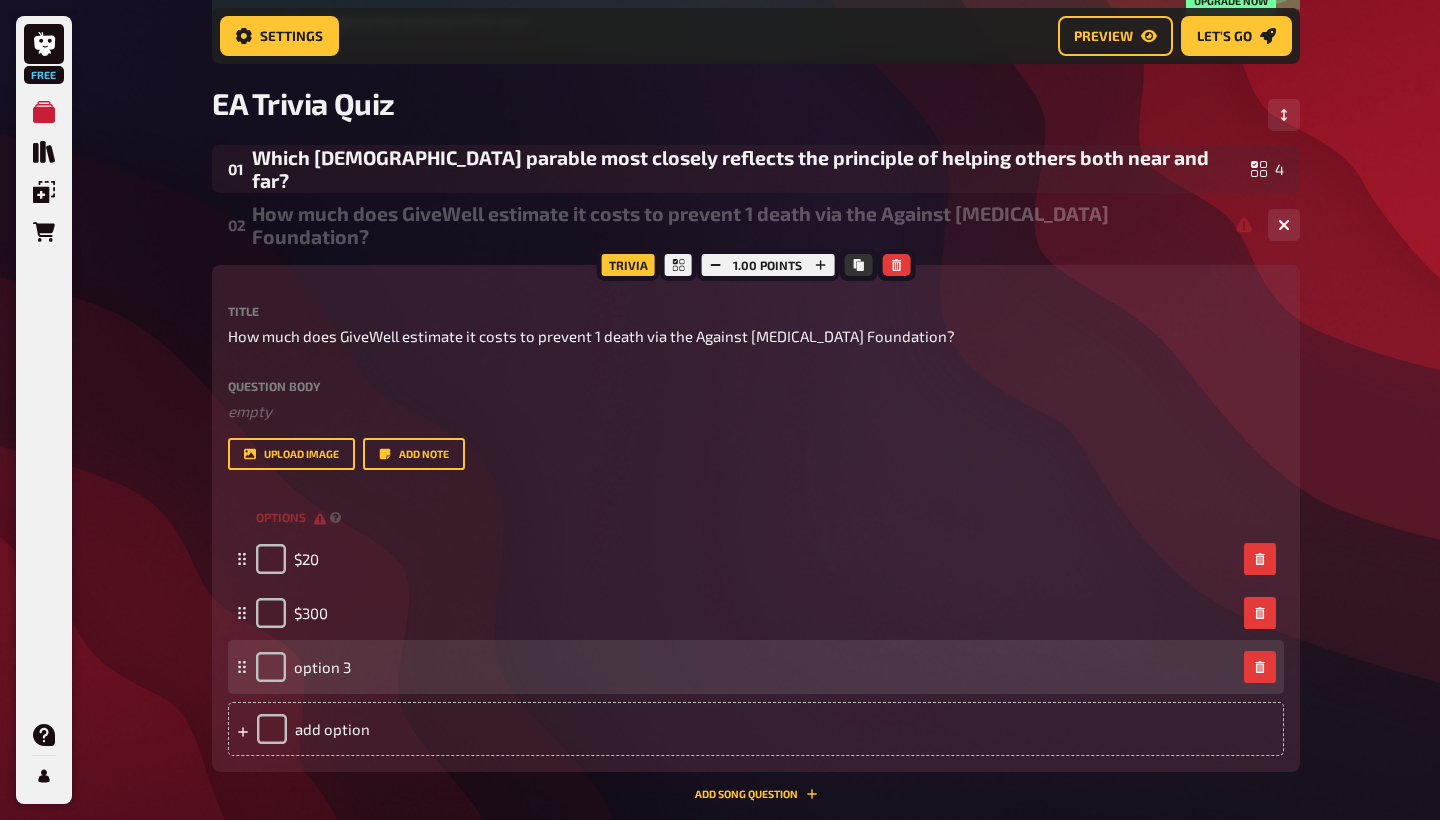 click on "option 3" at bounding box center [303, 667] 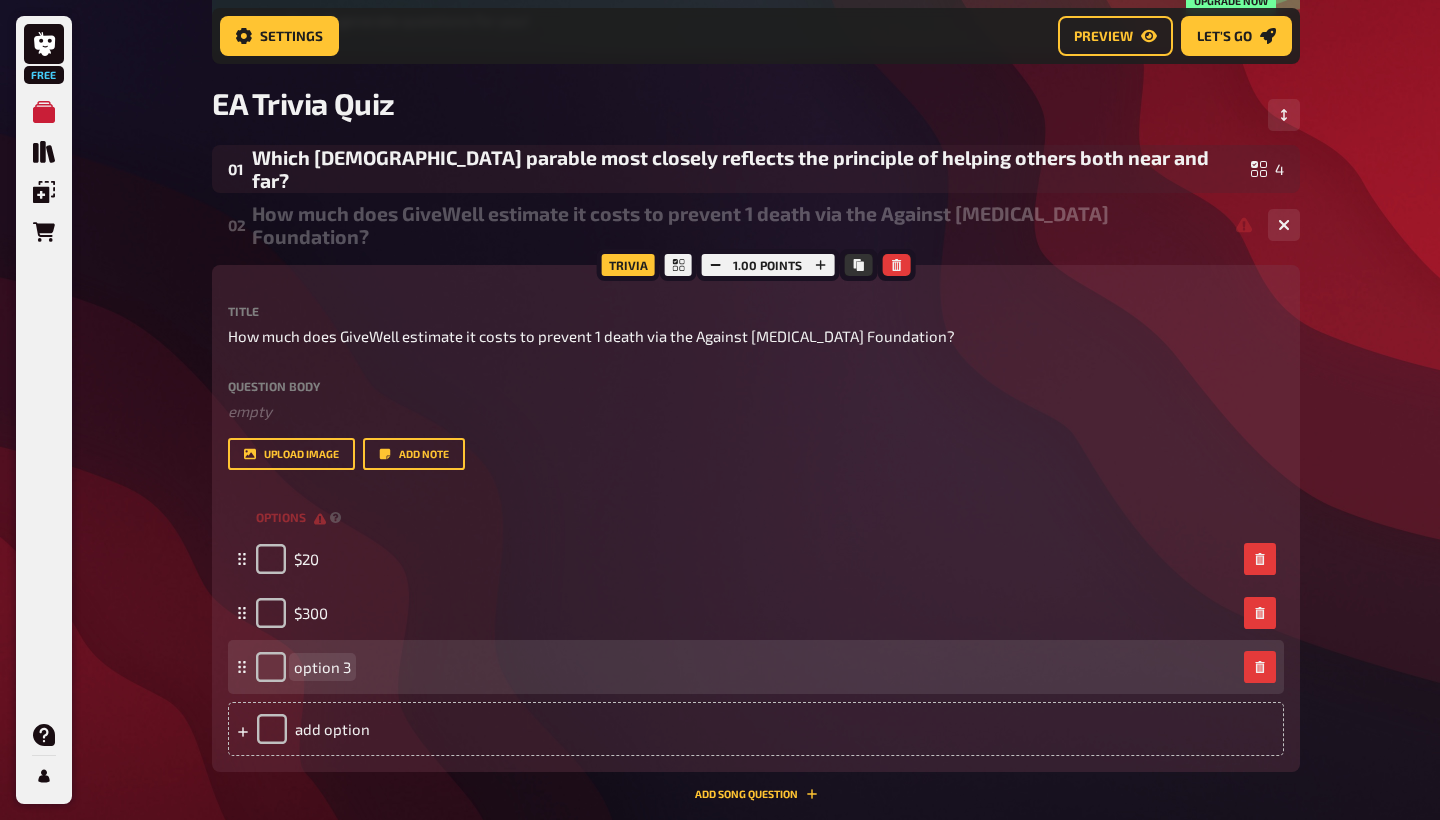 click on "option 3" at bounding box center [322, 667] 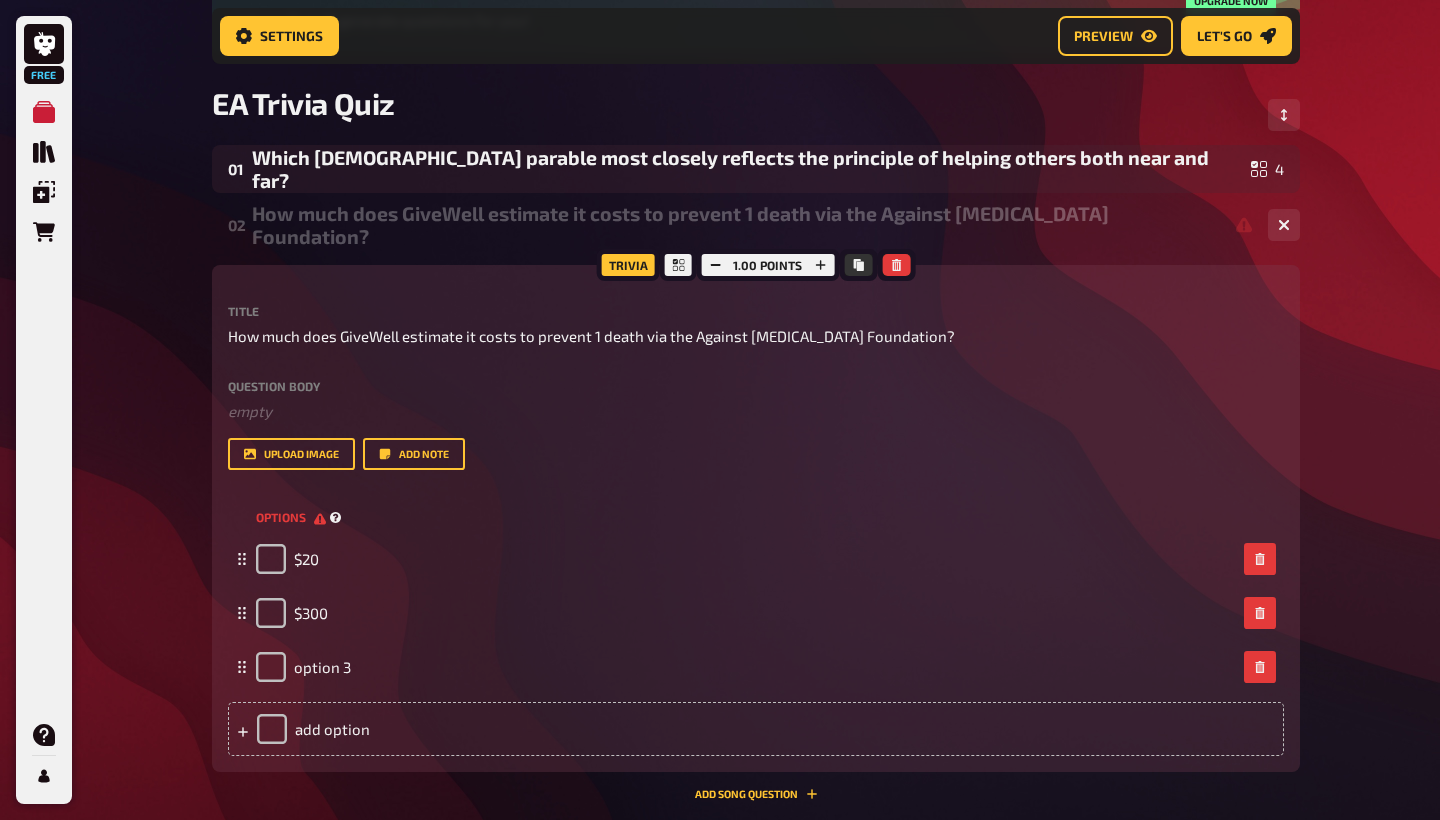 click on "options" at bounding box center [291, 517] 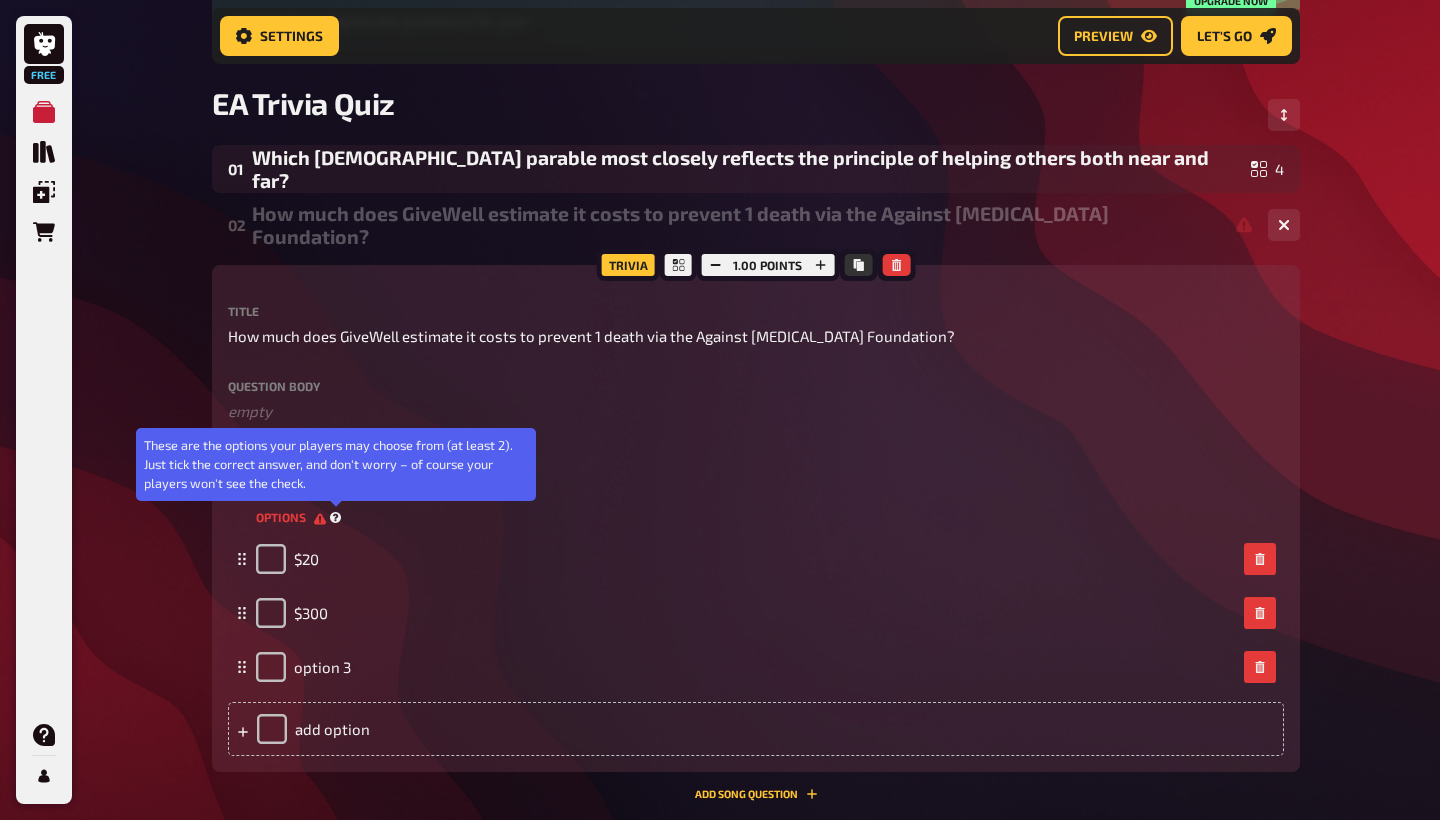 click 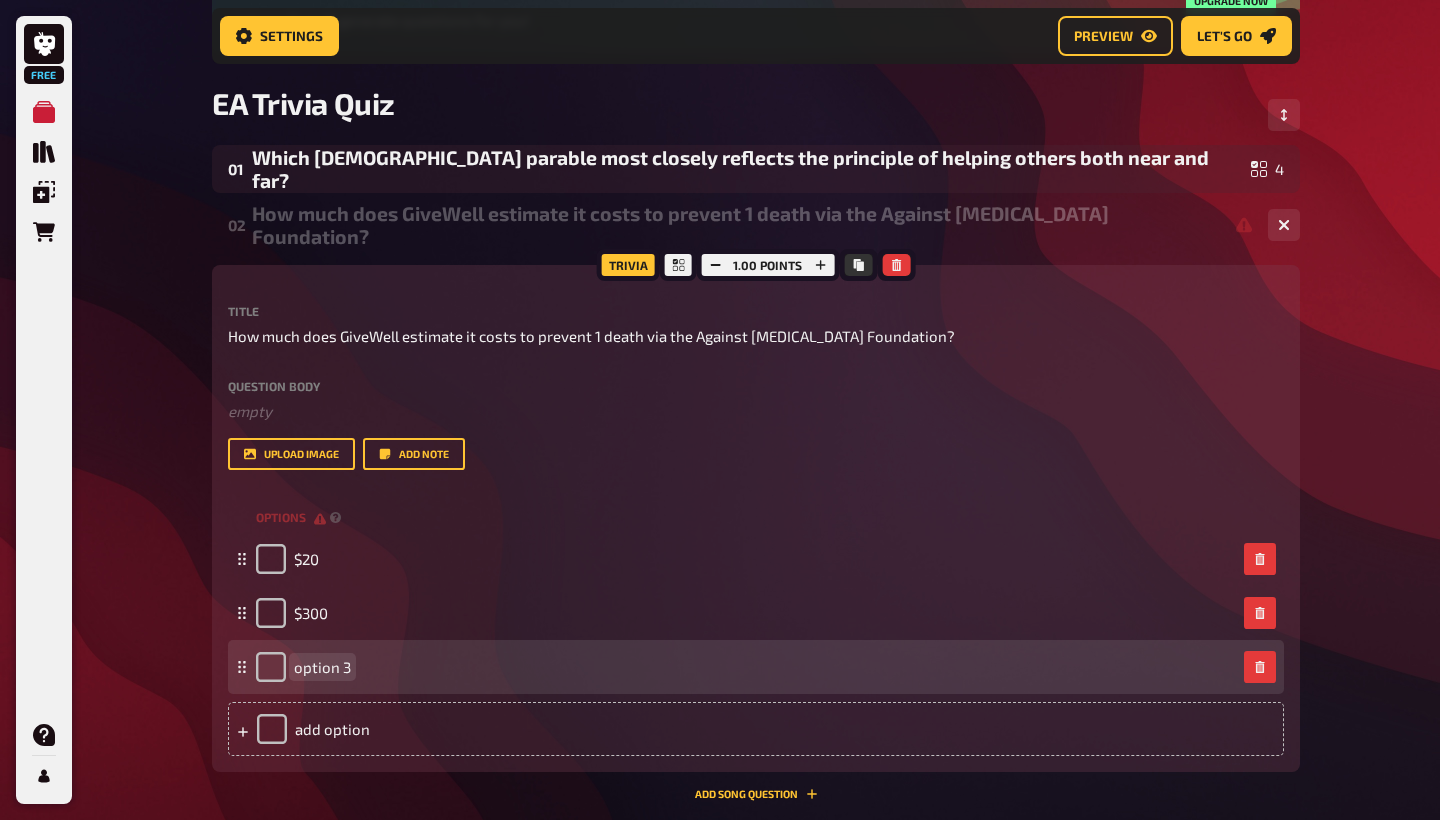 click on "option 3" at bounding box center (322, 667) 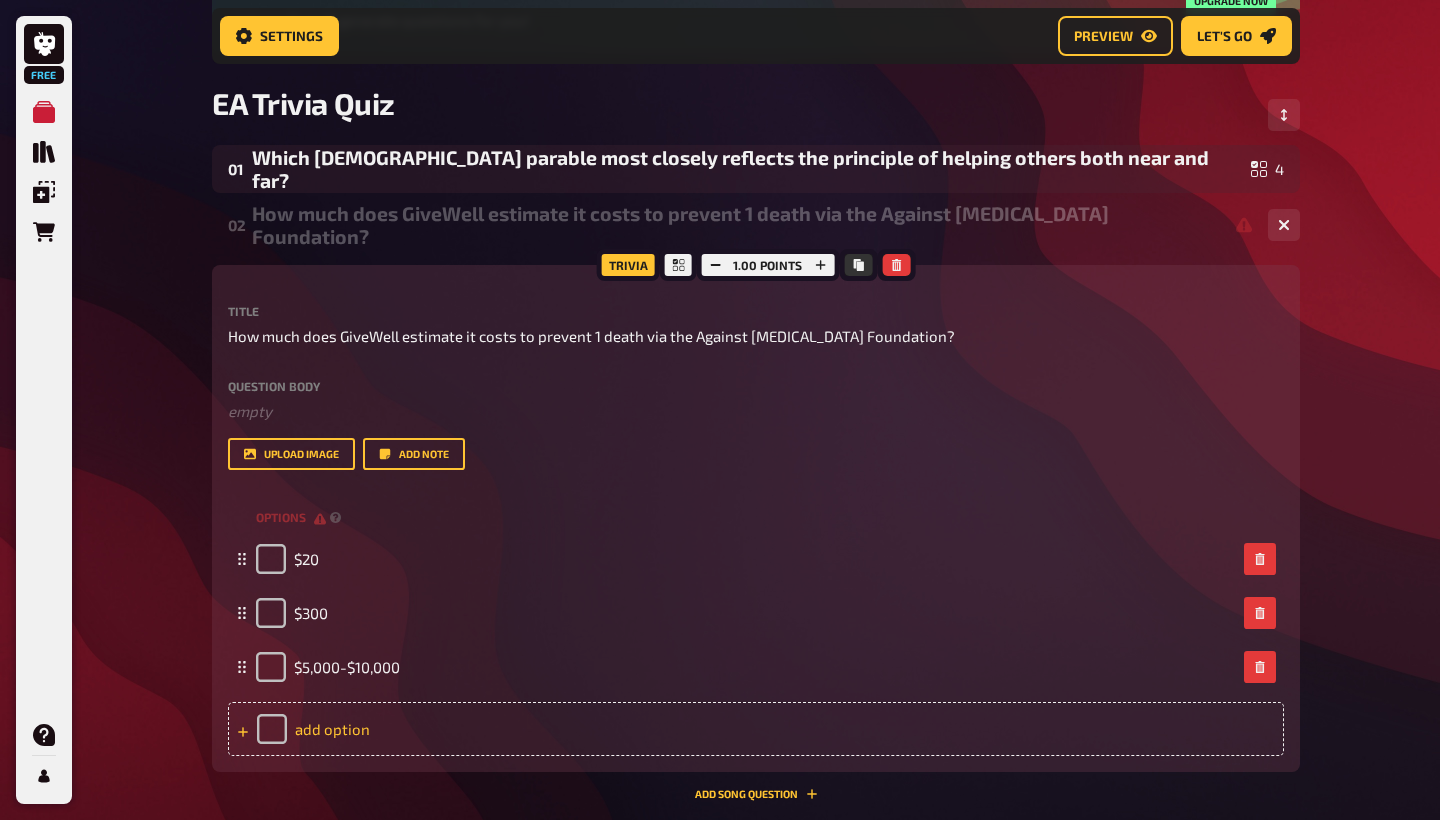 click on "add option" at bounding box center [756, 729] 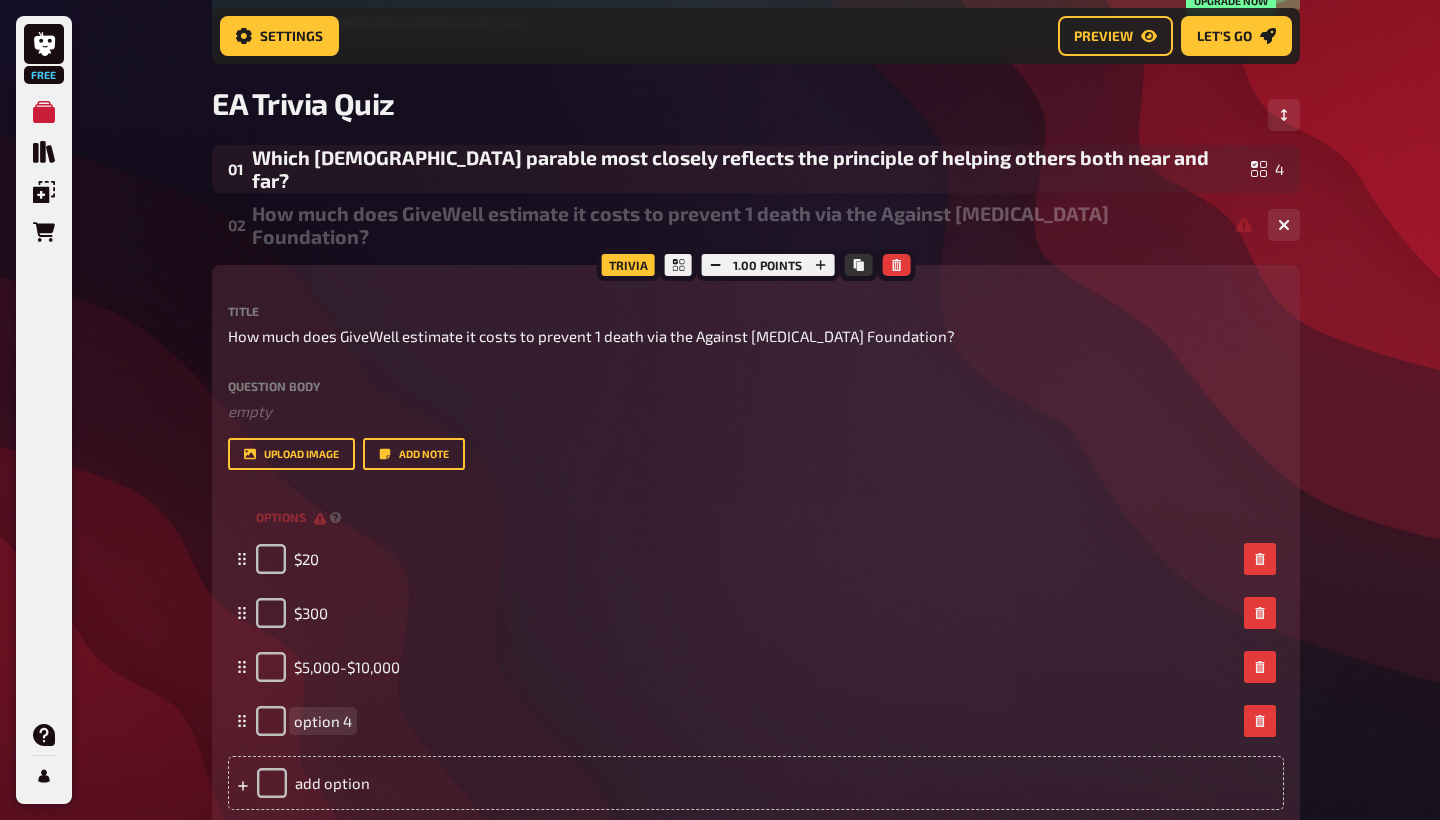 type 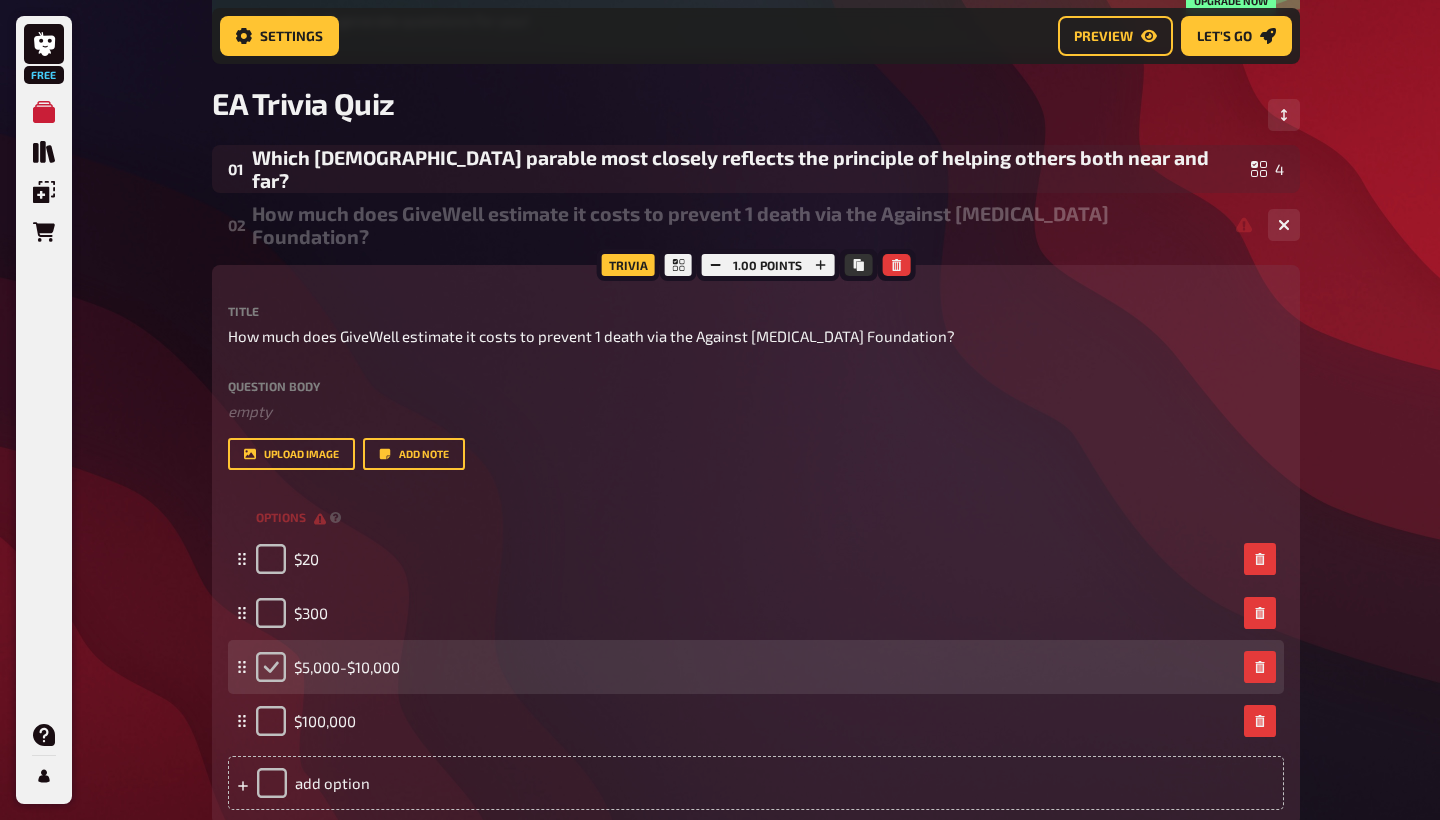 click at bounding box center (271, 667) 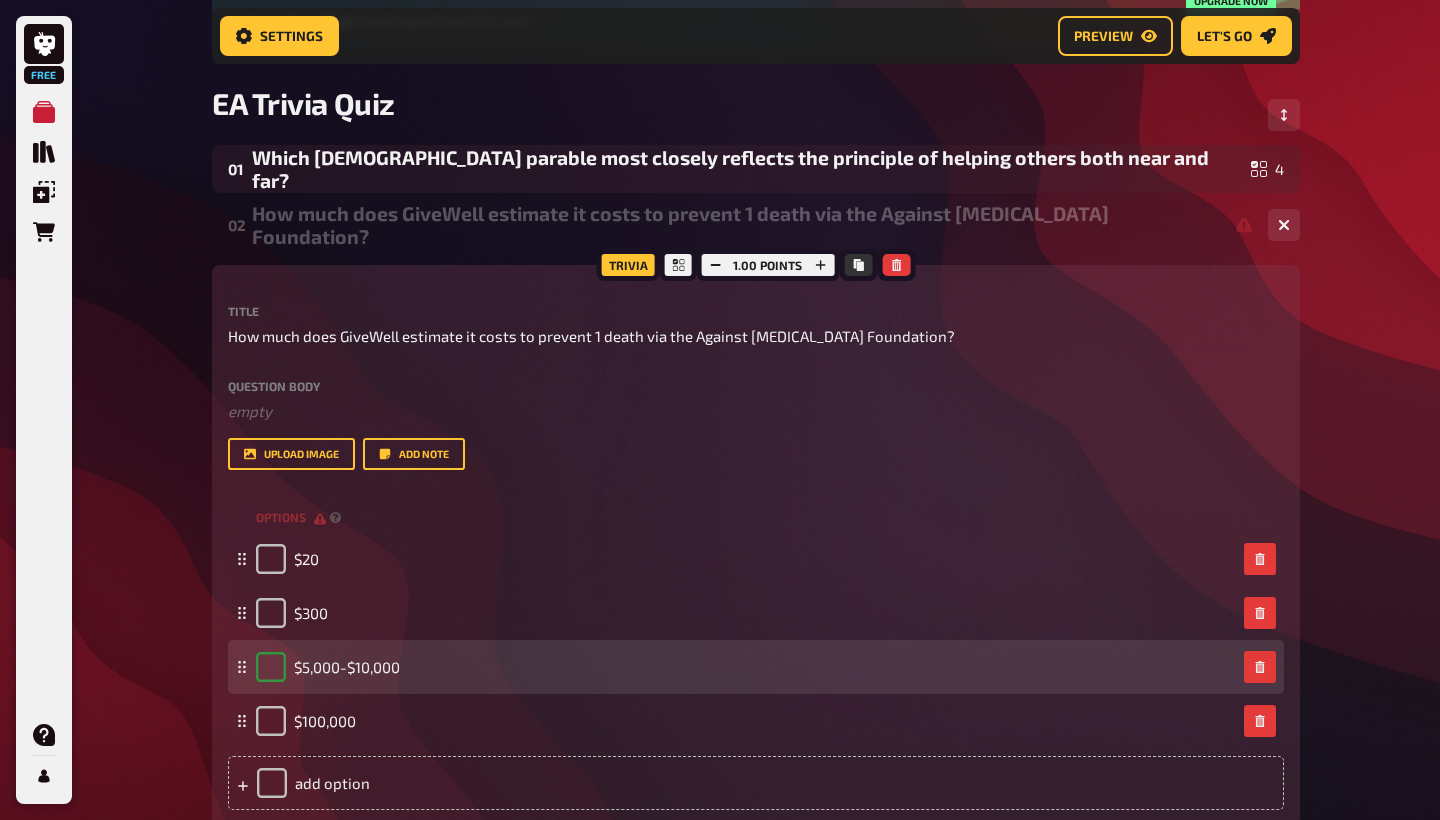 checkbox on "true" 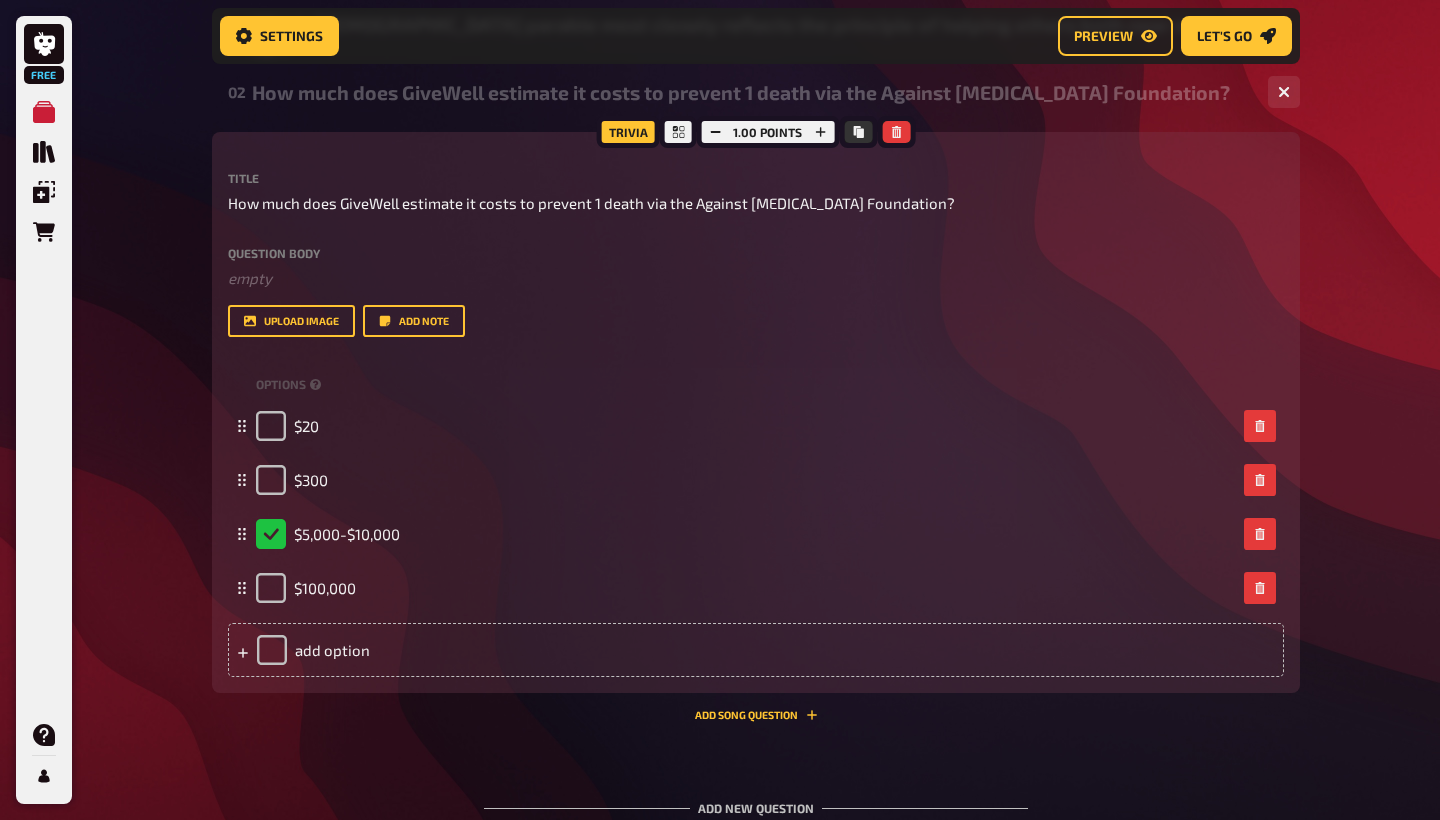 scroll, scrollTop: 414, scrollLeft: 0, axis: vertical 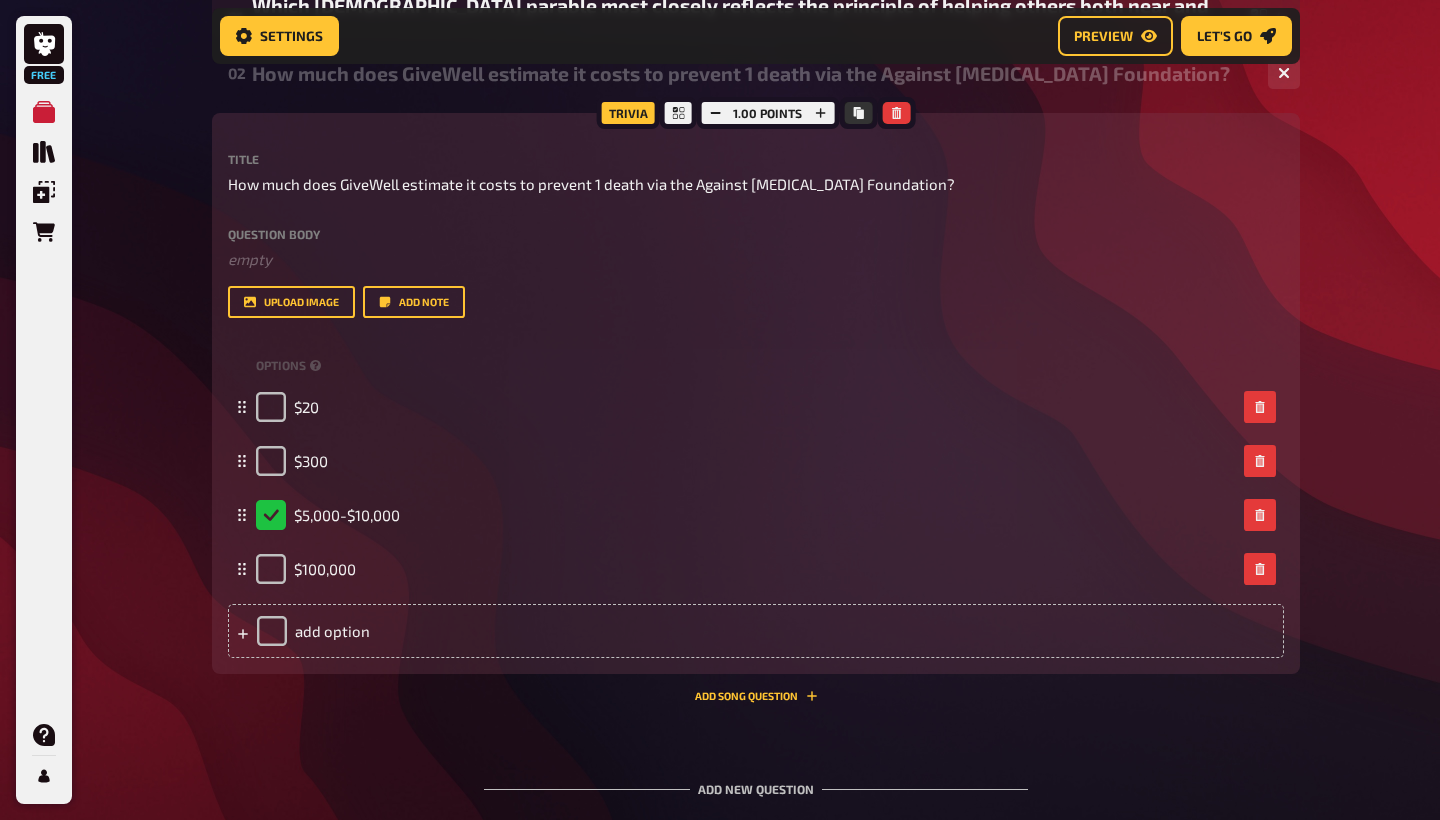 click on "Add new question" at bounding box center [756, 781] 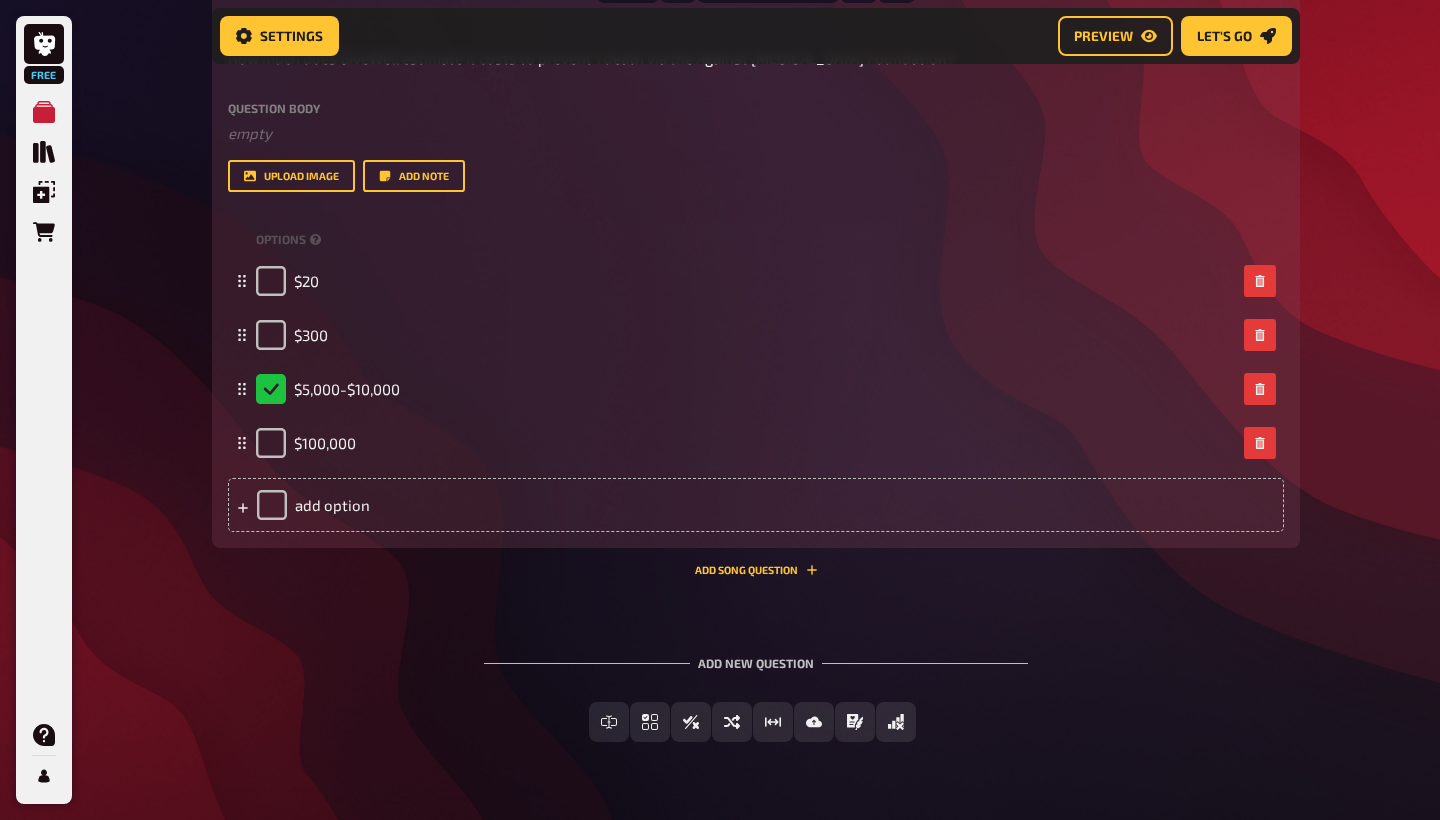 scroll, scrollTop: 575, scrollLeft: 0, axis: vertical 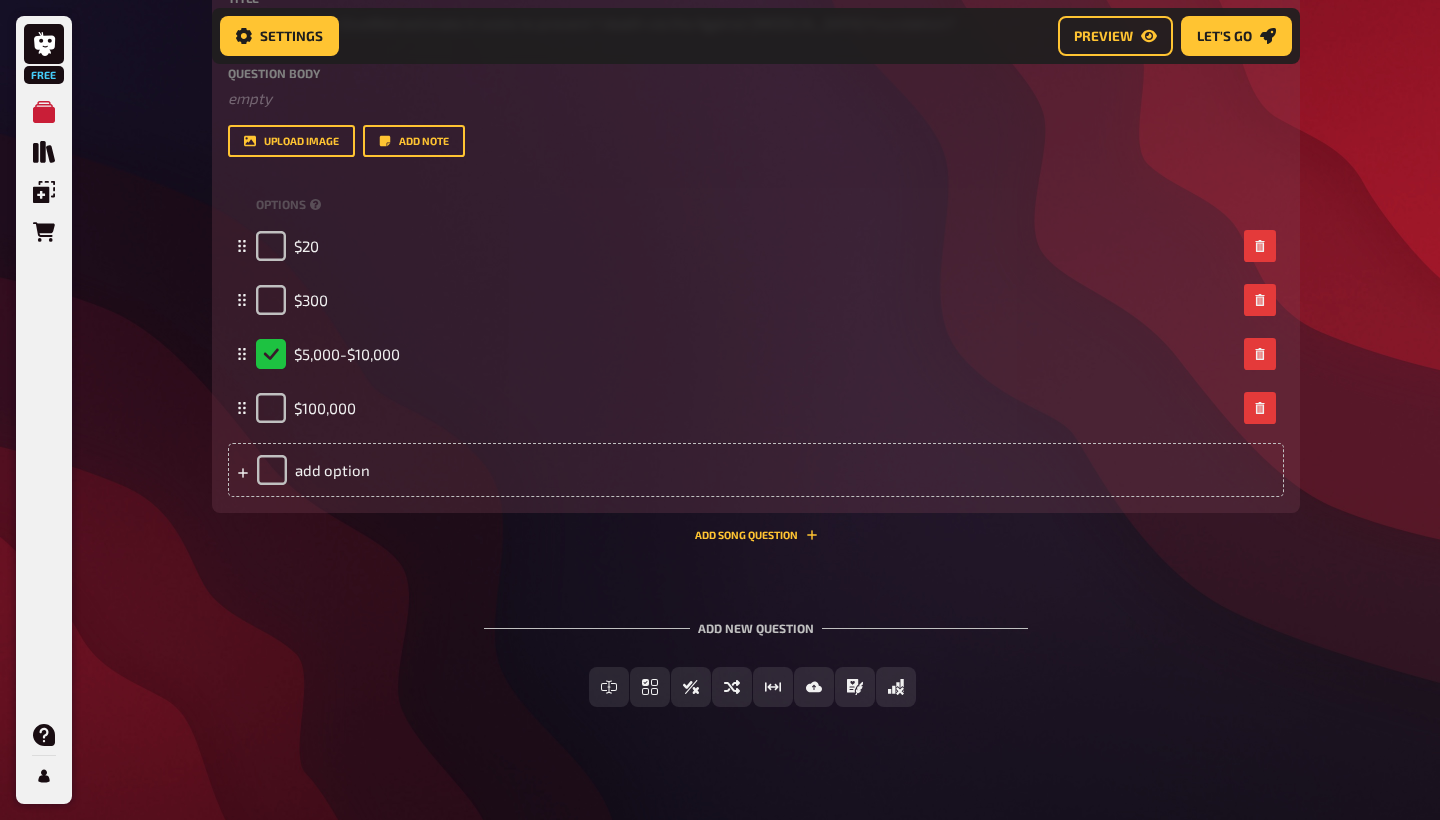 click on "Add new question" at bounding box center [756, 620] 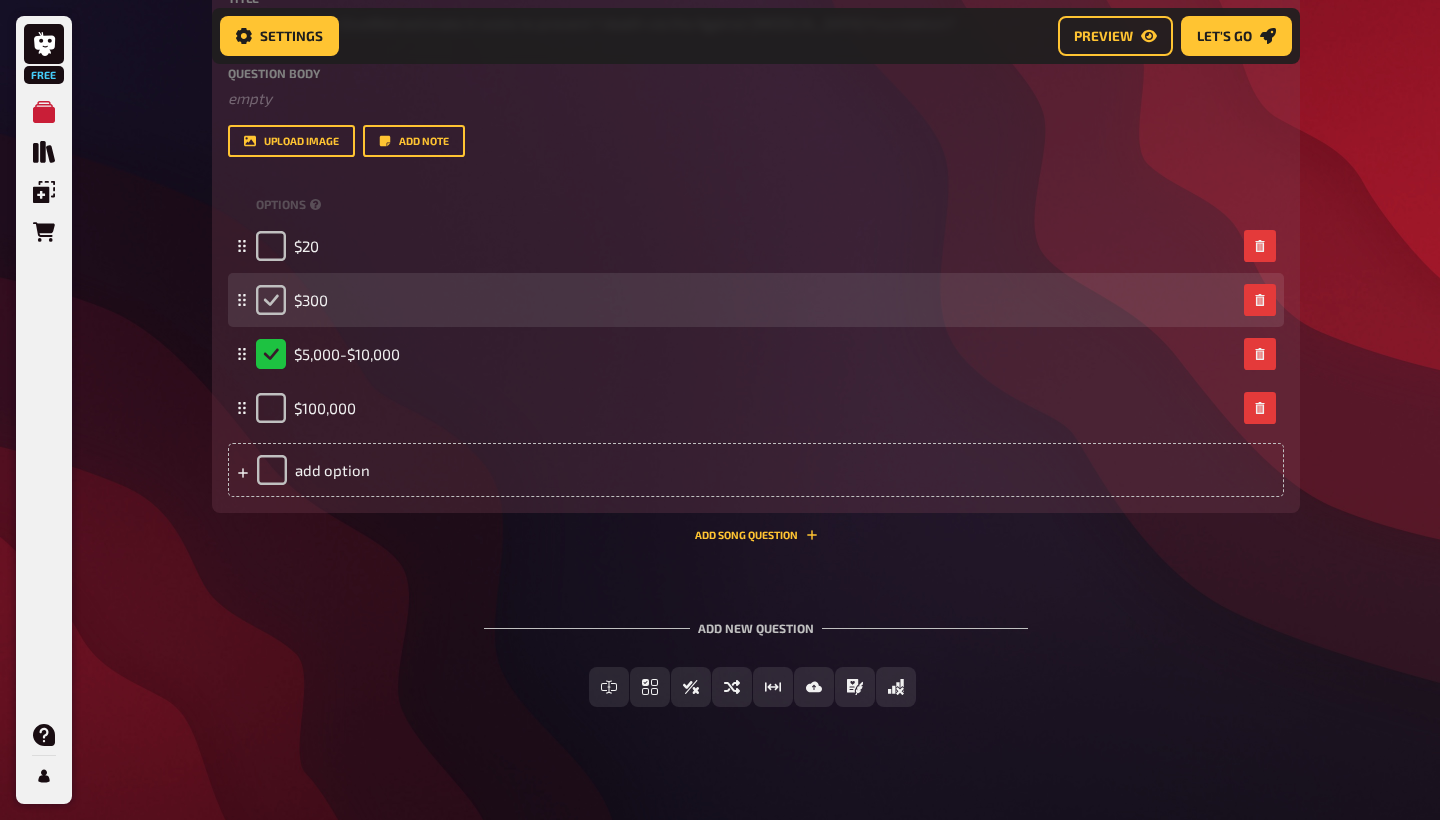 click at bounding box center [271, 300] 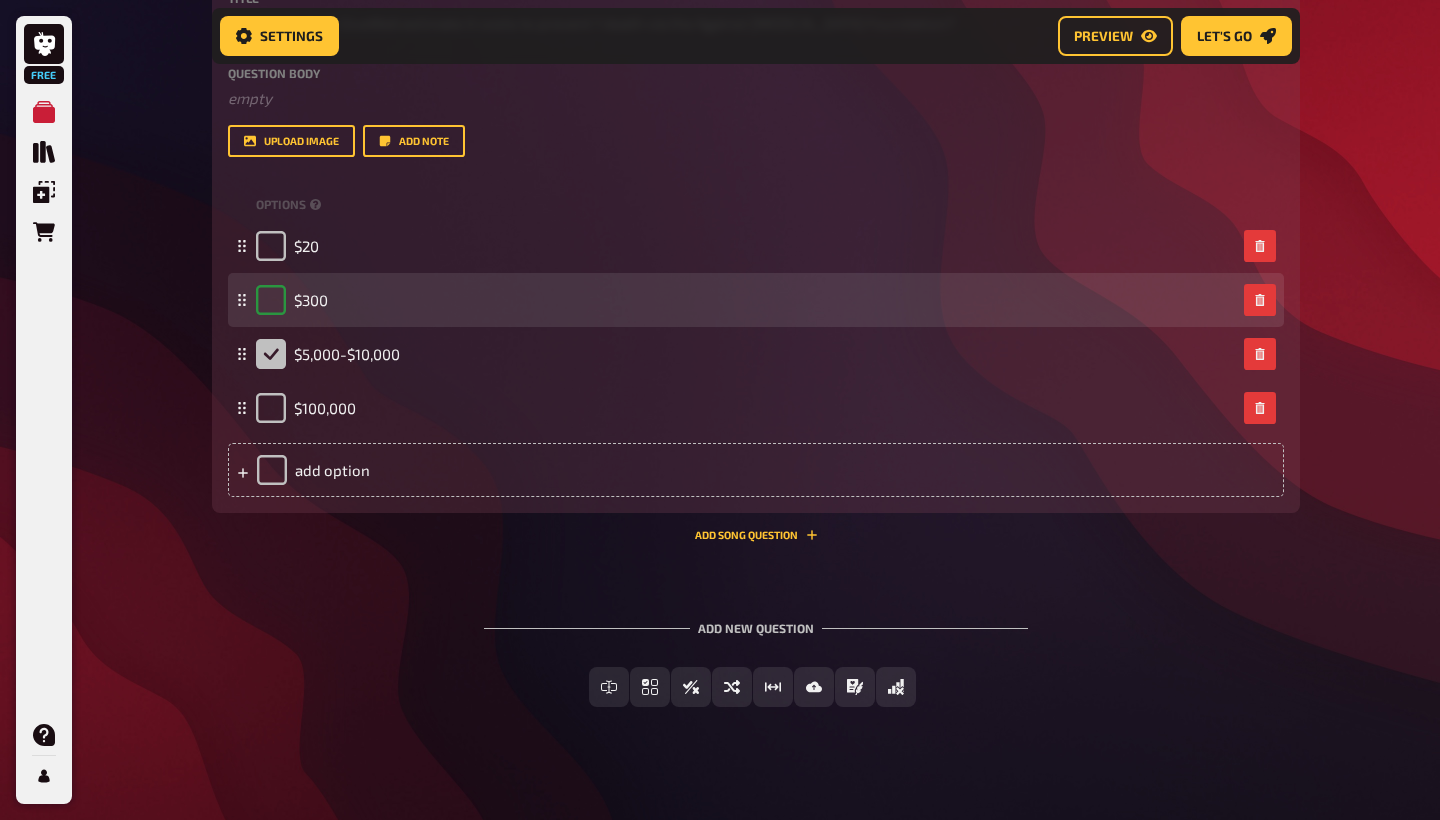 checkbox on "true" 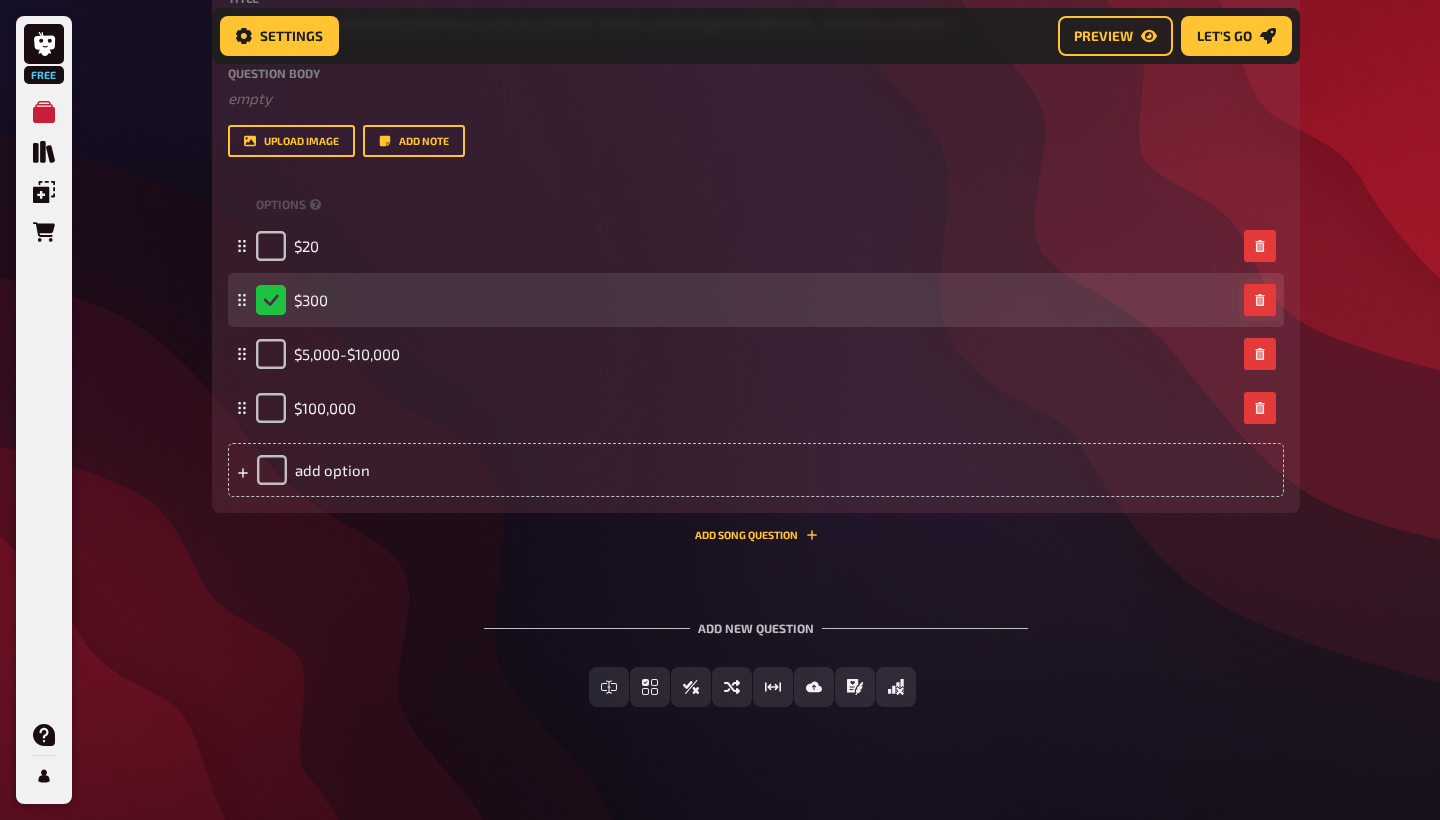 click 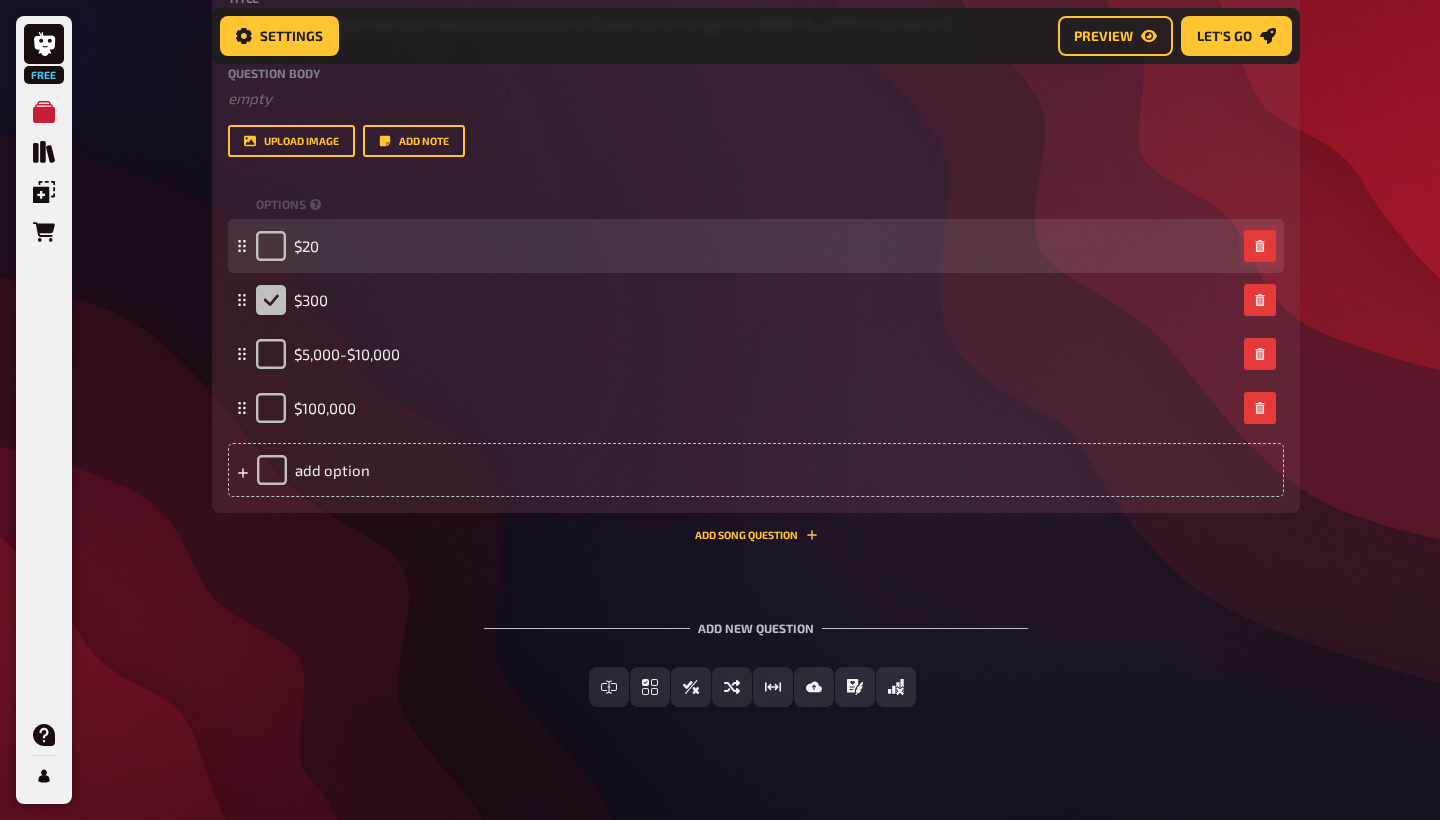 scroll, scrollTop: 535, scrollLeft: 0, axis: vertical 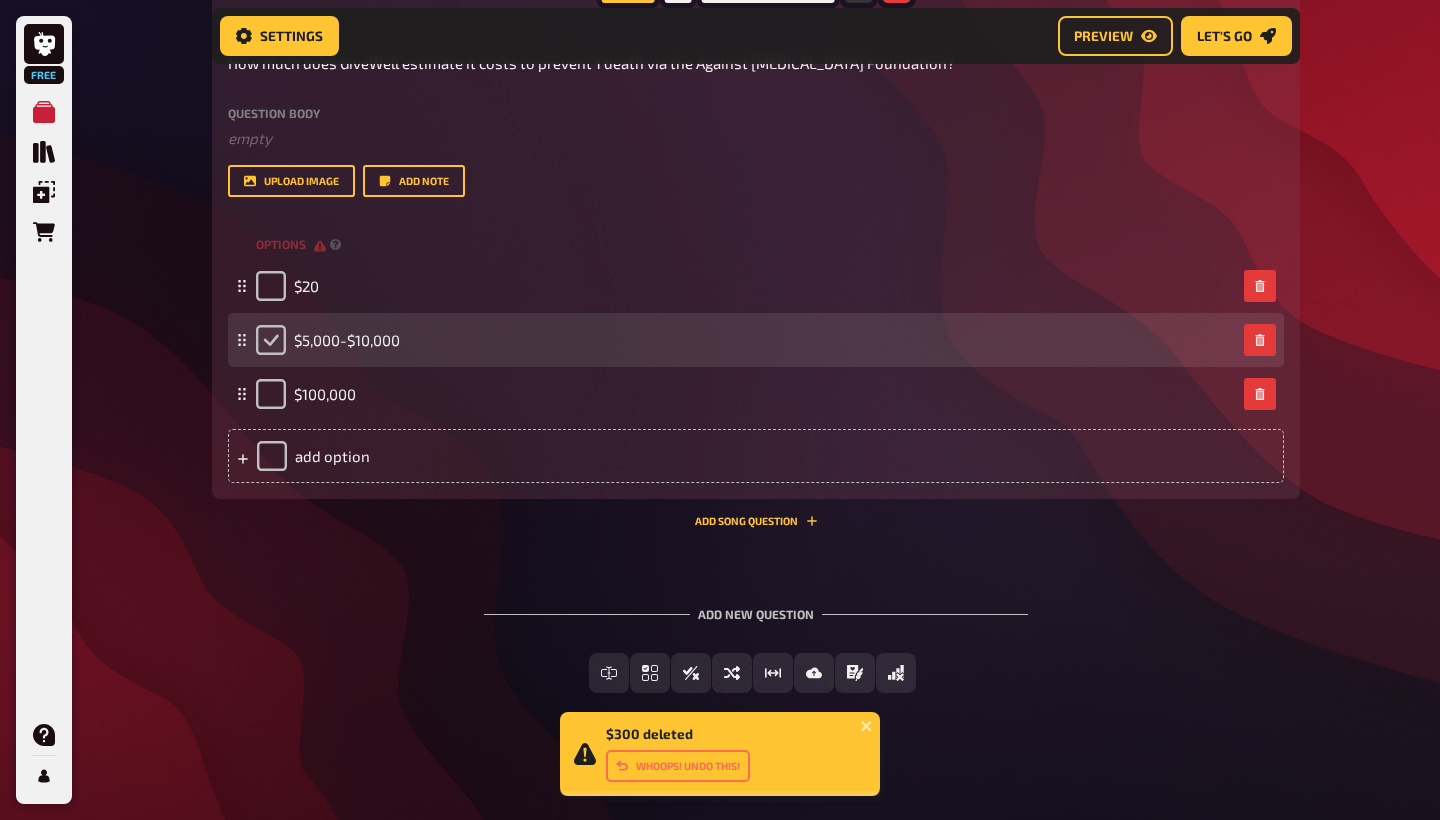 click at bounding box center [271, 340] 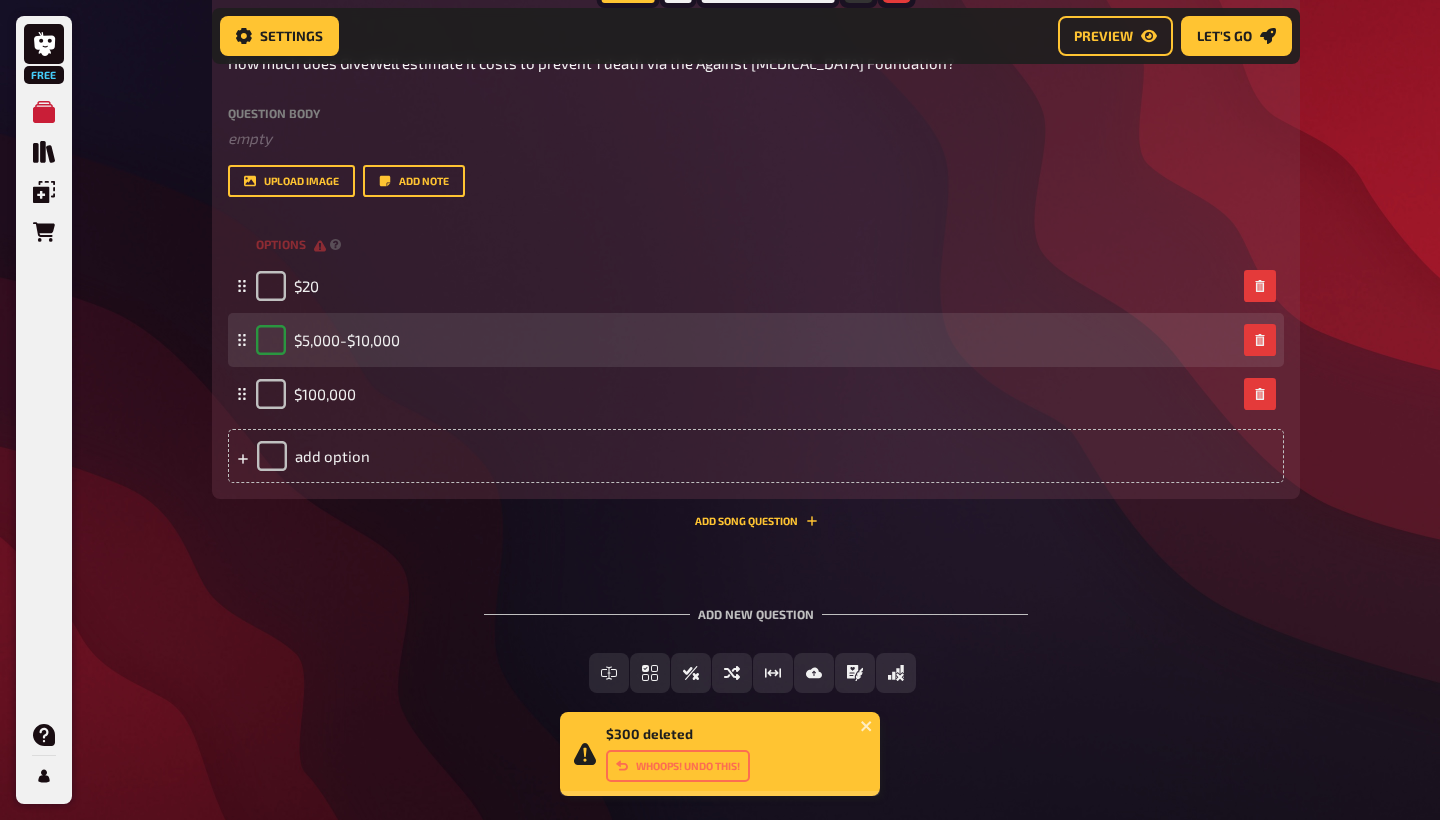 checkbox on "true" 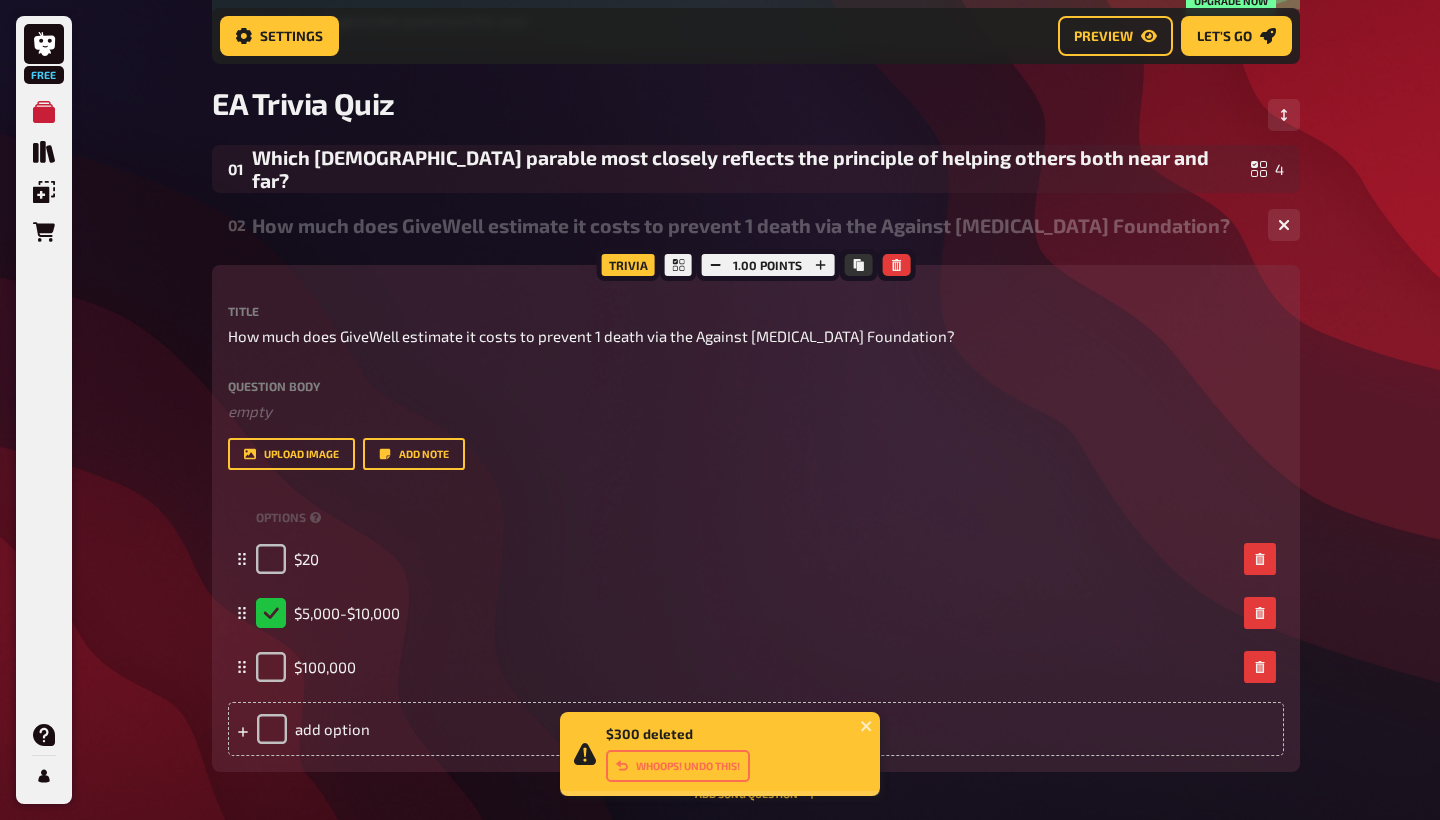 scroll, scrollTop: 249, scrollLeft: 0, axis: vertical 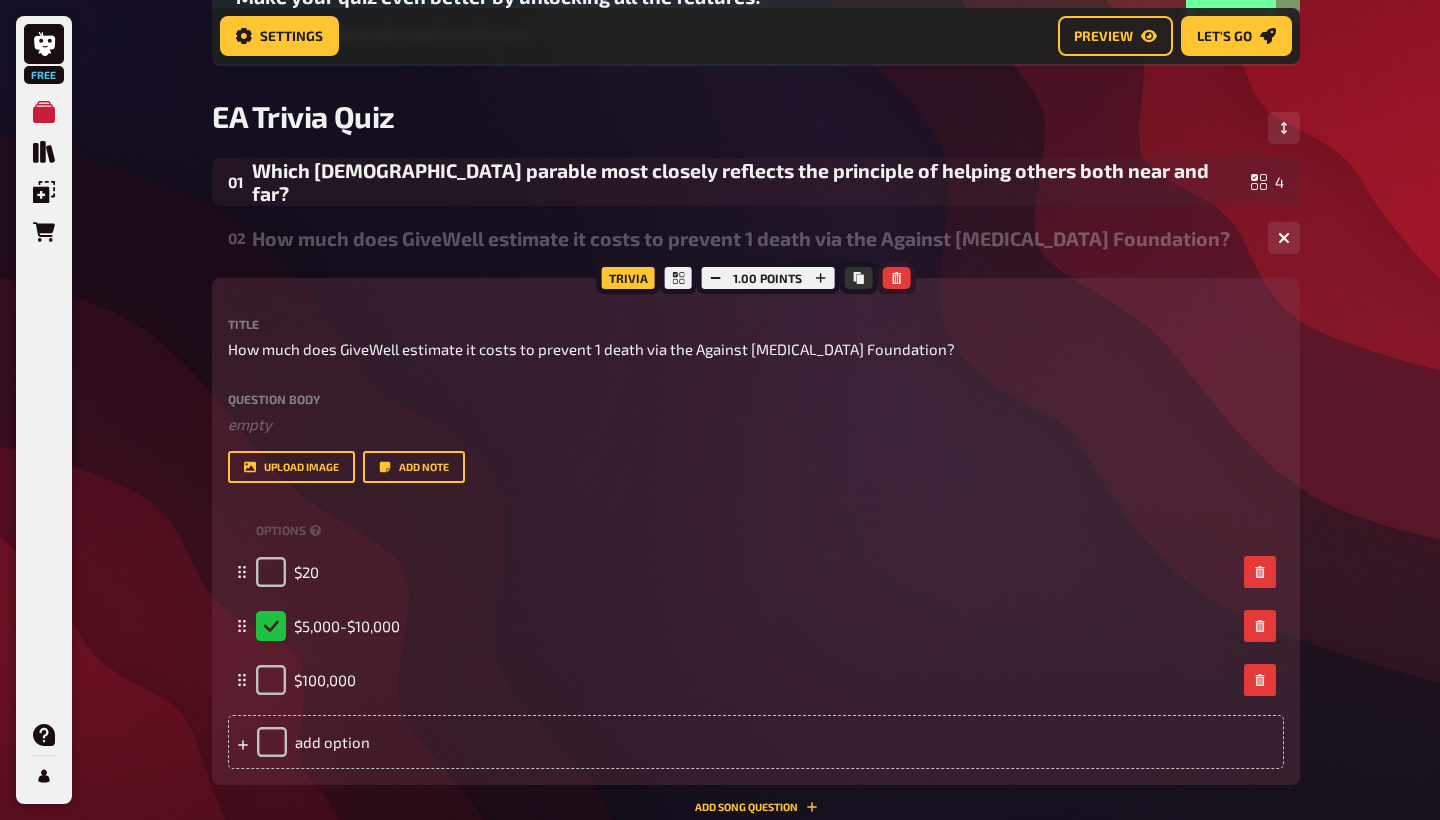 click 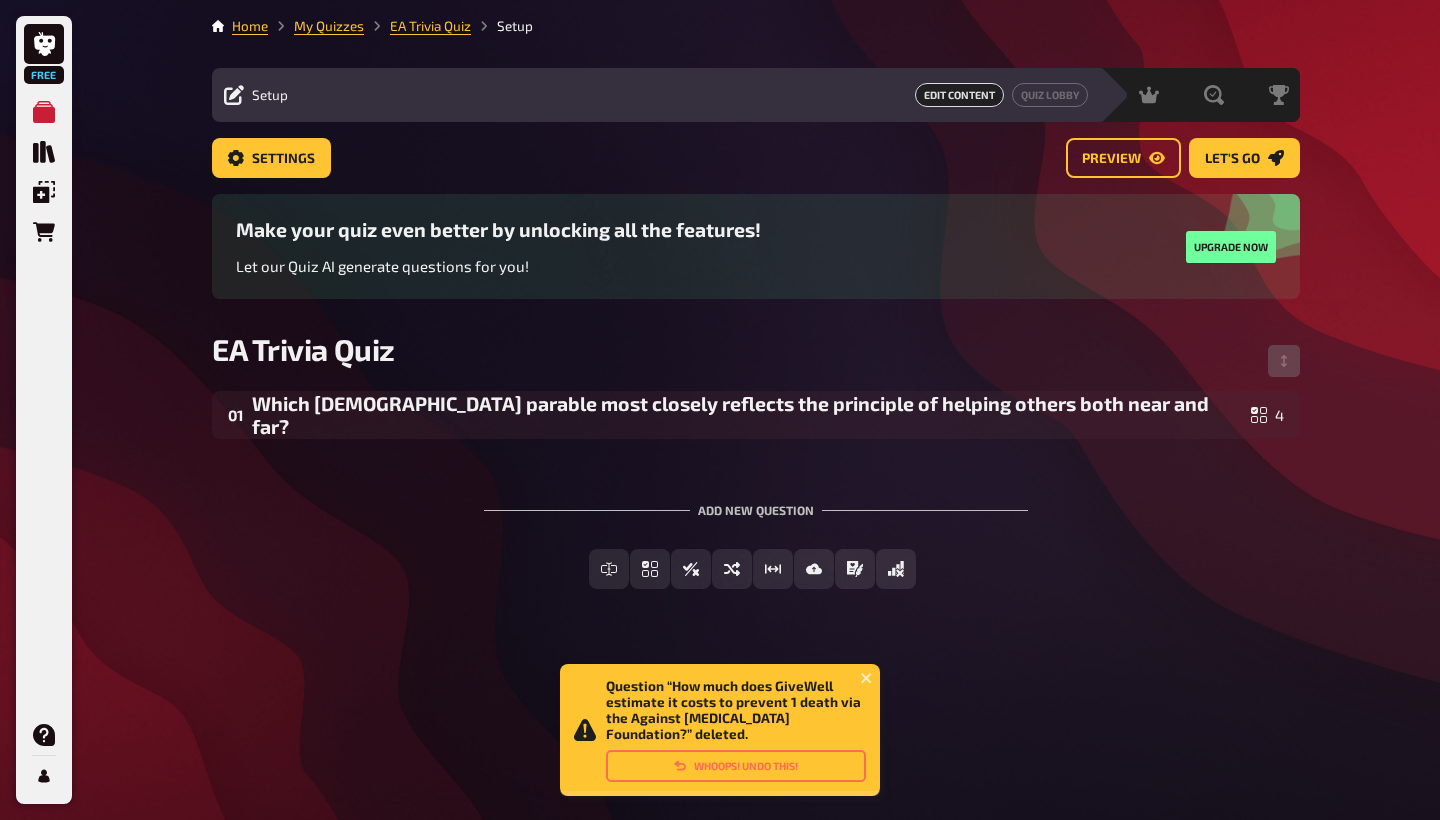 scroll, scrollTop: 0, scrollLeft: 0, axis: both 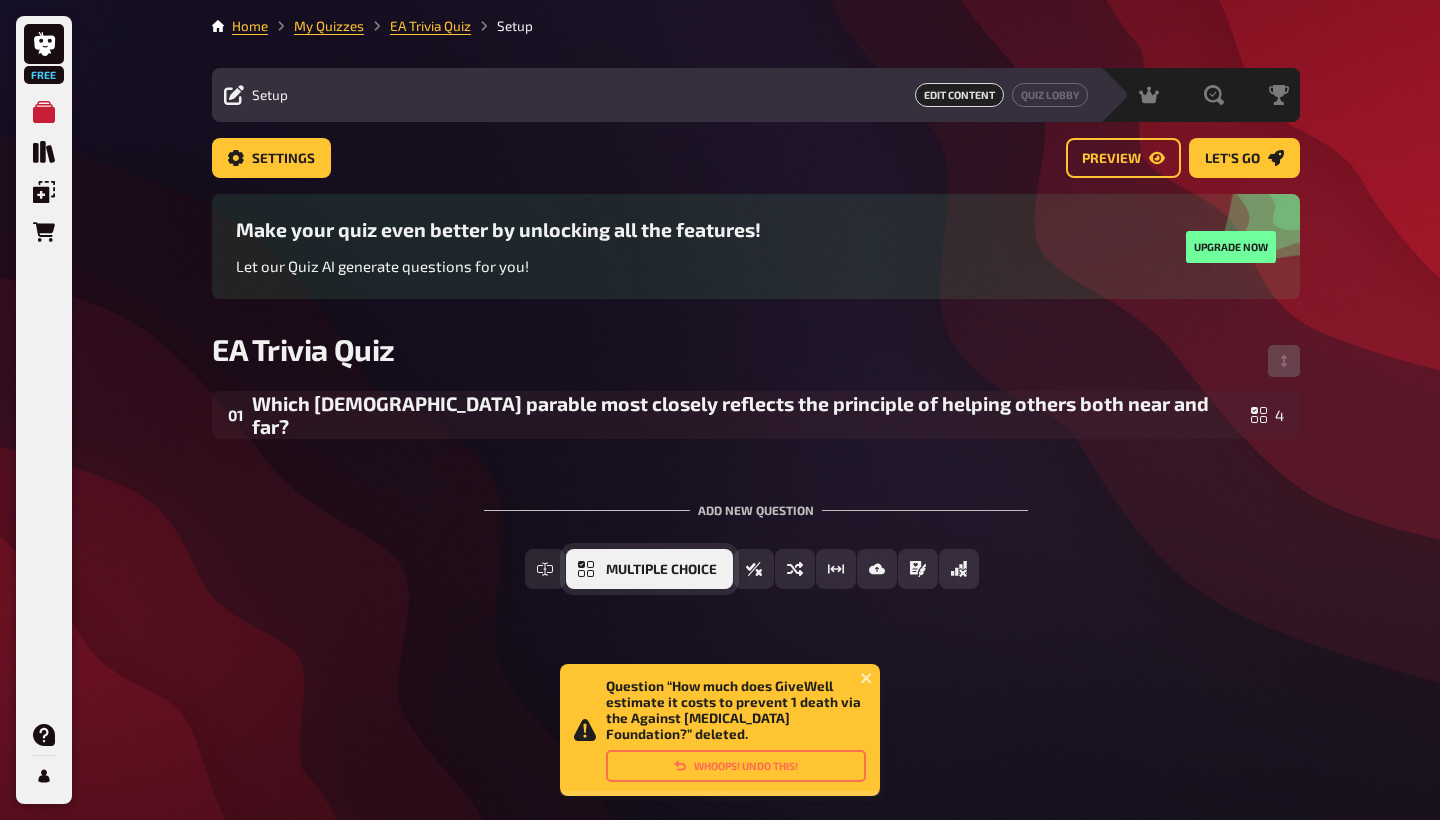click on "Multiple Choice" at bounding box center (661, 570) 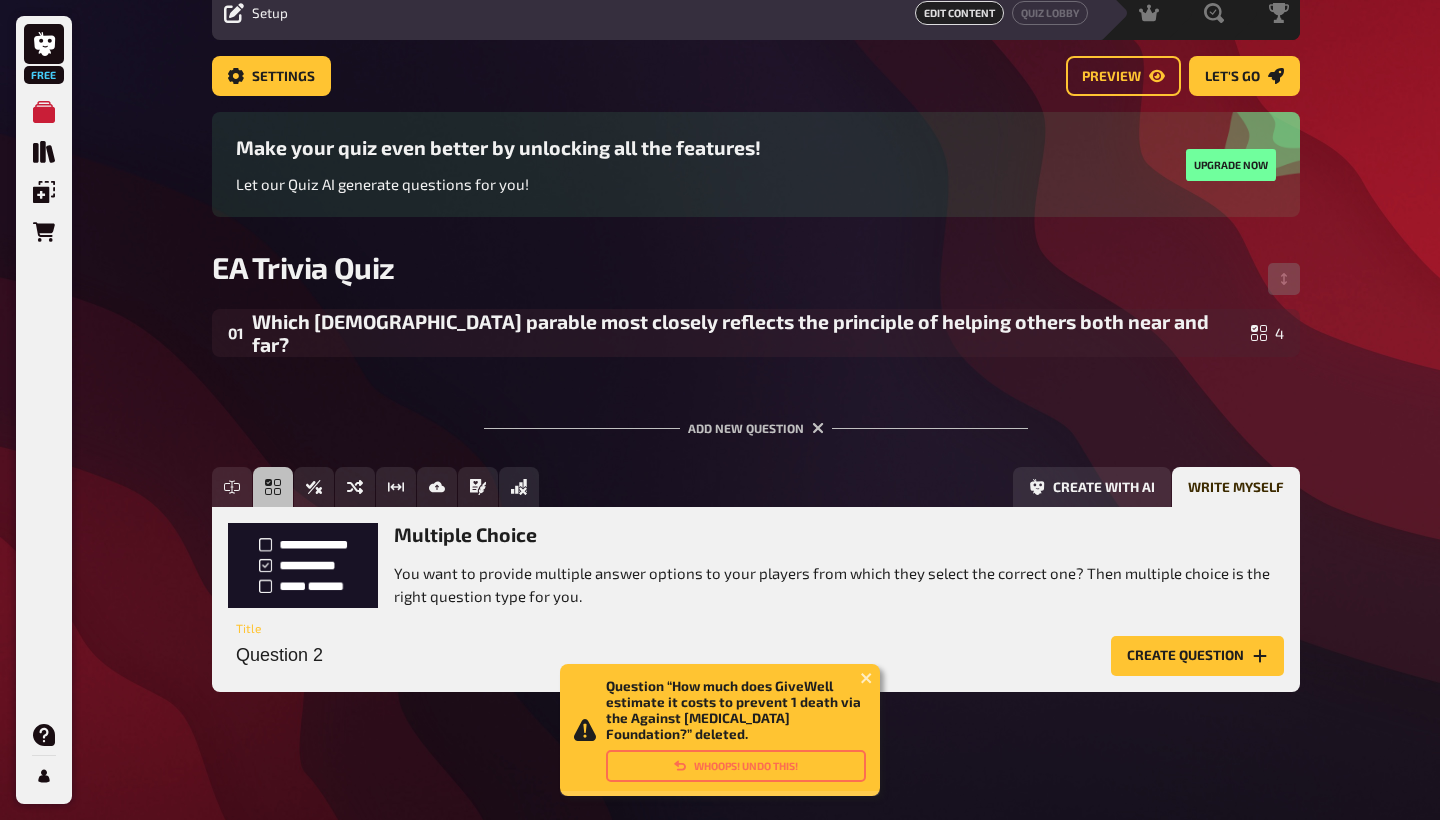 scroll, scrollTop: 81, scrollLeft: 0, axis: vertical 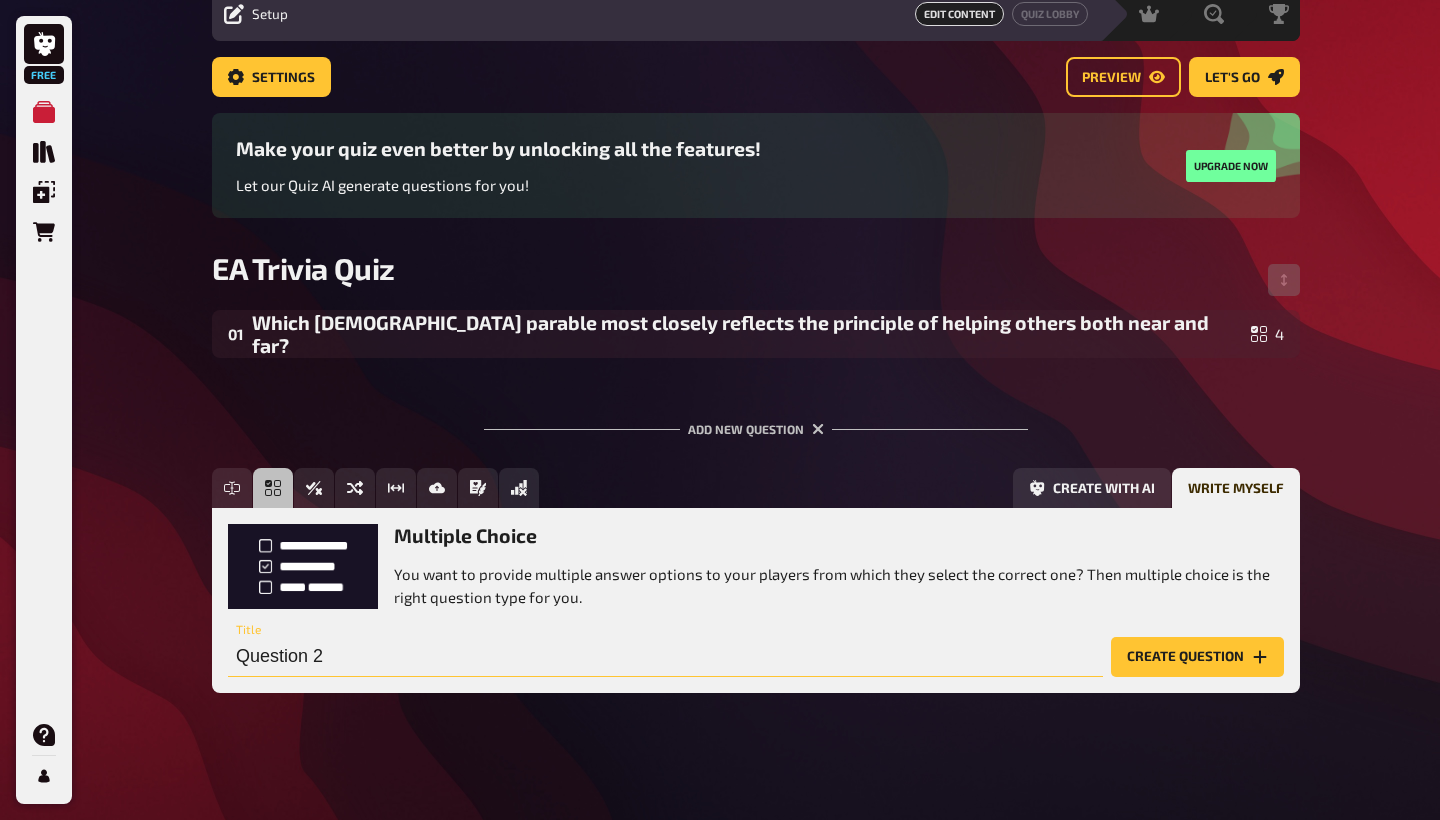 drag, startPoint x: 353, startPoint y: 653, endPoint x: 219, endPoint y: 653, distance: 134 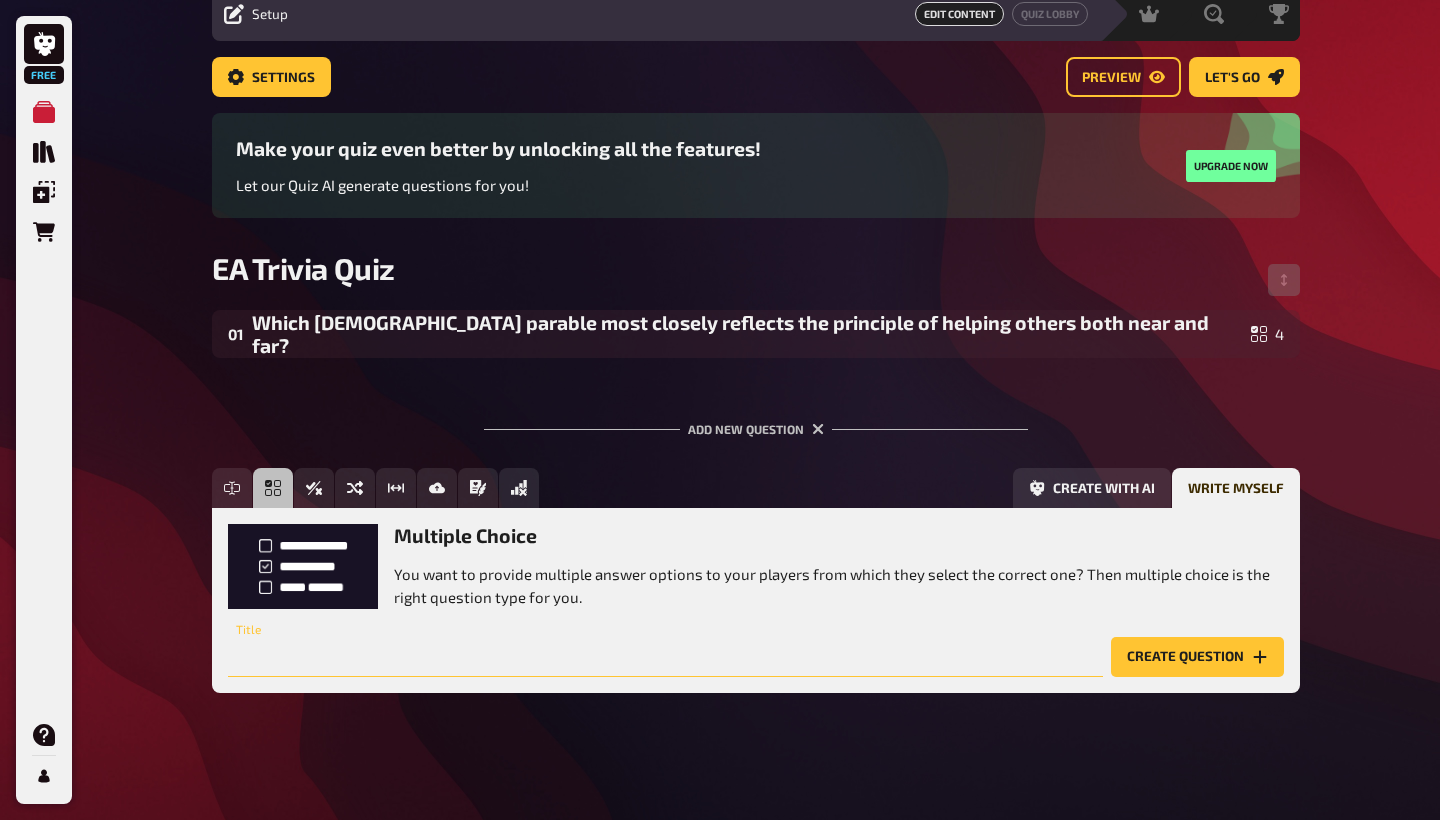 paste on "How much does GiveWell estimate it costs to prevent 1 death via the Against [MEDICAL_DATA] Foundation?" 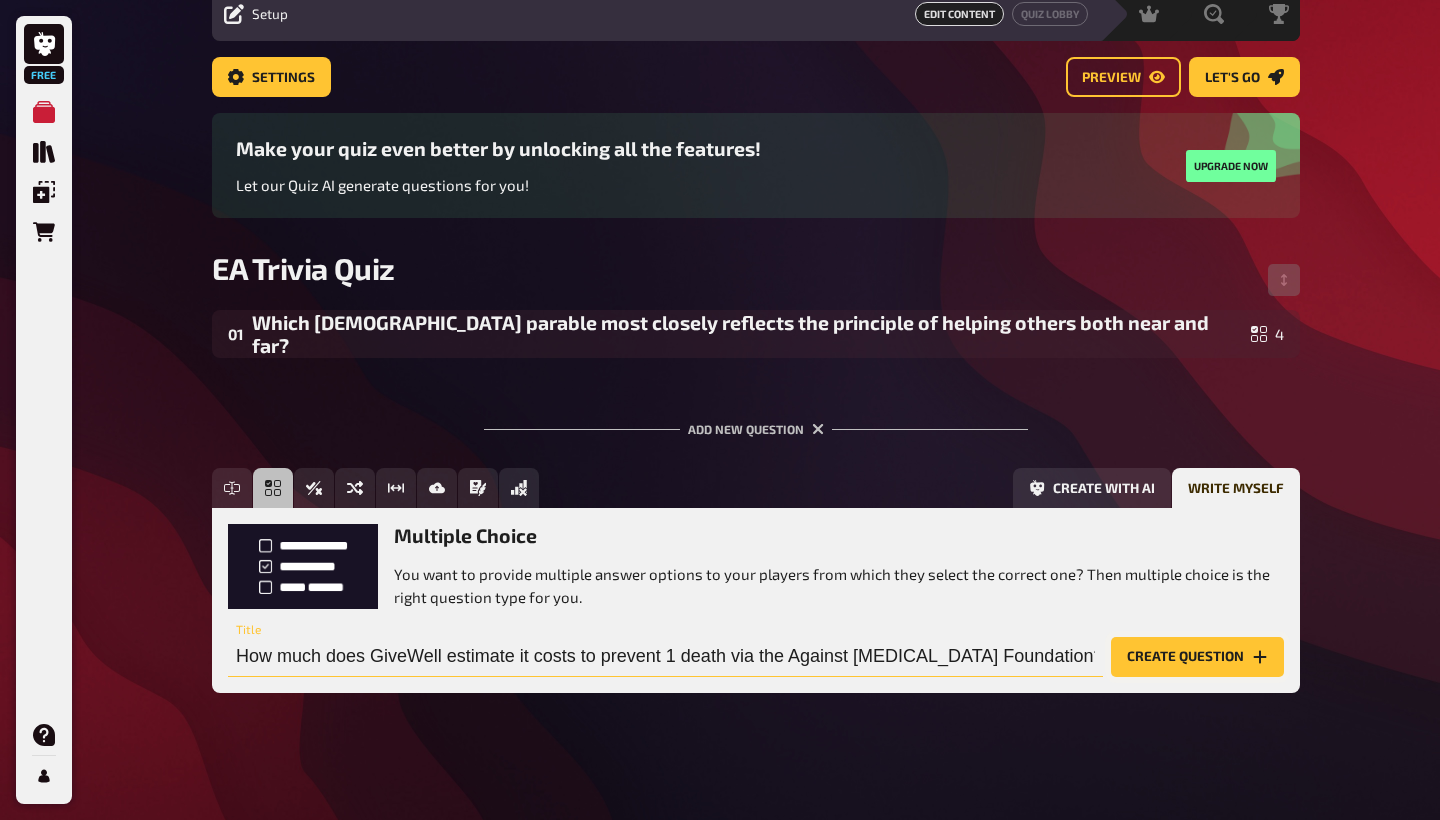 type on "How much does GiveWell estimate it costs to prevent 1 death via the Against [MEDICAL_DATA] Foundation?" 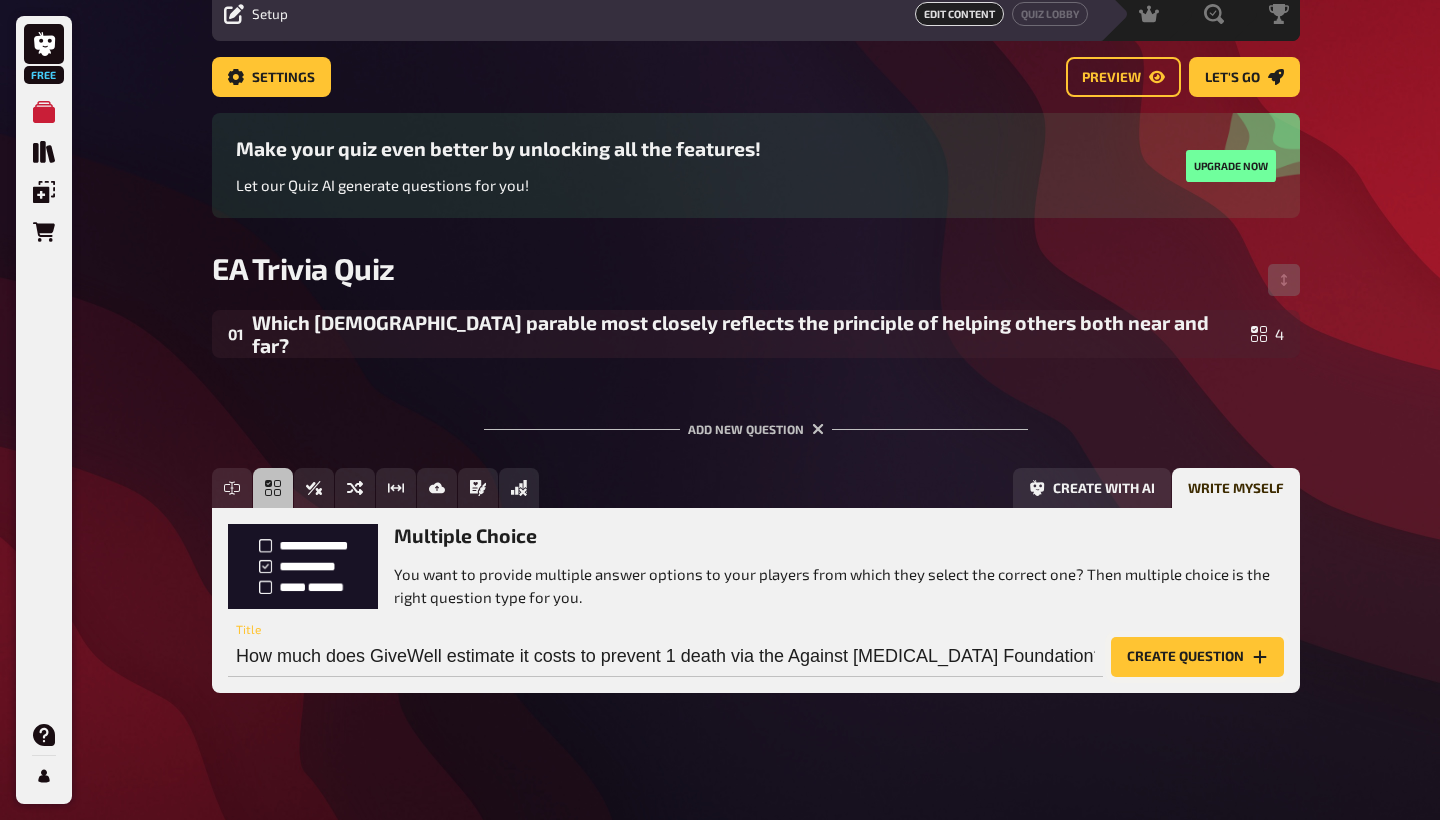 click 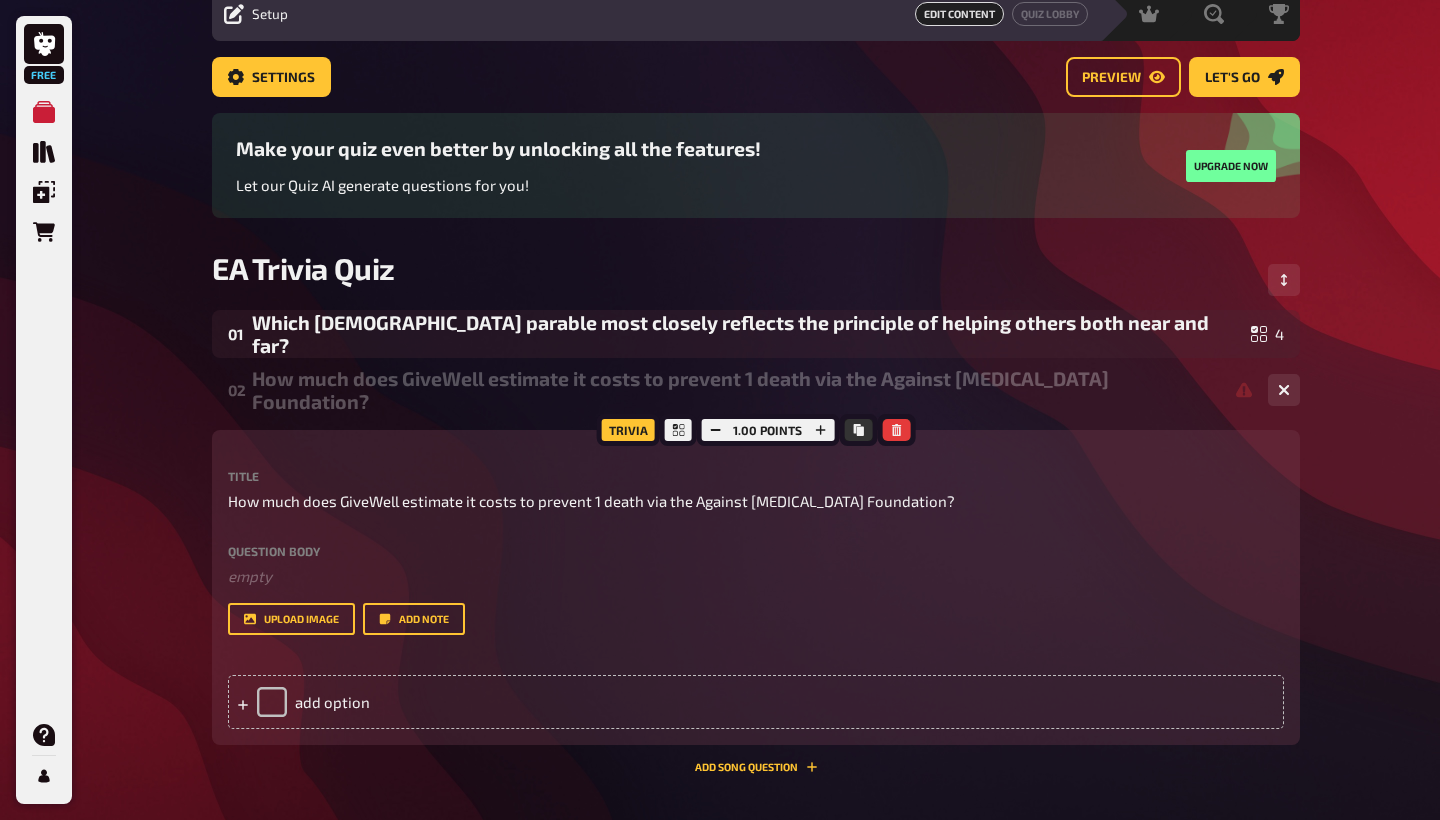 scroll, scrollTop: 0, scrollLeft: -1, axis: horizontal 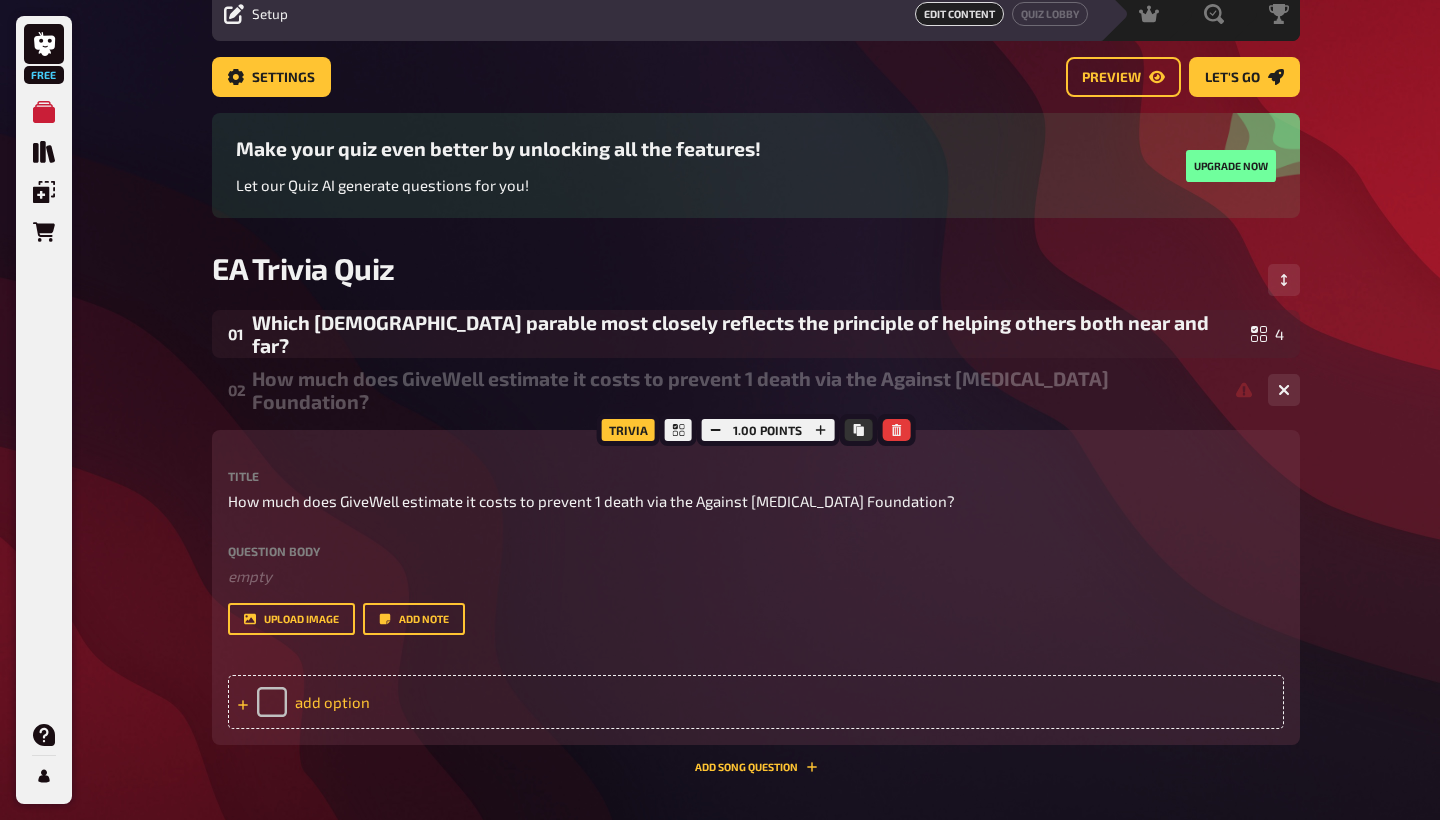 click on "add option" at bounding box center [756, 702] 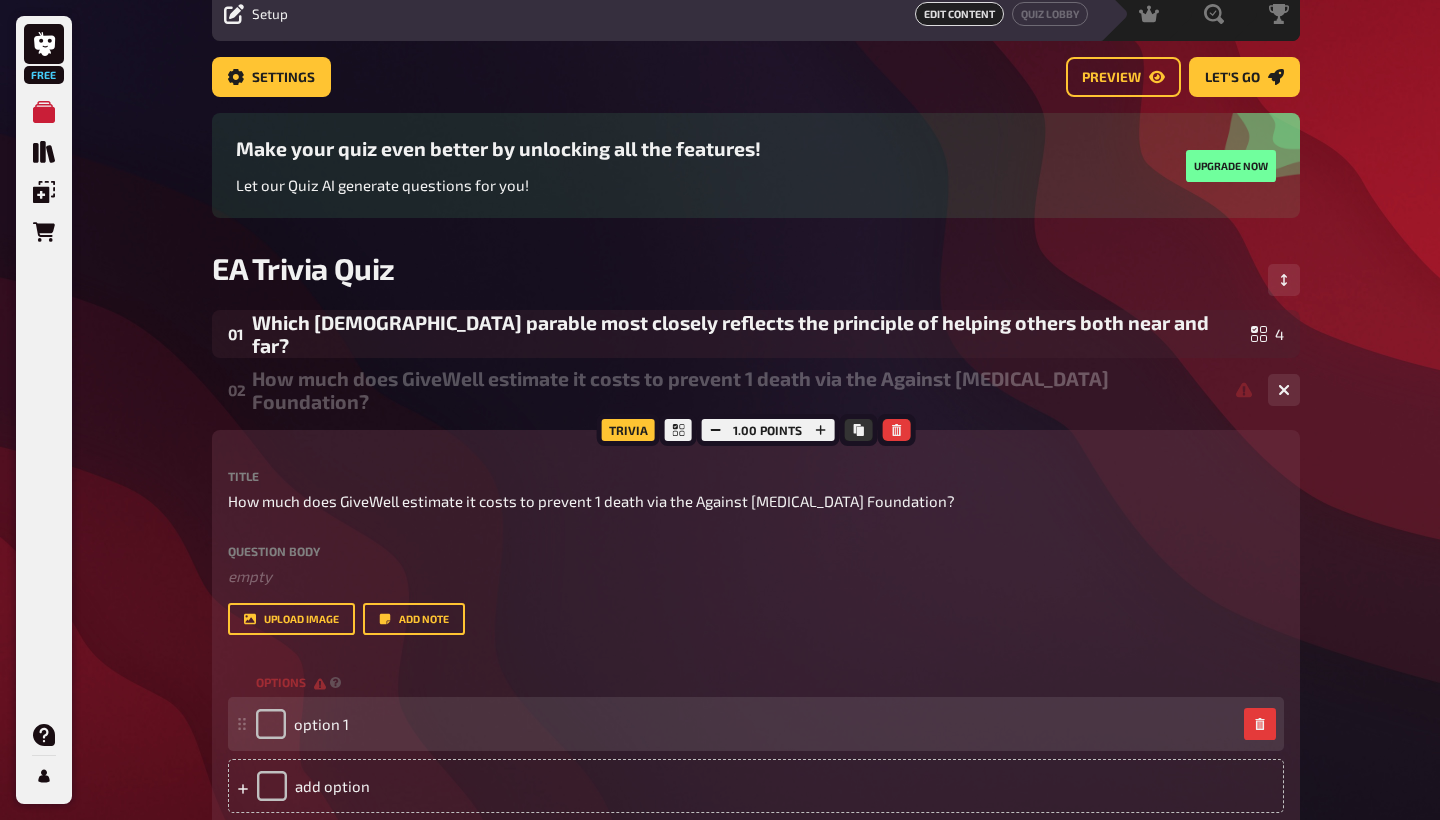 scroll, scrollTop: 211, scrollLeft: 0, axis: vertical 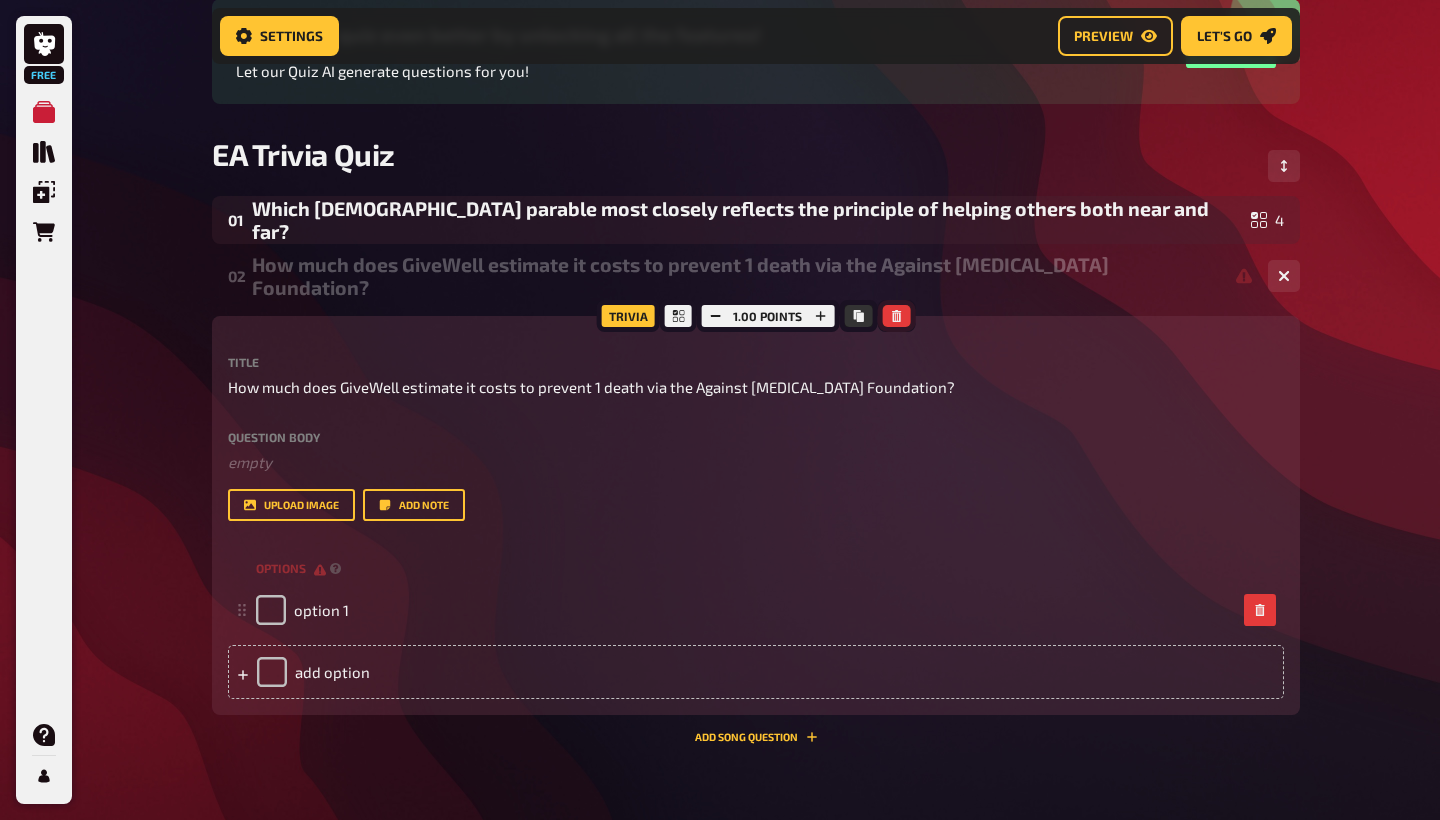 click 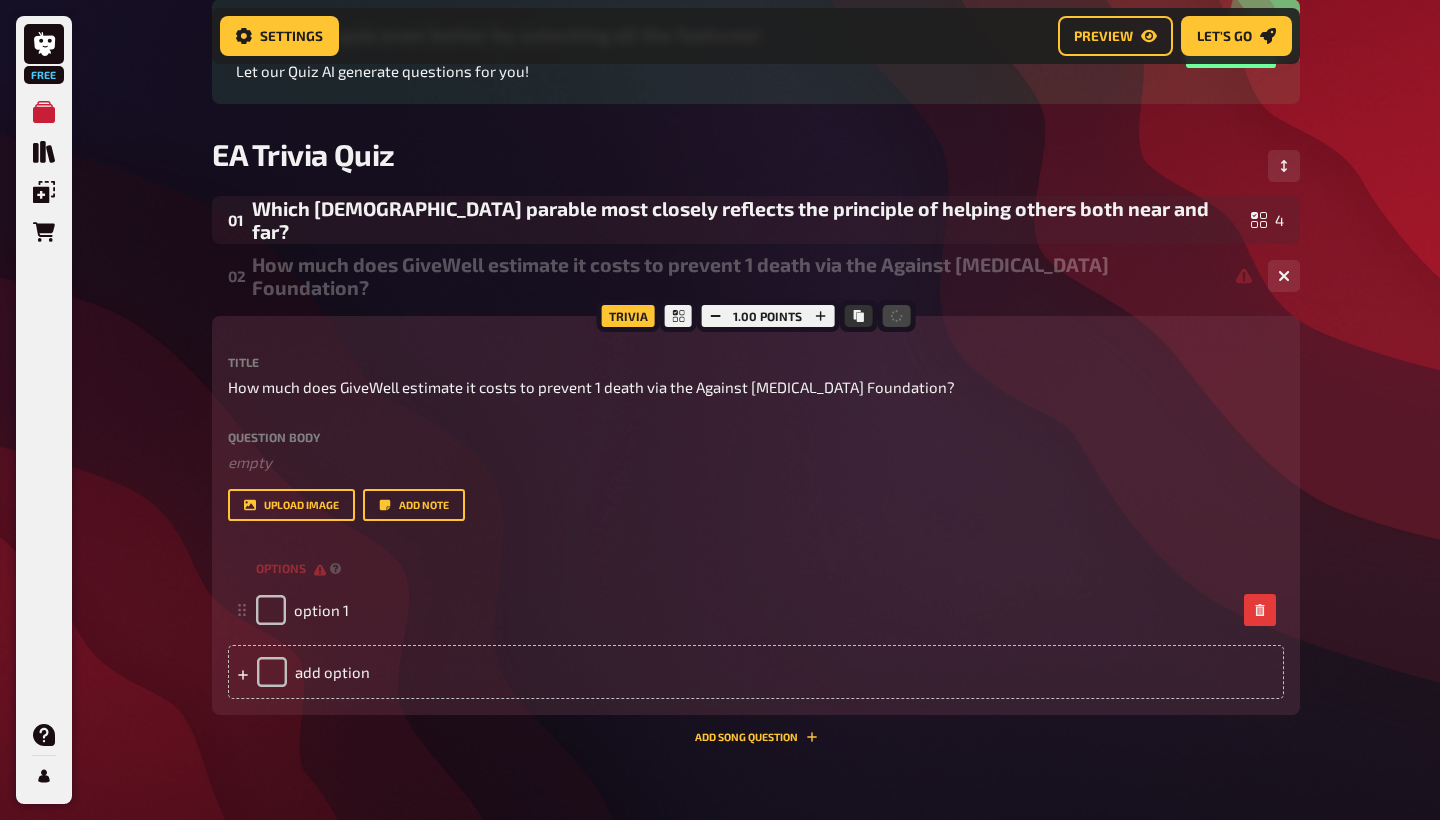 scroll, scrollTop: 0, scrollLeft: 0, axis: both 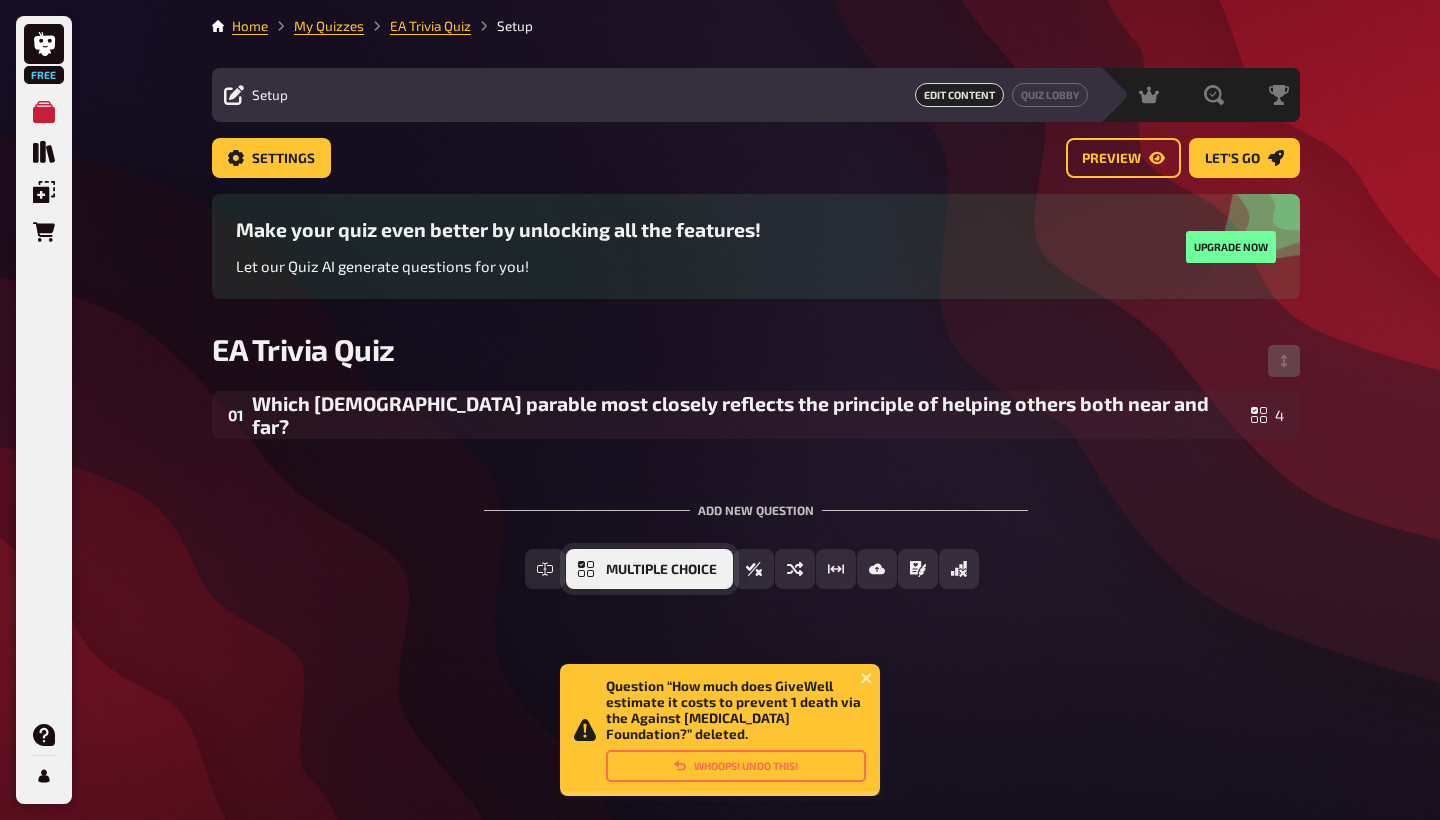 click on "Multiple Choice" at bounding box center [661, 570] 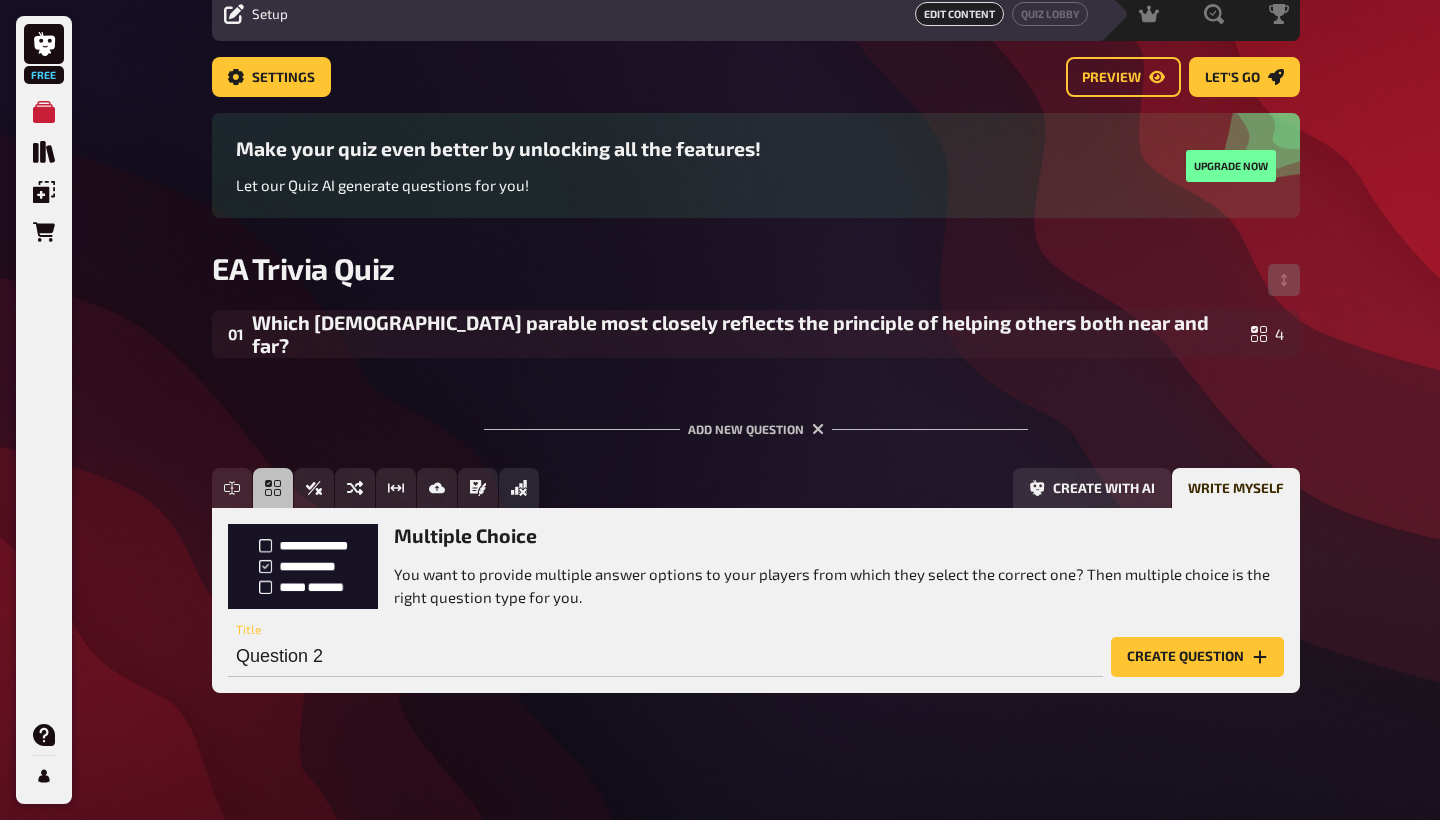 scroll, scrollTop: 0, scrollLeft: 0, axis: both 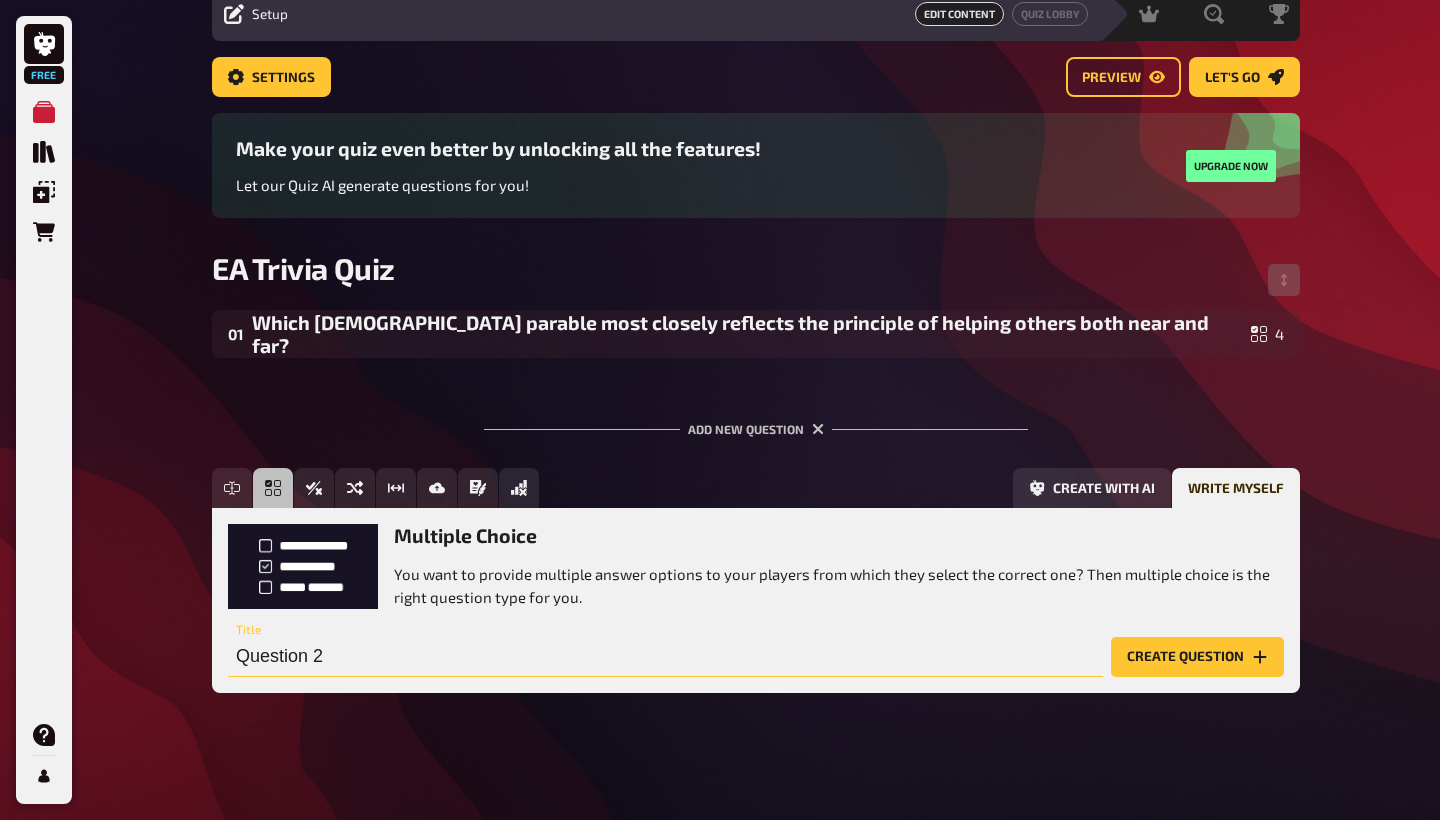 click on "Question 2" at bounding box center [665, 657] 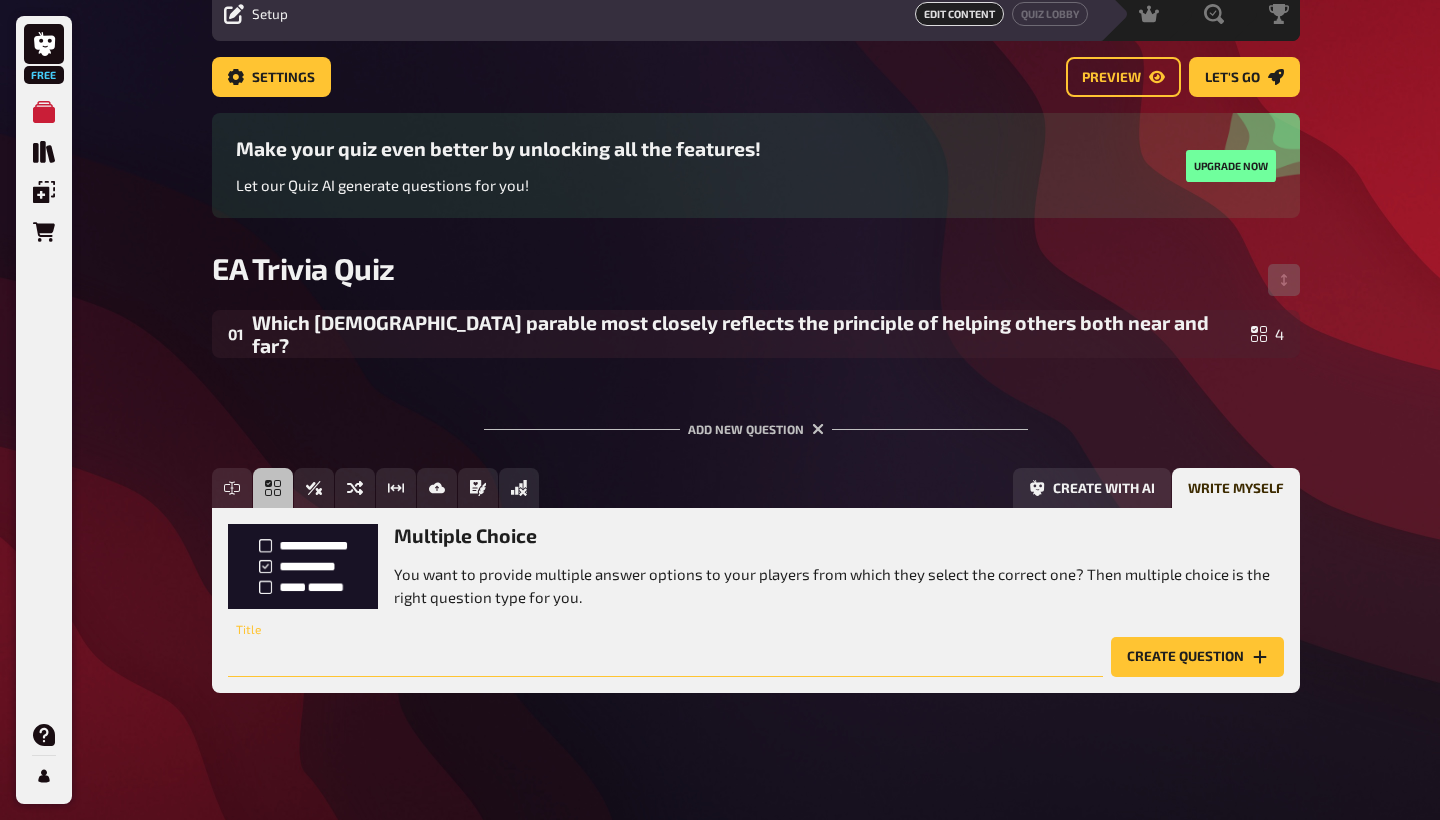 paste on "How much does GiveWell estimate it costs to prevent 1 death via the Against [MEDICAL_DATA] Foundation?" 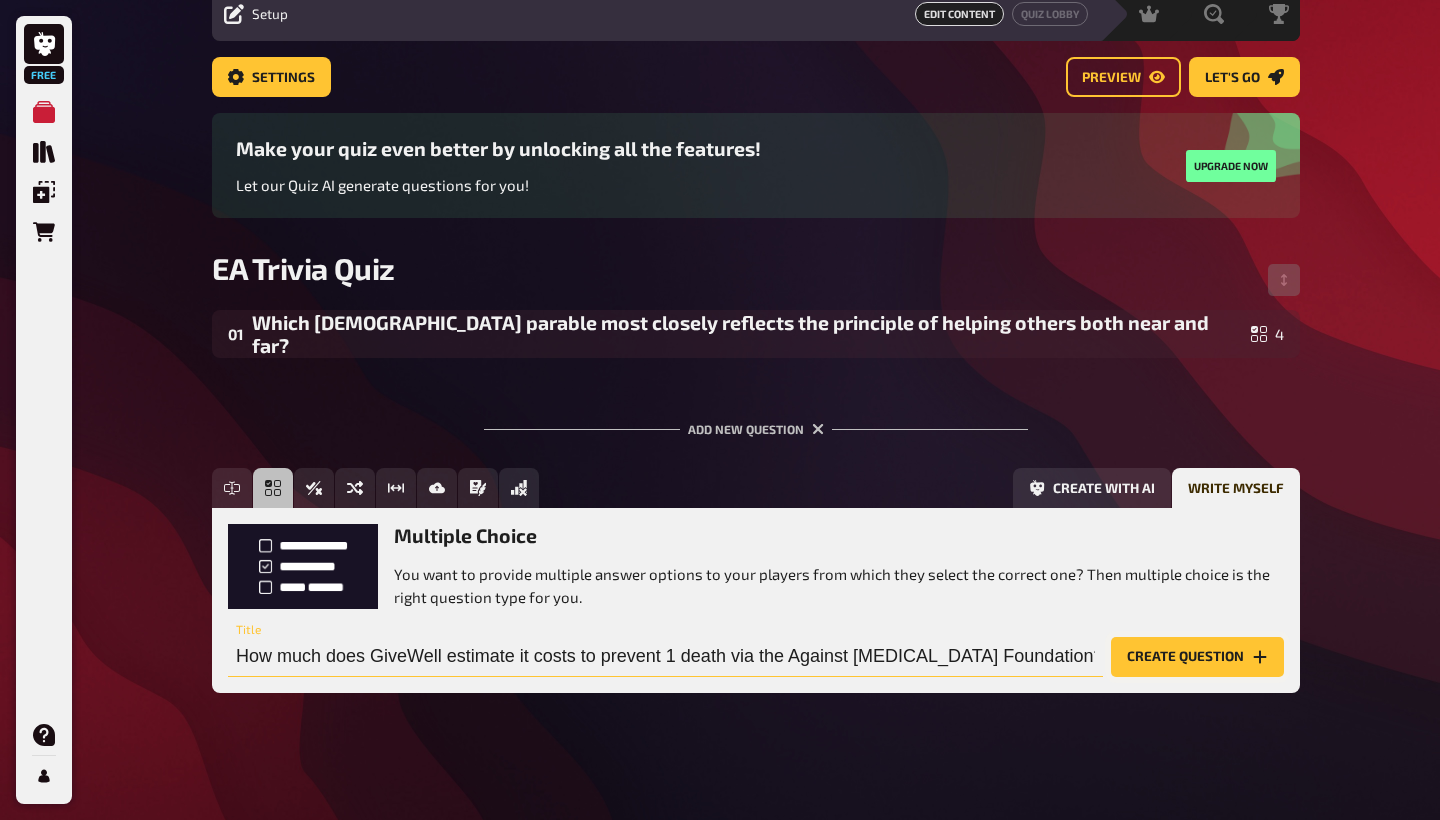 type on "How much does GiveWell estimate it costs to prevent 1 death via the Against [MEDICAL_DATA] Foundation?" 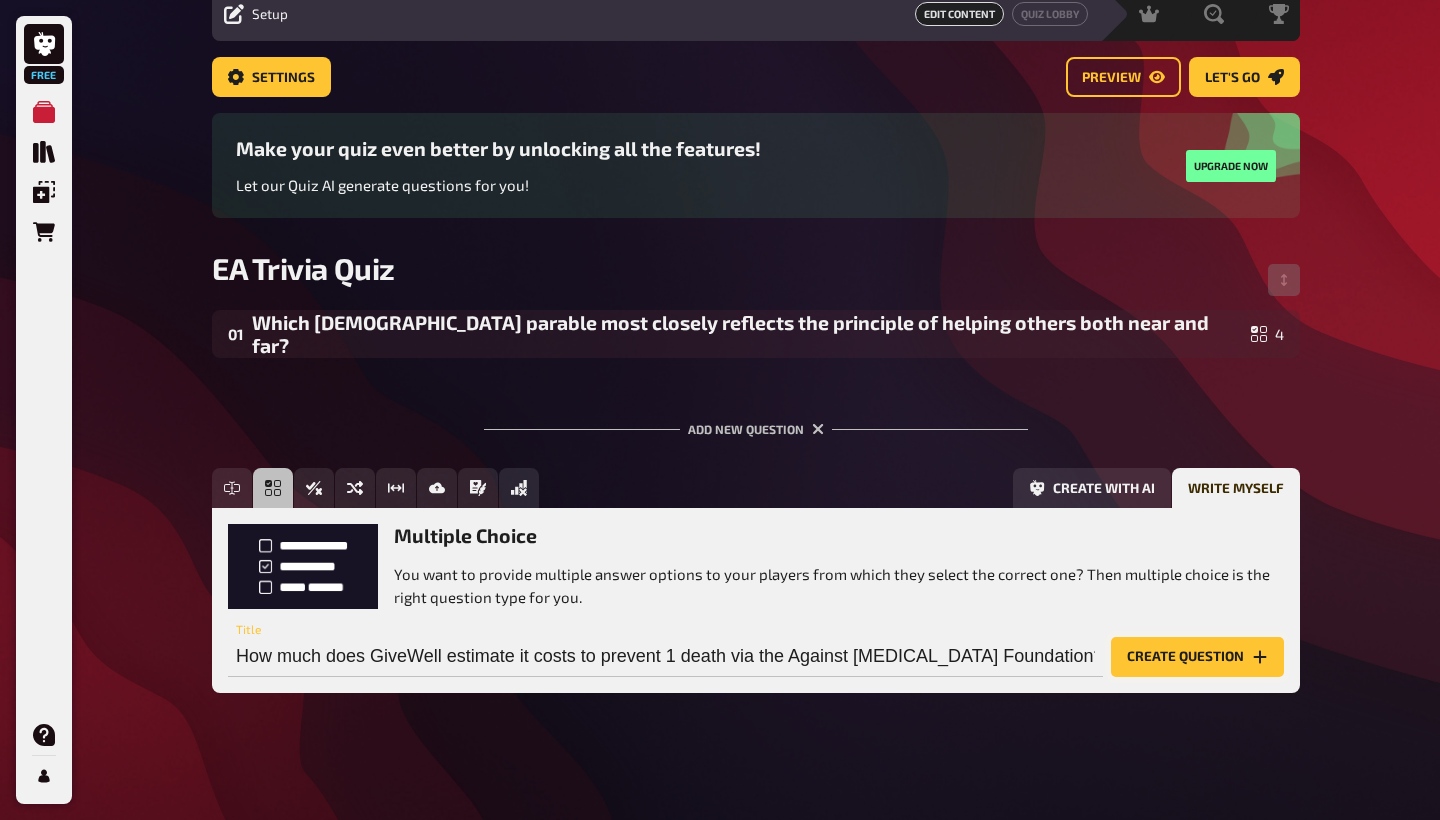 click on "Create question" at bounding box center (1197, 657) 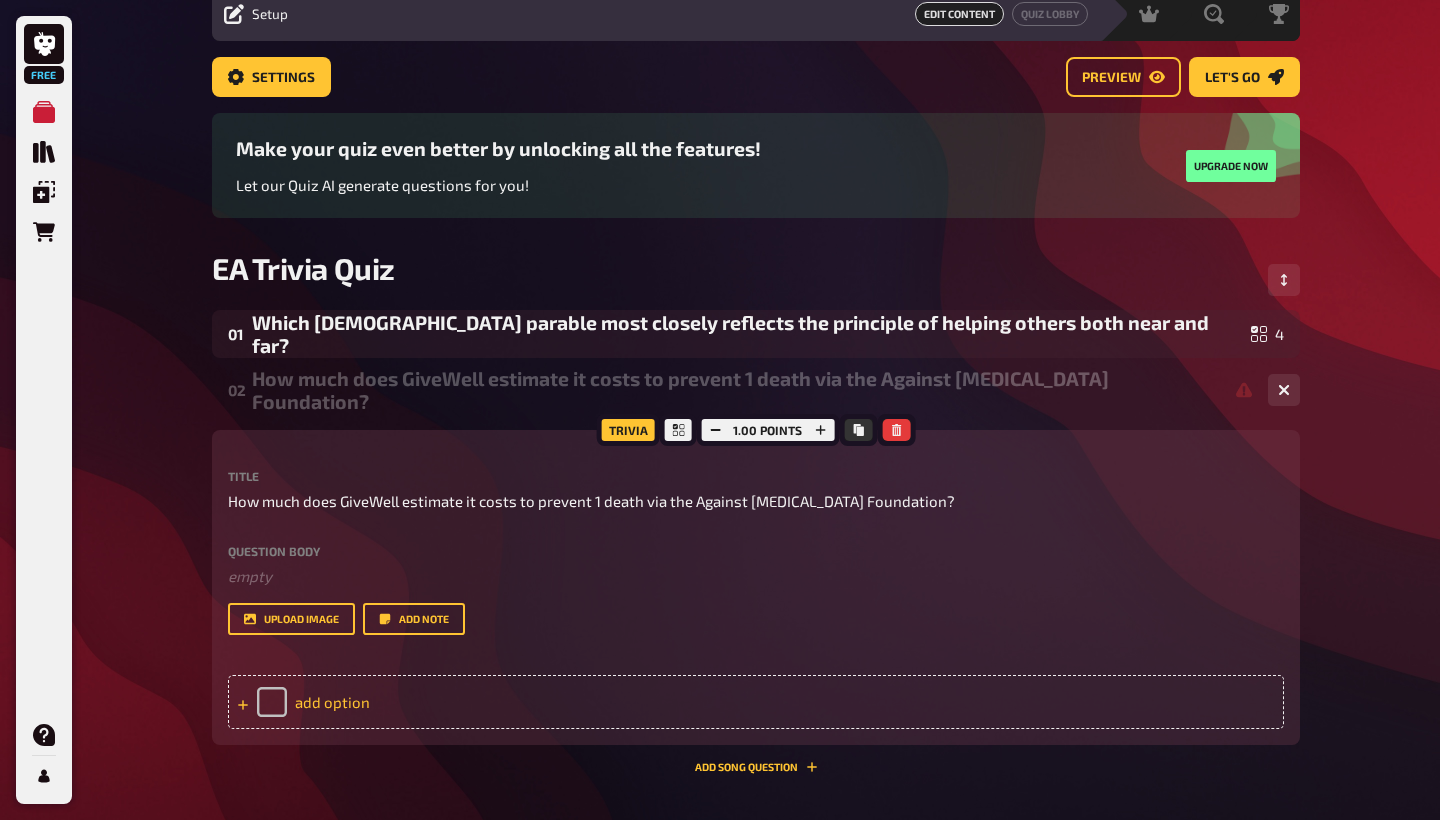 click on "add option" at bounding box center [756, 702] 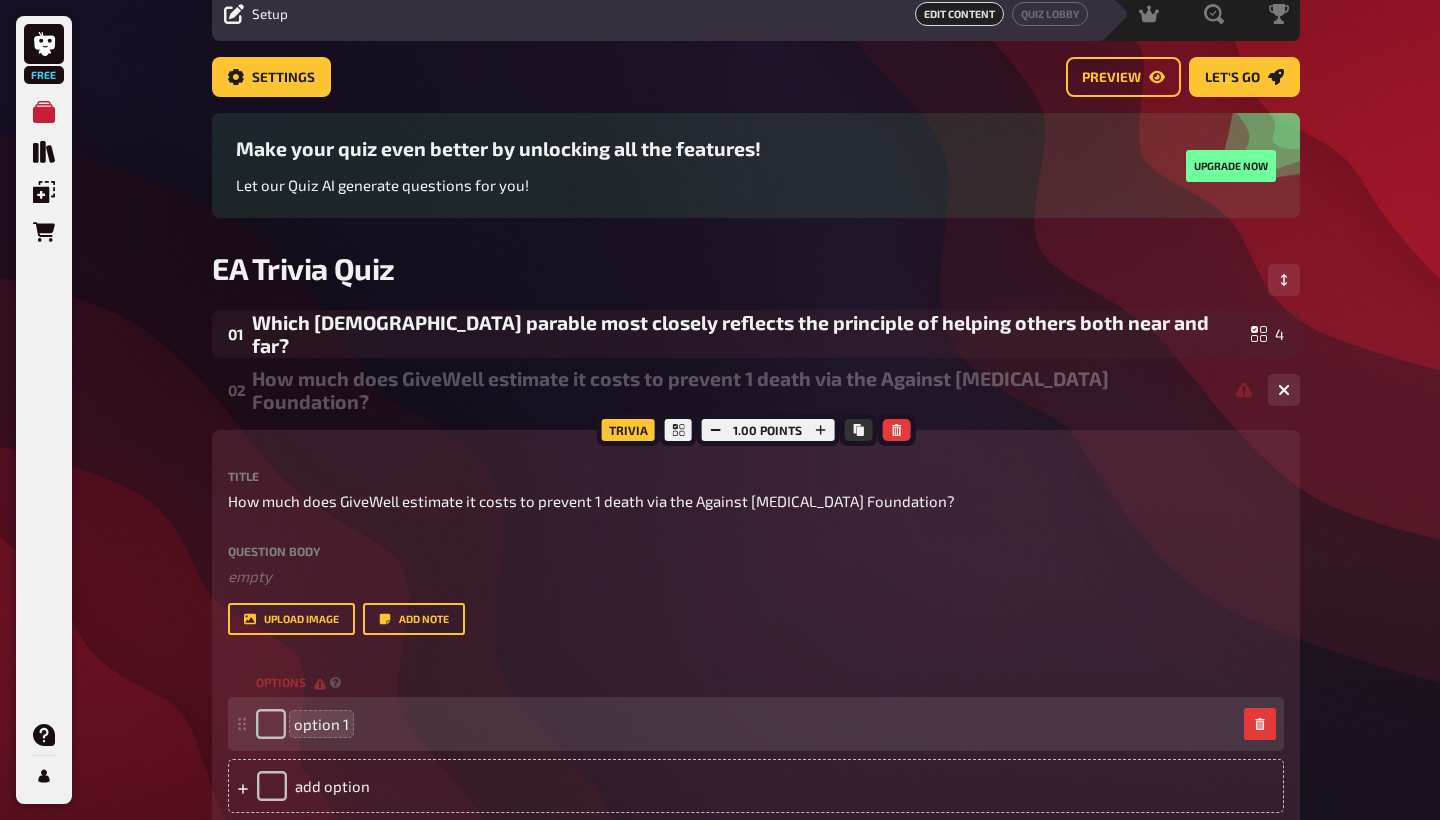 click on "option 1" at bounding box center (321, 724) 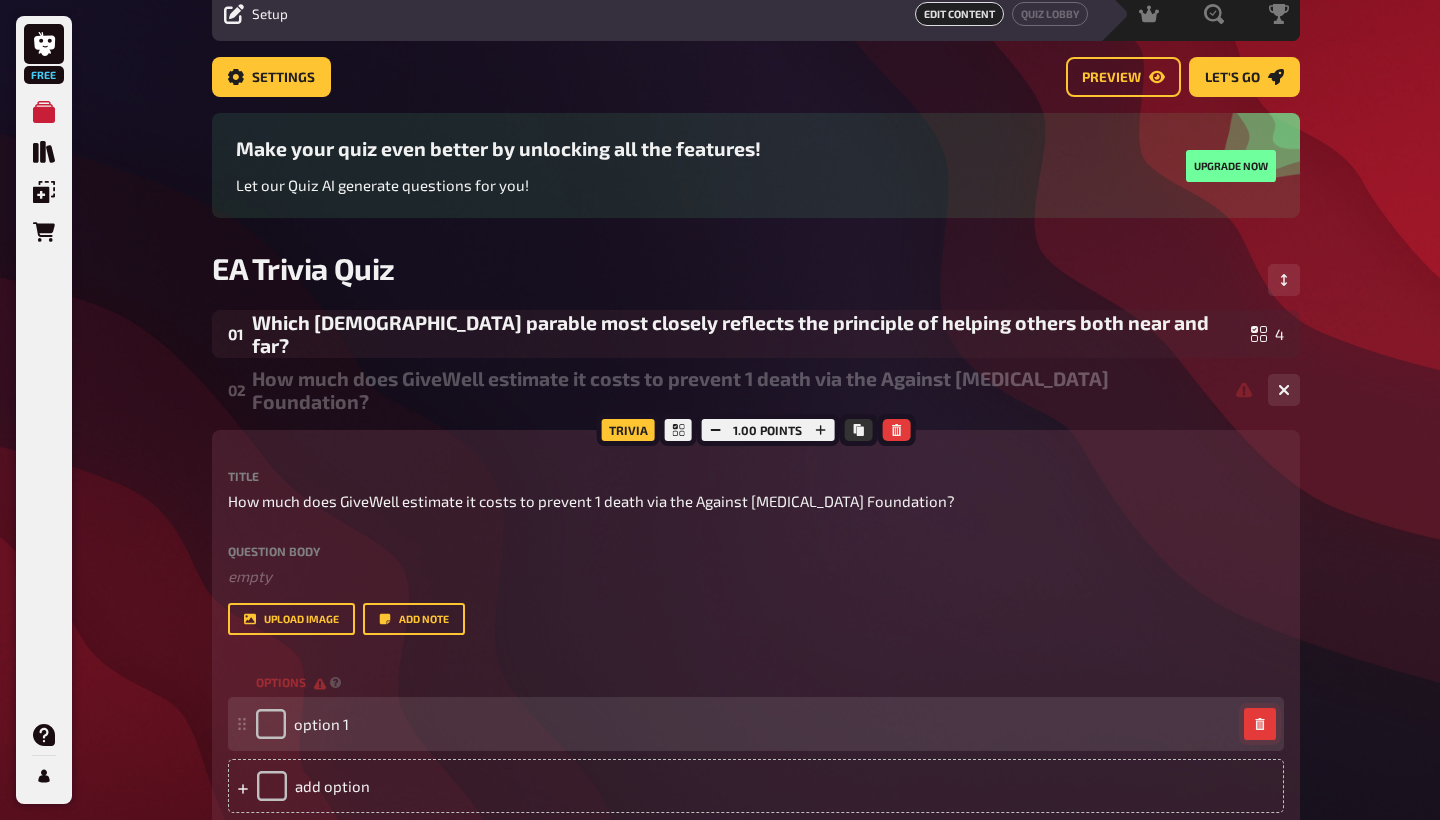 click at bounding box center [1260, 724] 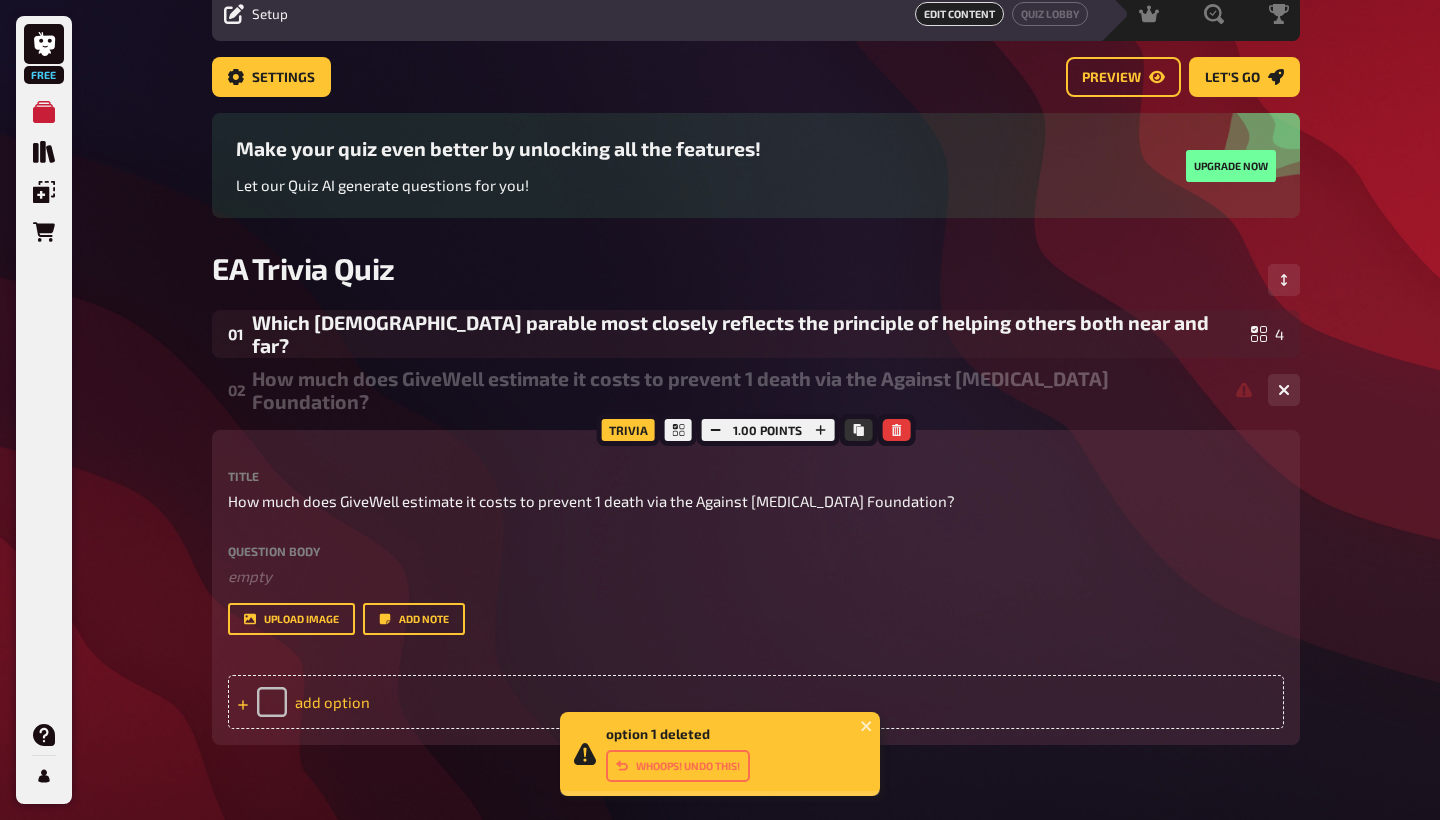 click on "add option" at bounding box center (756, 702) 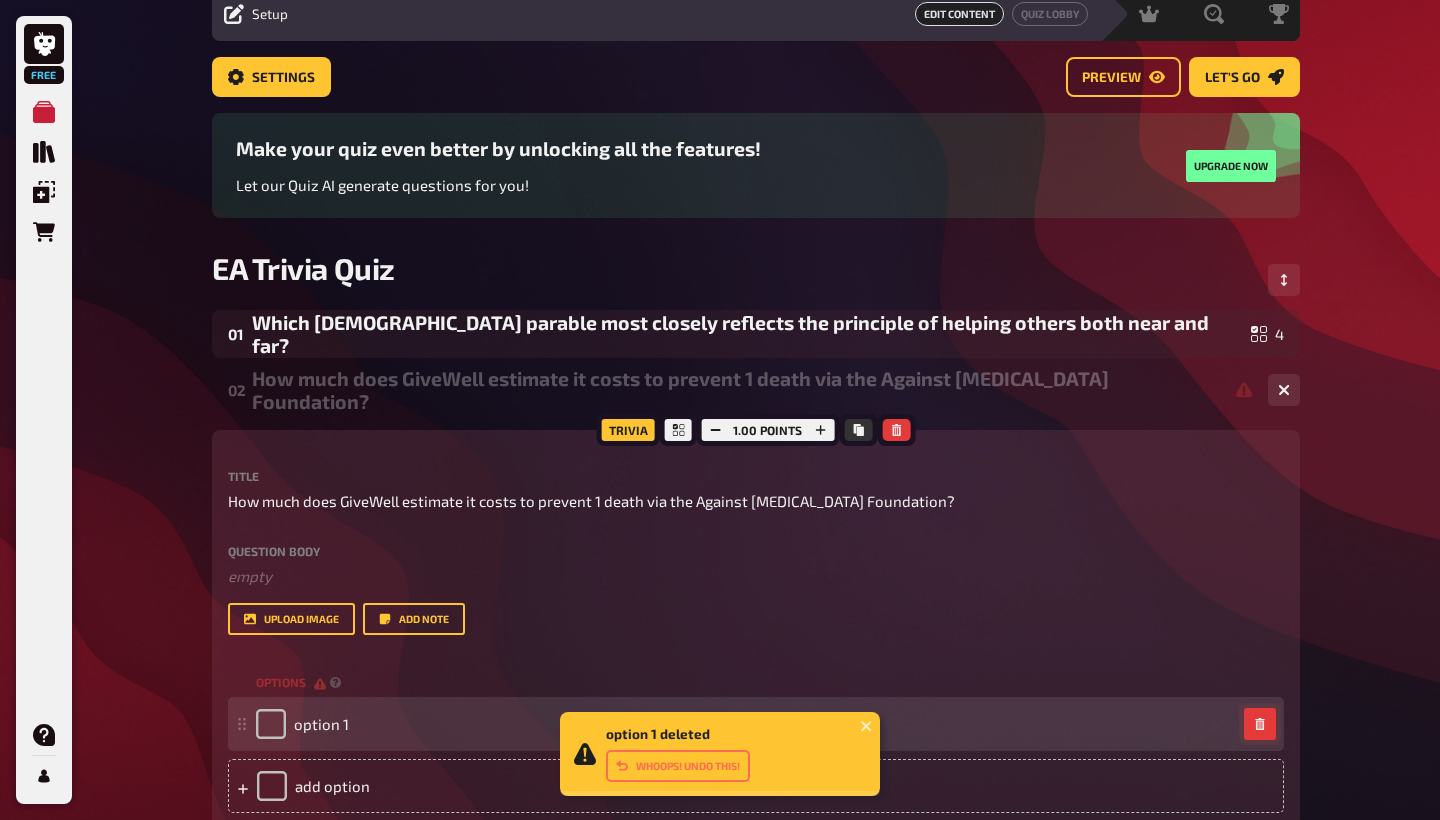 click 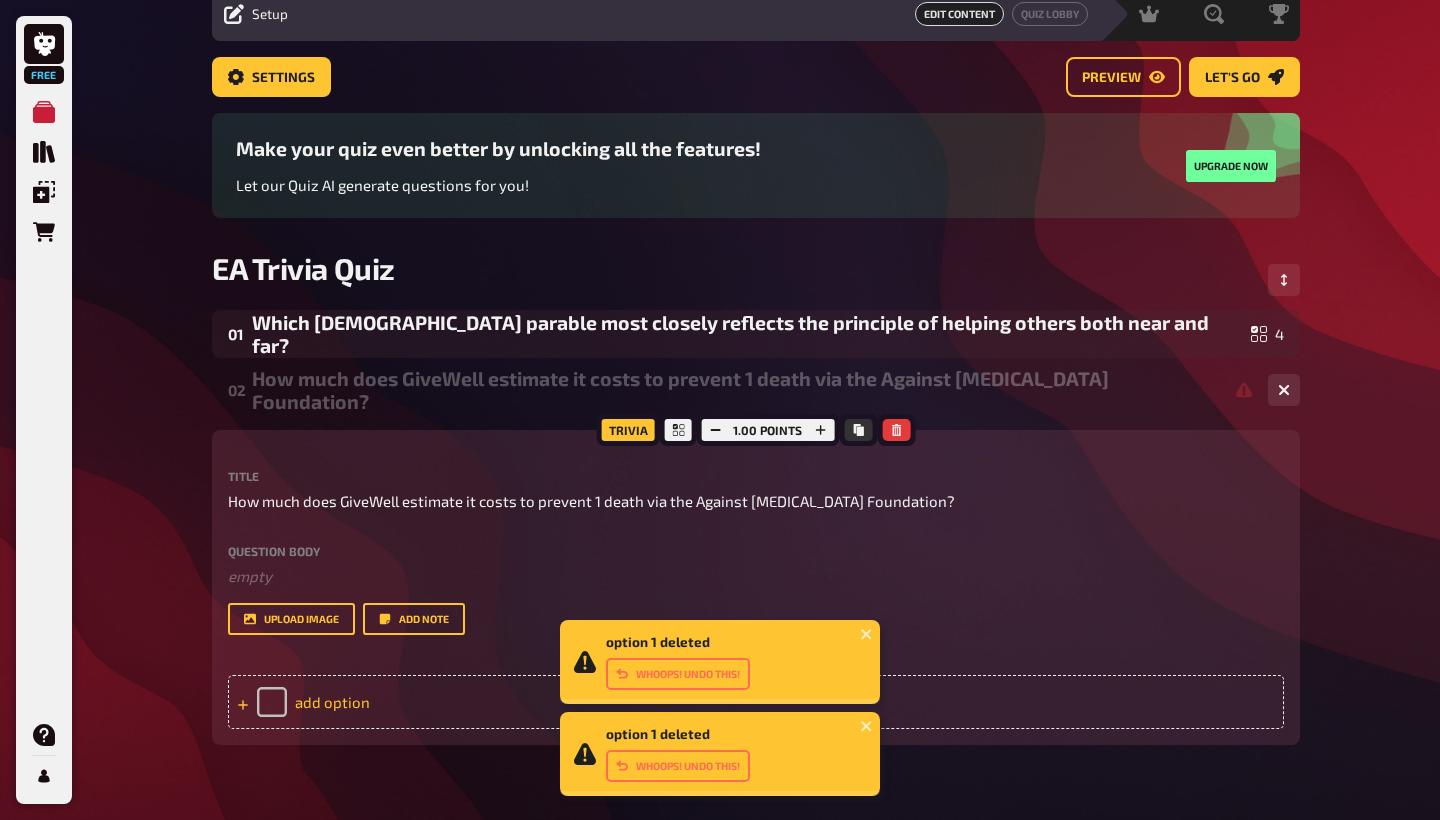 click on "add option" at bounding box center [756, 702] 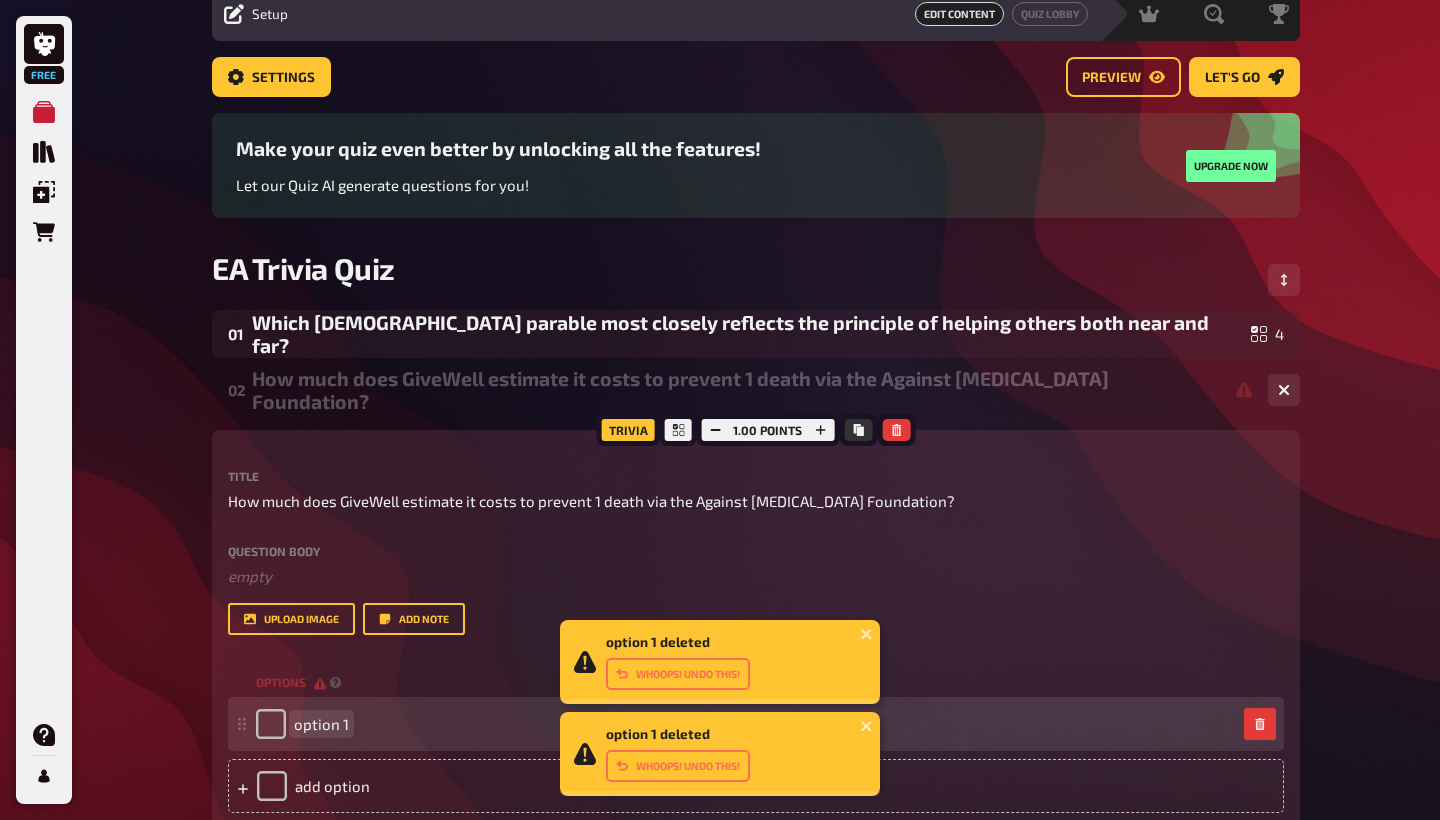 click on "option 1" at bounding box center [746, 724] 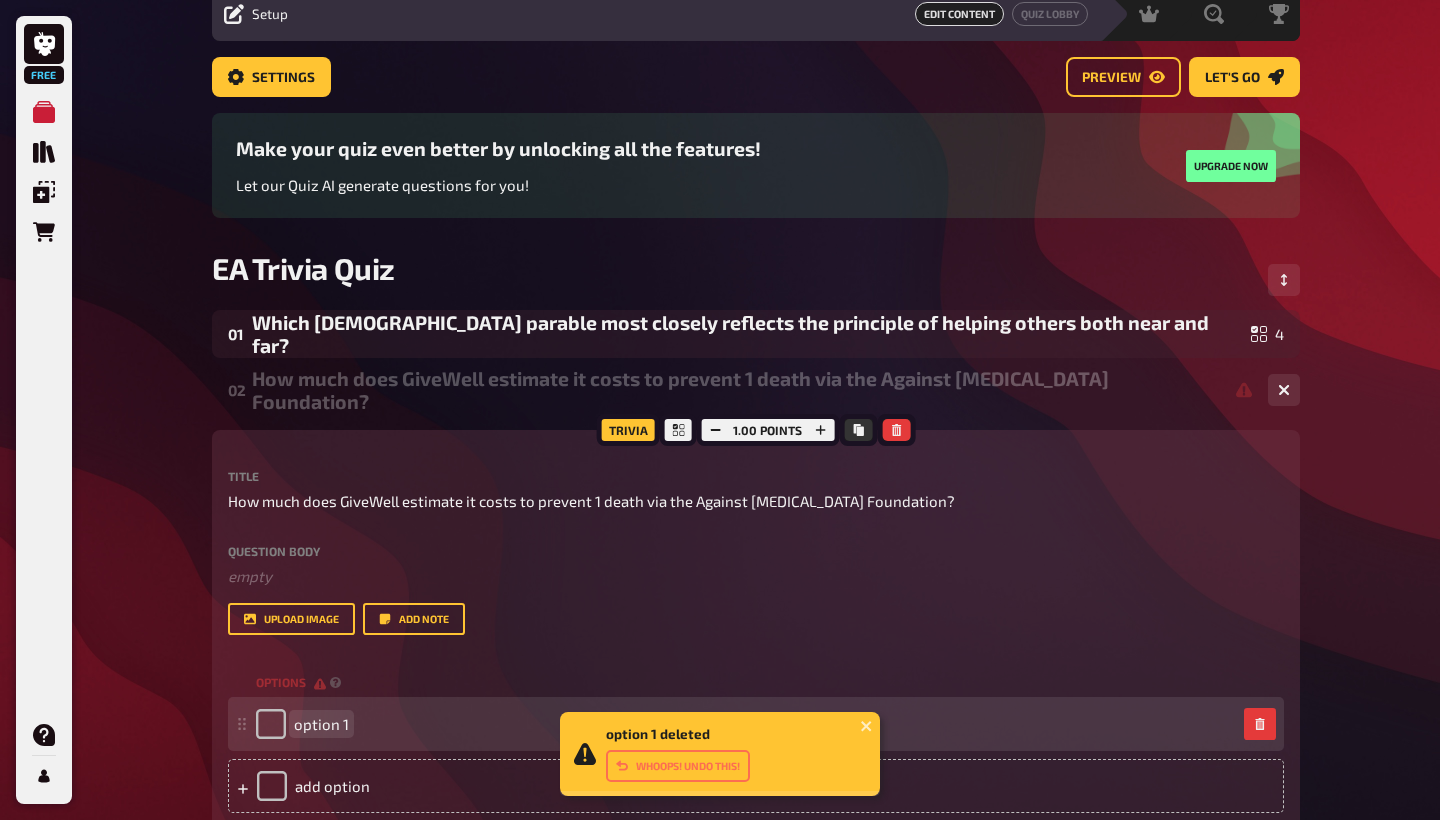 type 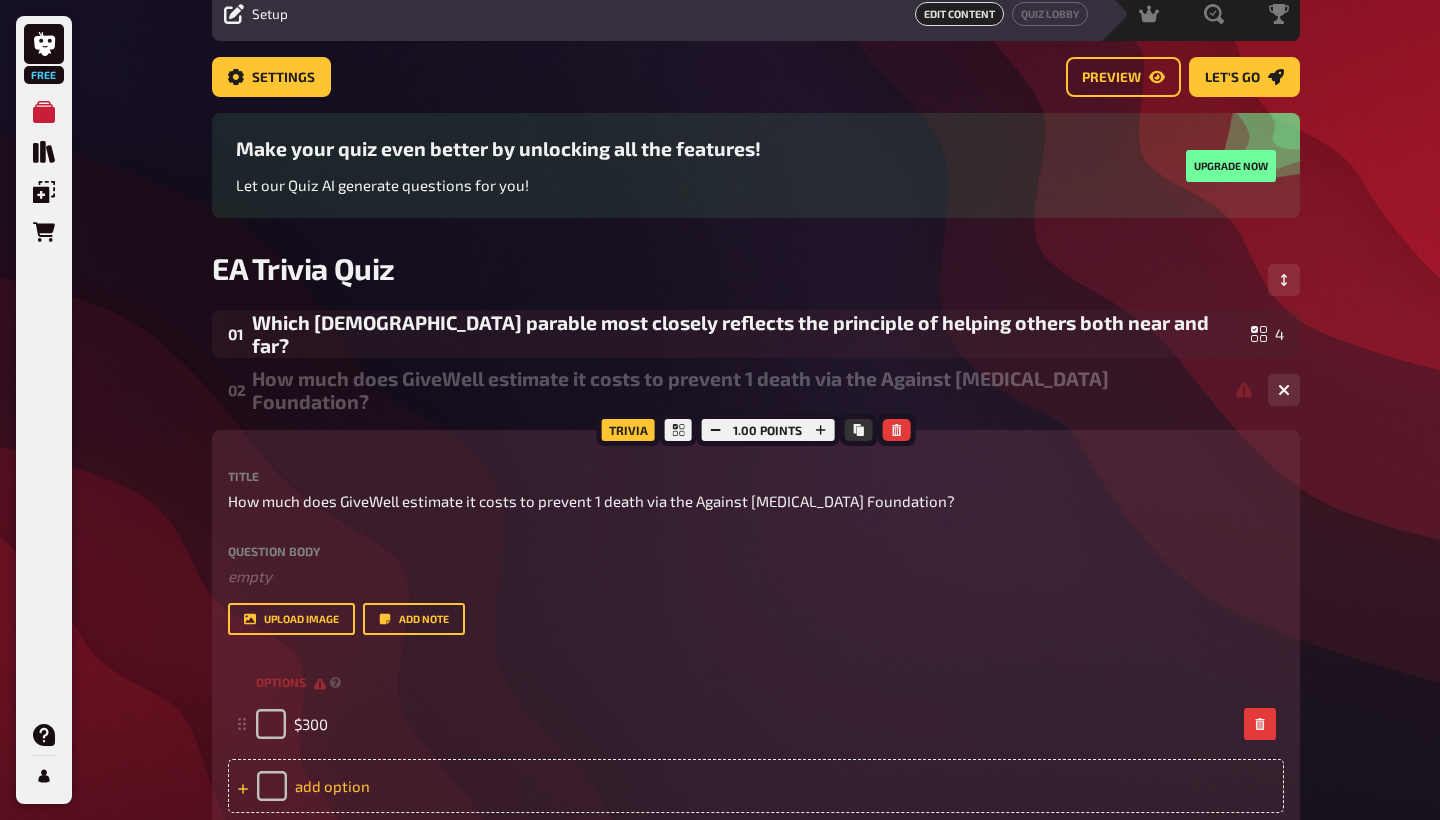click on "add option" at bounding box center (756, 786) 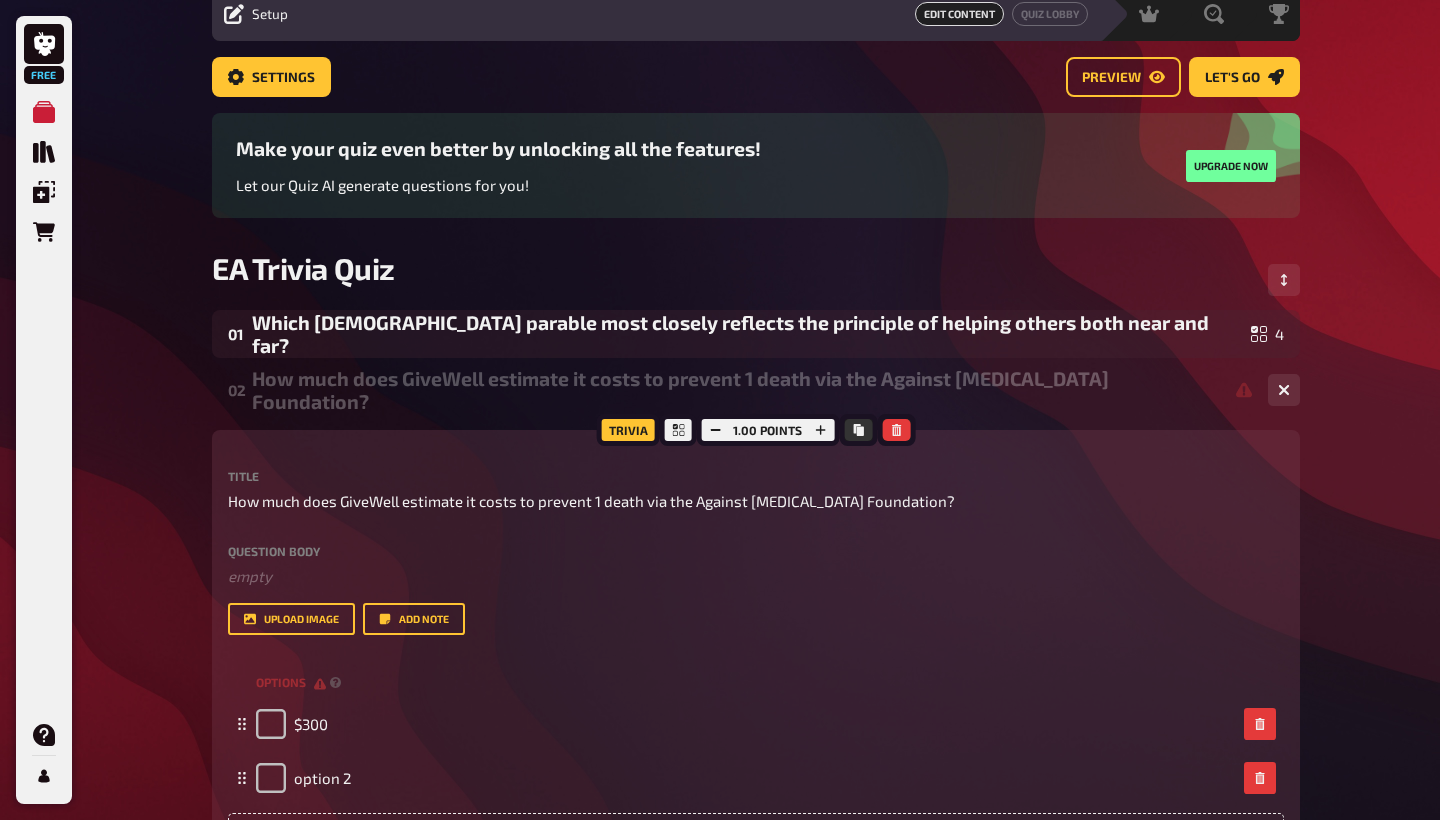 type 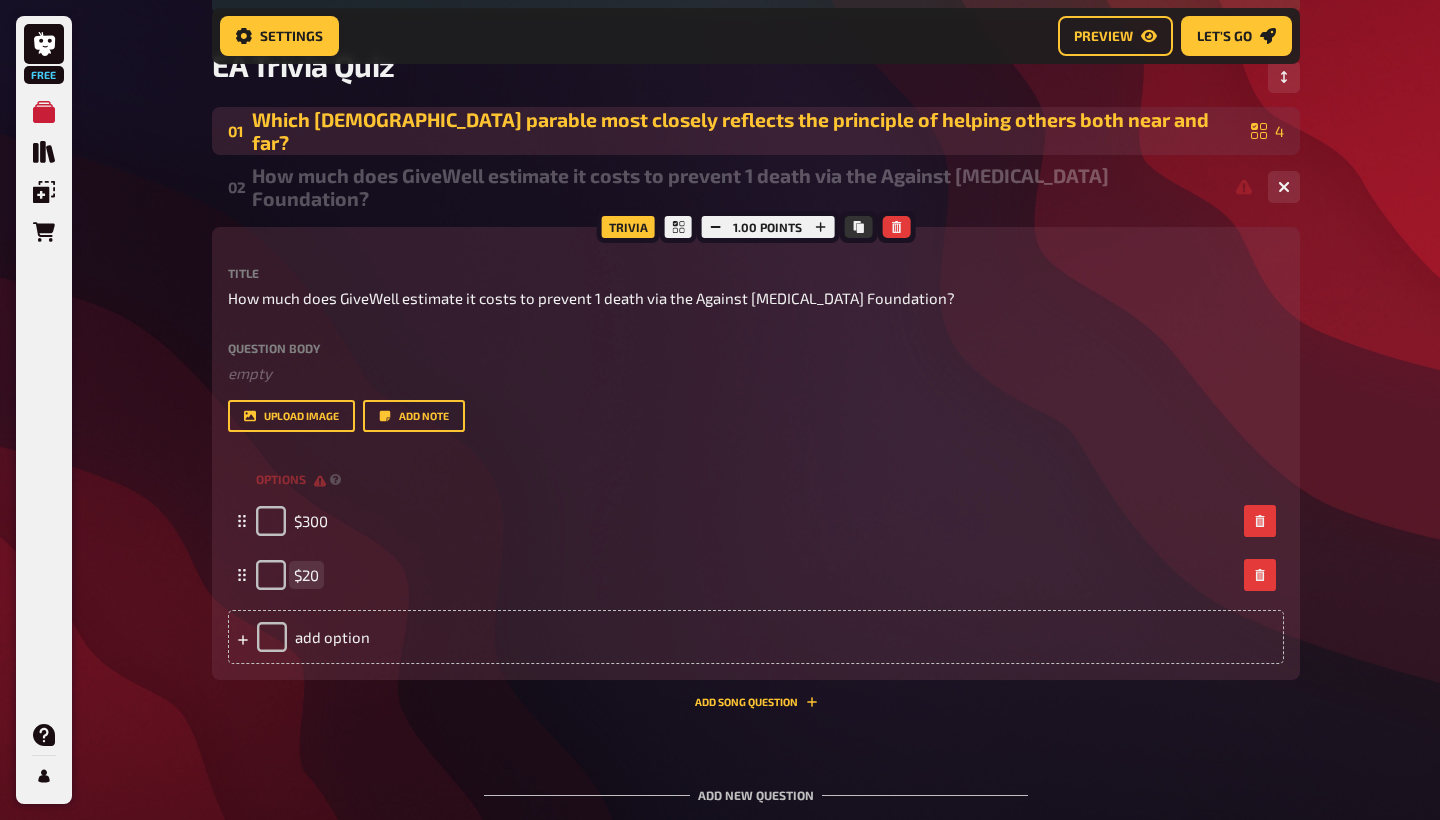 scroll, scrollTop: 330, scrollLeft: 0, axis: vertical 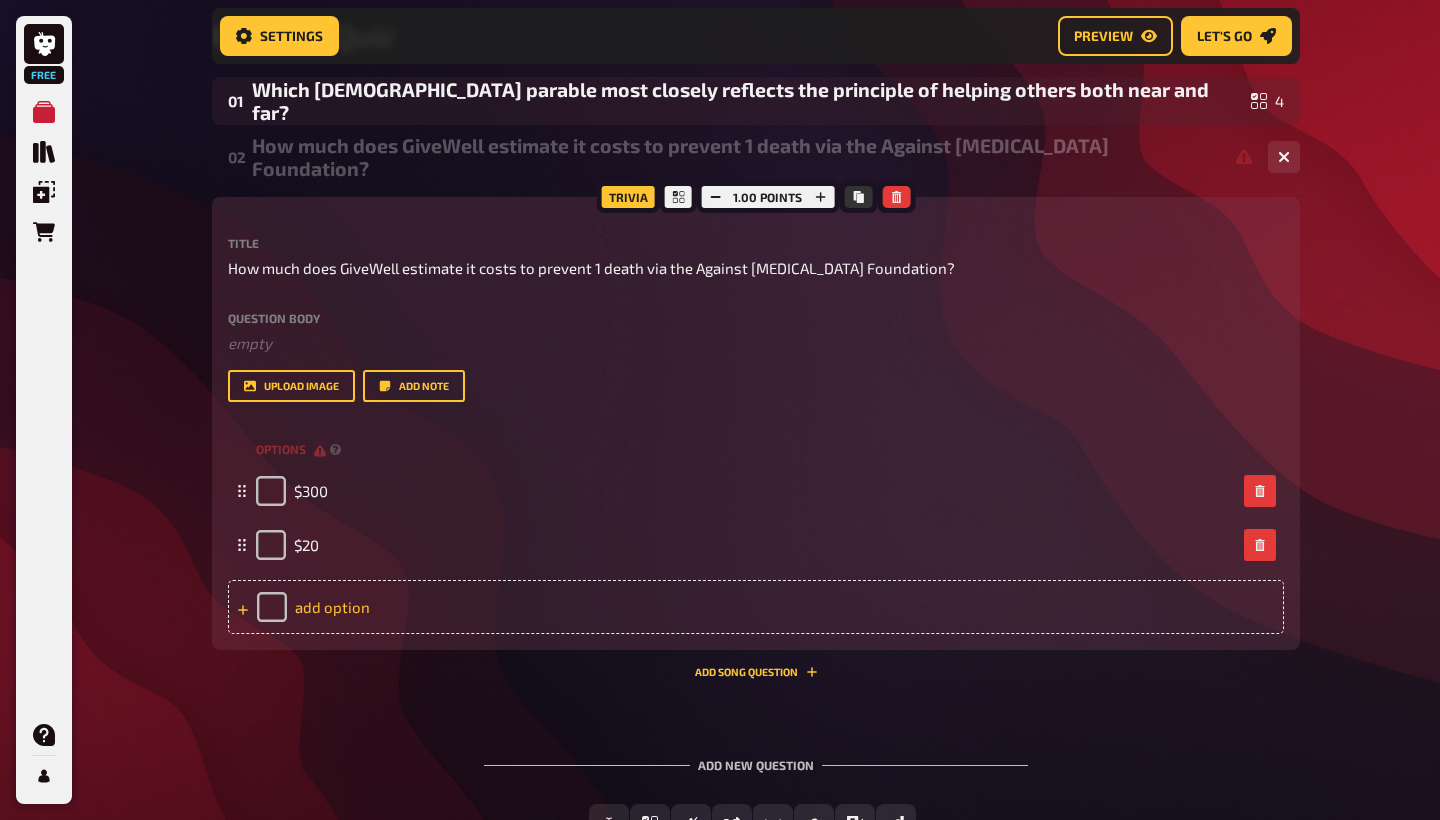 click on "add option" at bounding box center [756, 607] 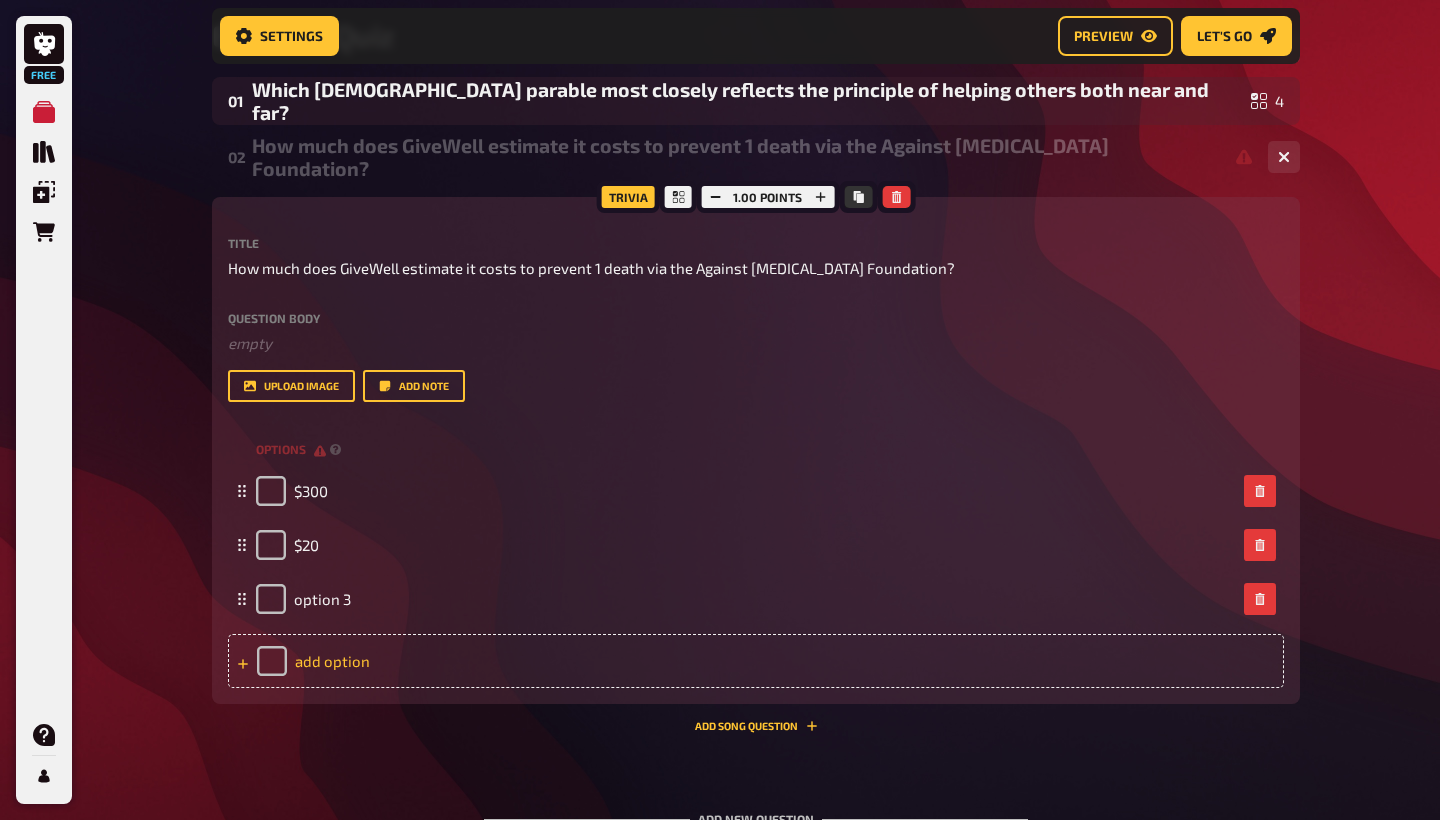type 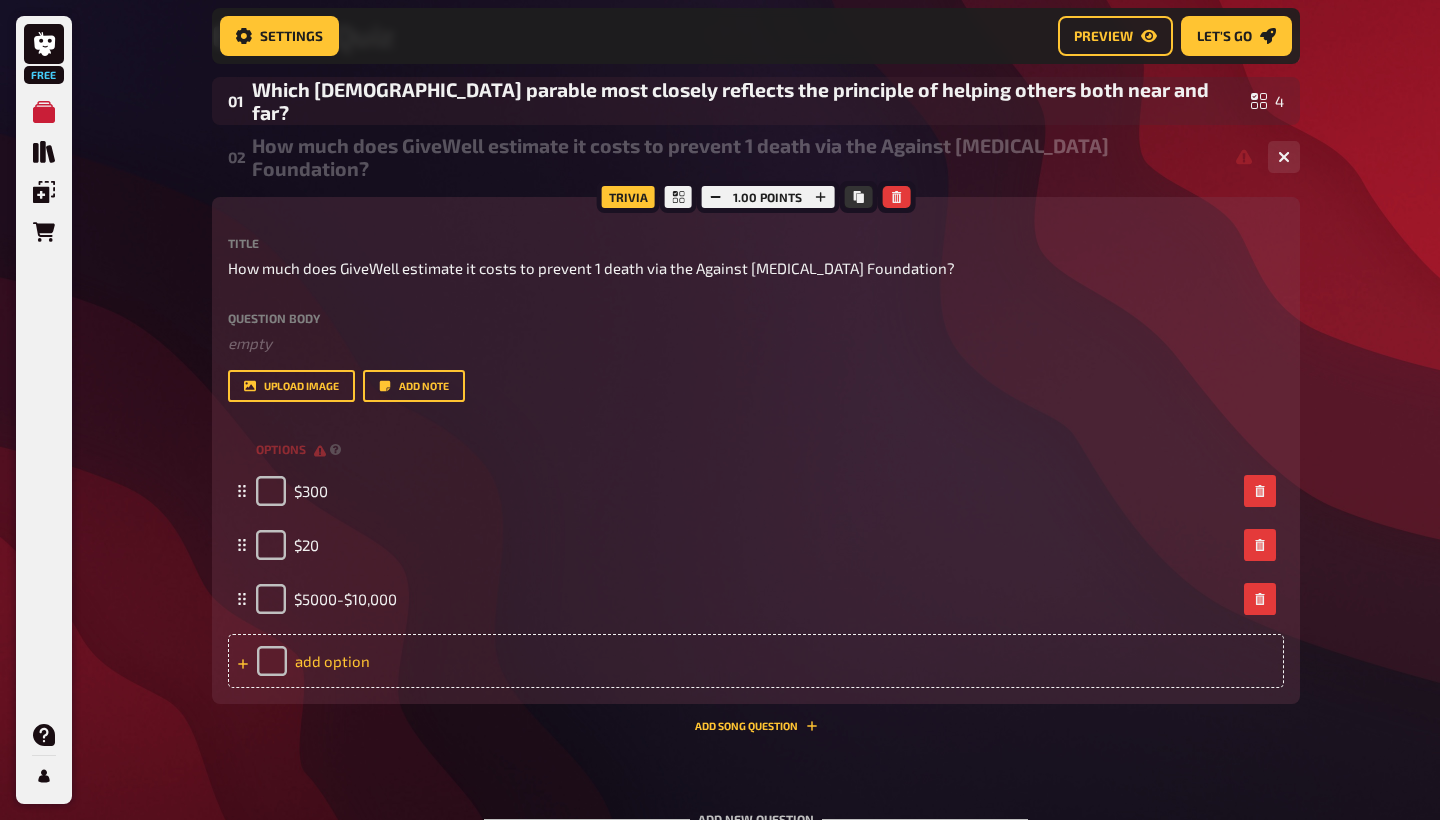 click on "add option" at bounding box center [756, 661] 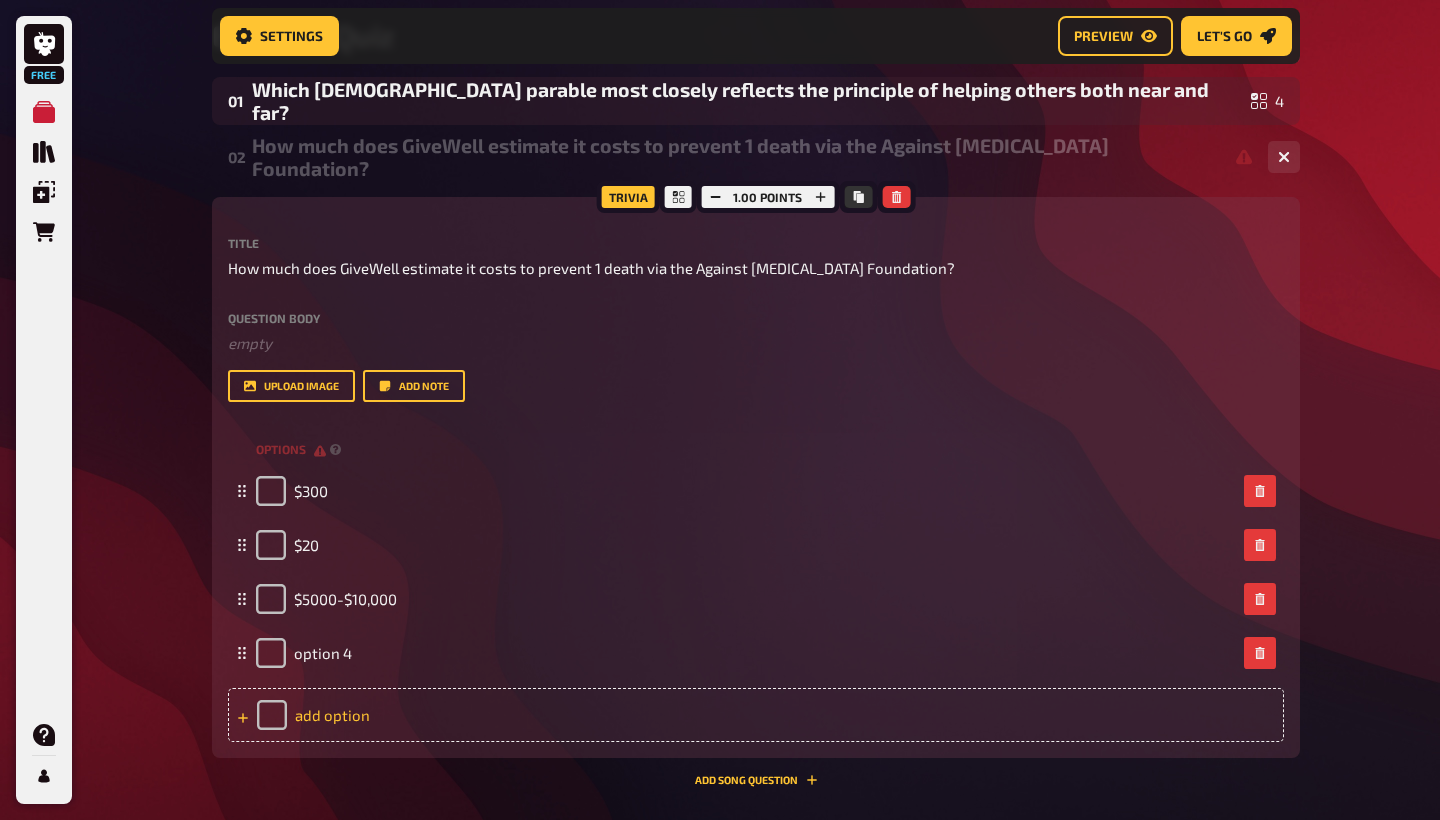 type 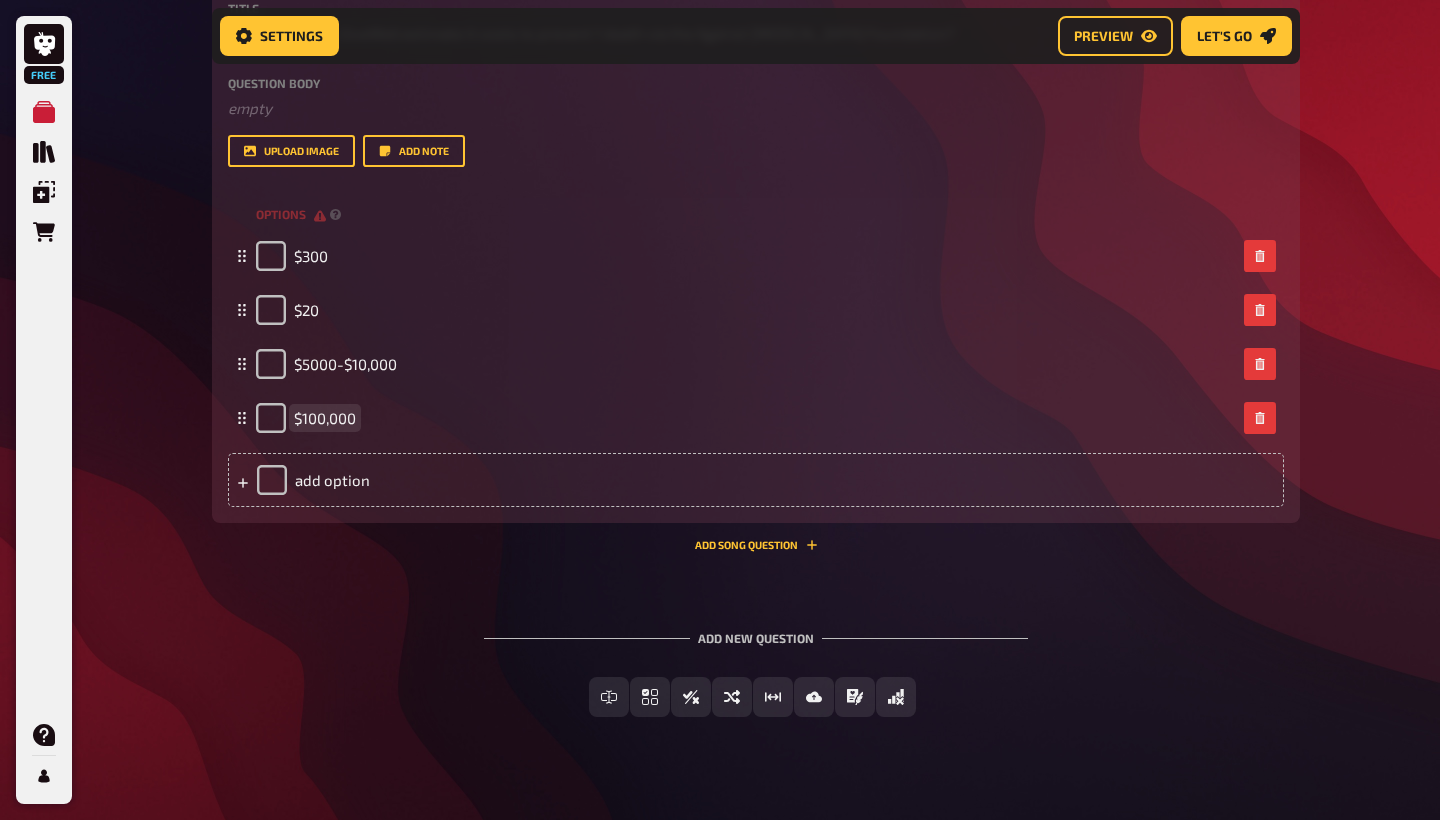 scroll, scrollTop: 565, scrollLeft: 0, axis: vertical 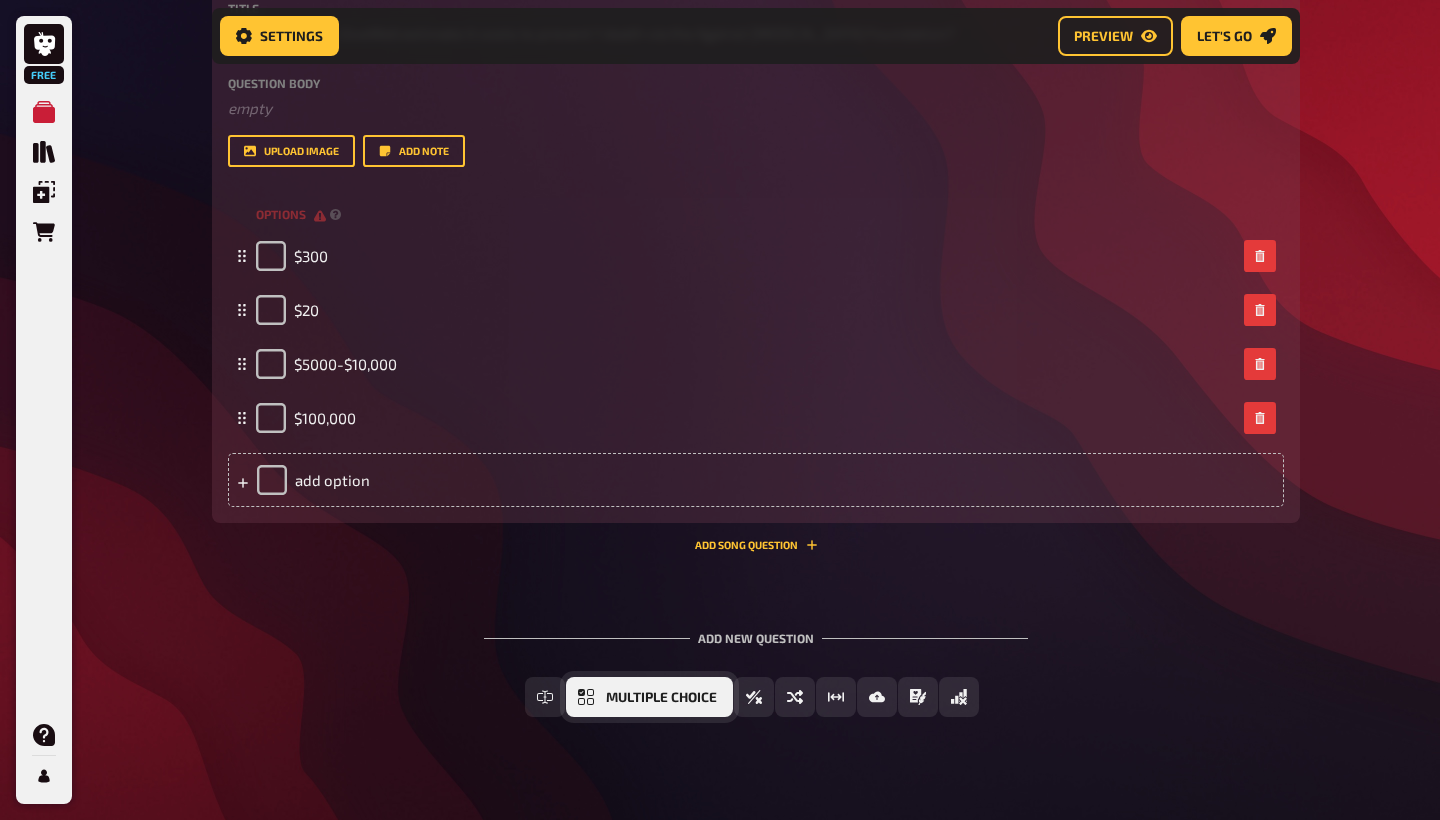 click on "Multiple Choice" at bounding box center [649, 697] 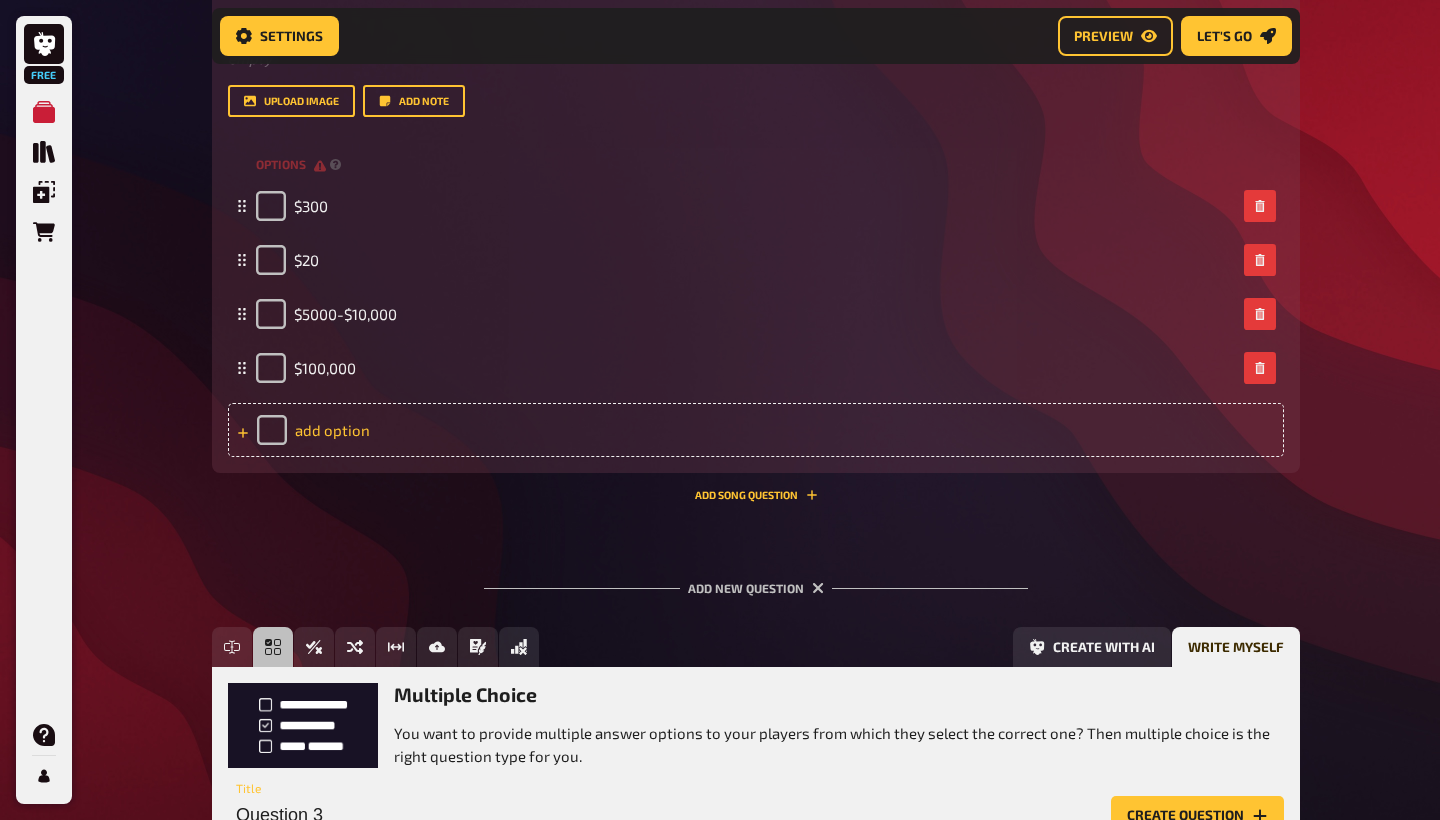 scroll, scrollTop: 610, scrollLeft: 0, axis: vertical 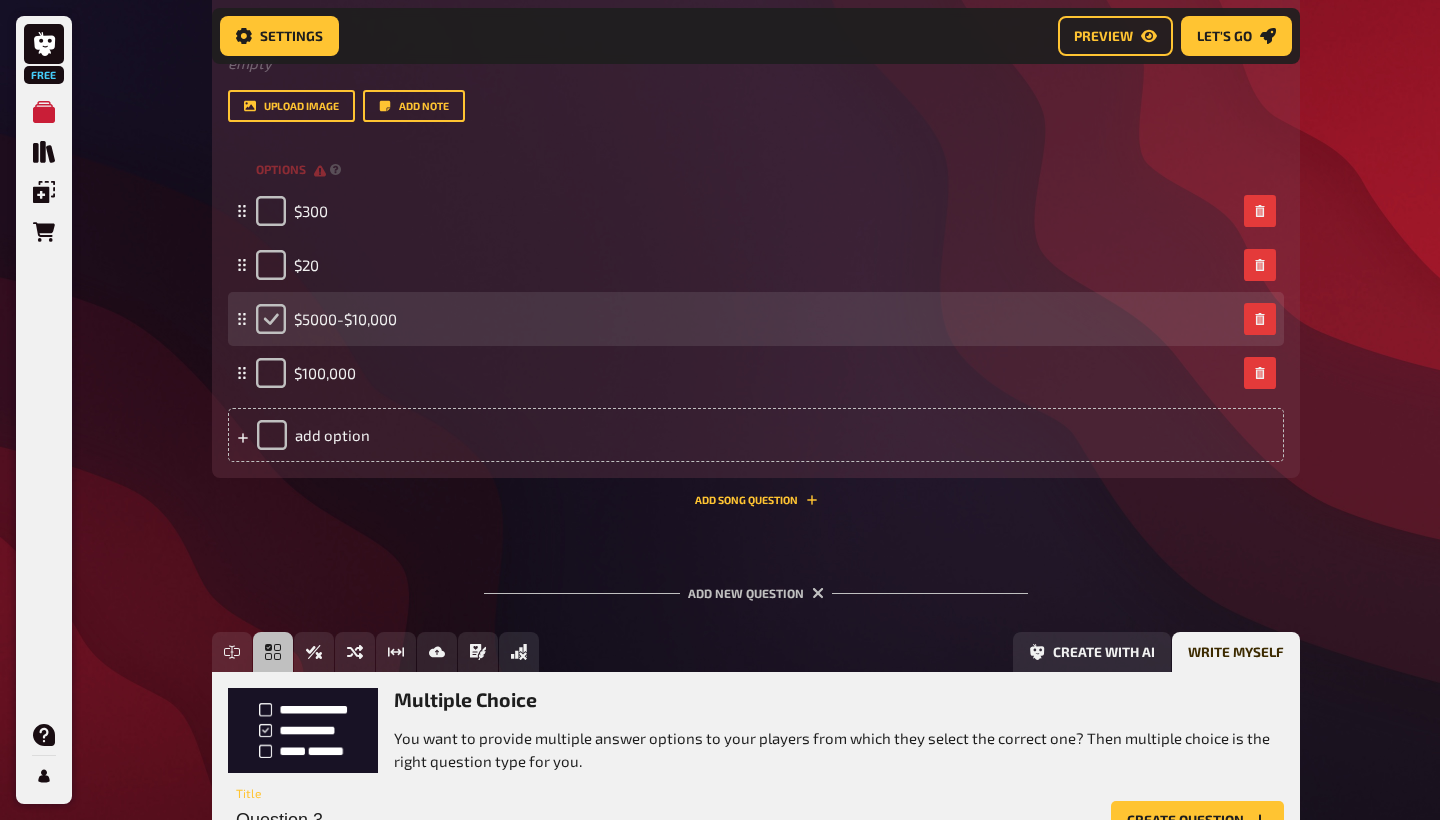 click at bounding box center (271, 319) 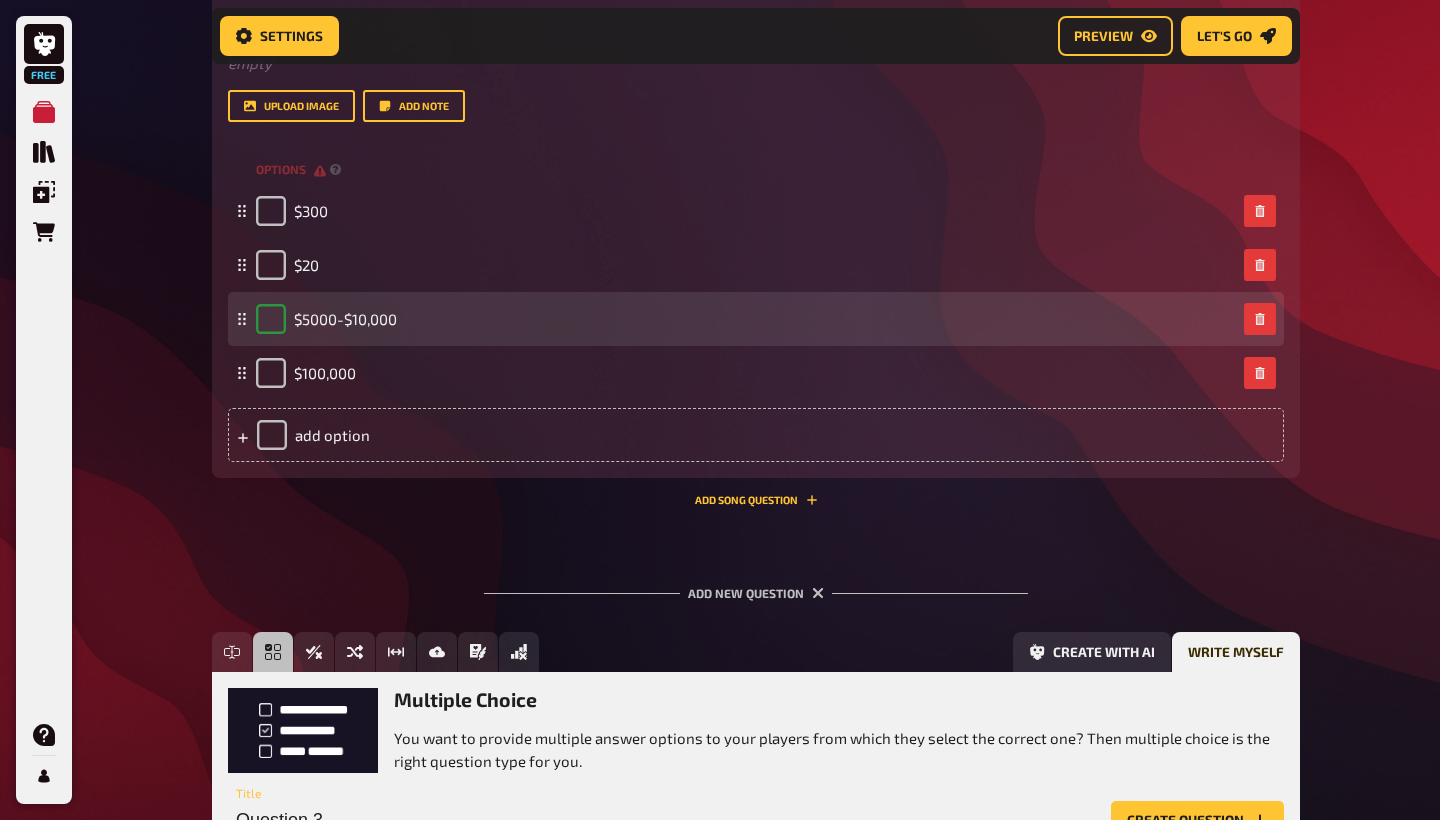 checkbox on "true" 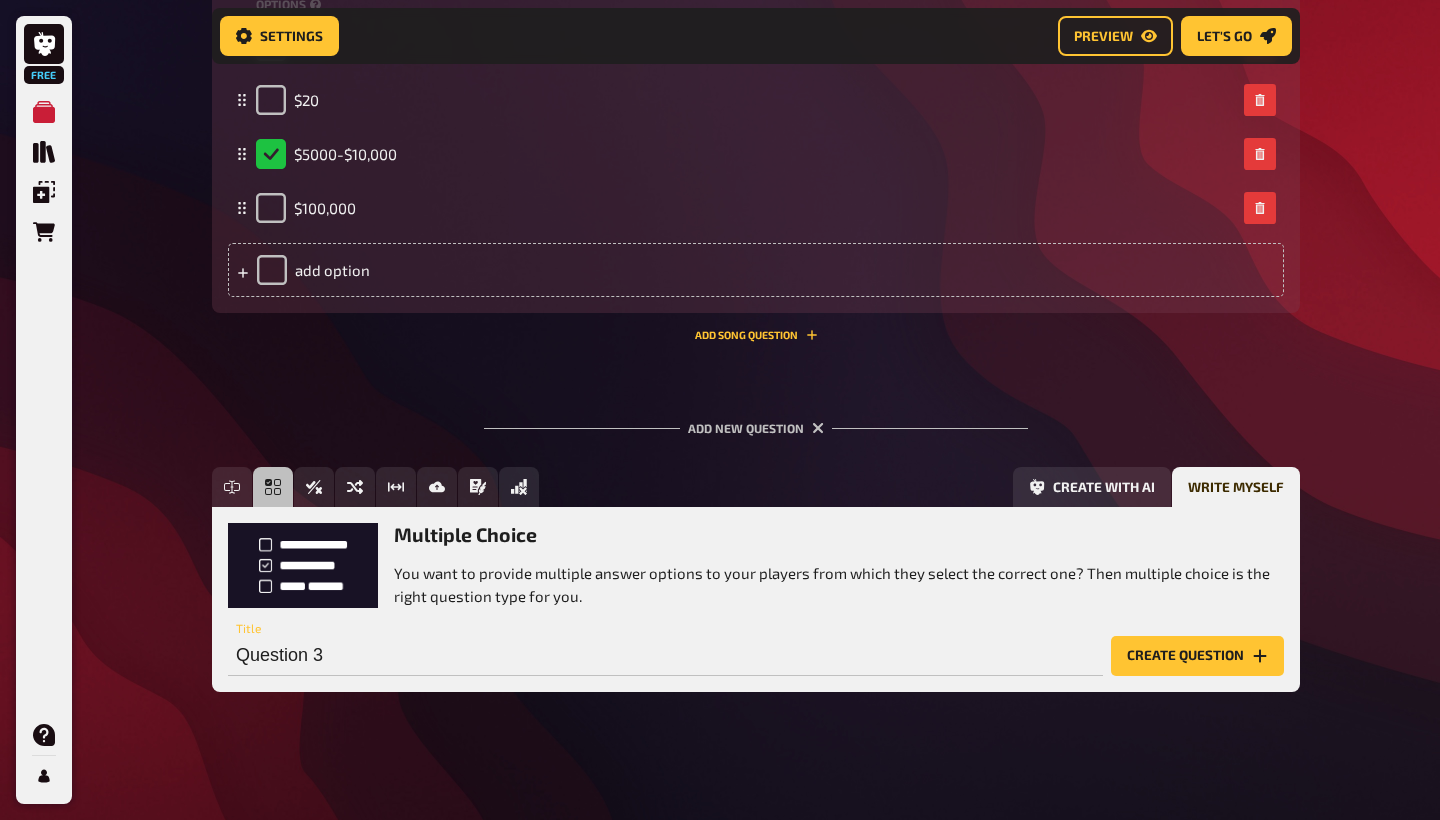 scroll, scrollTop: 773, scrollLeft: 0, axis: vertical 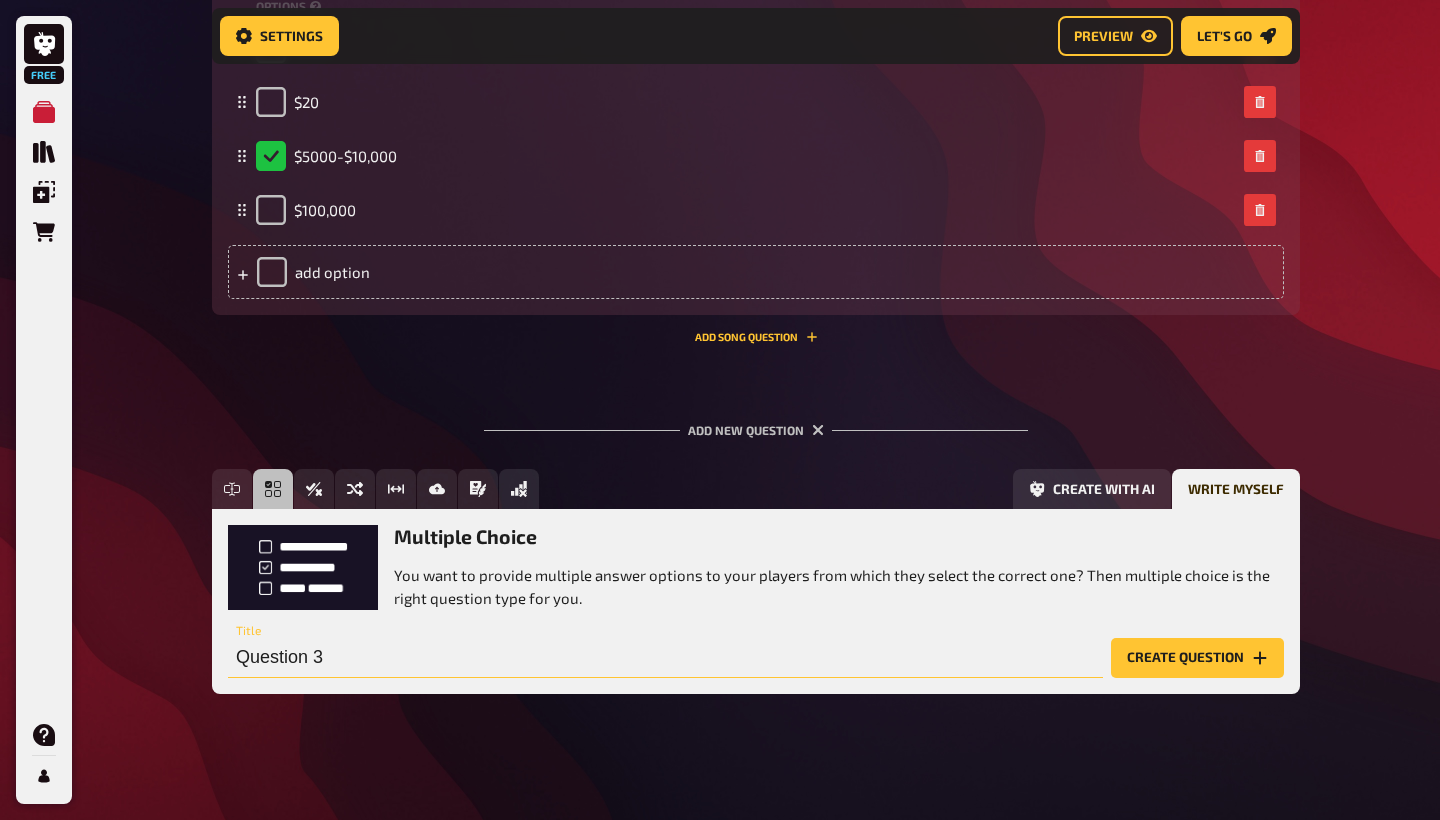 drag, startPoint x: 338, startPoint y: 660, endPoint x: 218, endPoint y: 660, distance: 120 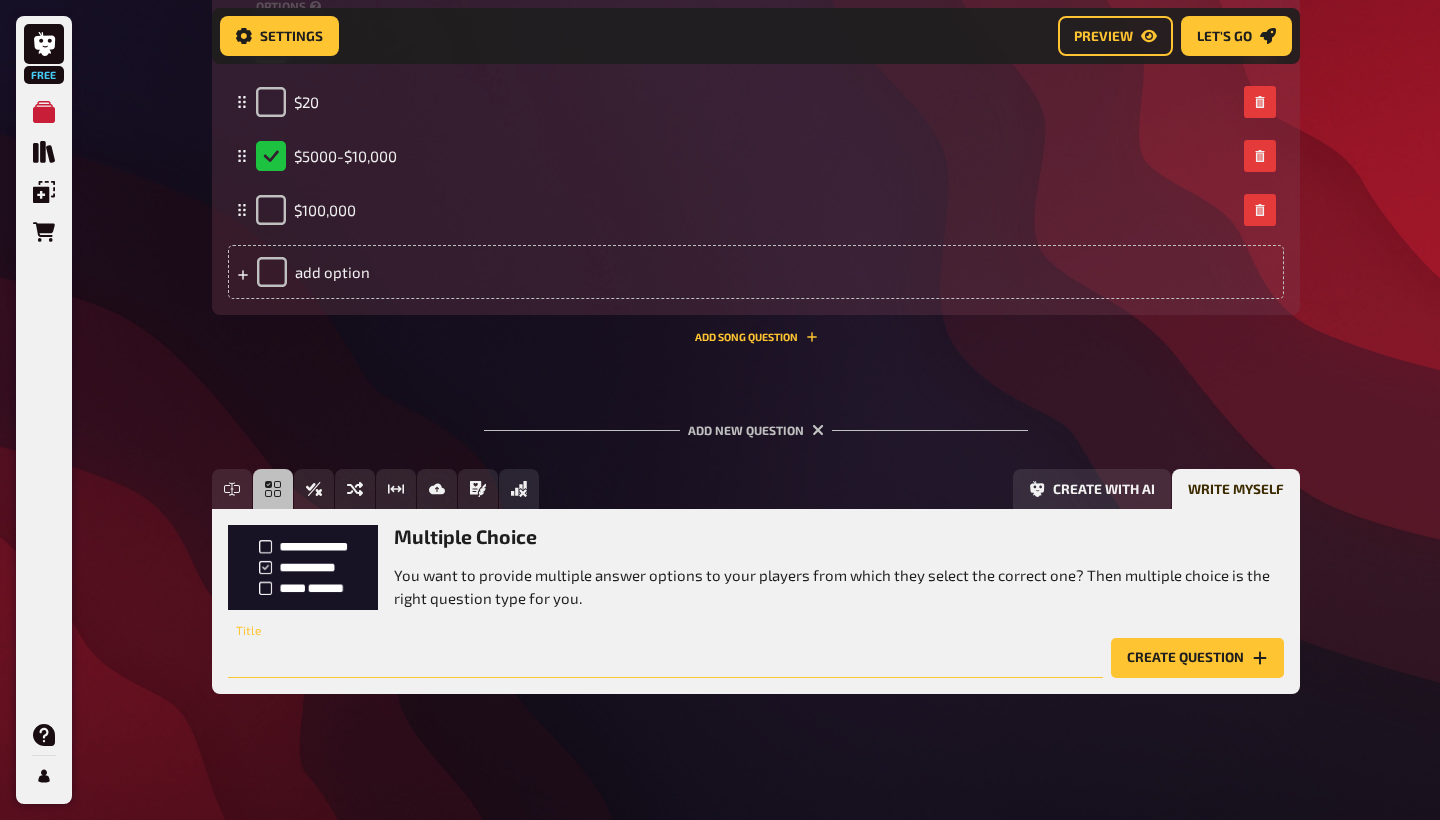 paste on "What does “earning to give” mean in the EA movement?" 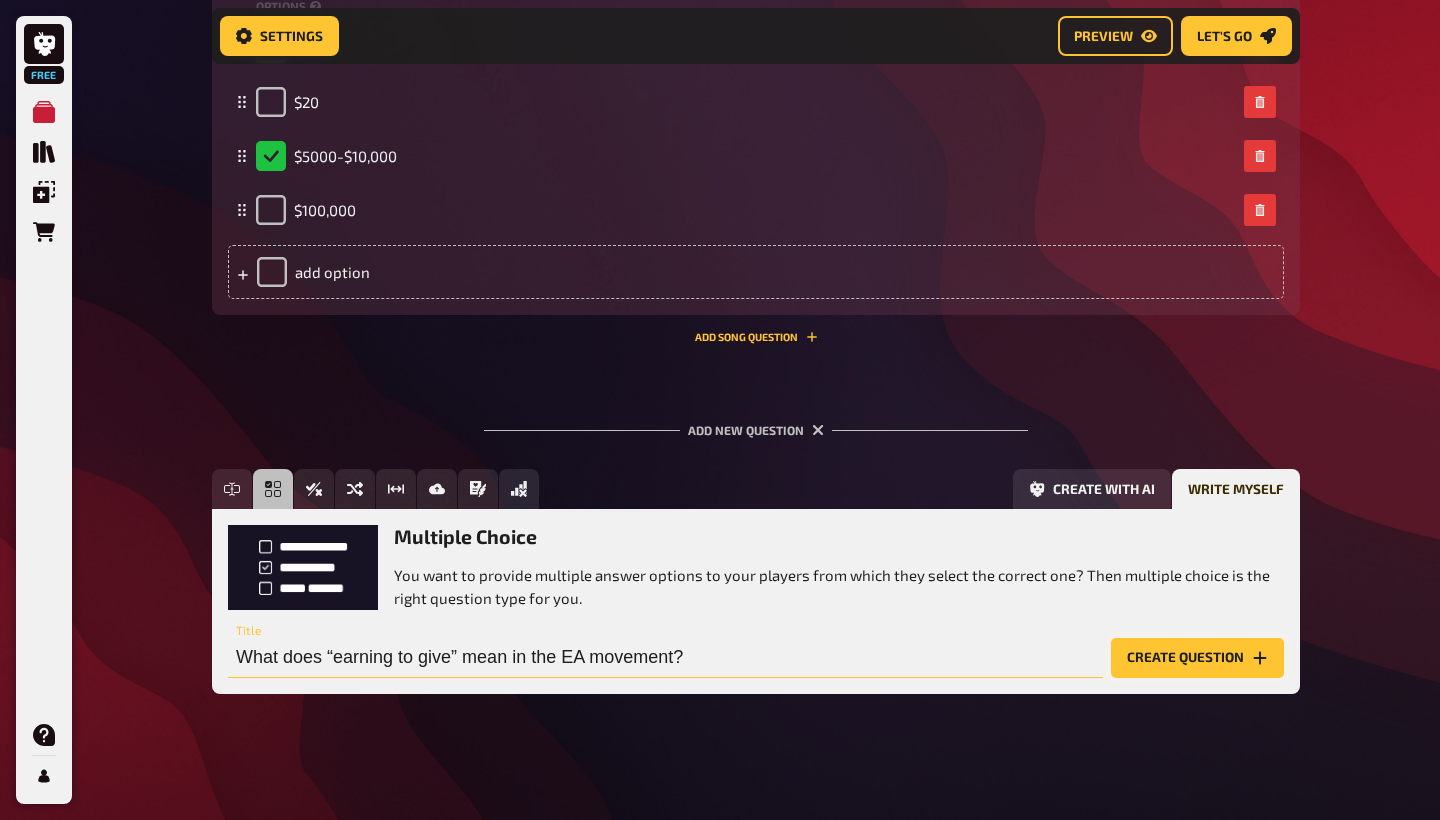 type on "What does “earning to give” mean in the EA movement?" 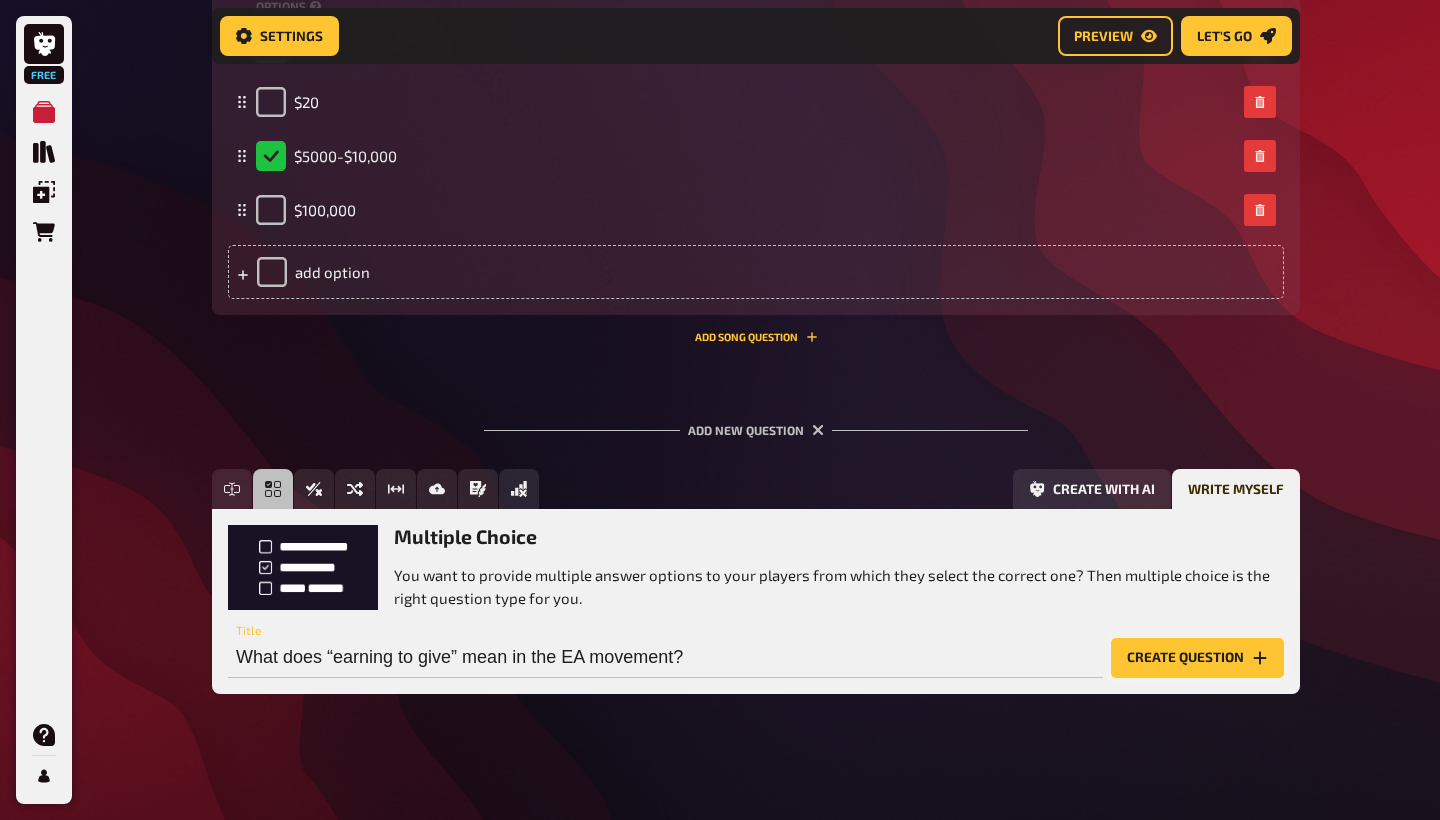 click on "Create question" at bounding box center [1197, 658] 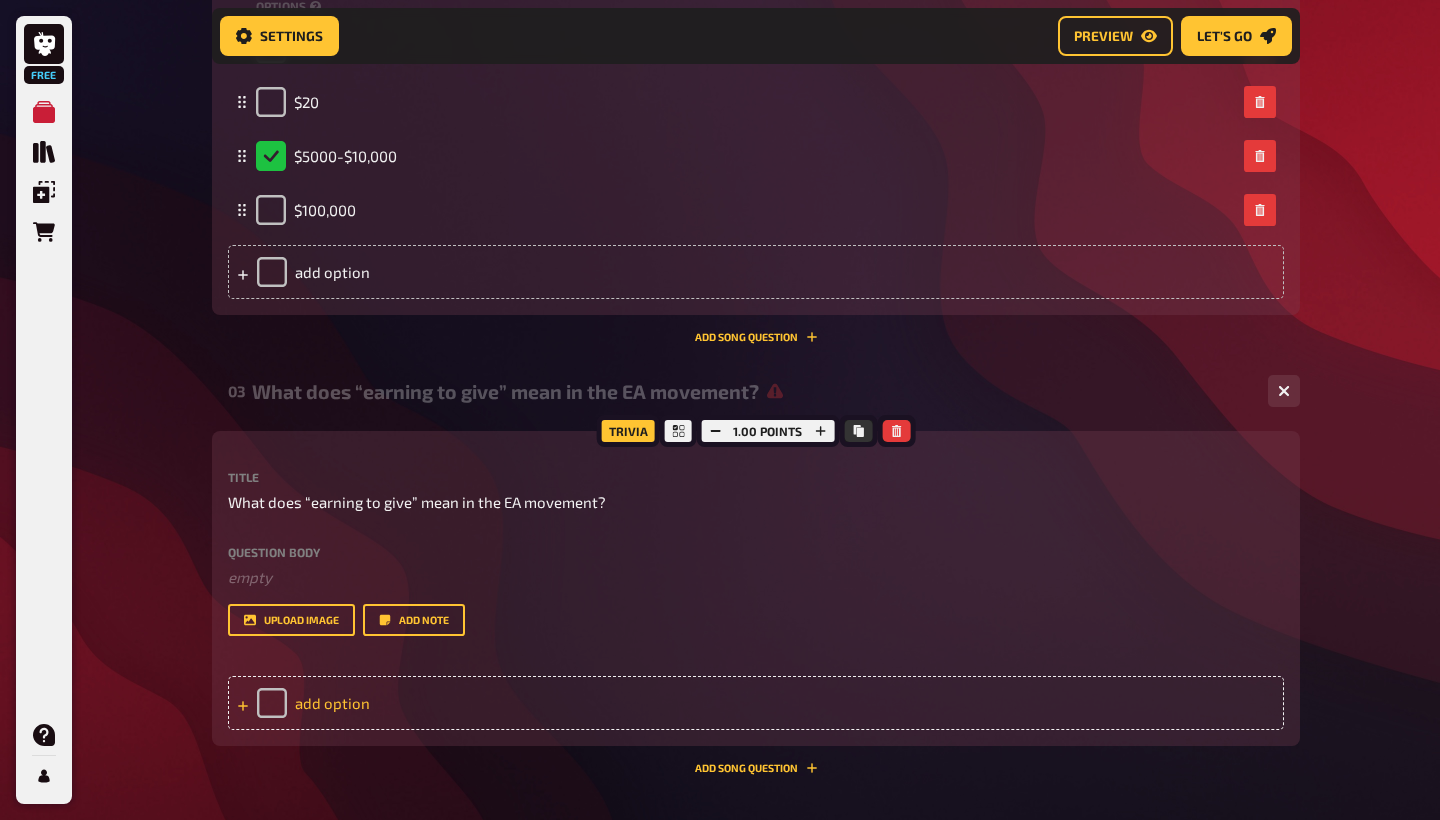 click on "add option" at bounding box center [756, 703] 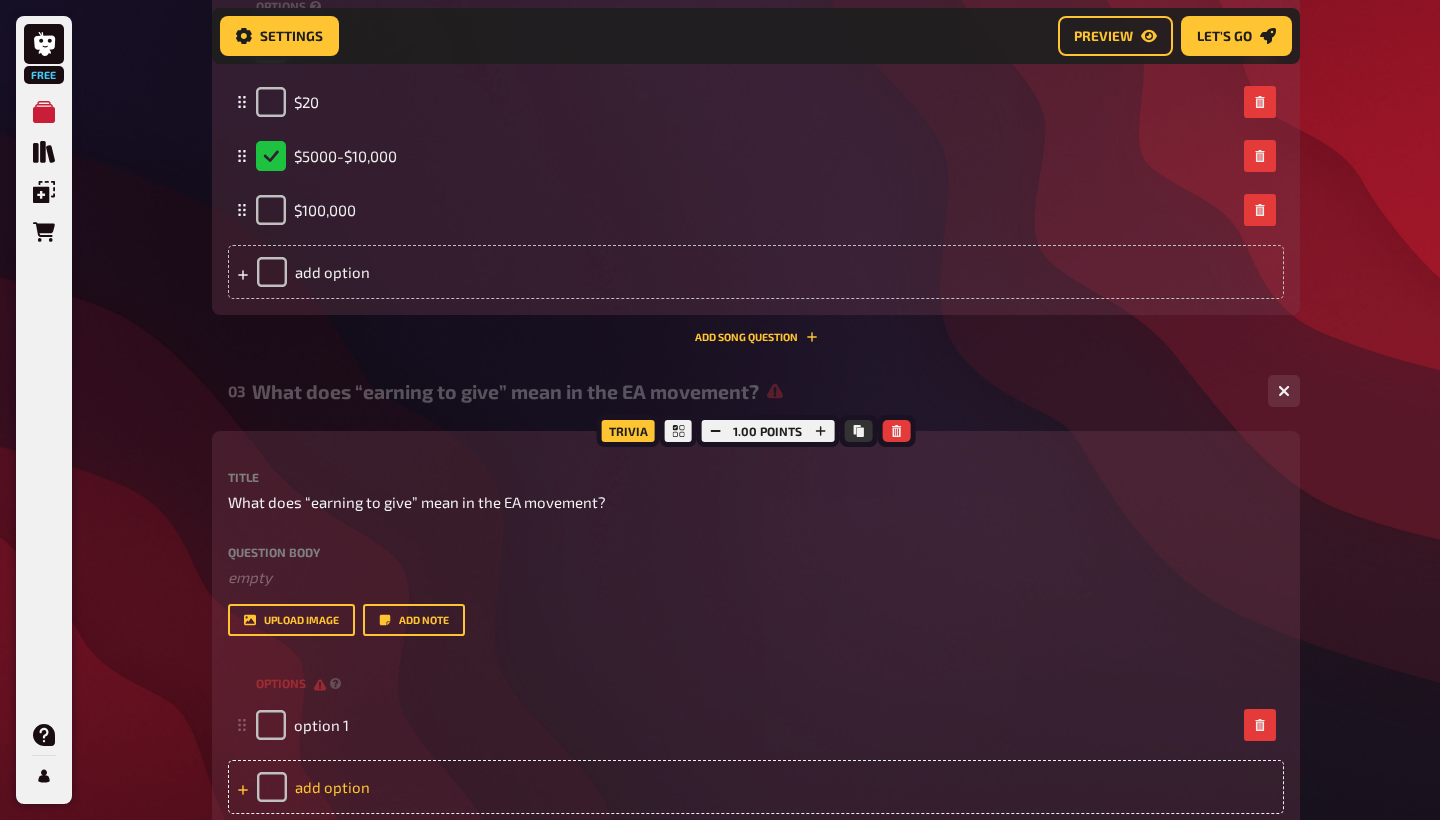 click on "add option" at bounding box center (756, 787) 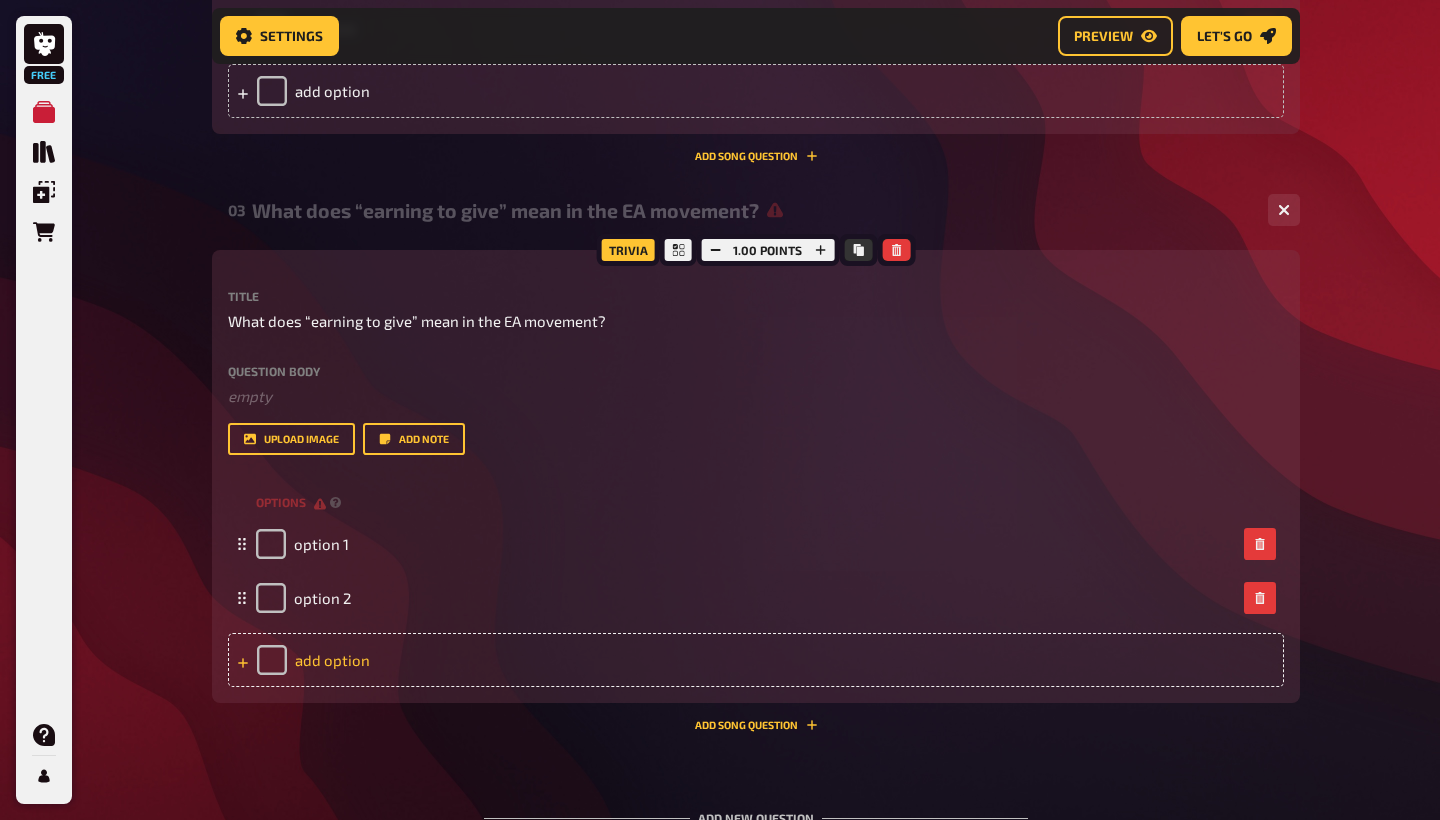 scroll, scrollTop: 994, scrollLeft: 0, axis: vertical 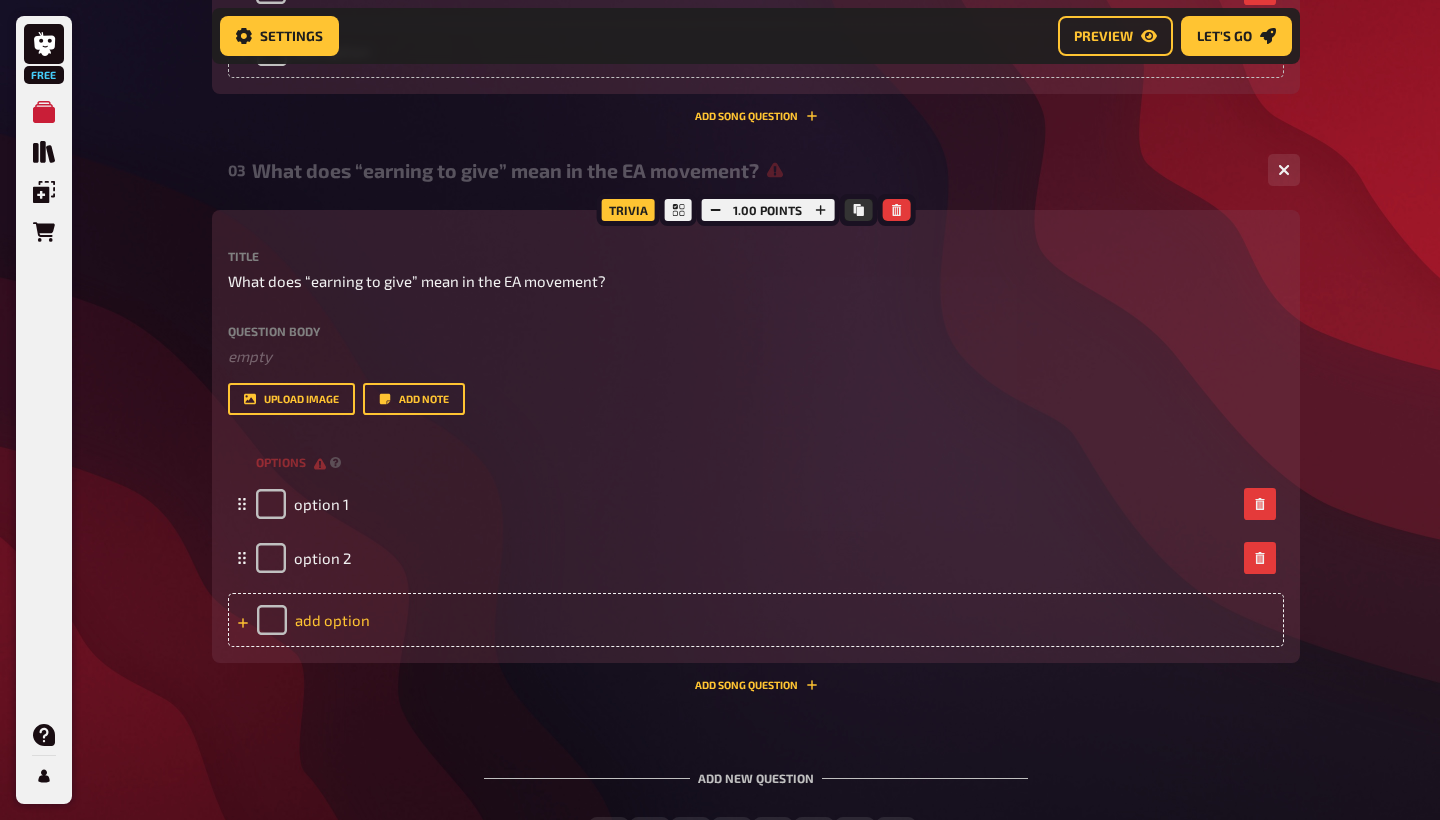 click on "add option" at bounding box center [756, 620] 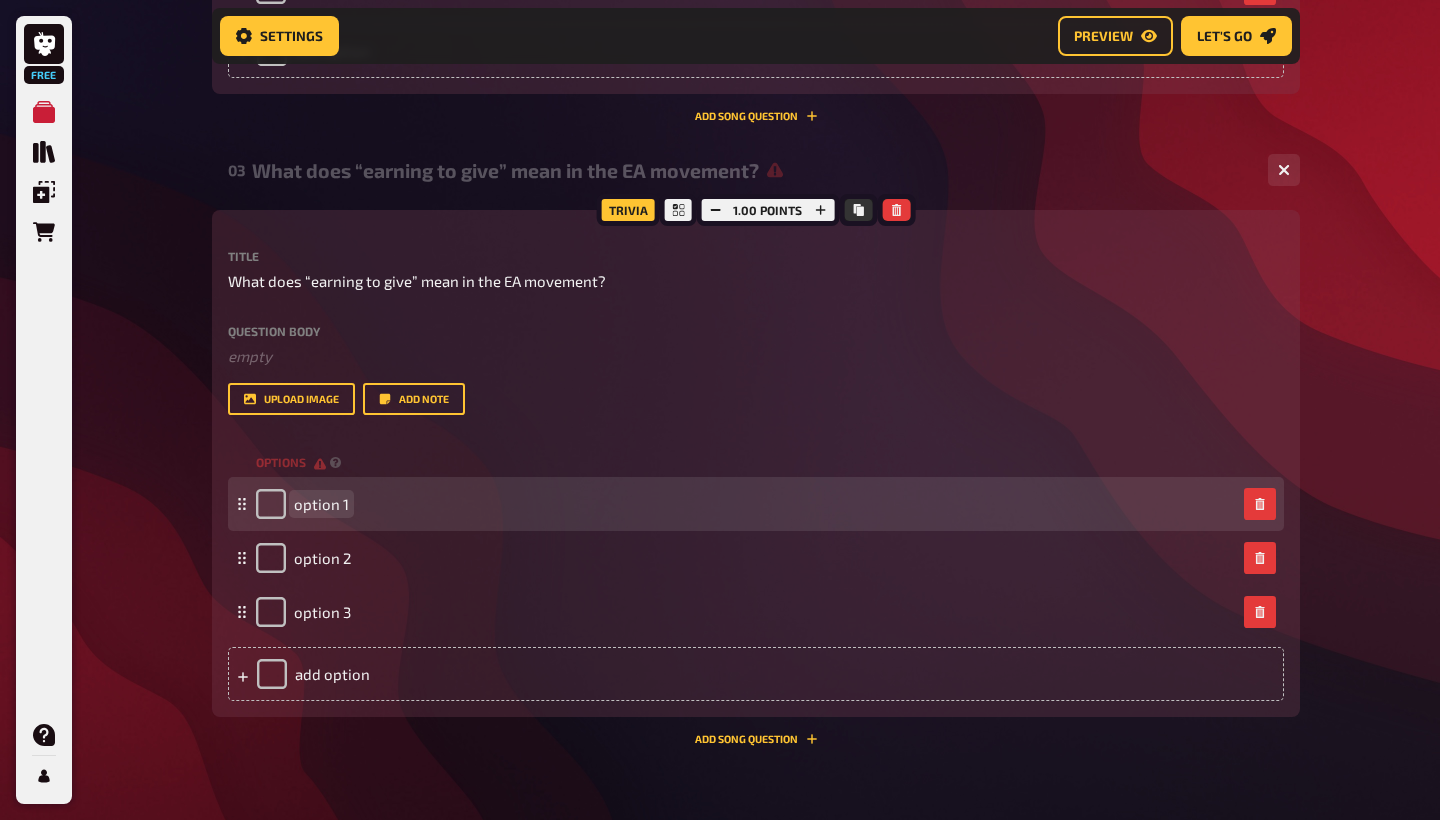 click on "option 1" at bounding box center (321, 504) 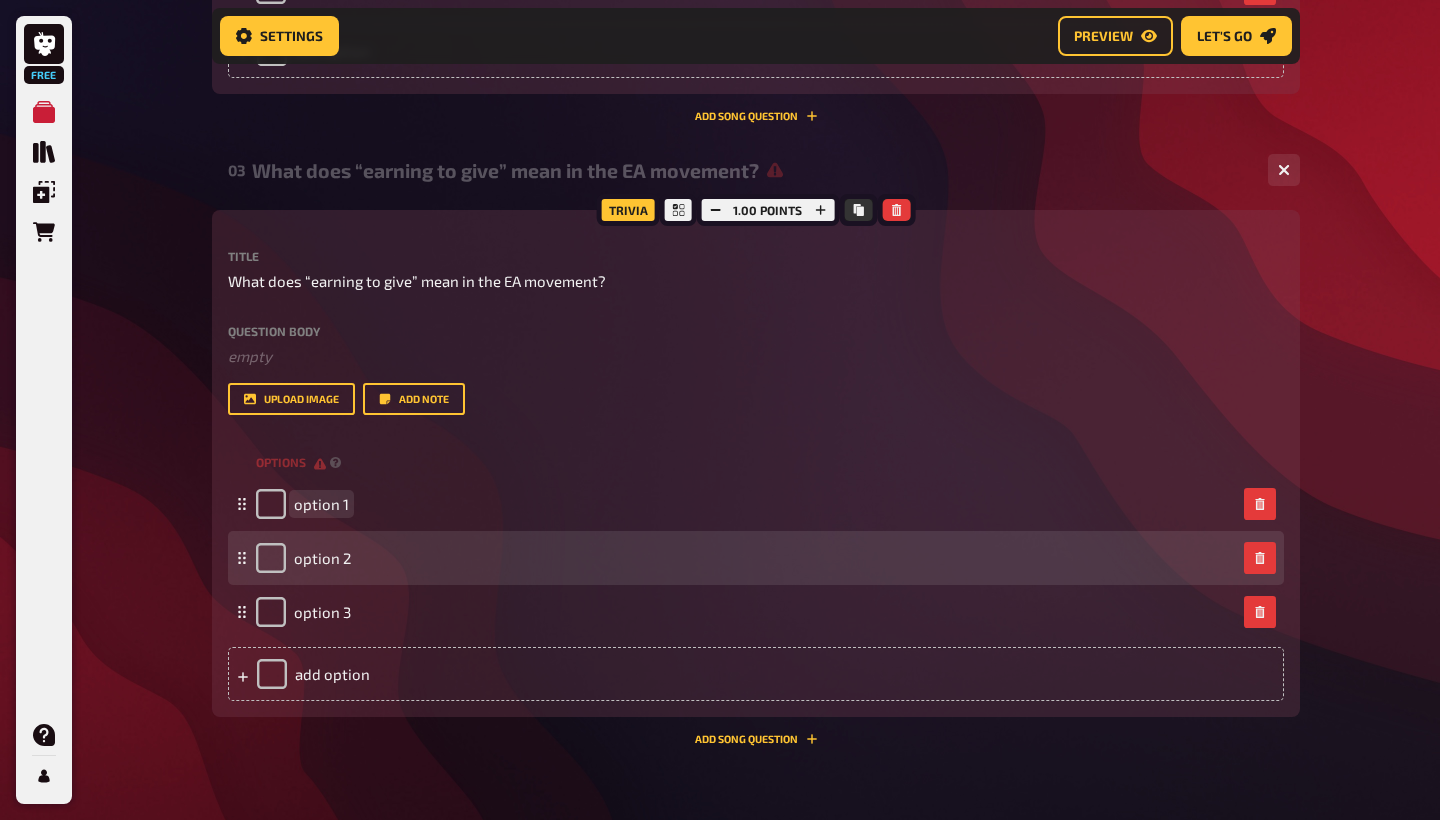 paste 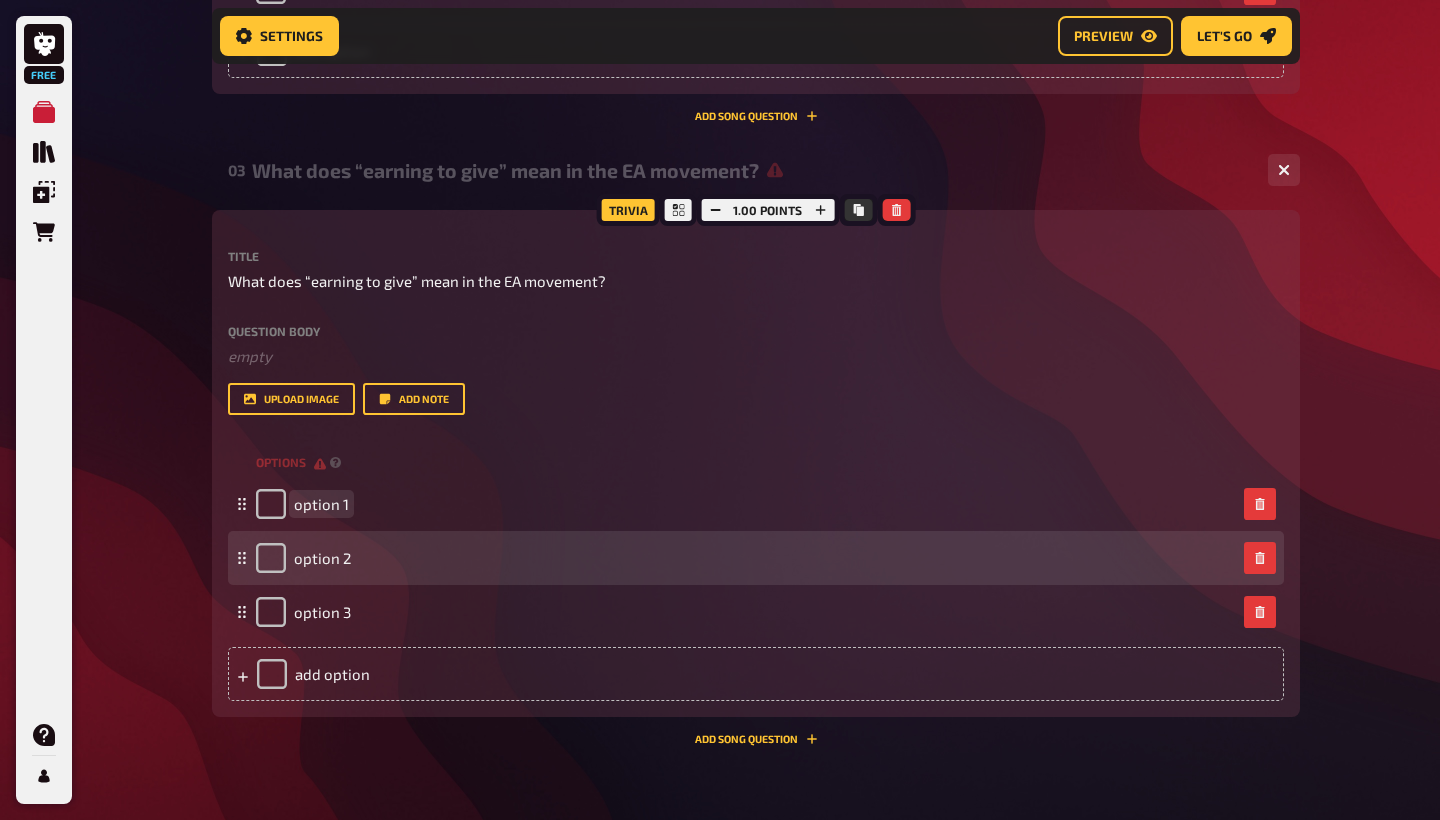 type 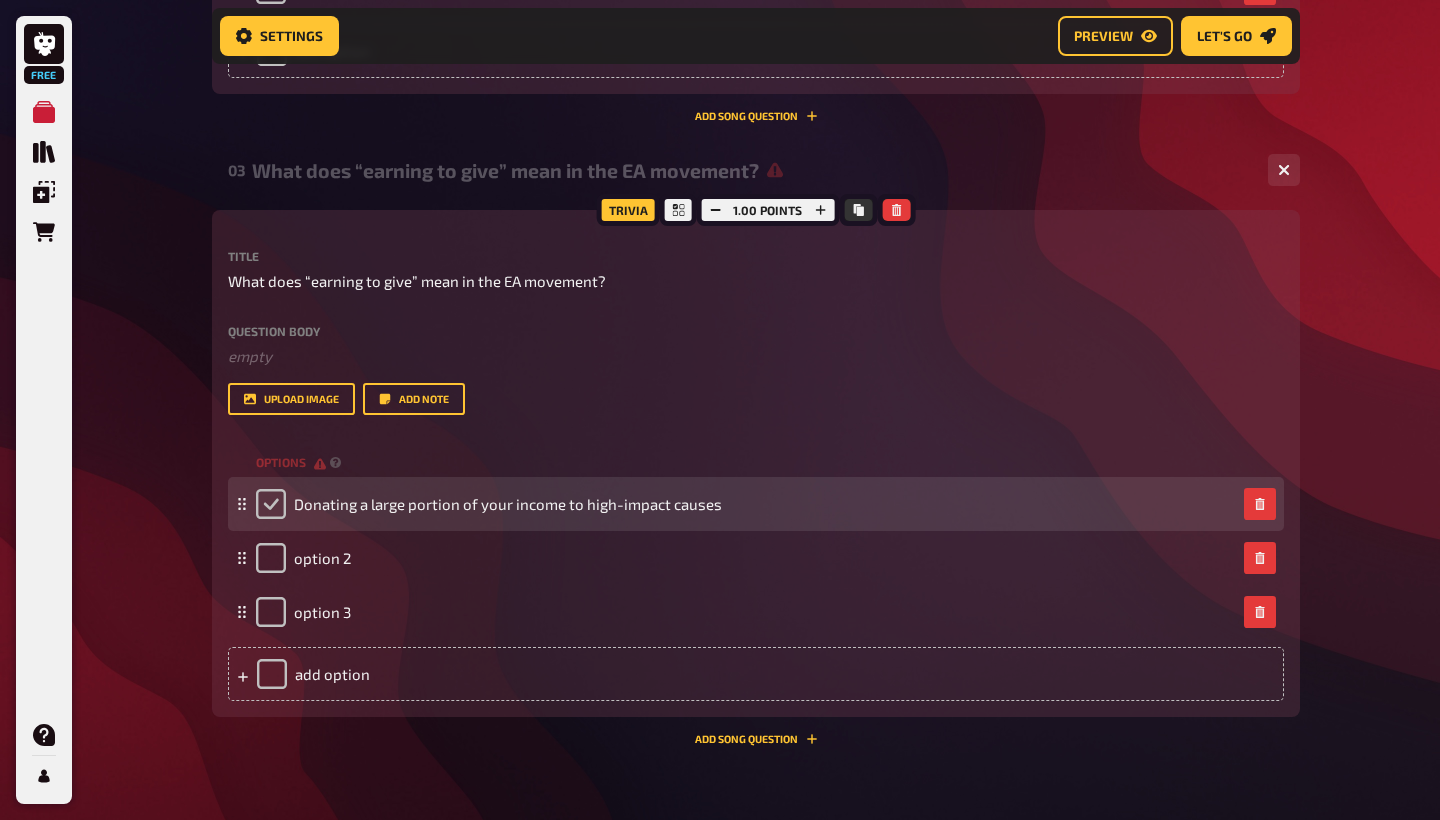 click at bounding box center (271, 504) 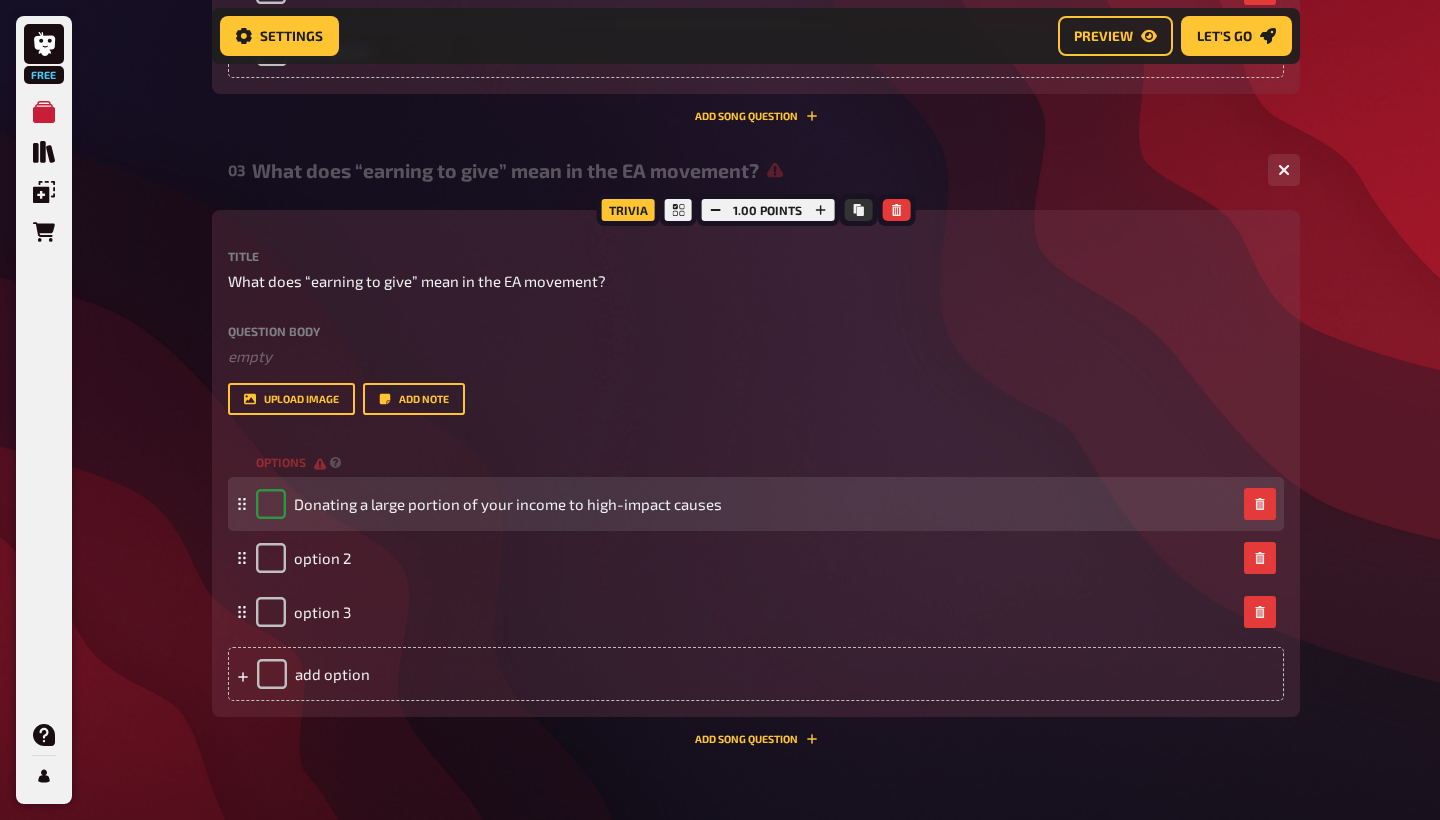 checkbox on "true" 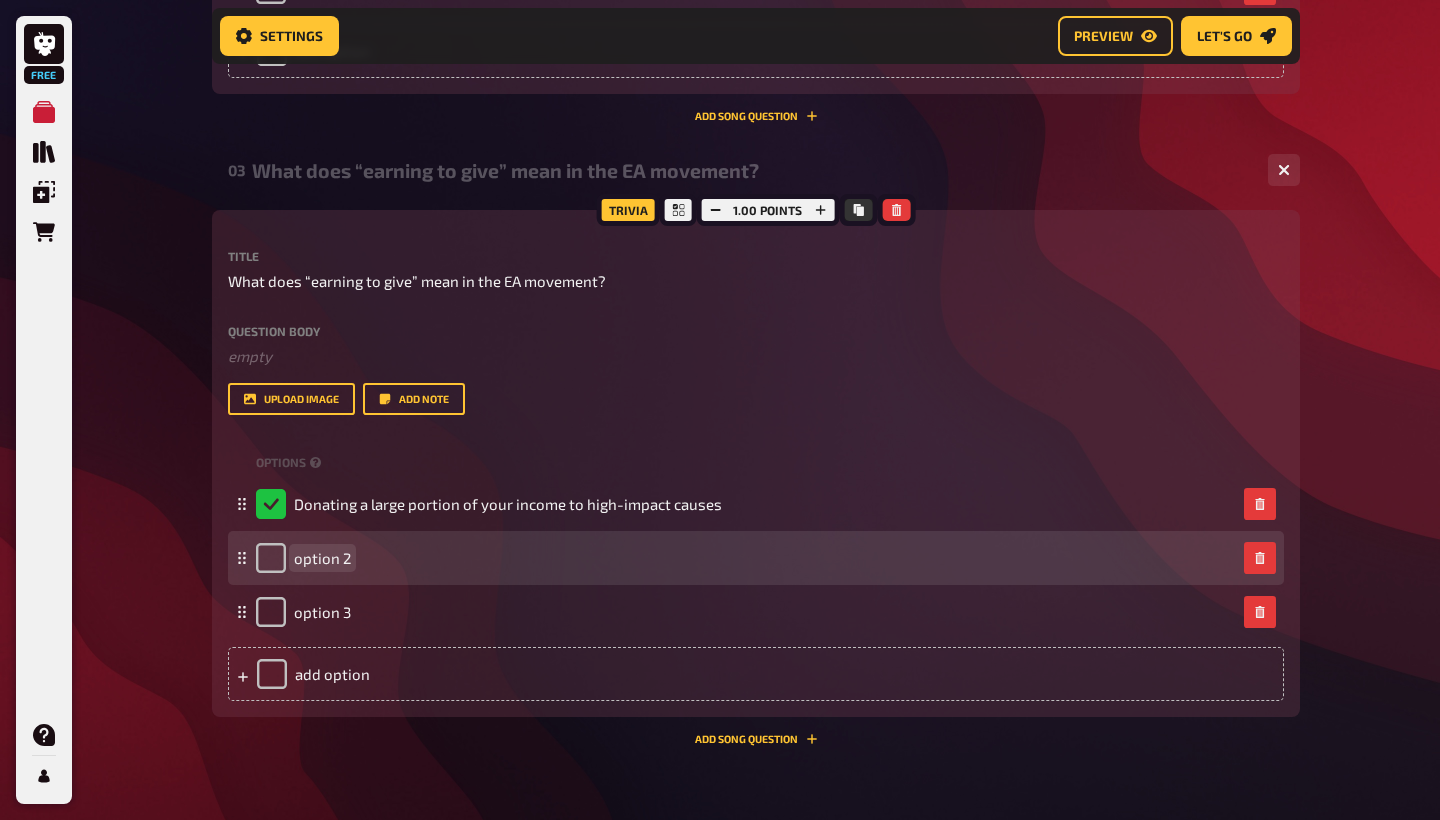 click on "option 2" at bounding box center [322, 558] 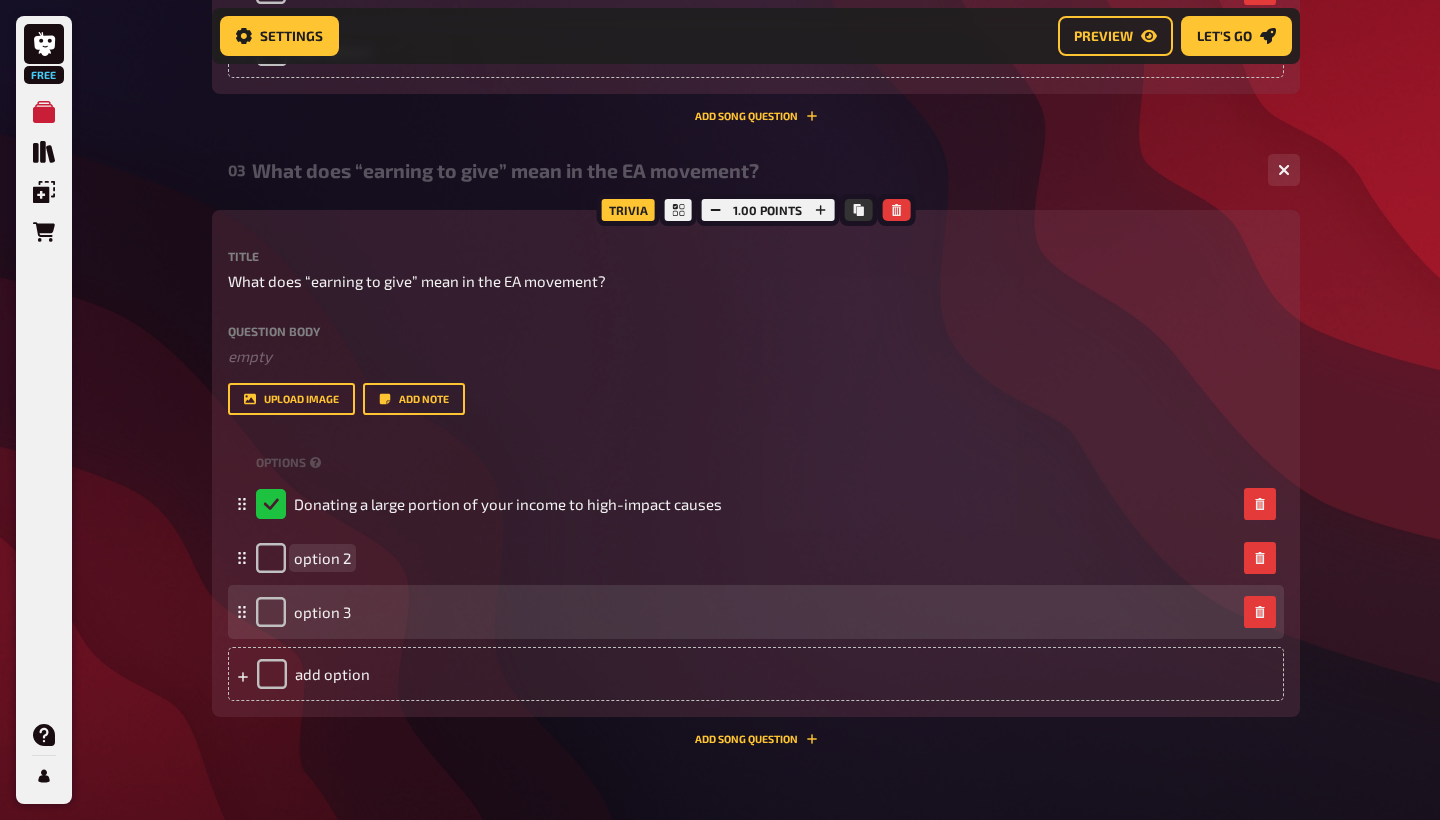 paste 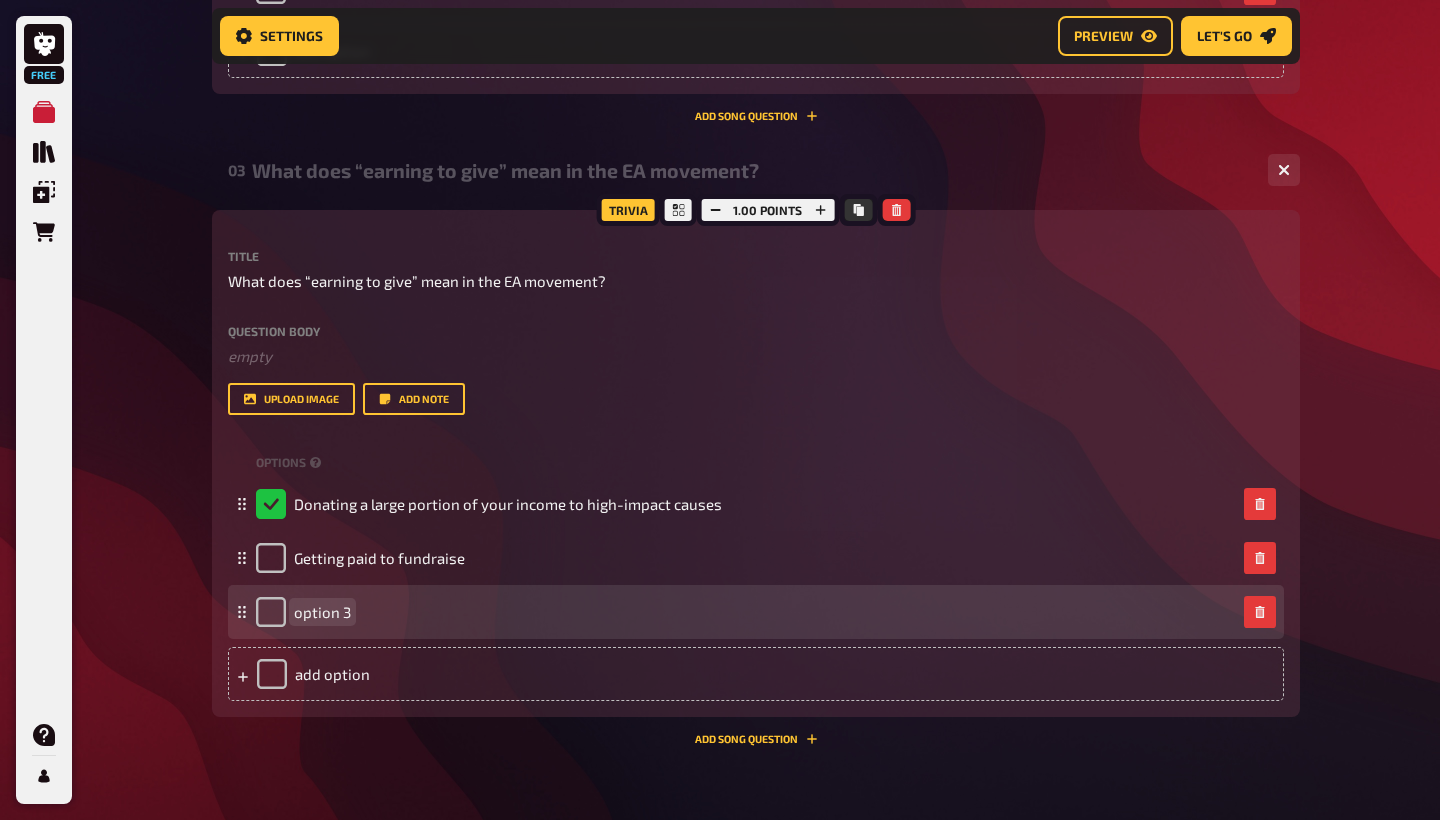 click on "option 3" at bounding box center (322, 612) 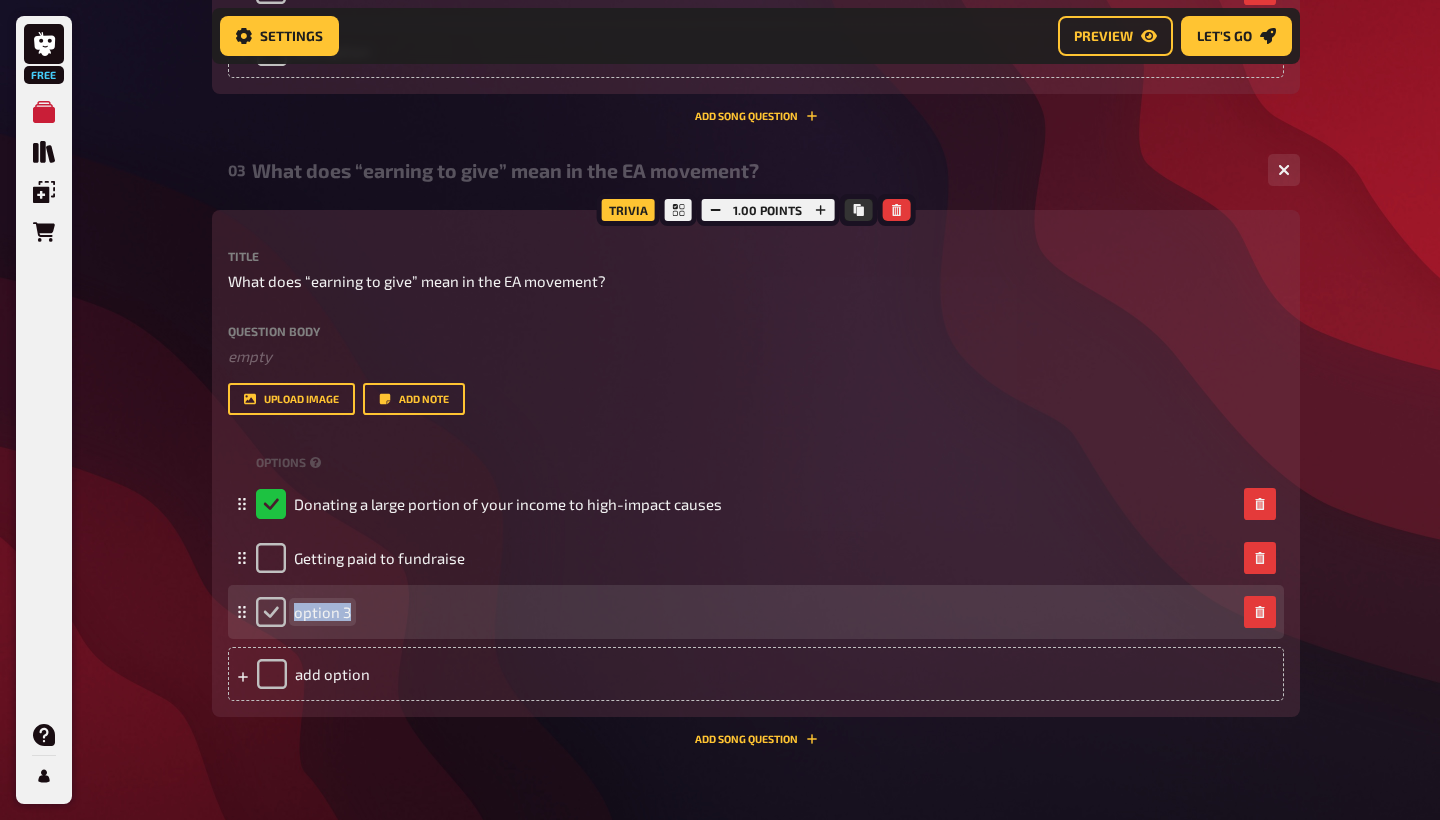drag, startPoint x: 348, startPoint y: 611, endPoint x: 257, endPoint y: 611, distance: 91 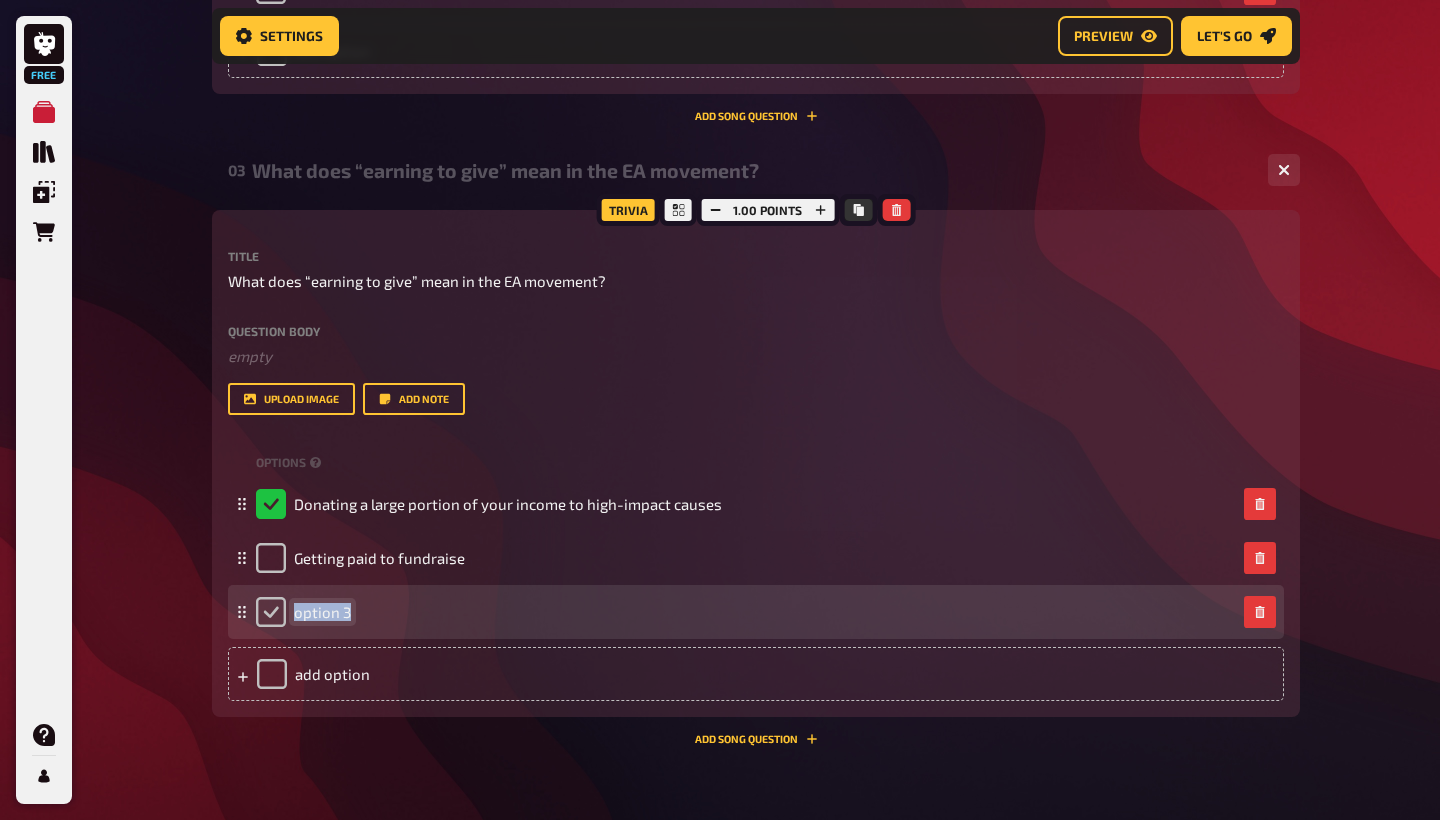 click on "option 3" at bounding box center [303, 612] 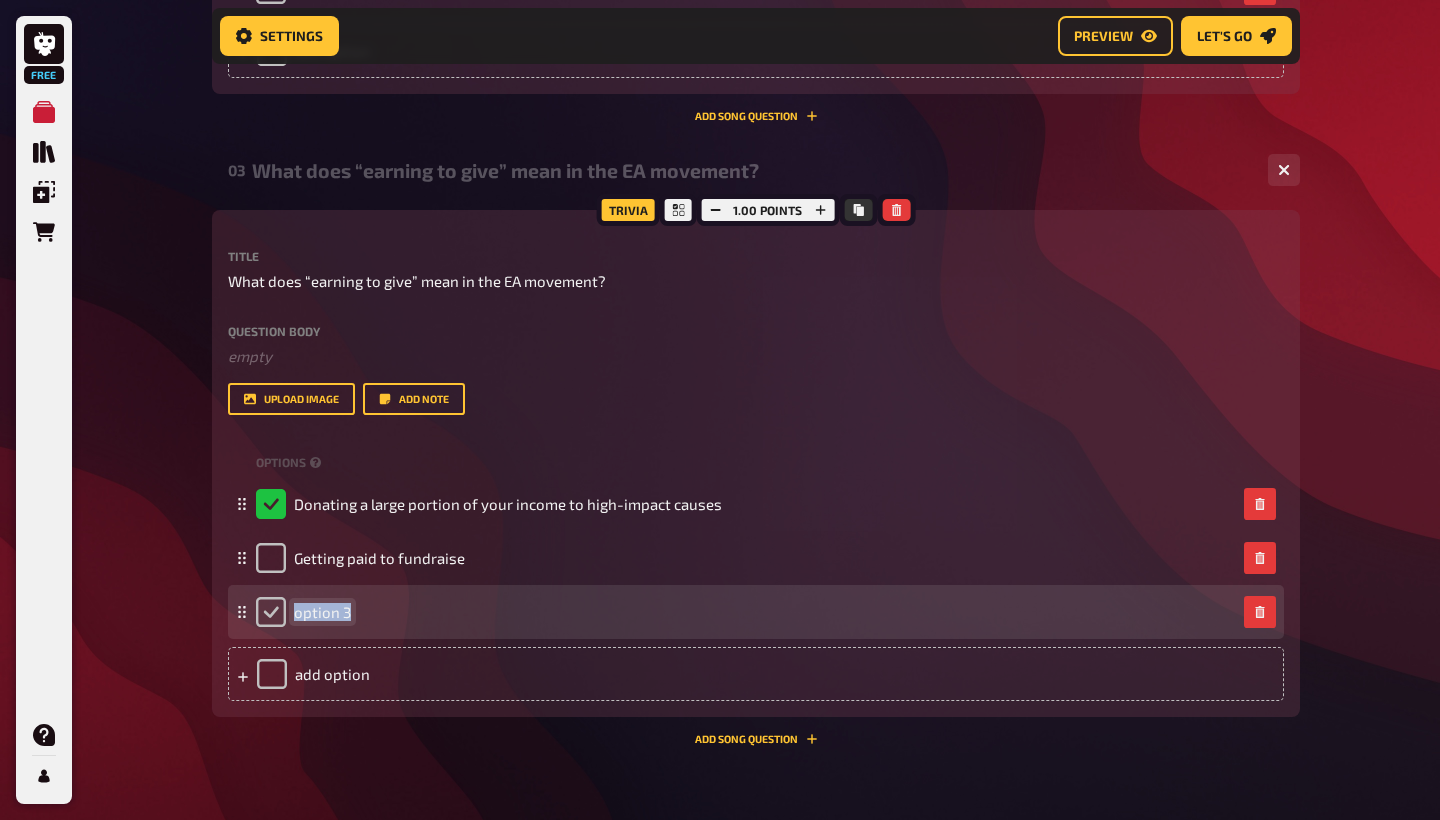type 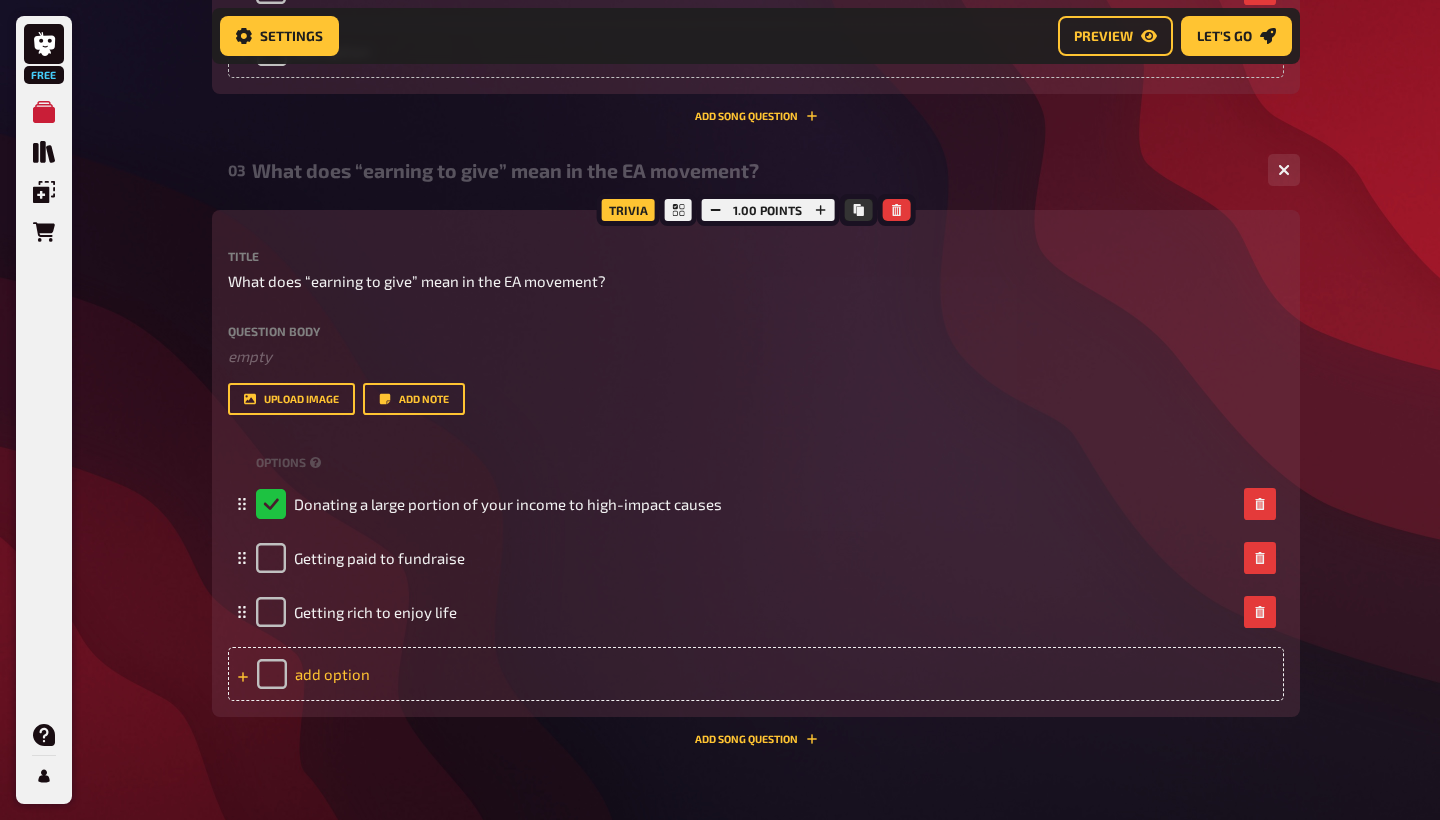 click on "add option" at bounding box center (756, 674) 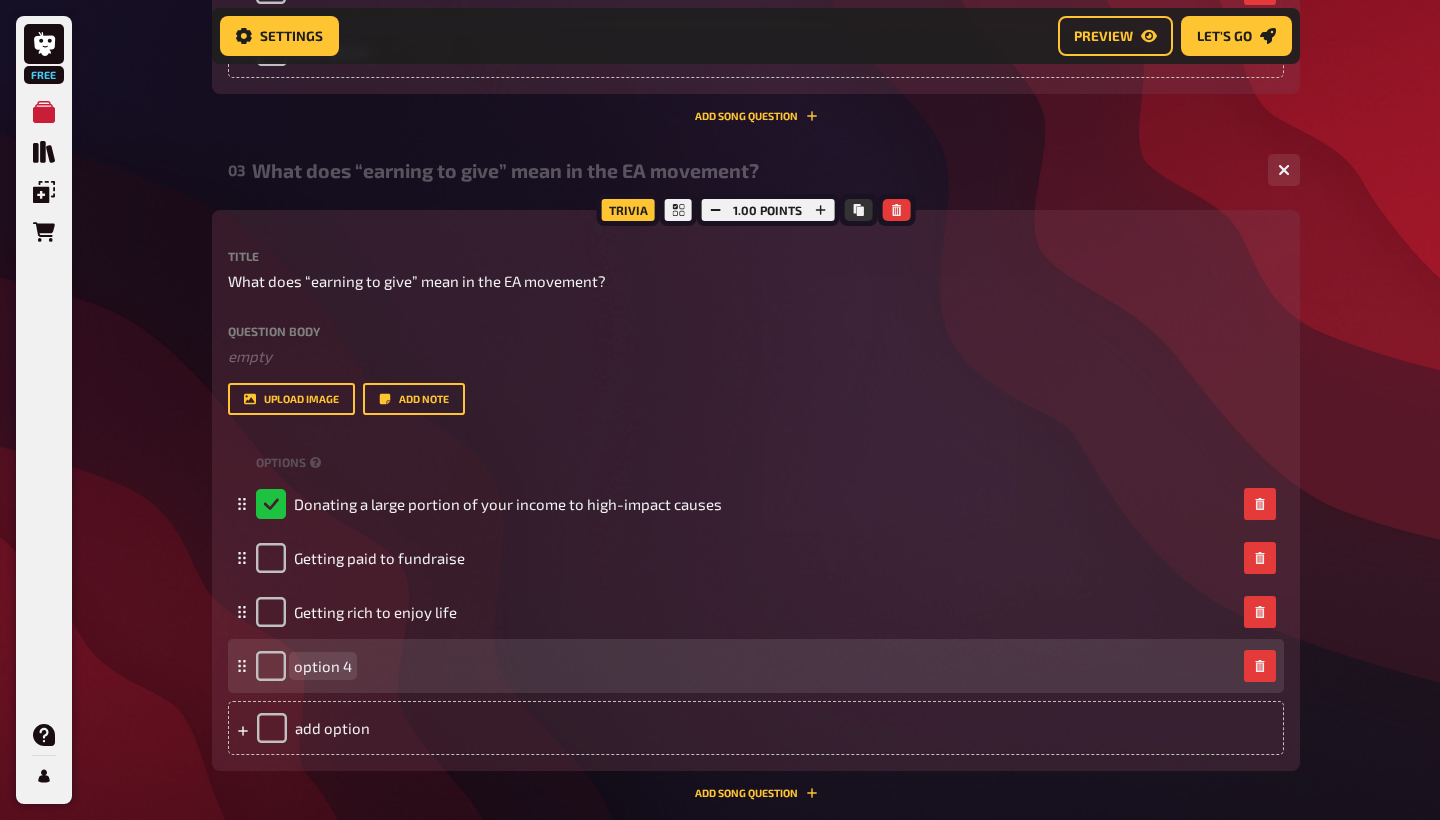 paste 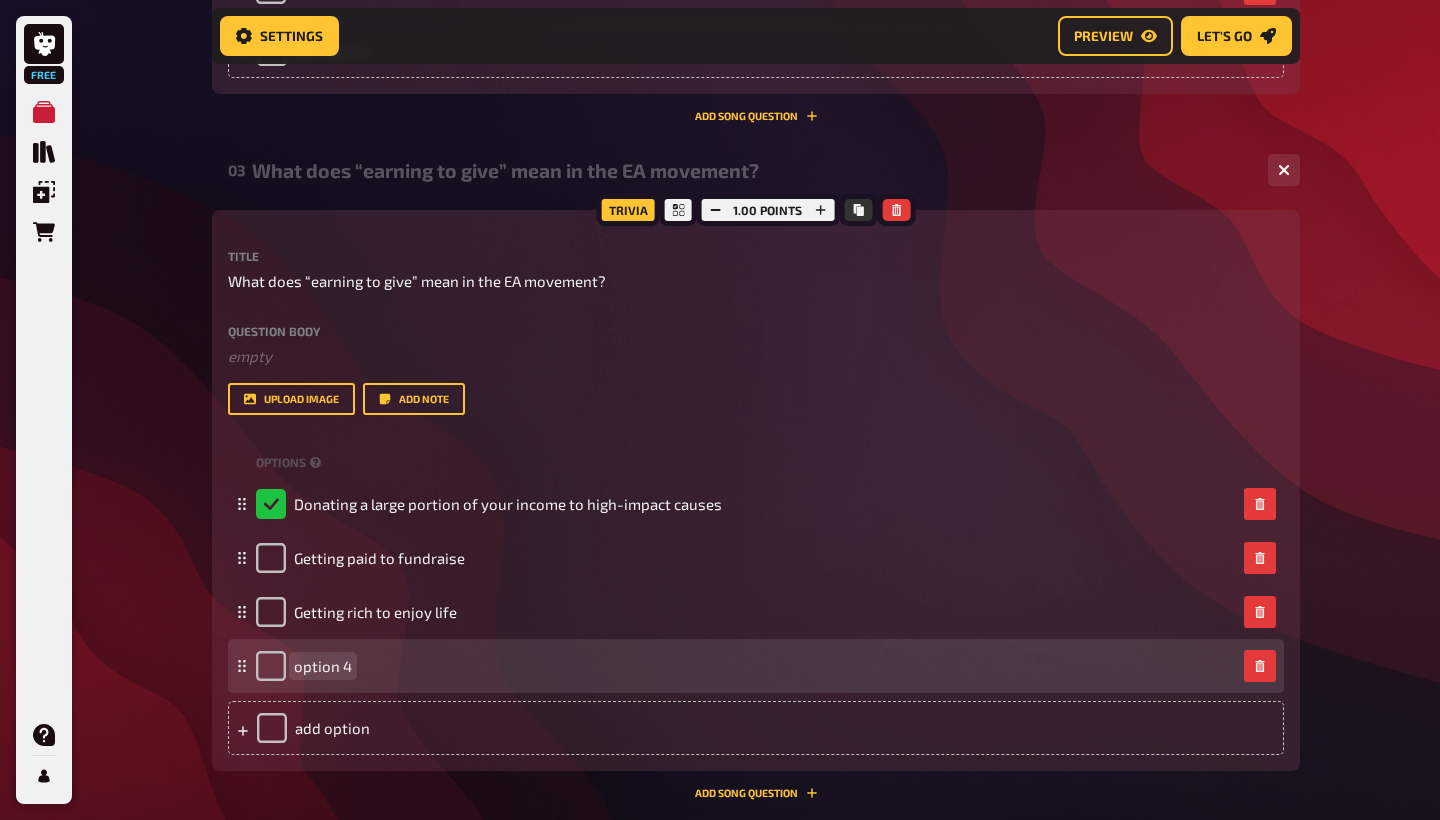 type 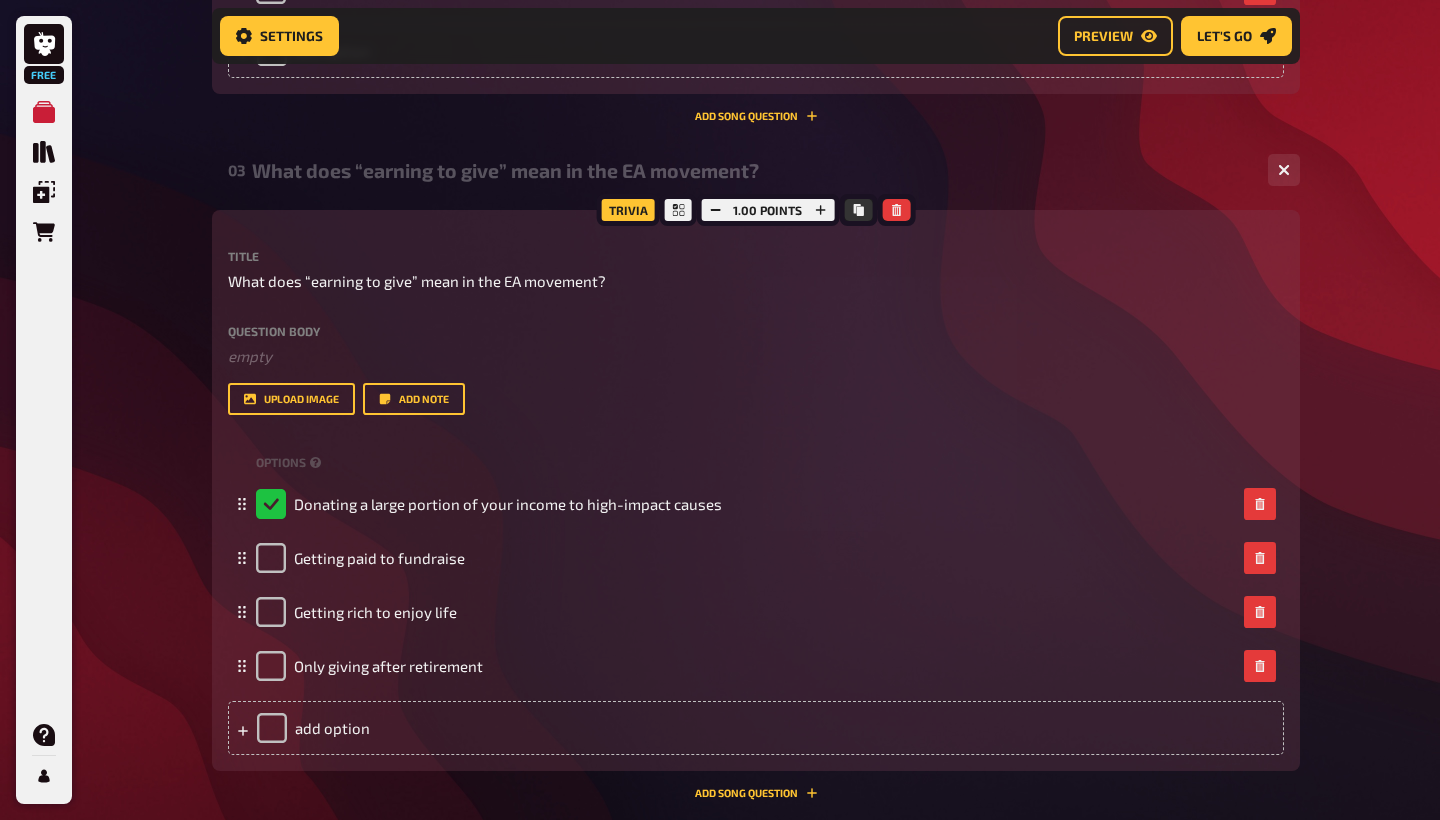 click on "Free My Quizzes Quiz Library Overlays Orders Help Profile Home My Quizzes EA Trivia Quiz Setup Setup Edit Content Quiz Lobby Hosting undefined Evaluation Leaderboard Settings Preview Let's go Let's go Make your quiz even better by unlocking all the features! Let our Quiz AI generate questions for you! Upgrade now EA Trivia Quiz 01 Which [DEMOGRAPHIC_DATA] parable most closely reflects the principle of helping others both near and far? 4 02 How much does GiveWell estimate it costs to prevent 1 death via the Against [MEDICAL_DATA] Foundation? 4 Trivia 1.00 points Title How much does GiveWell estimate it costs to prevent 1 death via the Against [MEDICAL_DATA] Foundation? Question body ﻿ empty Drop here to upload upload image   Add note options $300 $20 $5000-$10,000 $100,000
To pick up a draggable item, press the space bar.
While dragging, use the arrow keys to move the item.
Press space again to drop the item in its new position, or press escape to cancel.
add option Add Song question   03 4 Trivia 1.00 points Title ﻿" at bounding box center [720, 49] 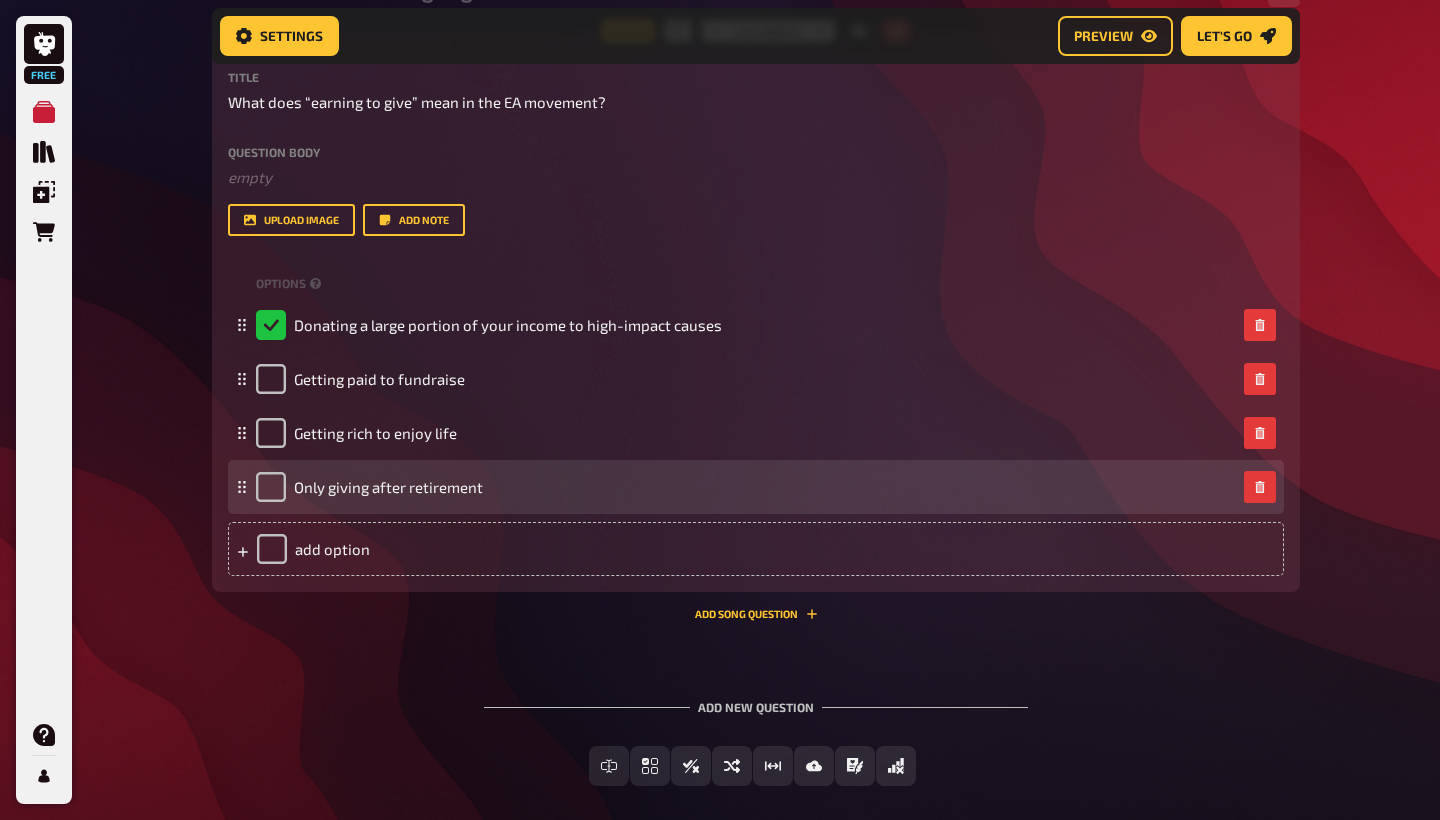 scroll, scrollTop: 1201, scrollLeft: 0, axis: vertical 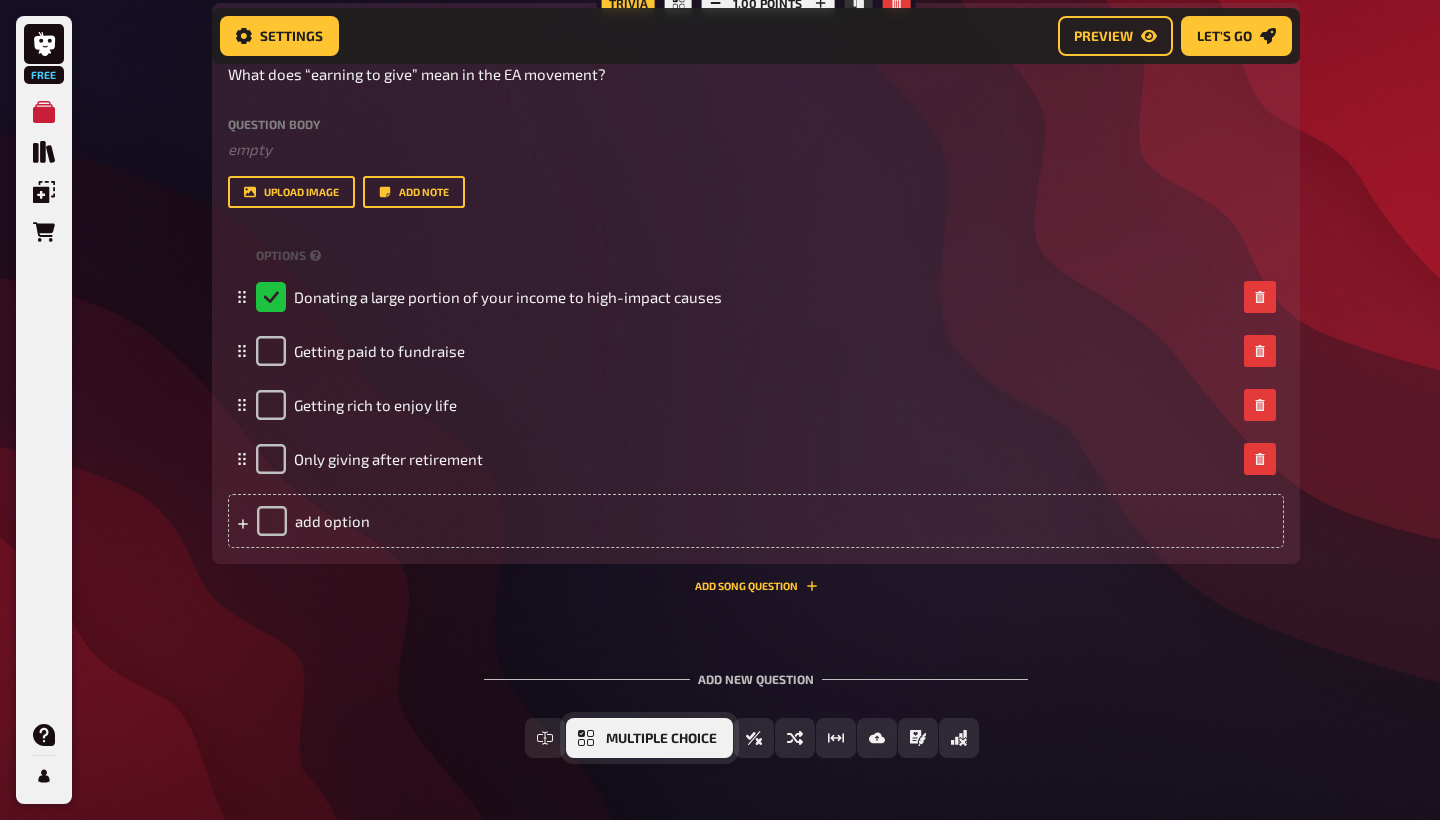 click on "Multiple Choice" at bounding box center [661, 739] 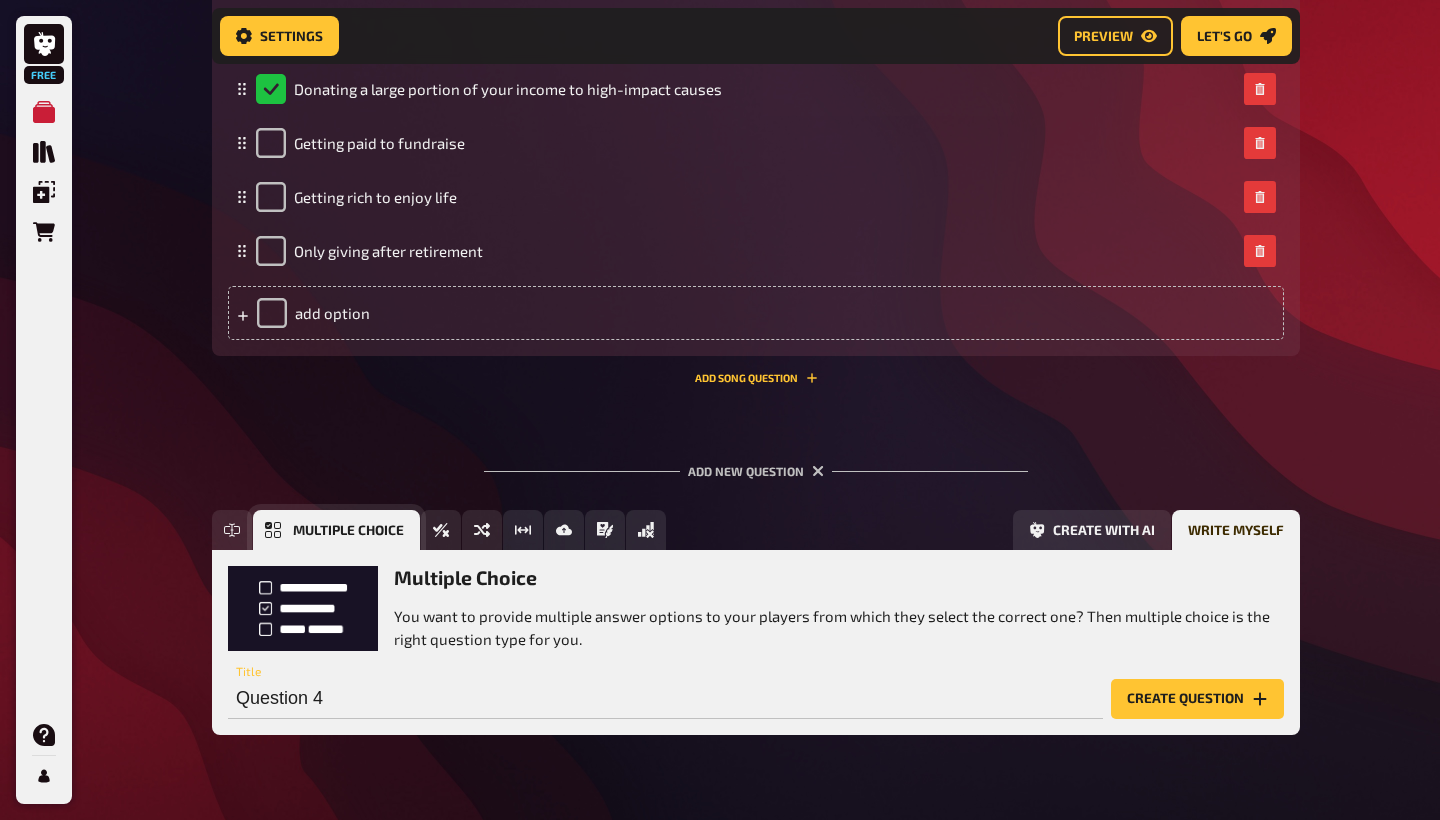 scroll, scrollTop: 1449, scrollLeft: 0, axis: vertical 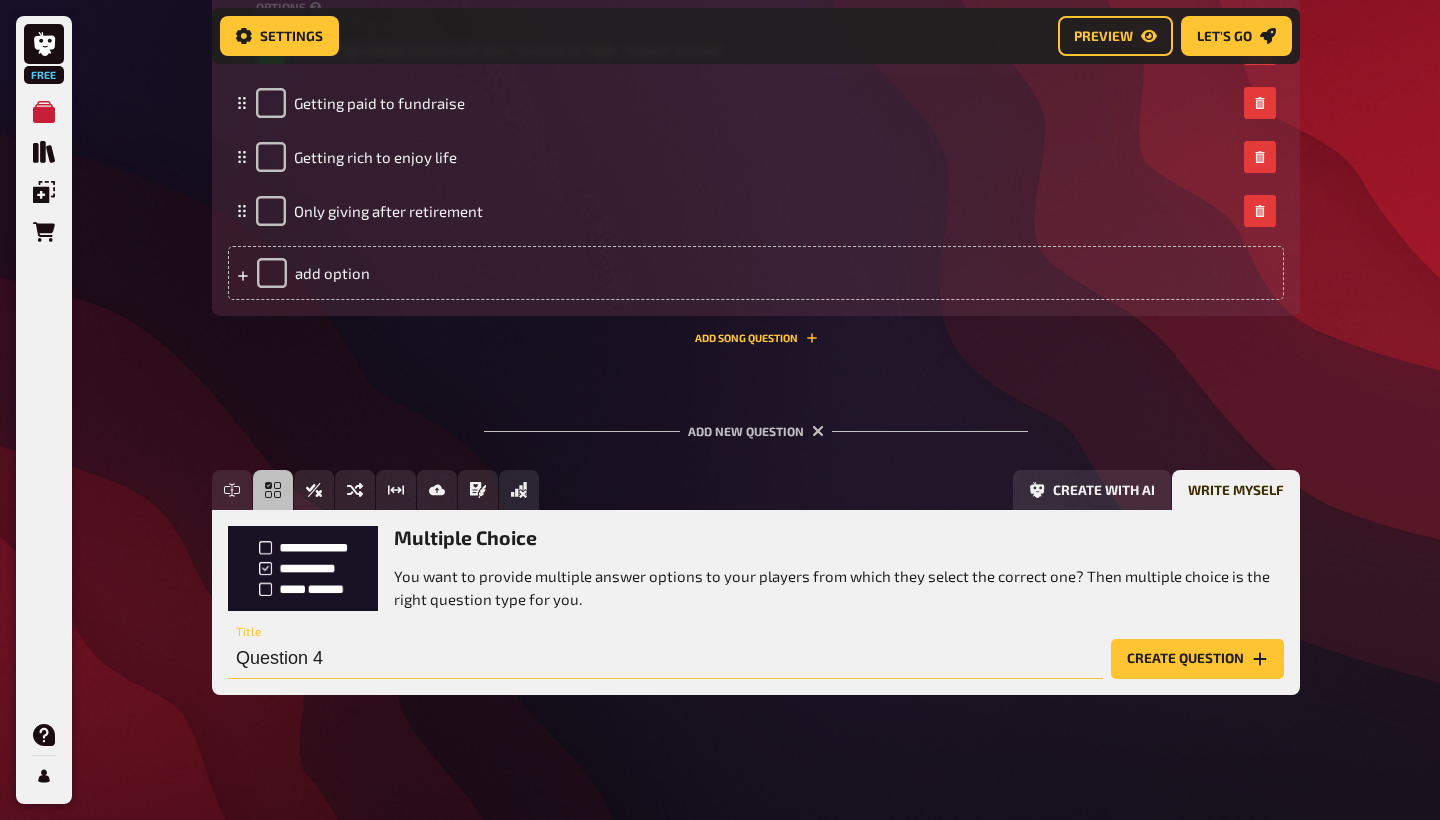 drag, startPoint x: 389, startPoint y: 651, endPoint x: 175, endPoint y: 651, distance: 214 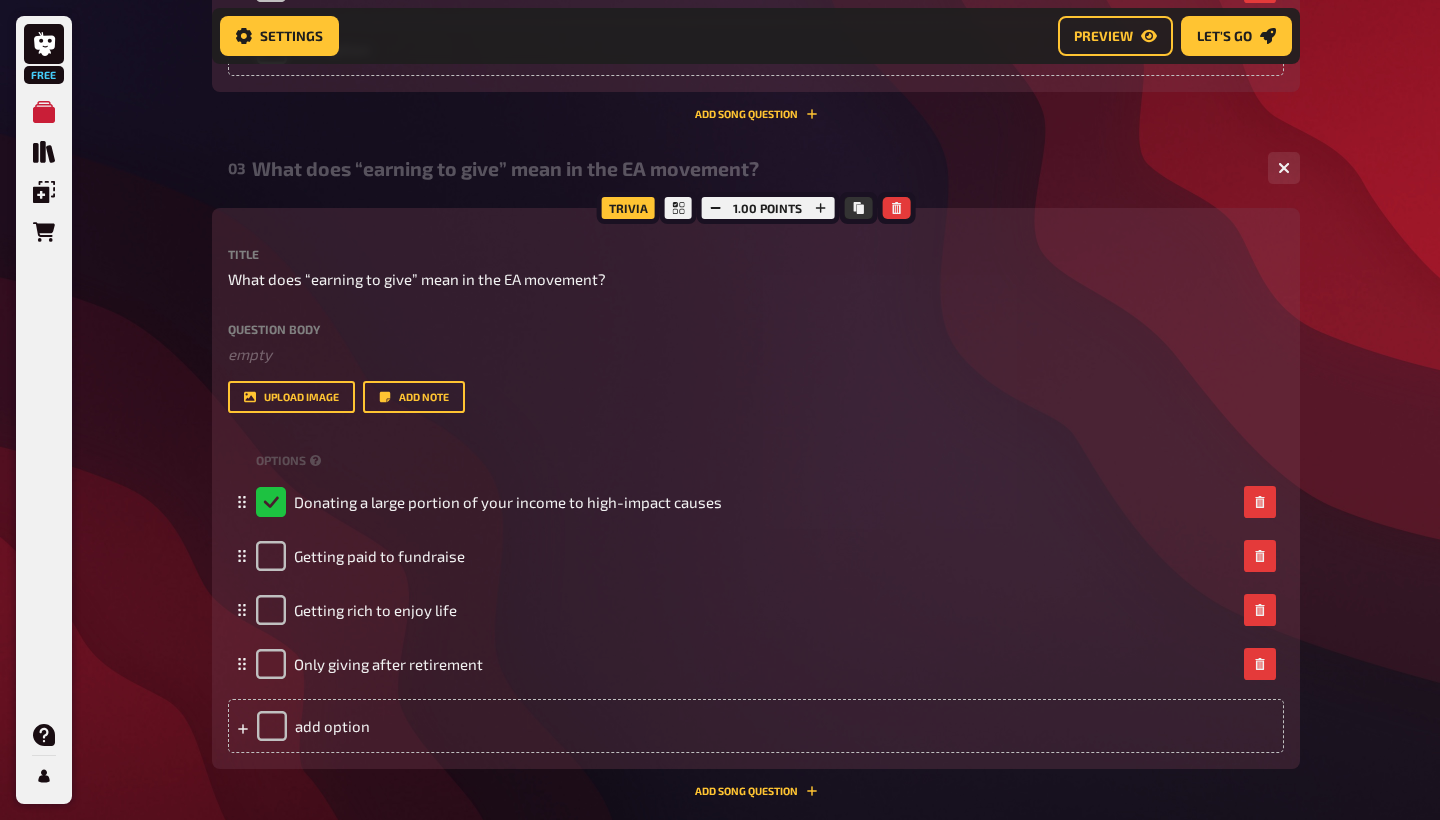 scroll, scrollTop: 977, scrollLeft: 0, axis: vertical 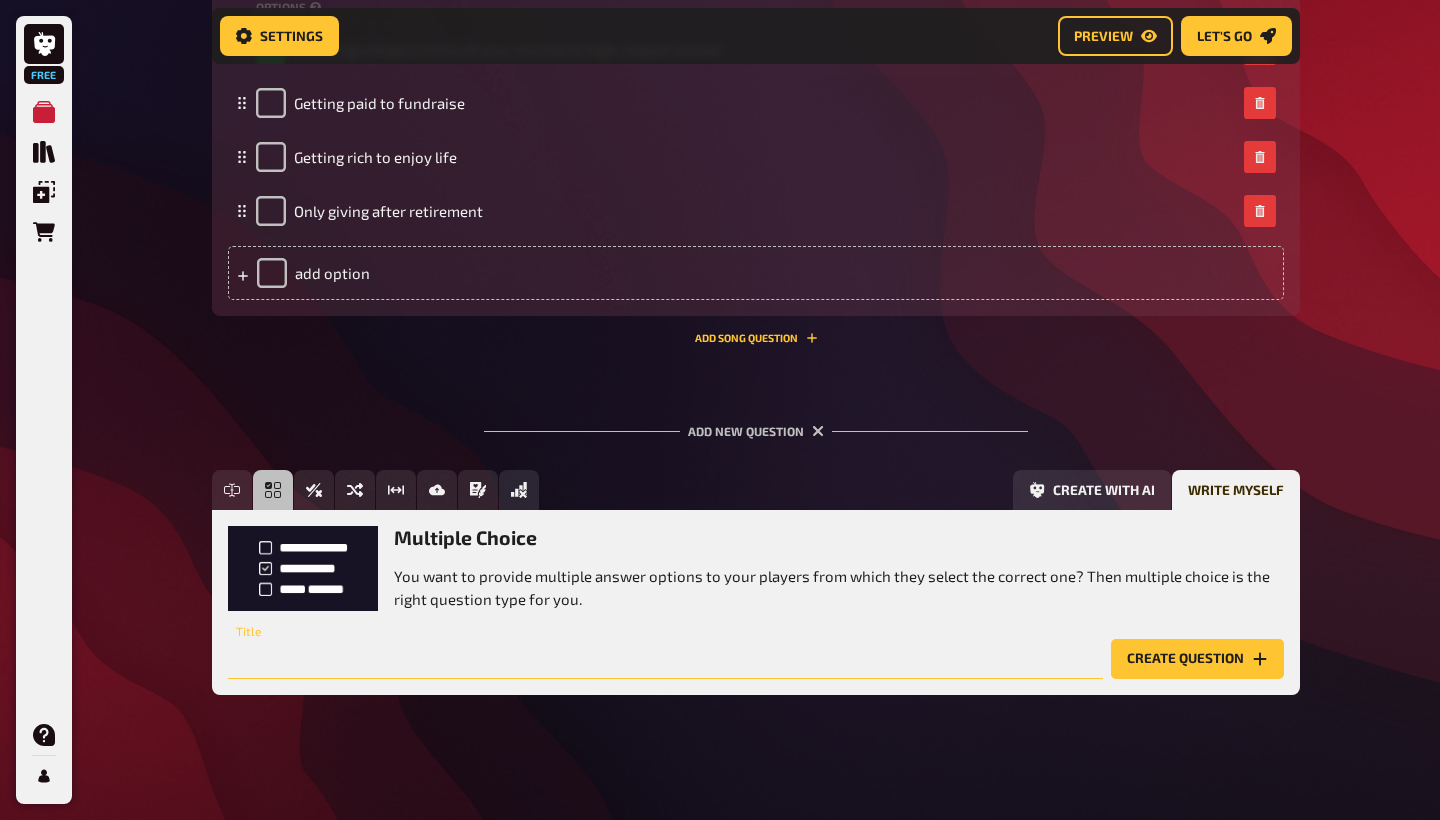 paste on "Which of these [DEMOGRAPHIC_DATA] ideas most closely aligns with the EA concept of stewardship?" 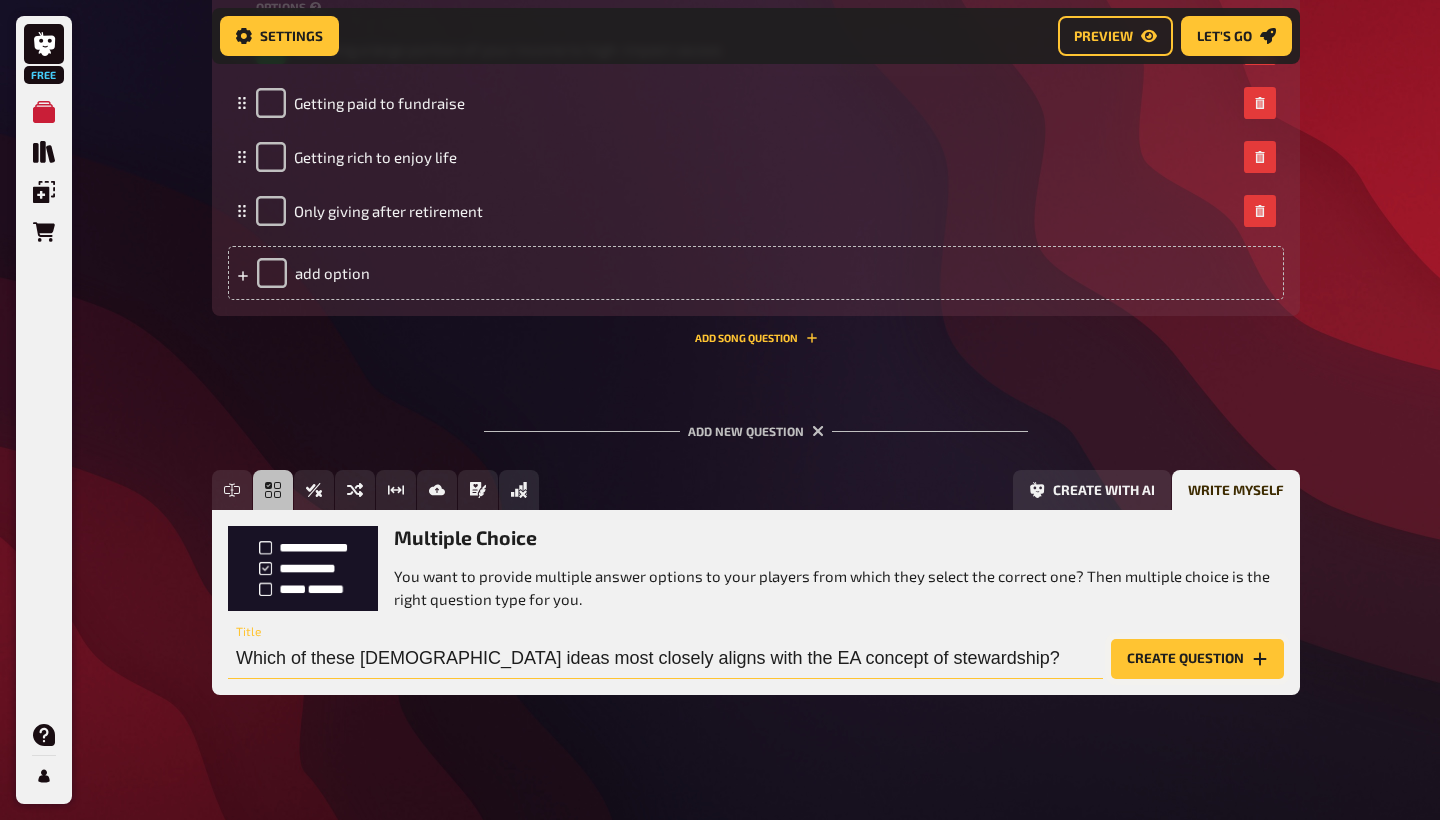 type on "Which of these [DEMOGRAPHIC_DATA] ideas most closely aligns with the EA concept of stewardship?" 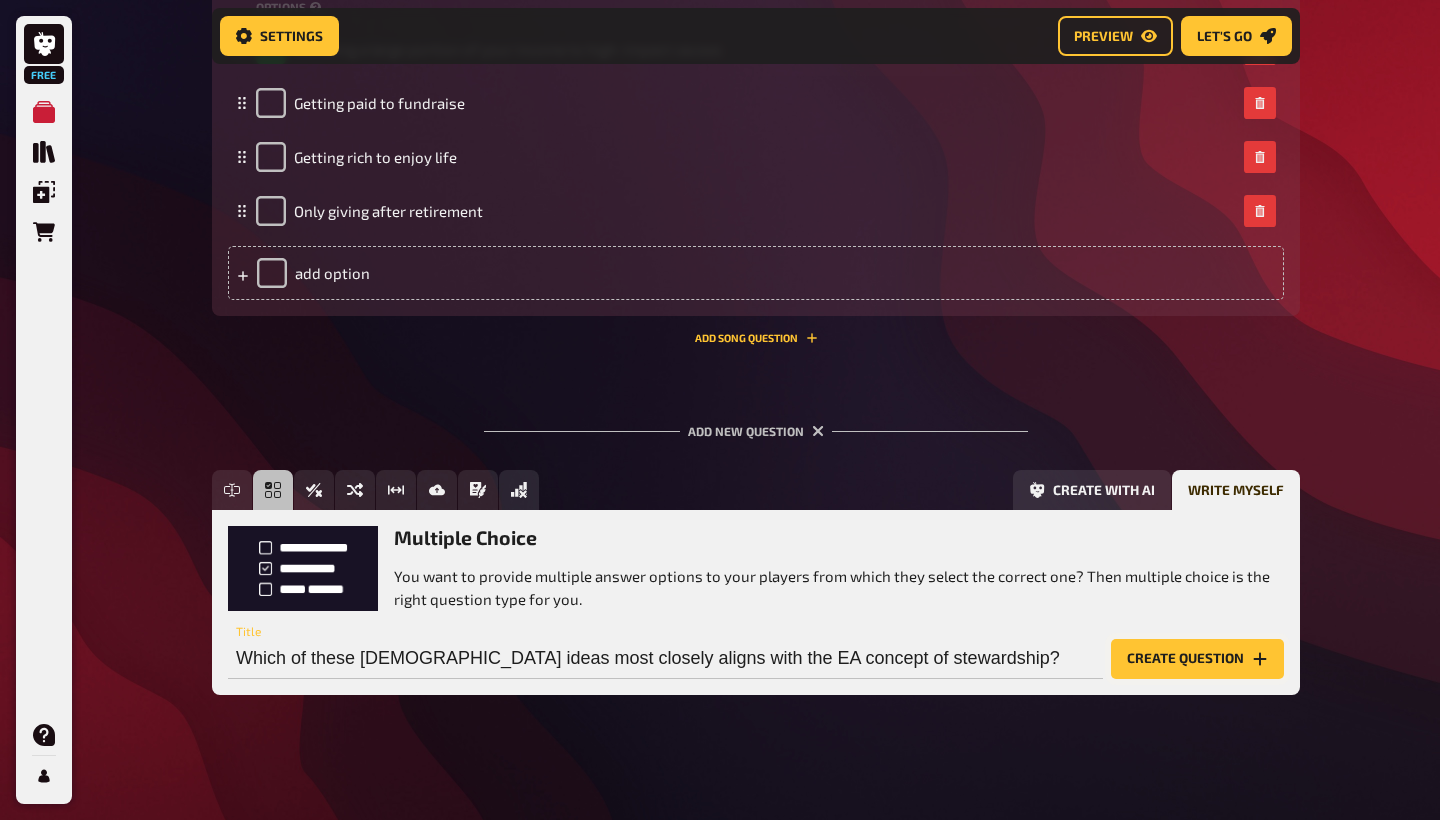 click on "Create question" at bounding box center [1197, 659] 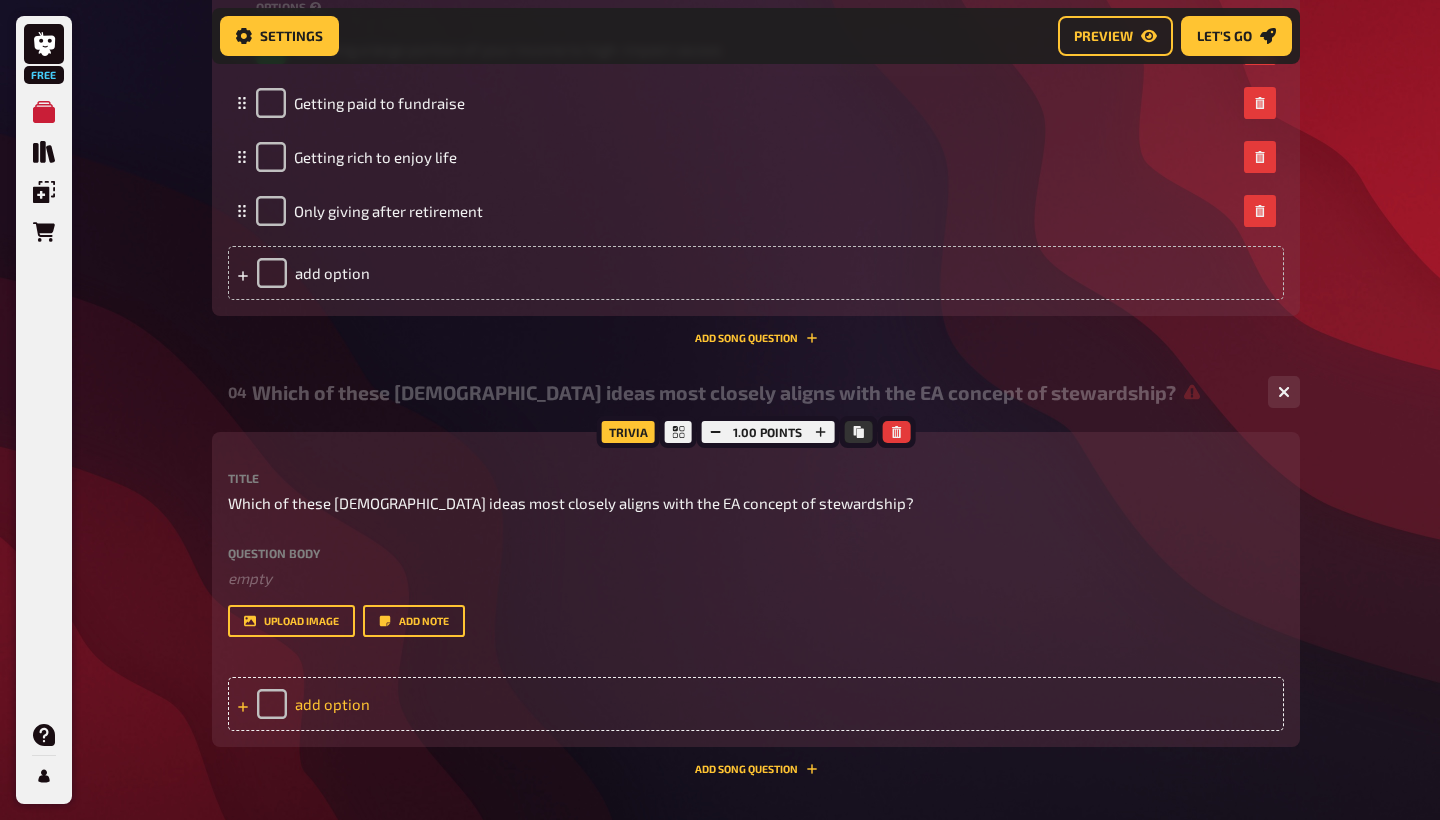 click on "add option" at bounding box center [756, 704] 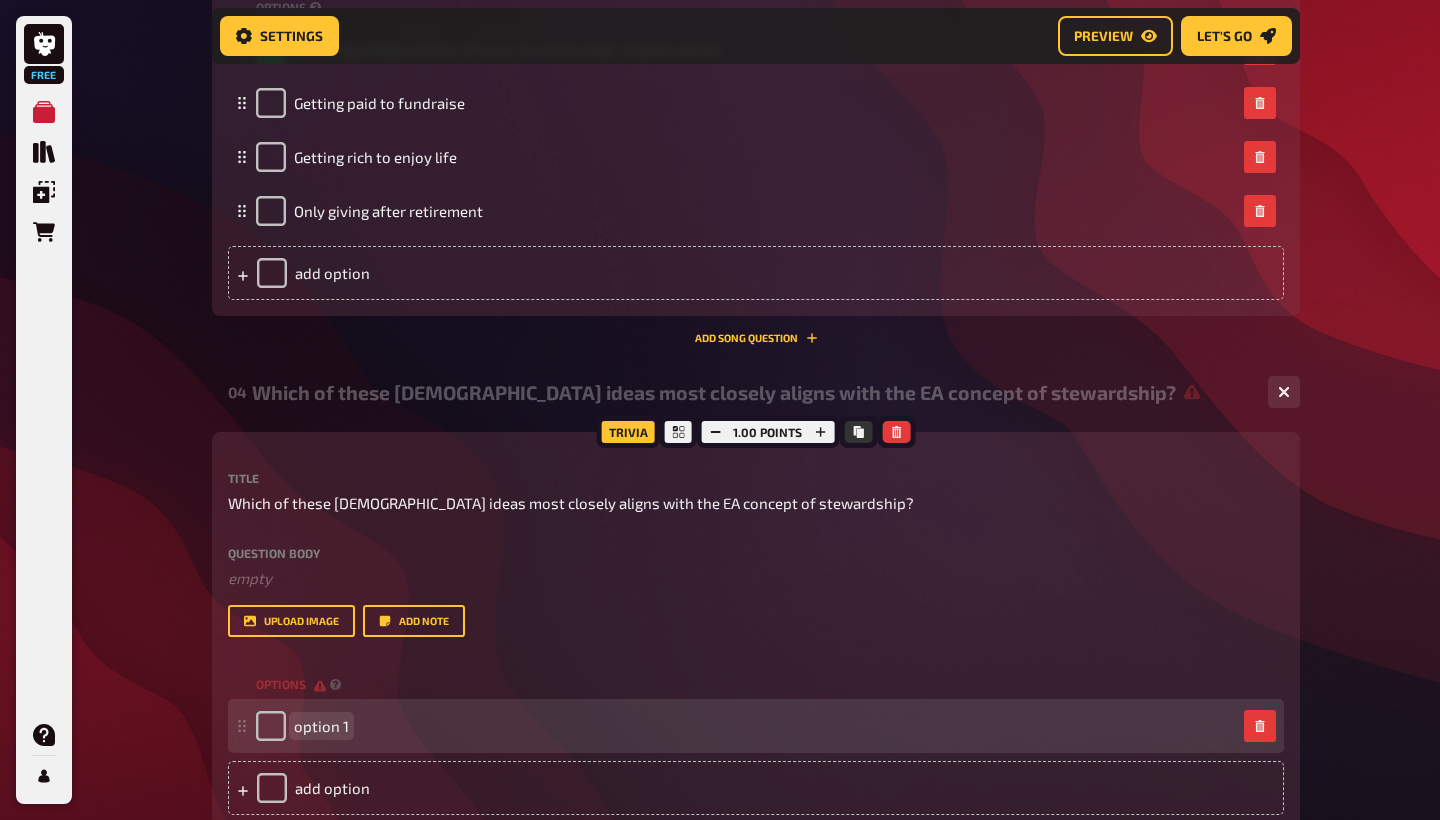 type 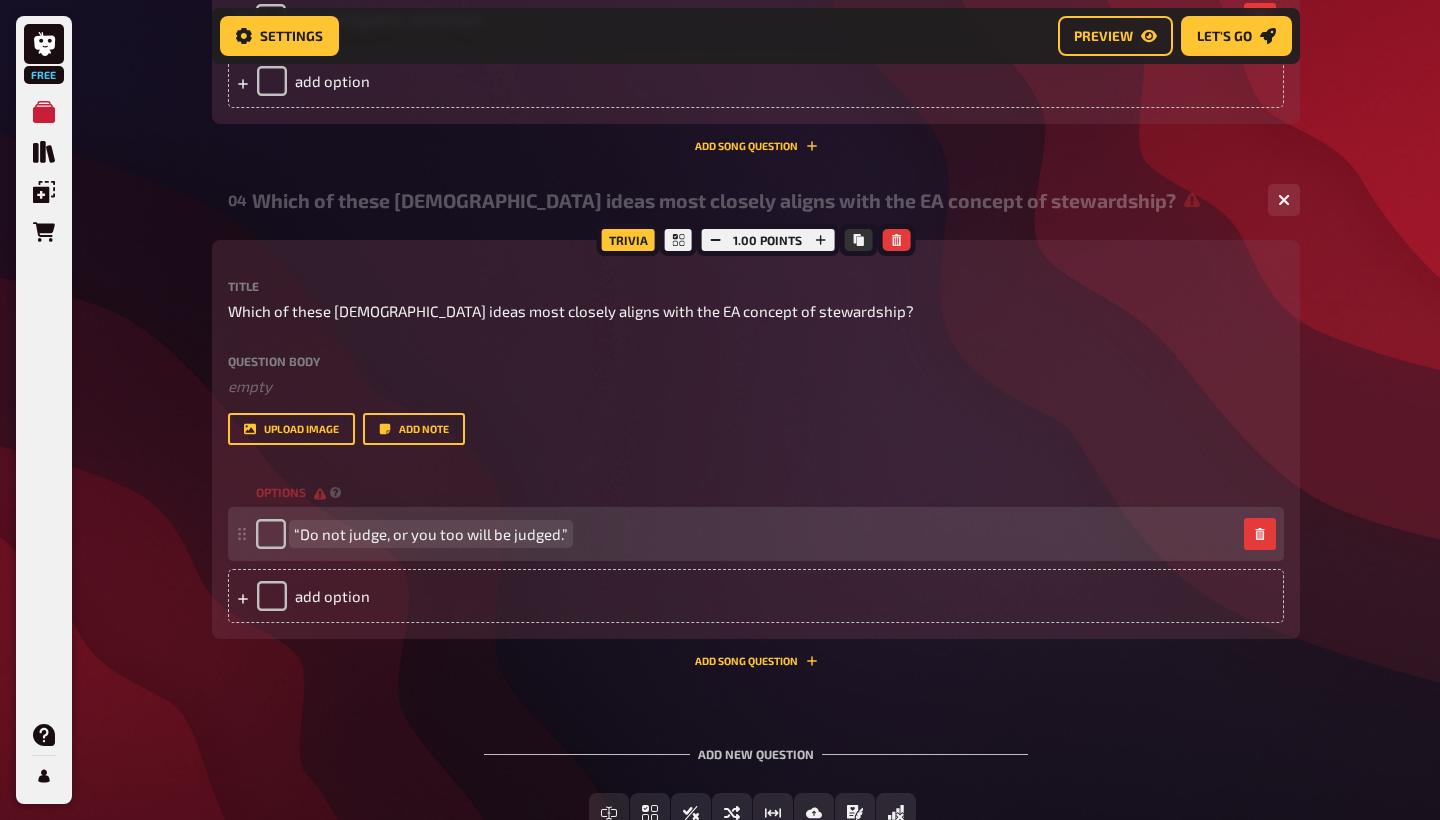 scroll, scrollTop: 1658, scrollLeft: 0, axis: vertical 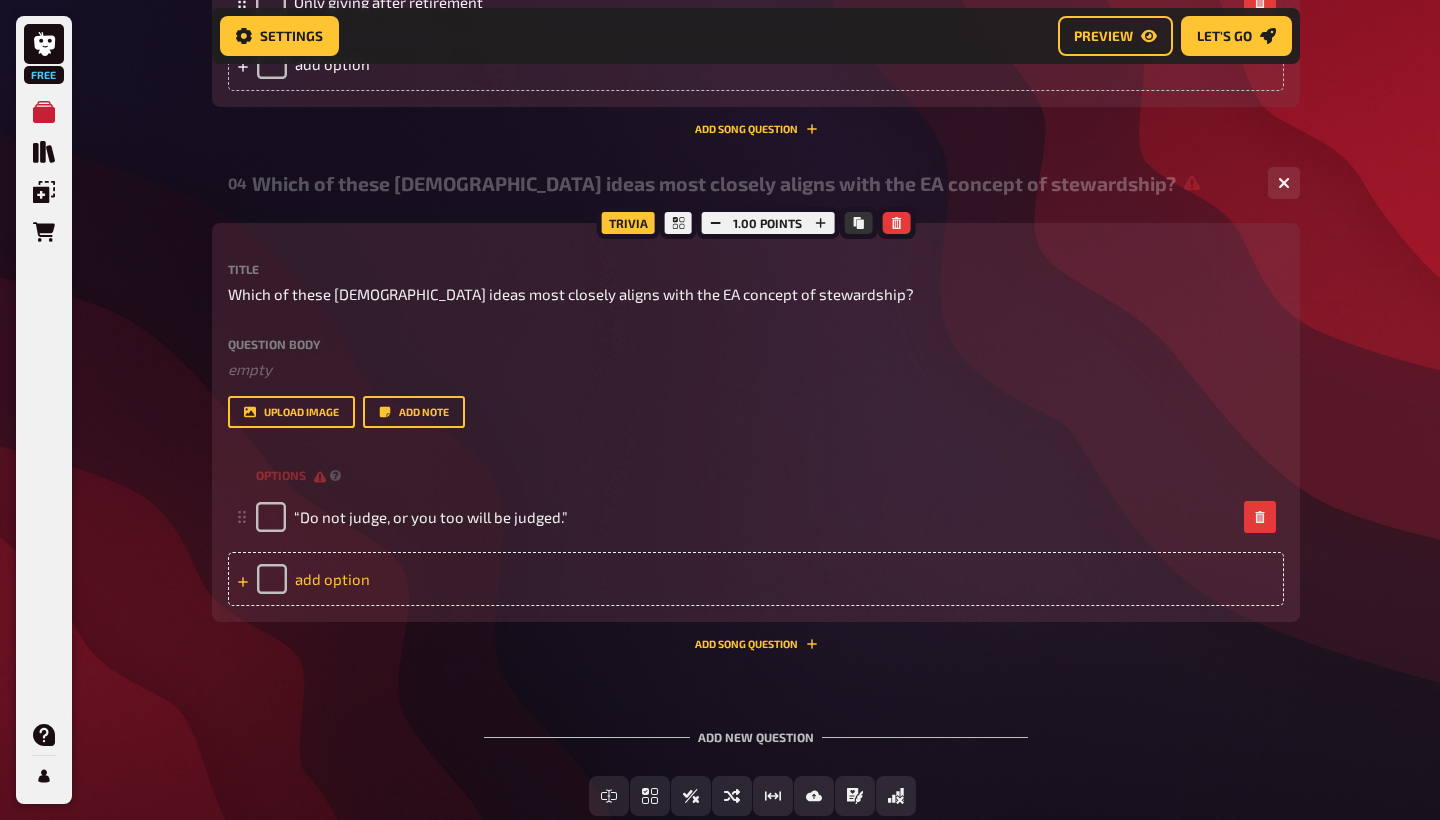 click on "add option" at bounding box center [756, 579] 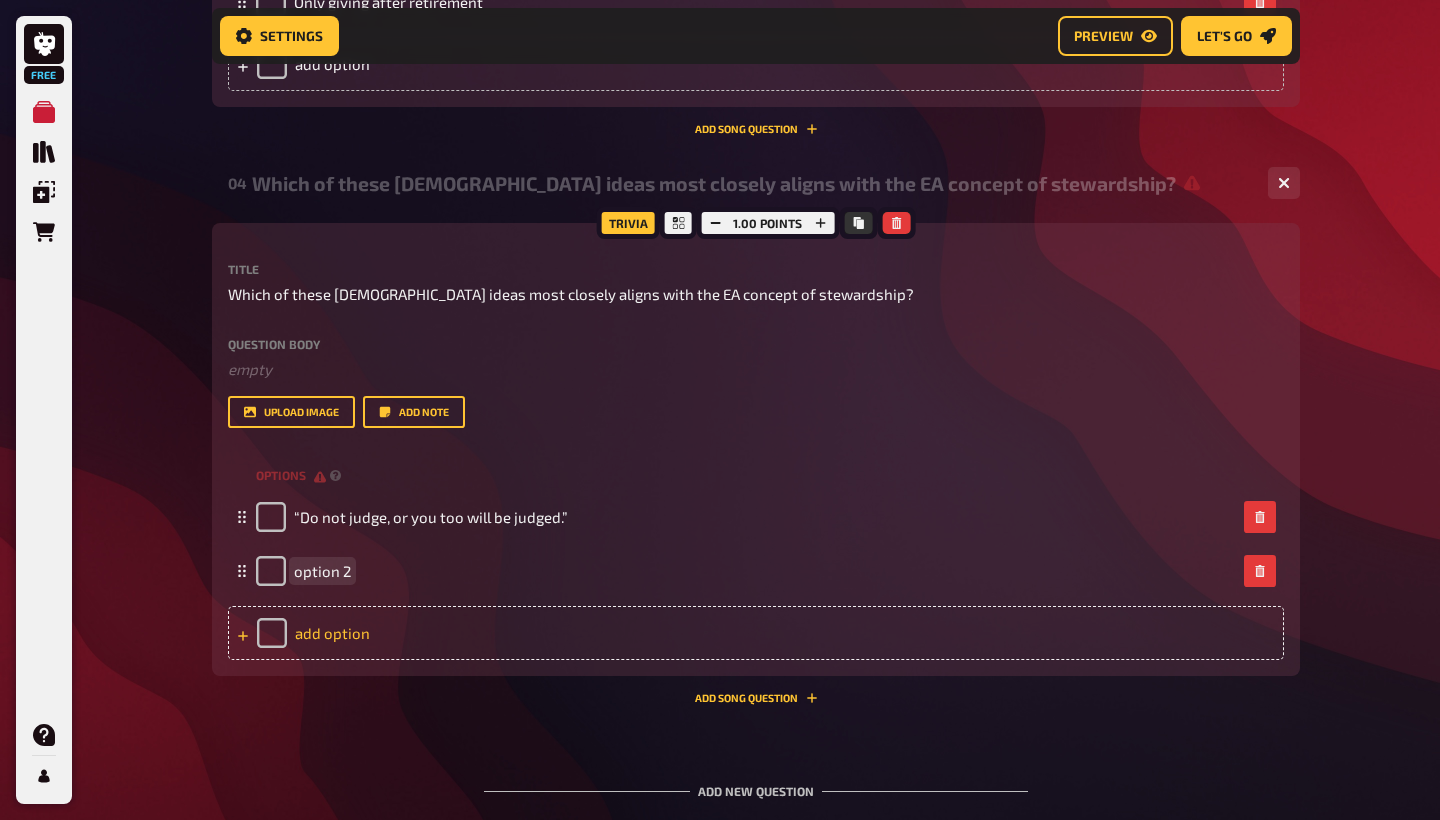 scroll, scrollTop: 1658, scrollLeft: 0, axis: vertical 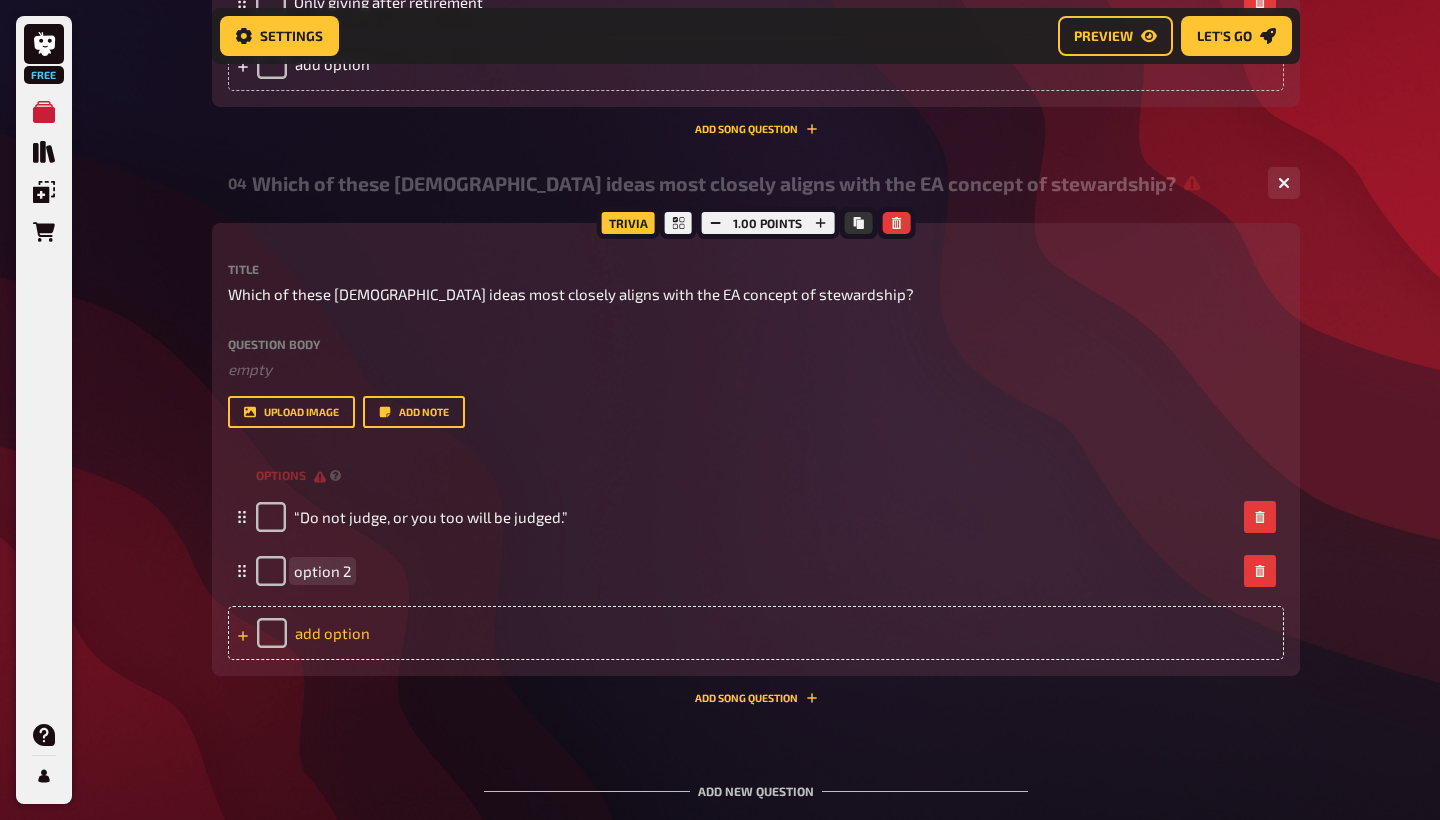 paste 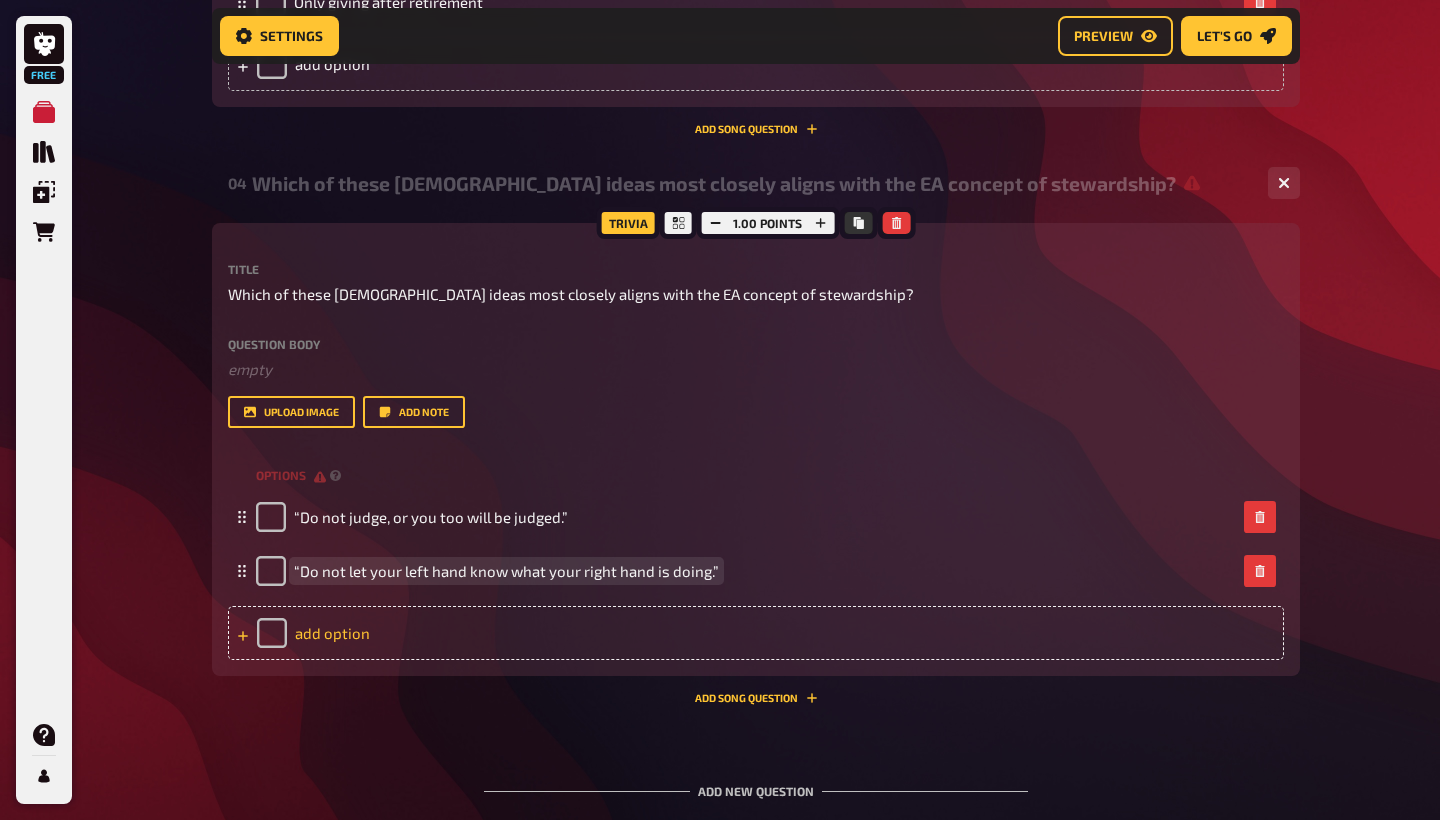 type 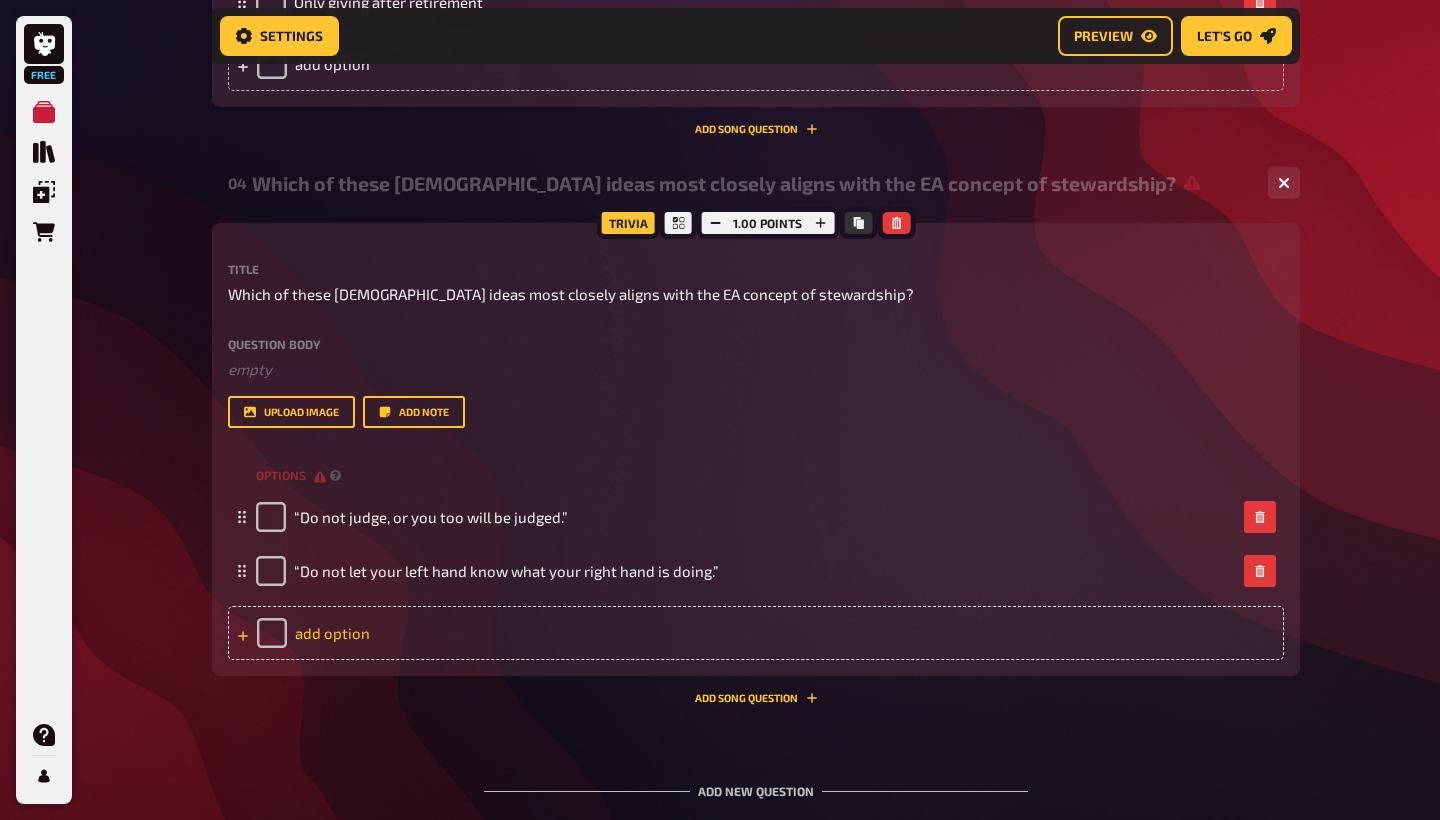 click on "add option" at bounding box center (756, 633) 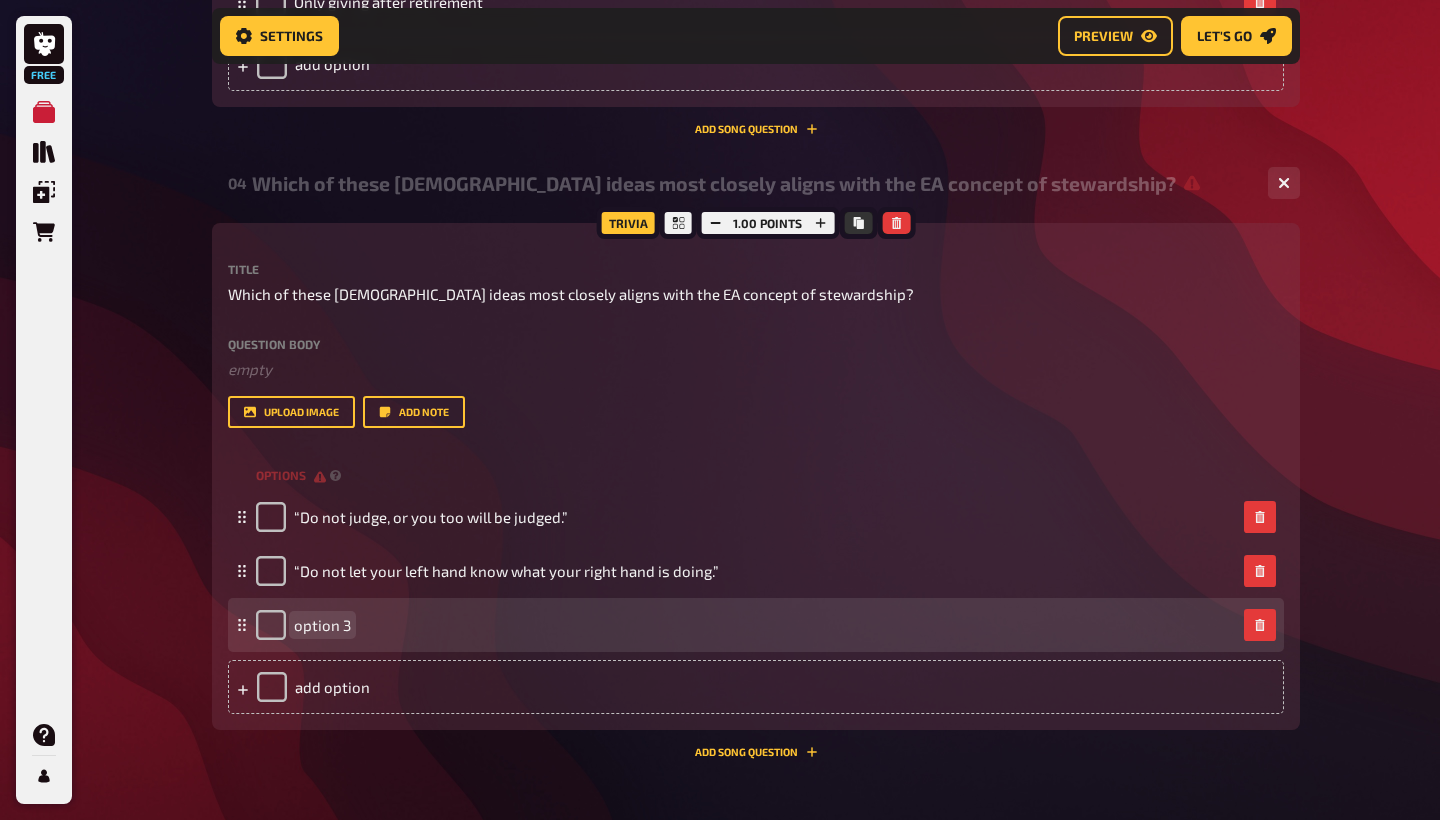 paste 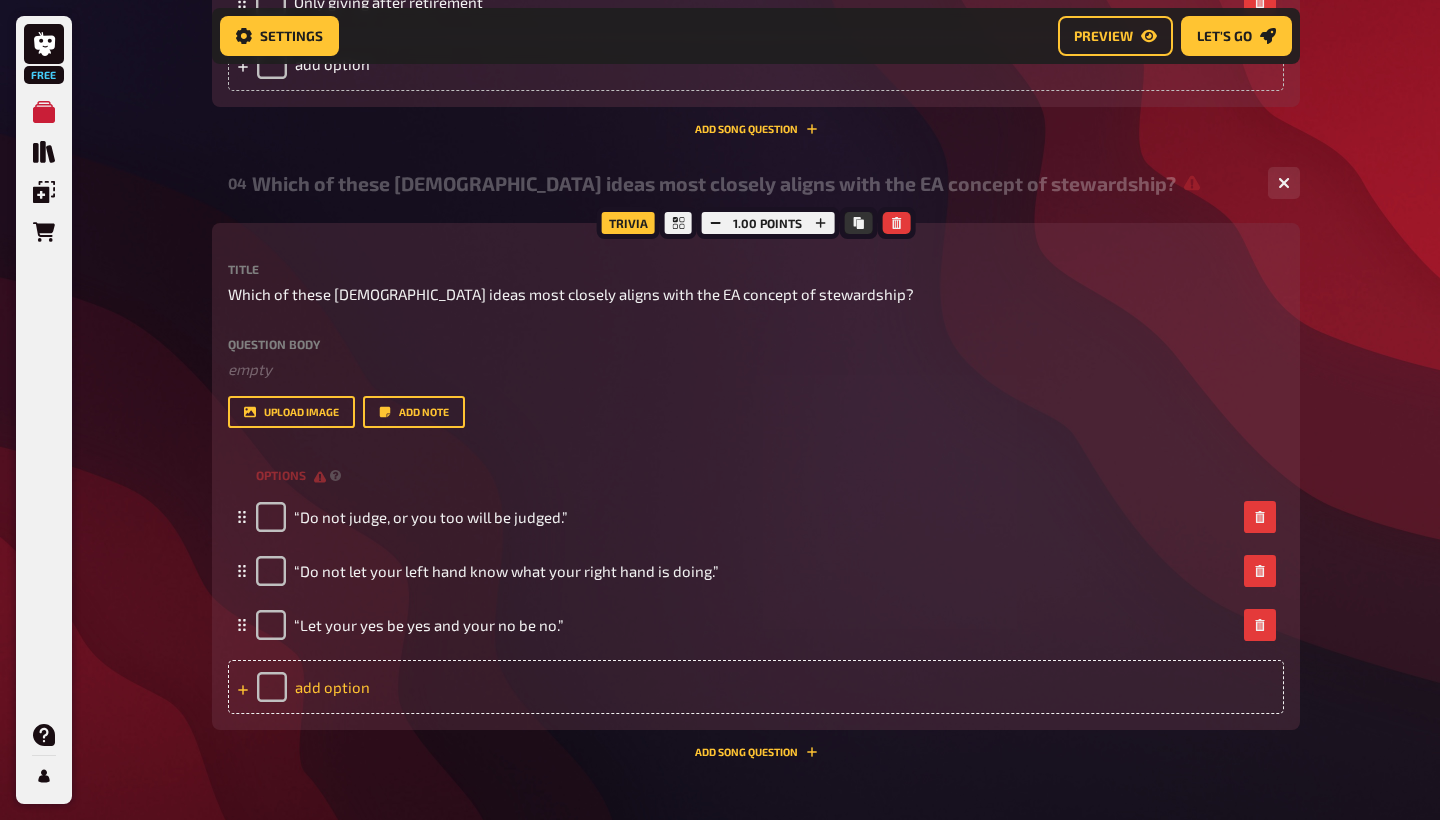 click on "add option" at bounding box center (756, 687) 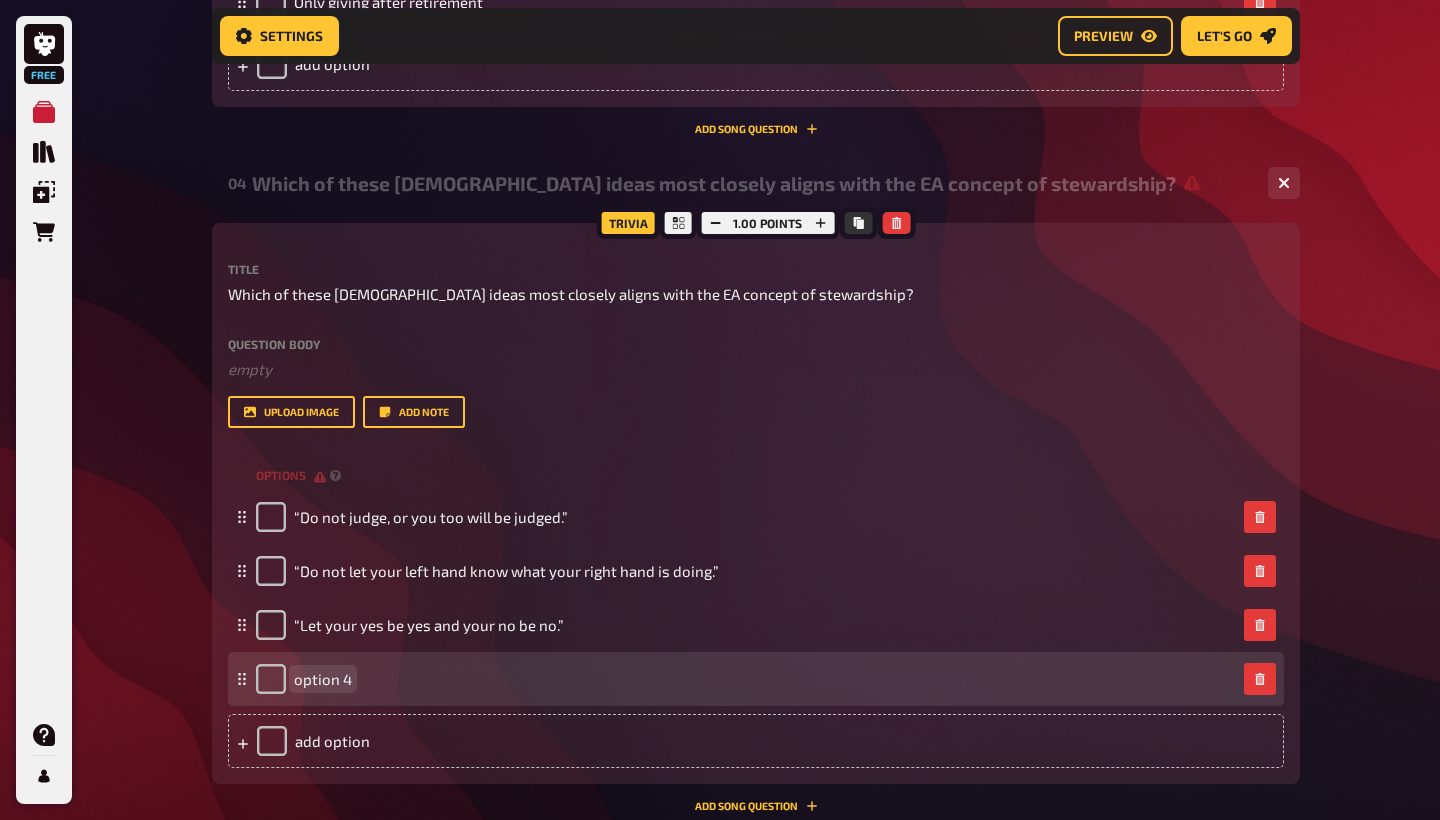 paste 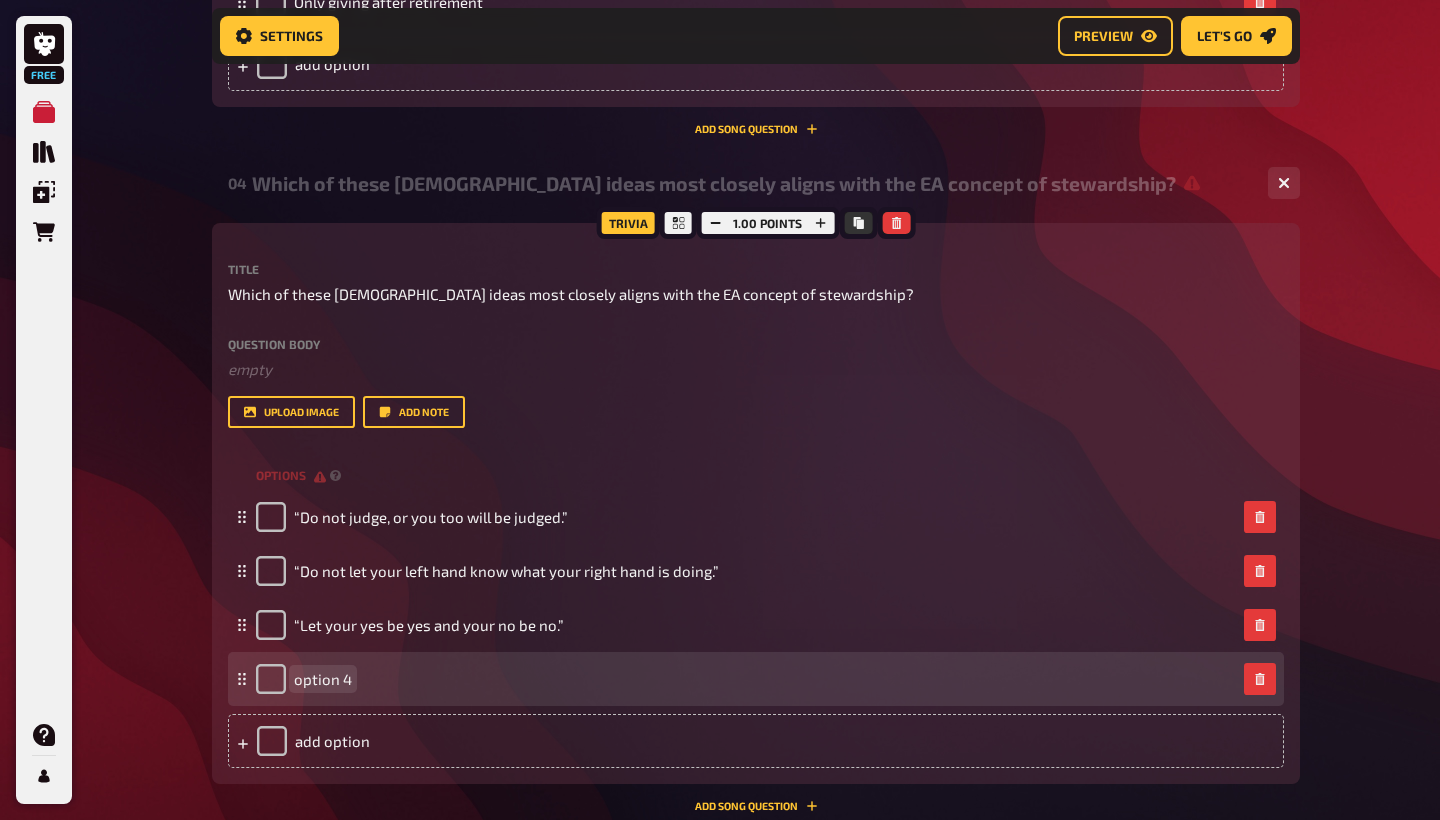type 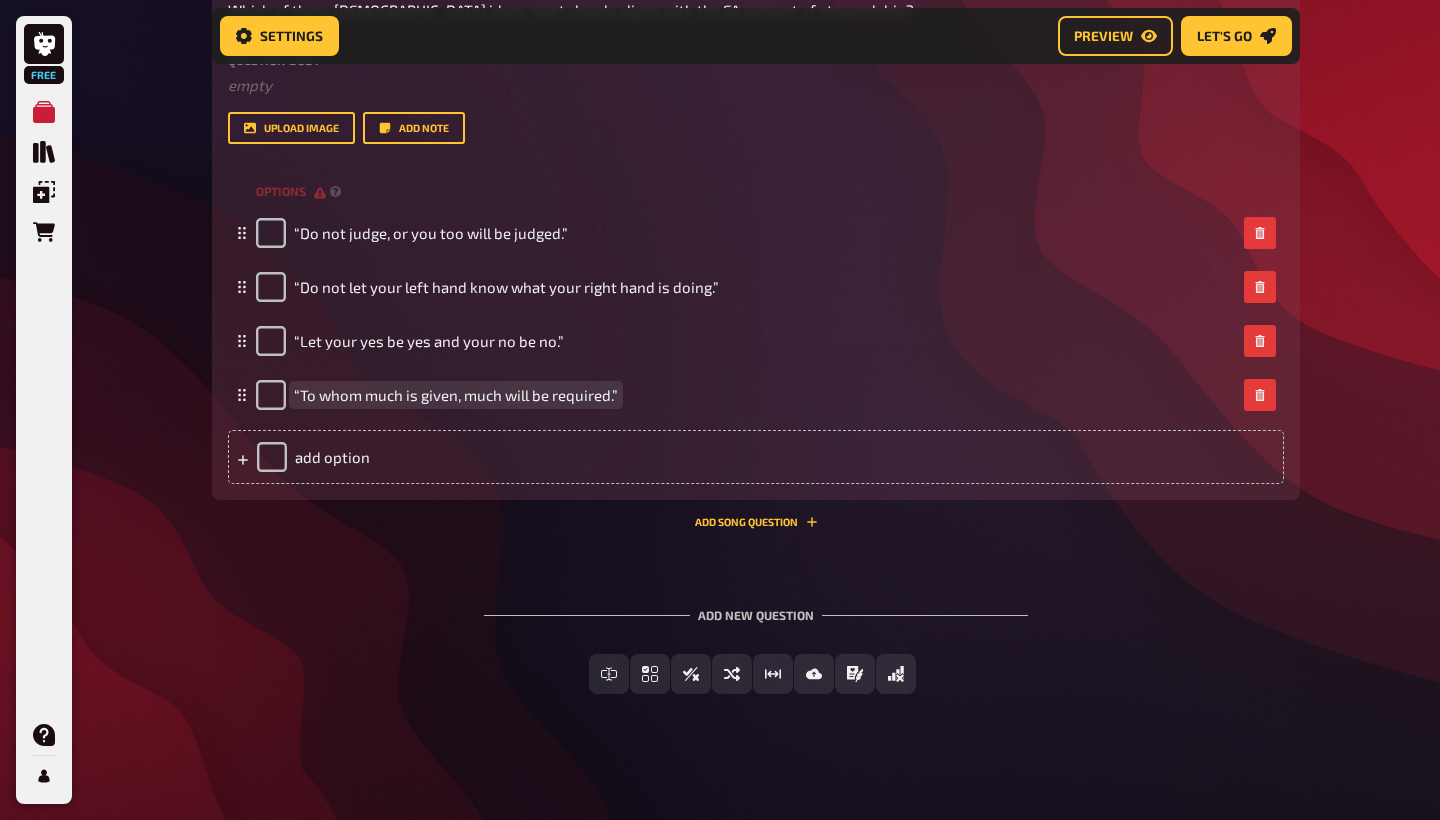 scroll, scrollTop: 1941, scrollLeft: 0, axis: vertical 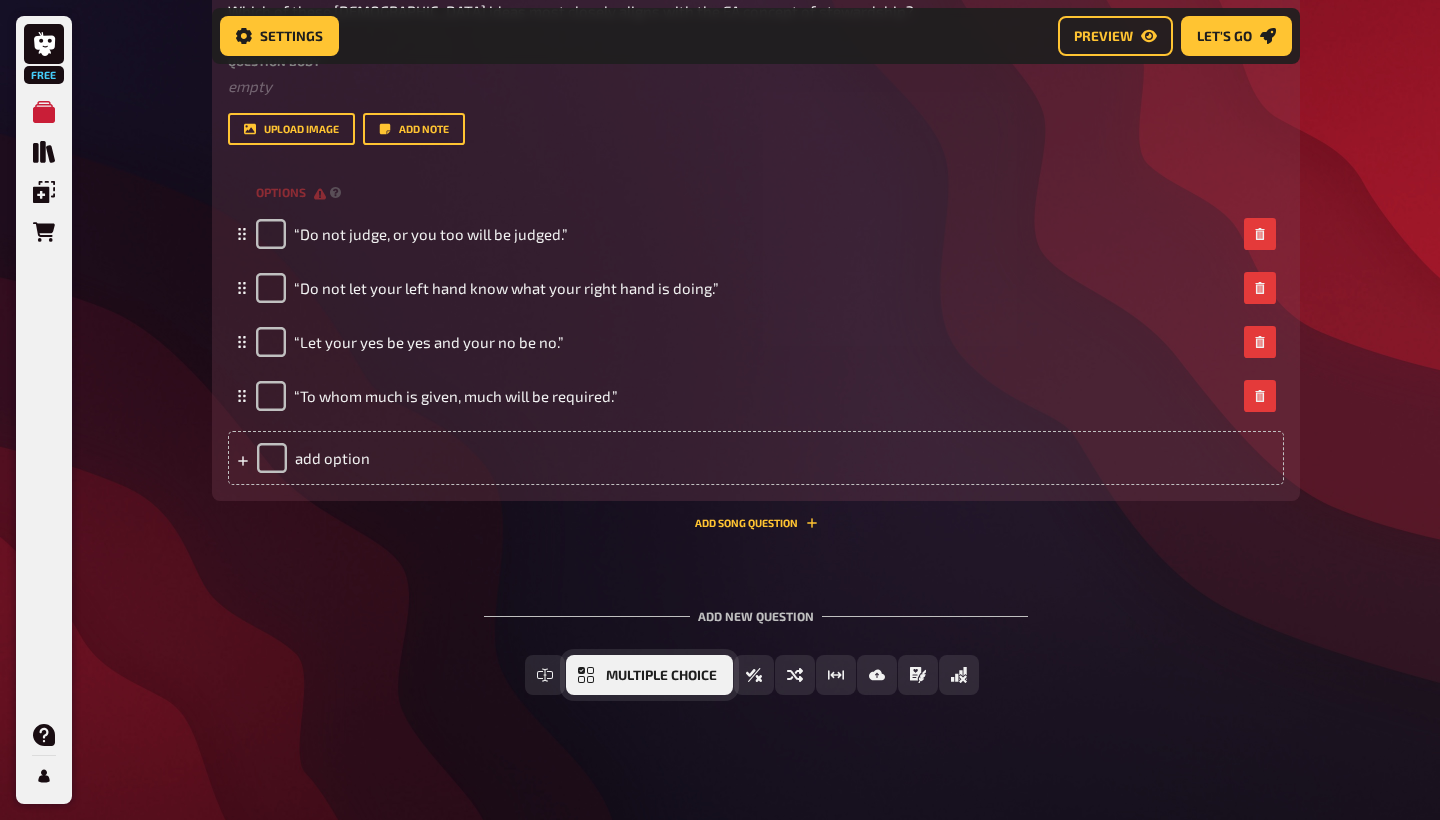 click on "Multiple Choice" at bounding box center (661, 676) 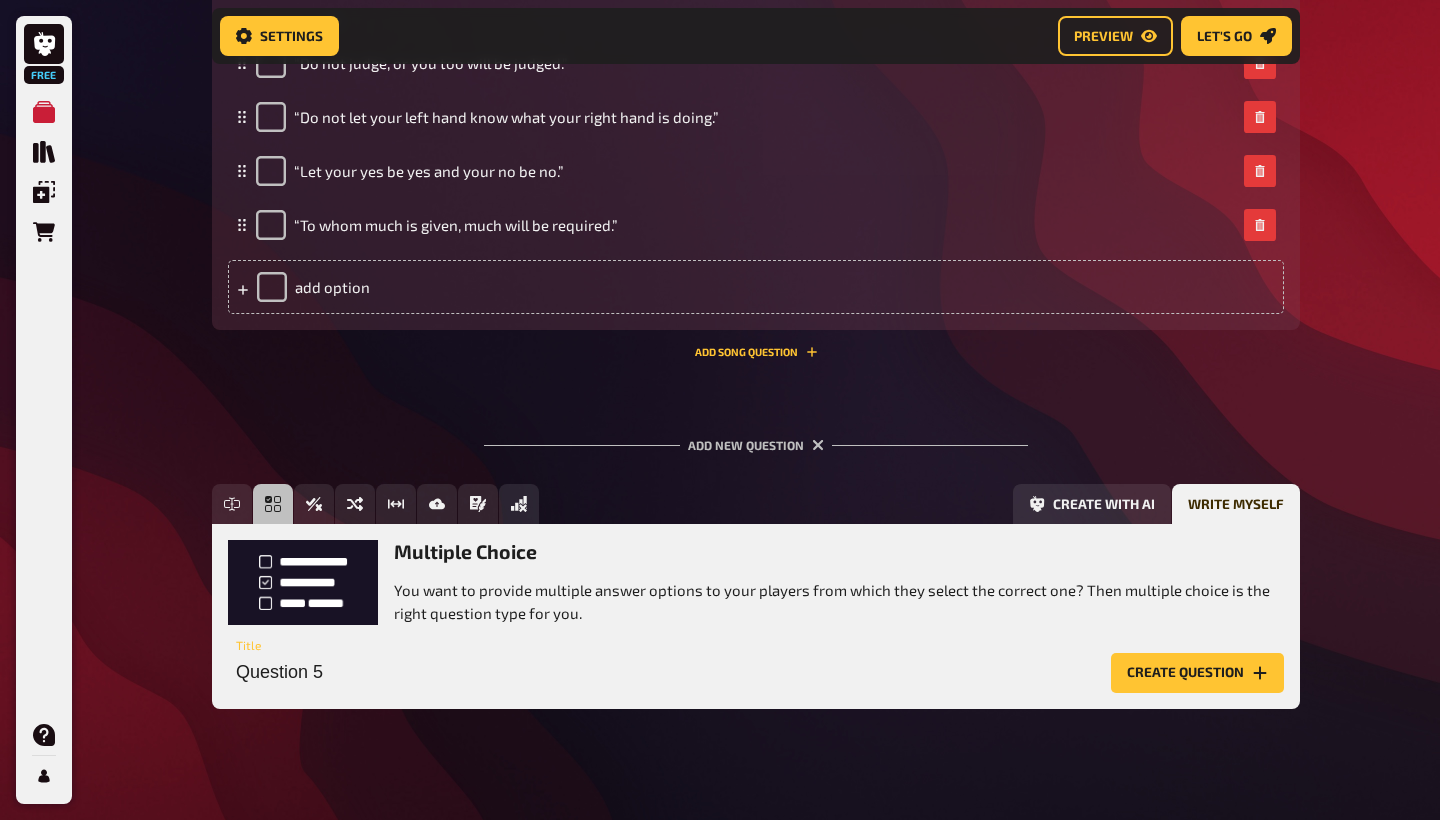 scroll, scrollTop: 2125, scrollLeft: 0, axis: vertical 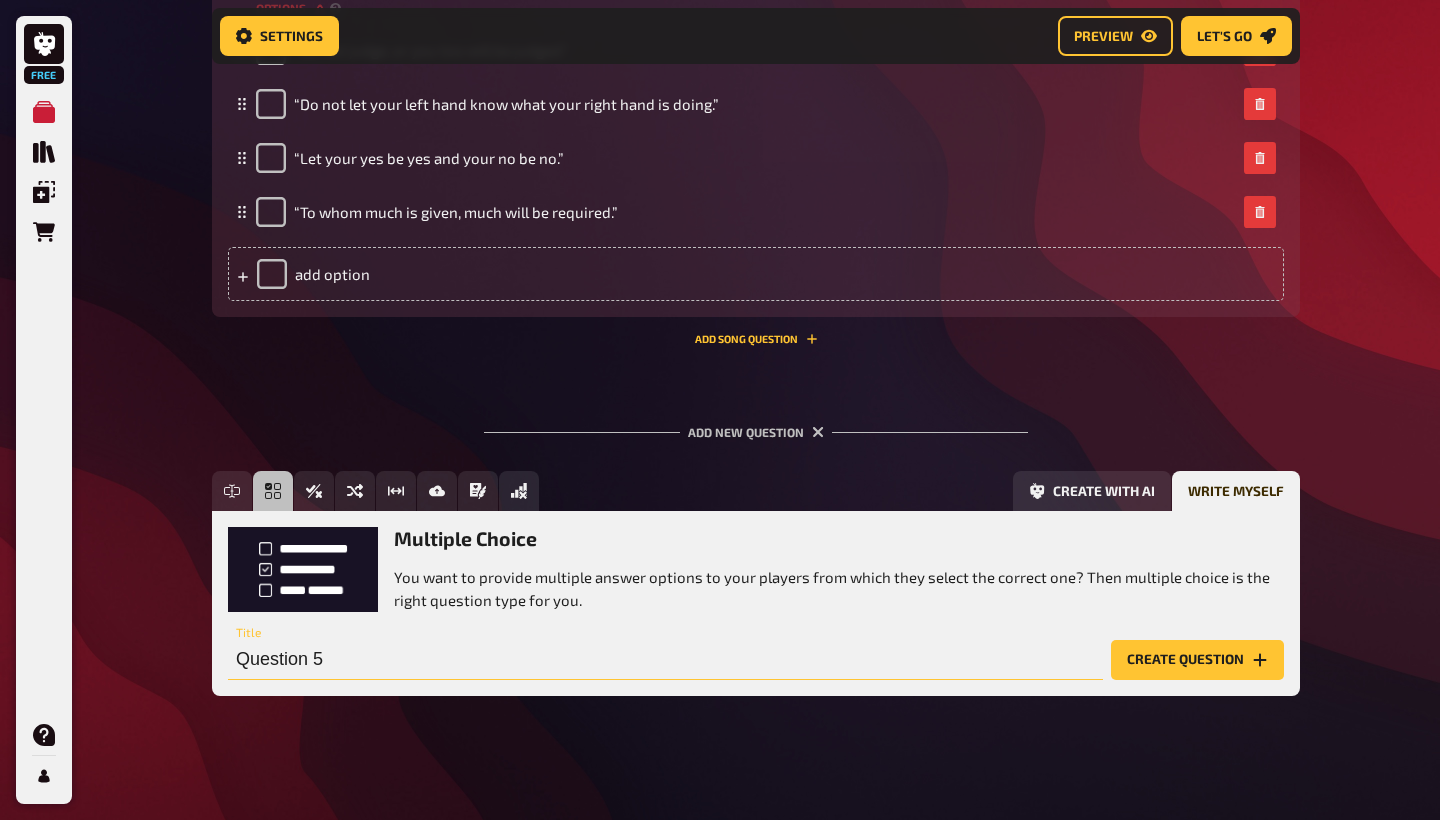 drag, startPoint x: 360, startPoint y: 654, endPoint x: 207, endPoint y: 654, distance: 153 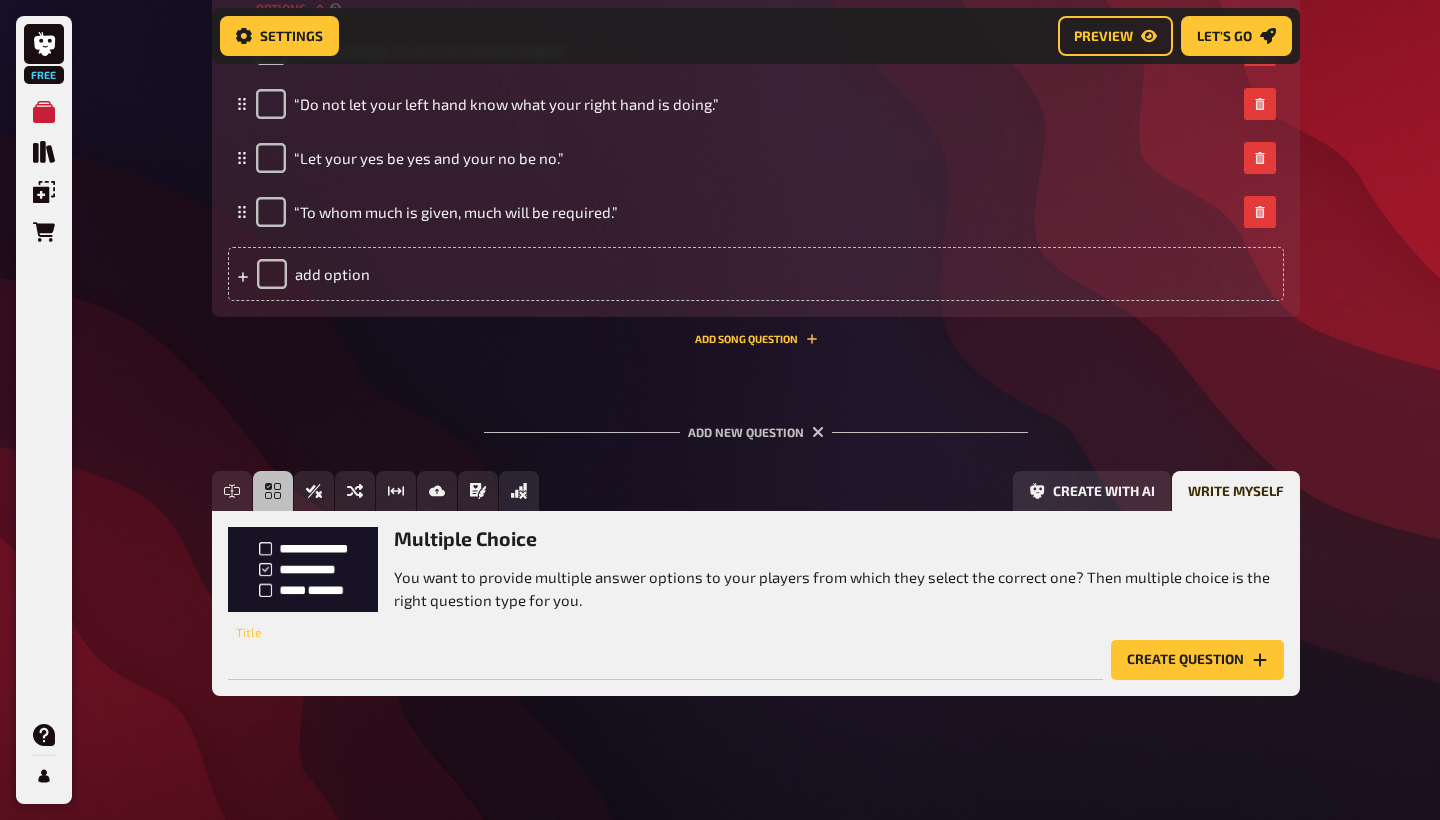paste on "What % of income does Giving What We Can encourage members to pledge?" 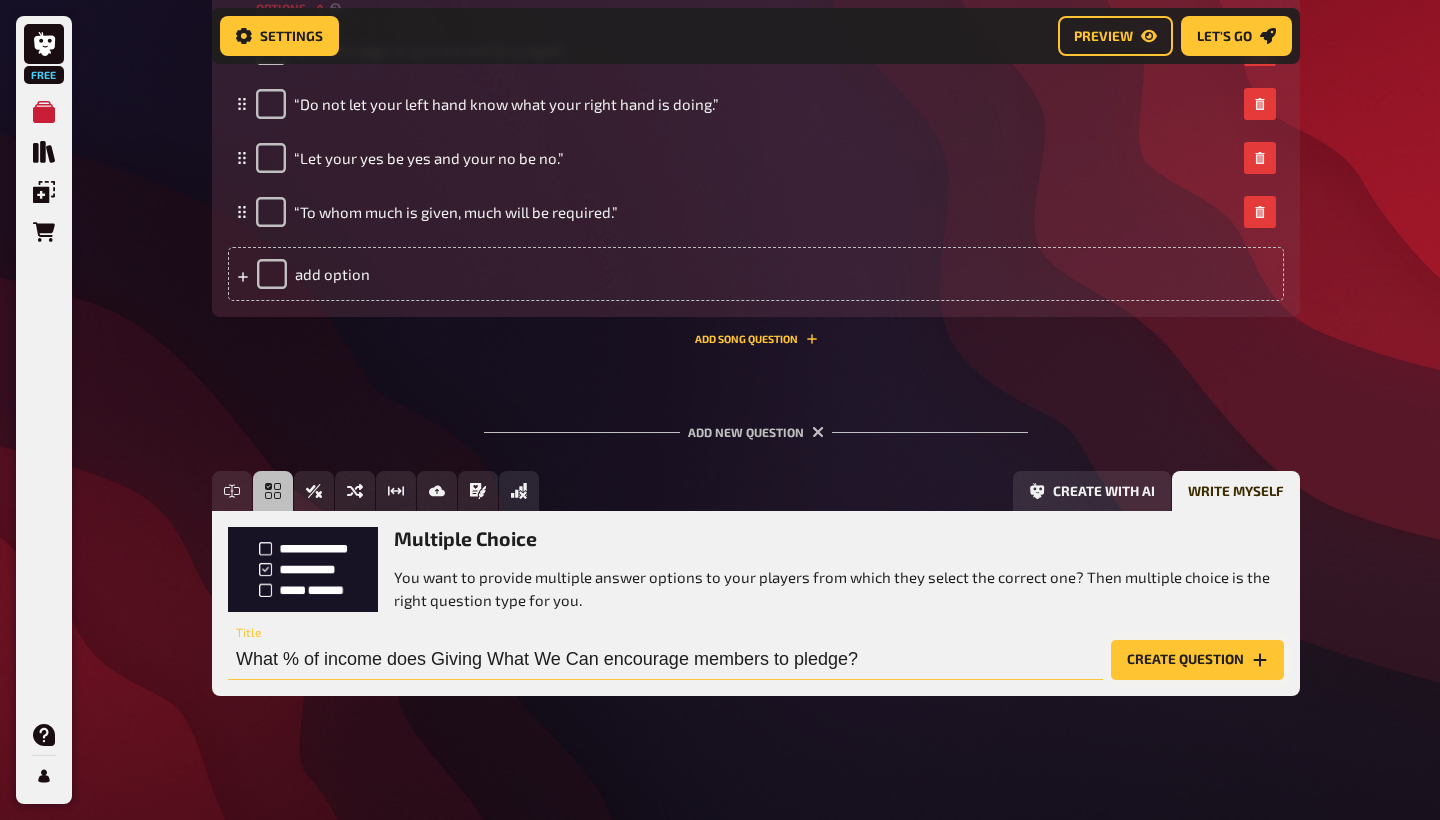 type on "What % of income does Giving What We Can encourage members to pledge?" 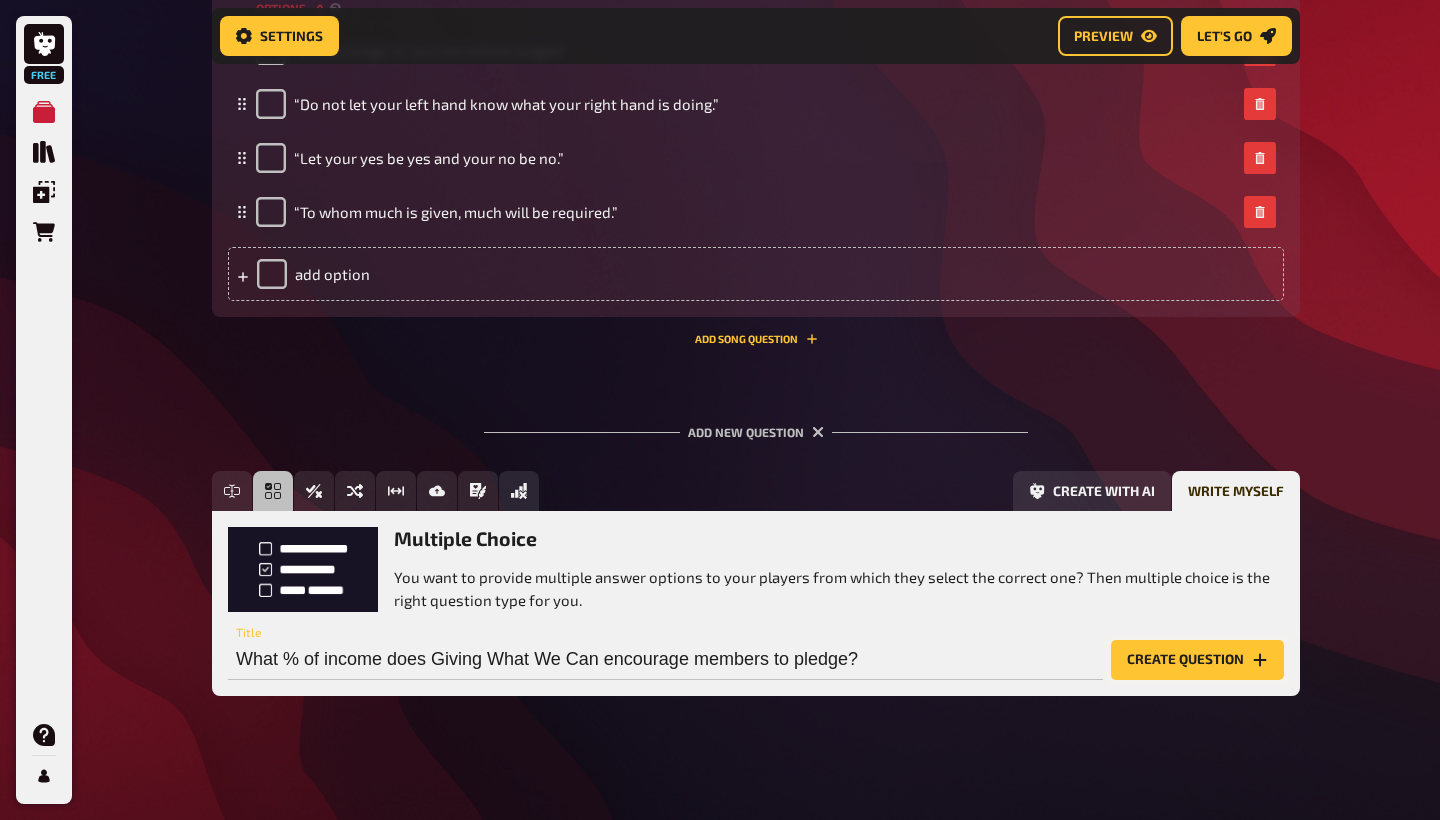 click on "Create question" at bounding box center [1197, 660] 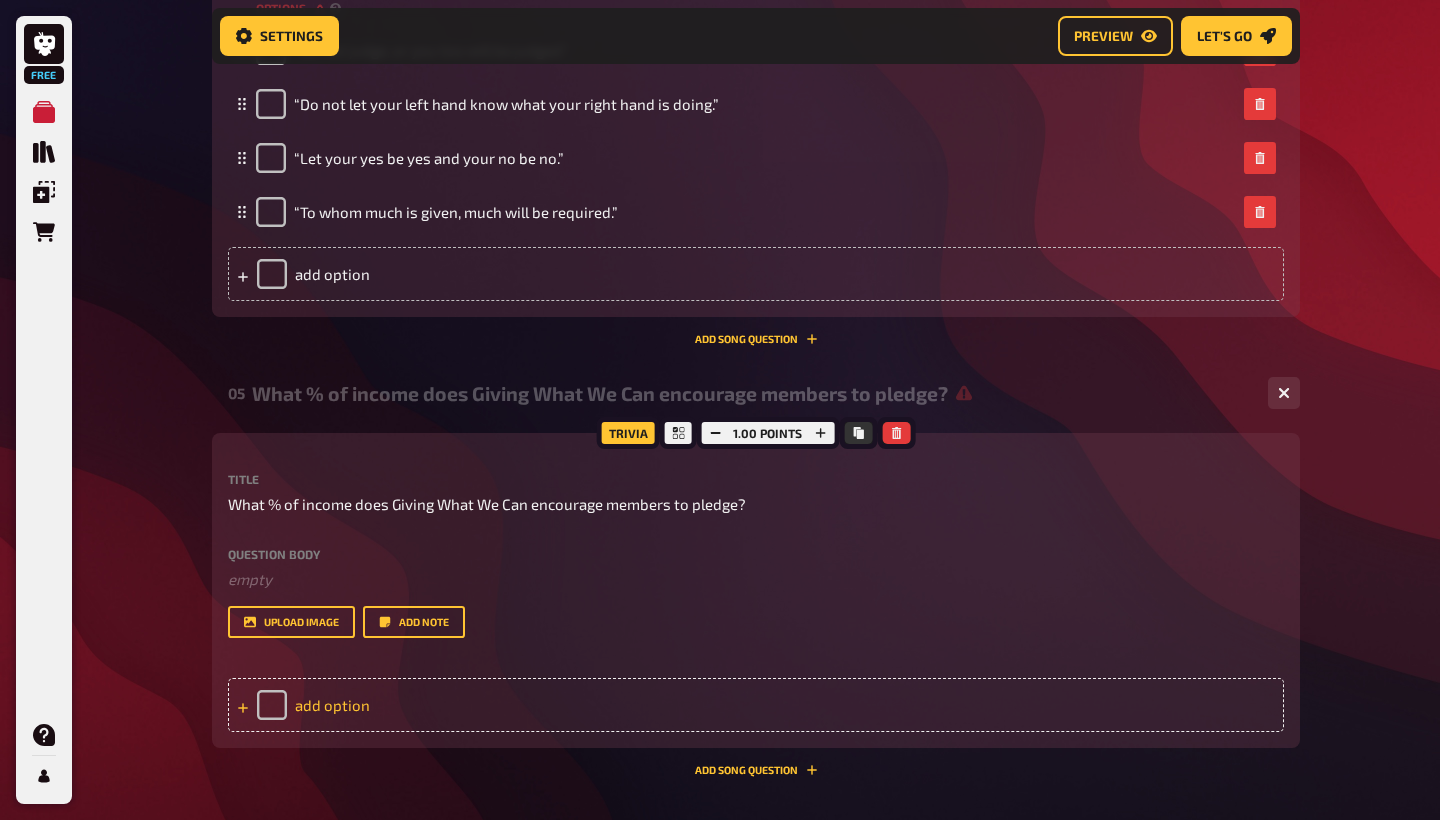 scroll, scrollTop: 0, scrollLeft: -1, axis: horizontal 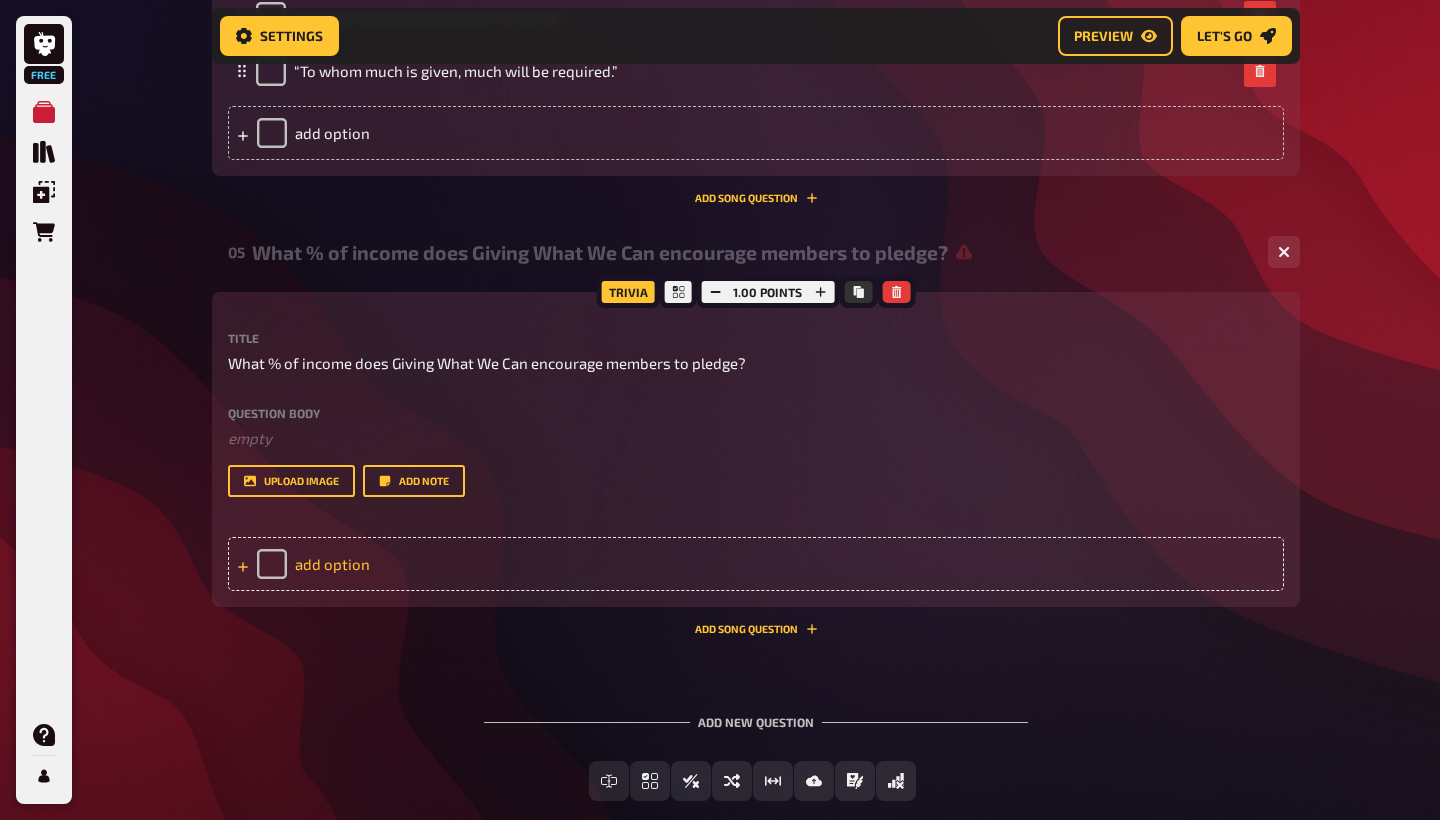 click on "add option" at bounding box center [756, 564] 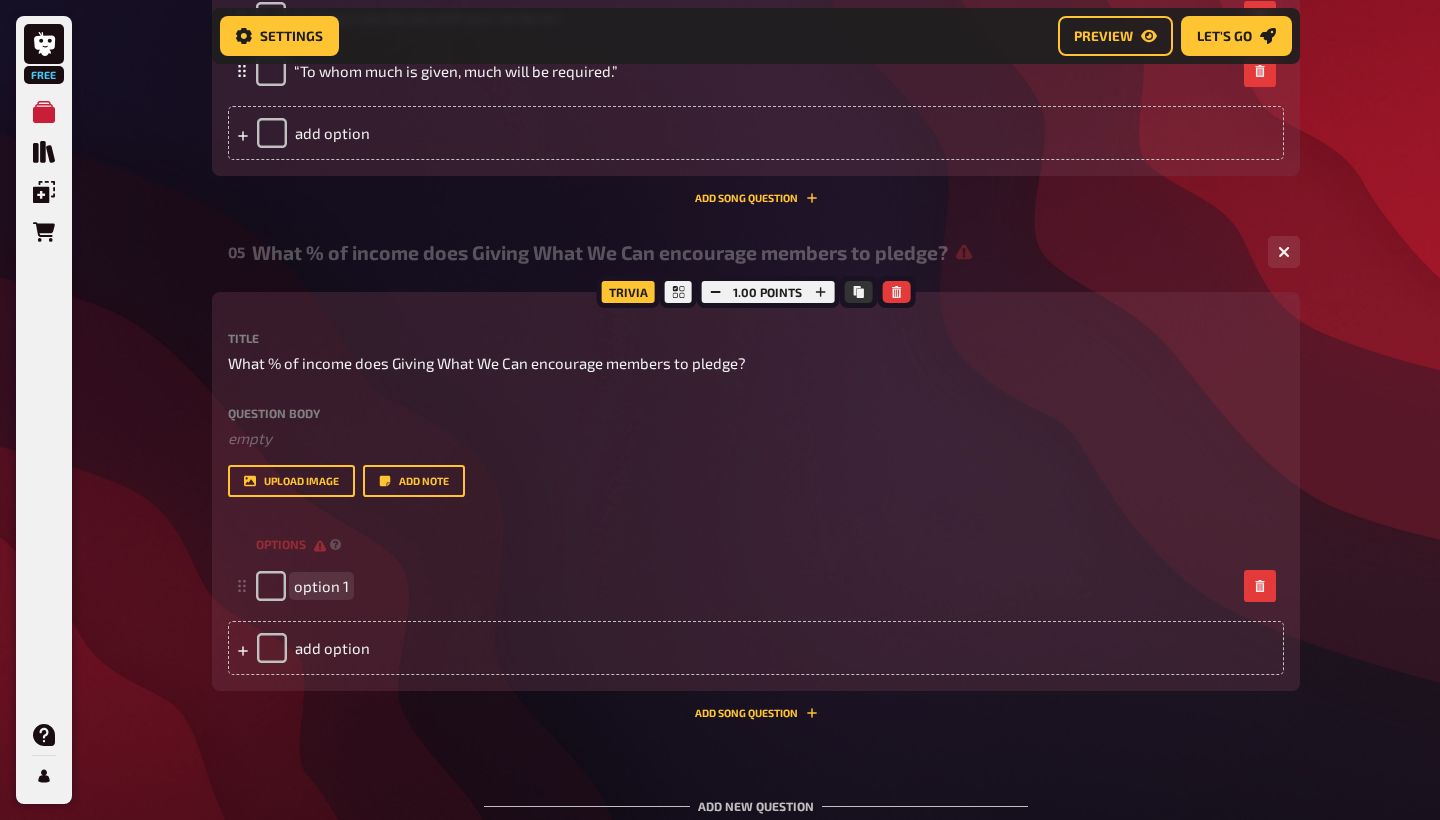 paste 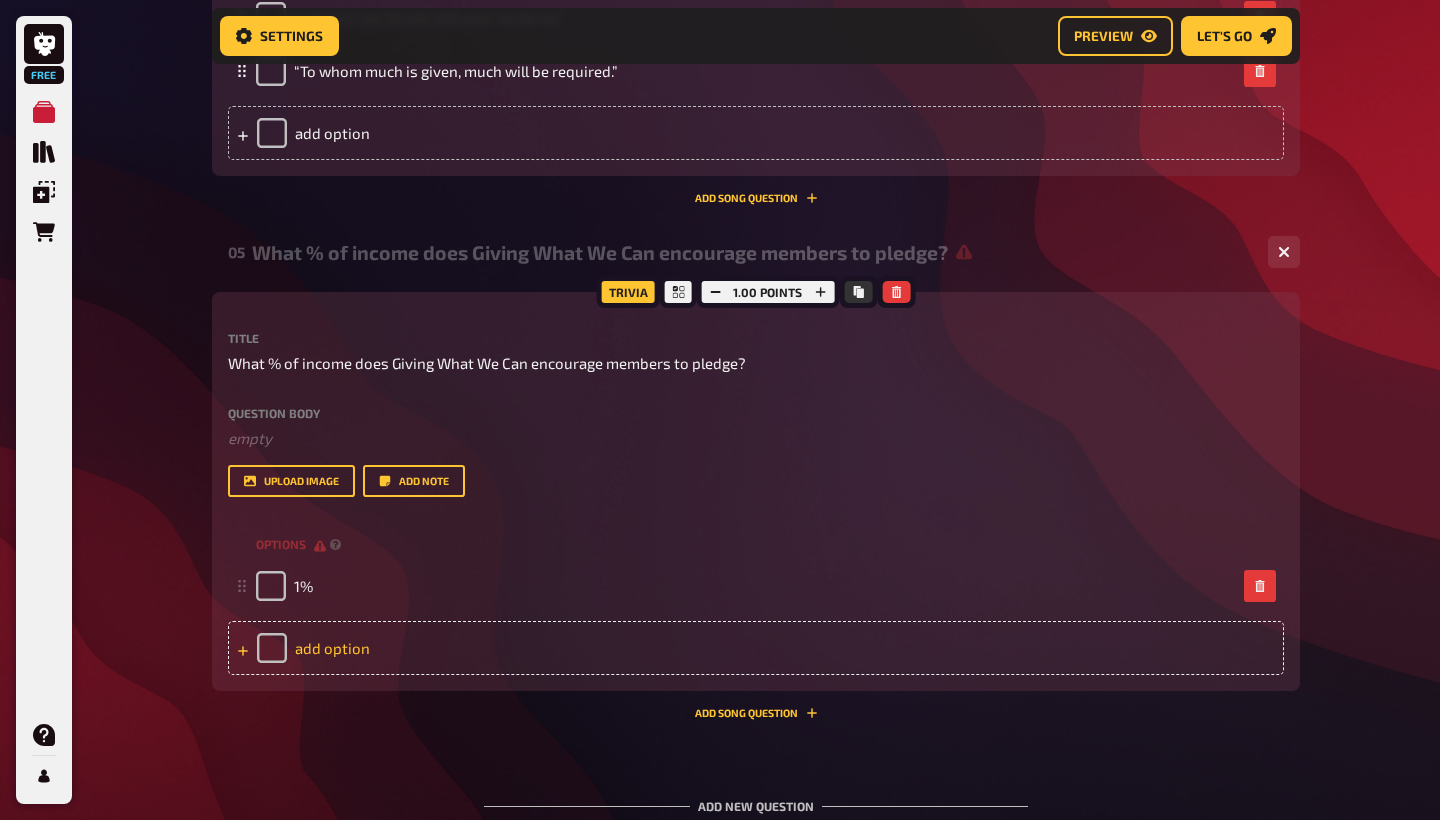 click on "add option" at bounding box center [756, 648] 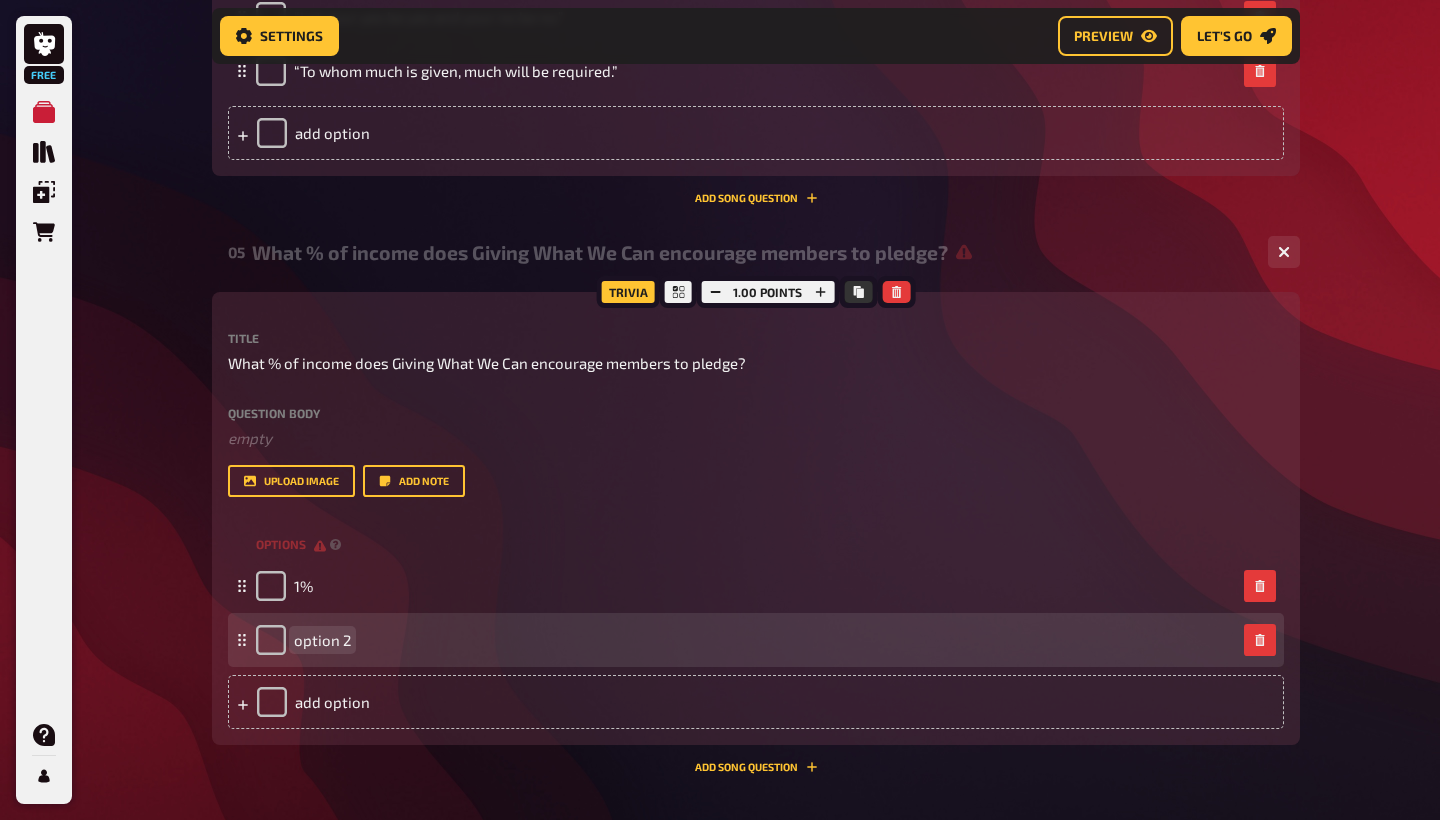 paste 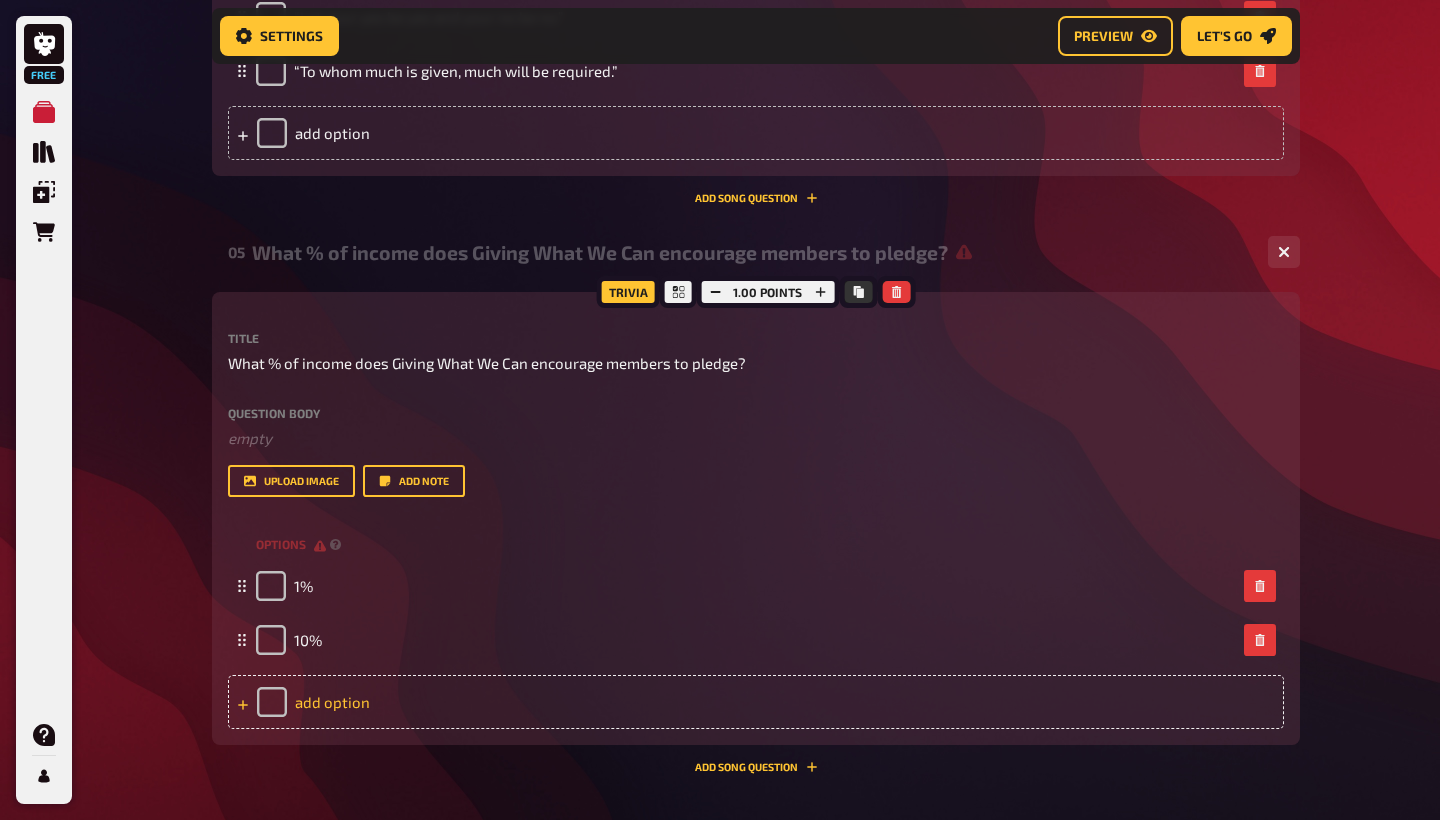 click on "add option" at bounding box center [756, 702] 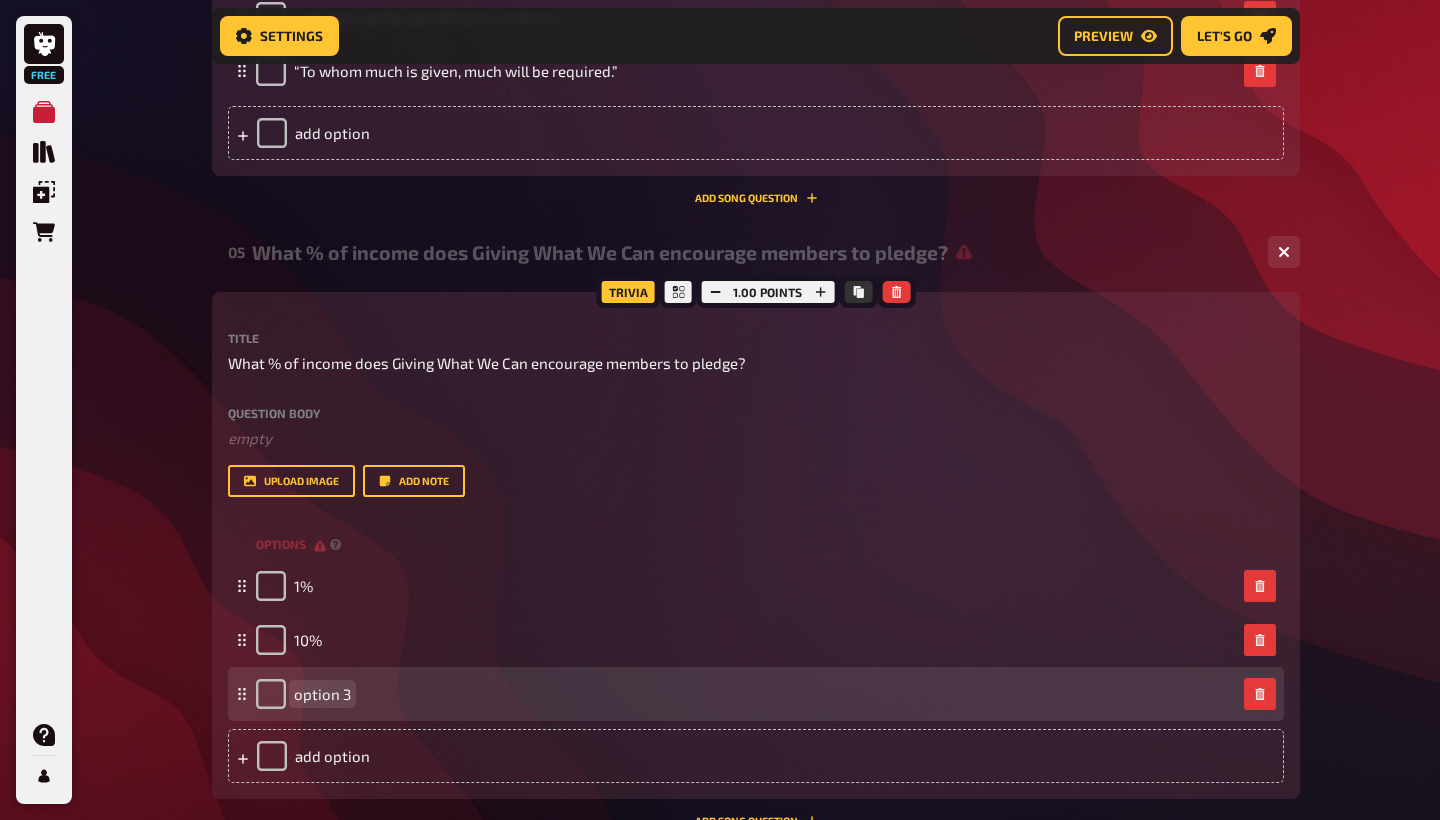 type 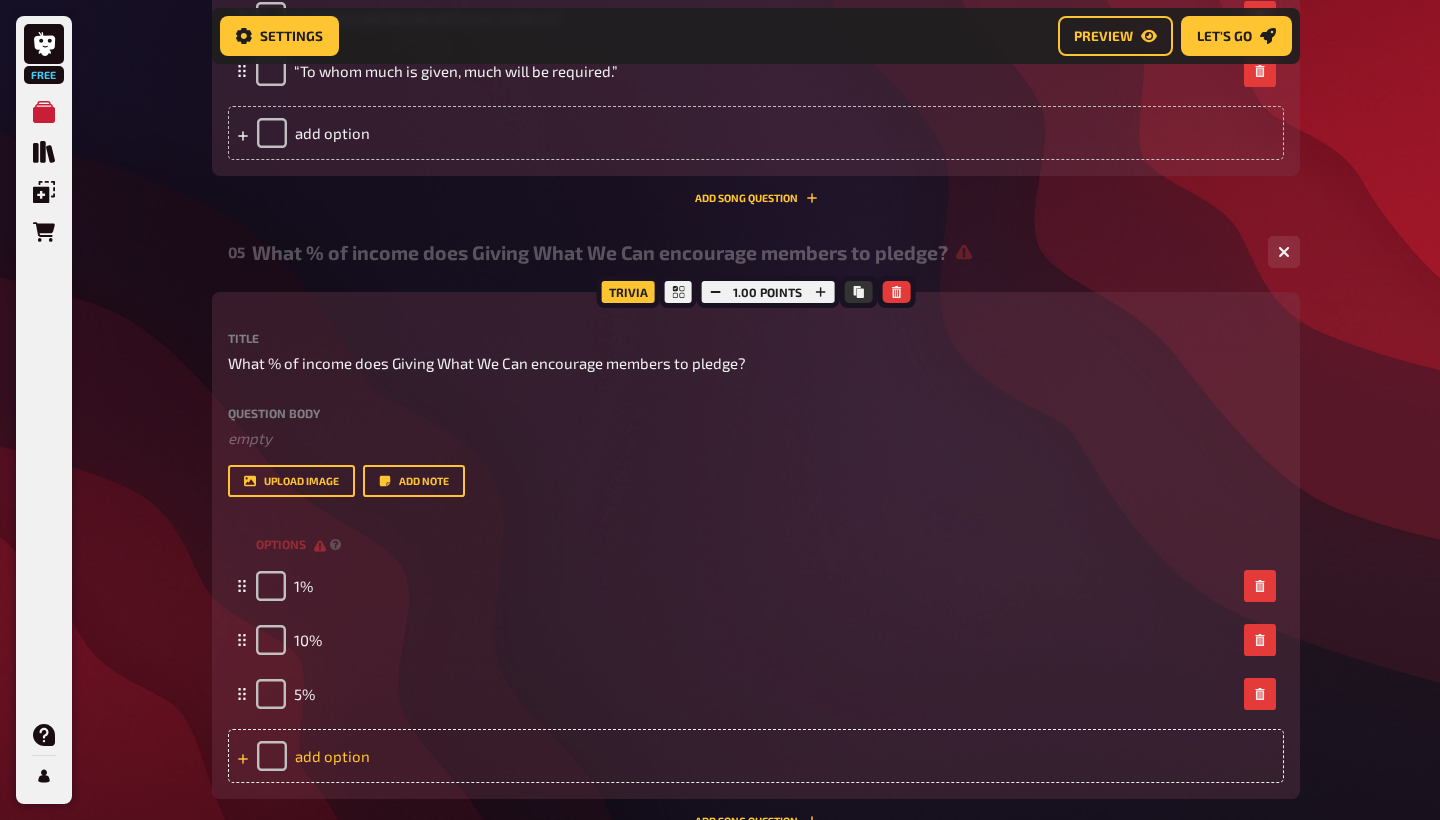 click on "add option" at bounding box center [756, 756] 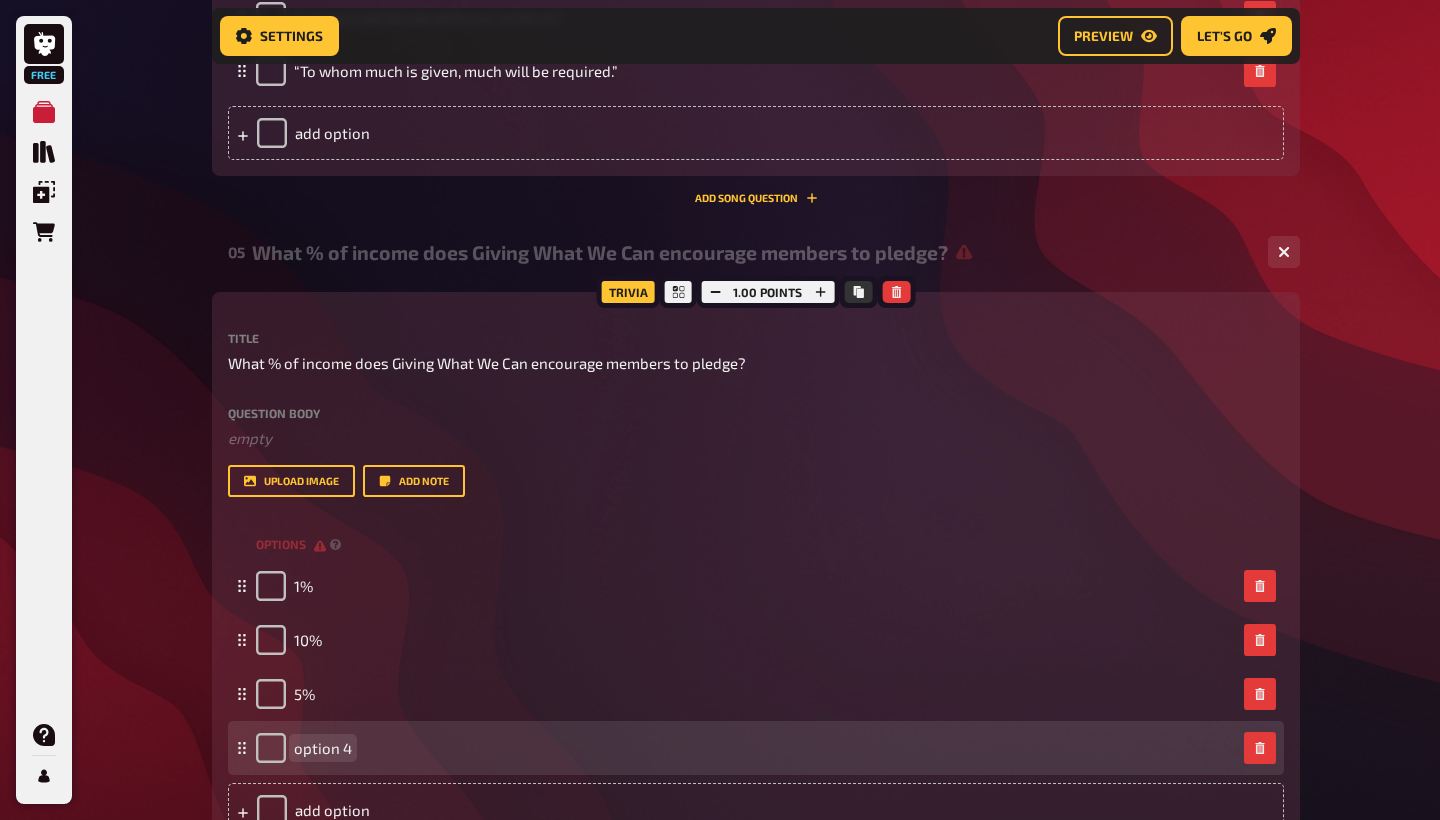 paste 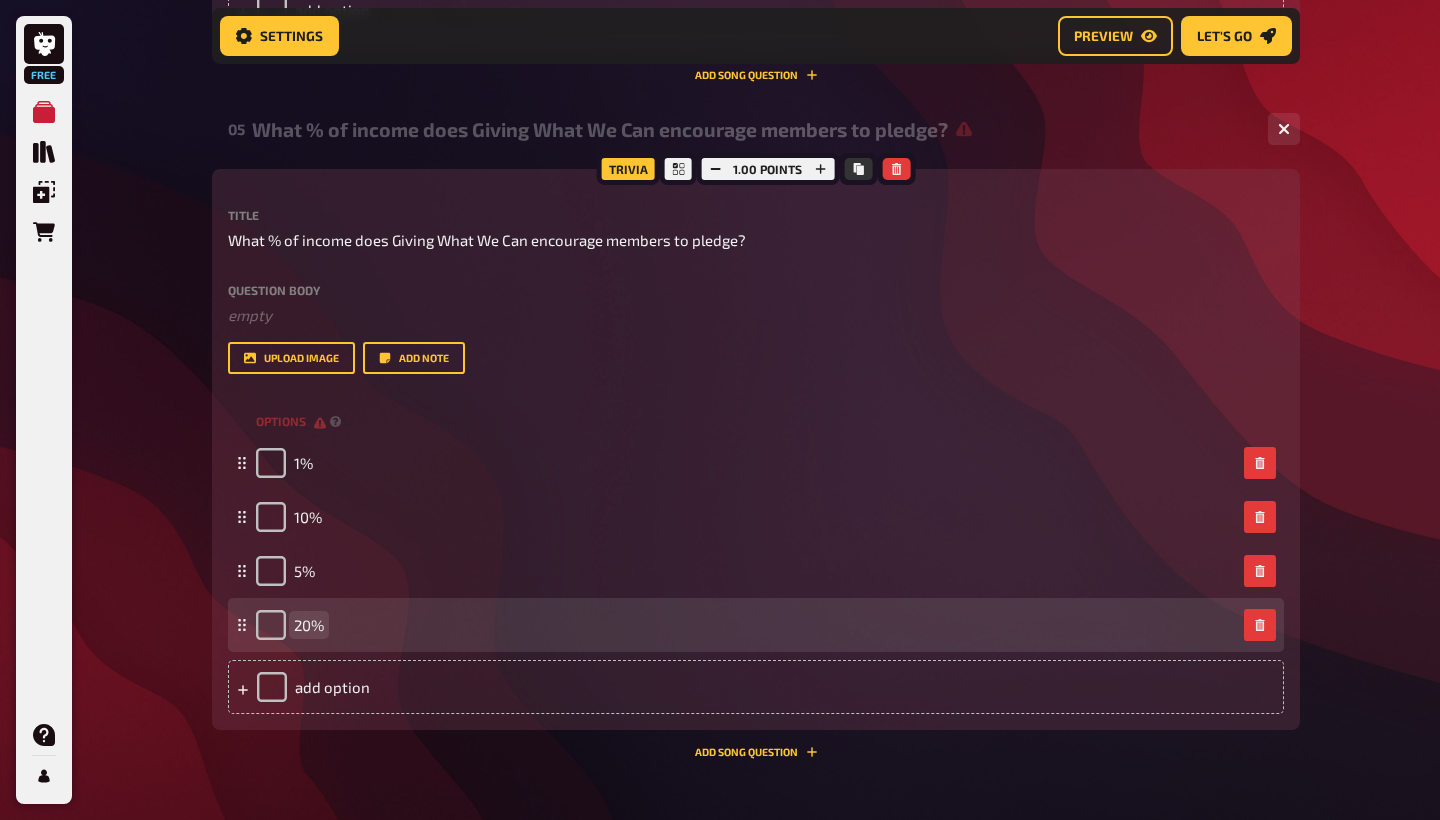 scroll, scrollTop: 2414, scrollLeft: 0, axis: vertical 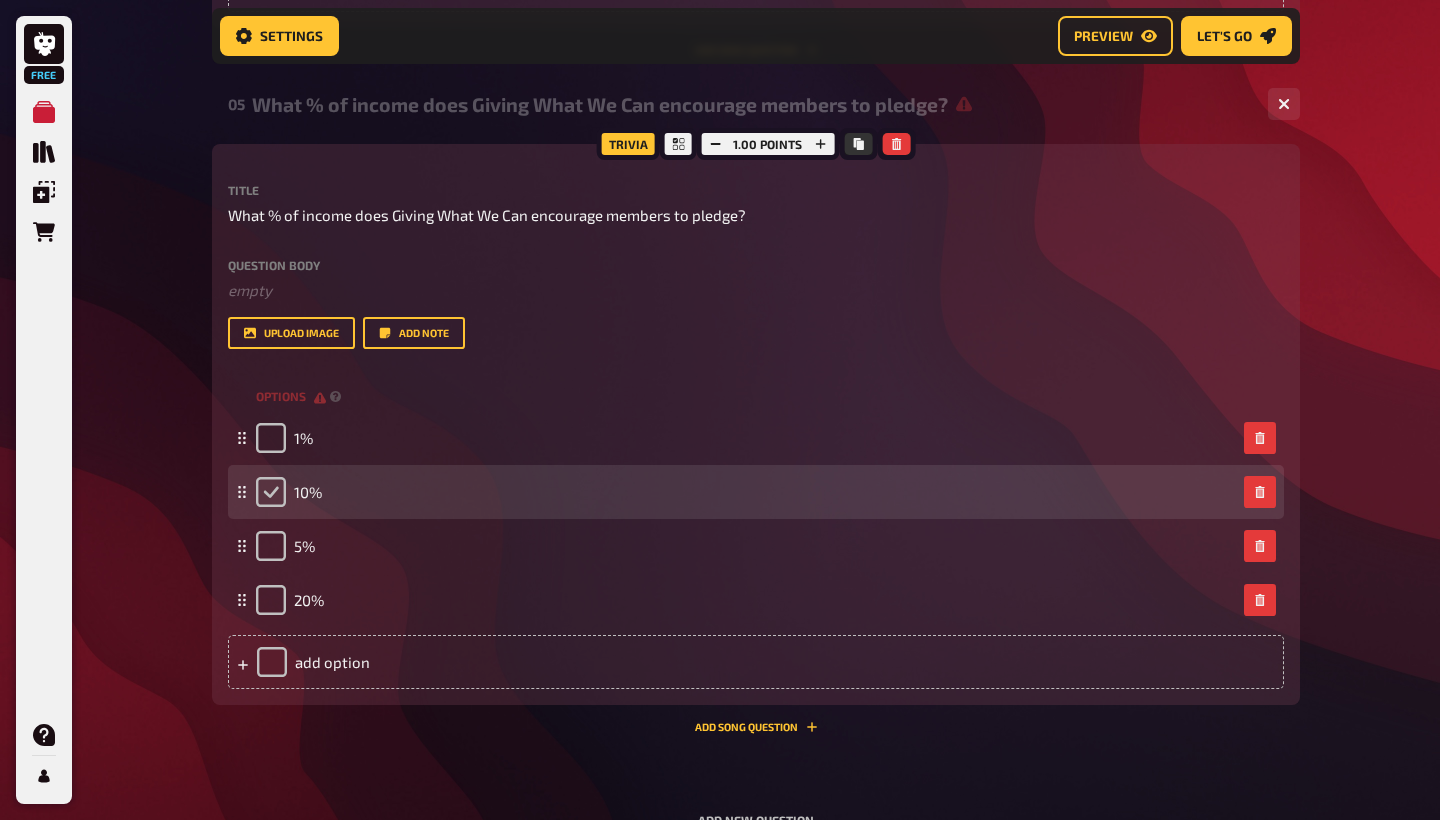 click at bounding box center (271, 492) 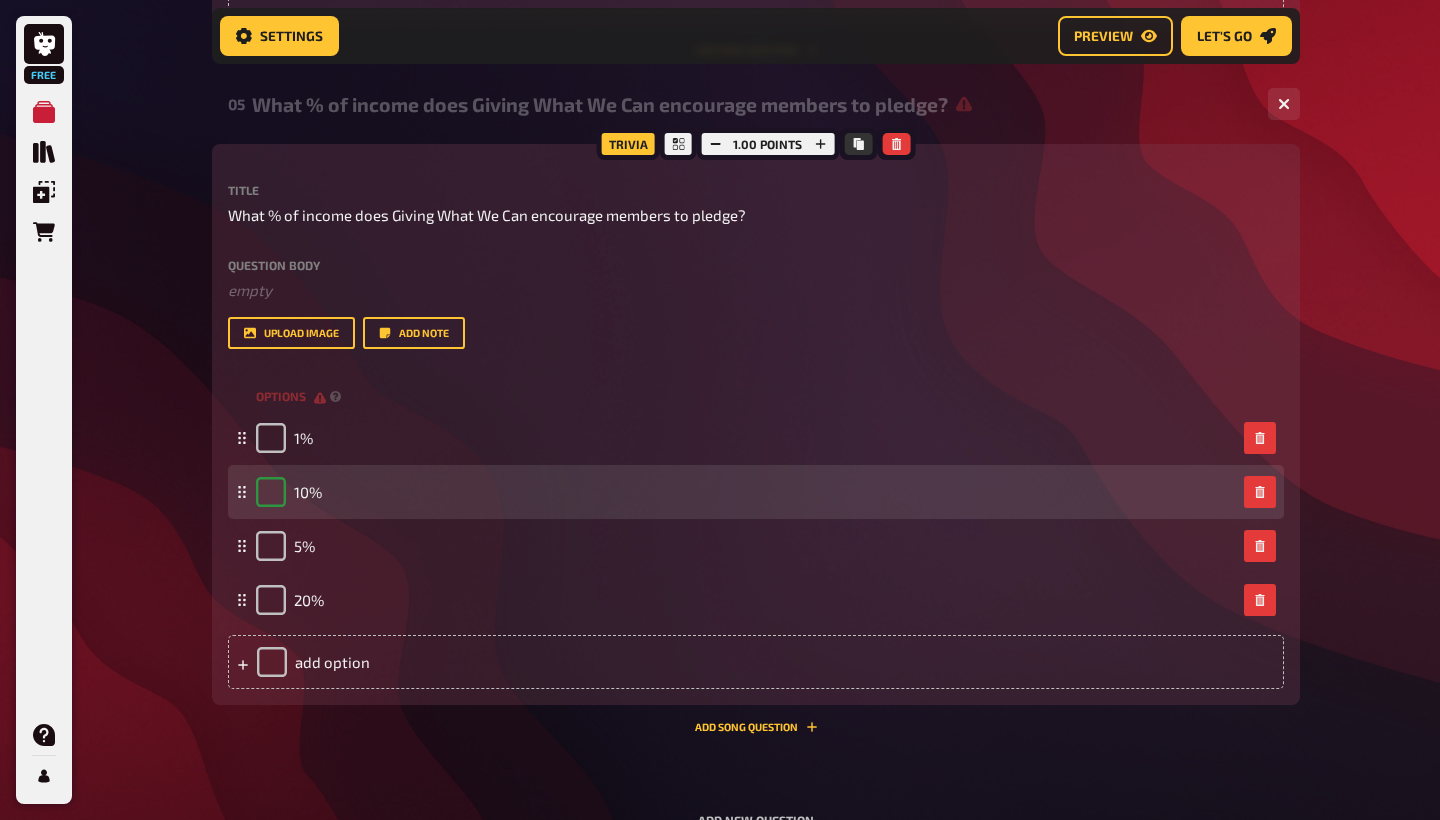 checkbox on "true" 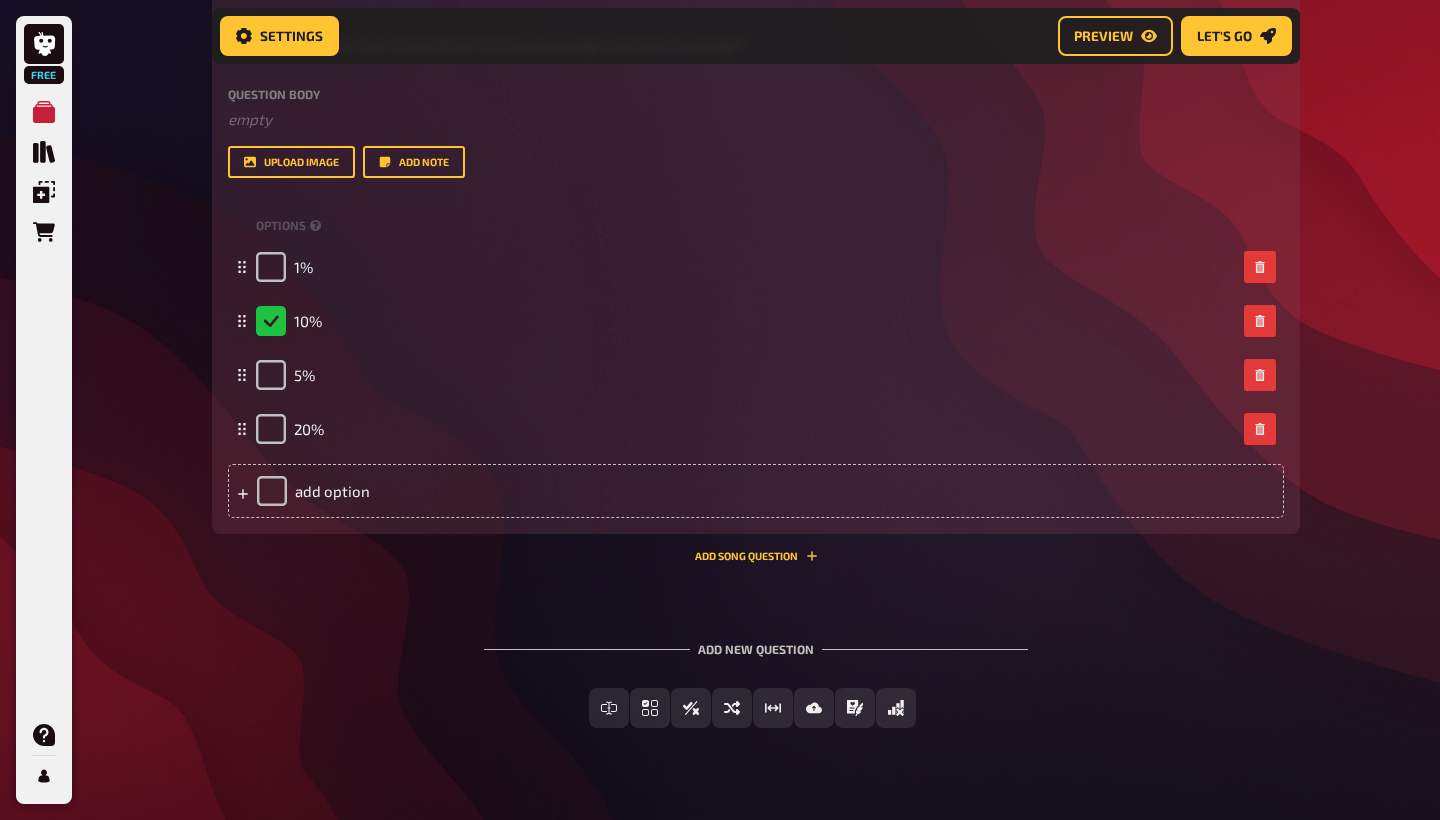 scroll, scrollTop: 2592, scrollLeft: 0, axis: vertical 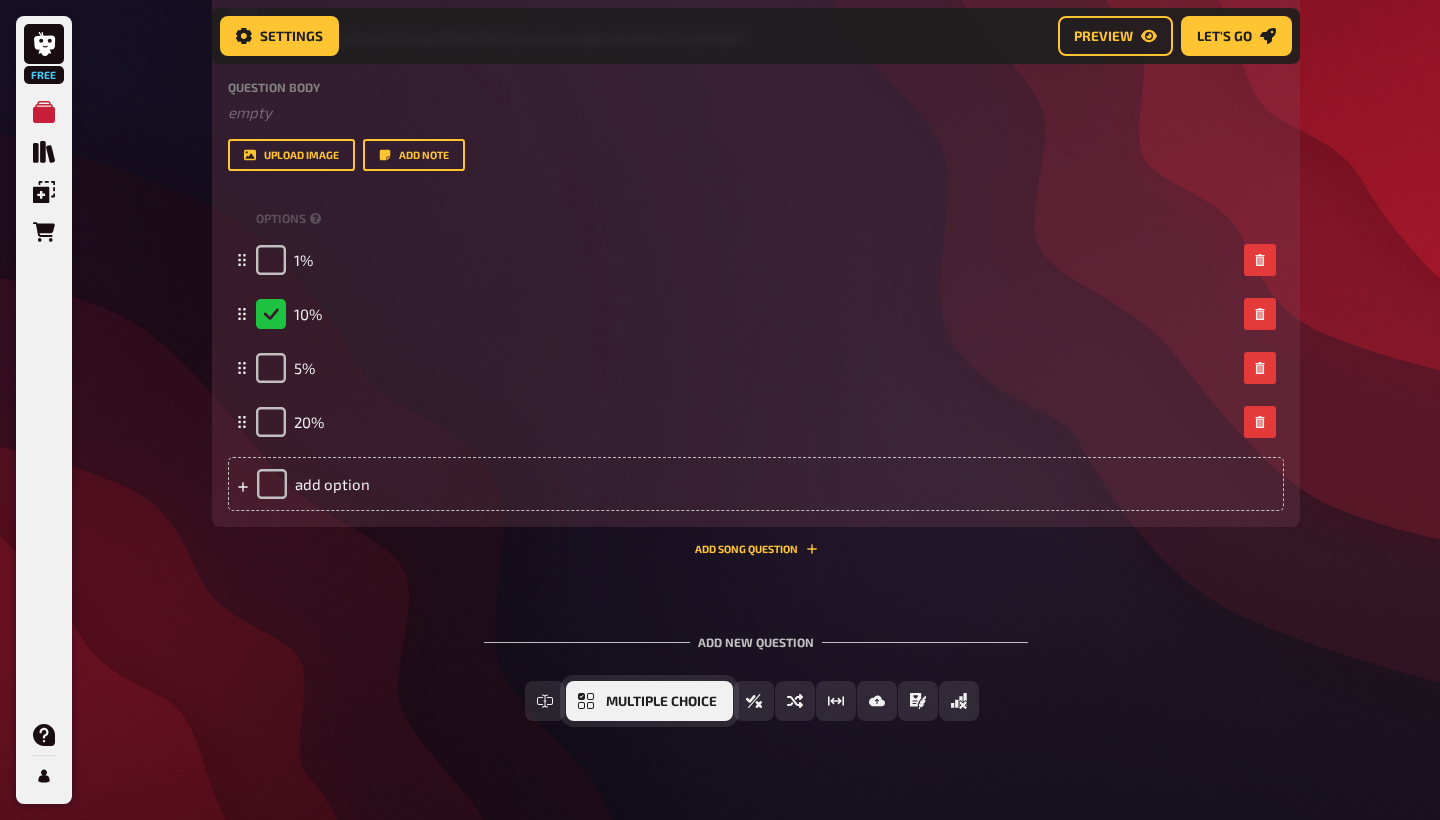 click on "Multiple Choice" at bounding box center (661, 702) 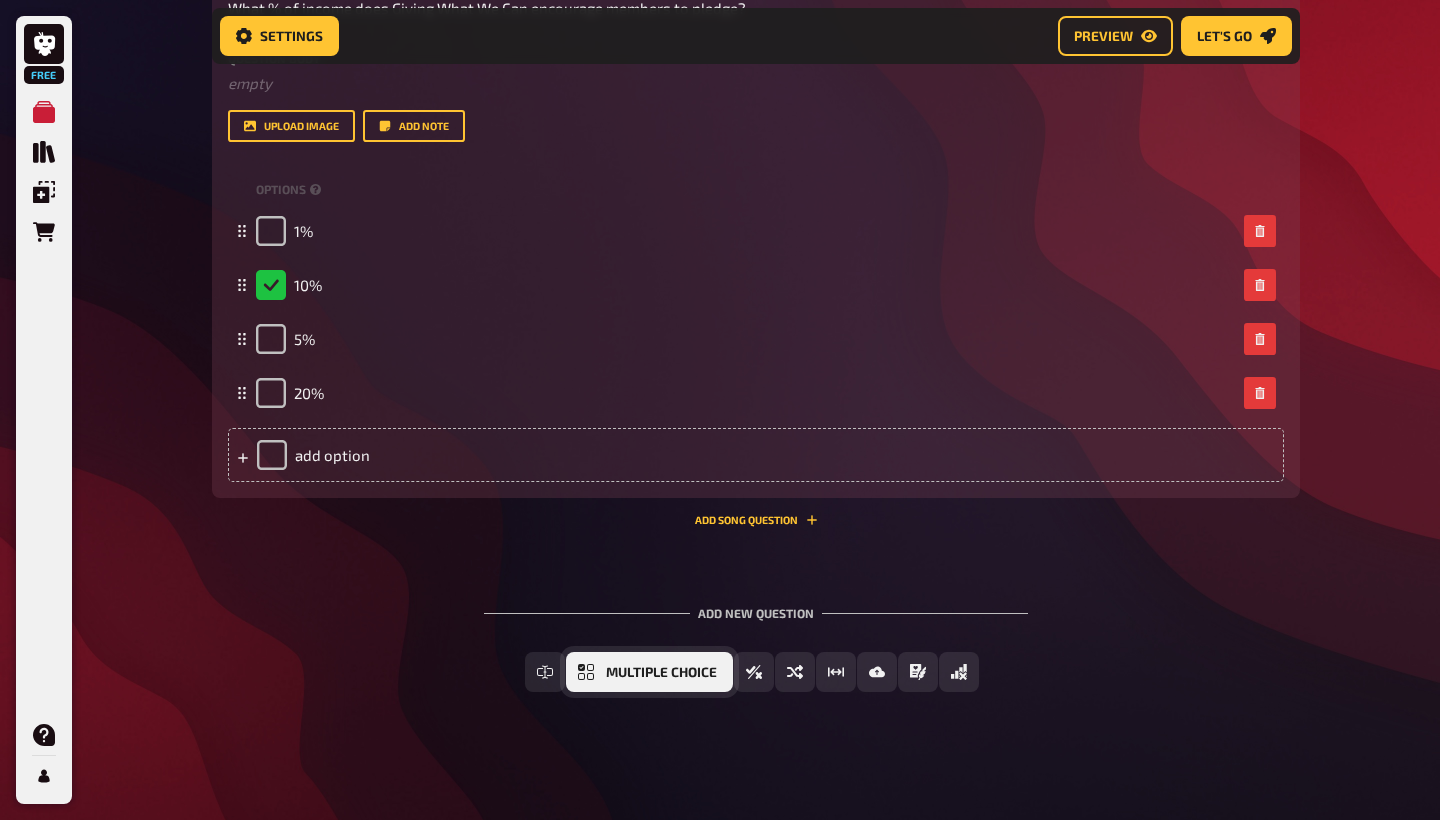 scroll, scrollTop: 0, scrollLeft: 0, axis: both 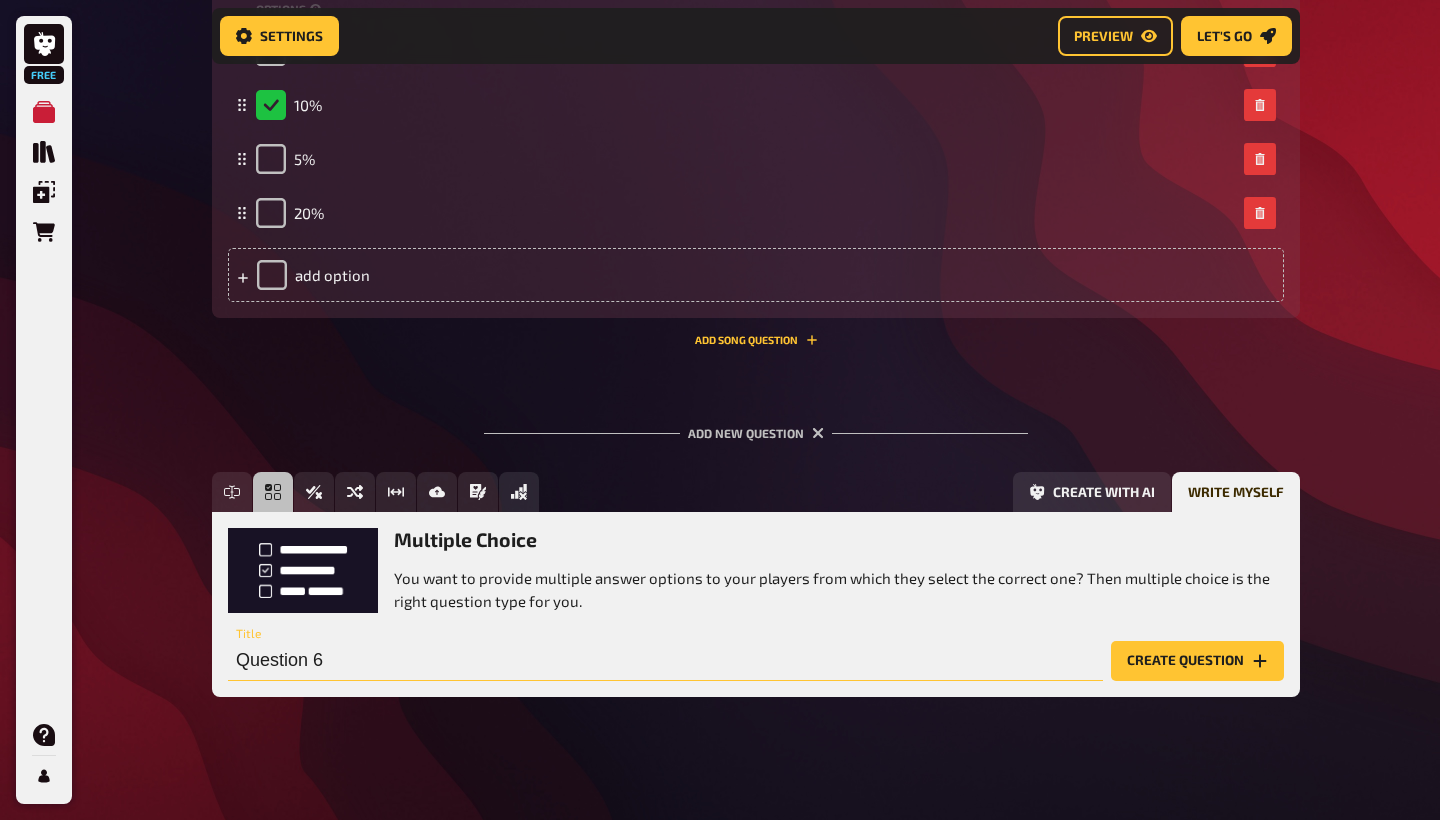 drag, startPoint x: 358, startPoint y: 656, endPoint x: 230, endPoint y: 656, distance: 128 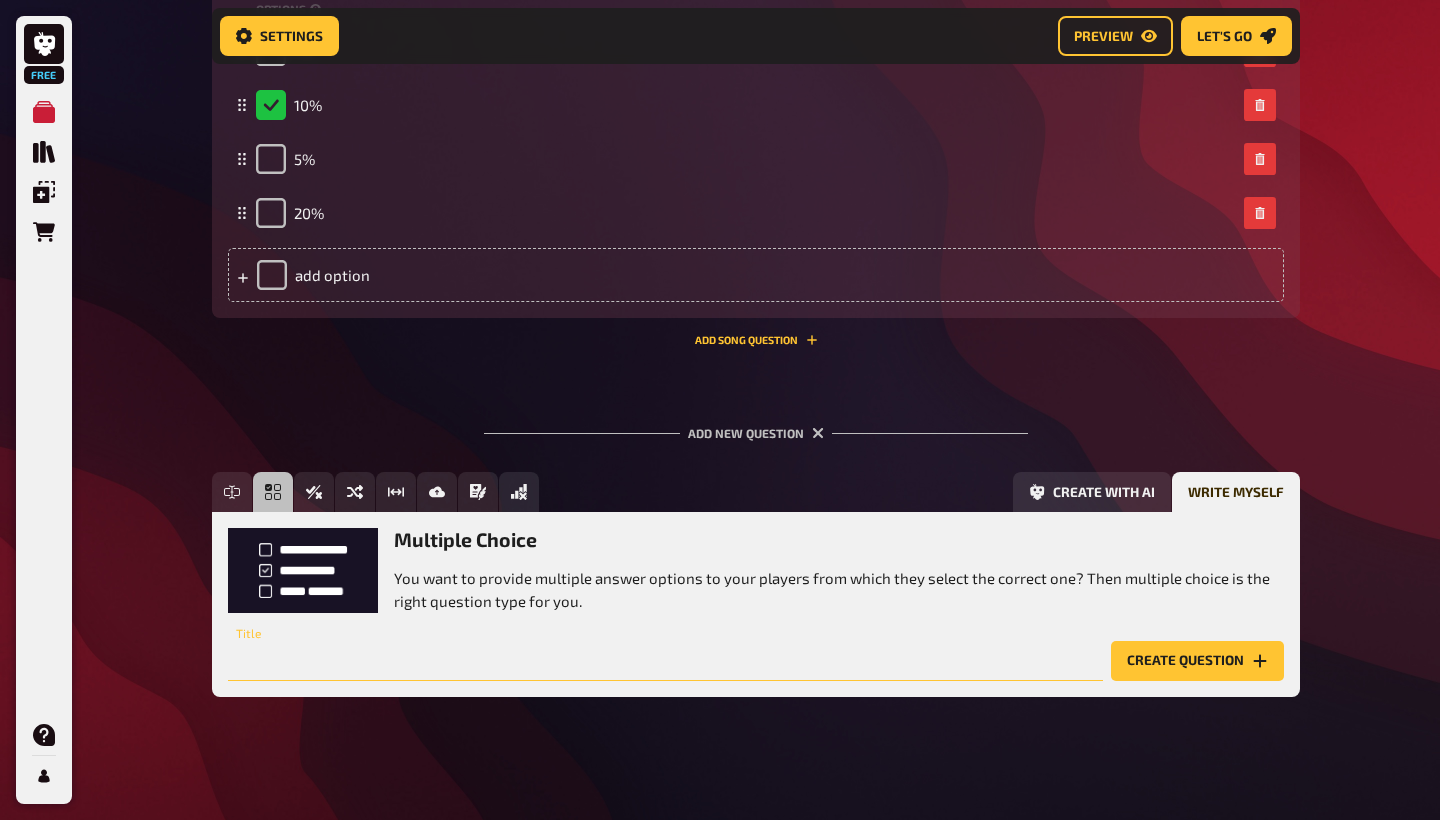 paste on "Which of these charities focuses on direct cash transfers to people in poverty?" 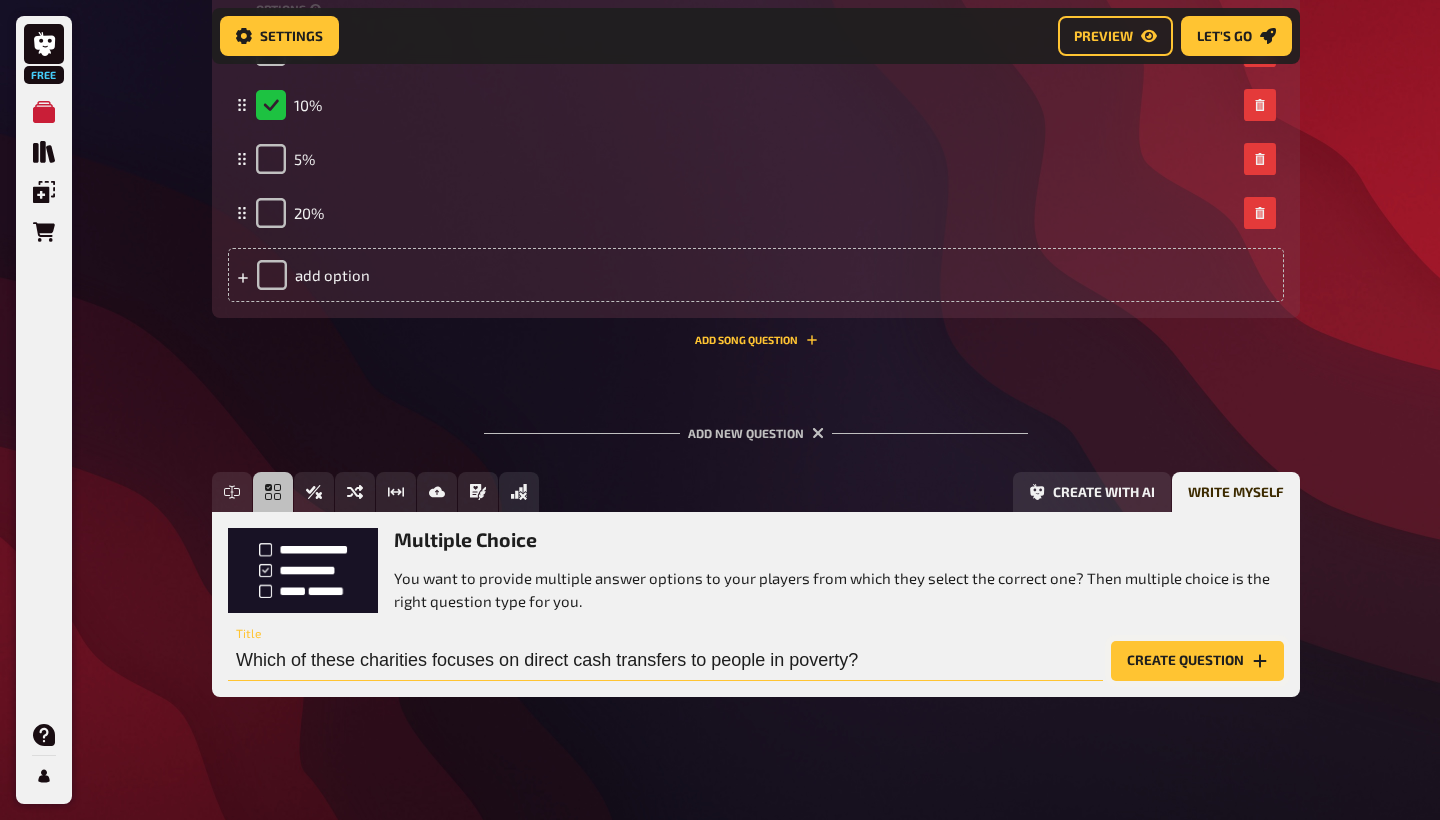 type on "Which of these charities focuses on direct cash transfers to people in poverty?" 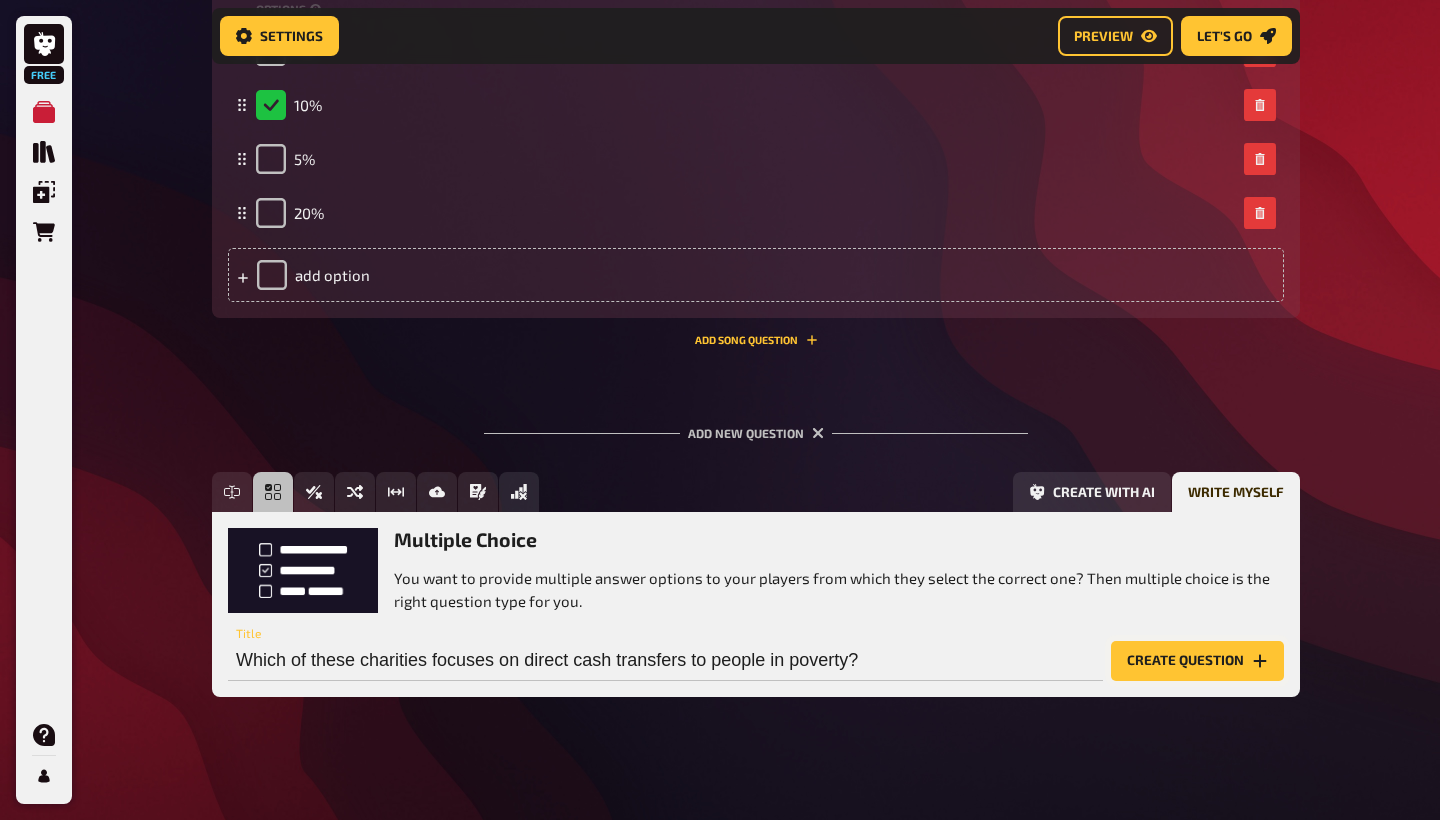 click on "Create question" at bounding box center (1197, 661) 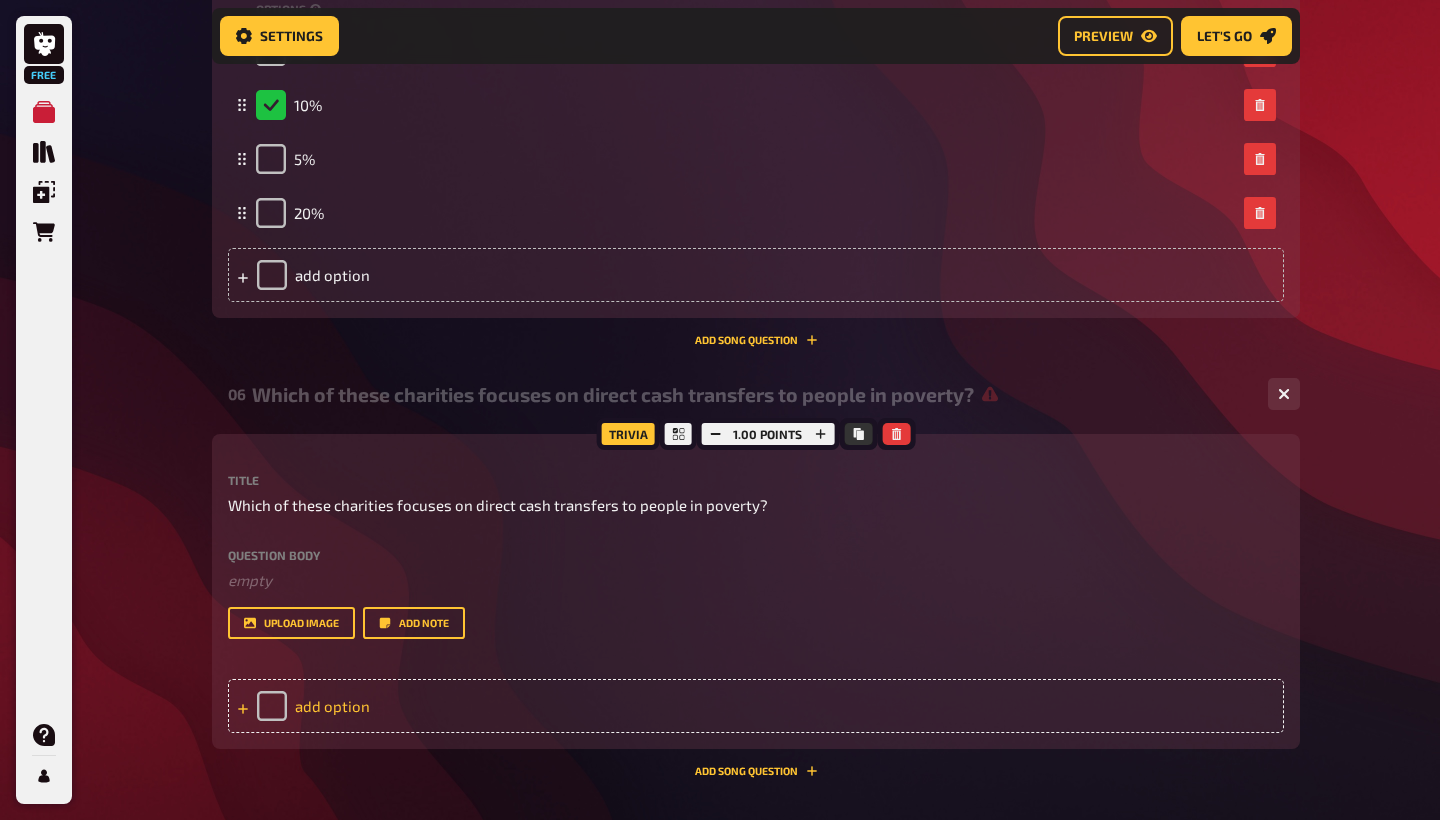 click on "add option" at bounding box center [756, 706] 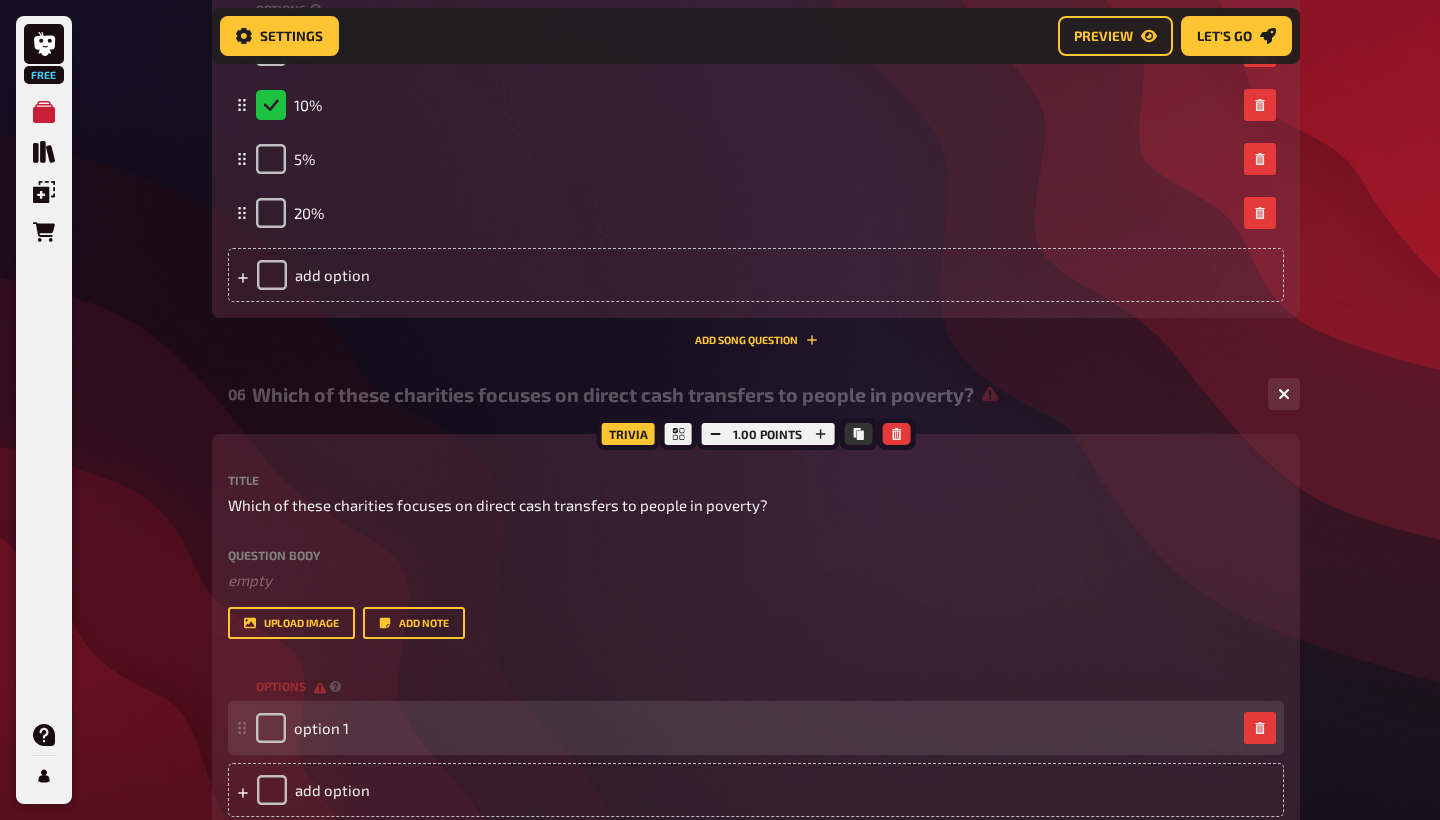 type 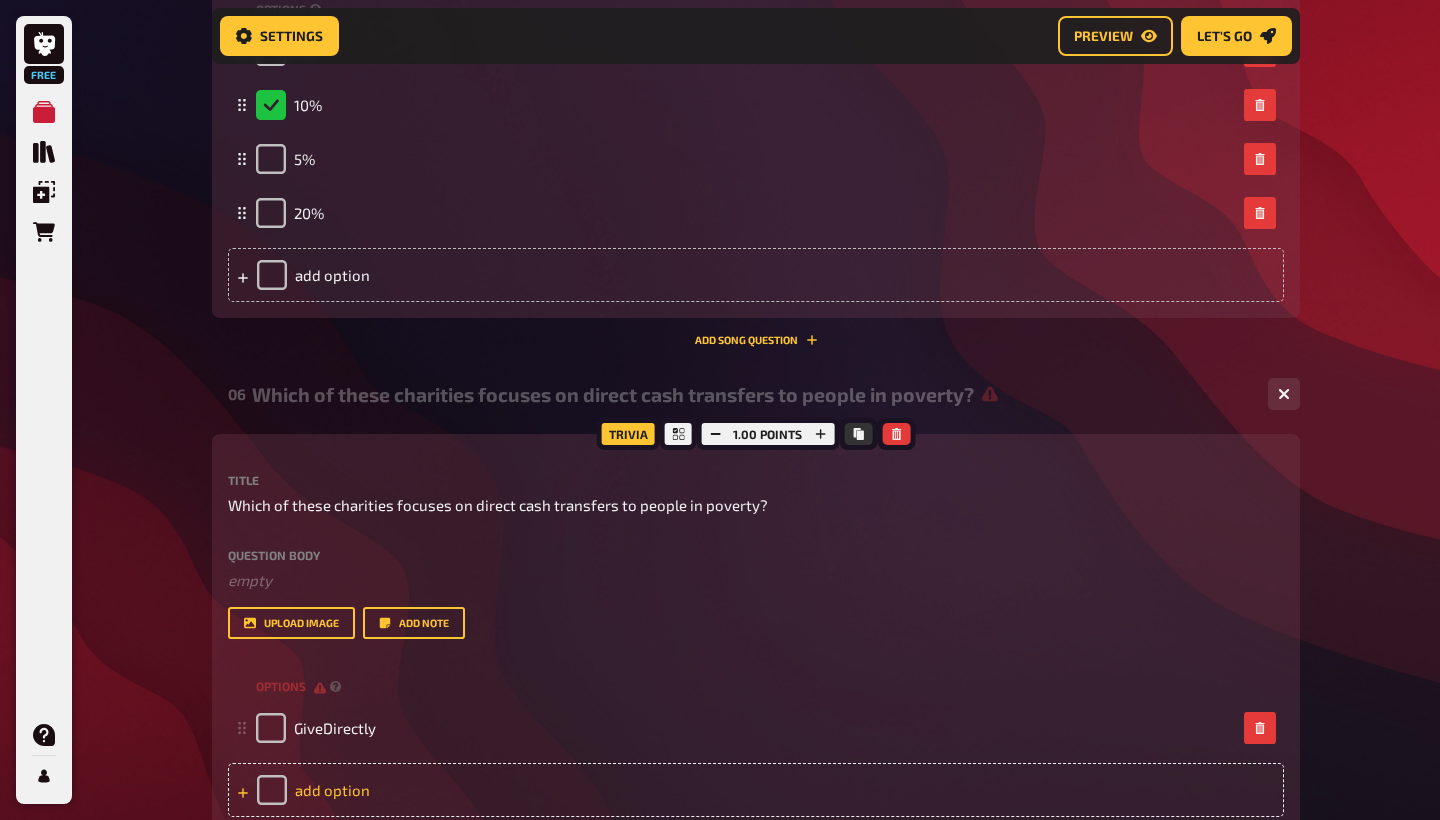 click on "add option" at bounding box center (756, 790) 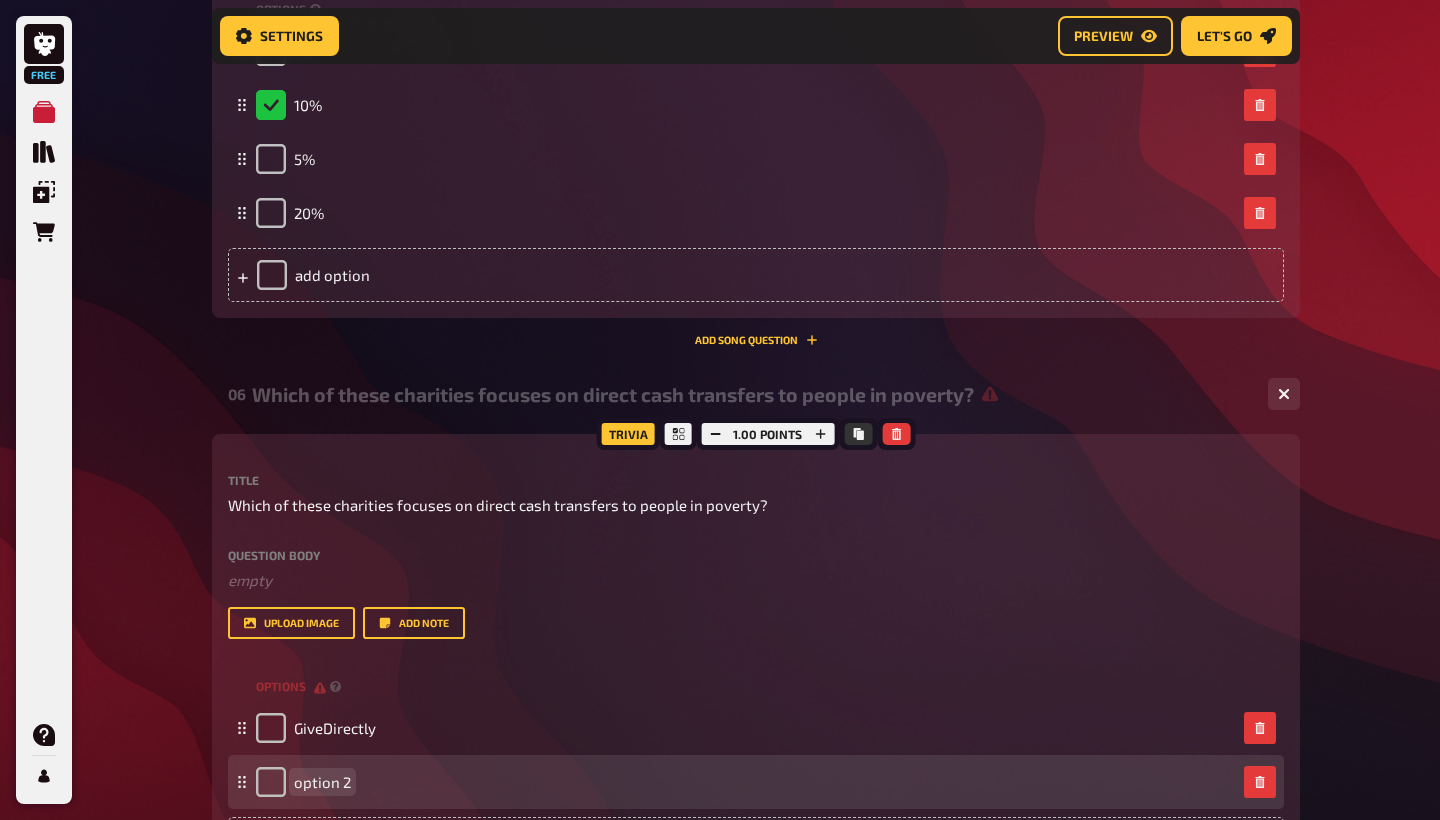 type 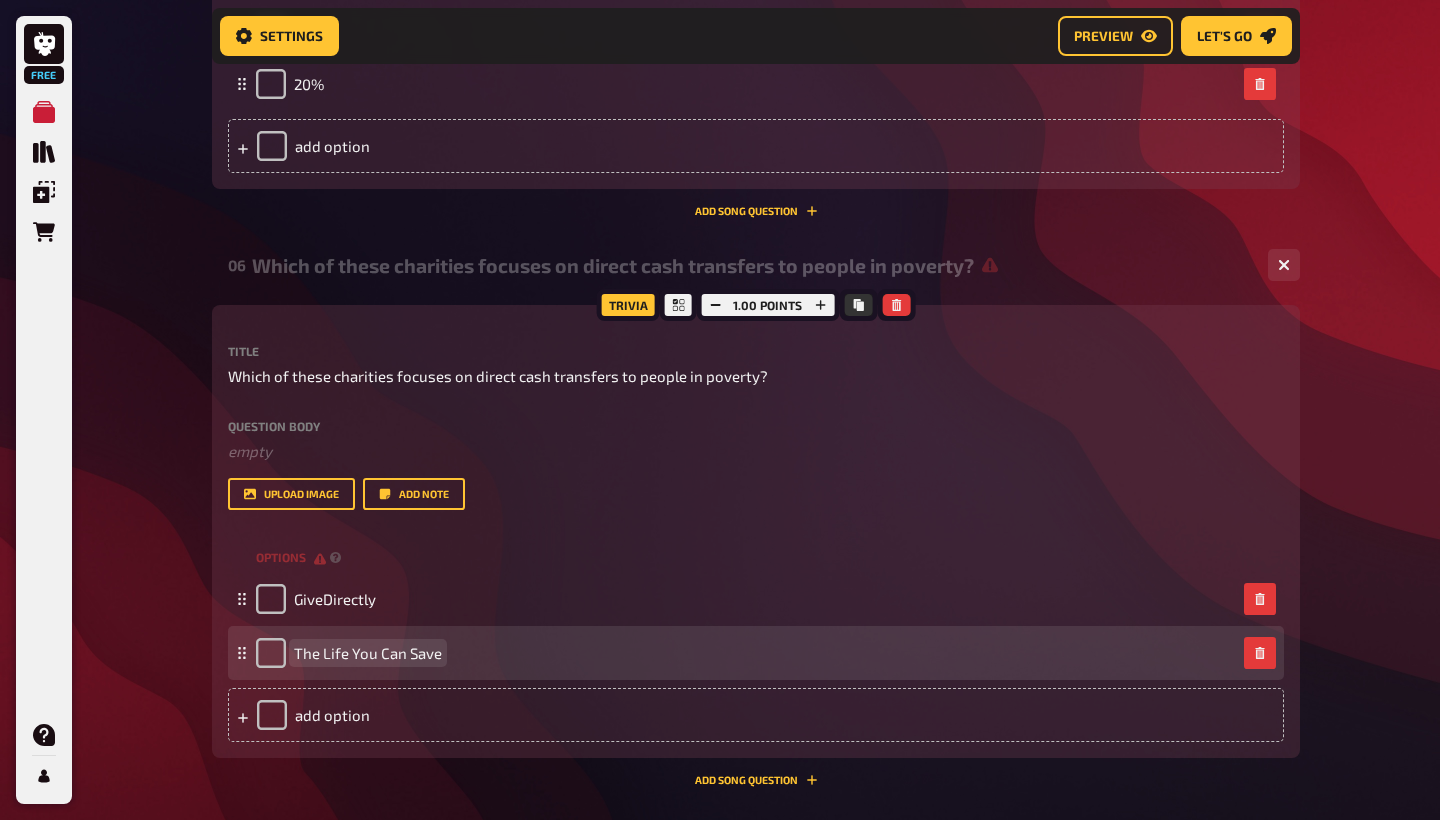 scroll, scrollTop: 3033, scrollLeft: 0, axis: vertical 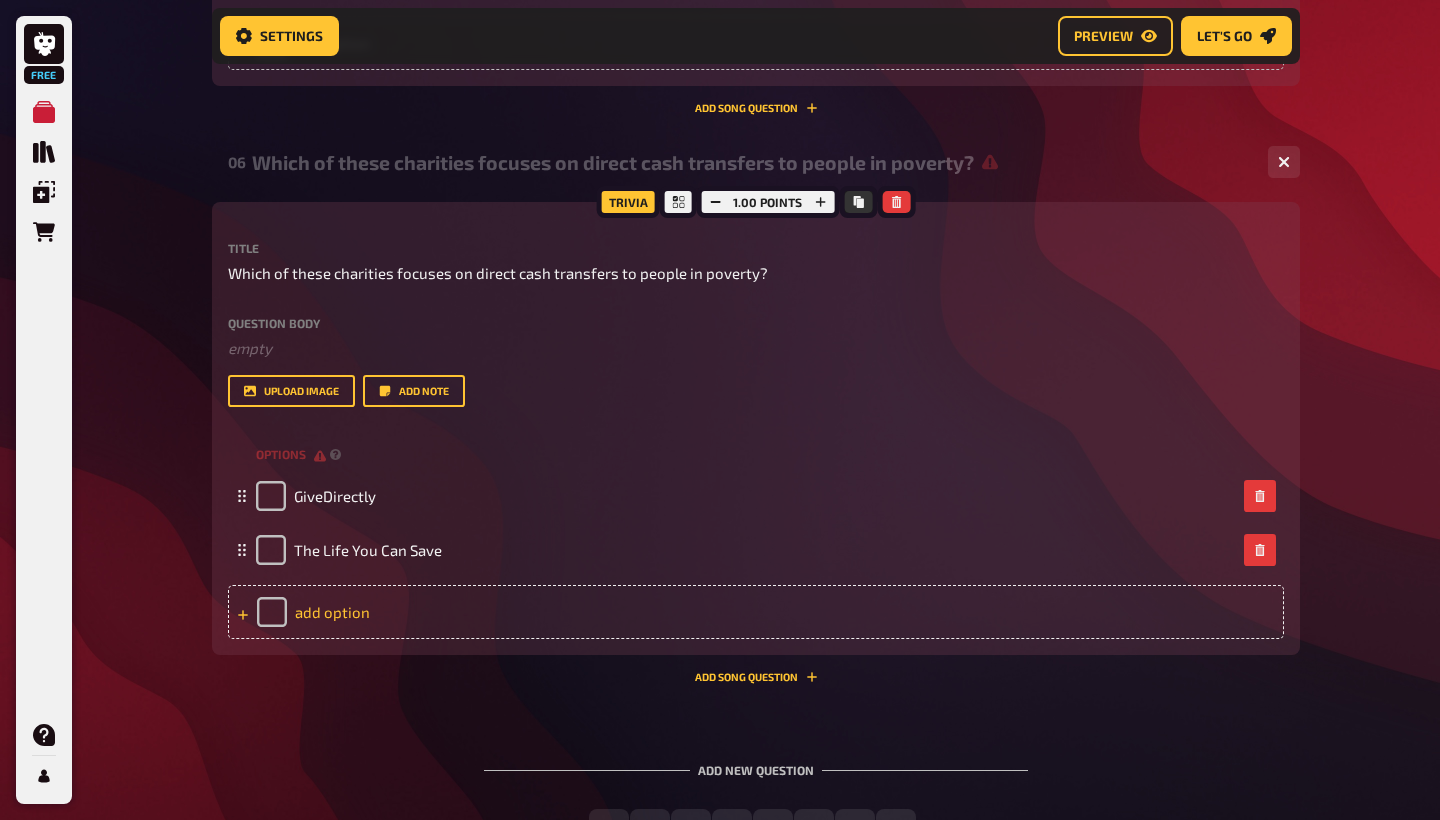 click on "add option" at bounding box center [756, 612] 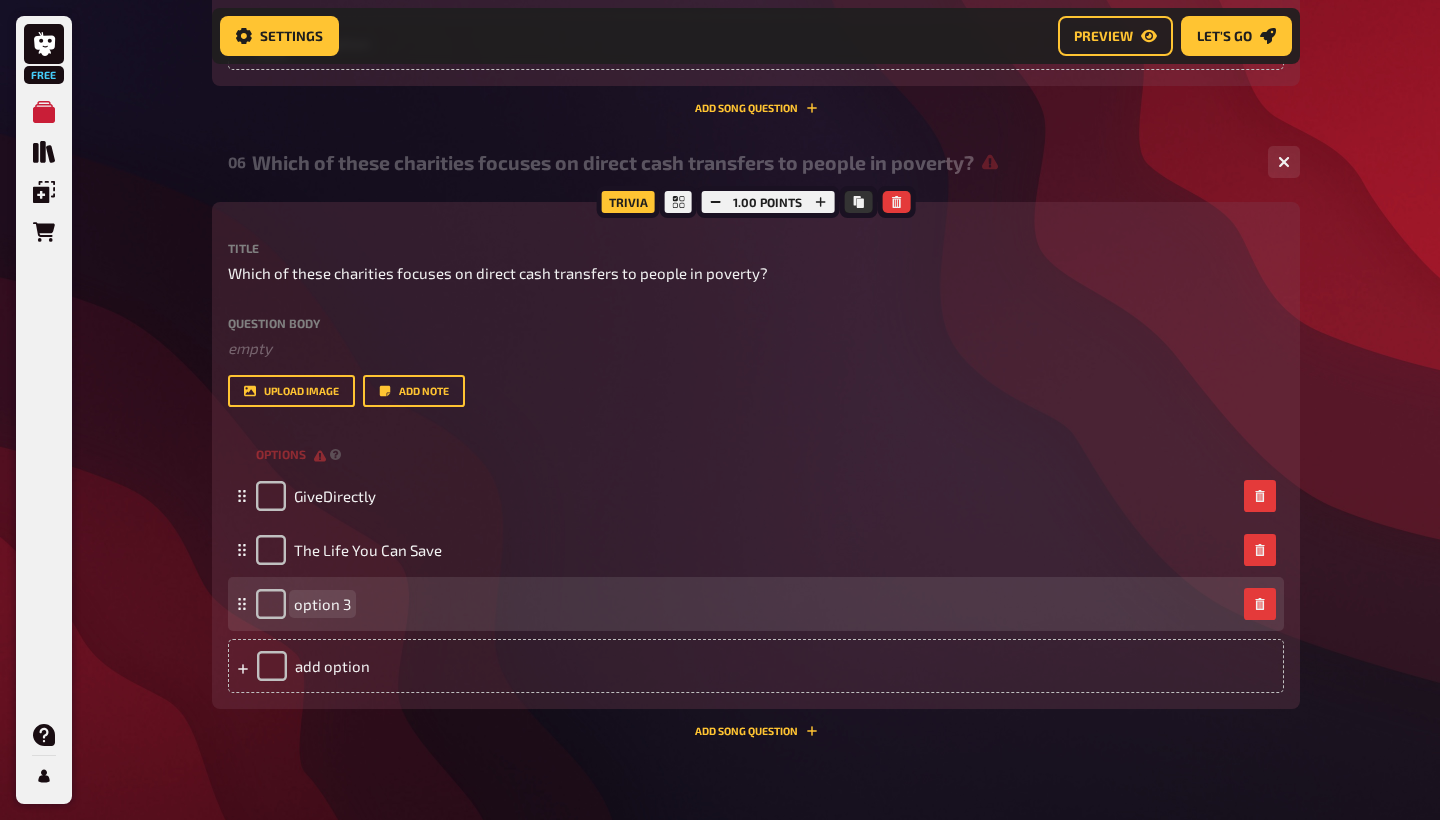 paste 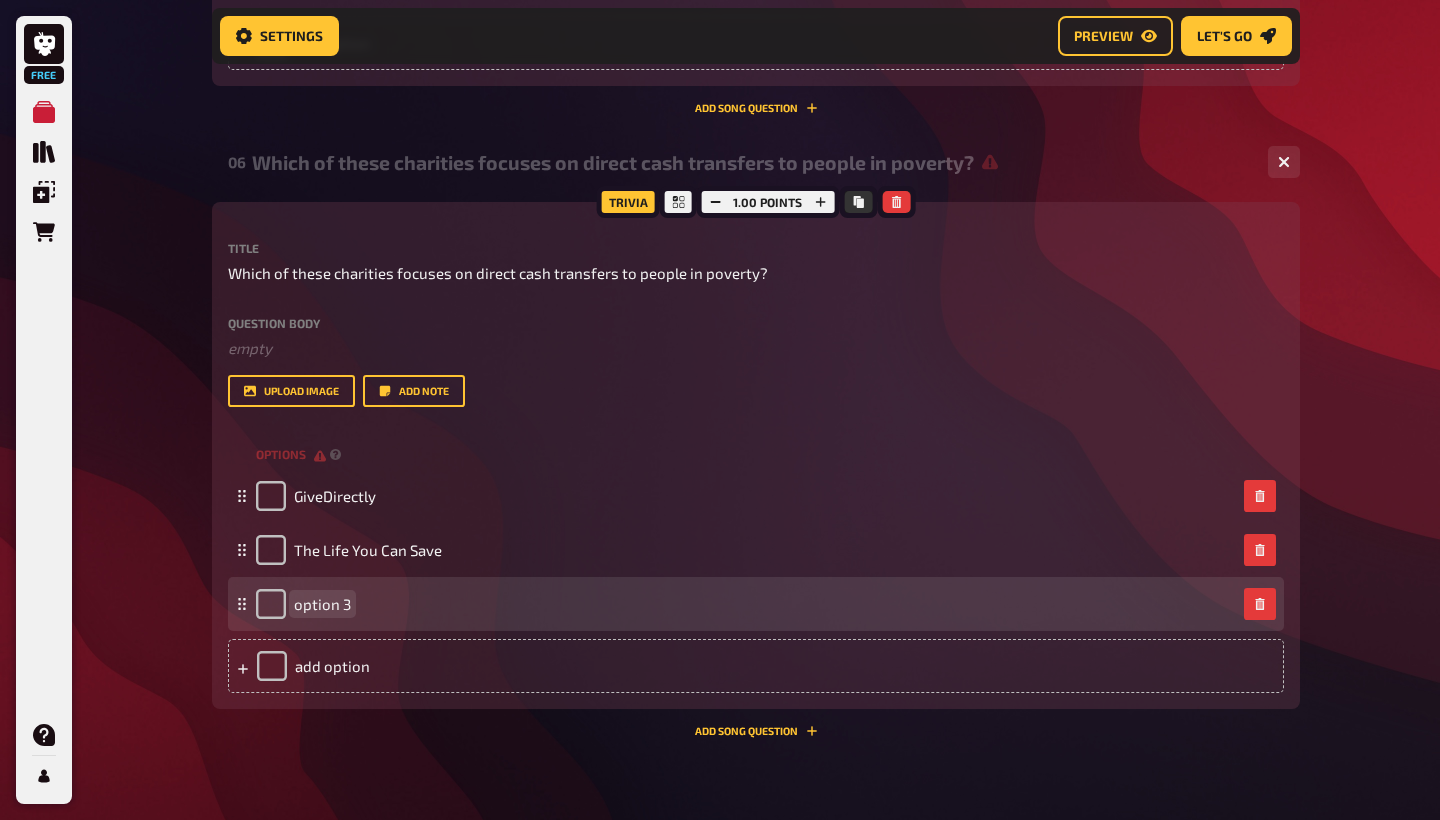 type 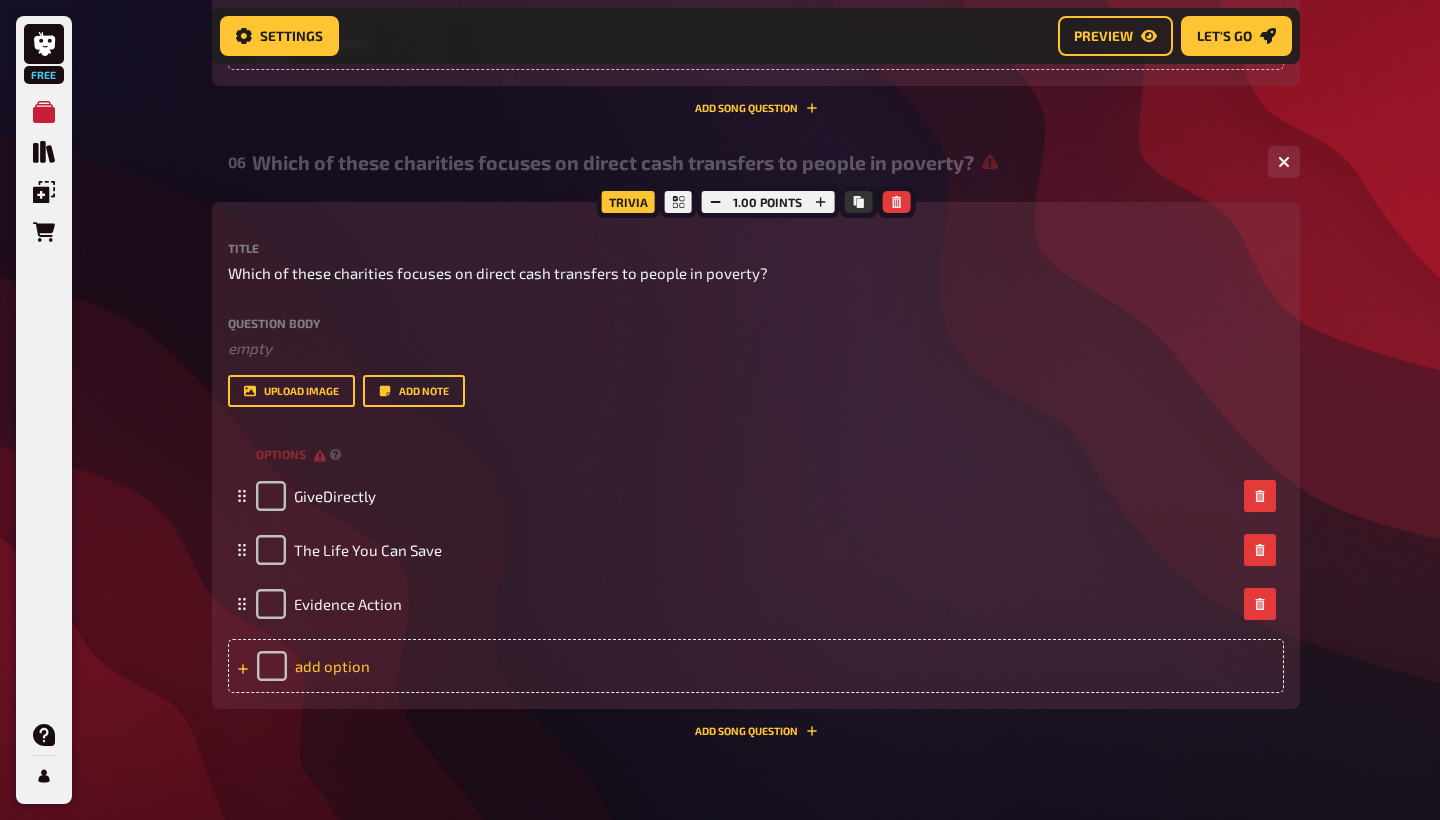 click on "add option" at bounding box center (756, 666) 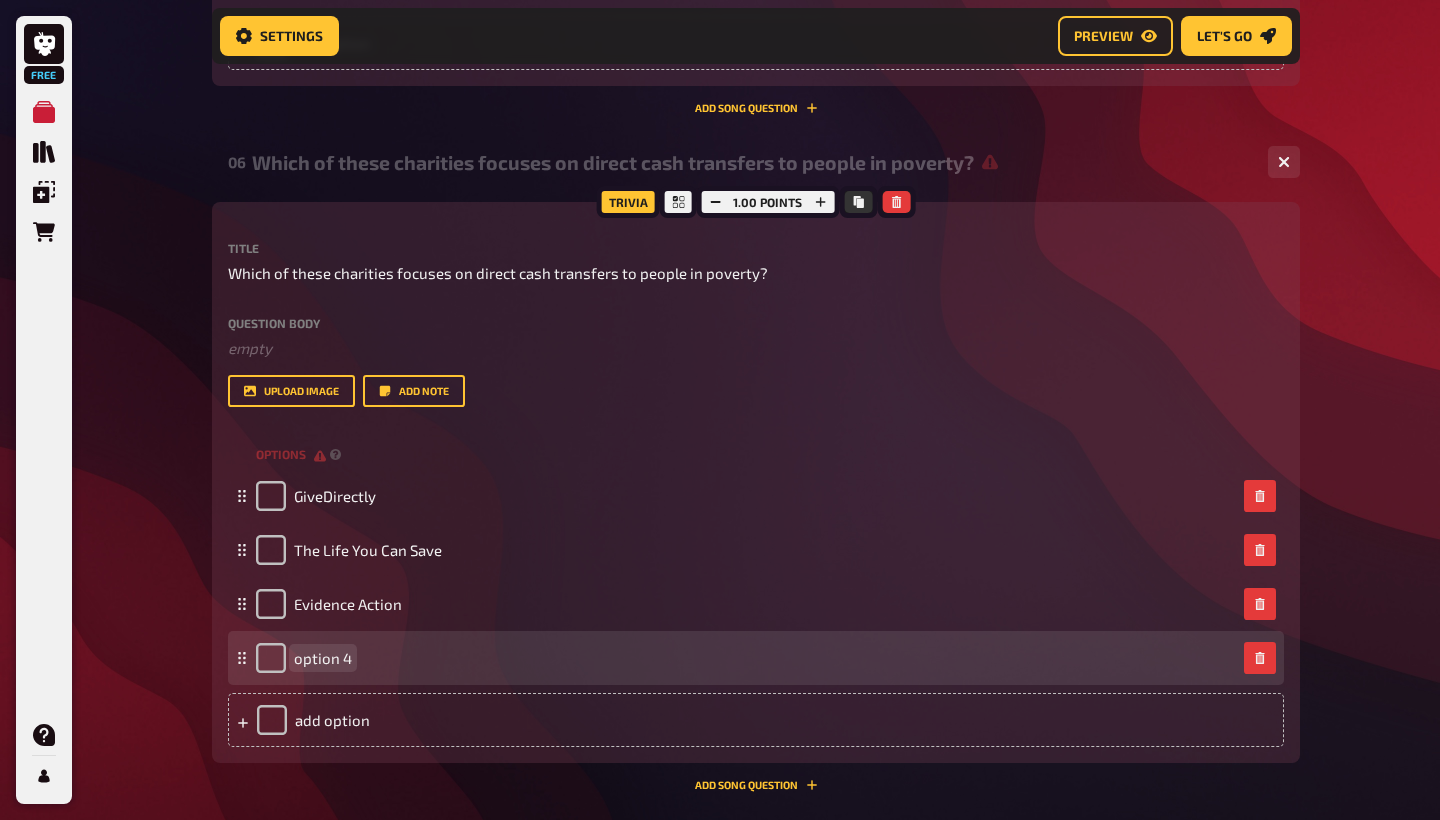 type 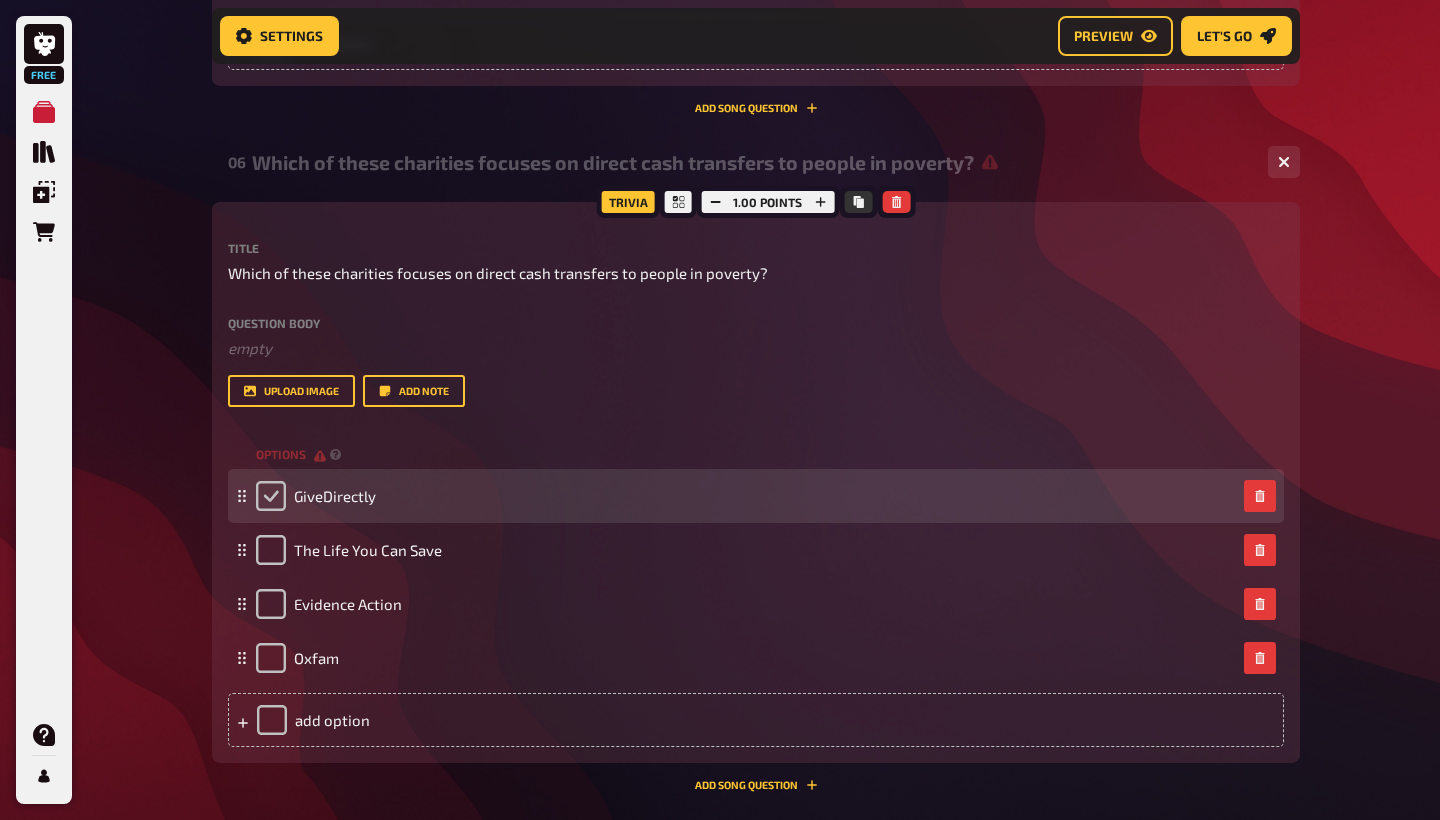 click at bounding box center [271, 496] 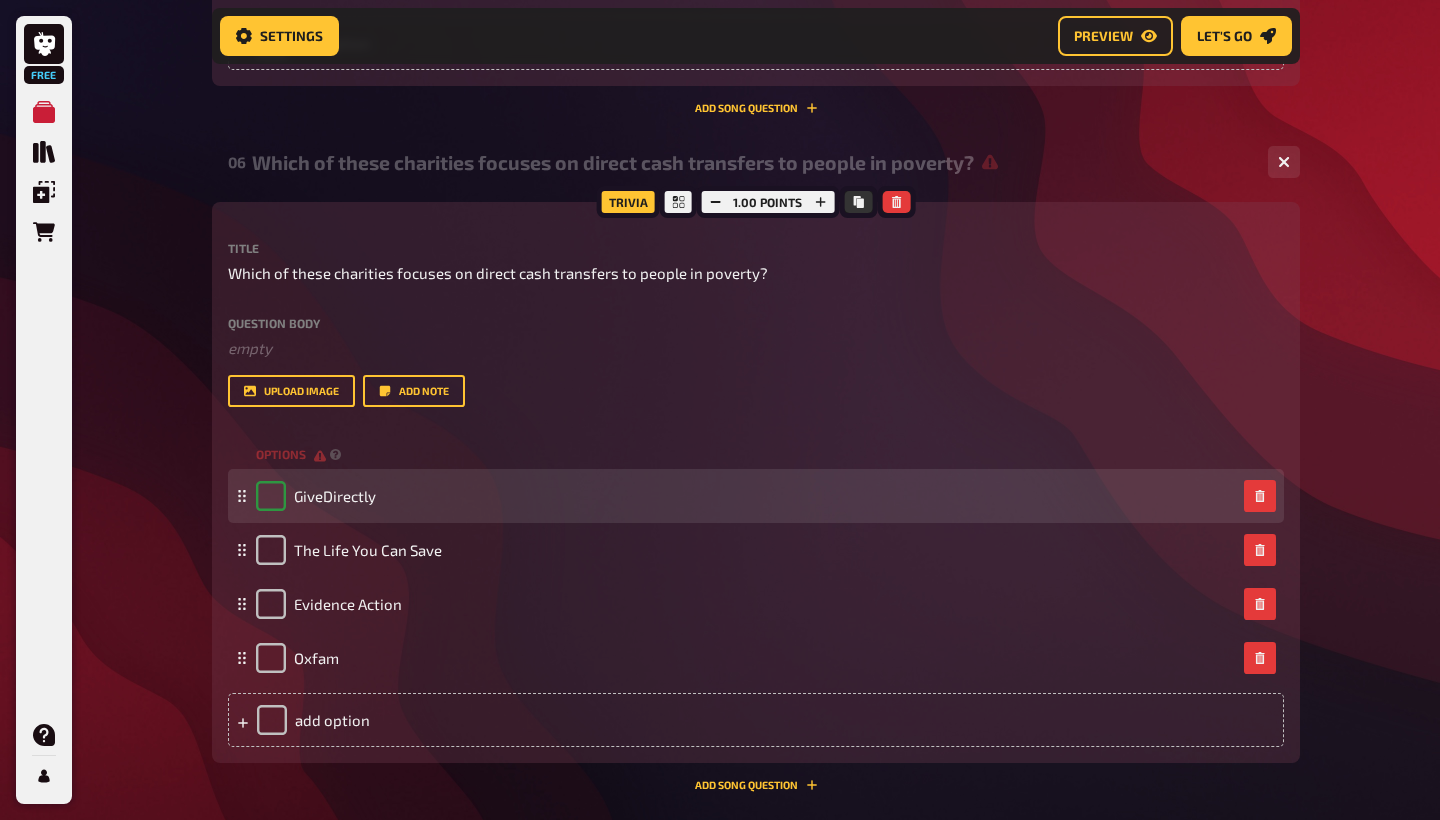 checkbox on "true" 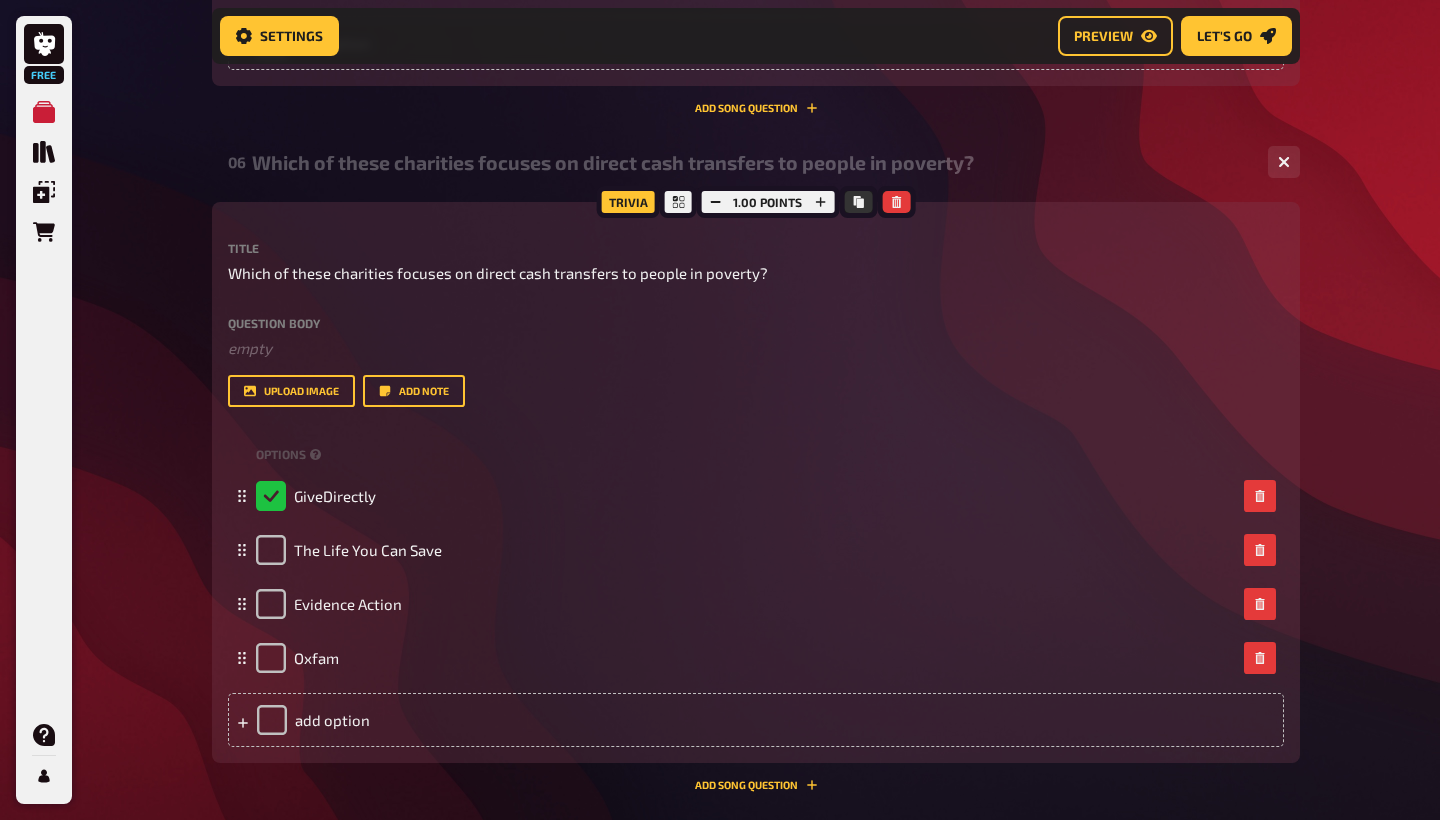 click on "Free My Quizzes Quiz Library Overlays Orders Help Profile Home My Quizzes EA Trivia Quiz Setup Setup Edit Content Quiz Lobby Hosting undefined Evaluation Leaderboard Settings Preview Let's go Let's go Make your quiz even better by unlocking all the features! Let our Quiz AI generate questions for you! Upgrade now EA Trivia Quiz 01 Which [DEMOGRAPHIC_DATA] parable most closely reflects the principle of helping others both near and far? 4 02 How much does GiveWell estimate it costs to prevent 1 death via the Against [MEDICAL_DATA] Foundation? 4 Trivia 1.00 points Title How much does GiveWell estimate it costs to prevent 1 death via the Against [MEDICAL_DATA] Foundation? Question body ﻿ empty Drop here to upload upload image   Add note options $300 $20 $5000-$10,000 $100,000
To pick up a draggable item, press the space bar.
While dragging, use the arrow keys to move the item.
Press space again to drop the item in its new position, or press escape to cancel.
add option Add Song question   03 4 Trivia 1.00 points Title ﻿" at bounding box center (720, -974) 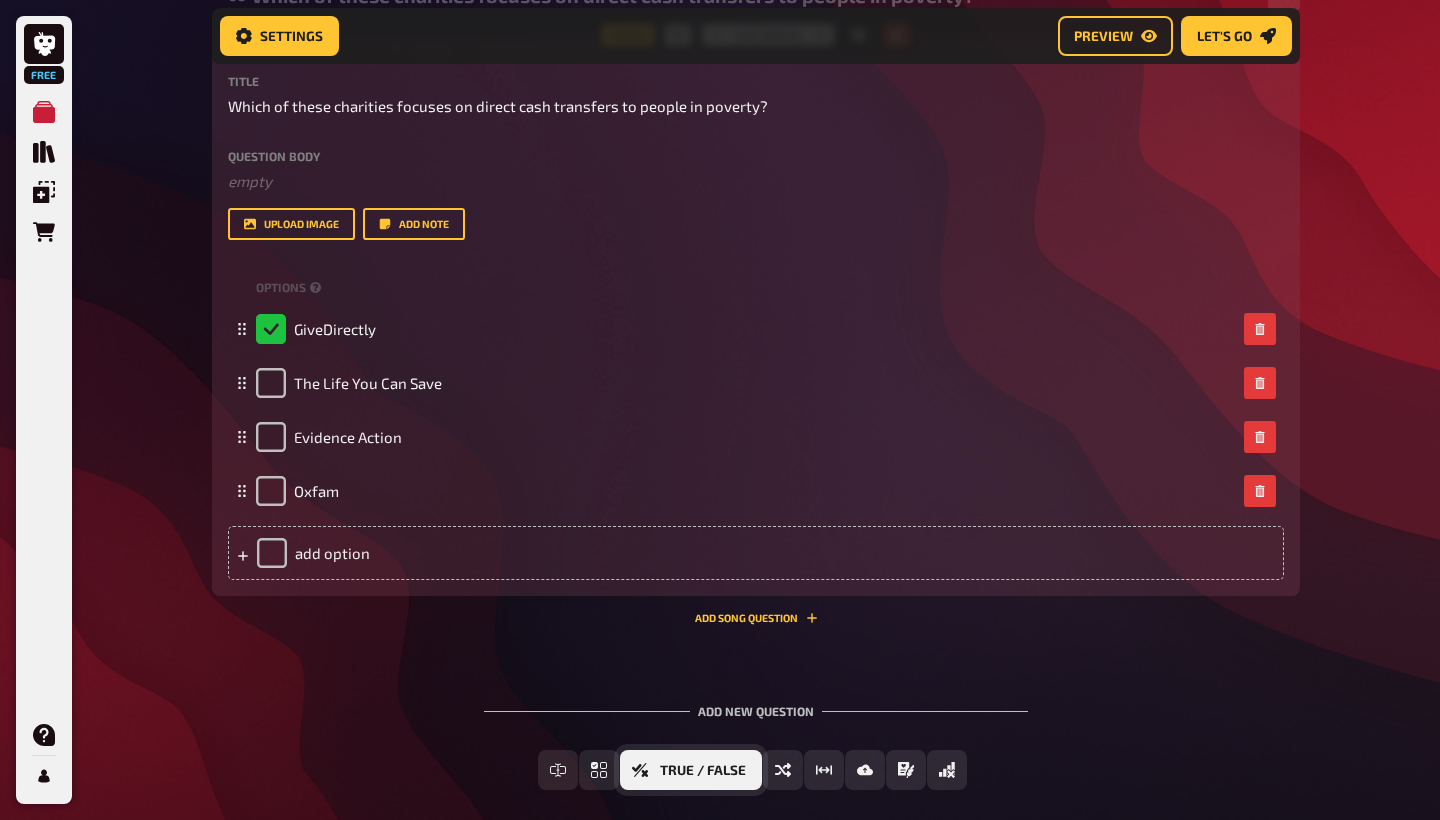 scroll, scrollTop: 3205, scrollLeft: 0, axis: vertical 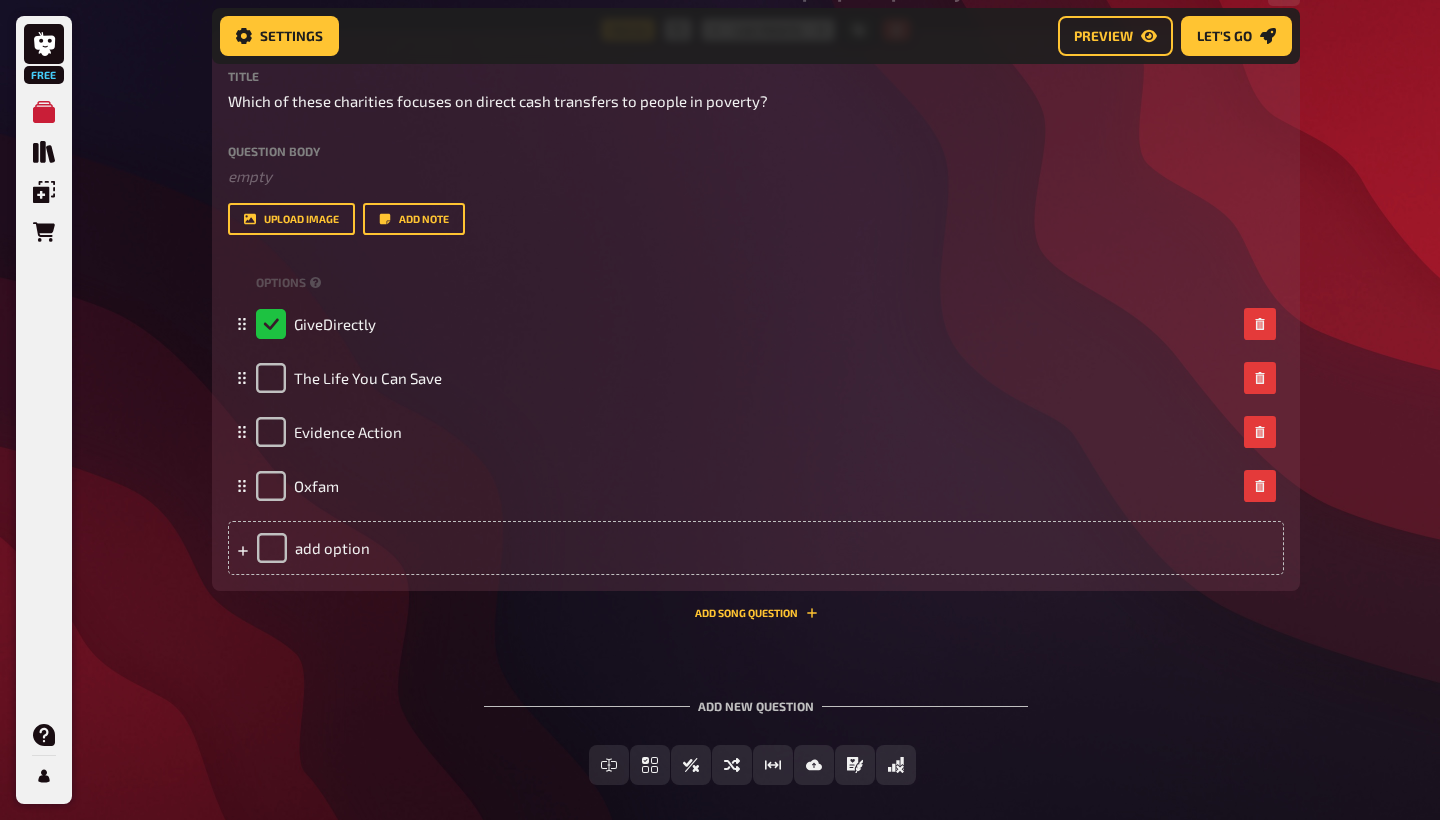 click on "Add new question" at bounding box center [756, 698] 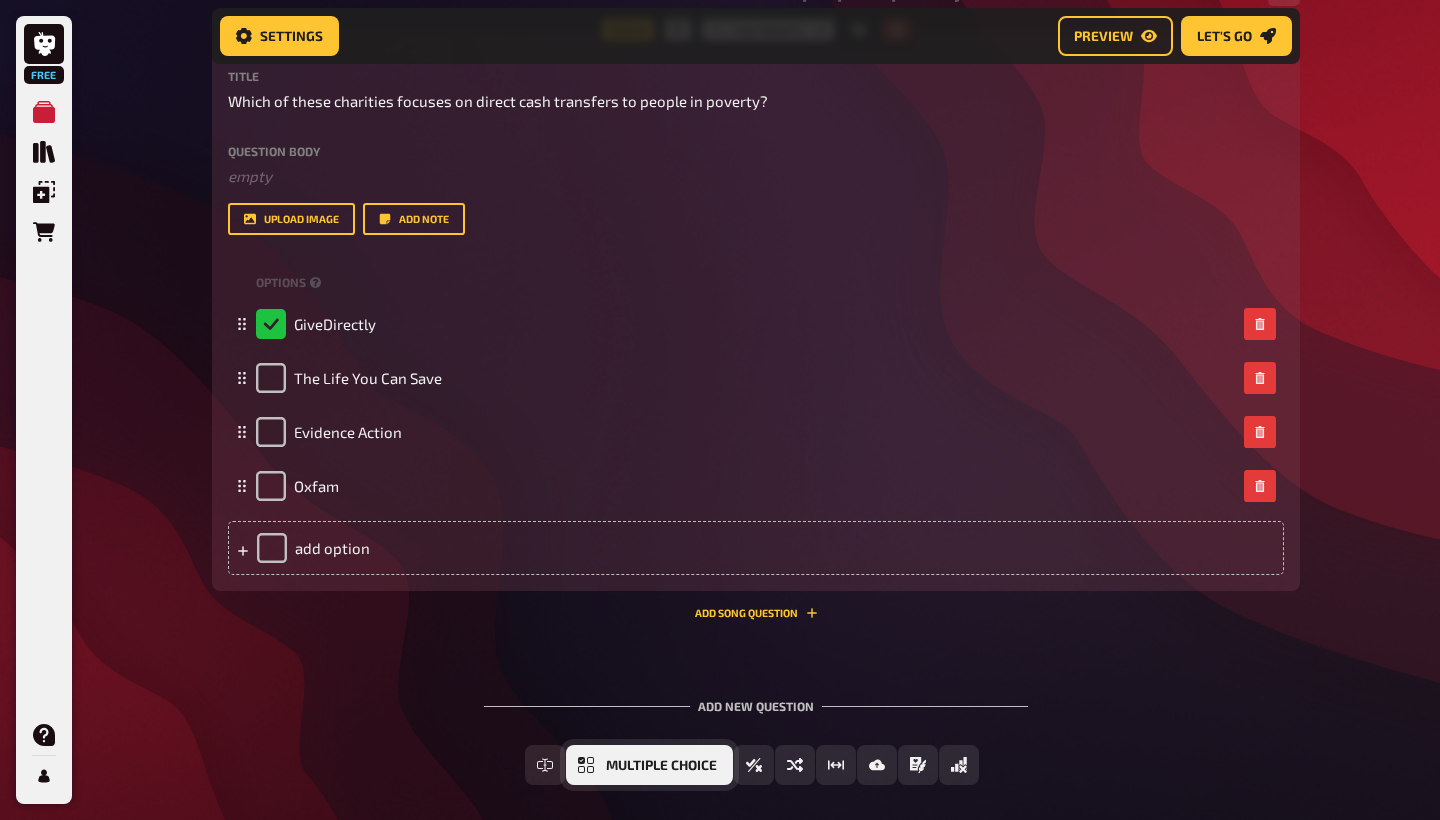 click on "Multiple Choice" at bounding box center (649, 765) 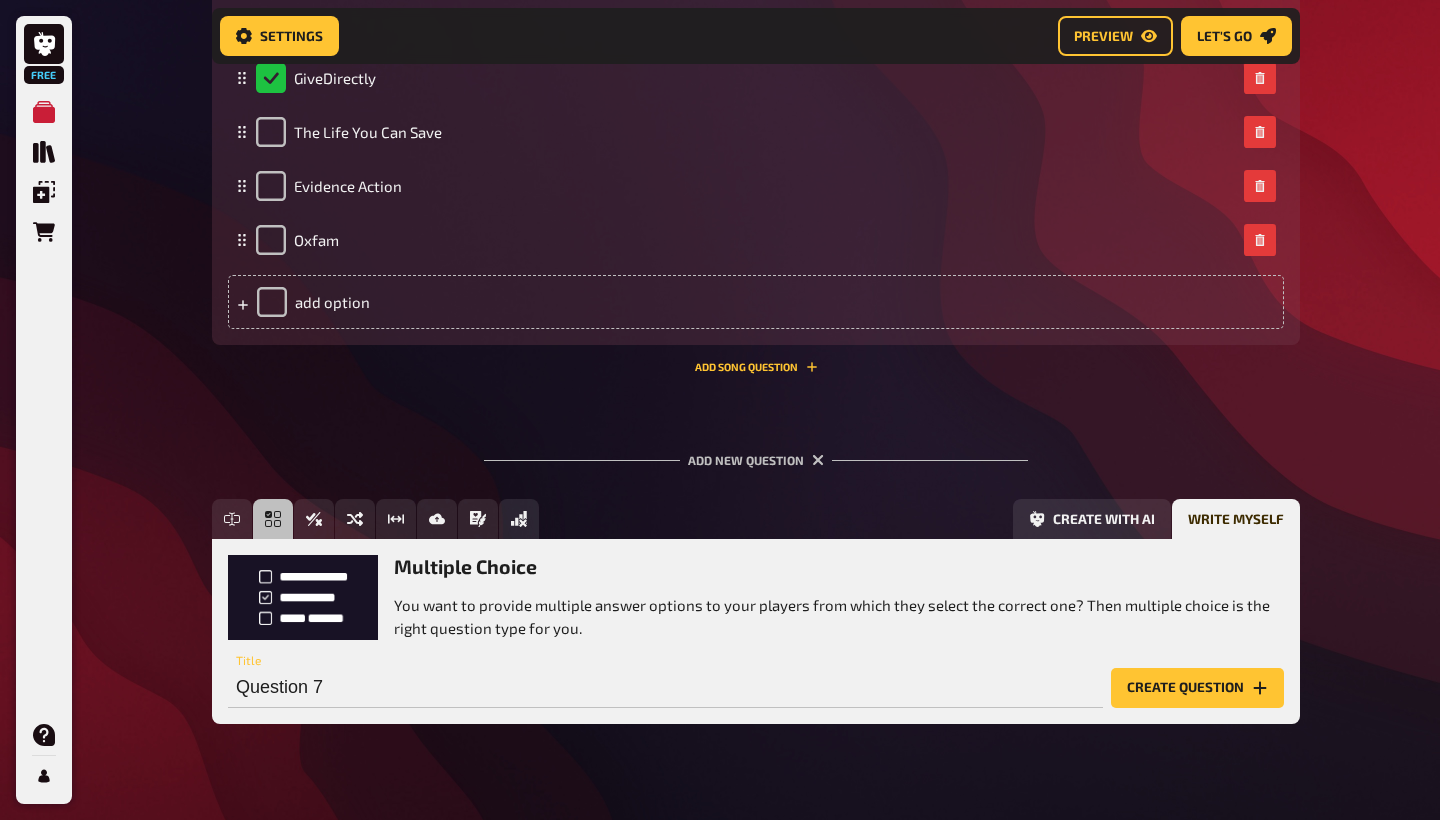 scroll, scrollTop: 3477, scrollLeft: 0, axis: vertical 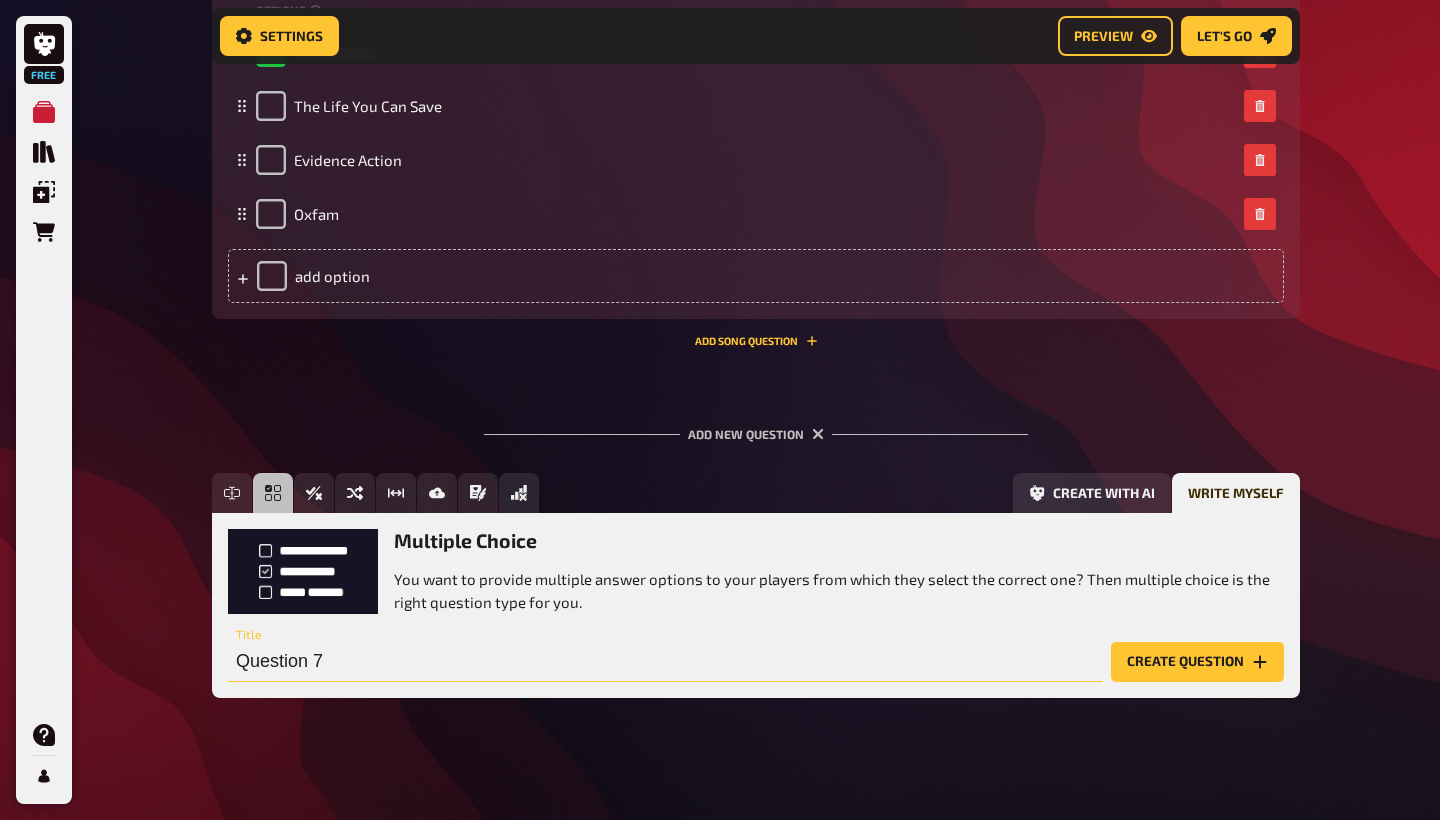 drag, startPoint x: 366, startPoint y: 667, endPoint x: 221, endPoint y: 652, distance: 145.7738 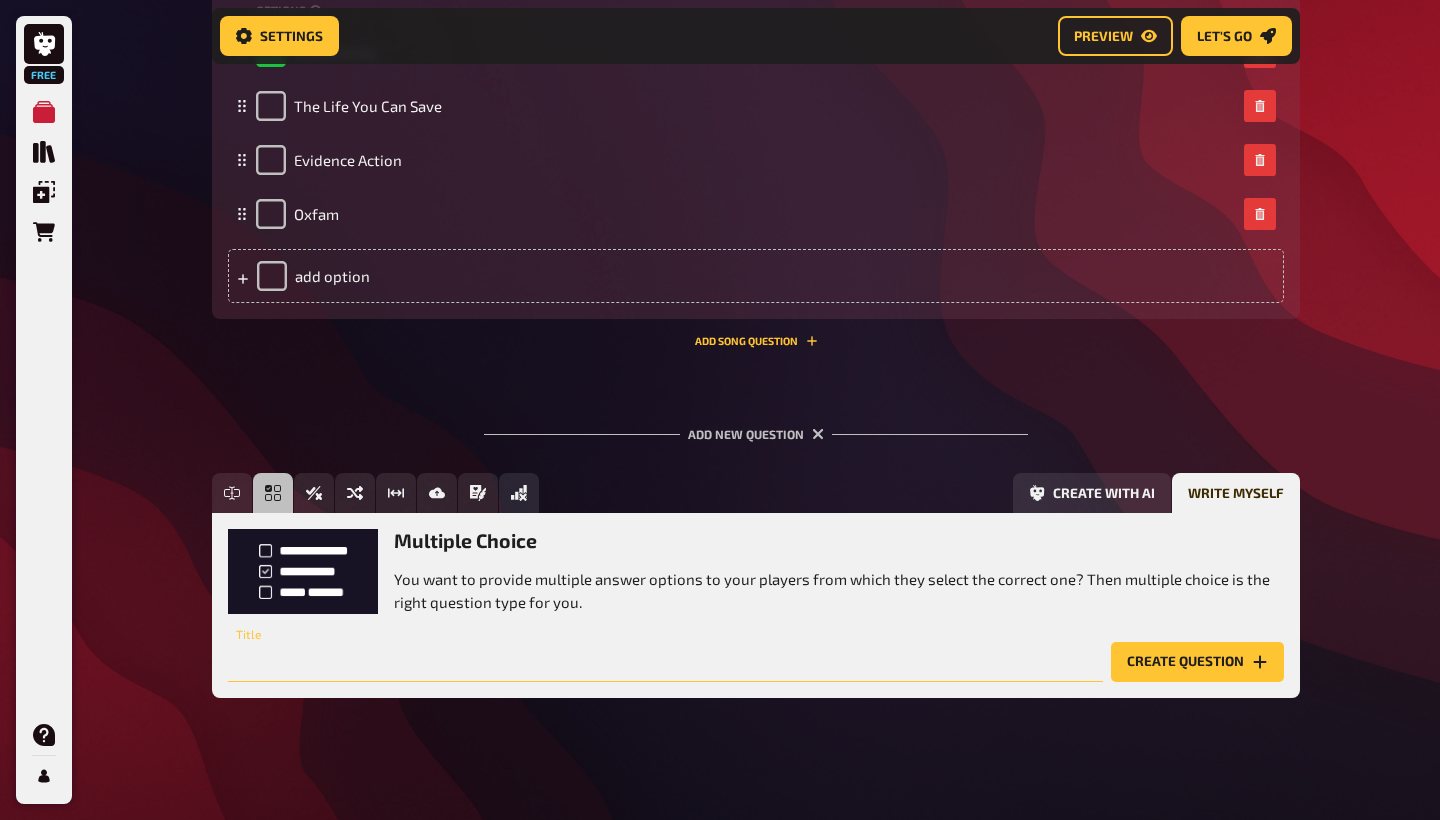 paste on "In the Parable of the Talents, what does [PERSON_NAME] commend the servants for doing?" 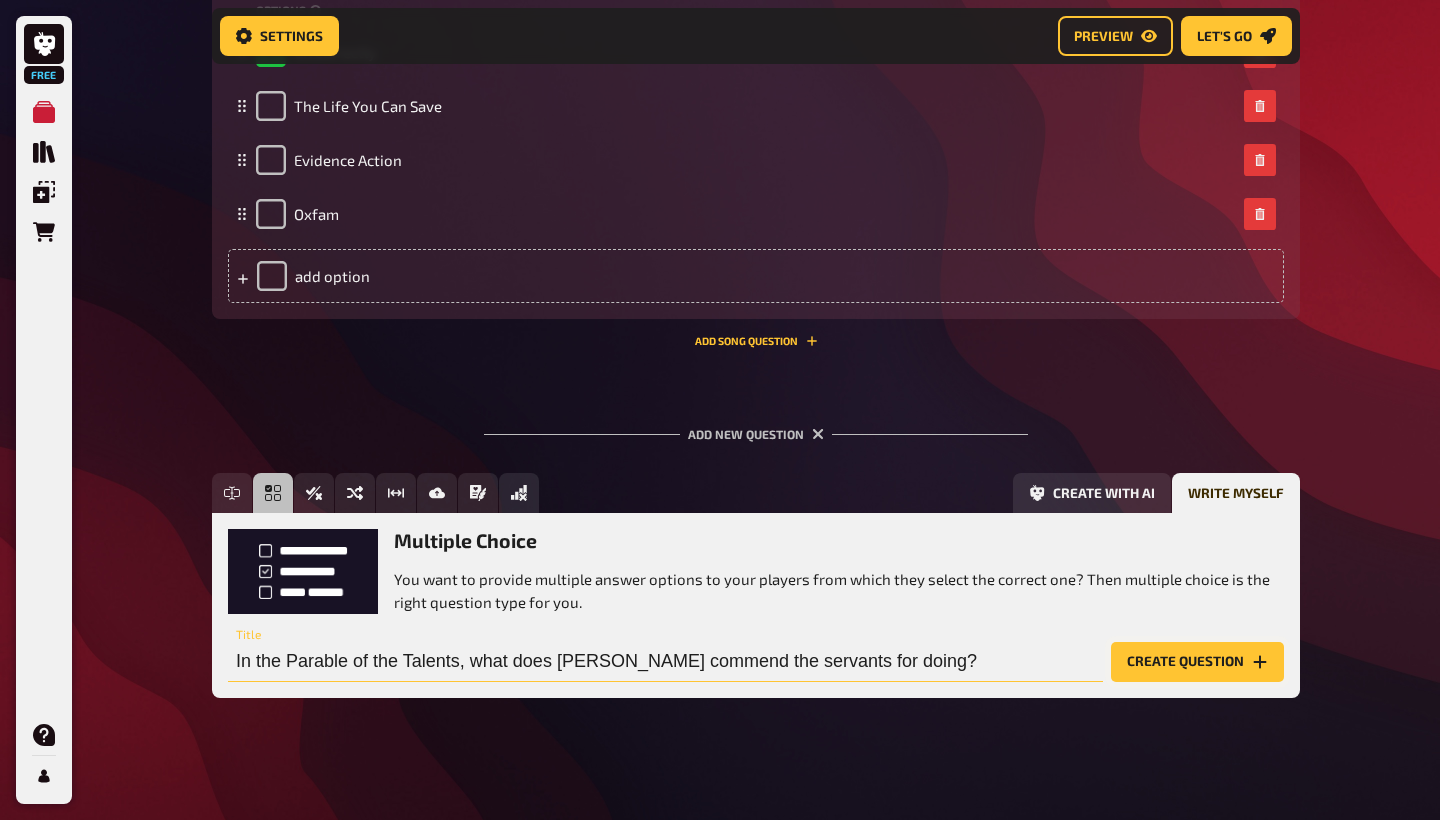 type on "In the Parable of the Talents, what does [PERSON_NAME] commend the servants for doing?" 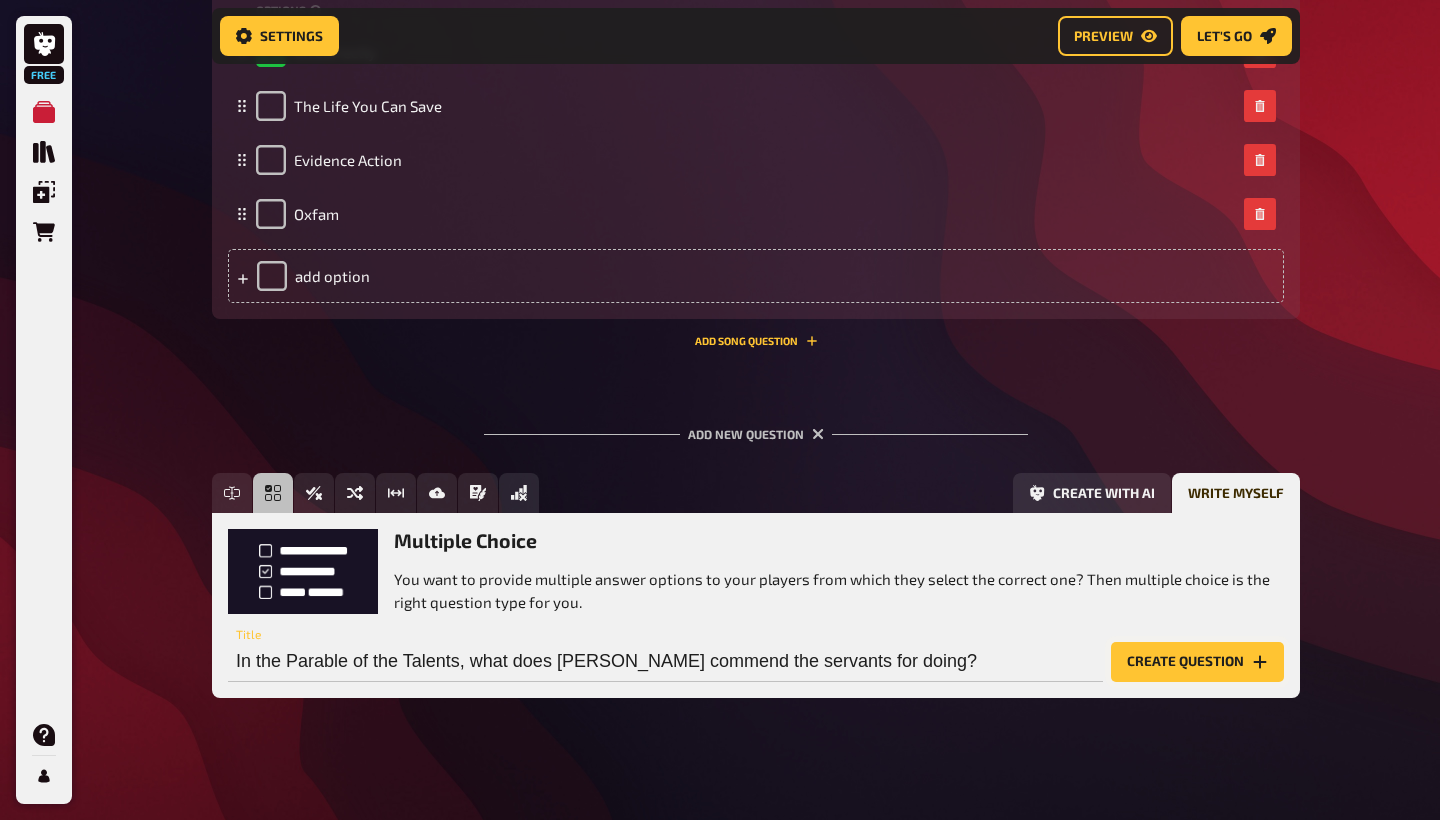 click on "Create question" at bounding box center [1197, 662] 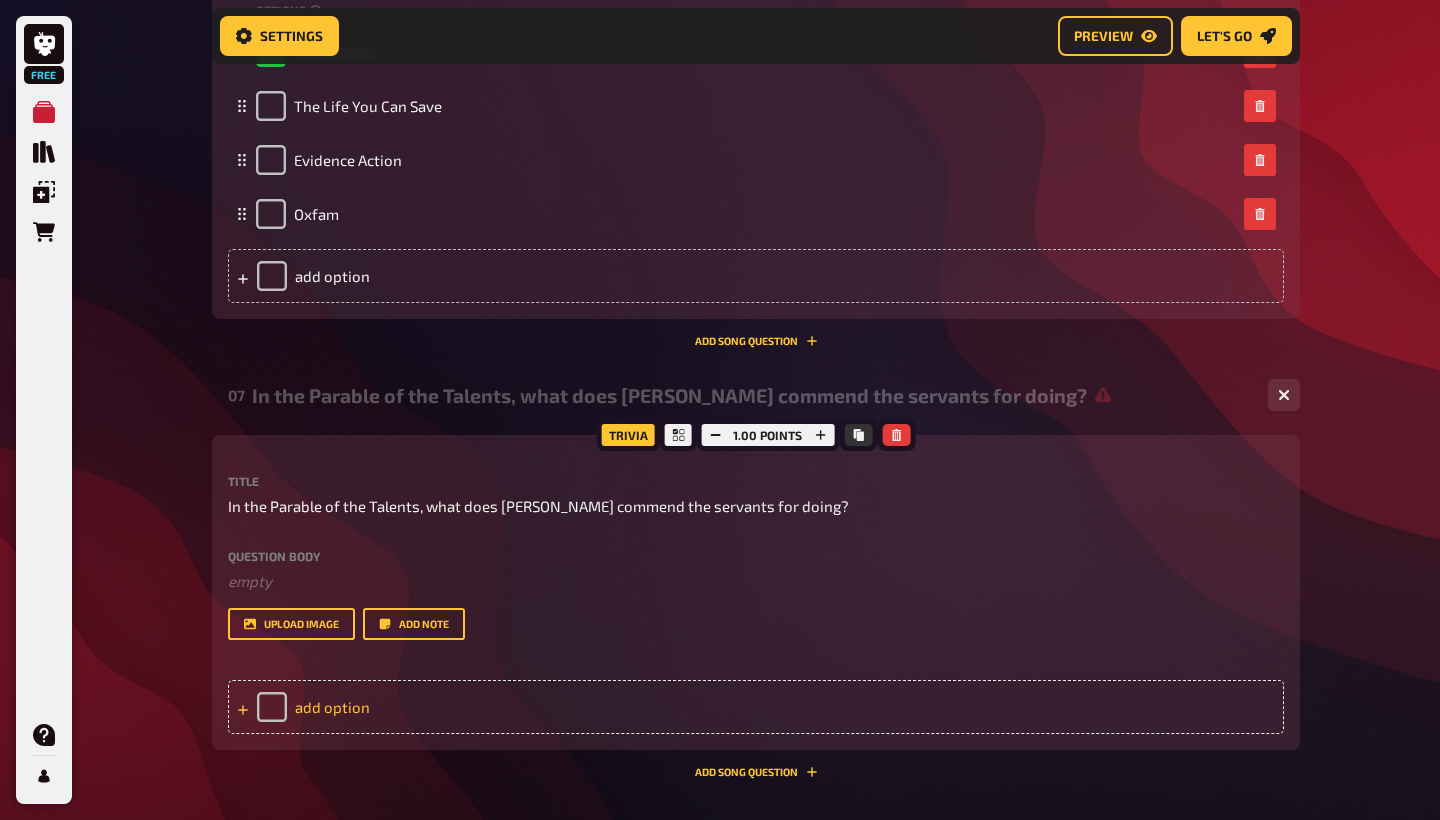 click on "add option" at bounding box center (756, 707) 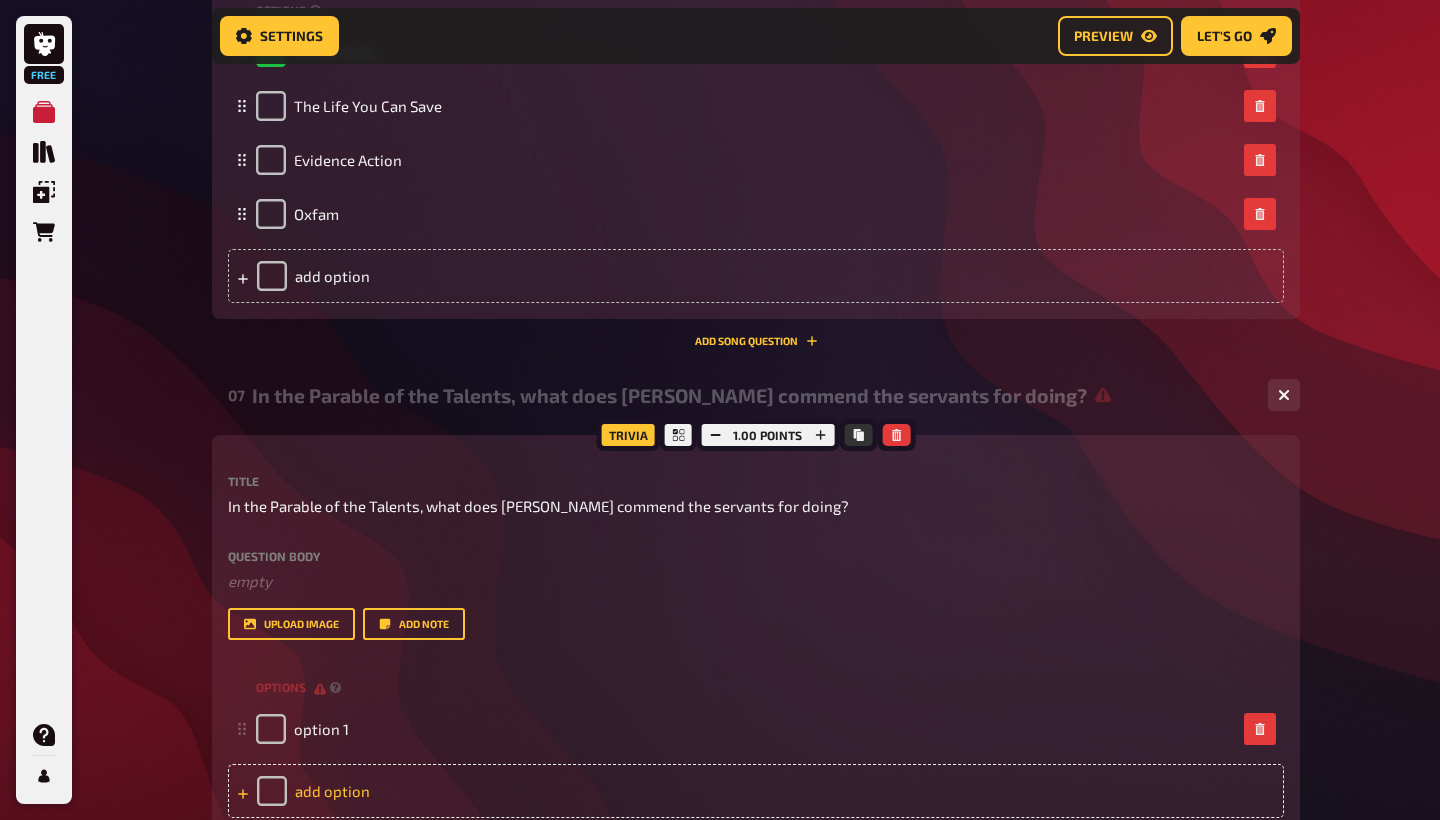 click on "add option" at bounding box center [756, 791] 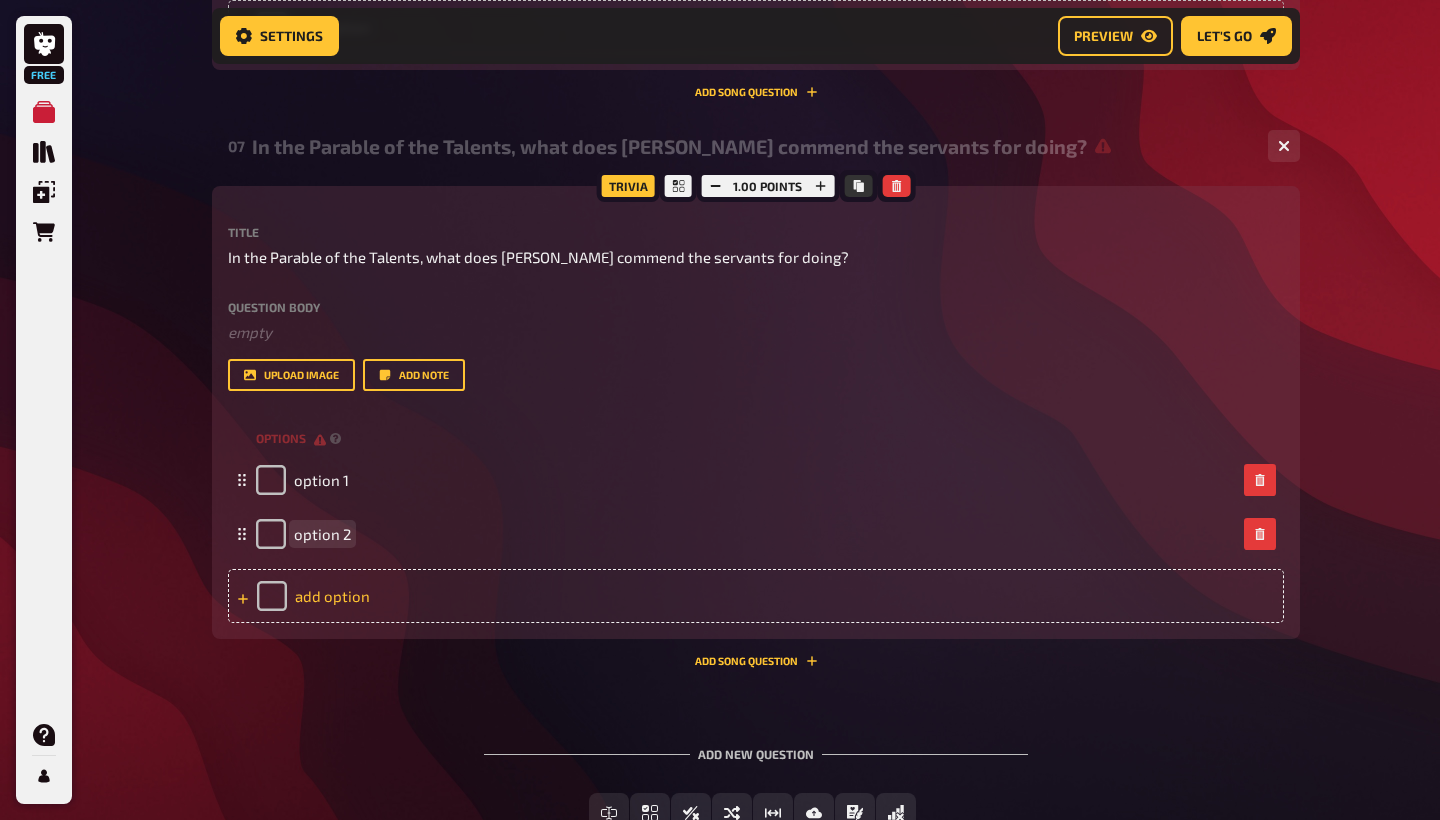 scroll, scrollTop: 3745, scrollLeft: 0, axis: vertical 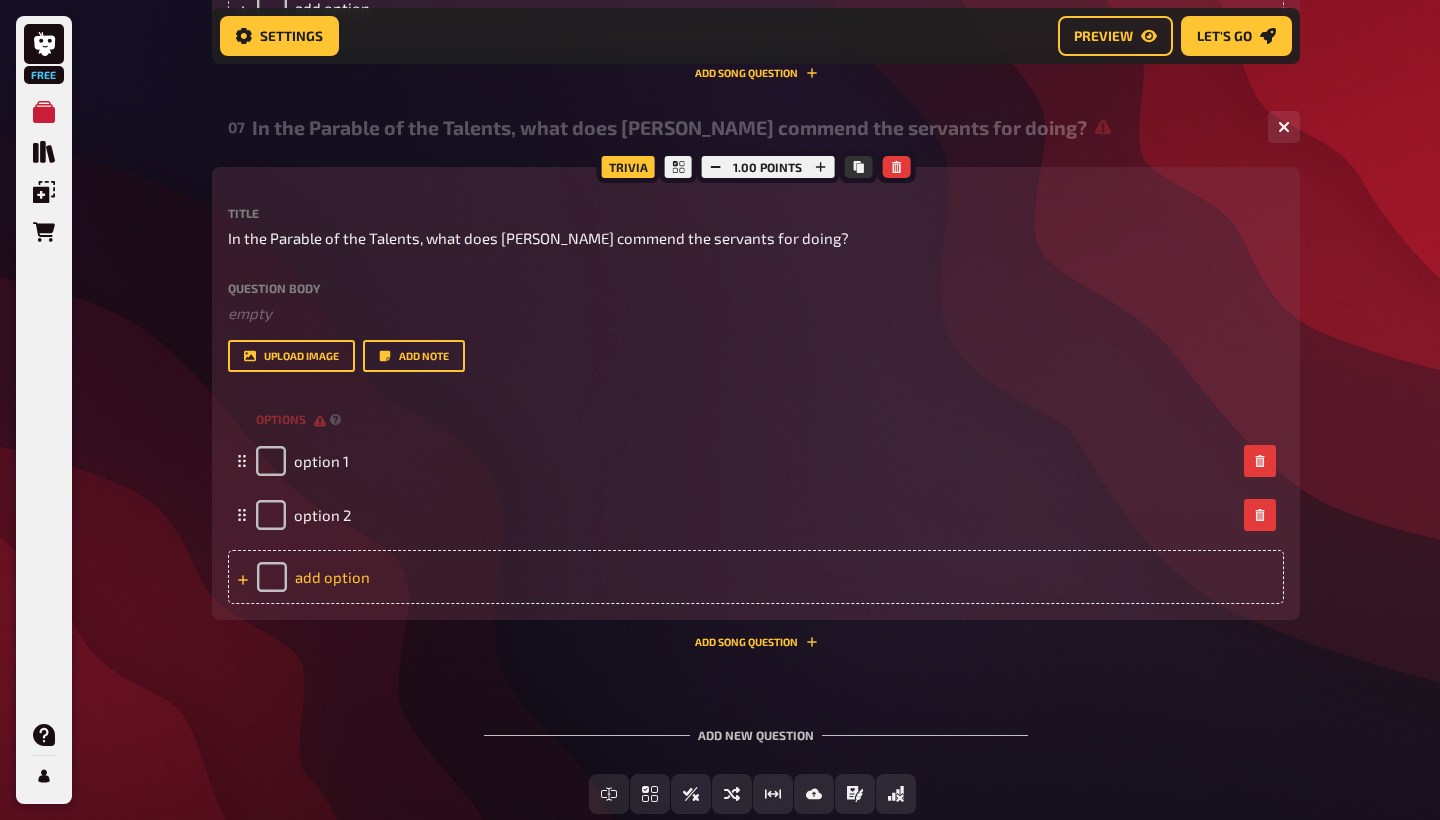 click on "add option" at bounding box center (756, 577) 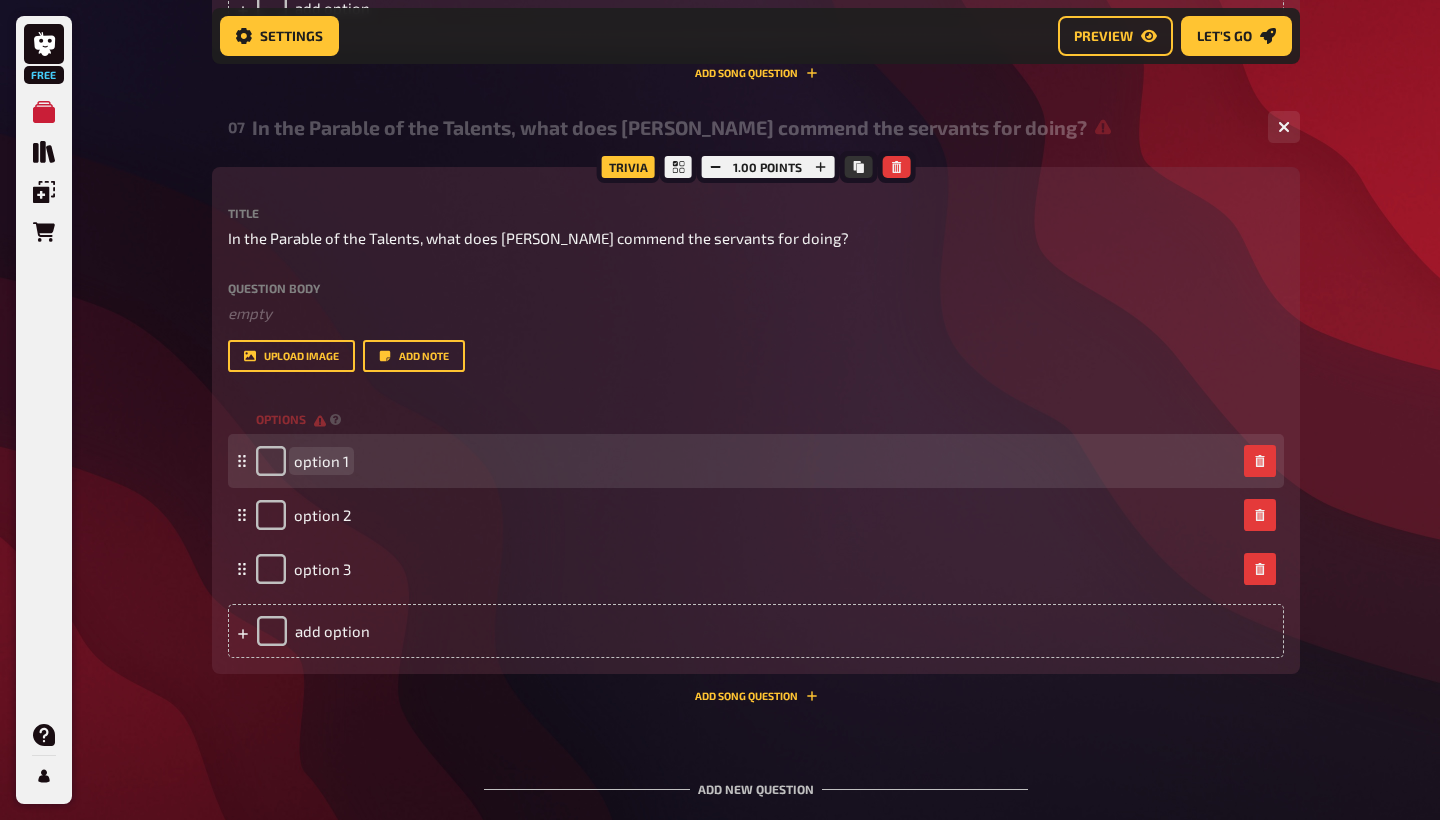 click on "option 1" at bounding box center [321, 461] 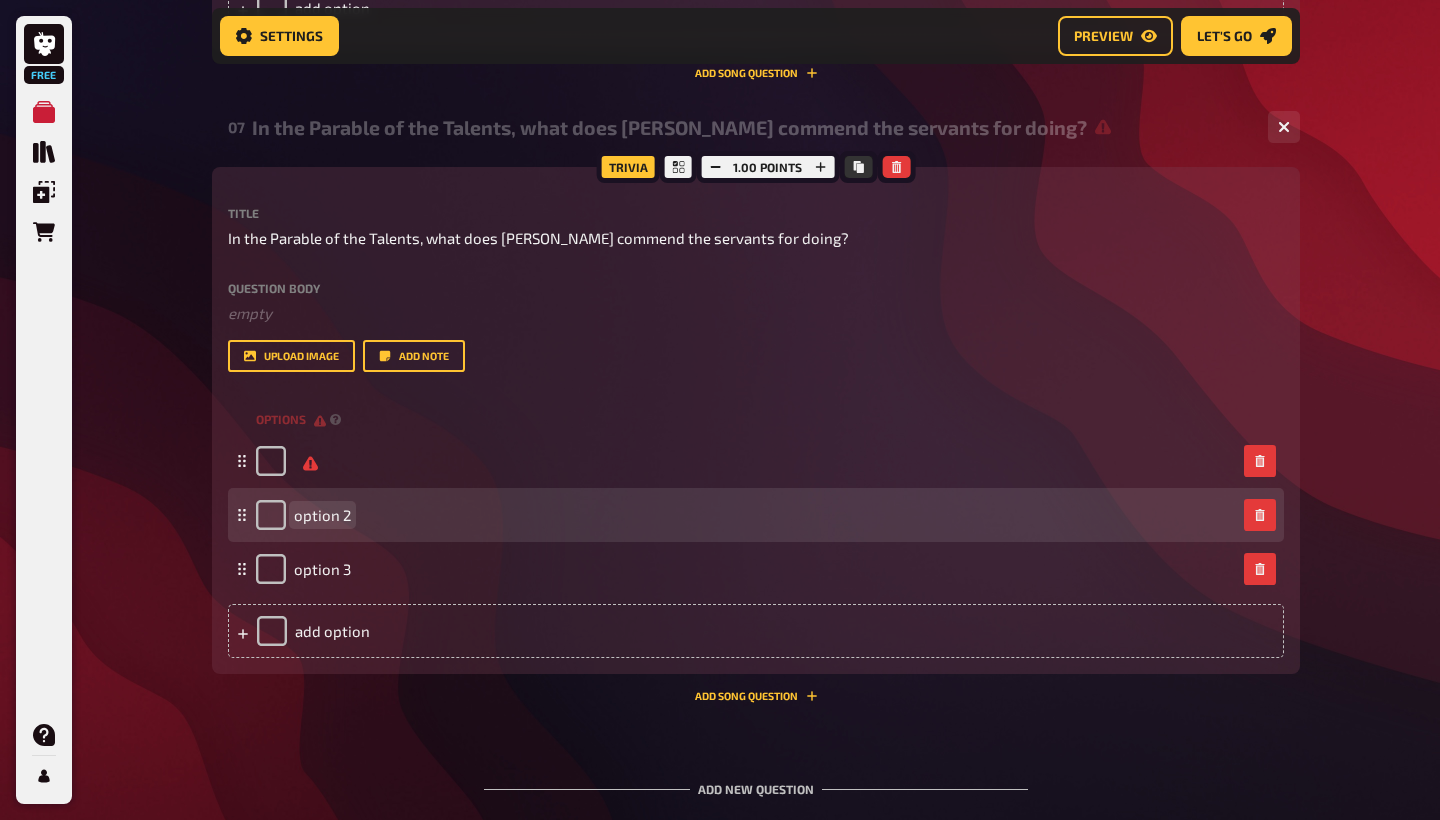 click on "option 2" at bounding box center (322, 515) 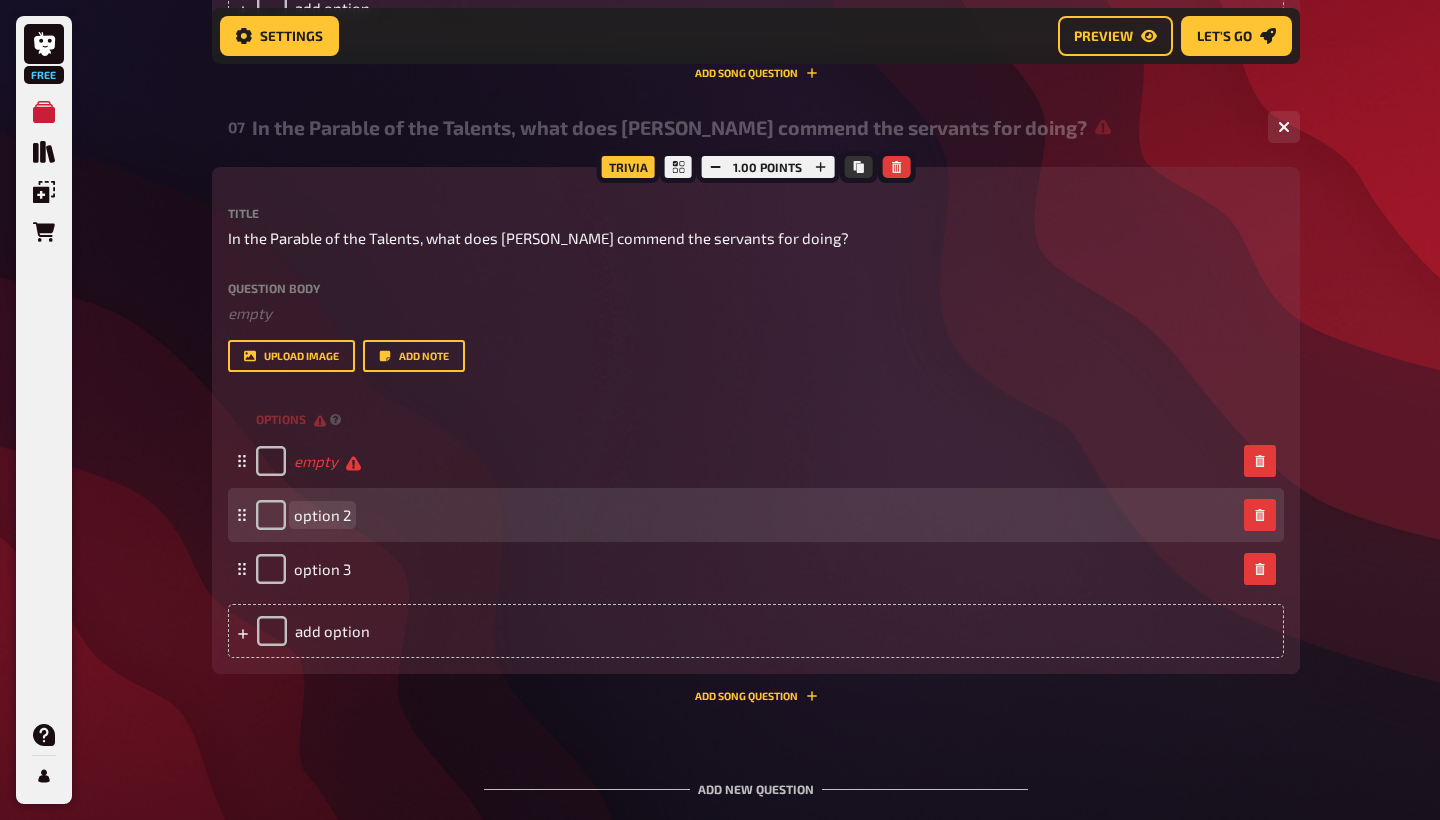 type 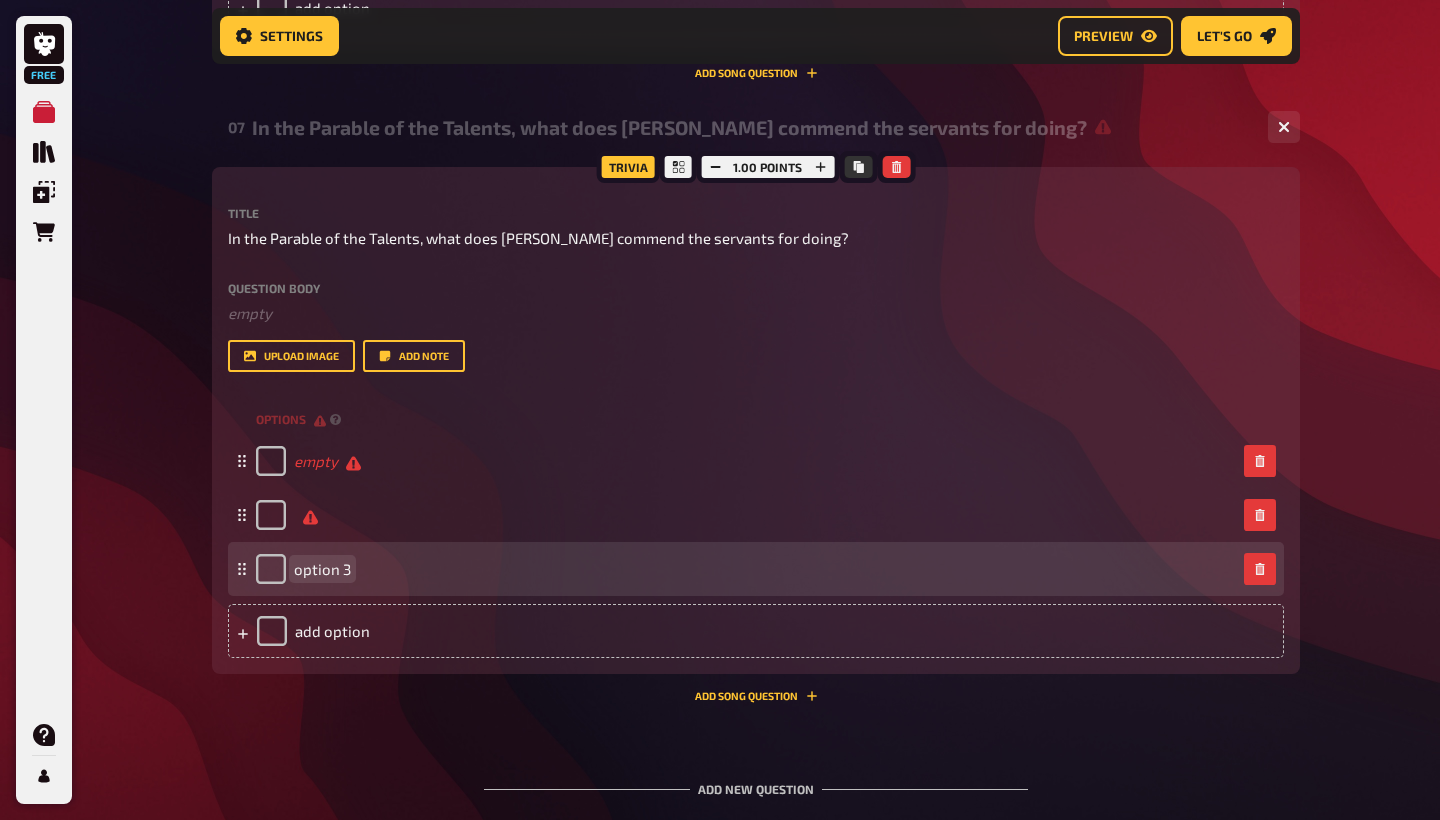 click on "option 3" at bounding box center [322, 569] 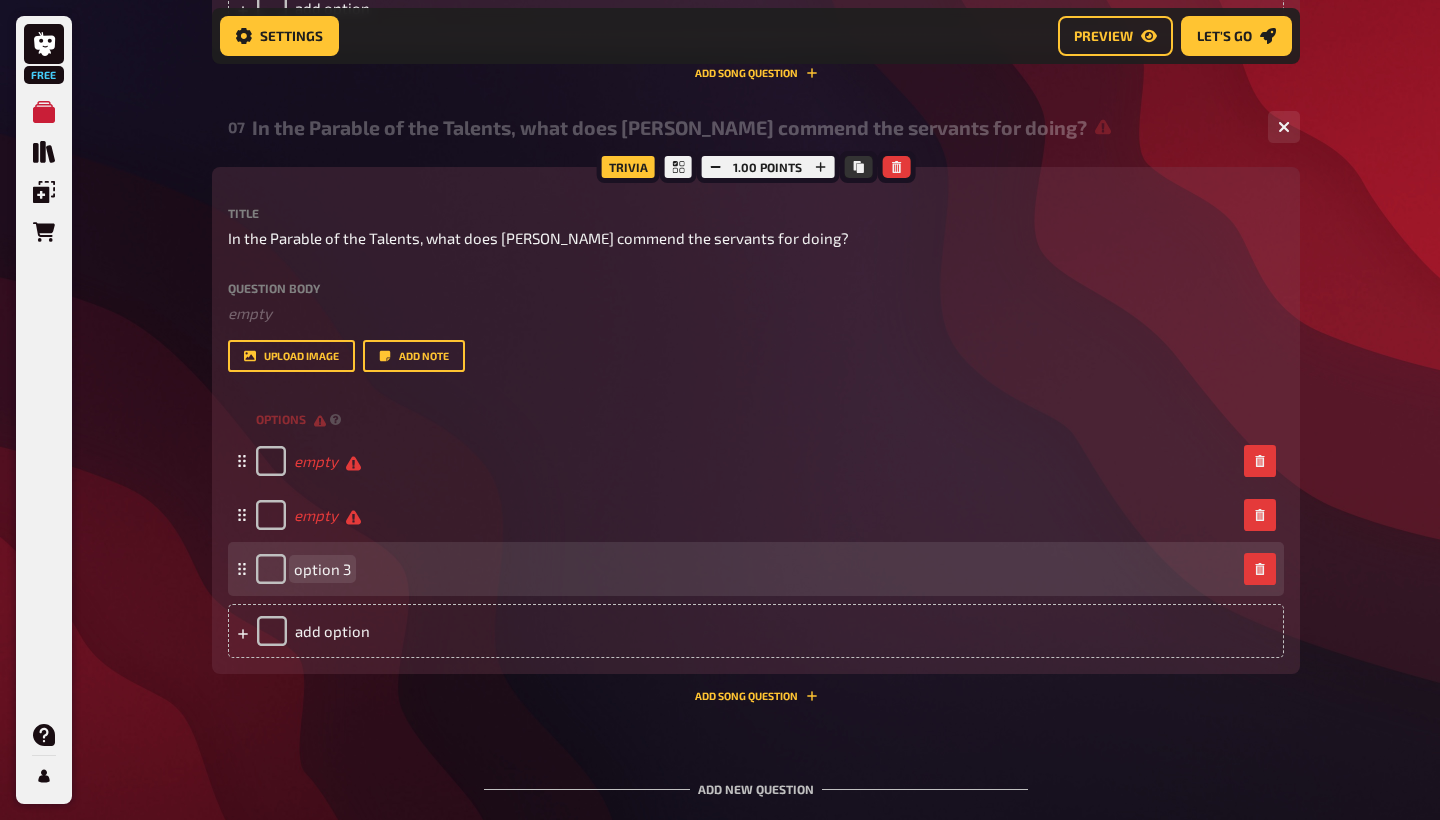 type 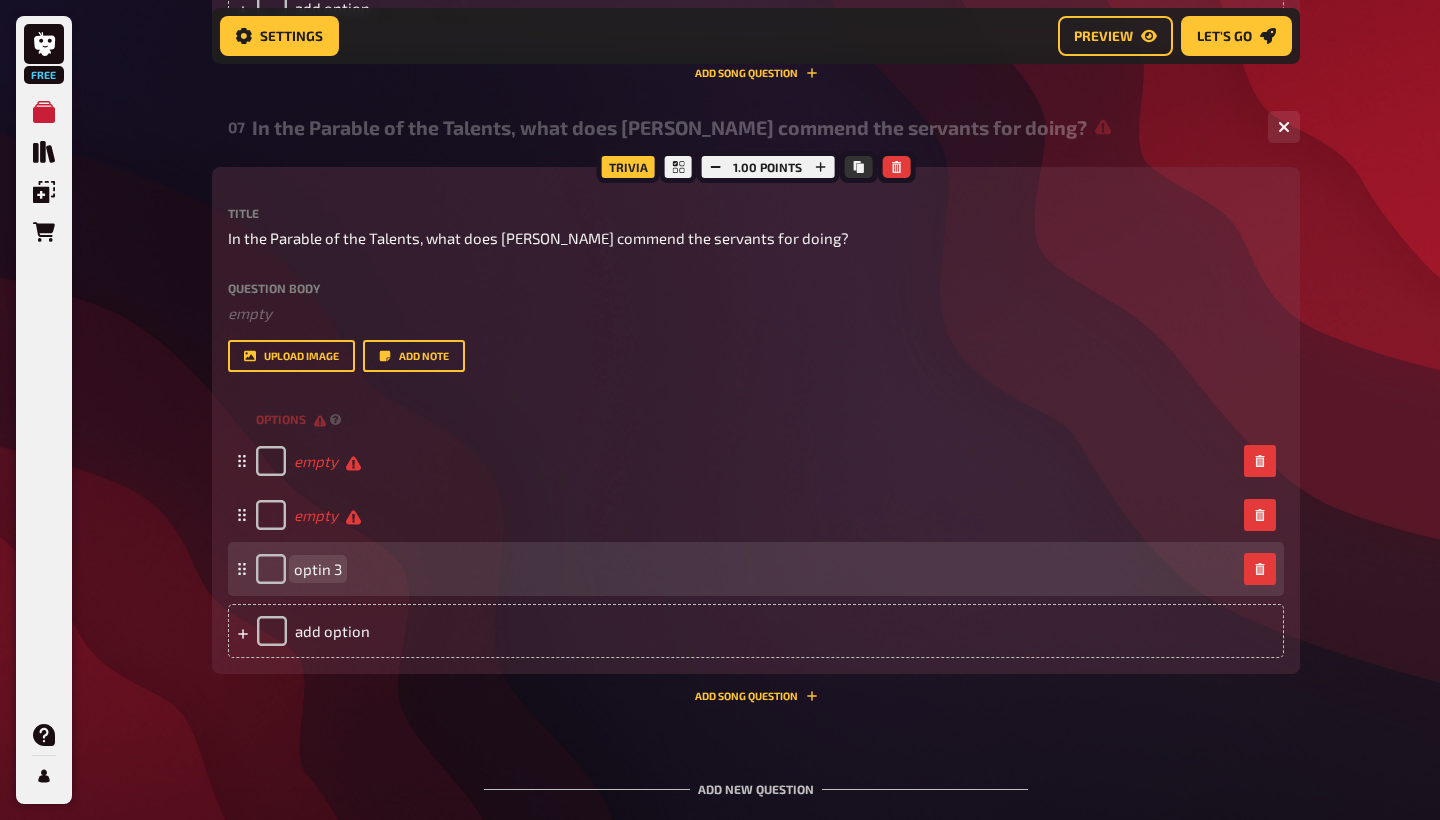 click on "optin 3" at bounding box center [318, 569] 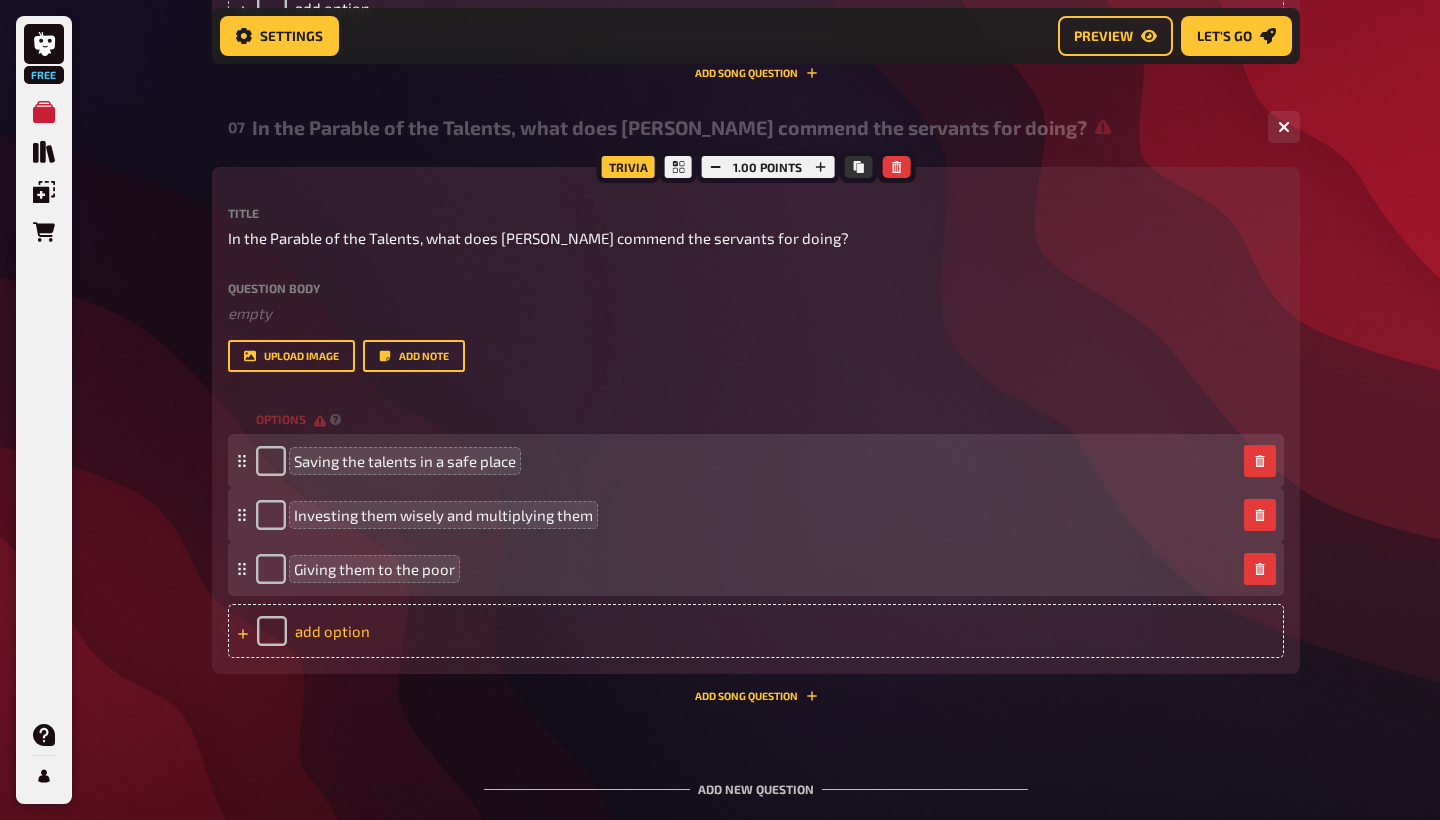 click on "add option" at bounding box center [756, 631] 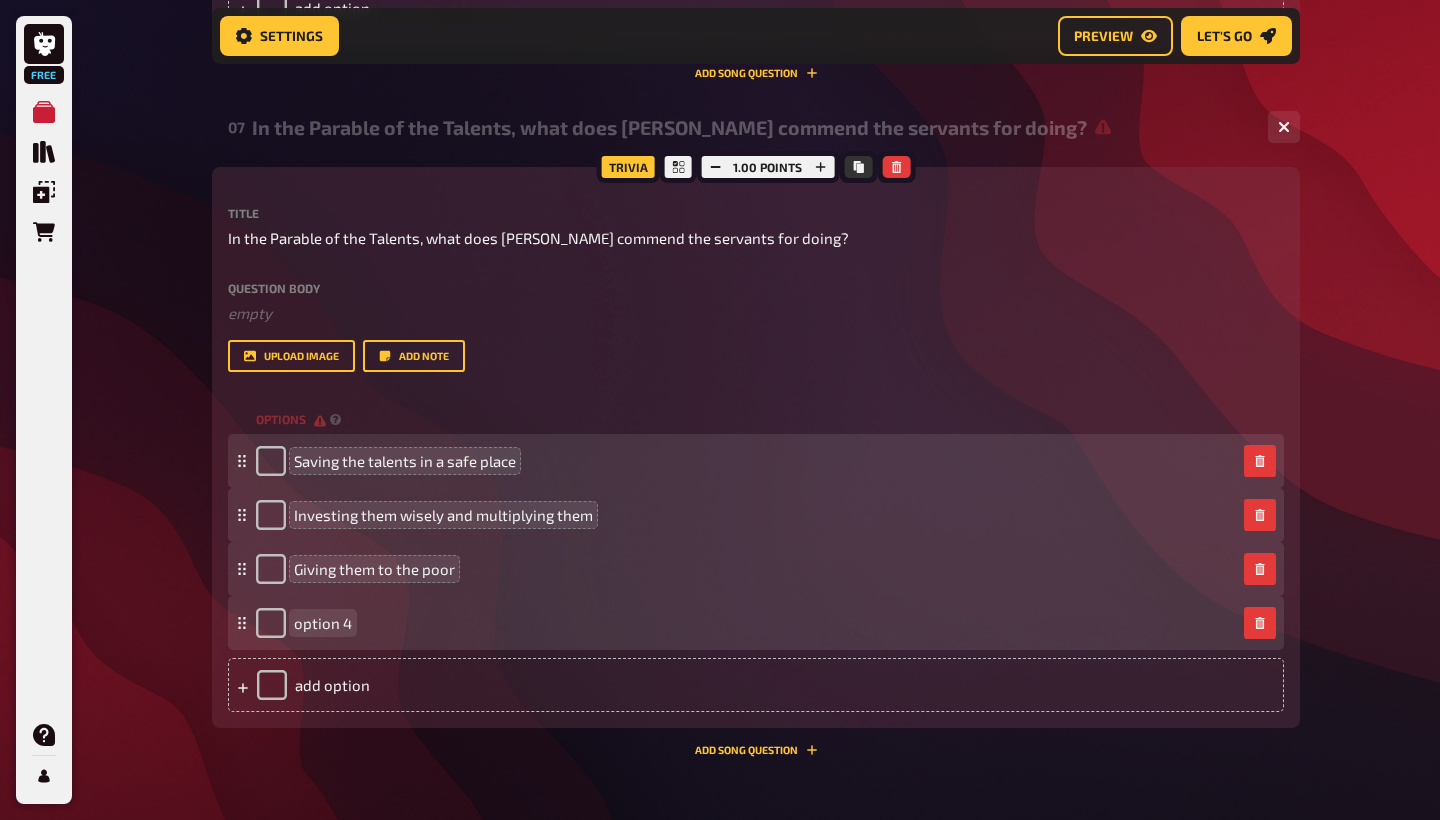 type 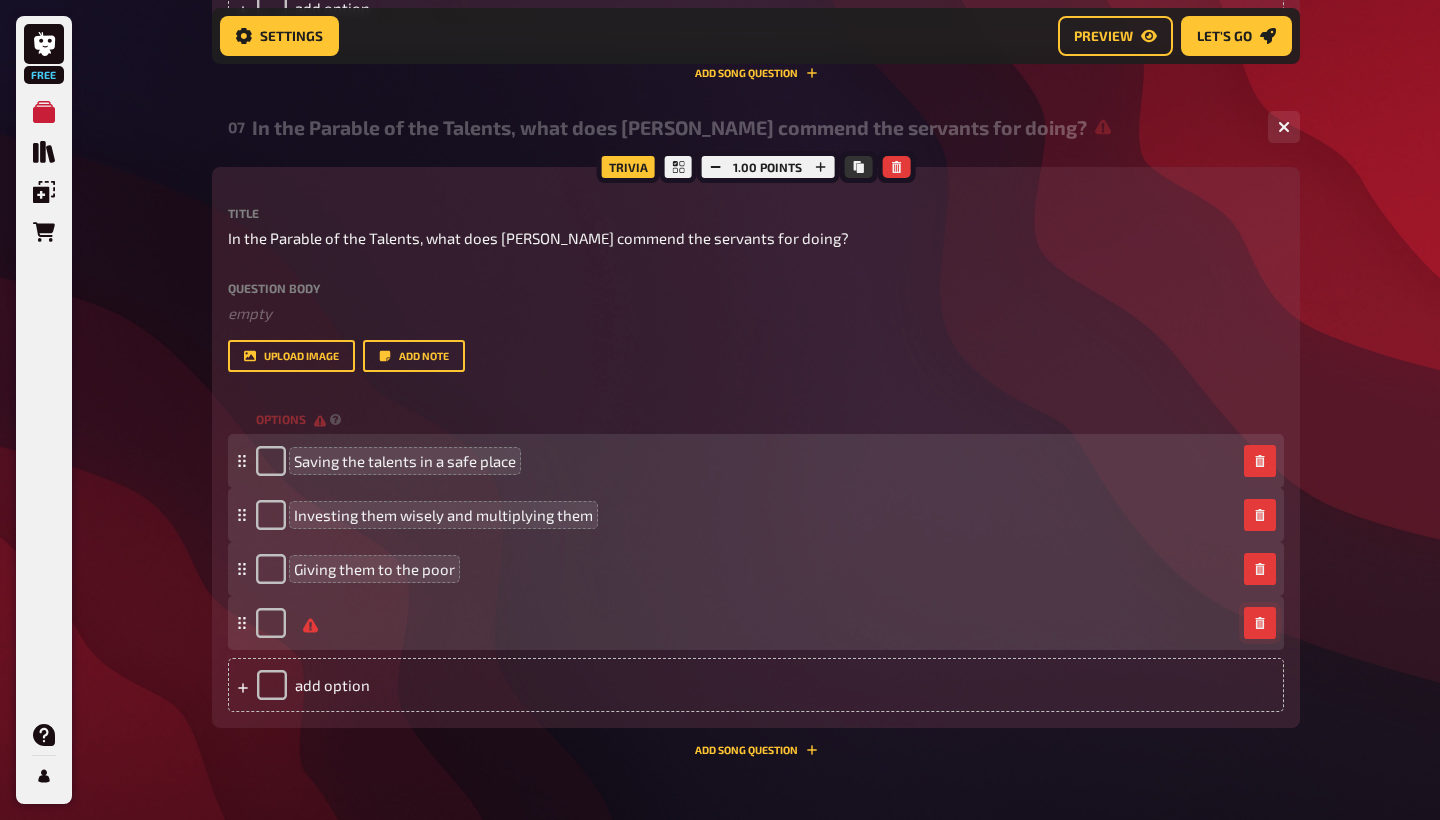click 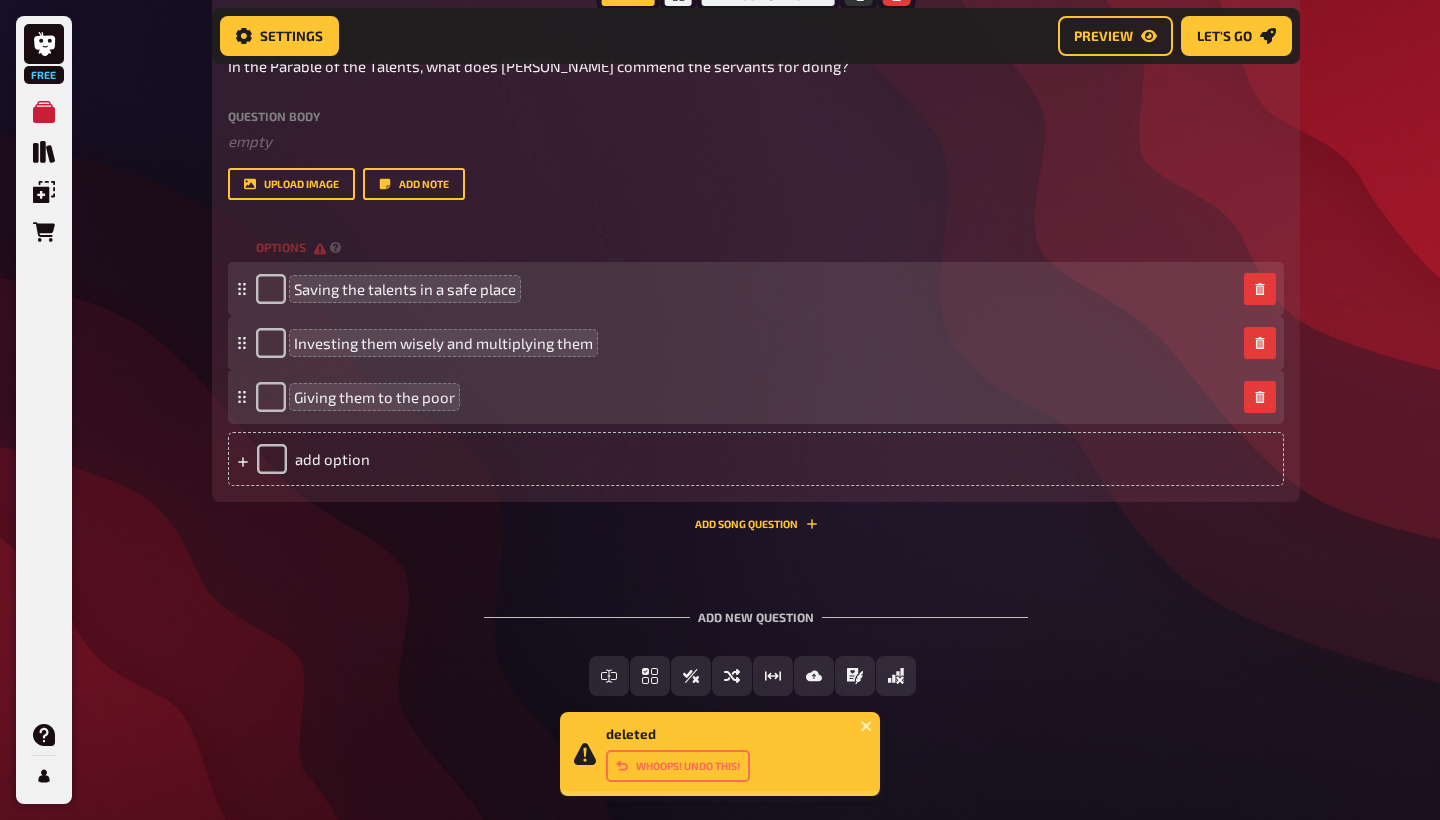 scroll, scrollTop: 3915, scrollLeft: 0, axis: vertical 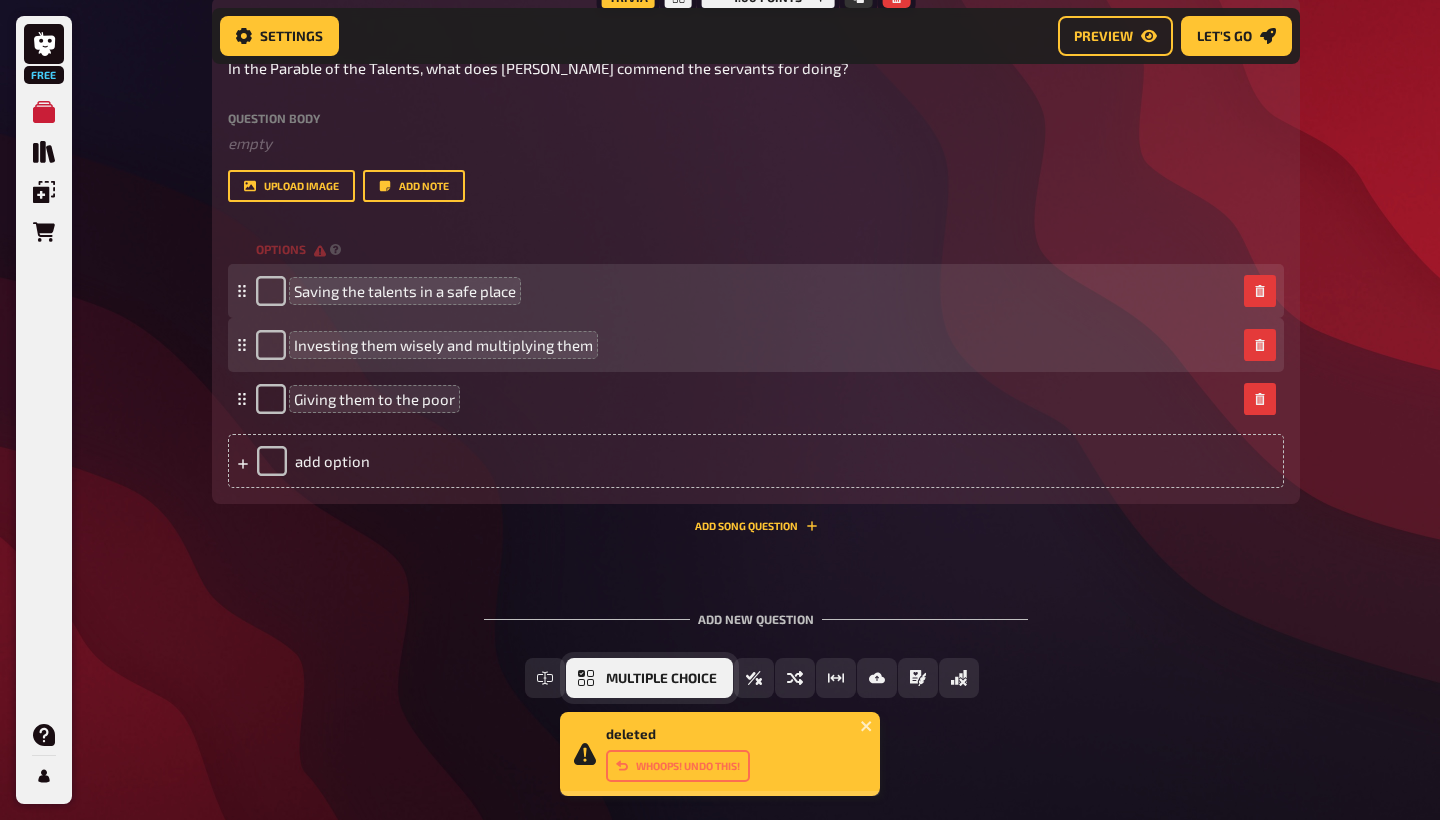 click on "Multiple Choice" at bounding box center (649, 678) 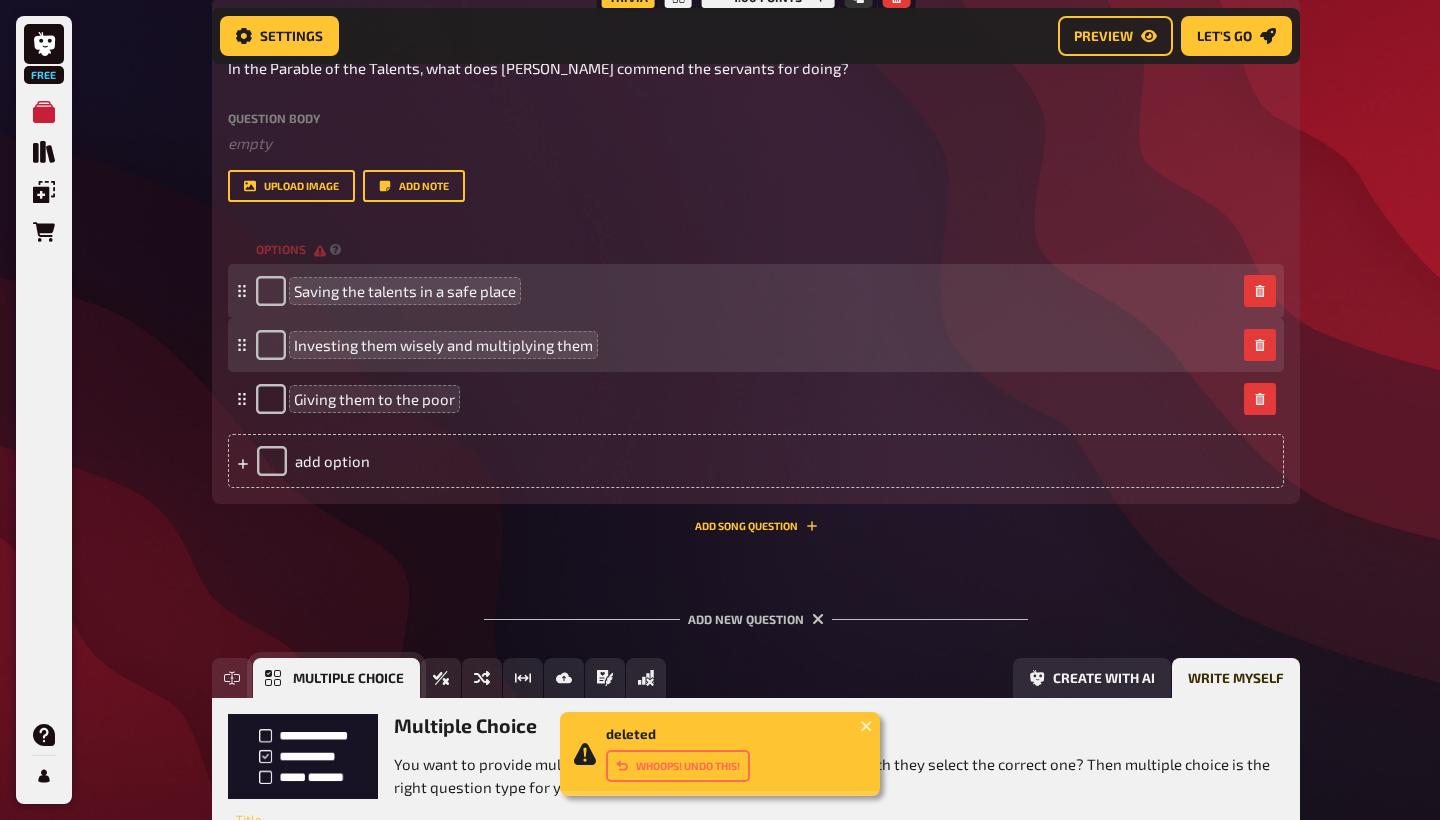 scroll, scrollTop: 4099, scrollLeft: 0, axis: vertical 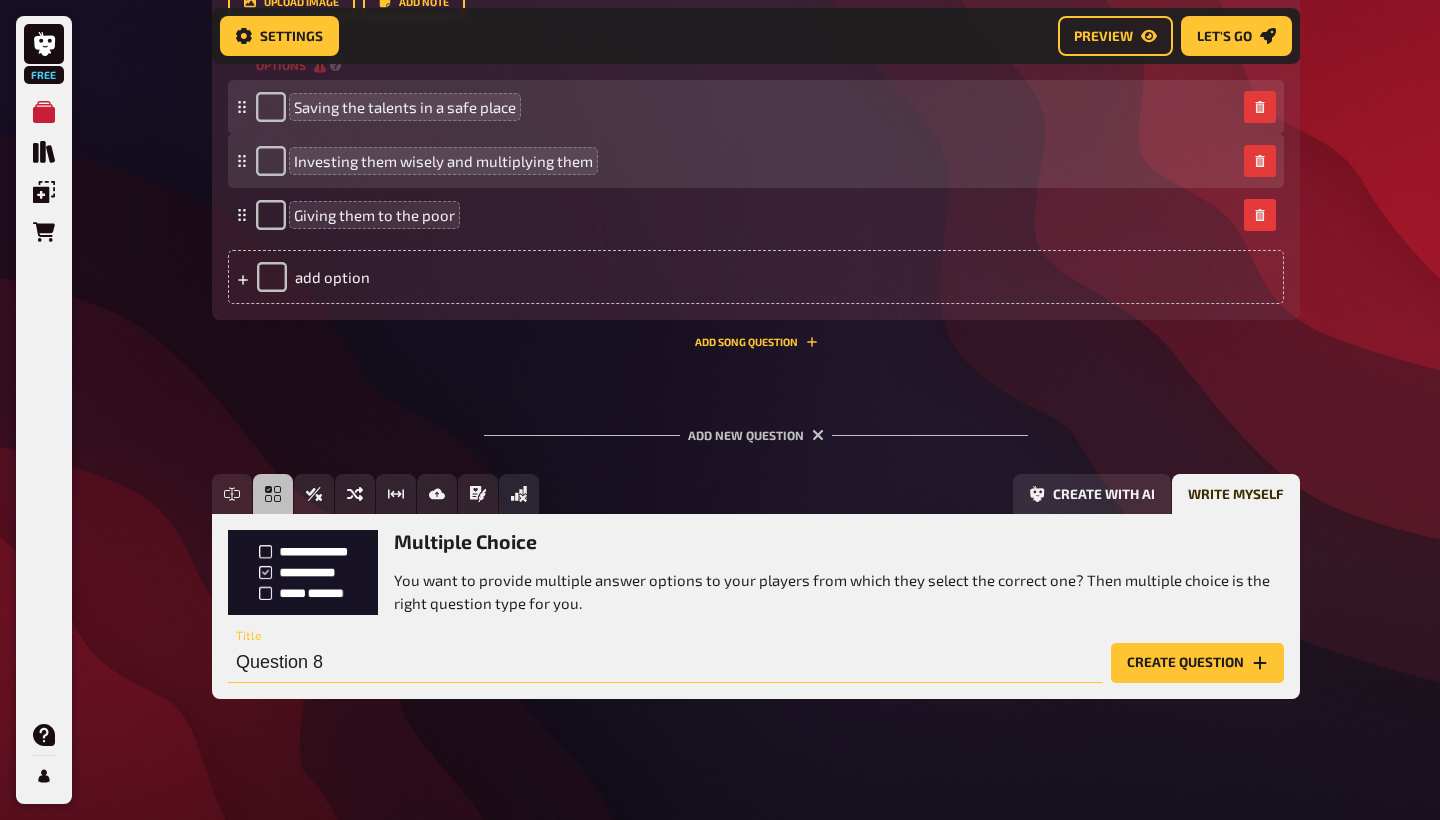 drag, startPoint x: 355, startPoint y: 660, endPoint x: 229, endPoint y: 660, distance: 126 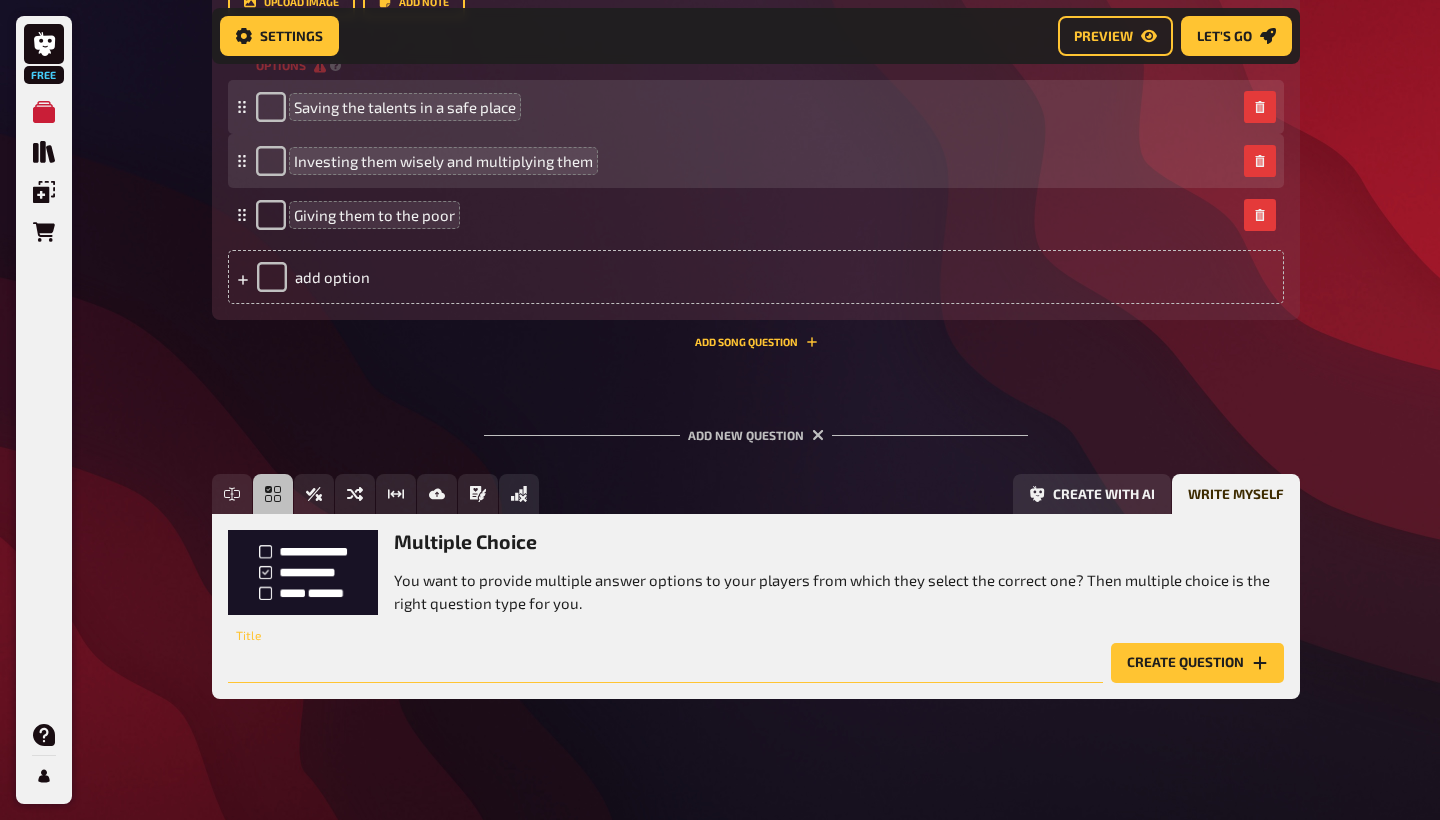 paste on "The term “Effective Altruism” was popularised around which year?" 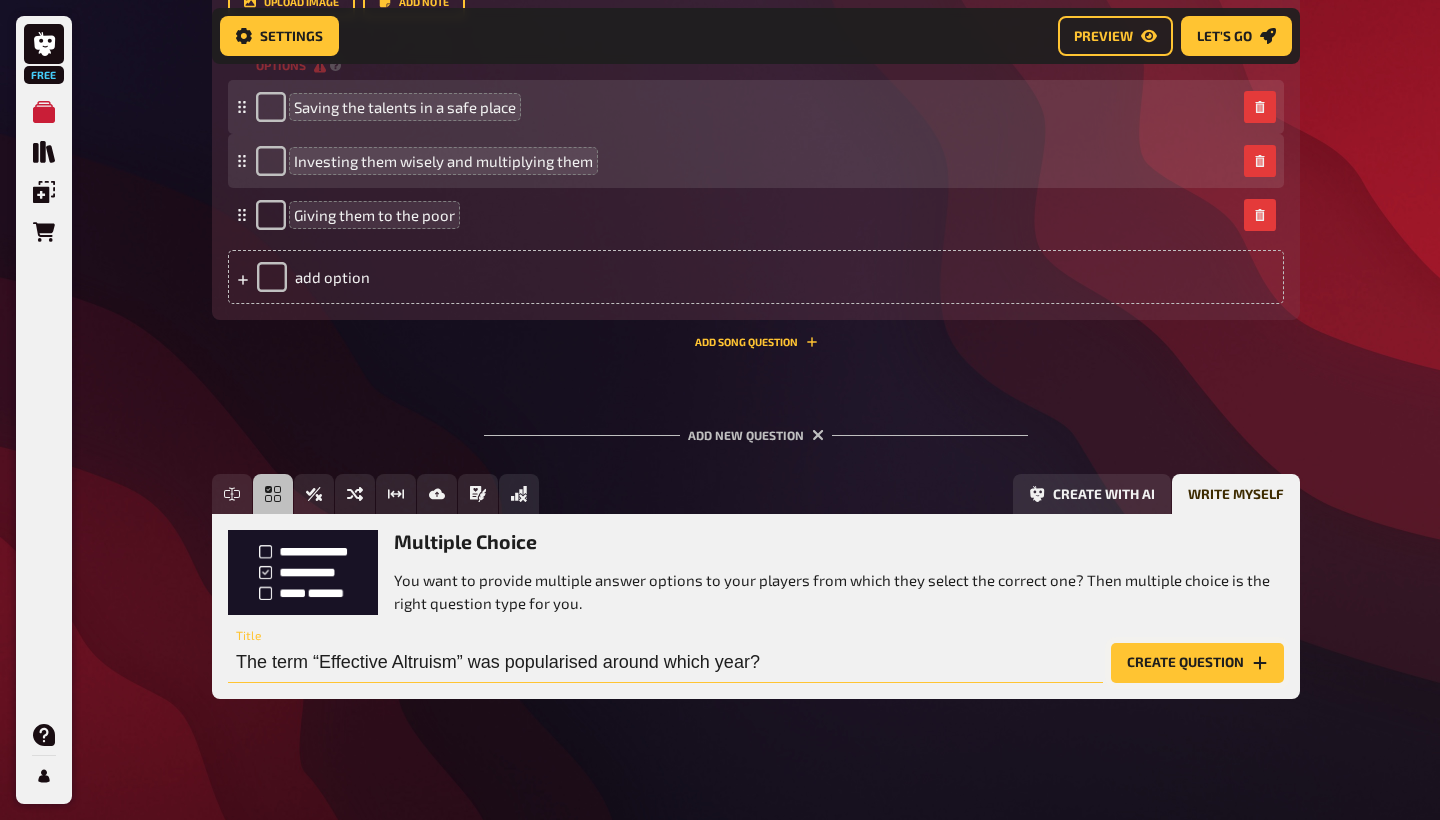 type on "The term “Effective Altruism” was popularised around which year?" 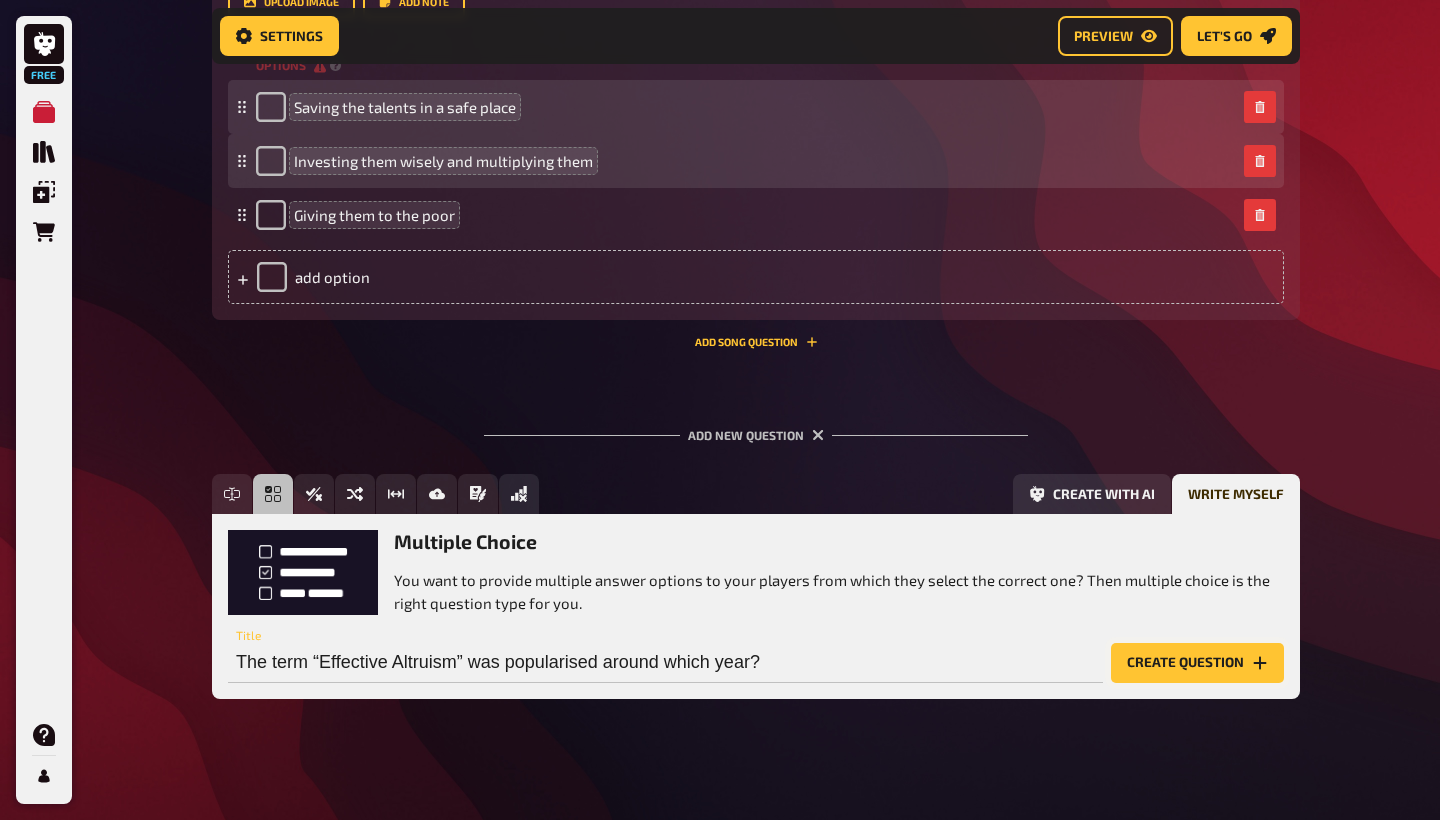 click on "Create question" at bounding box center [1197, 663] 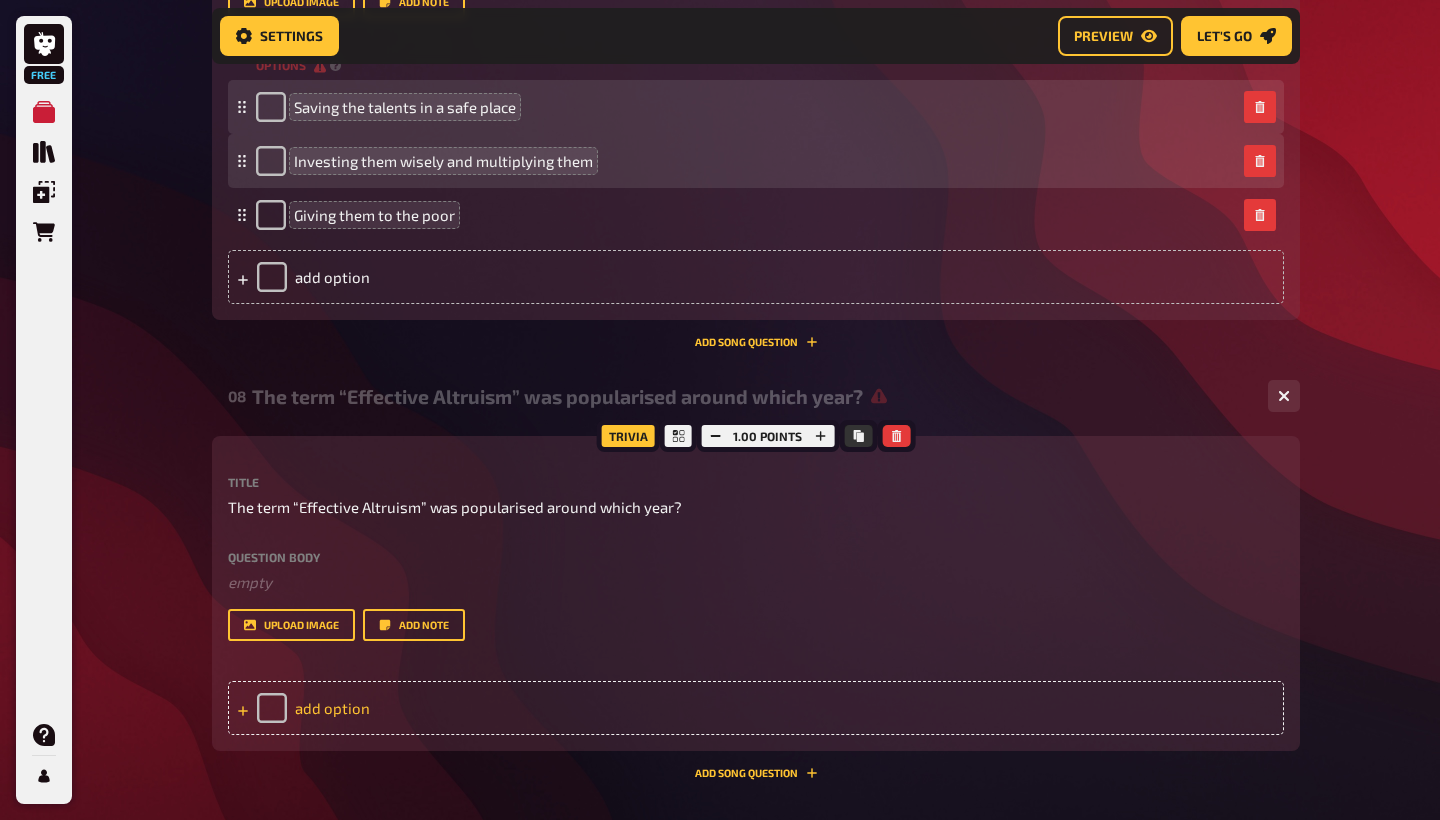 click on "add option" at bounding box center [756, 708] 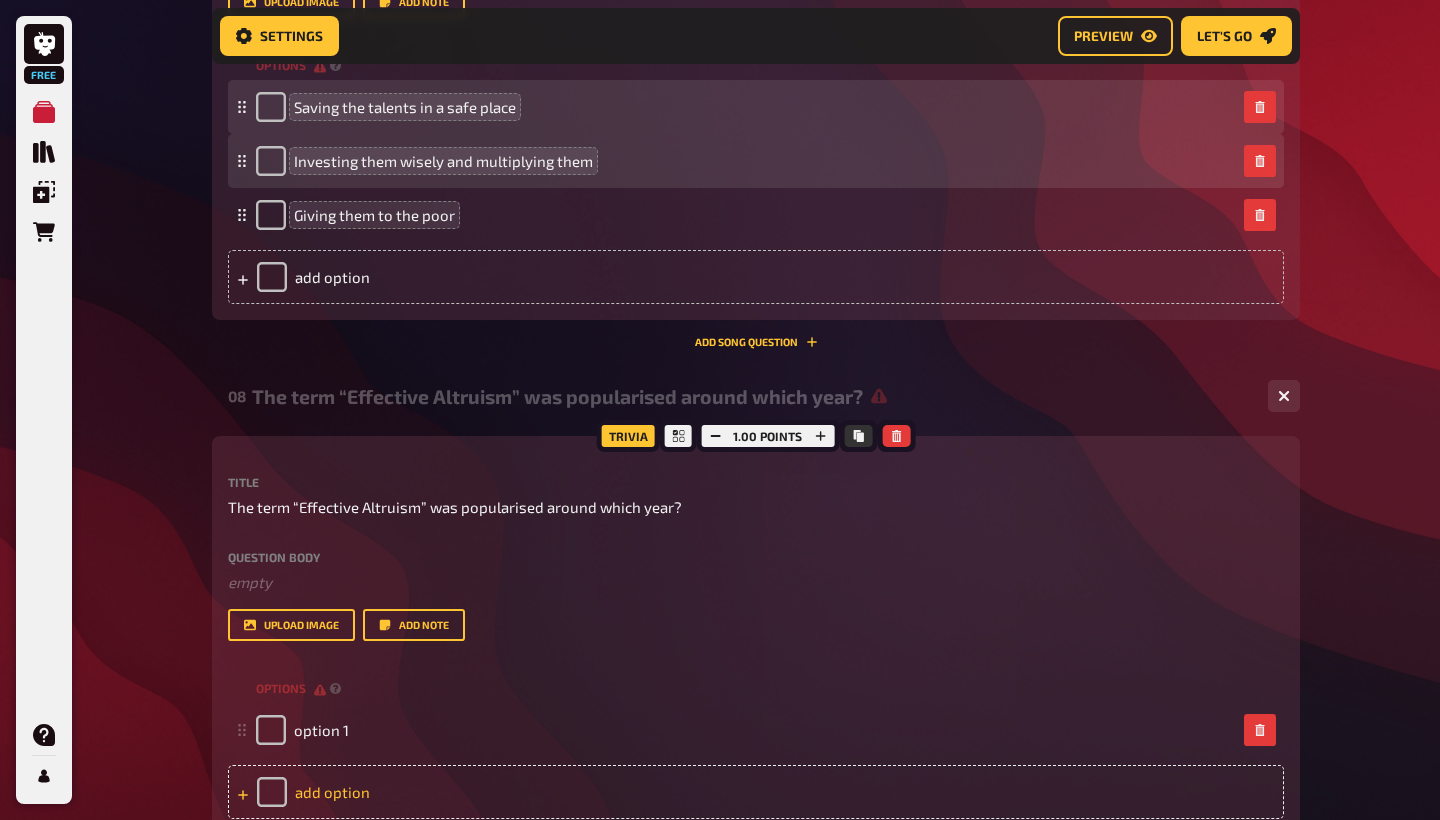 click on "add option" at bounding box center [756, 792] 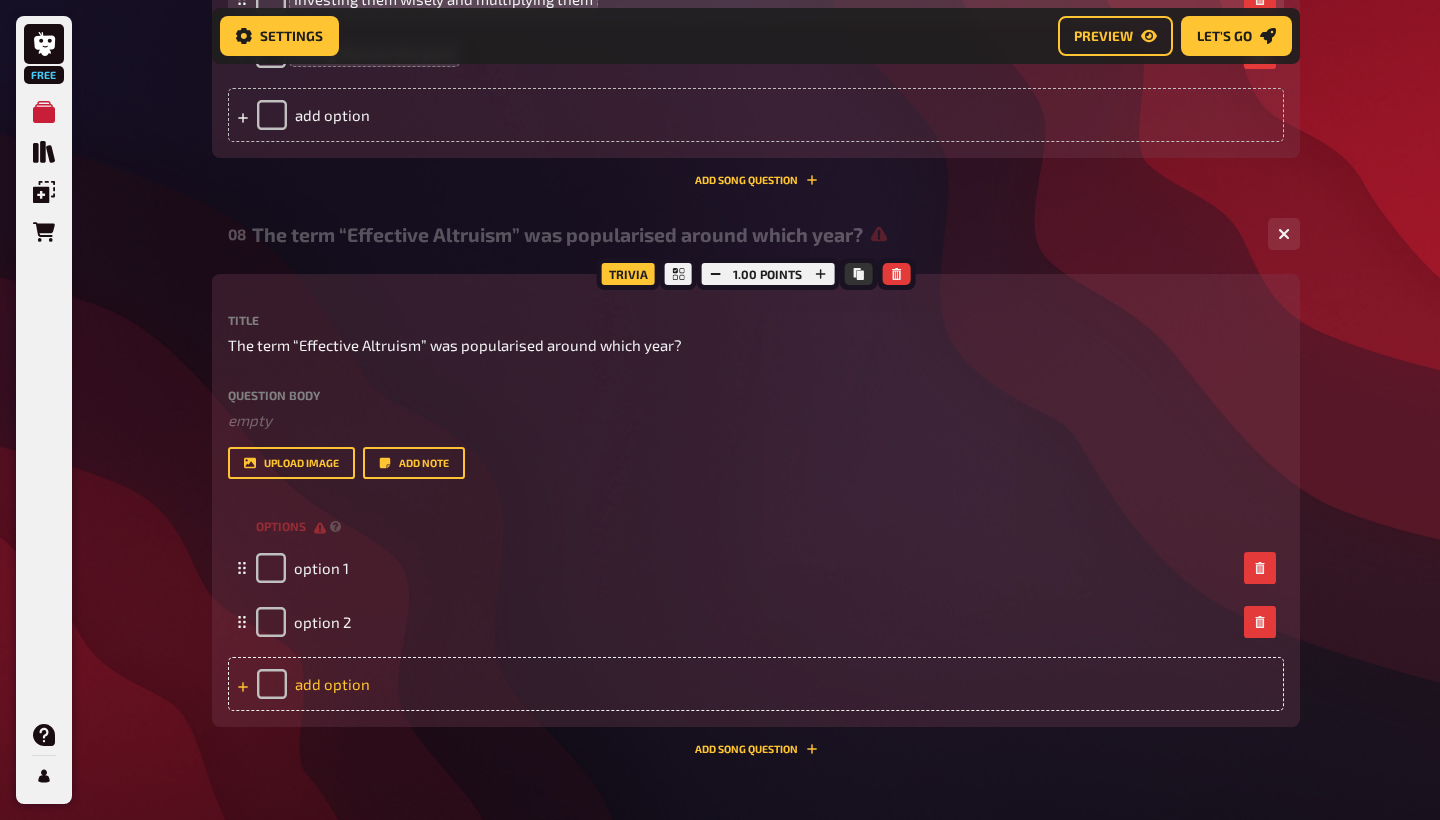 scroll, scrollTop: 4284, scrollLeft: 0, axis: vertical 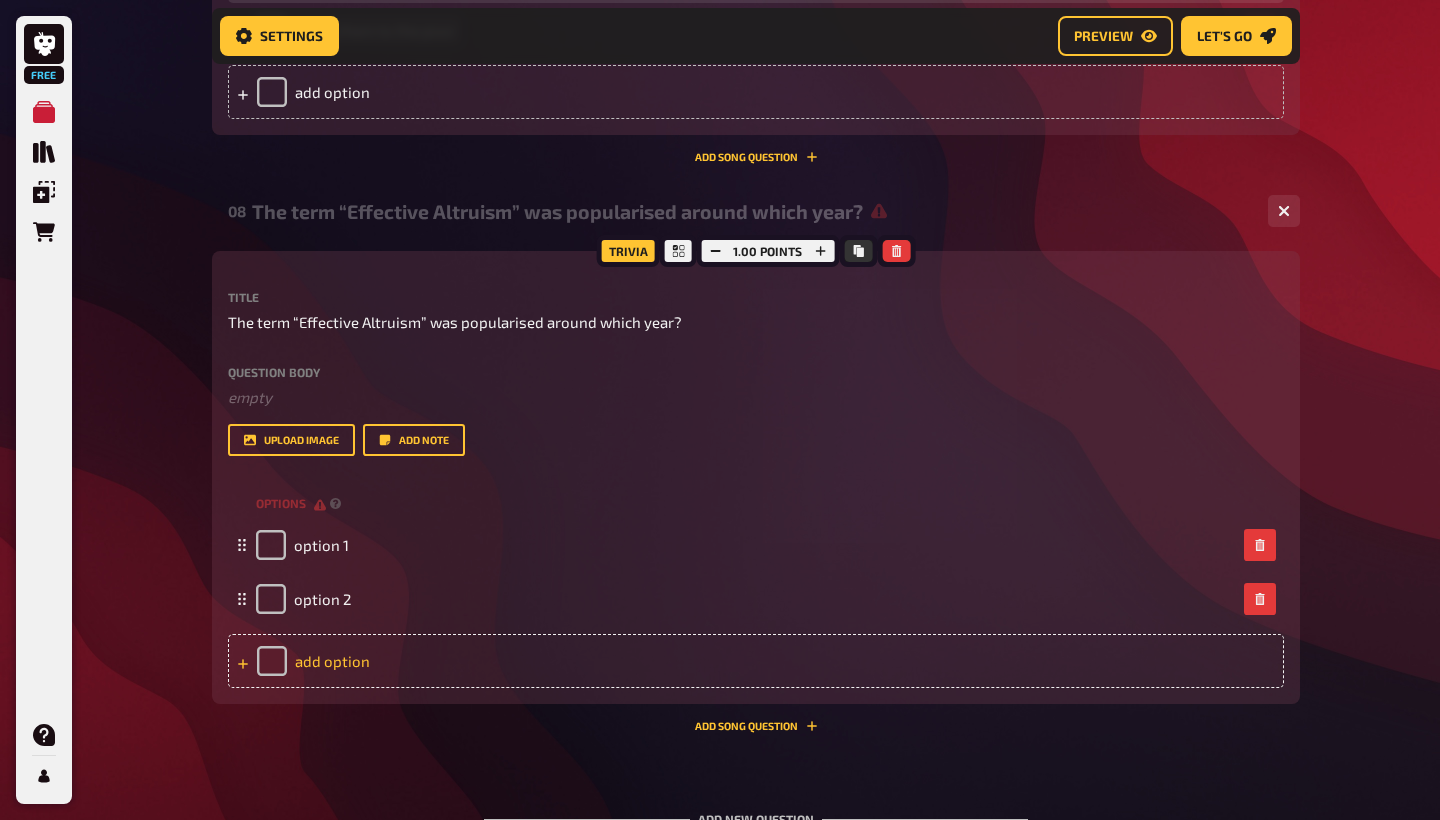 click on "add option" at bounding box center [756, 661] 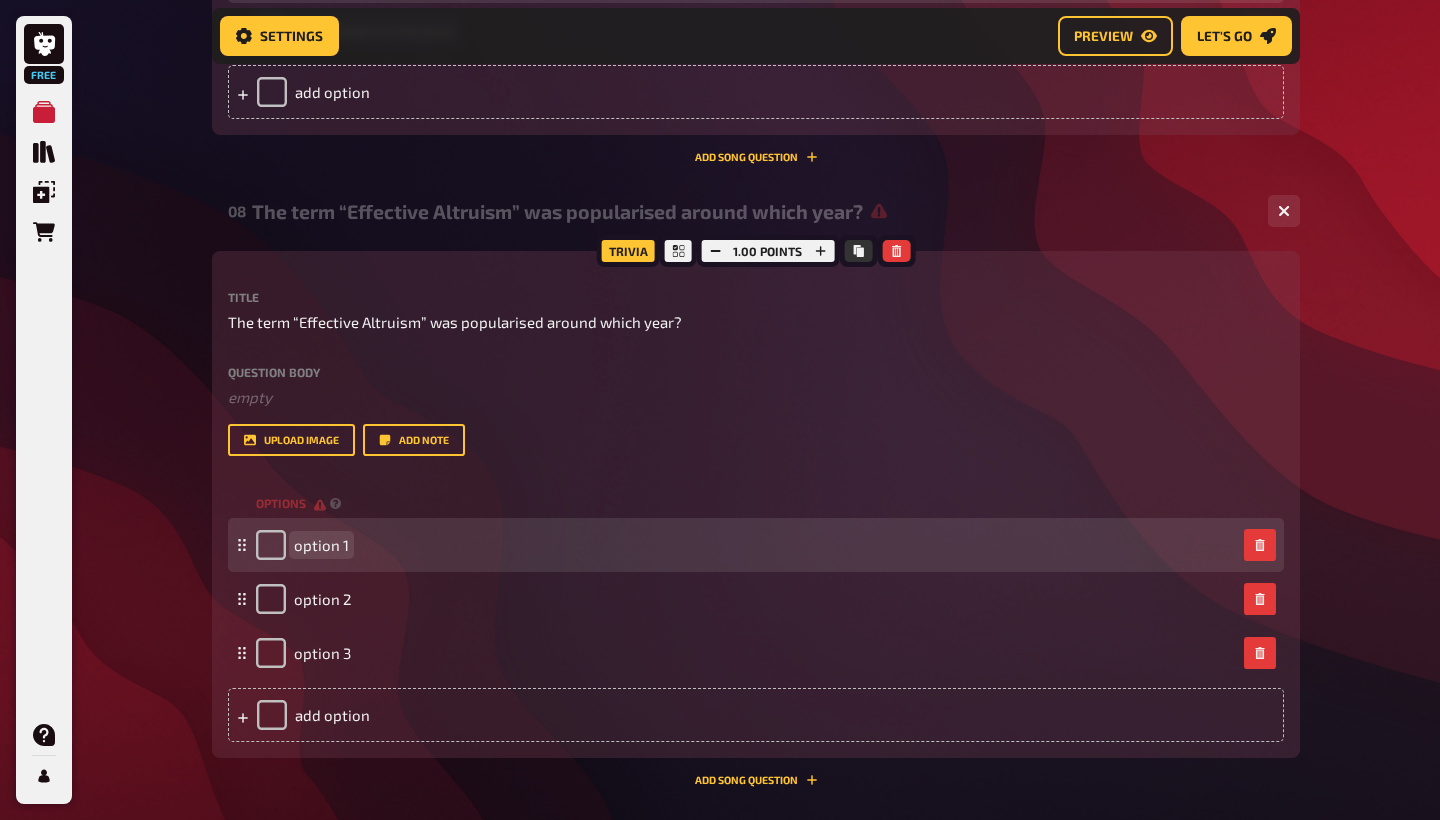 click on "option 1" at bounding box center (321, 545) 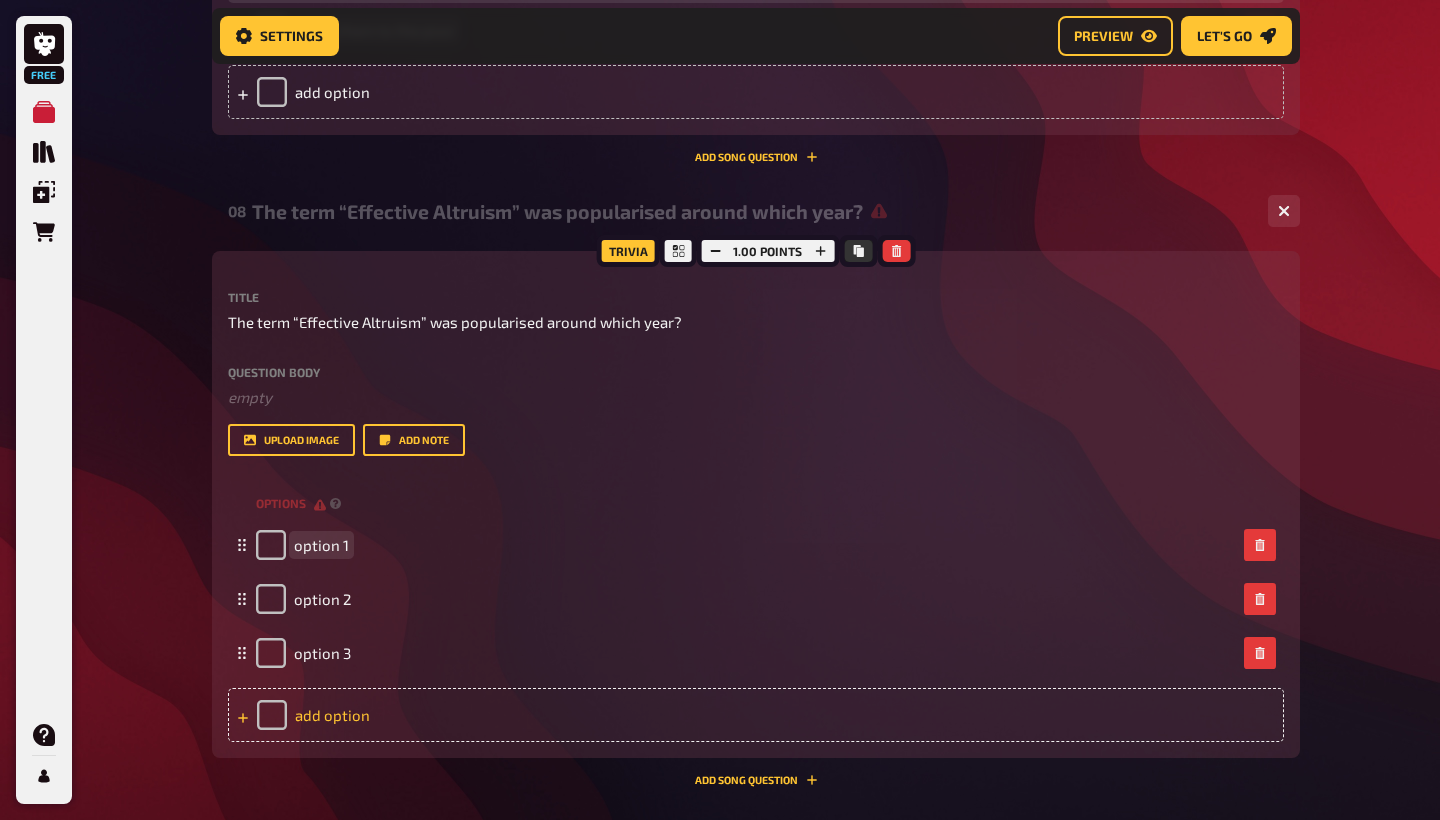 paste 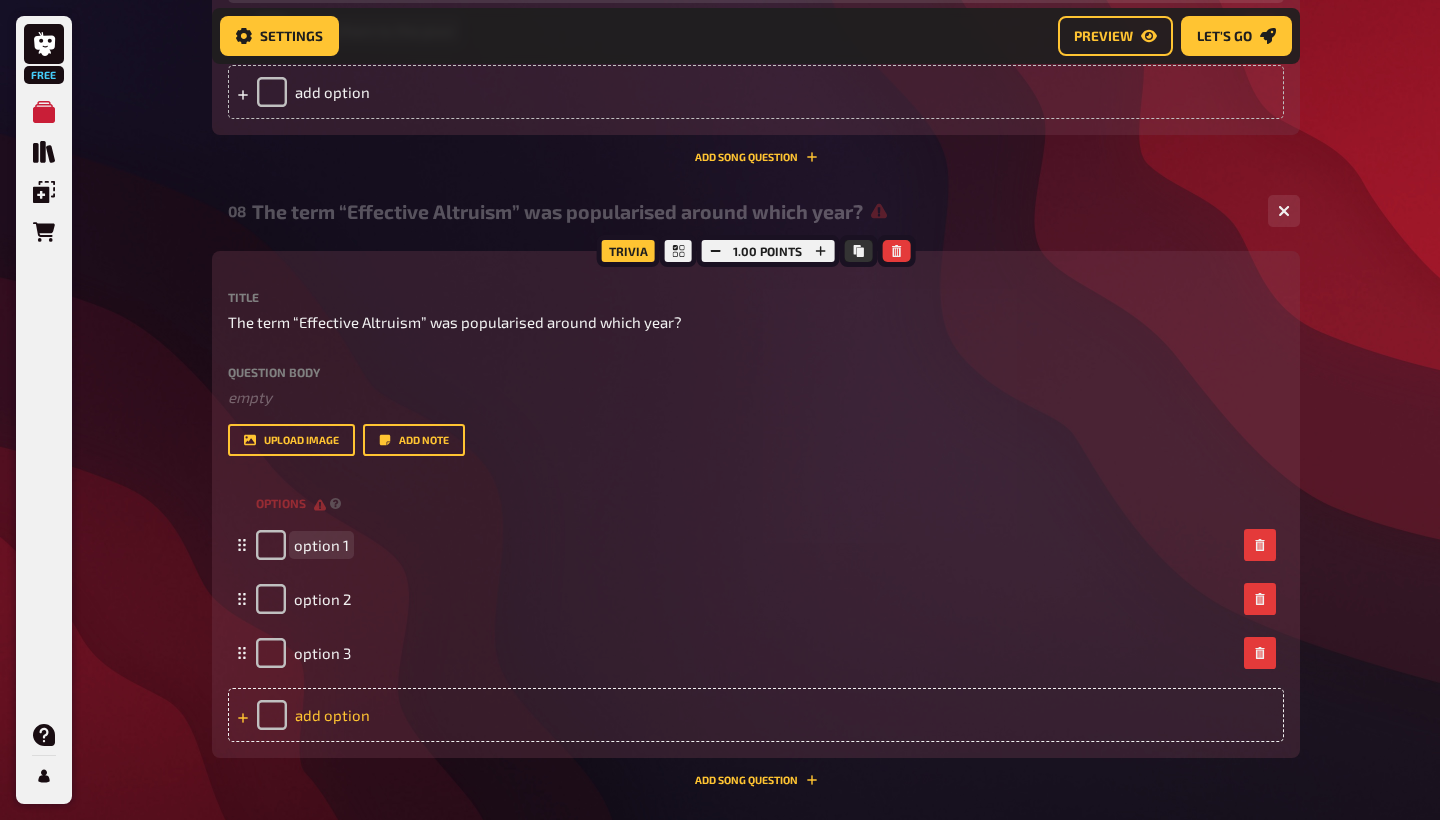 type 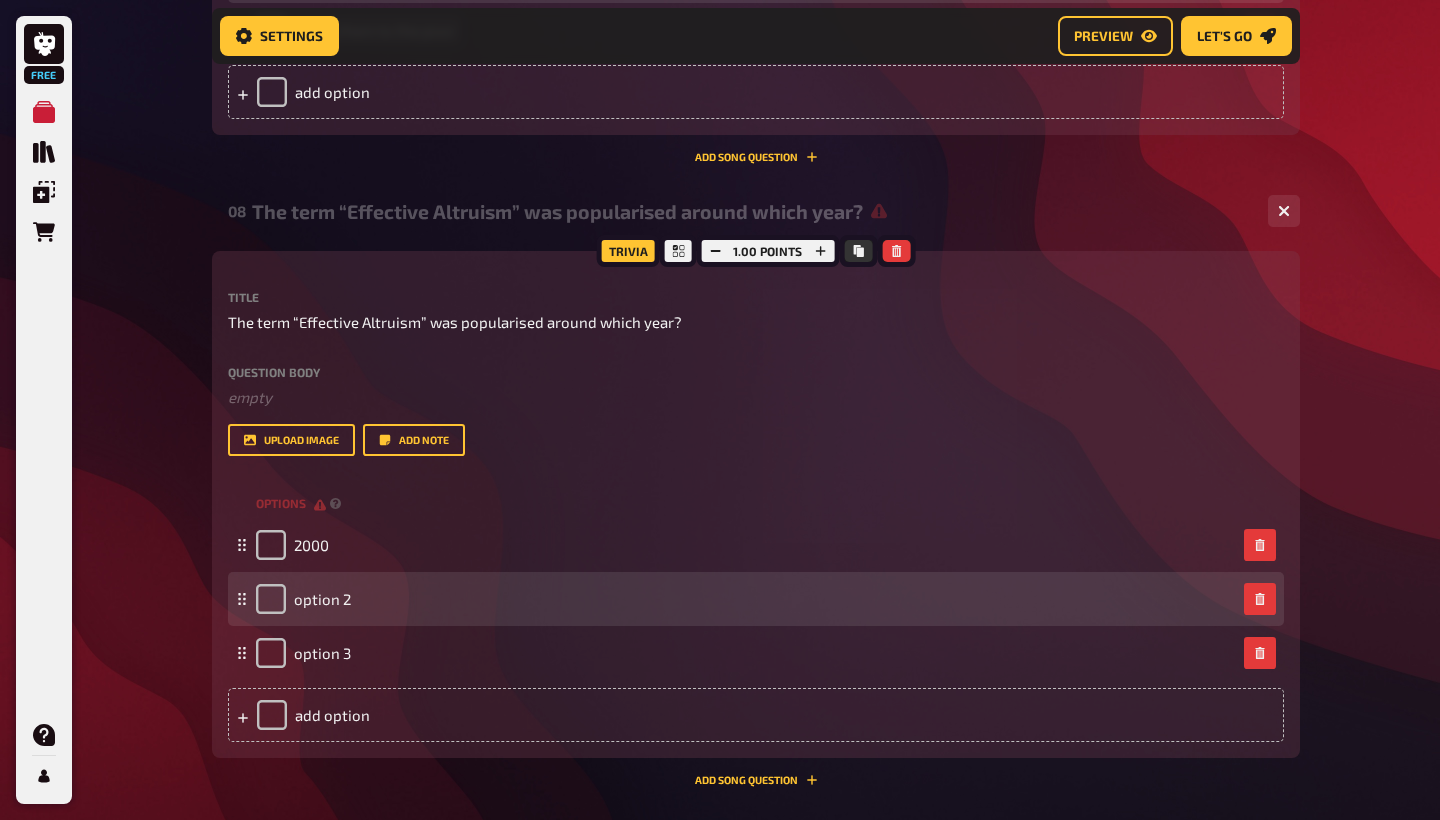 click on "option 2" at bounding box center [303, 599] 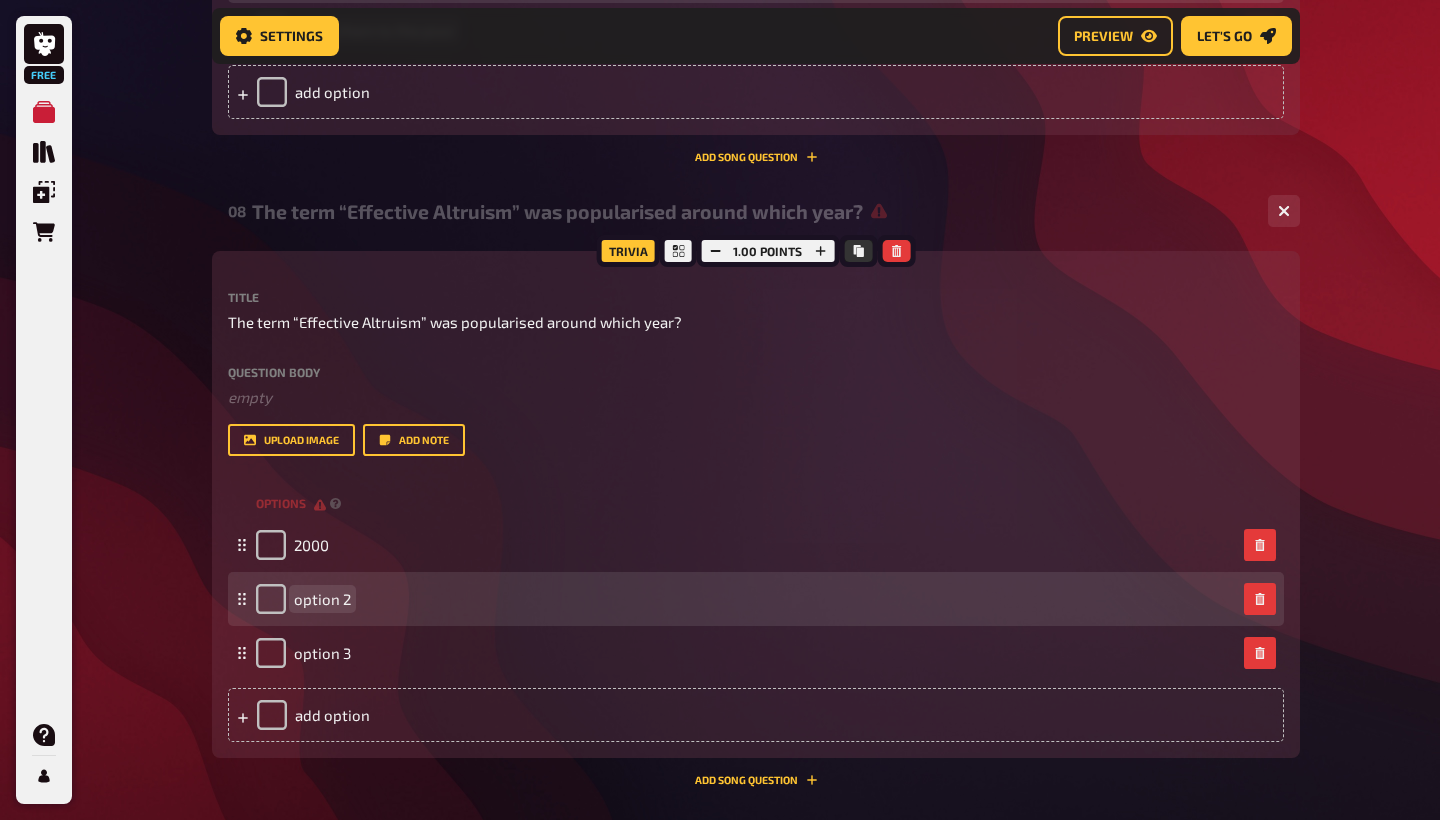 click on "option 2" at bounding box center (322, 599) 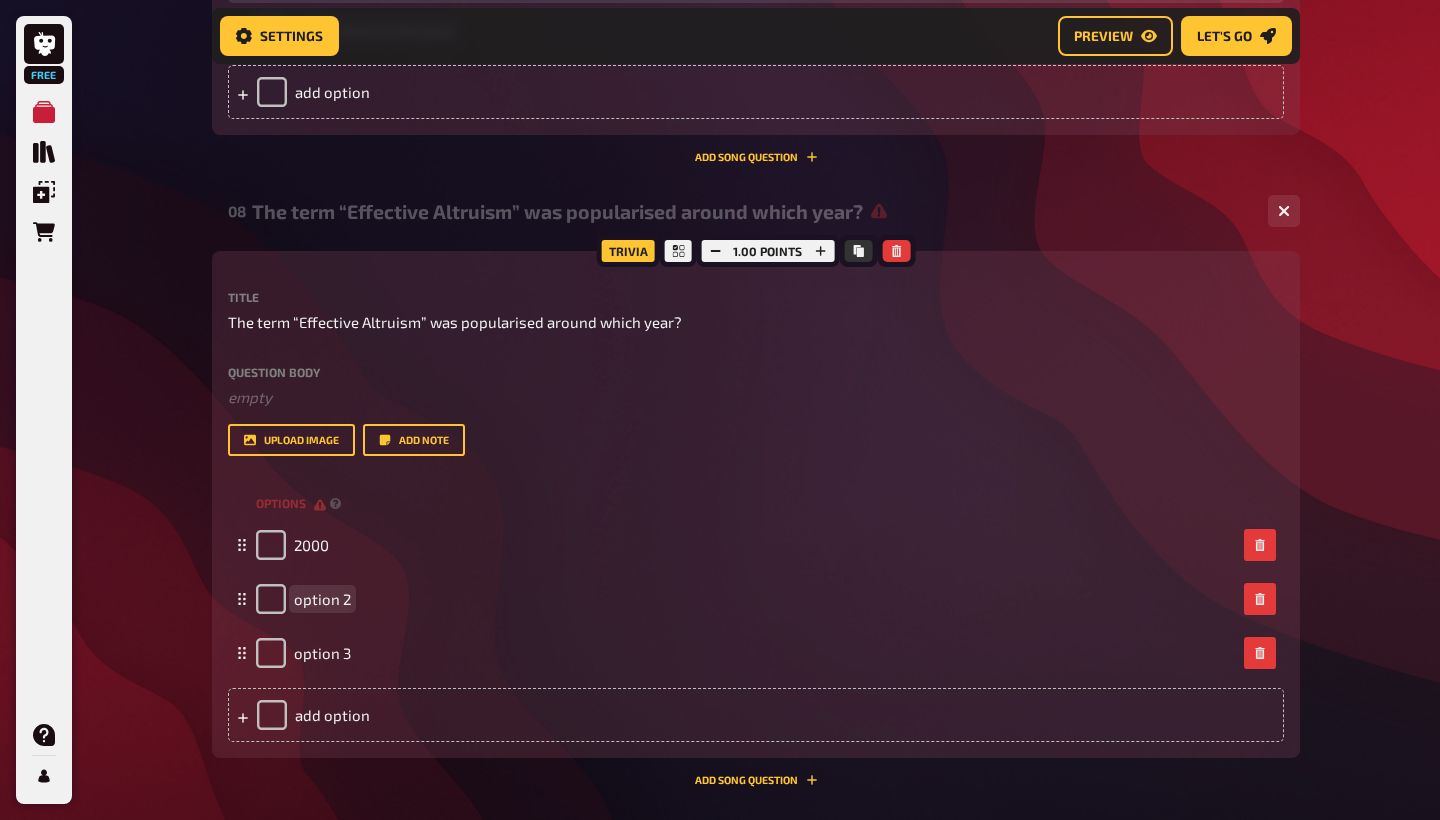 type 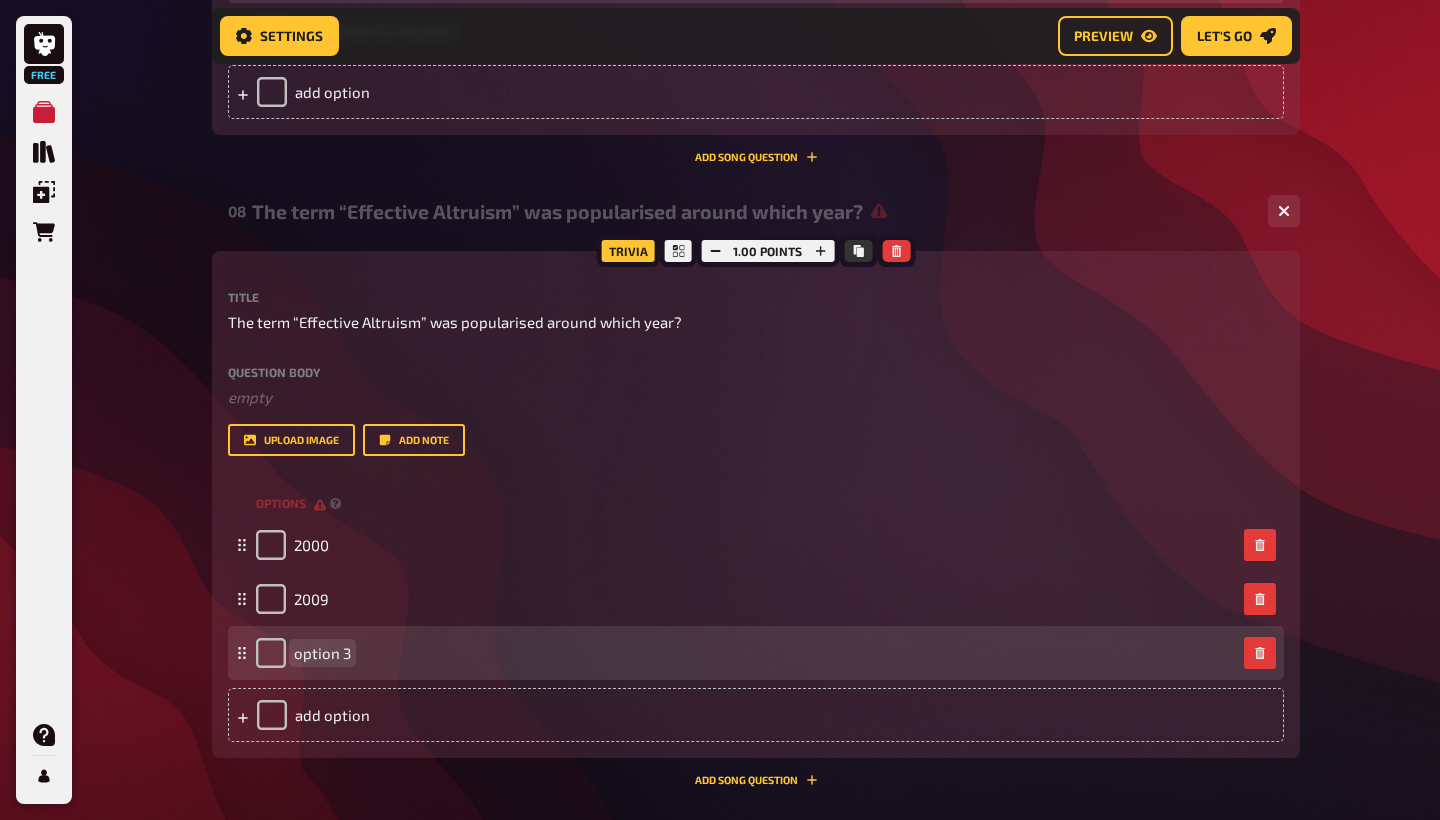 click on "option 3" at bounding box center [322, 653] 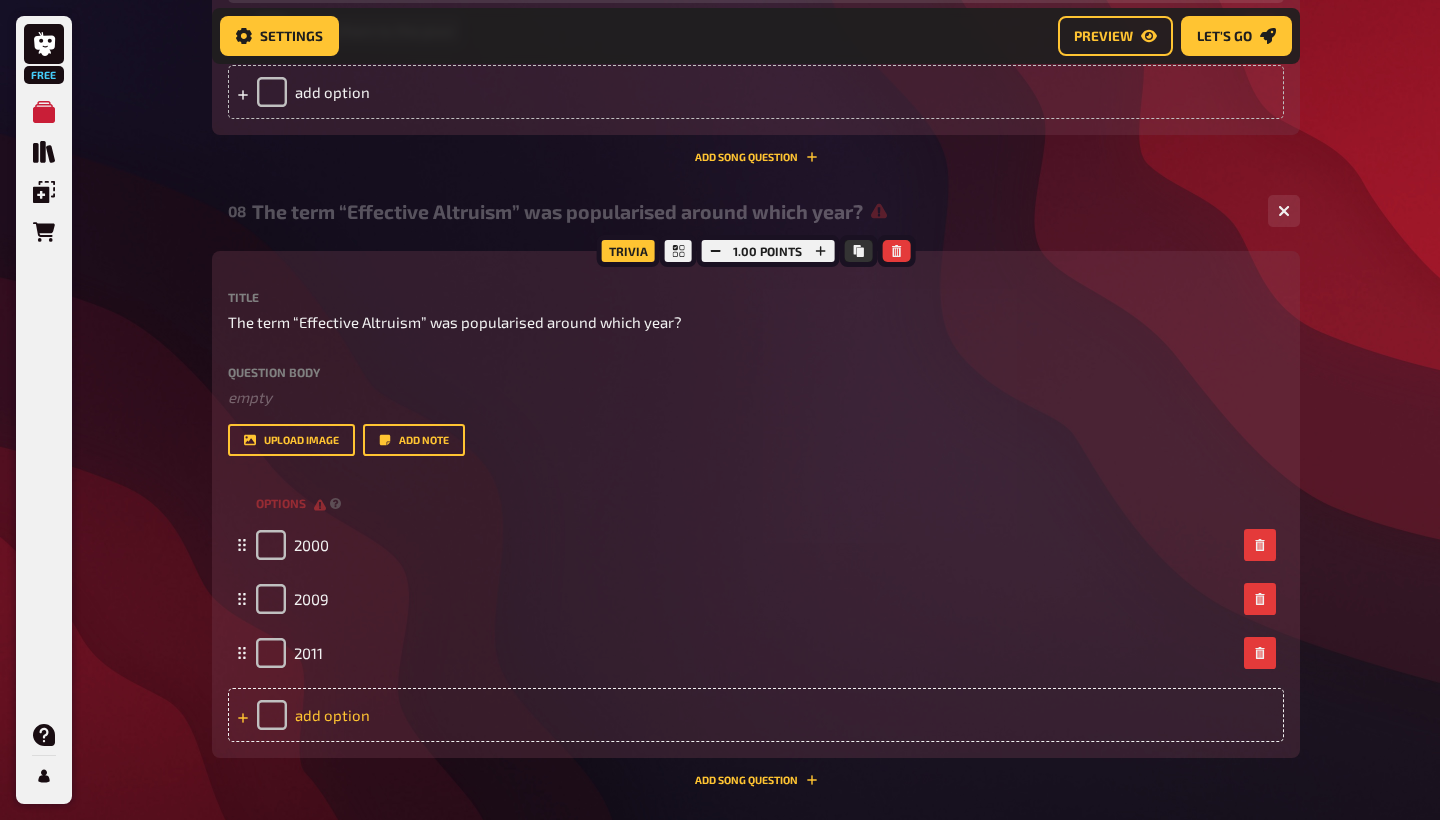 click on "add option" at bounding box center [756, 715] 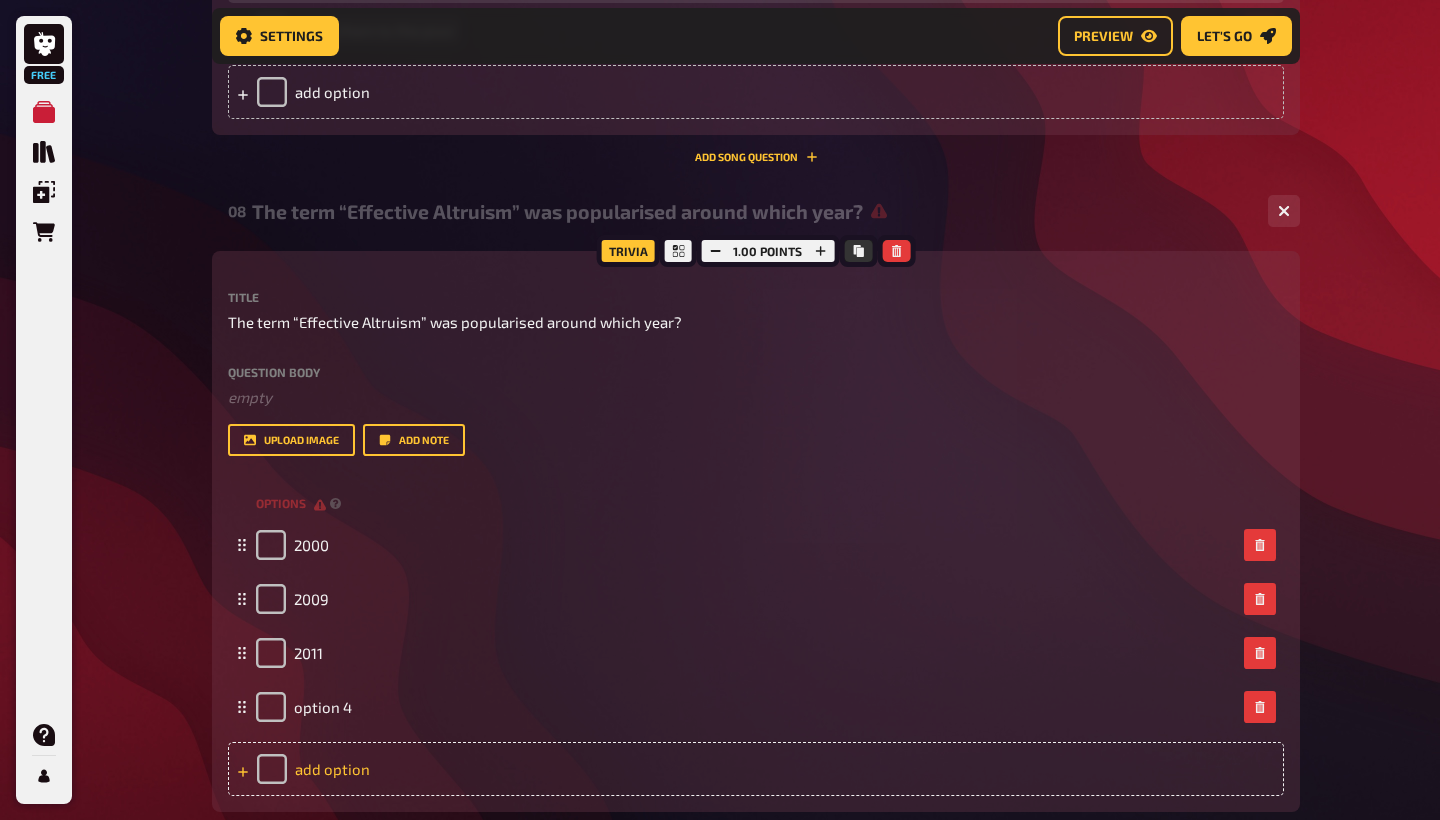 type 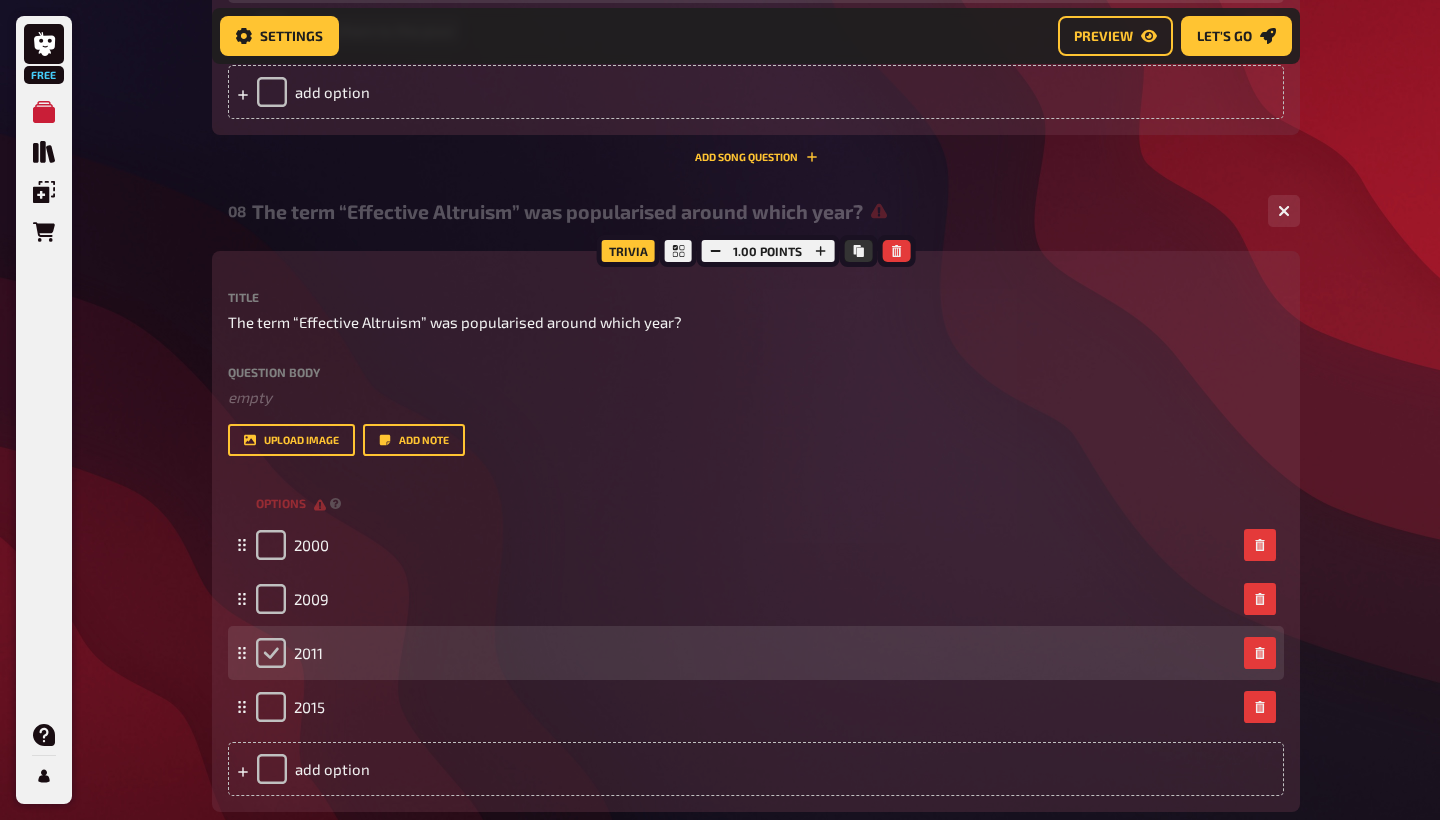 click at bounding box center (271, 653) 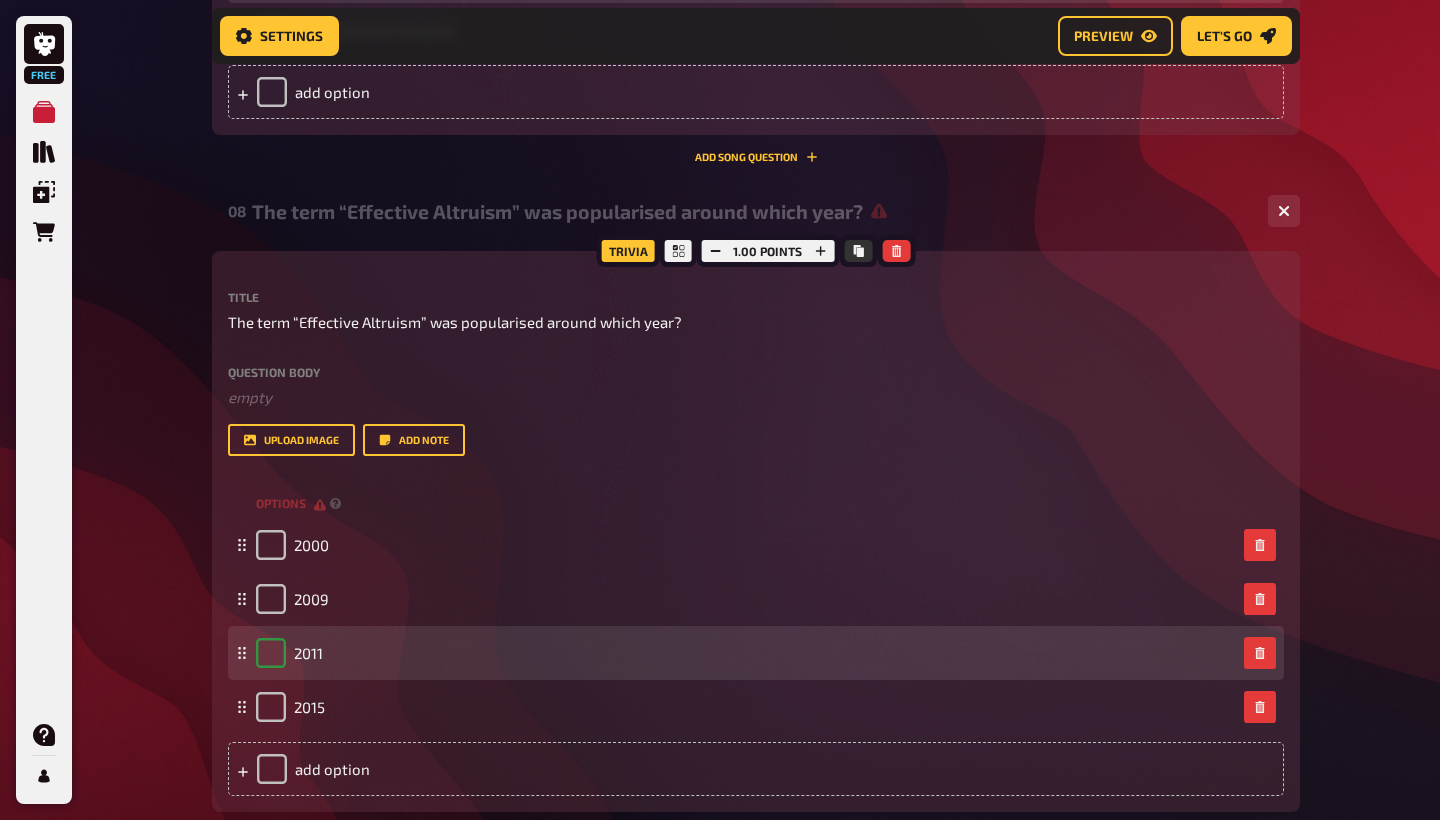 checkbox on "true" 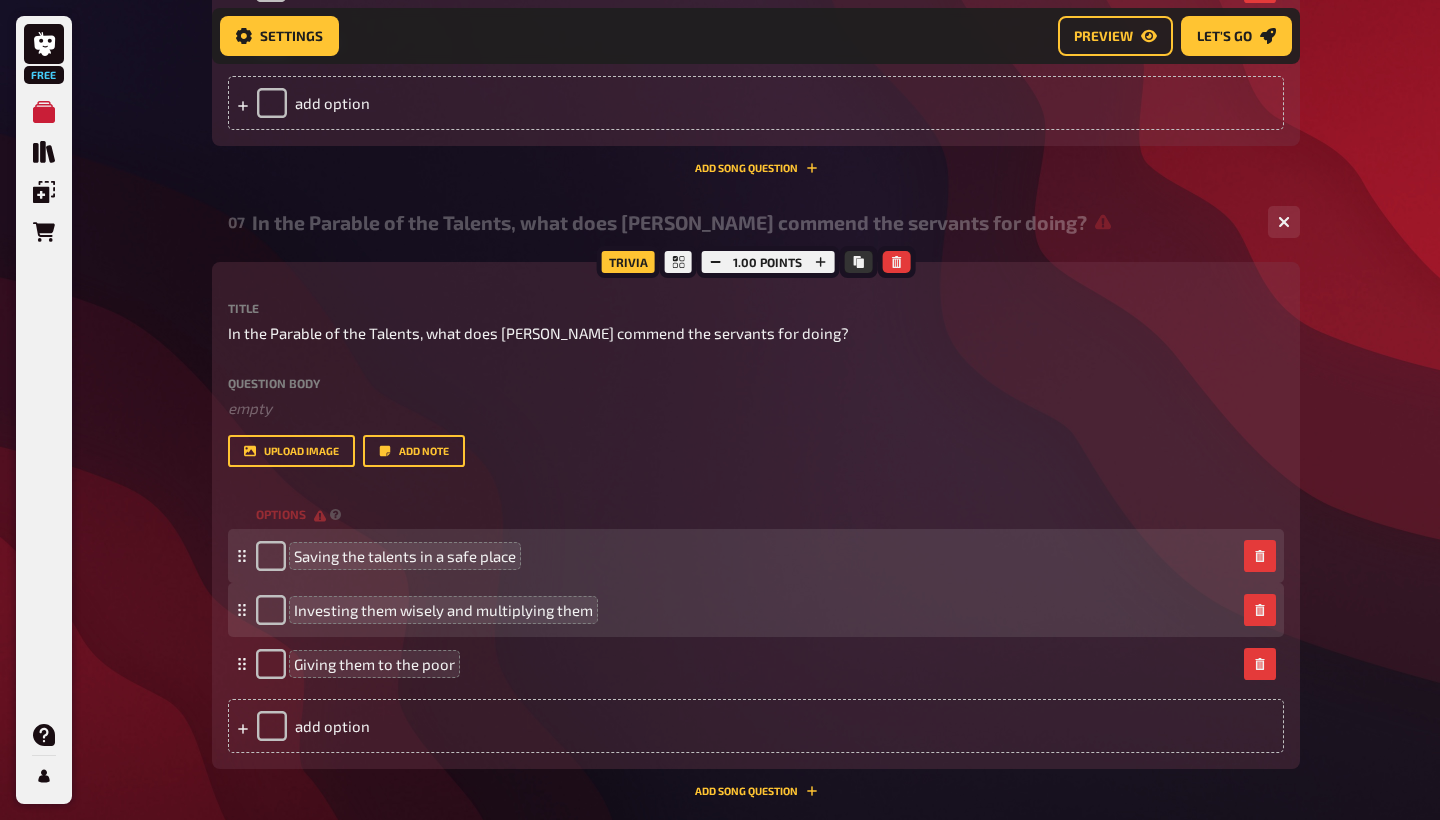 scroll, scrollTop: 3647, scrollLeft: 0, axis: vertical 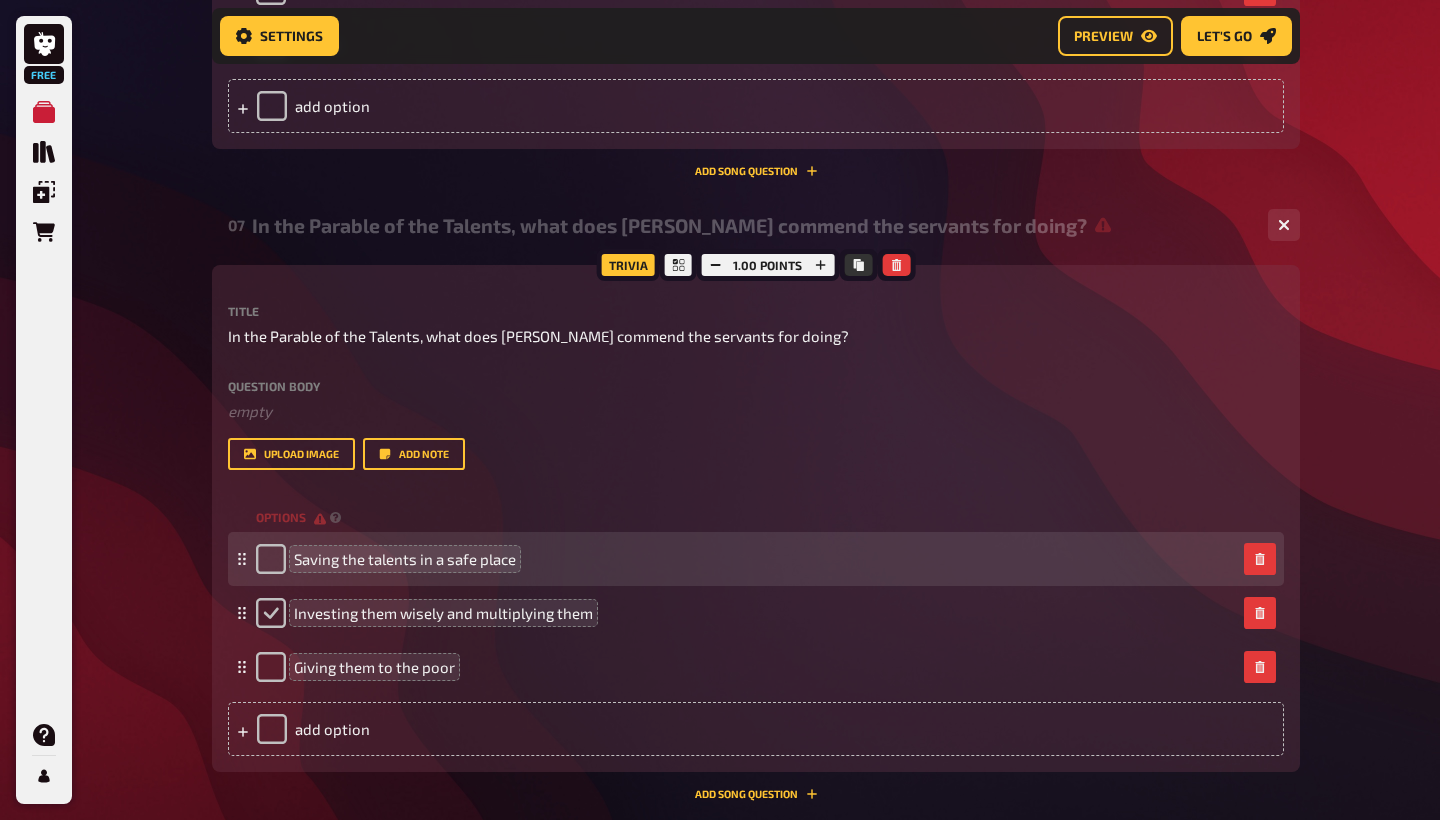 click at bounding box center [271, 613] 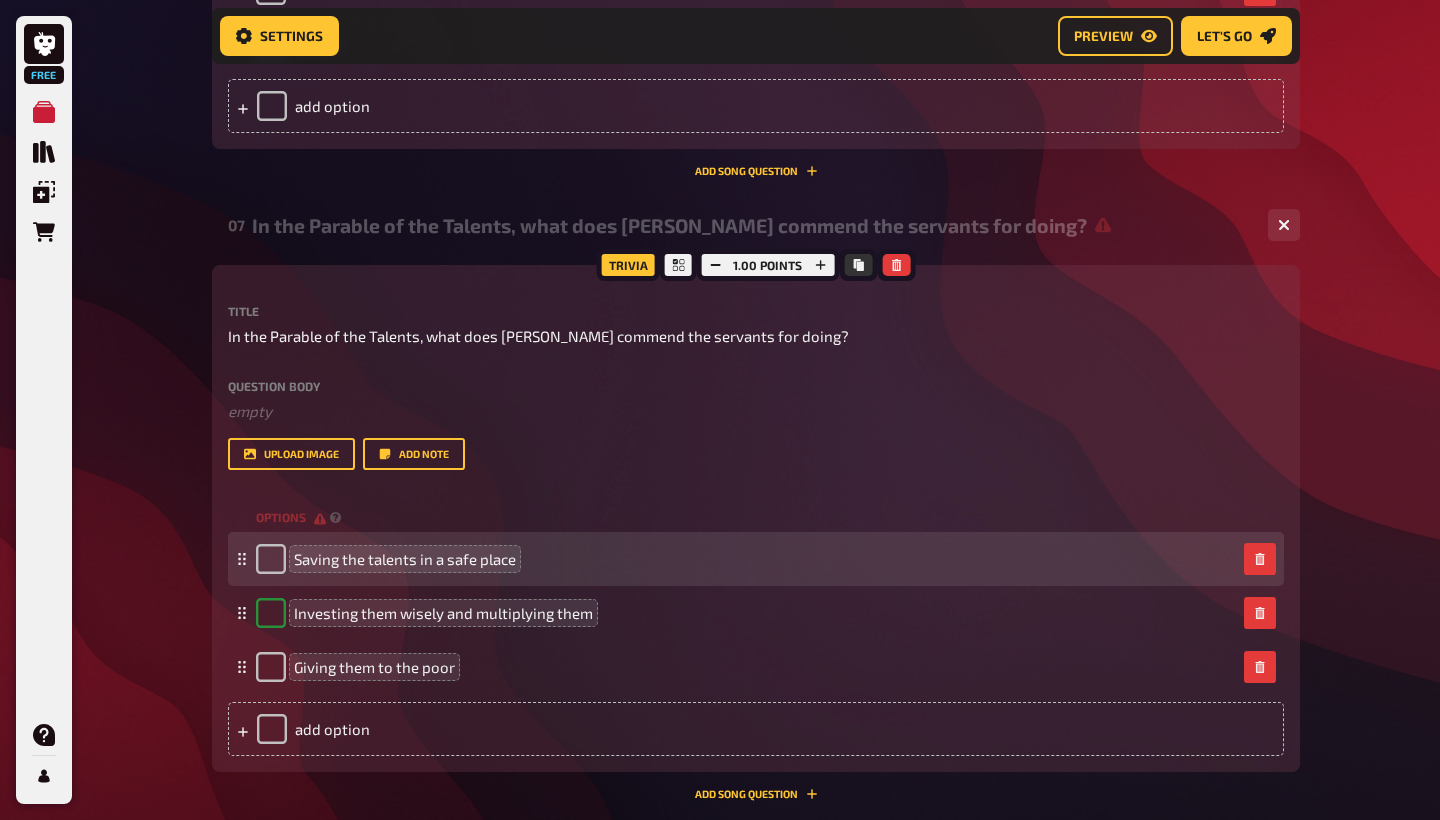 checkbox on "true" 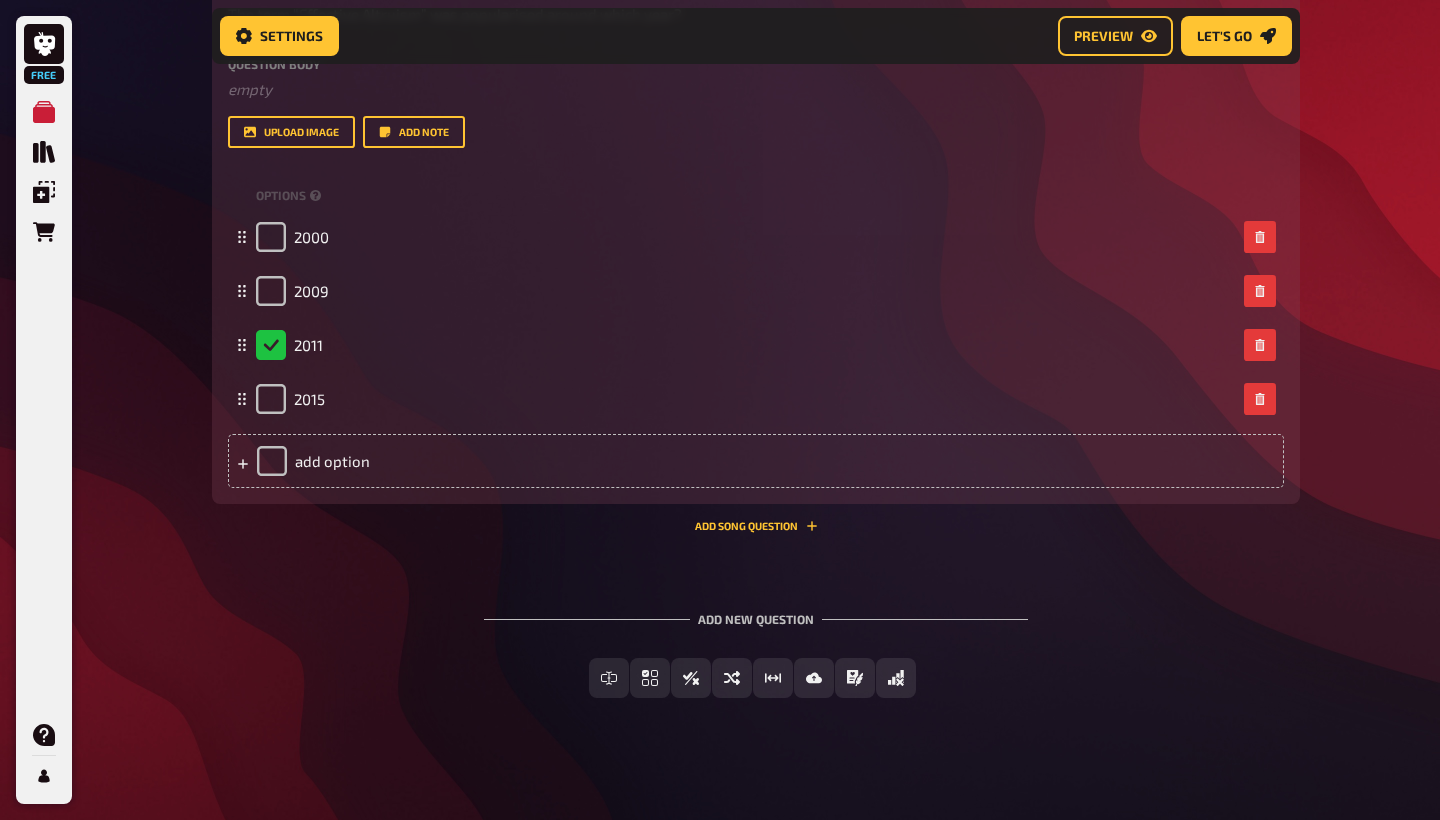 scroll, scrollTop: 4591, scrollLeft: 0, axis: vertical 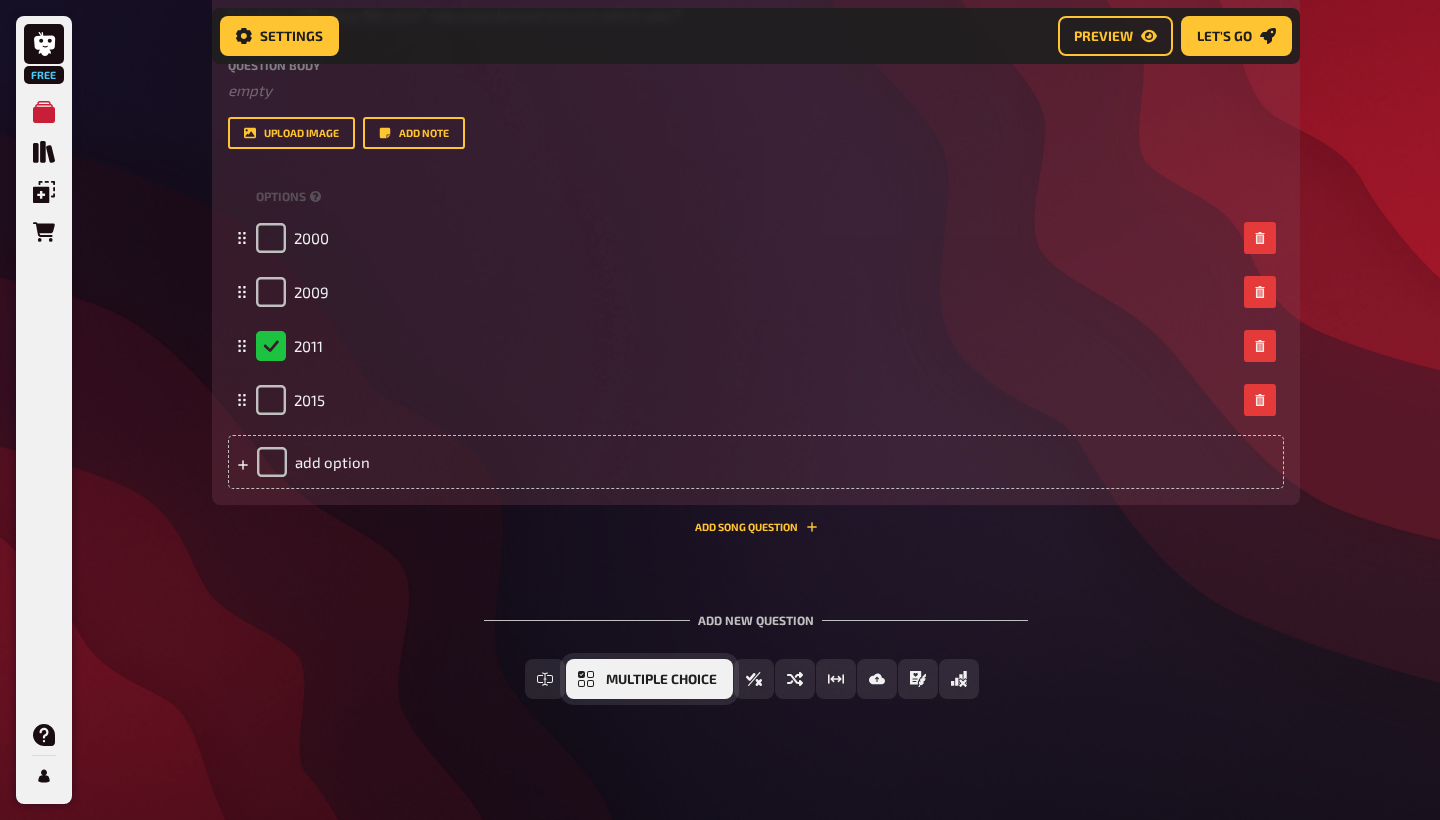 click 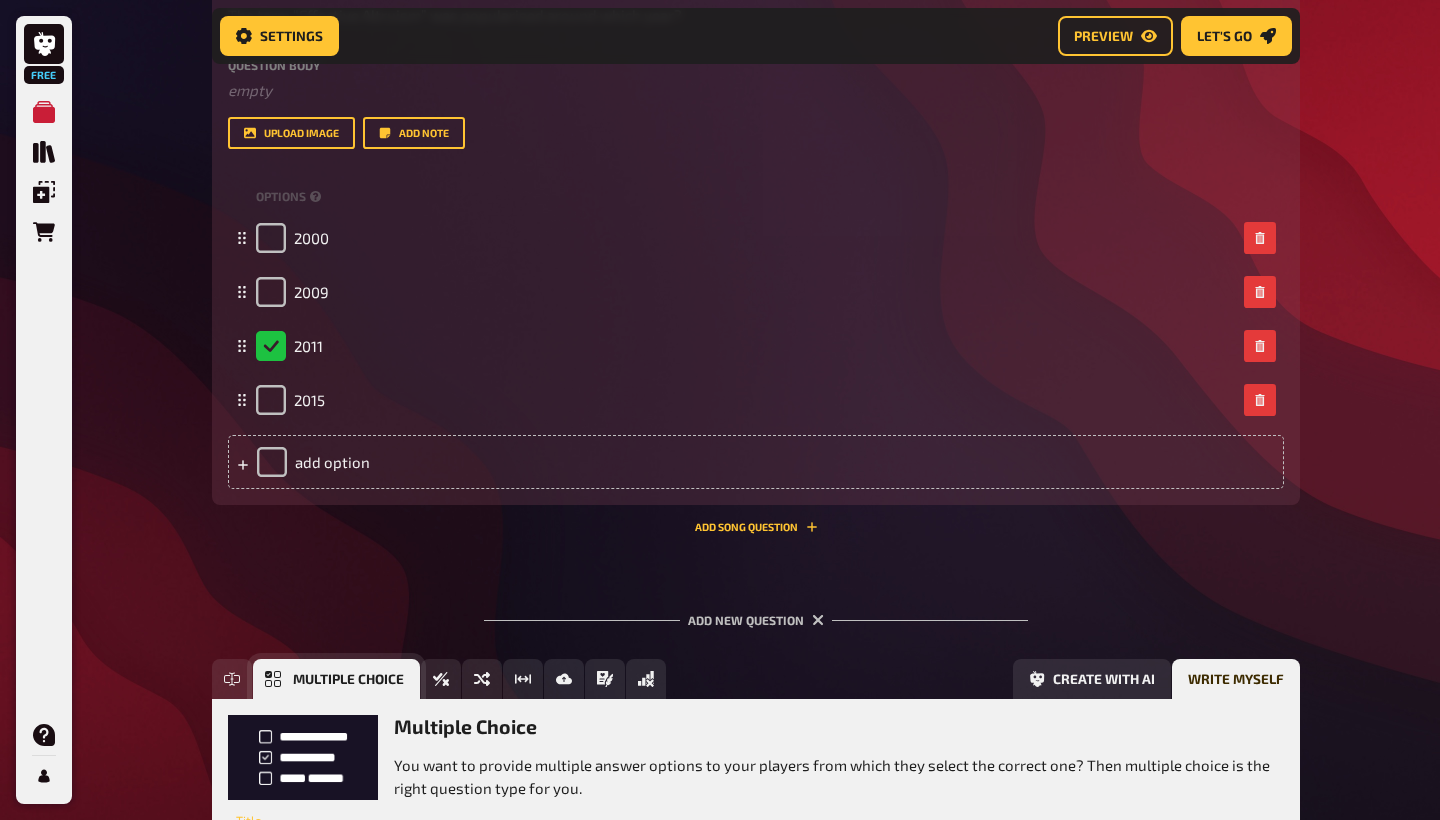 scroll, scrollTop: 4775, scrollLeft: 0, axis: vertical 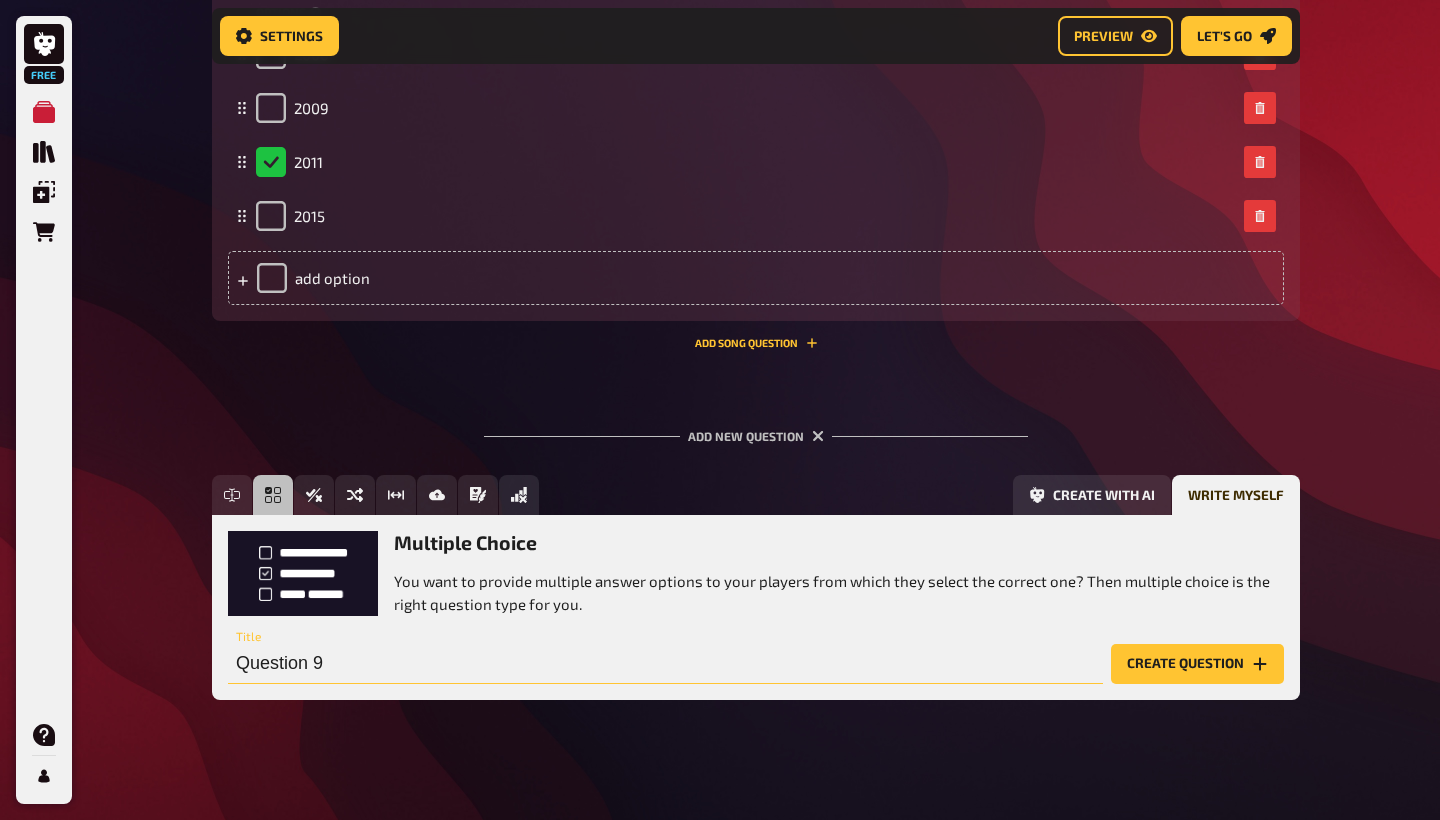 drag, startPoint x: 418, startPoint y: 640, endPoint x: 189, endPoint y: 645, distance: 229.05458 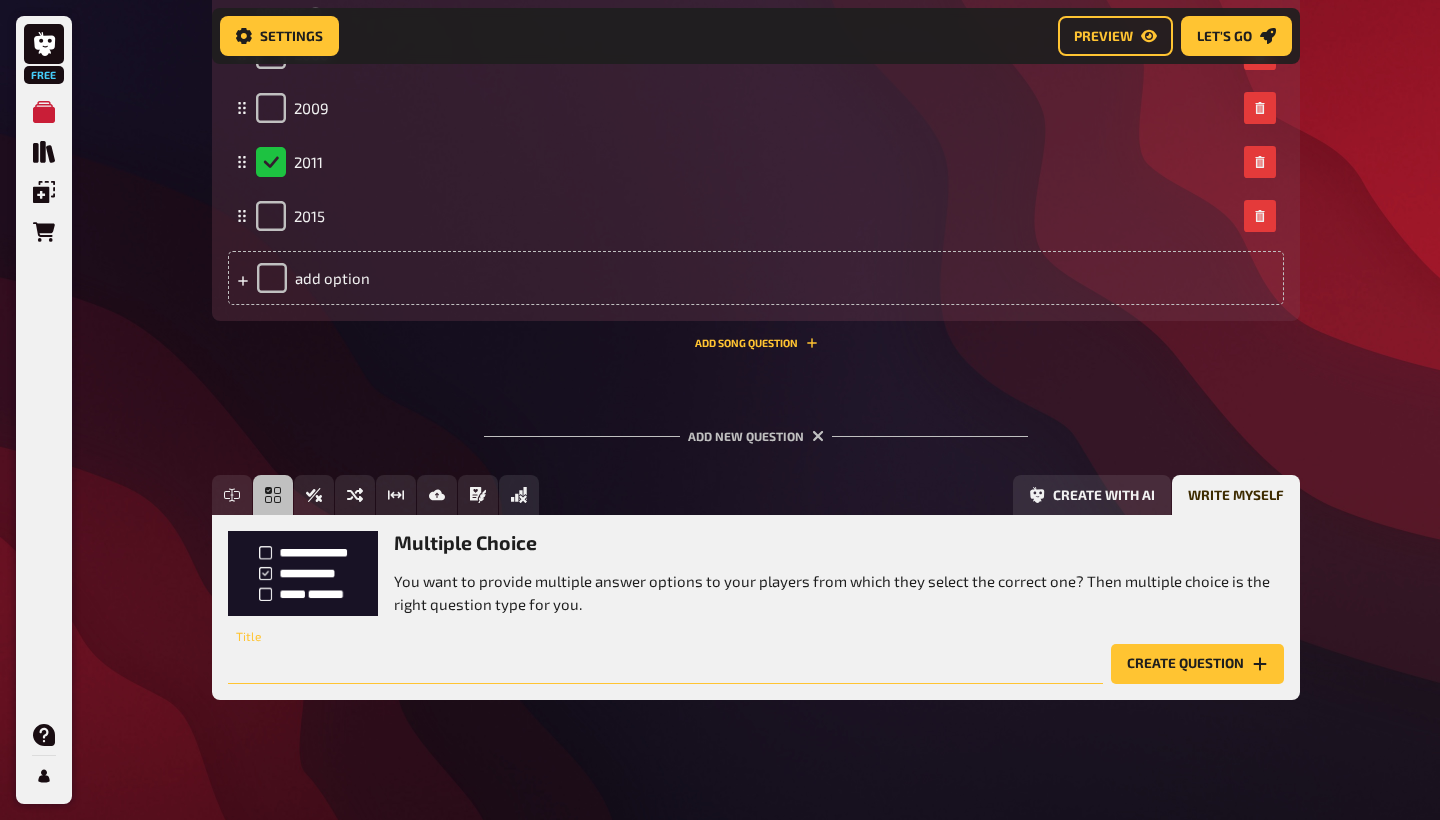paste on "According to [DEMOGRAPHIC_DATA][PERSON_NAME] 6, what is the warning to the rich?" 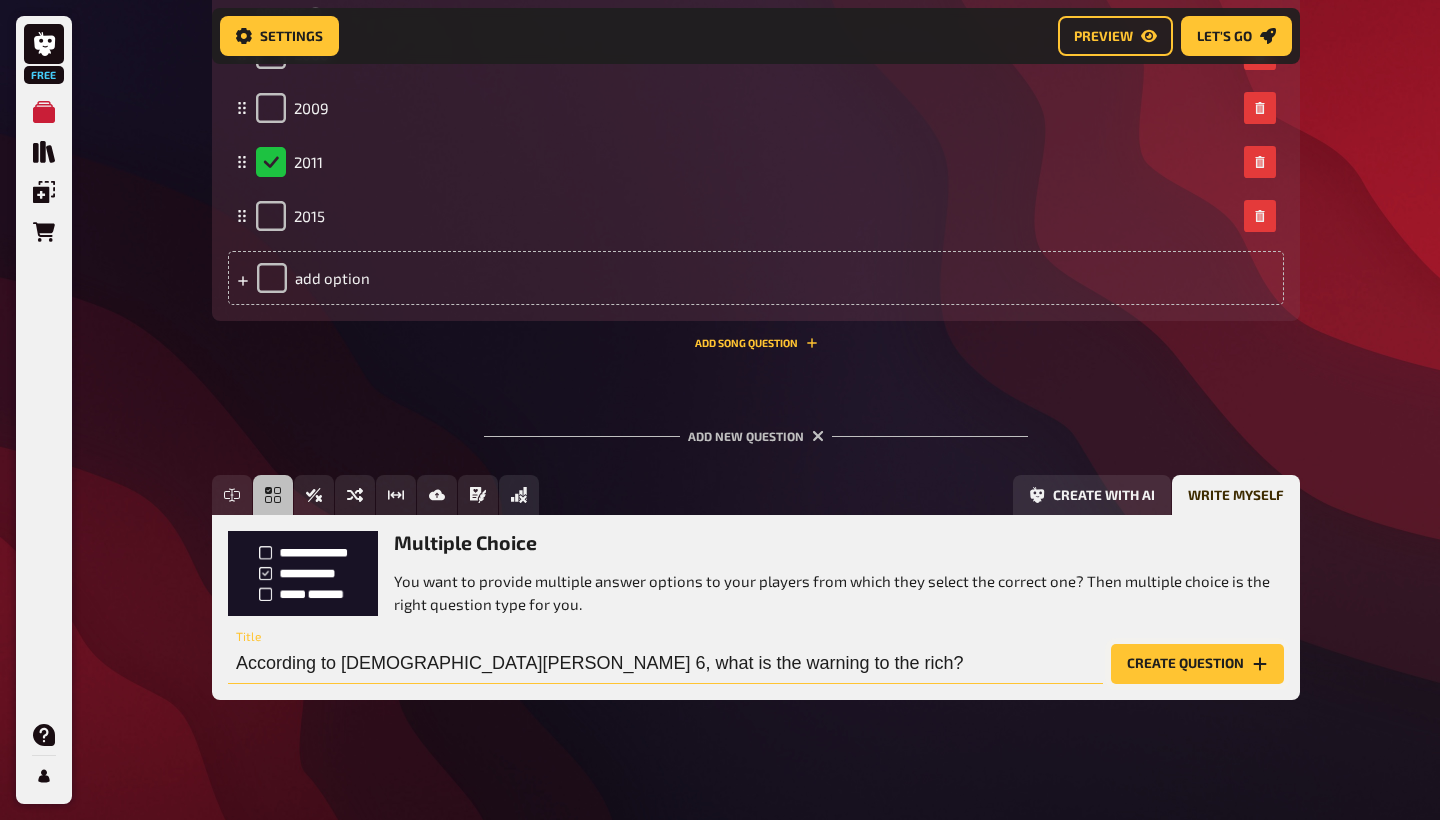 type on "According to [DEMOGRAPHIC_DATA][PERSON_NAME] 6, what is the warning to the rich?" 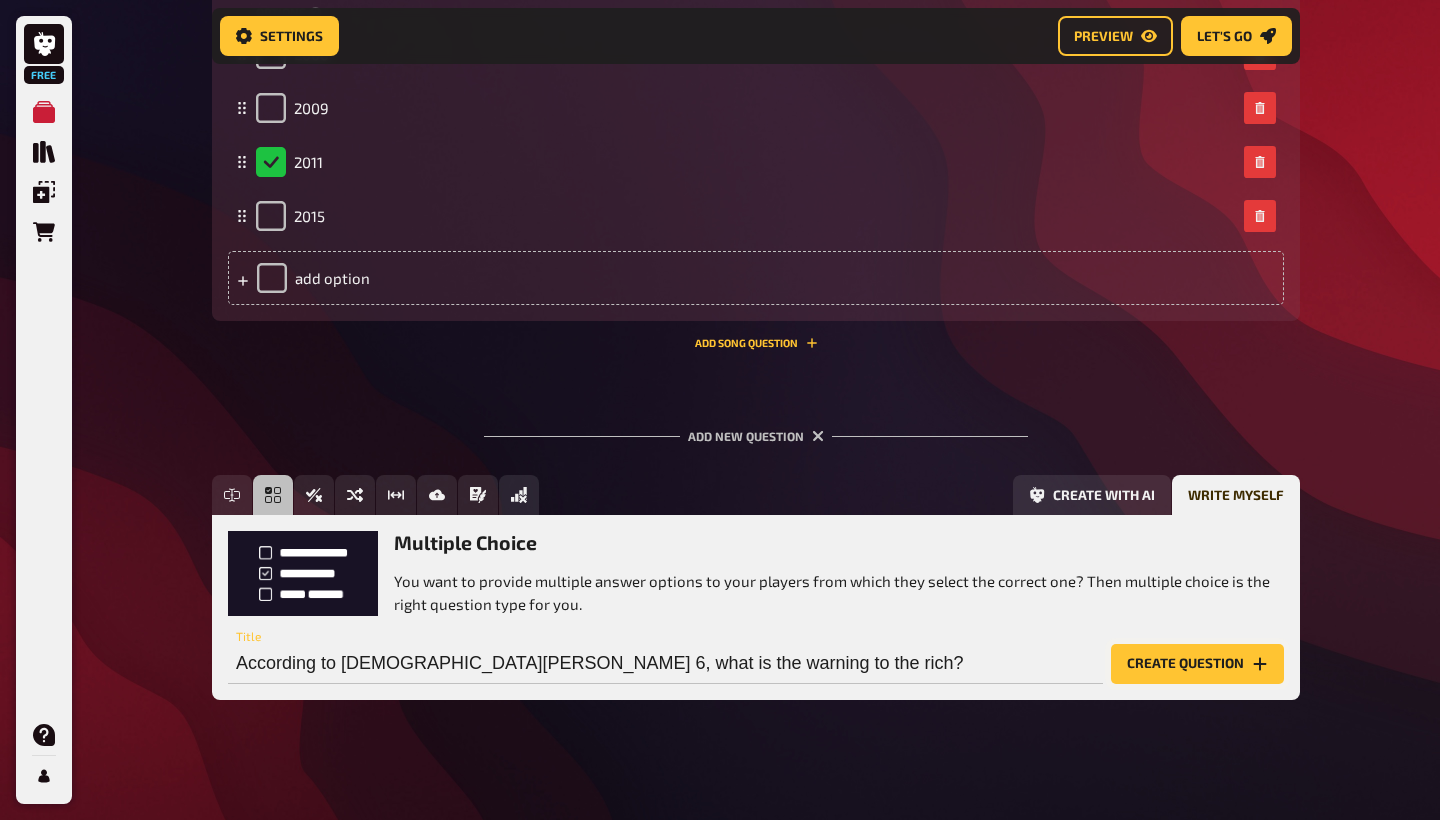 click on "Create question" at bounding box center [1197, 664] 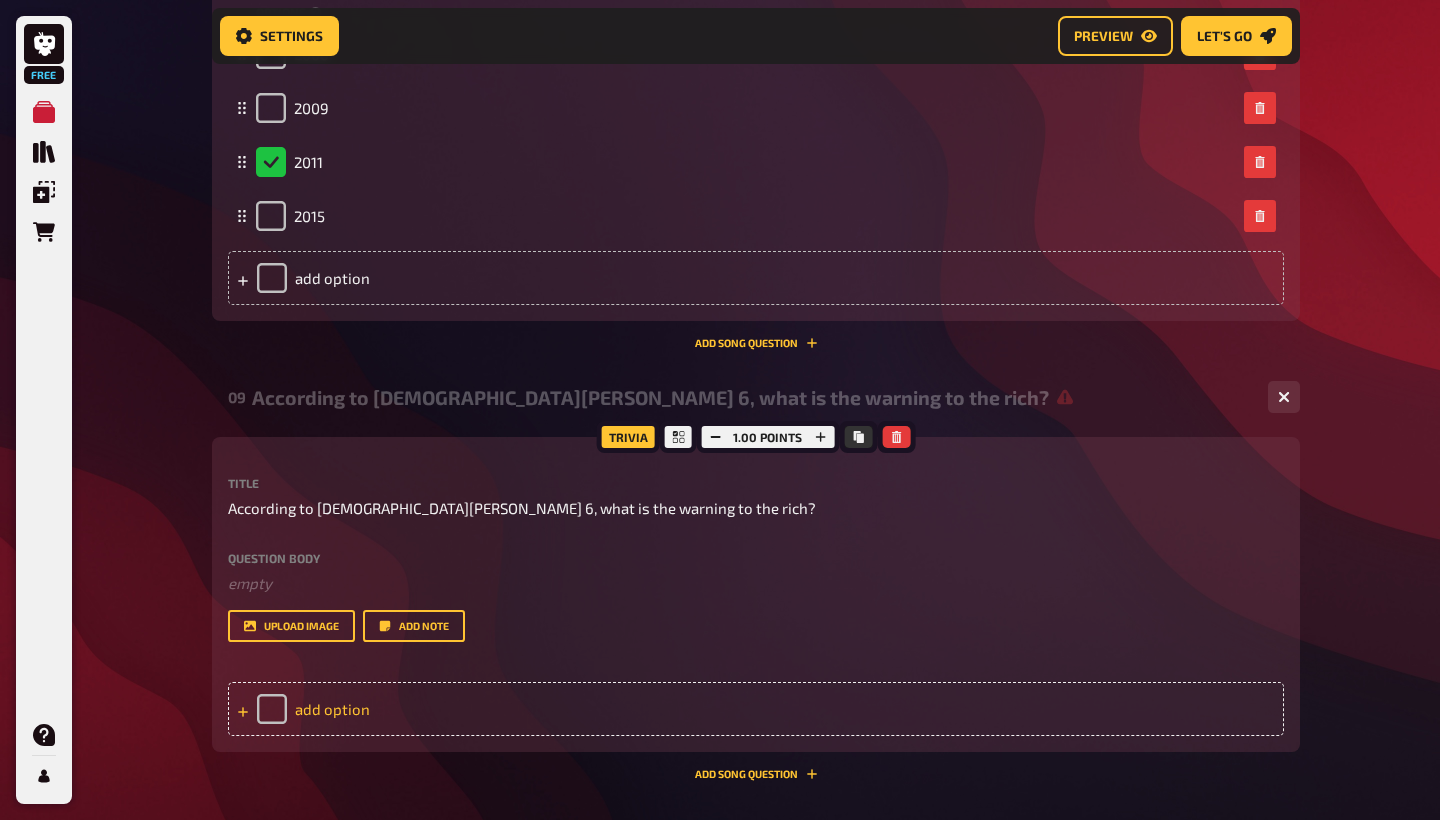click on "add option" at bounding box center (756, 709) 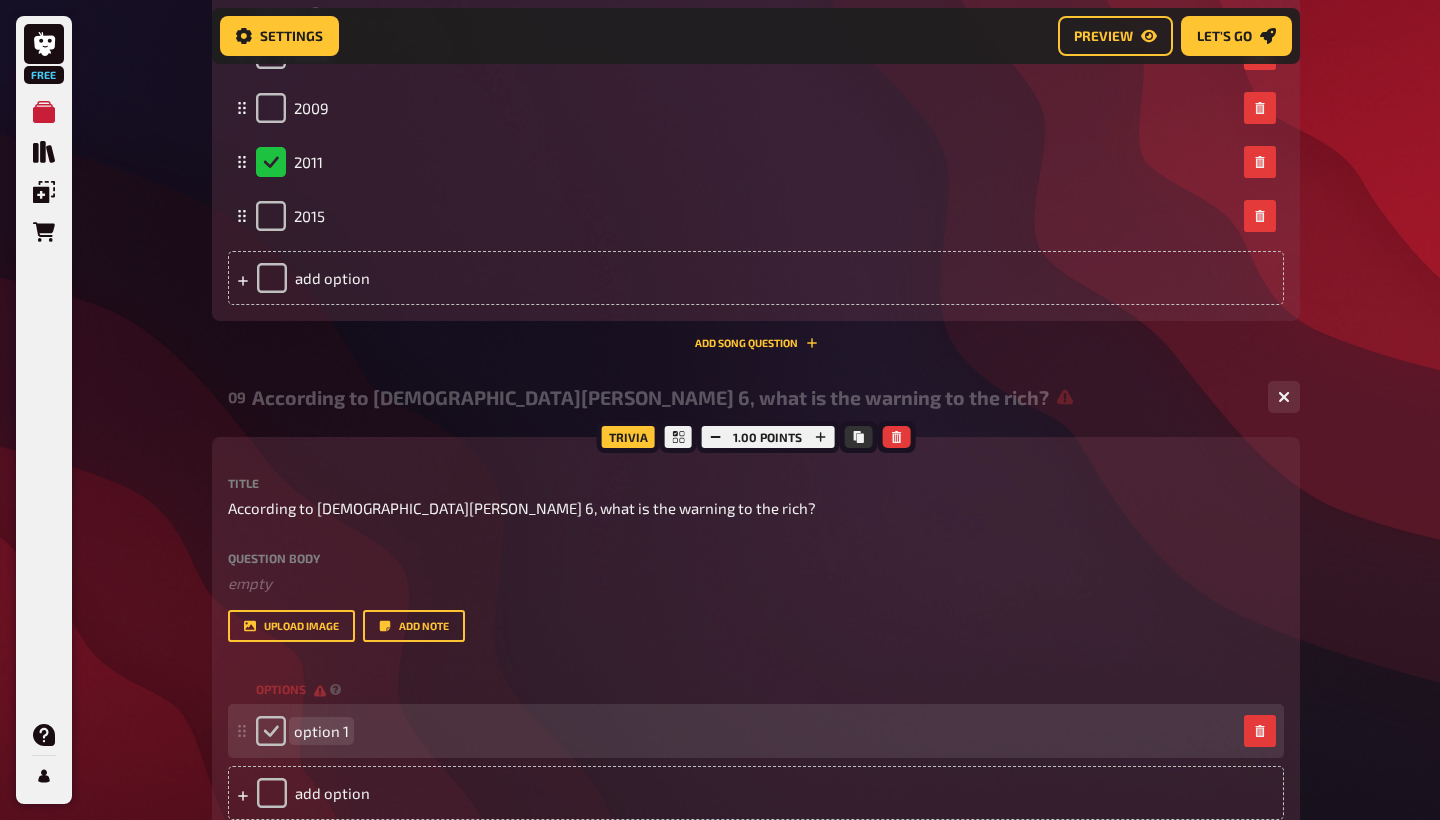 type 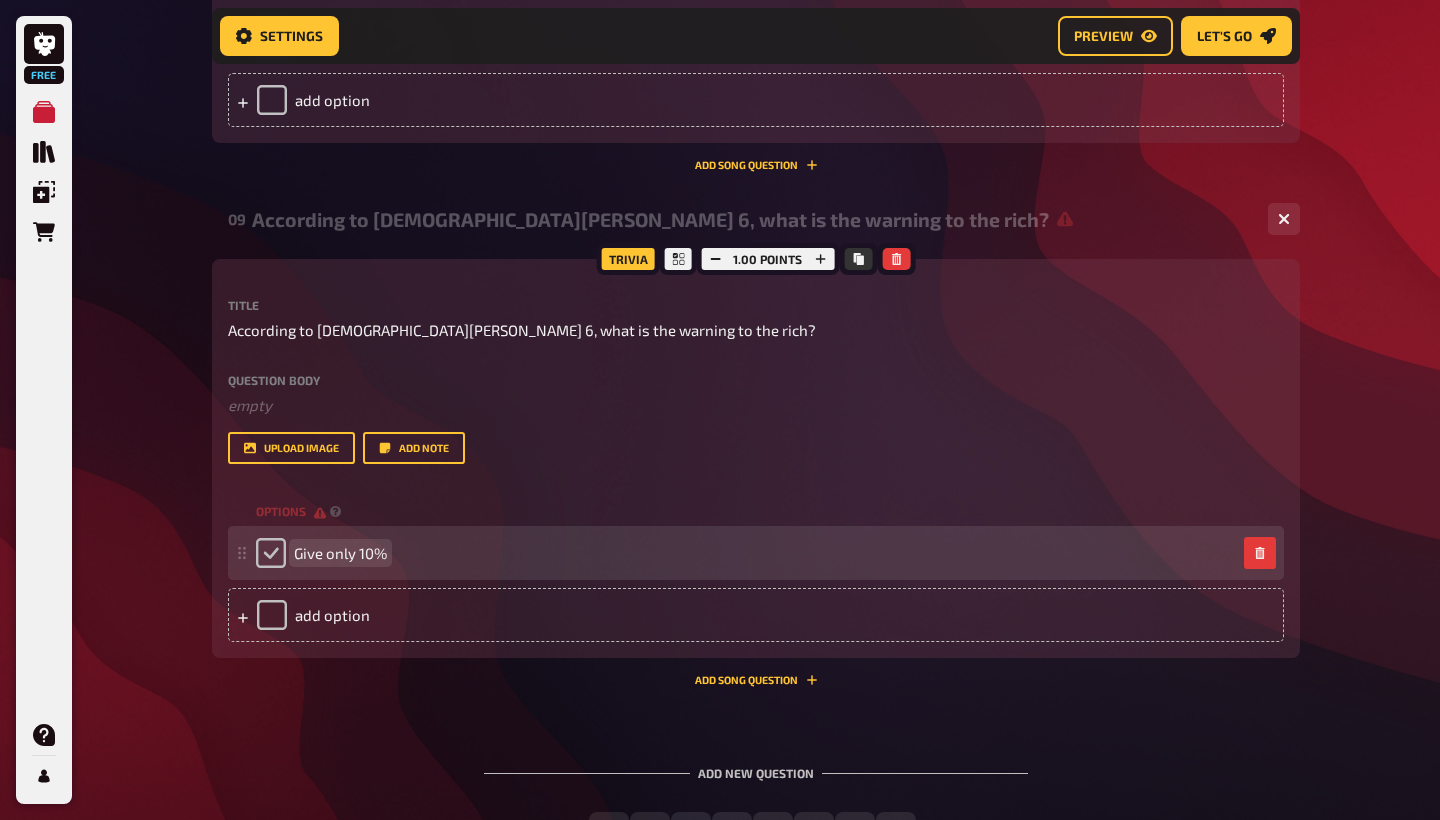 scroll, scrollTop: 4969, scrollLeft: 0, axis: vertical 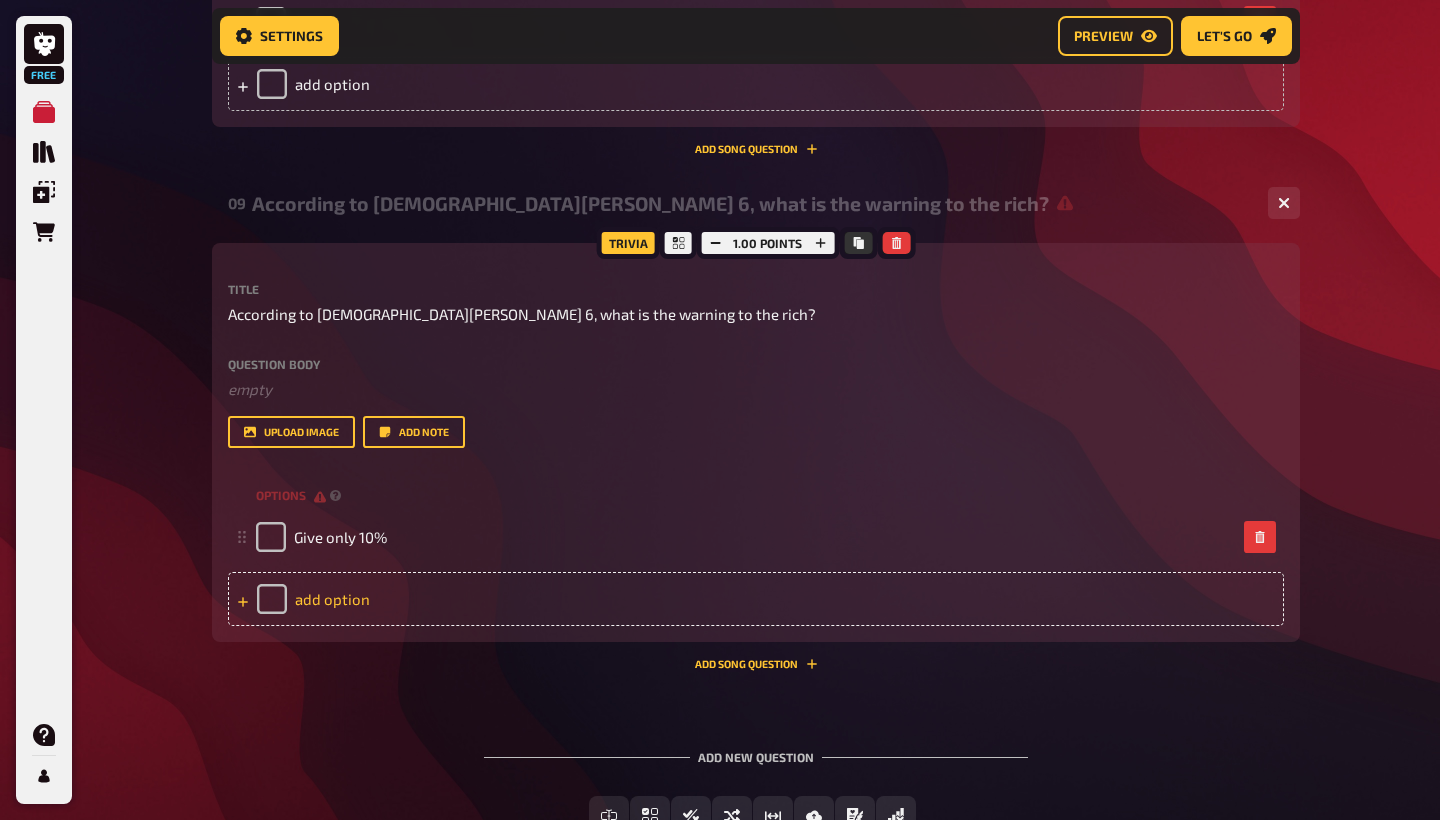 click on "add option" at bounding box center (756, 599) 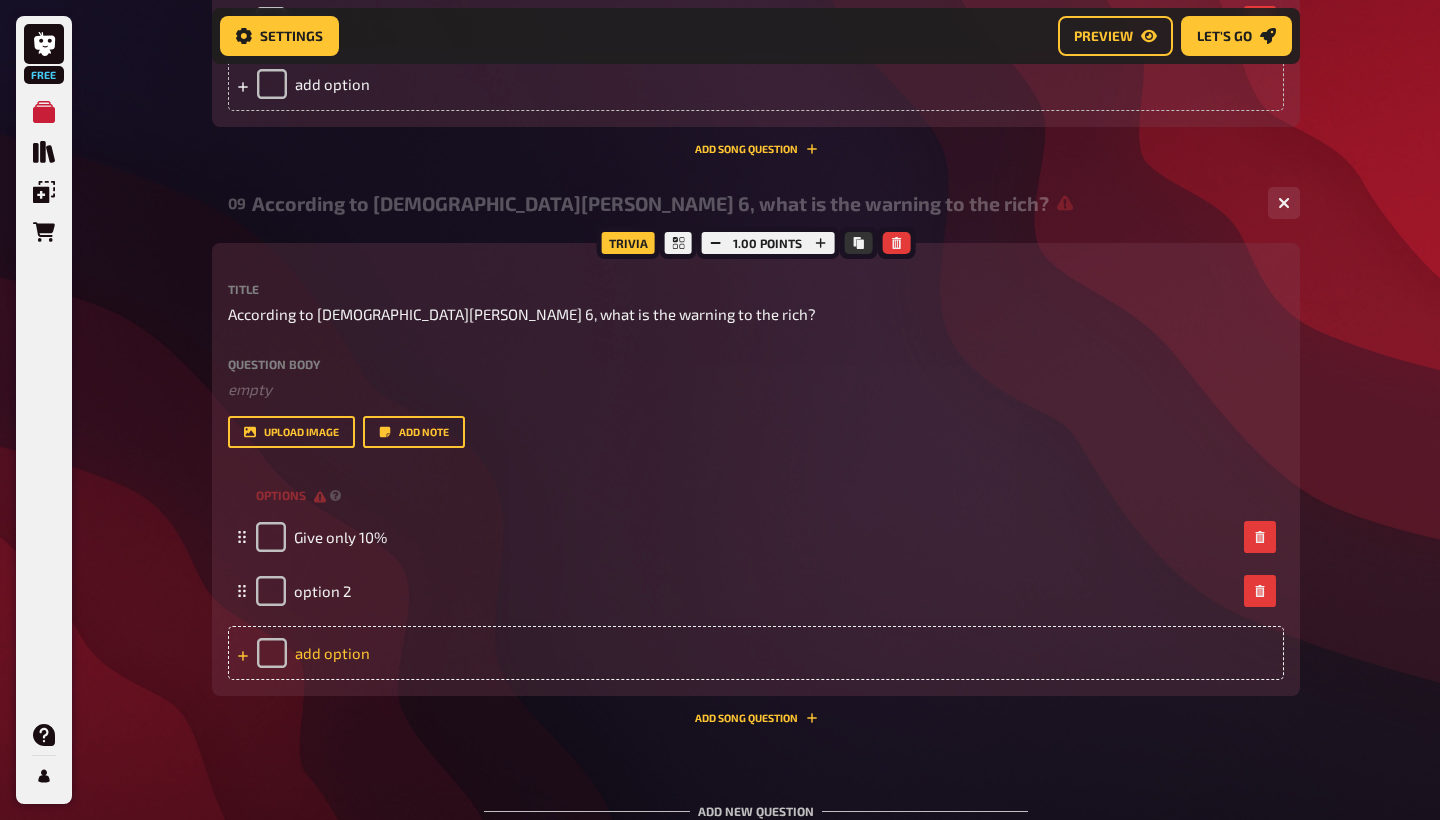 type 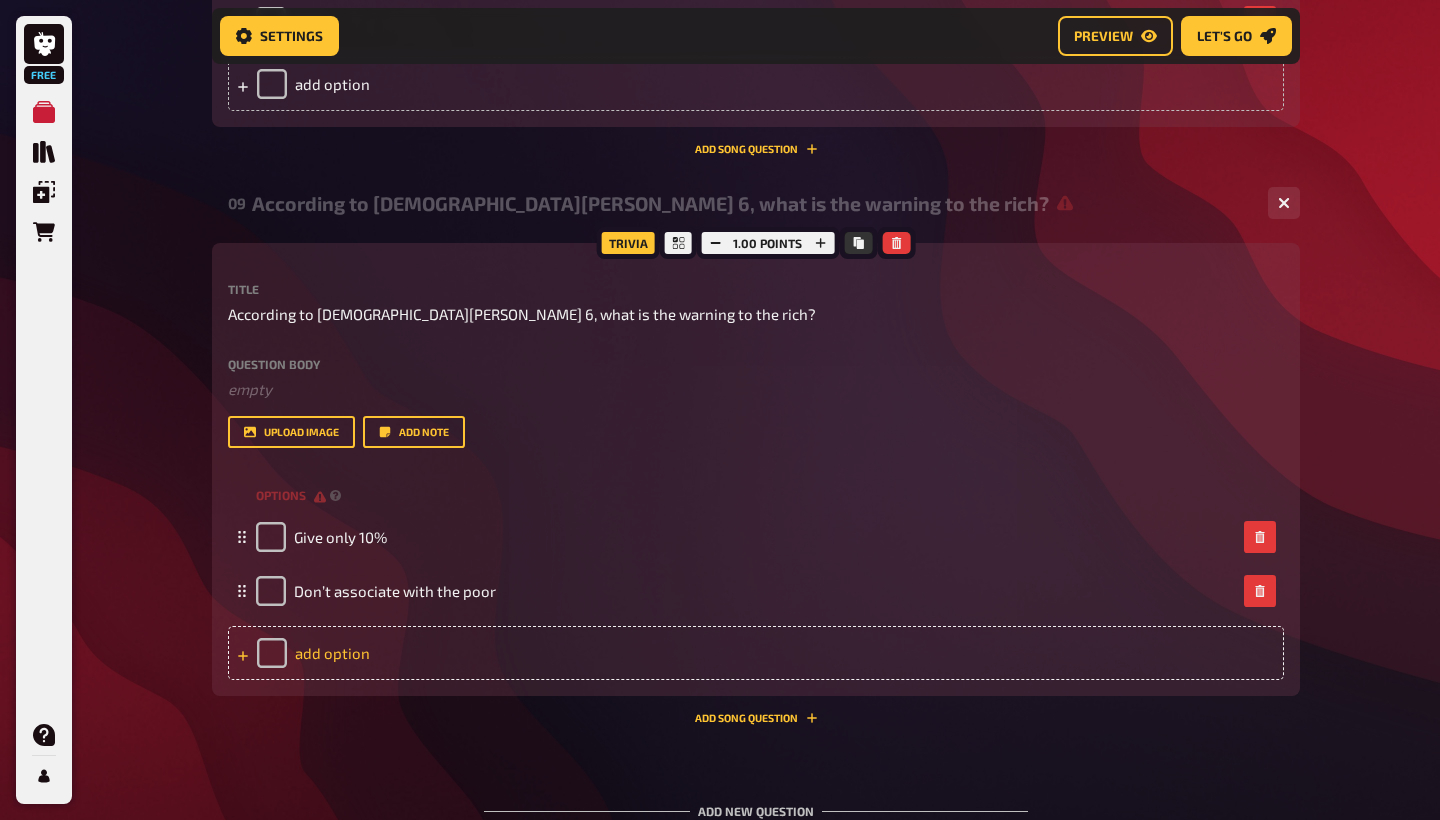 click on "add option" at bounding box center (756, 653) 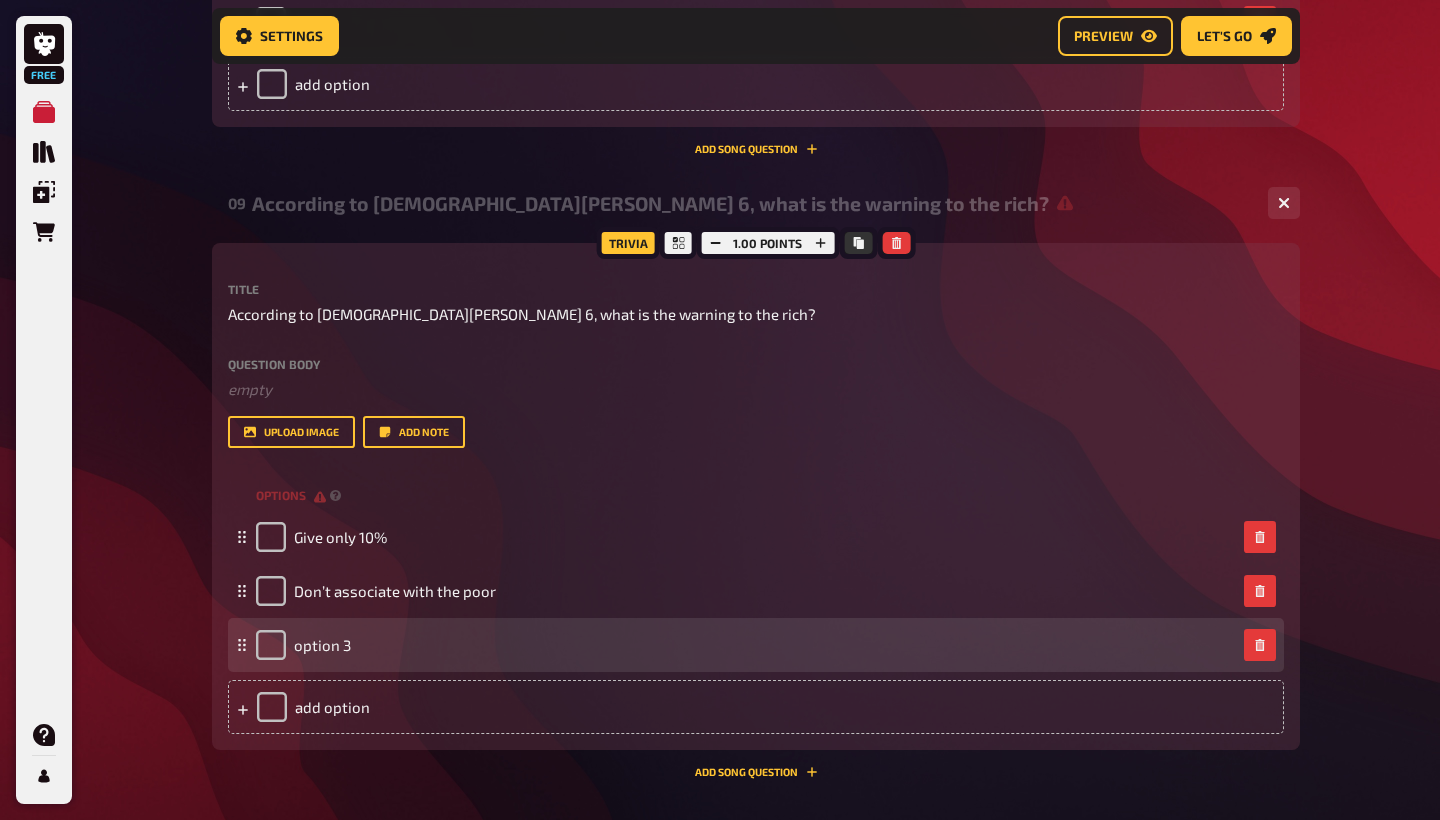 type 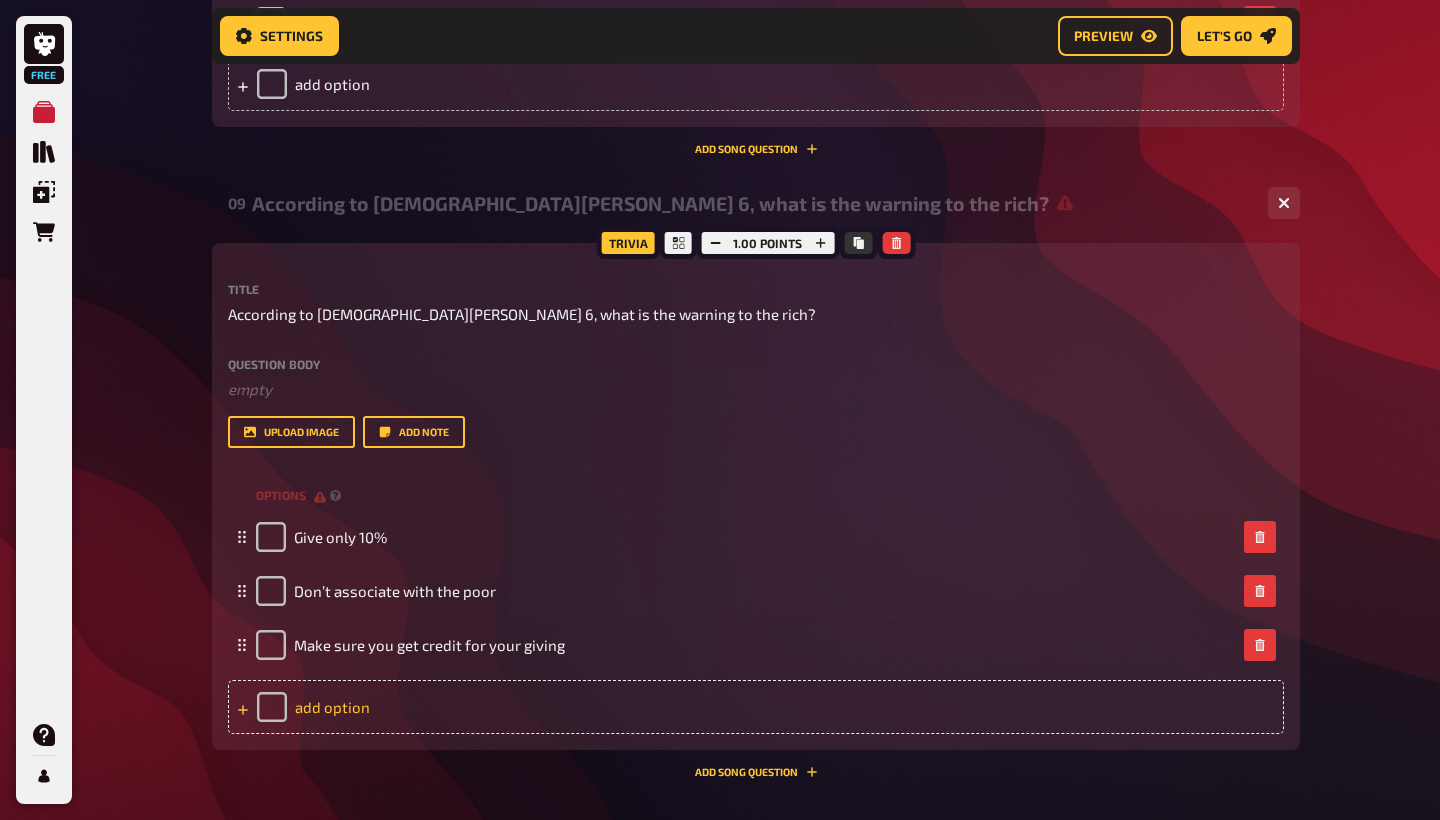 click on "add option" at bounding box center (756, 707) 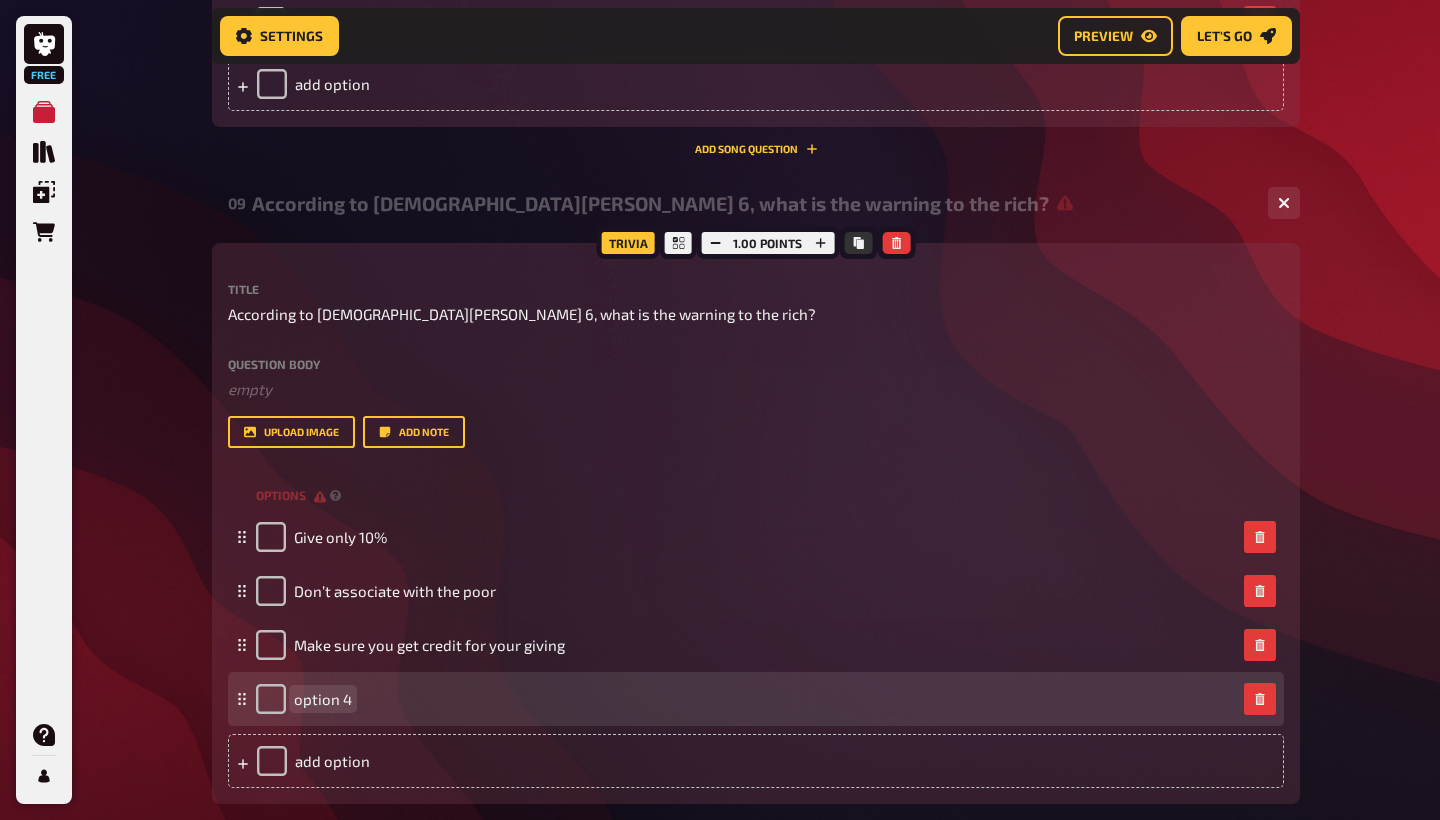 type 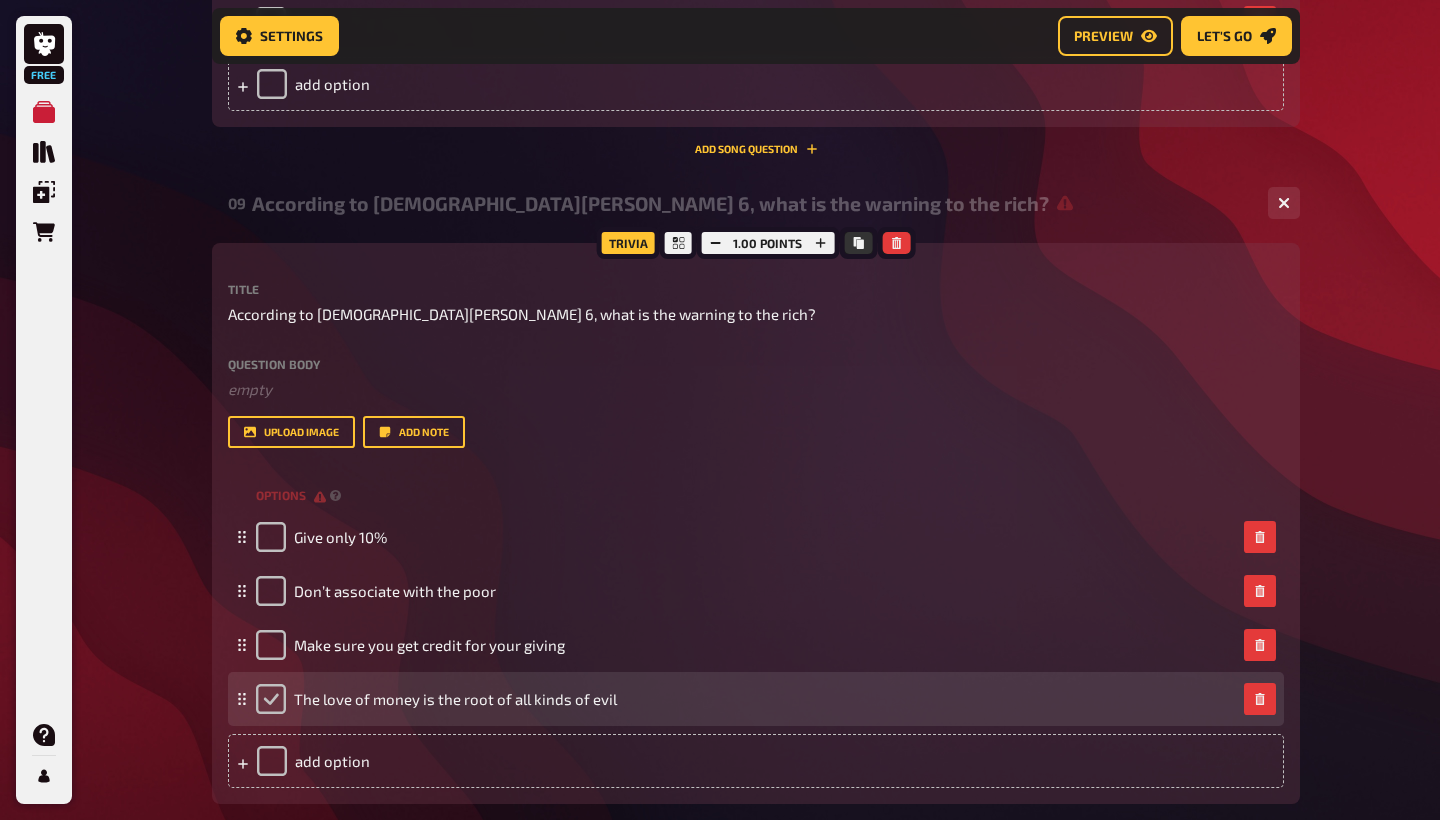 click at bounding box center (271, 699) 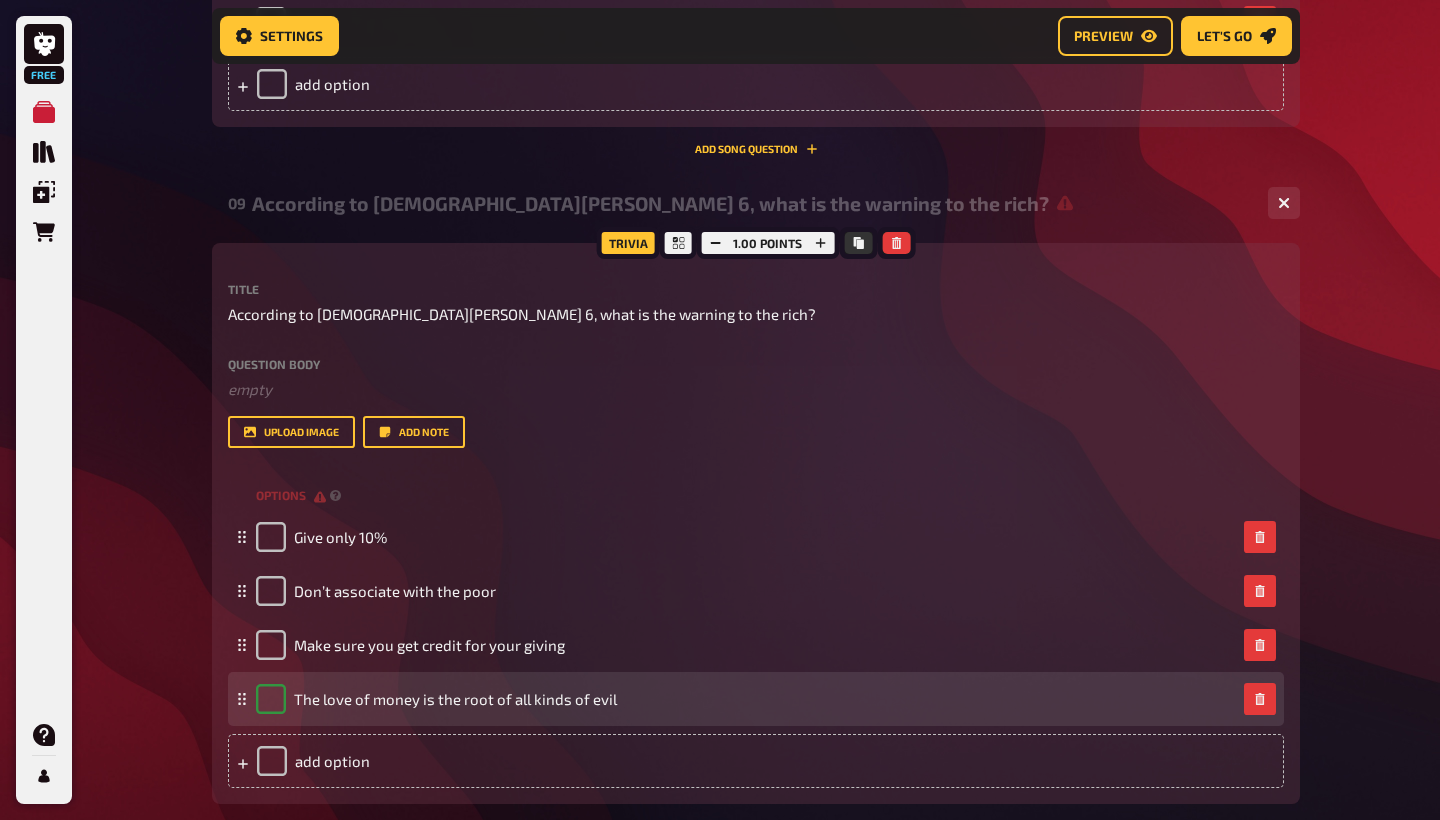 checkbox on "true" 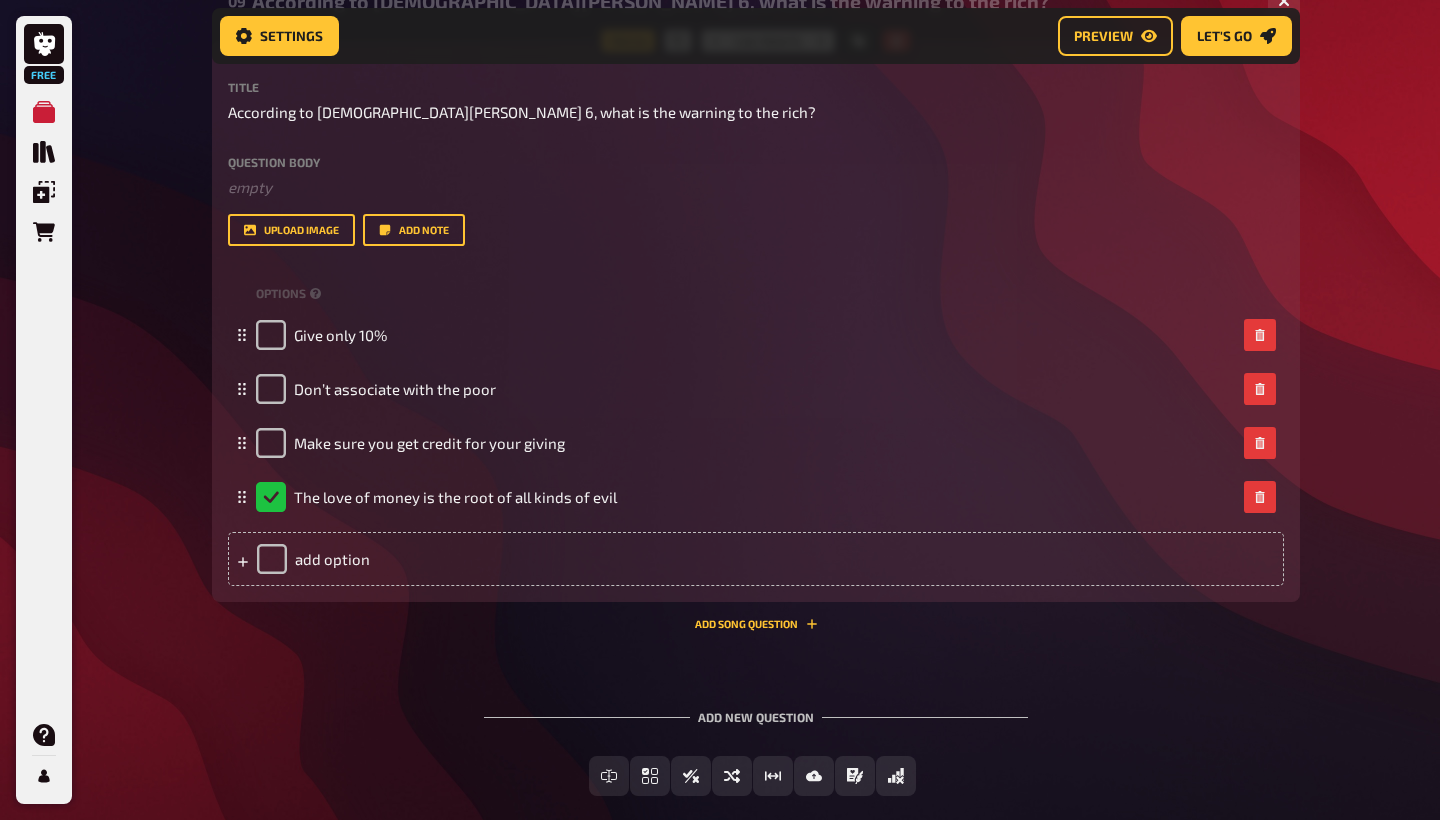 scroll, scrollTop: 5187, scrollLeft: 0, axis: vertical 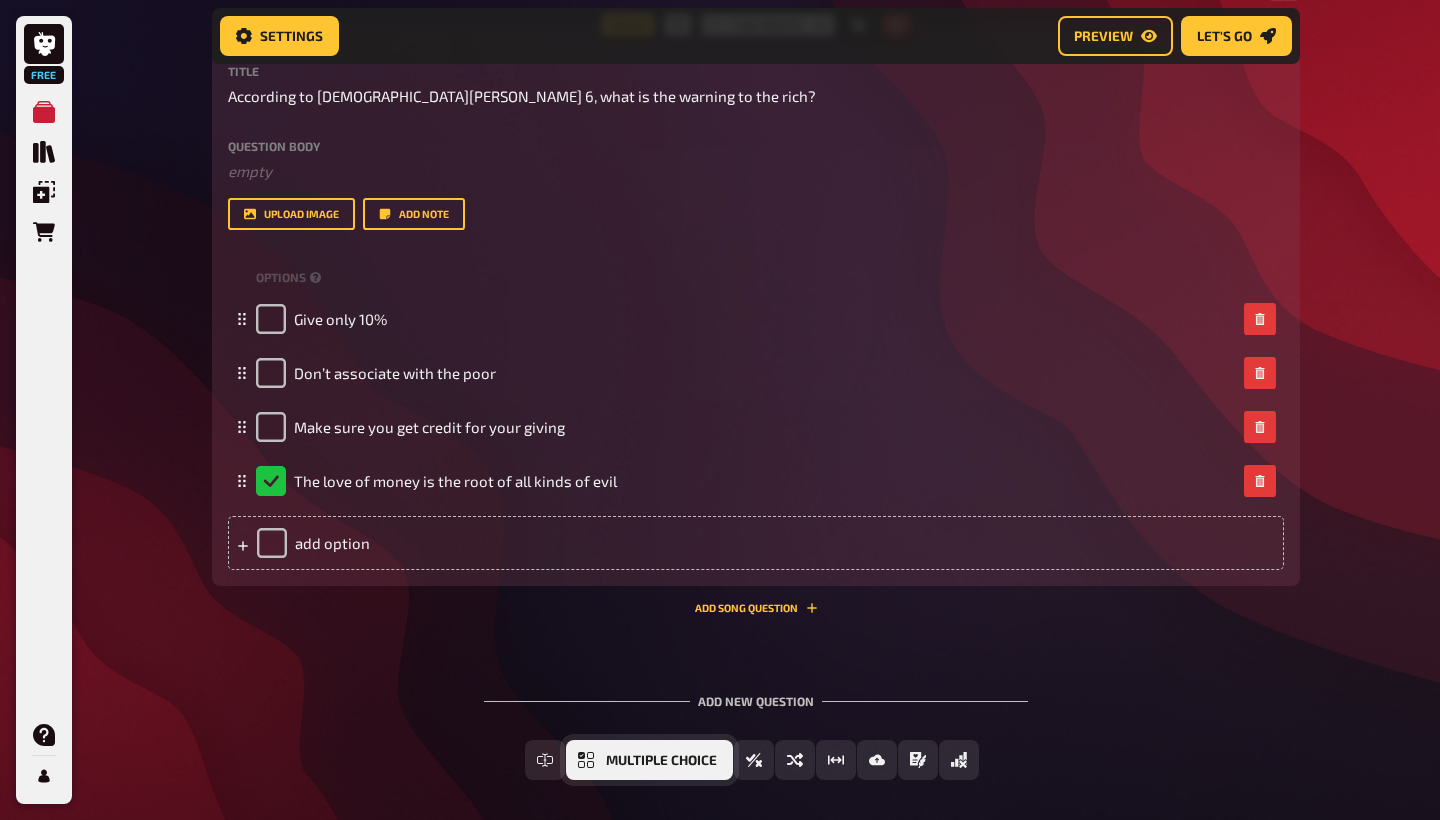 click on "Multiple Choice" at bounding box center (661, 761) 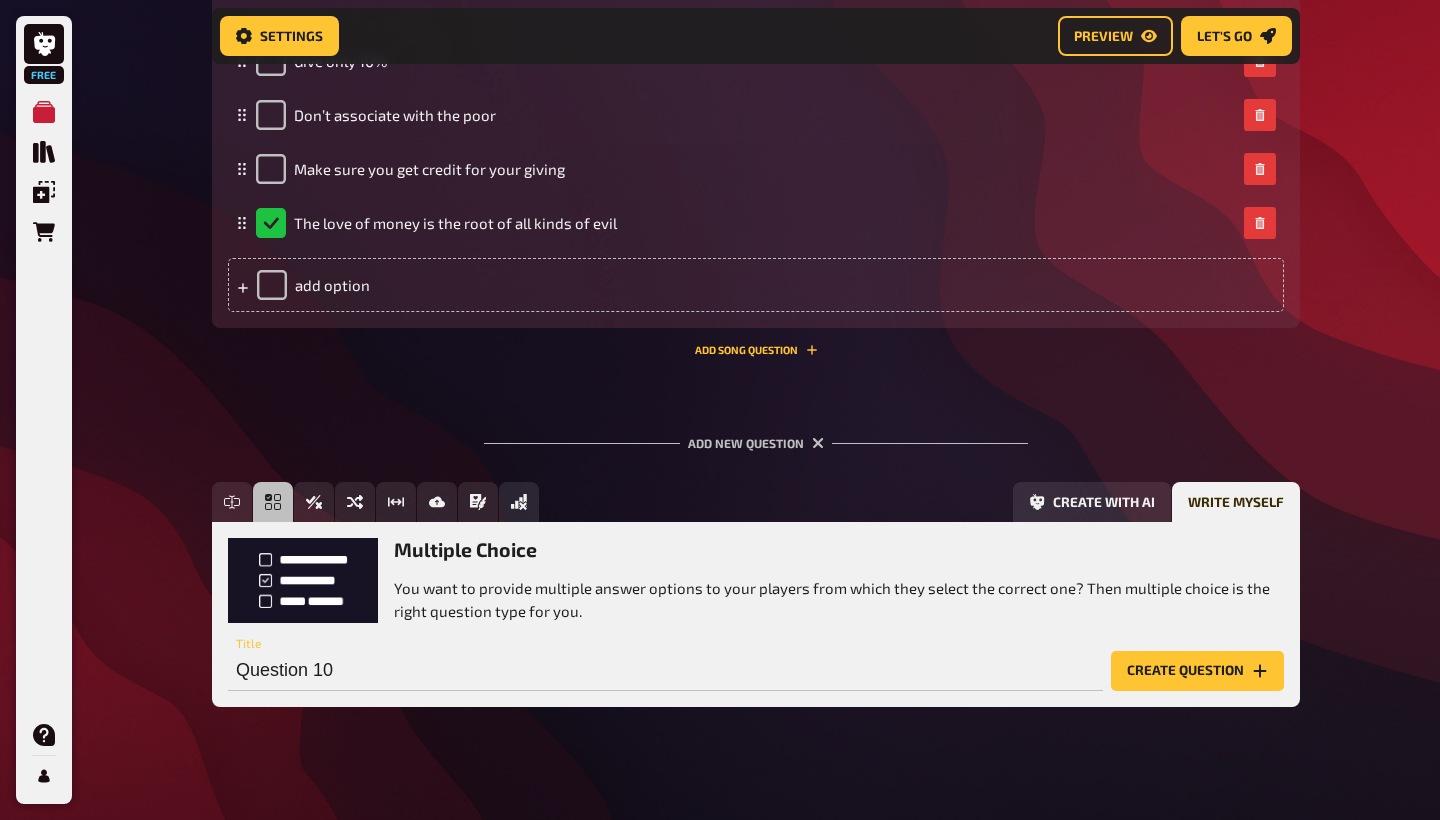 scroll, scrollTop: 5451, scrollLeft: 0, axis: vertical 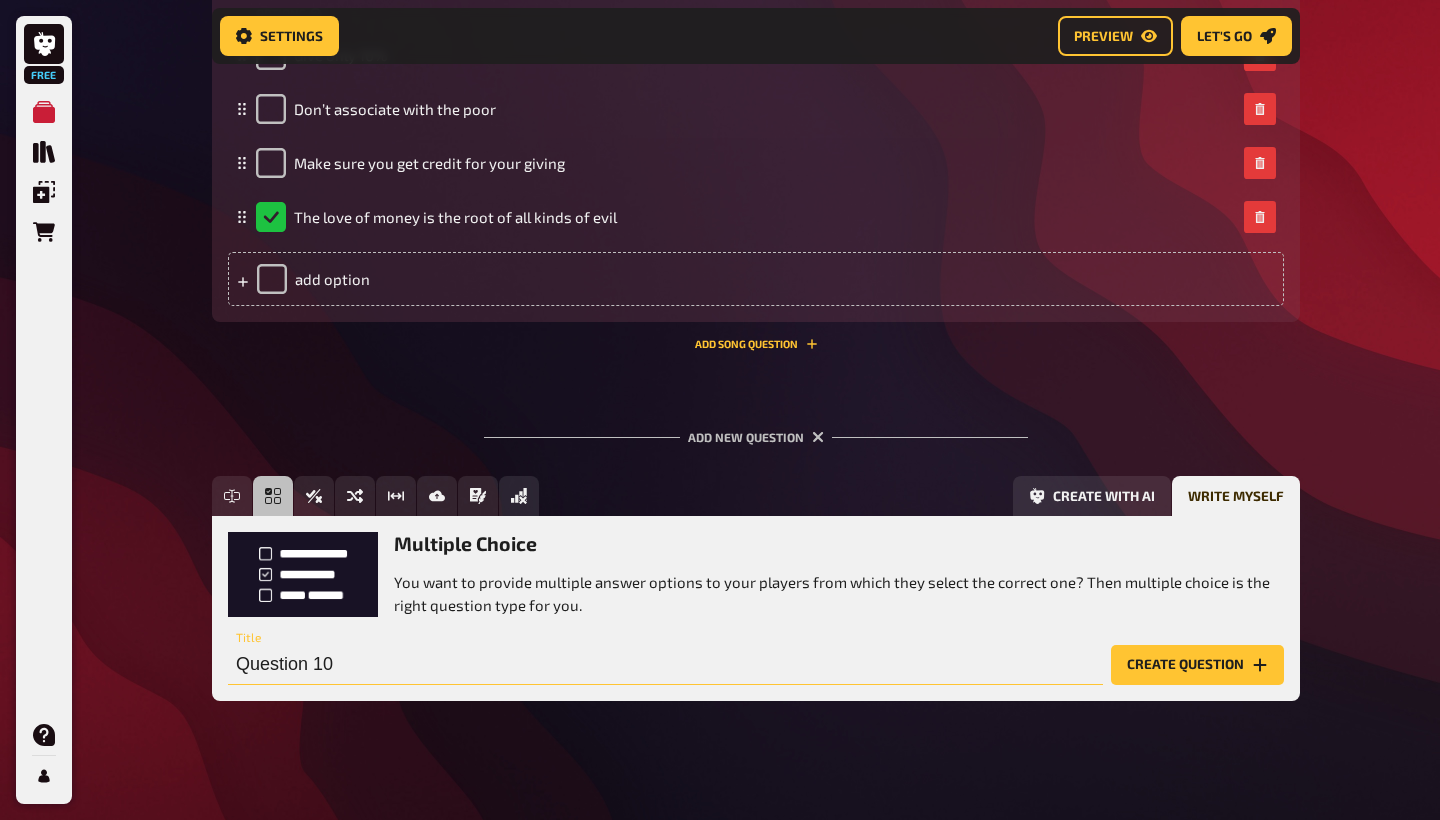 drag, startPoint x: 356, startPoint y: 659, endPoint x: 123, endPoint y: 659, distance: 233 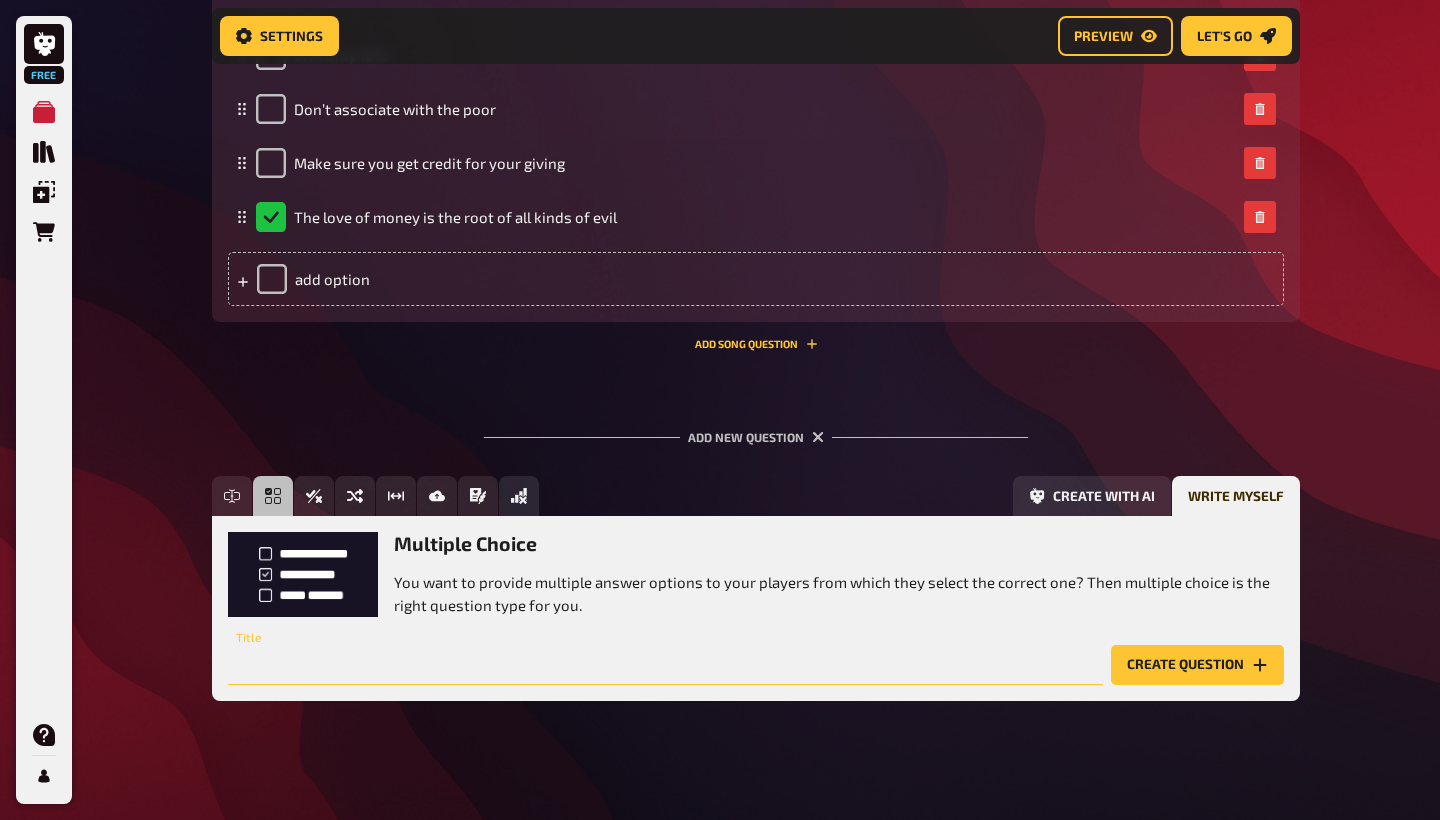 paste on "What intervention has strong evidence for increasing school attendance in [MEDICAL_DATA] countries?" 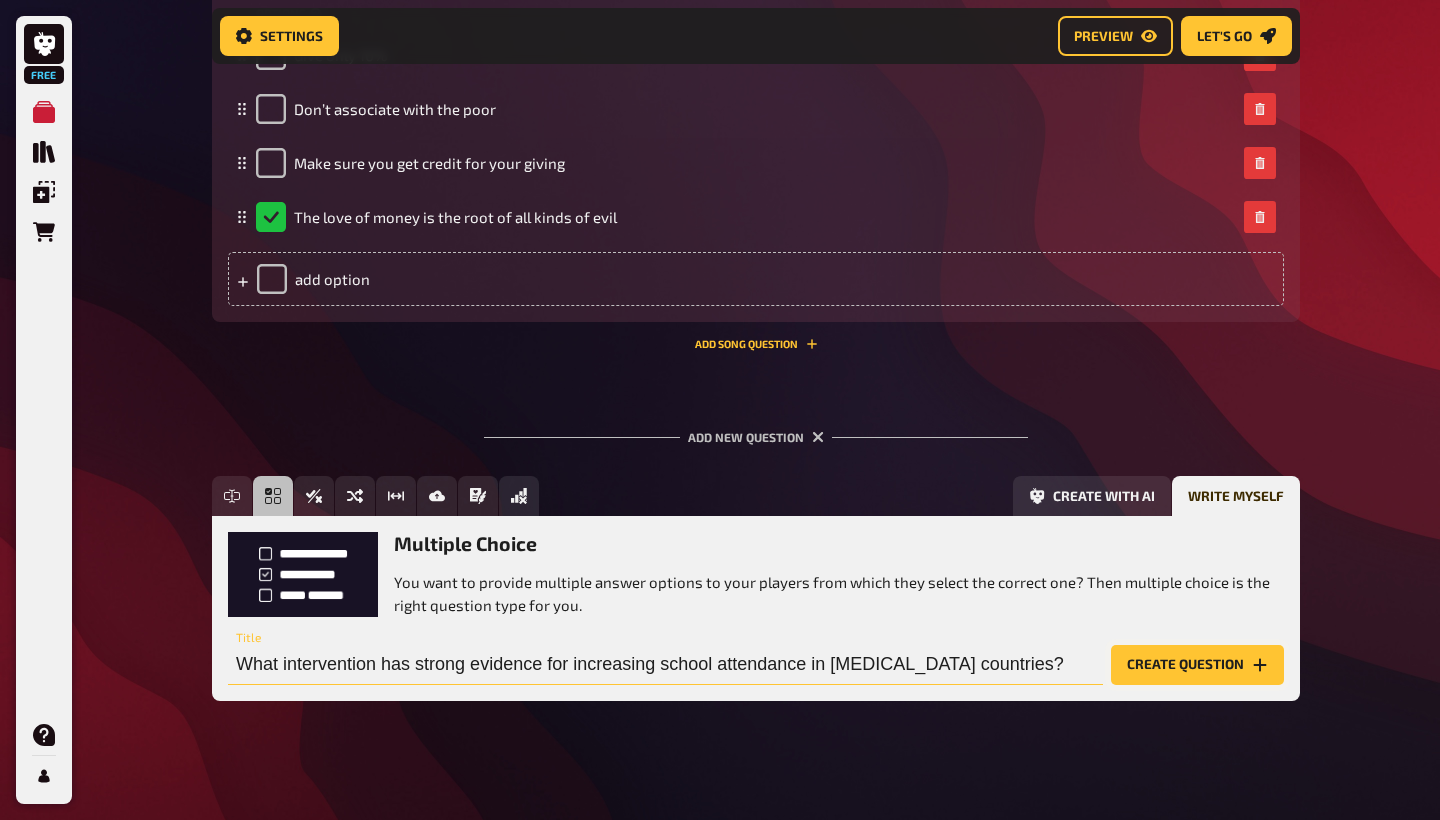 type on "What intervention has strong evidence for increasing school attendance in [MEDICAL_DATA] countries?" 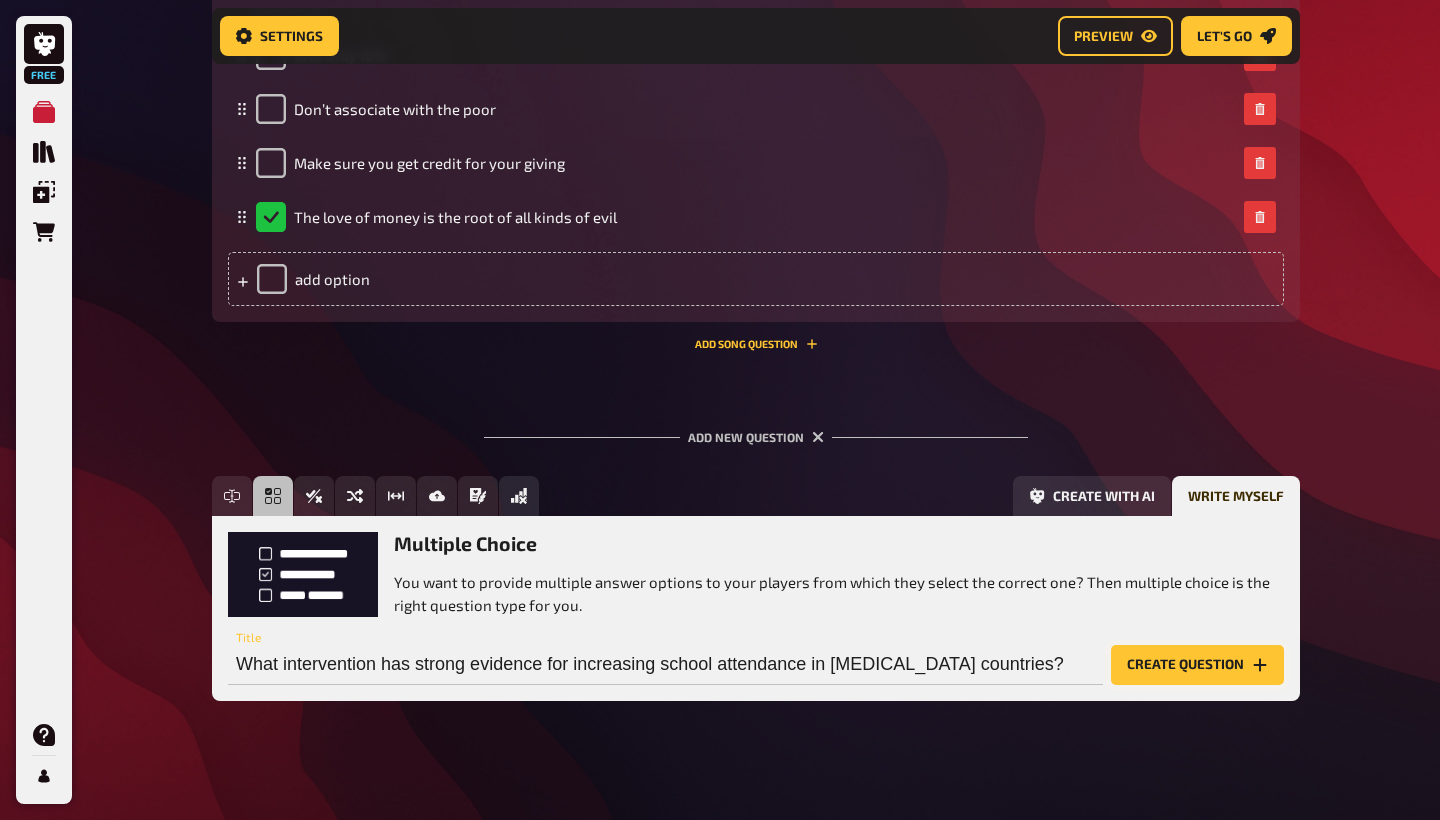 click on "Create question" at bounding box center (1197, 665) 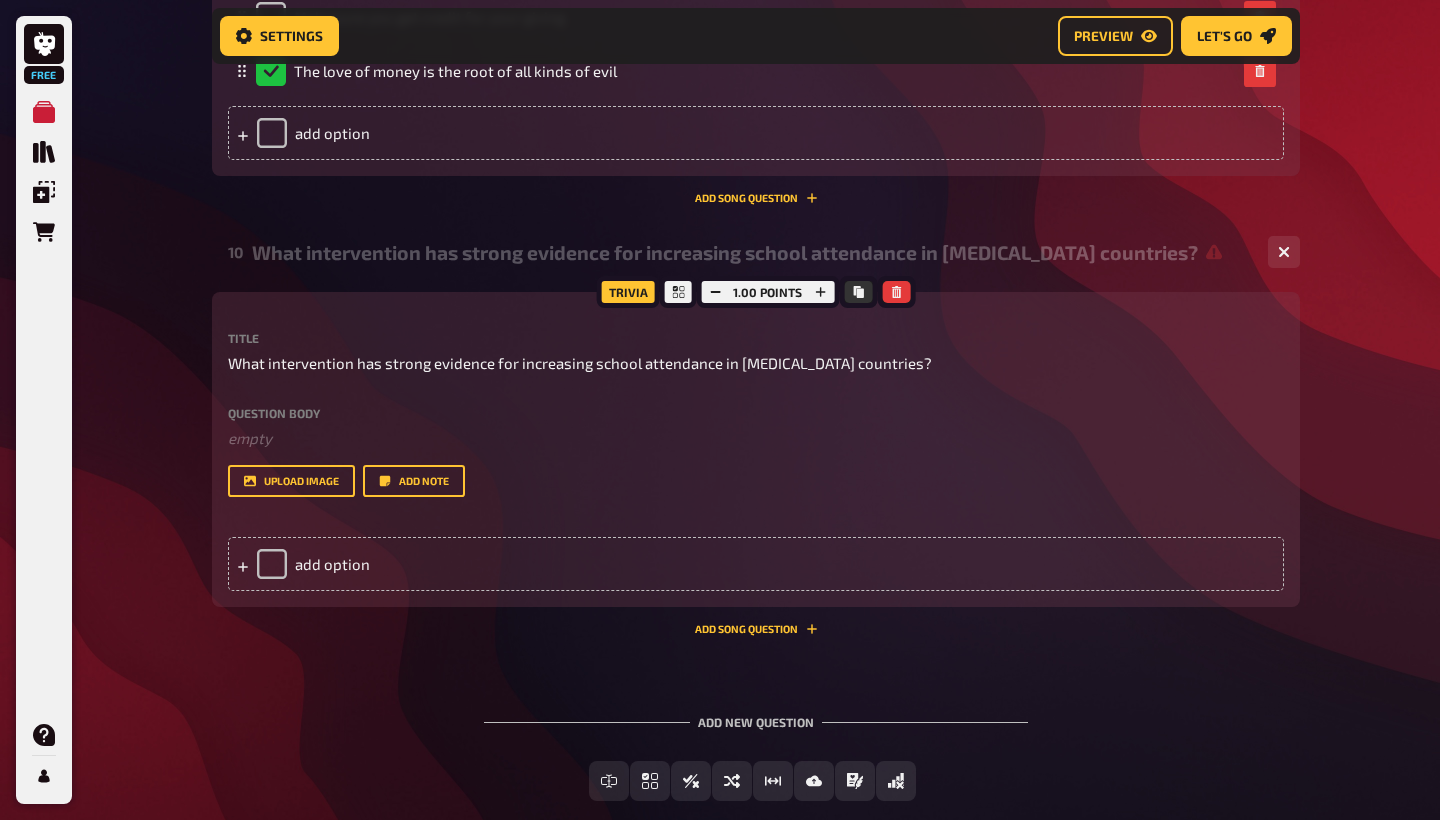 scroll, scrollTop: 5598, scrollLeft: 0, axis: vertical 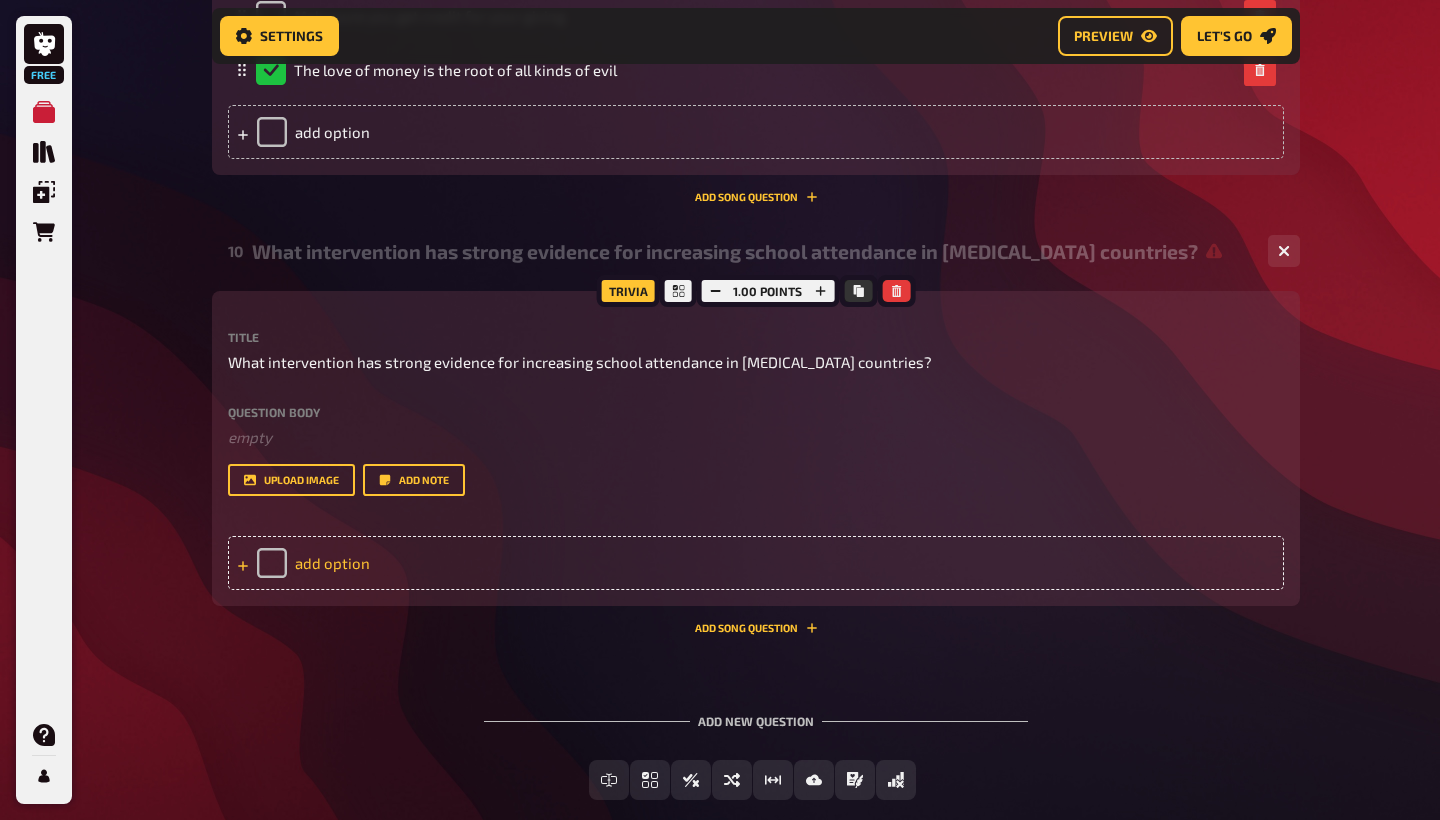 click on "add option" at bounding box center [756, 563] 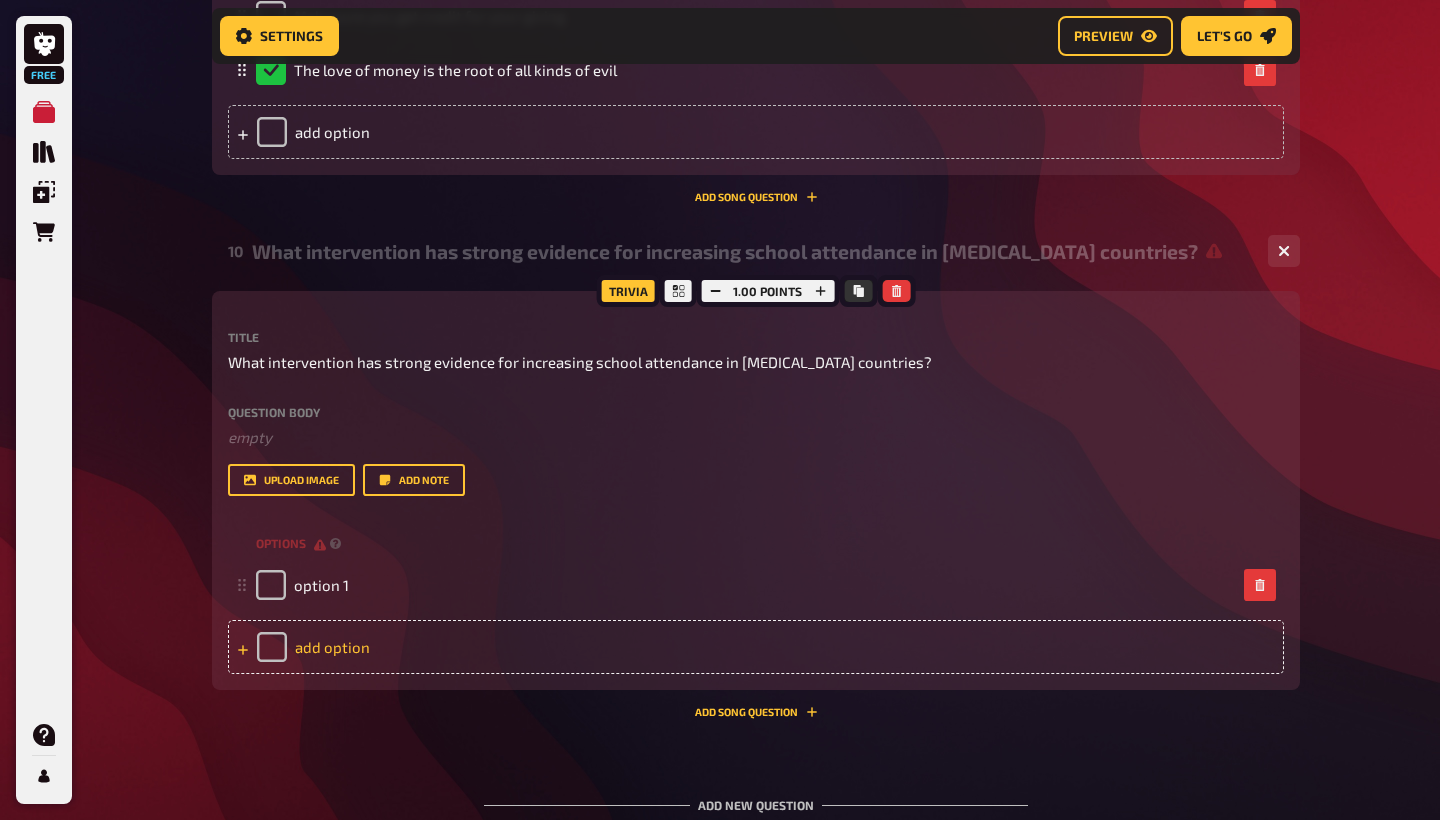 click on "add option" at bounding box center (756, 647) 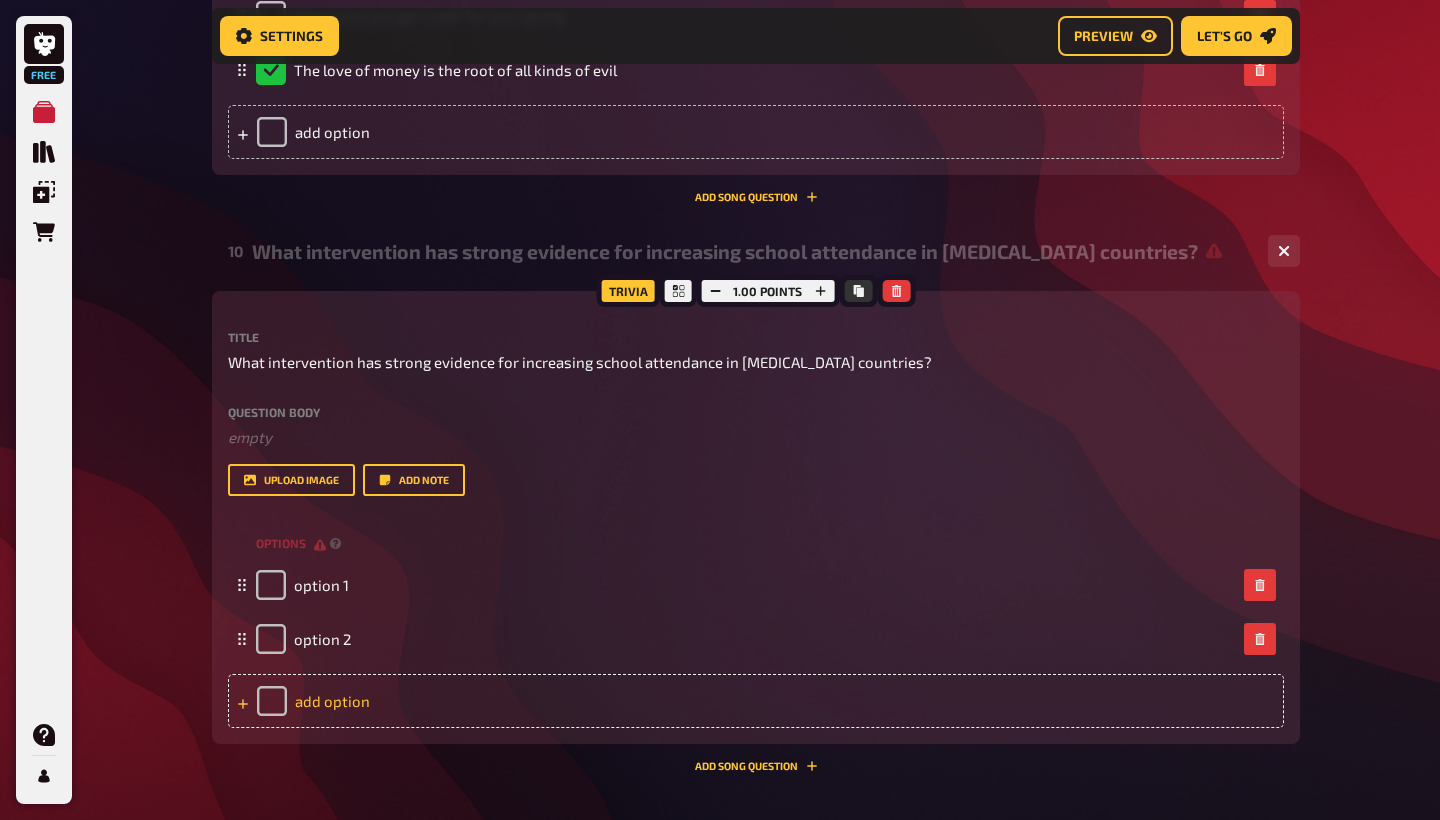 click on "add option" at bounding box center (756, 701) 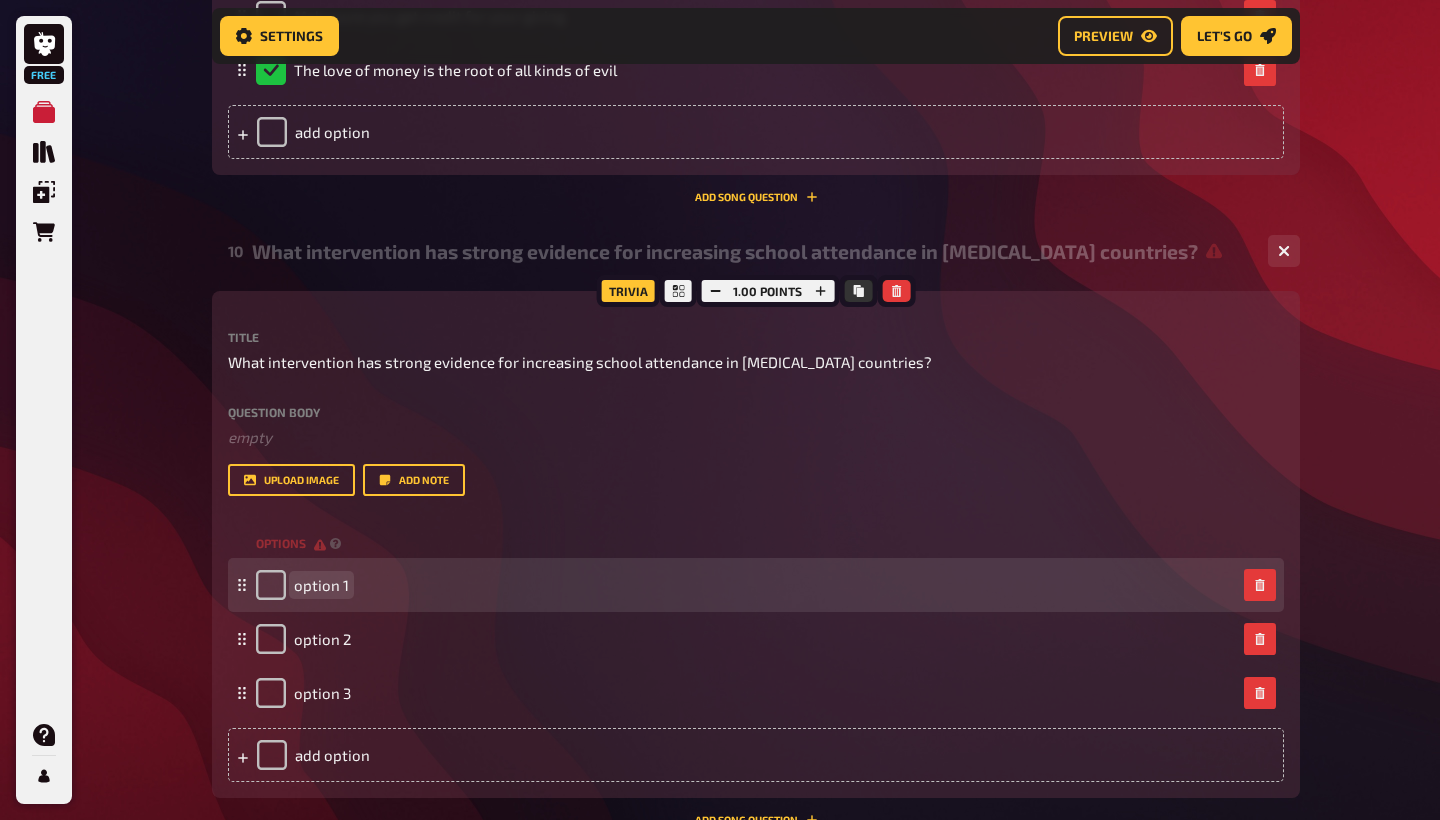 click on "option 1" at bounding box center [321, 585] 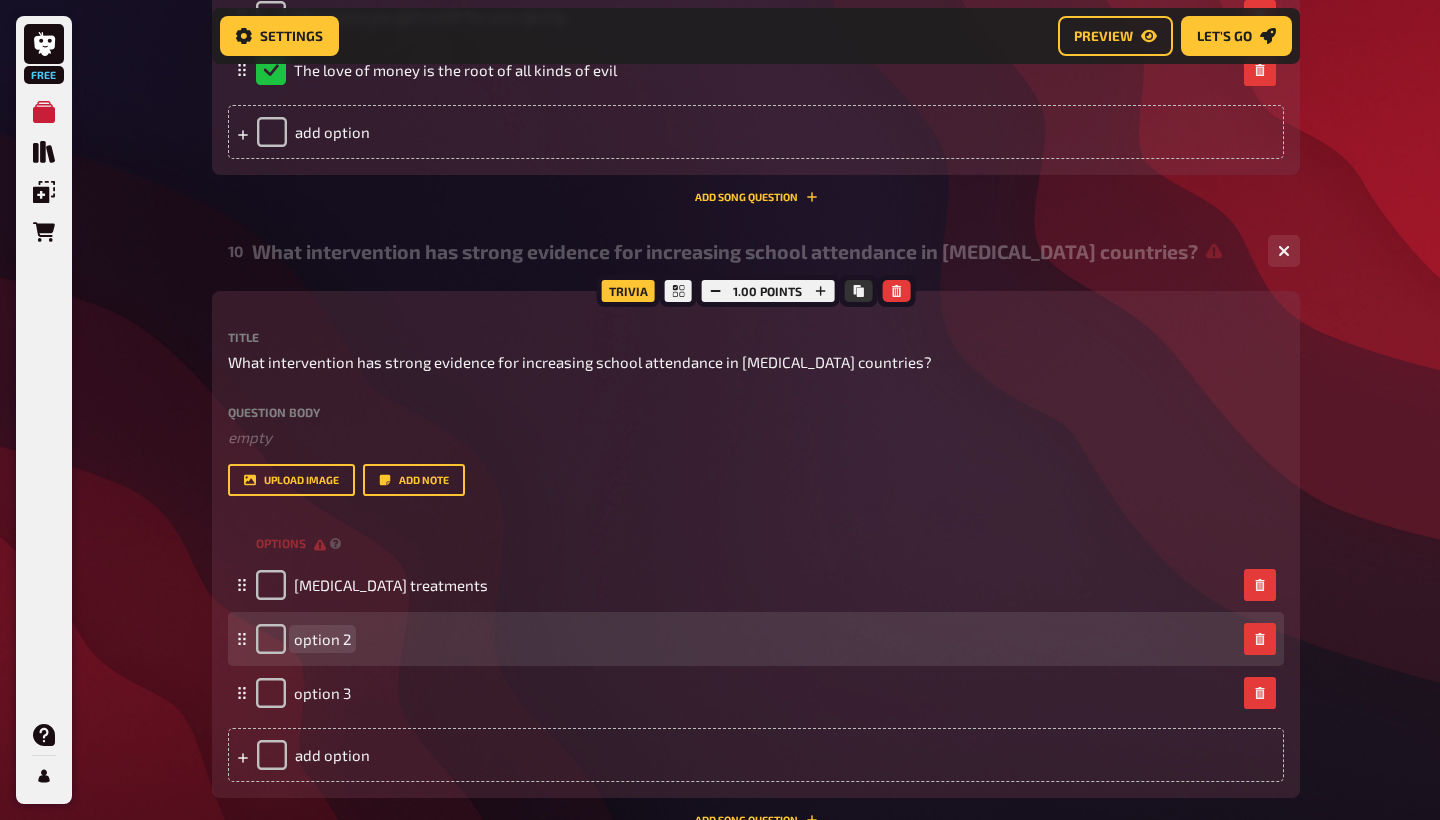 click on "option 2" at bounding box center (322, 639) 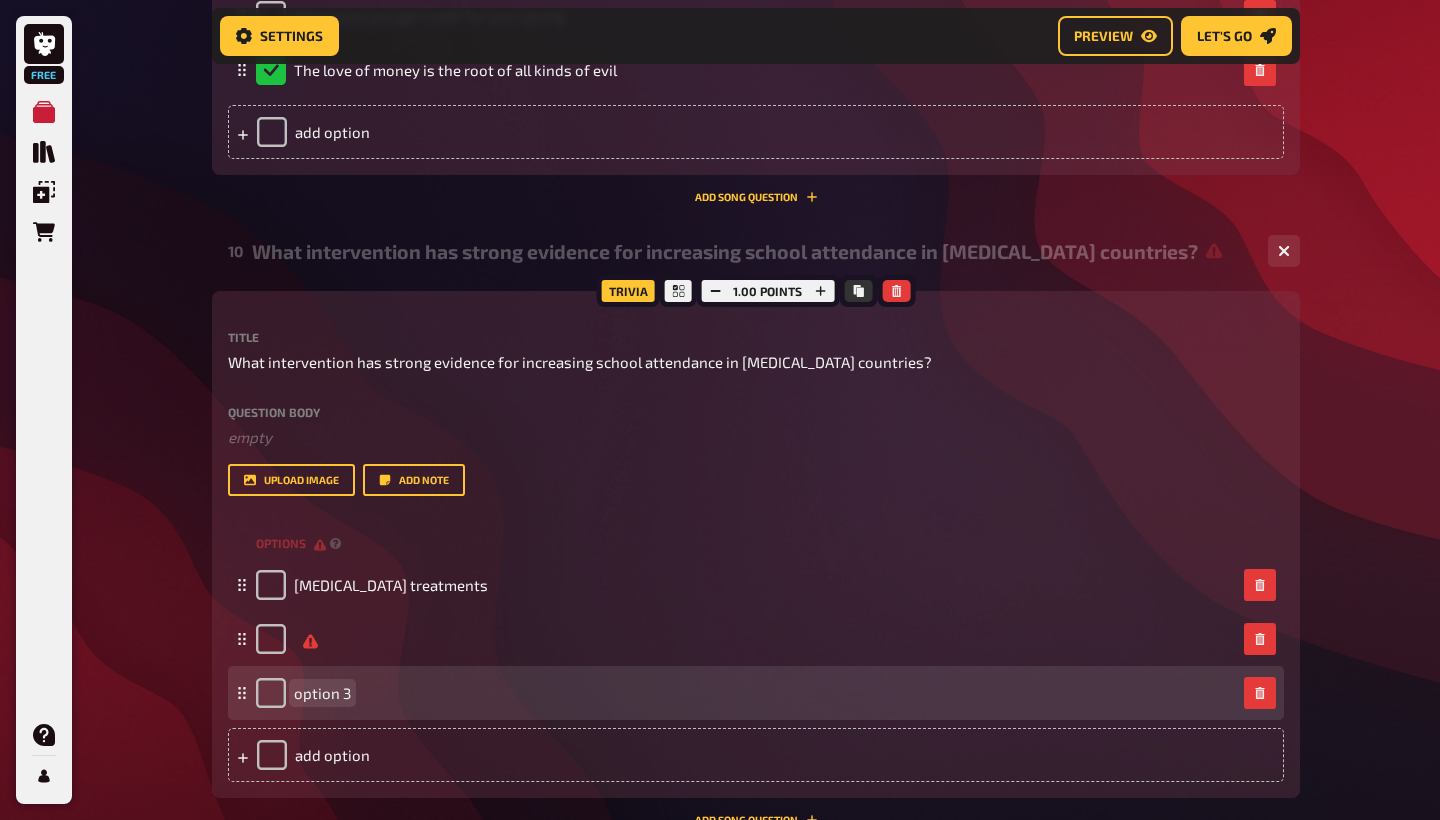 click on "option 3" at bounding box center [322, 693] 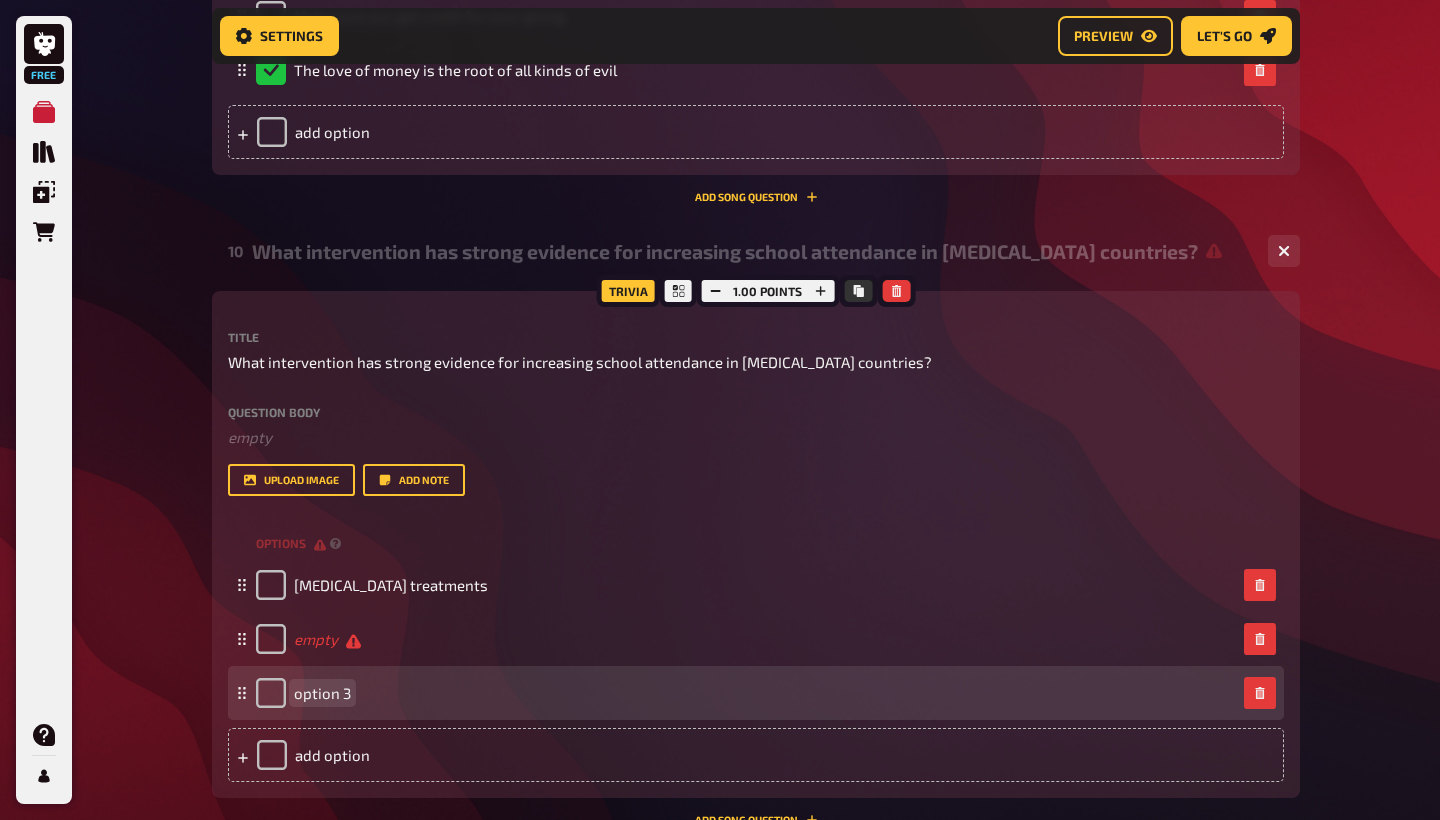 type 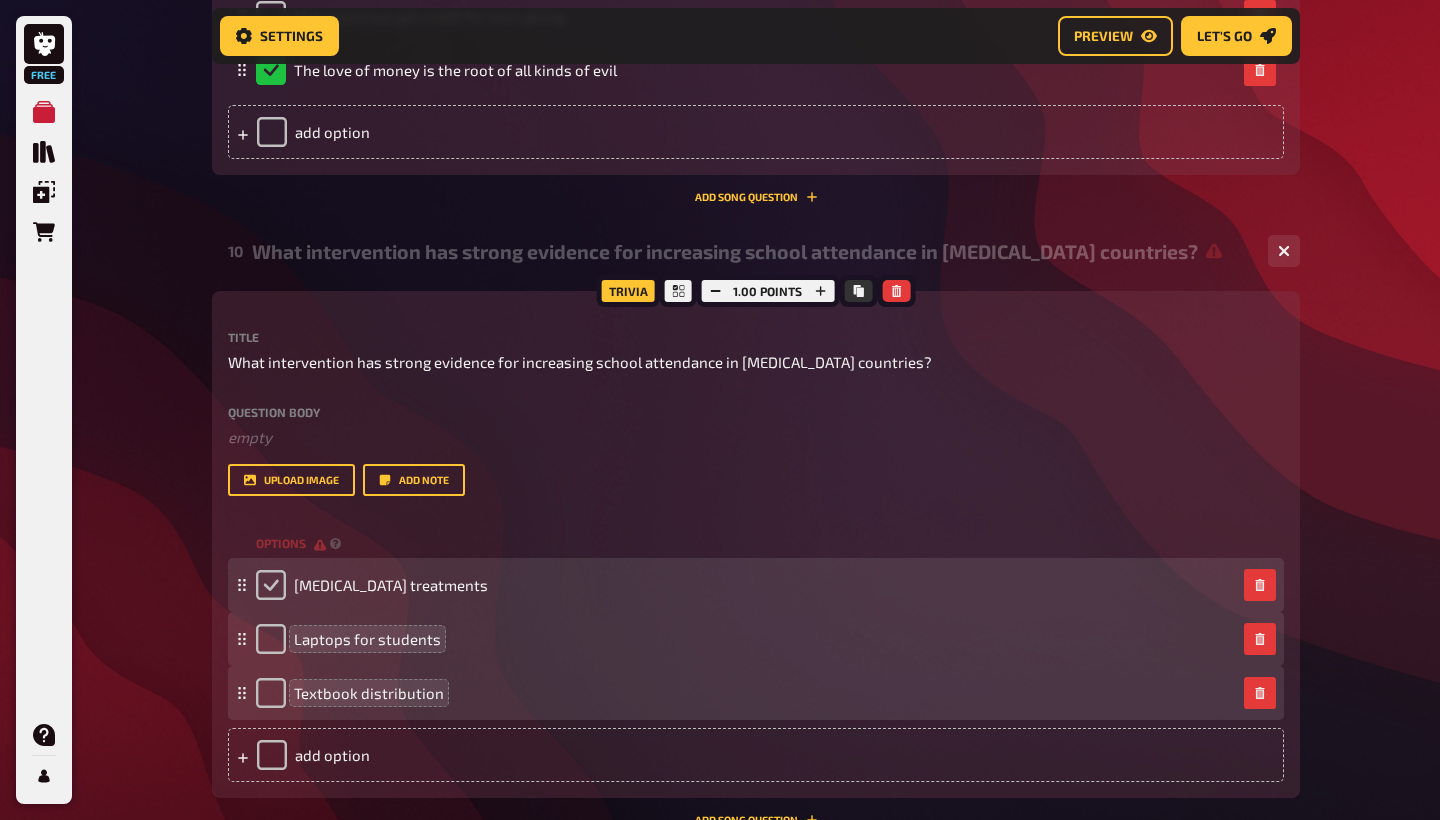 click at bounding box center [271, 585] 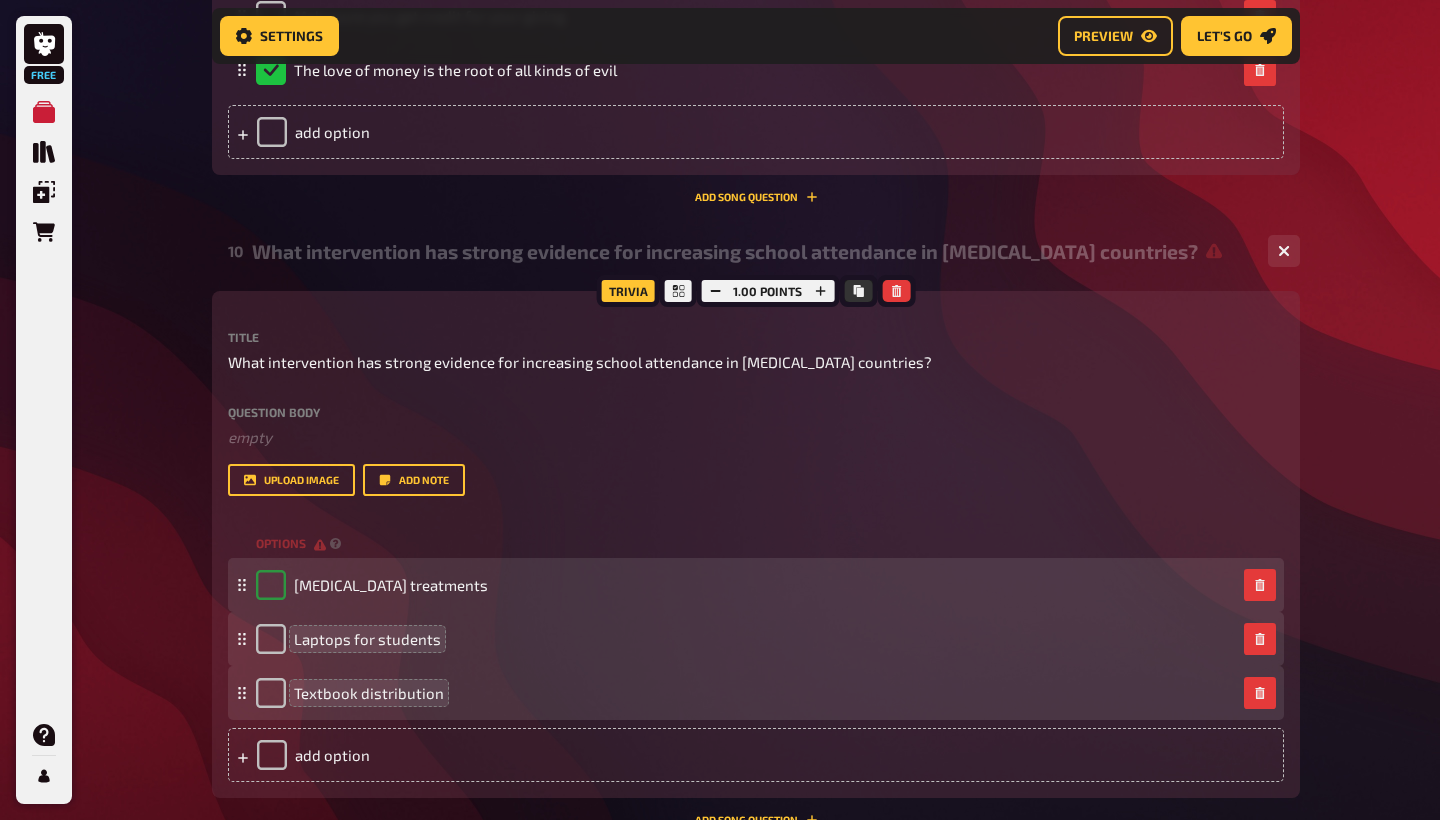 checkbox on "true" 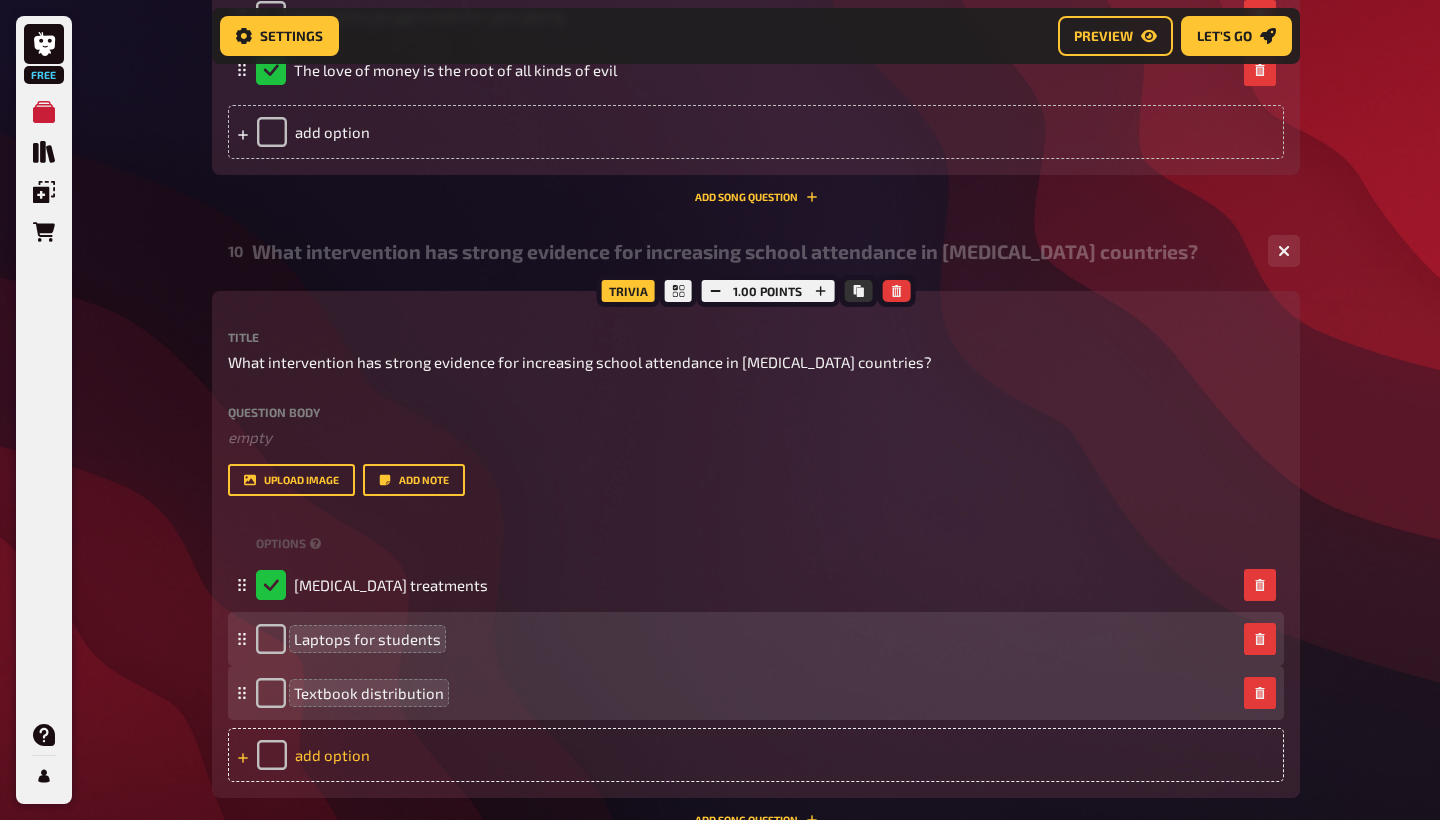 click on "add option" at bounding box center (756, 755) 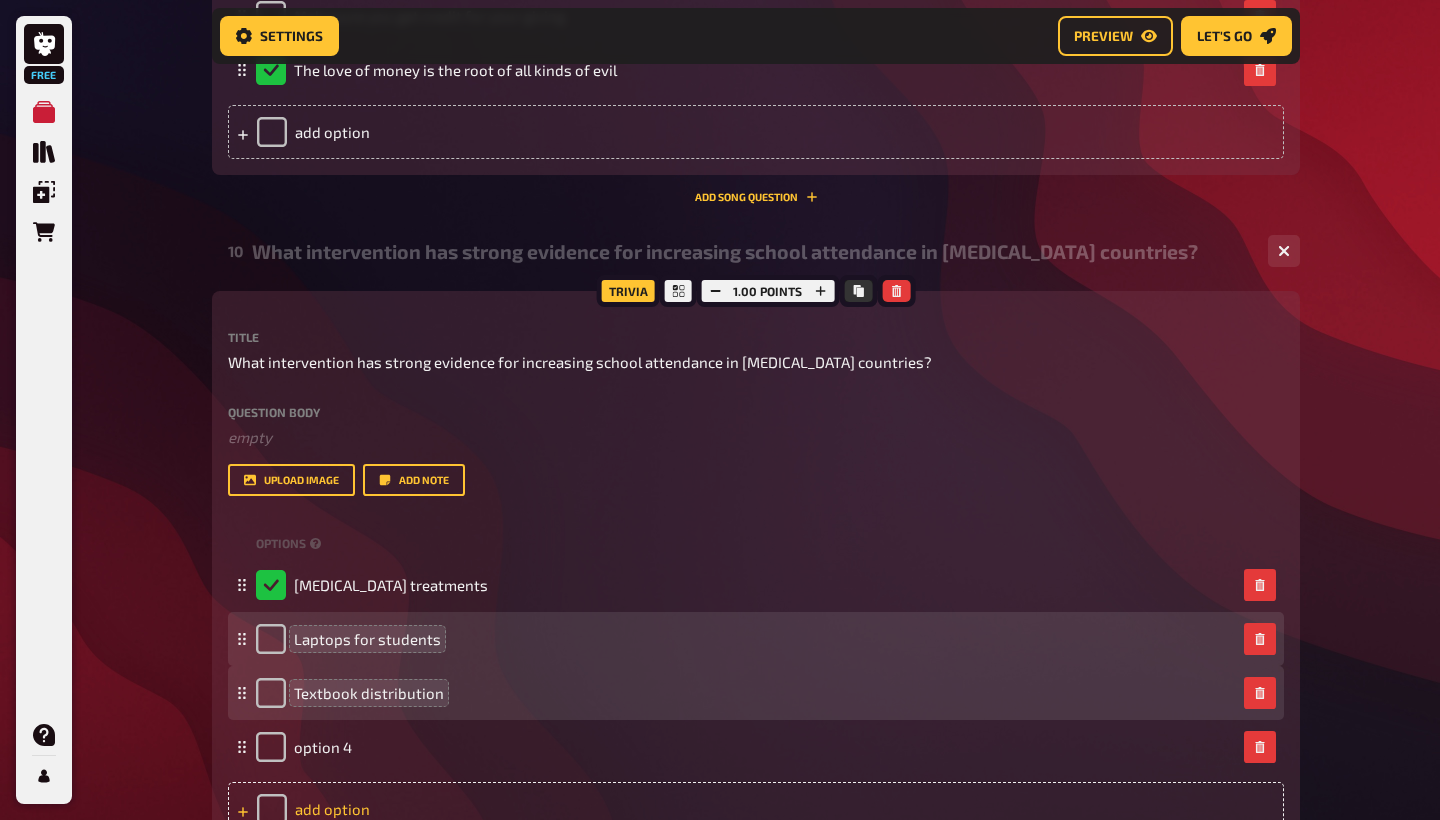 type 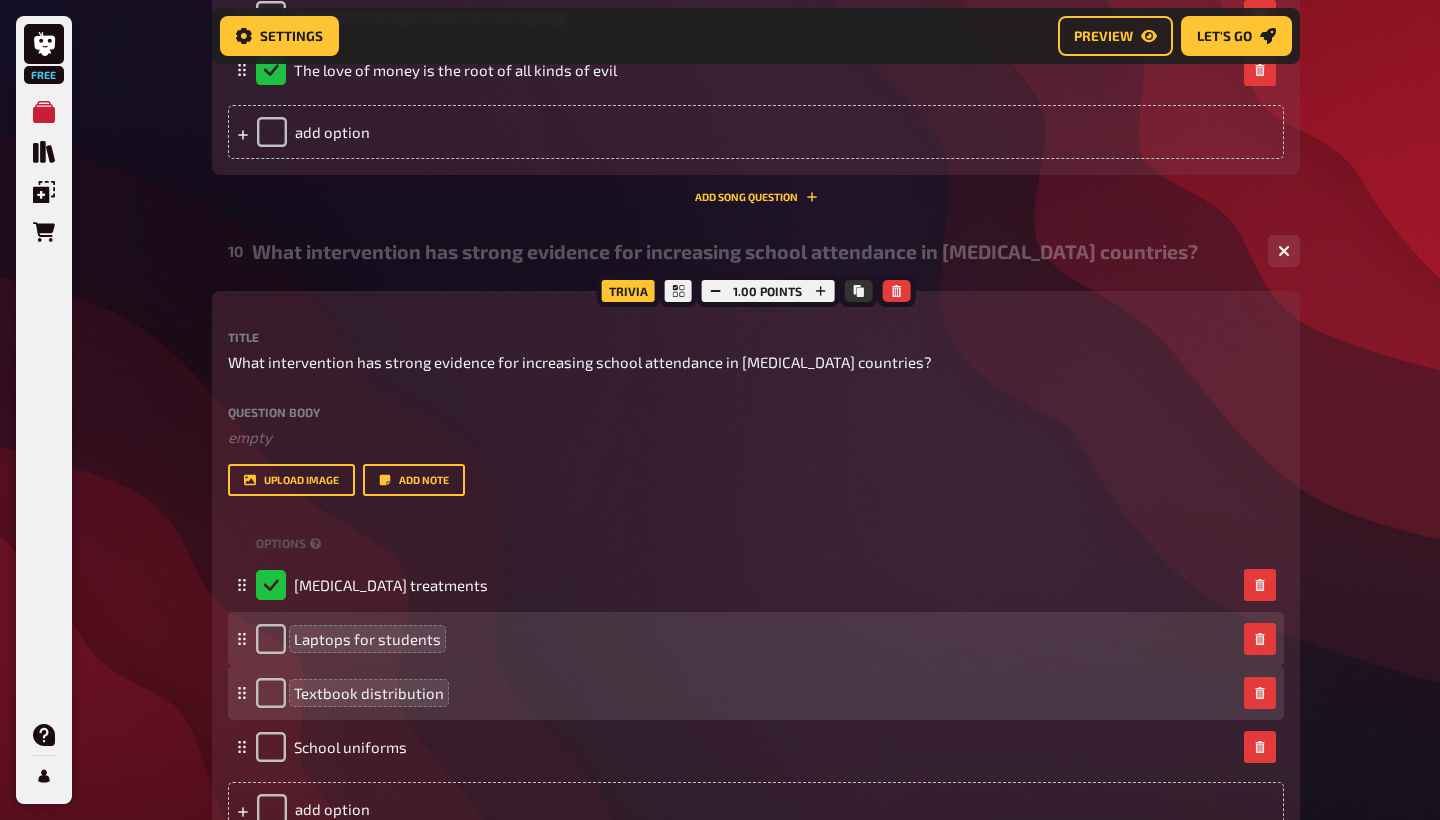 click on "Free My Quizzes Quiz Library Overlays Orders Help Profile Home My Quizzes EA Trivia Quiz Setup Setup Edit Content Quiz Lobby Hosting undefined Evaluation Leaderboard Settings Preview Let's go Let's go Make your quiz even better by unlocking all the features! Let our Quiz AI generate questions for you! Upgrade now EA Trivia Quiz 01 Which [DEMOGRAPHIC_DATA] parable most closely reflects the principle of helping others both near and far? 4 02 How much does GiveWell estimate it costs to prevent 1 death via the Against [MEDICAL_DATA] Foundation? 4 Trivia 1.00 points Title How much does GiveWell estimate it costs to prevent 1 death via the Against [MEDICAL_DATA] Foundation? Question body ﻿ empty Drop here to upload upload image   Add note options $300 $20 $5000-$10,000 $100,000
To pick up a draggable item, press the space bar.
While dragging, use the arrow keys to move the item.
Press space again to drop the item in its new position, or press escape to cancel.
add option Add Song question   03 4 Trivia 1.00 points Title ﻿" at bounding box center (720, -2212) 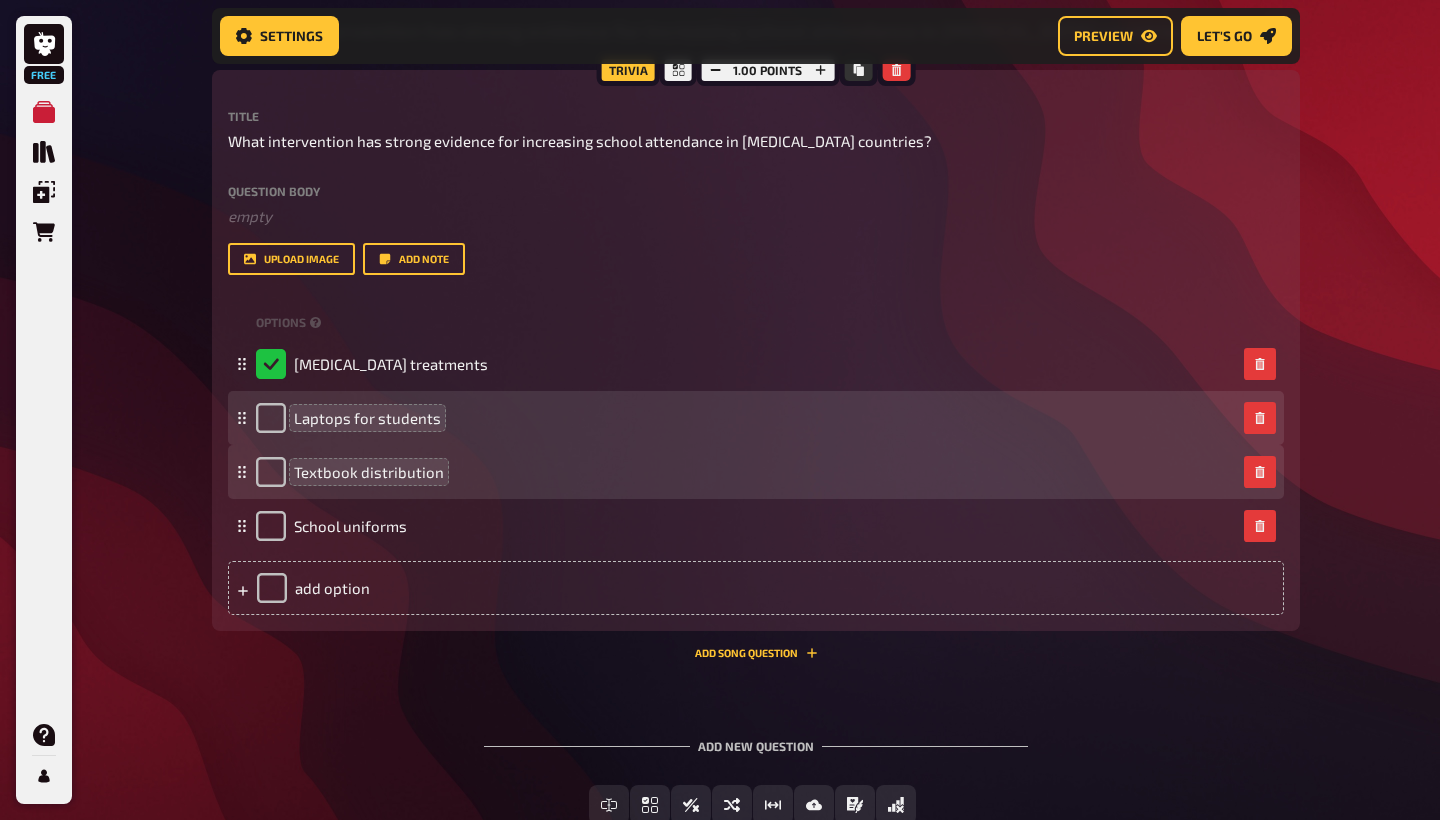 scroll, scrollTop: 5888, scrollLeft: 0, axis: vertical 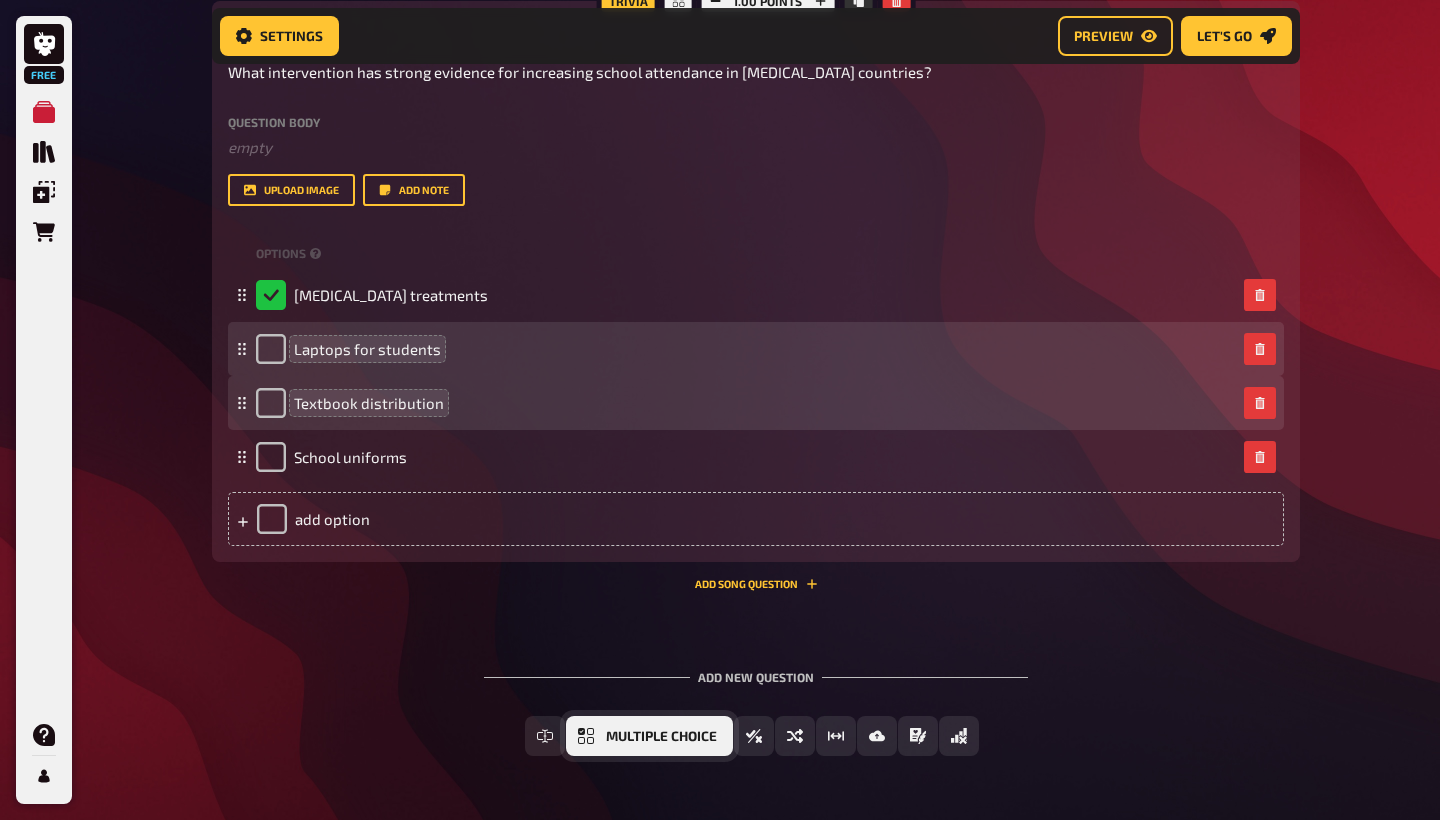 click on "Multiple Choice" at bounding box center [661, 737] 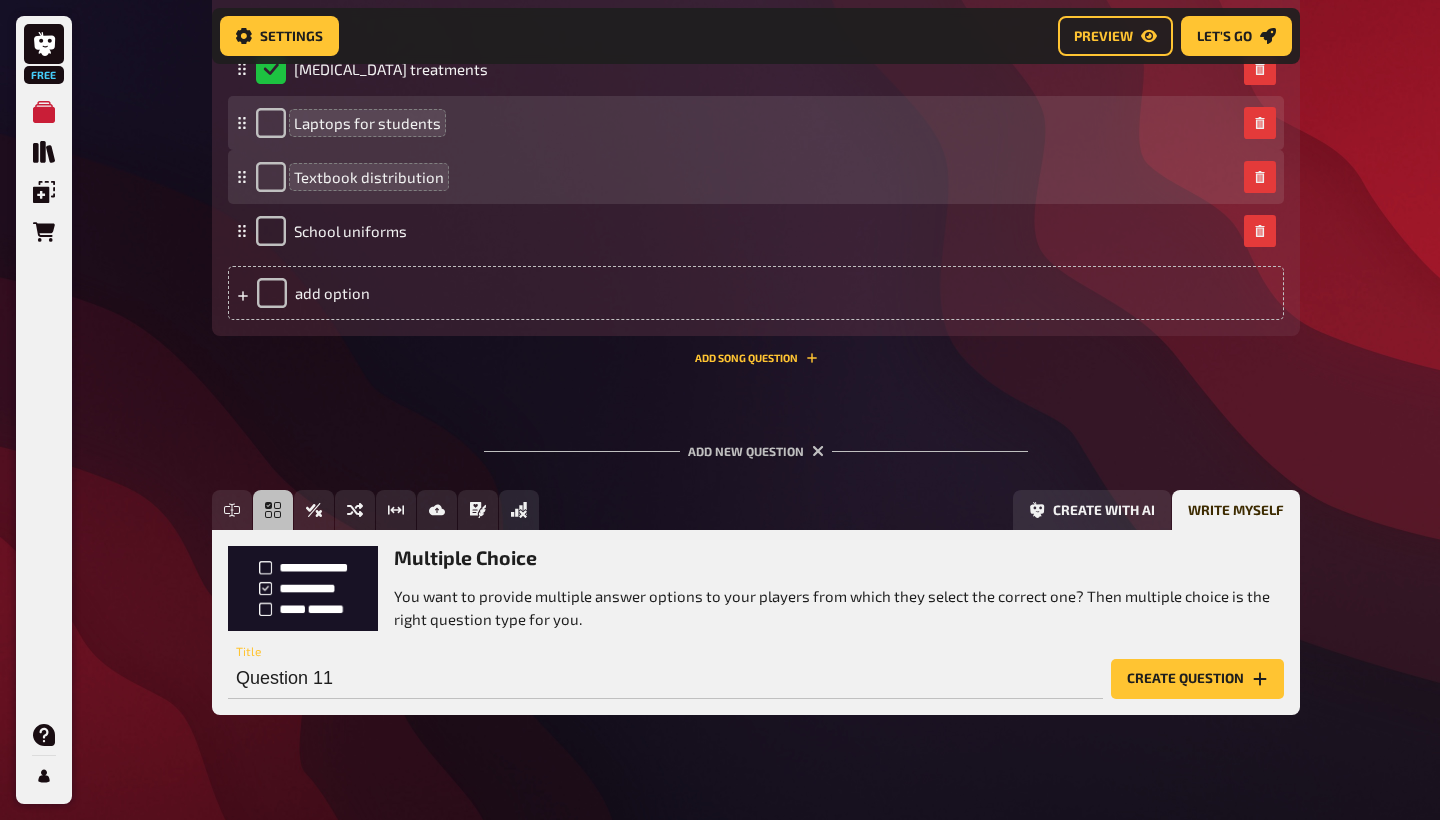 scroll, scrollTop: 6127, scrollLeft: 0, axis: vertical 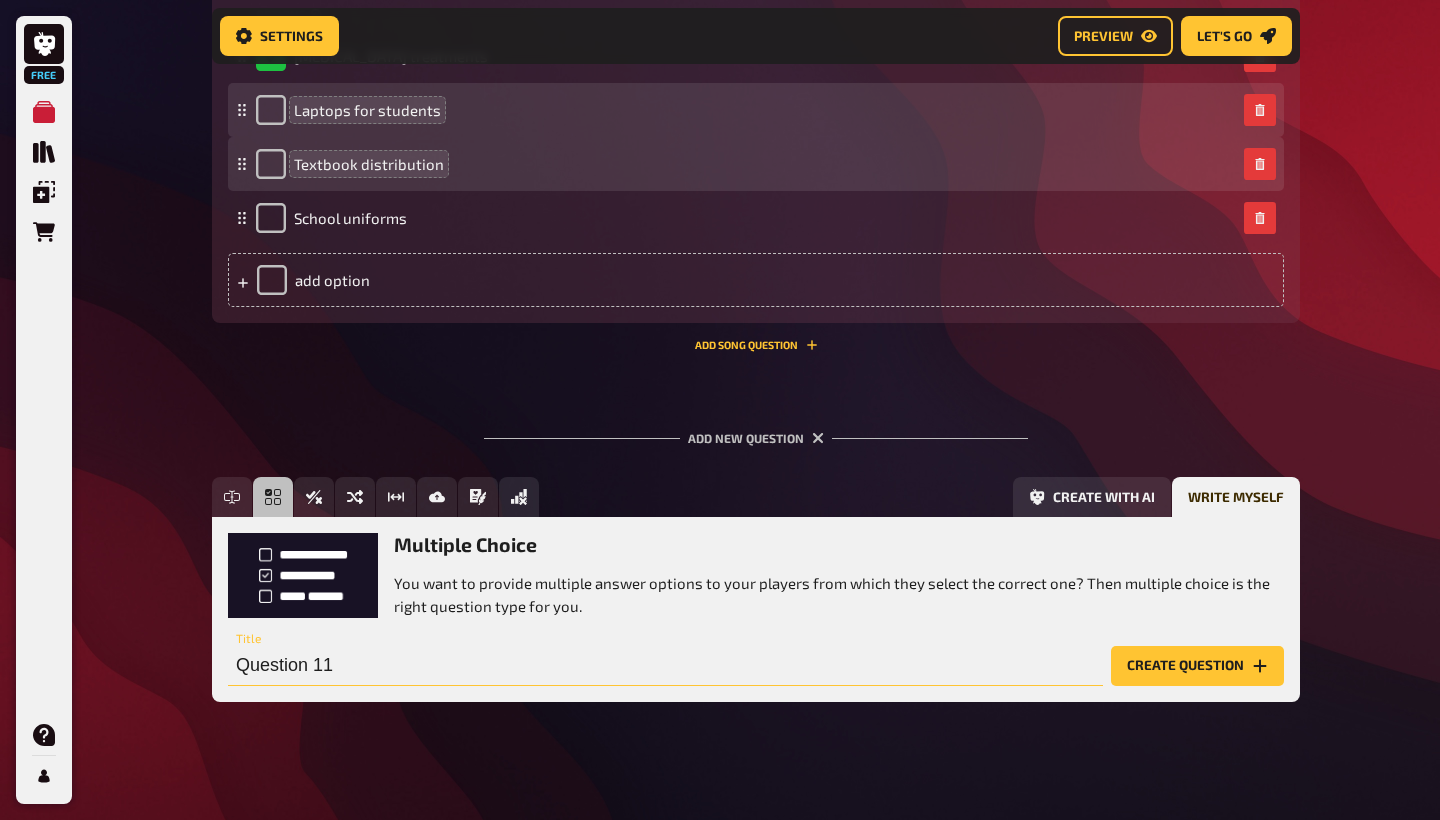 drag, startPoint x: 350, startPoint y: 661, endPoint x: 214, endPoint y: 659, distance: 136.01471 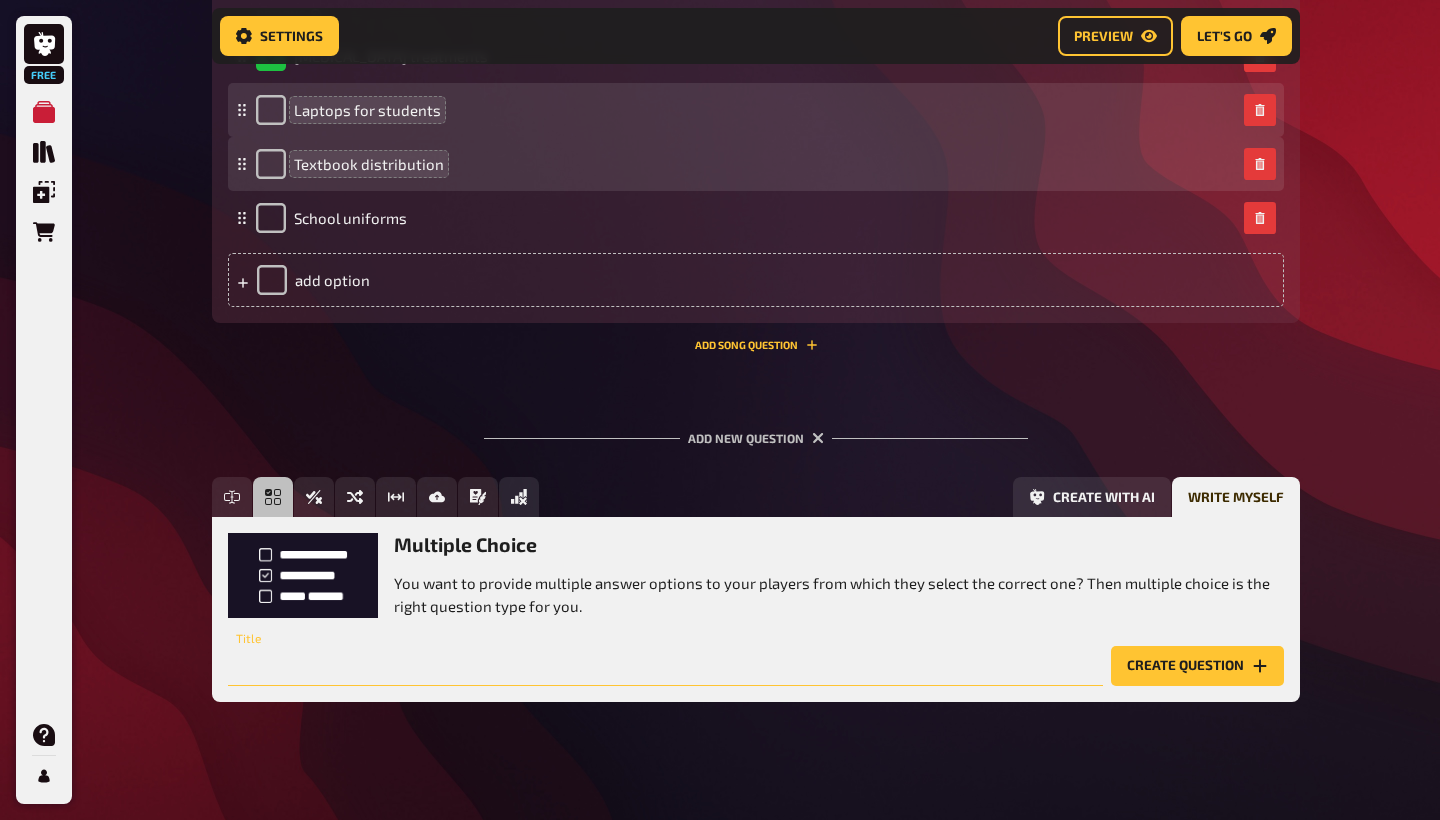 paste on "Which of these is NOT a cause area commonly prioritised?" 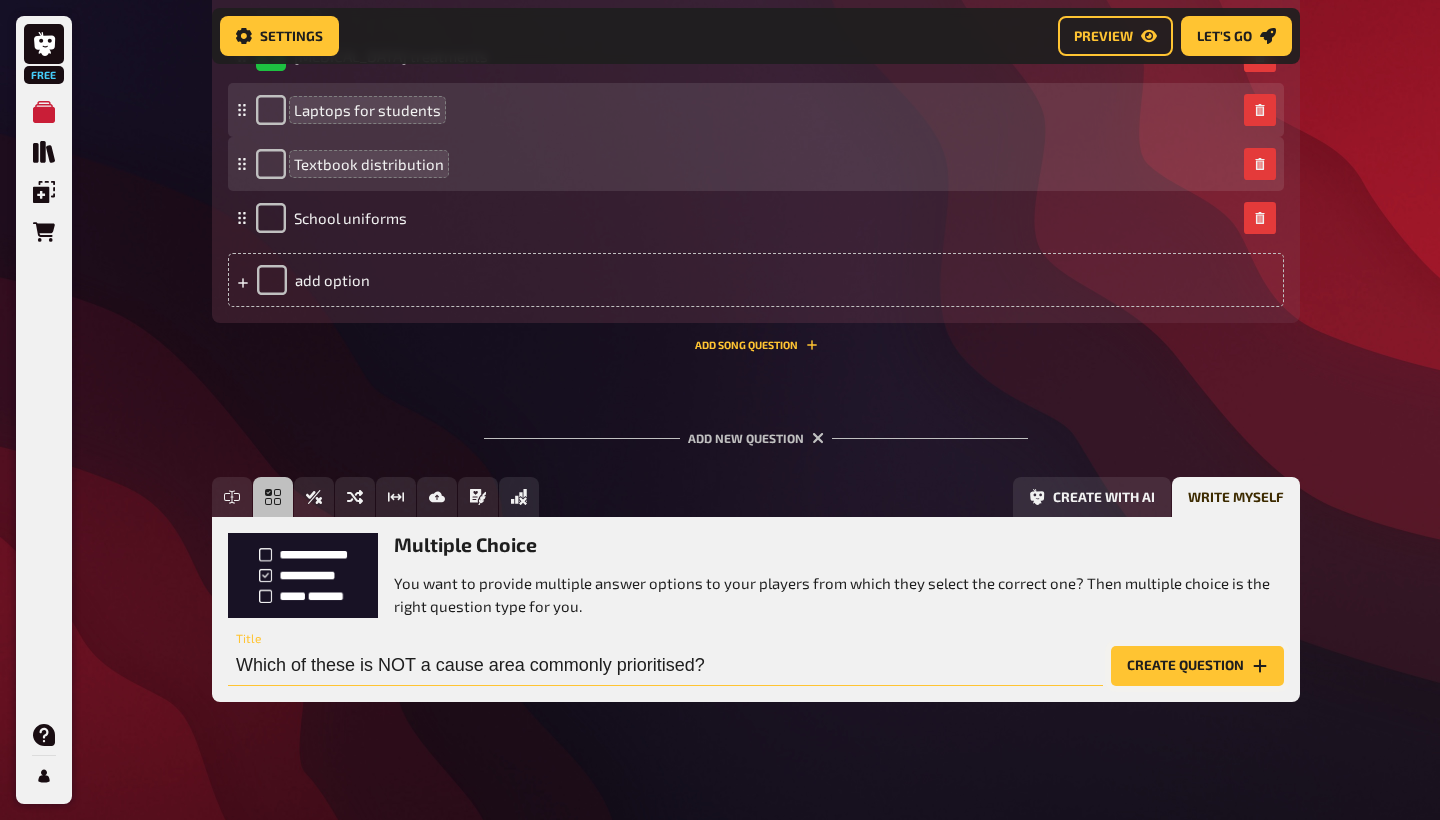 type on "Which of these is NOT a cause area commonly prioritised?" 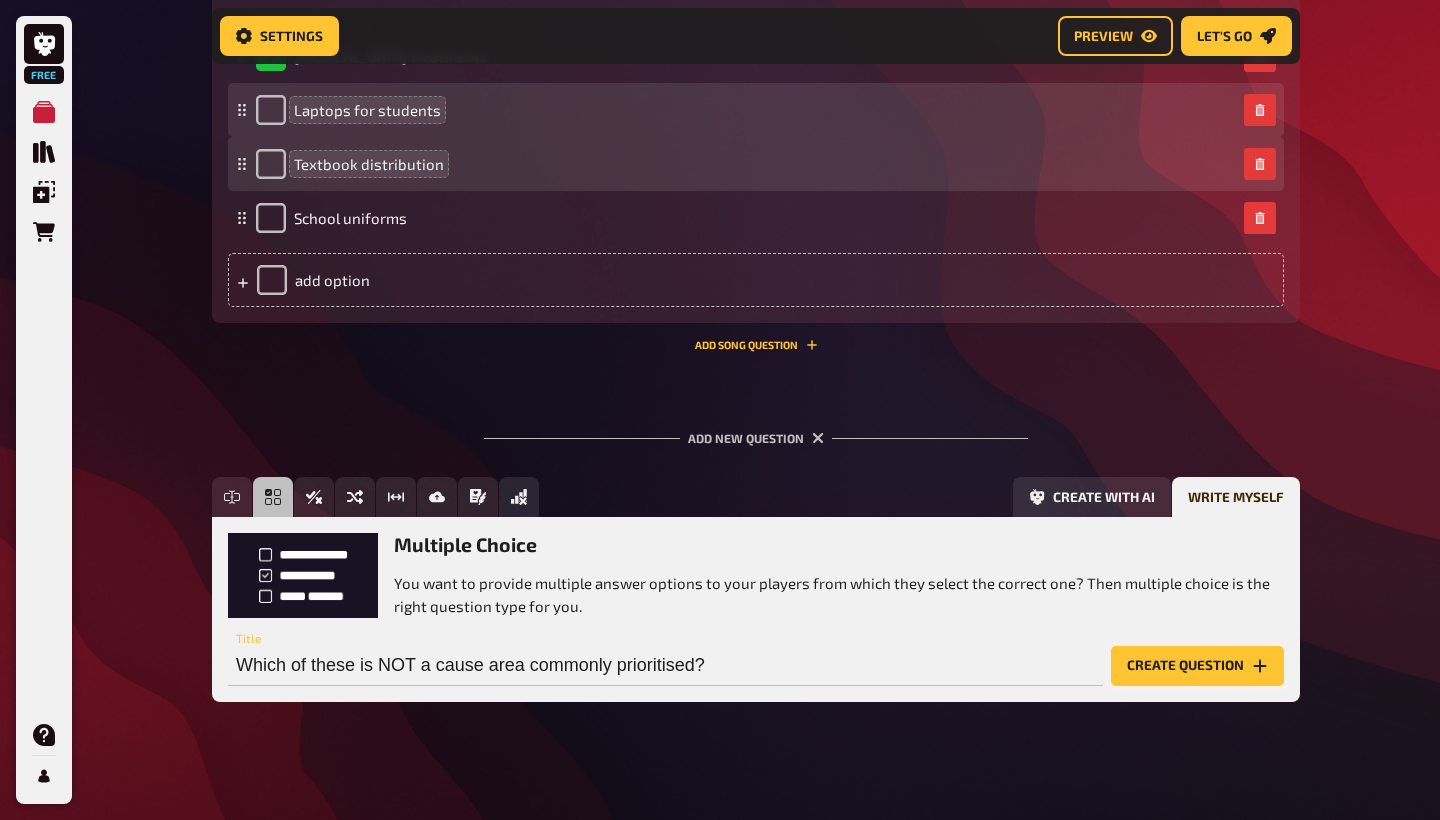 click on "Create question" at bounding box center [1197, 666] 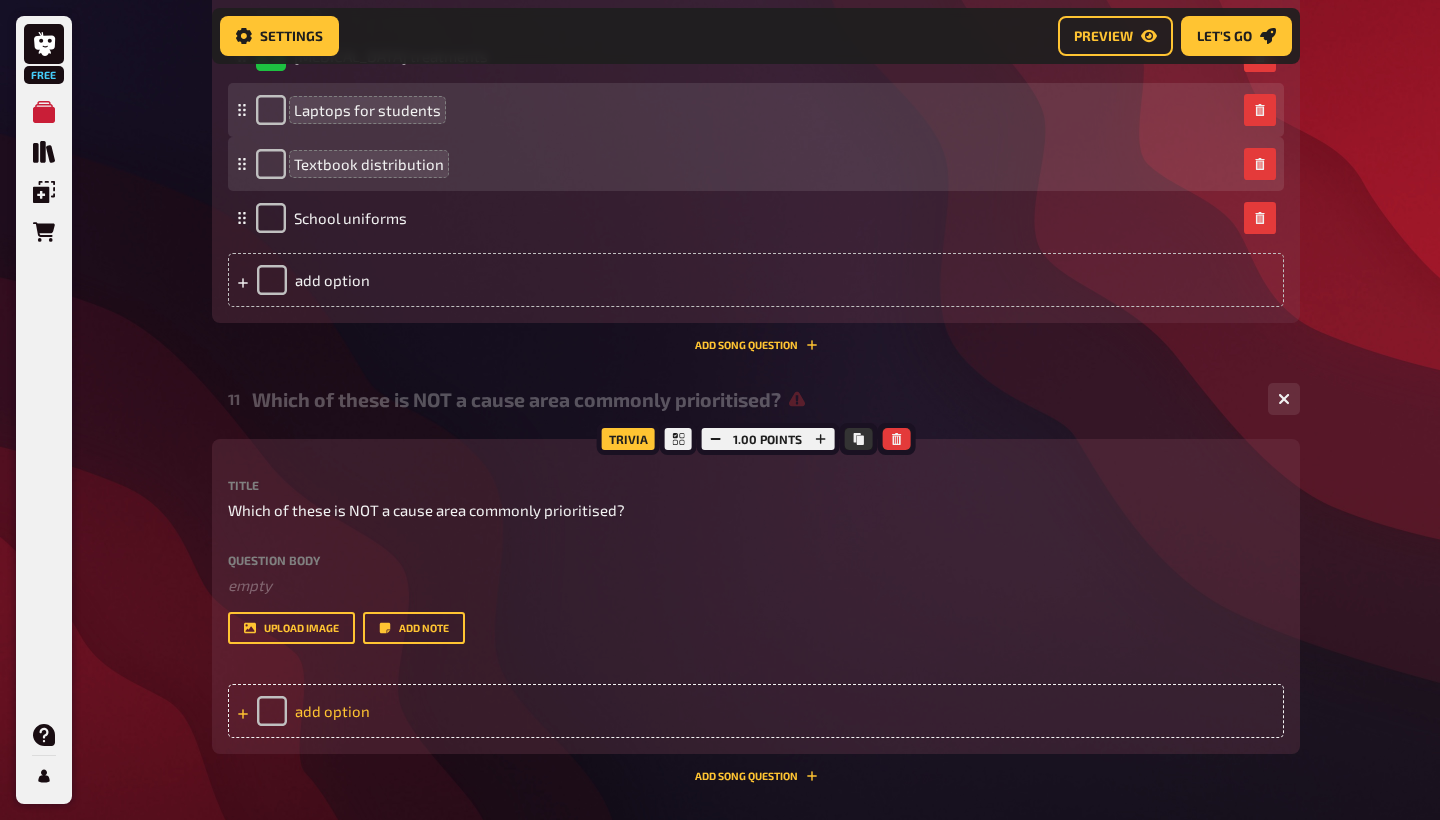 click on "add option" at bounding box center (756, 711) 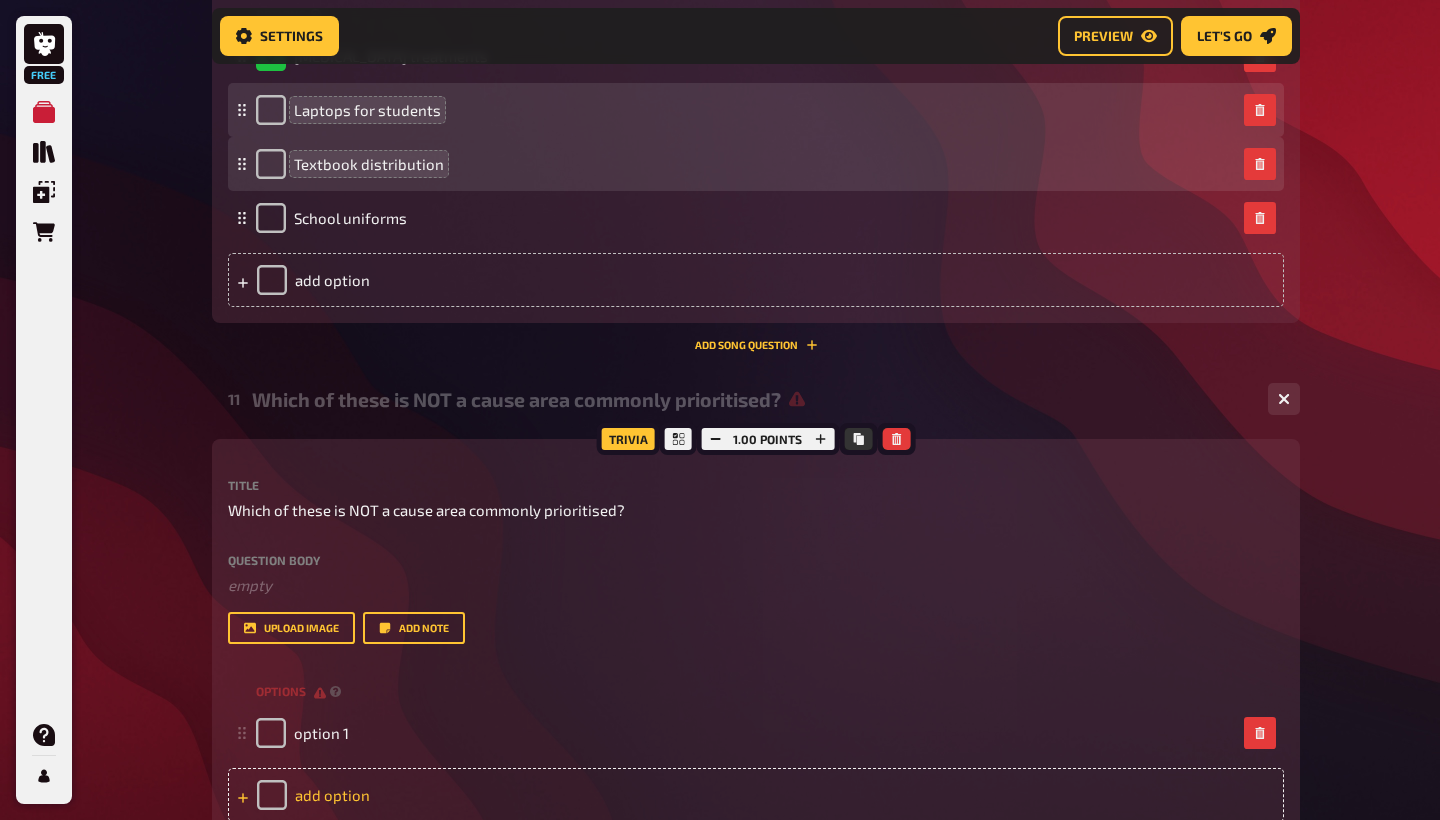 click on "add option" at bounding box center (756, 795) 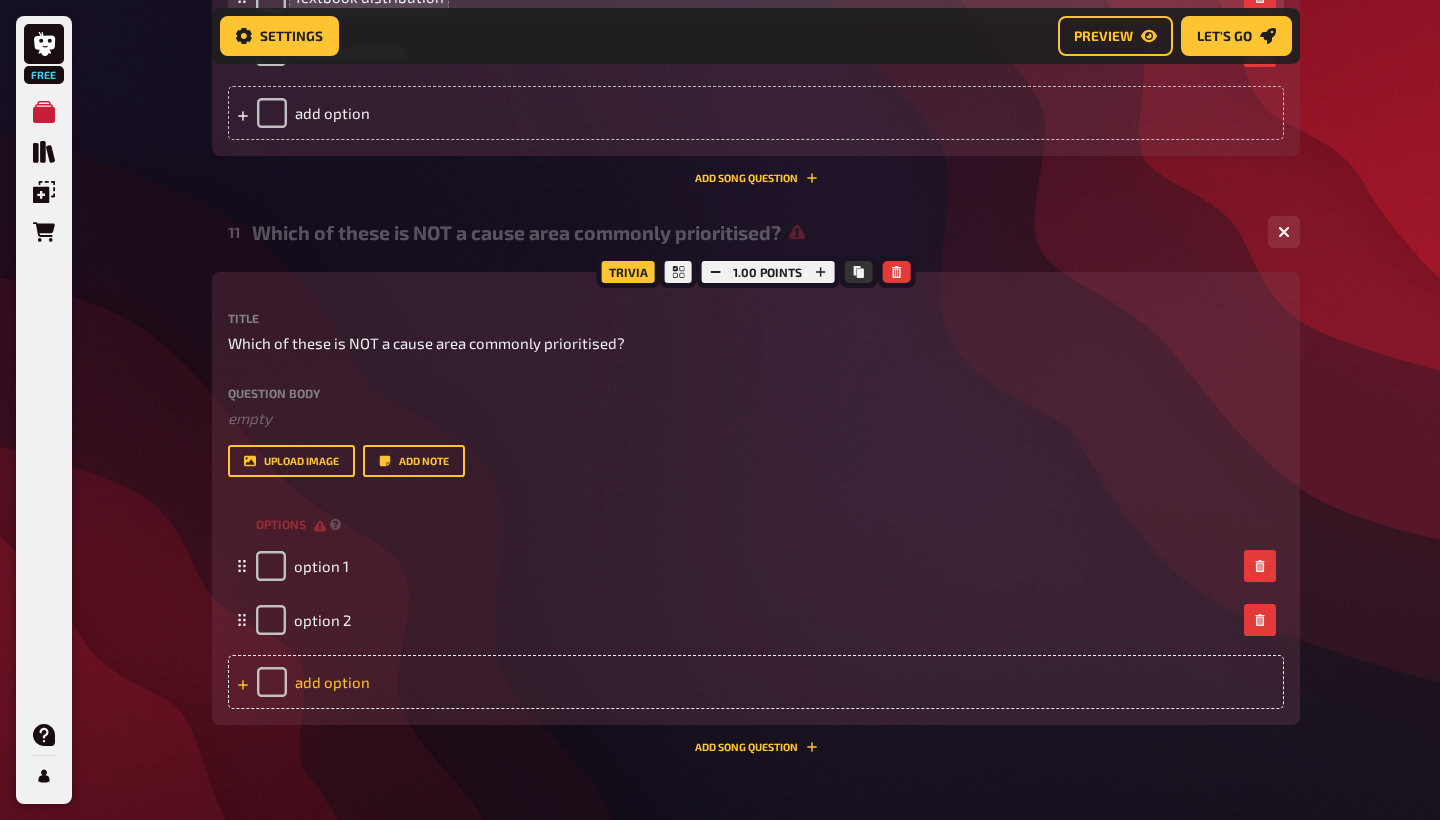 scroll, scrollTop: 6366, scrollLeft: 0, axis: vertical 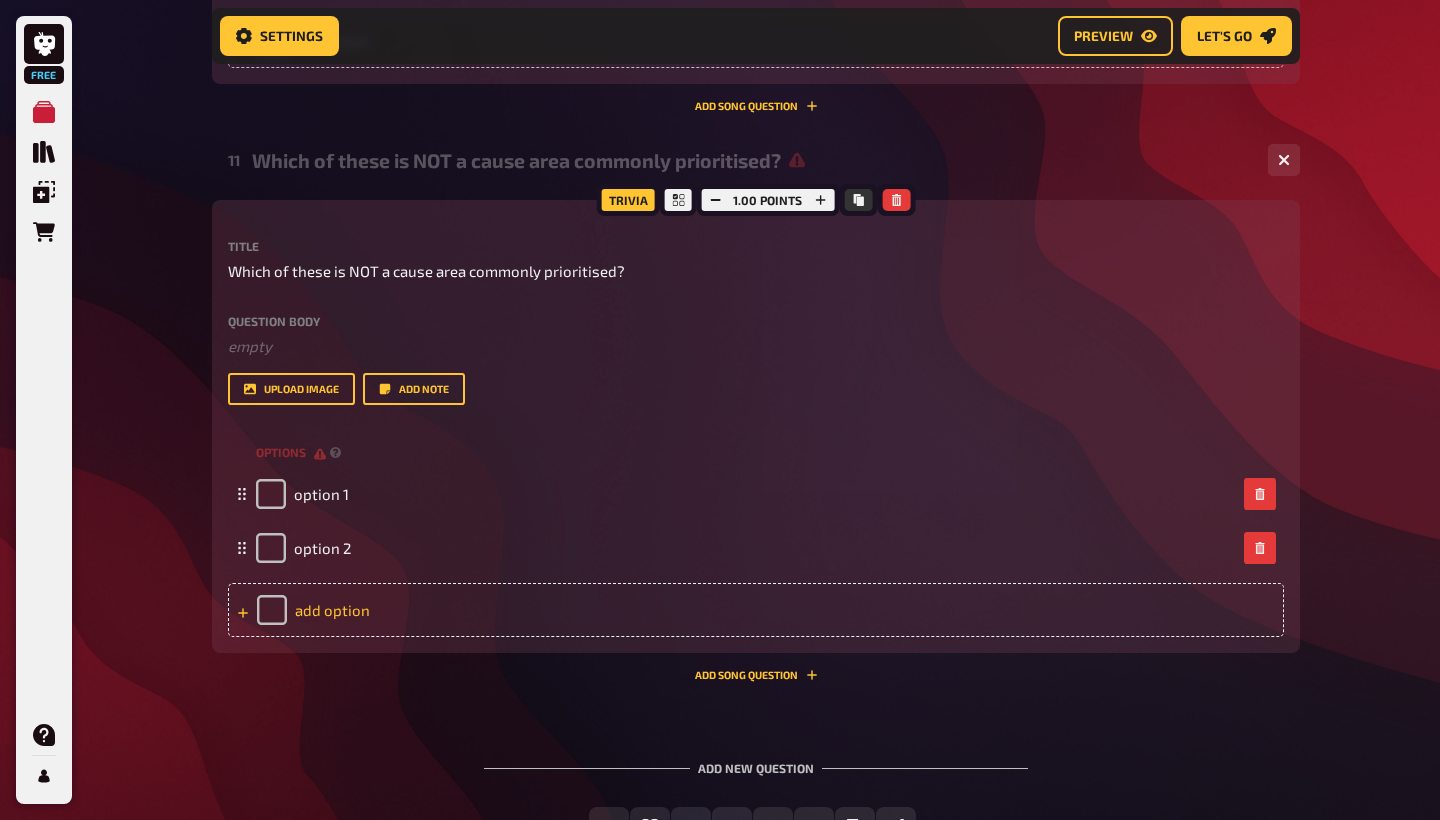 click on "add option" at bounding box center [756, 610] 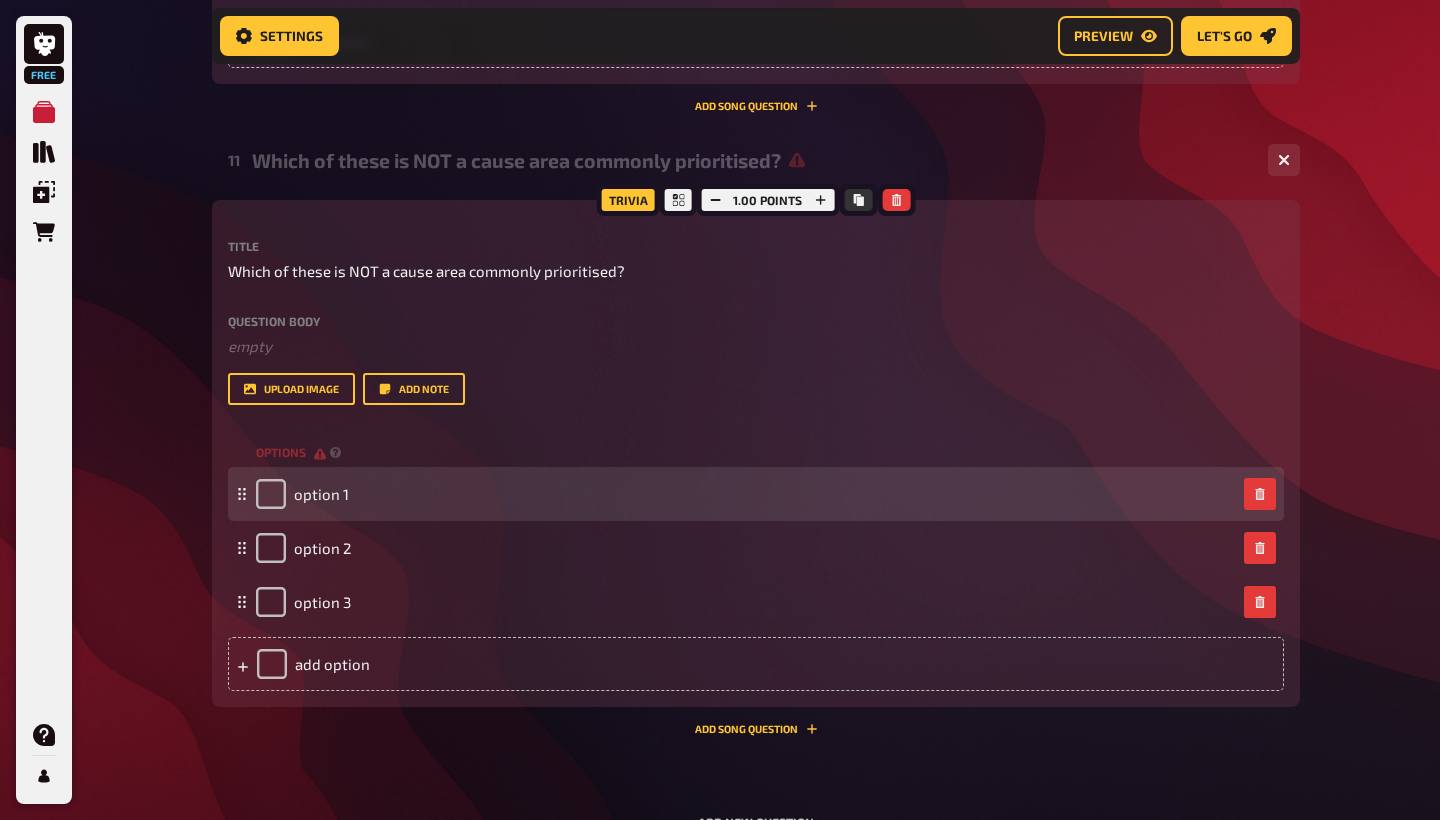 click on "option 1" at bounding box center (756, 494) 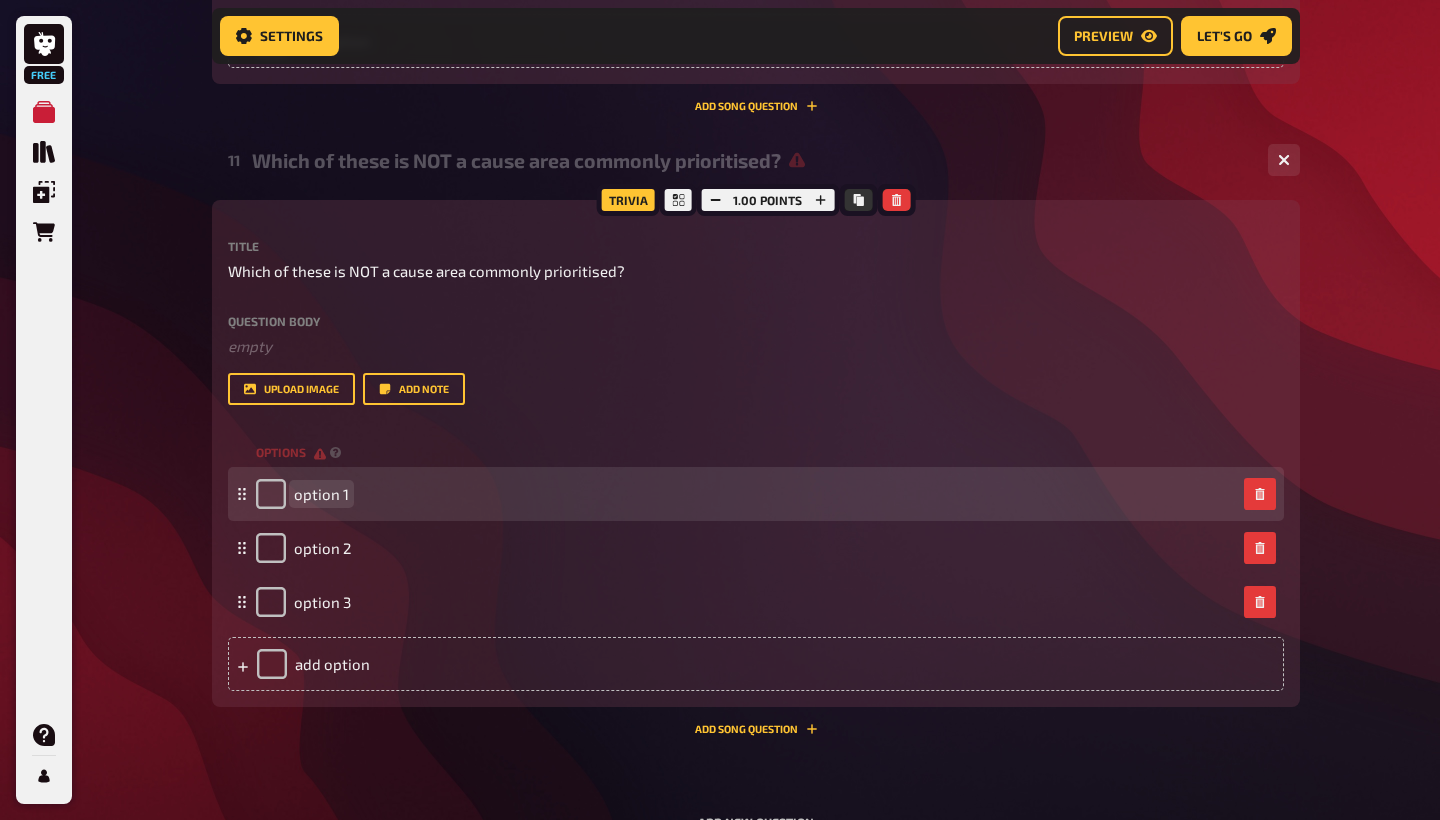 click on "option 1" at bounding box center (321, 494) 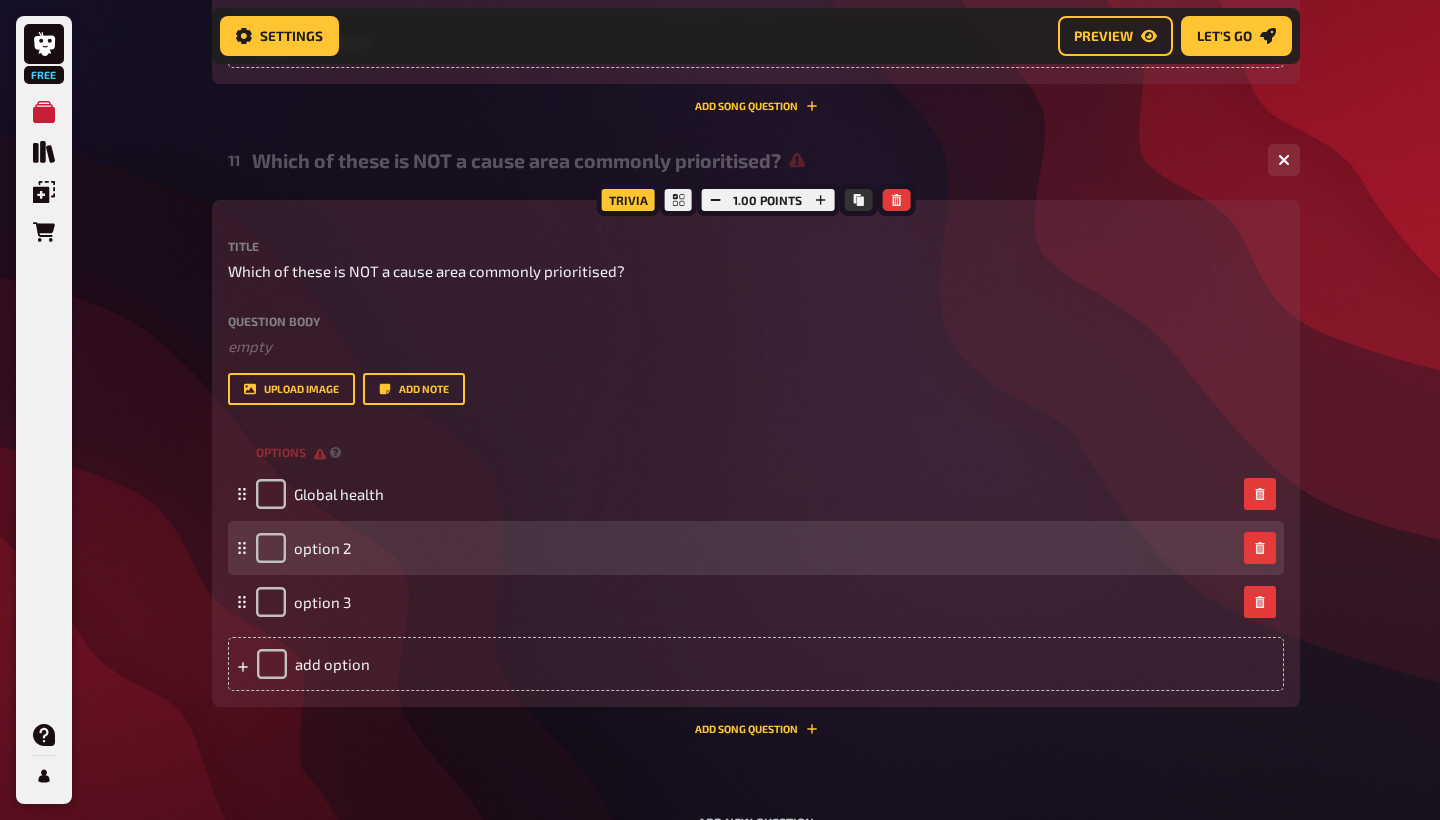 click on "option 2" at bounding box center (303, 548) 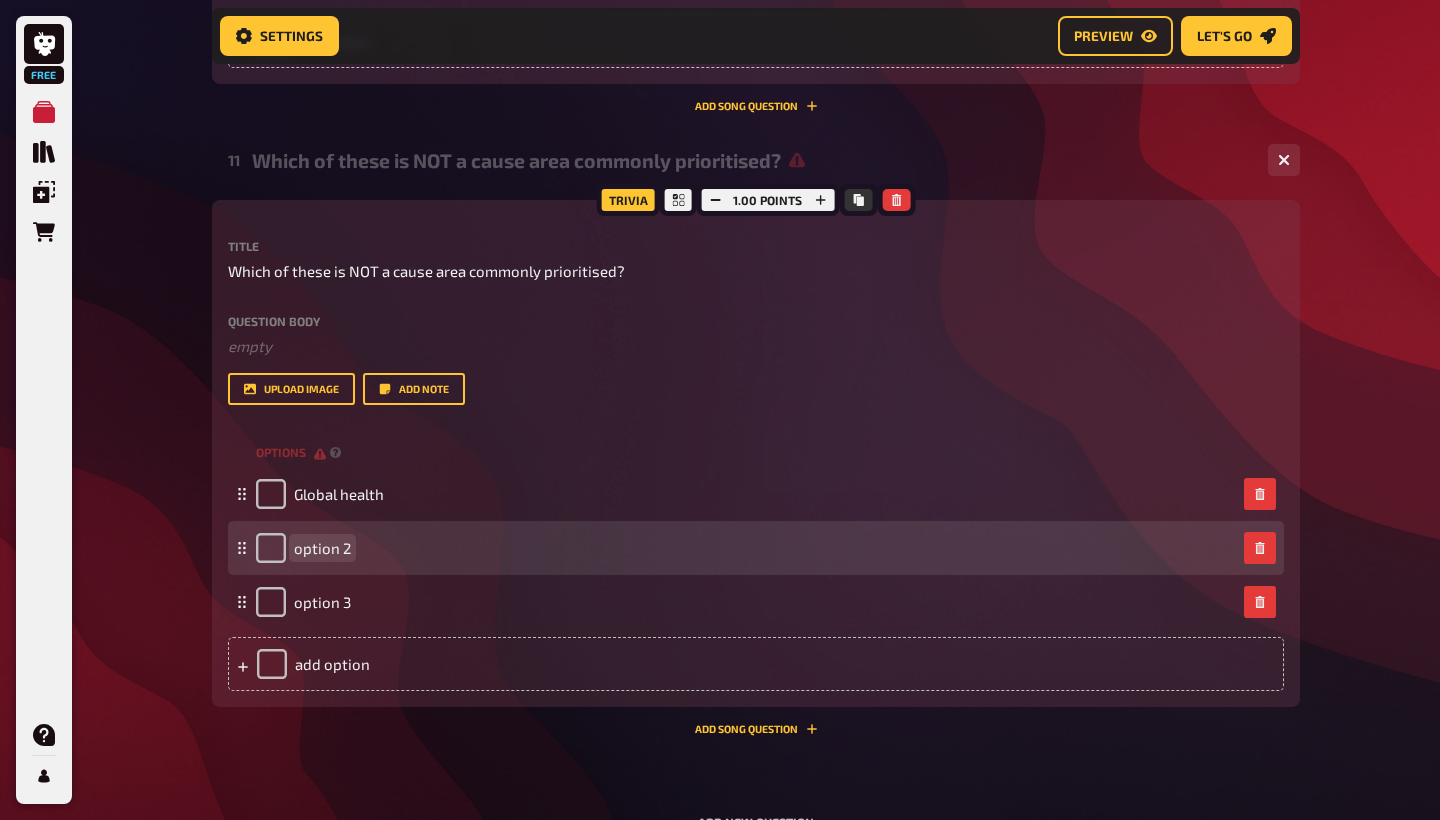 click on "option 2" at bounding box center [322, 548] 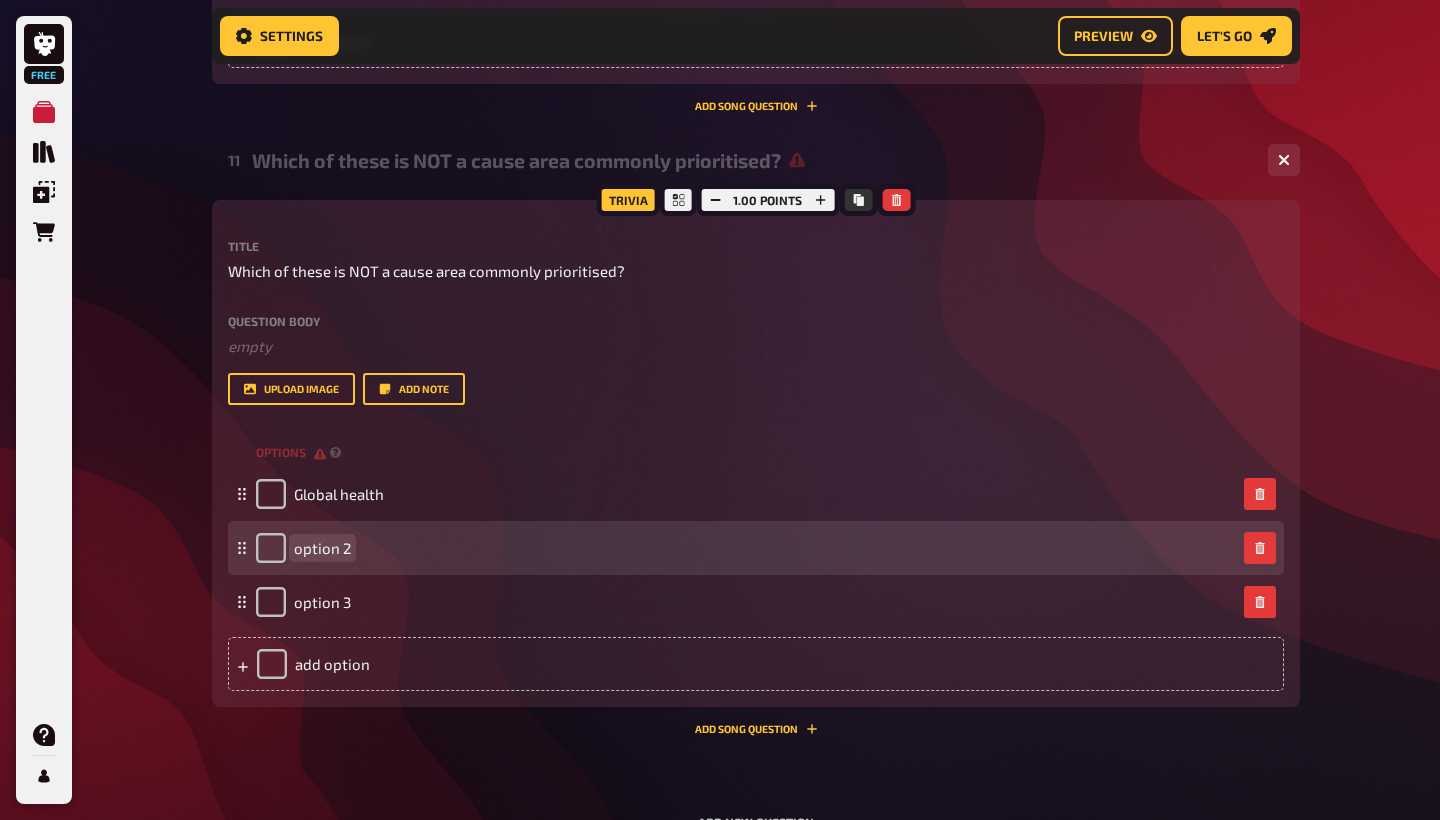 type 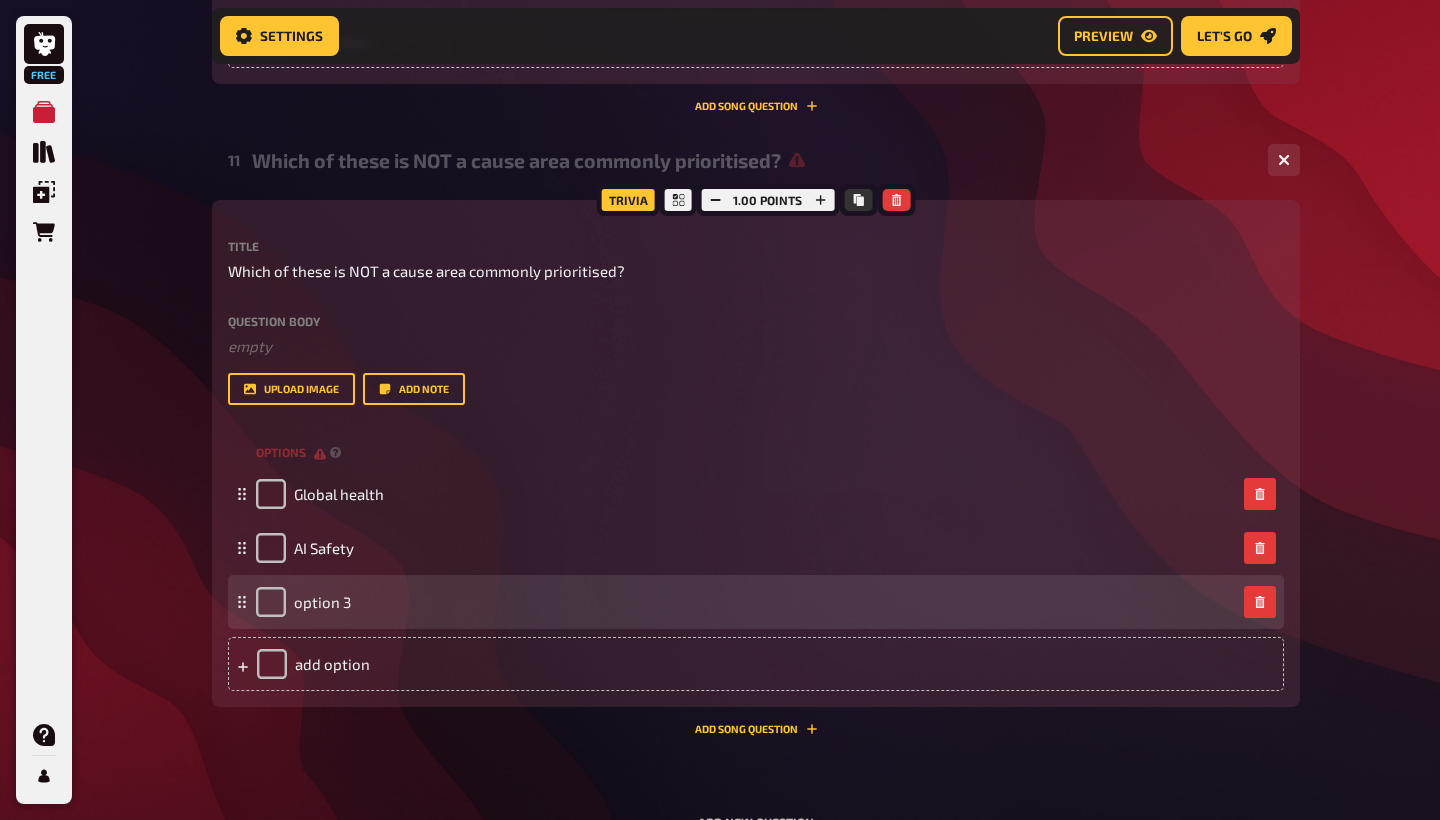 click on "option 3" at bounding box center [303, 602] 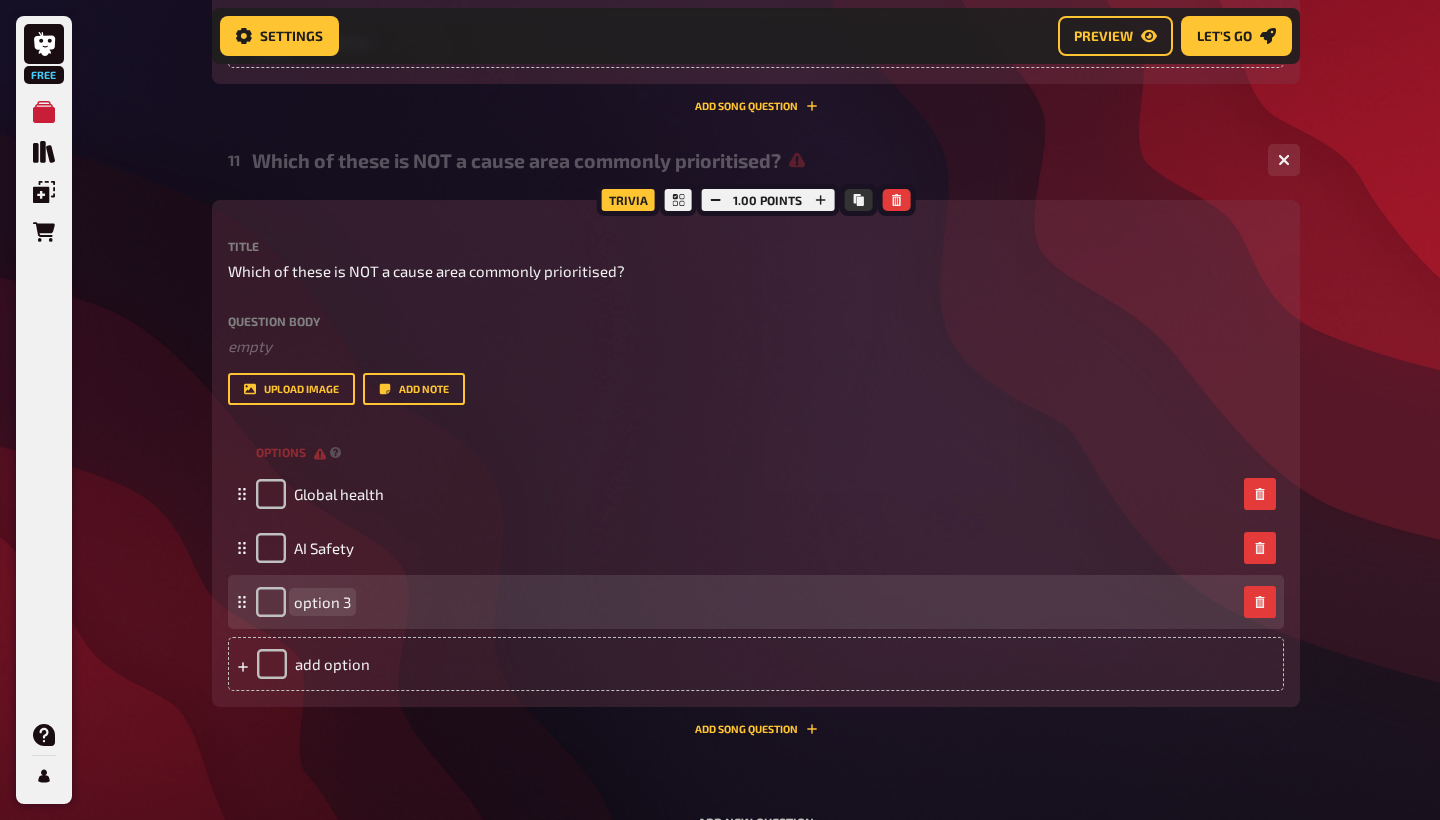 click on "option 3" at bounding box center (322, 602) 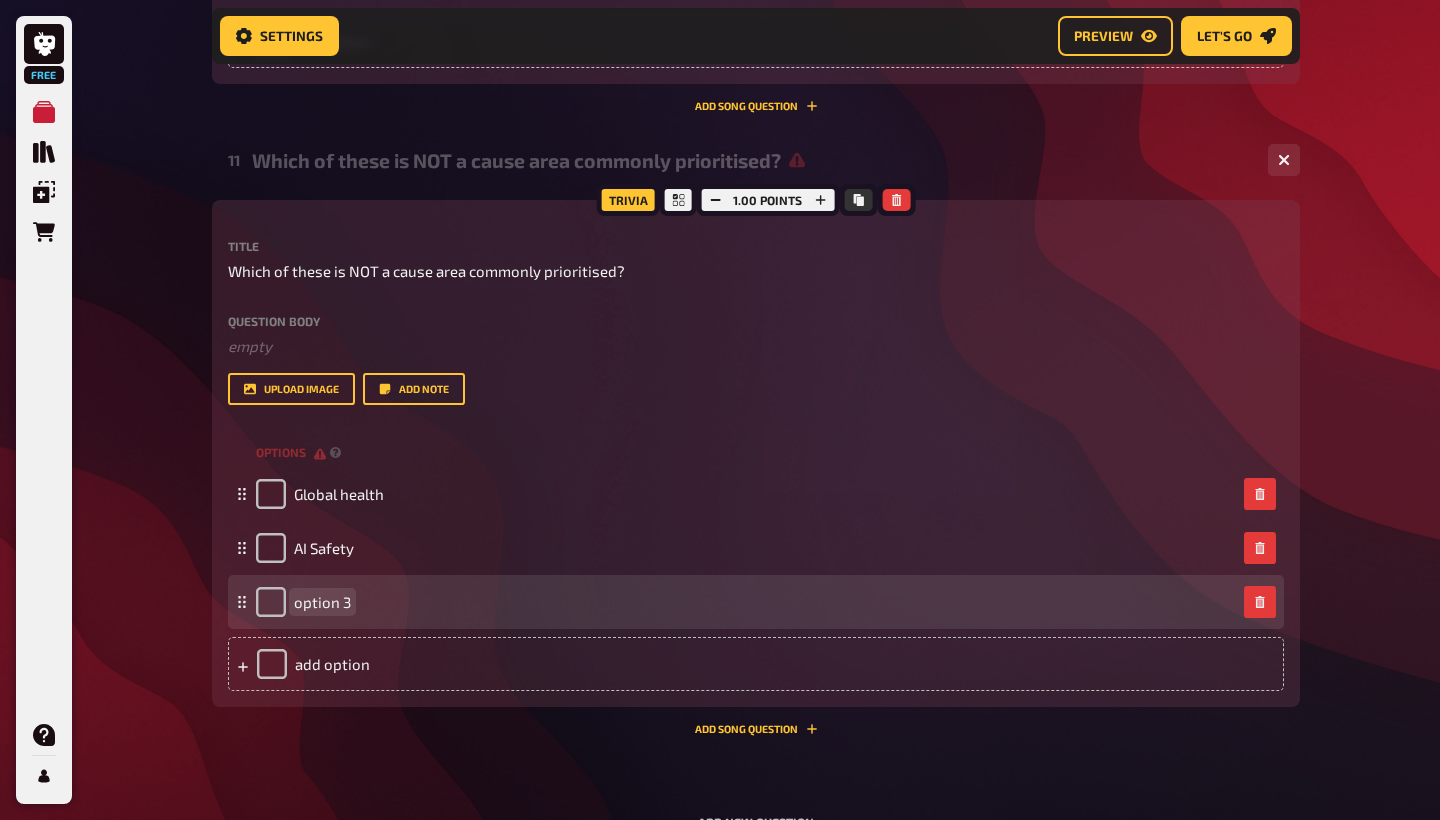 type 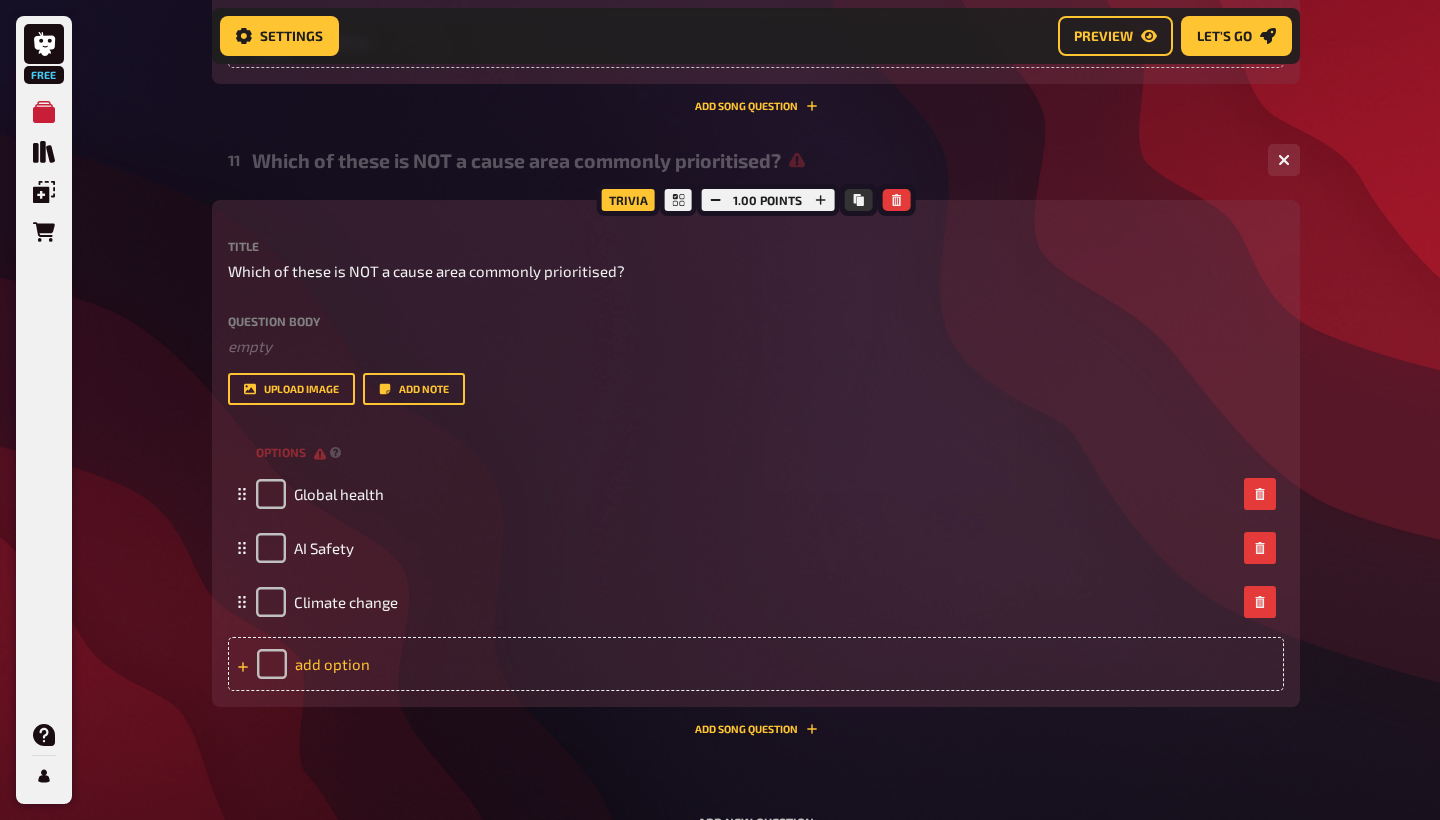 click on "add option" at bounding box center (756, 664) 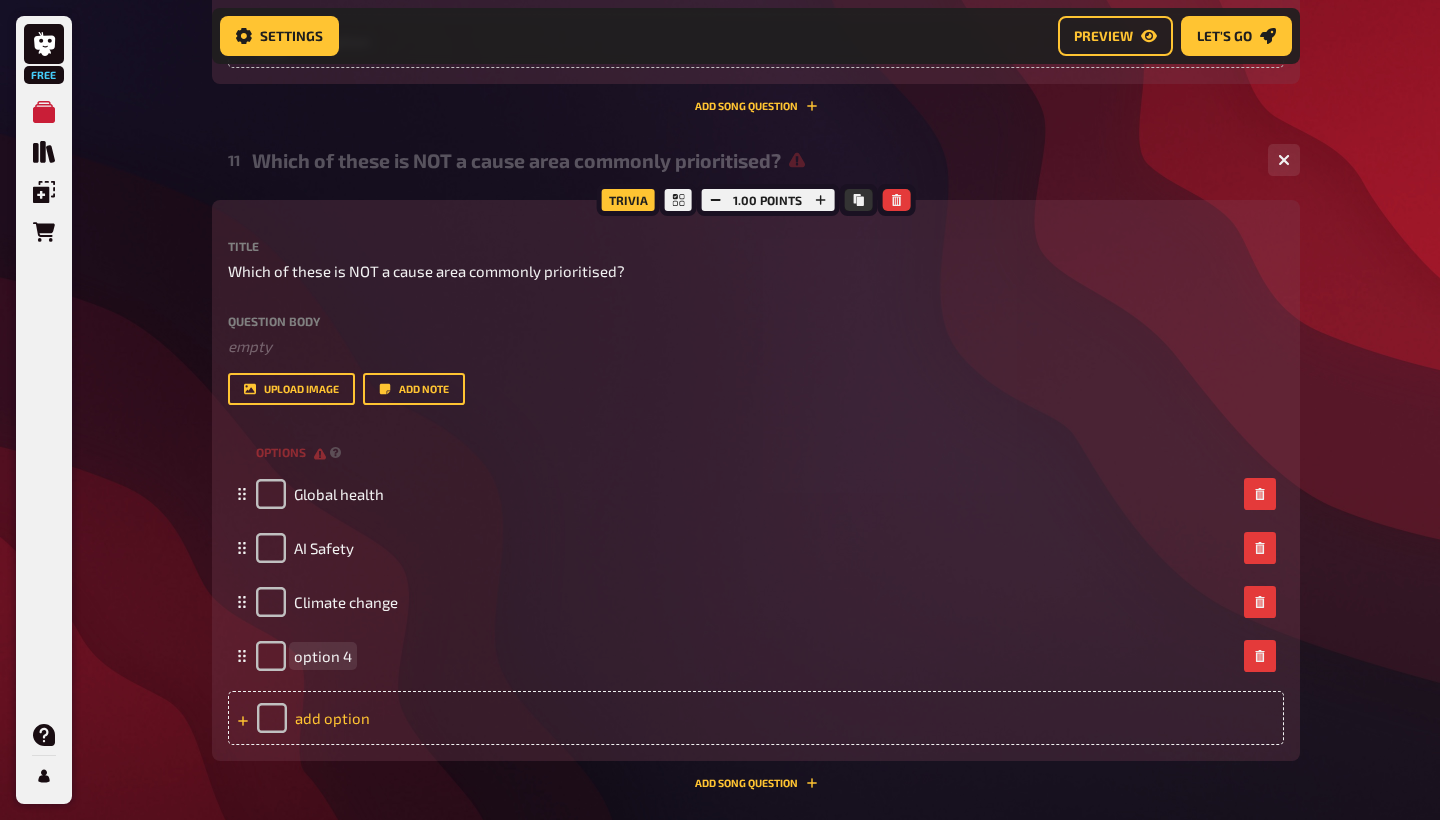 type 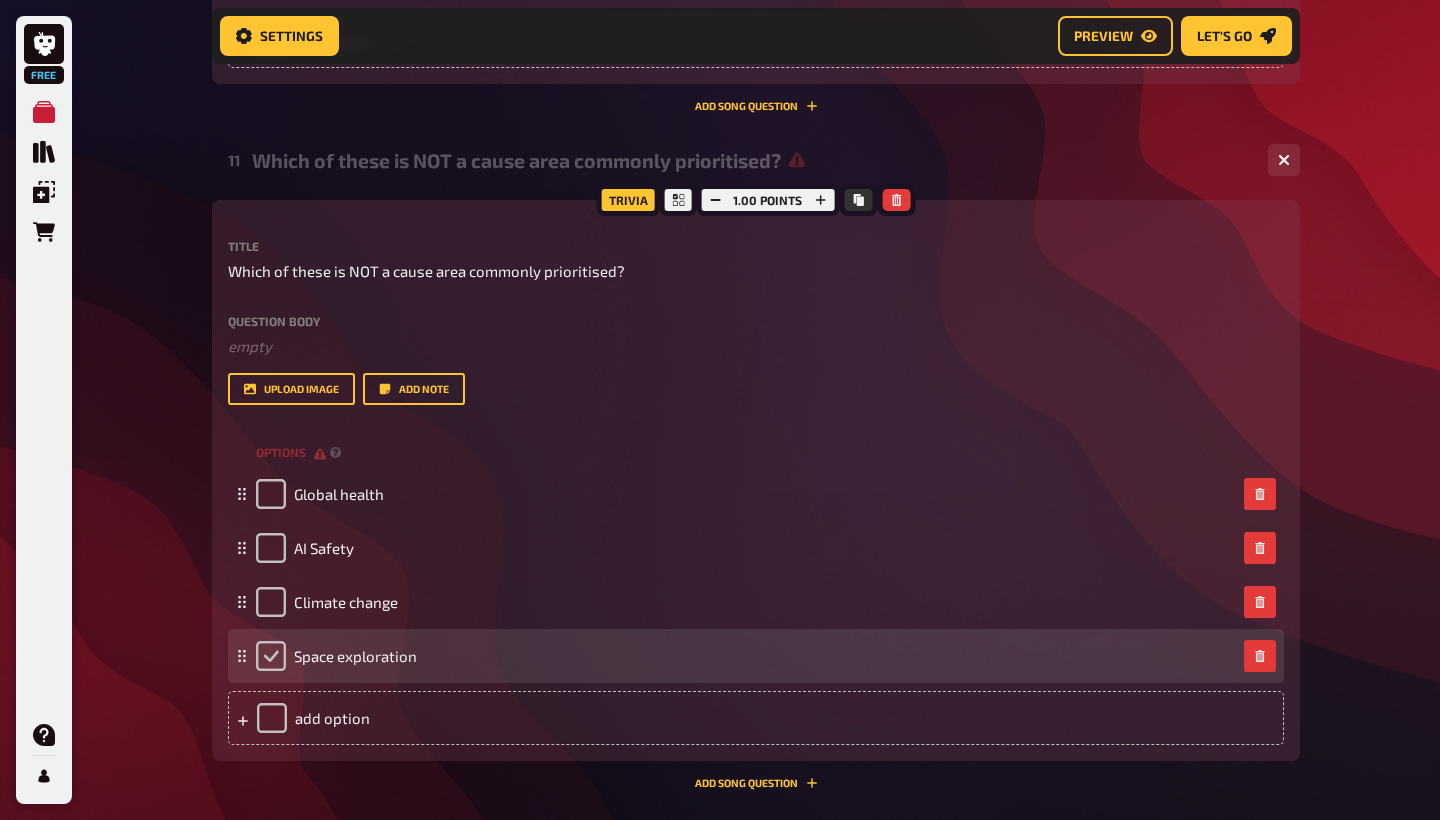 click at bounding box center (271, 656) 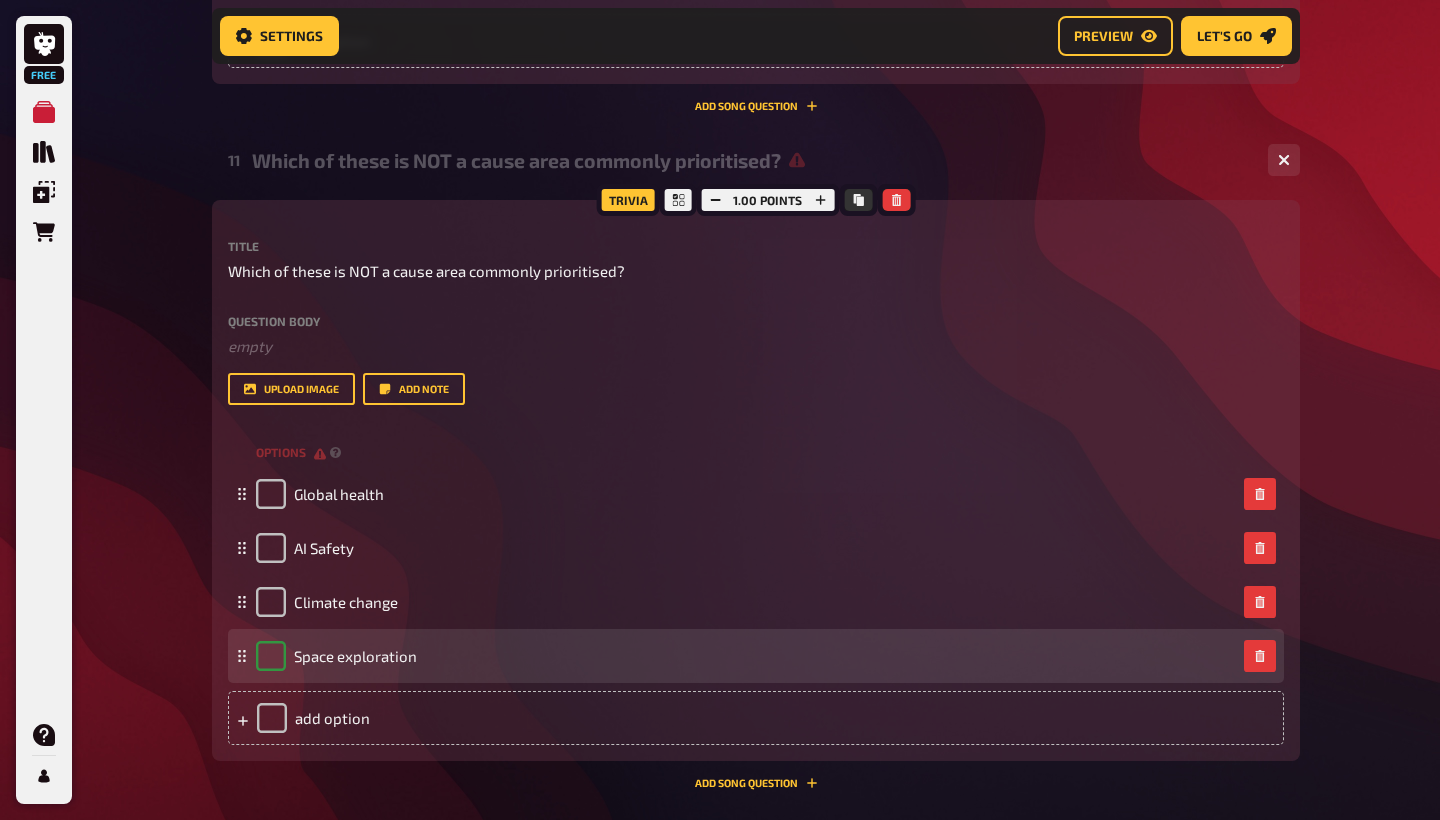 checkbox on "true" 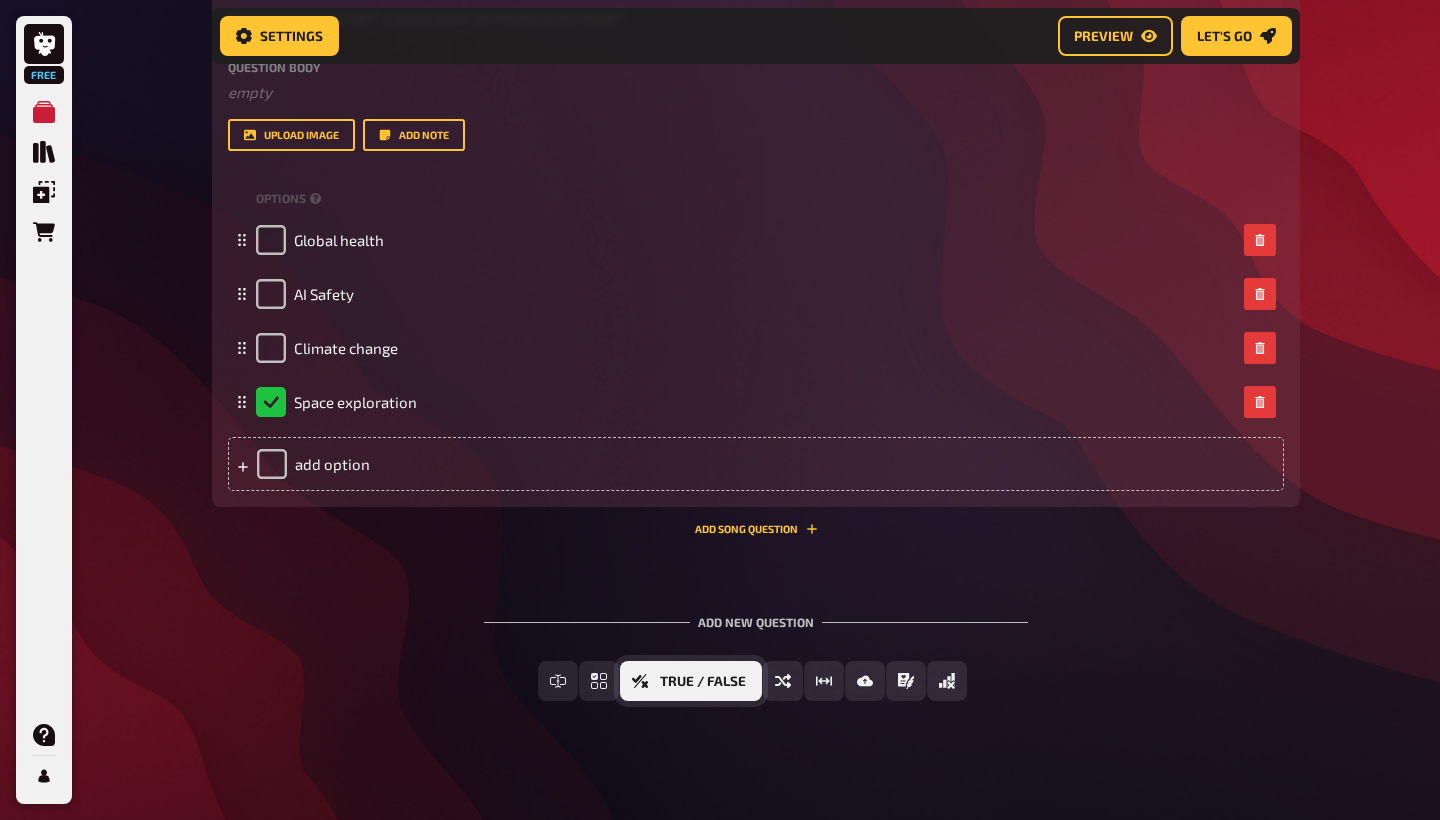 scroll, scrollTop: 6619, scrollLeft: 0, axis: vertical 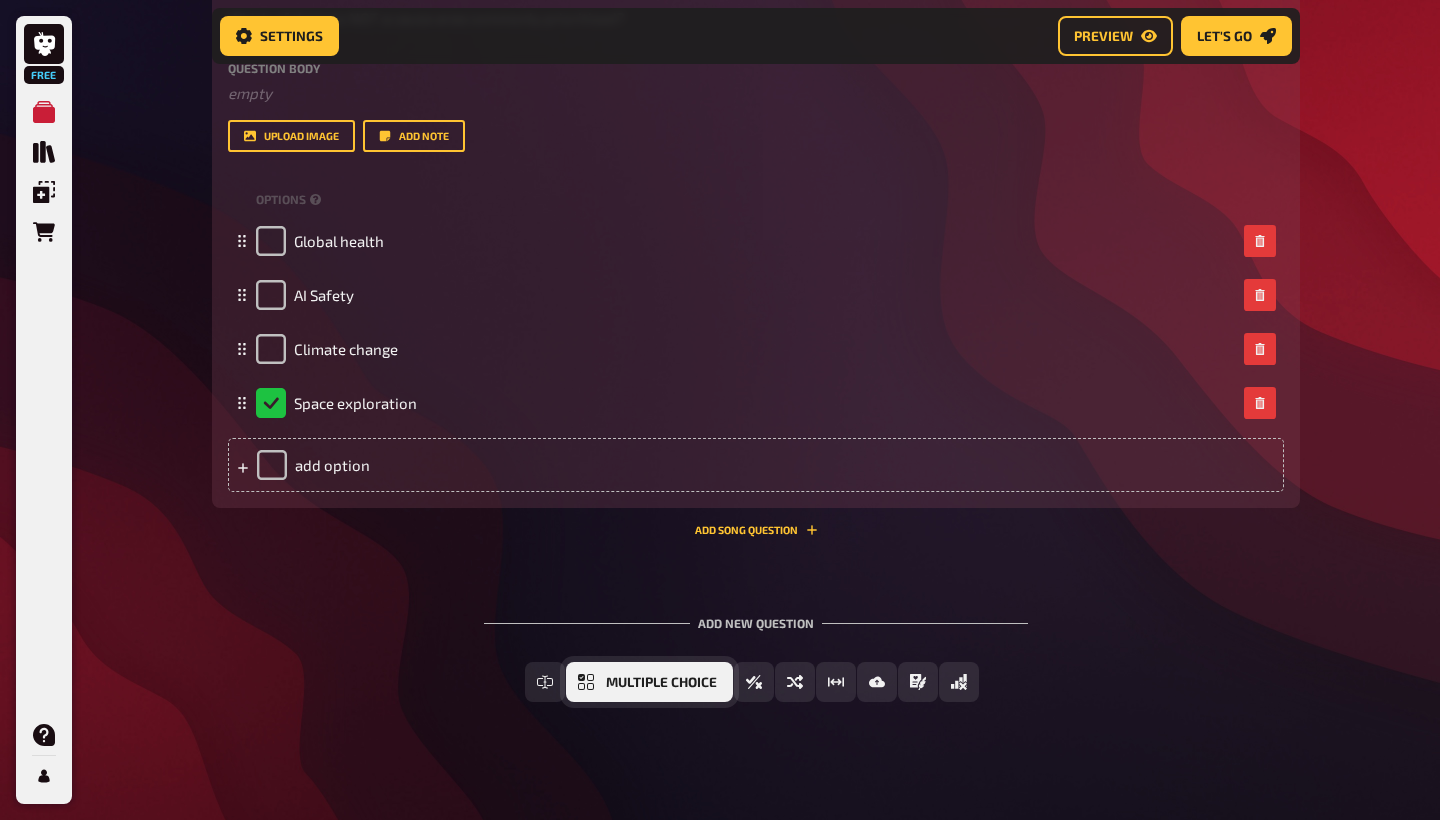 click on "Multiple Choice" at bounding box center [661, 683] 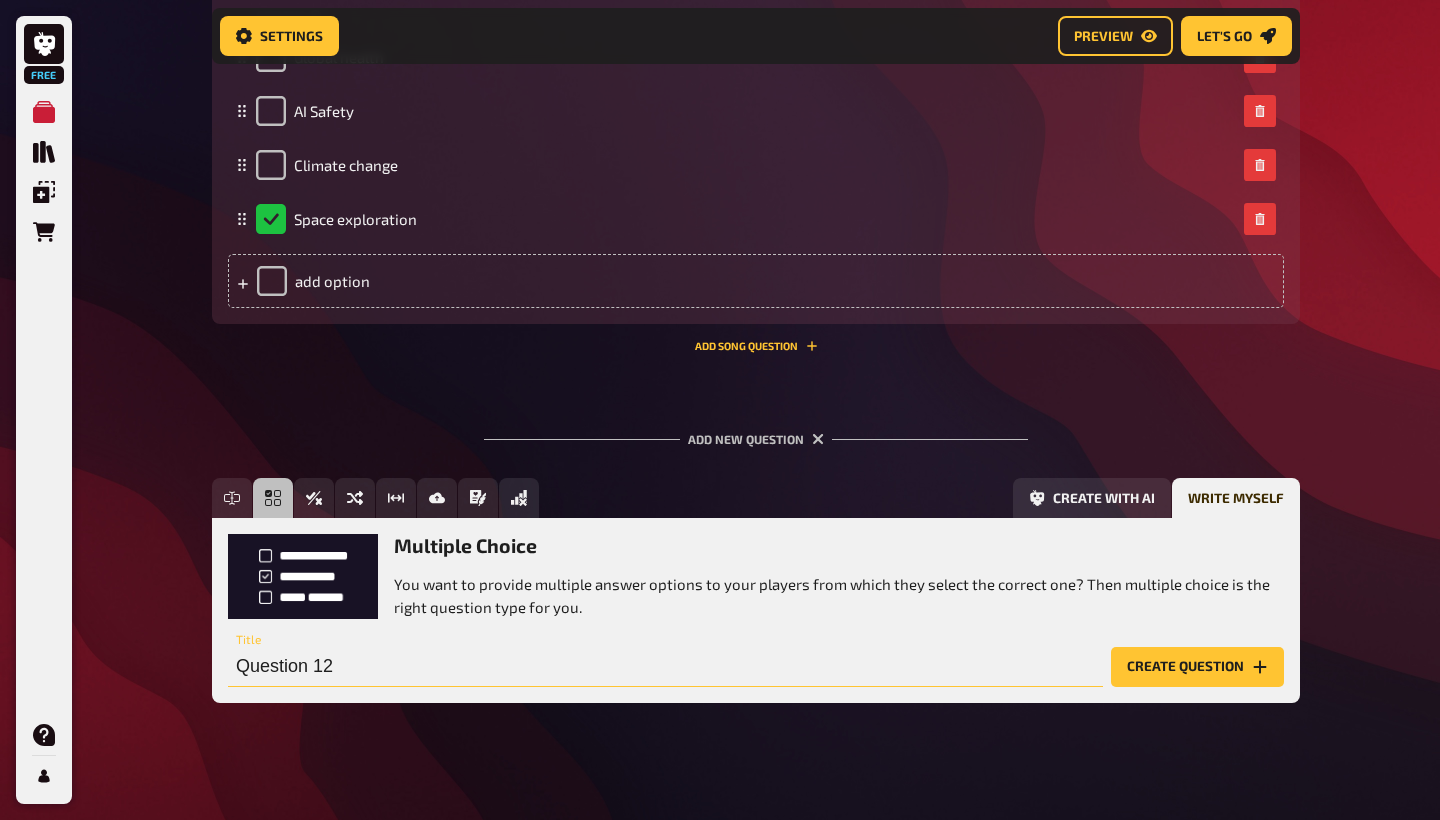 drag, startPoint x: 395, startPoint y: 659, endPoint x: 238, endPoint y: 659, distance: 157 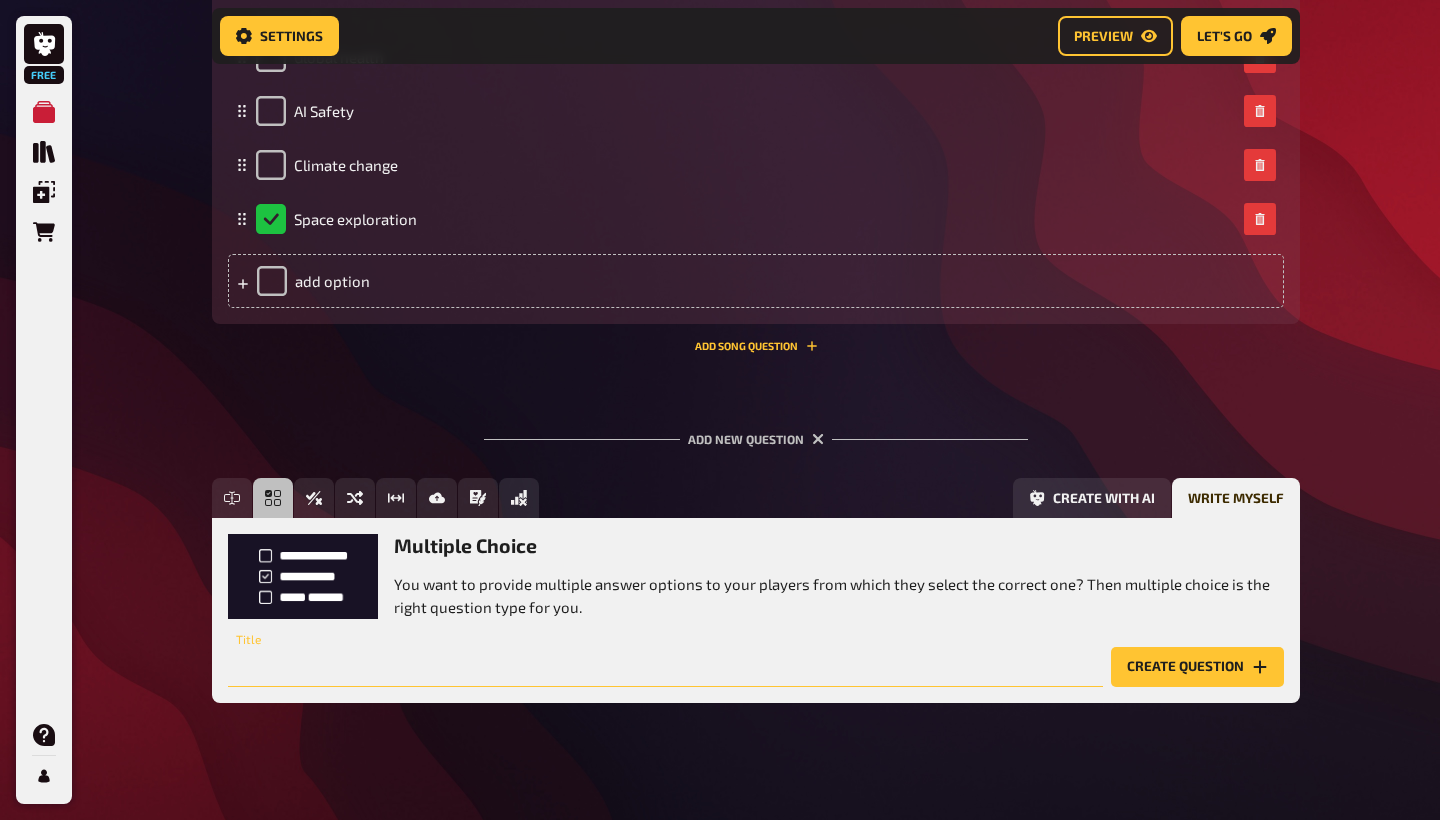 paste on "What does [PERSON_NAME] say to the [PERSON_NAME] Ruler?" 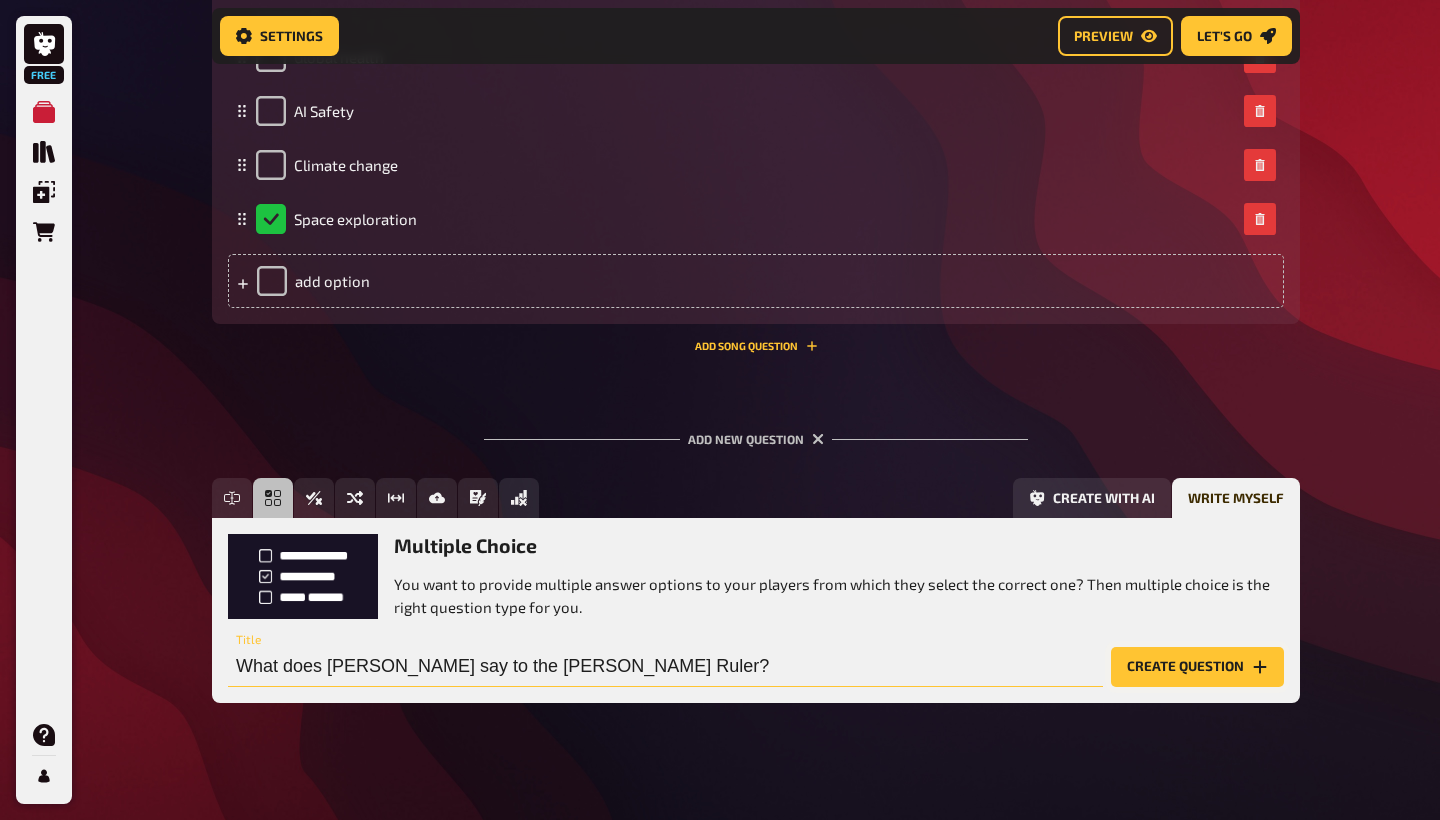 type on "What does [PERSON_NAME] say to the [PERSON_NAME] Ruler?" 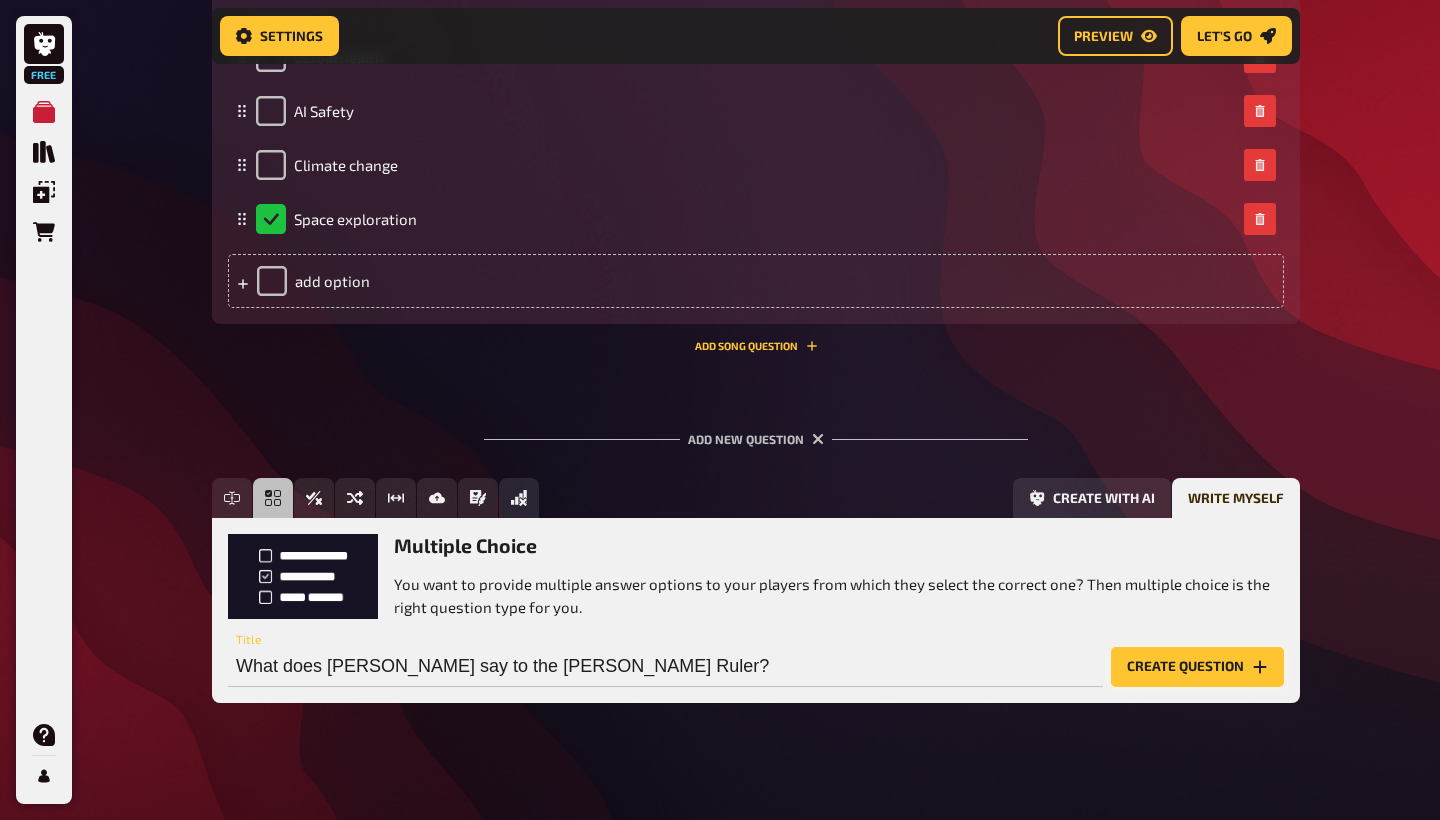 click on "Create question" at bounding box center (1197, 667) 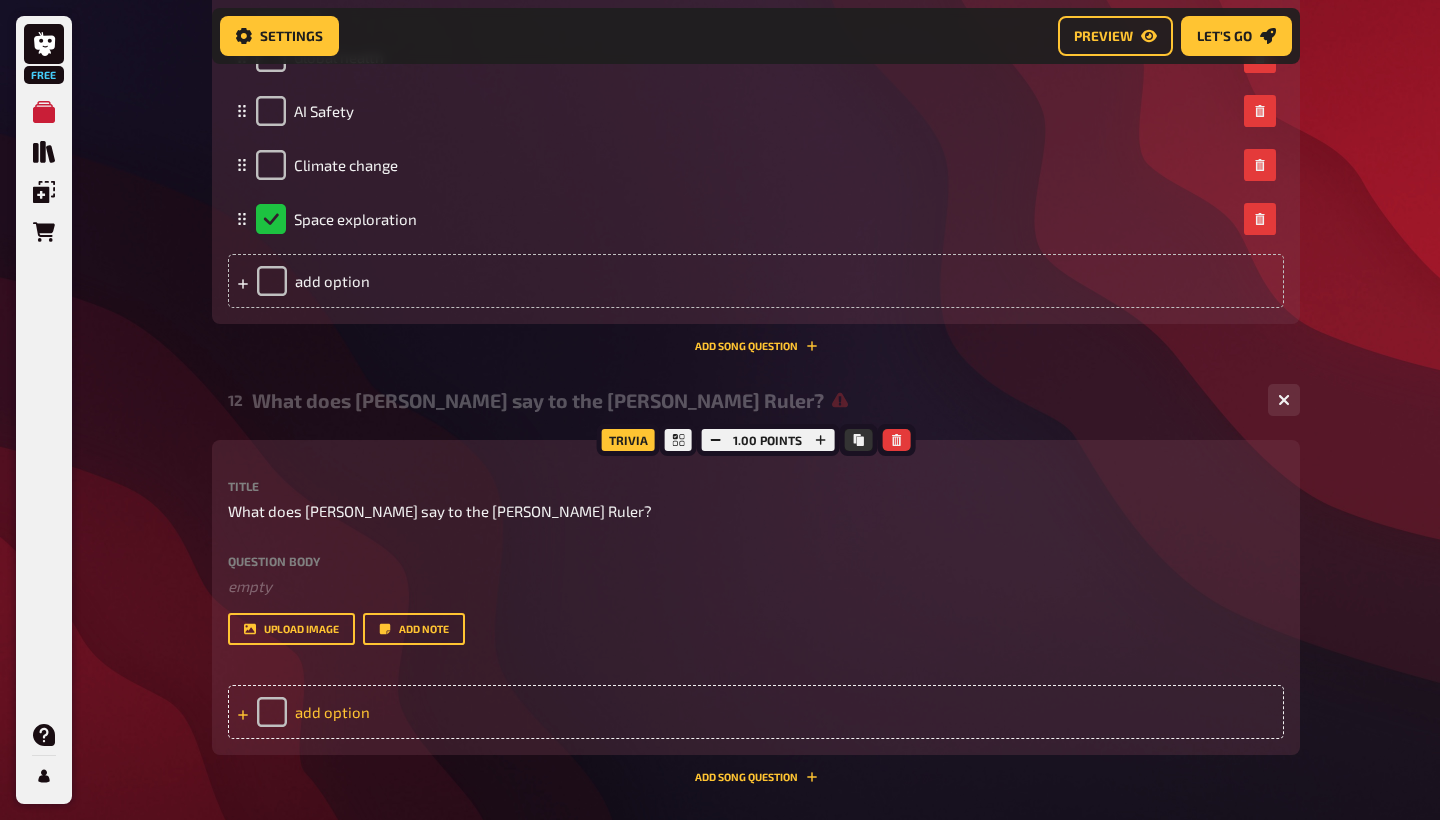 click on "add option" at bounding box center (756, 712) 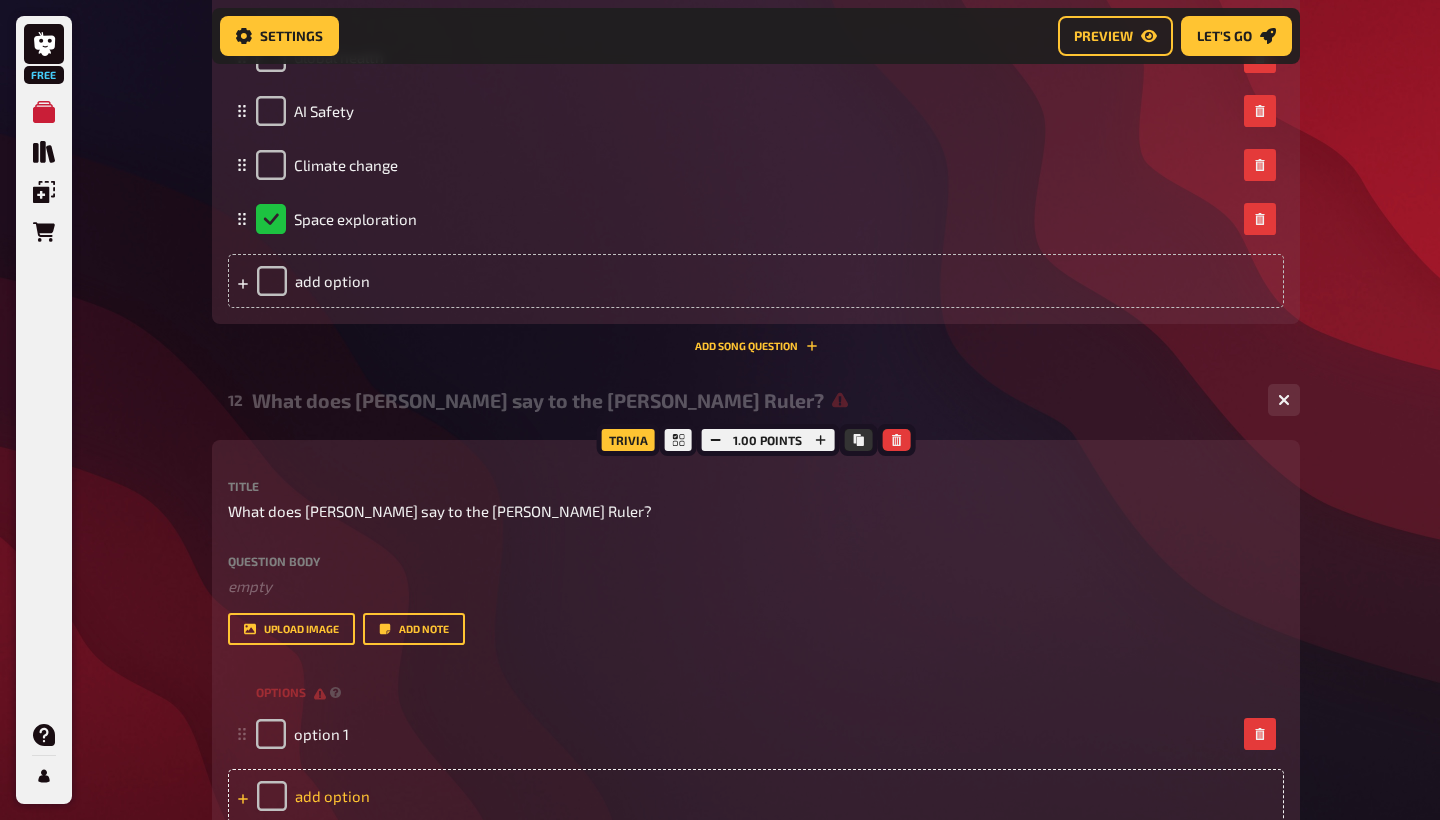 click on "add option" at bounding box center (756, 796) 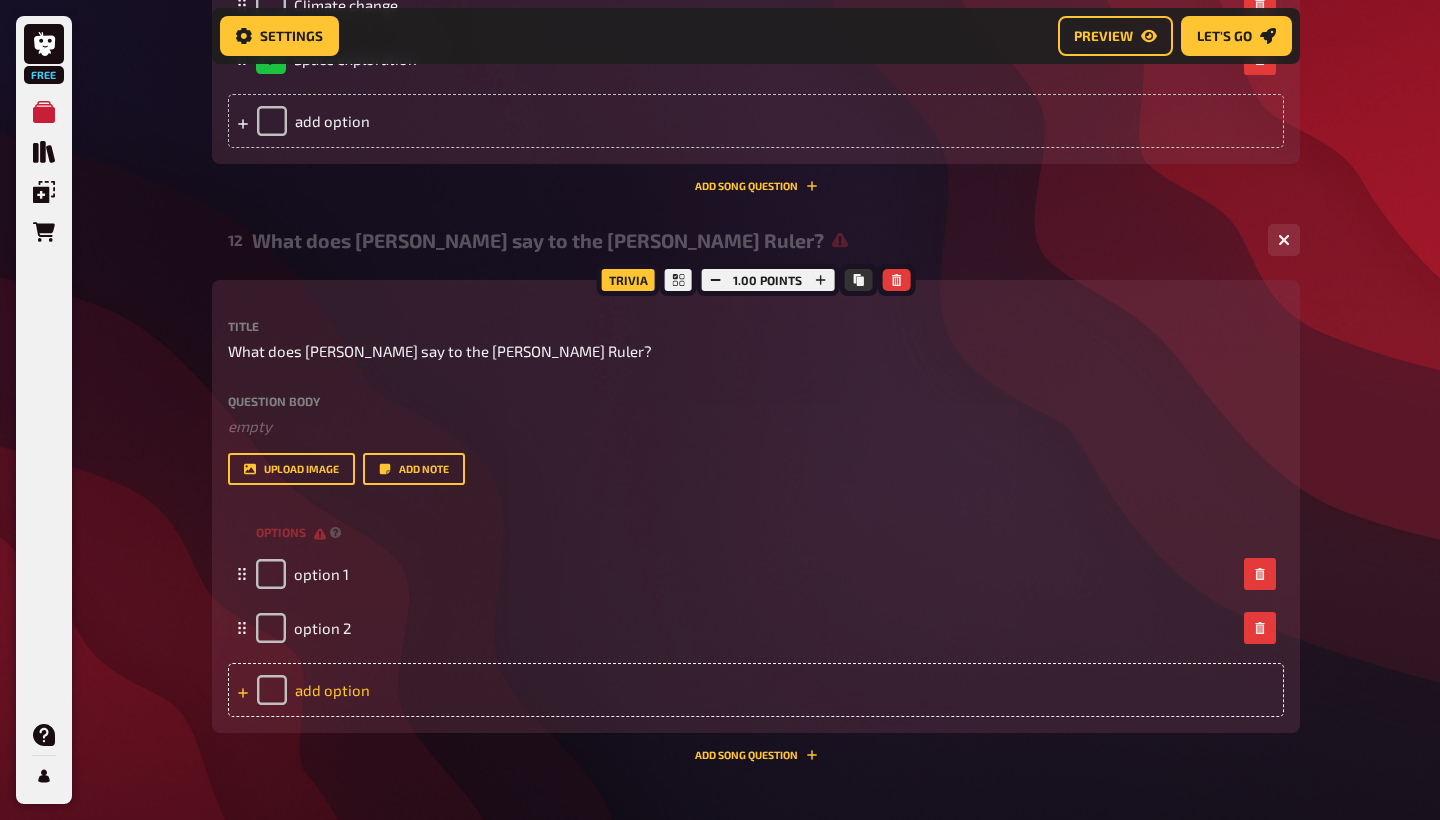 scroll, scrollTop: 6965, scrollLeft: 0, axis: vertical 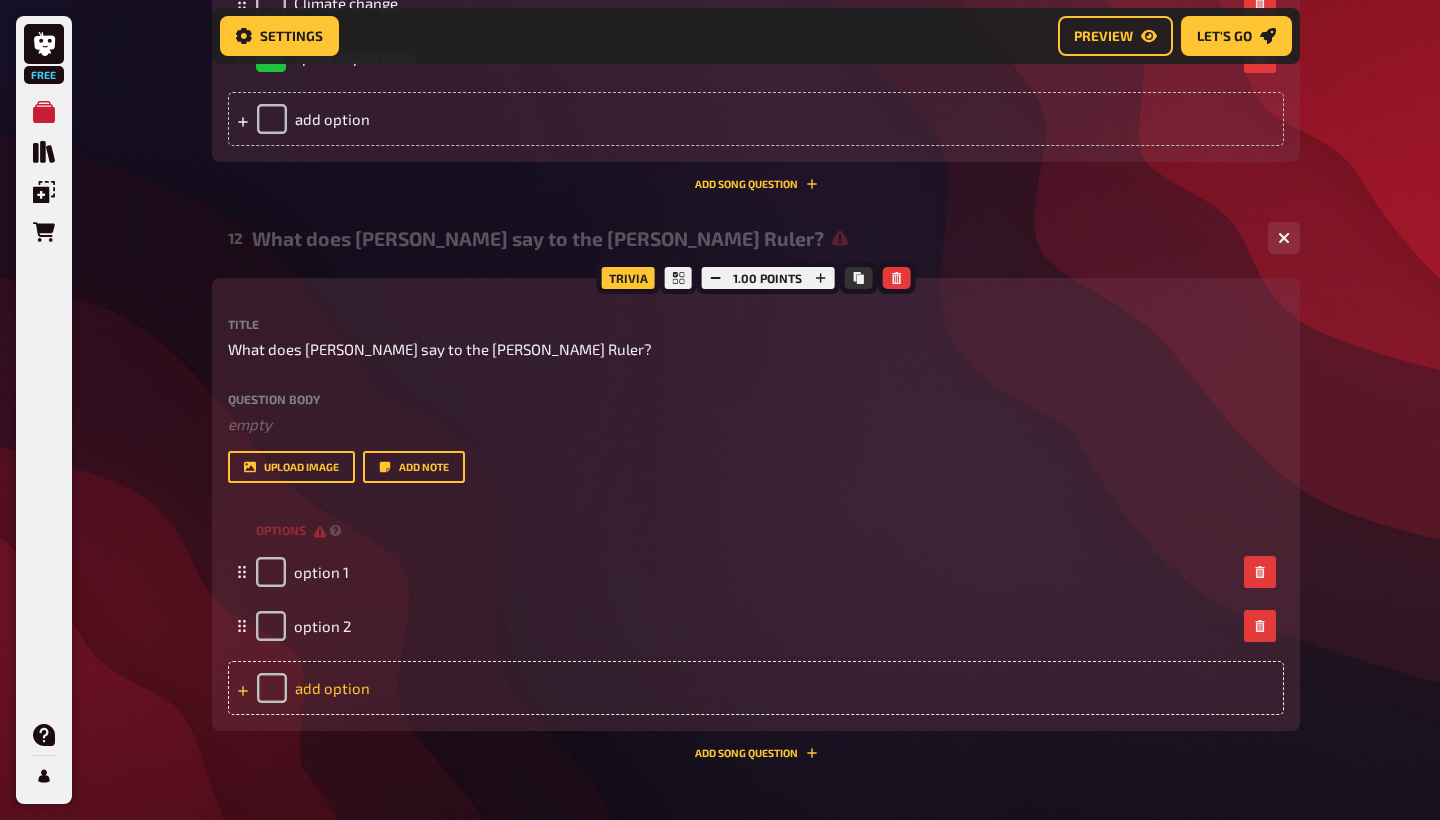 click on "add option" at bounding box center (756, 688) 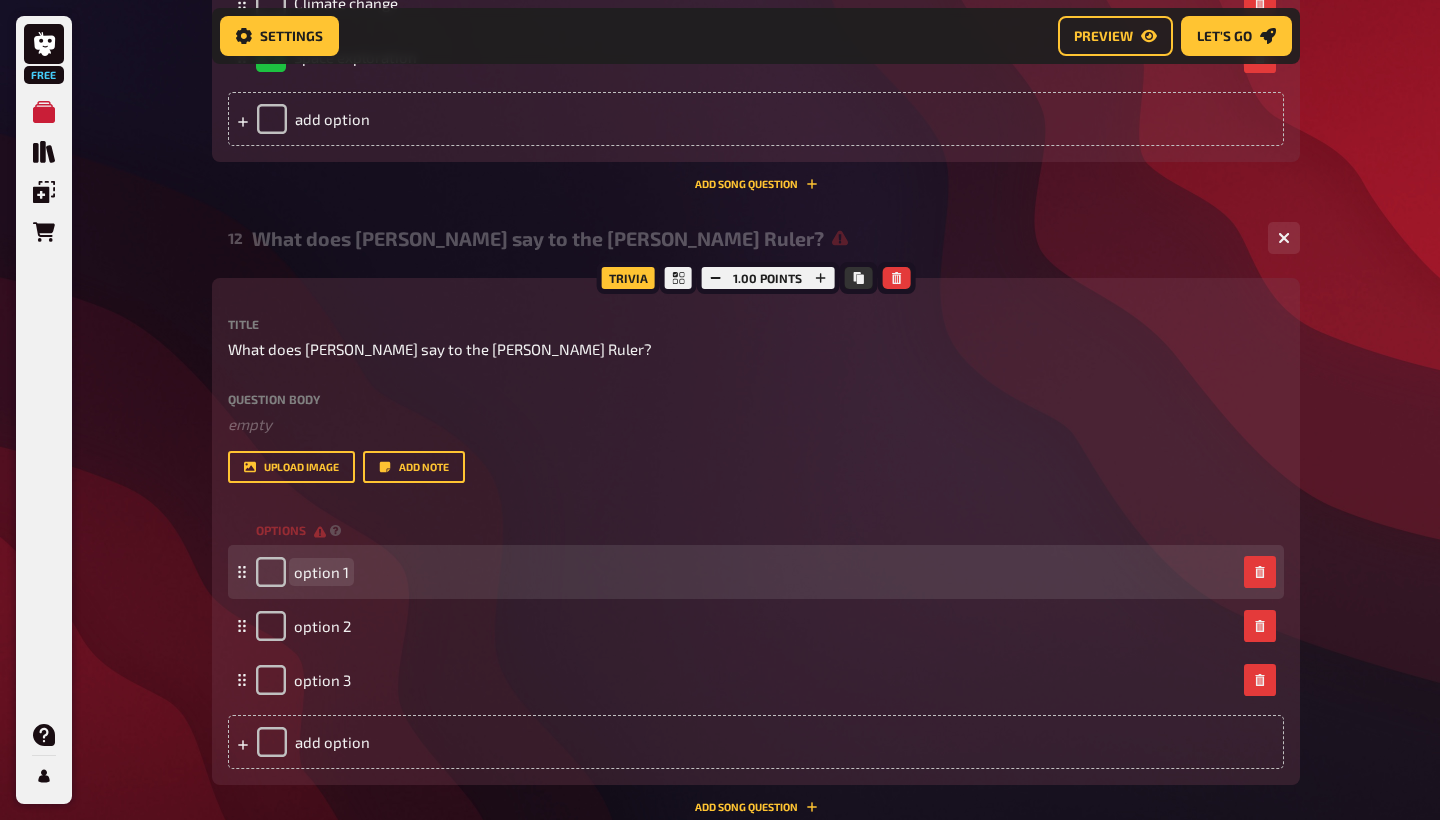 click on "option 1" at bounding box center [321, 572] 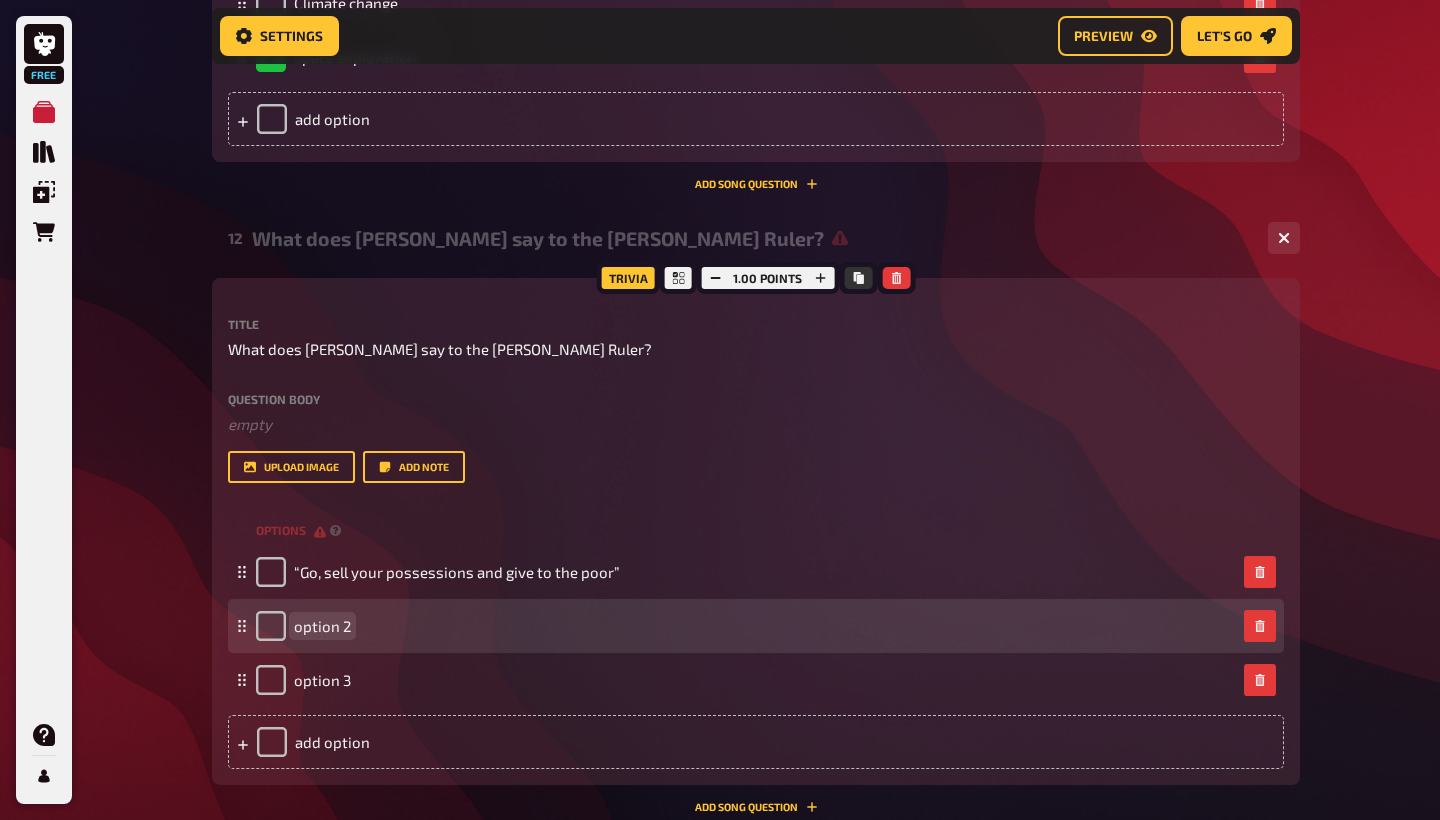 click on "option 2" at bounding box center [322, 626] 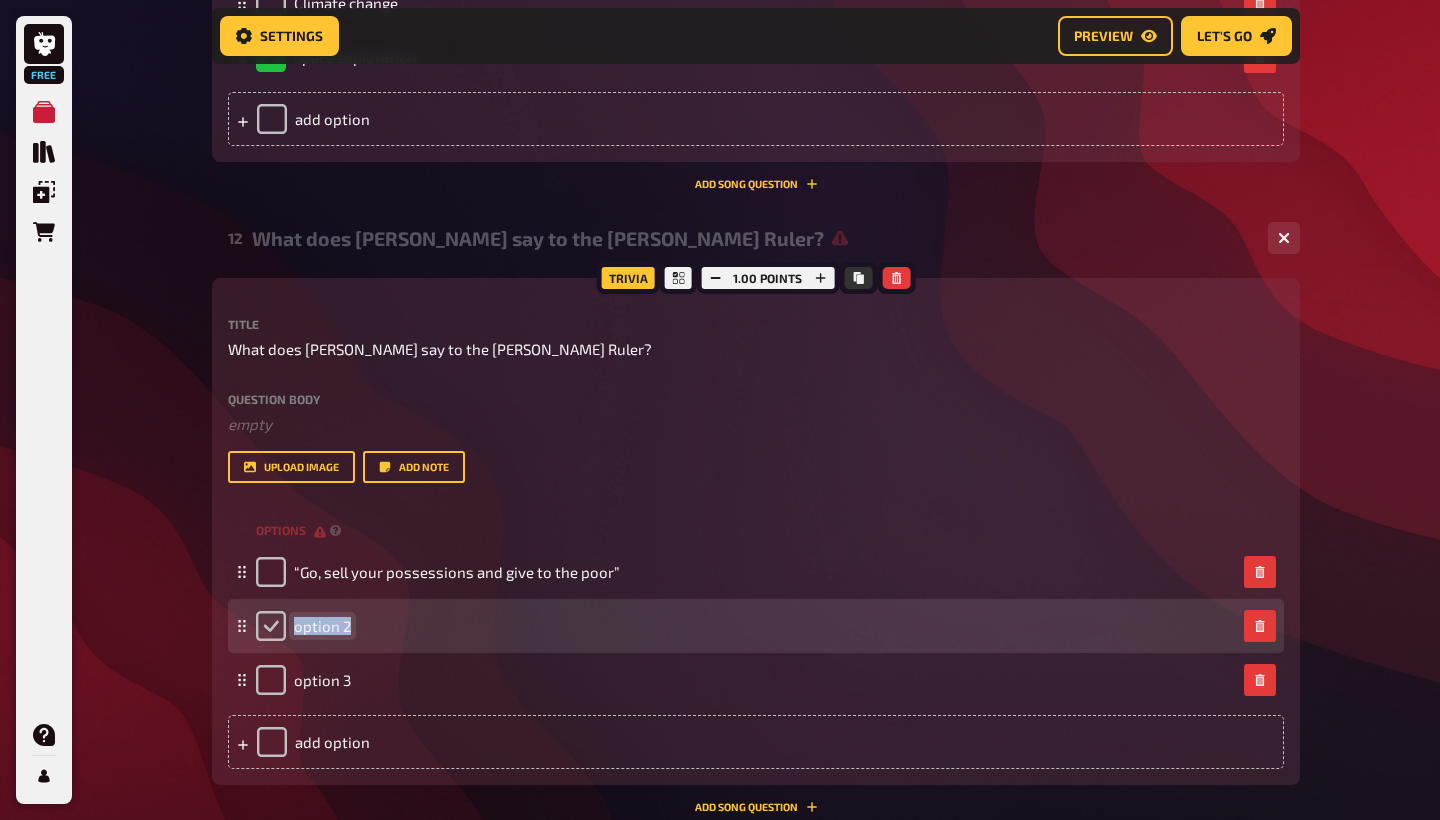 drag, startPoint x: 348, startPoint y: 614, endPoint x: 267, endPoint y: 614, distance: 81 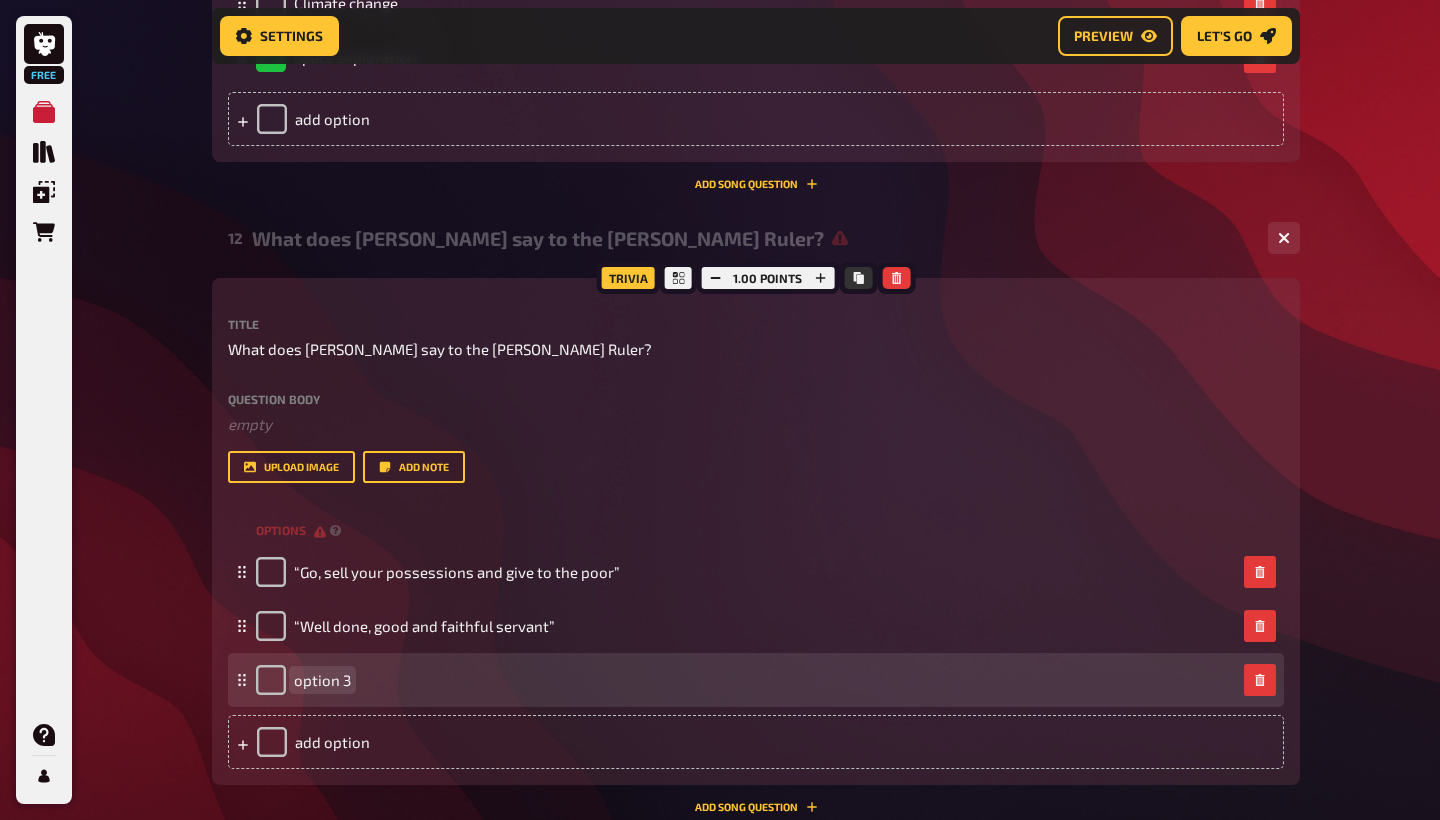 click on "option 3" at bounding box center [322, 680] 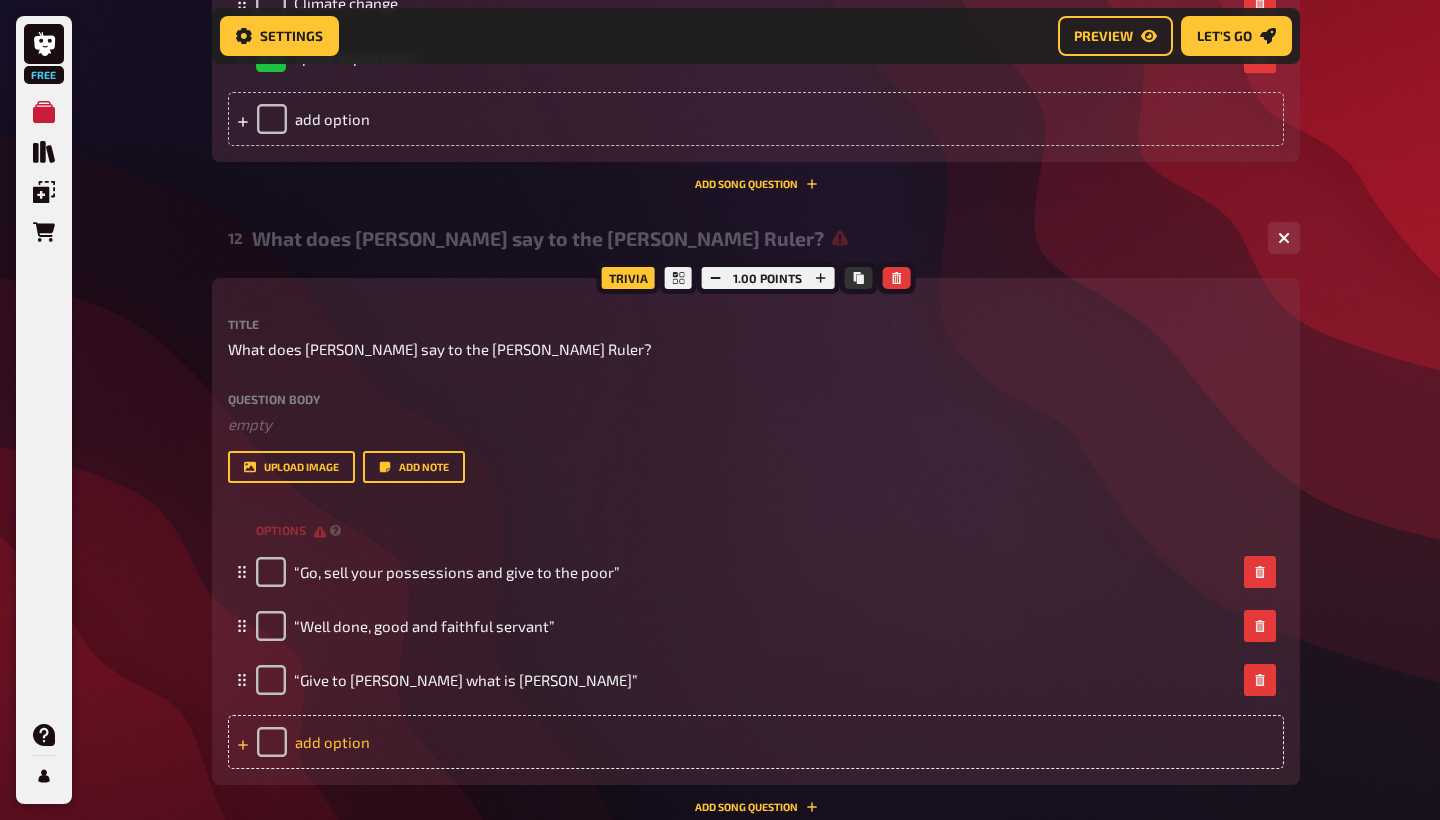 click on "add option" at bounding box center [756, 742] 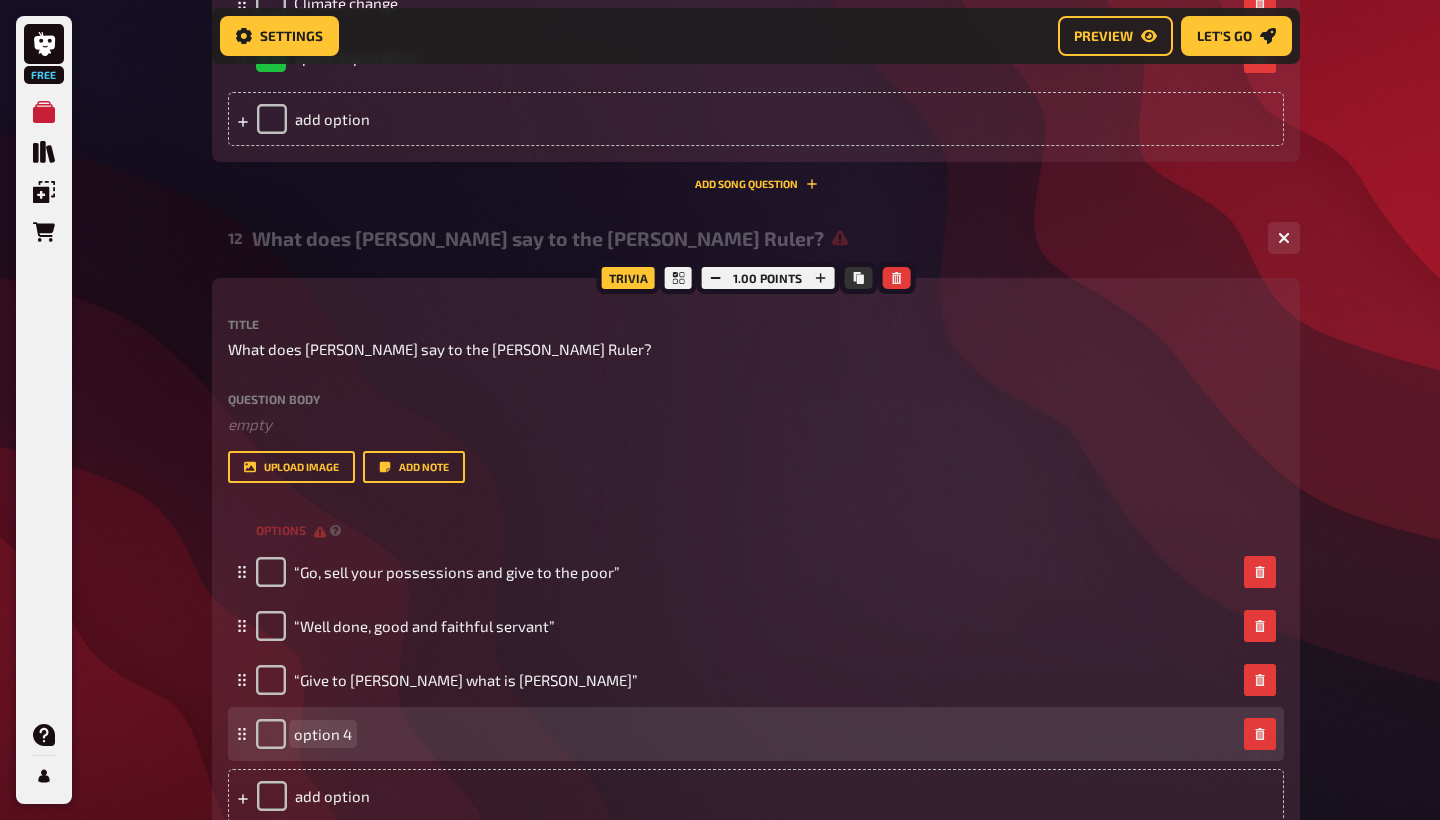 paste 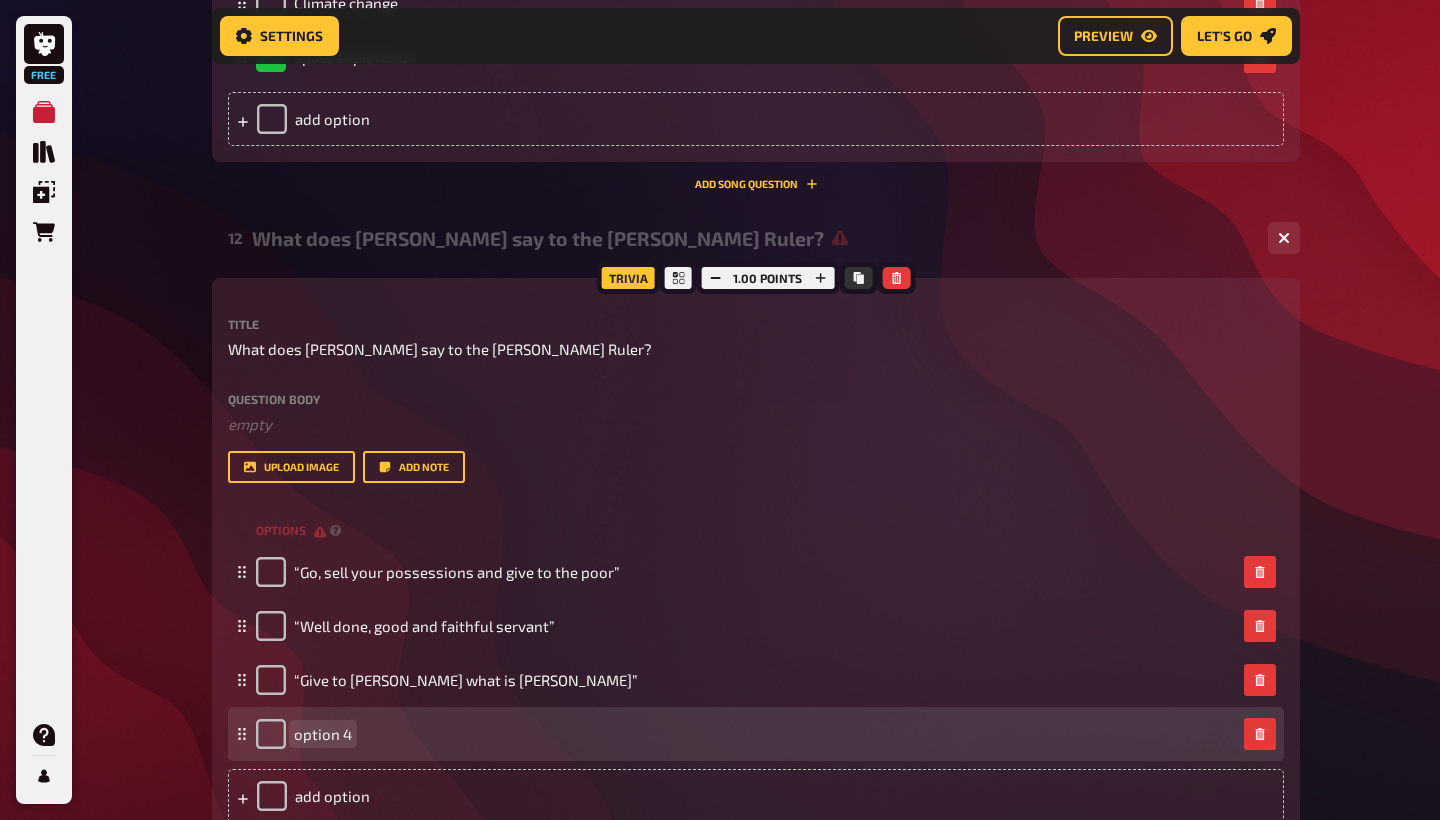 type 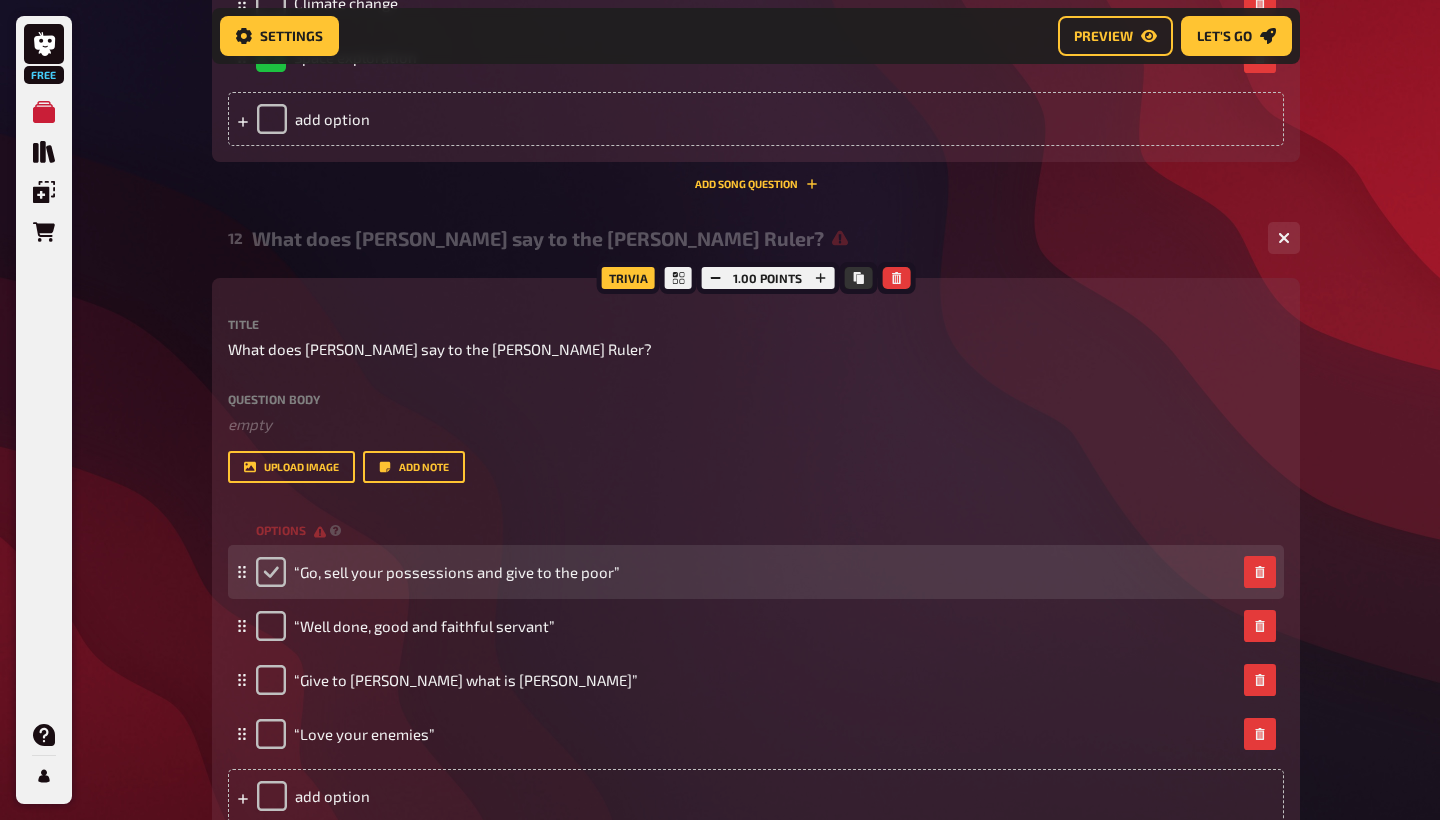 click at bounding box center (271, 572) 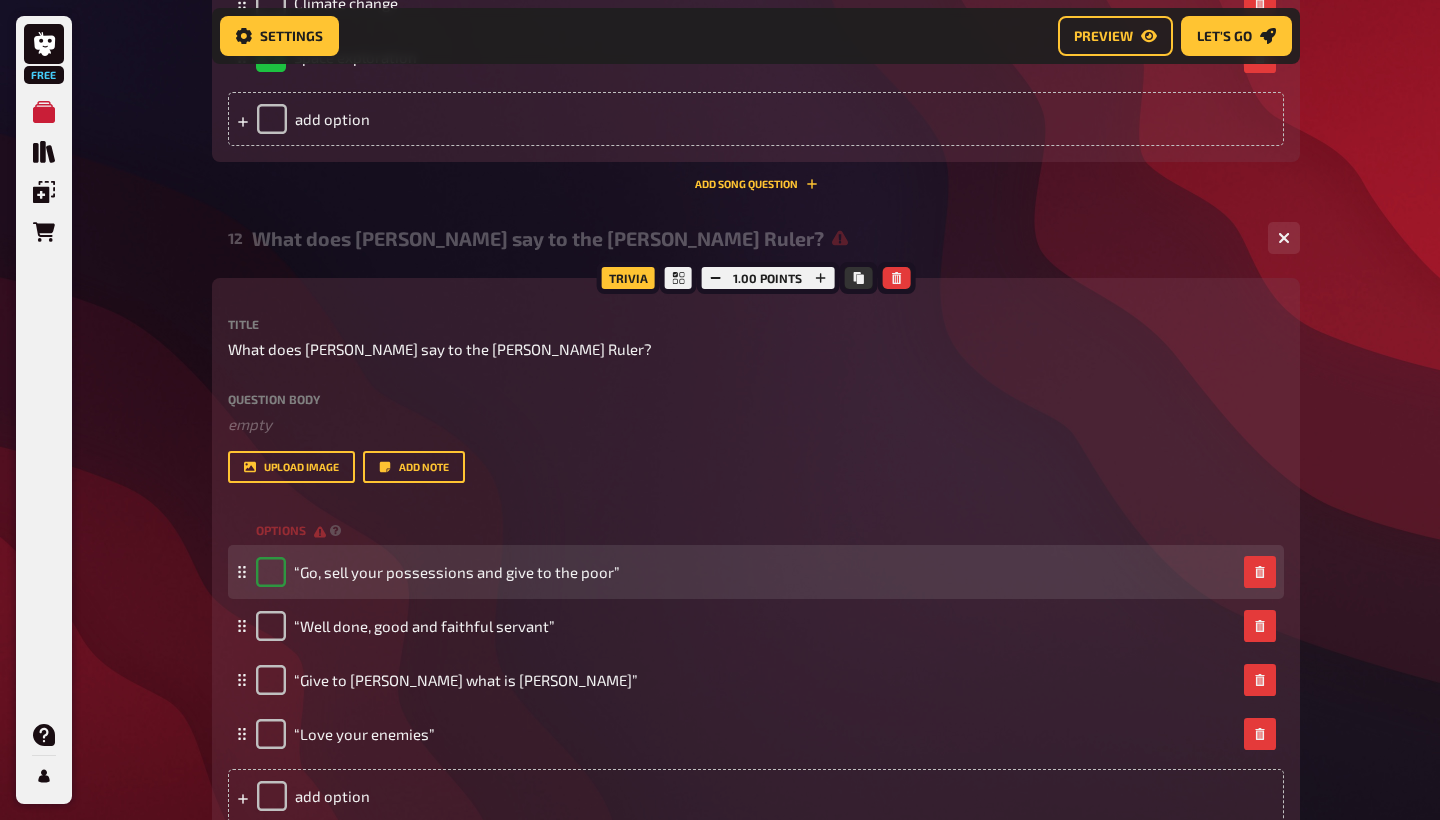 checkbox on "true" 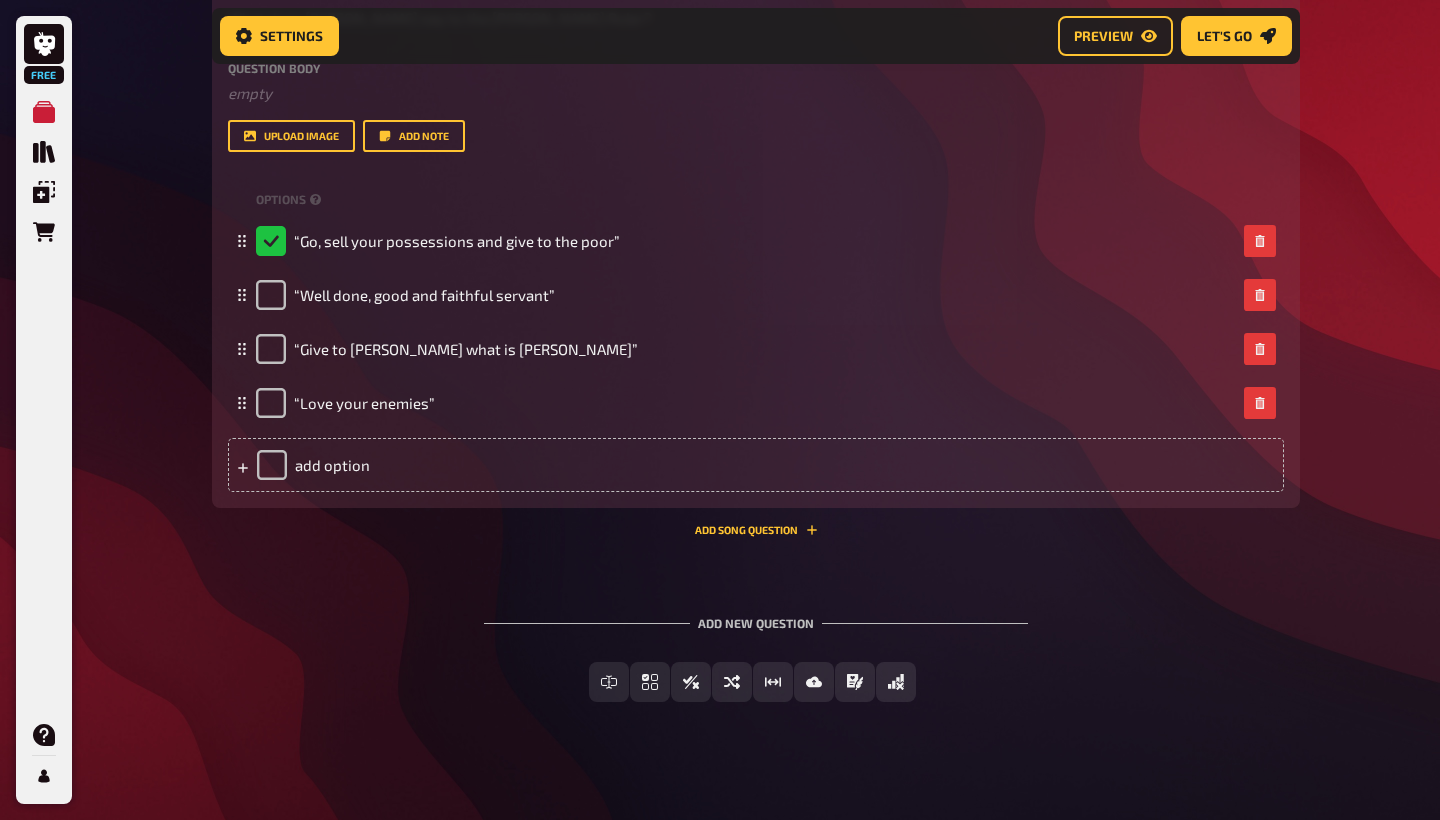 scroll, scrollTop: 7295, scrollLeft: 0, axis: vertical 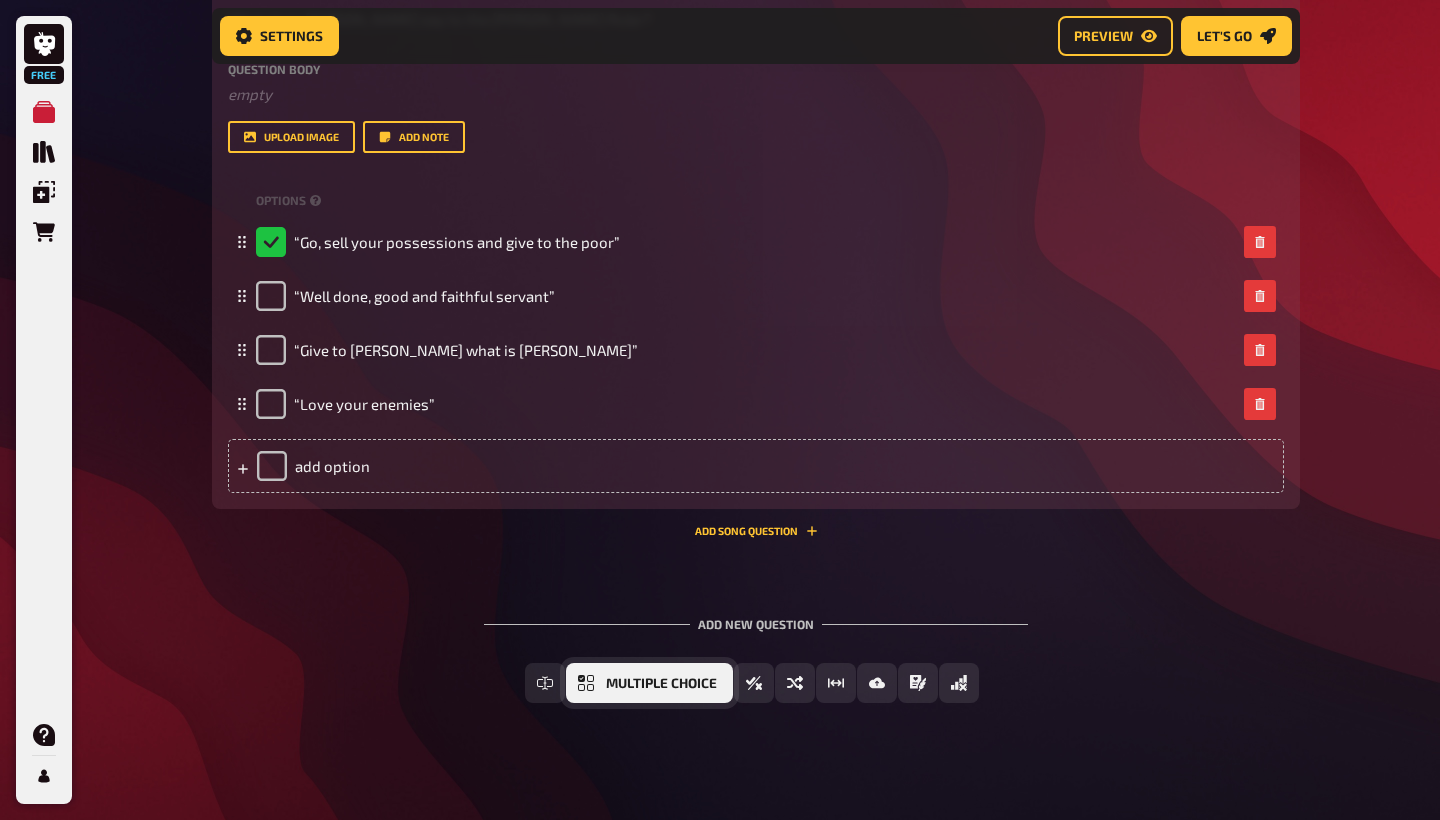 click on "Multiple Choice" at bounding box center (661, 684) 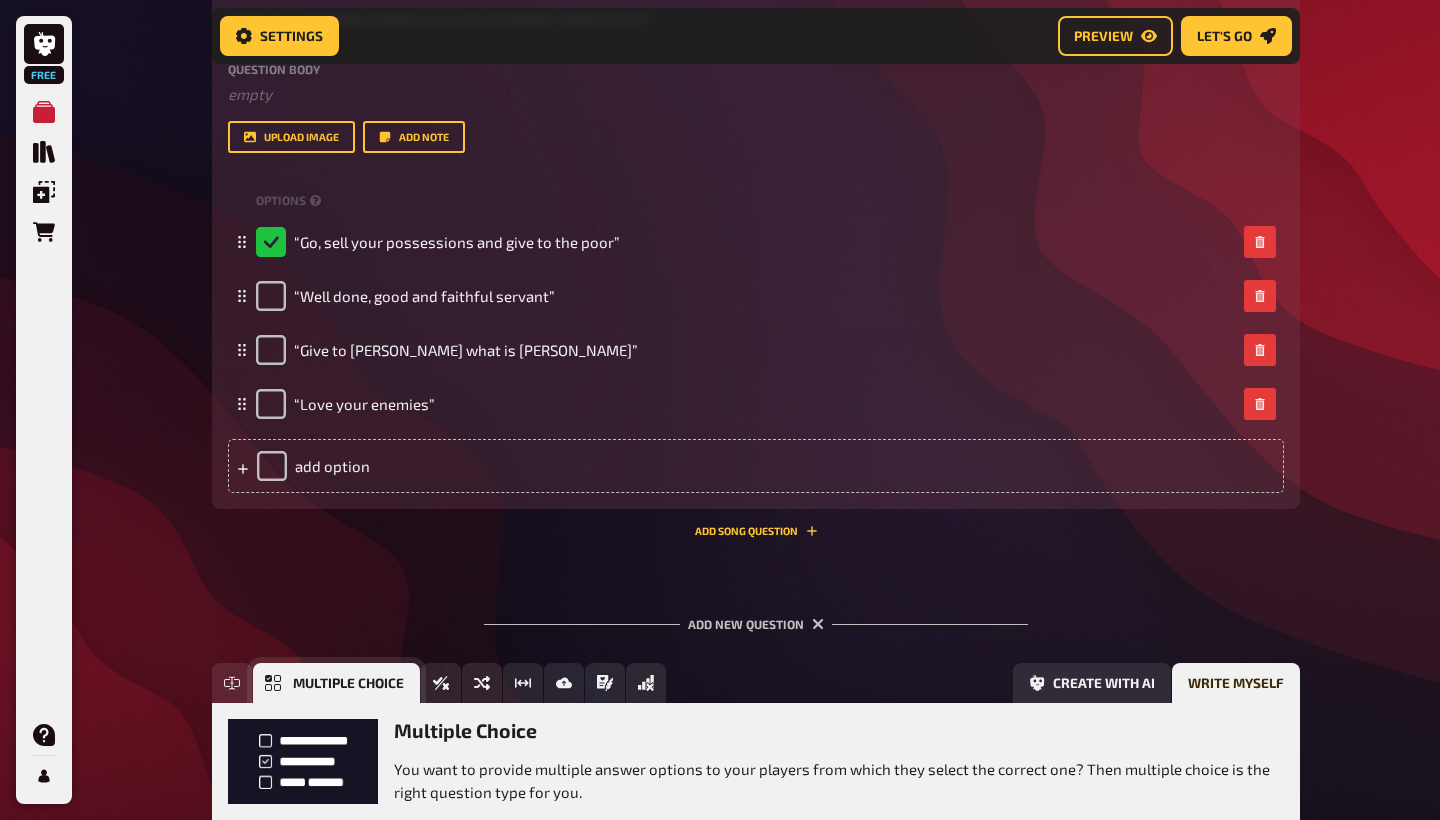 scroll, scrollTop: 7479, scrollLeft: 0, axis: vertical 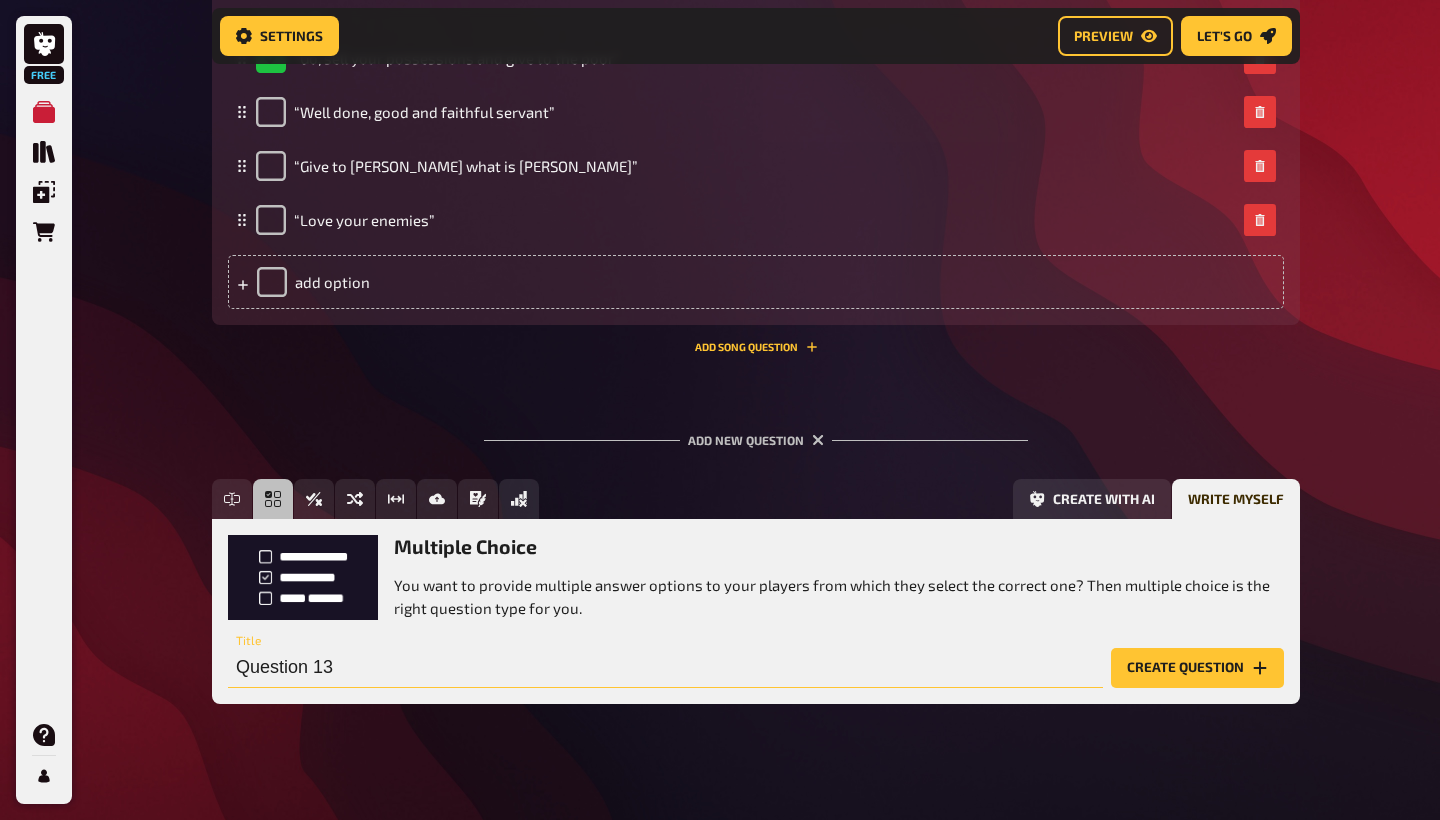 drag, startPoint x: 356, startPoint y: 658, endPoint x: 230, endPoint y: 656, distance: 126.01587 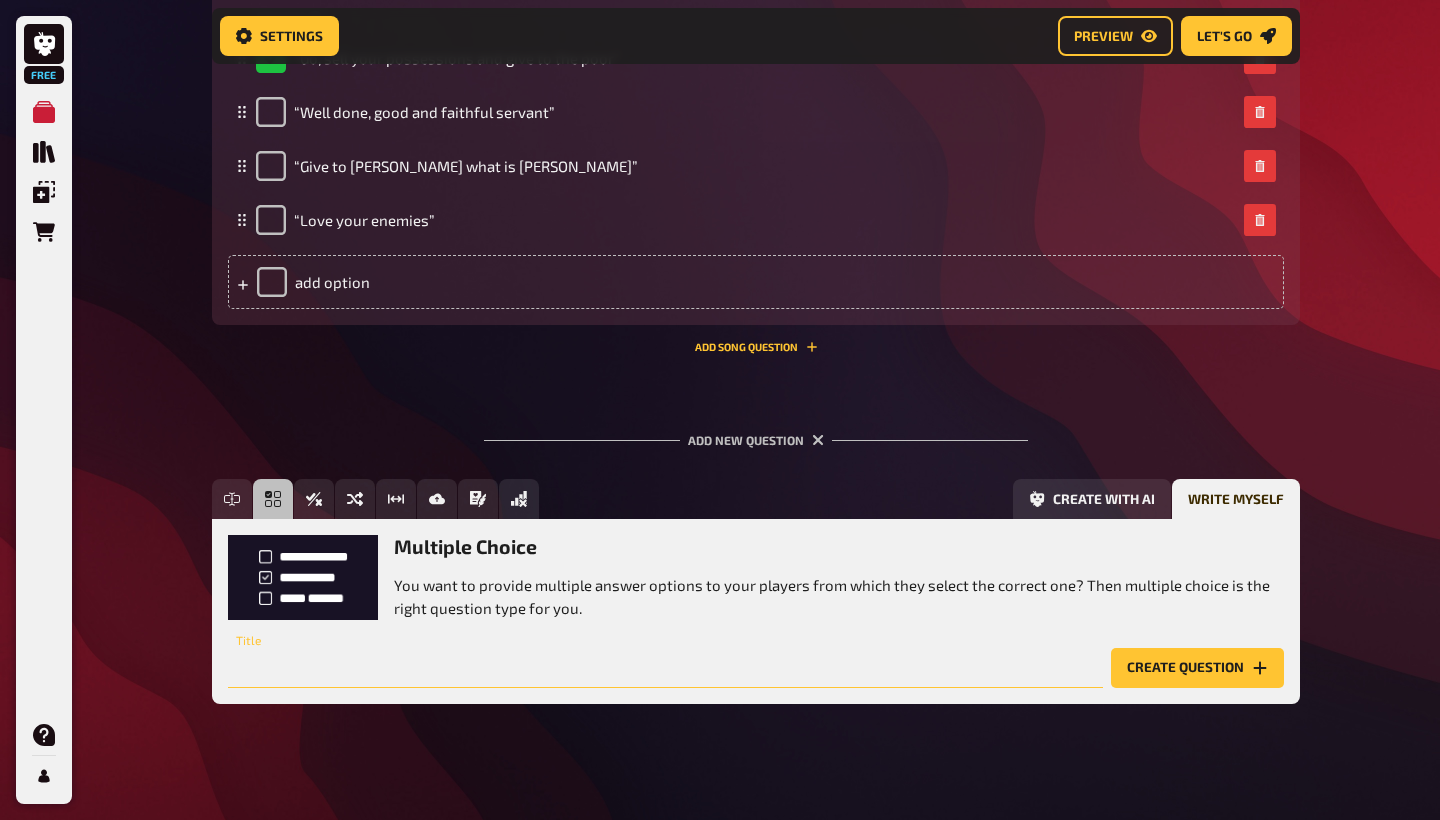 paste on "Which metric is often used by EA evaluators like GiveWell?" 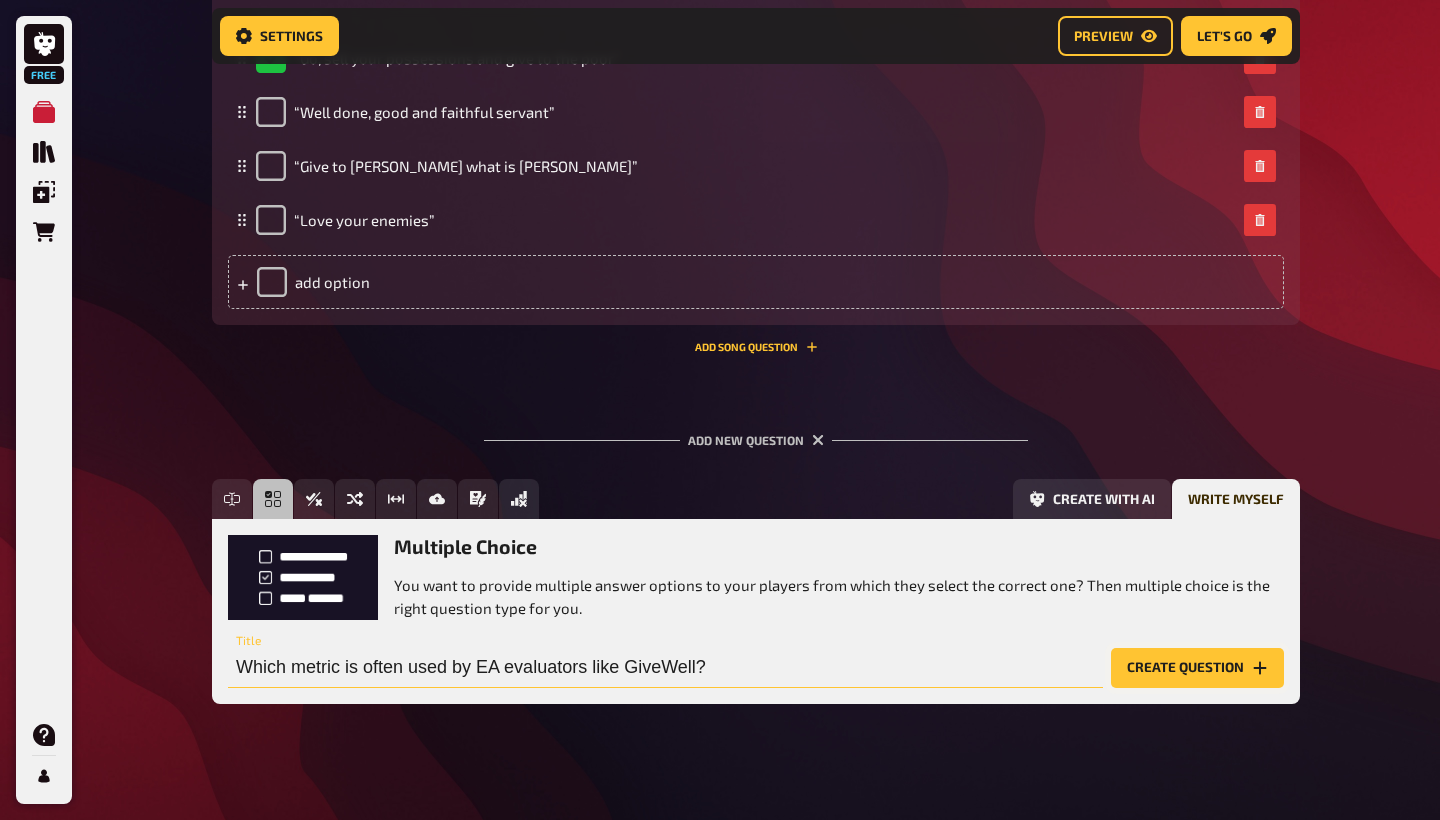 type on "Which metric is often used by EA evaluators like GiveWell?" 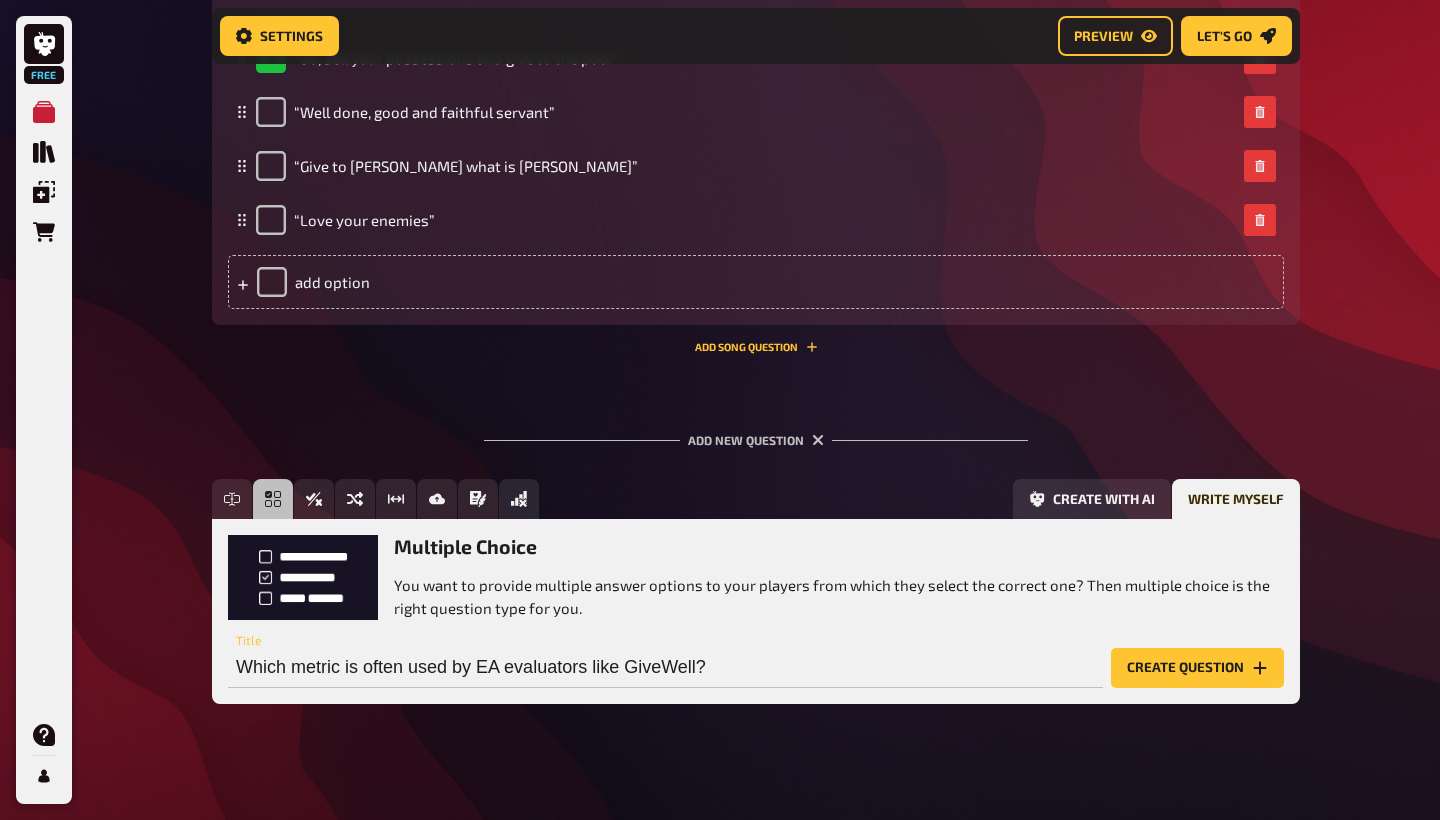 click on "Create question" at bounding box center [1197, 668] 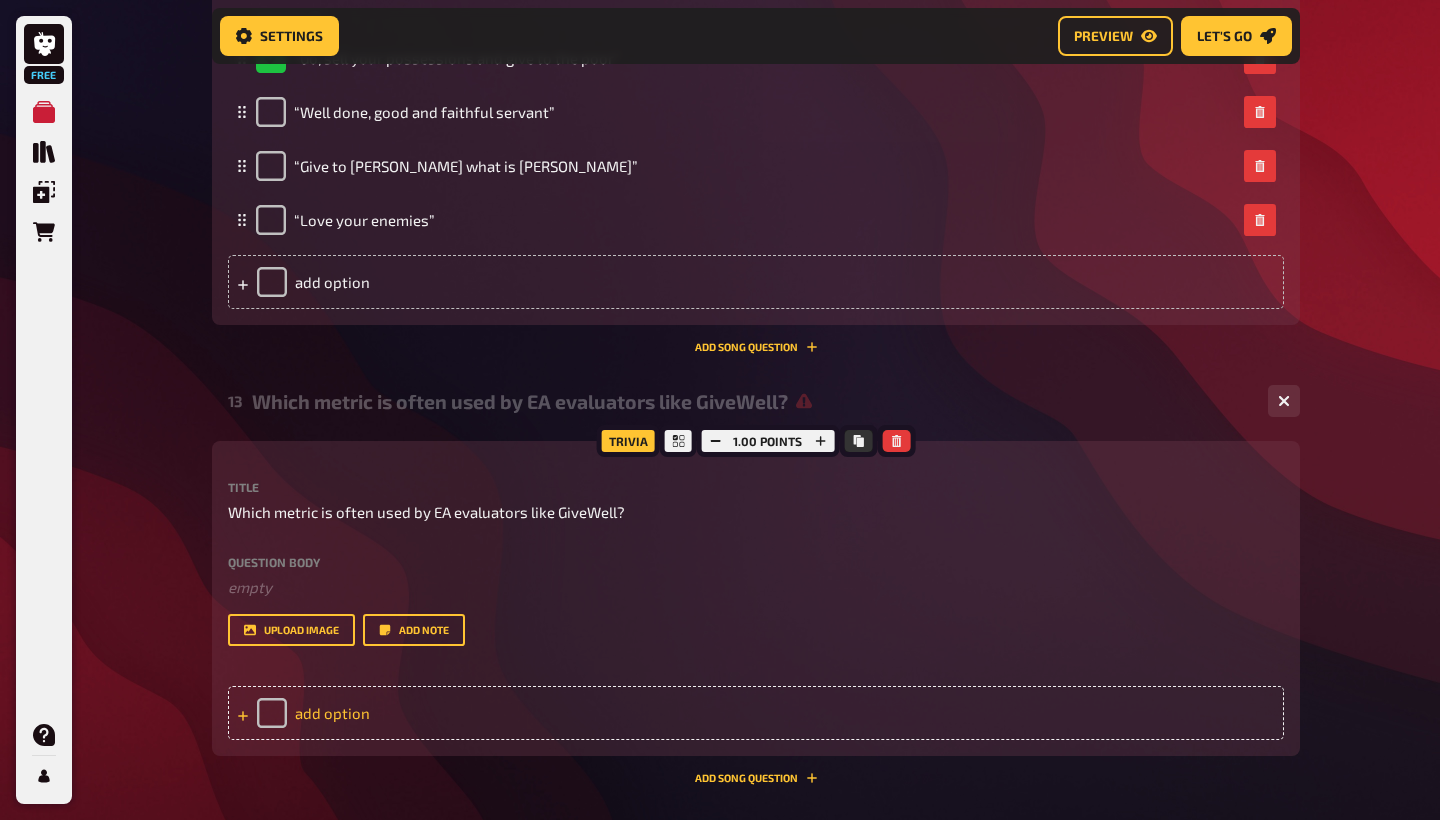 click on "add option" at bounding box center (756, 713) 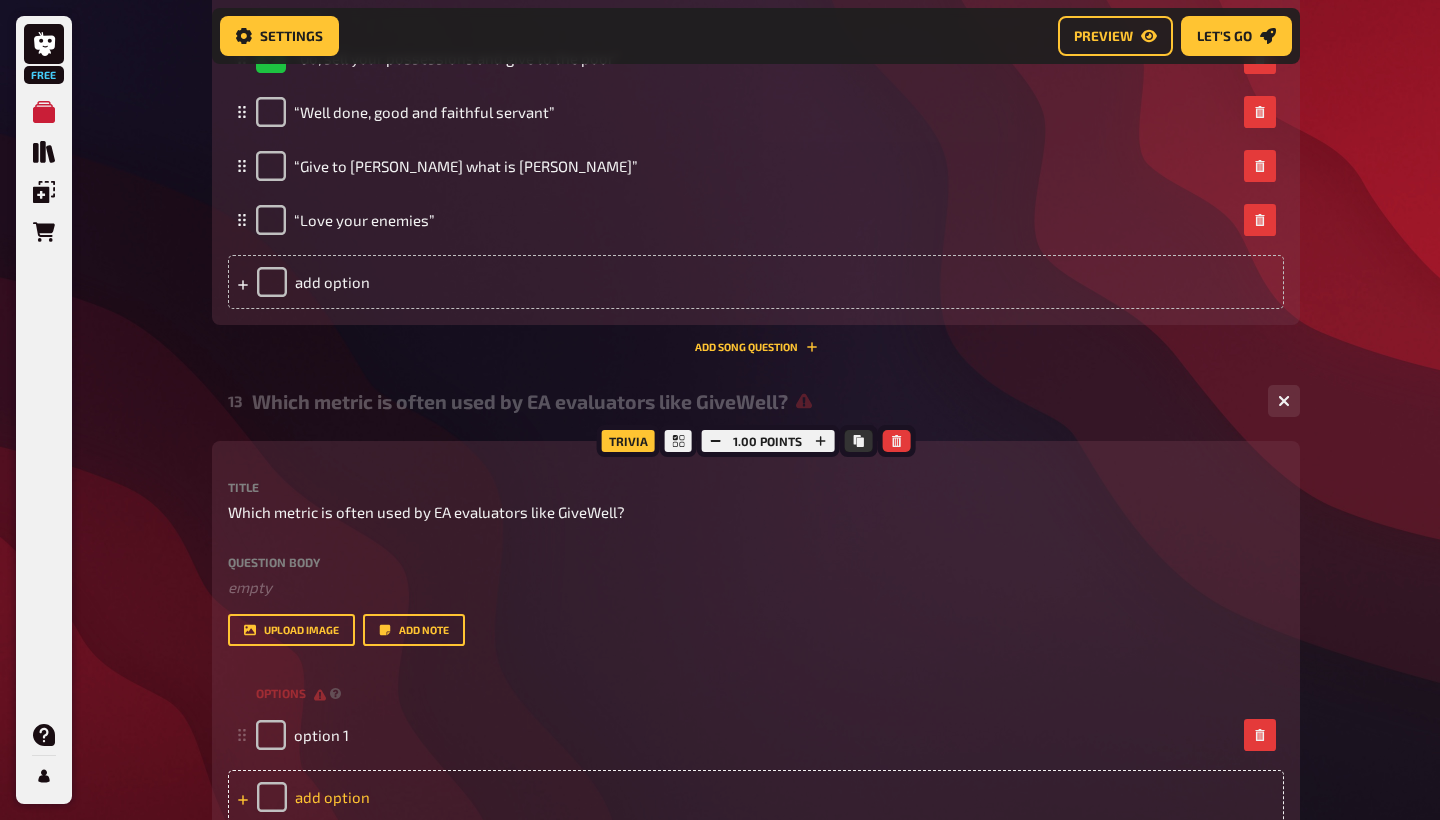 click on "add option" at bounding box center [756, 797] 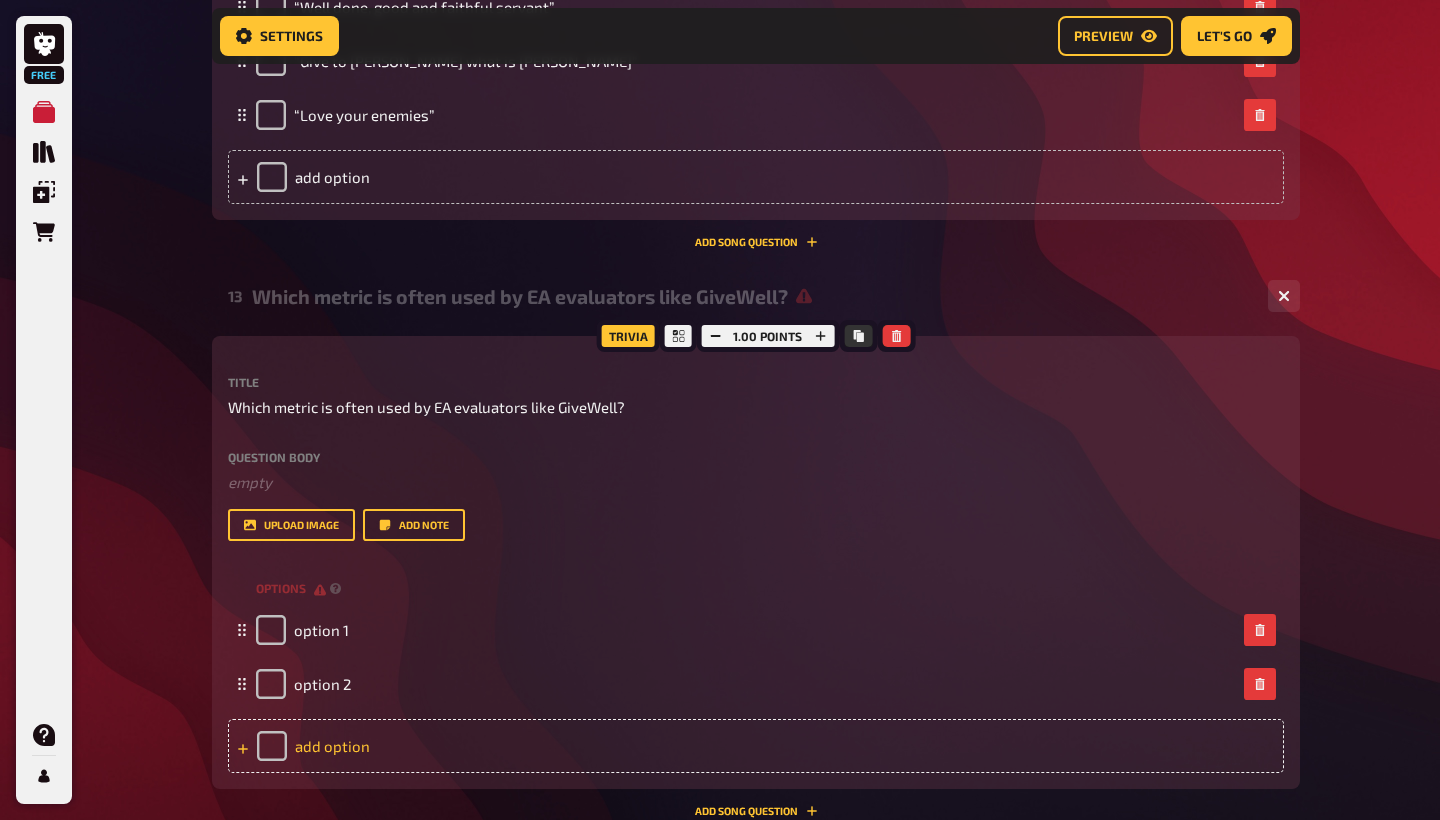 scroll, scrollTop: 7588, scrollLeft: 0, axis: vertical 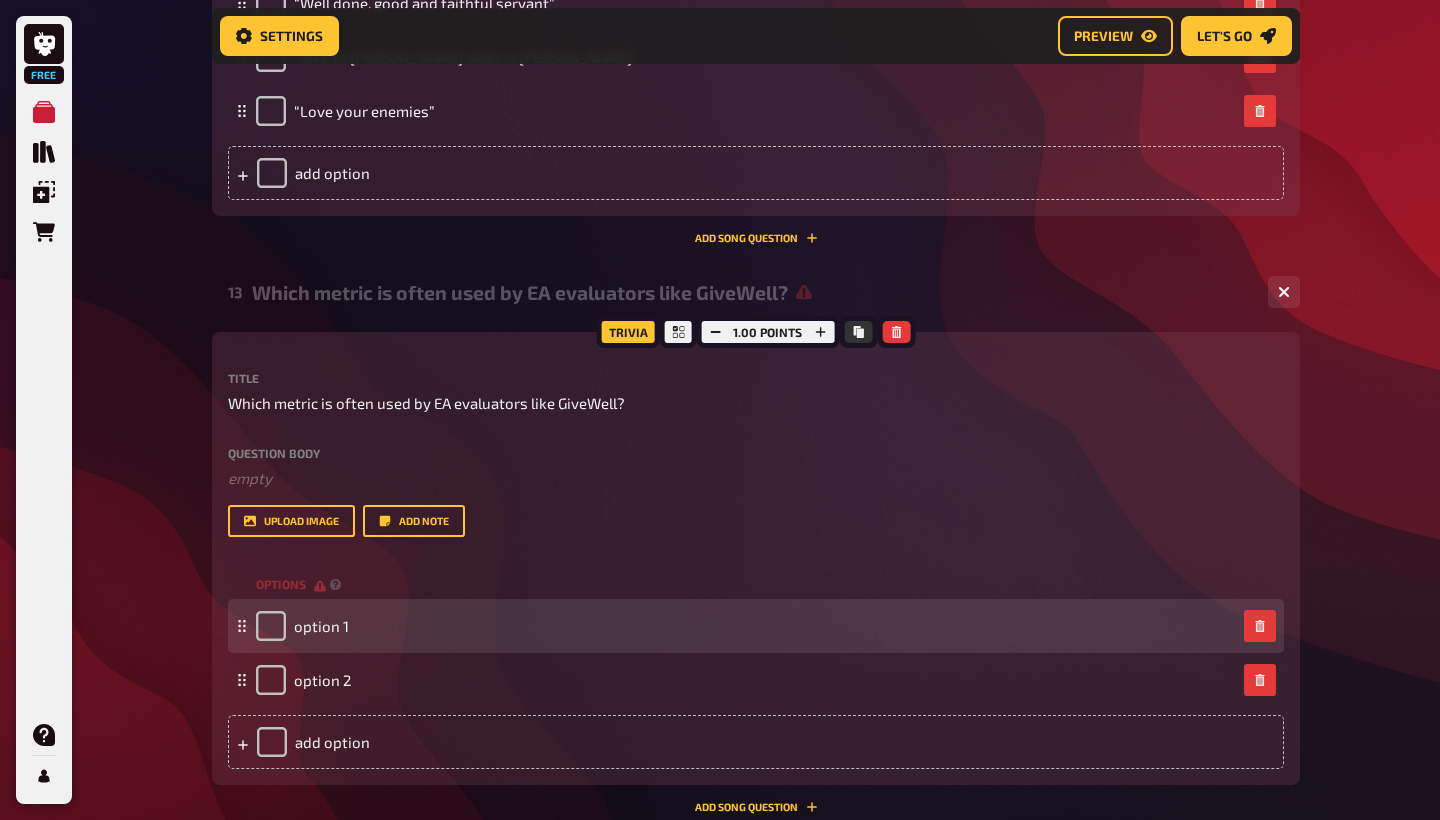 click on "option 1" at bounding box center [302, 626] 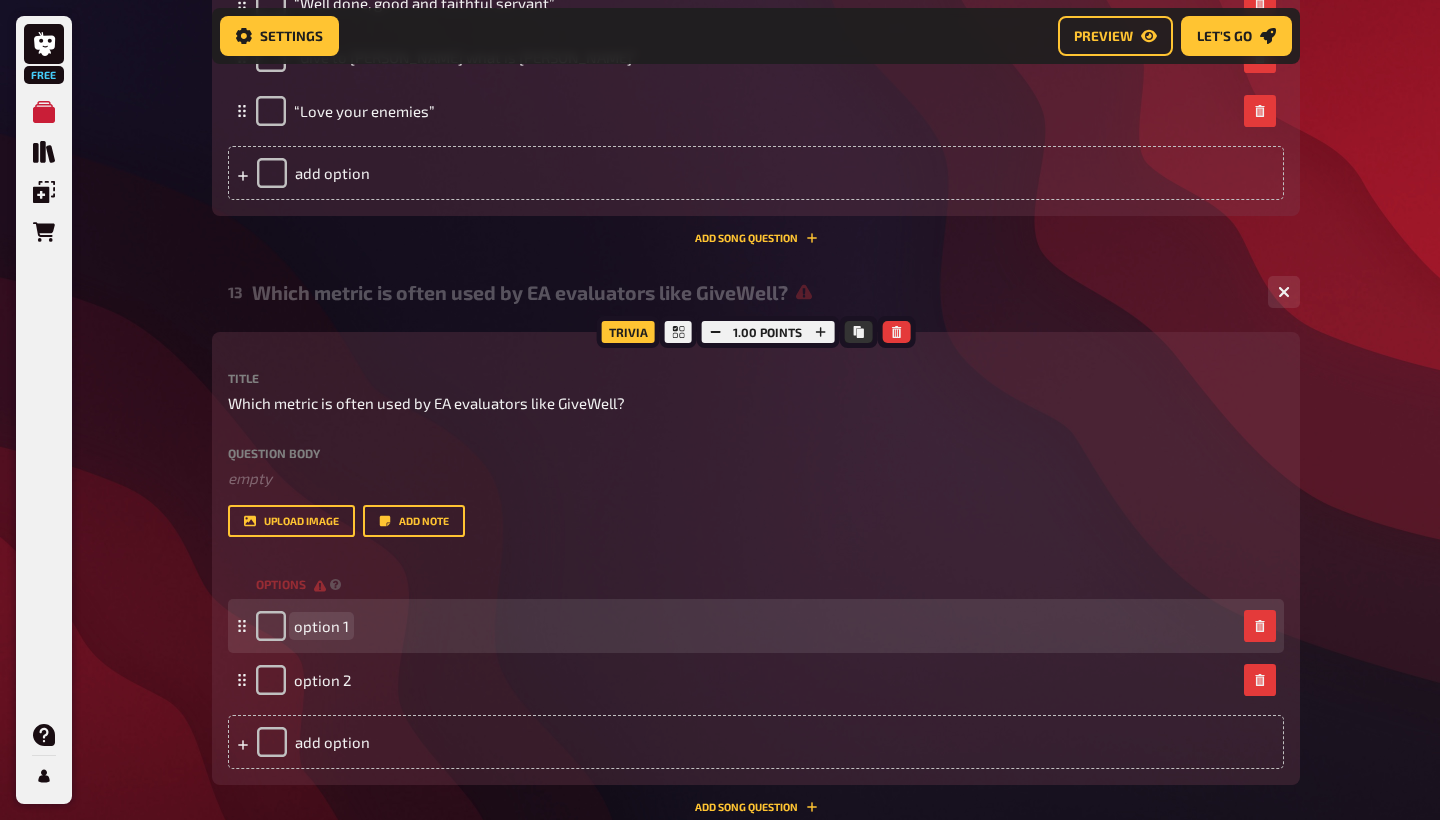 click on "option 1" at bounding box center (321, 626) 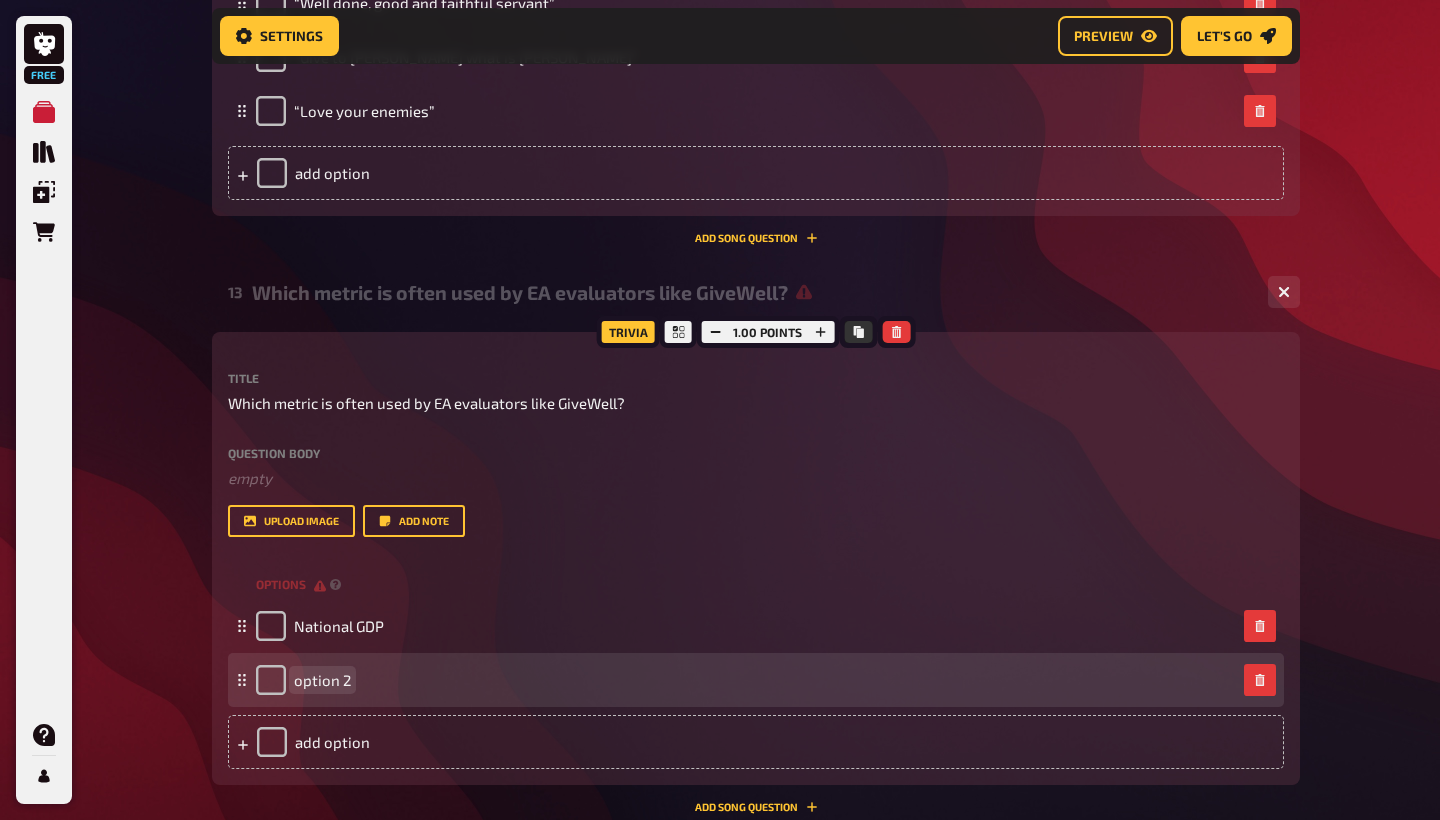 click on "option 2" at bounding box center [322, 680] 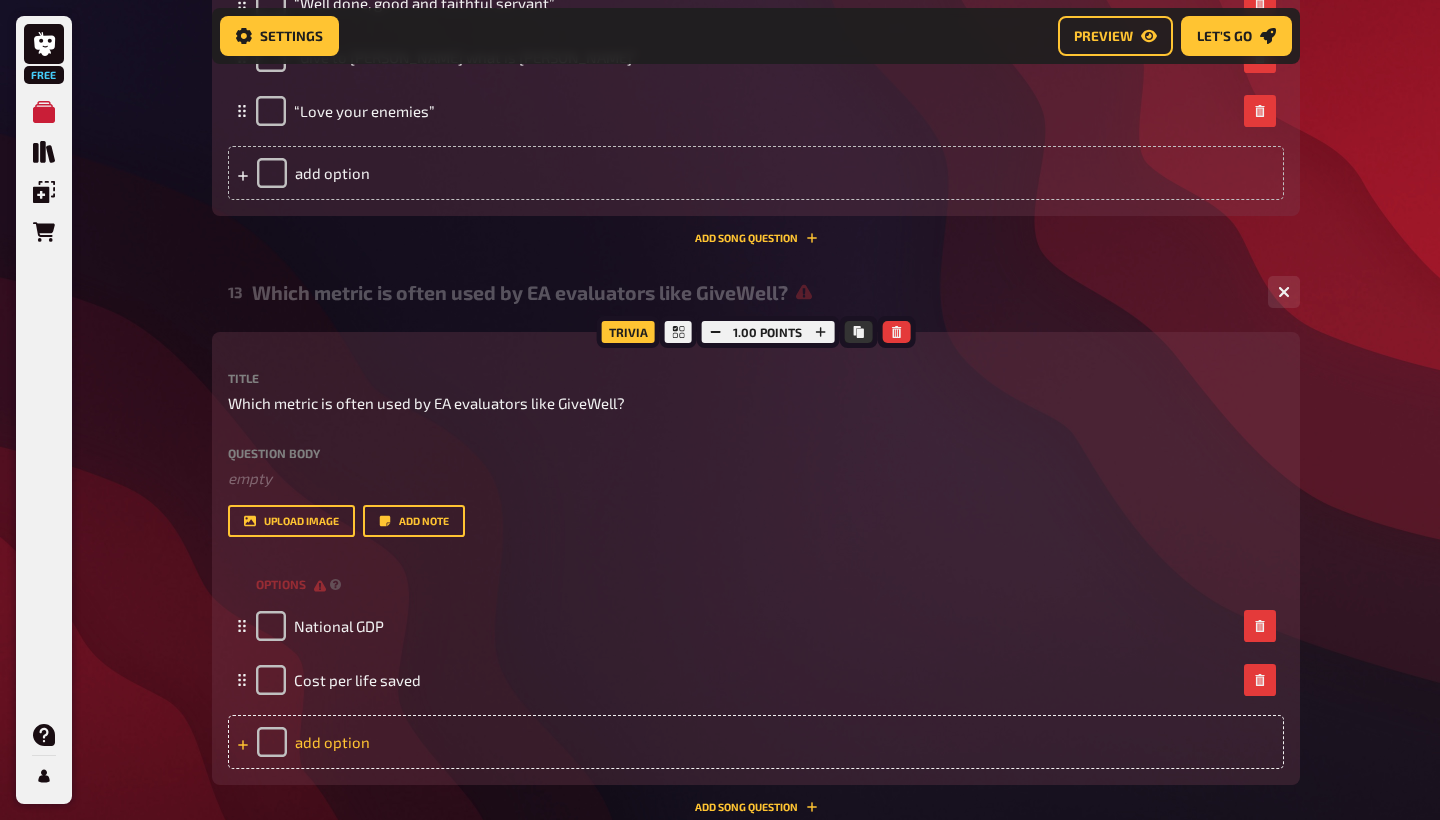click on "add option" at bounding box center [756, 742] 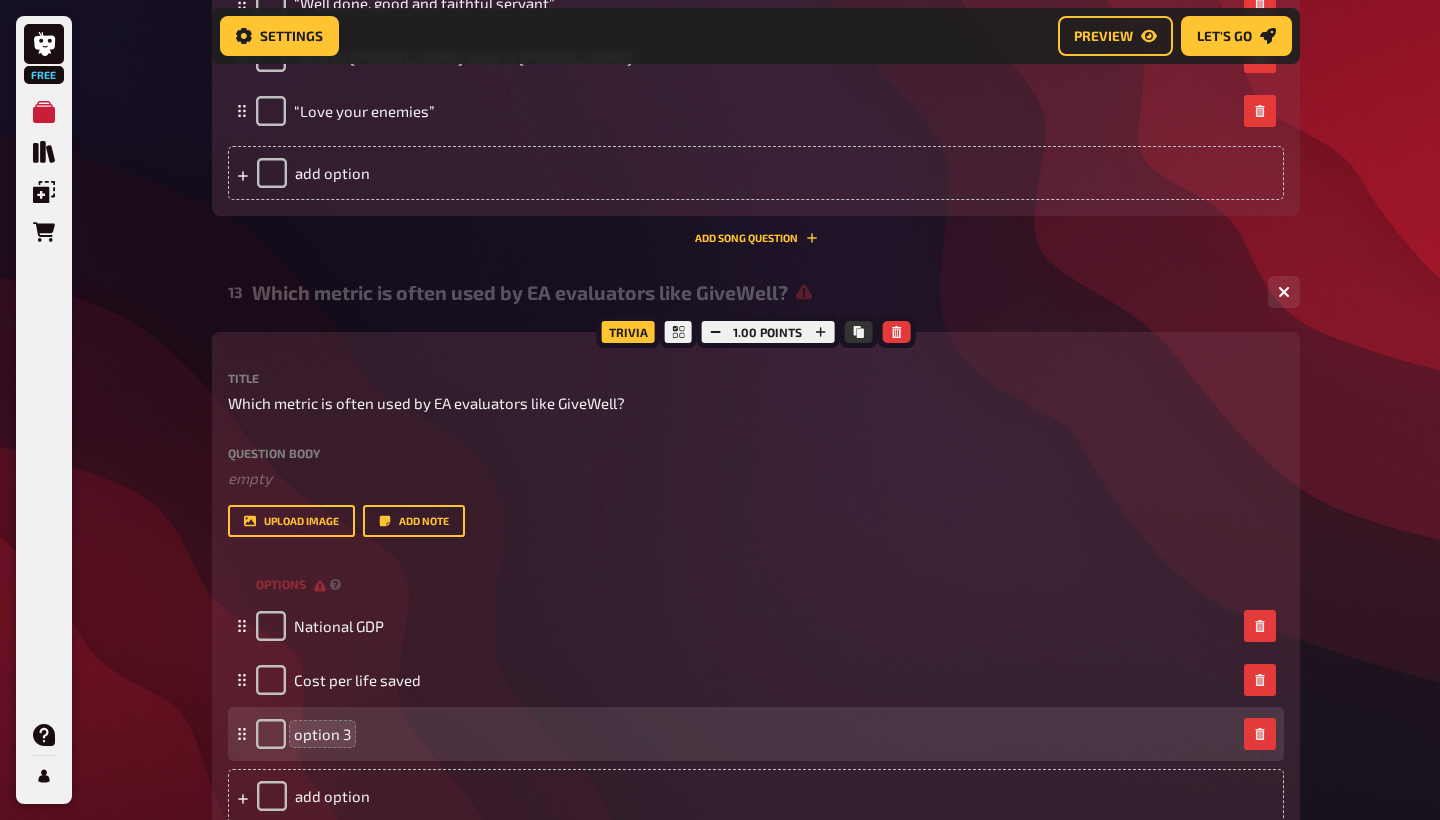 type 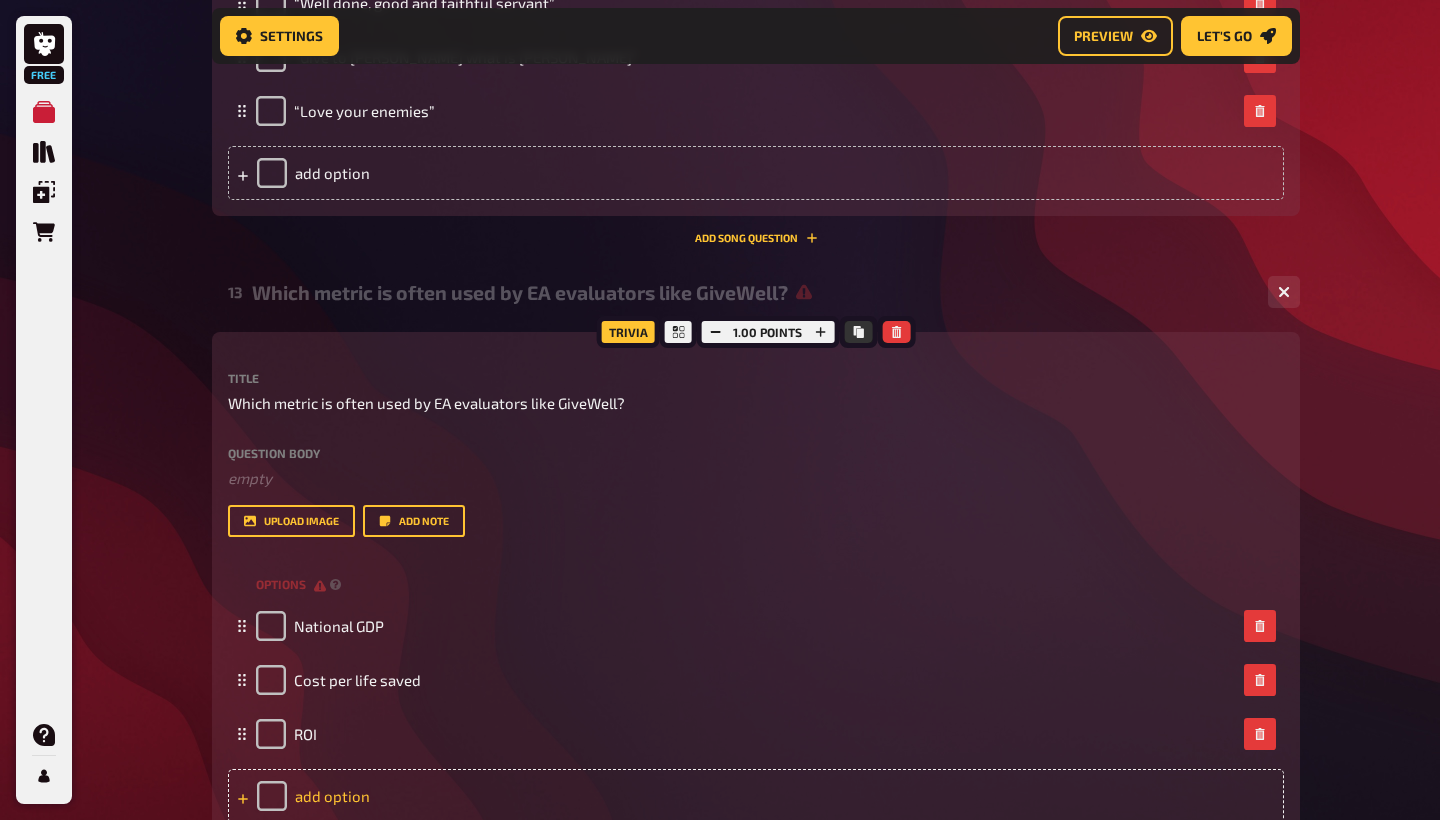 click on "add option" at bounding box center [756, 796] 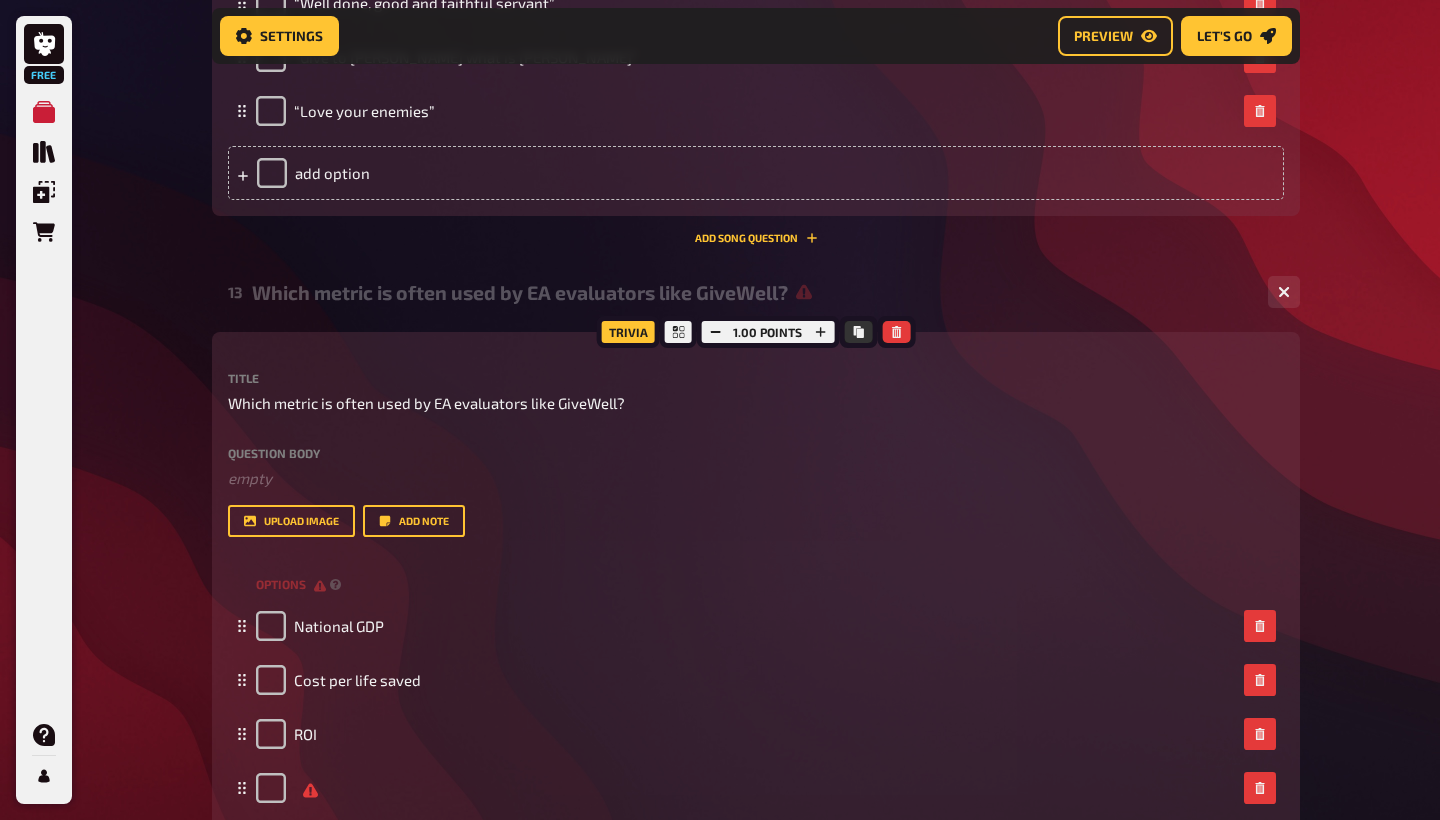 type 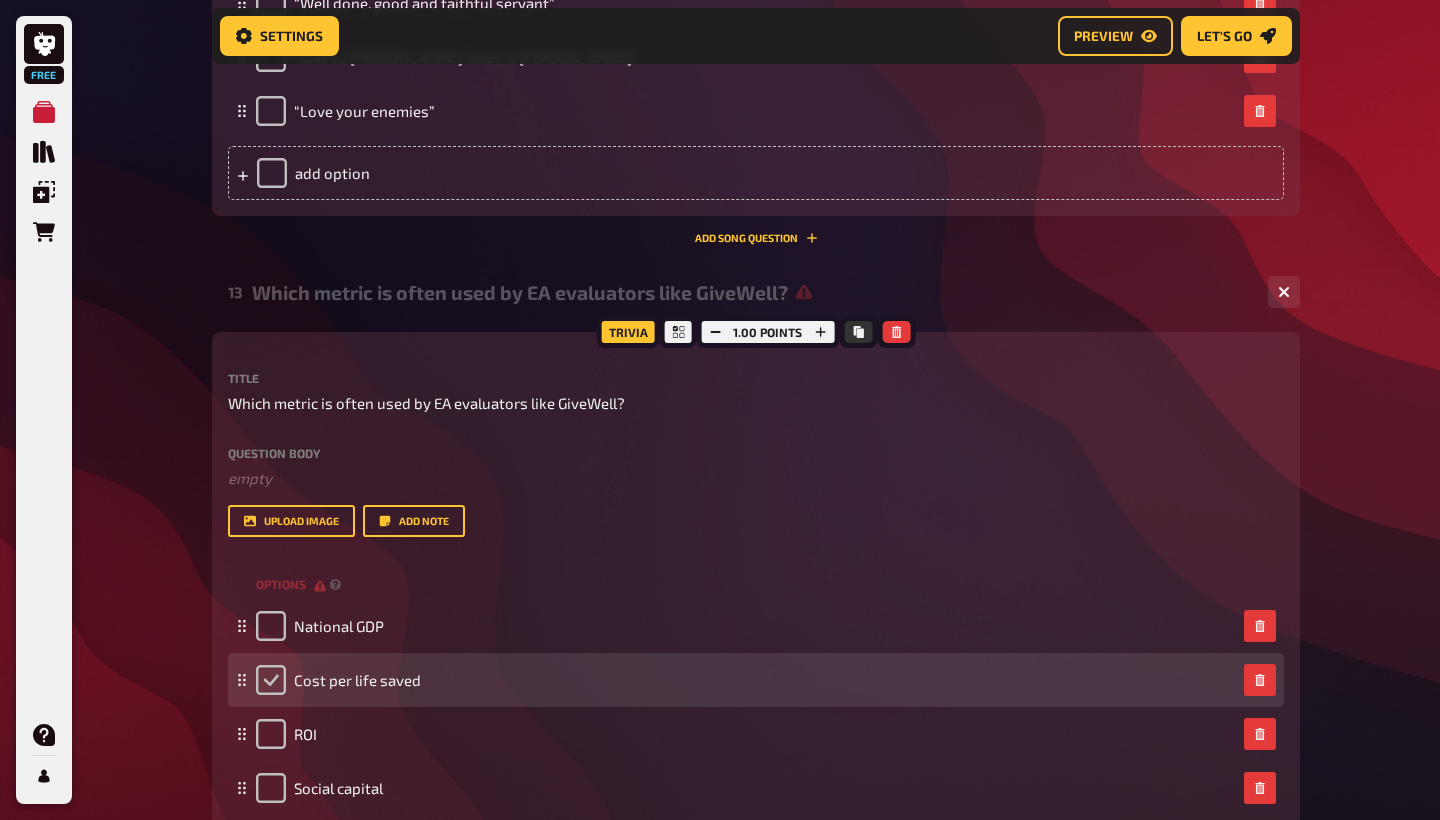 click at bounding box center [271, 680] 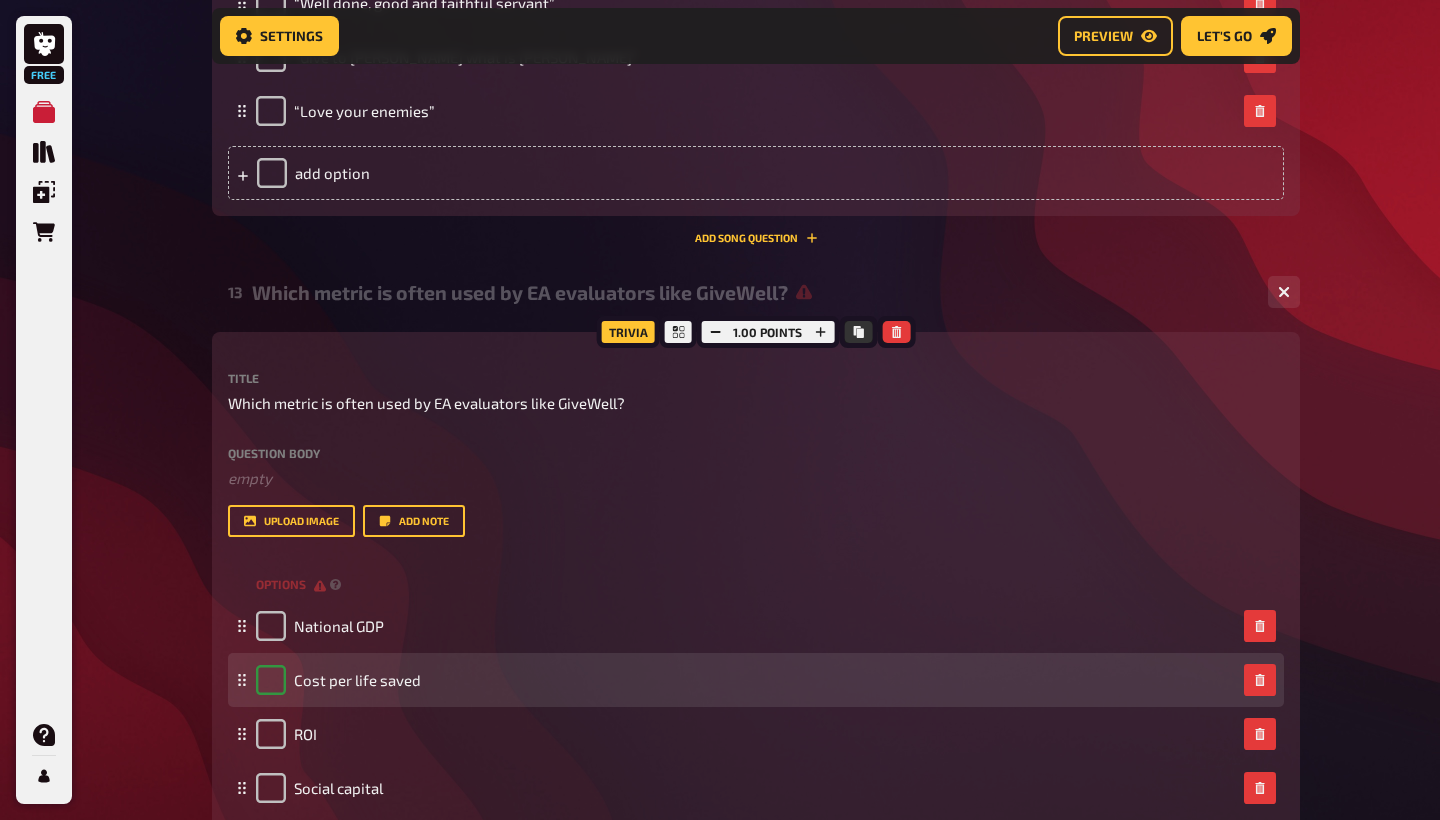 checkbox on "true" 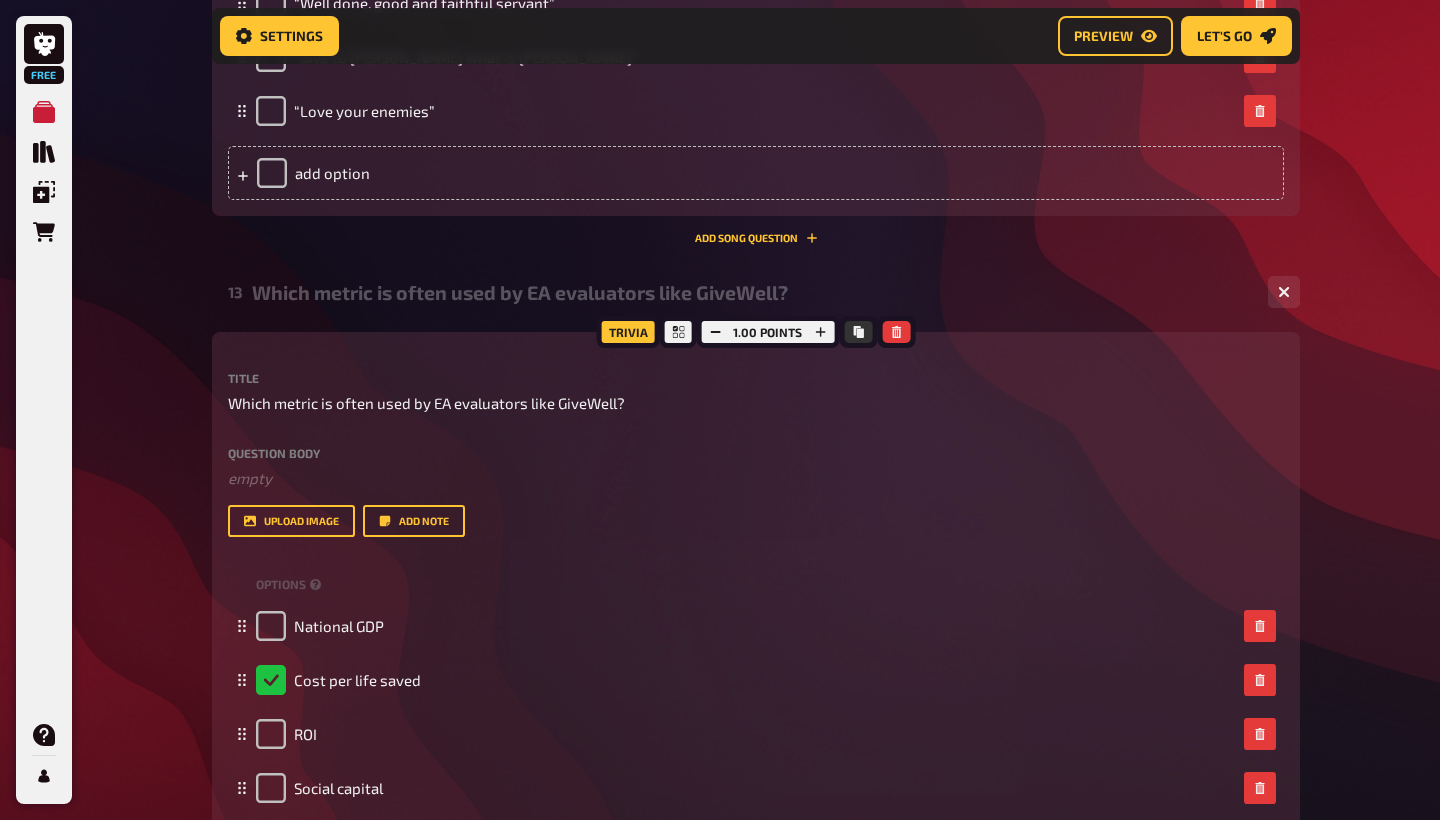 click on "Home My Quizzes EA Trivia Quiz Setup Setup Edit Content Quiz Lobby Hosting undefined Evaluation Leaderboard Settings Preview Let's go Let's go Make your quiz even better by unlocking all the features! Let our Quiz AI generate questions for you! Upgrade now EA Trivia Quiz 01 Which [DEMOGRAPHIC_DATA] parable most closely reflects the principle of helping others both near and far? 4 02 How much does GiveWell estimate it costs to prevent 1 death via the Against [MEDICAL_DATA] Foundation? 4 Trivia 1.00 points Title How much does GiveWell estimate it costs to prevent 1 death via the Against [MEDICAL_DATA] Foundation? Question body ﻿ empty Drop here to upload upload image   Add note options $300 $20 $5000-$10,000 $100,000
To pick up a draggable item, press the space bar.
While dragging, use the arrow keys to move the item.
Press space again to drop the item in its new position, or press escape to cancel.
add option Add Song question   03 What does “earning to give” mean in the EA movement? 4 Trivia 1.00 points Title ﻿" at bounding box center [756, -3187] 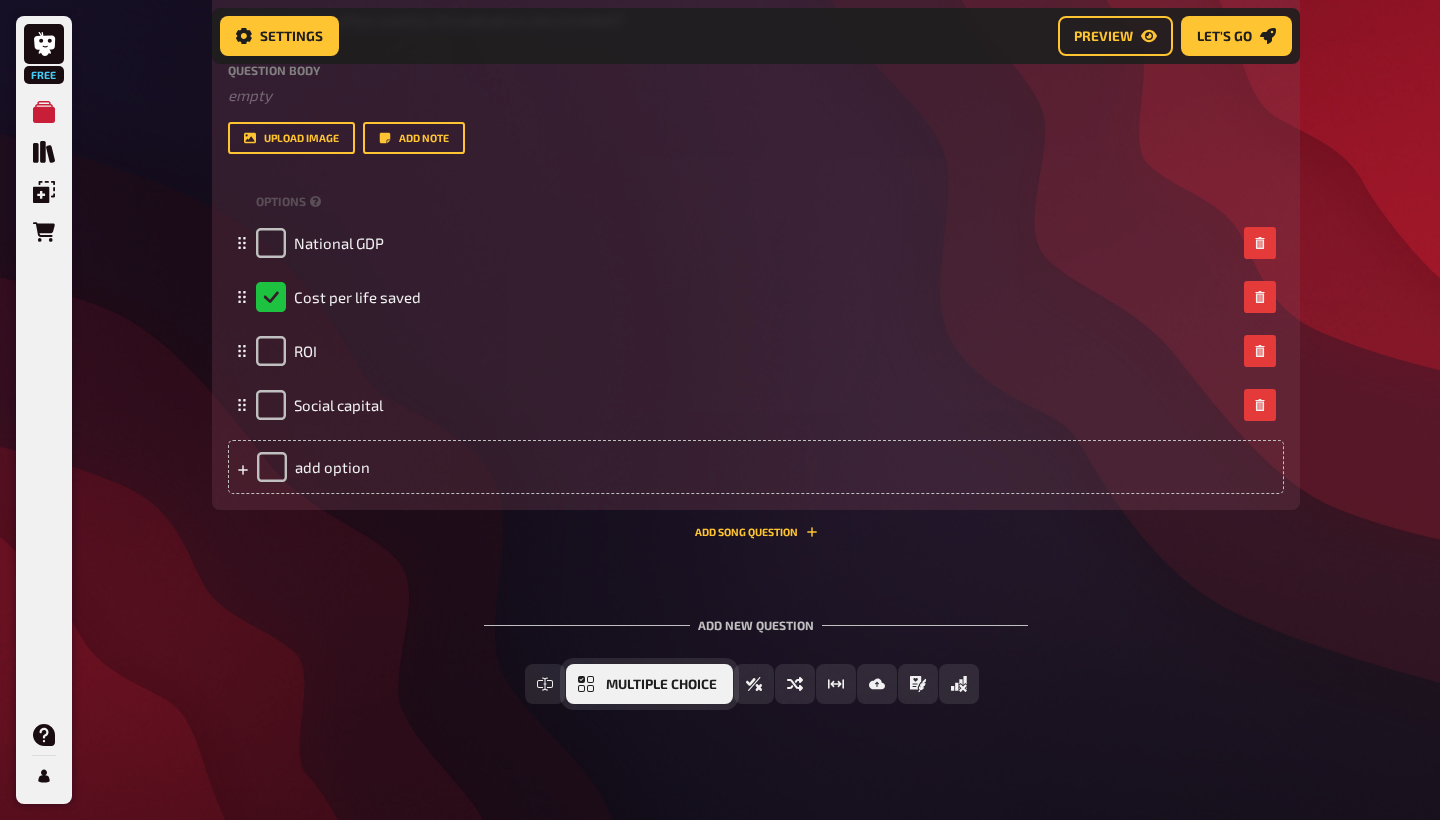 click on "Multiple Choice" at bounding box center [649, 684] 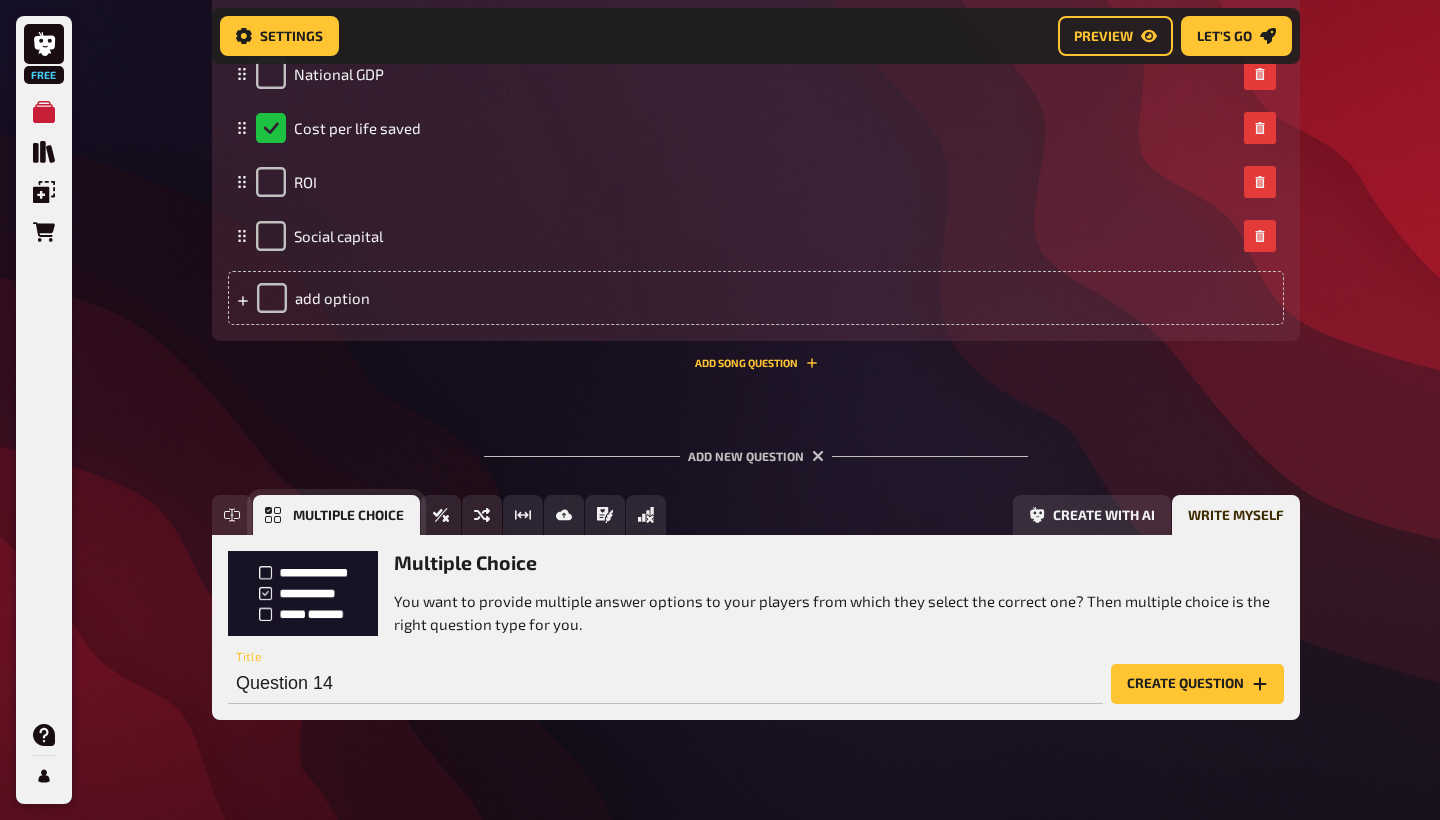 scroll, scrollTop: 8155, scrollLeft: 0, axis: vertical 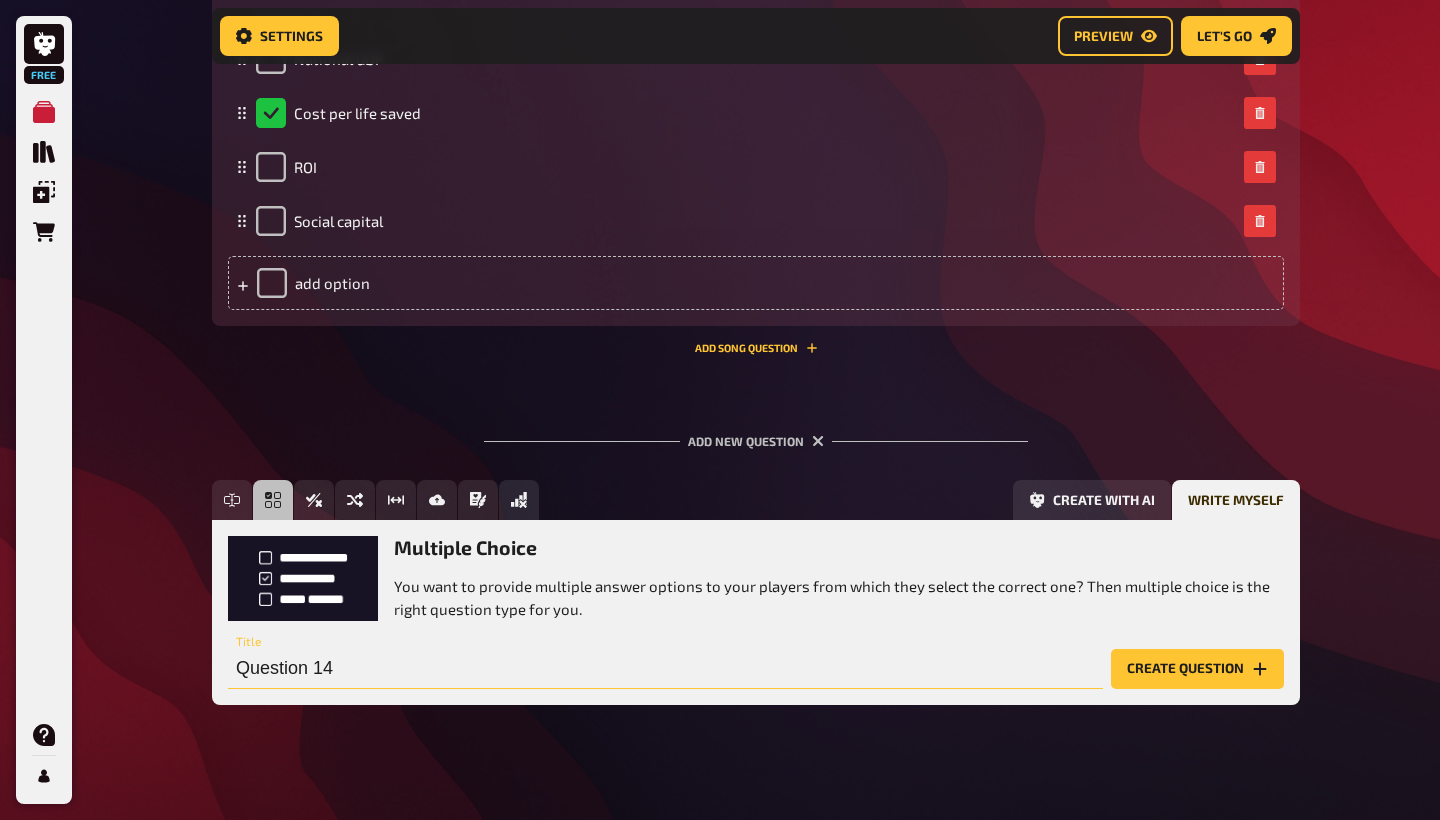 drag, startPoint x: 389, startPoint y: 672, endPoint x: 225, endPoint y: 660, distance: 164.43843 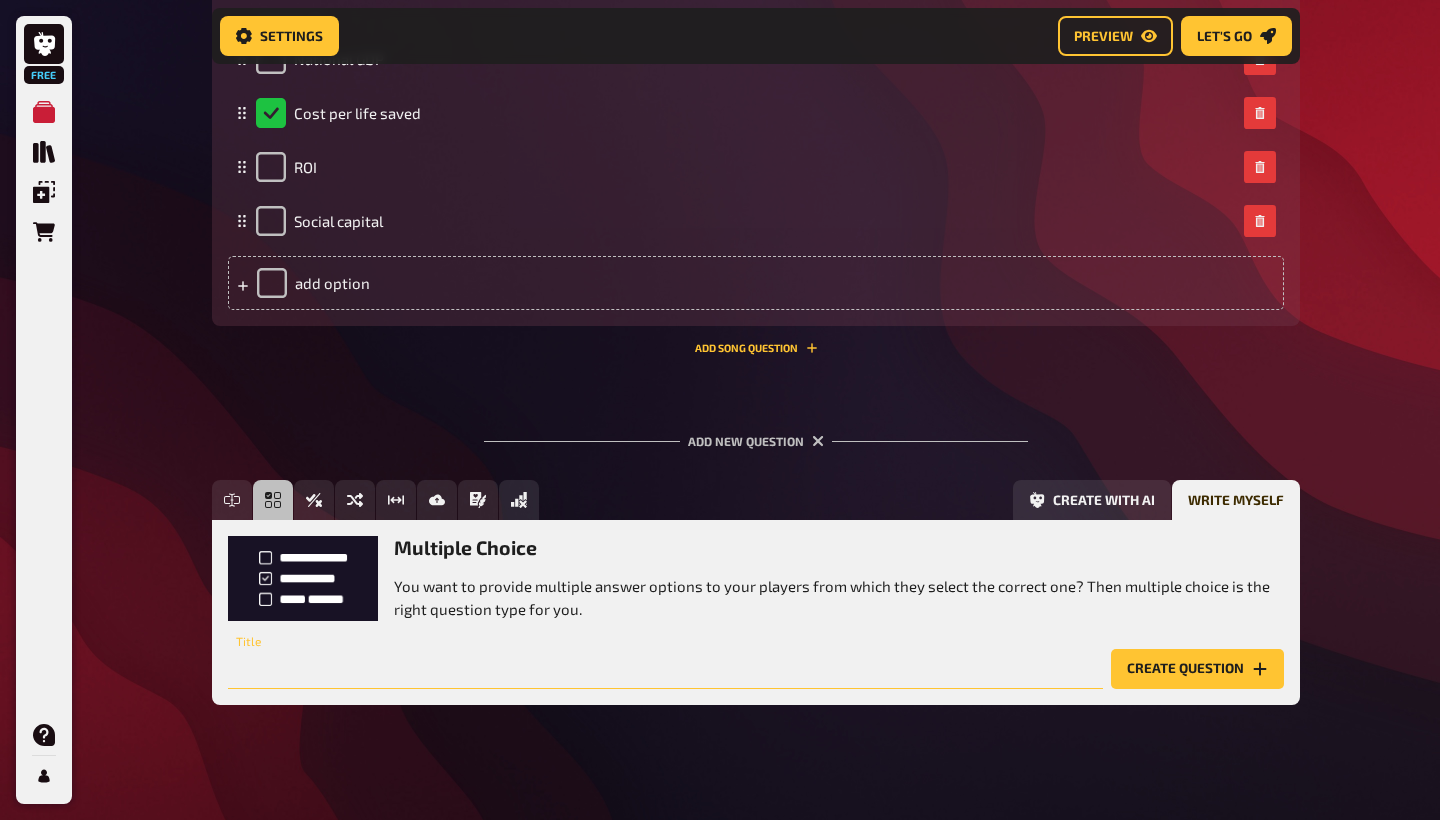 paste on "Which university was a major early hub for EA?" 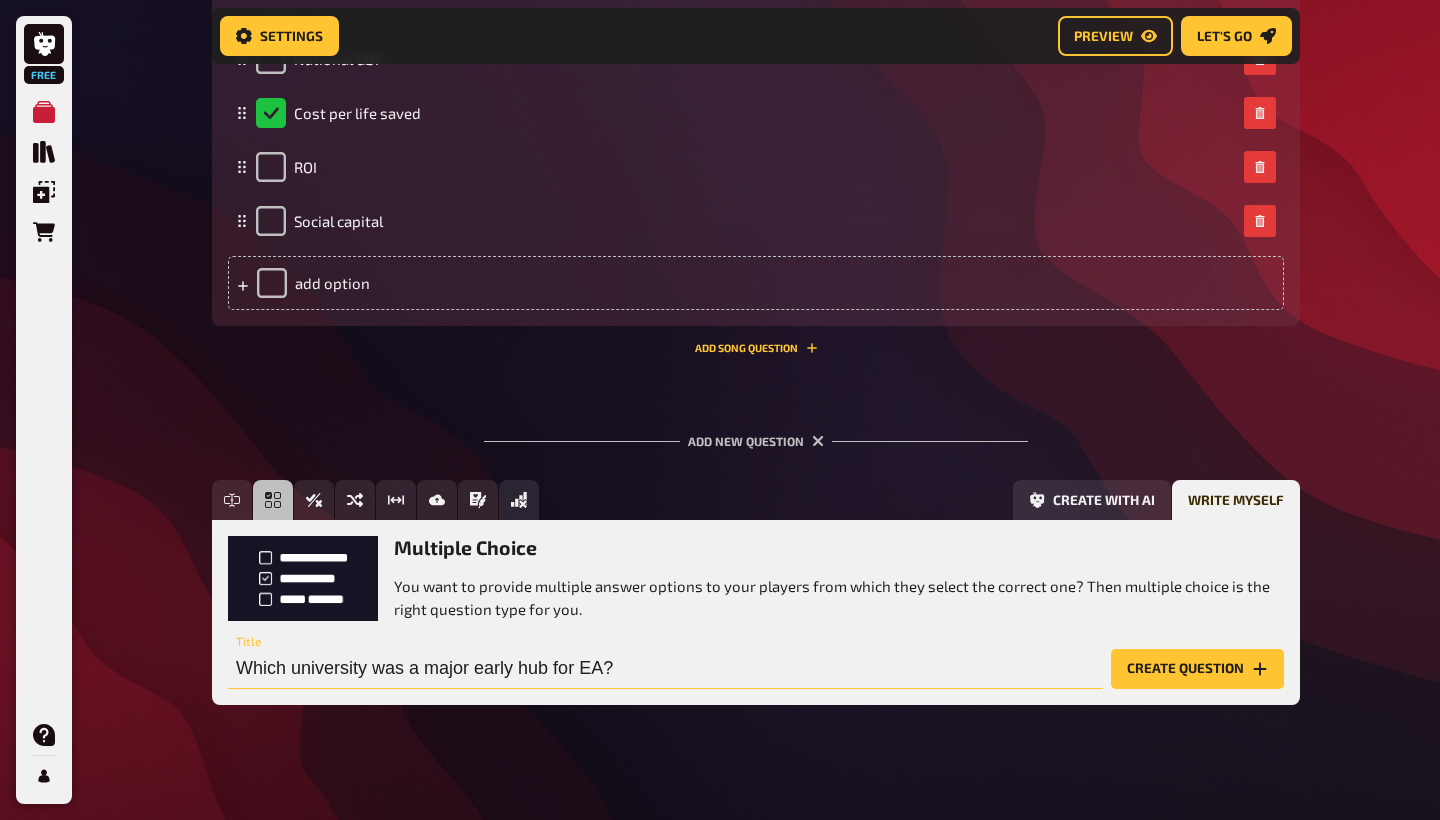 type on "Which university was a major early hub for EA?" 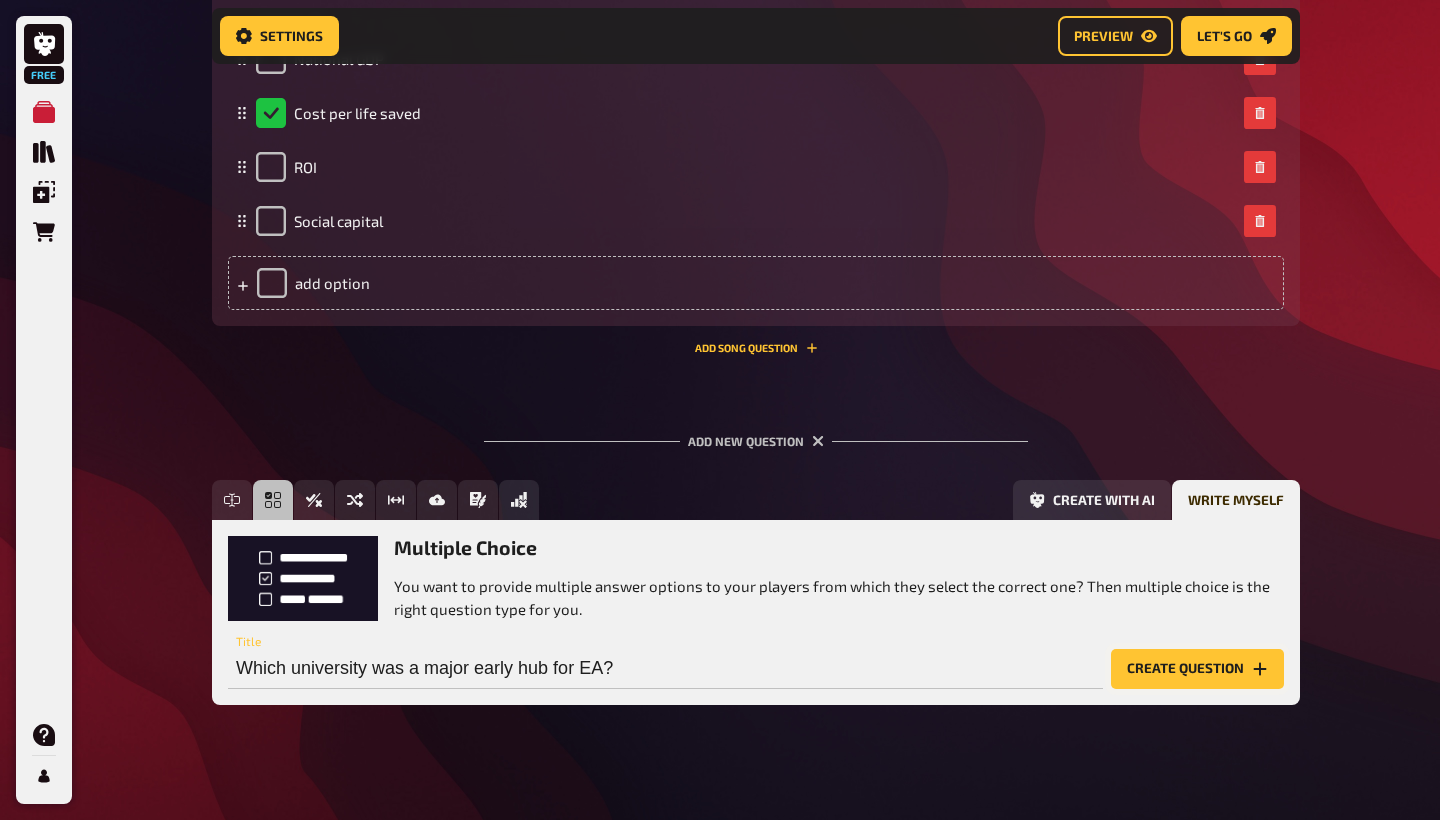 click on "Create question" at bounding box center [1197, 669] 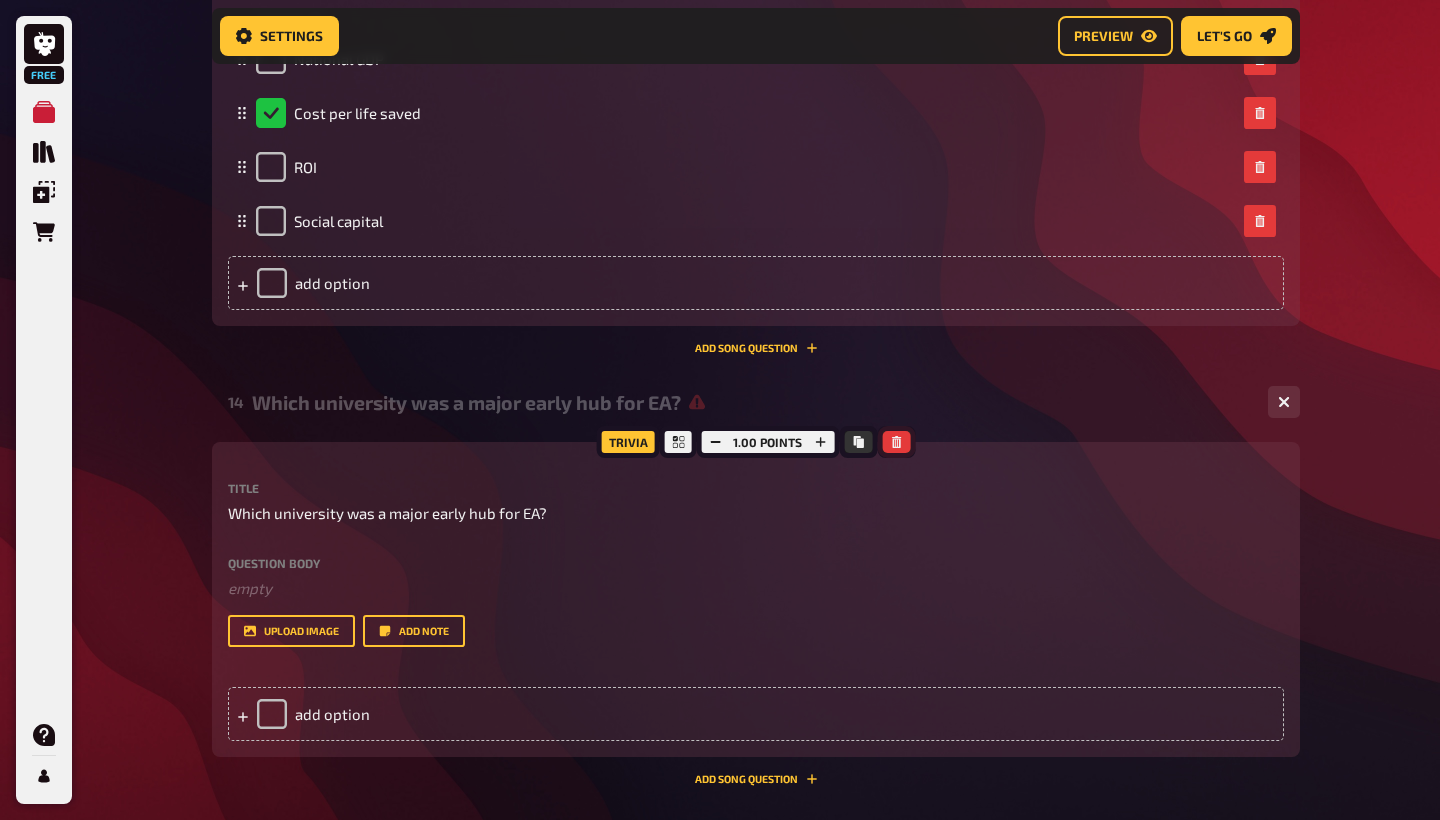 click 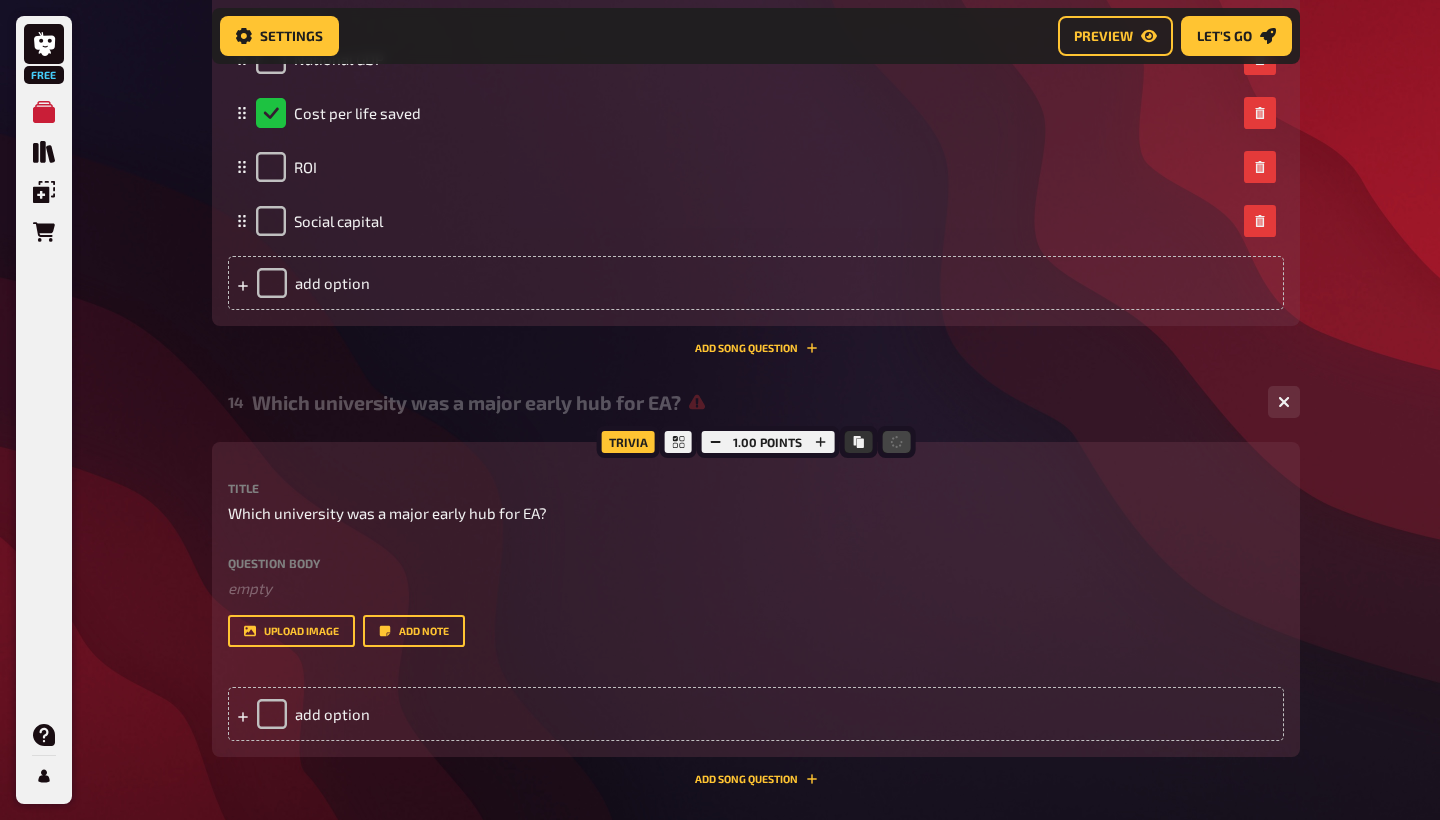 scroll, scrollTop: 7971, scrollLeft: 0, axis: vertical 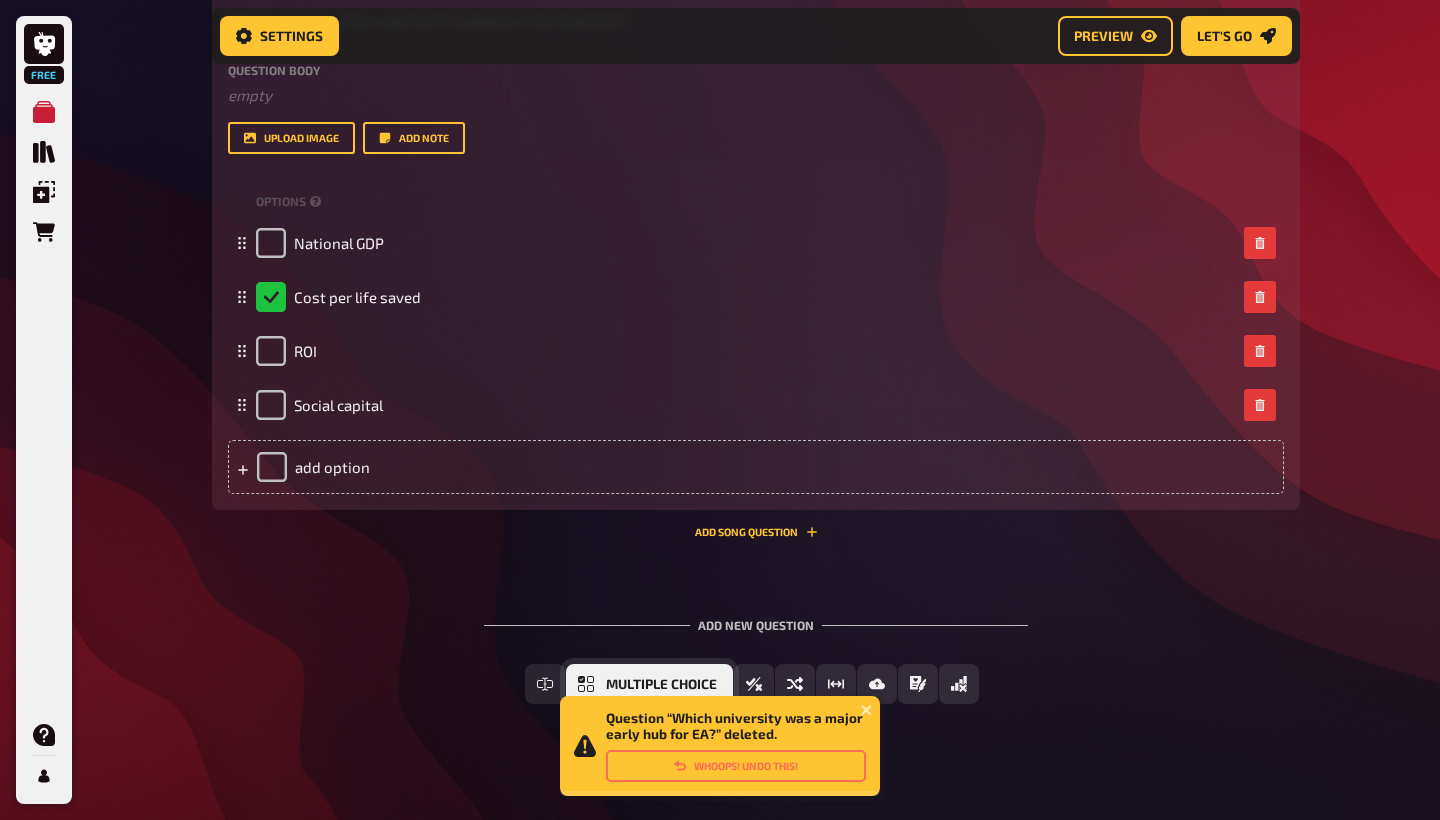 click on "Multiple Choice" at bounding box center (661, 685) 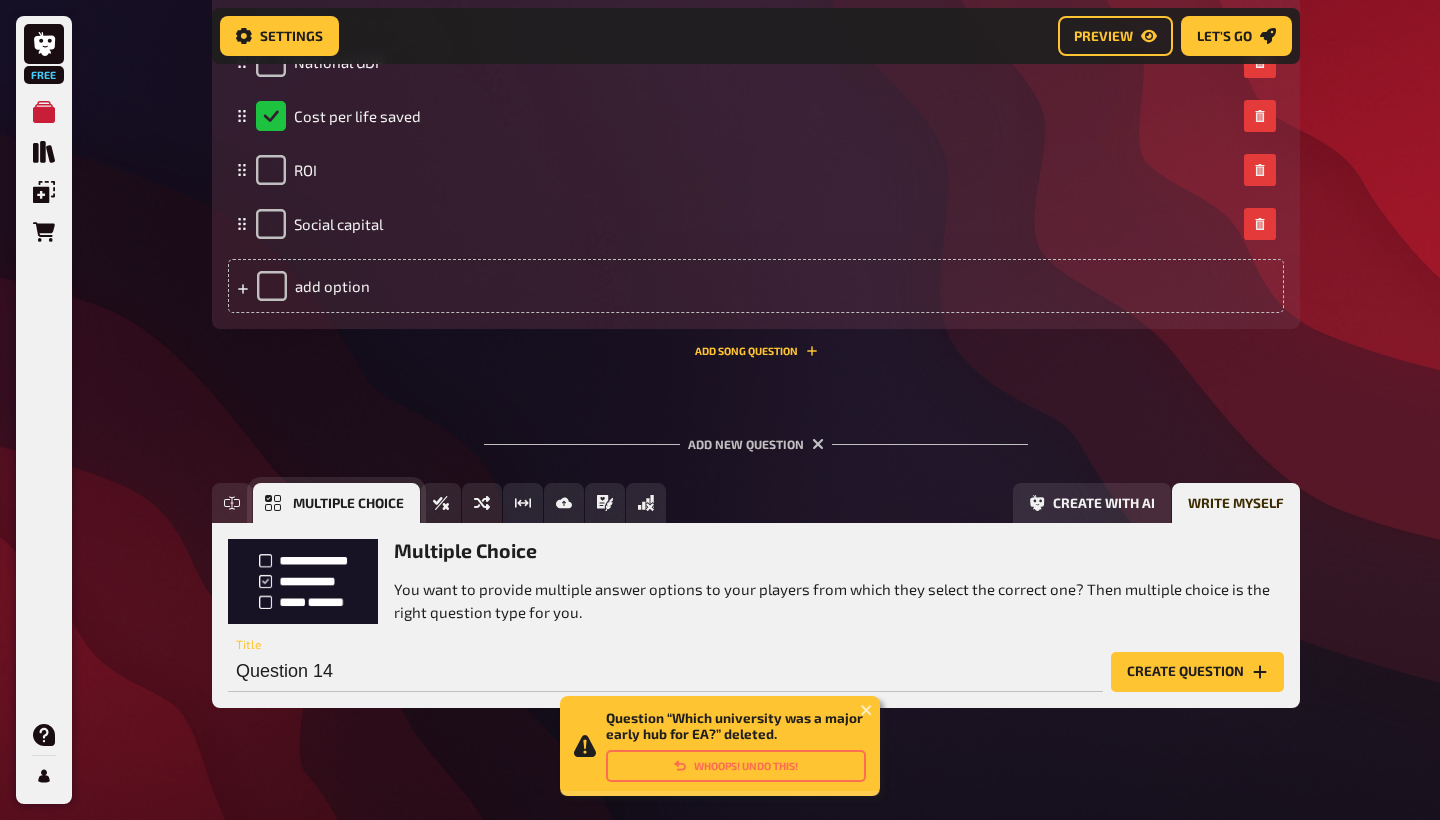 scroll, scrollTop: 8155, scrollLeft: 0, axis: vertical 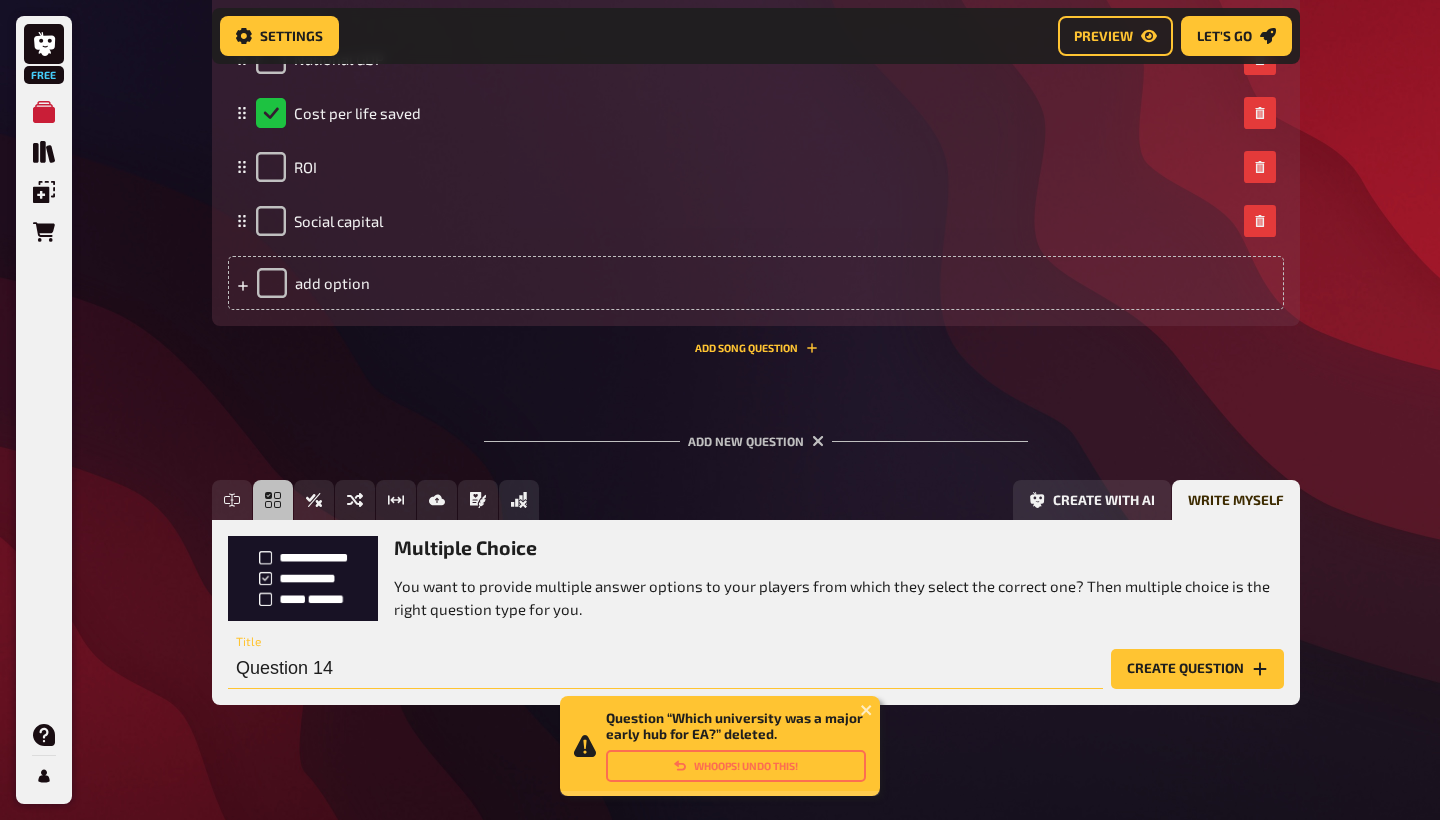 click on "Question 14" at bounding box center [665, 669] 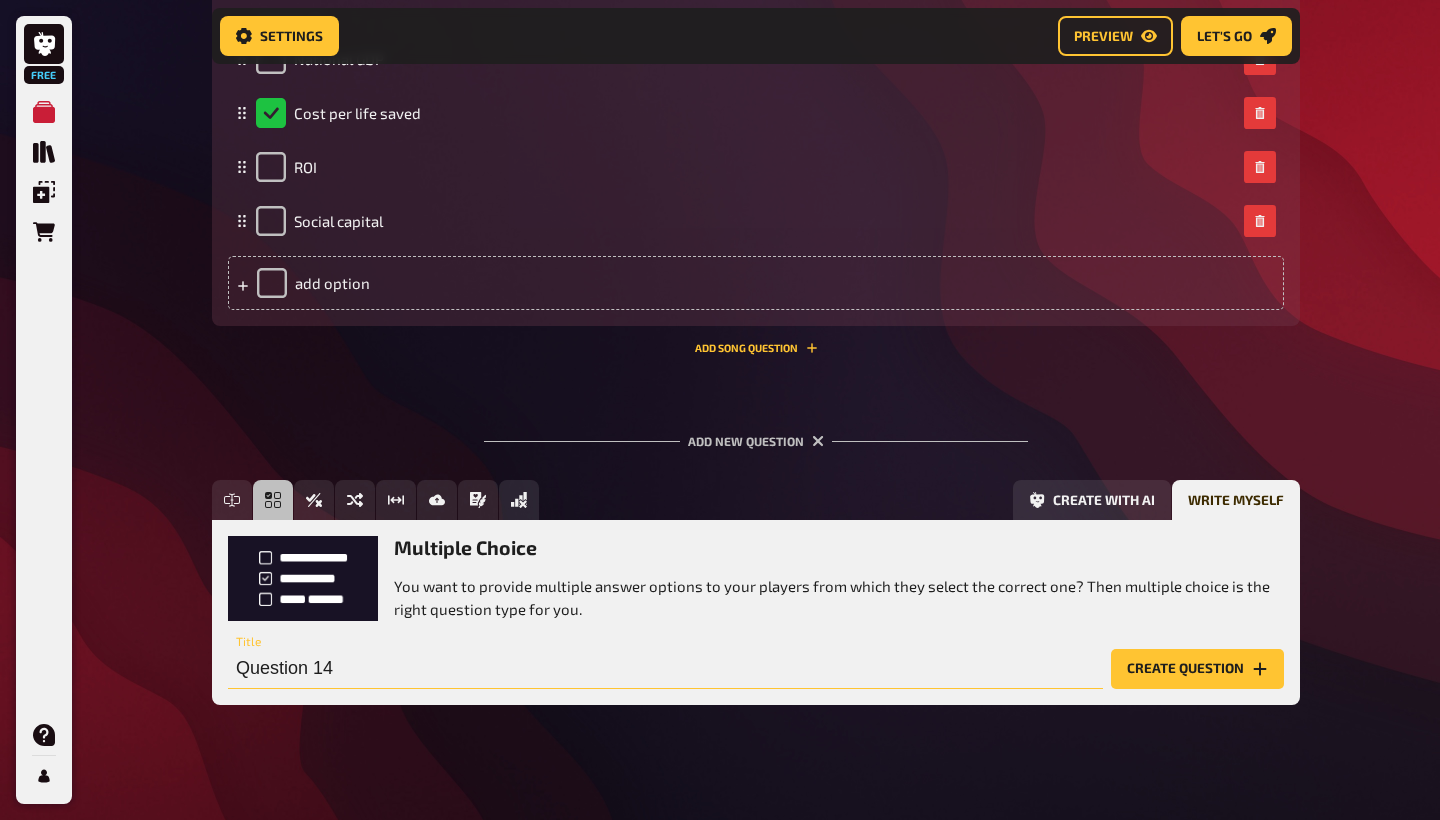 drag, startPoint x: 388, startPoint y: 654, endPoint x: 215, endPoint y: 649, distance: 173.07224 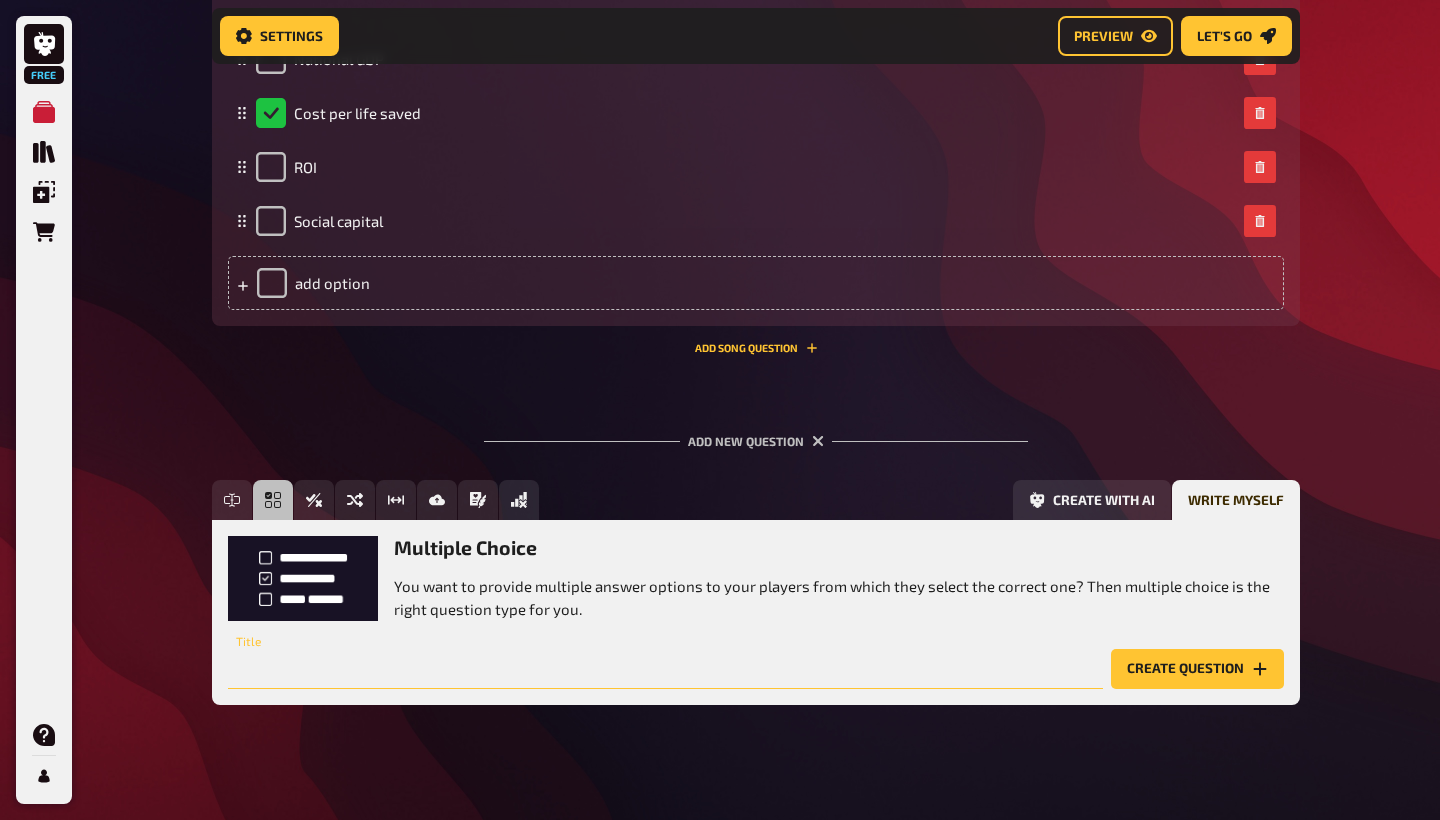 paste on "Which university was a major early hub for EA?" 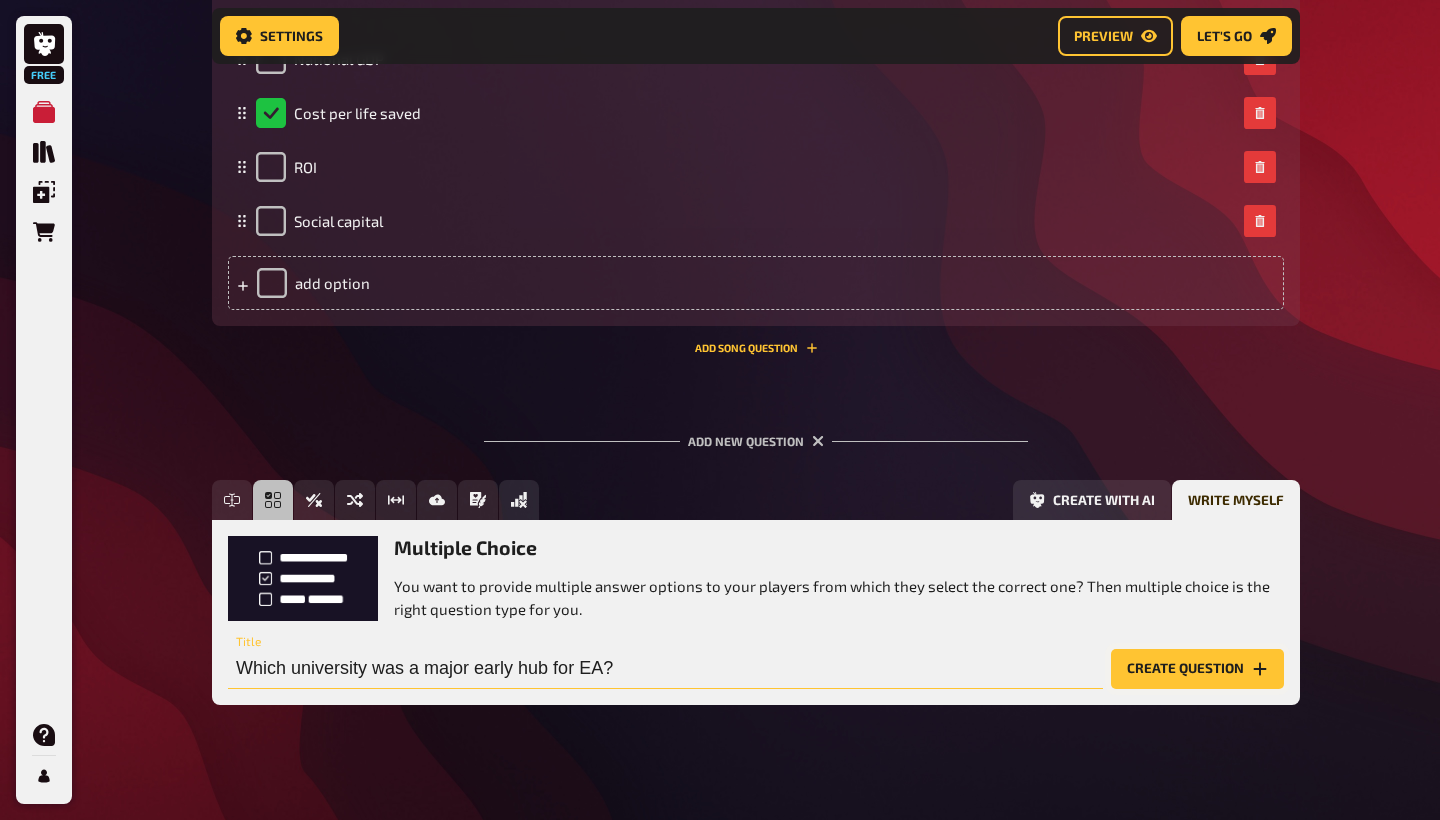 type on "Which university was a major early hub for EA?" 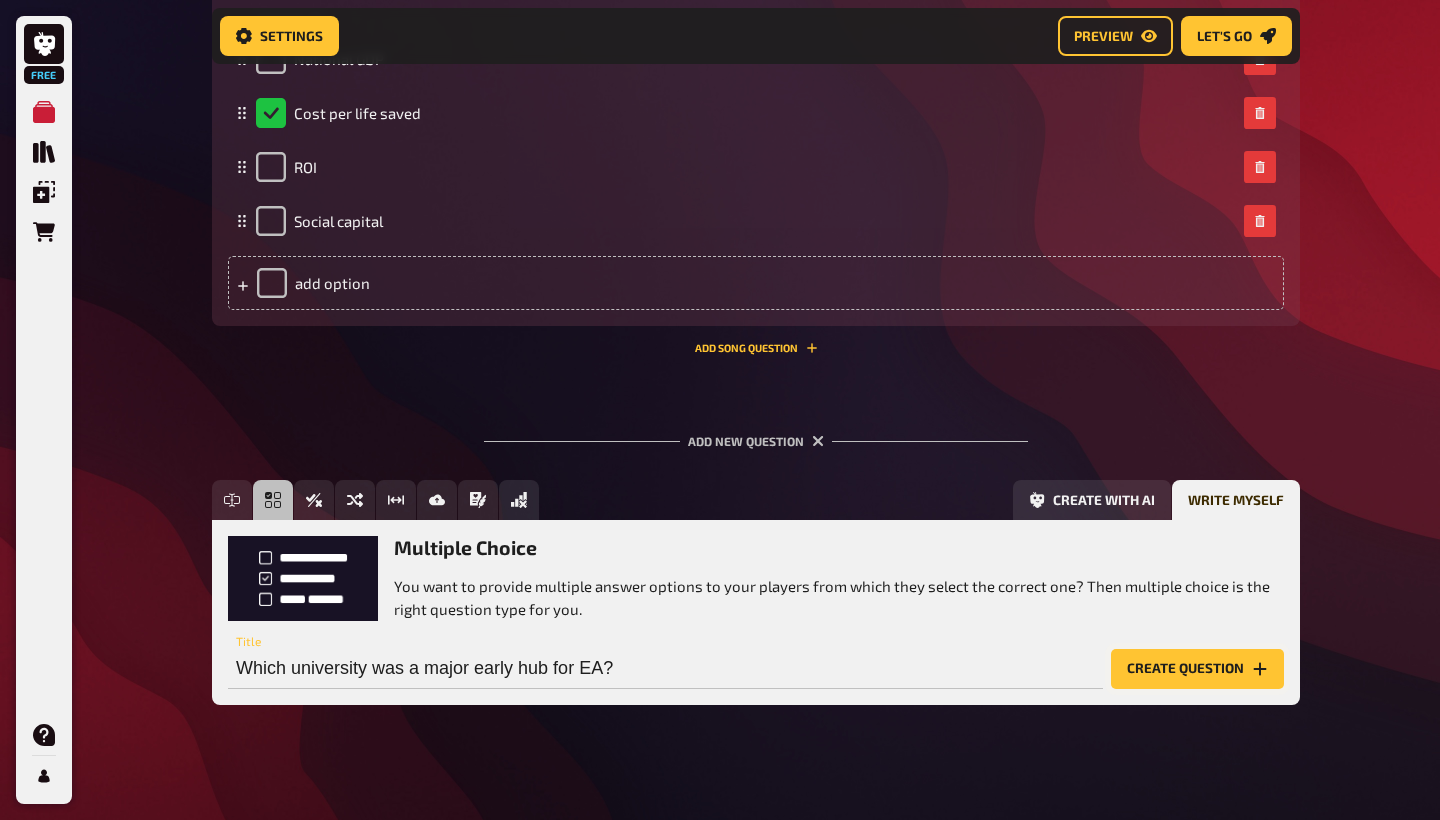 click on "Create question" at bounding box center (1197, 669) 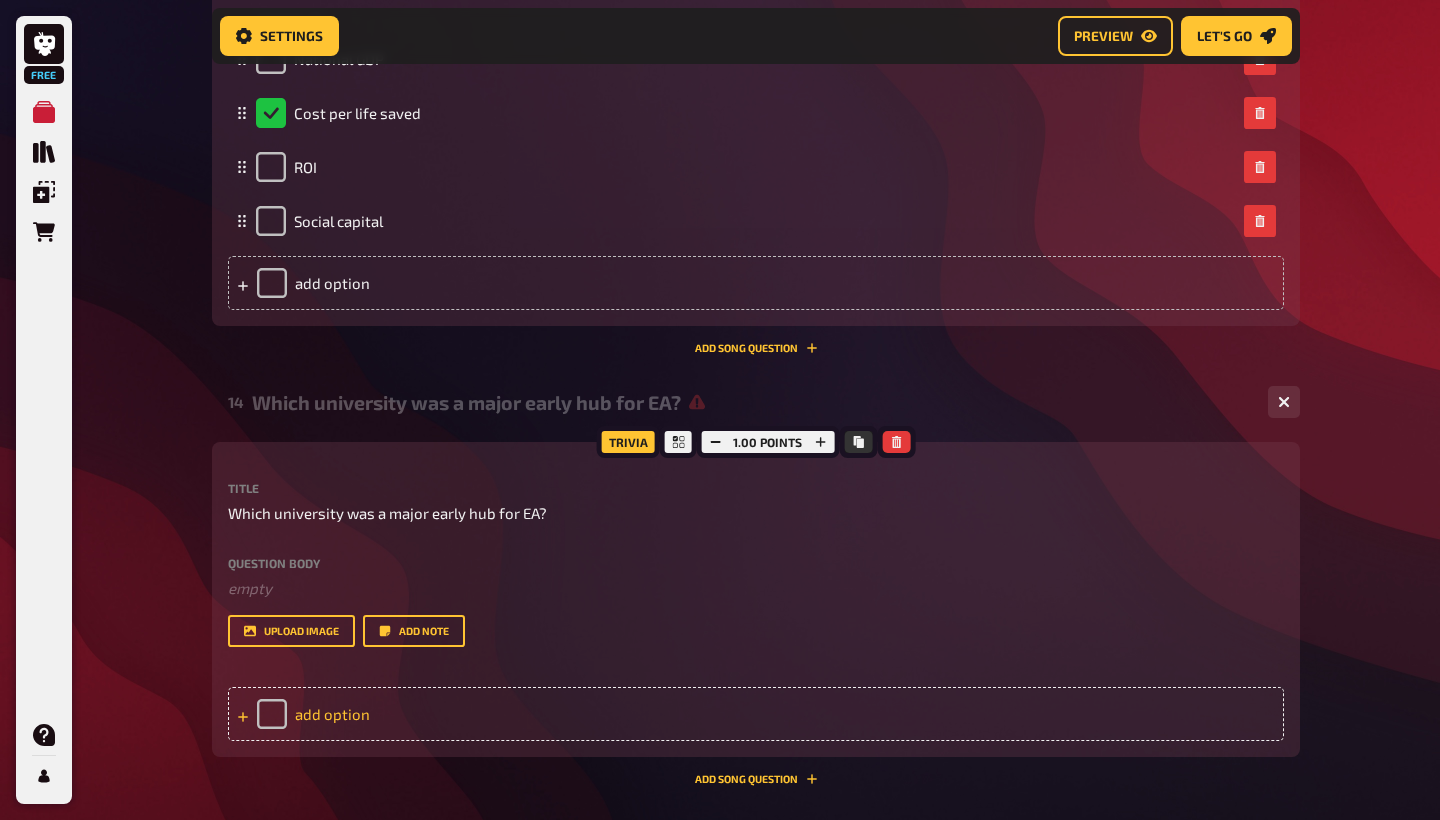 click on "add option" at bounding box center (756, 714) 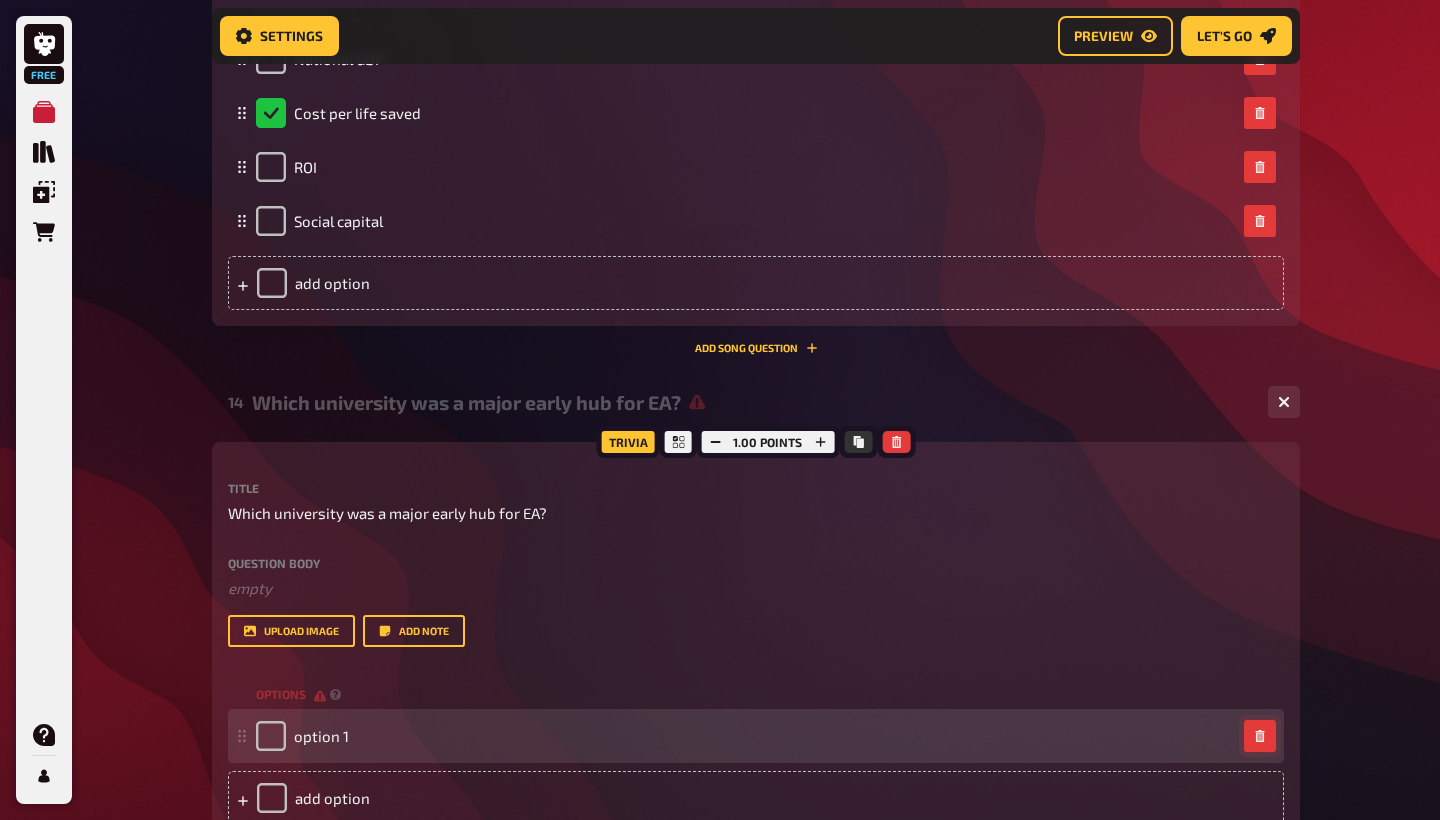 click at bounding box center (1260, 736) 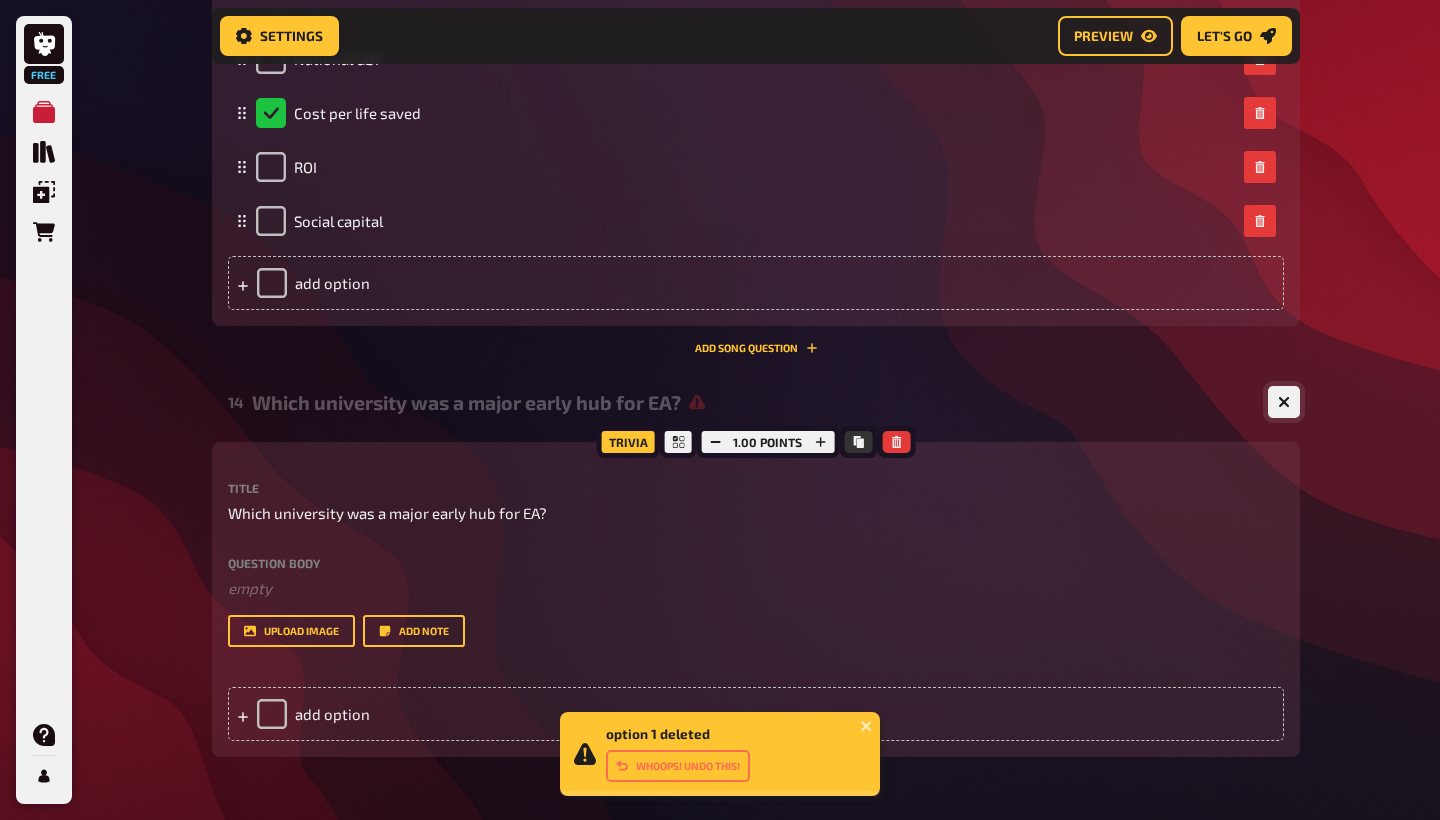 click at bounding box center (1284, 402) 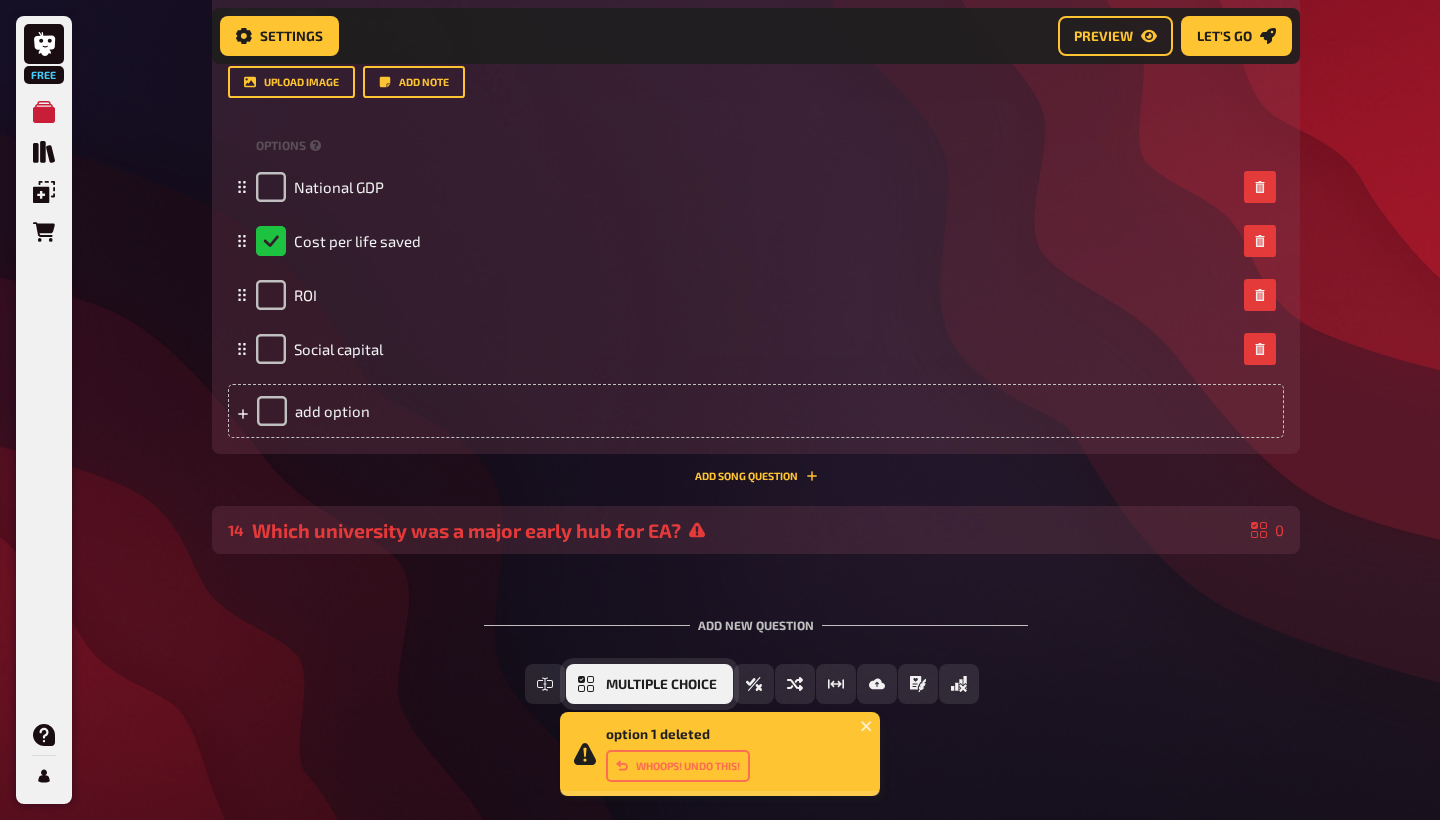 click on "Multiple Choice" at bounding box center [649, 684] 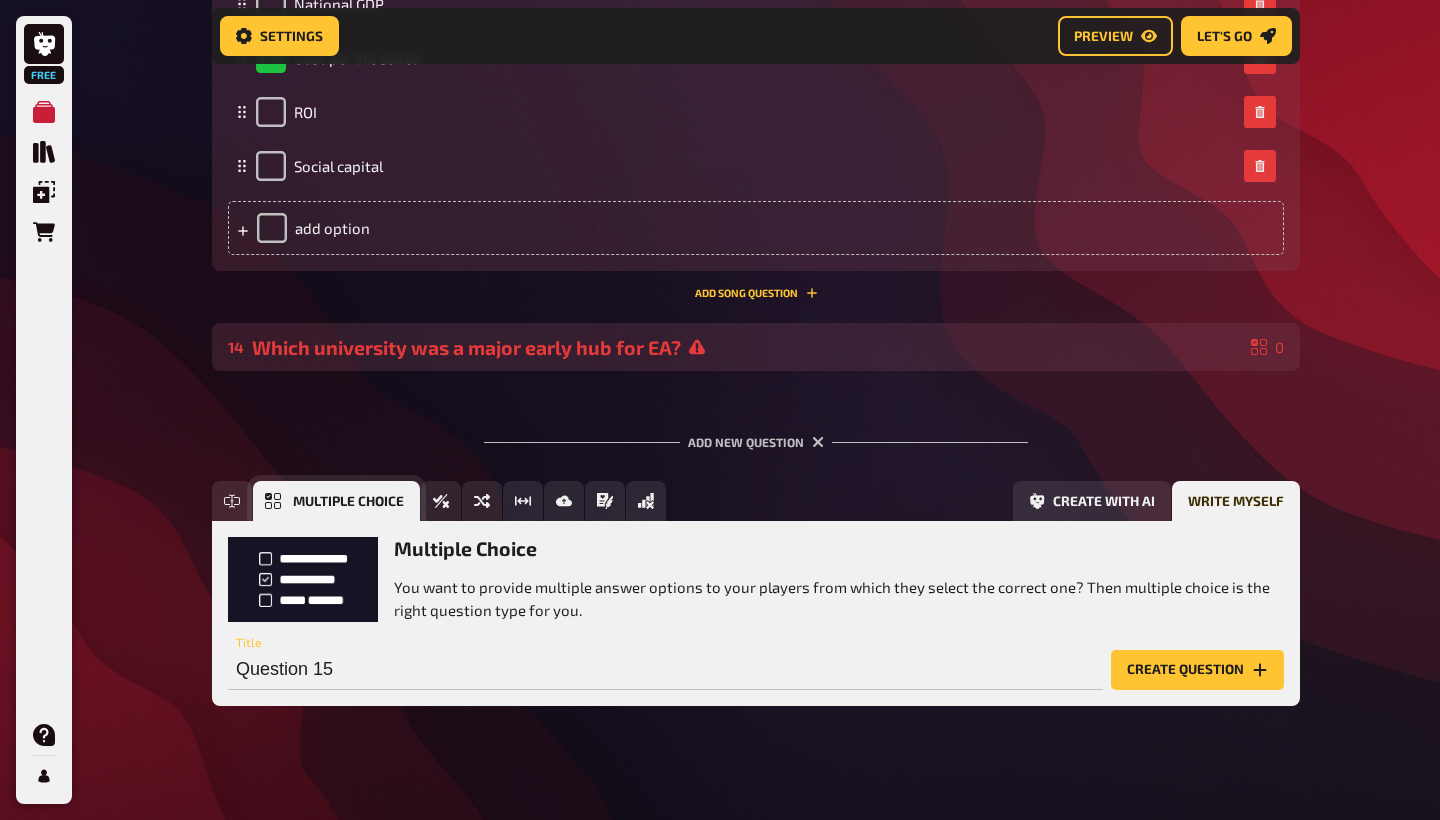 scroll, scrollTop: 8211, scrollLeft: 0, axis: vertical 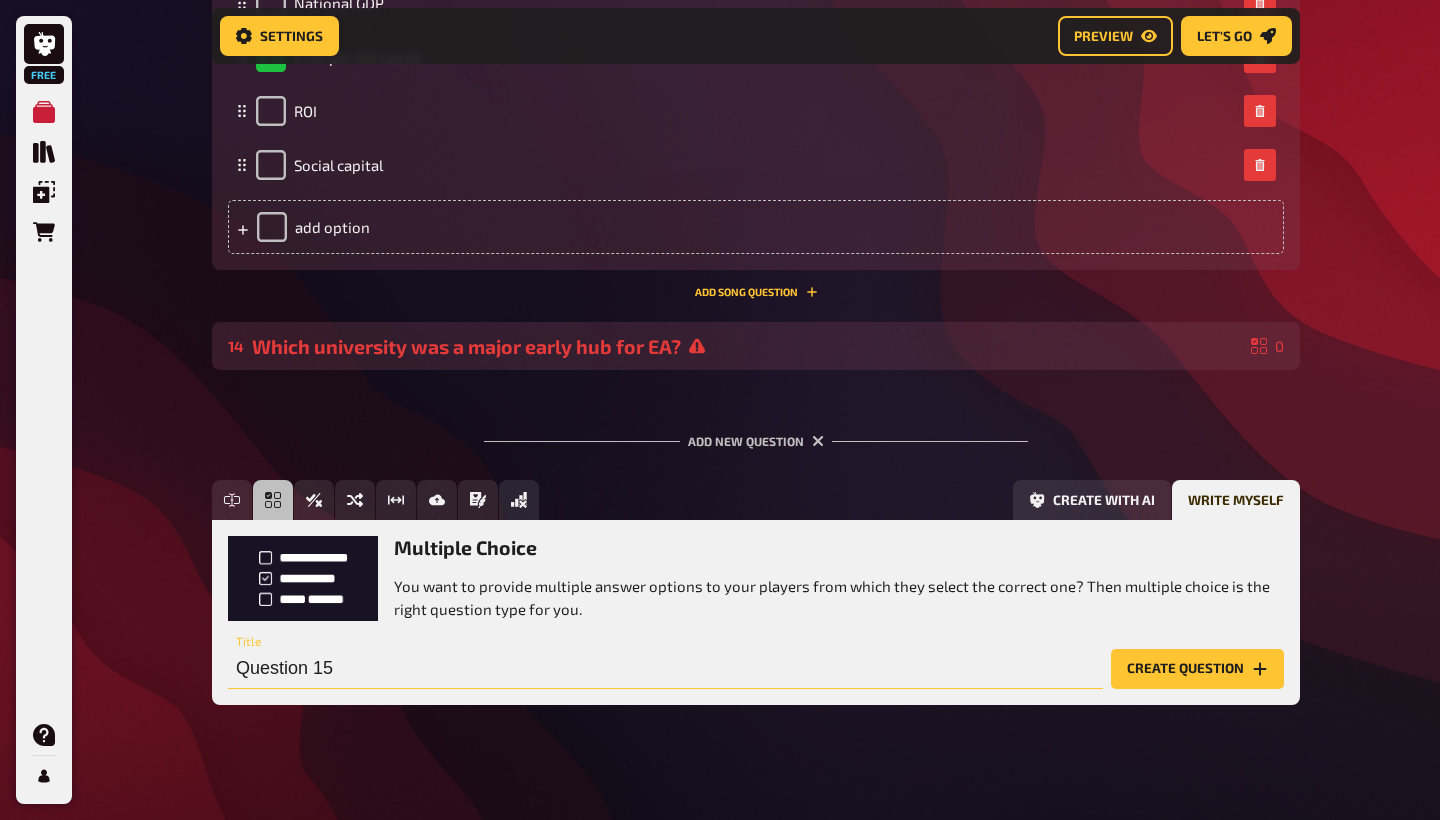 drag, startPoint x: 373, startPoint y: 654, endPoint x: 204, endPoint y: 653, distance: 169.00296 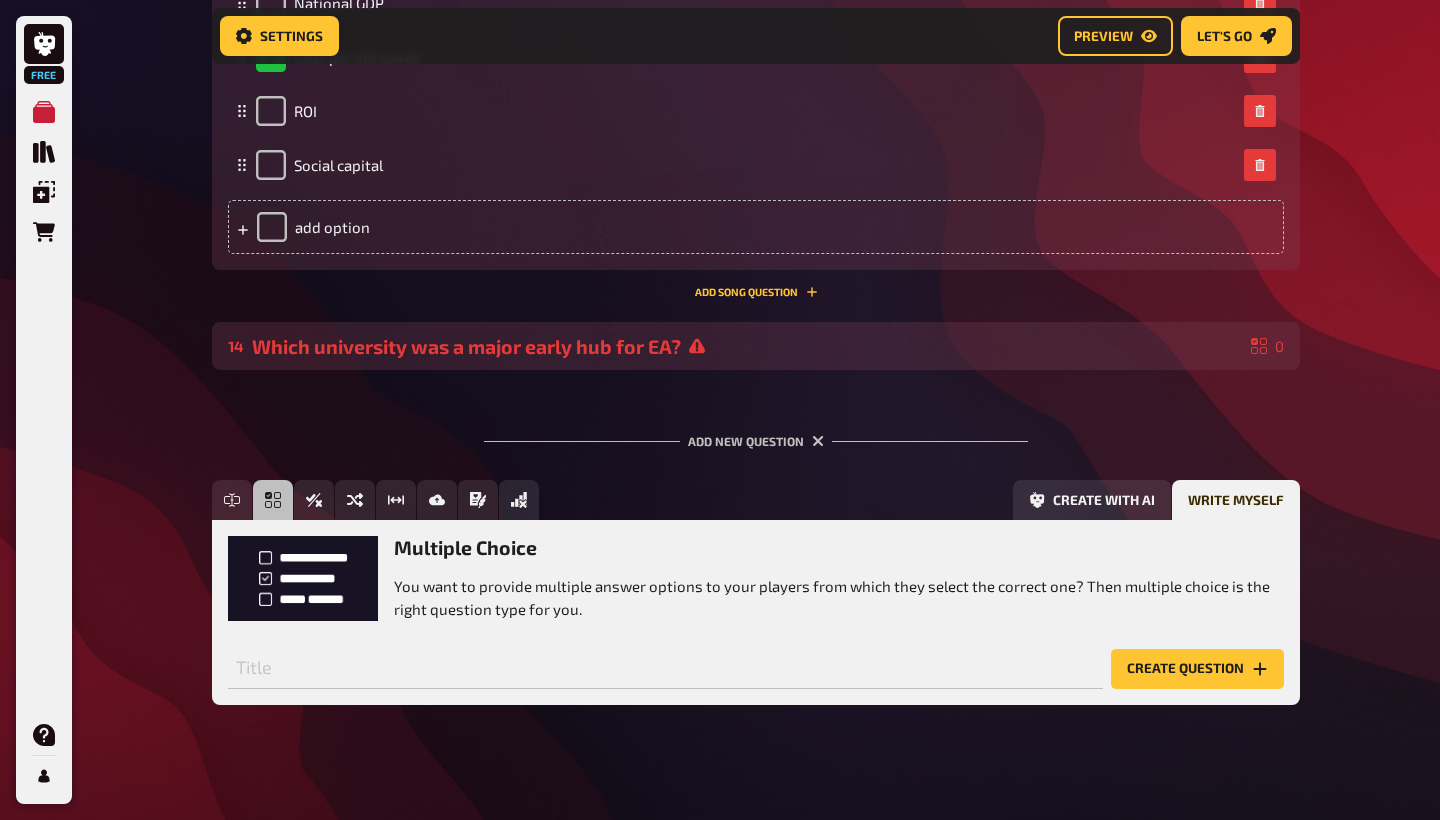 click on "Which university was a major early hub for EA?" at bounding box center [747, 346] 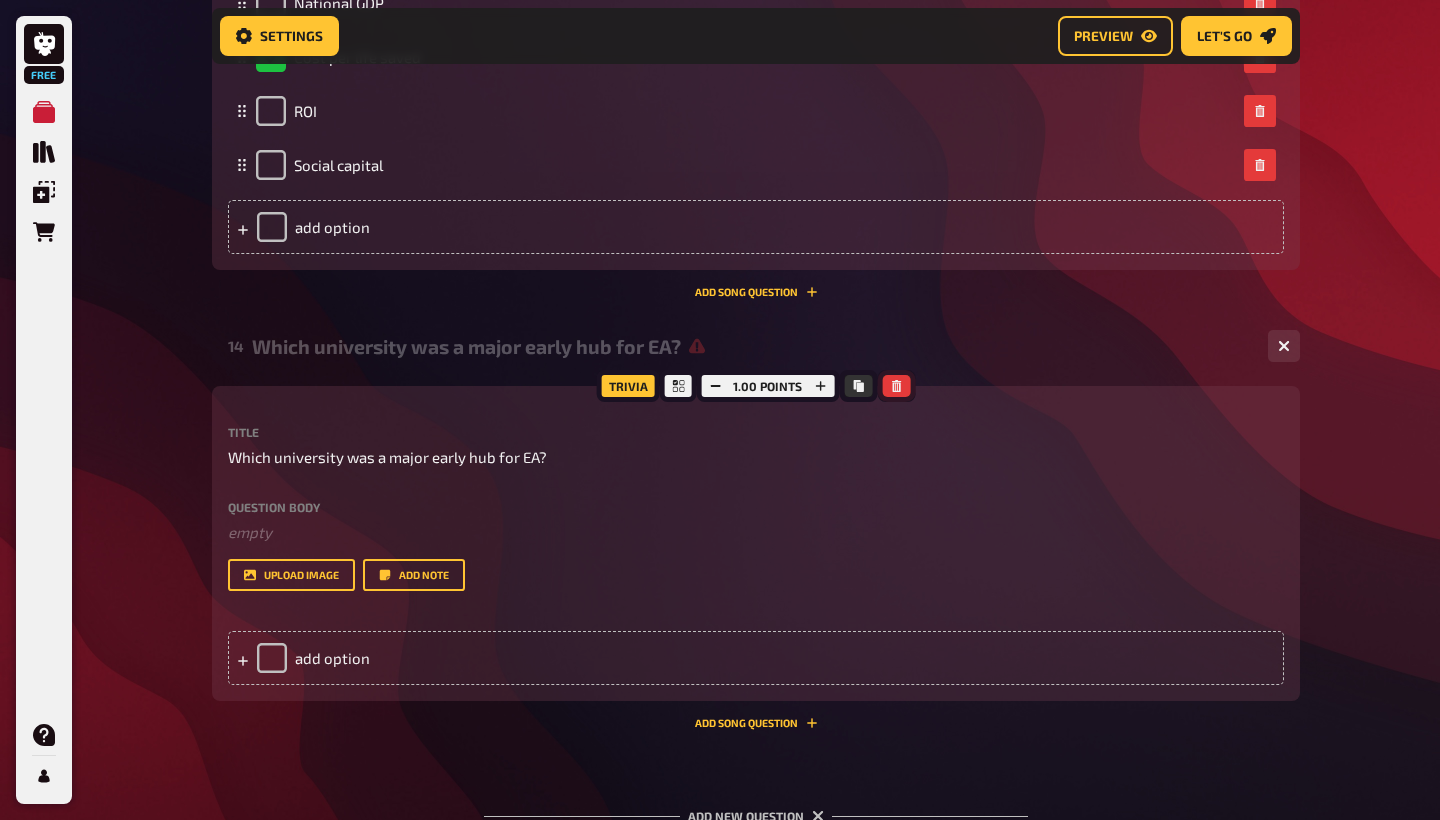 click at bounding box center [896, 386] 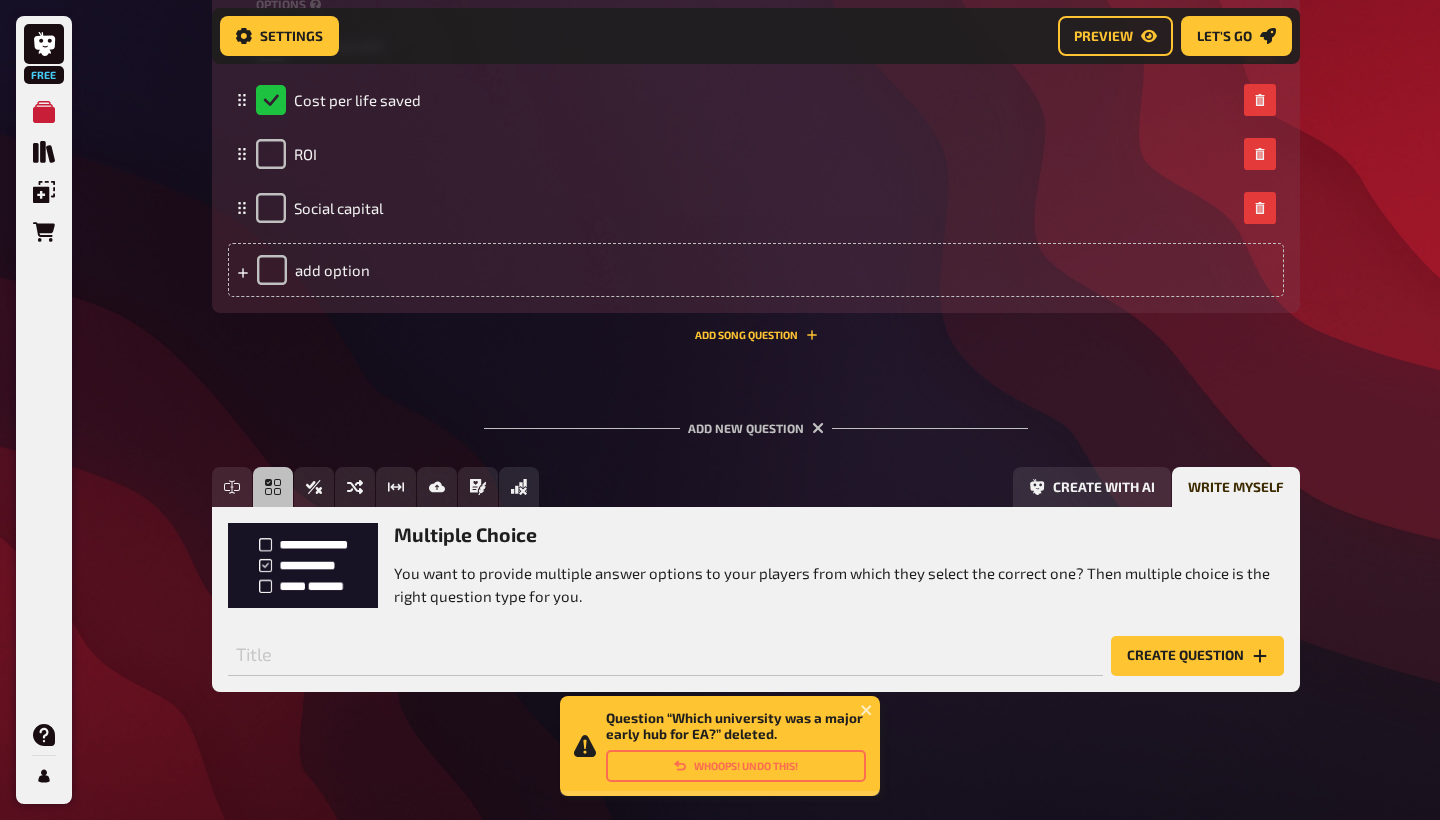 scroll, scrollTop: 8155, scrollLeft: 0, axis: vertical 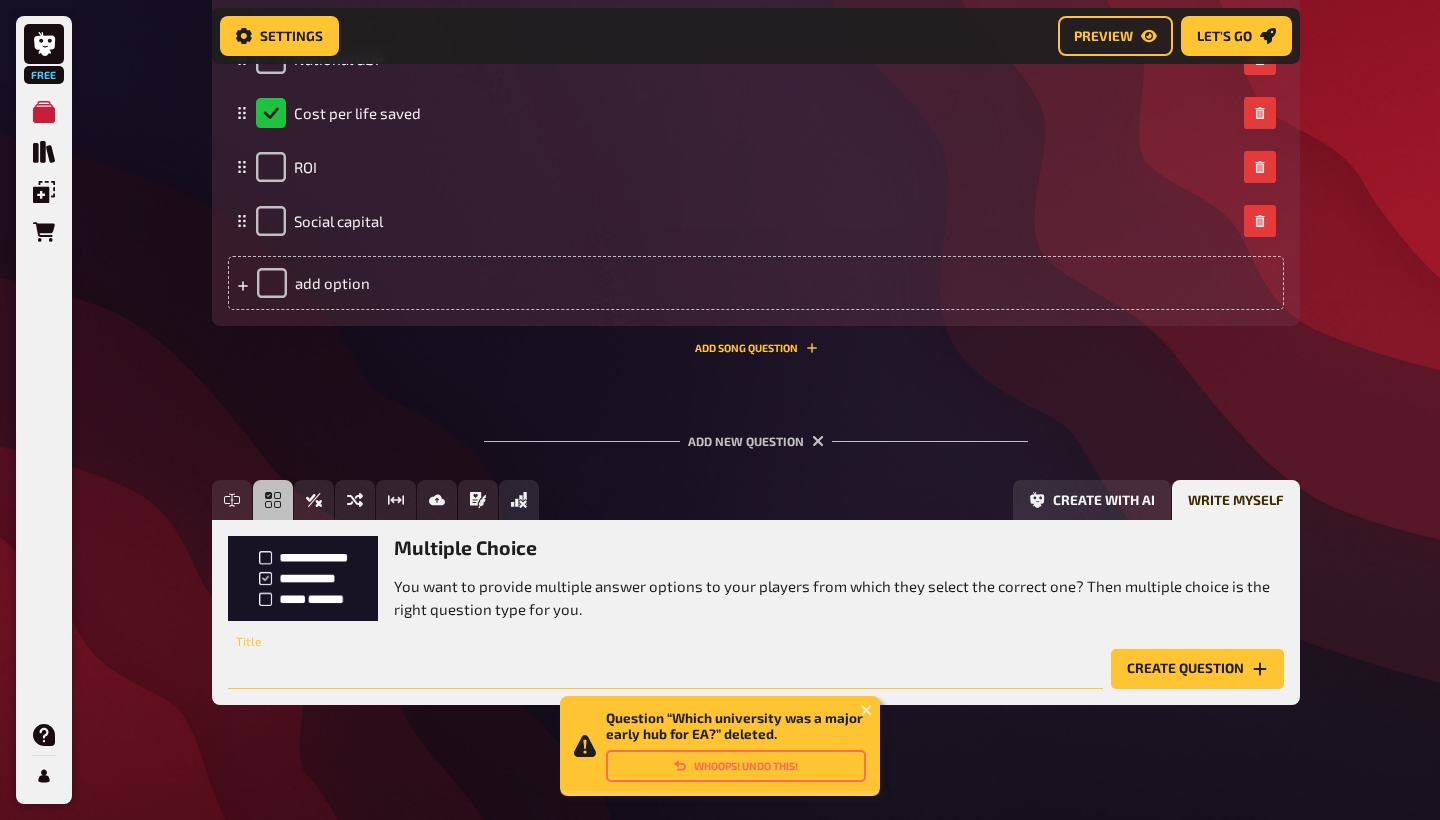 click at bounding box center (665, 669) 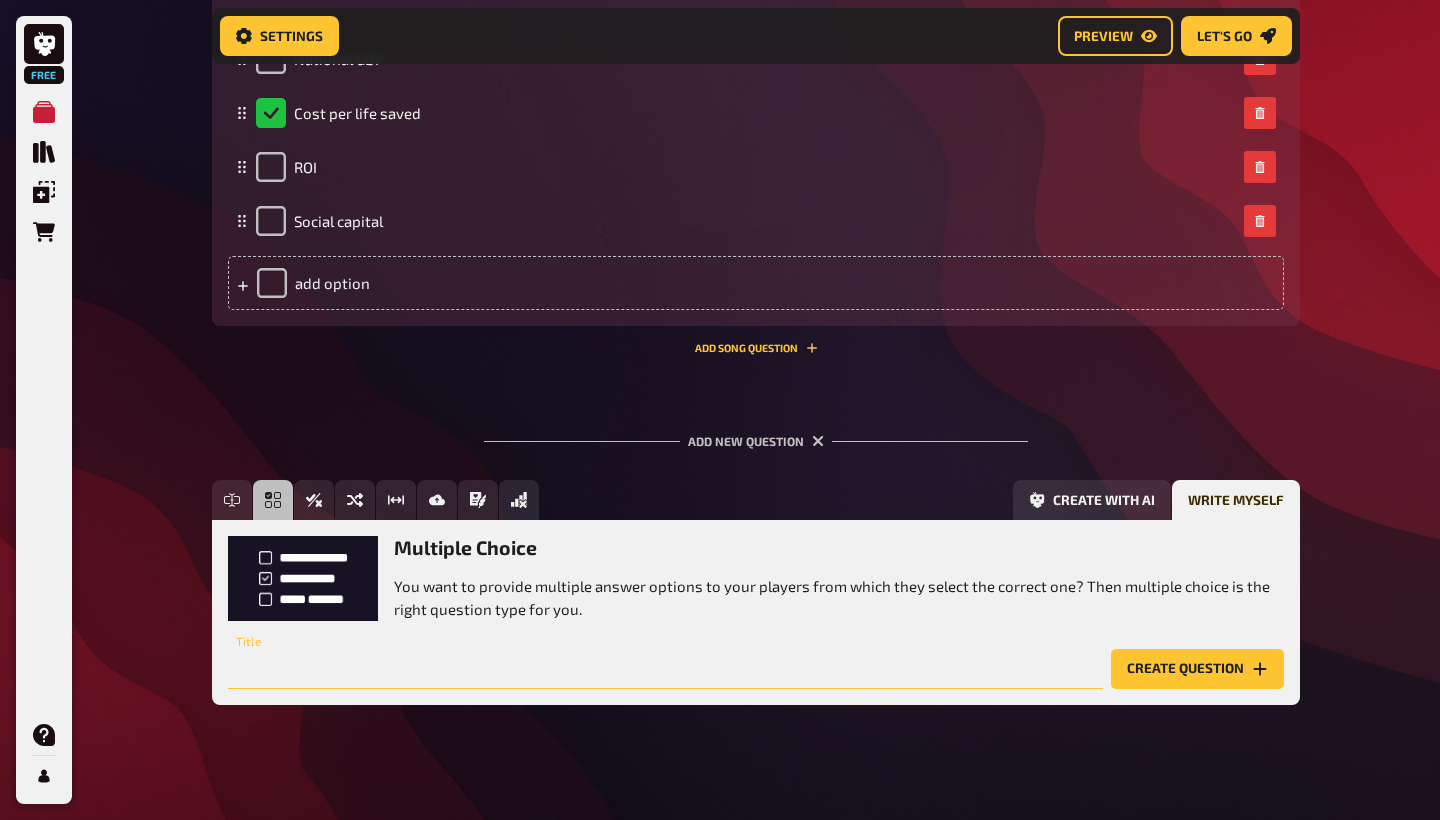 paste on "Which university was a major early hub for EA?" 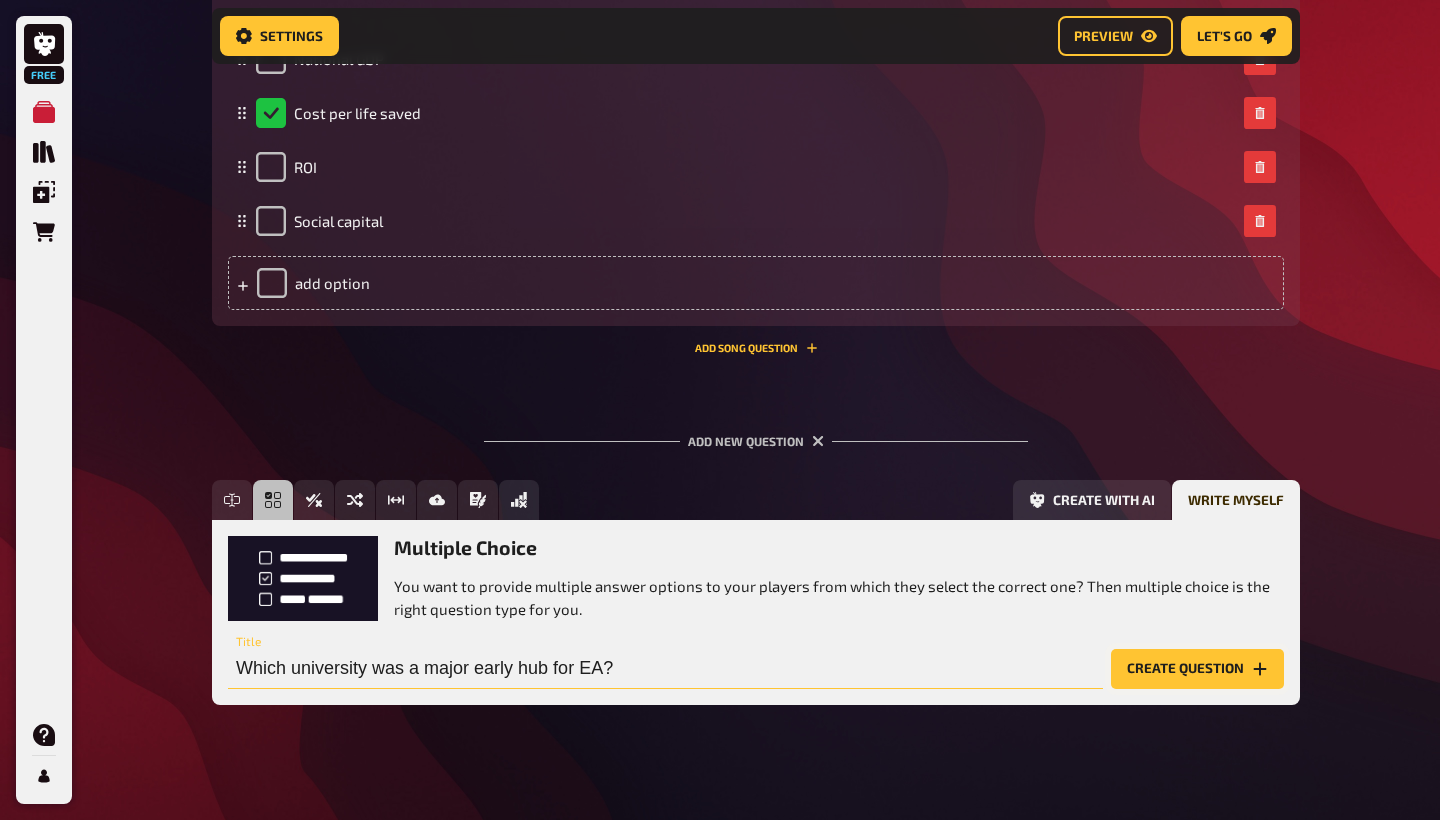 type on "Which university was a major early hub for EA?" 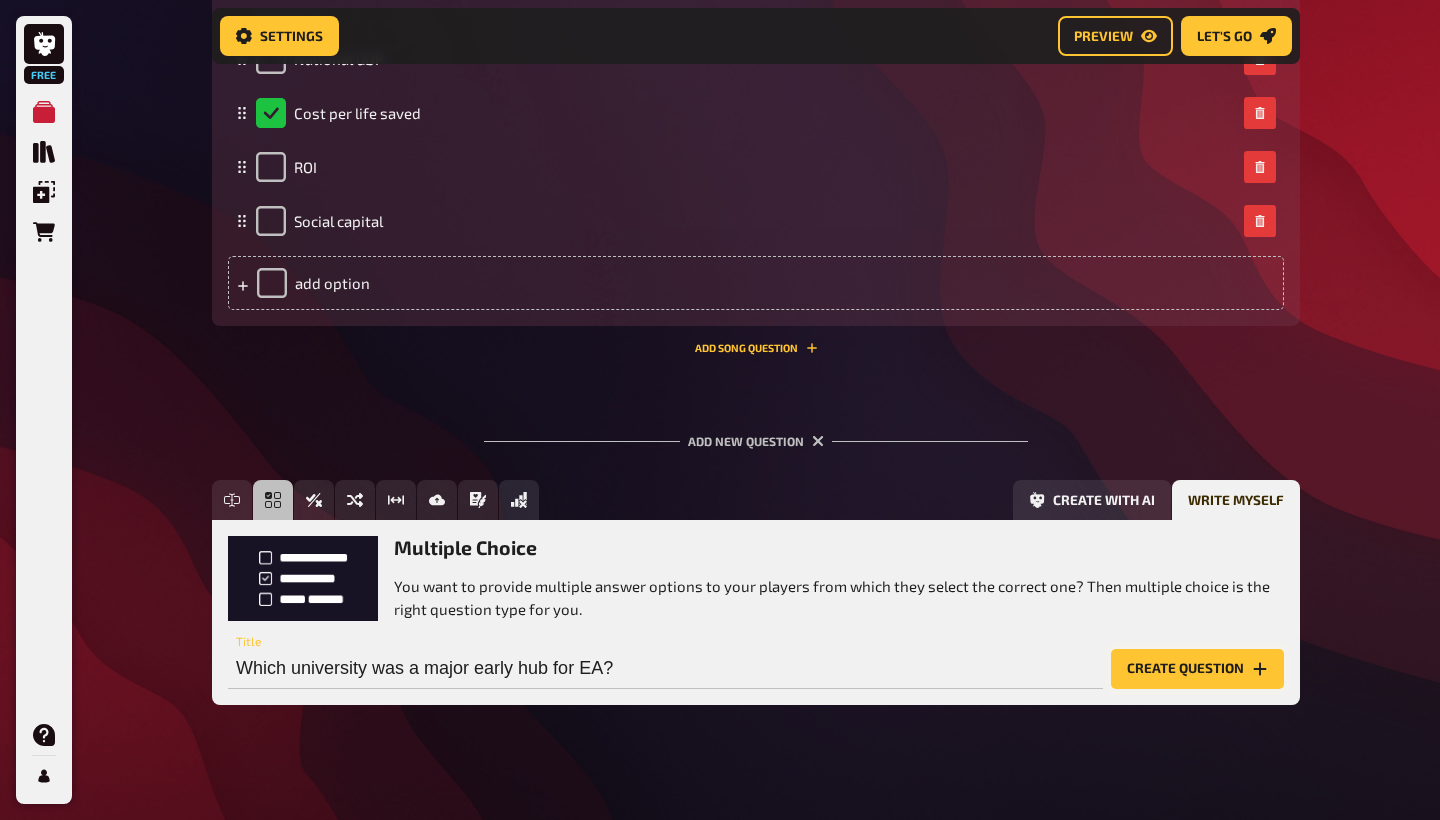 click on "Create question" at bounding box center (1197, 669) 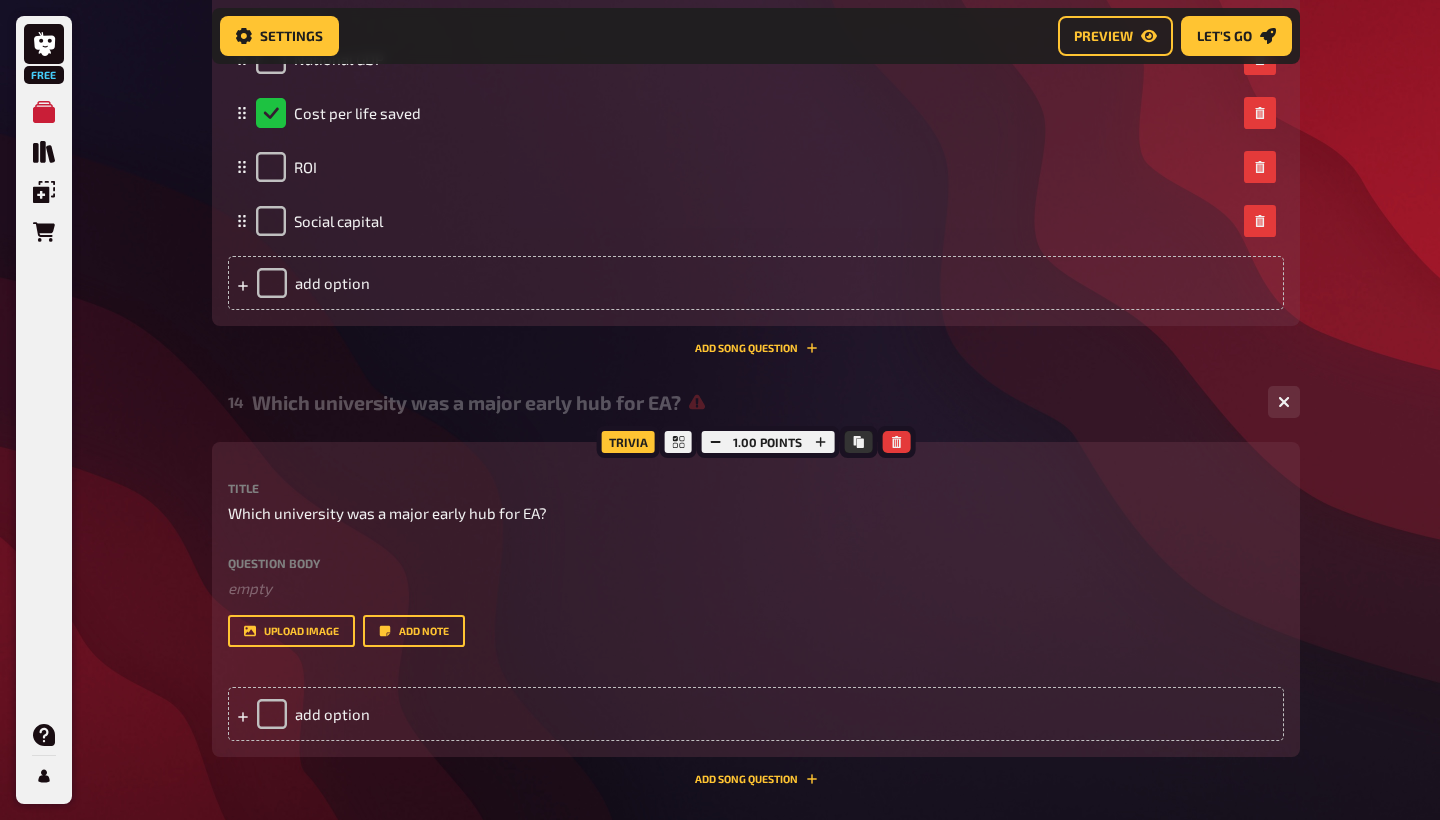 scroll, scrollTop: 0, scrollLeft: -1, axis: horizontal 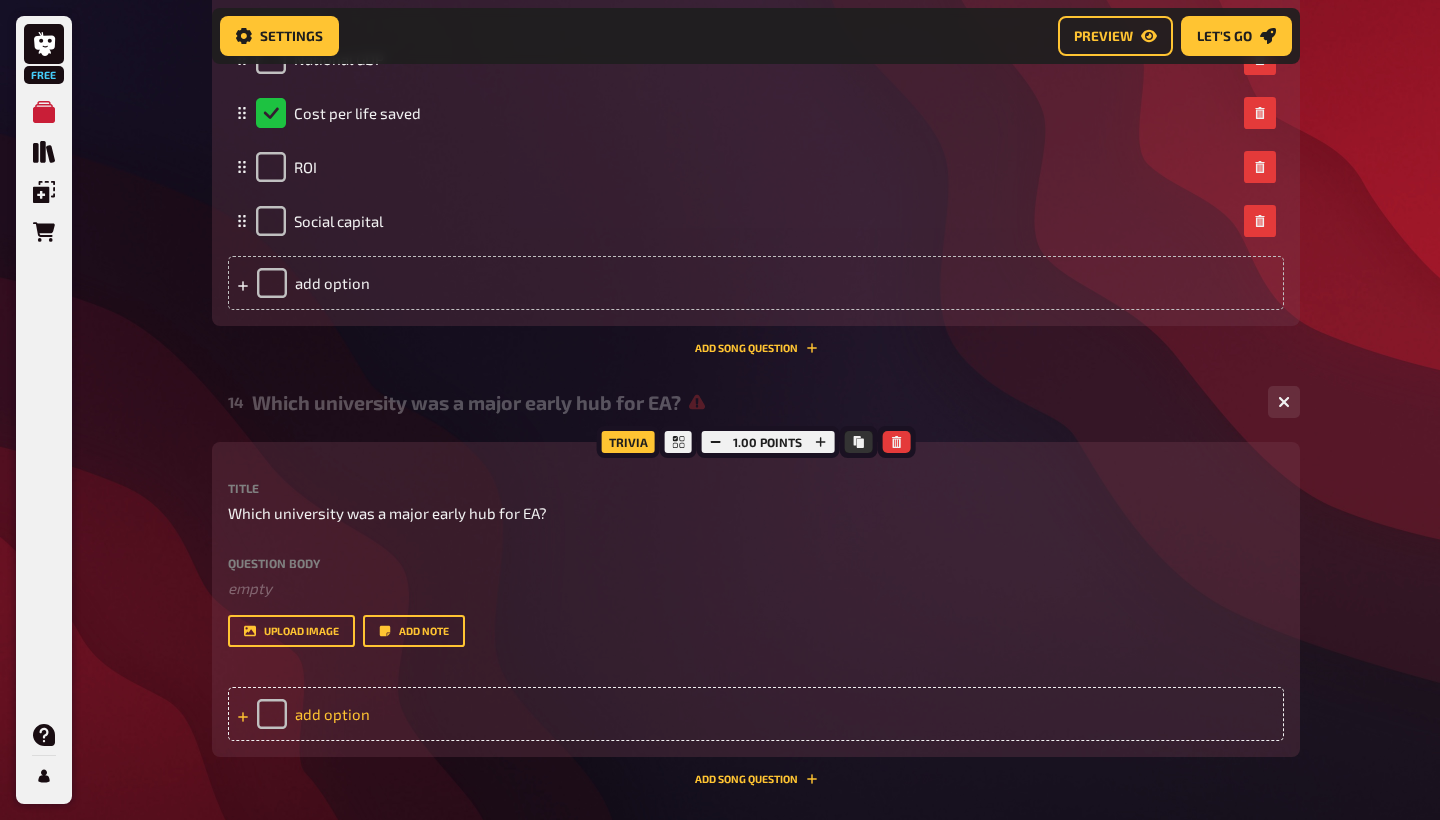 click on "add option" at bounding box center (756, 714) 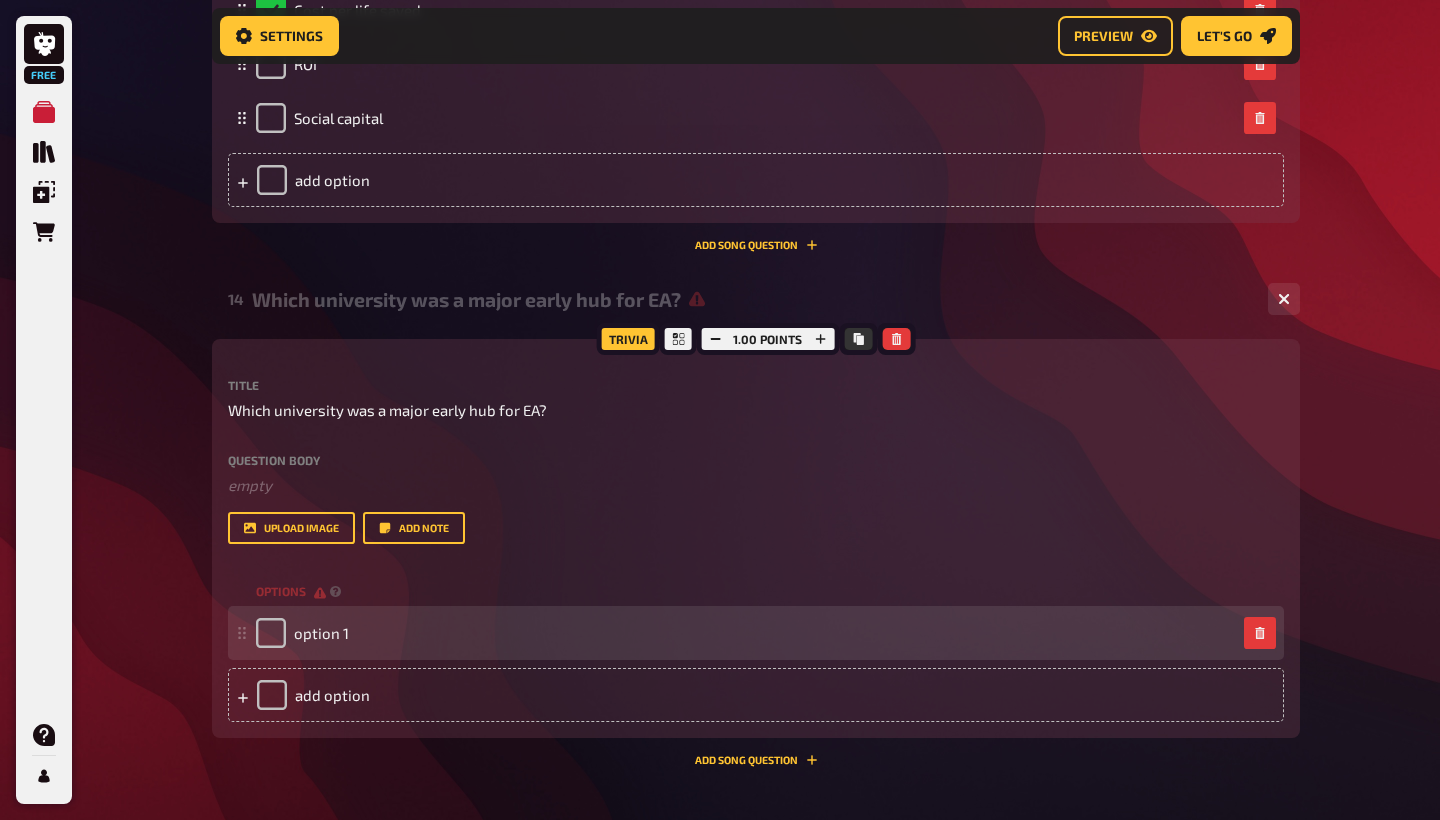 scroll, scrollTop: 8265, scrollLeft: 0, axis: vertical 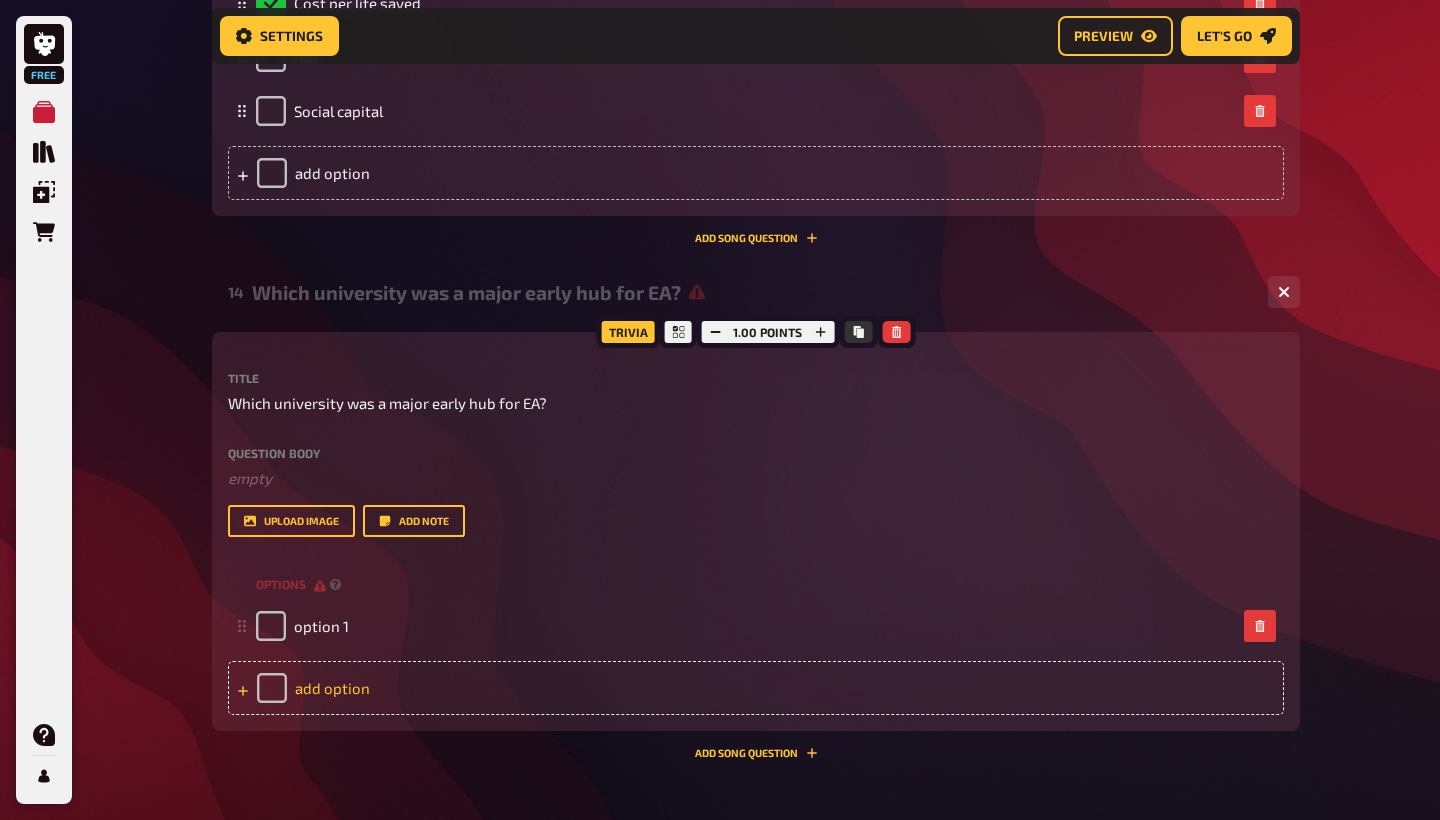 click on "add option" at bounding box center (756, 688) 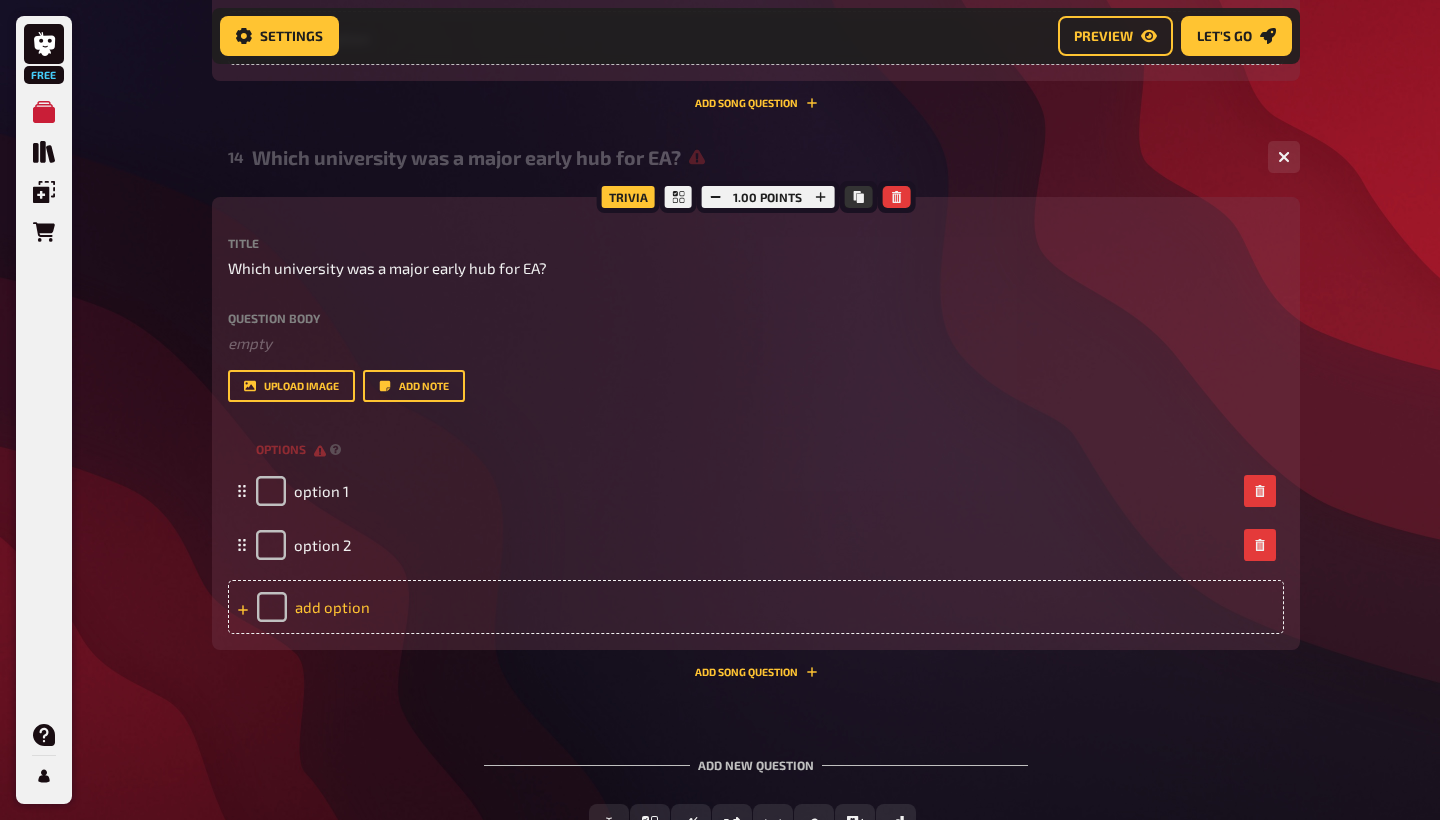 scroll, scrollTop: 8405, scrollLeft: 0, axis: vertical 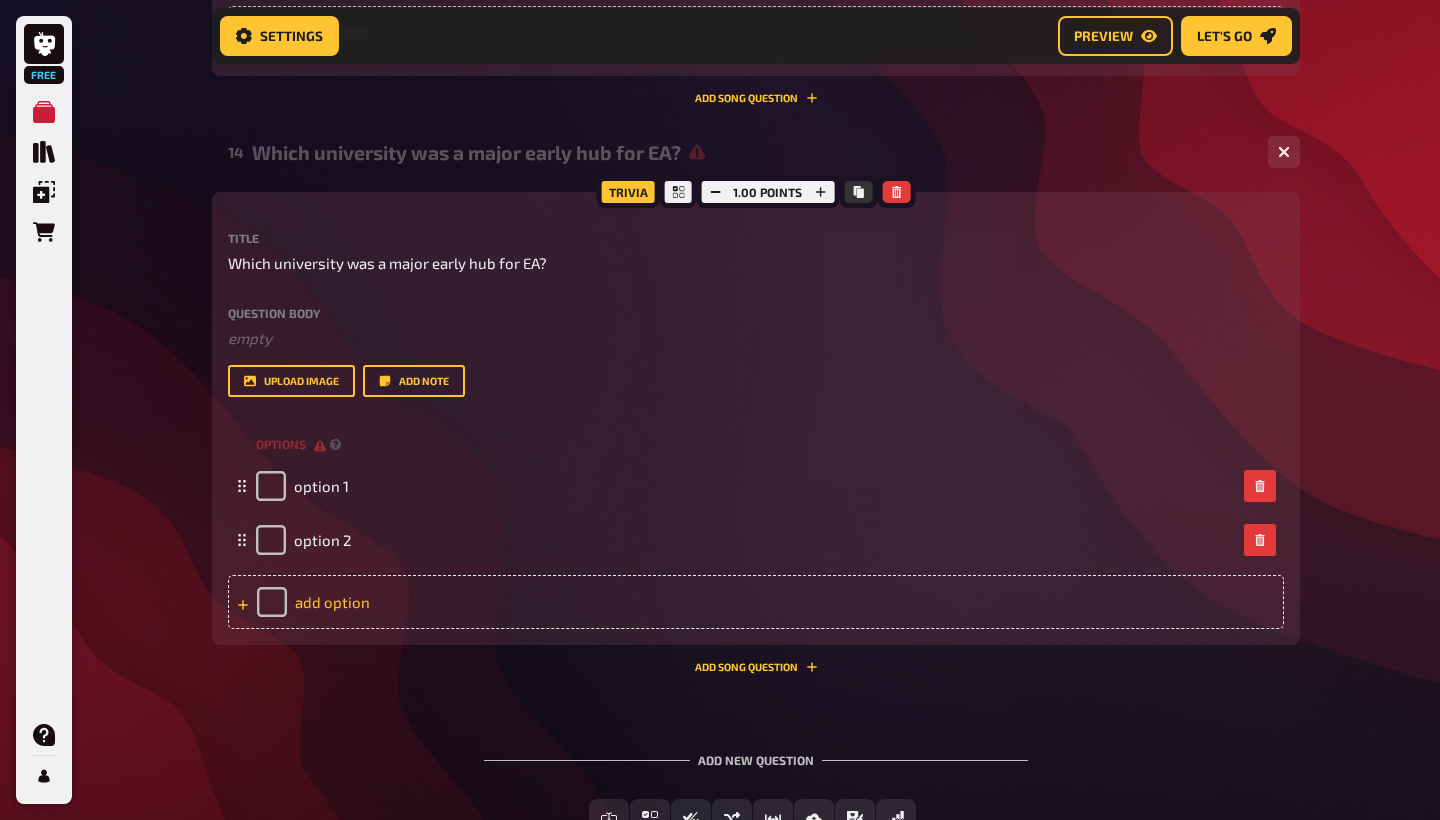 click on "add option" at bounding box center [756, 602] 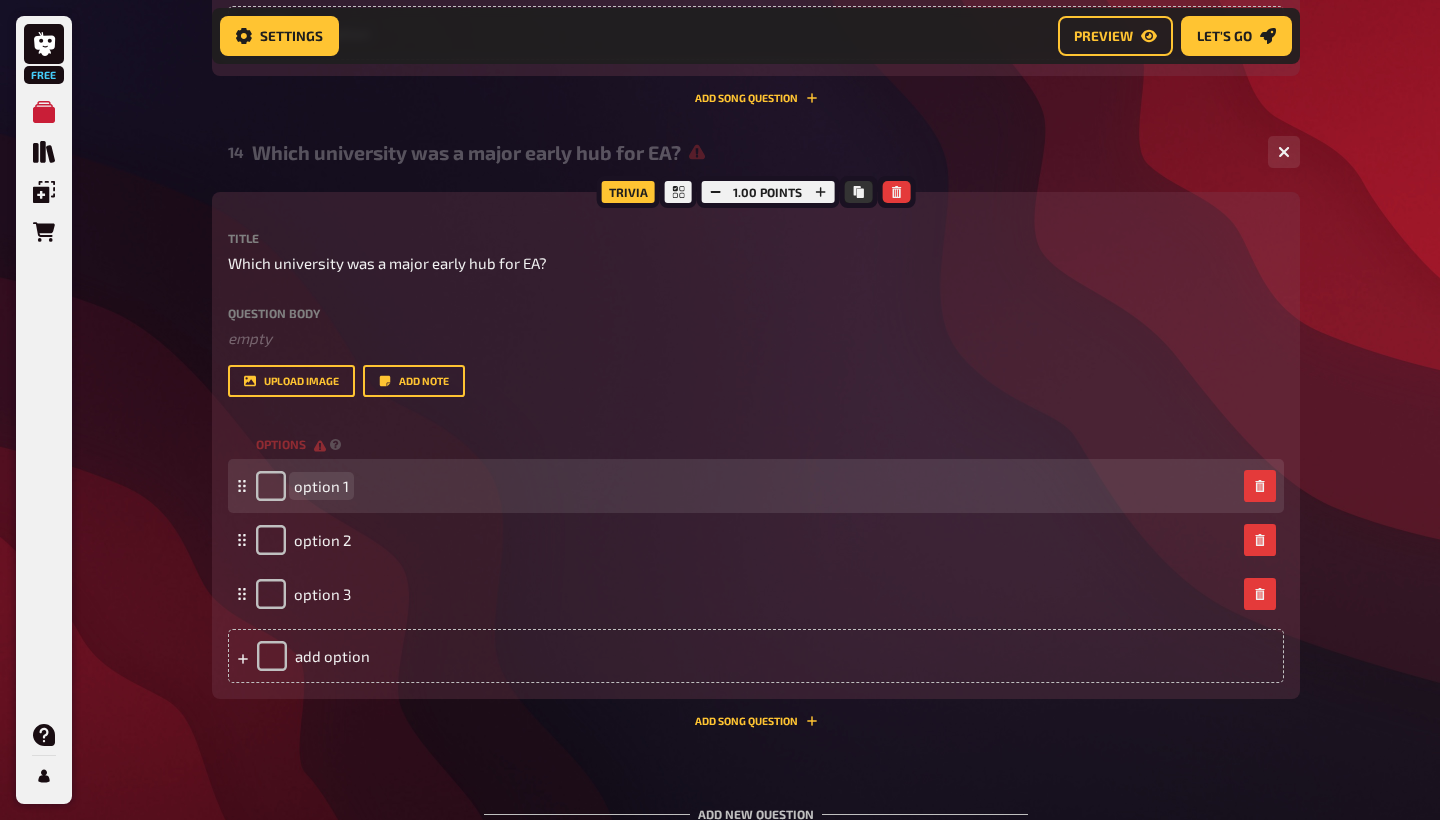 click on "option 1" at bounding box center (321, 486) 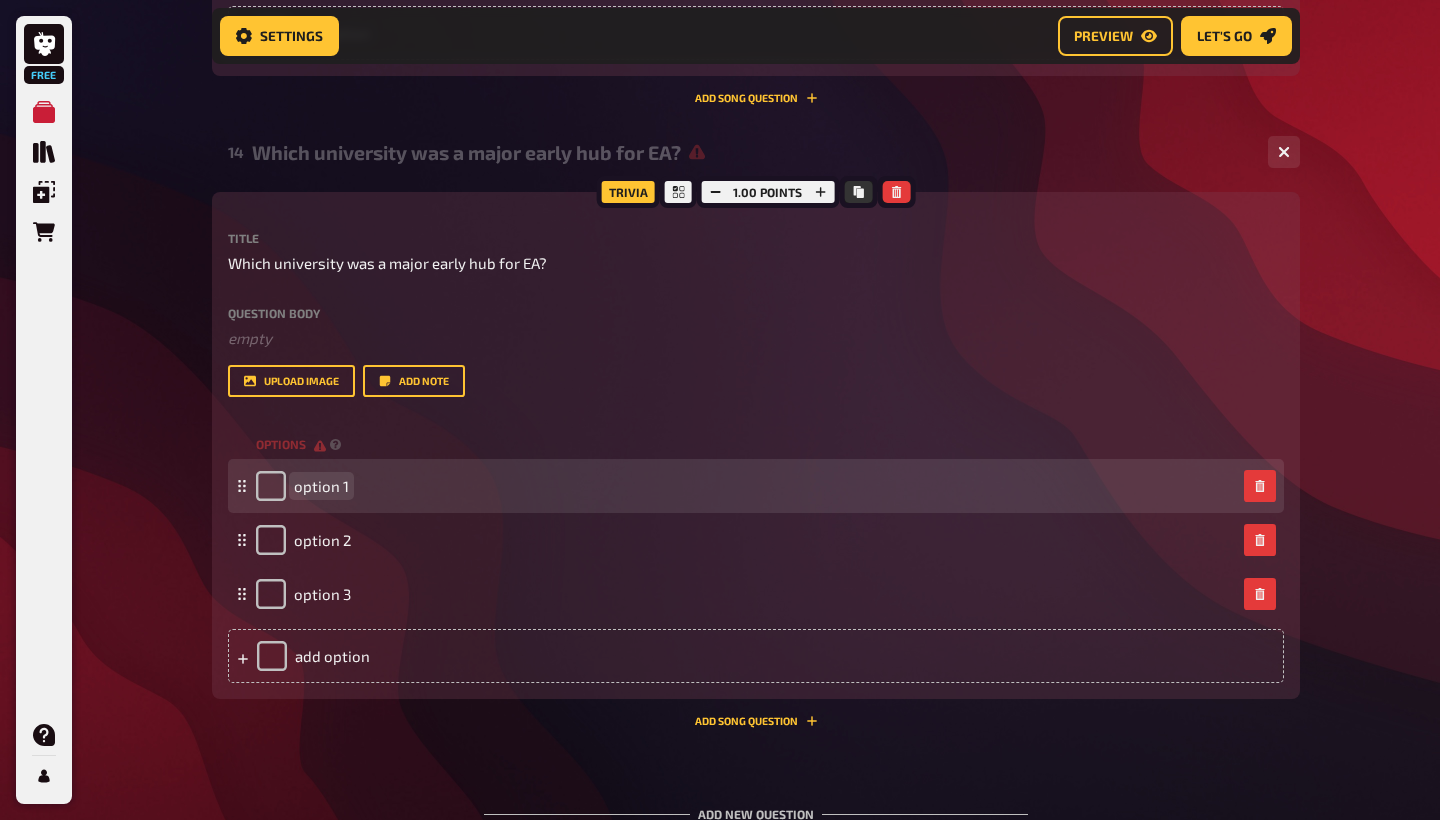type 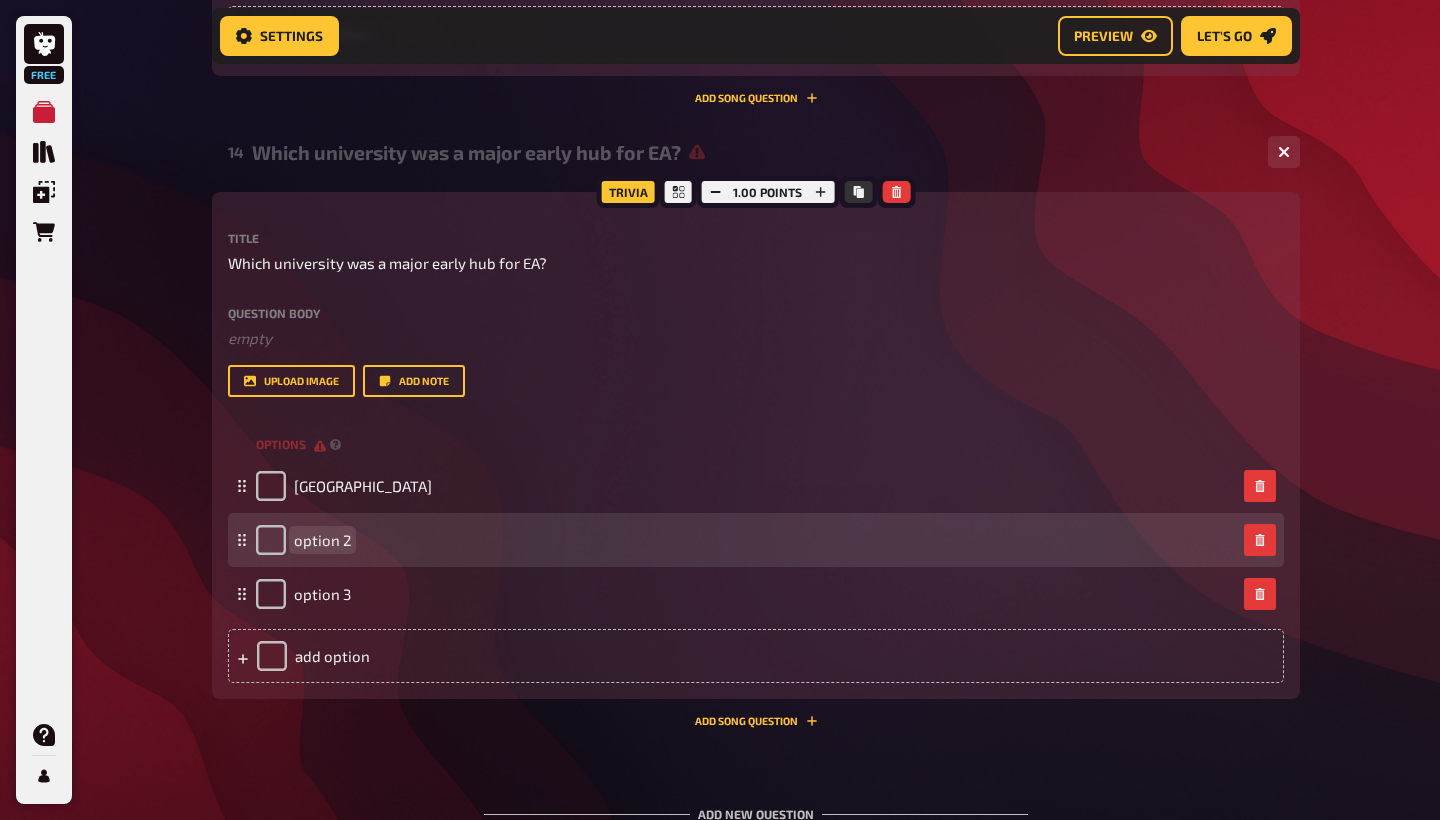 click on "option 2" at bounding box center [322, 540] 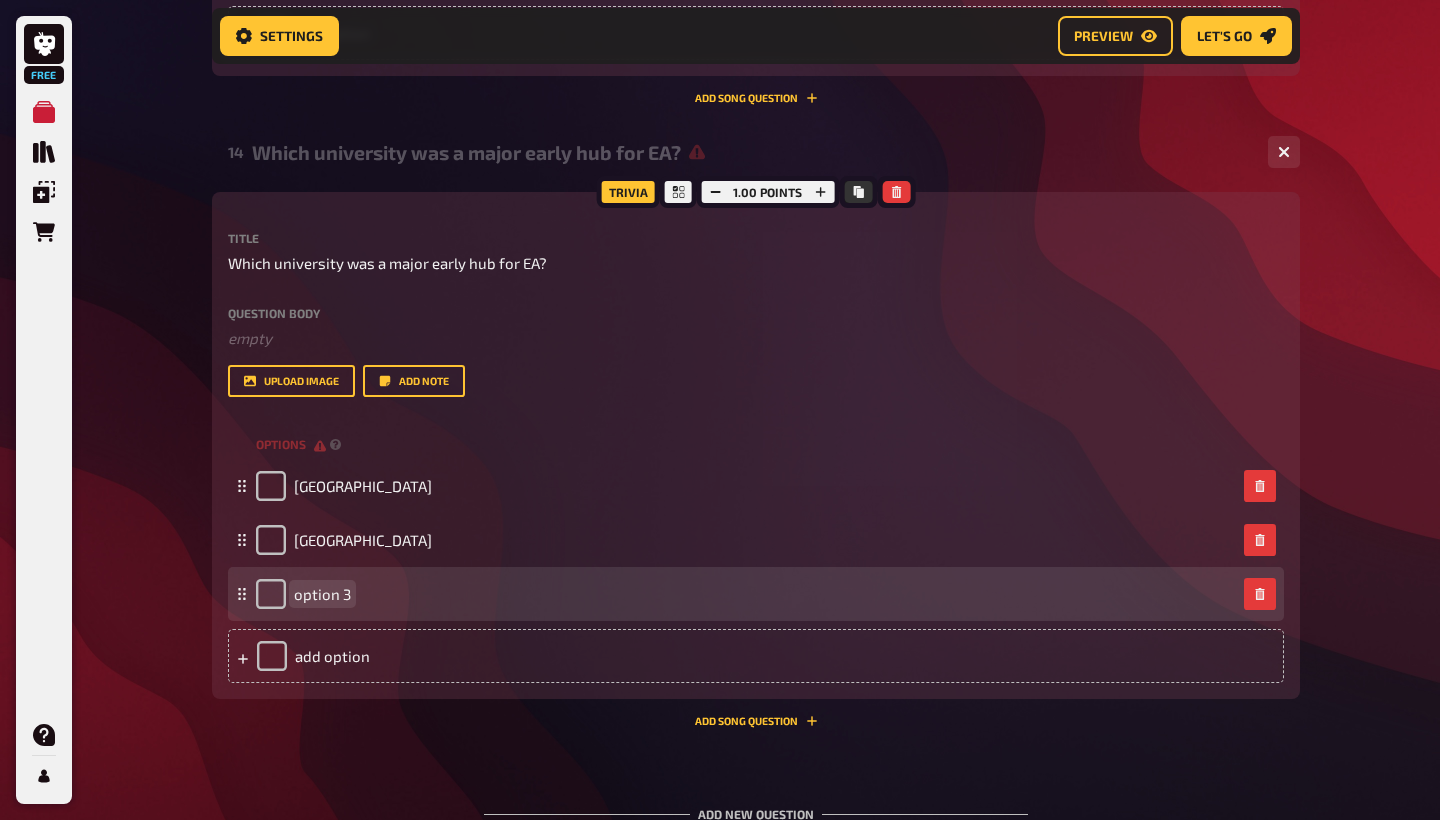 click on "option 3" at bounding box center (322, 594) 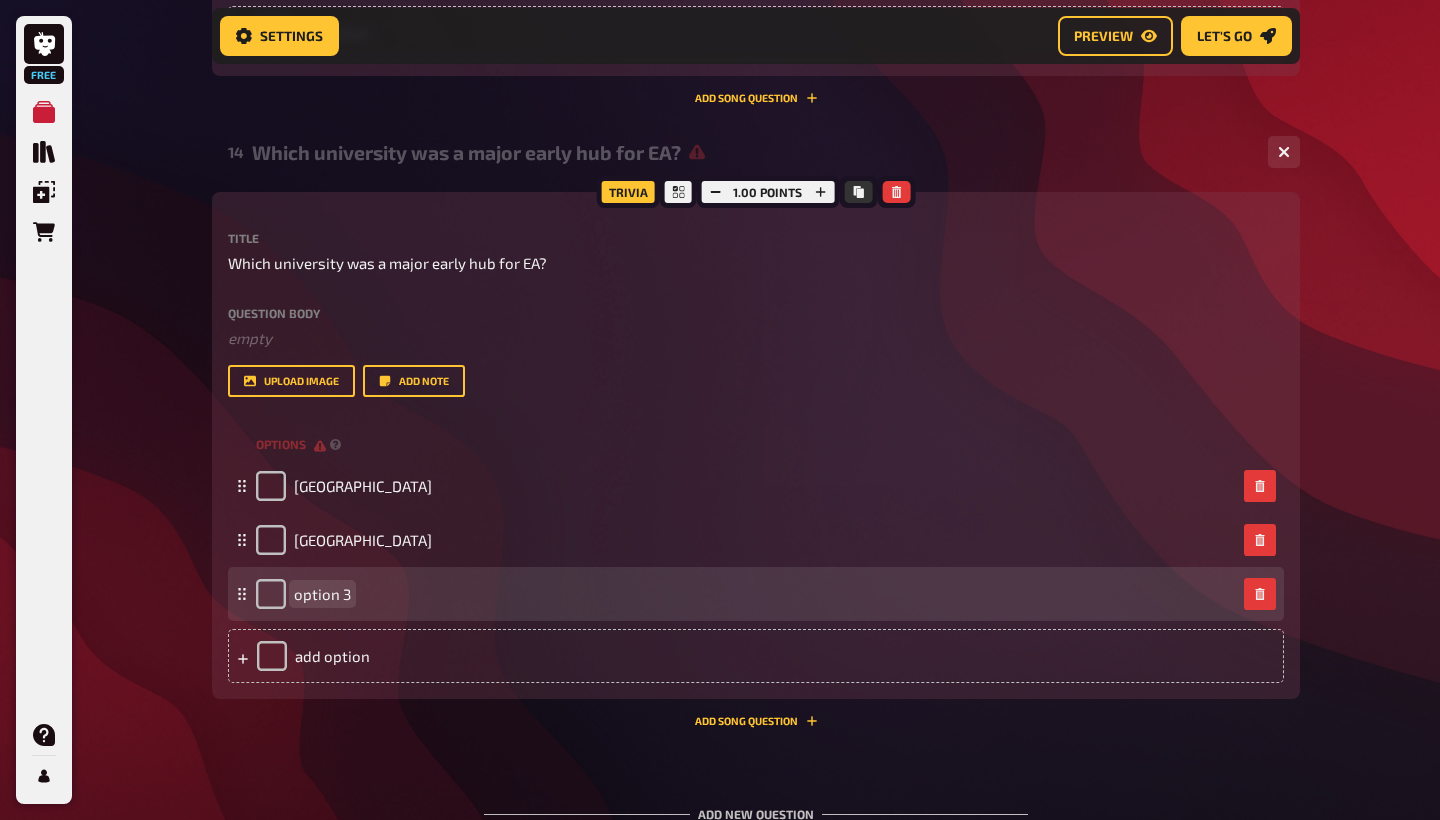 type 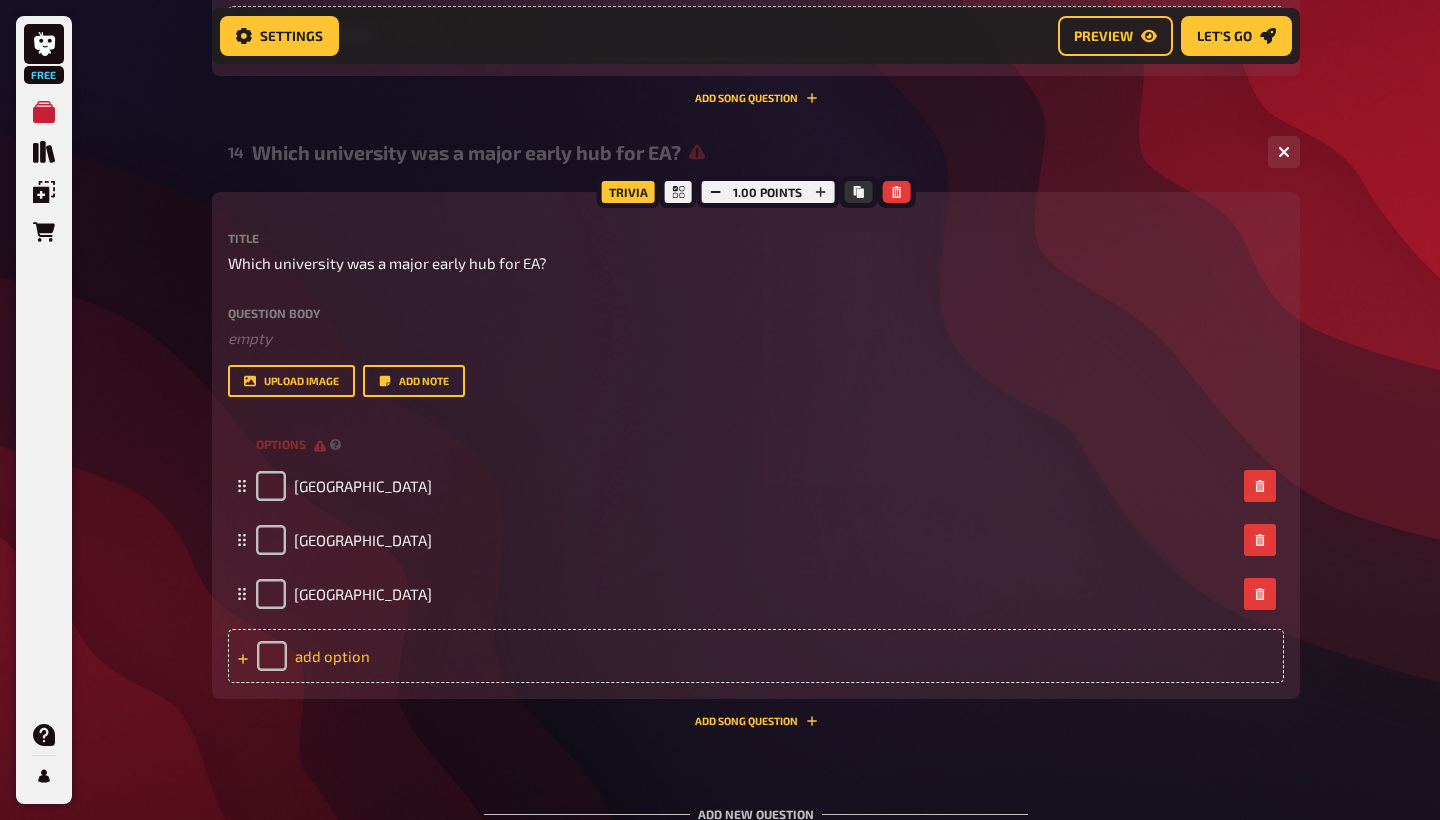click on "add option" at bounding box center [756, 656] 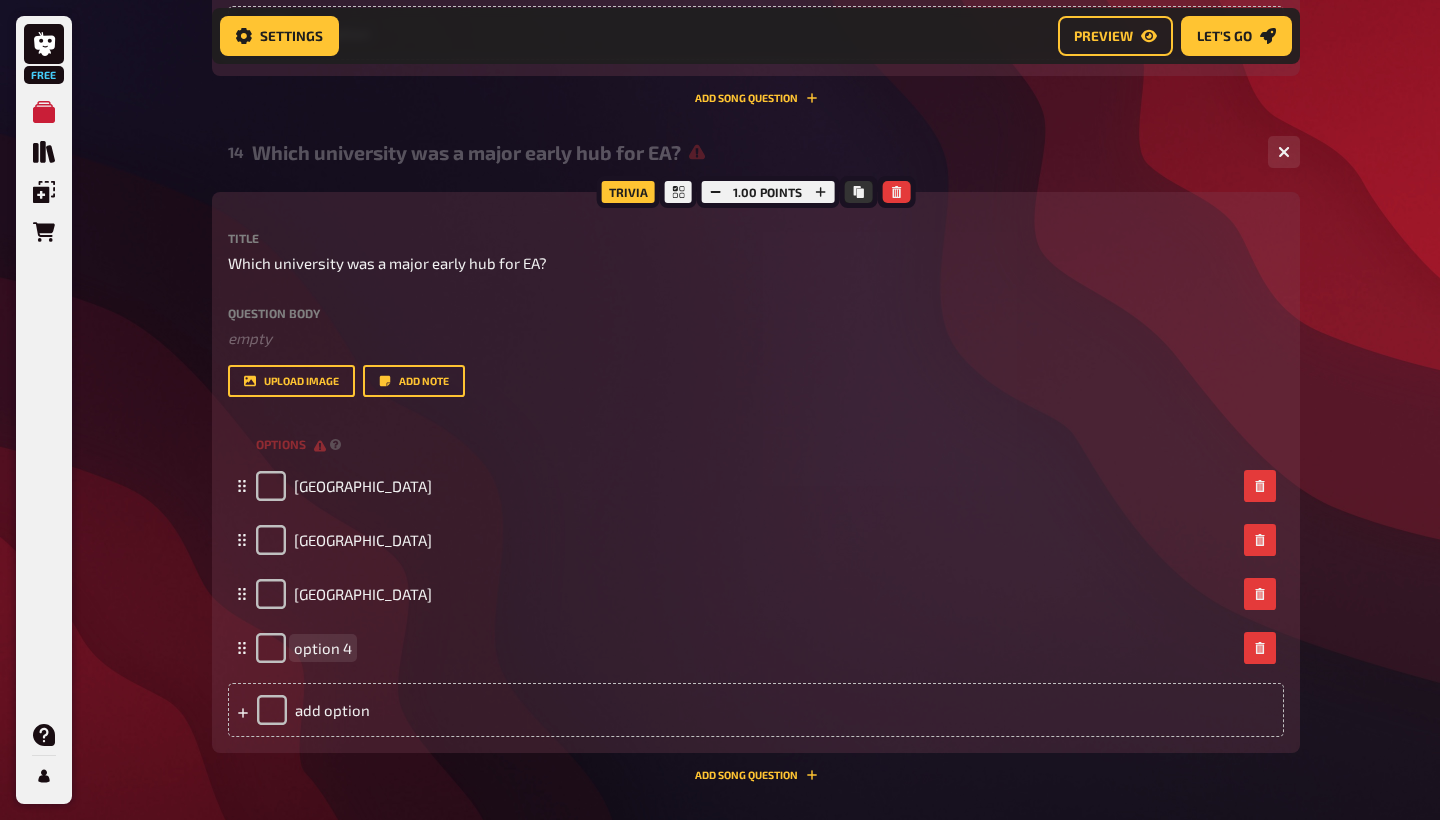 paste 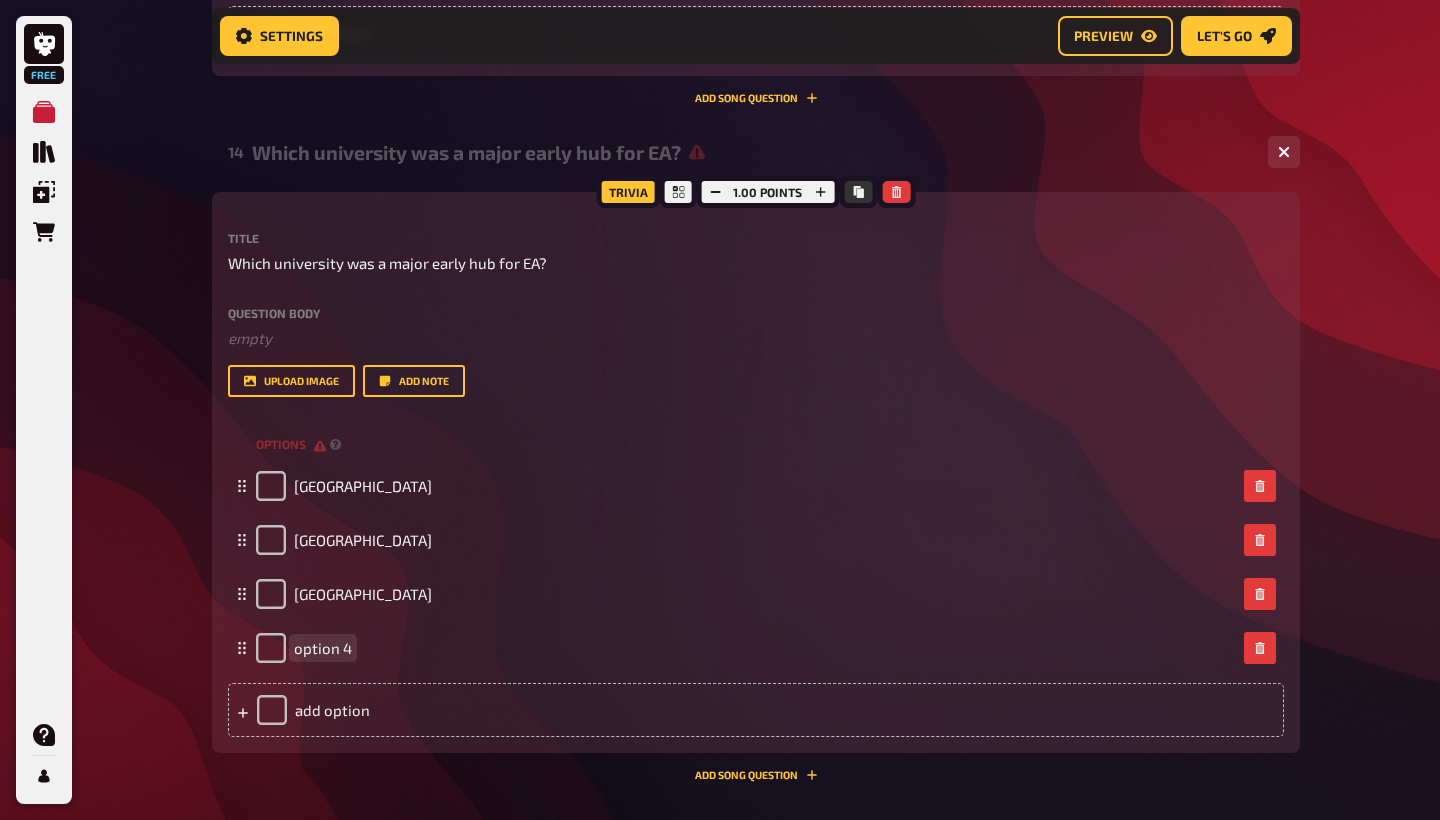 type 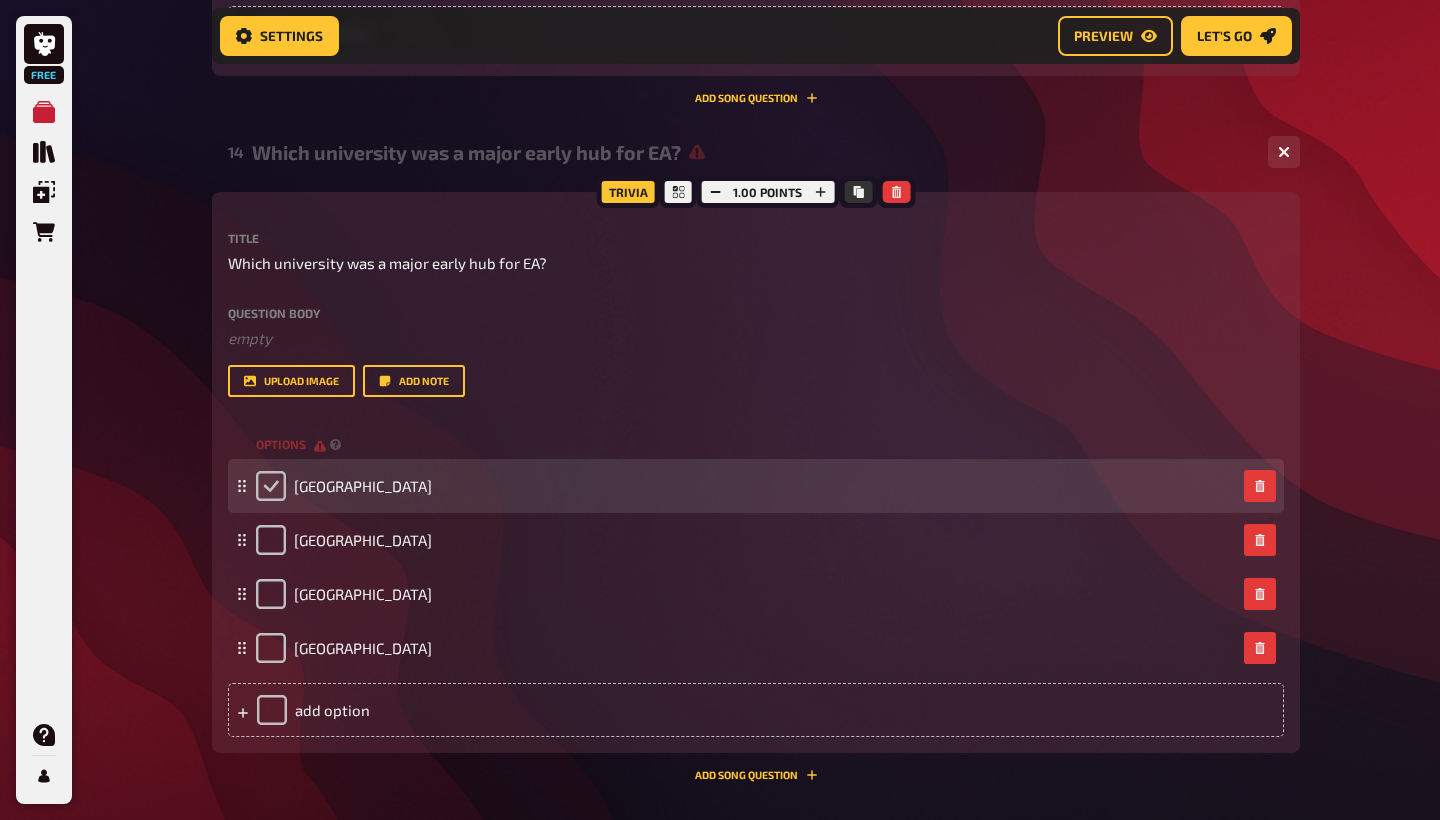 click at bounding box center (271, 486) 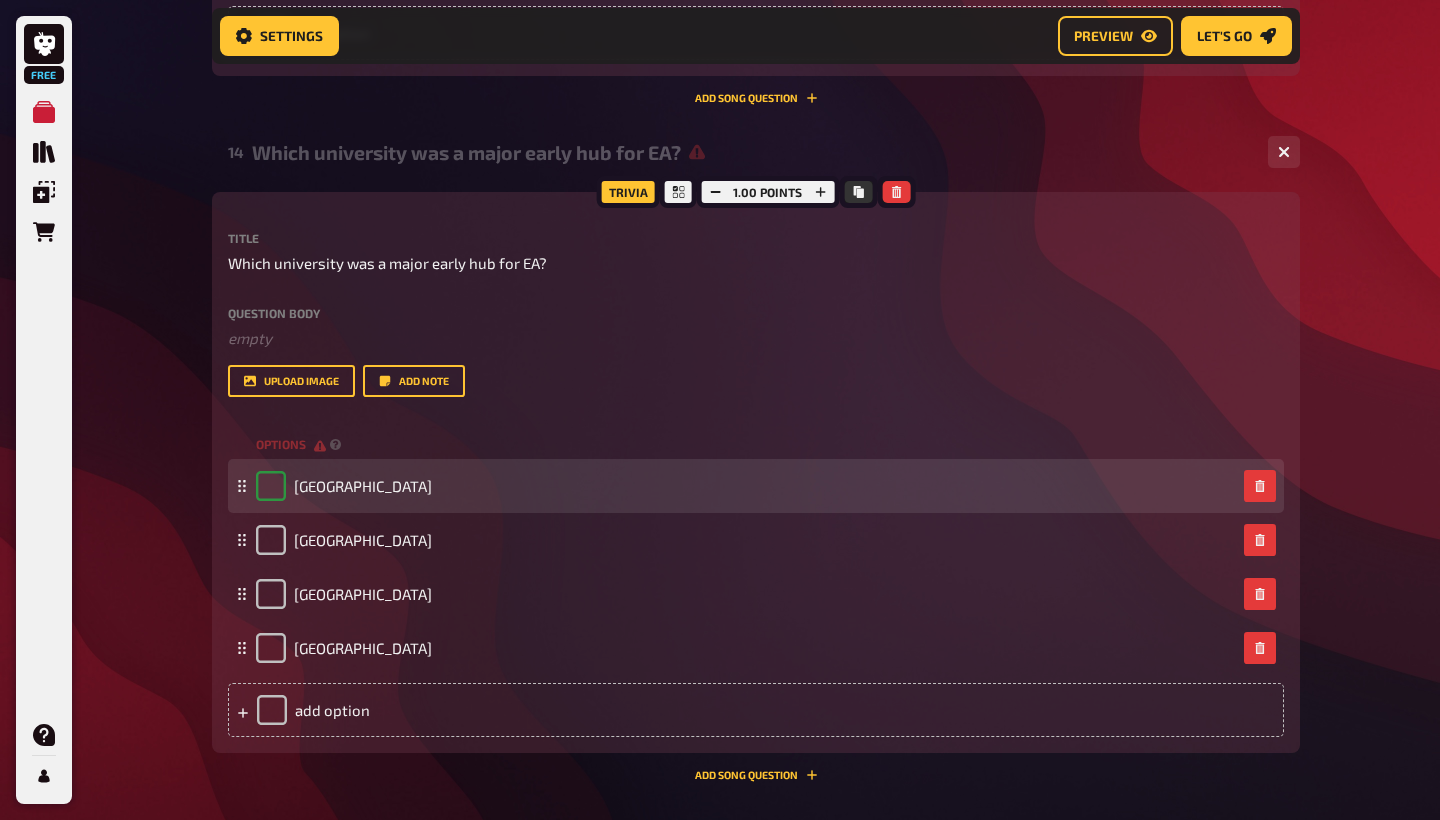 checkbox on "true" 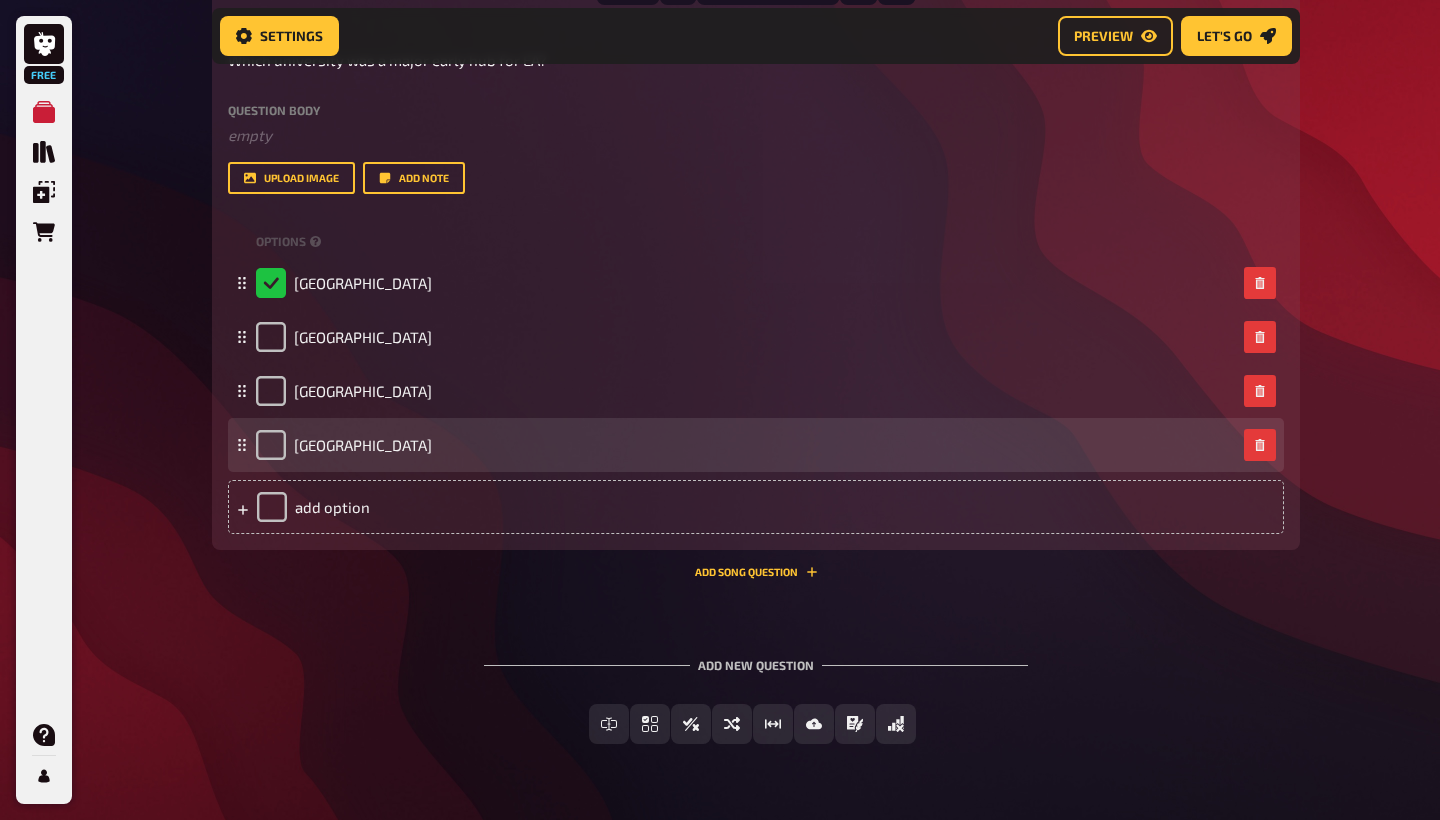 scroll, scrollTop: 8633, scrollLeft: 0, axis: vertical 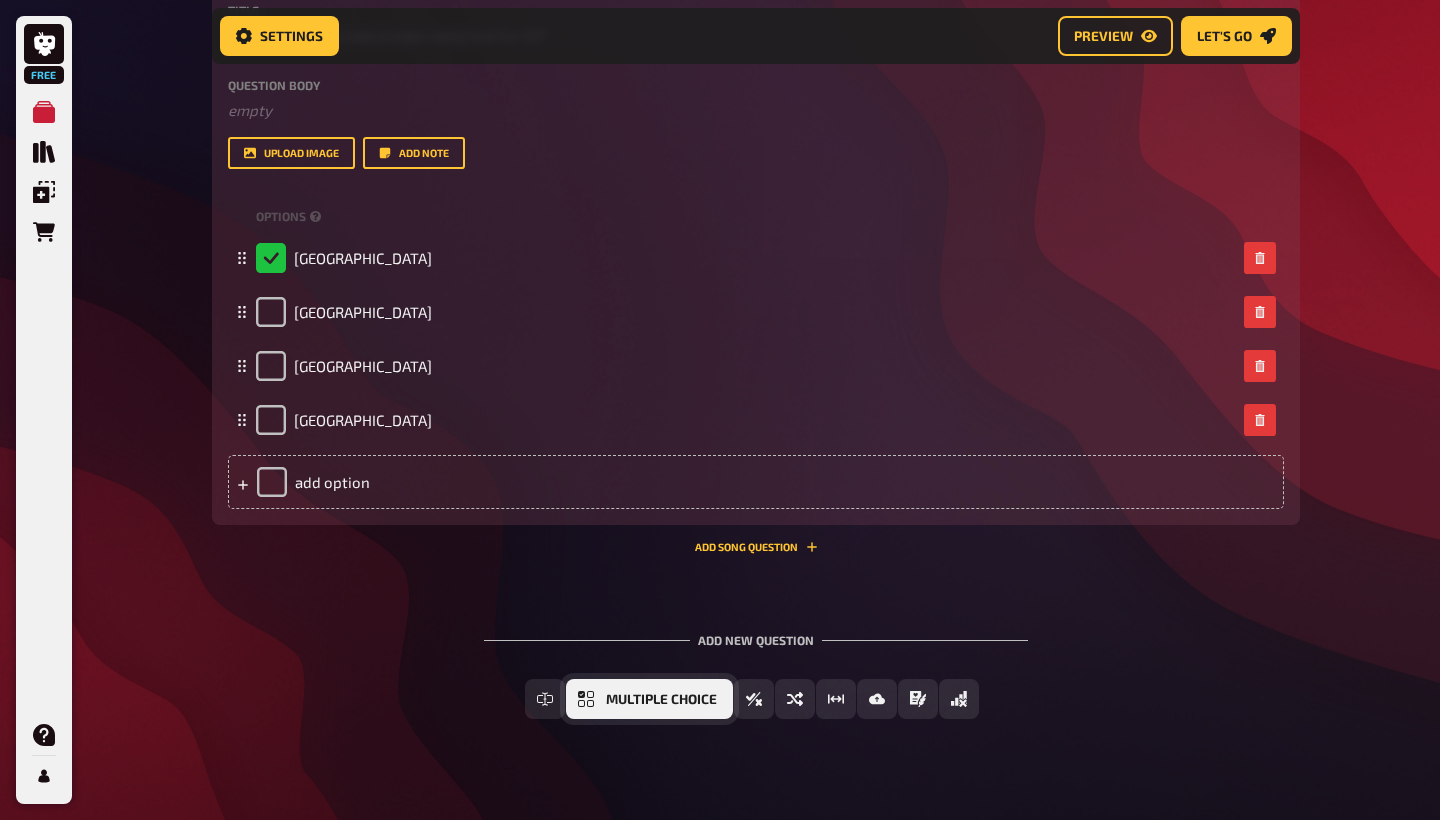 click on "Multiple Choice" at bounding box center [661, 700] 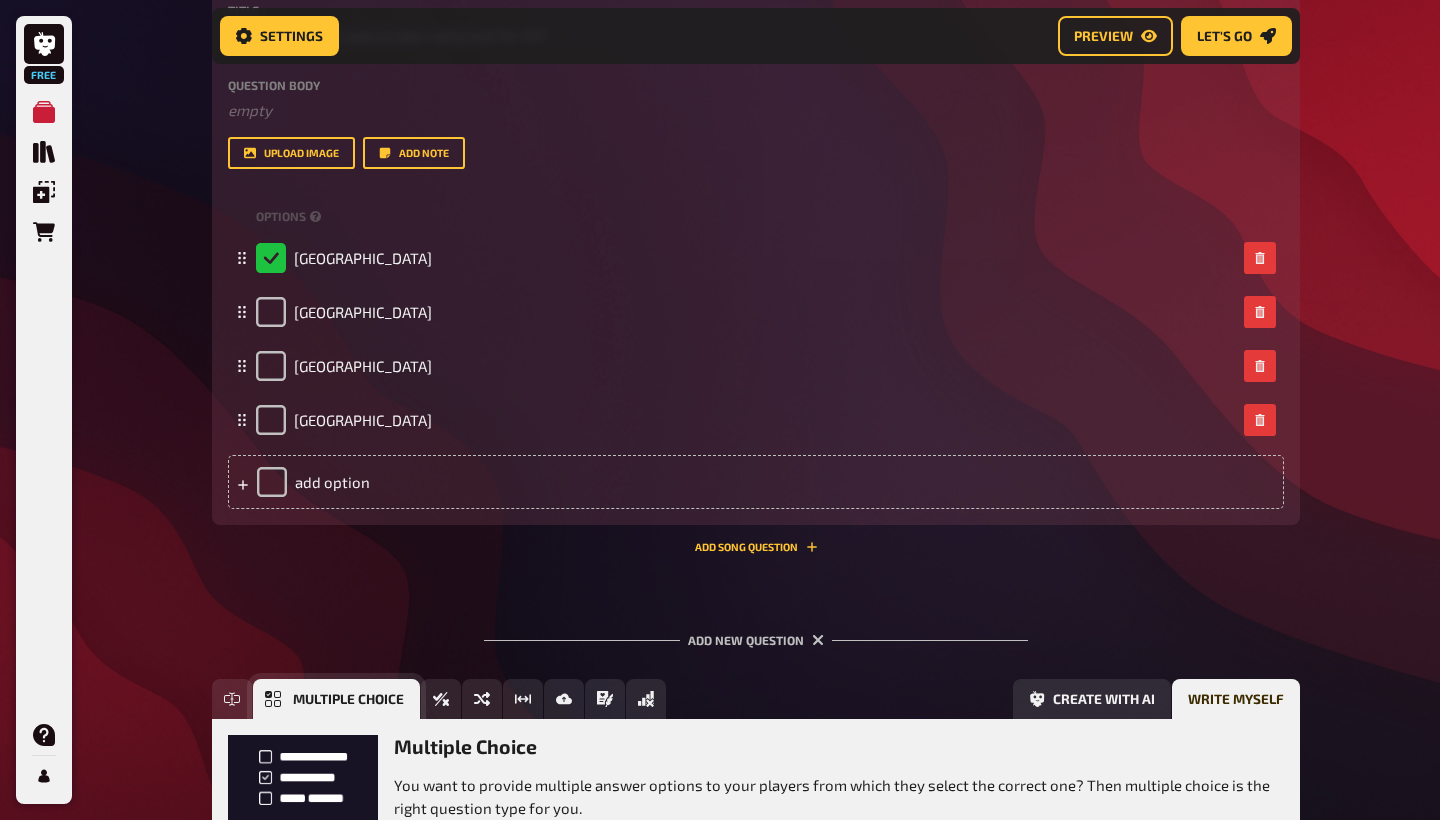 scroll, scrollTop: 8831, scrollLeft: 0, axis: vertical 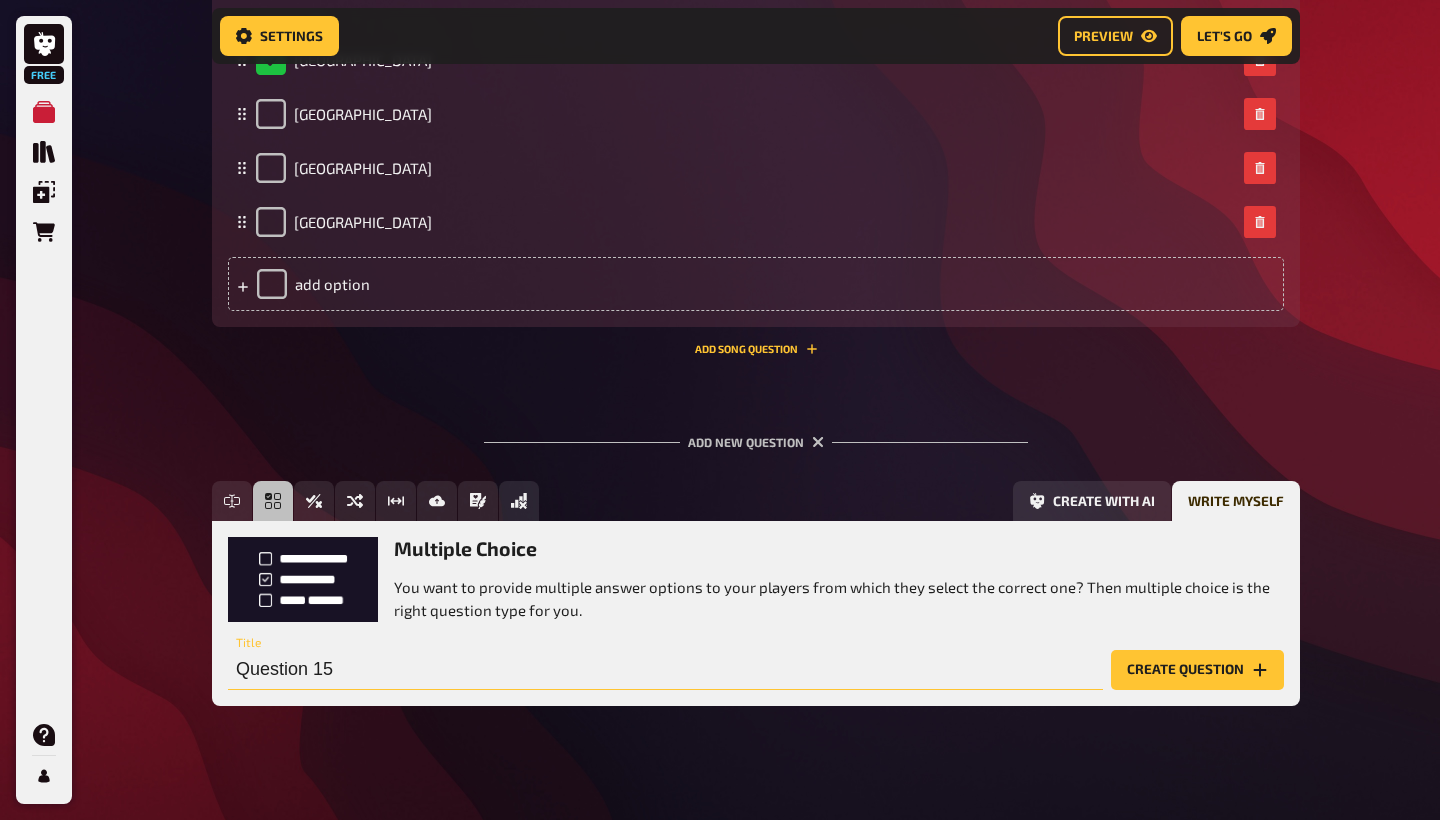 drag, startPoint x: 358, startPoint y: 649, endPoint x: 234, endPoint y: 649, distance: 124 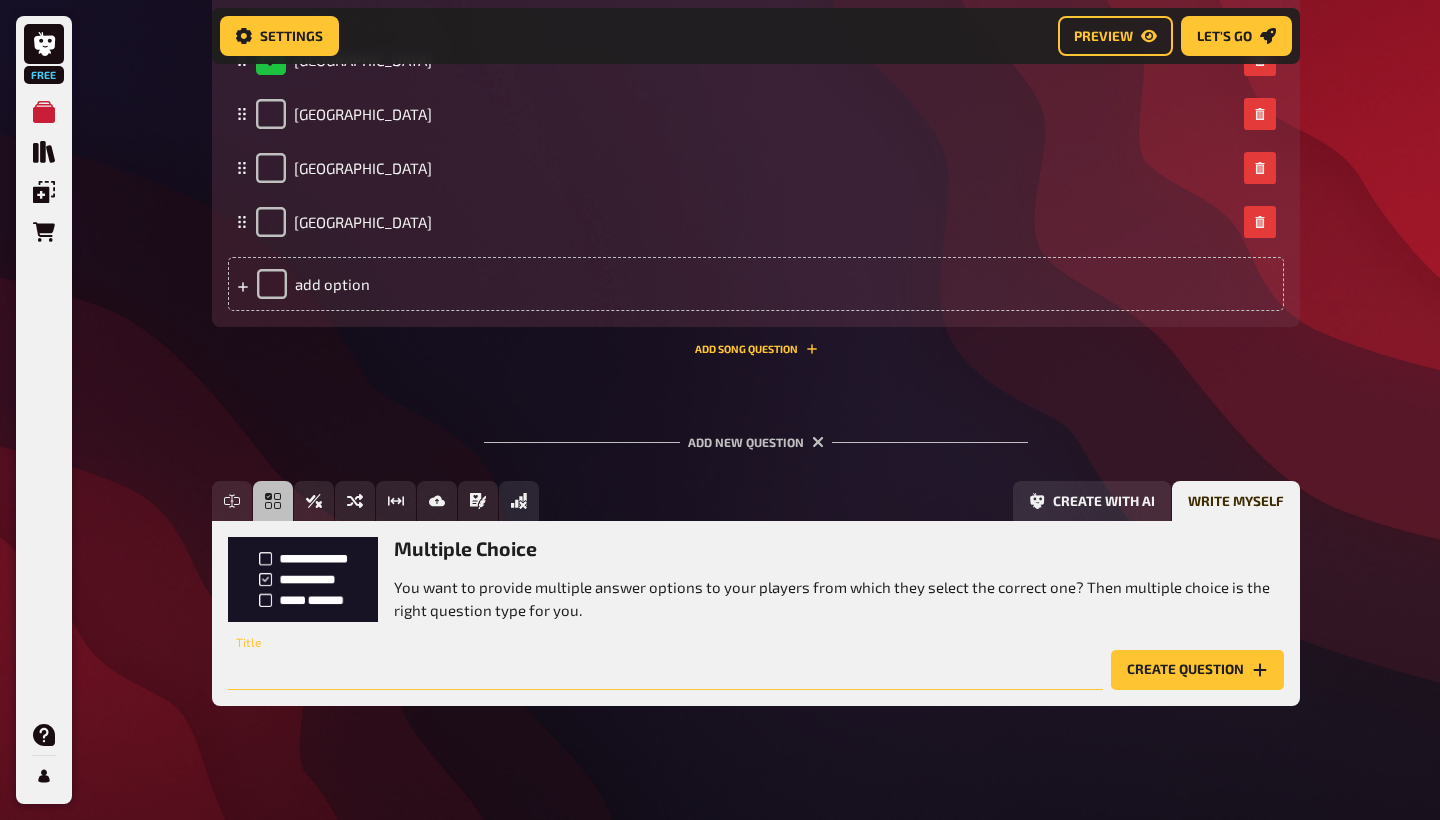 paste on "Which of these diseases is most targeted by high-impact global health charities?" 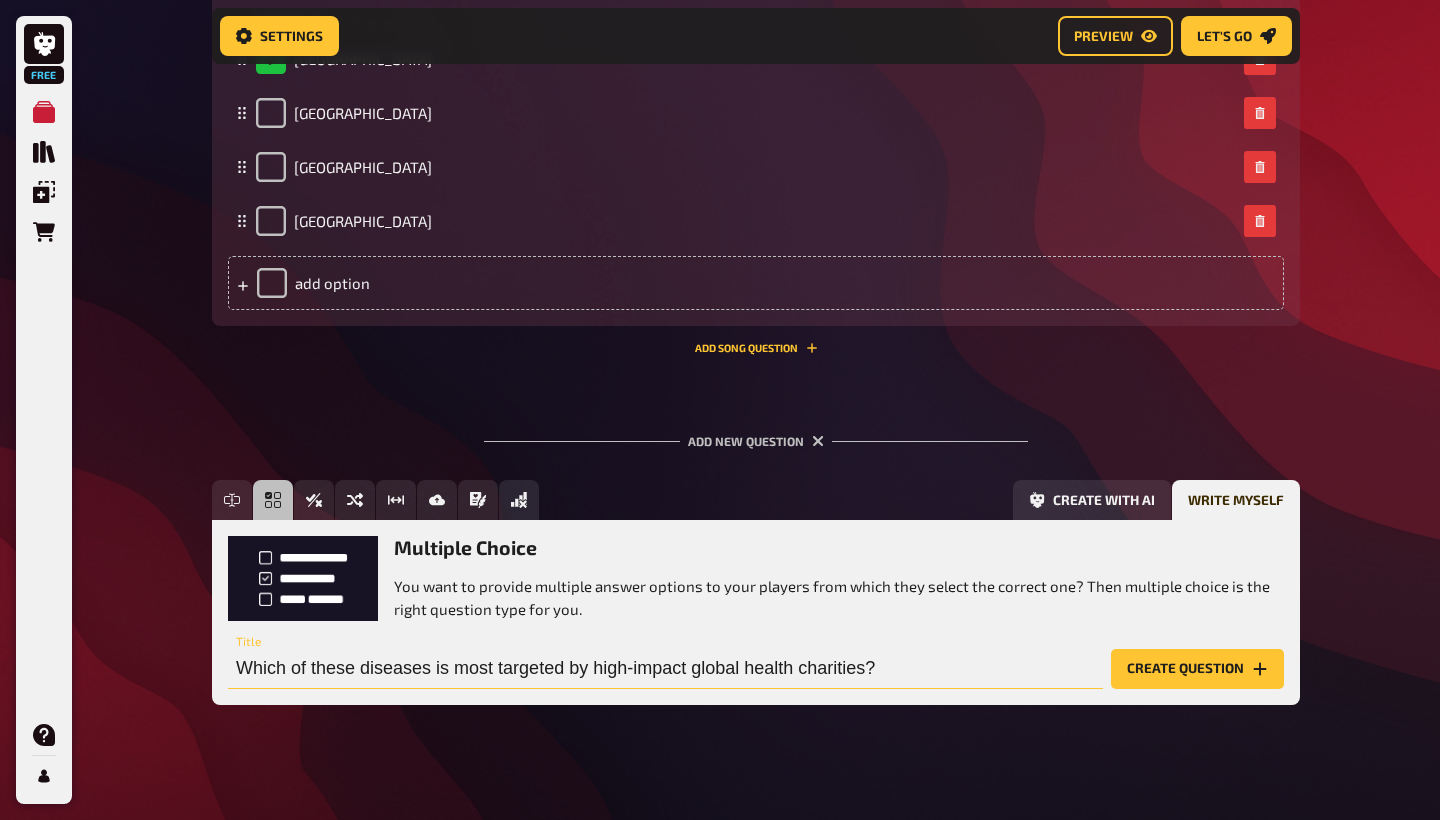 scroll, scrollTop: 8831, scrollLeft: 0, axis: vertical 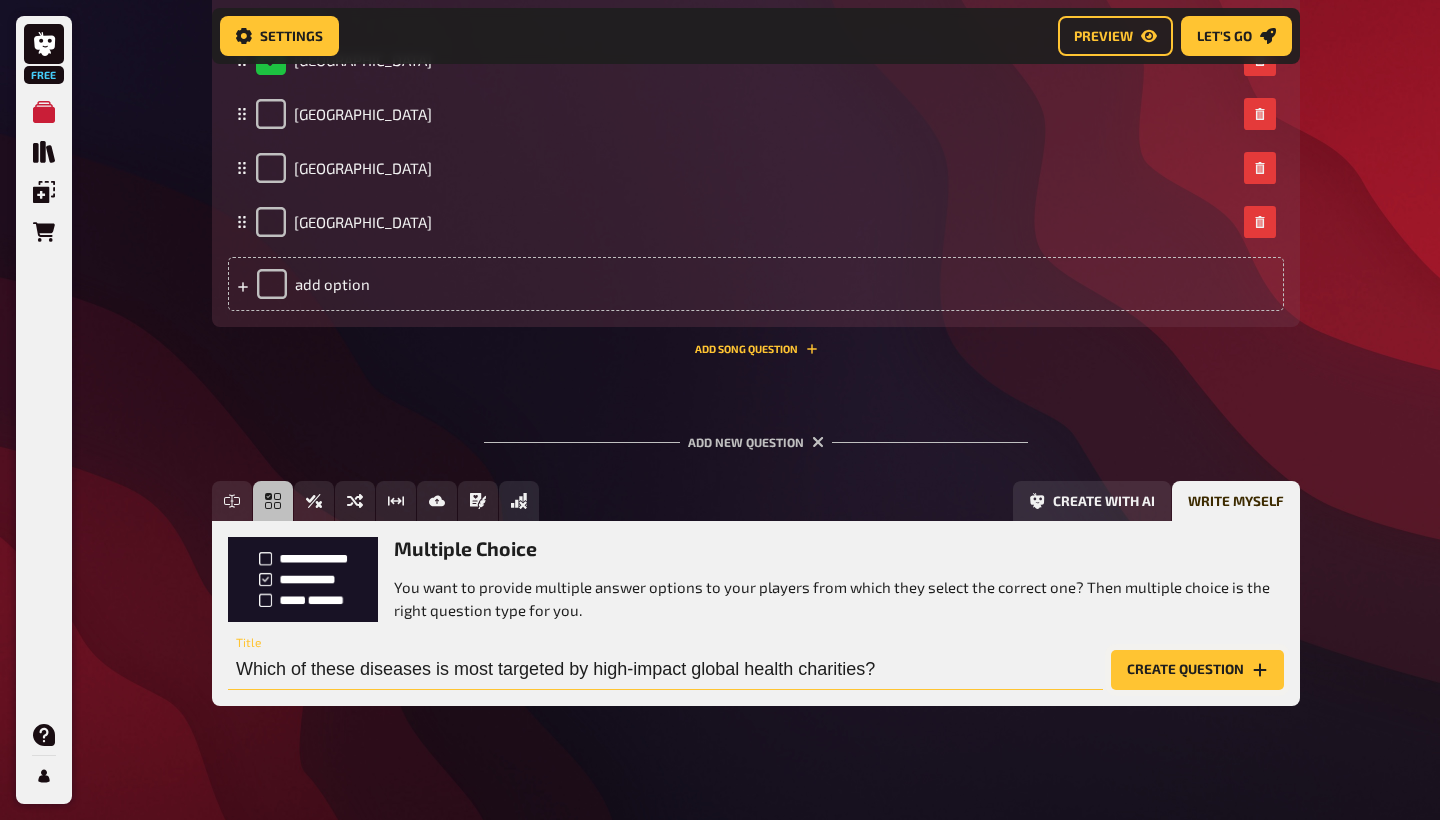 type on "Which of these diseases is most targeted by high-impact global health charities?" 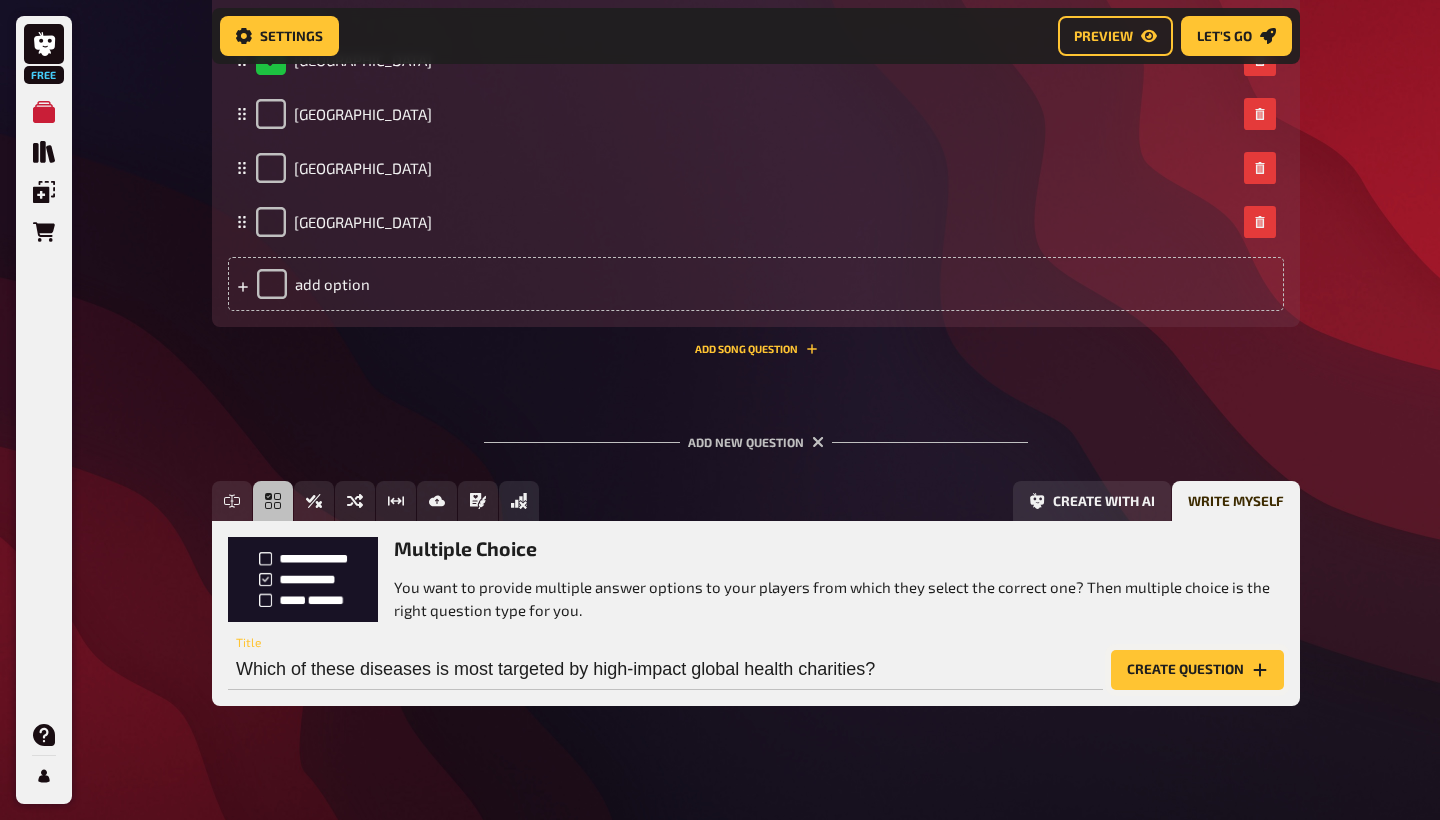 click on "Create question" at bounding box center (1197, 670) 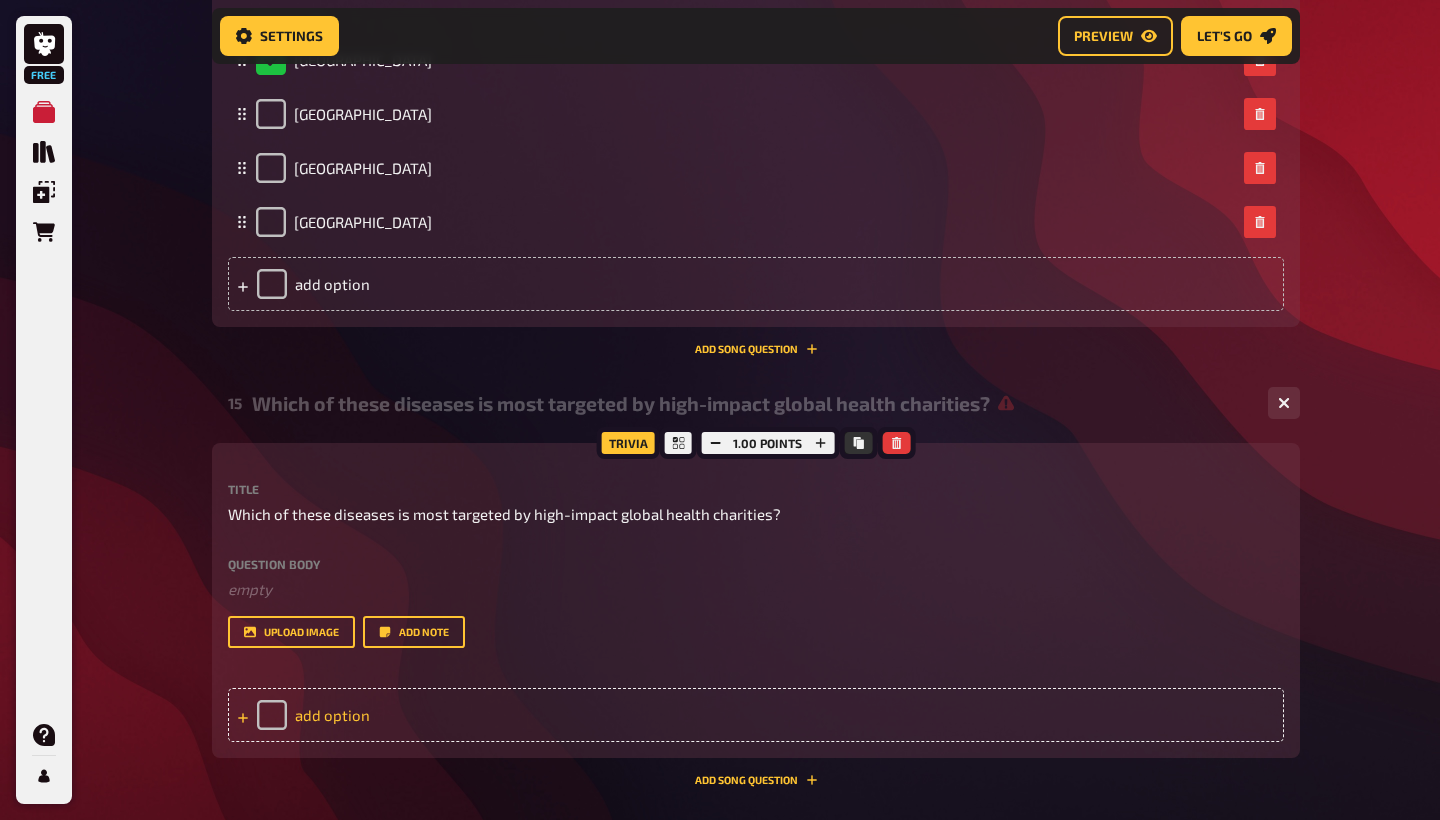 click on "add option" at bounding box center [756, 715] 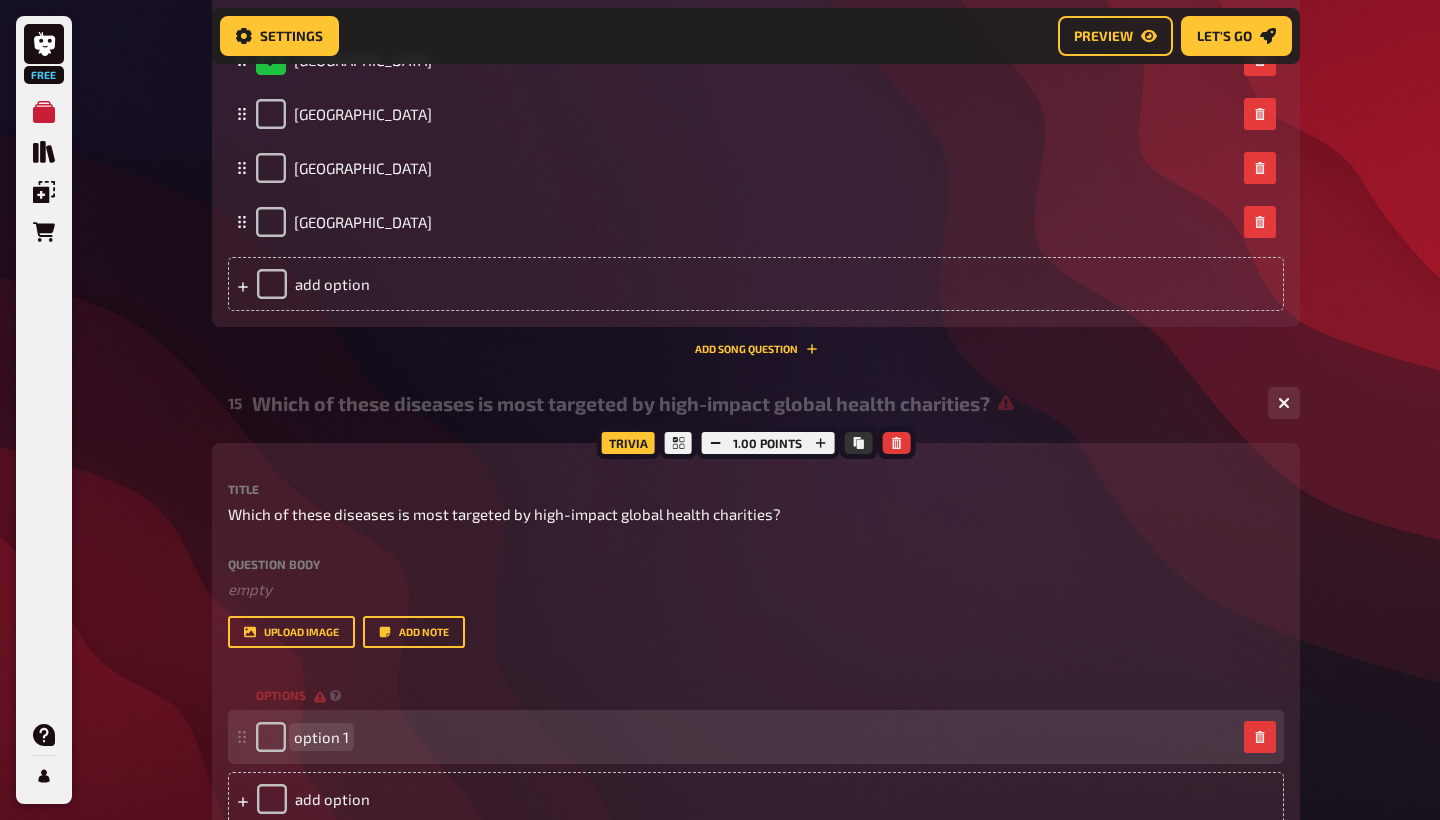 paste 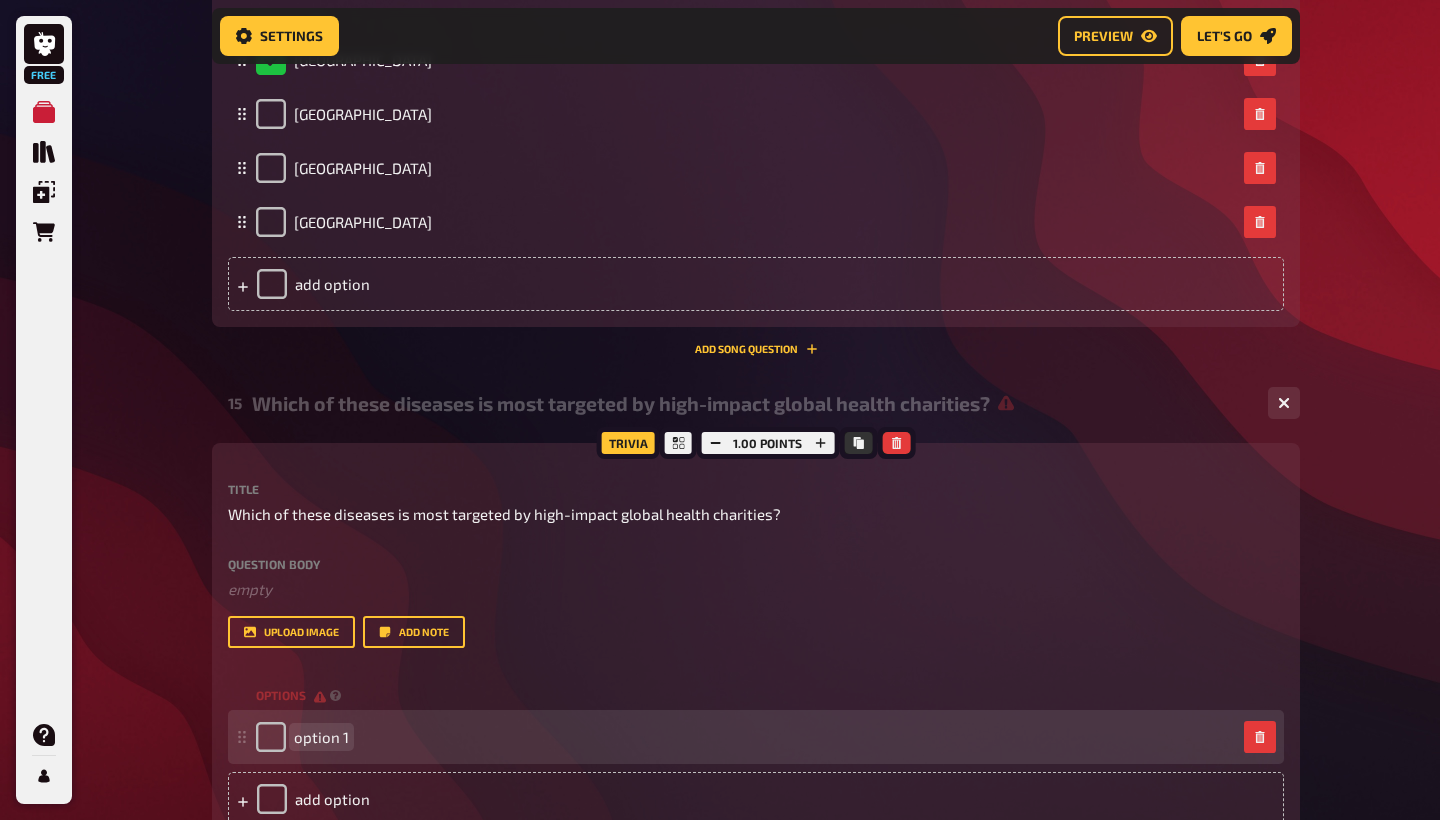 type 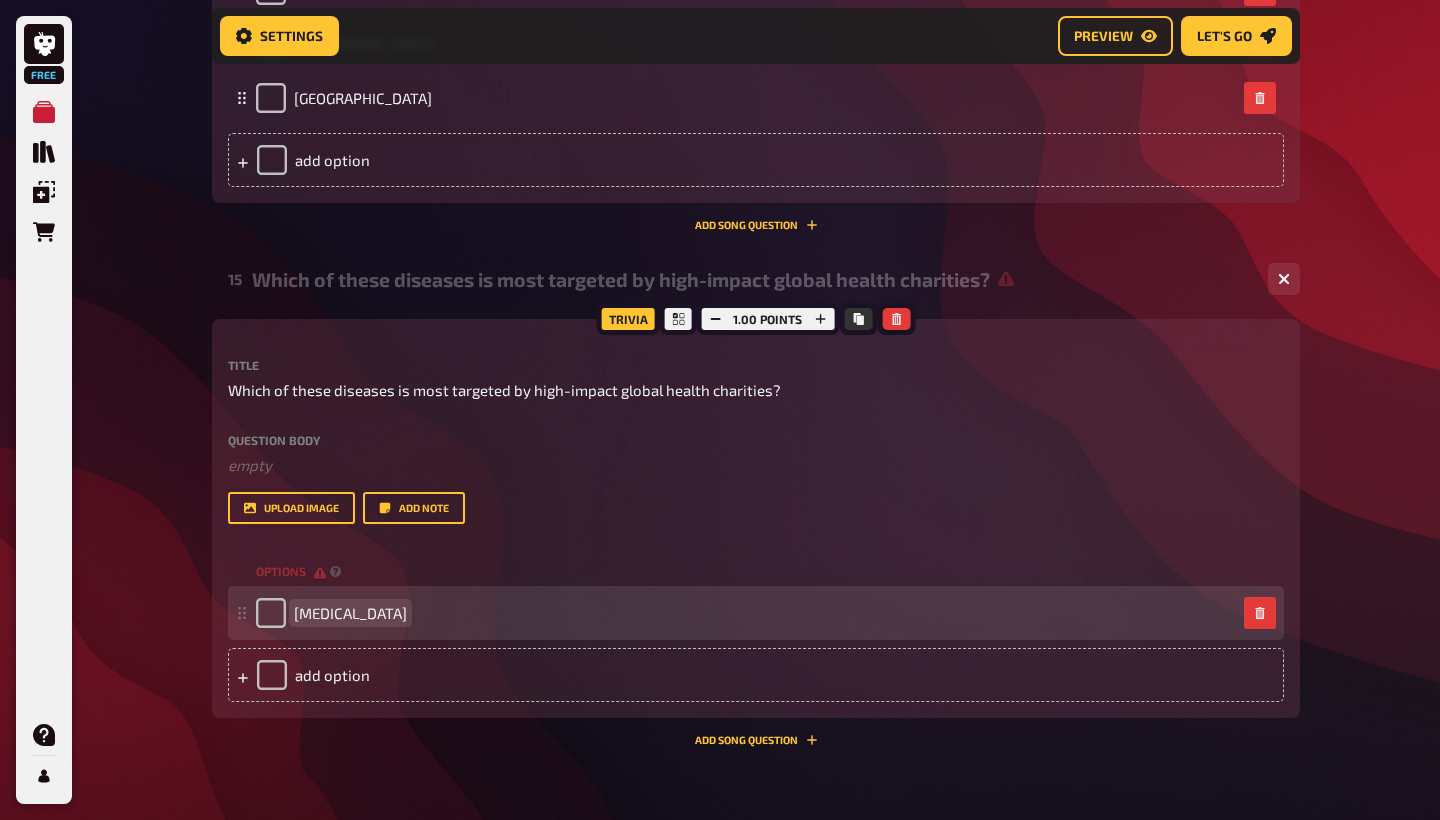 scroll, scrollTop: 8974, scrollLeft: 0, axis: vertical 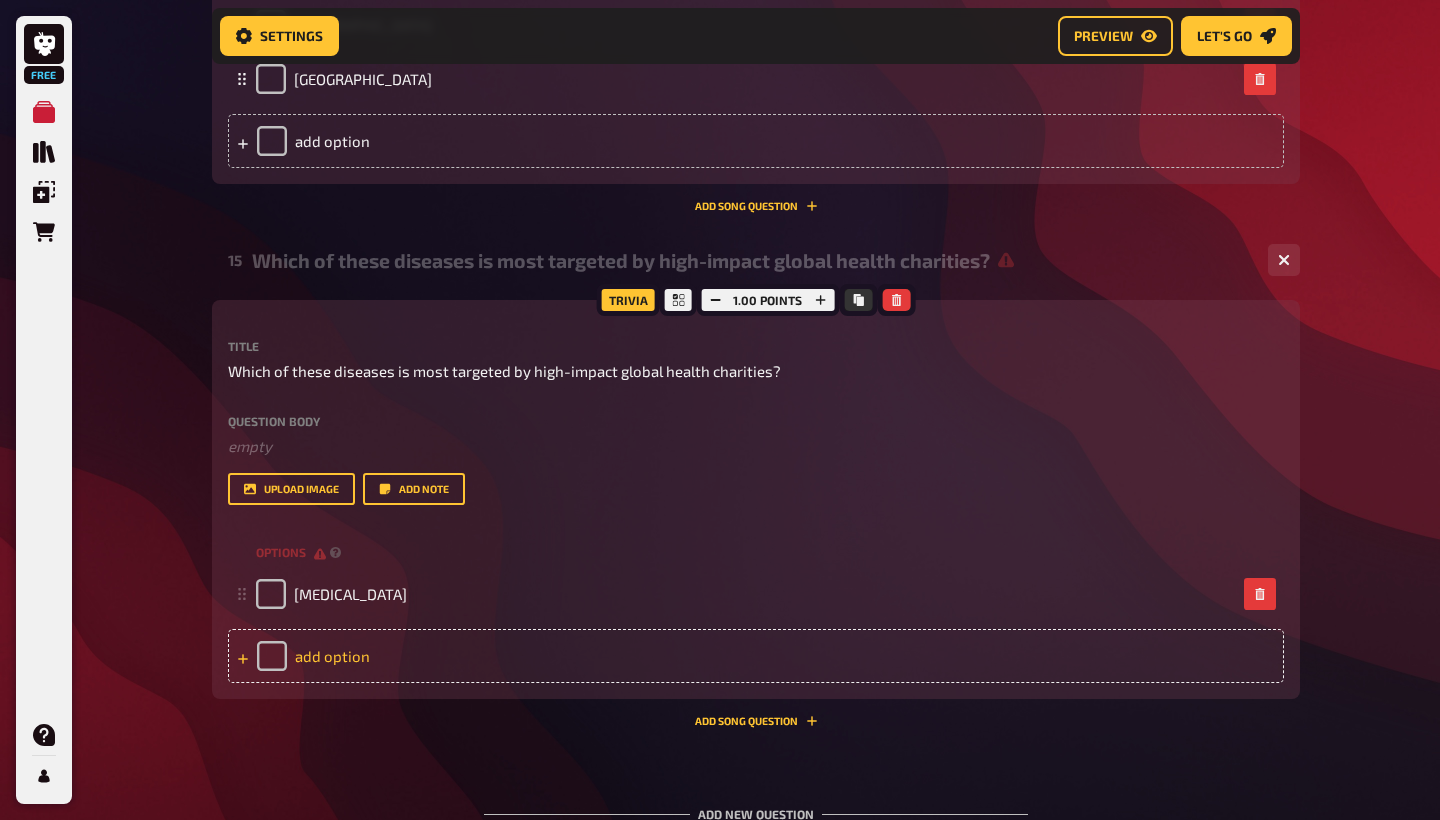 click on "add option" at bounding box center [756, 656] 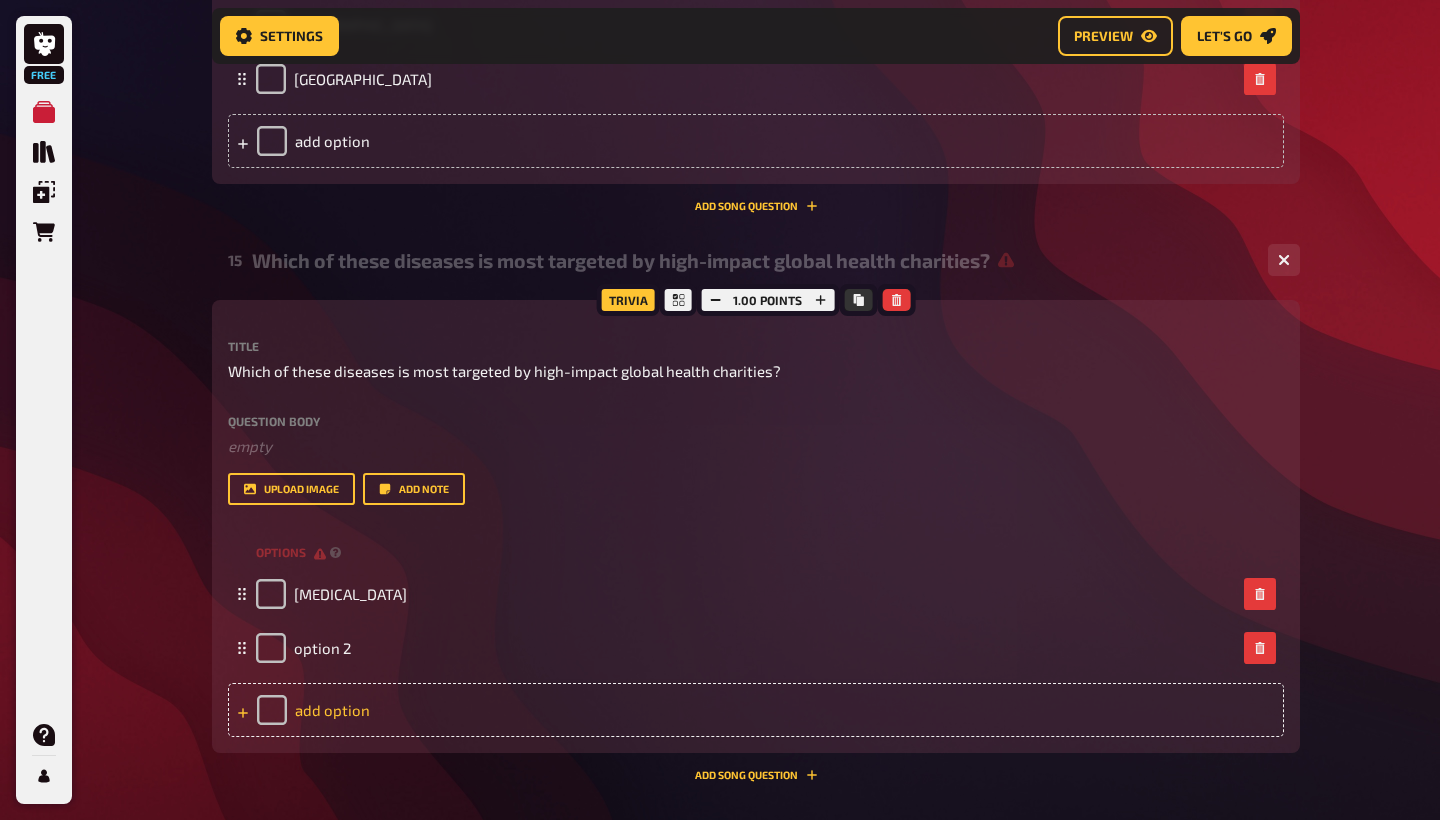 click on "add option" at bounding box center [756, 710] 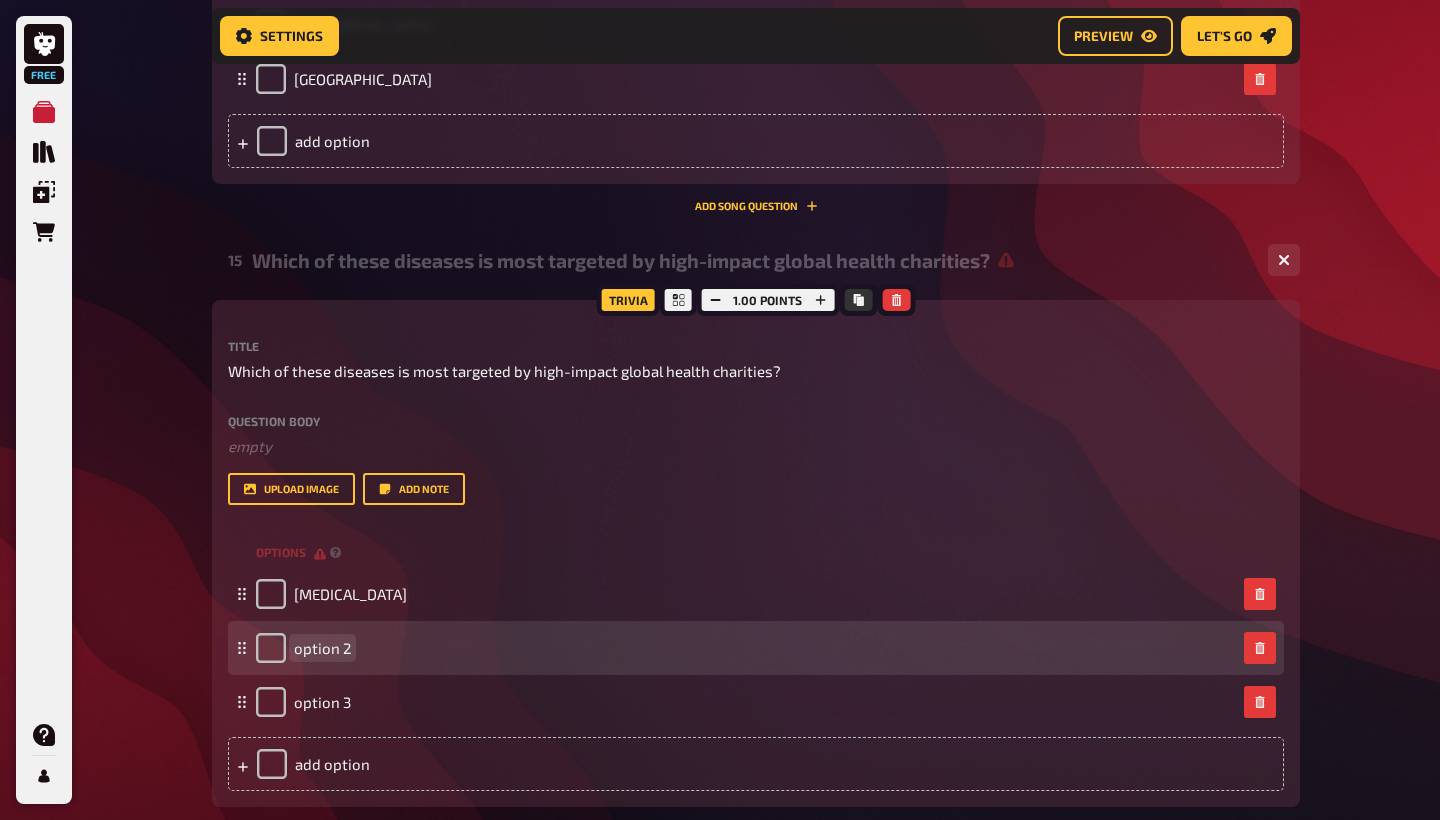 click on "option 2" at bounding box center (322, 648) 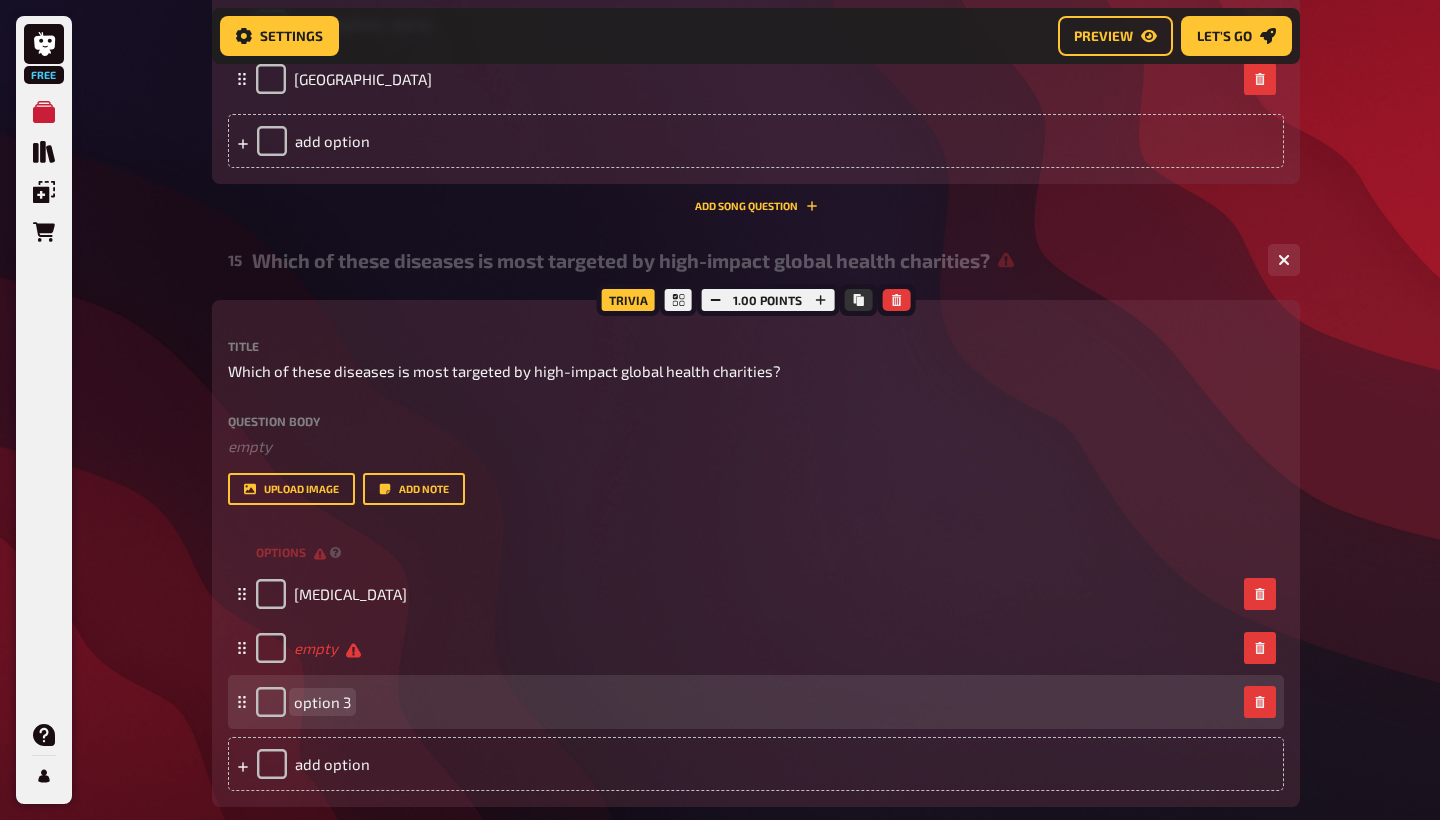 click on "option 3" at bounding box center (322, 702) 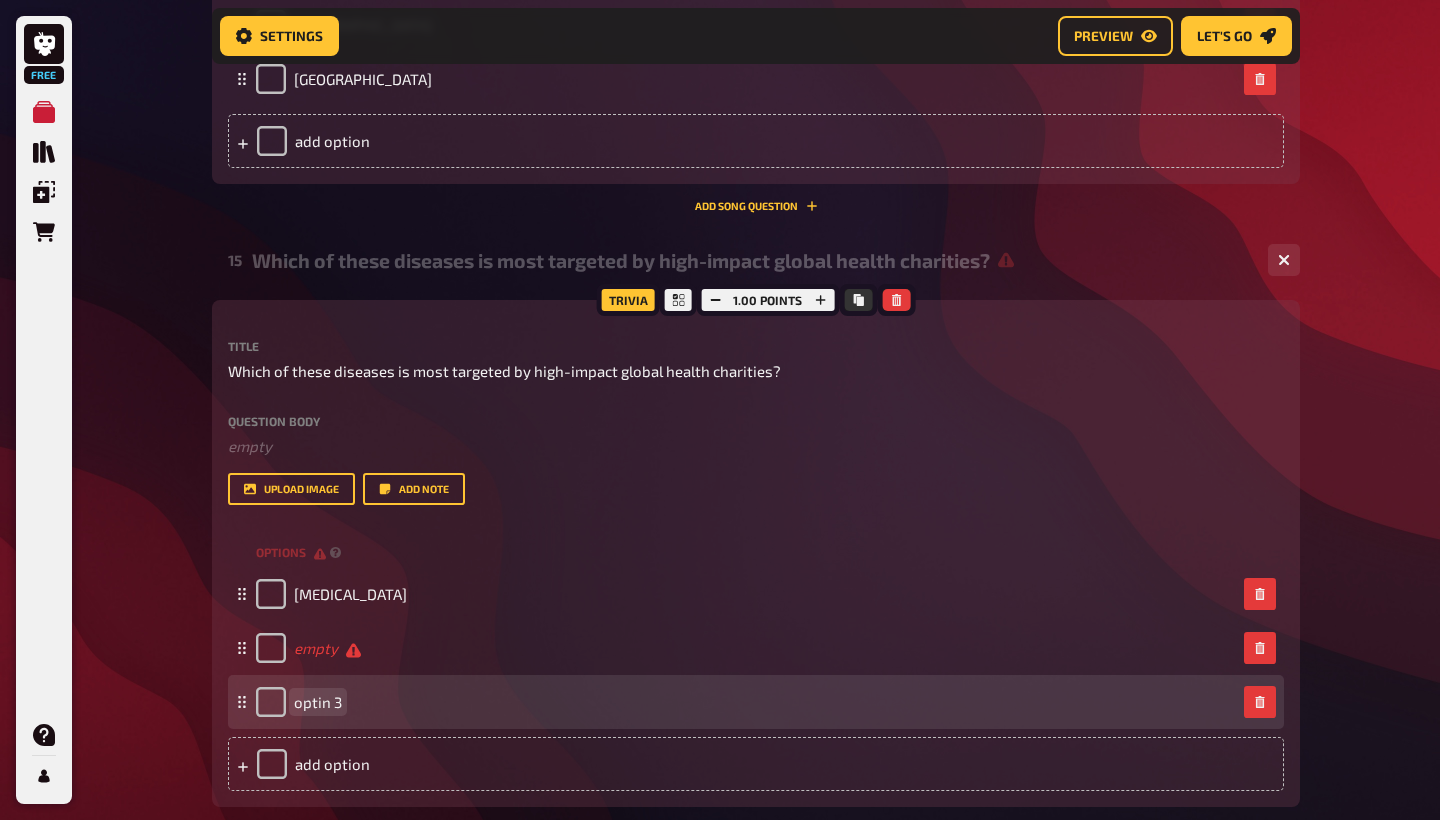 click on "optin 3" at bounding box center (318, 702) 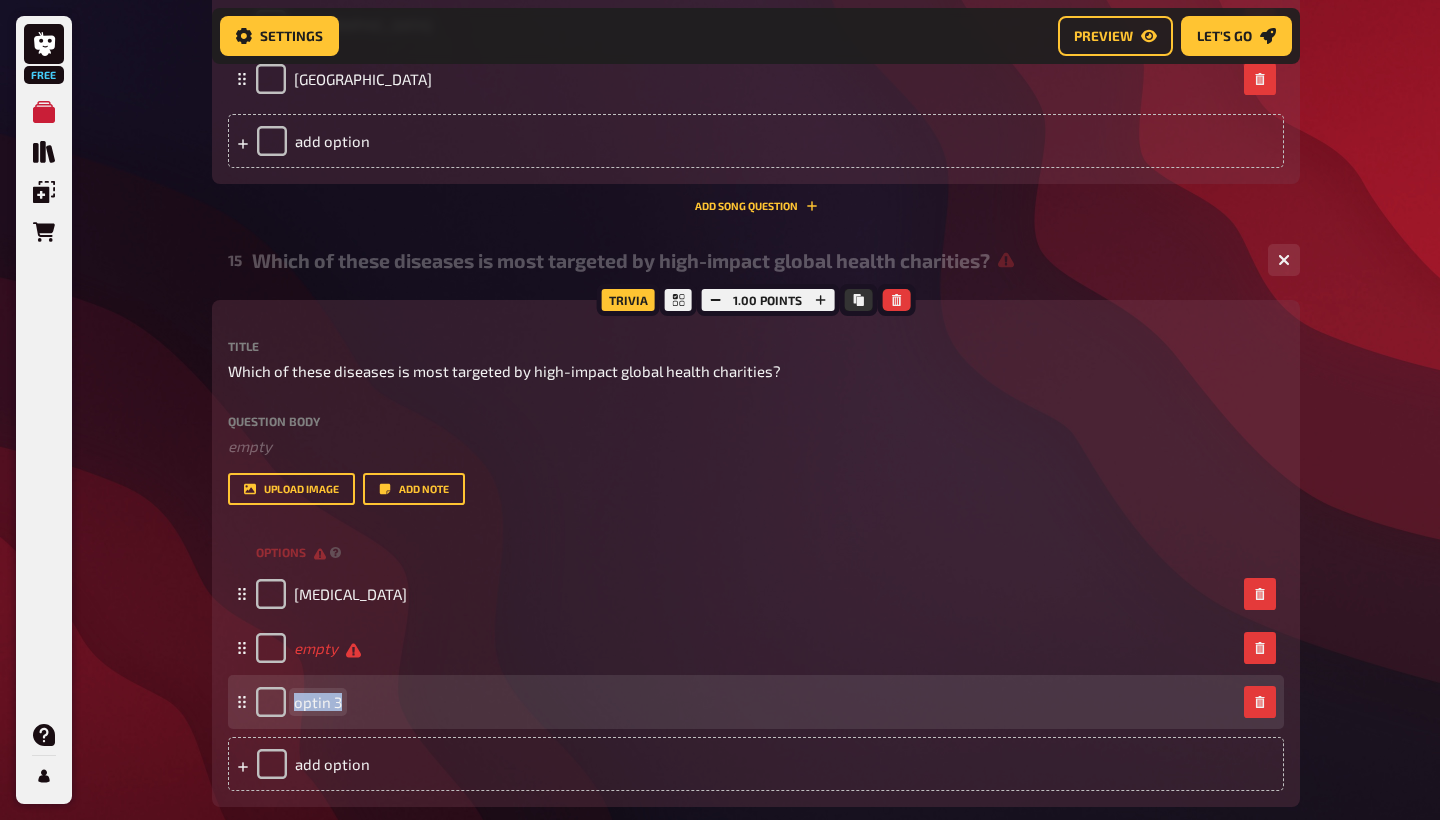 drag, startPoint x: 339, startPoint y: 691, endPoint x: 288, endPoint y: 691, distance: 51 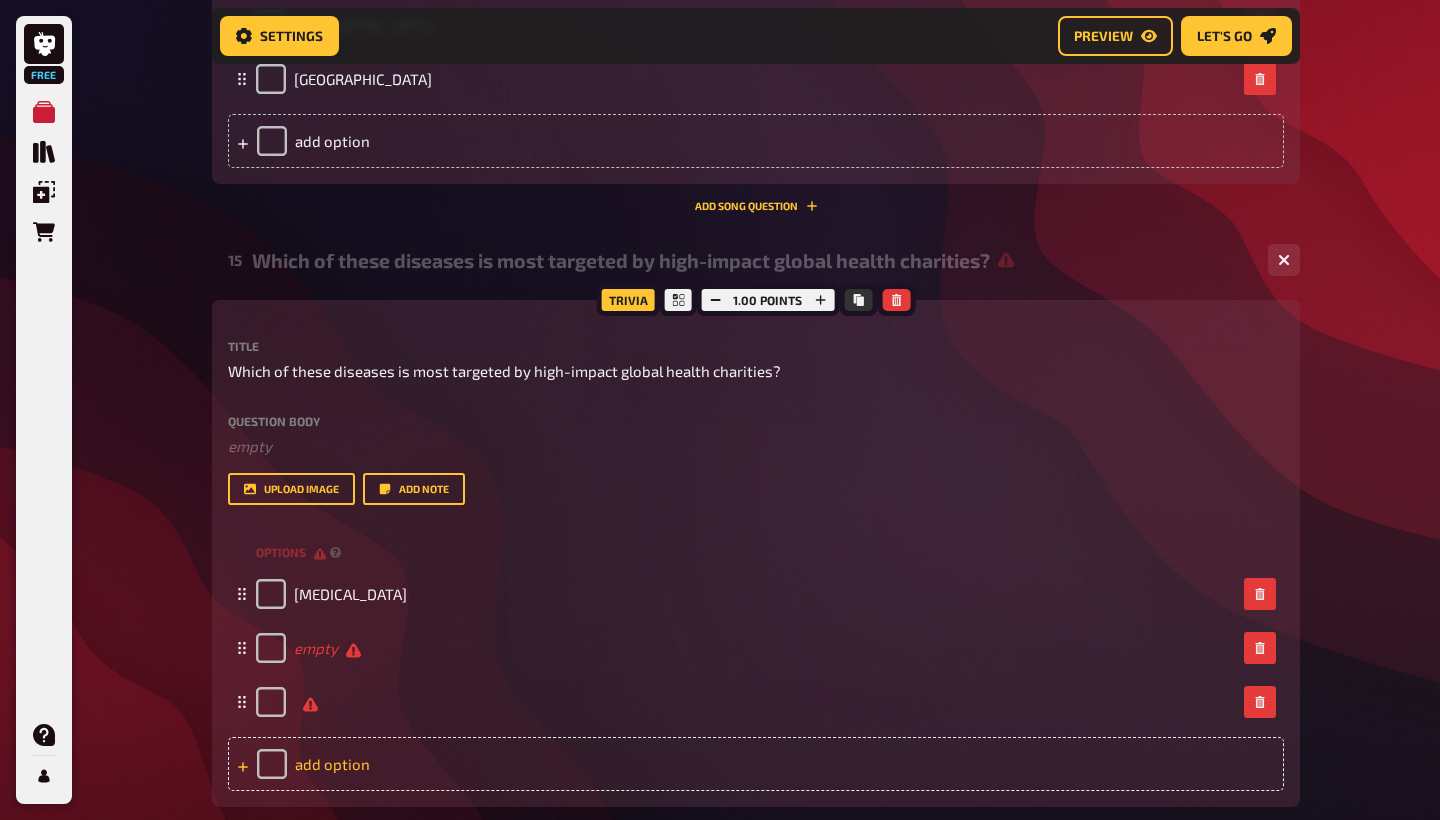 click on "add option" at bounding box center [756, 764] 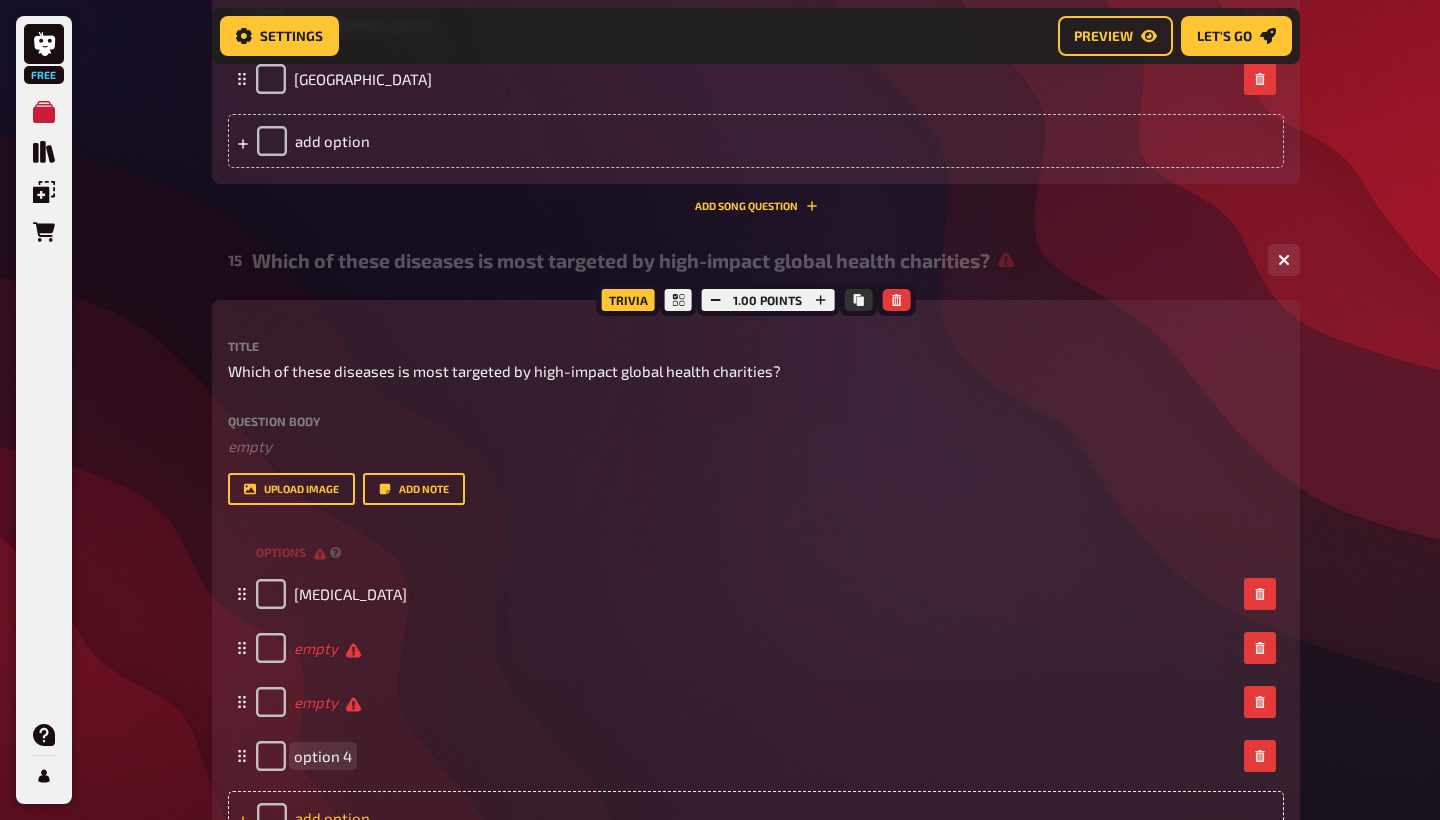 type 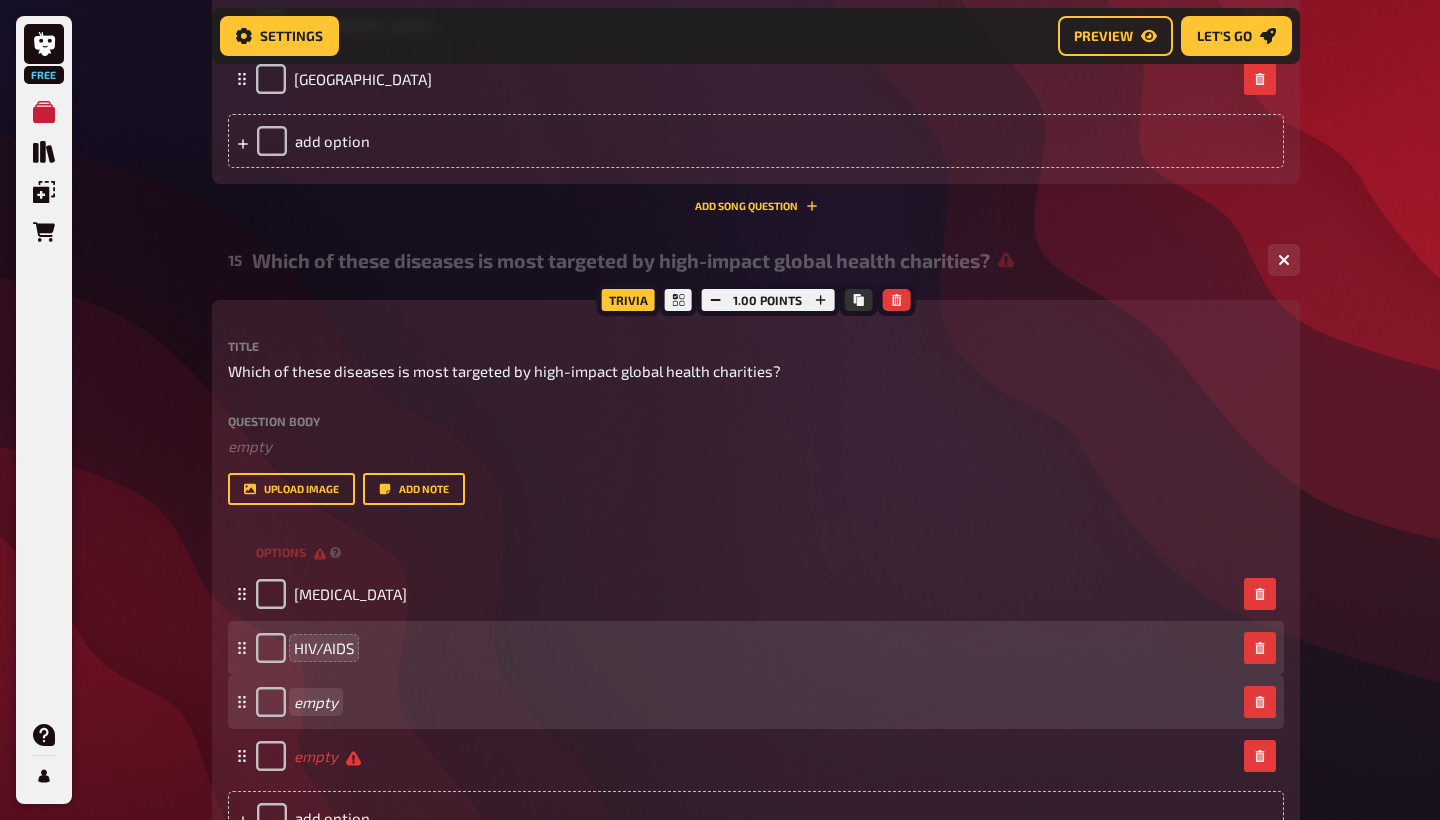 click on "empty" at bounding box center (746, 702) 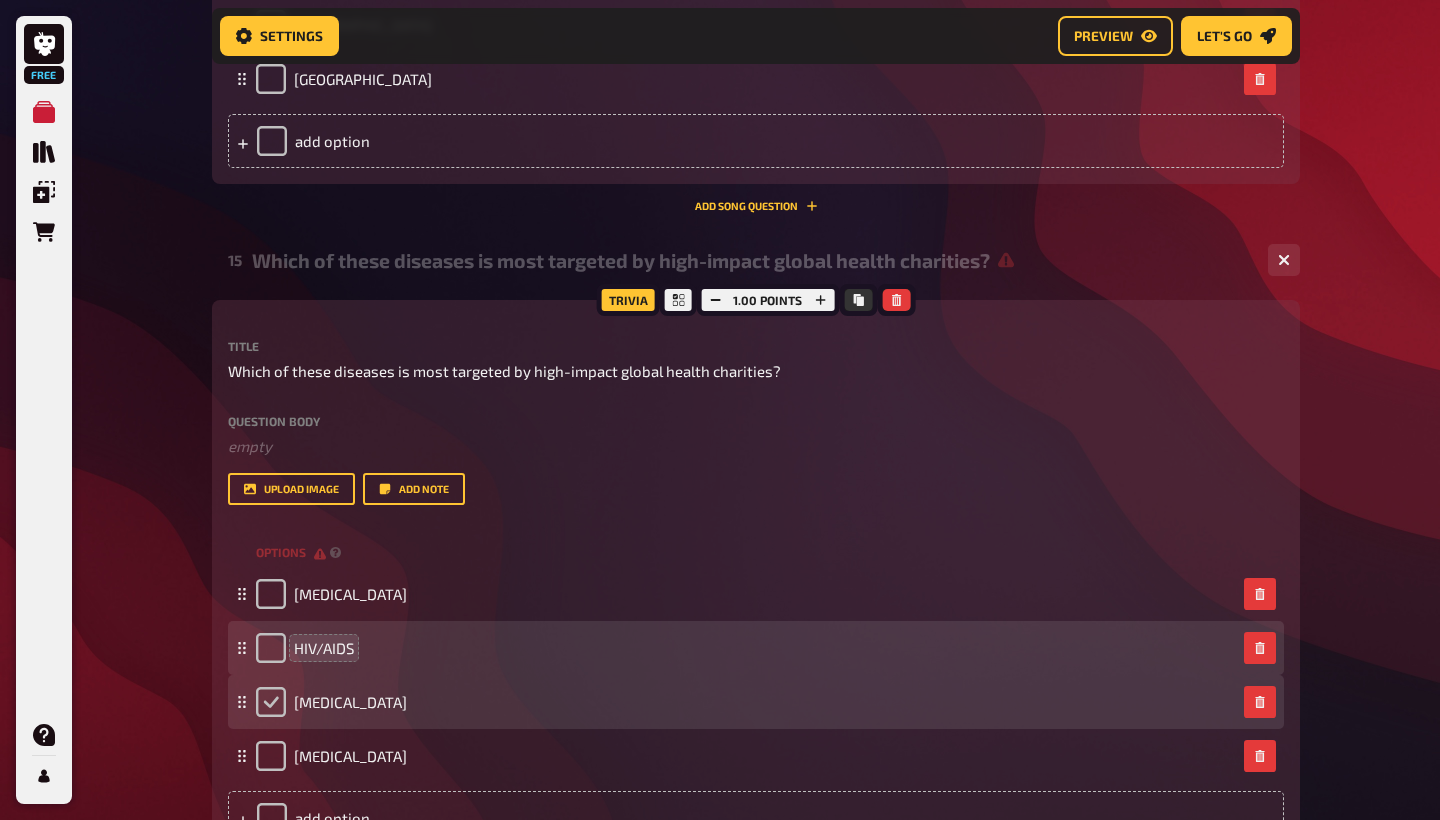 click at bounding box center (271, 702) 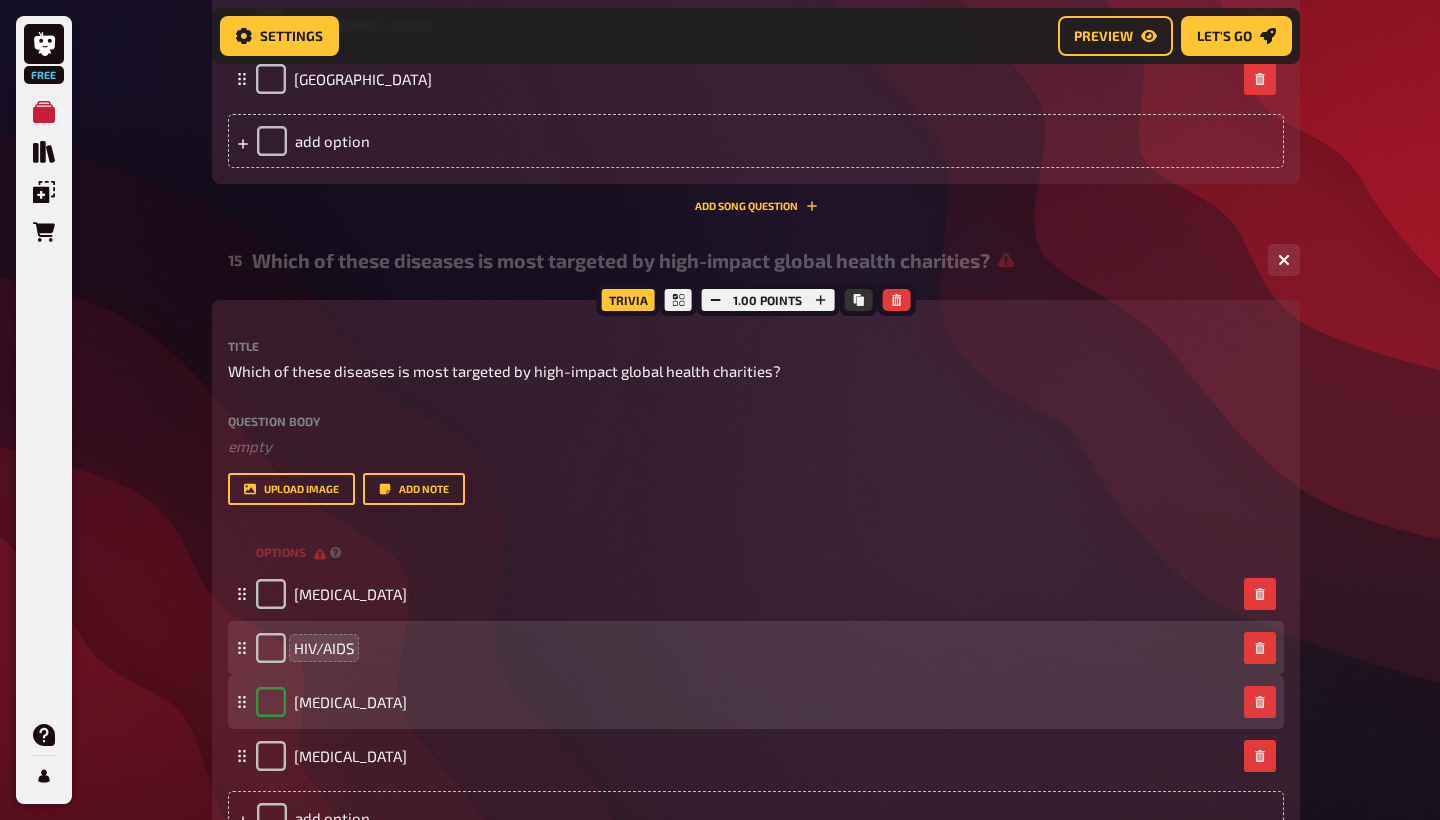 checkbox on "true" 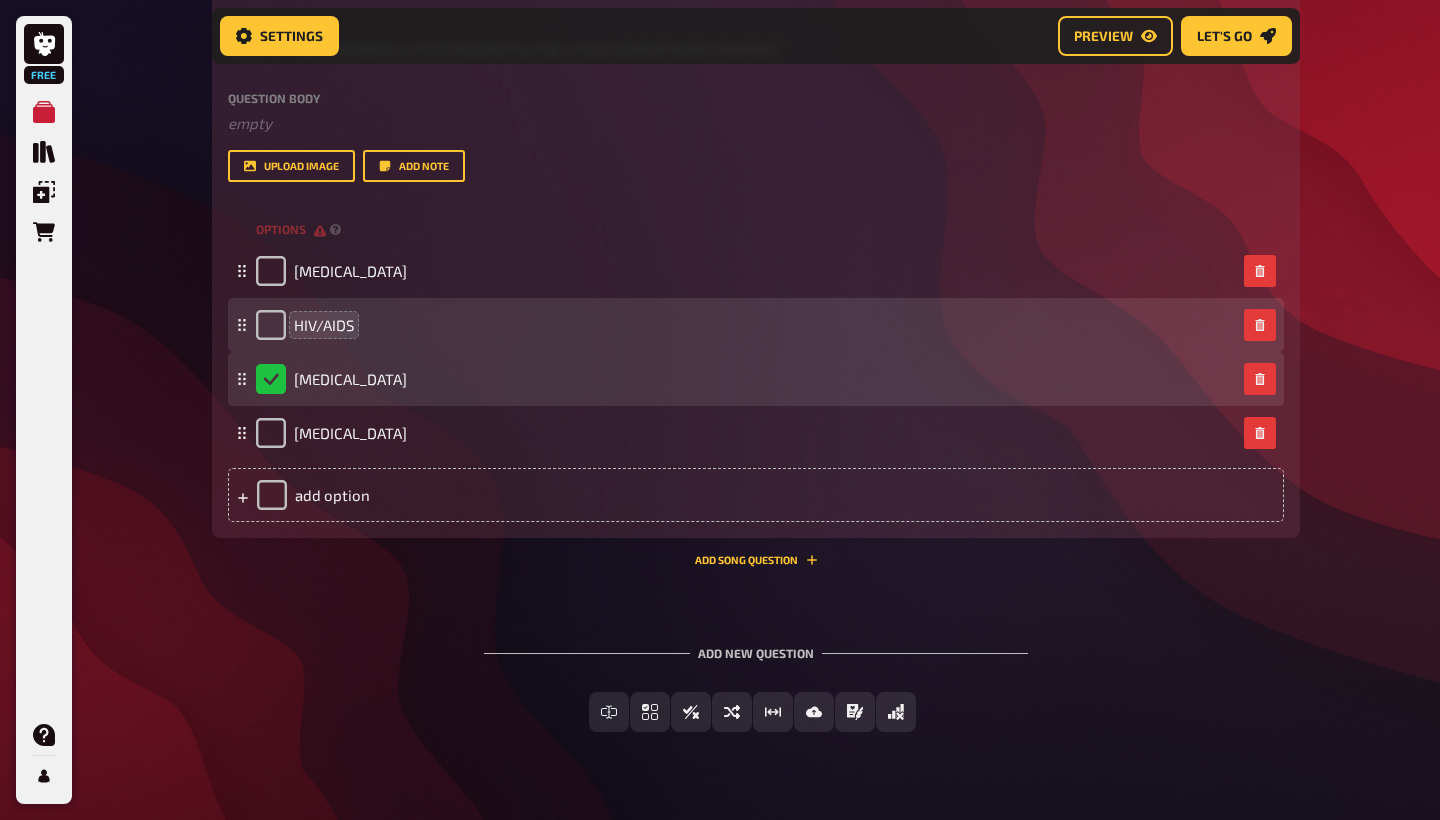 scroll, scrollTop: 9312, scrollLeft: 0, axis: vertical 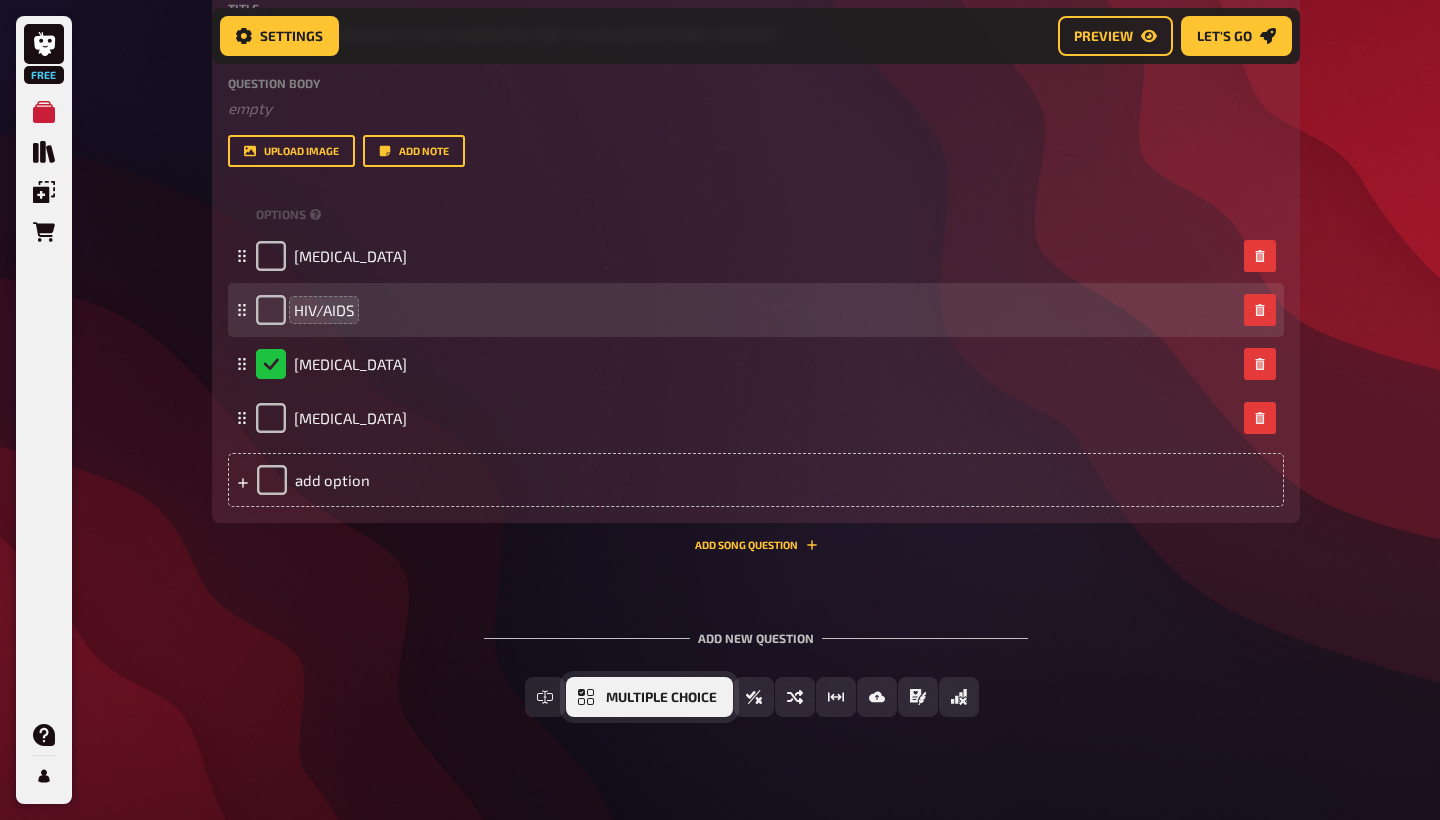 click on "Multiple Choice" at bounding box center (661, 698) 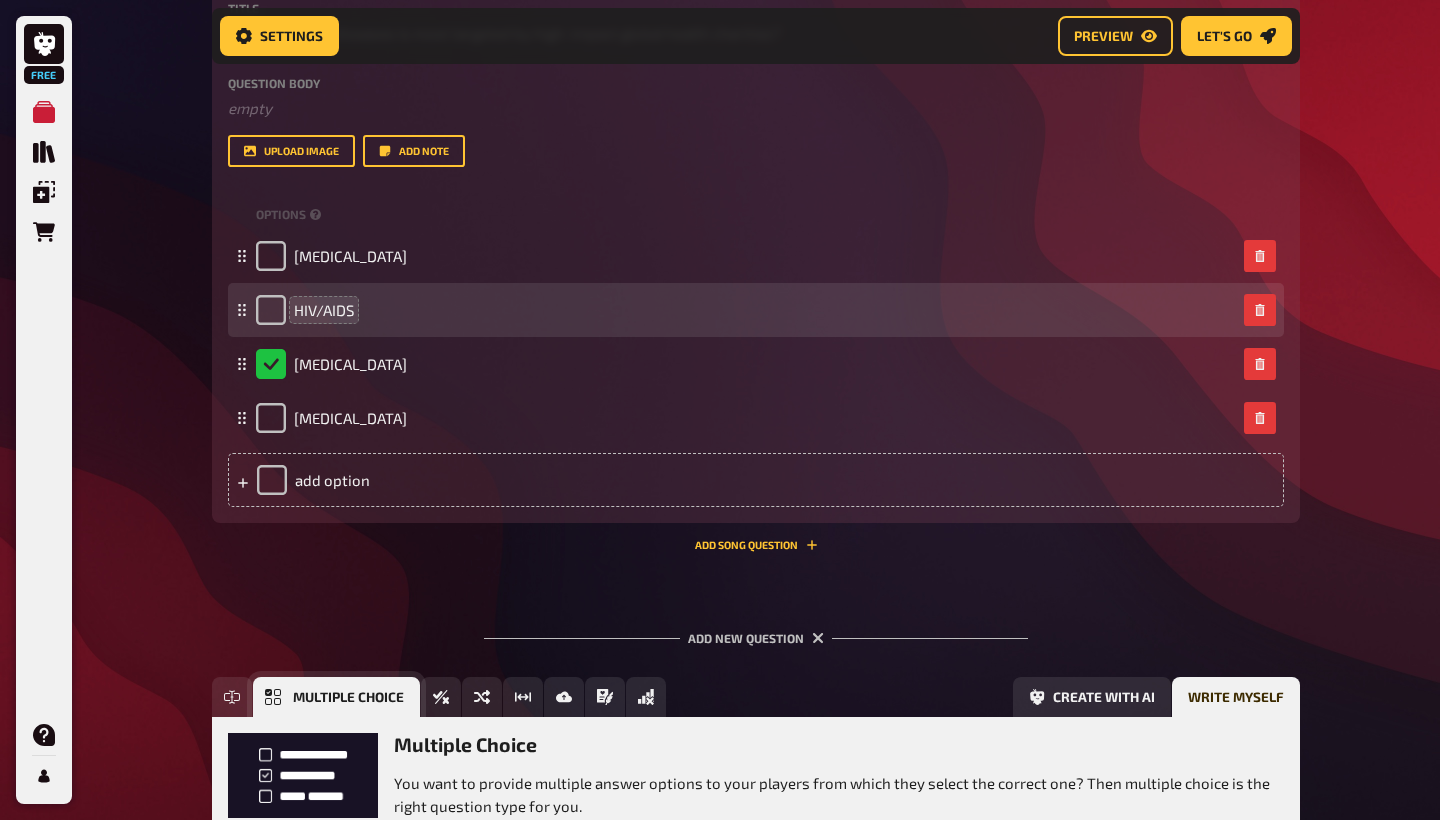 scroll, scrollTop: 9507, scrollLeft: 0, axis: vertical 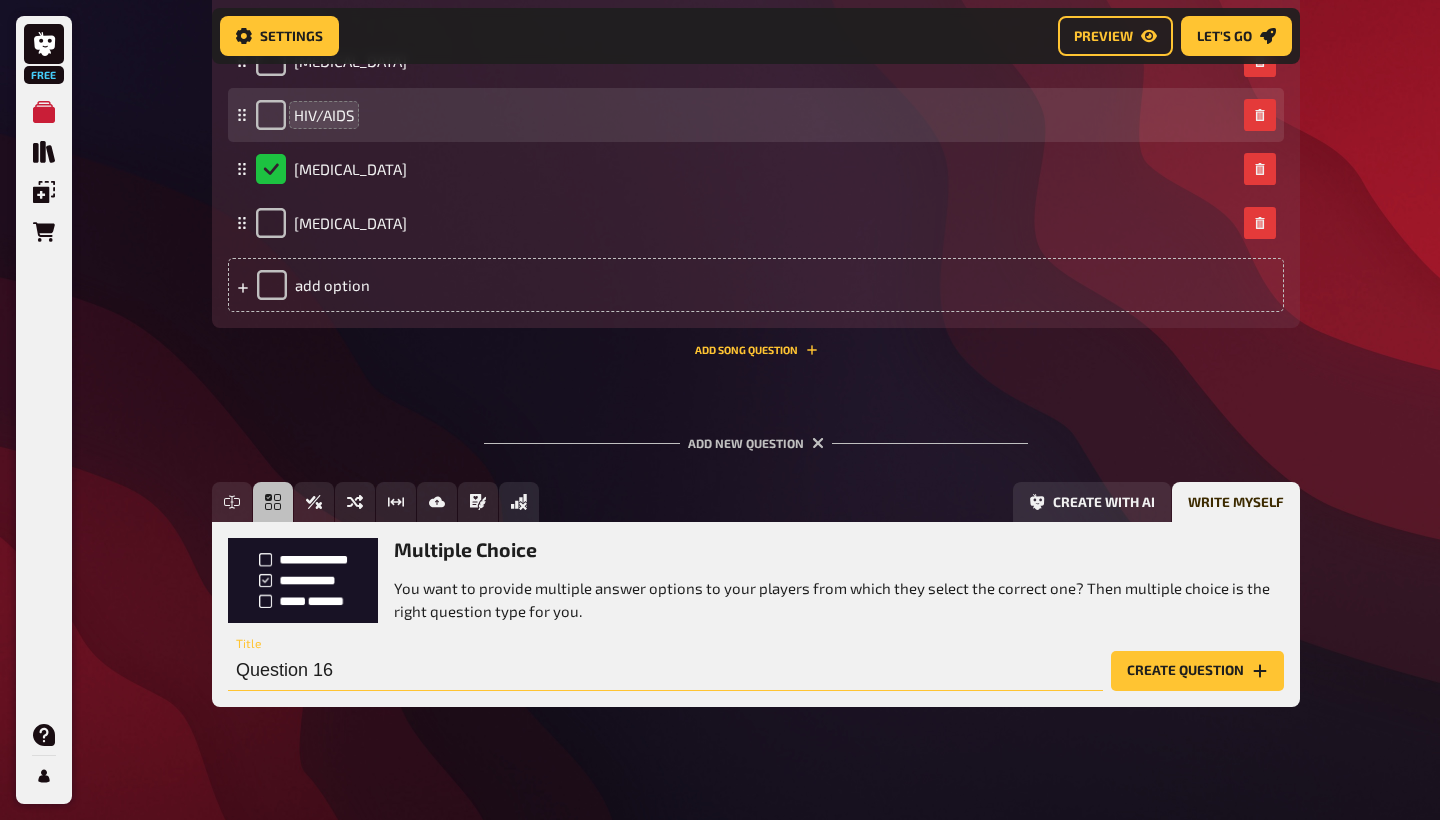 drag, startPoint x: 349, startPoint y: 657, endPoint x: 219, endPoint y: 657, distance: 130 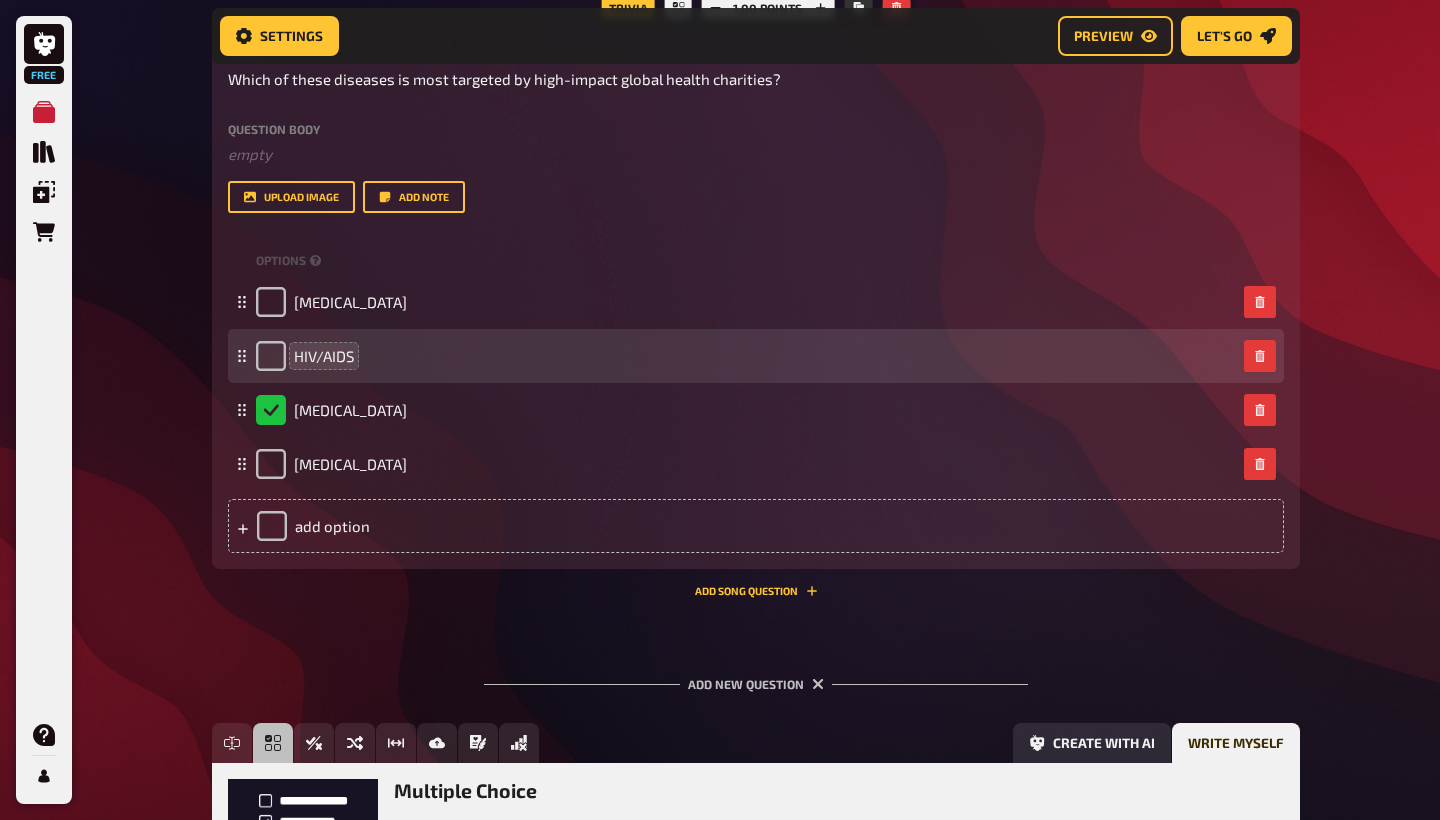 scroll, scrollTop: 9213, scrollLeft: 0, axis: vertical 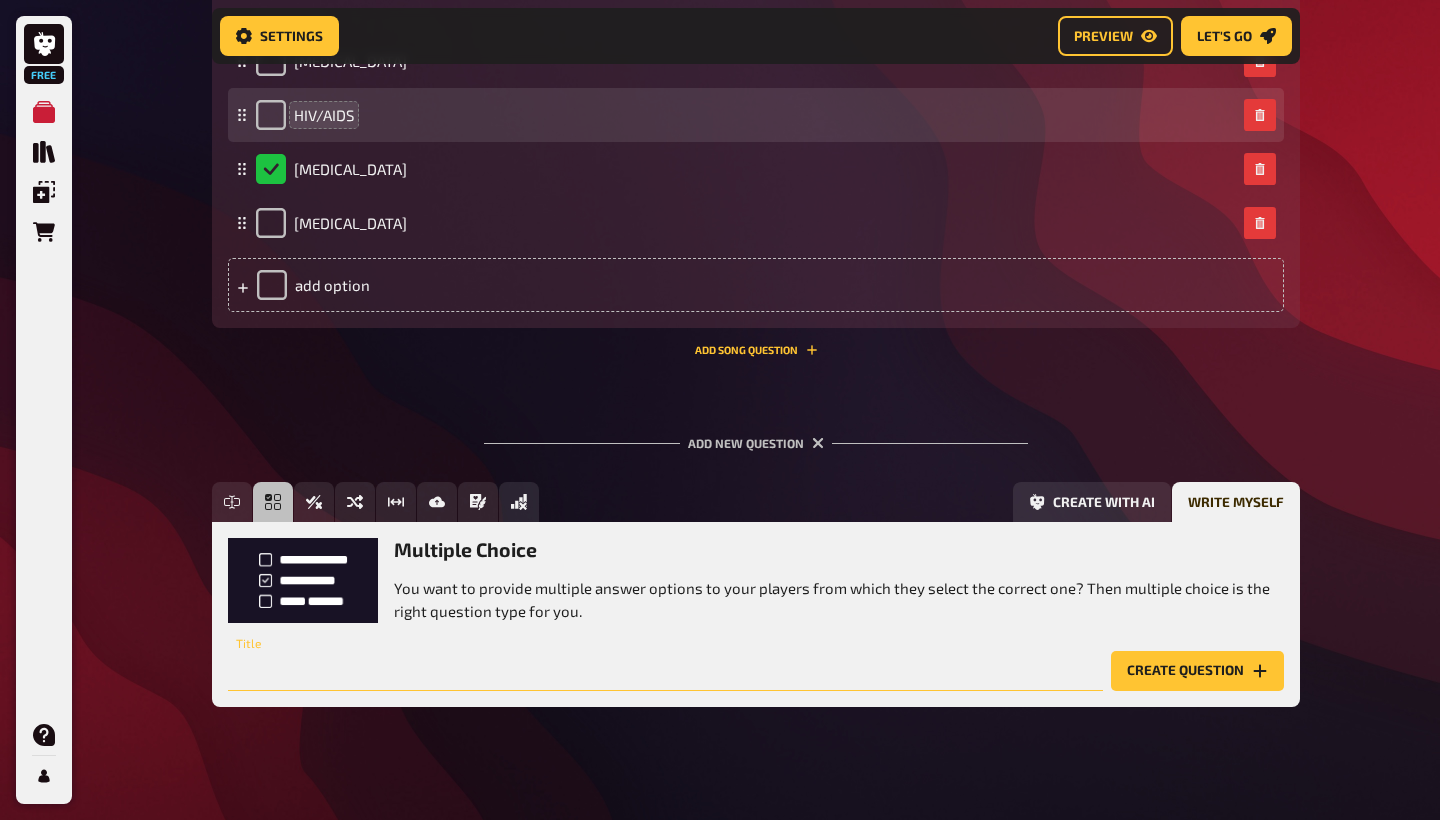paste on "What’s a current best guess for how many lives have been saved by [MEDICAL_DATA] bed nets funded by EA-recommended charities?" 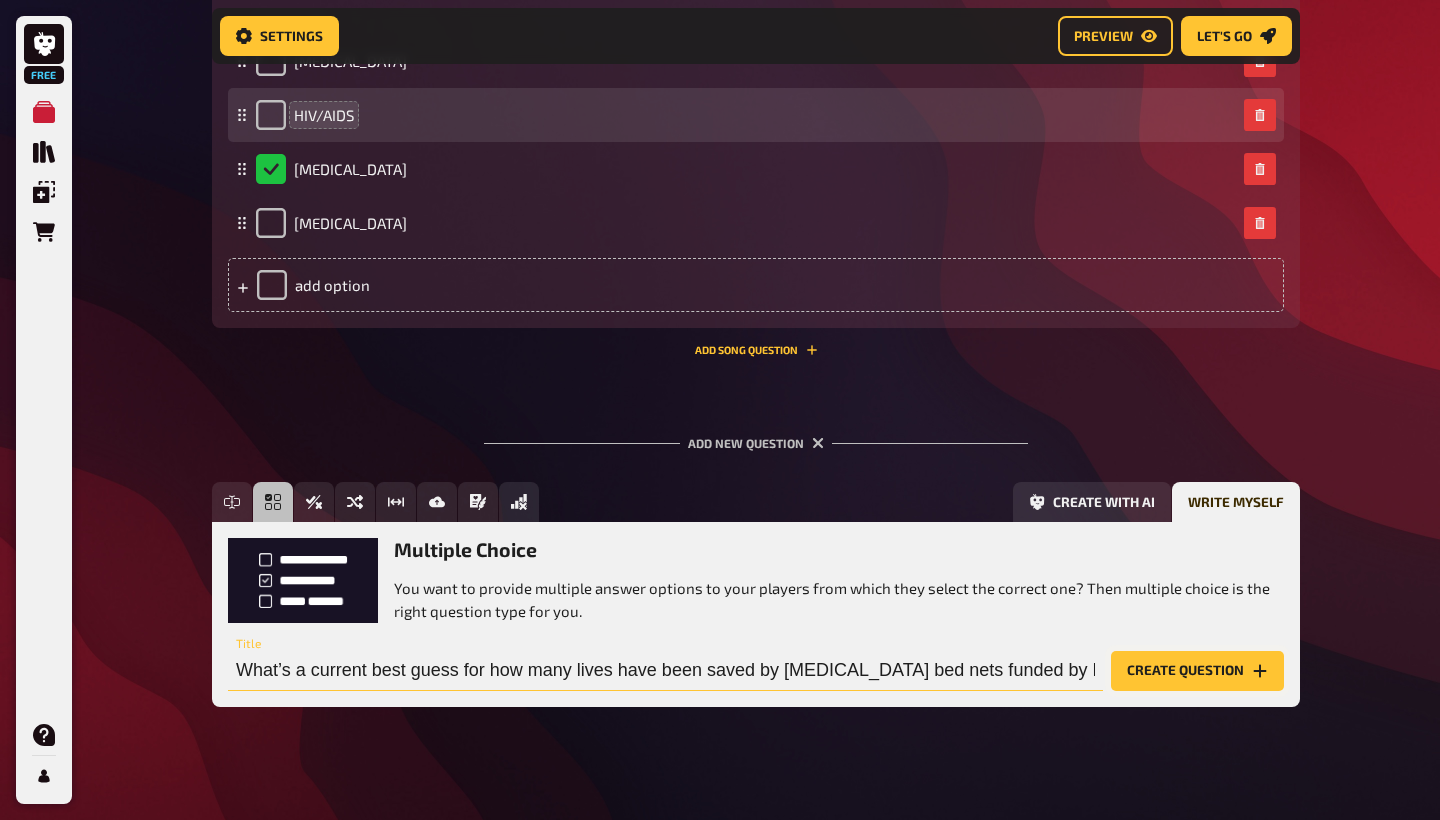 type on "What’s a current best guess for how many lives have been saved by [MEDICAL_DATA] bed nets funded by EA-recommended charities?" 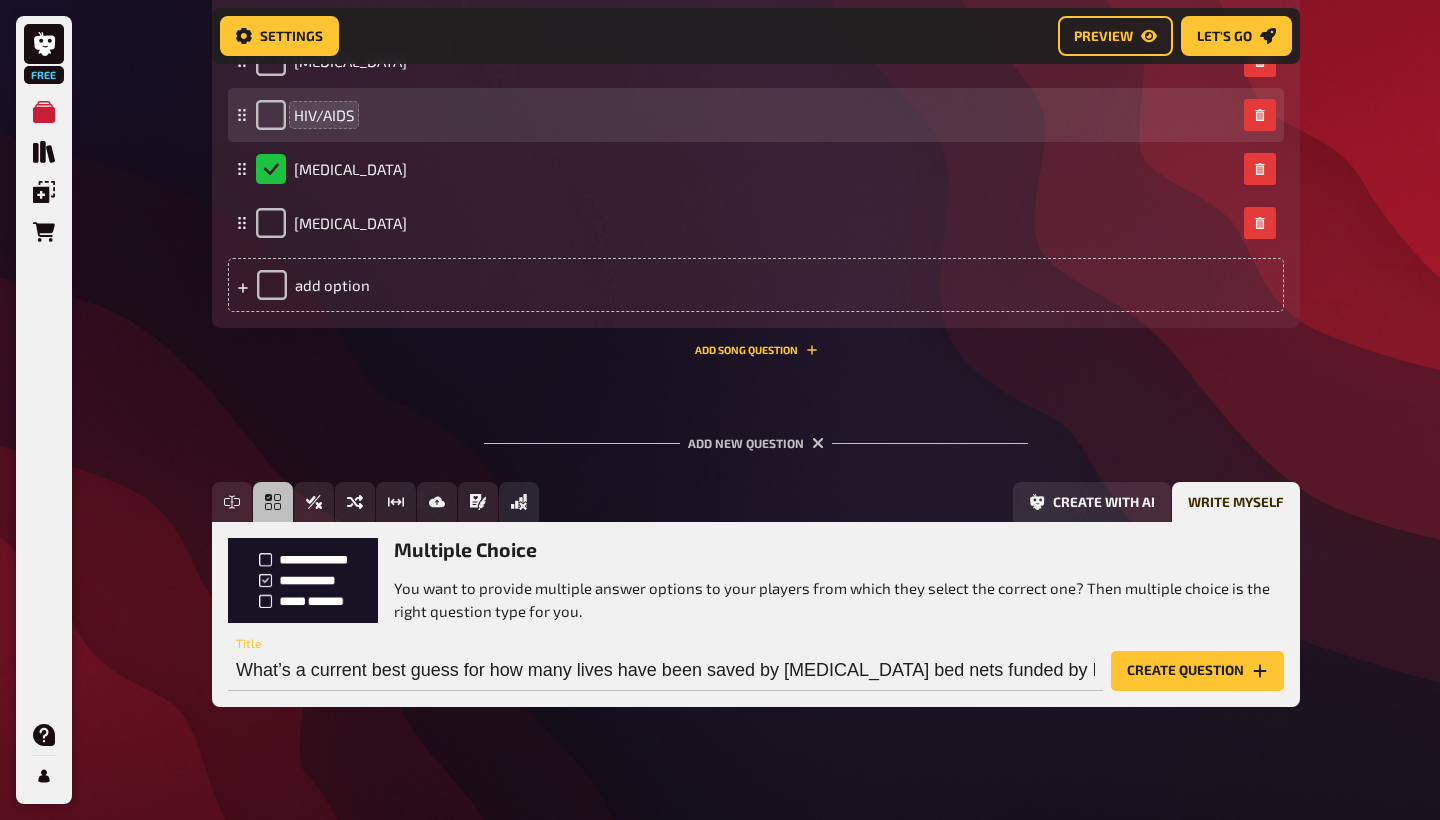 click on "Create question" at bounding box center (1197, 671) 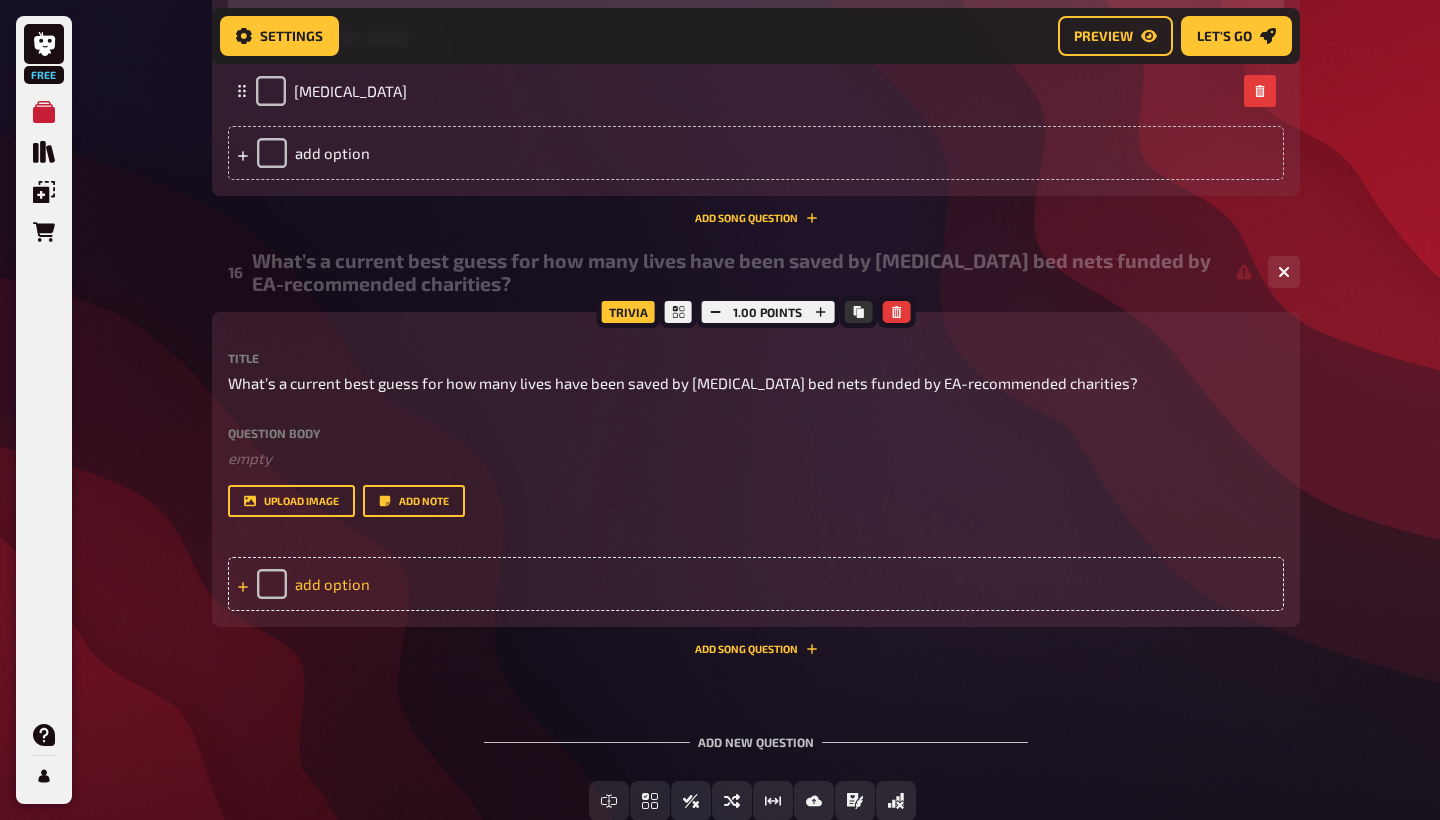 scroll, scrollTop: 9672, scrollLeft: 0, axis: vertical 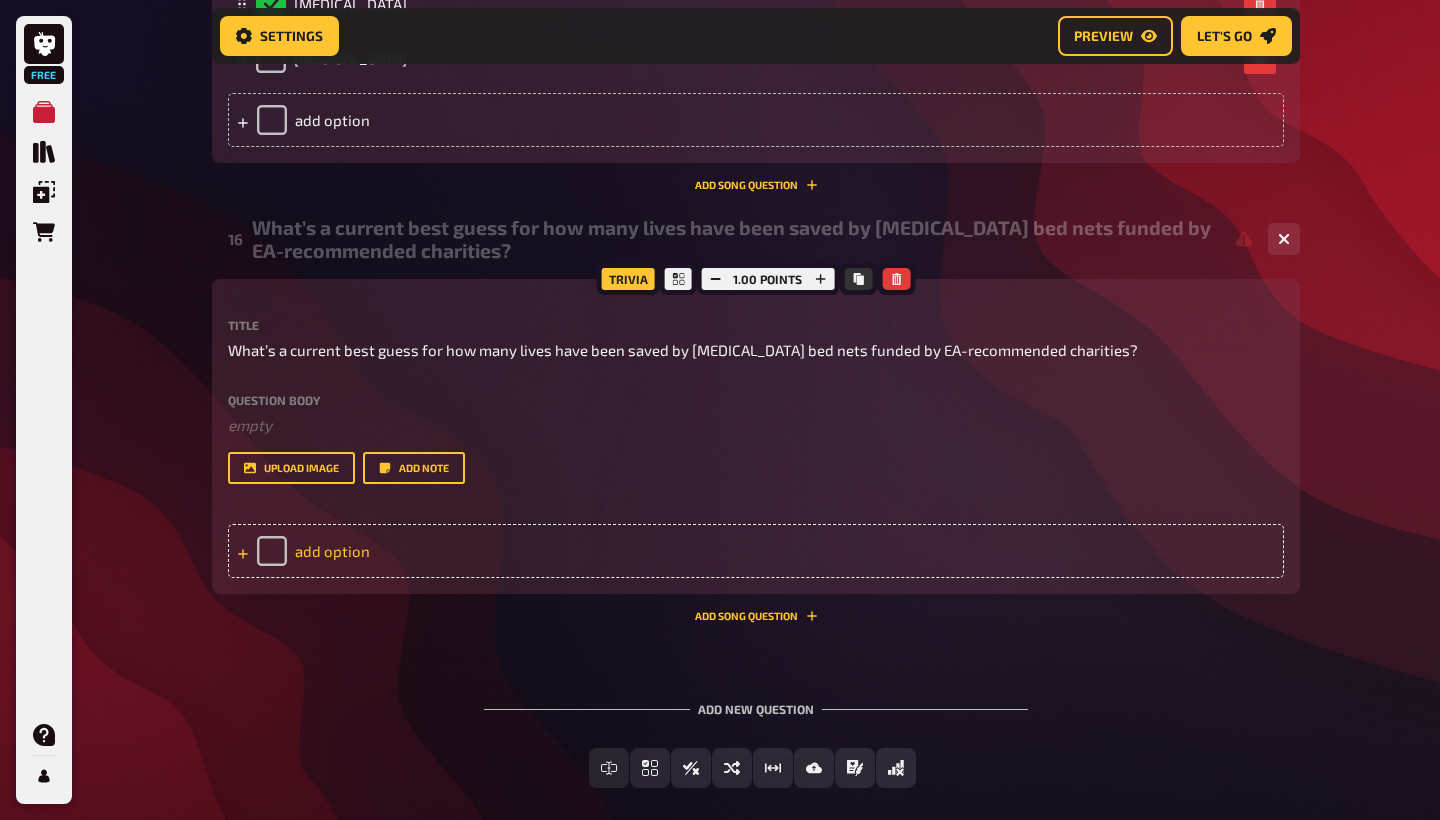 click on "add option" at bounding box center [756, 551] 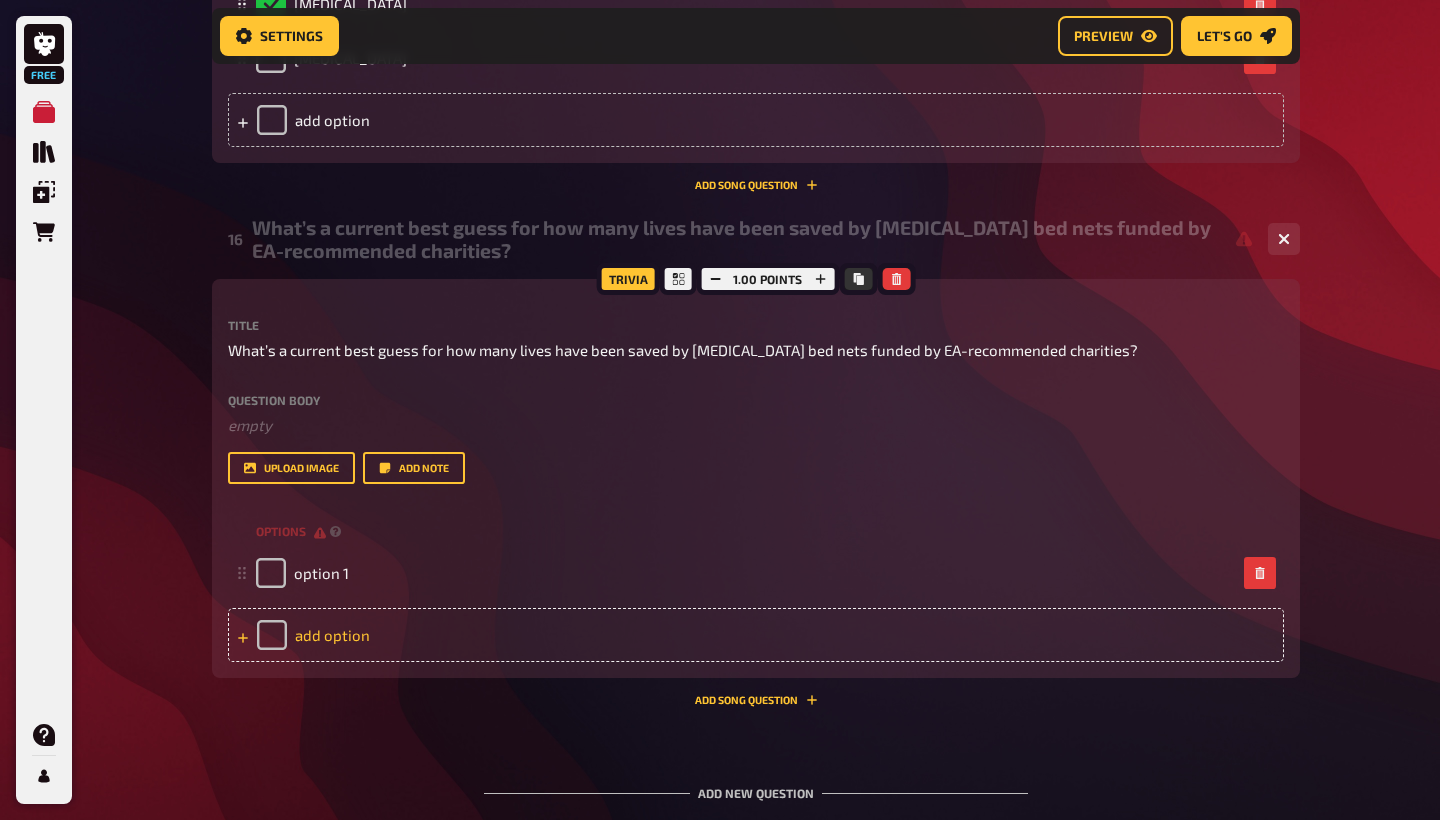 click on "add option" at bounding box center (756, 635) 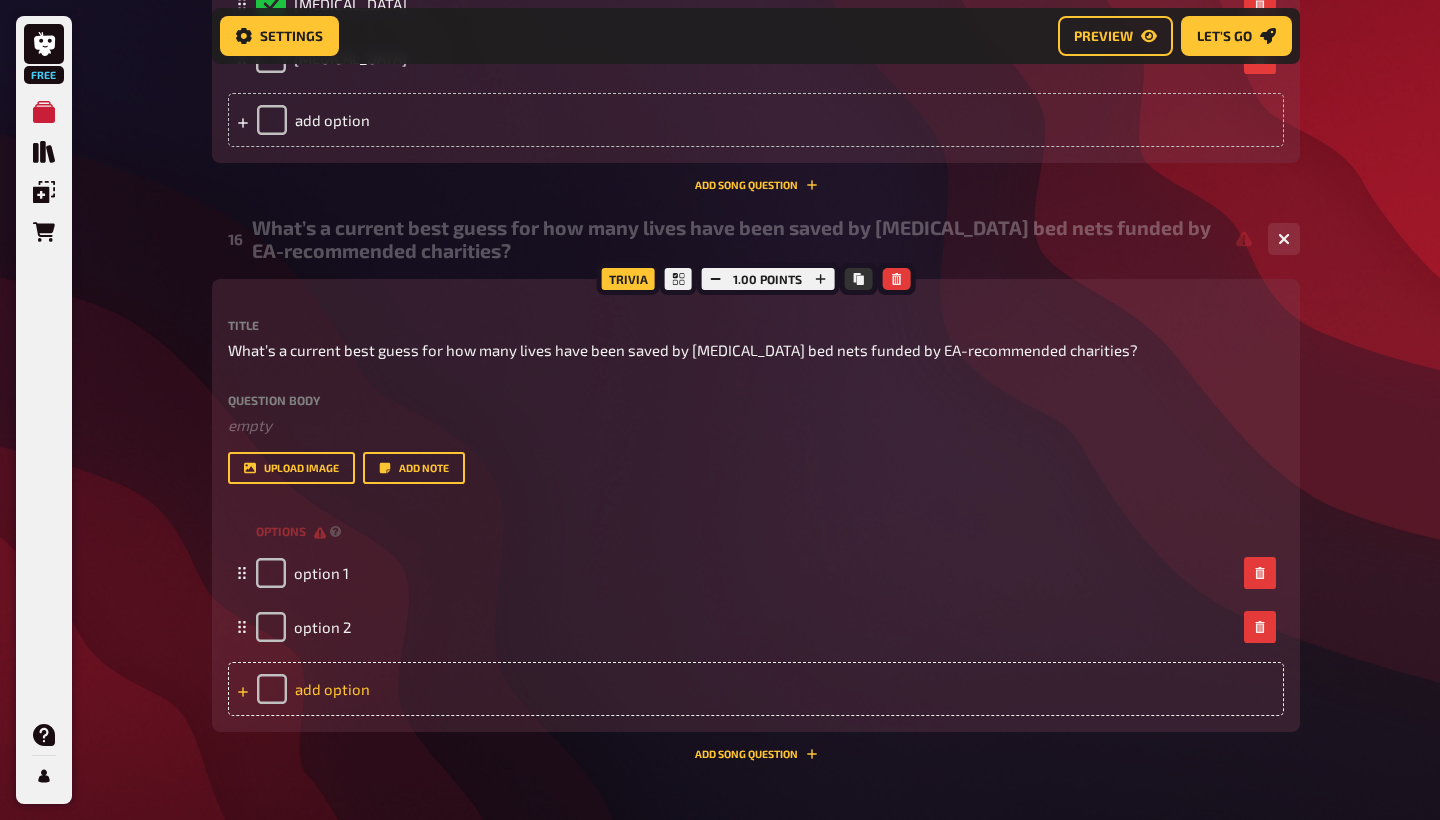 click on "add option" at bounding box center [756, 689] 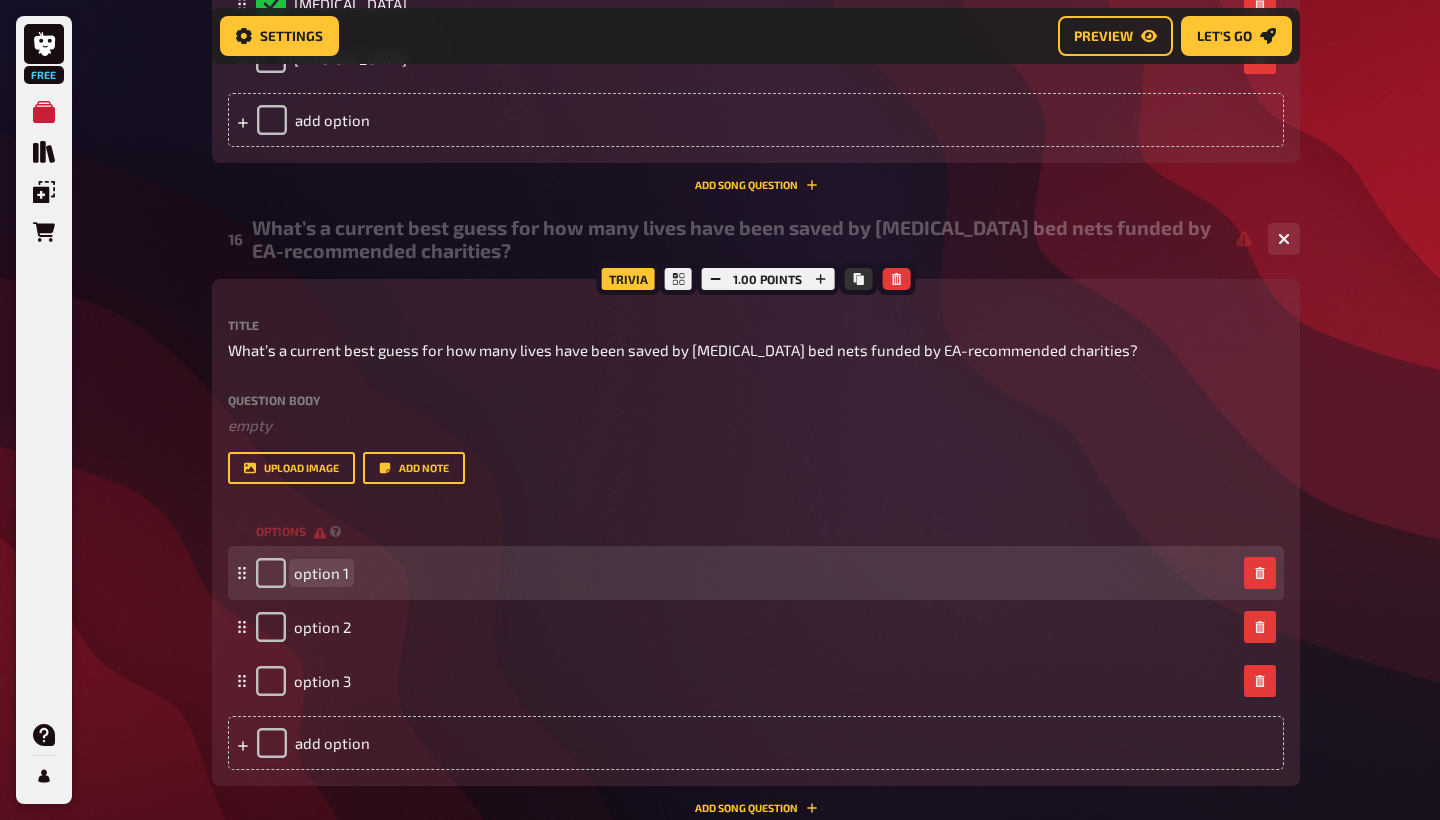 click on "option 1" at bounding box center (321, 573) 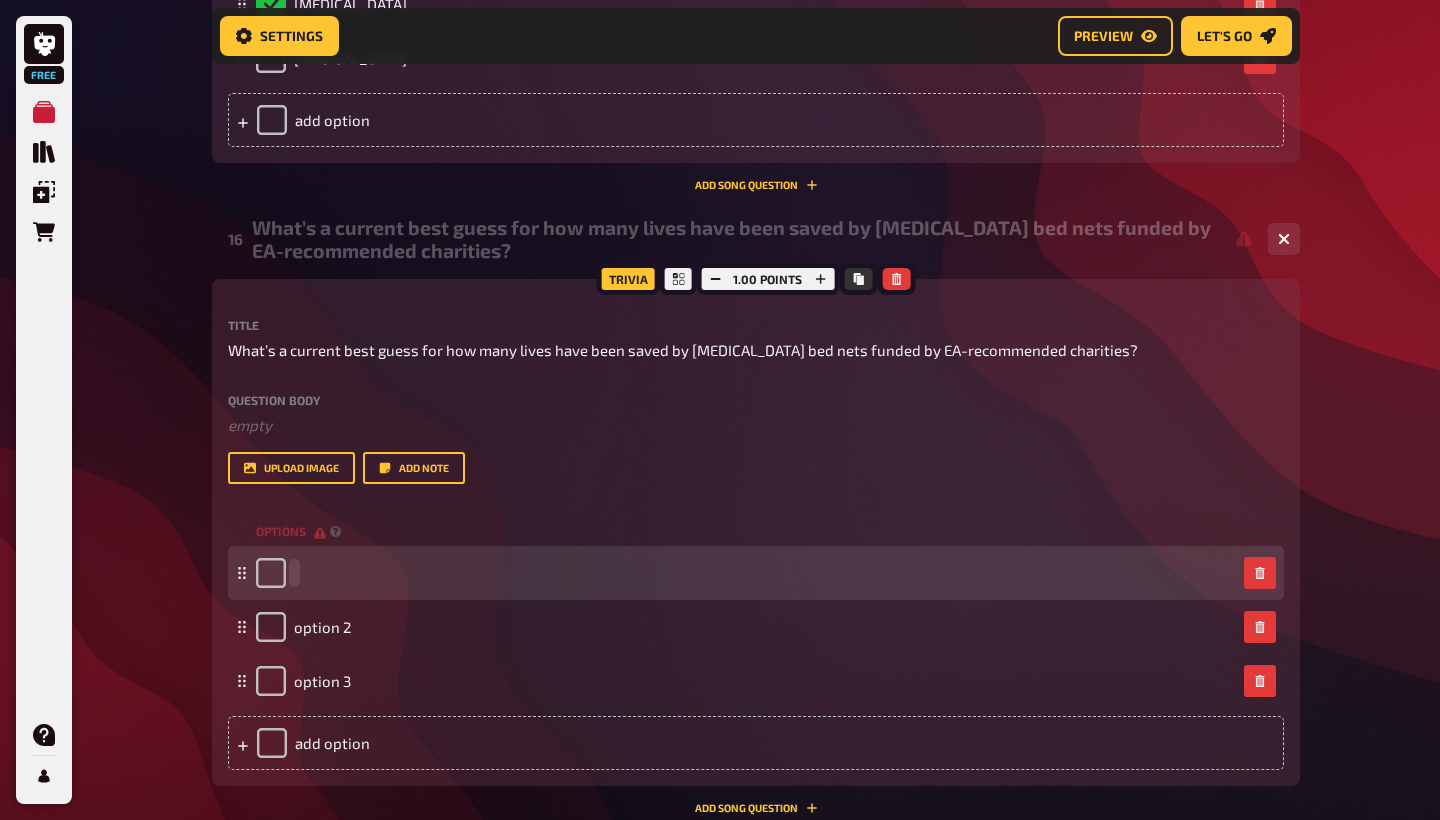 type 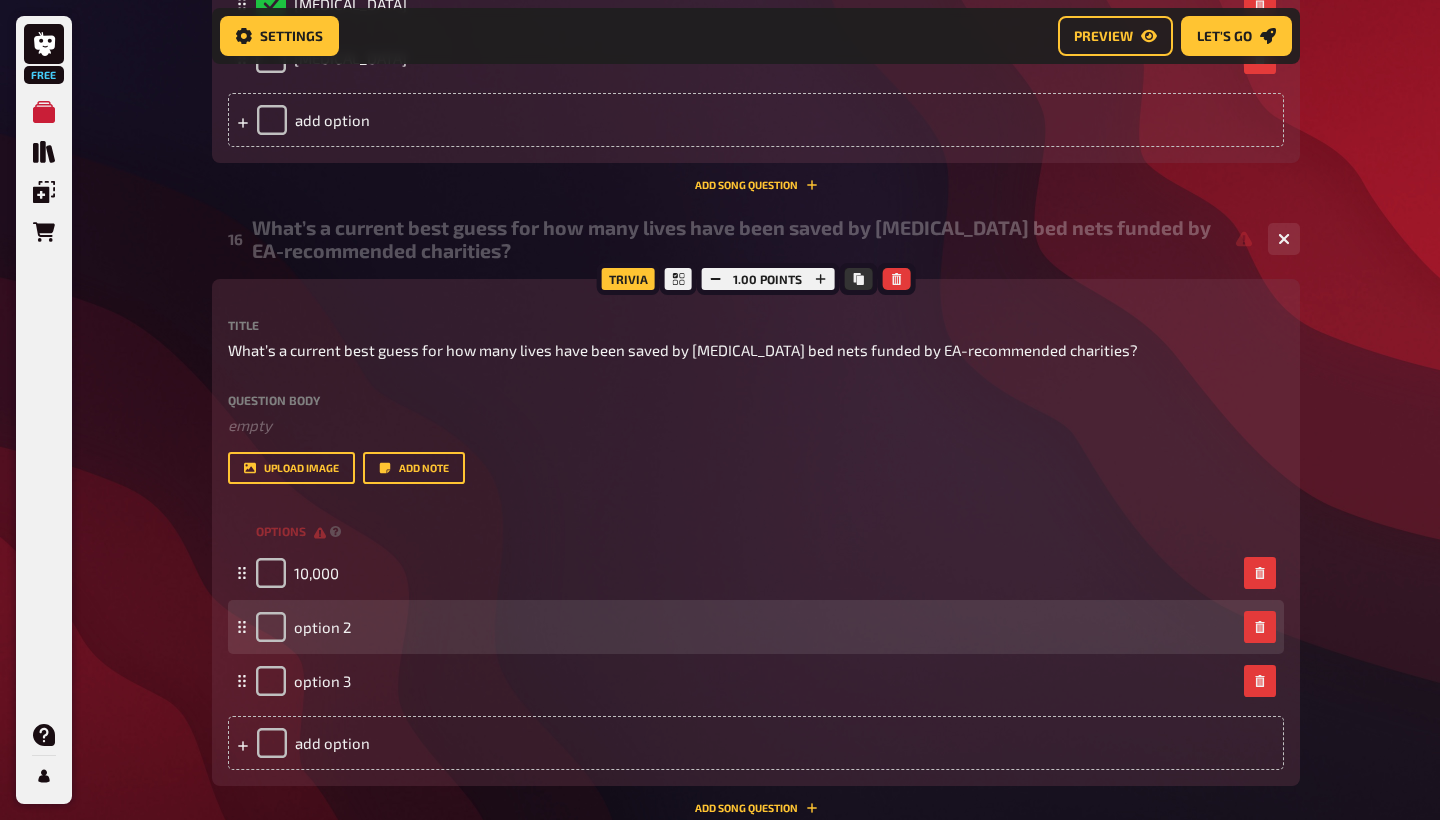 click on "option 2" at bounding box center [303, 627] 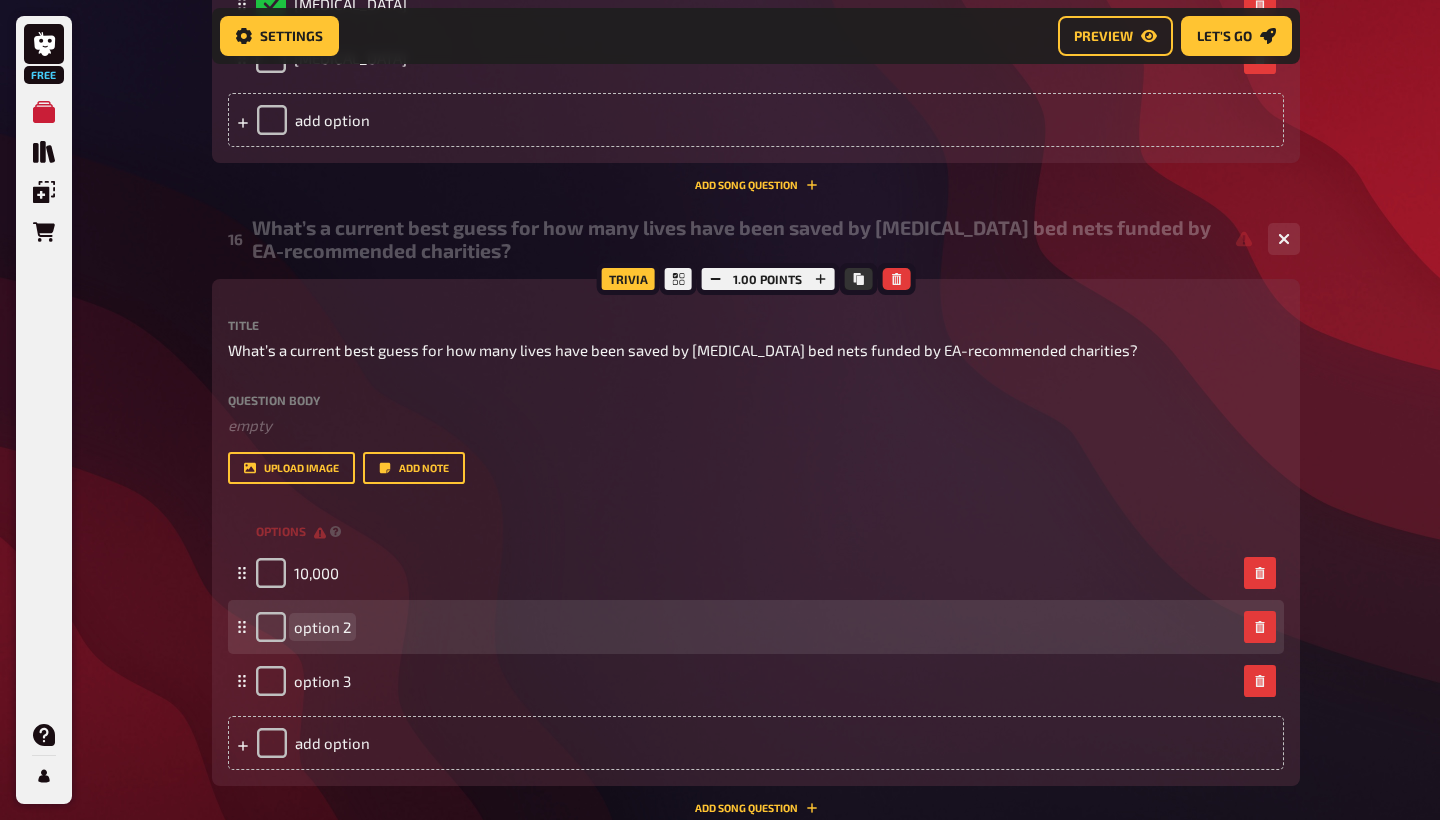 click on "option 2" at bounding box center [322, 627] 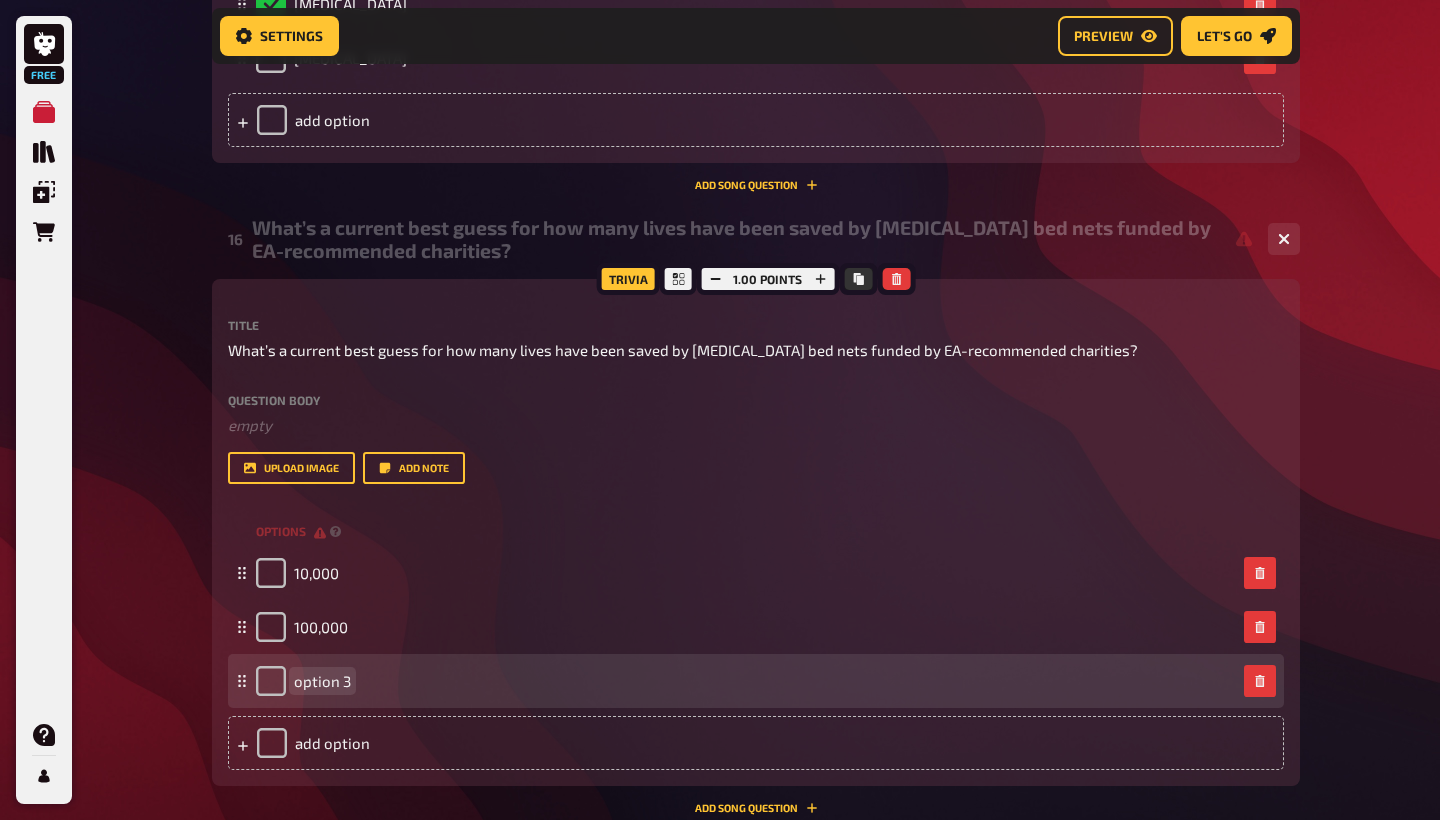 click on "option 3" at bounding box center [322, 681] 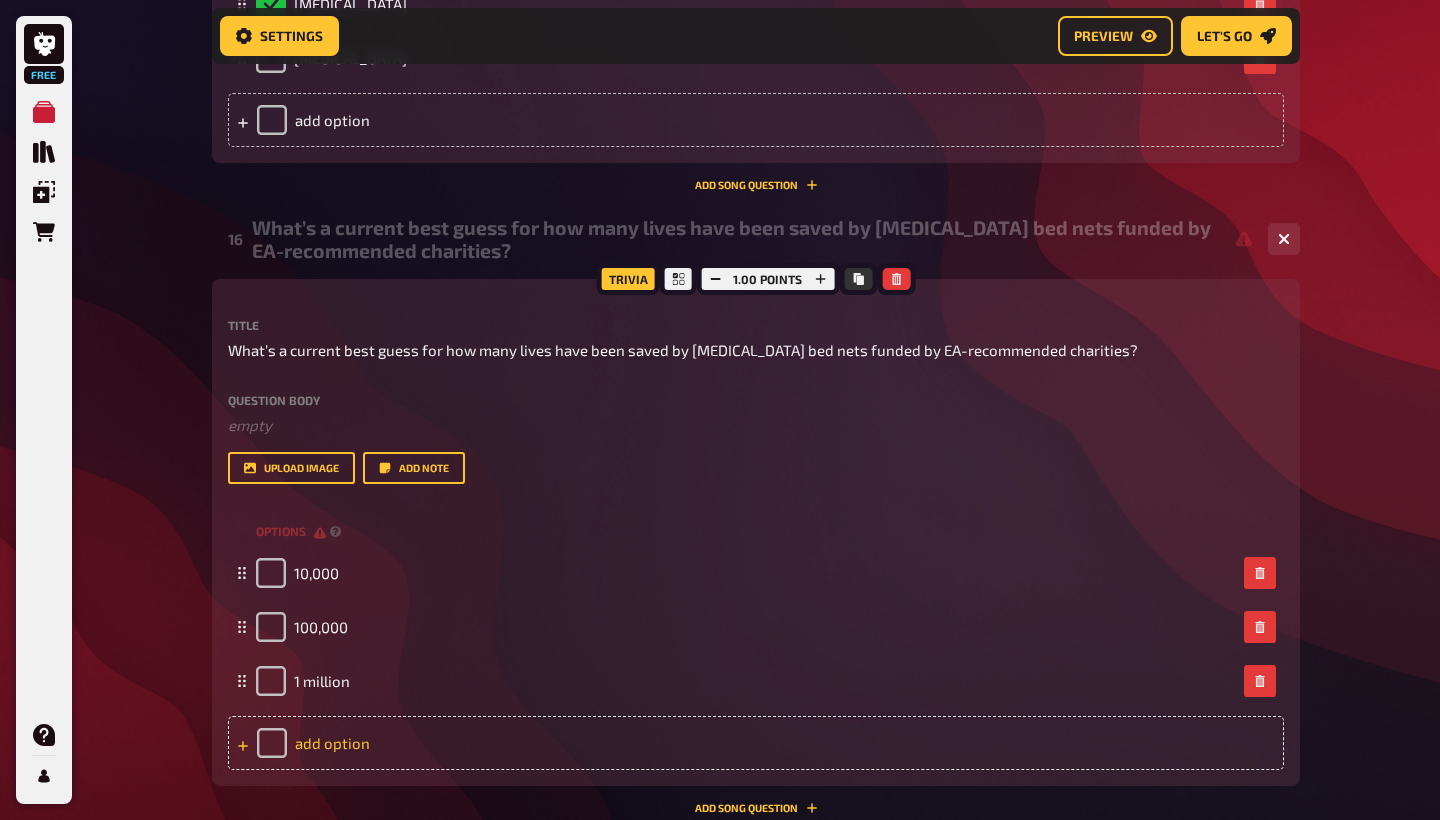 click on "add option" at bounding box center [756, 743] 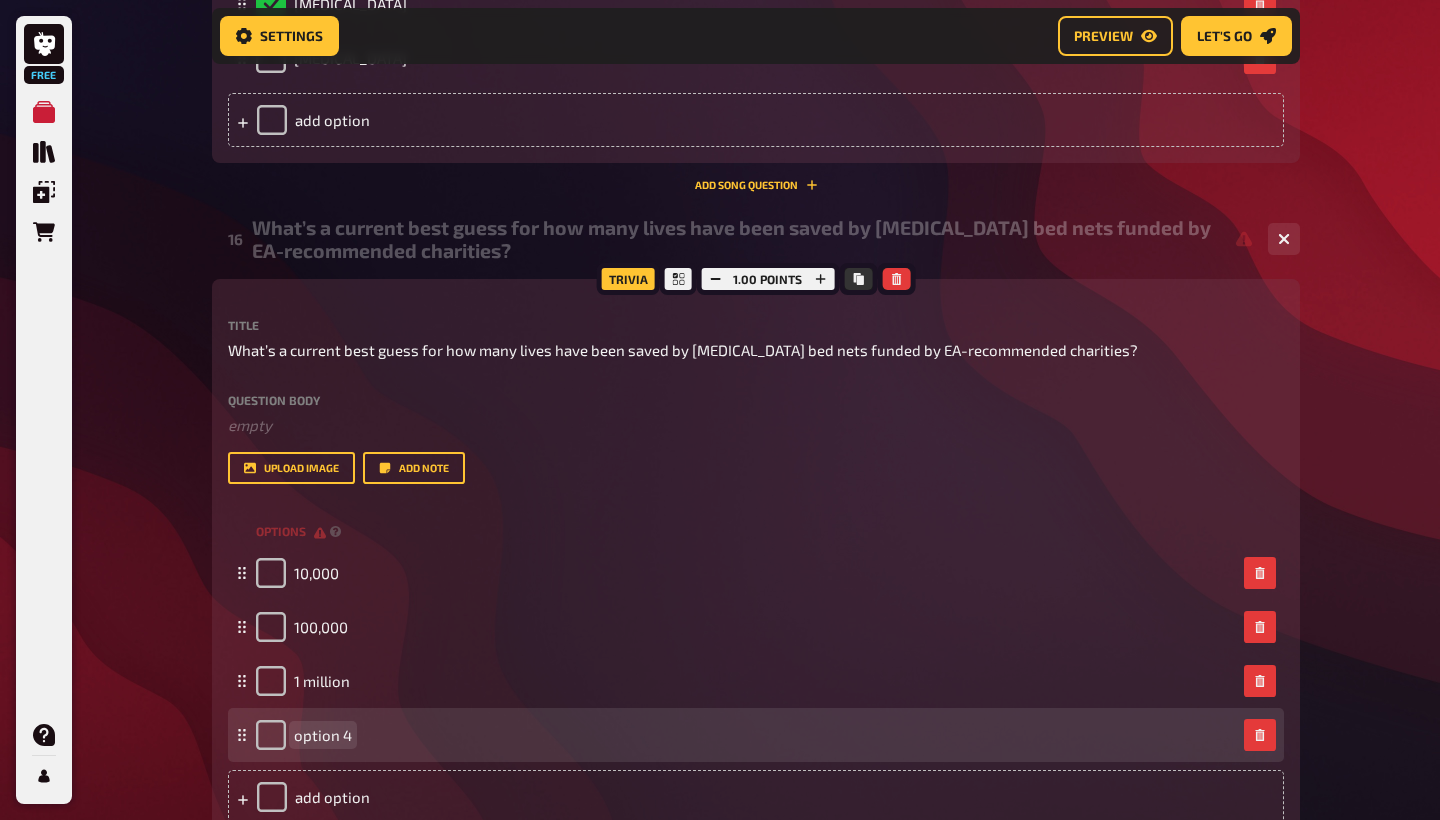 paste 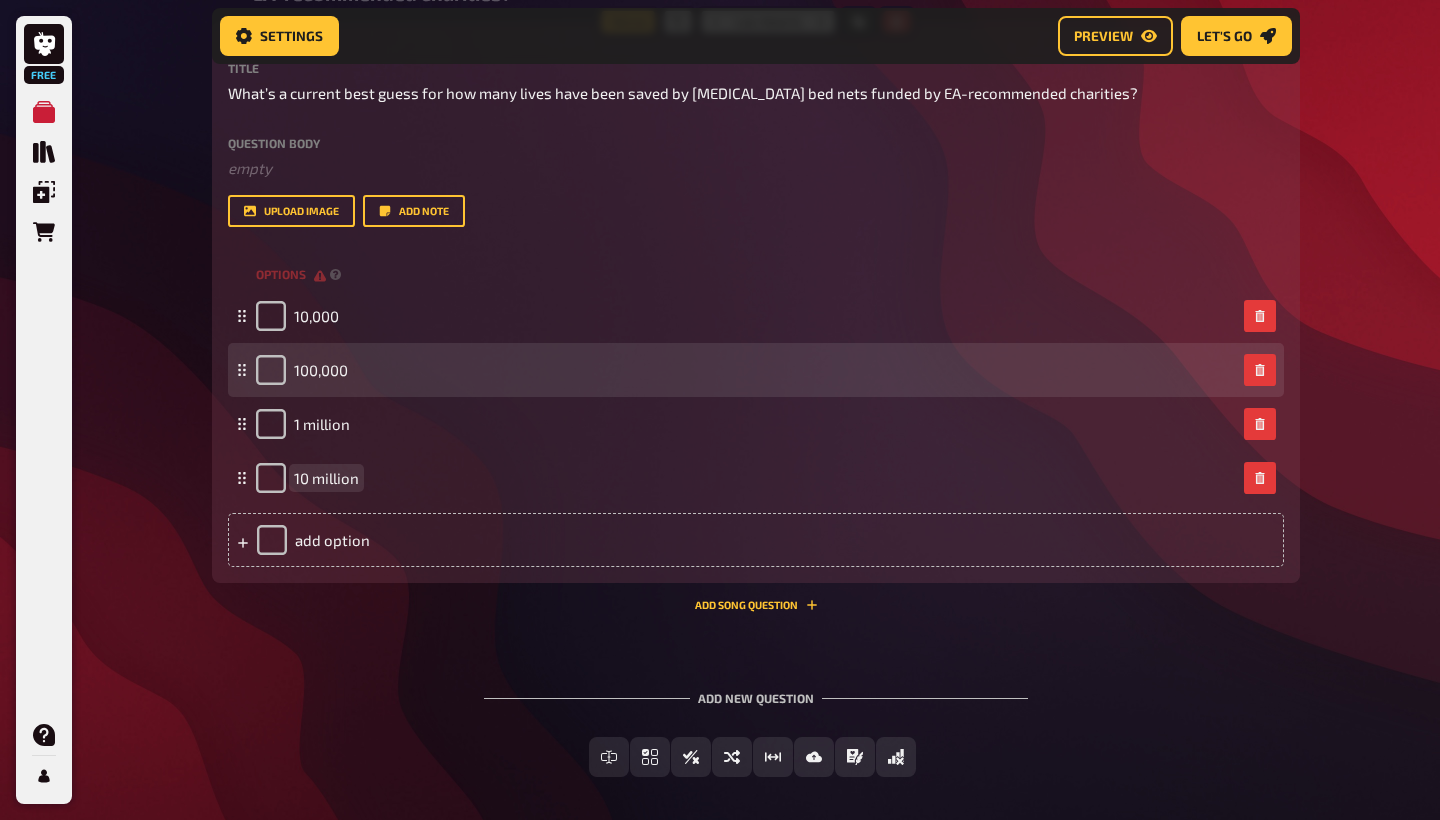 scroll, scrollTop: 9955, scrollLeft: 0, axis: vertical 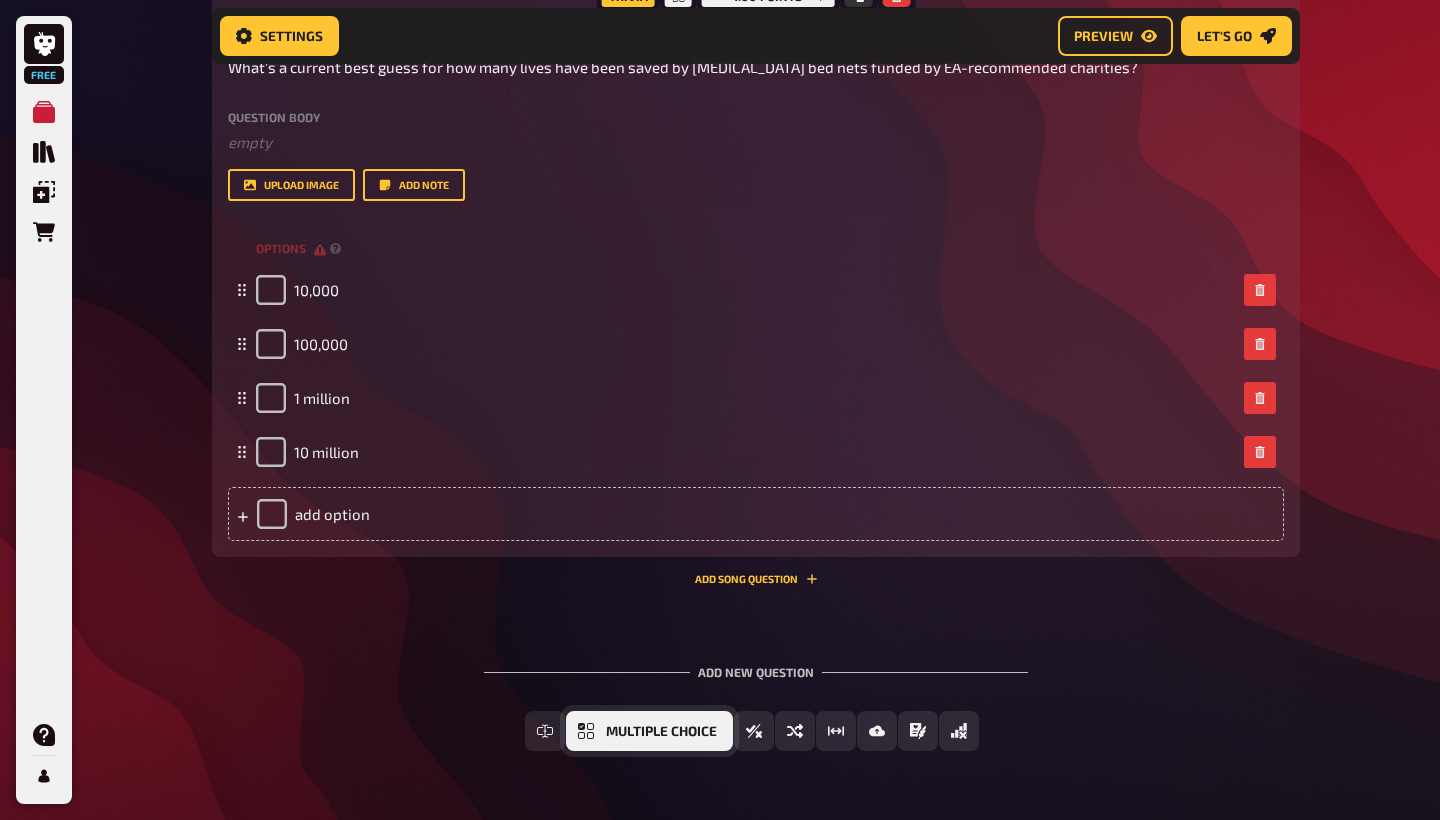 click on "Multiple Choice" at bounding box center (661, 732) 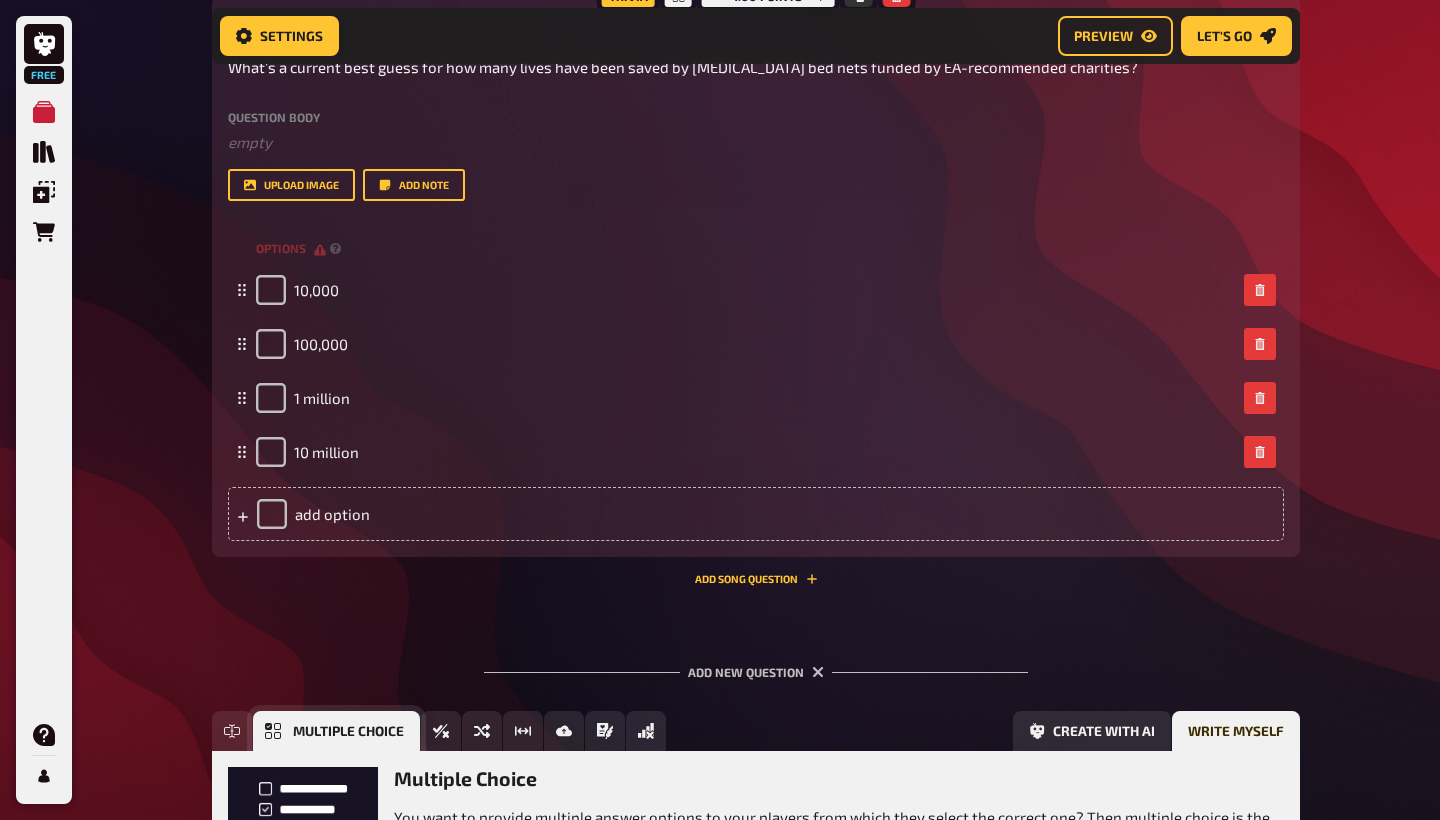 scroll, scrollTop: 10183, scrollLeft: 0, axis: vertical 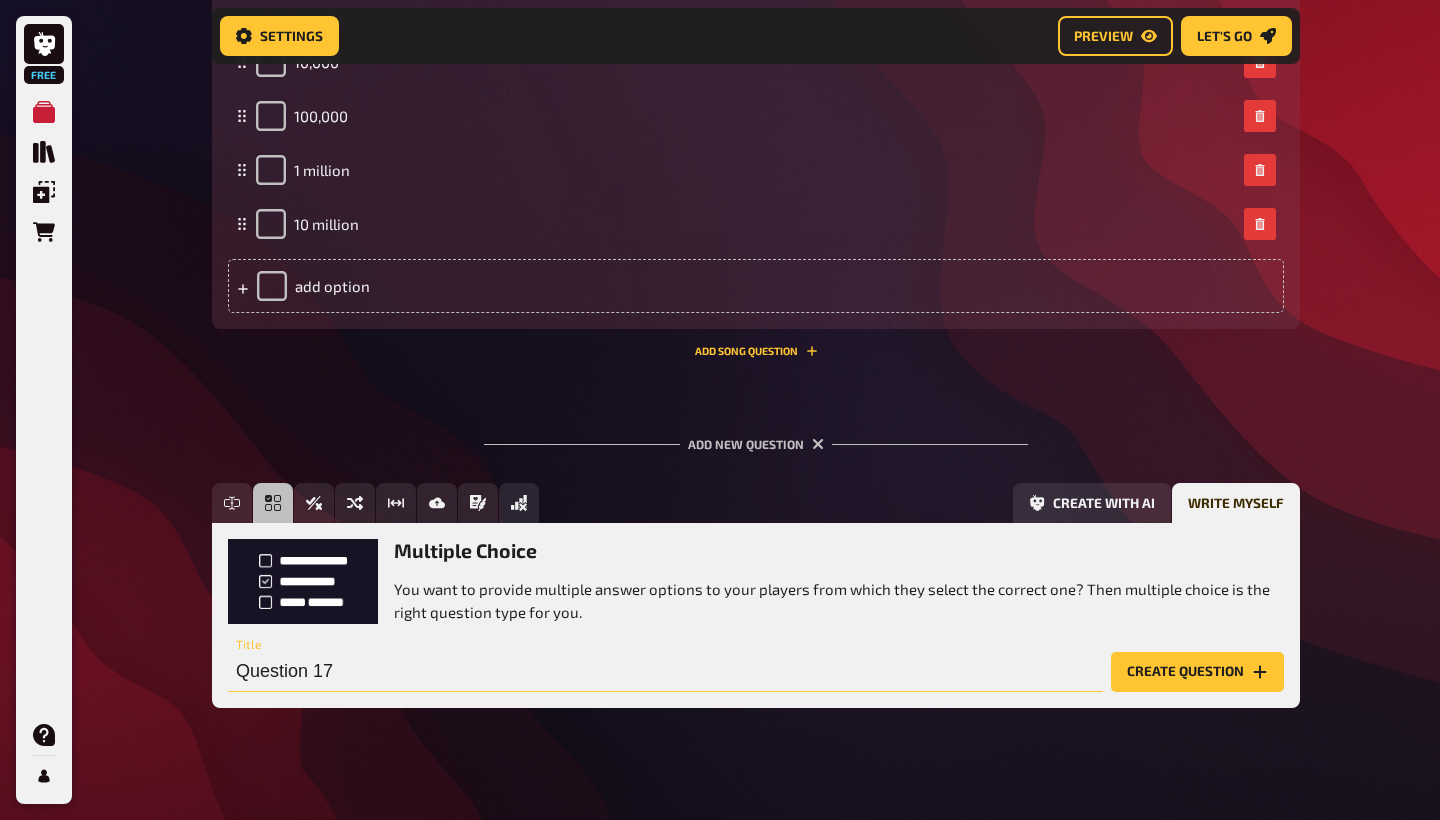 drag, startPoint x: 356, startPoint y: 663, endPoint x: 238, endPoint y: 661, distance: 118.016945 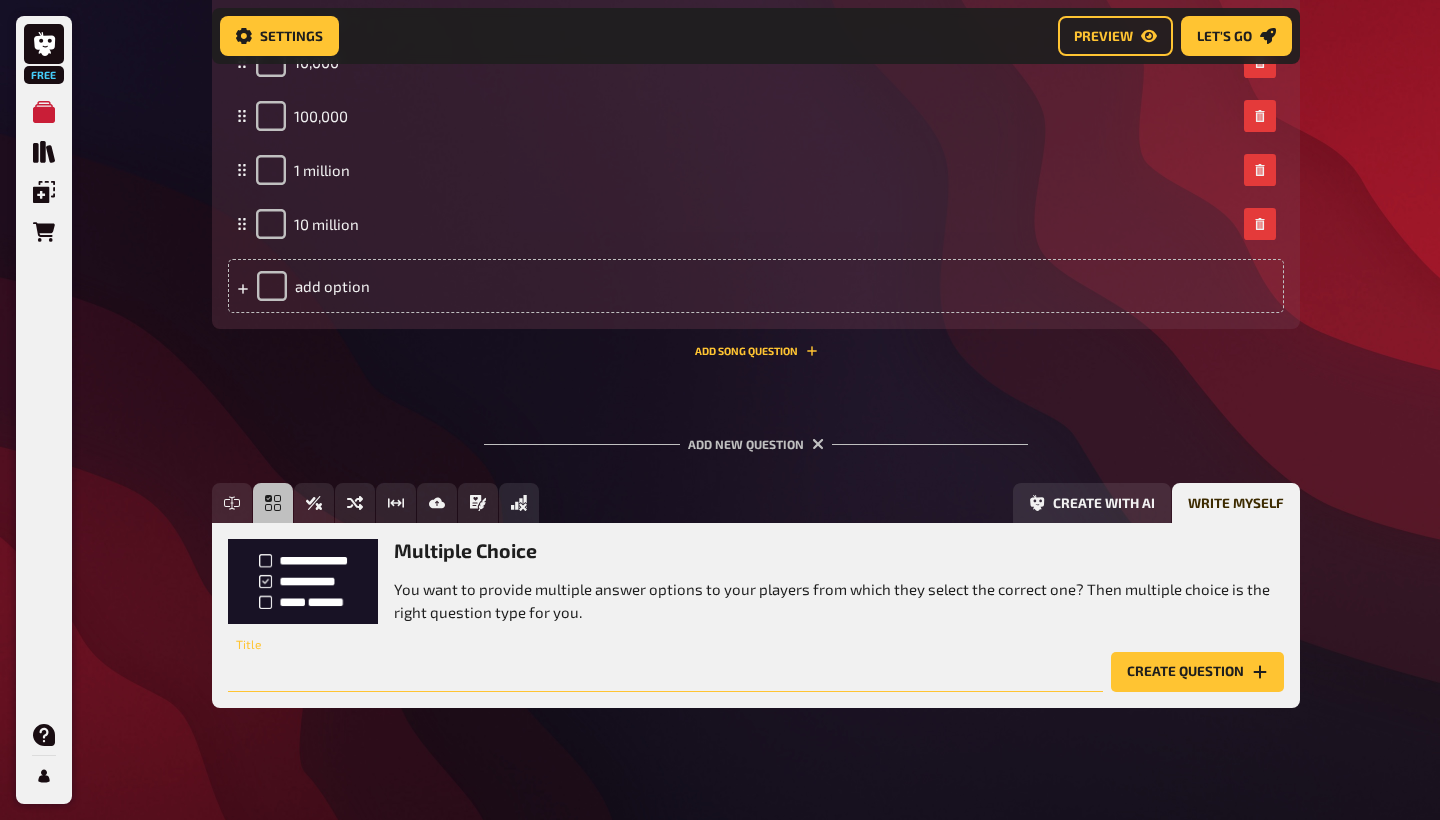 paste on "Which charity evaluator was co-founded by [PERSON_NAME] [PERSON_NAME] and [PERSON_NAME]?" 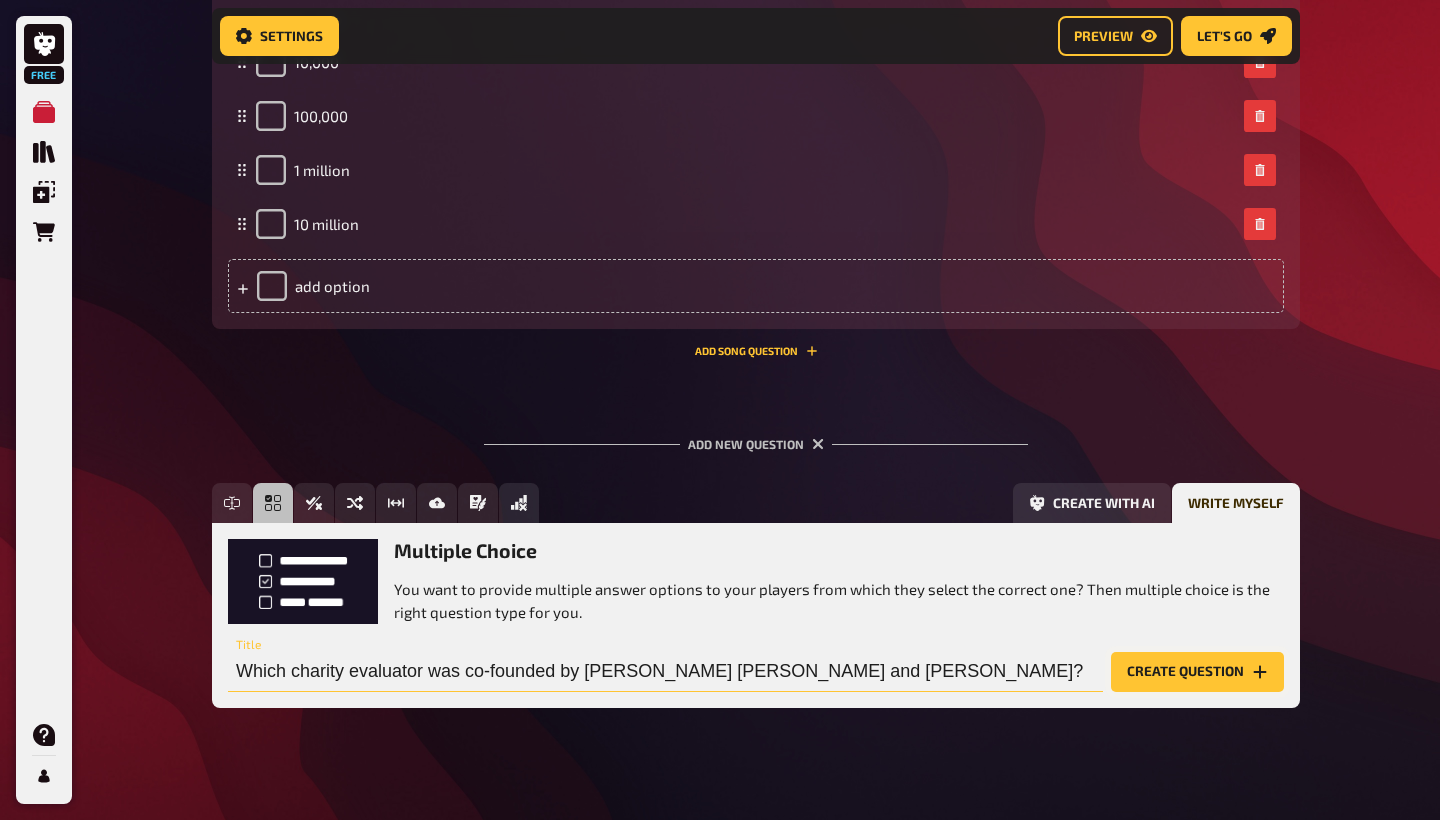 type on "Which charity evaluator was co-founded by [PERSON_NAME] [PERSON_NAME] and [PERSON_NAME]?" 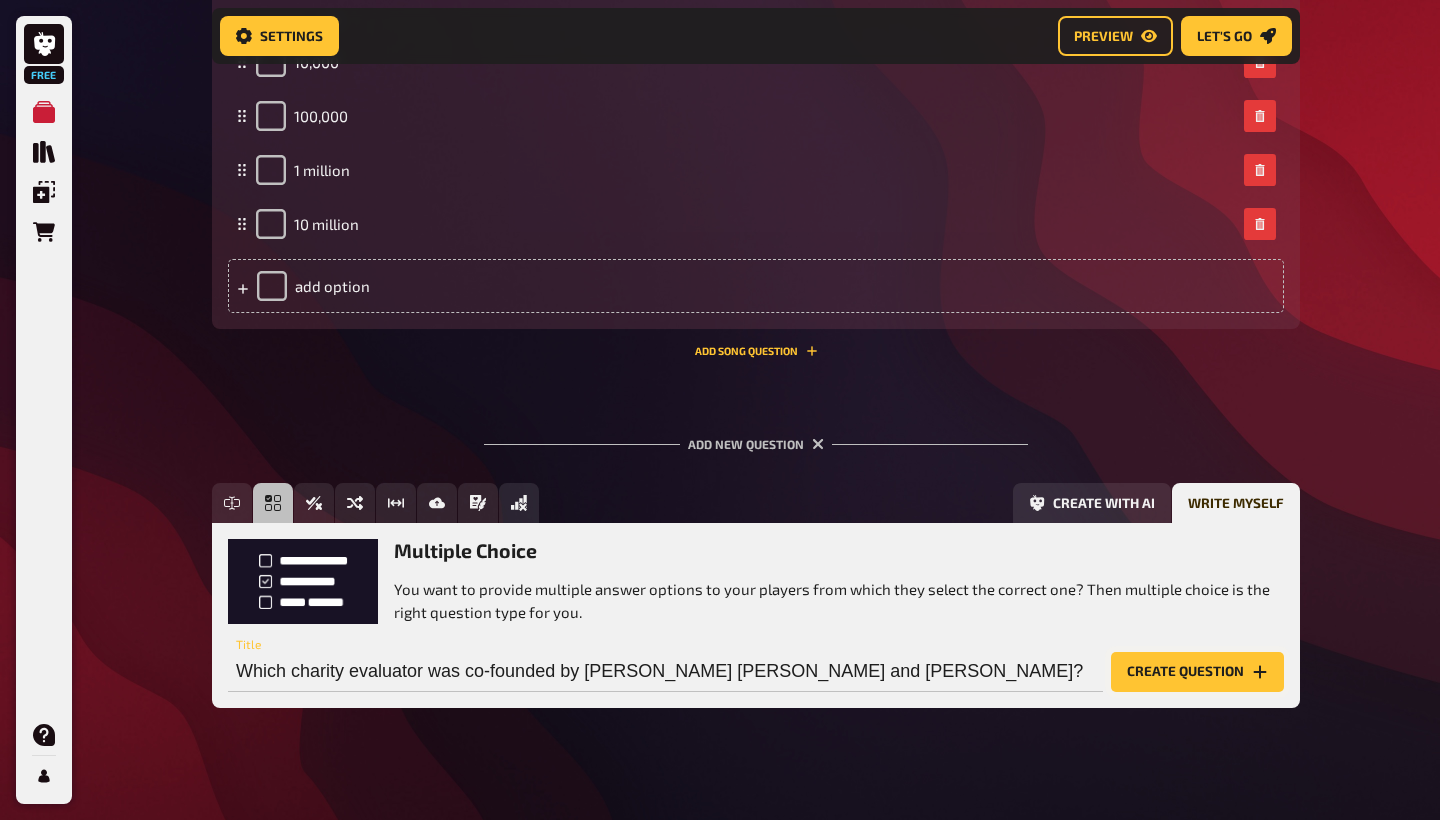 click on "Create question" at bounding box center [1197, 672] 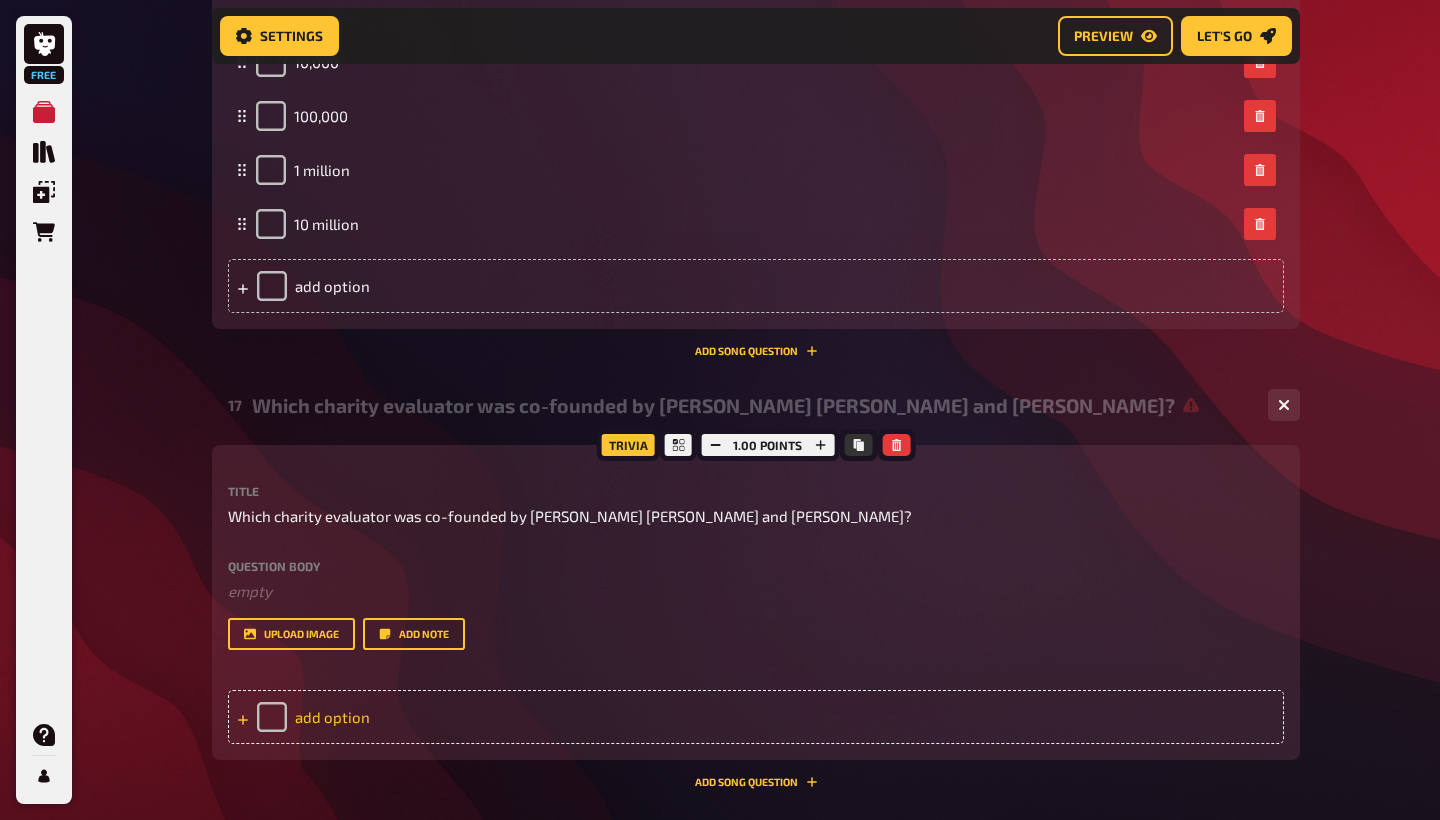 click on "add option" at bounding box center (756, 717) 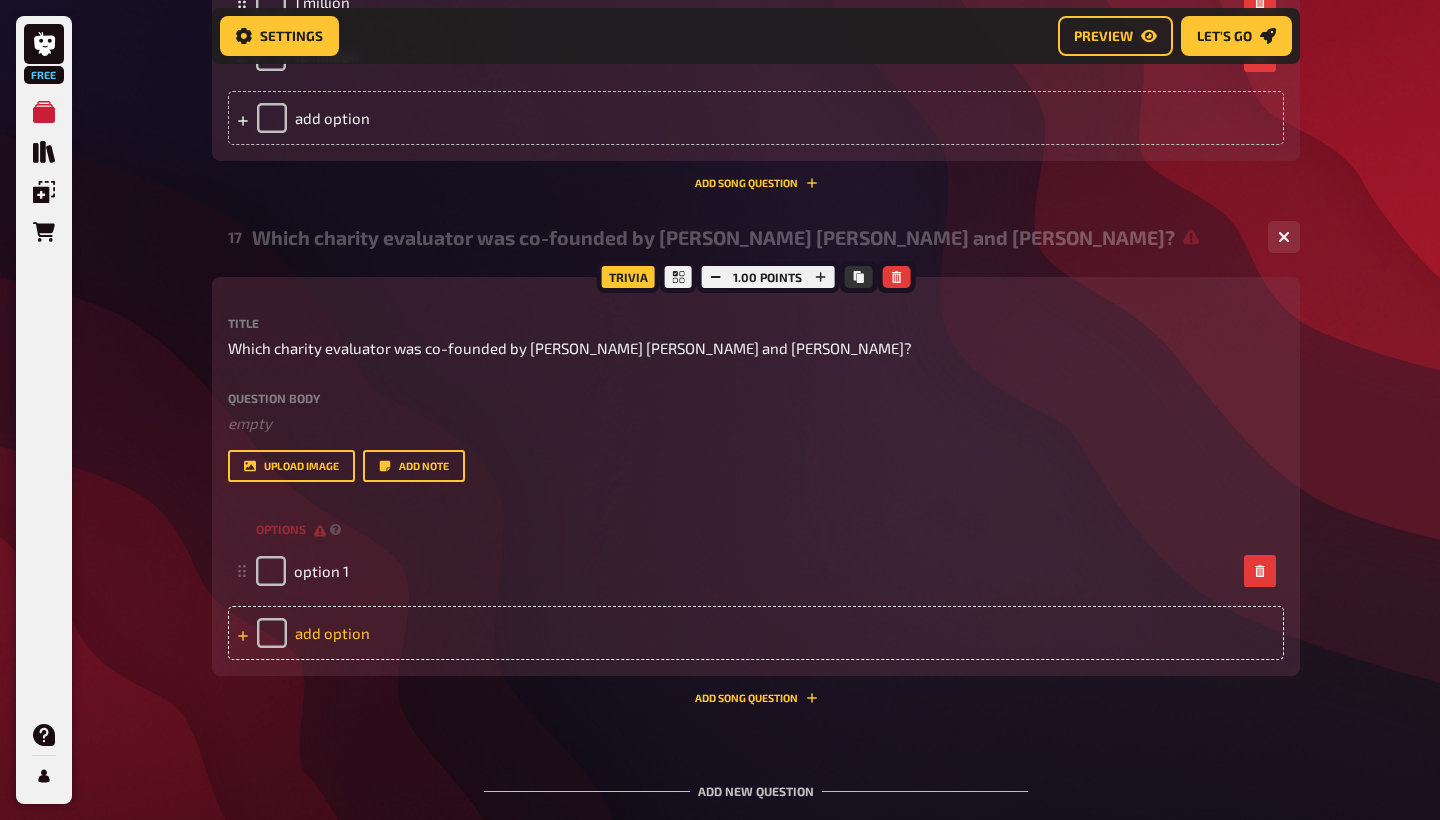 scroll, scrollTop: 10367, scrollLeft: 0, axis: vertical 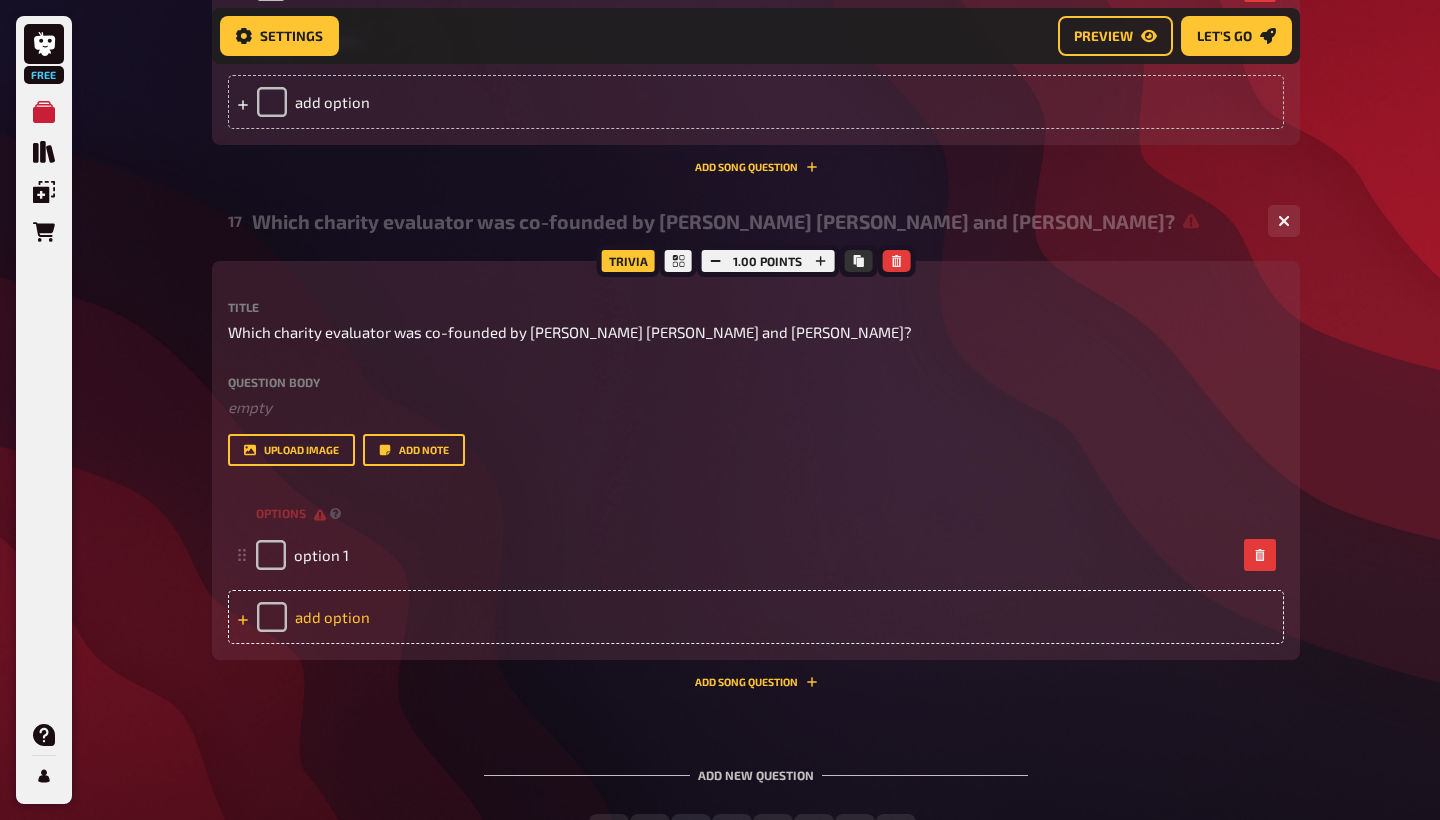 click on "add option" at bounding box center [756, 617] 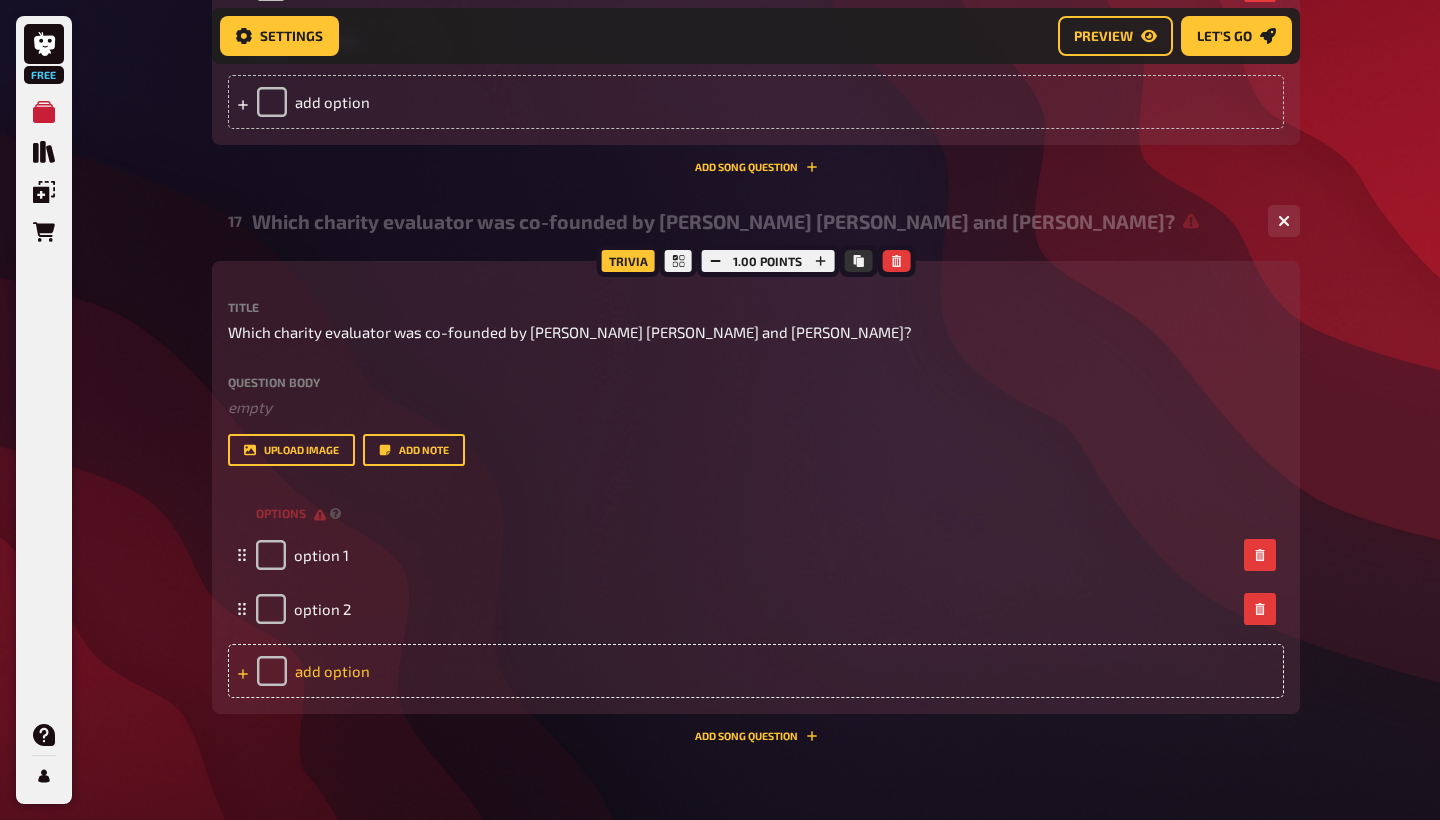 click on "add option" at bounding box center (756, 671) 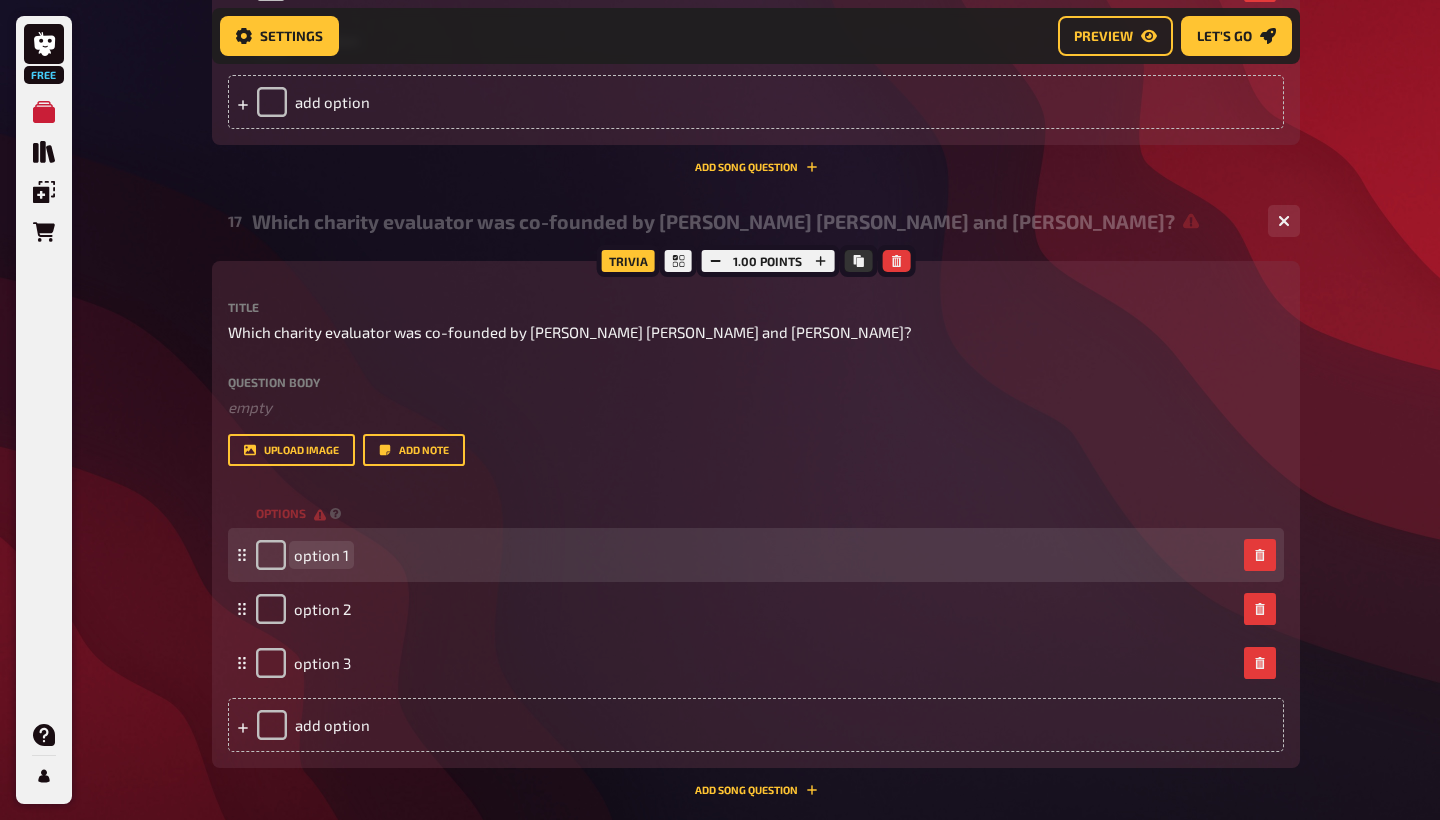 click on "option 1" at bounding box center (321, 555) 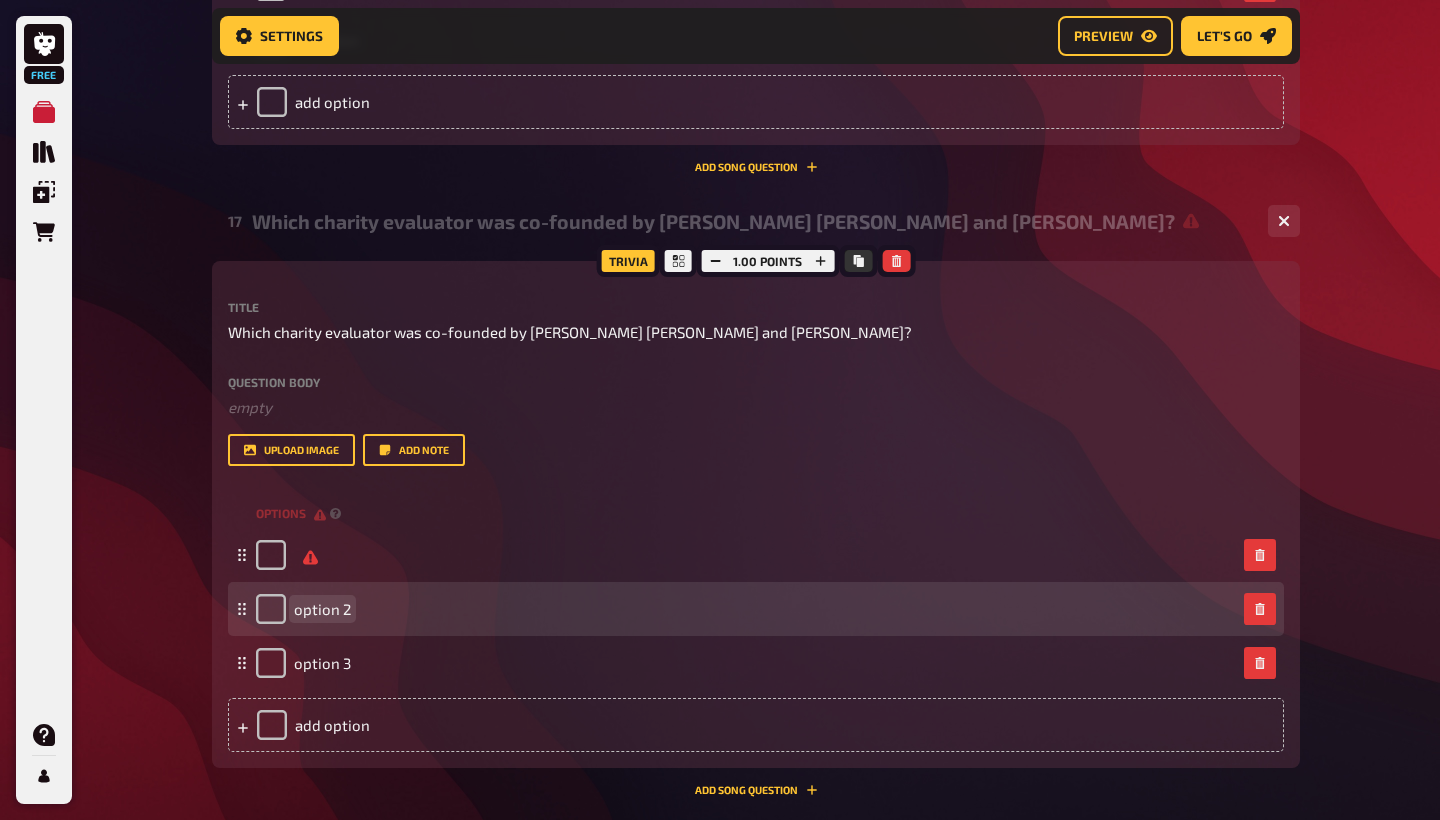click on "option 2" at bounding box center (322, 609) 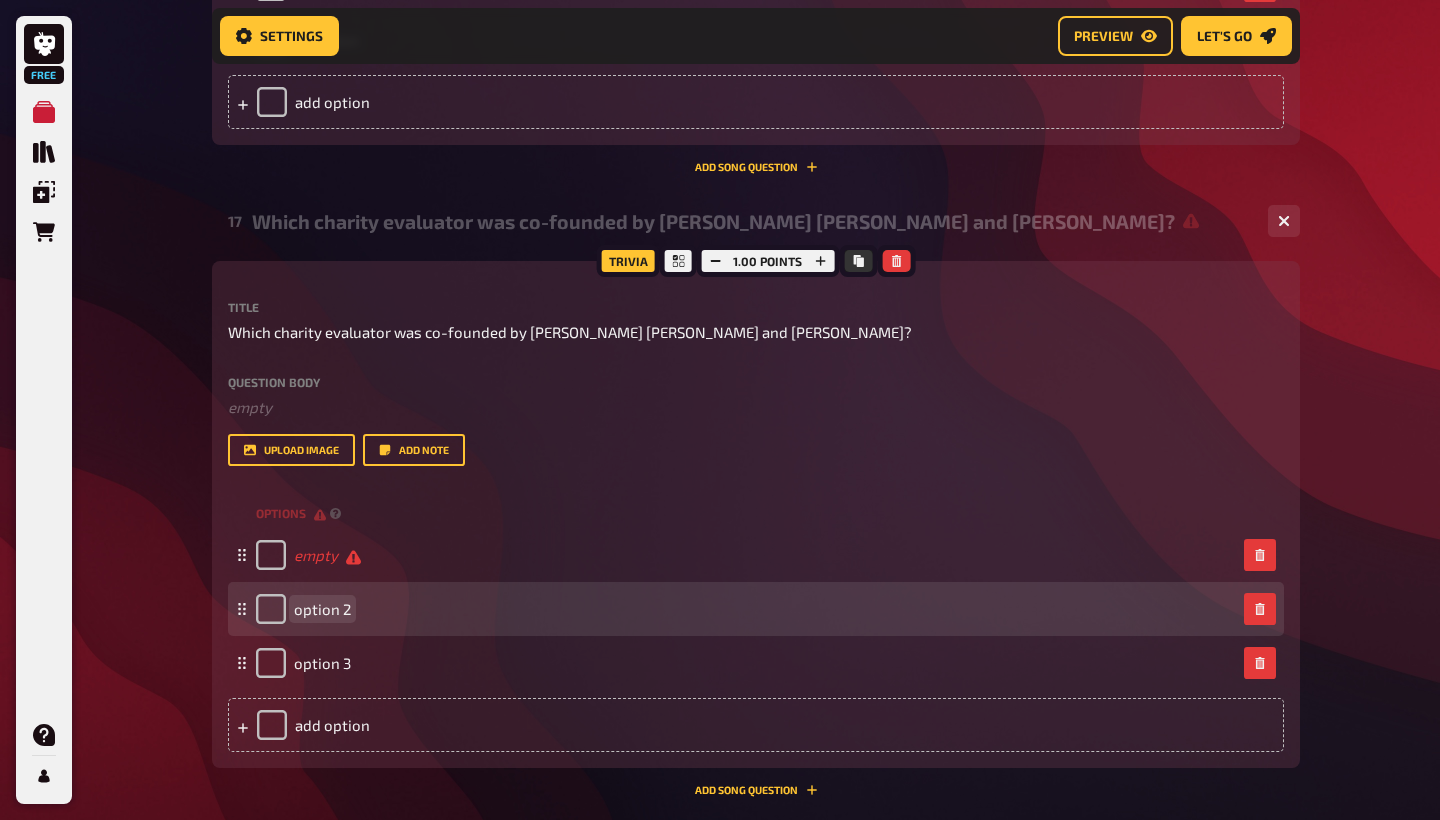 type 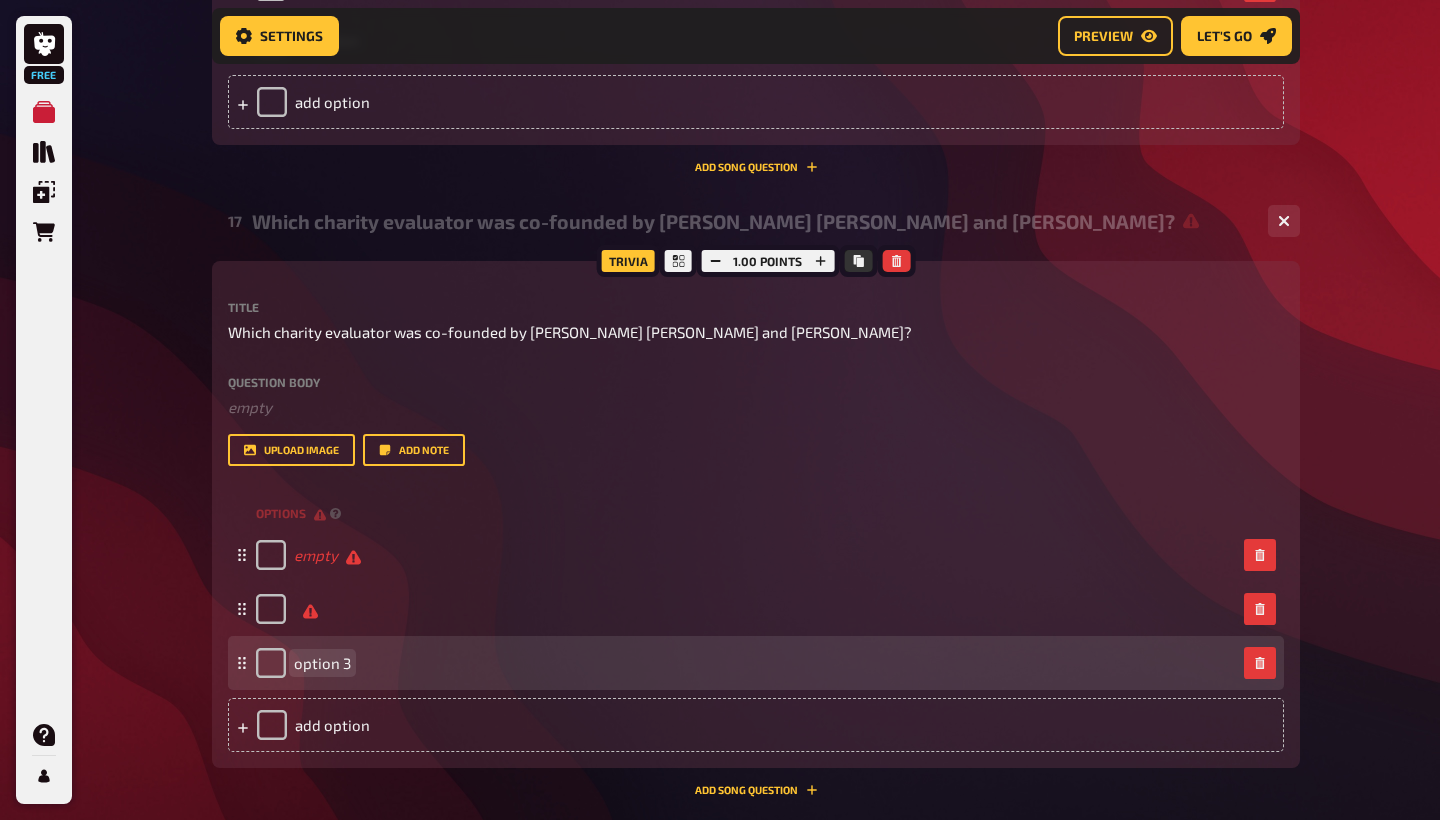 click on "option 3" at bounding box center [322, 663] 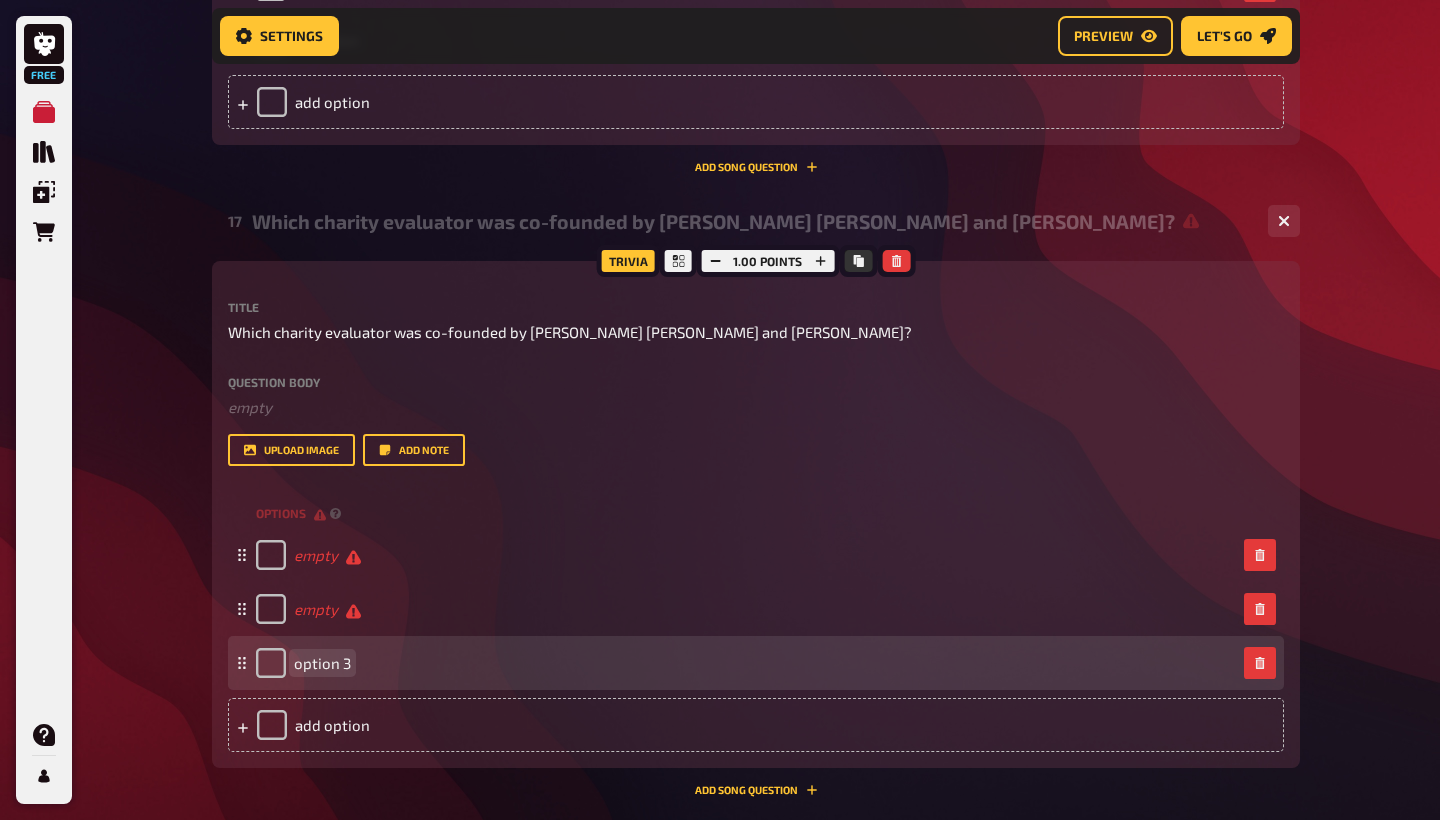 type 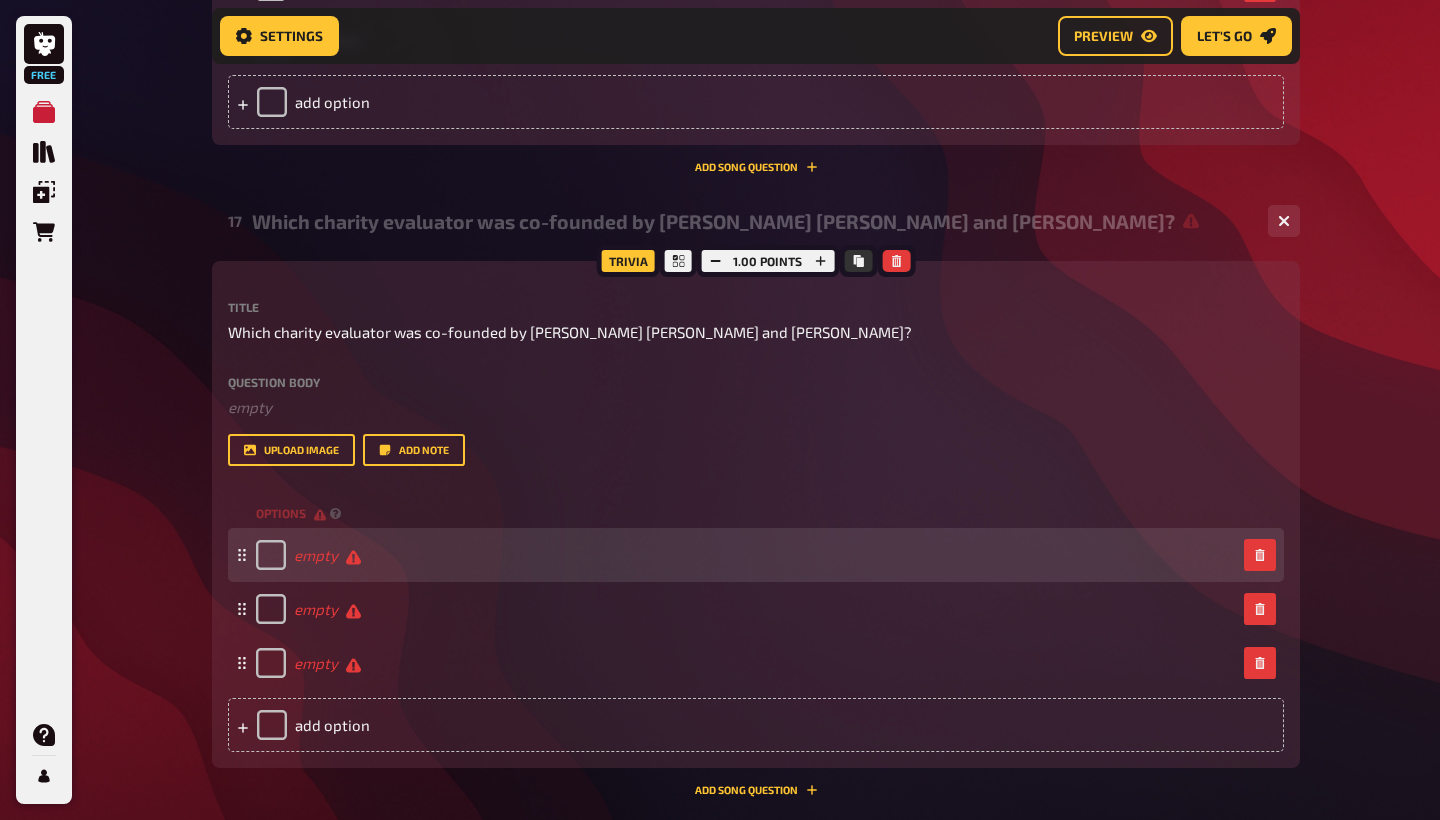 click on "empty" at bounding box center [308, 555] 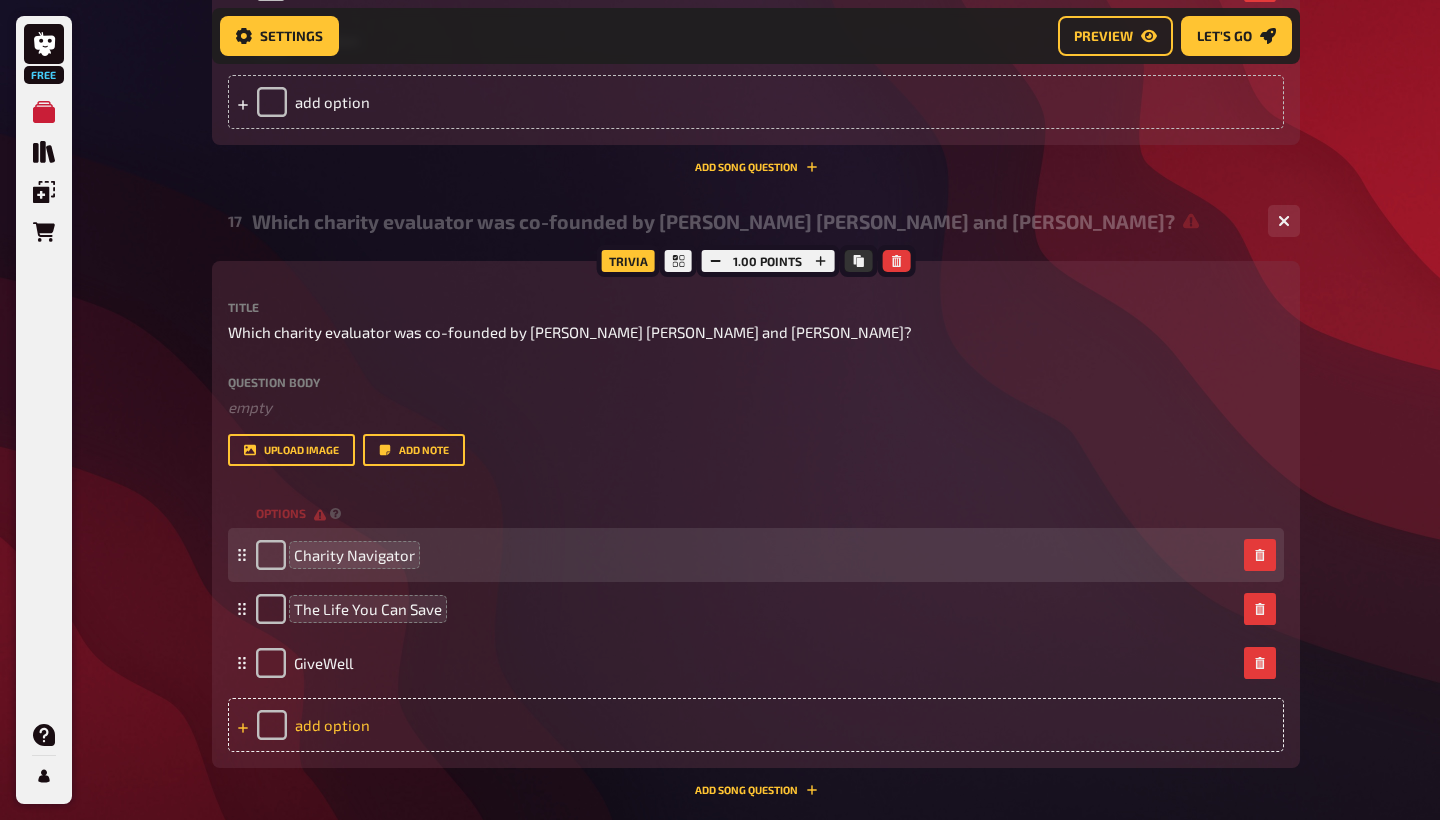 click on "add option" at bounding box center (756, 725) 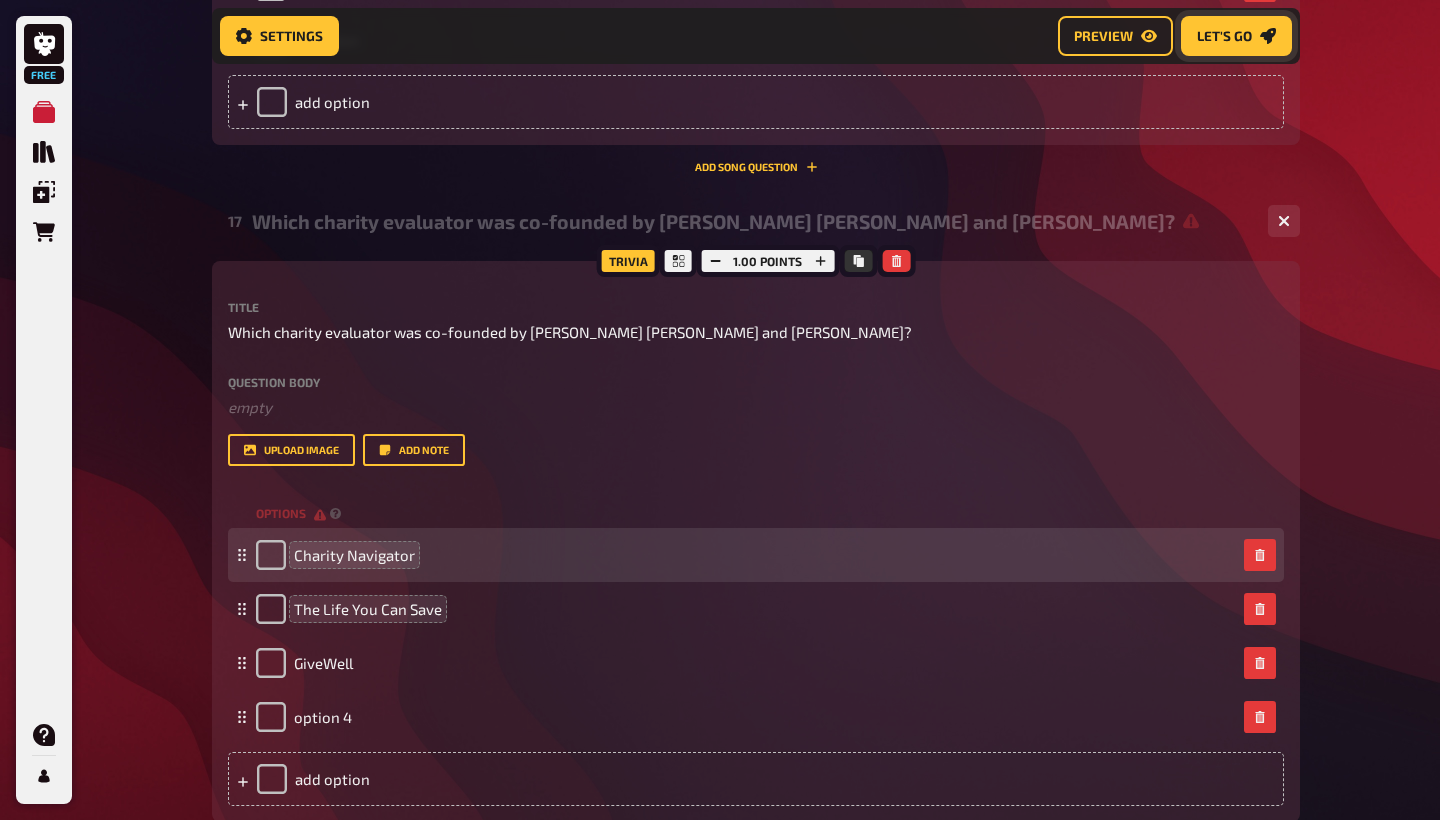 type 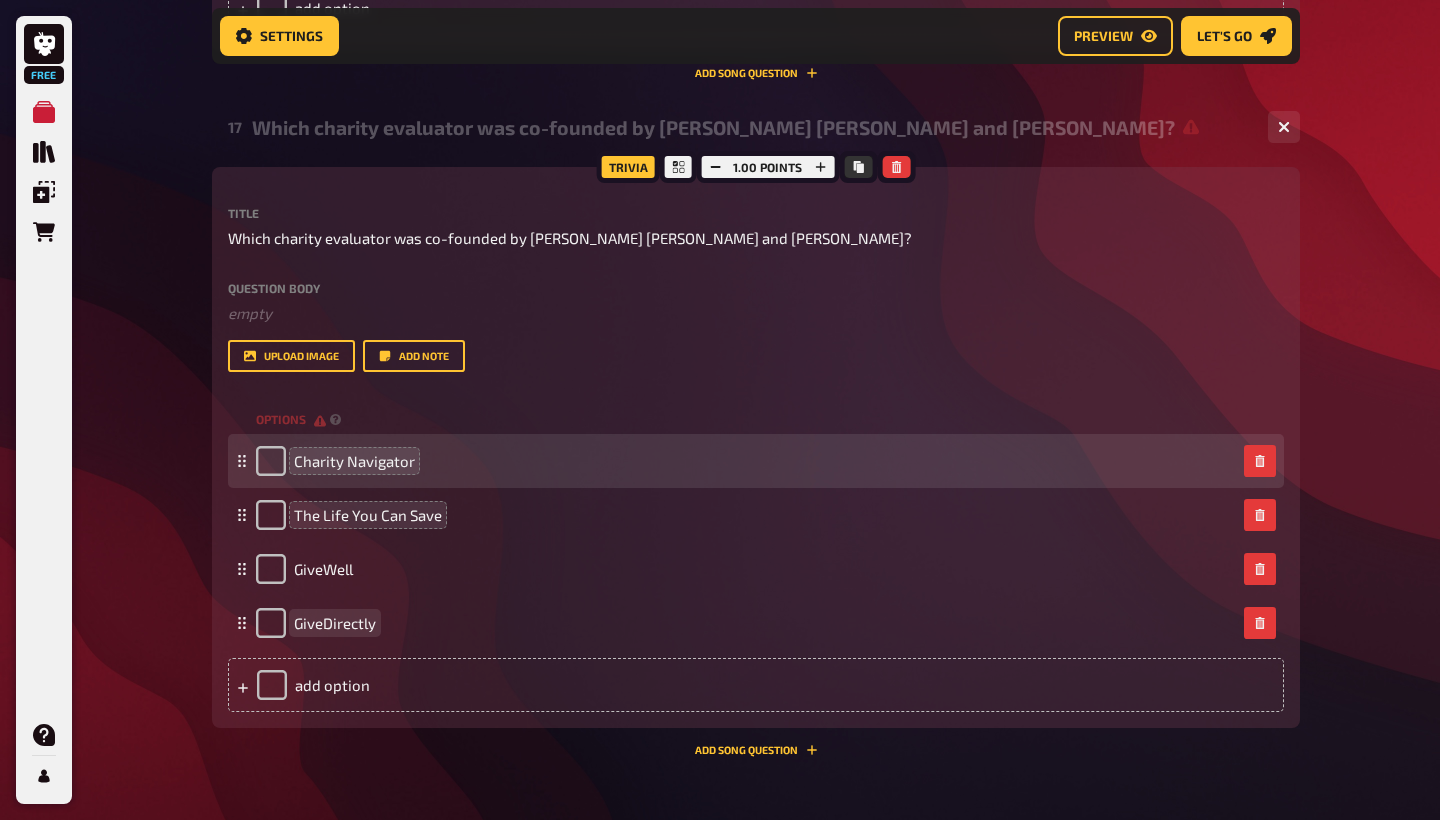 scroll, scrollTop: 10472, scrollLeft: 0, axis: vertical 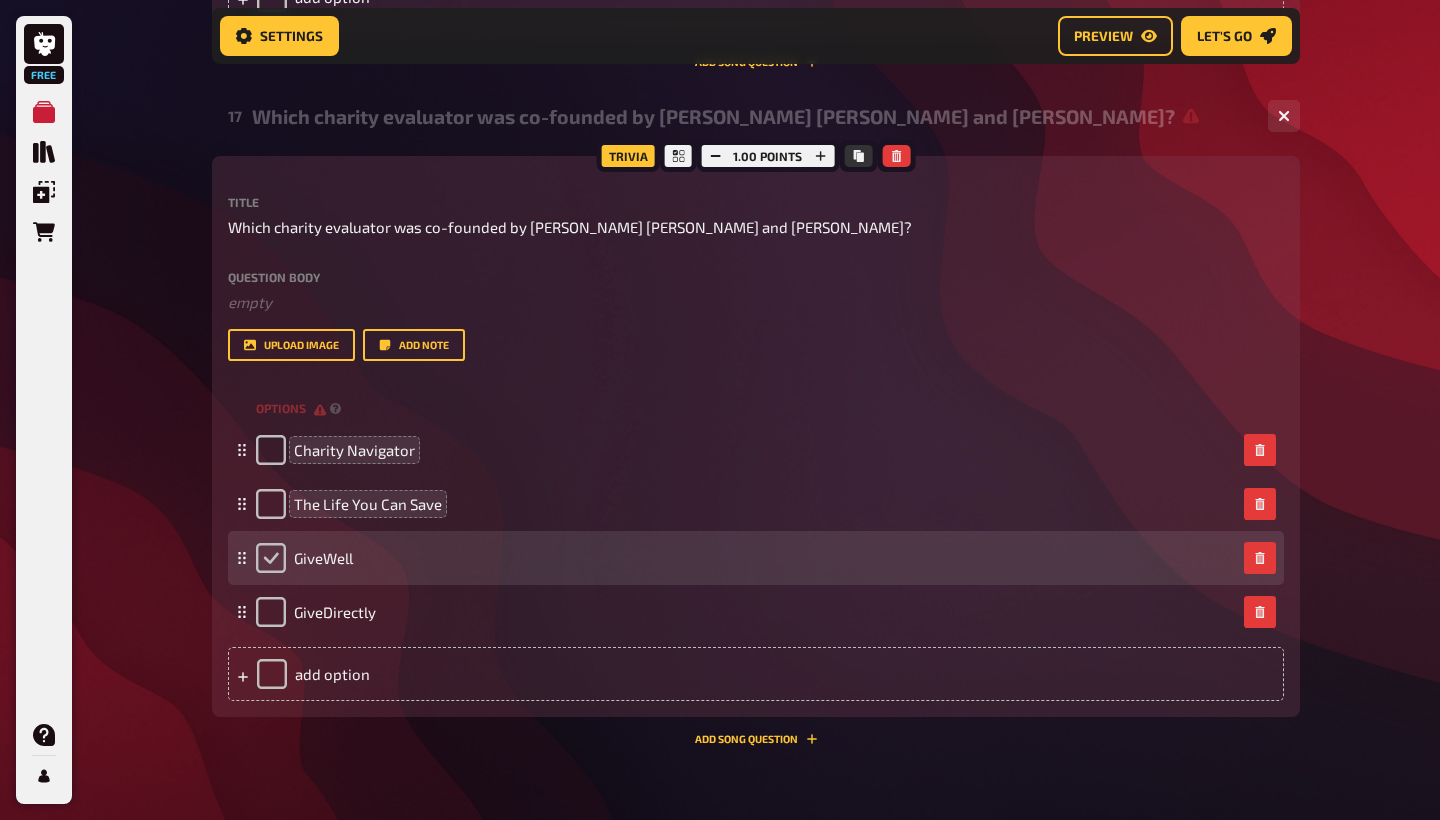 click at bounding box center [271, 558] 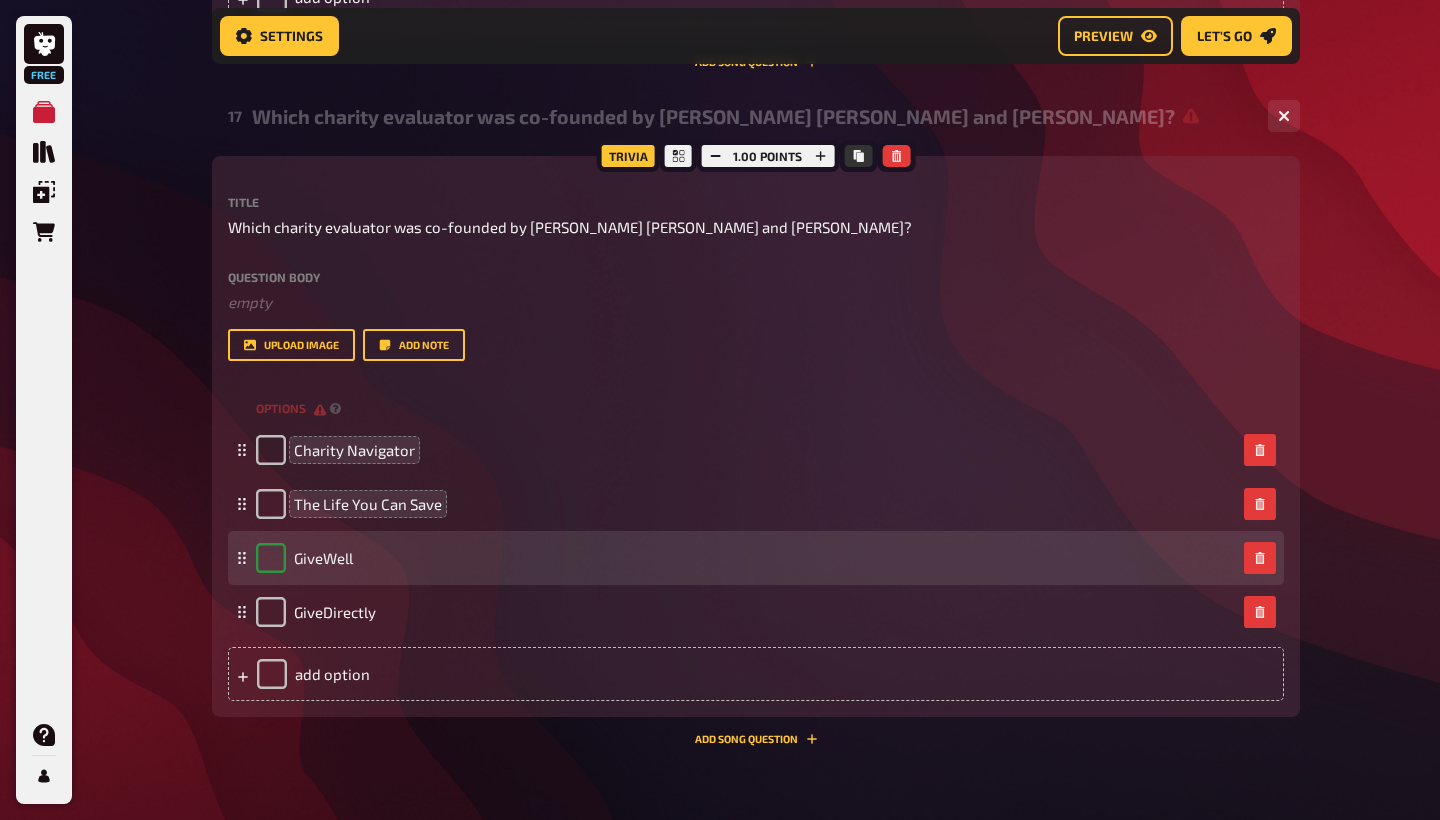 checkbox on "true" 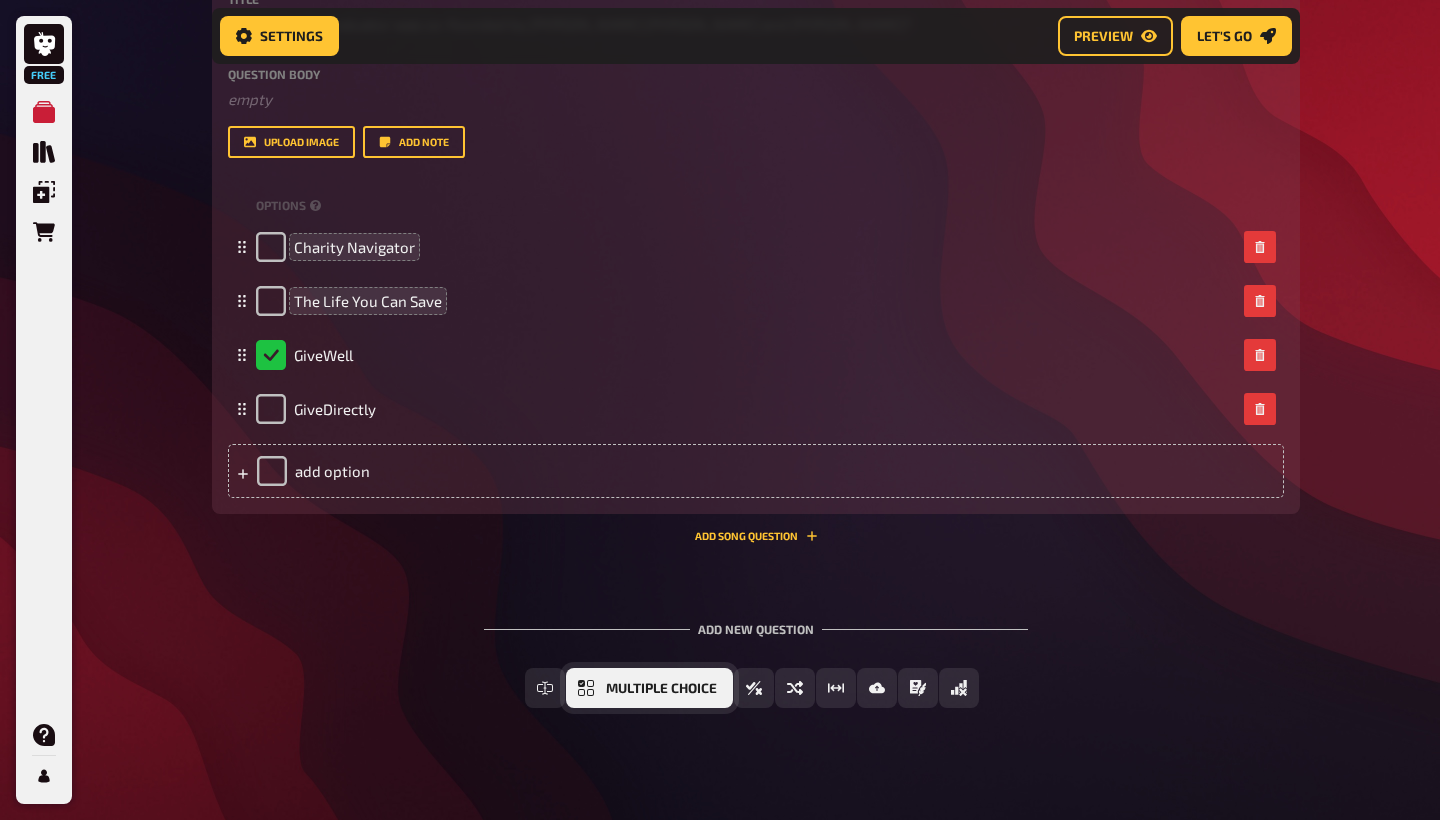 click on "Multiple Choice" at bounding box center (649, 688) 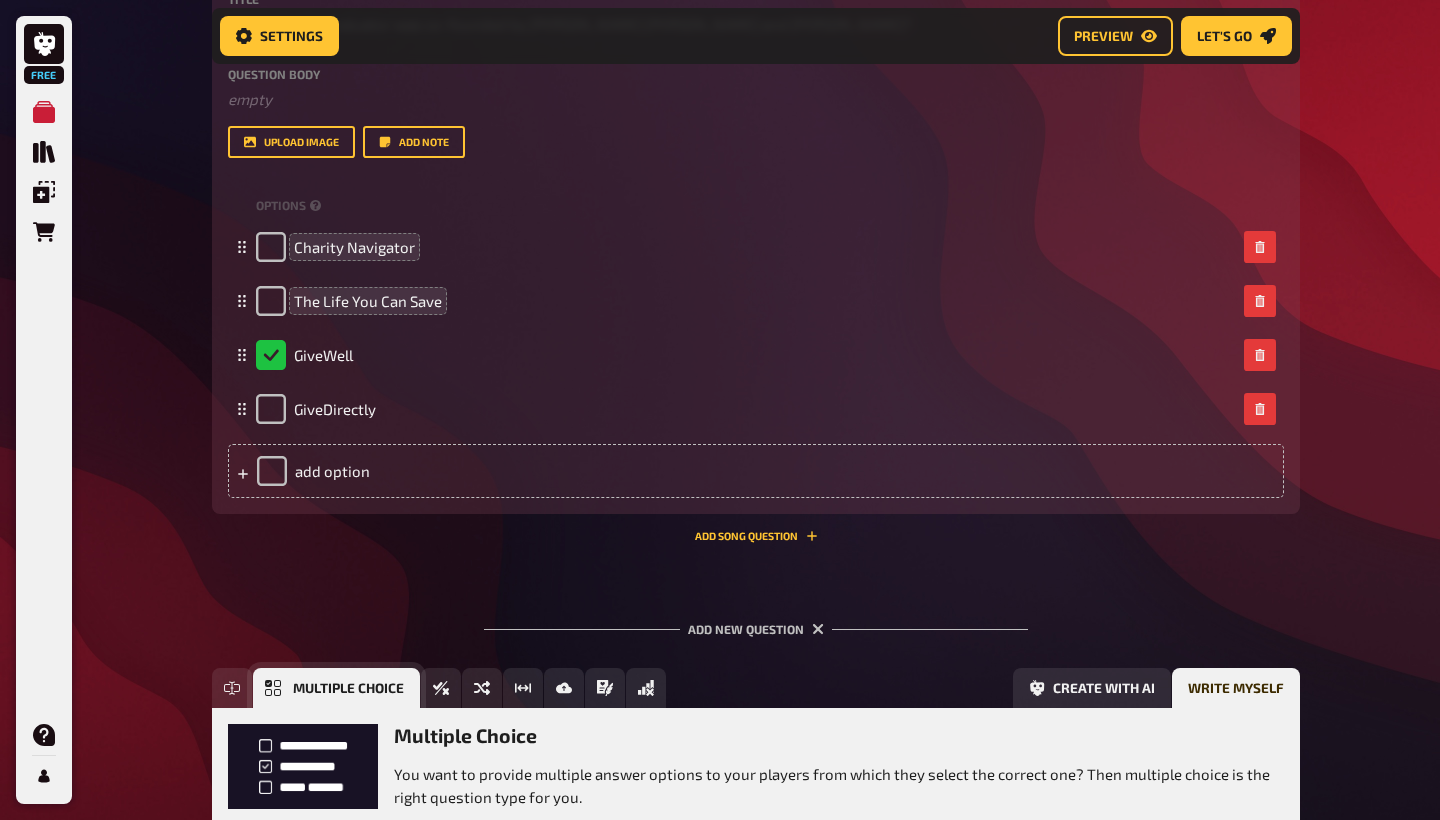 scroll, scrollTop: 10859, scrollLeft: 0, axis: vertical 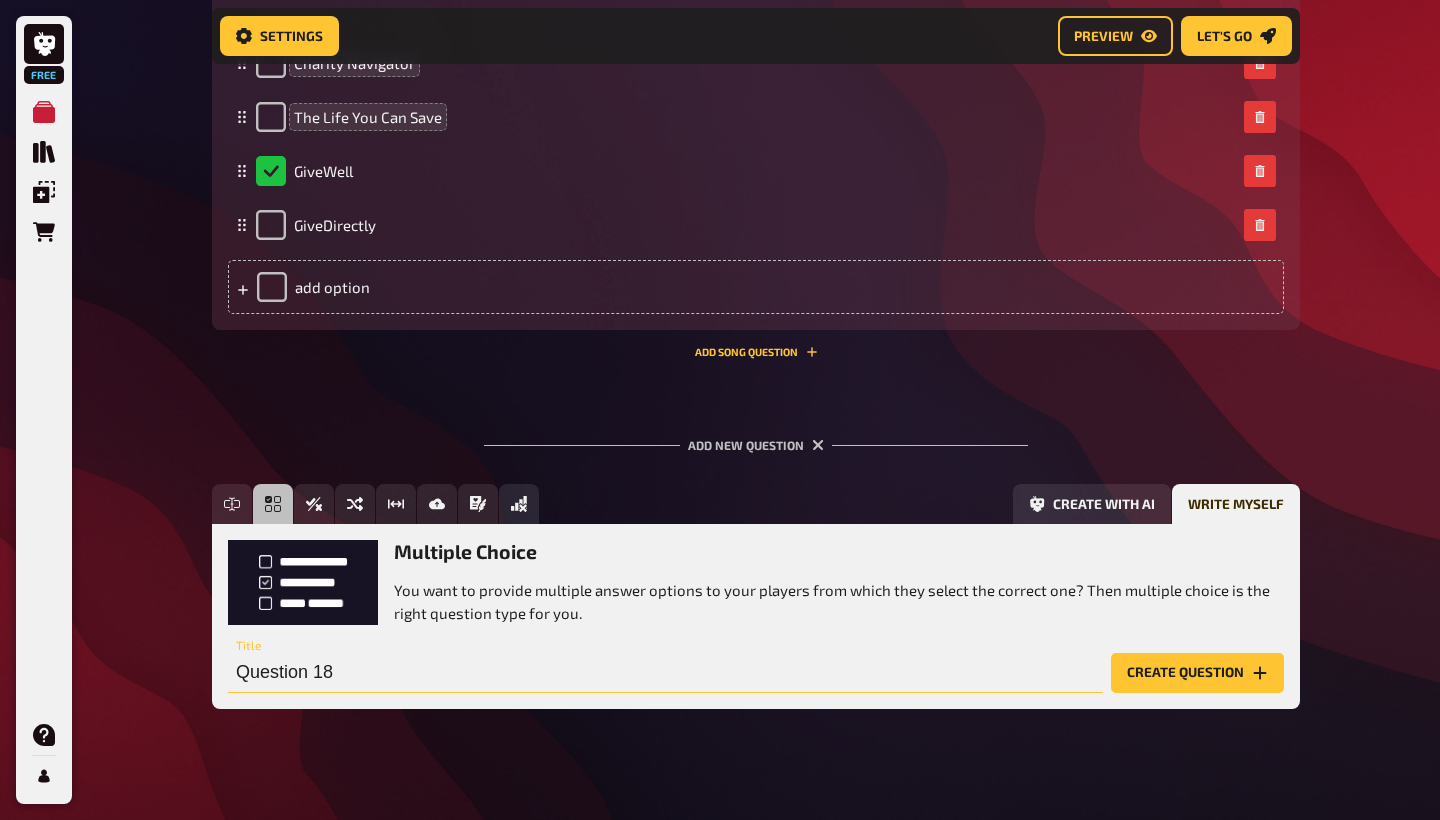 drag, startPoint x: 415, startPoint y: 653, endPoint x: 268, endPoint y: 653, distance: 147 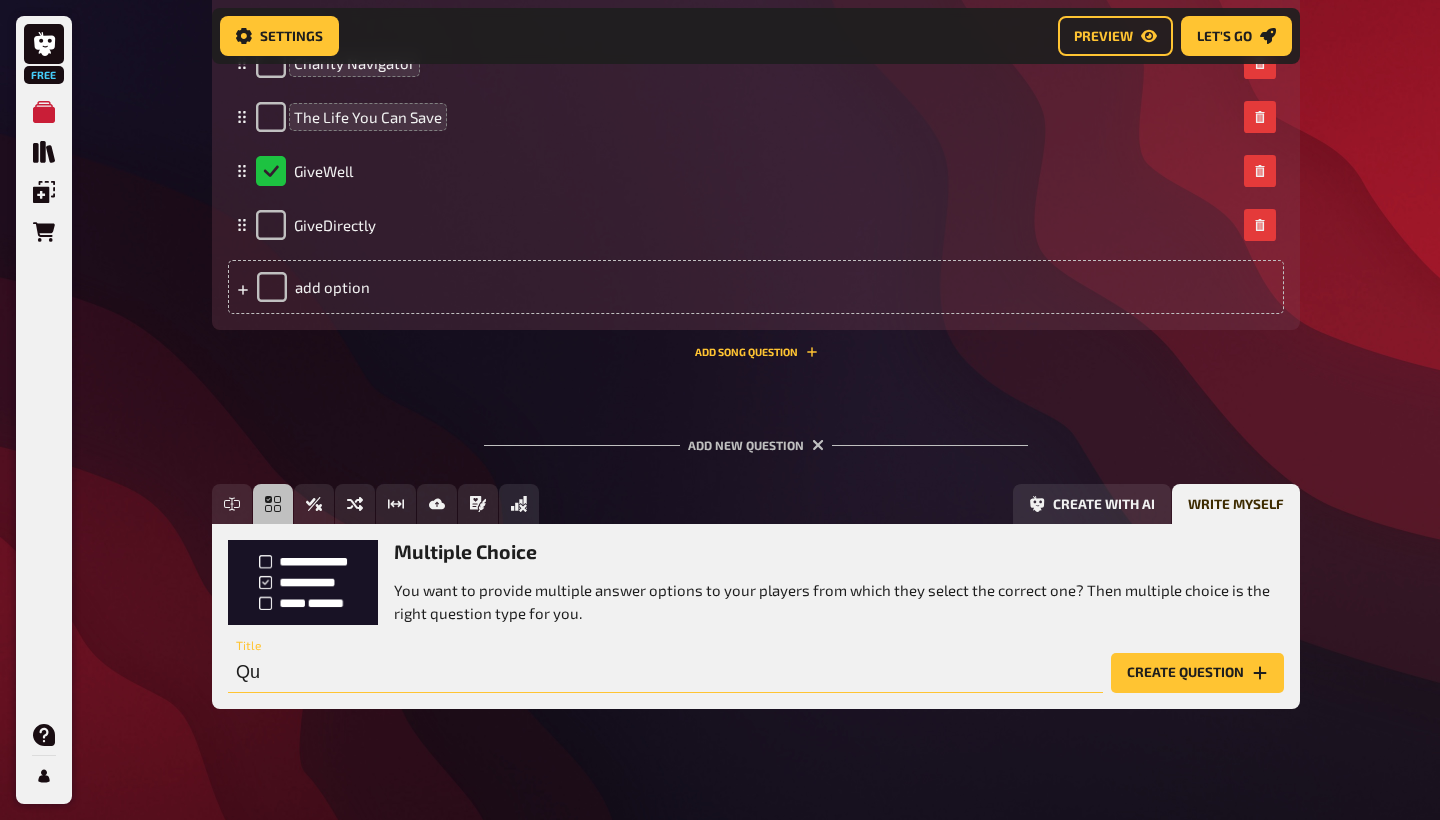type on "Q" 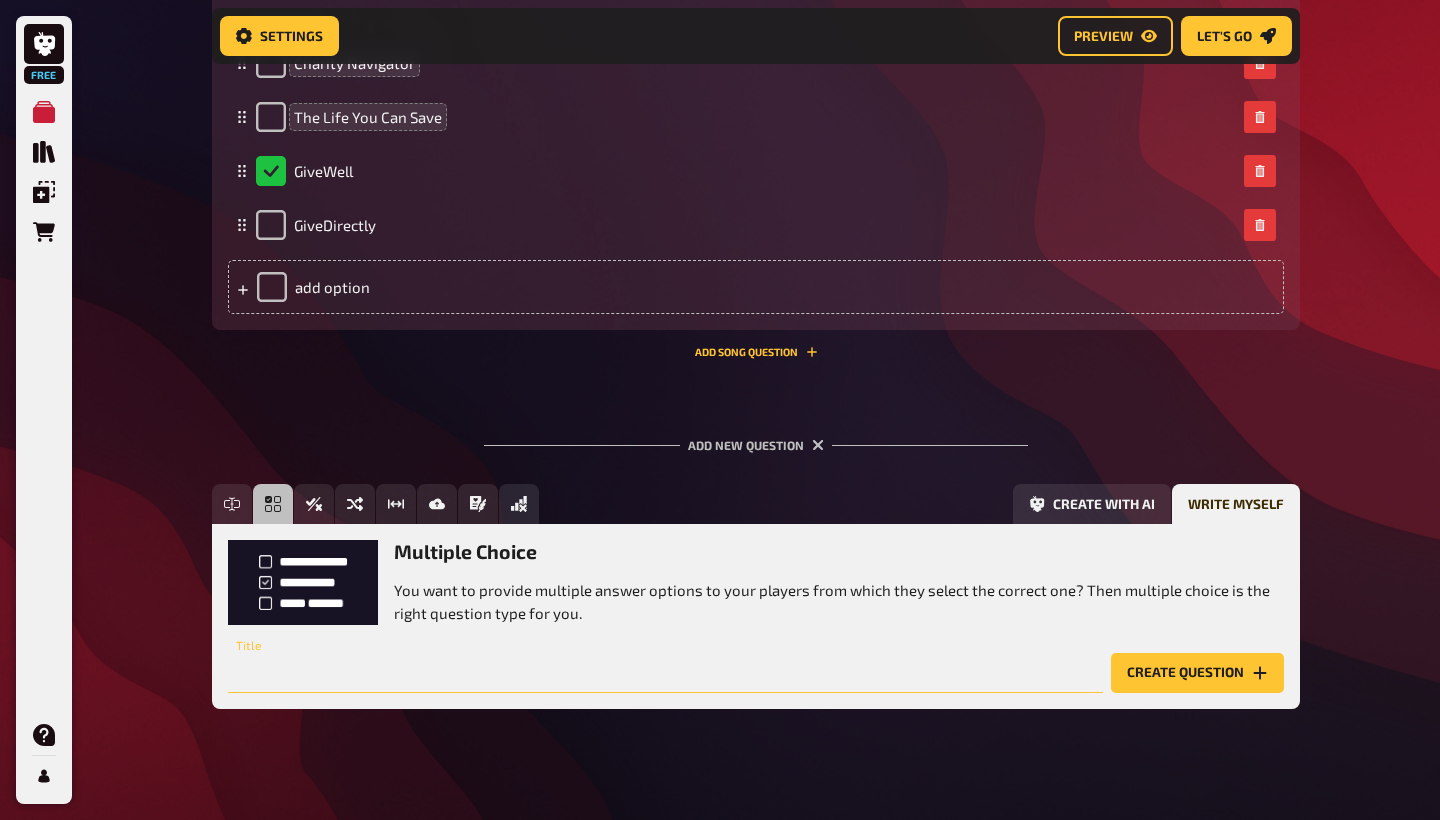paste on "What does “tractability” mean in EA cause selection?" 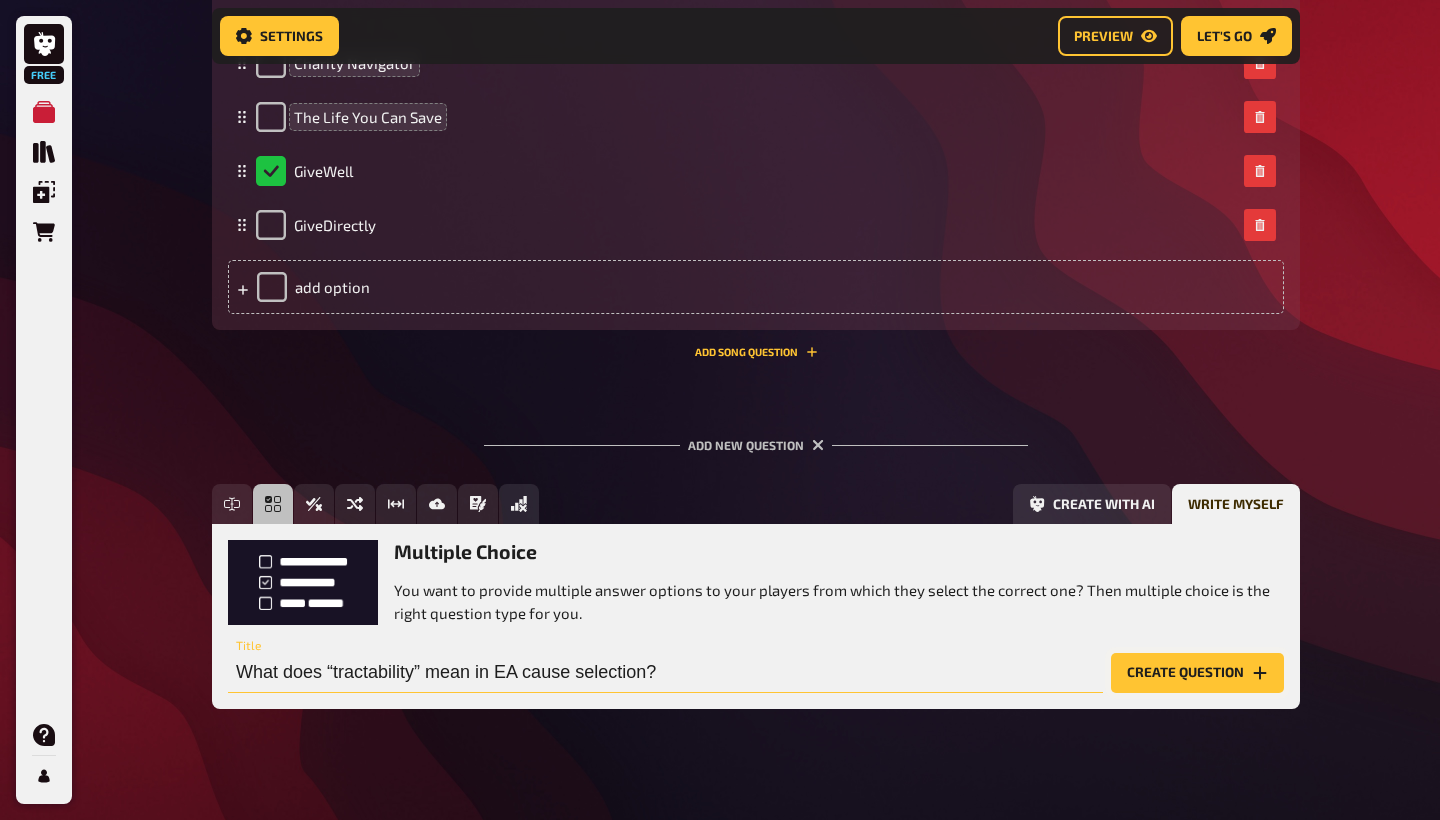type on "What does “tractability” mean in EA cause selection?" 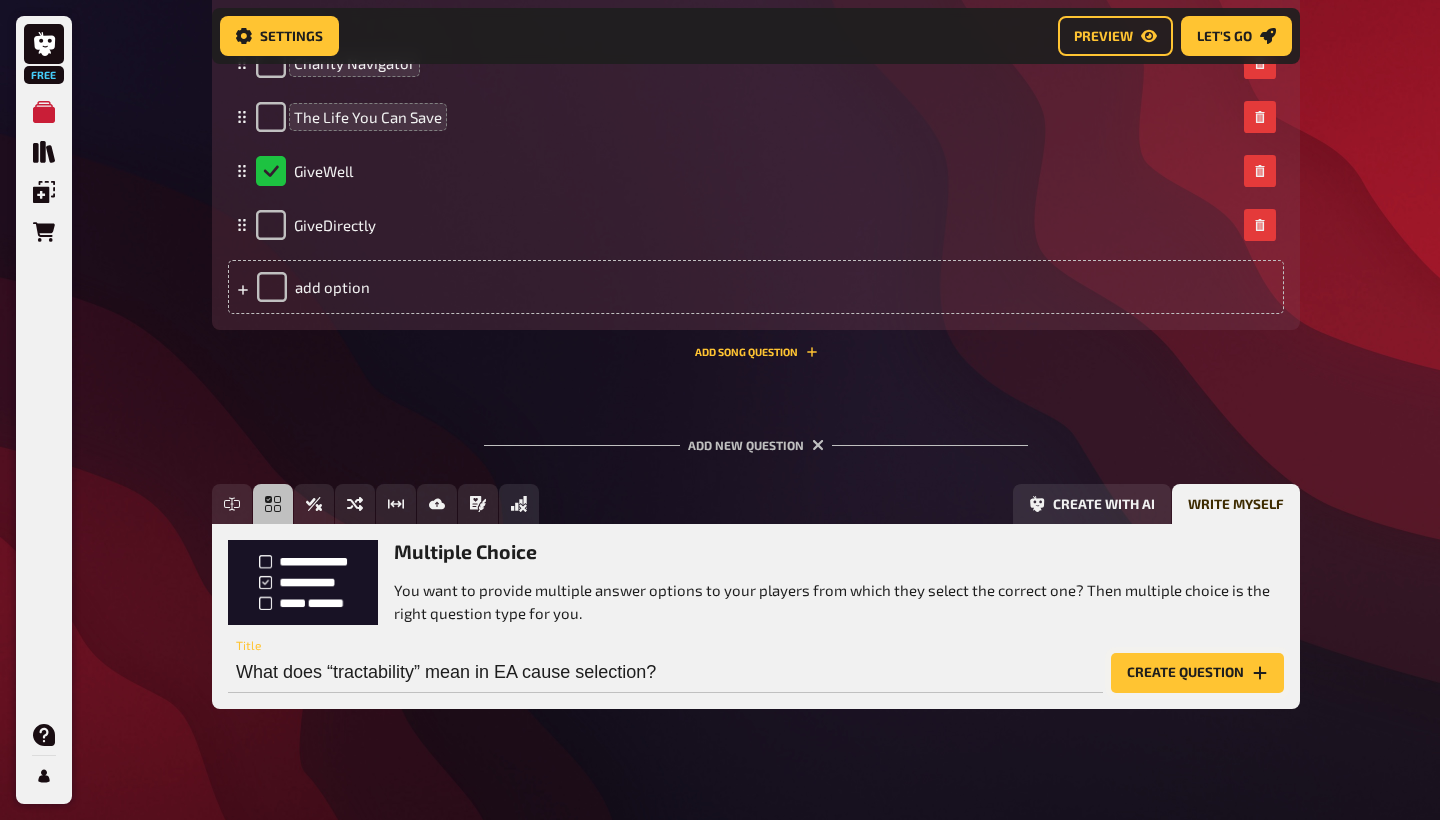 click on "Create question" at bounding box center [1197, 673] 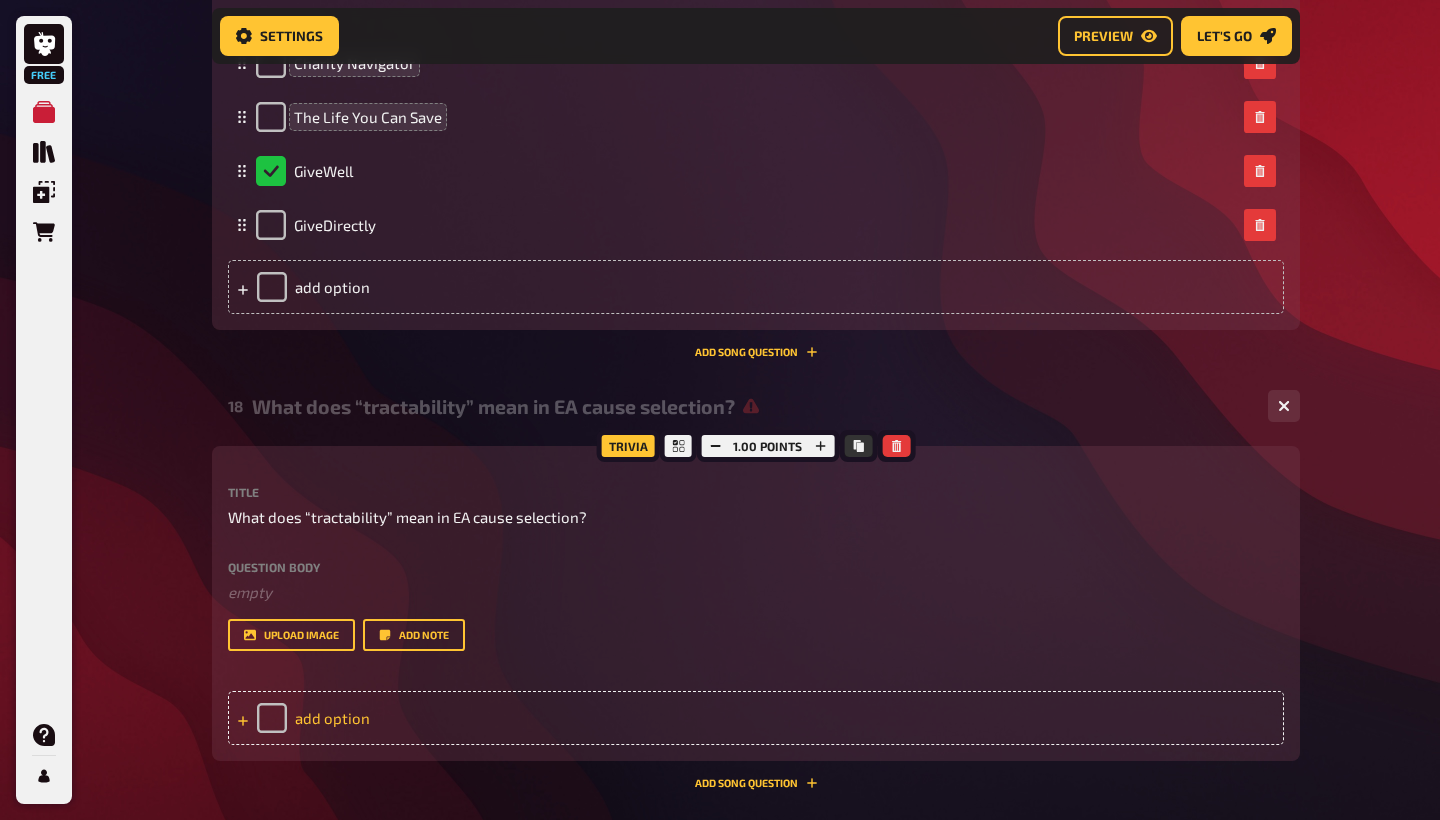 click on "add option" at bounding box center [756, 718] 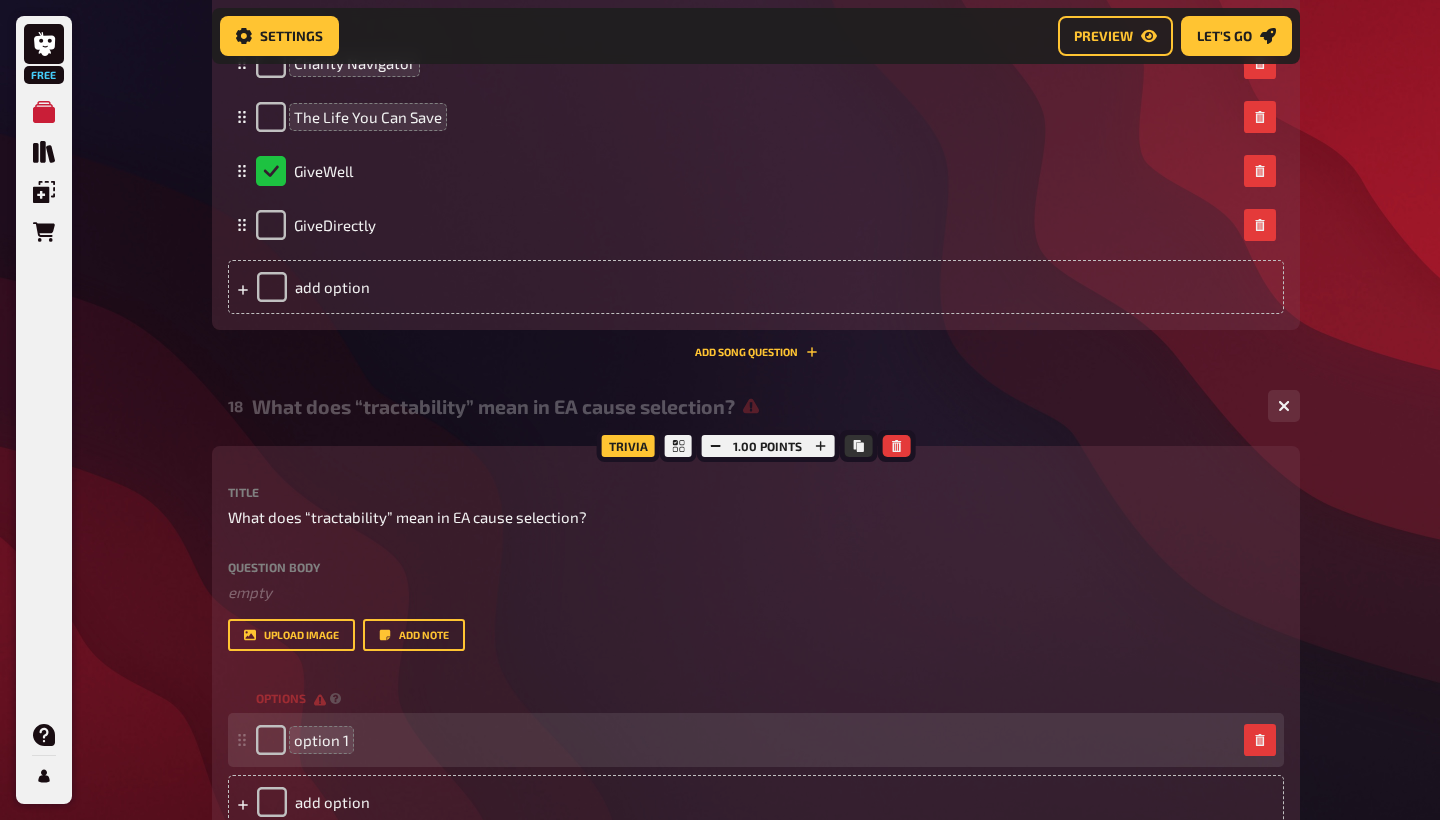 type 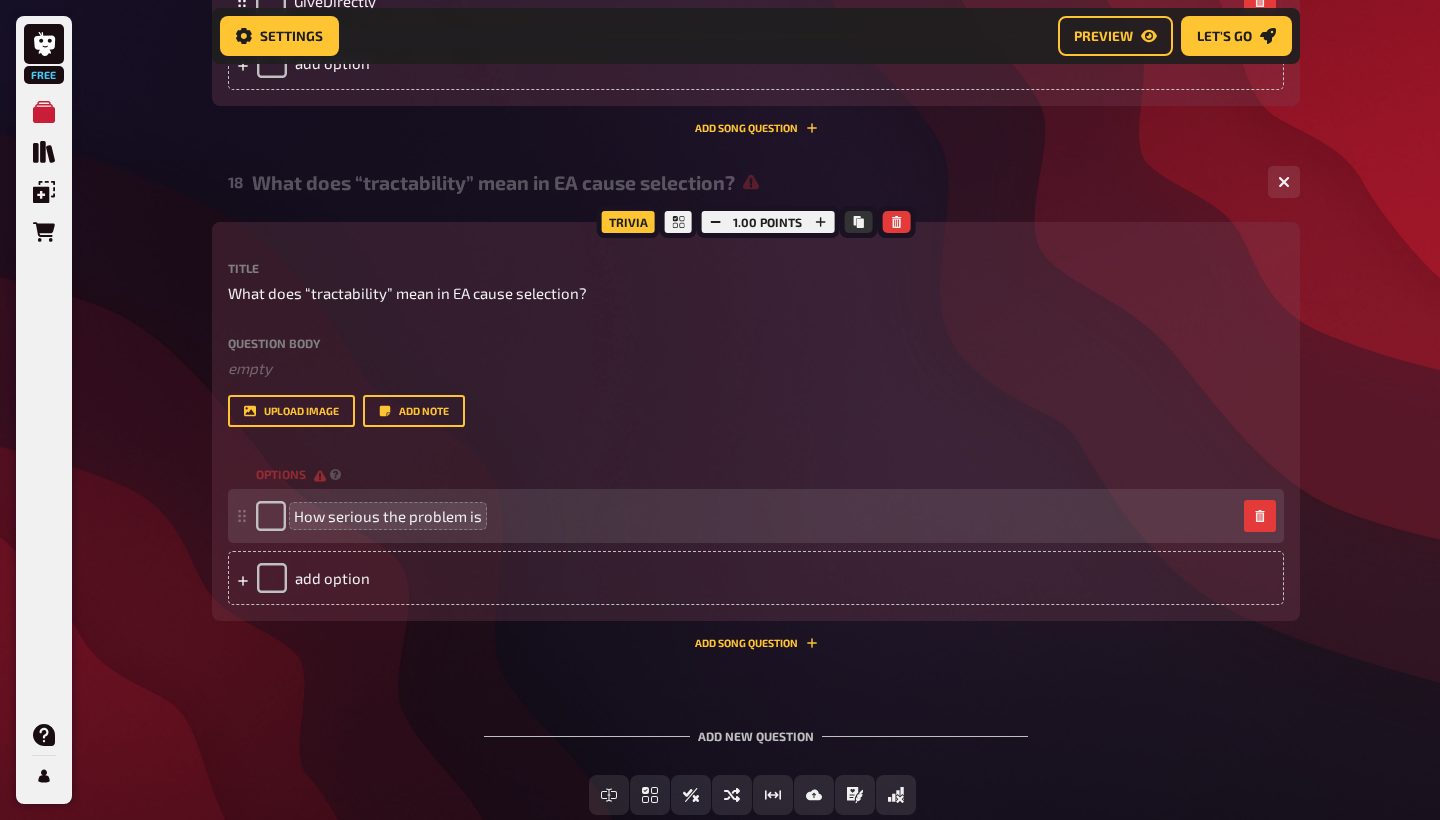 scroll, scrollTop: 11090, scrollLeft: 0, axis: vertical 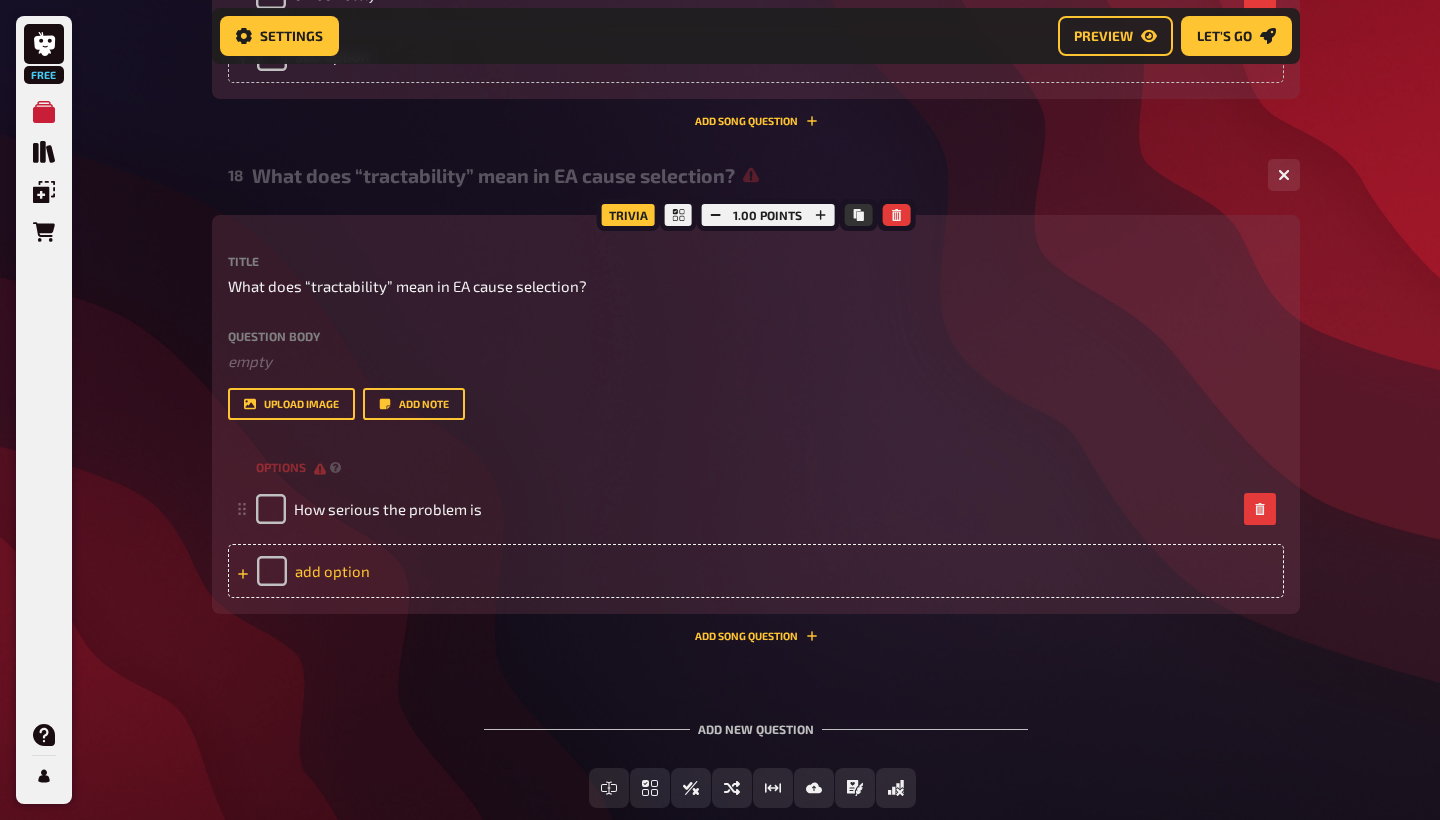click on "add option" at bounding box center [756, 571] 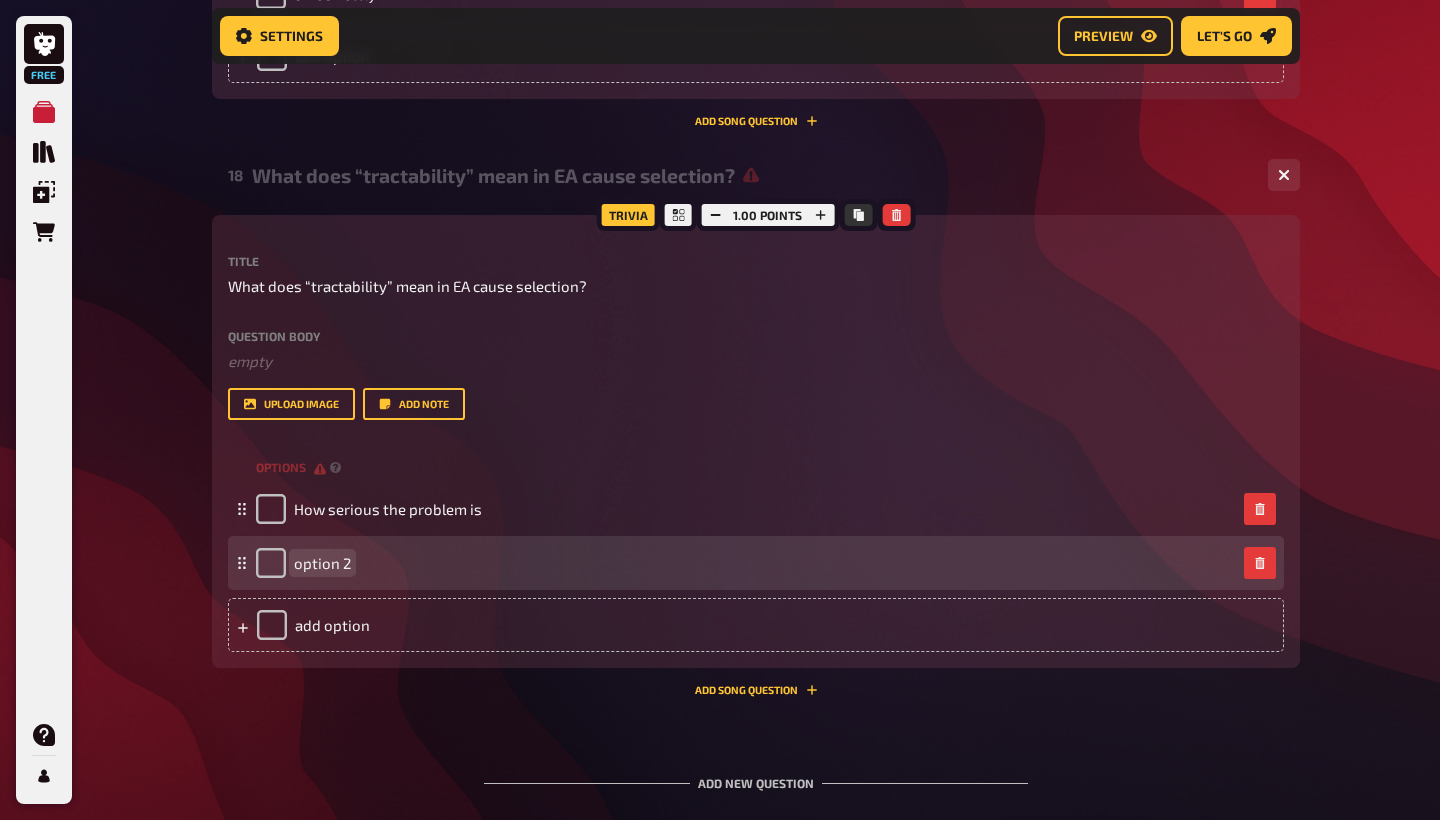 paste 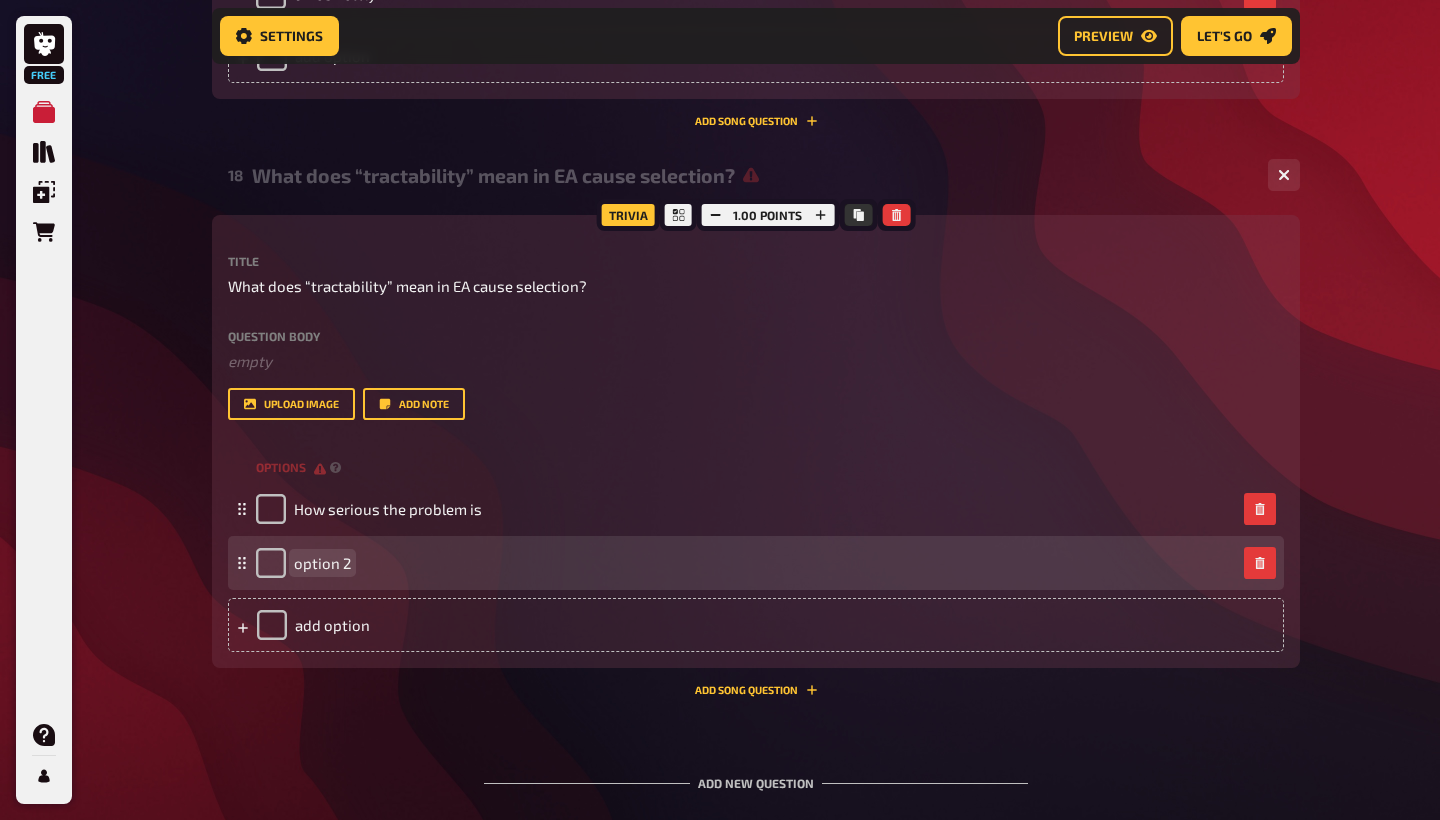 type 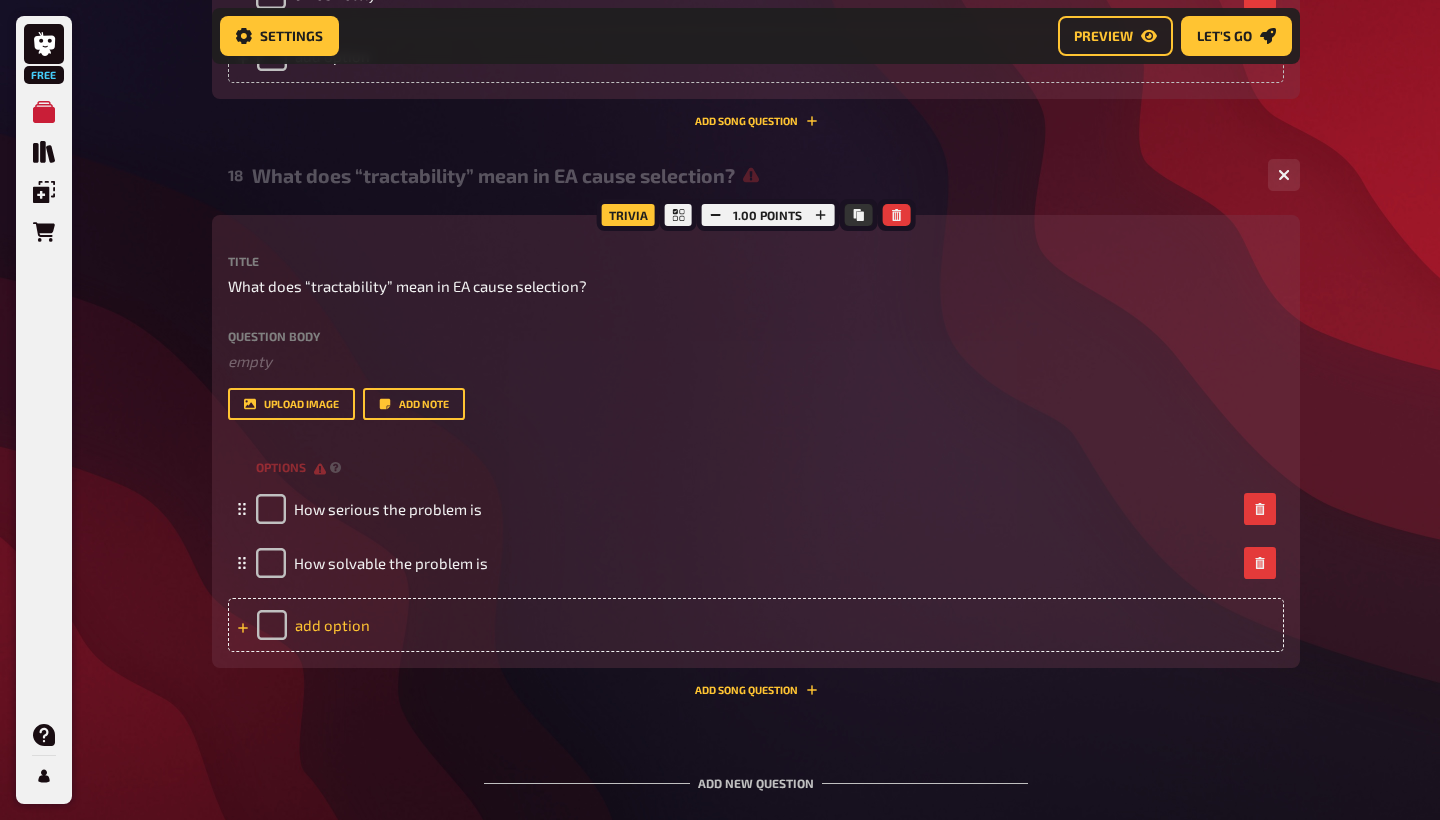 click on "add option" at bounding box center [756, 625] 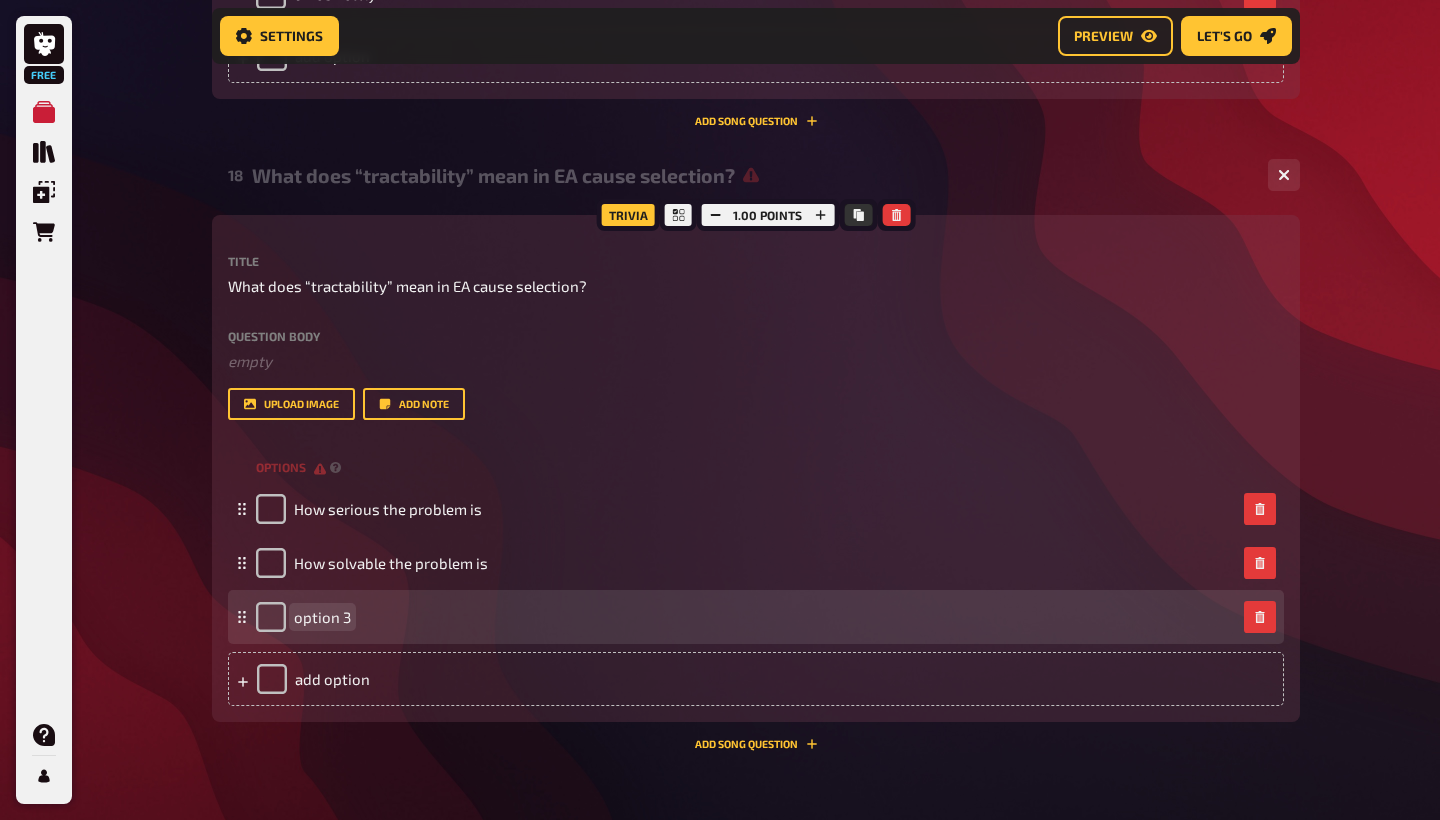 paste 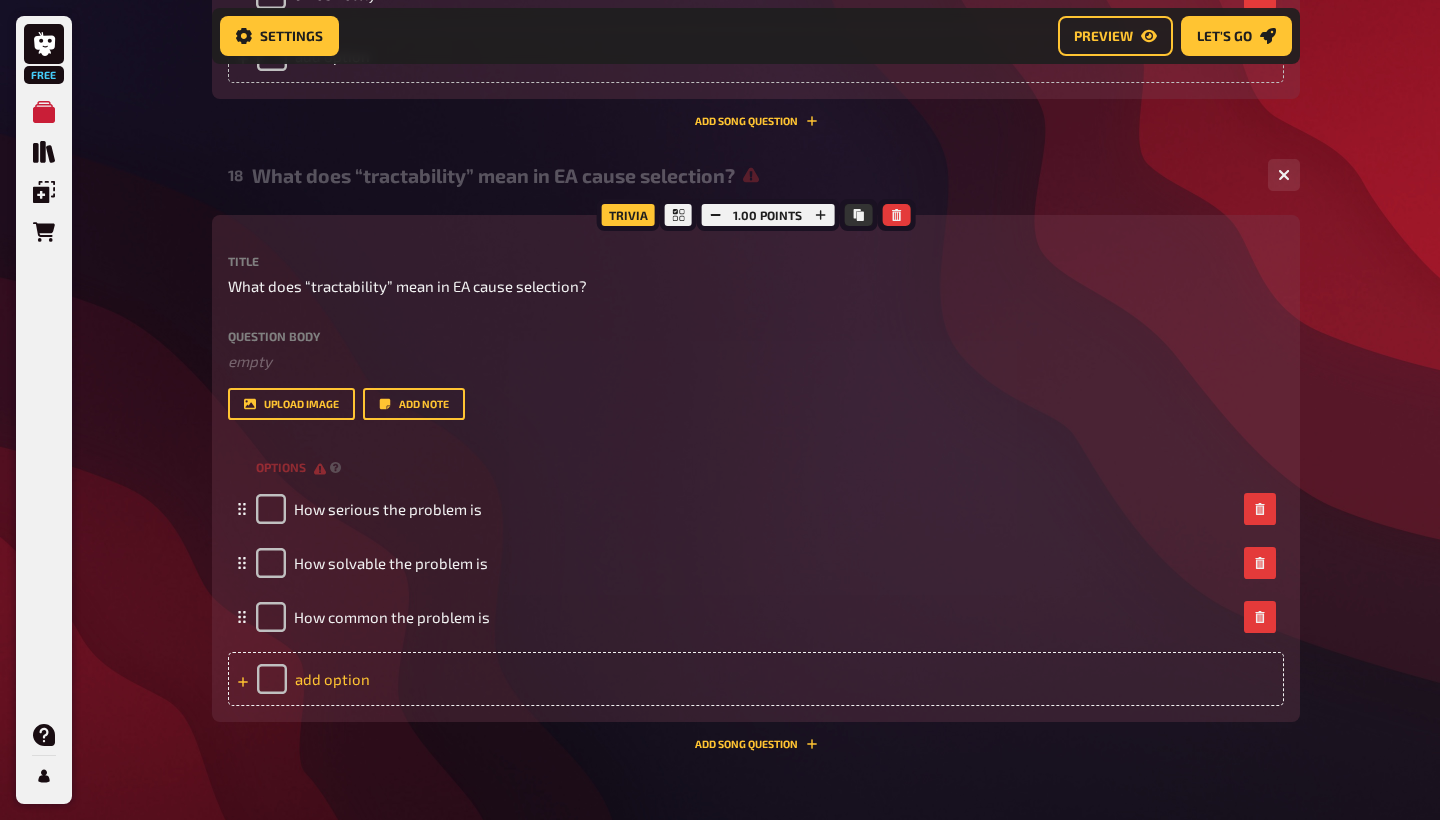 click on "add option" at bounding box center [756, 679] 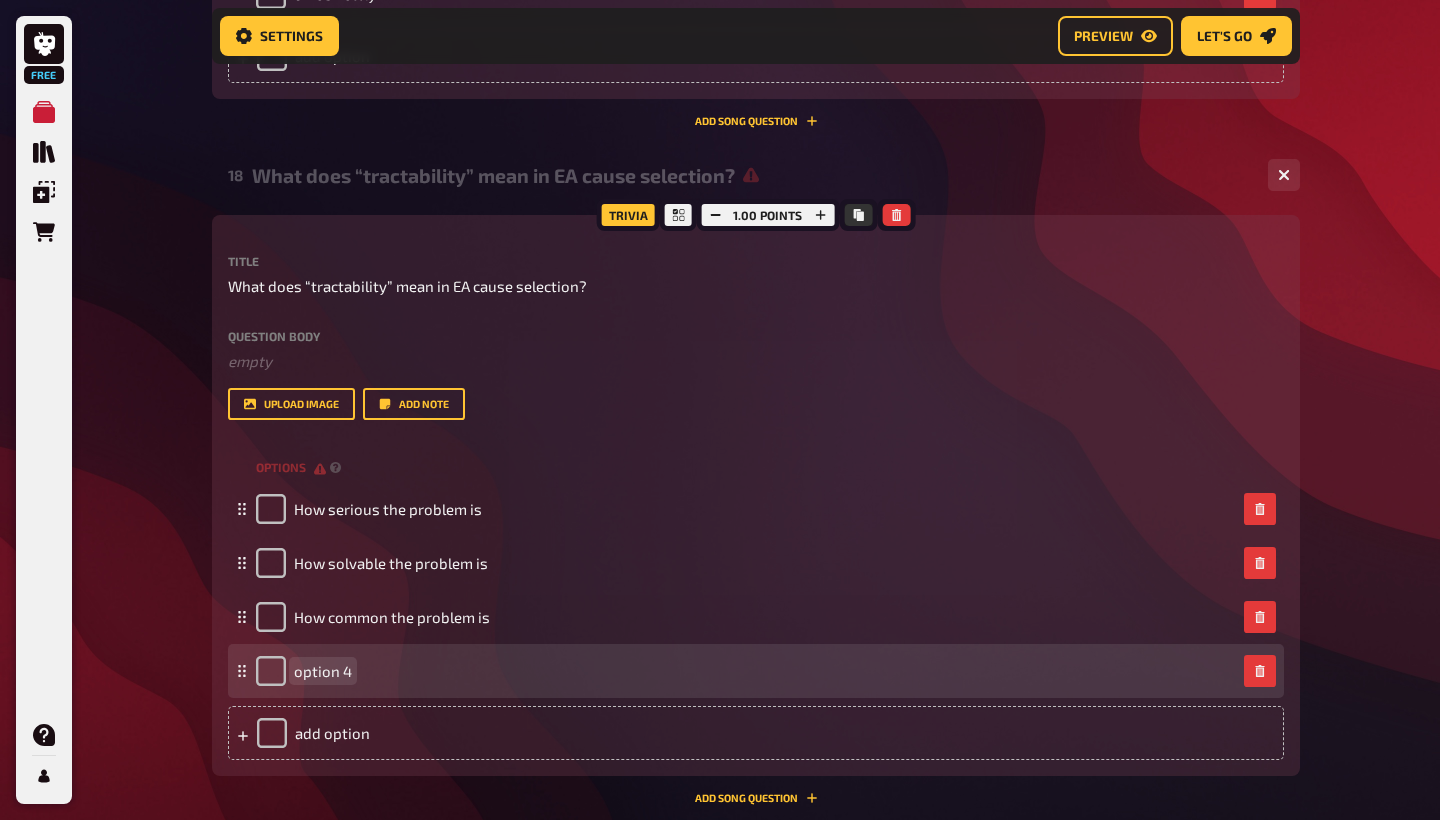 type 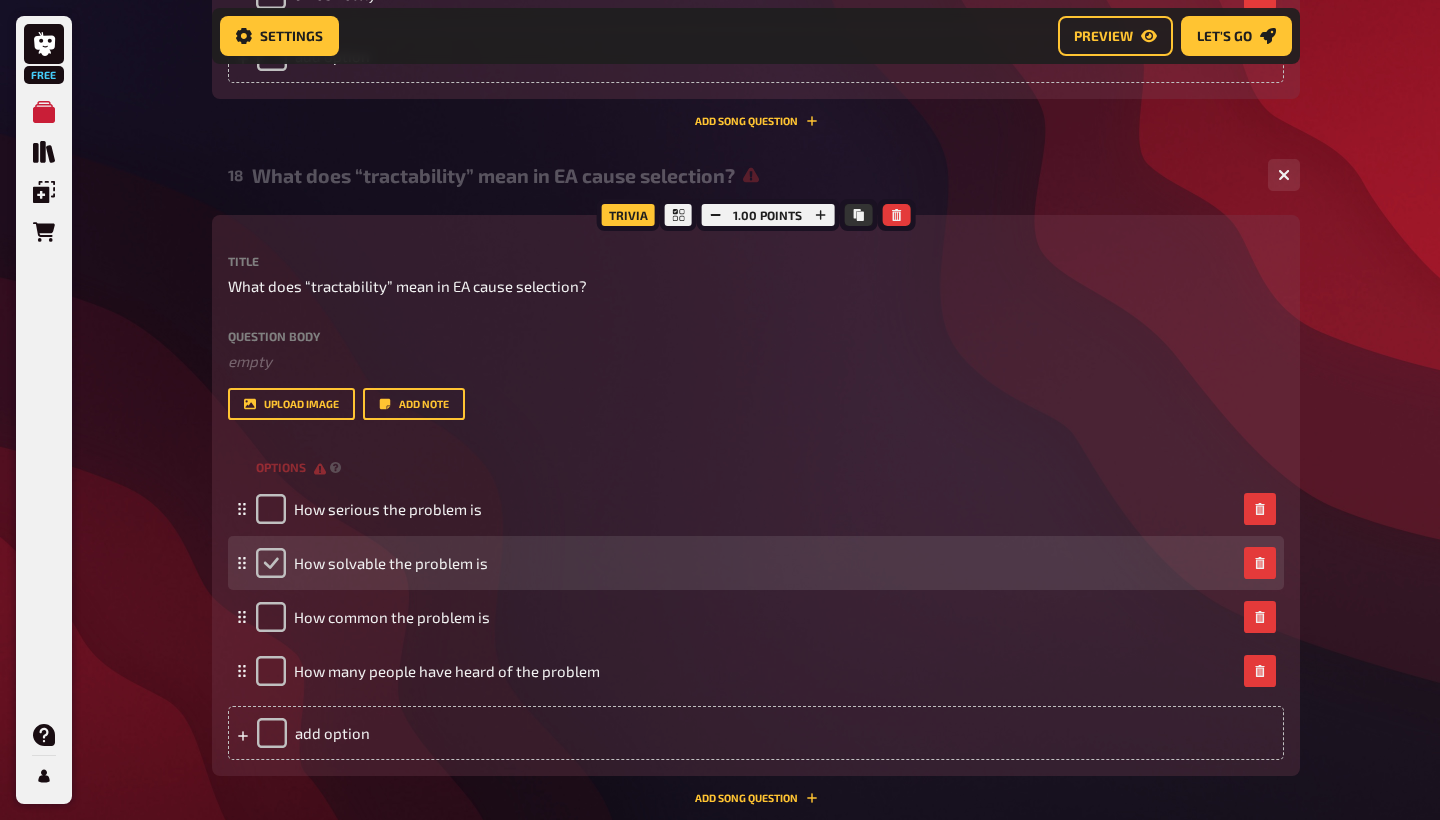 click at bounding box center [271, 563] 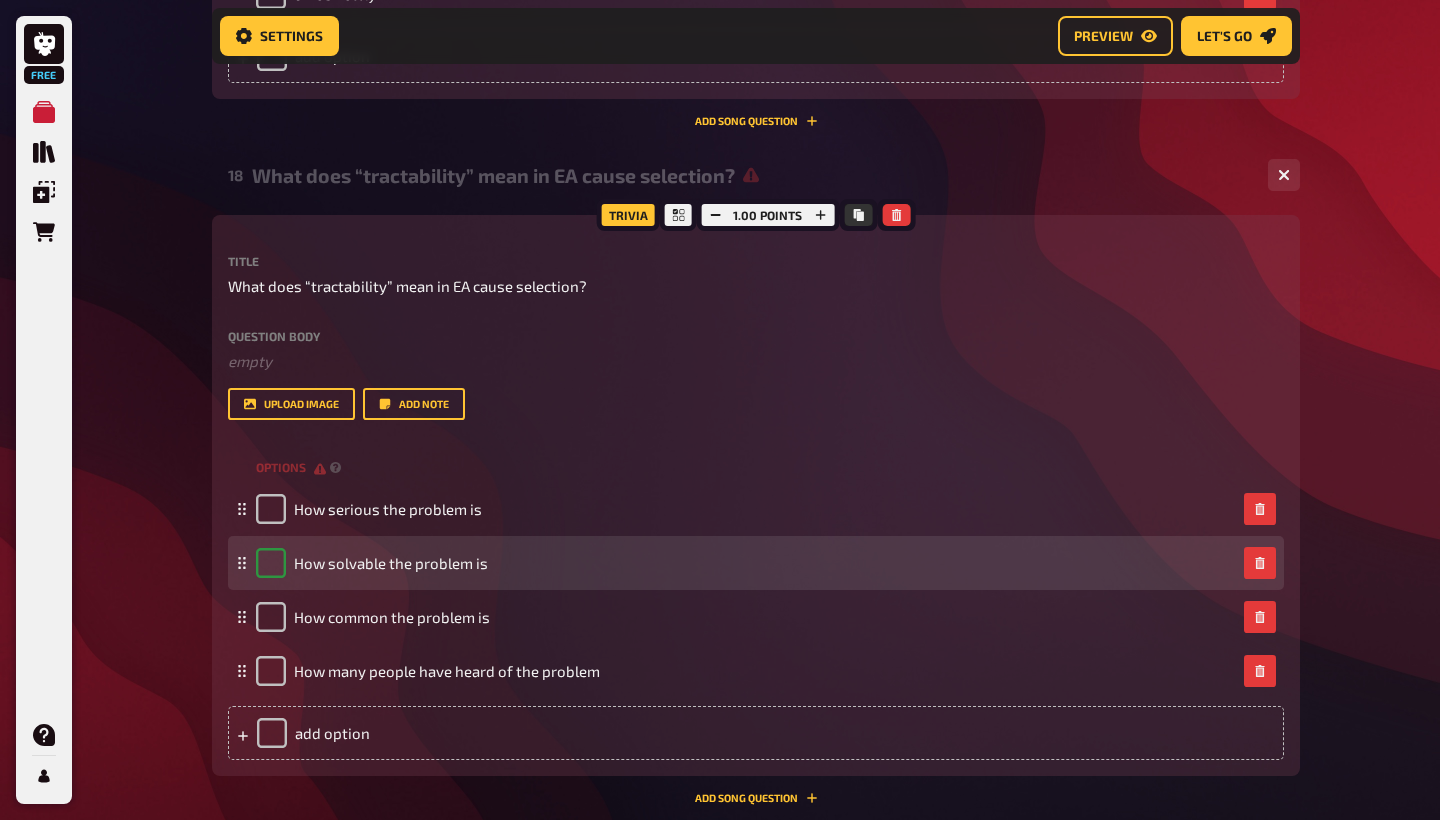 checkbox on "true" 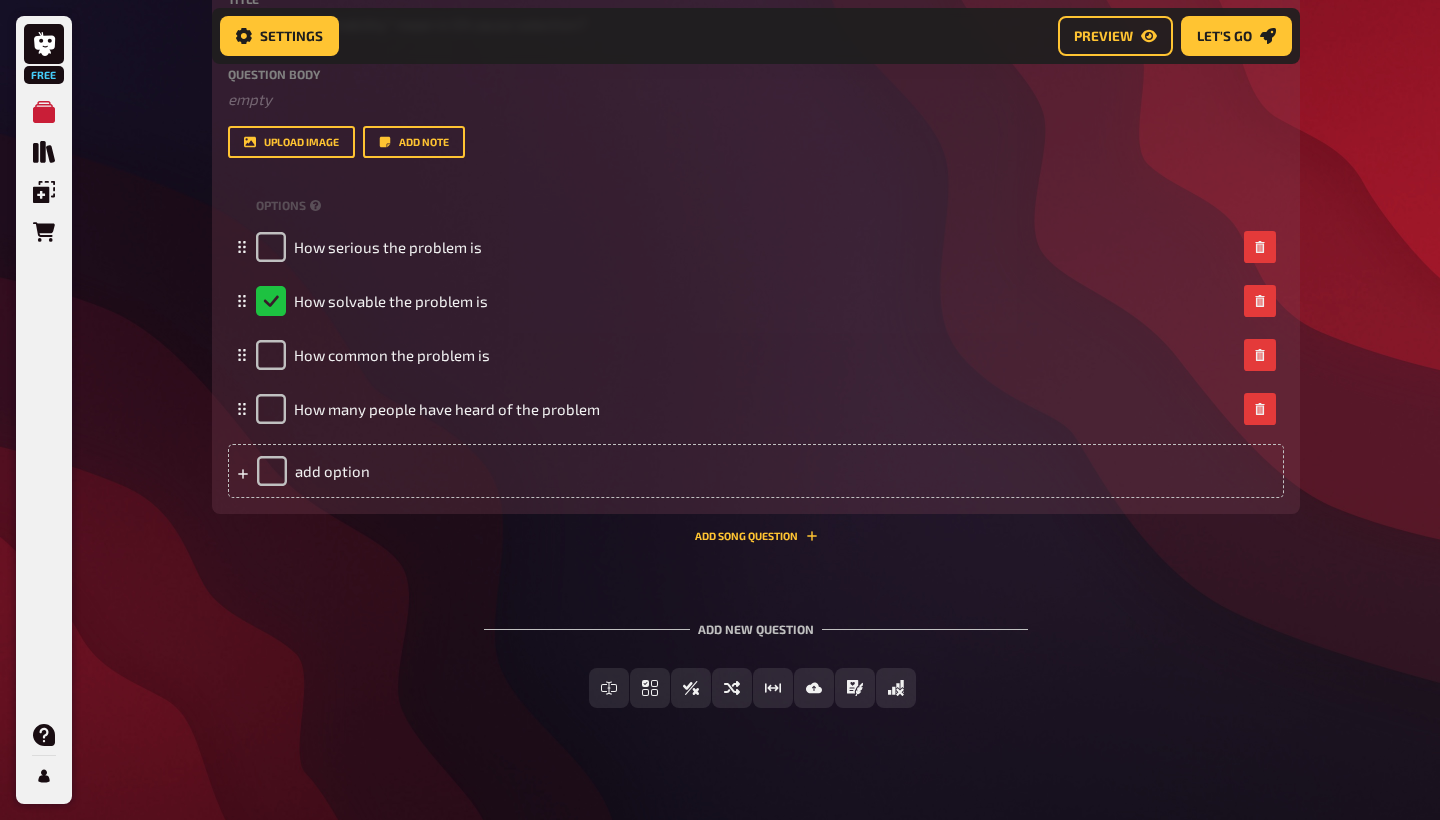 scroll, scrollTop: 11351, scrollLeft: 0, axis: vertical 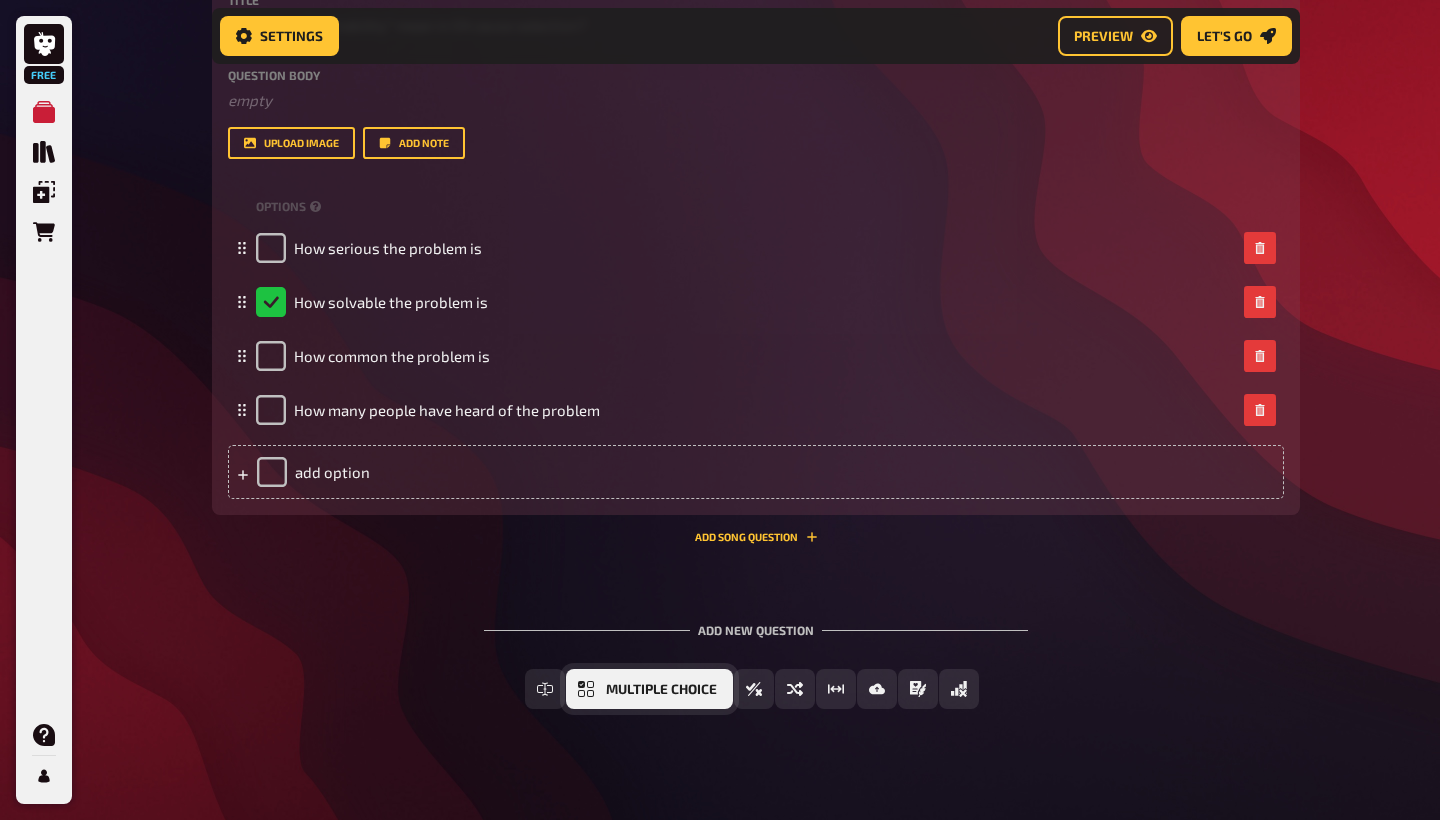 click on "Multiple Choice" at bounding box center [661, 690] 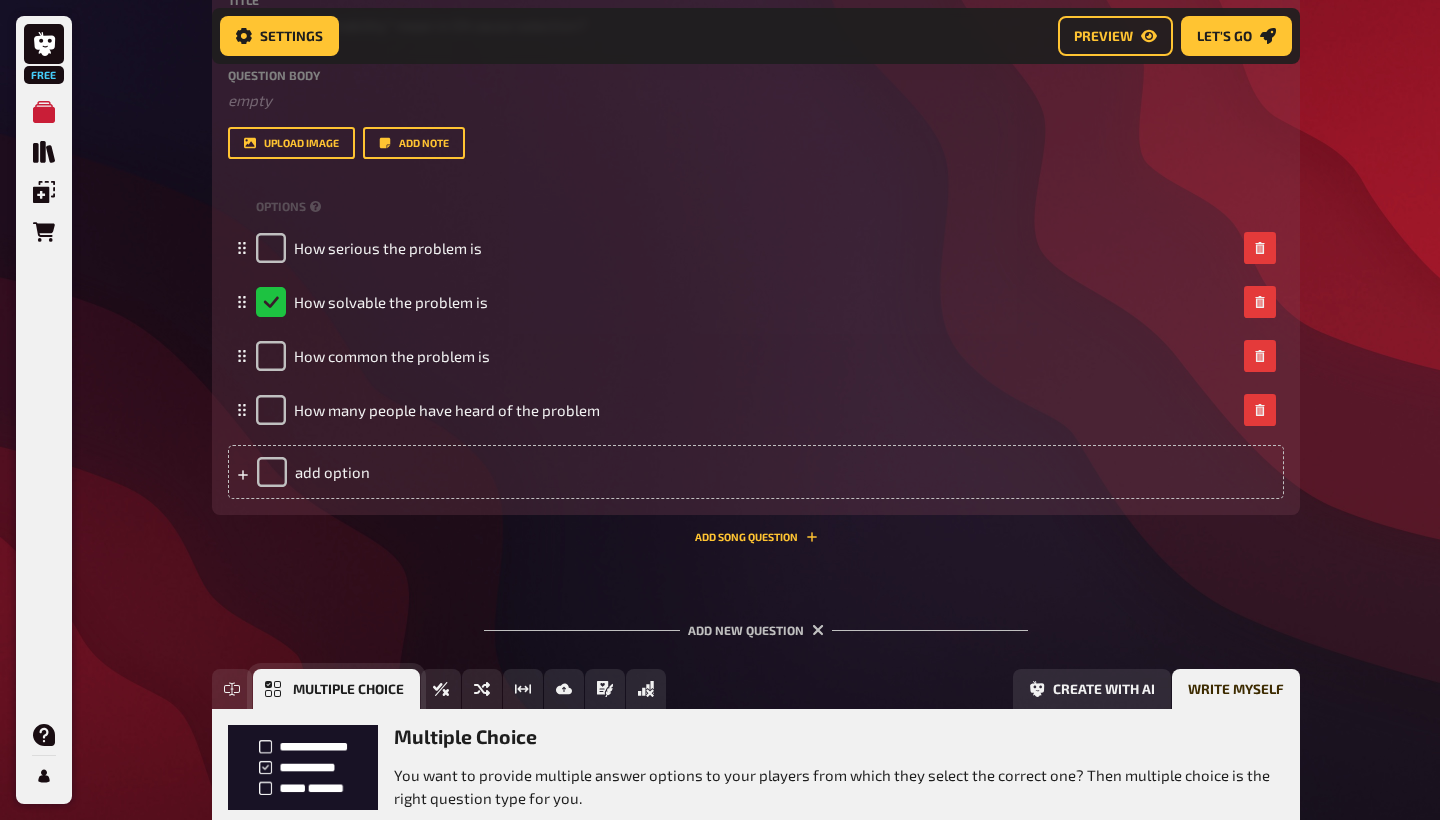 scroll, scrollTop: 11535, scrollLeft: 0, axis: vertical 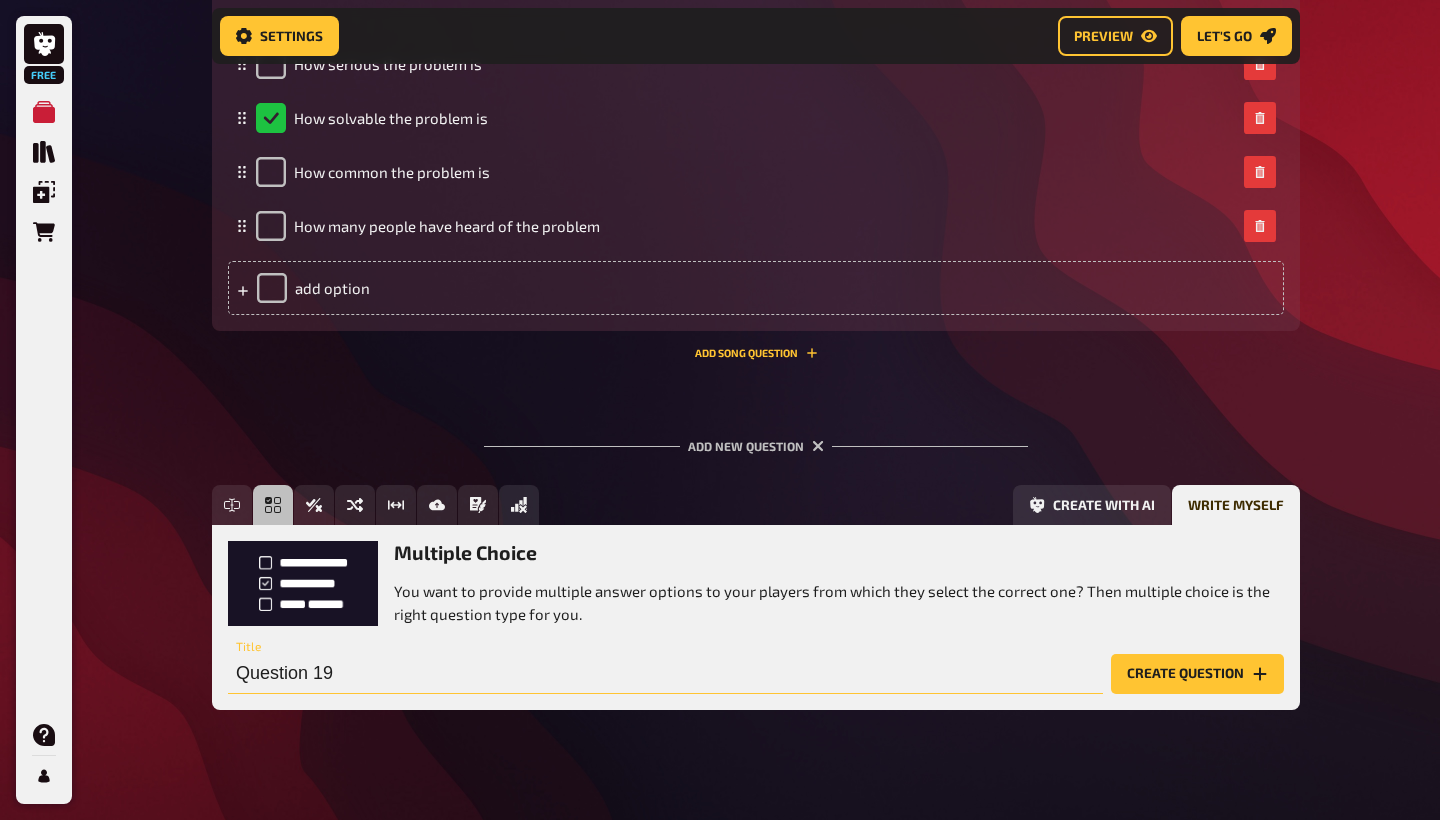 drag, startPoint x: 356, startPoint y: 656, endPoint x: 249, endPoint y: 656, distance: 107 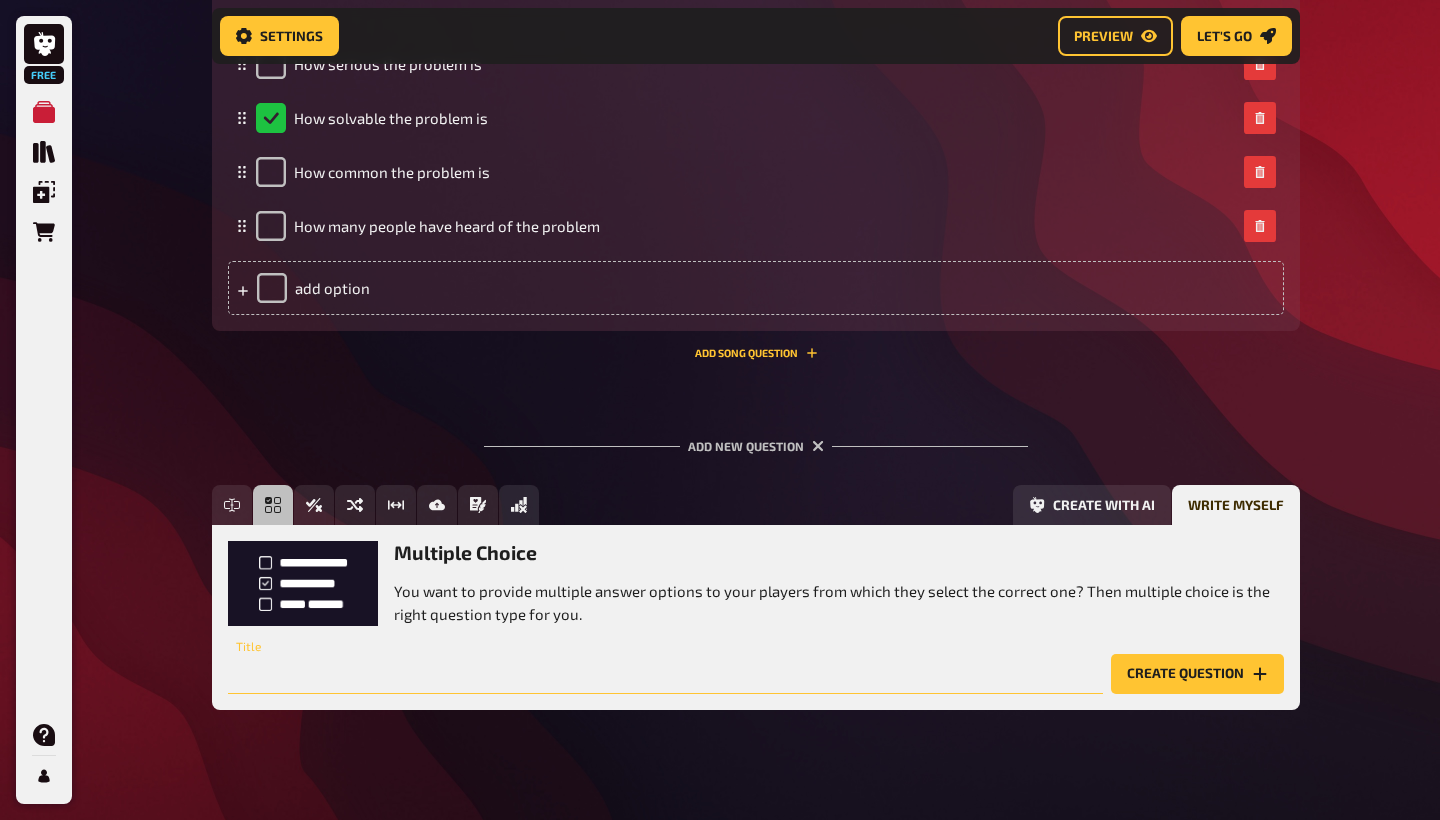 paste on "Which [DEMOGRAPHIC_DATA] leader said, “Earn all you can, save all you can, give all you can”?" 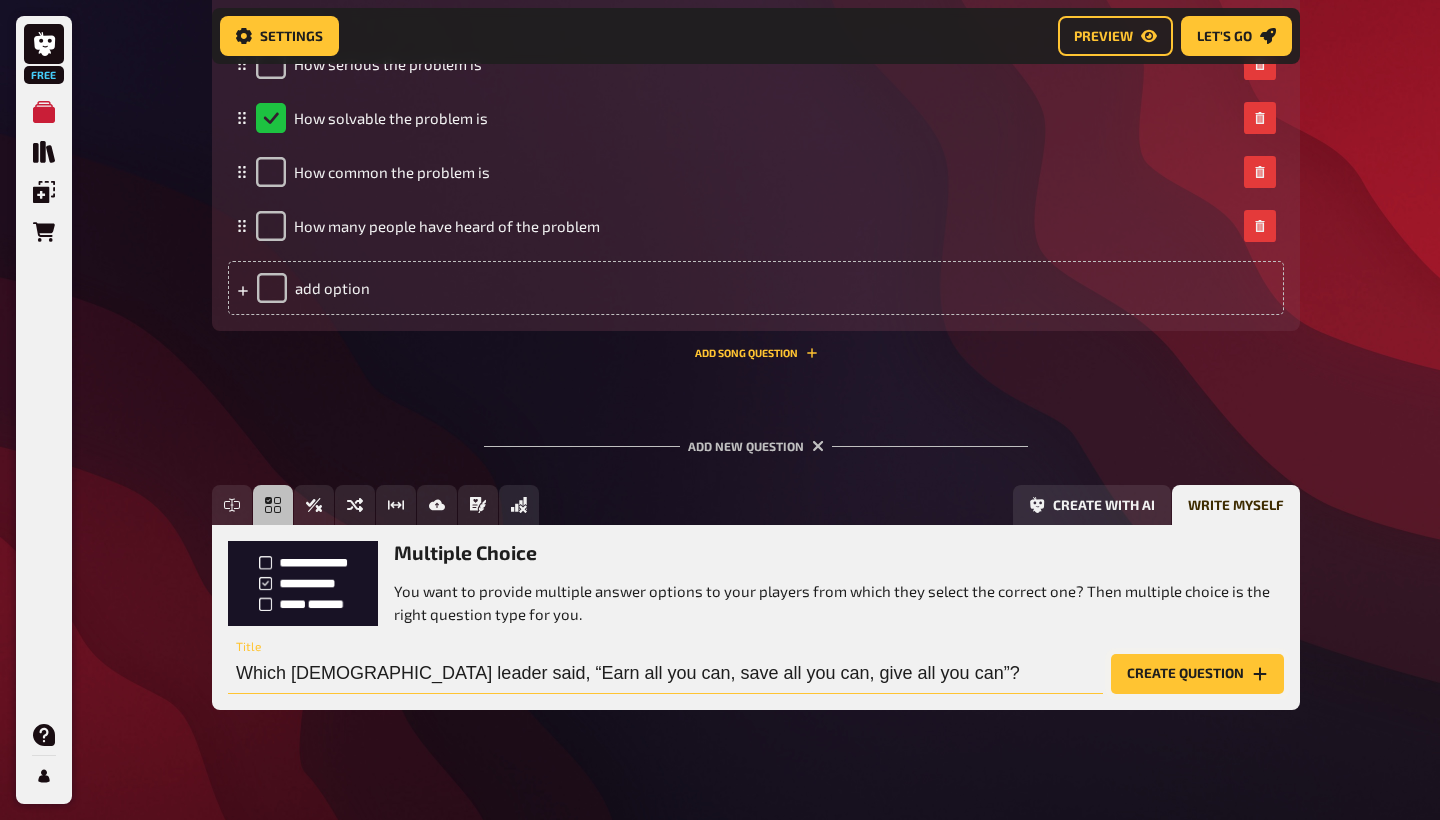 type on "Which [DEMOGRAPHIC_DATA] leader said, “Earn all you can, save all you can, give all you can”?" 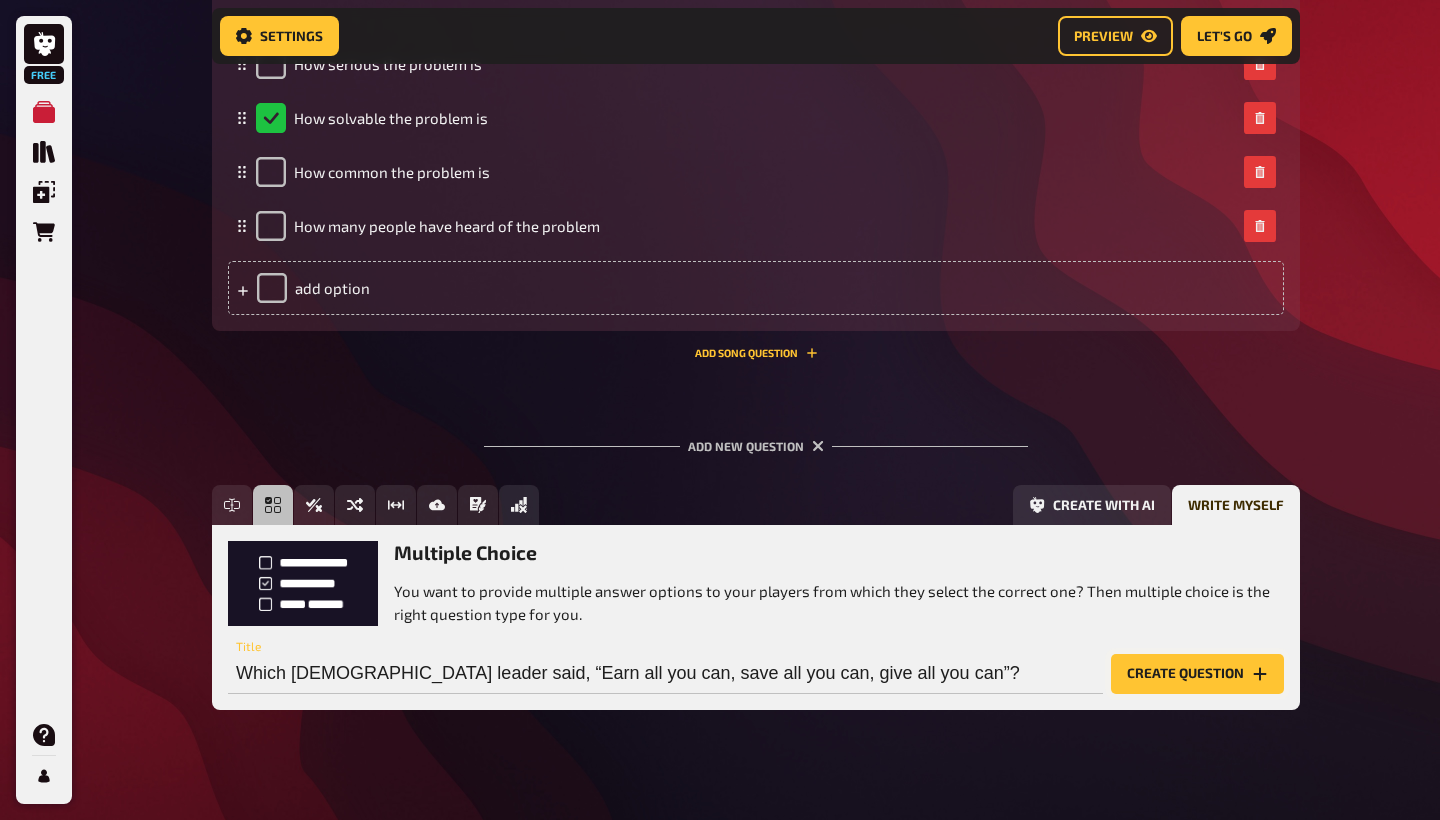 click on "Create question" at bounding box center [1197, 674] 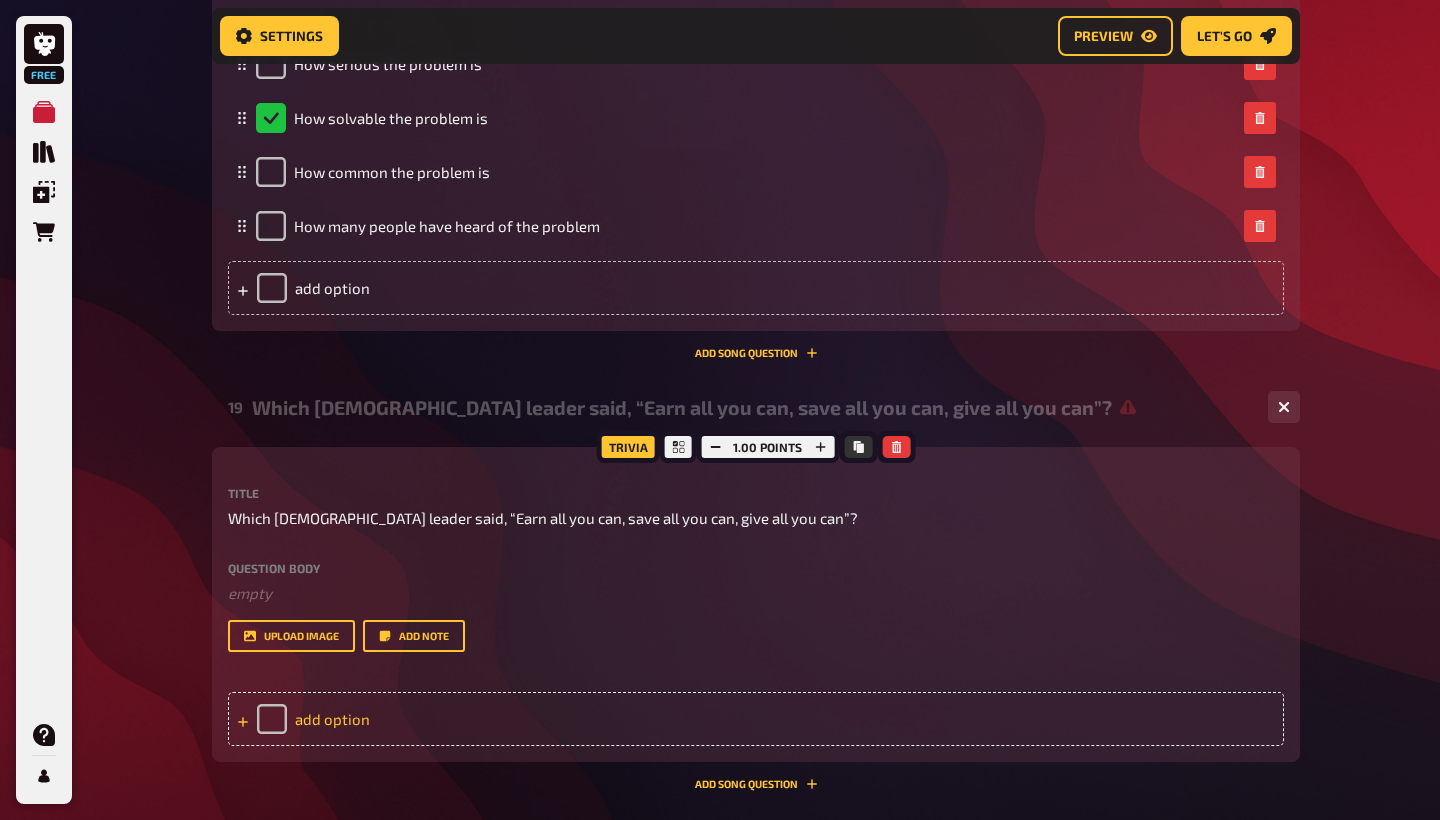 click on "add option" at bounding box center [756, 719] 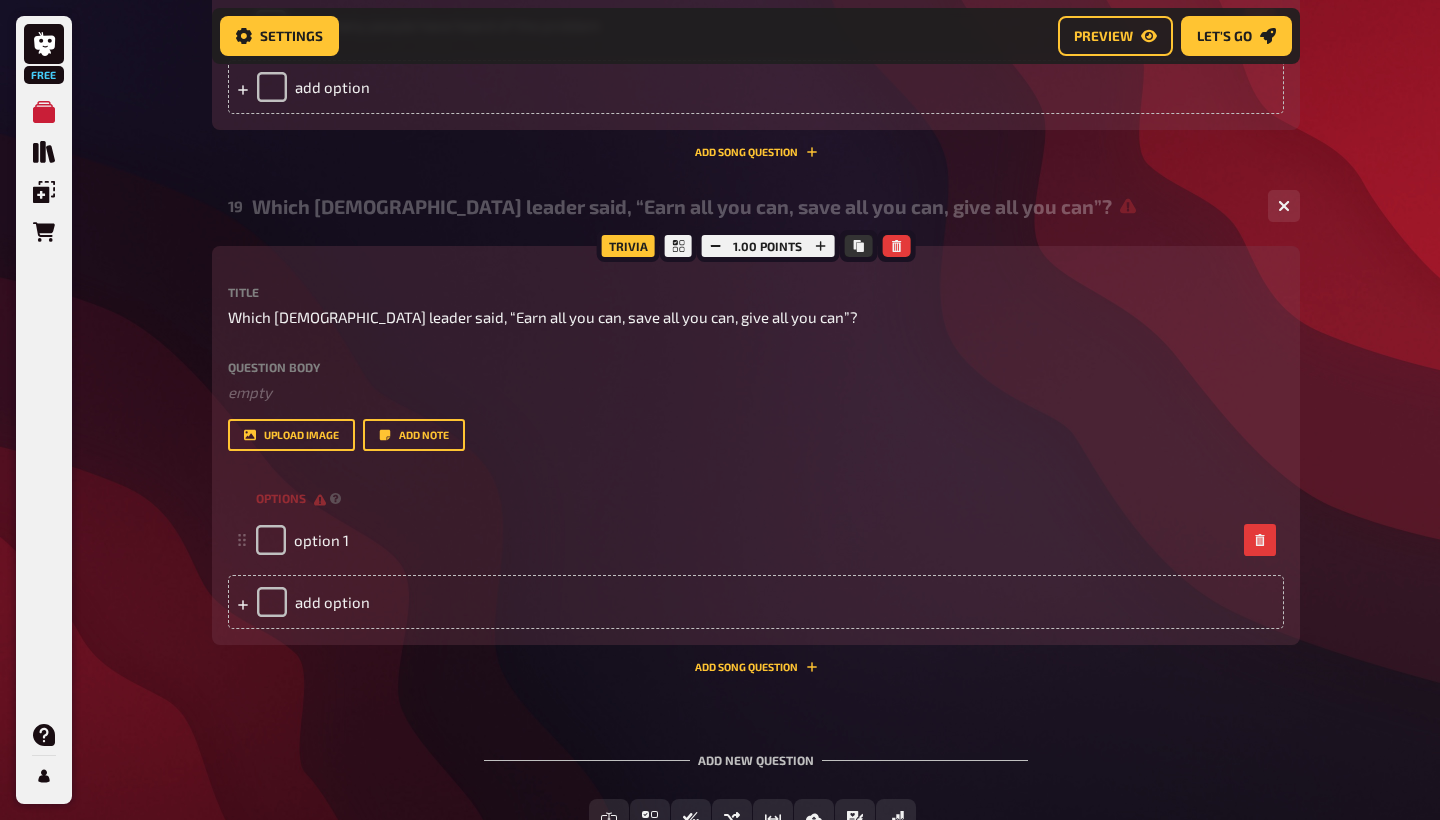 scroll, scrollTop: 11735, scrollLeft: 0, axis: vertical 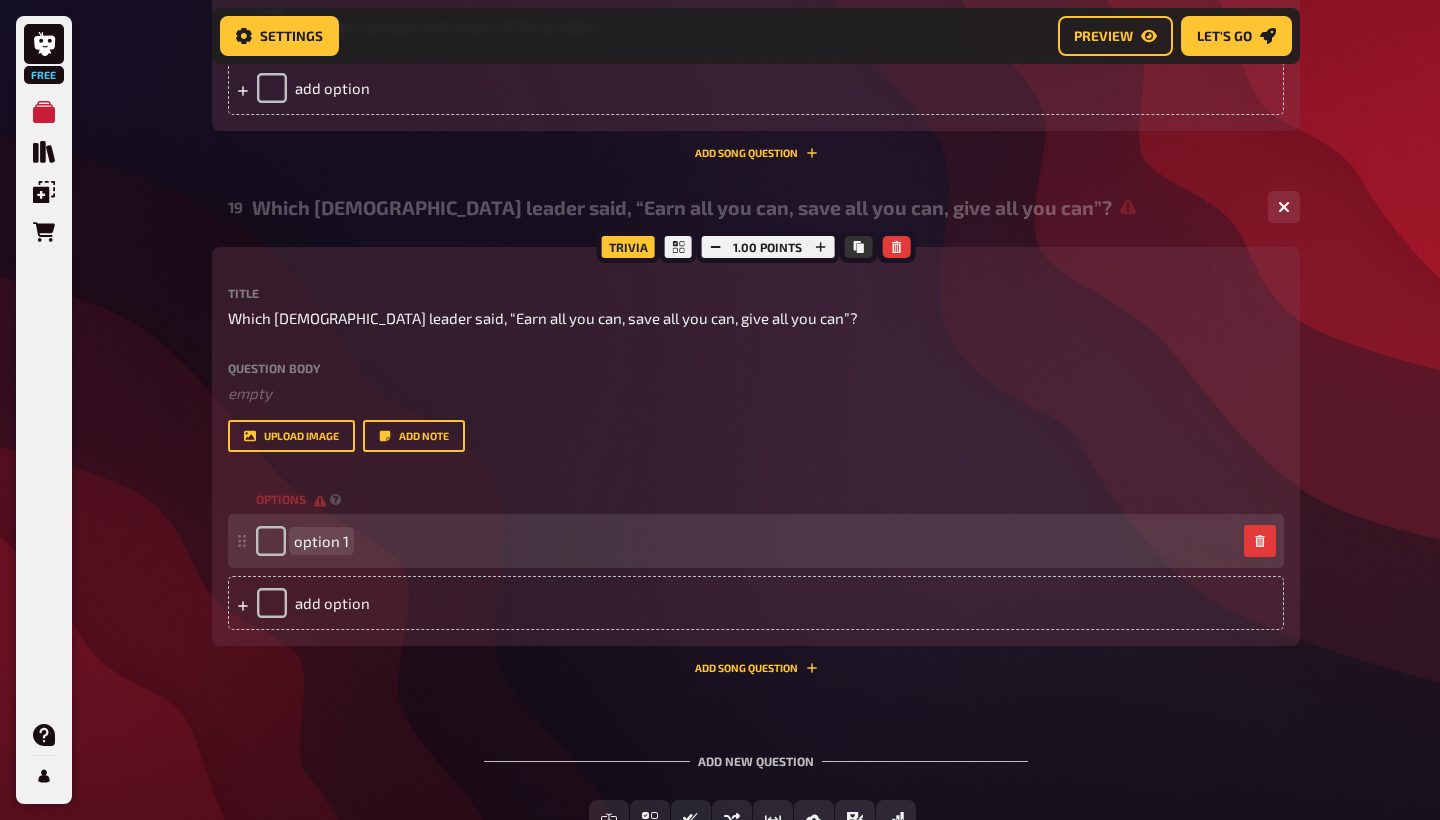 type 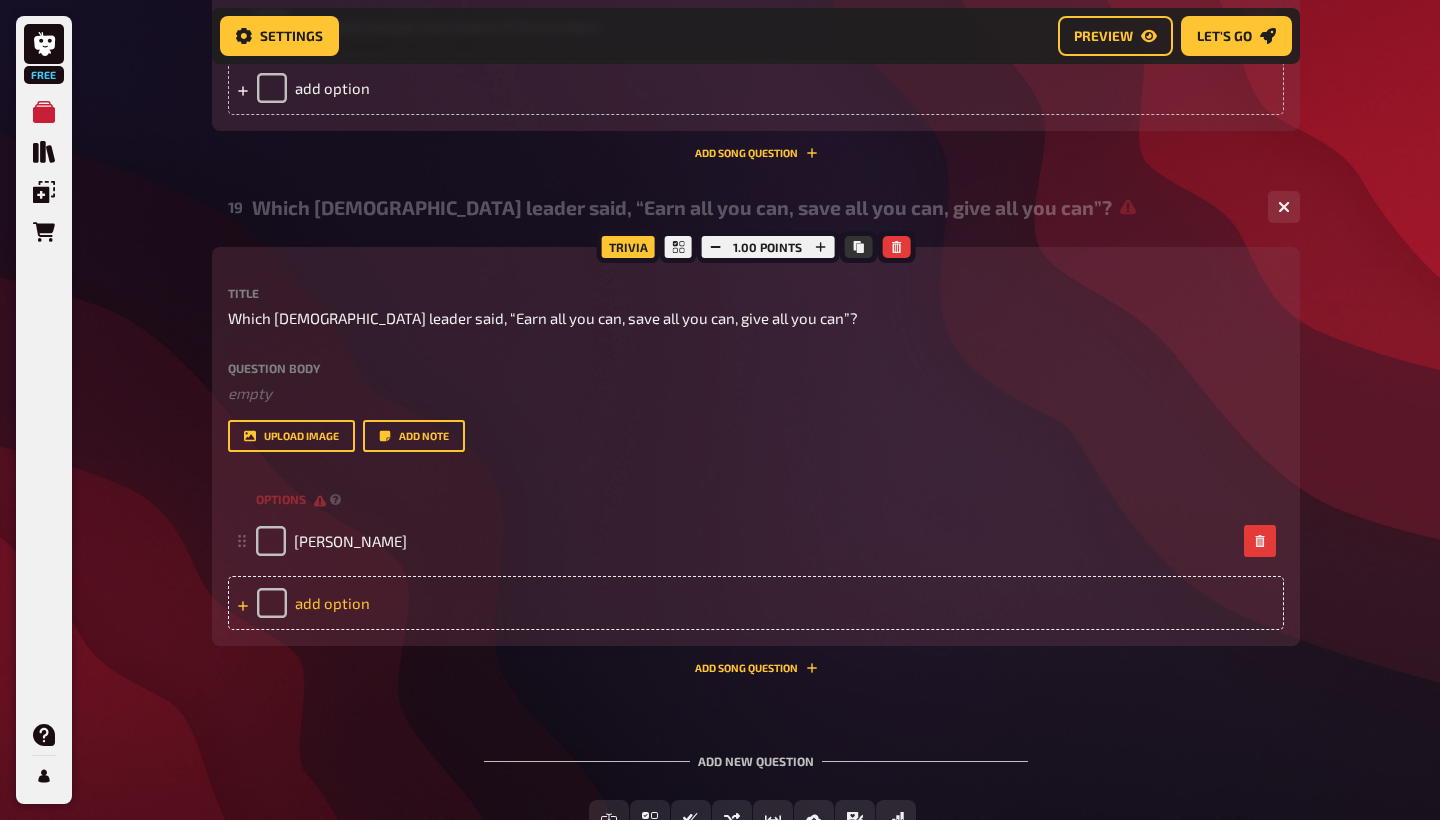 click on "add option" at bounding box center (756, 603) 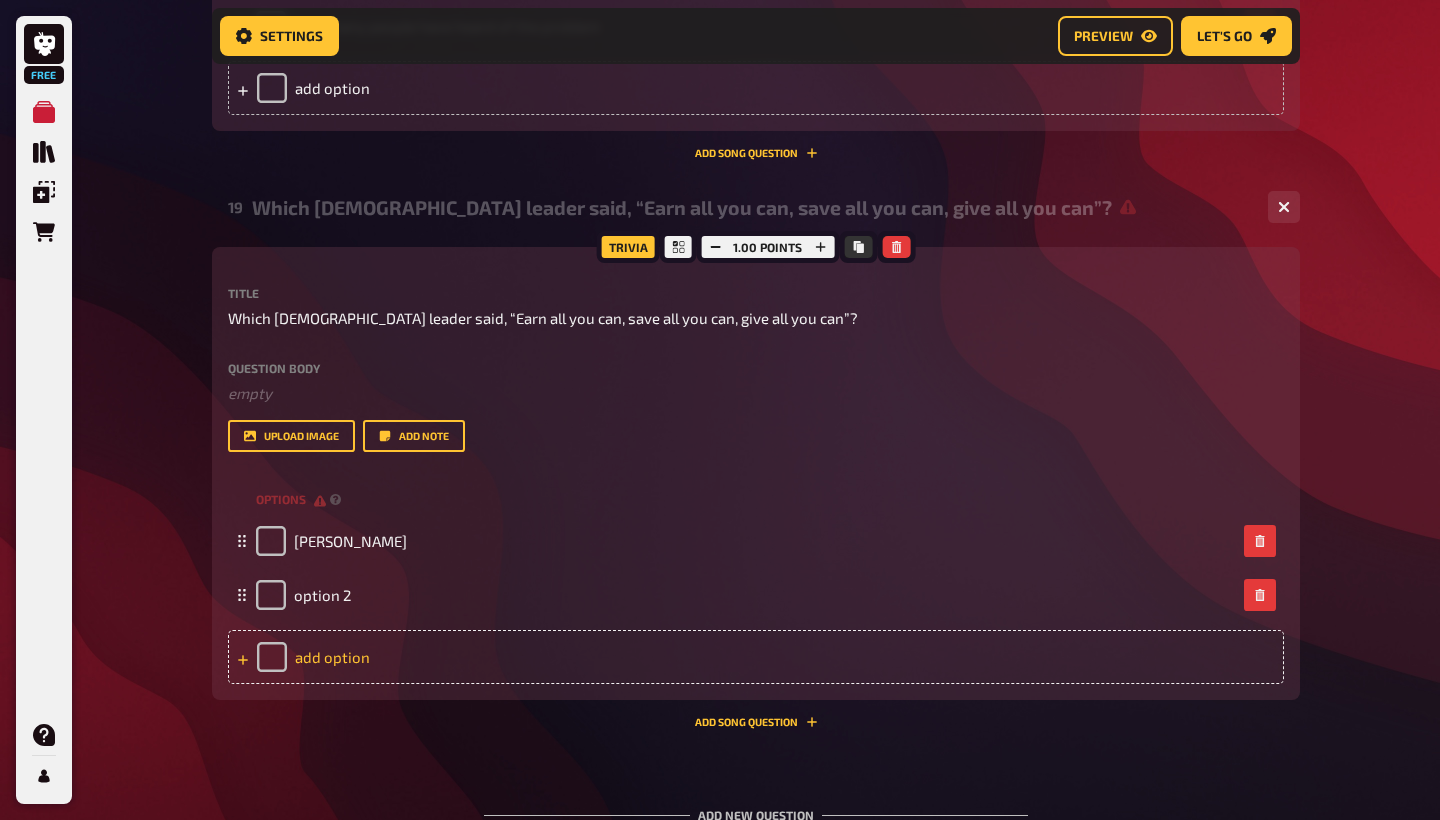 click on "add option" at bounding box center (756, 657) 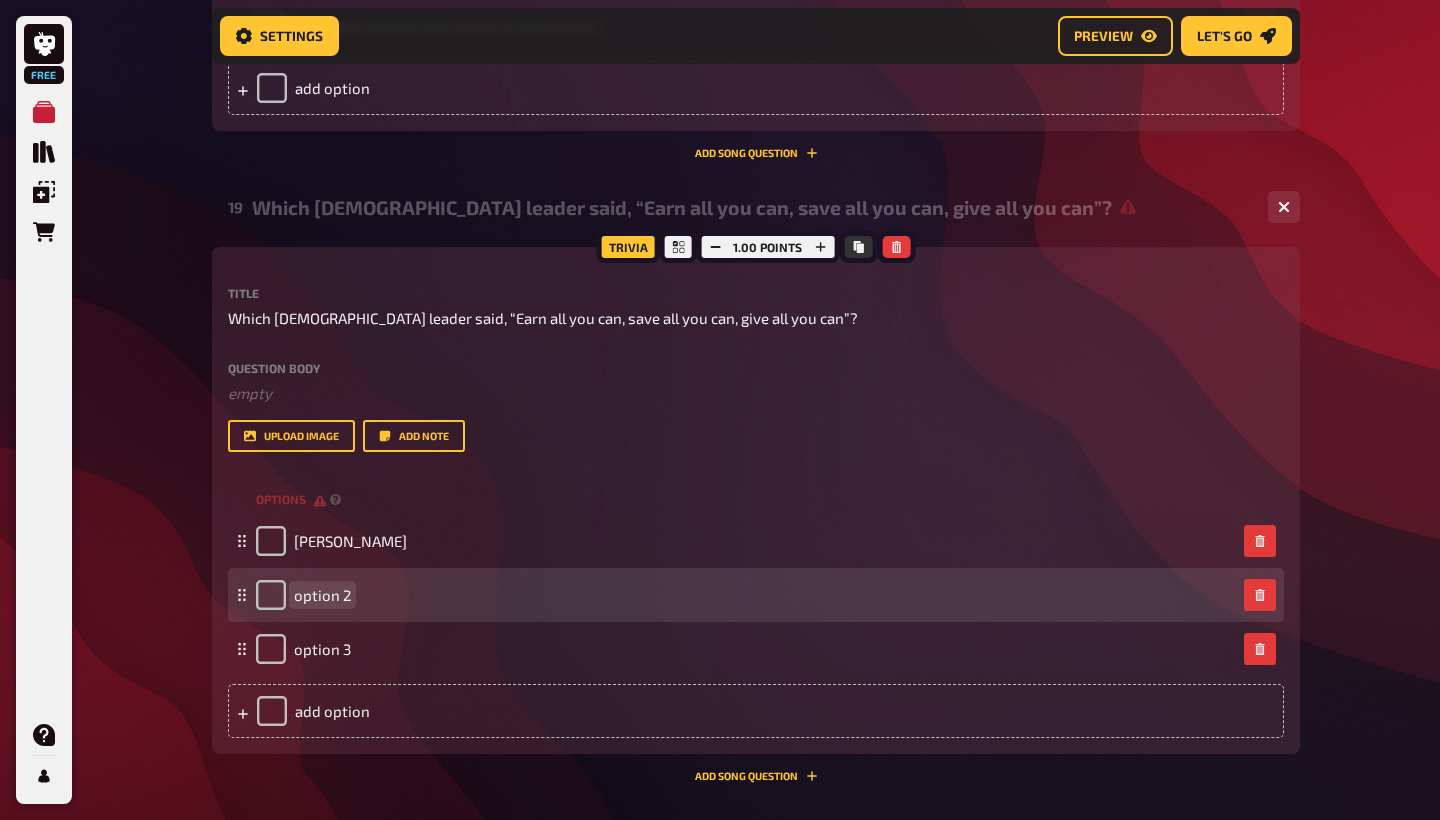 click on "option 2" at bounding box center (322, 595) 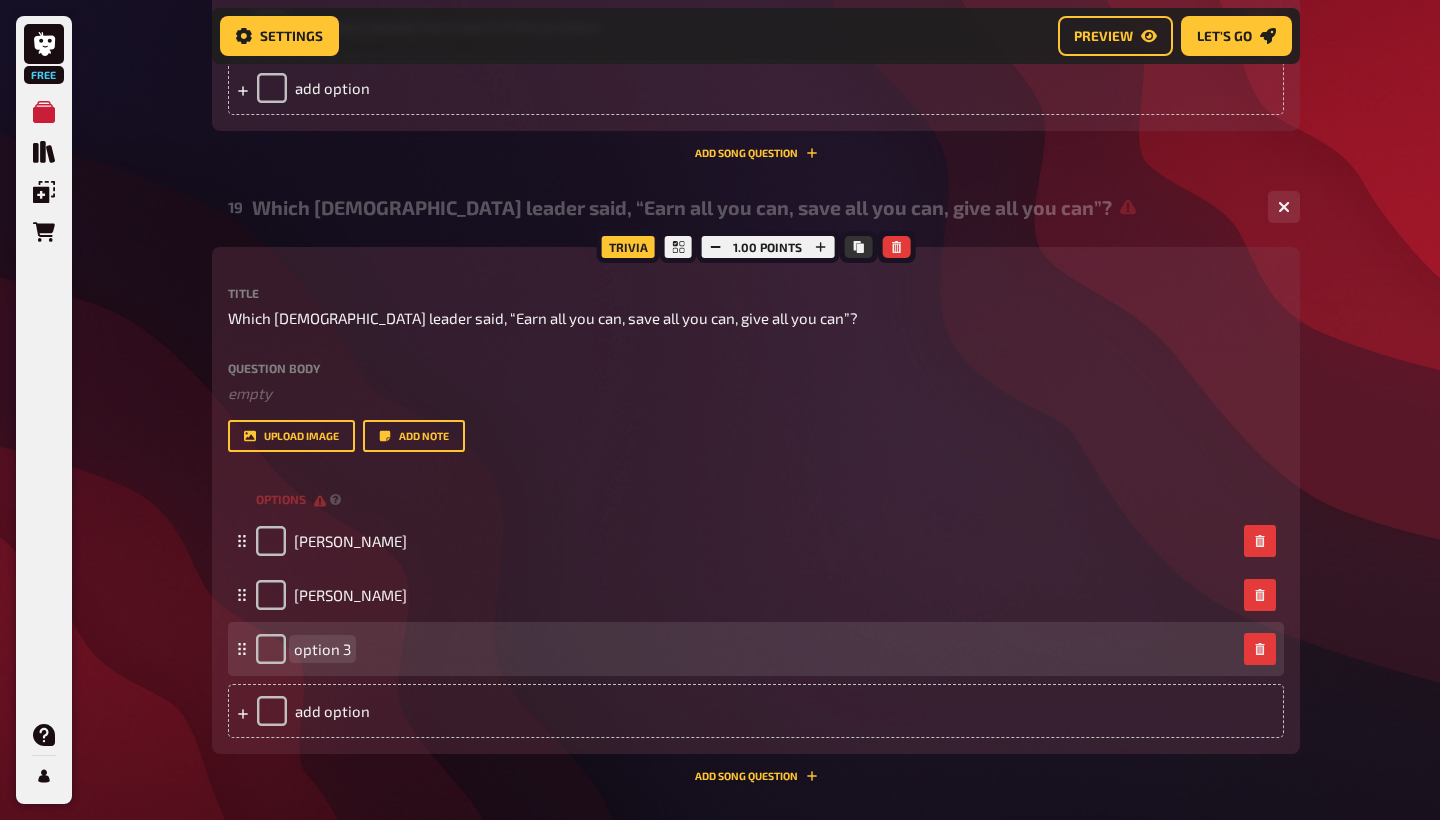click on "option 3" at bounding box center (322, 649) 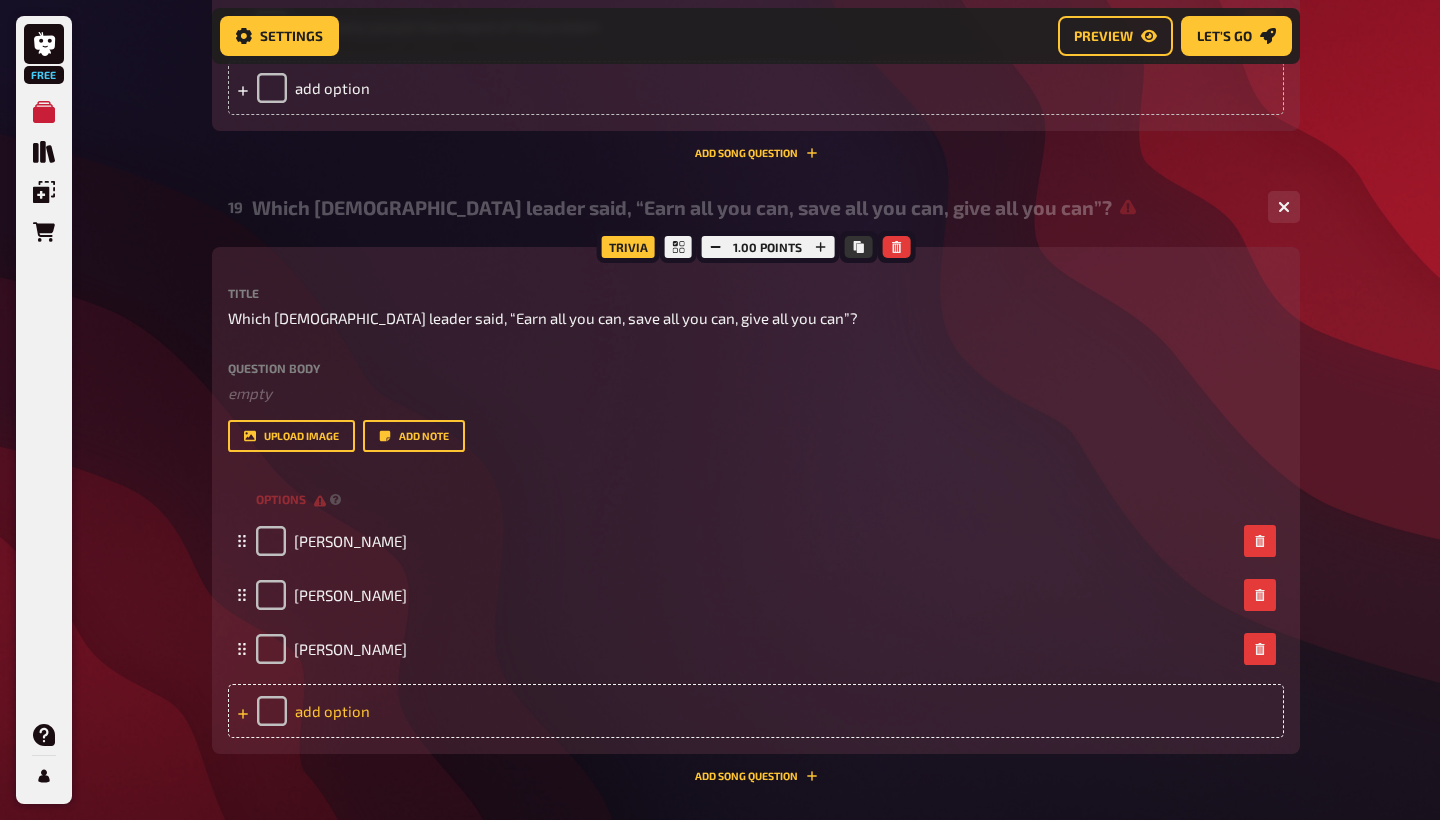 click on "add option" at bounding box center [756, 711] 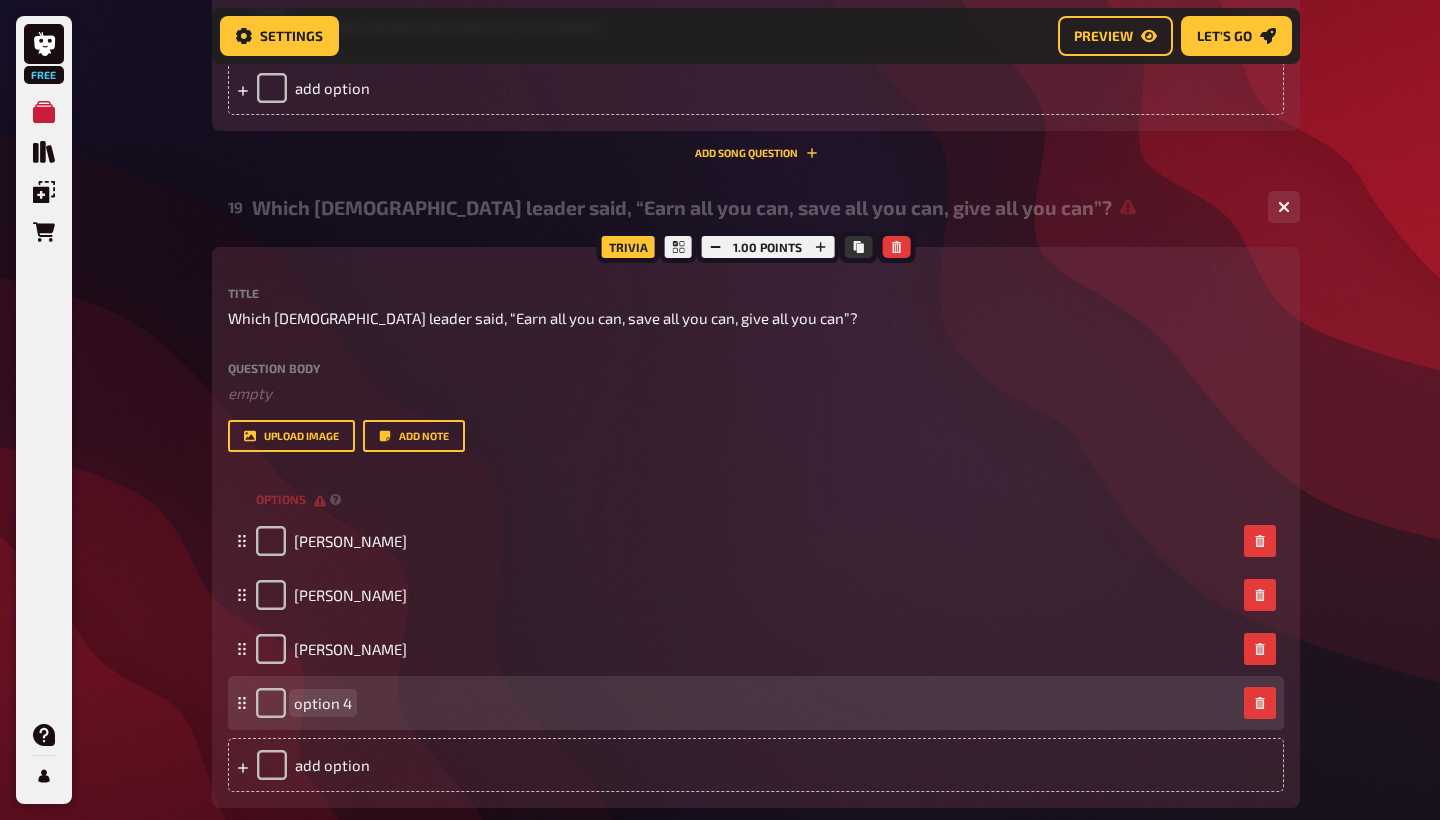 type 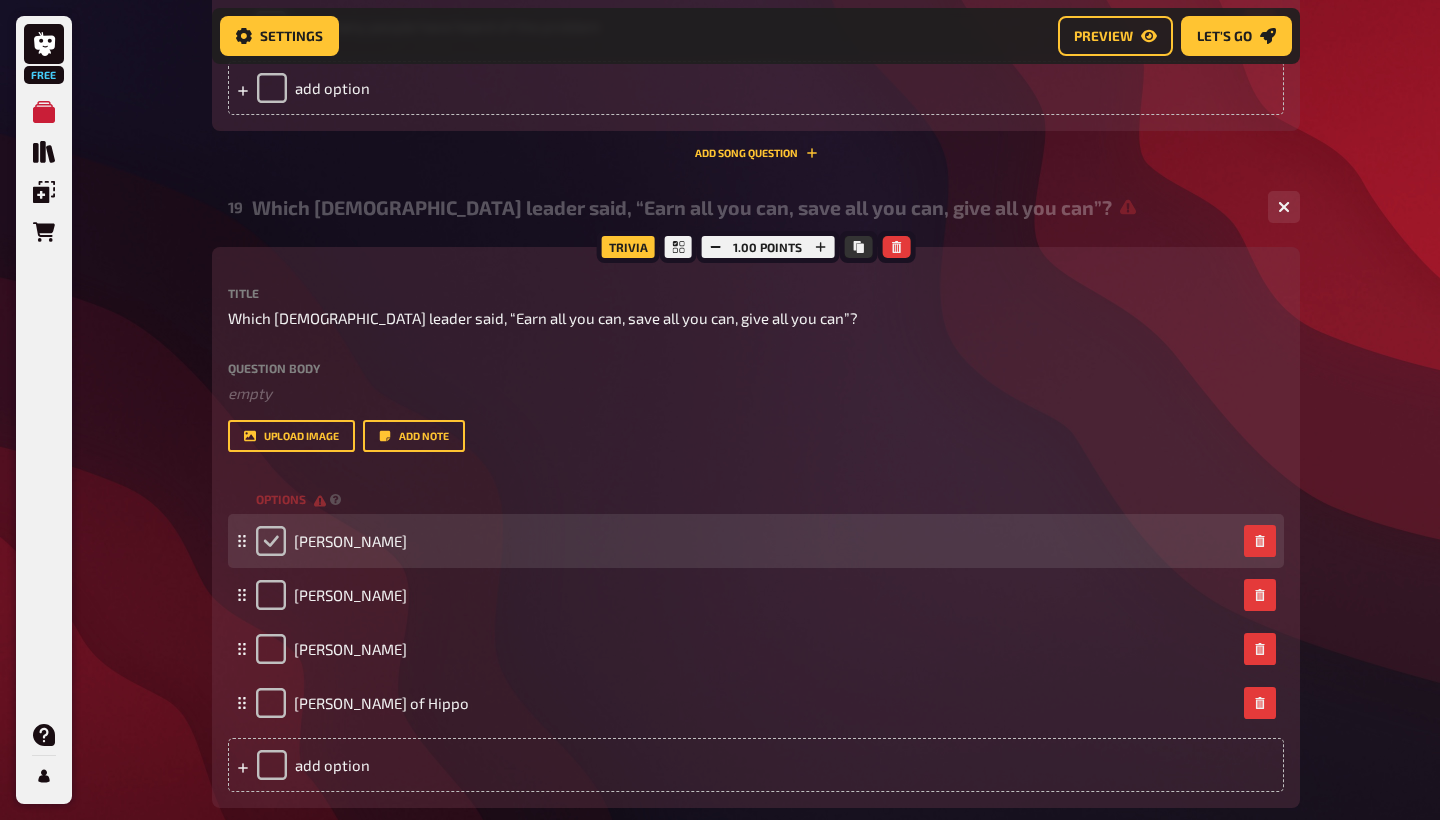 click at bounding box center (271, 541) 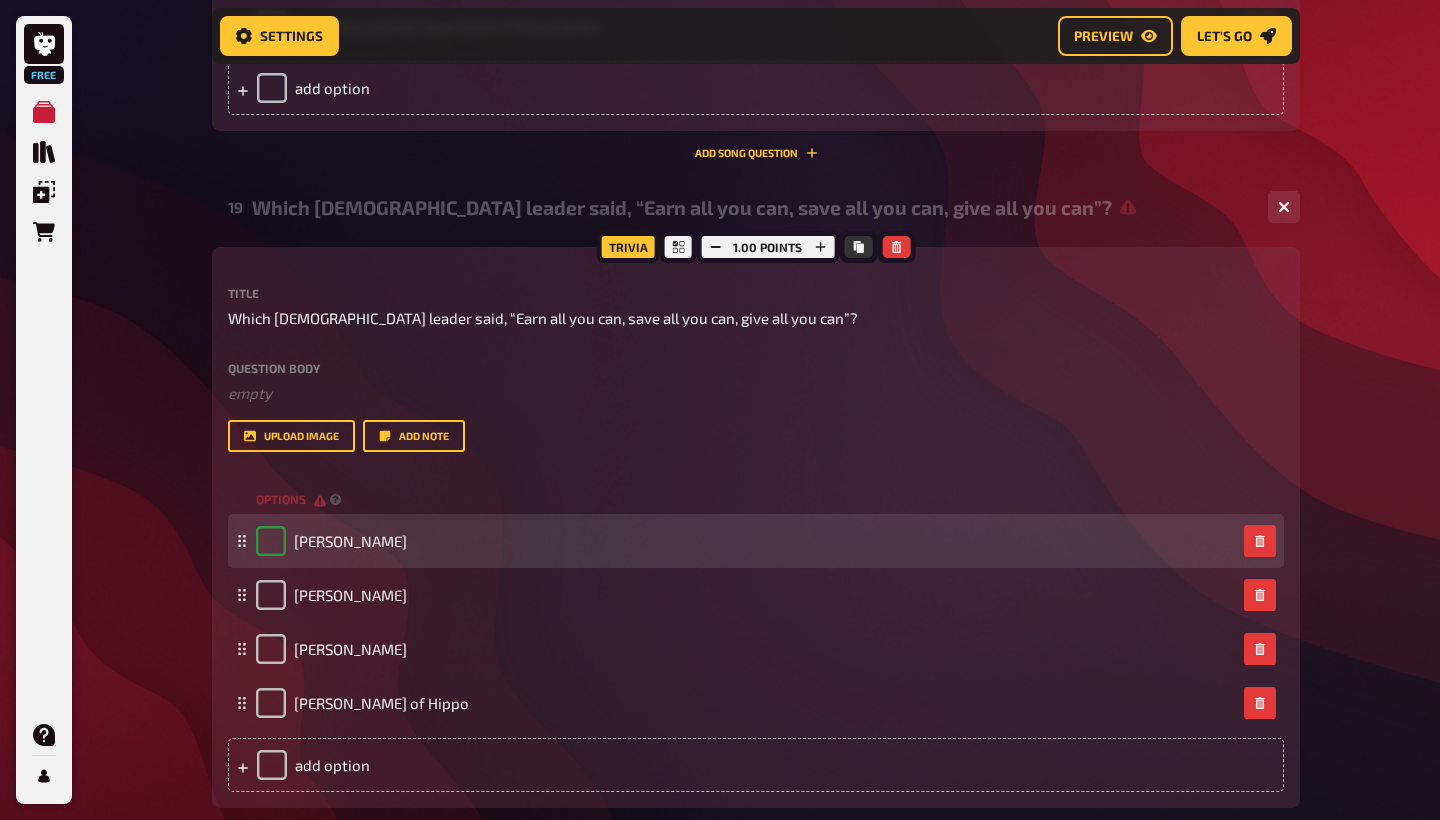 checkbox on "true" 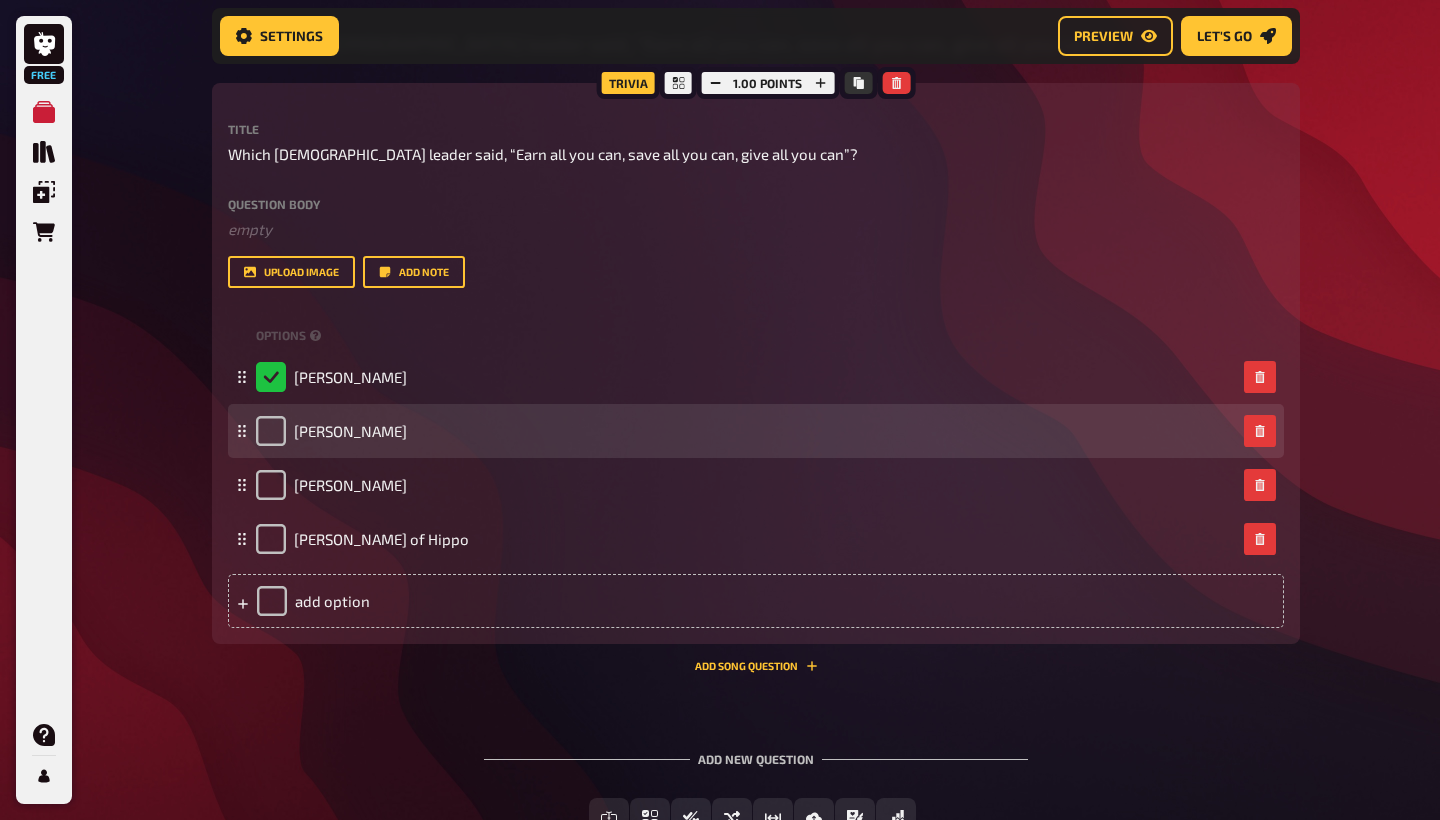 scroll, scrollTop: 11901, scrollLeft: 0, axis: vertical 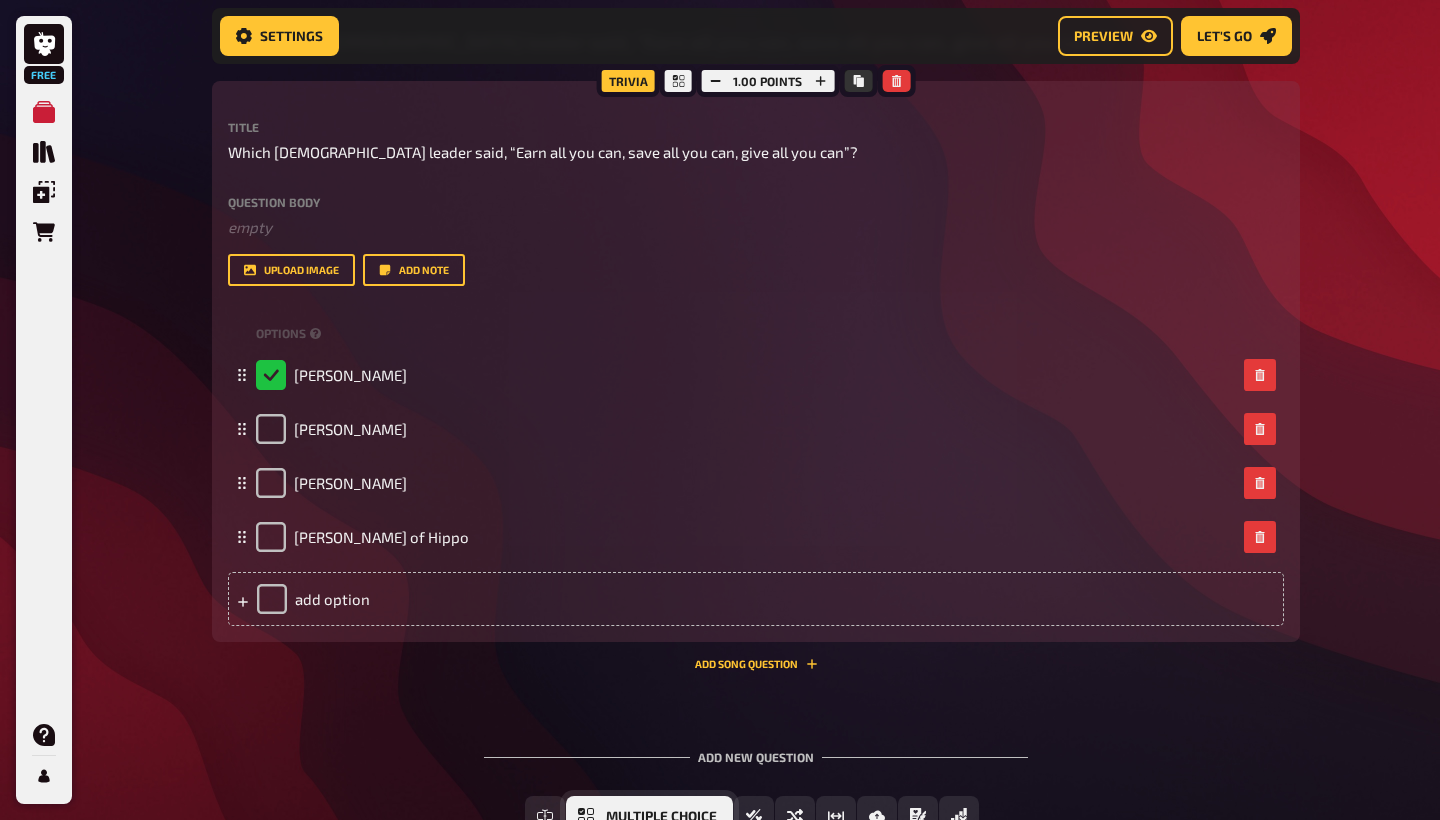 click on "Multiple Choice" at bounding box center (661, 817) 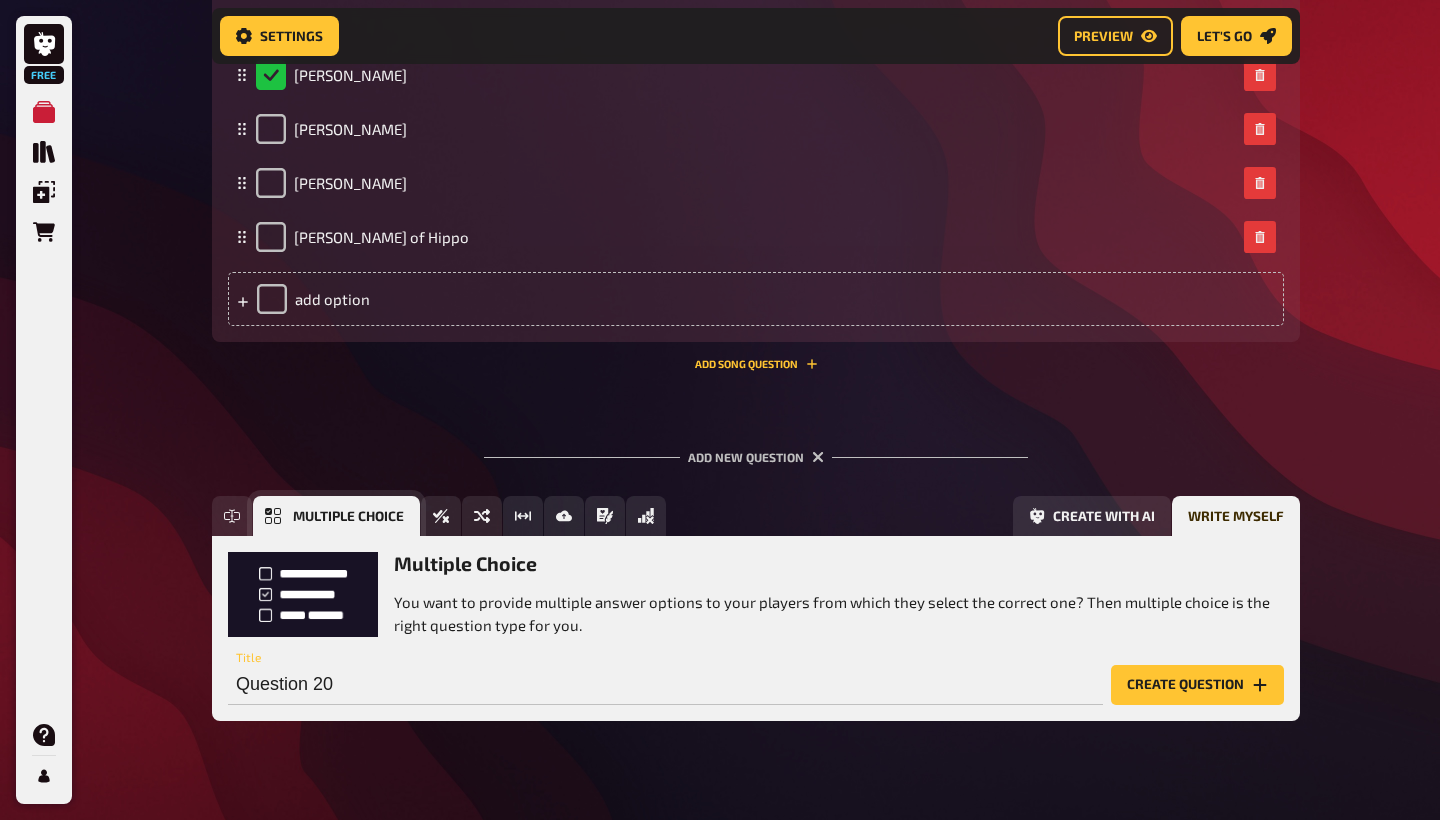 scroll, scrollTop: 12211, scrollLeft: 0, axis: vertical 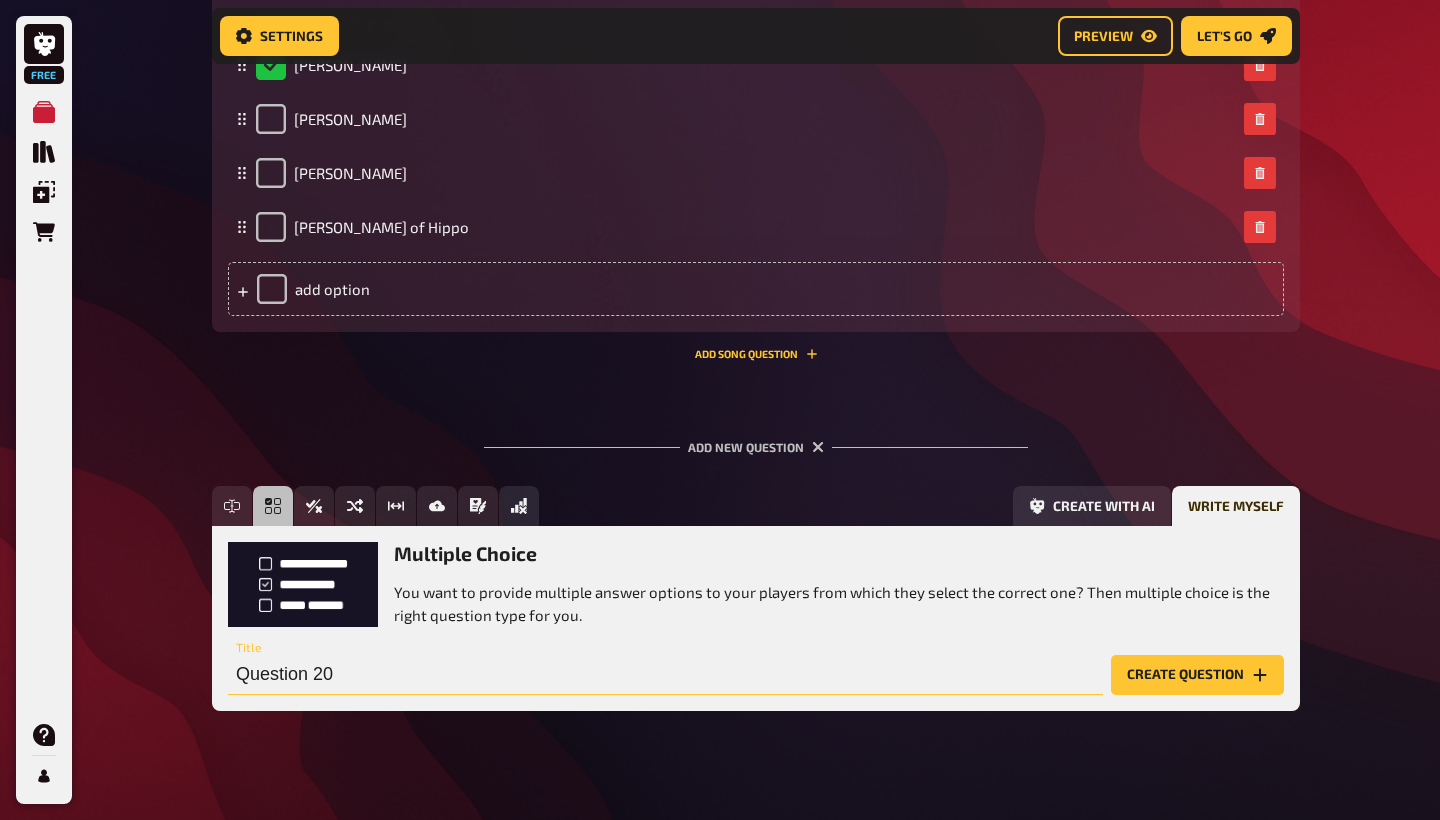 drag, startPoint x: 352, startPoint y: 658, endPoint x: 229, endPoint y: 658, distance: 123 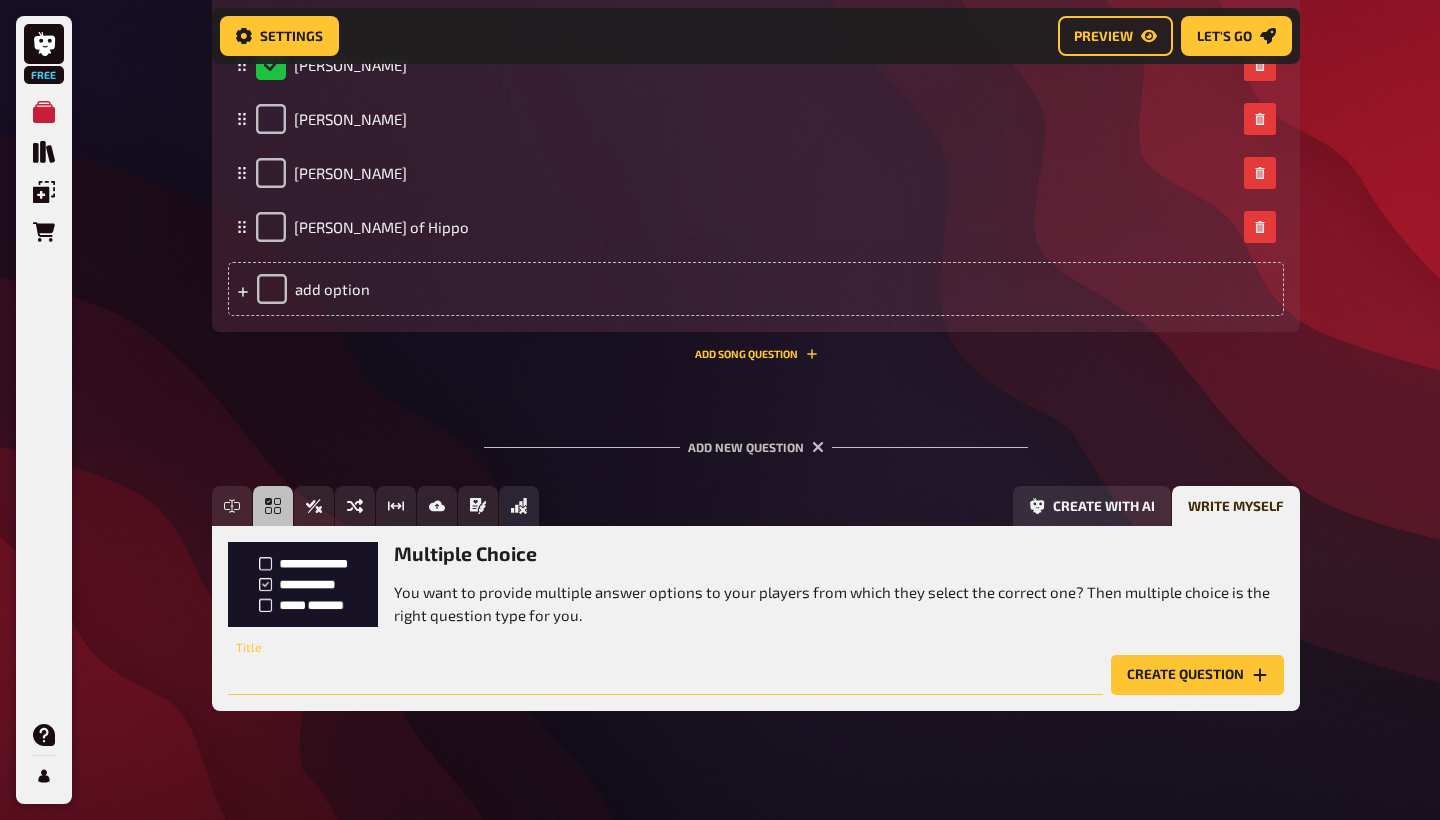 paste on "What is the “scalability” of an intervention?" 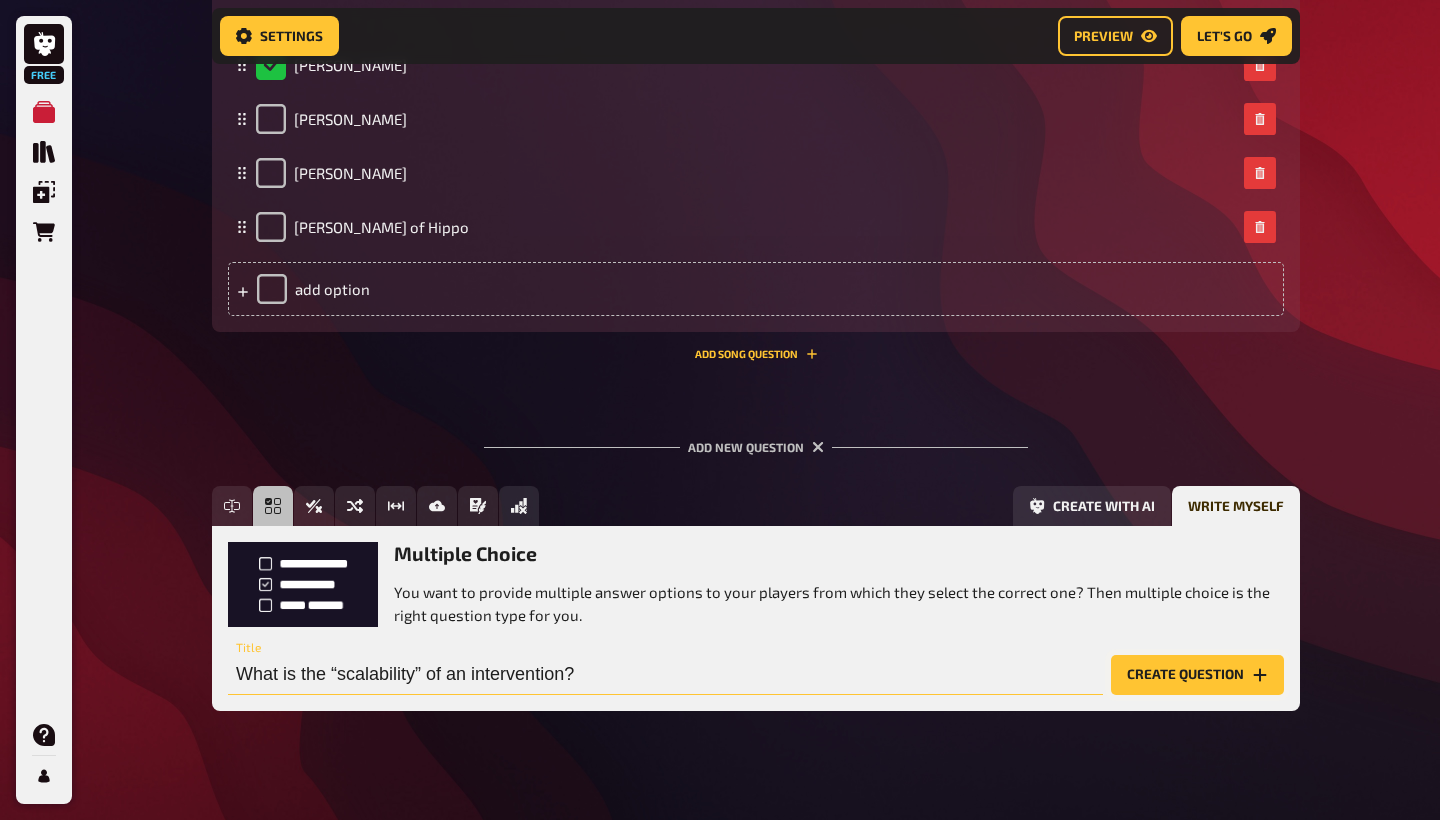 type on "What is the “scalability” of an intervention?" 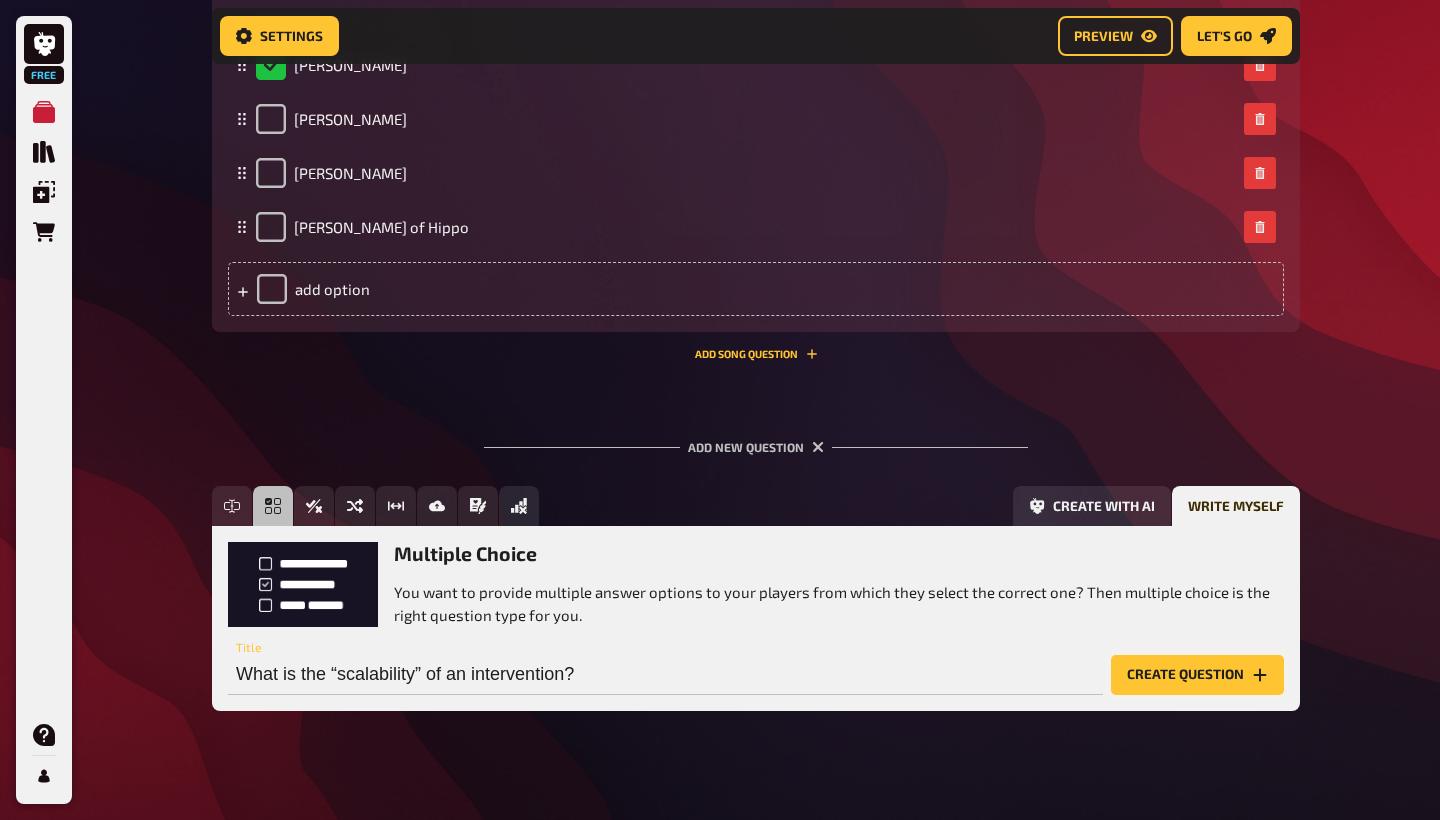click on "Create question" at bounding box center (1197, 675) 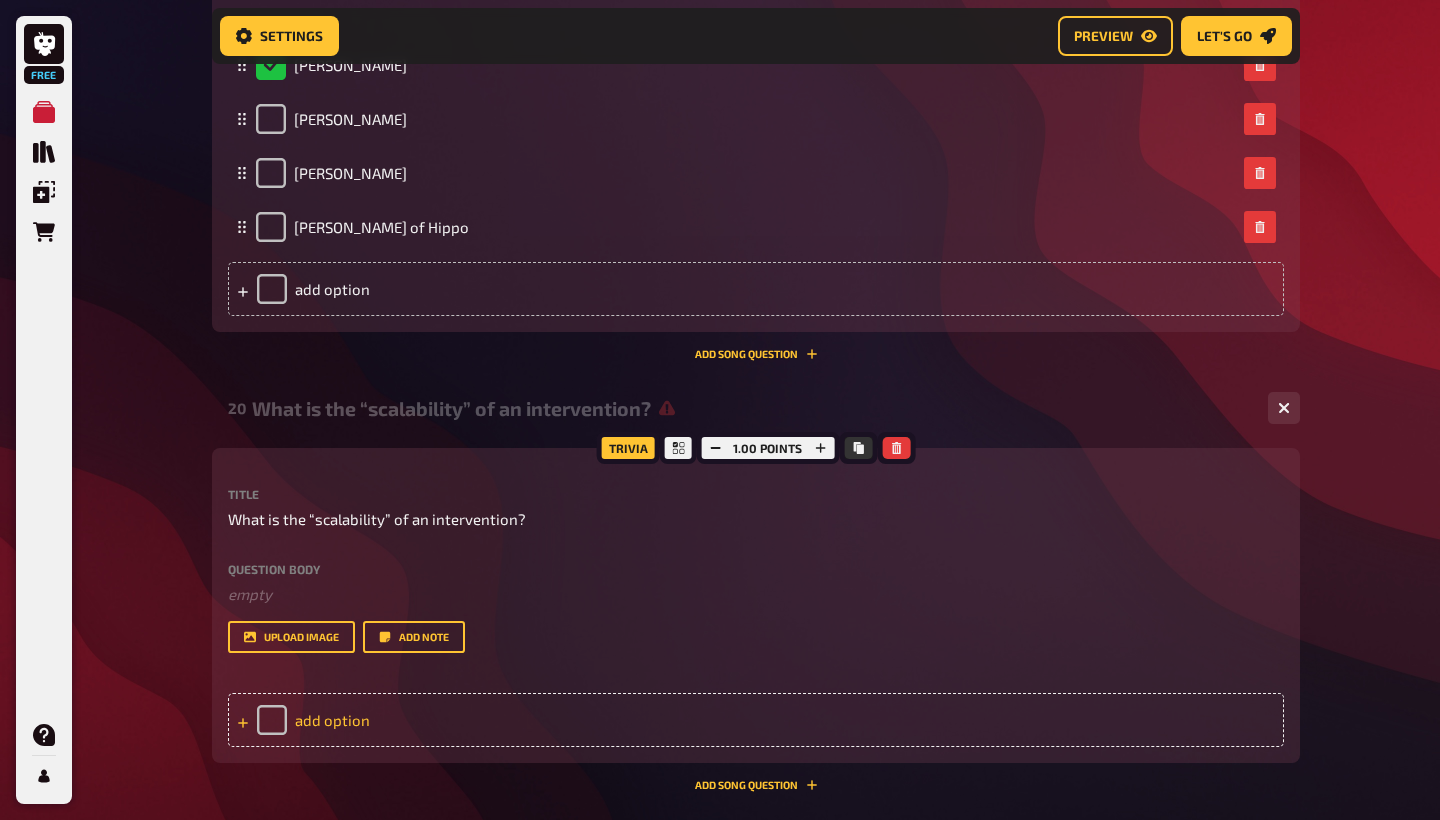 click on "add option" at bounding box center (756, 720) 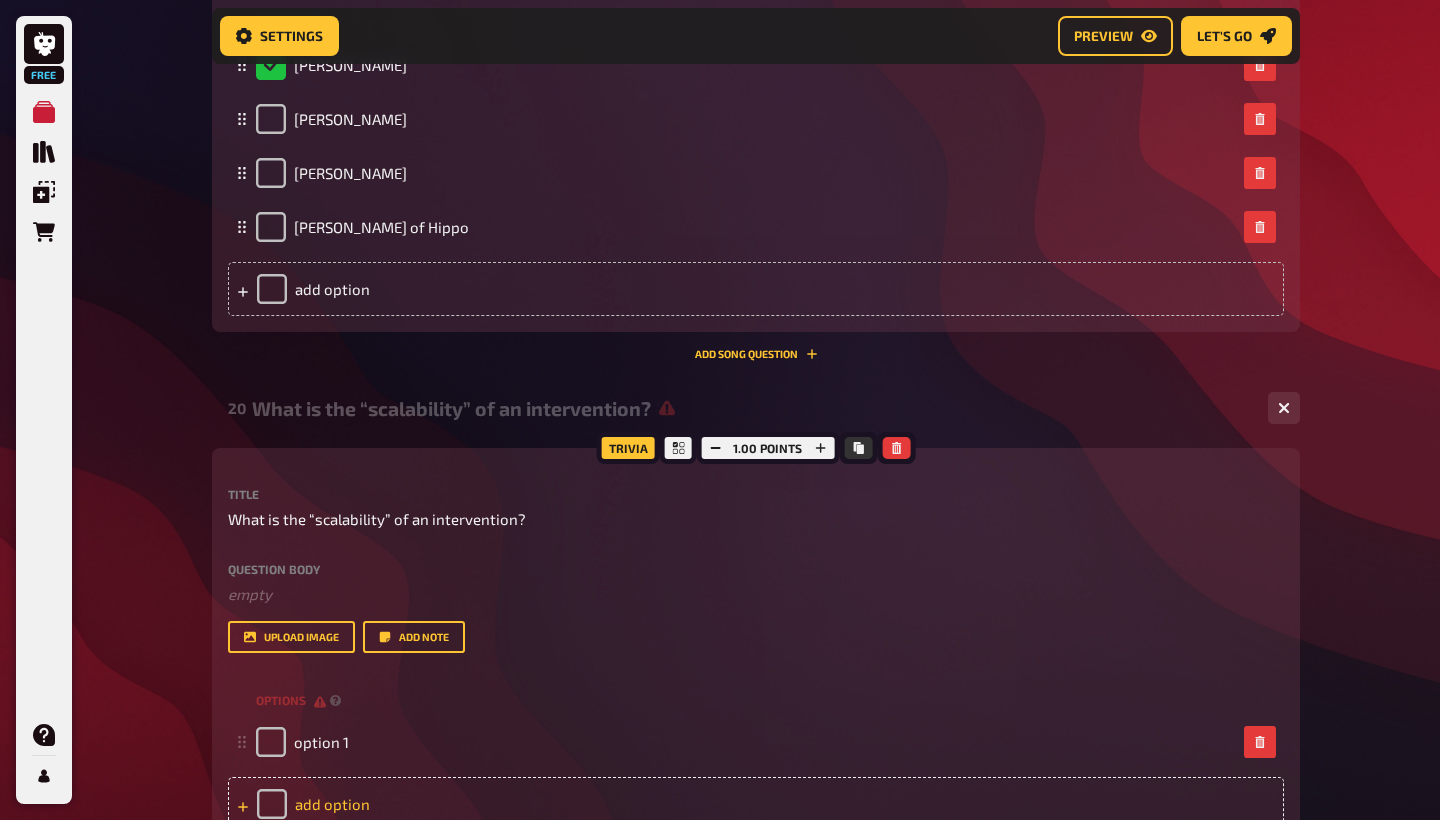 click on "add option" at bounding box center (756, 804) 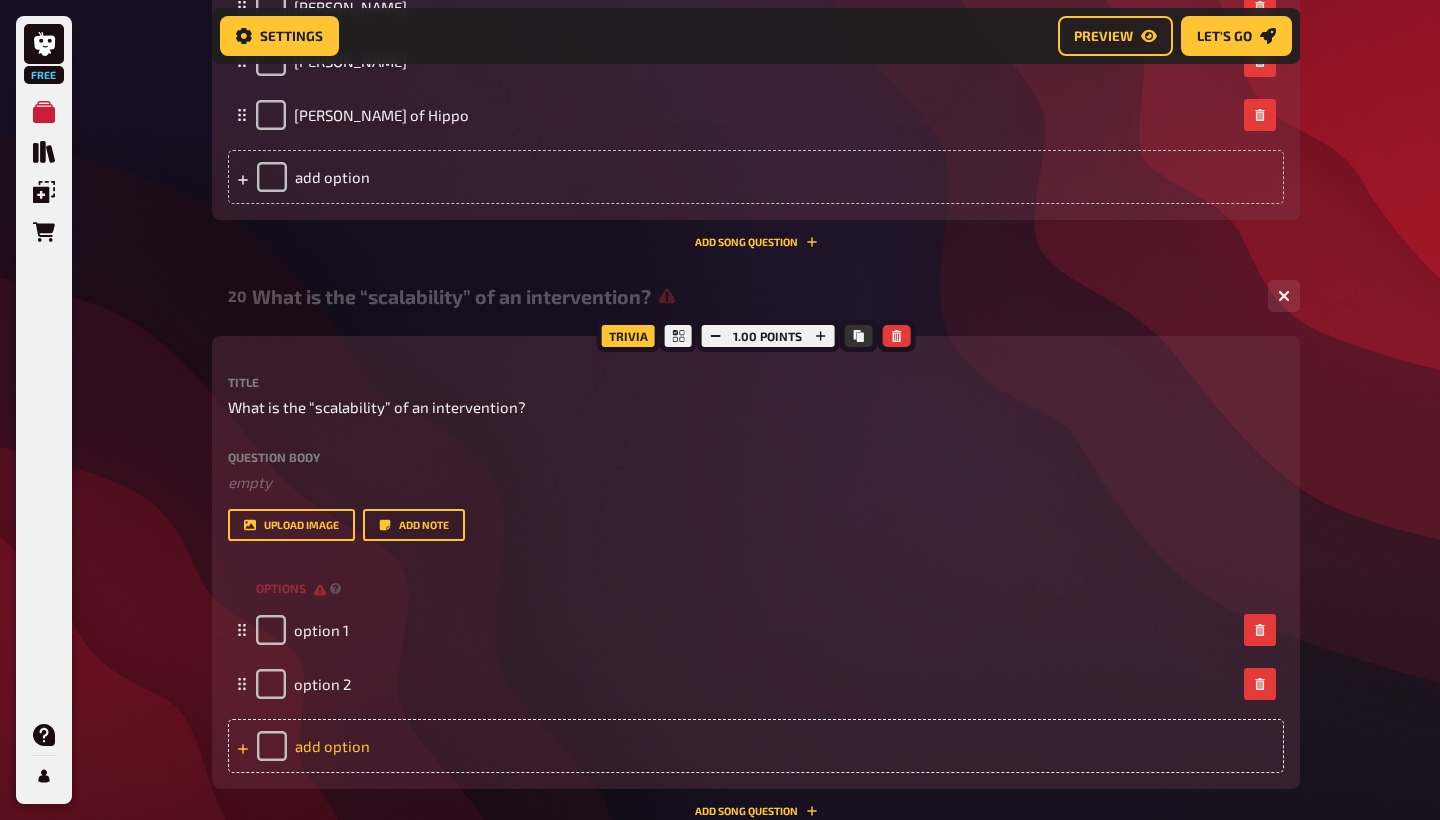 scroll, scrollTop: 12361, scrollLeft: 0, axis: vertical 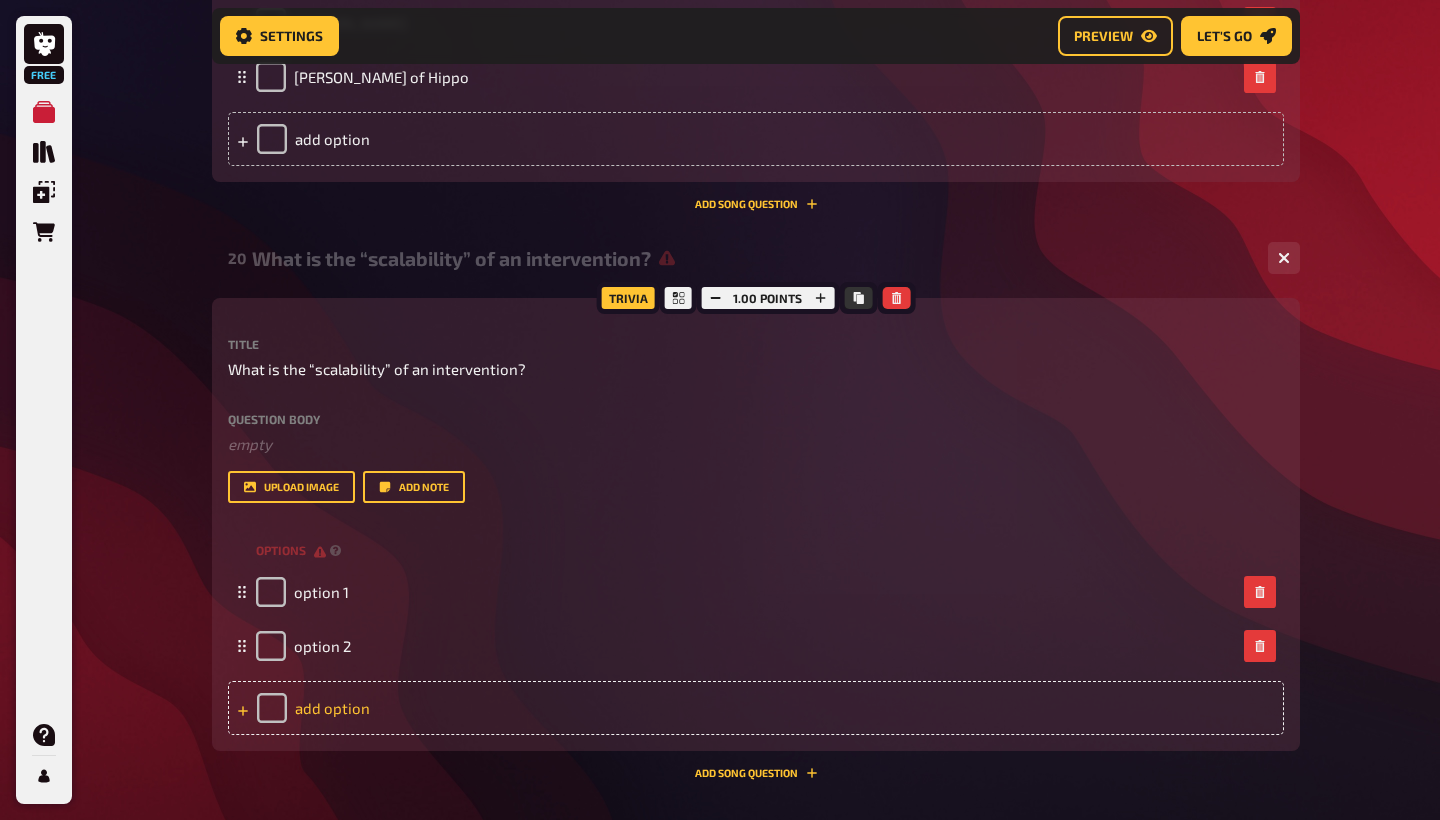 click on "add option" at bounding box center [756, 708] 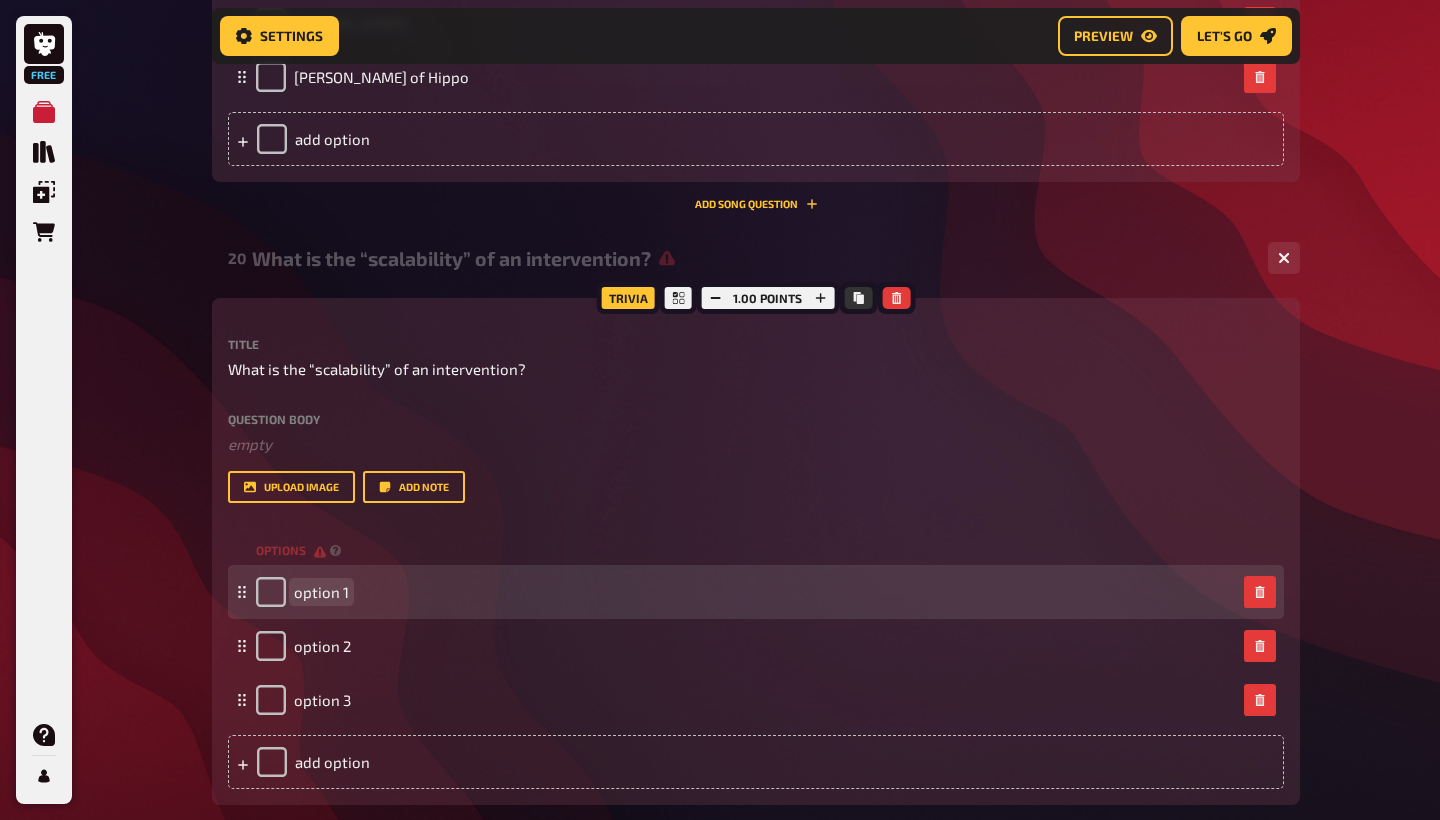 click on "option 1" at bounding box center [321, 592] 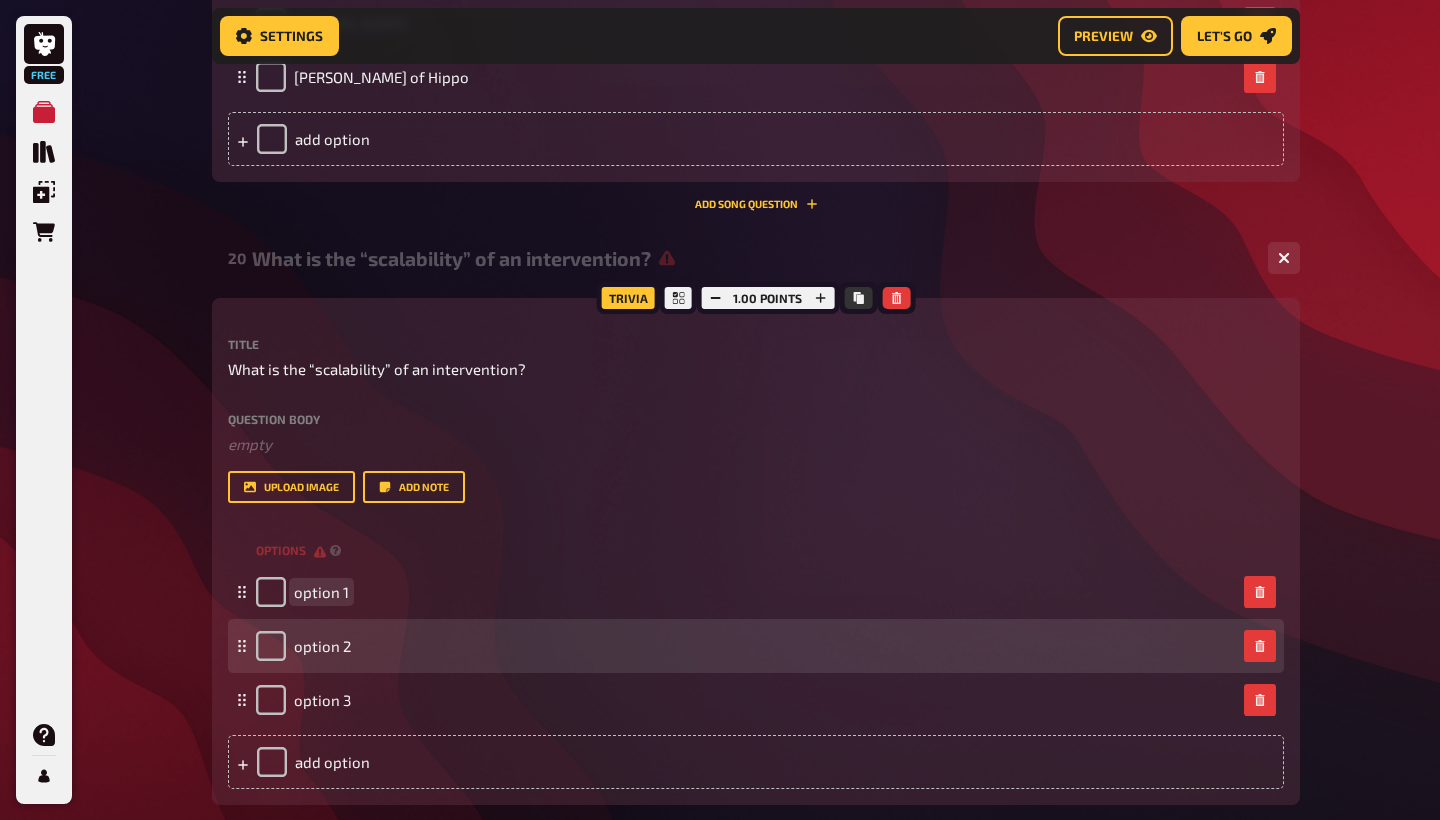 type 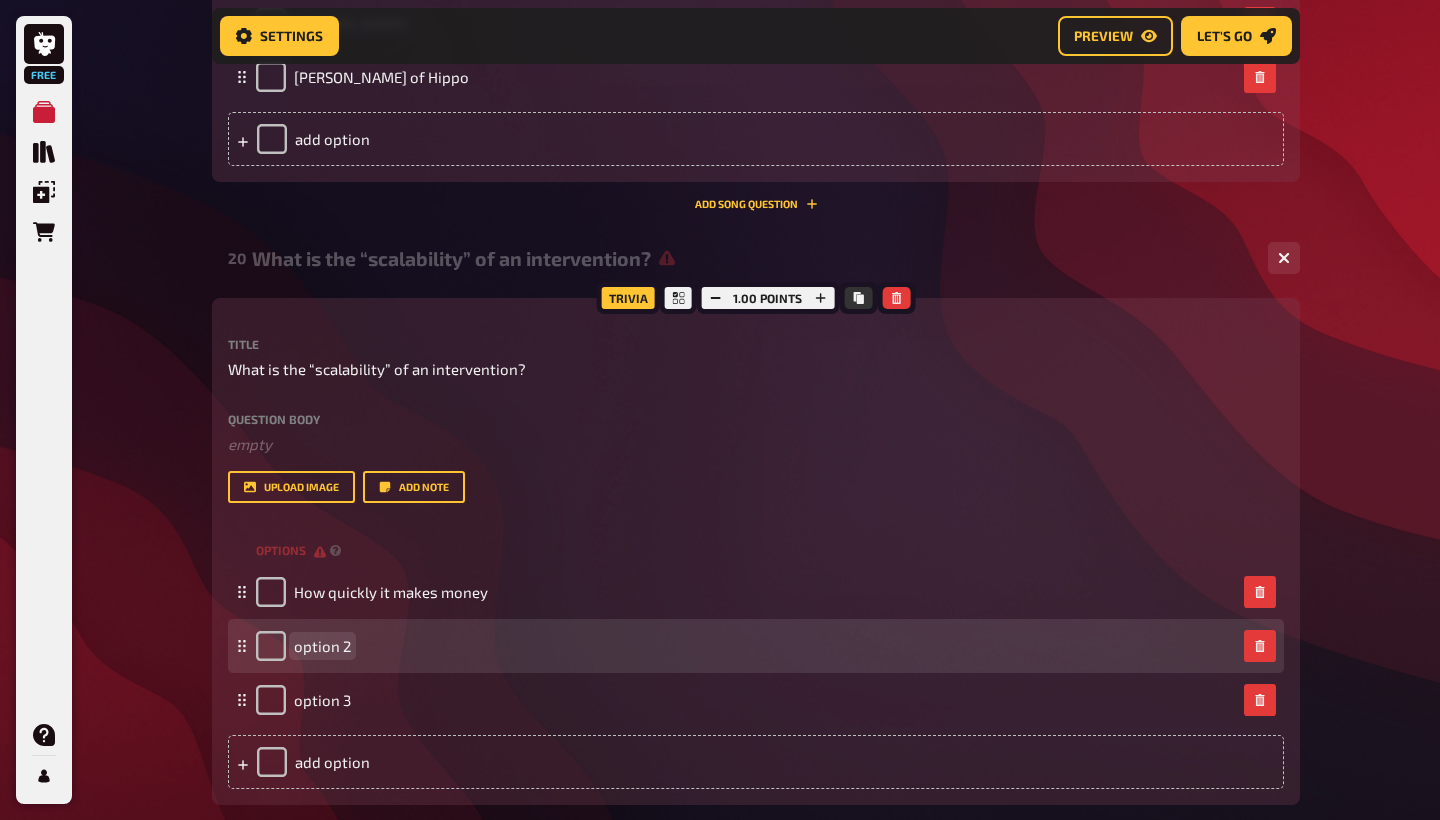 click on "option 2" at bounding box center [322, 646] 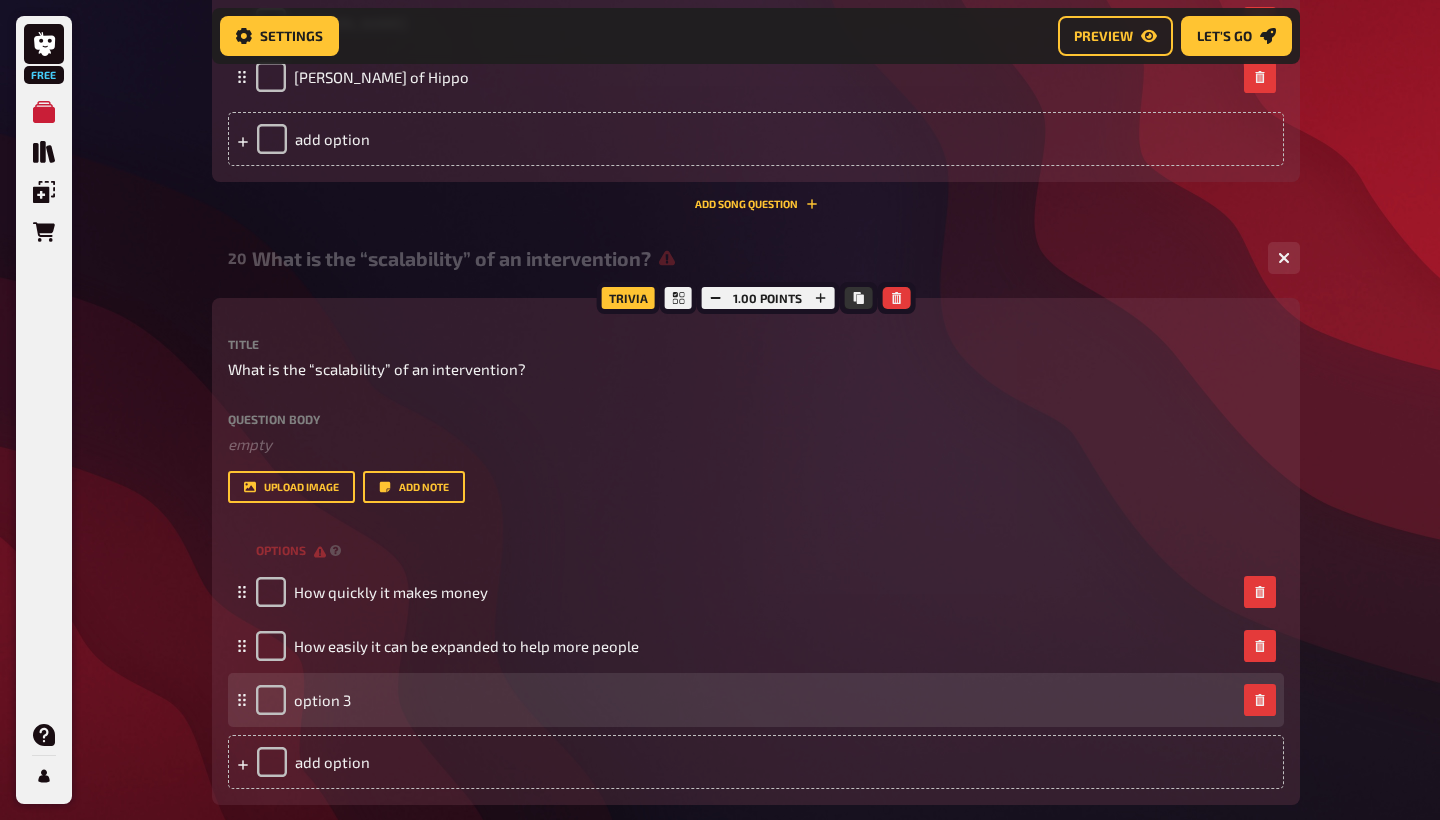 click on "option 3" at bounding box center [303, 700] 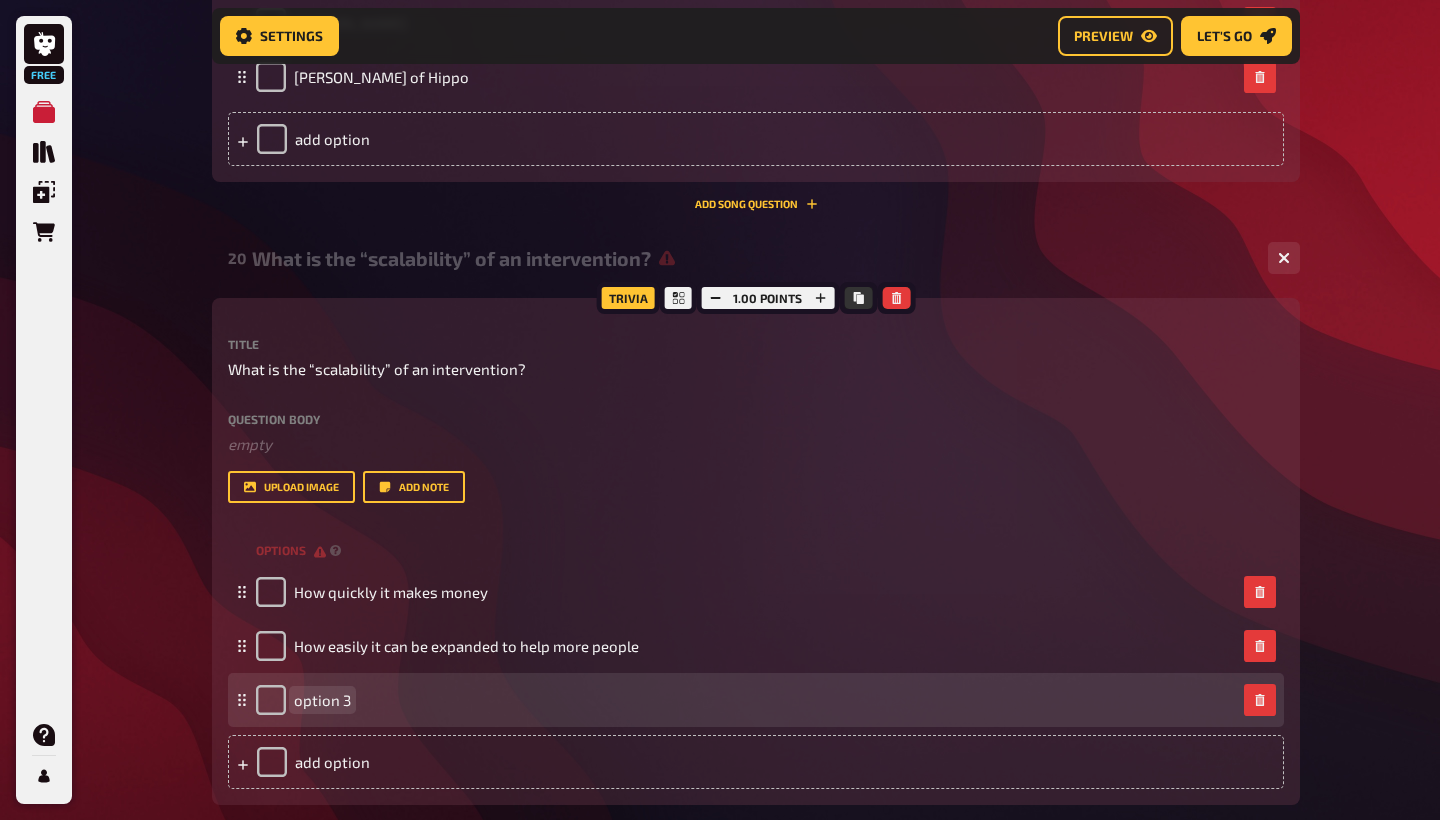 click on "option 3" at bounding box center (322, 700) 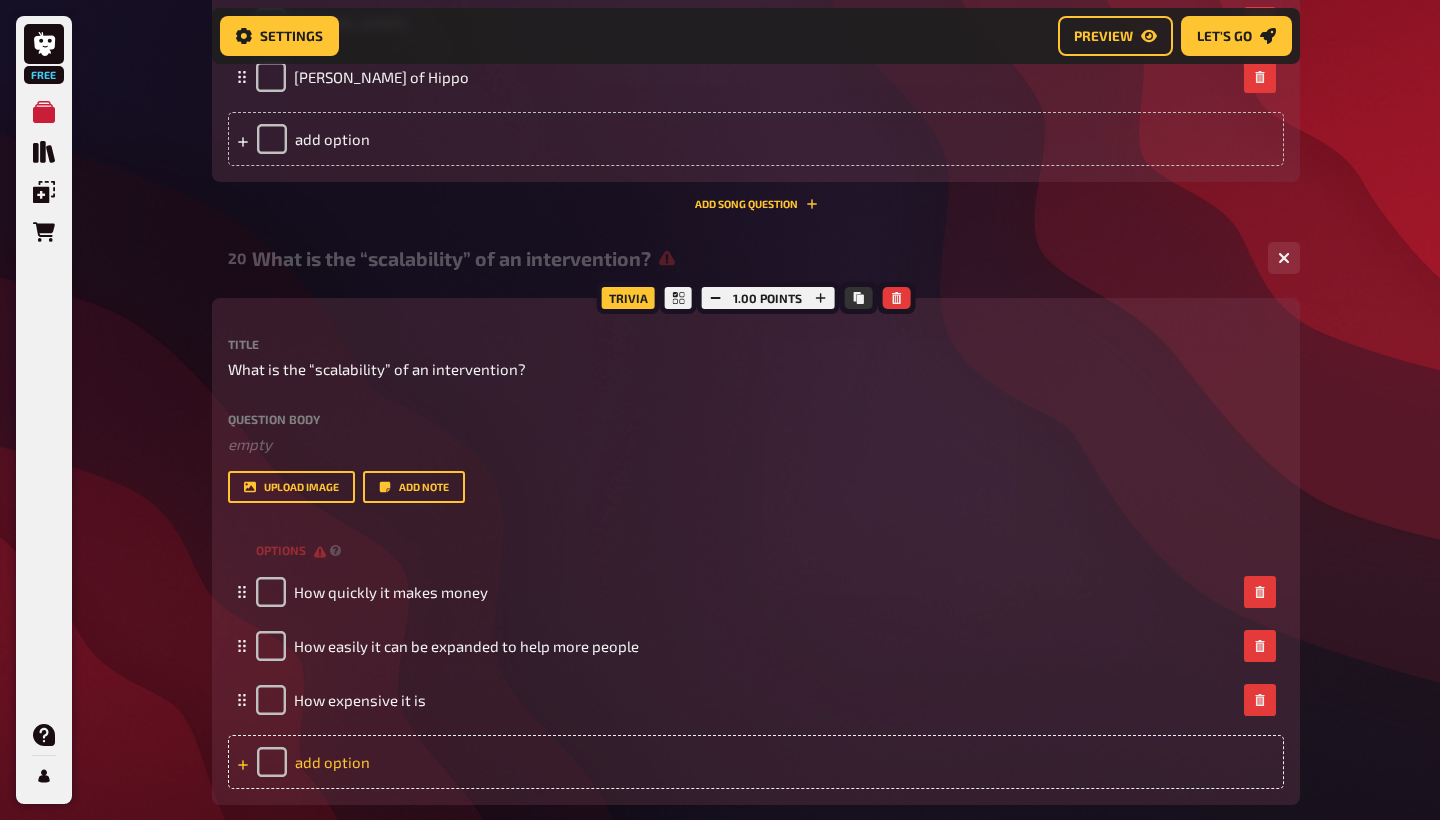click on "add option" at bounding box center (756, 762) 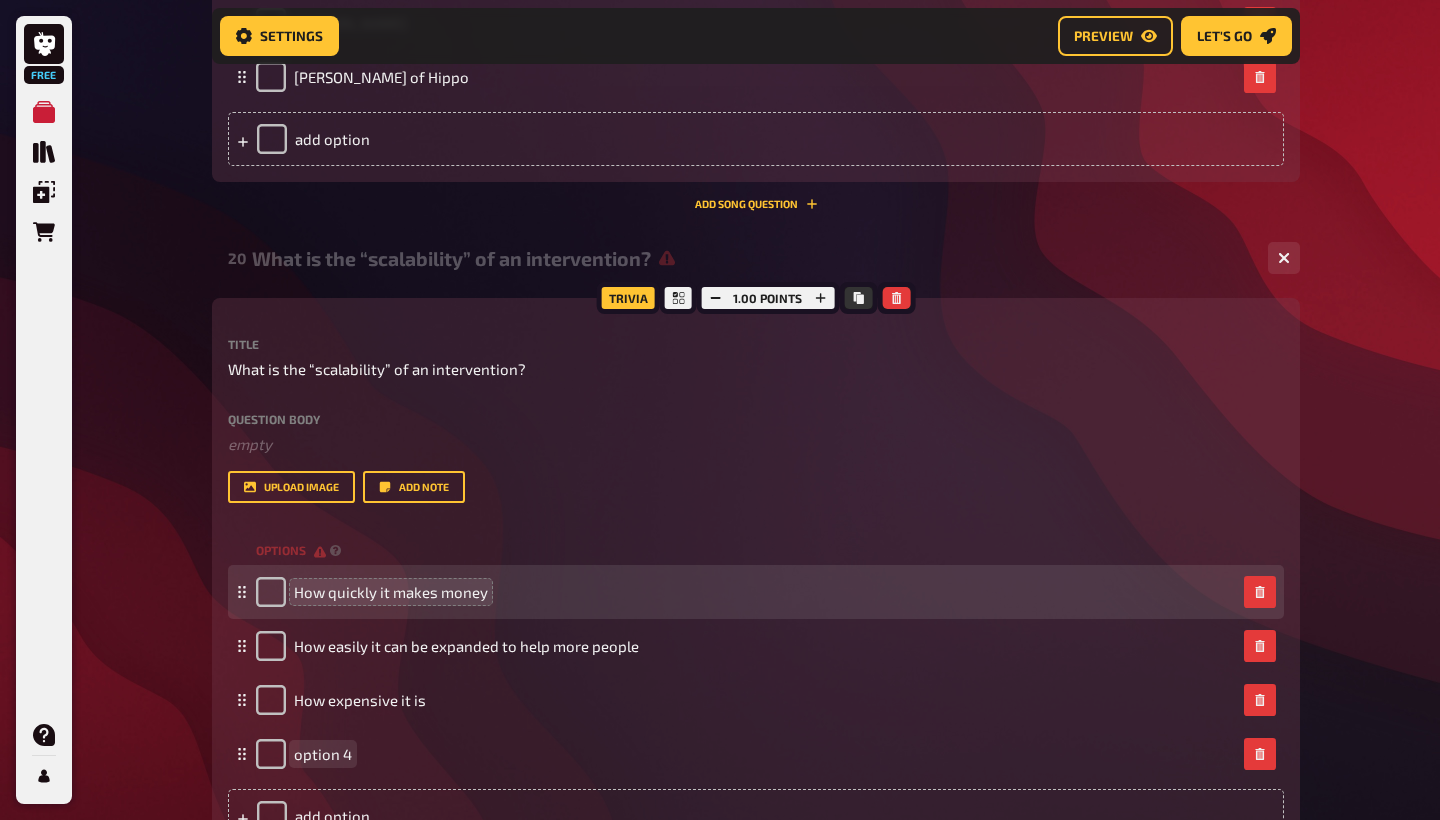 type 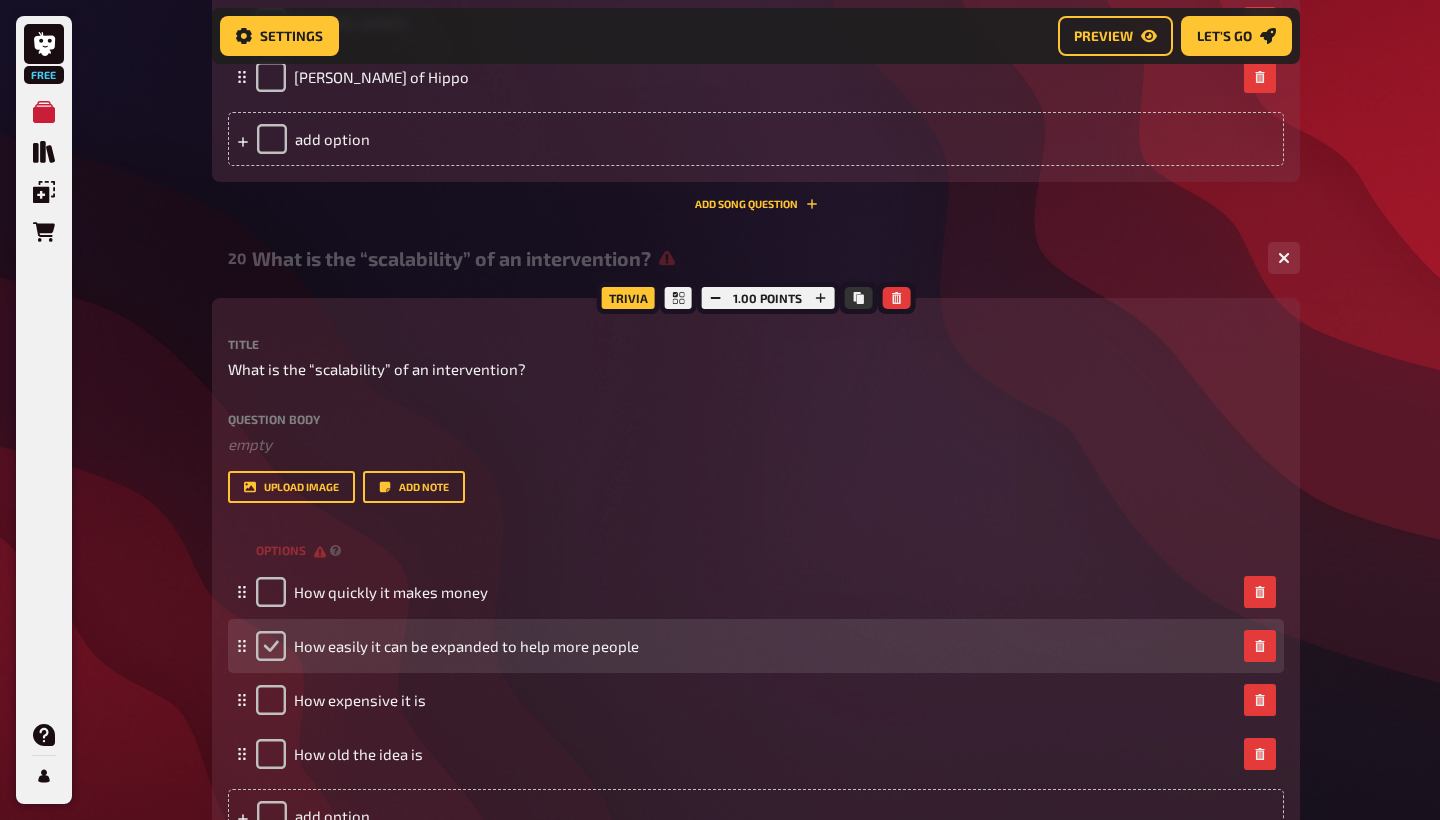 click at bounding box center (271, 646) 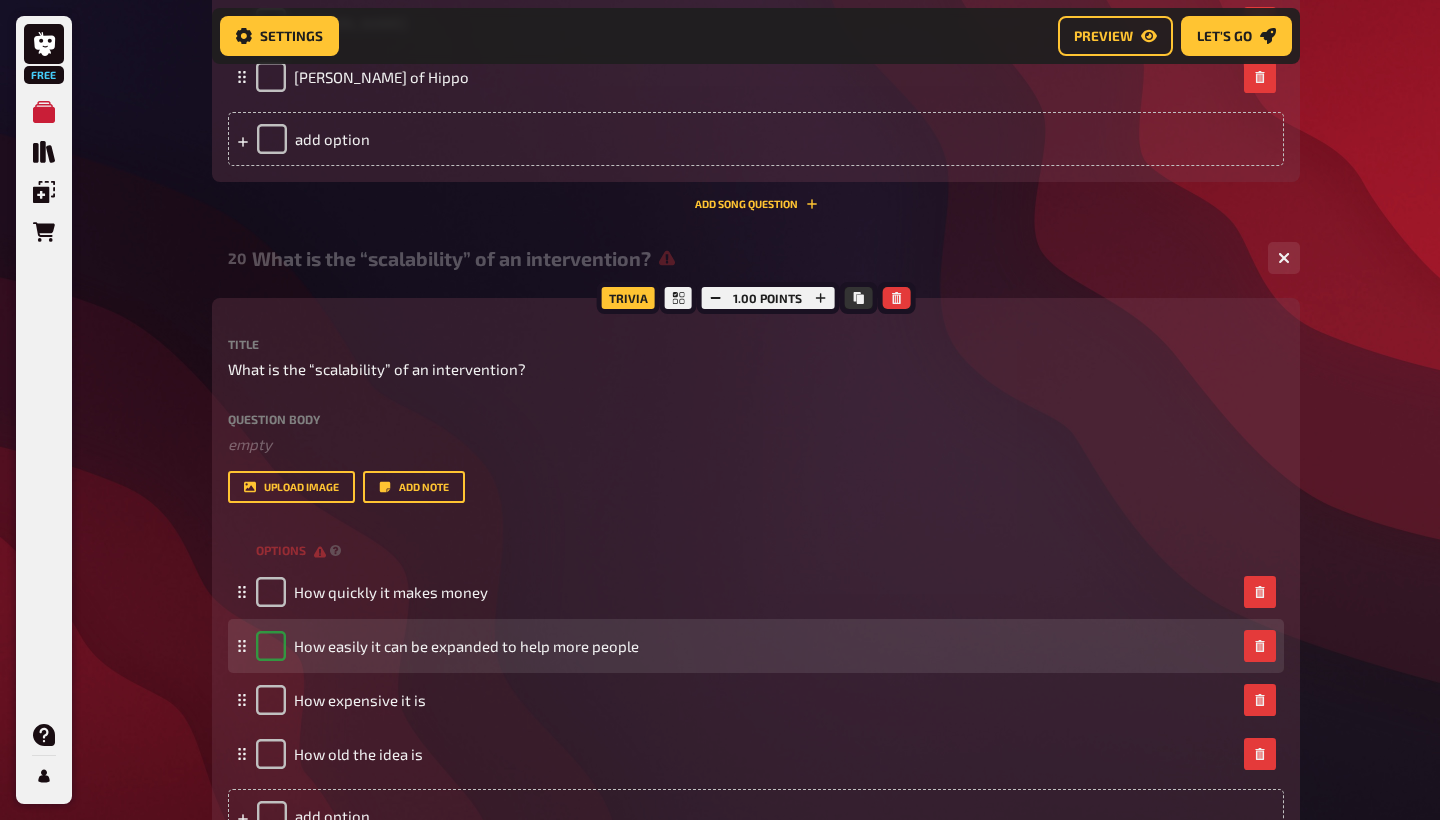 checkbox on "true" 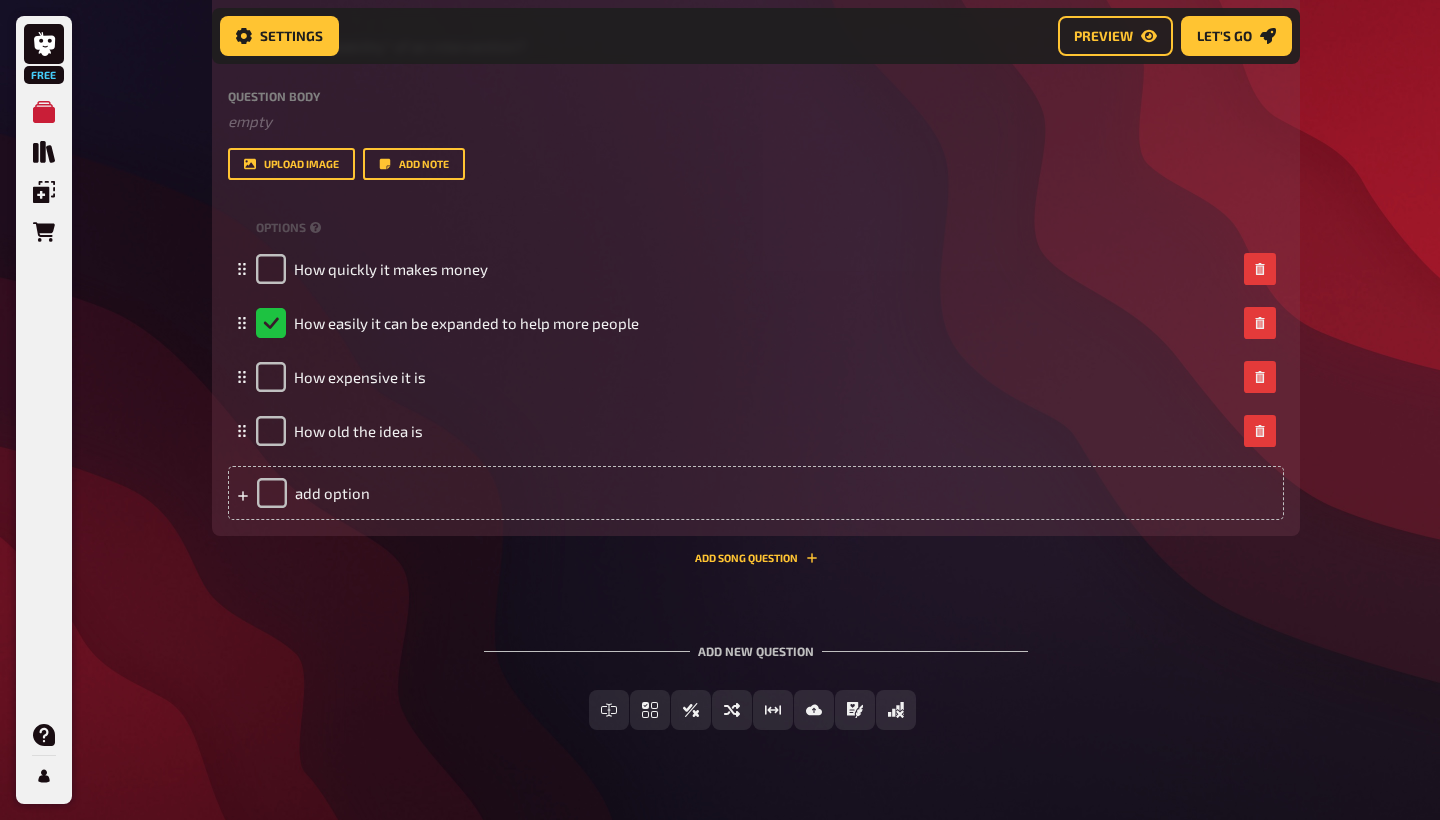 scroll, scrollTop: 12694, scrollLeft: 0, axis: vertical 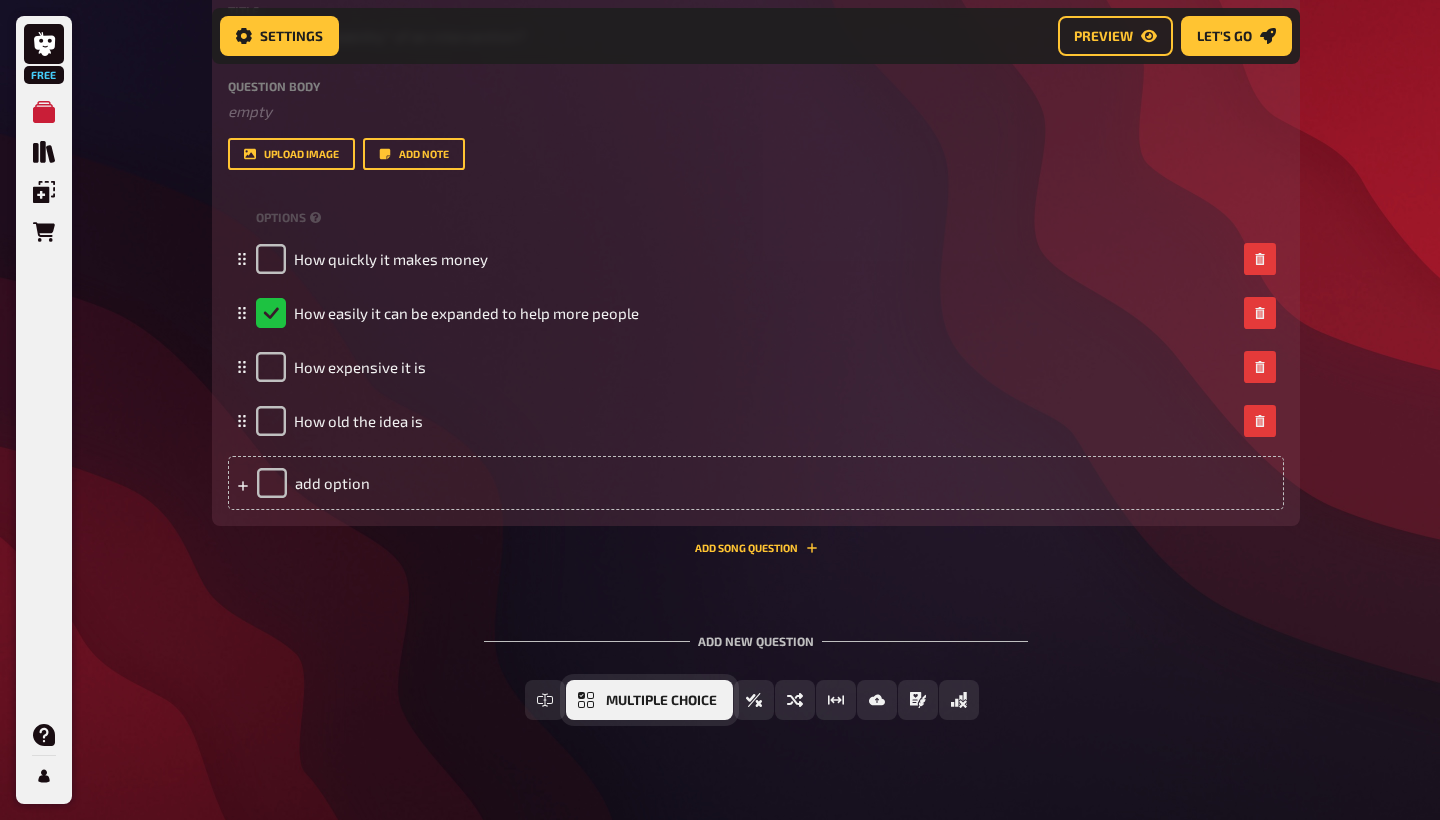click on "Multiple Choice" at bounding box center [661, 701] 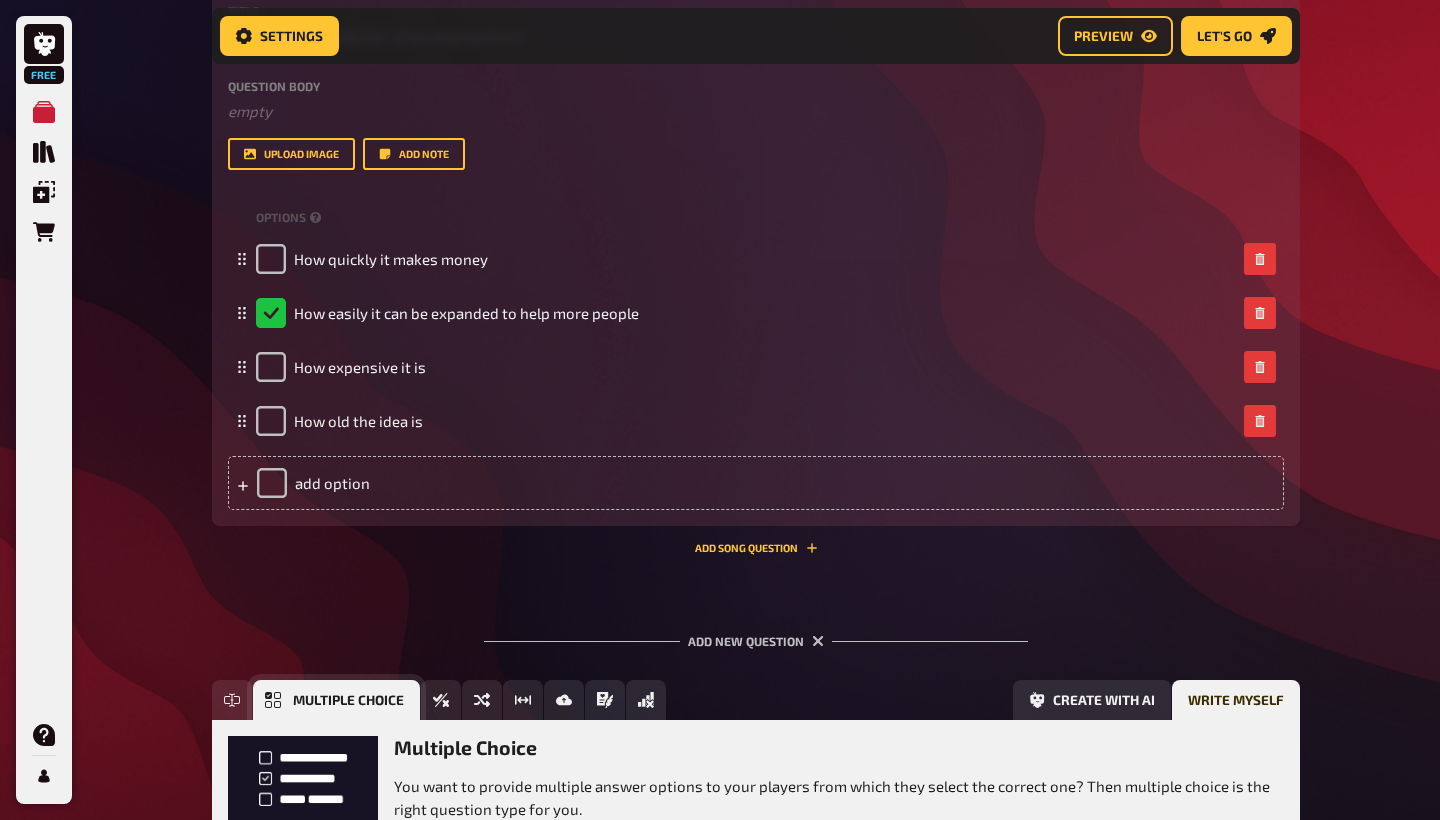scroll, scrollTop: 12887, scrollLeft: 0, axis: vertical 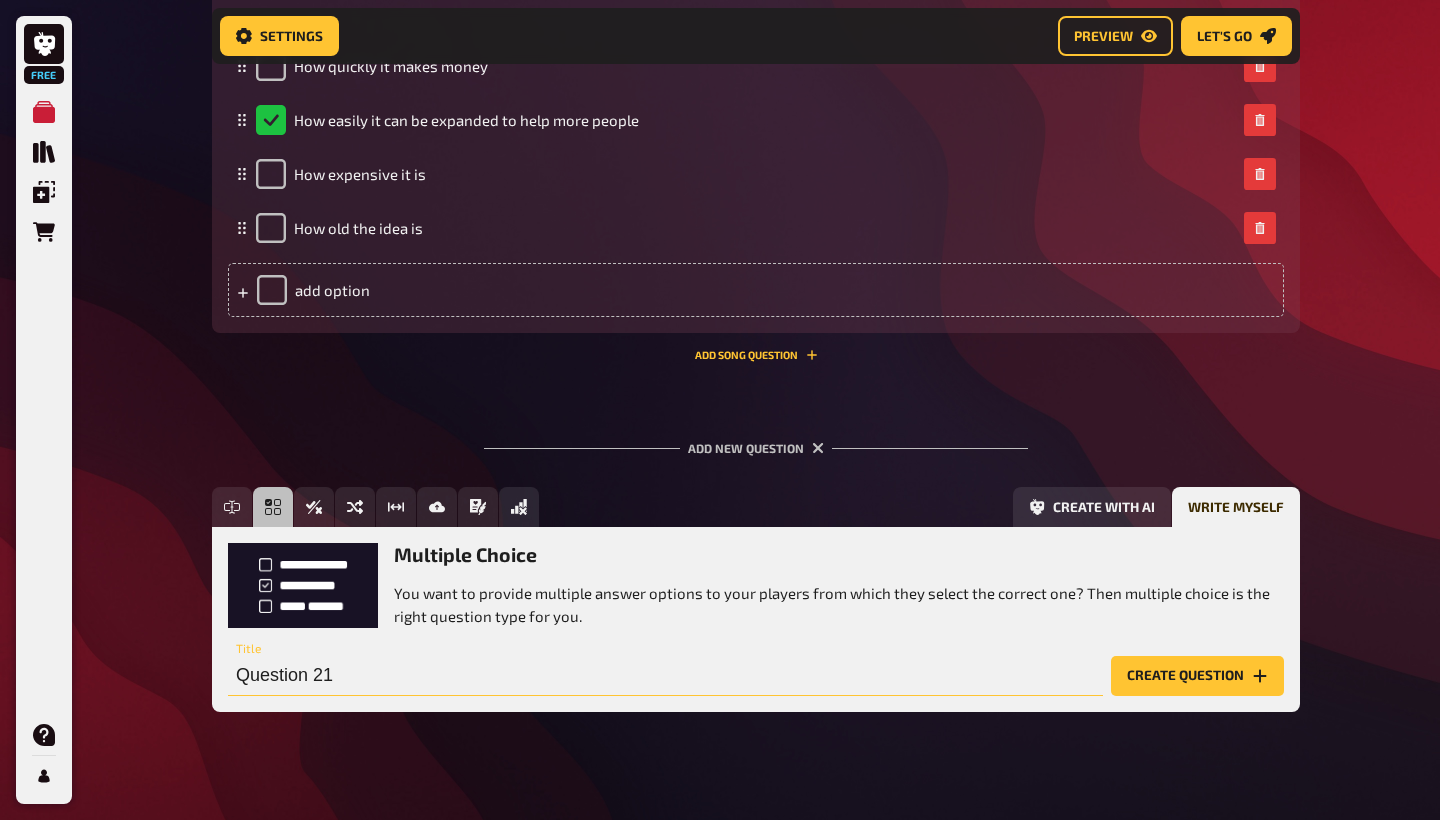 drag, startPoint x: 337, startPoint y: 656, endPoint x: 230, endPoint y: 656, distance: 107 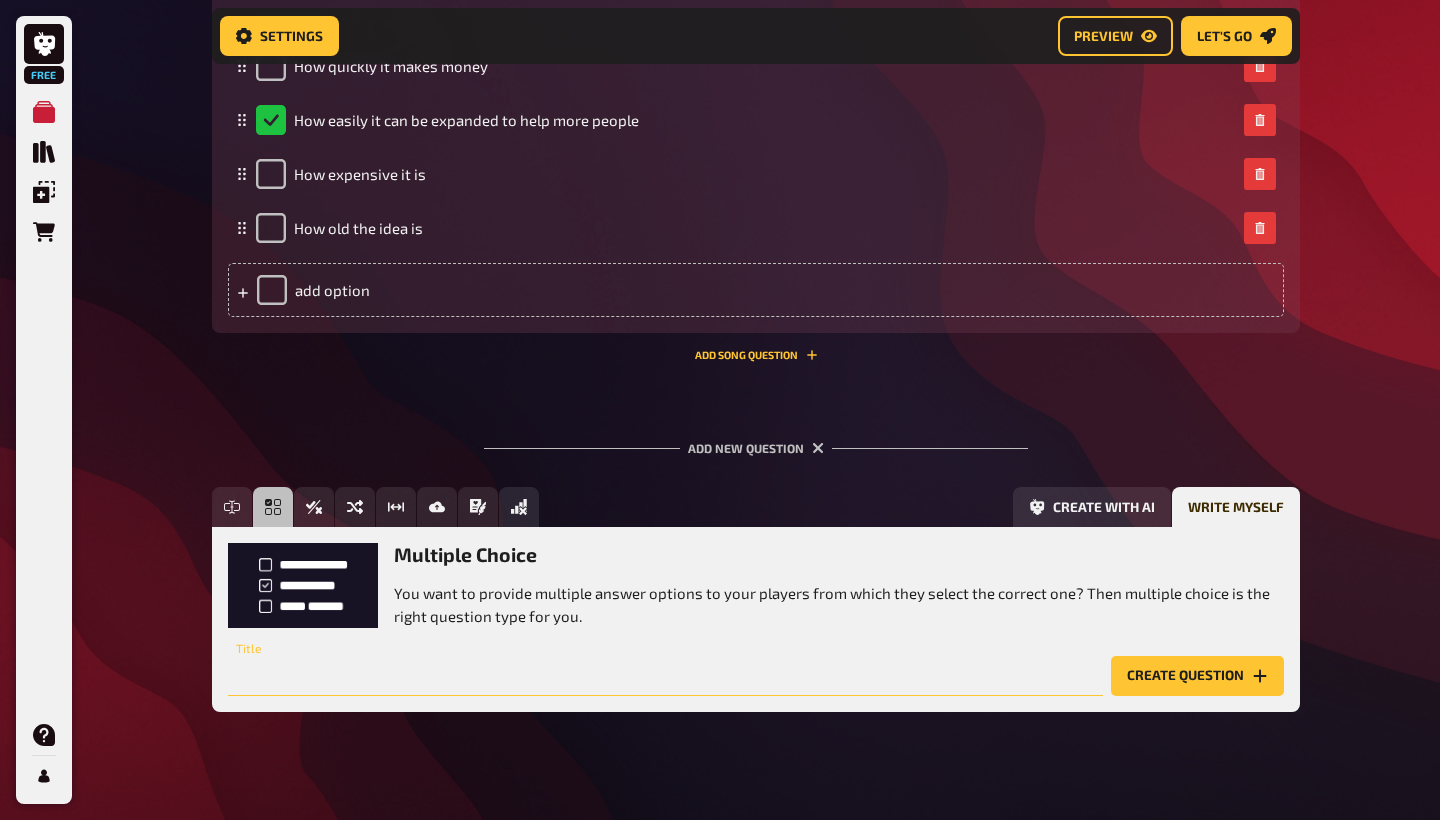 paste on "What does [PERSON_NAME] say about generosity in [DEMOGRAPHIC_DATA] 9?" 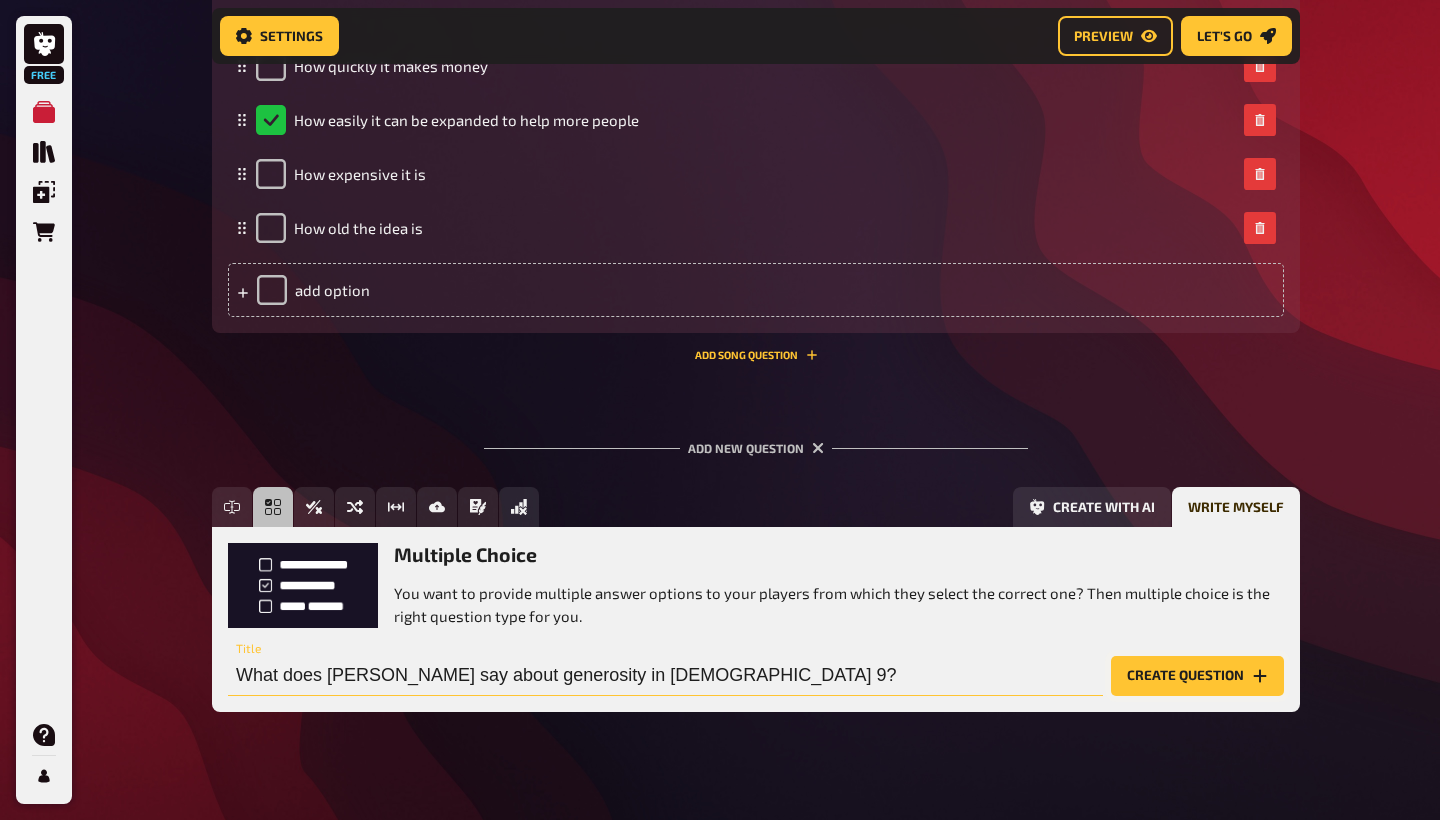 type on "What does [PERSON_NAME] say about generosity in [DEMOGRAPHIC_DATA] 9?" 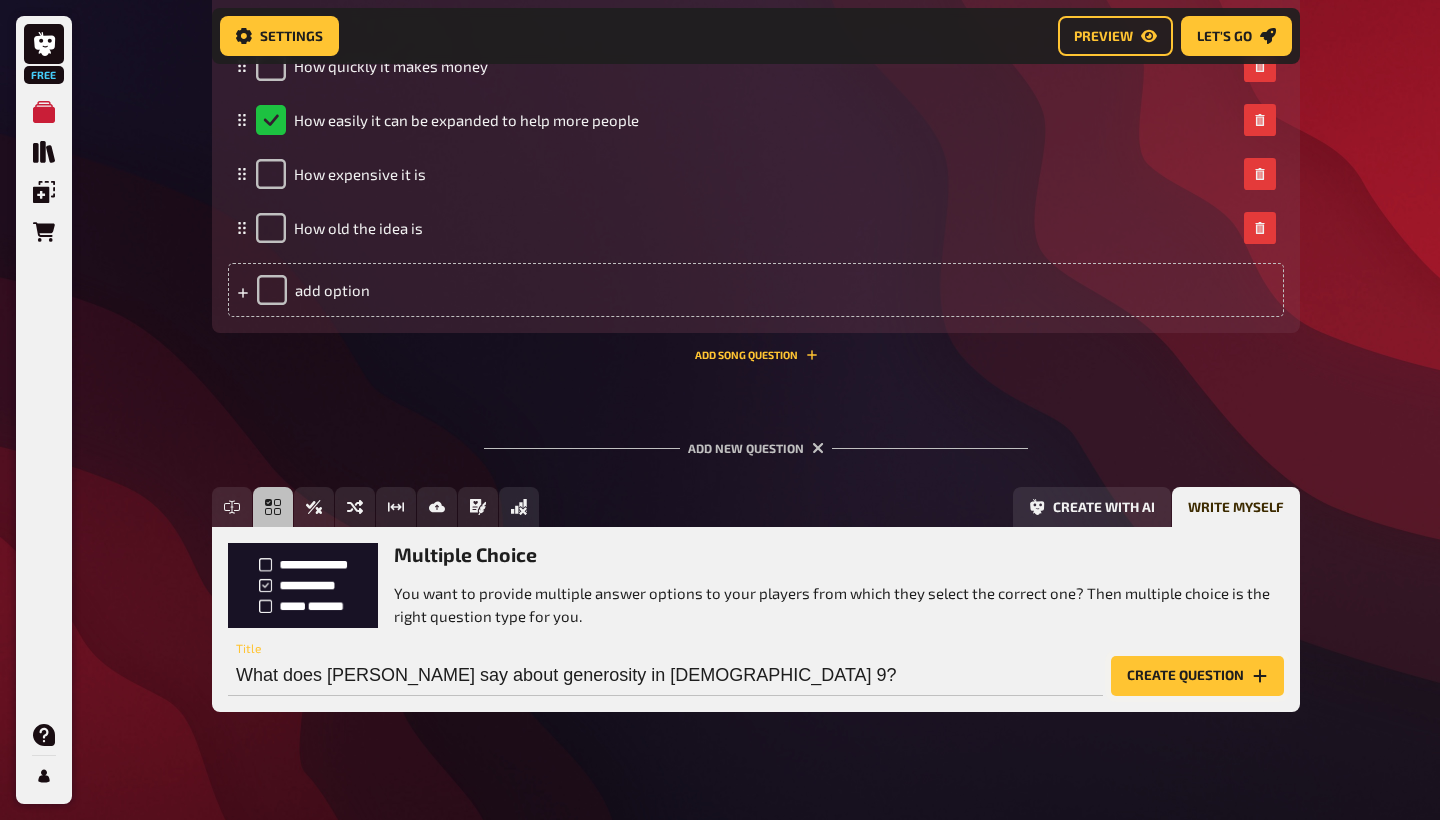 click on "Create question" at bounding box center [1197, 676] 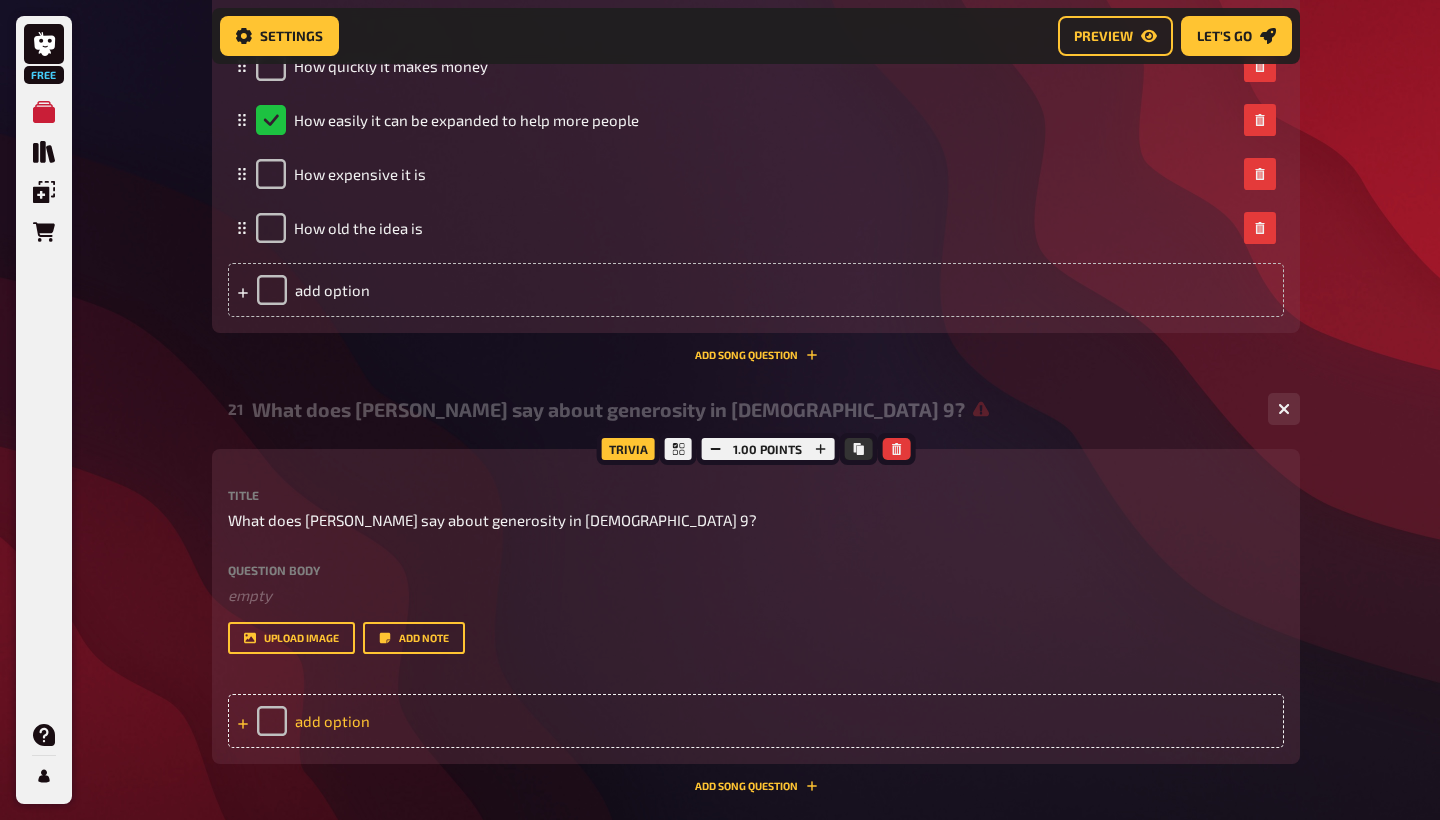 click on "add option" at bounding box center [756, 721] 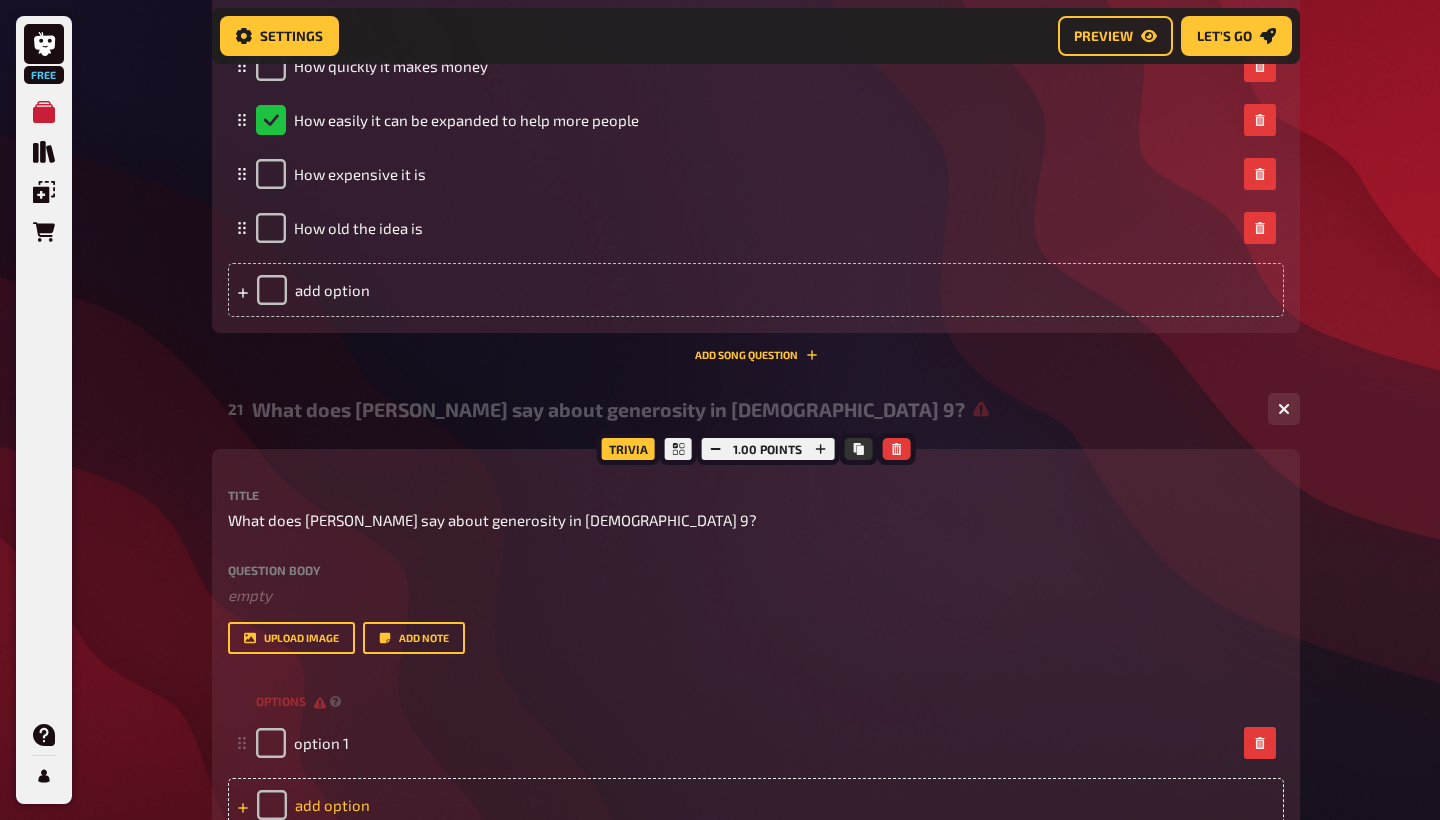 click on "add option" at bounding box center [756, 805] 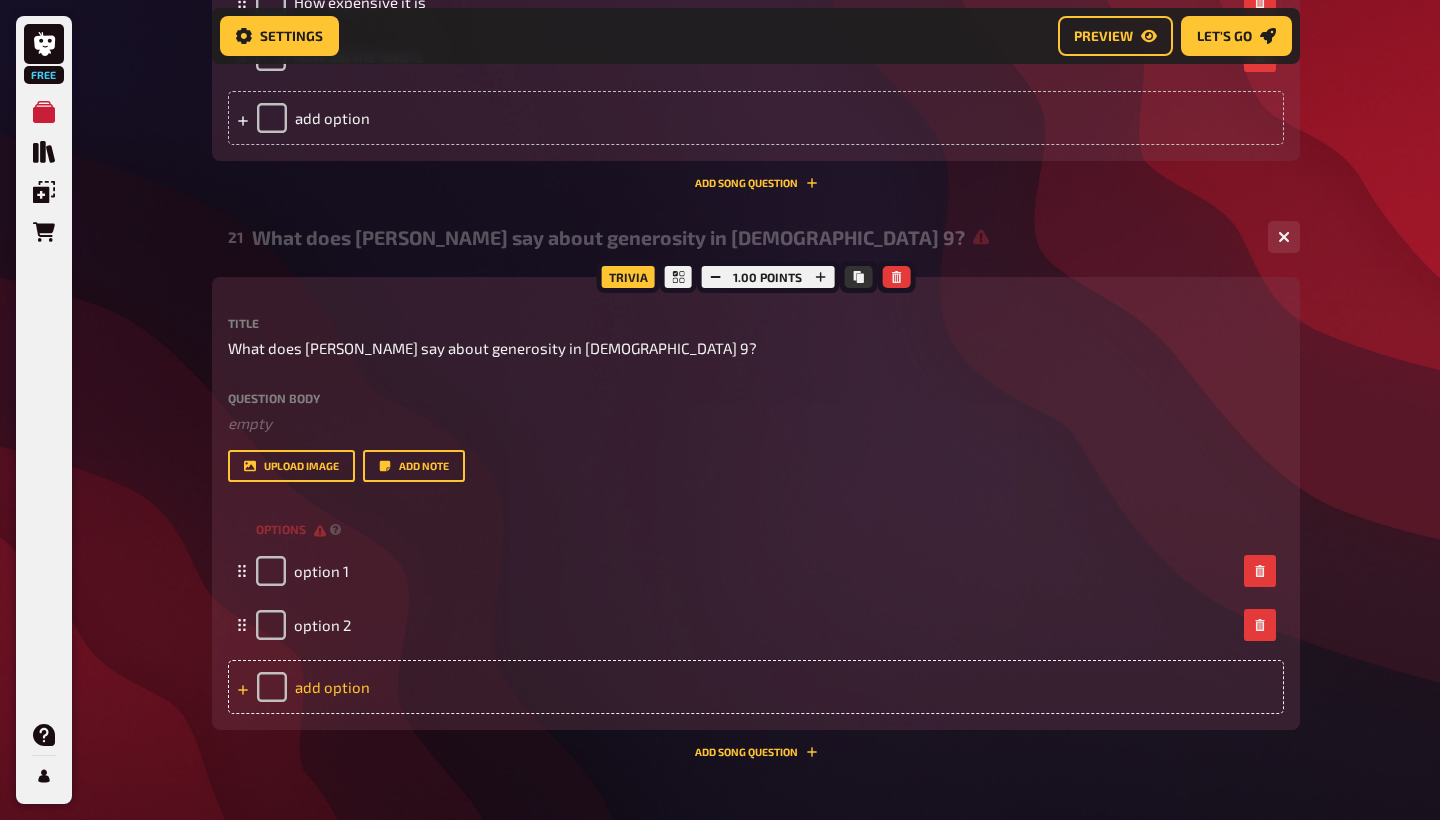 scroll, scrollTop: 13069, scrollLeft: 0, axis: vertical 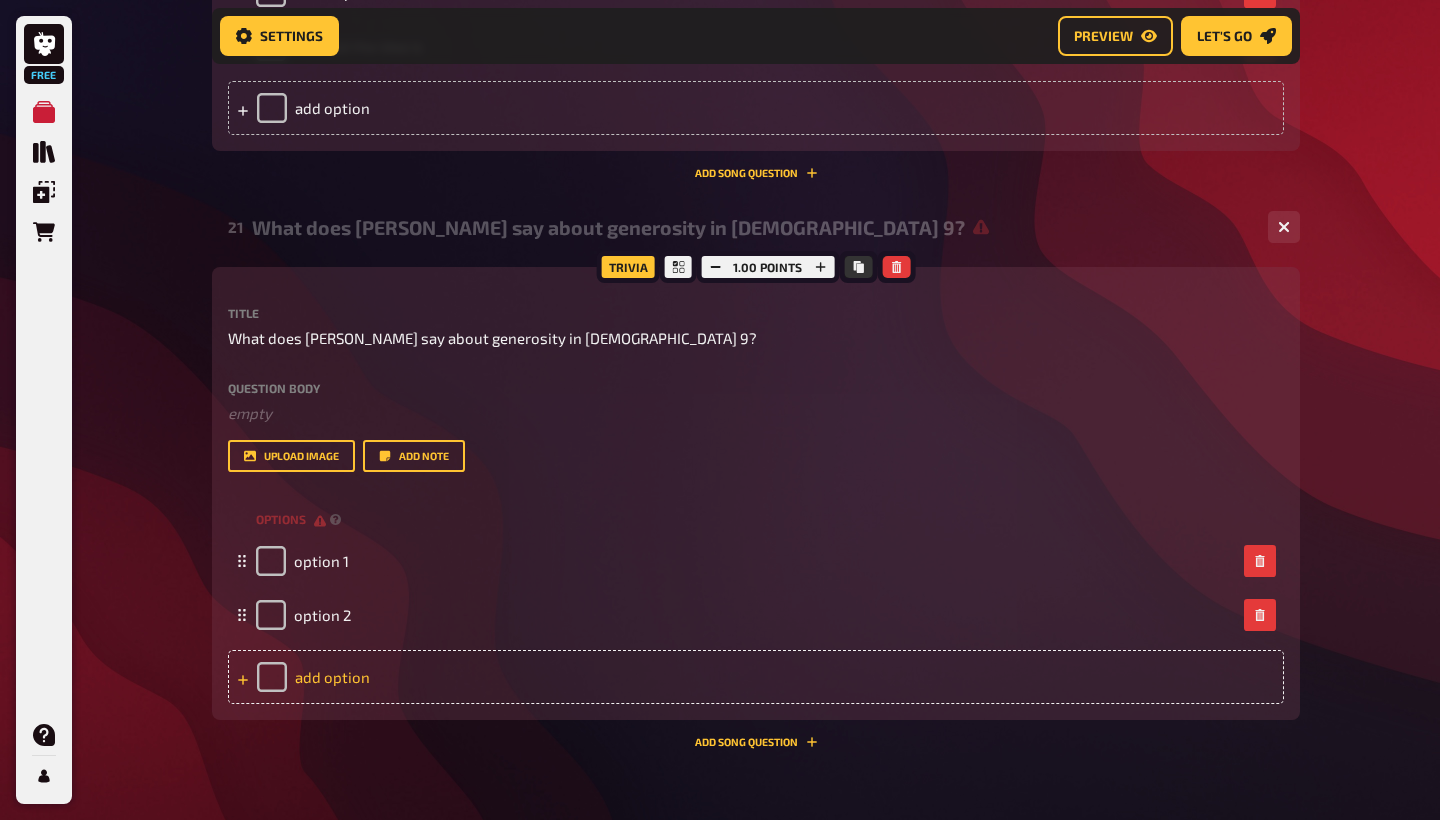 click on "add option" at bounding box center [756, 677] 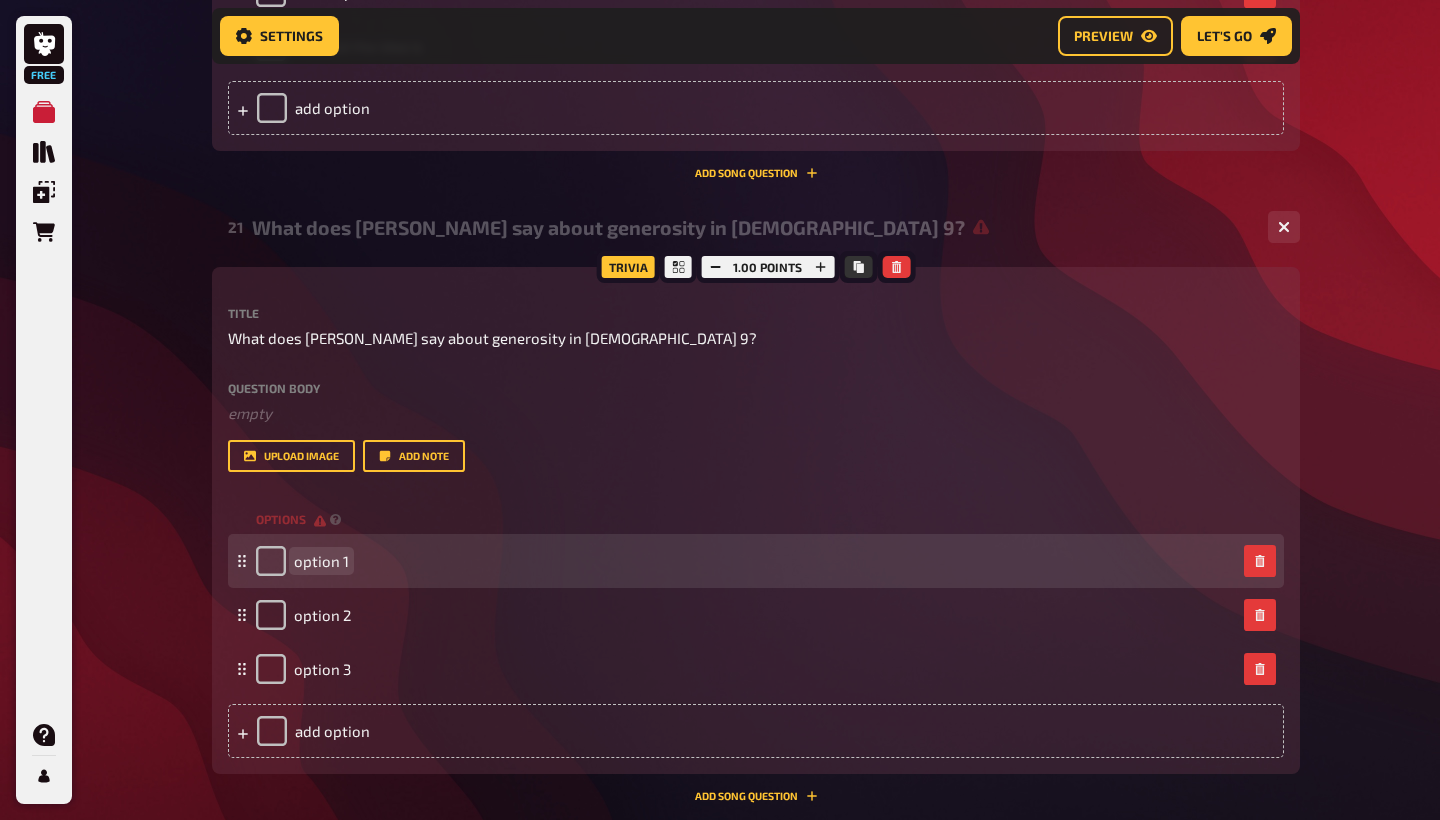 click on "option 1" at bounding box center (321, 561) 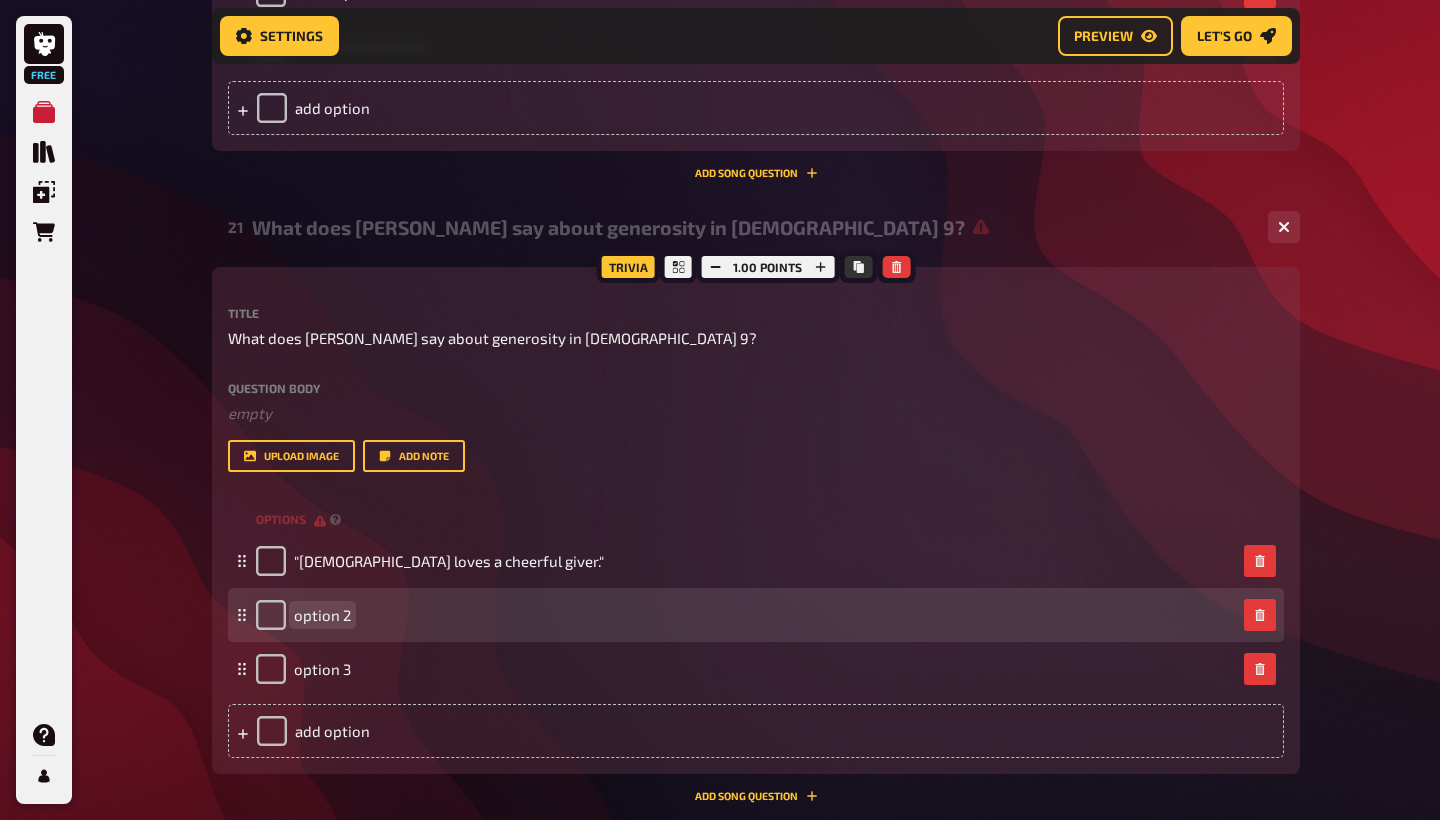click on "option 2" at bounding box center (322, 615) 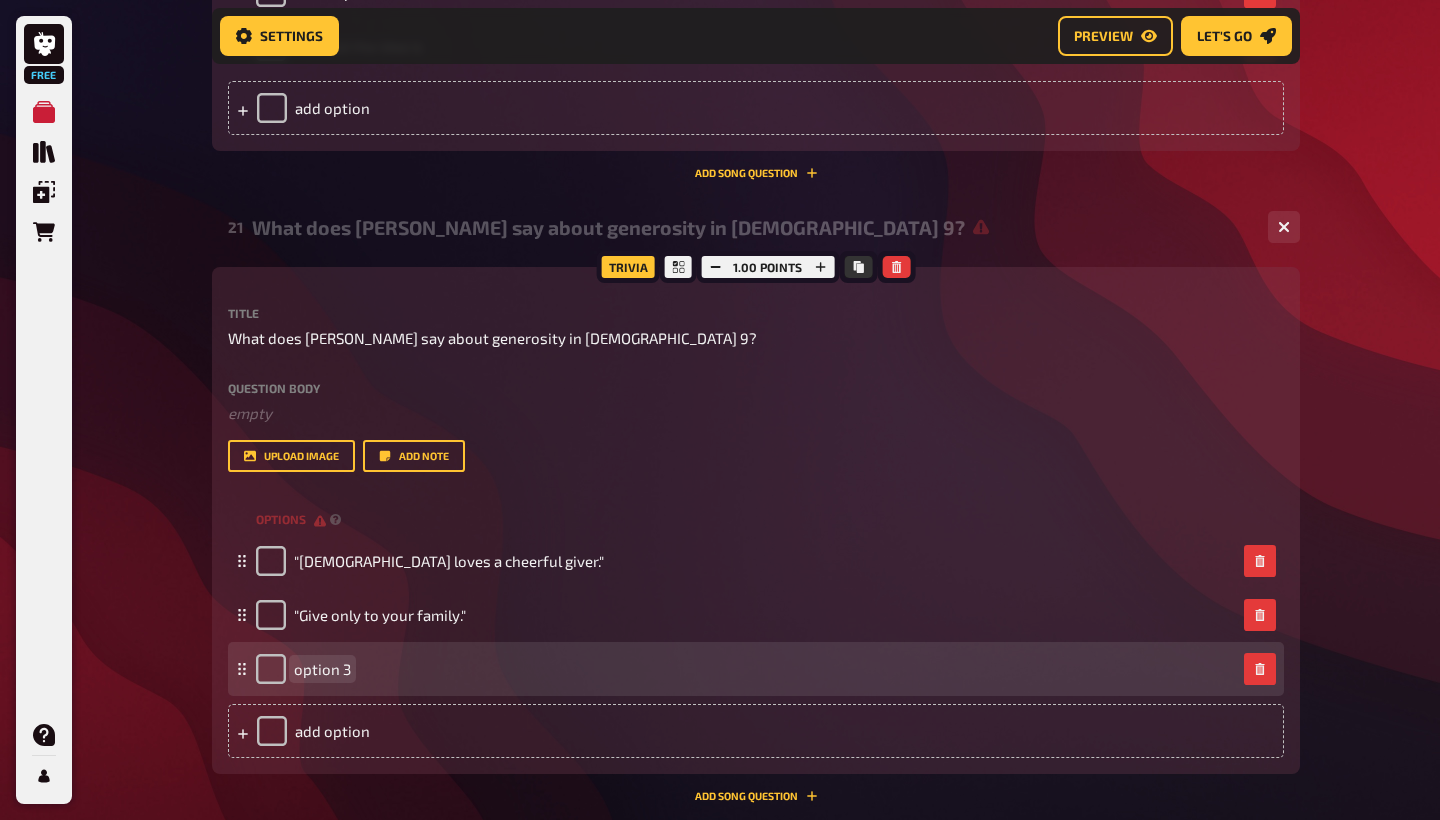 click on "option 3" at bounding box center (322, 669) 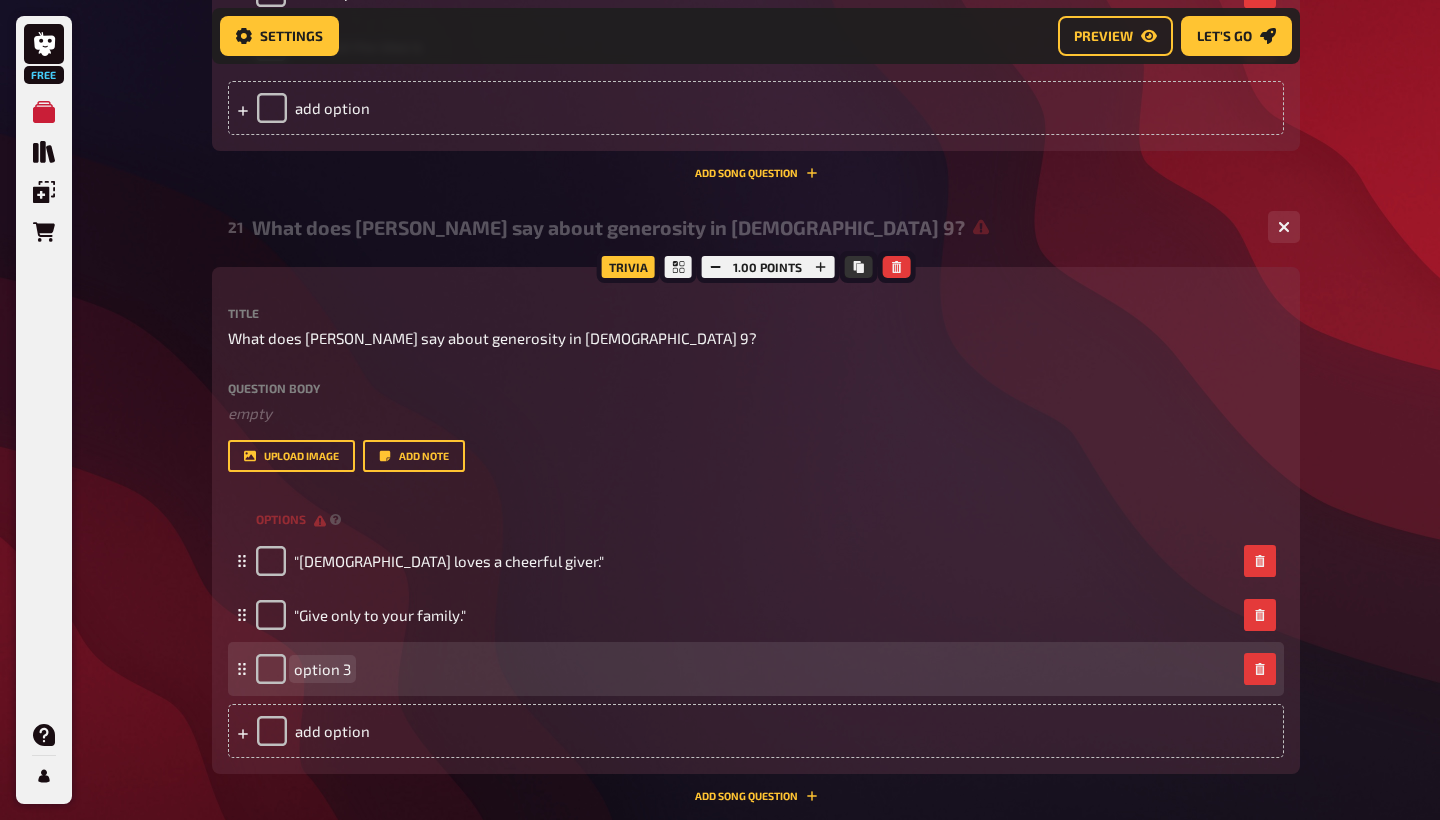 click on "option 3" at bounding box center (746, 669) 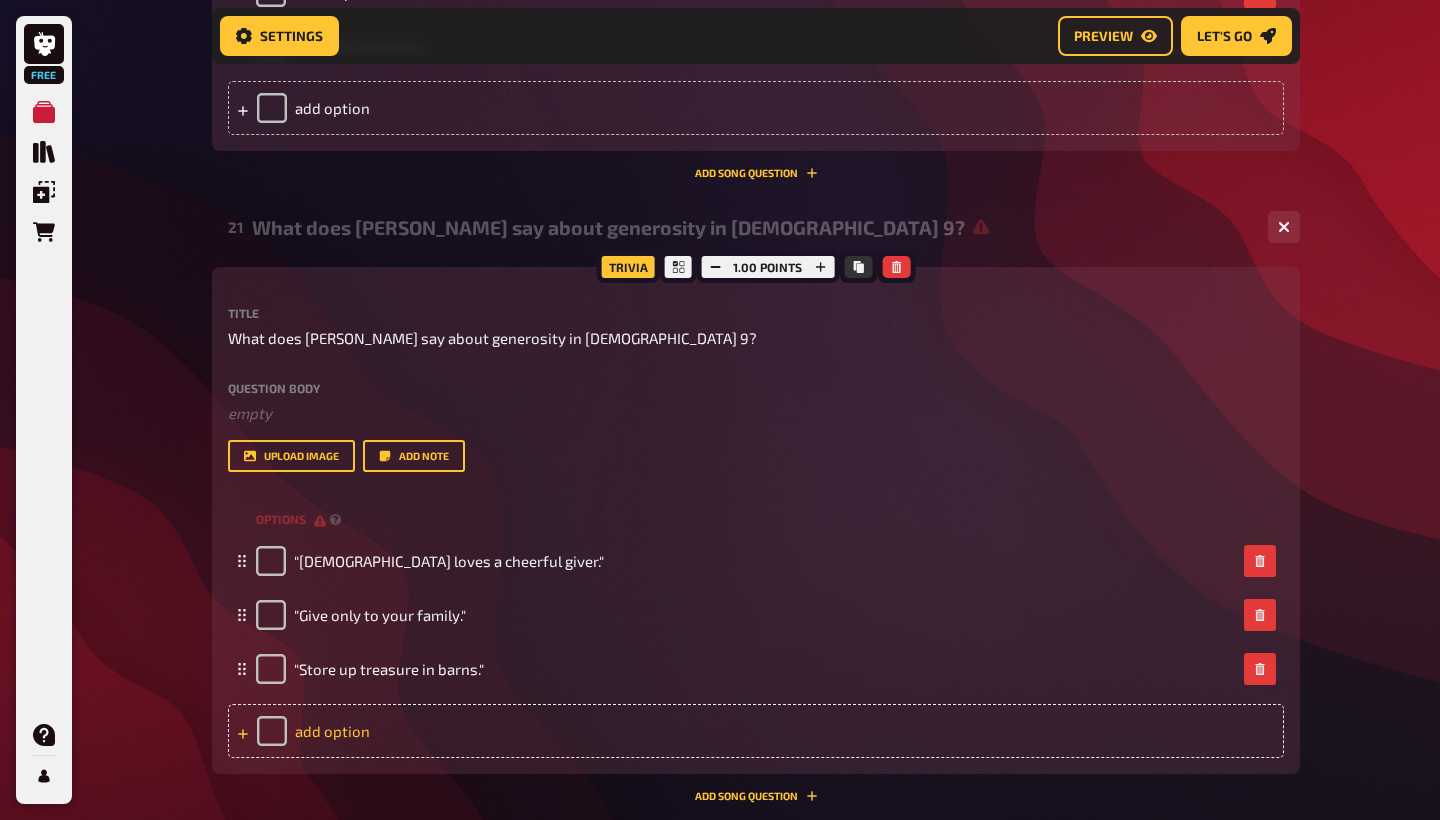 click on "add option" at bounding box center (756, 731) 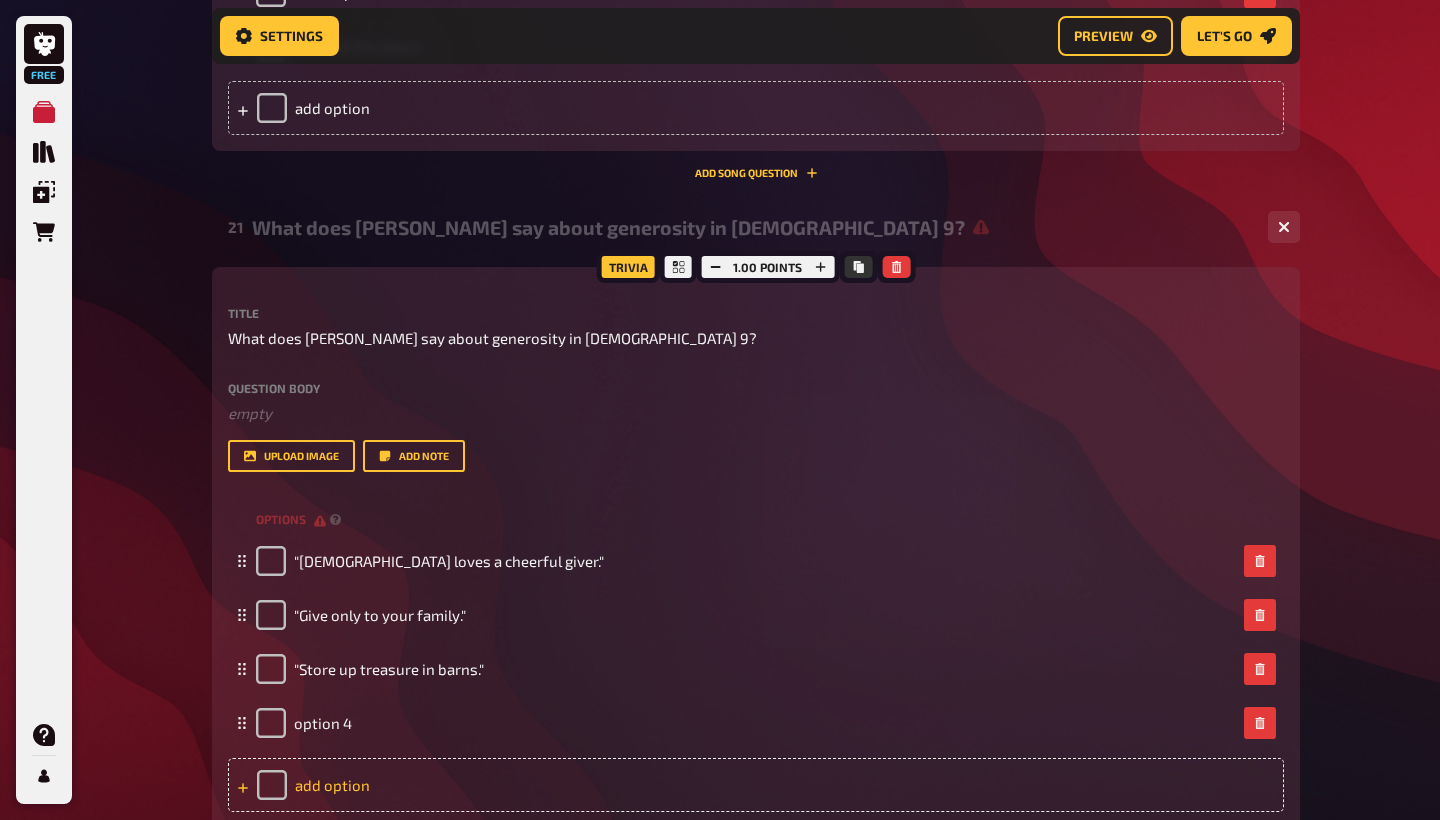 type 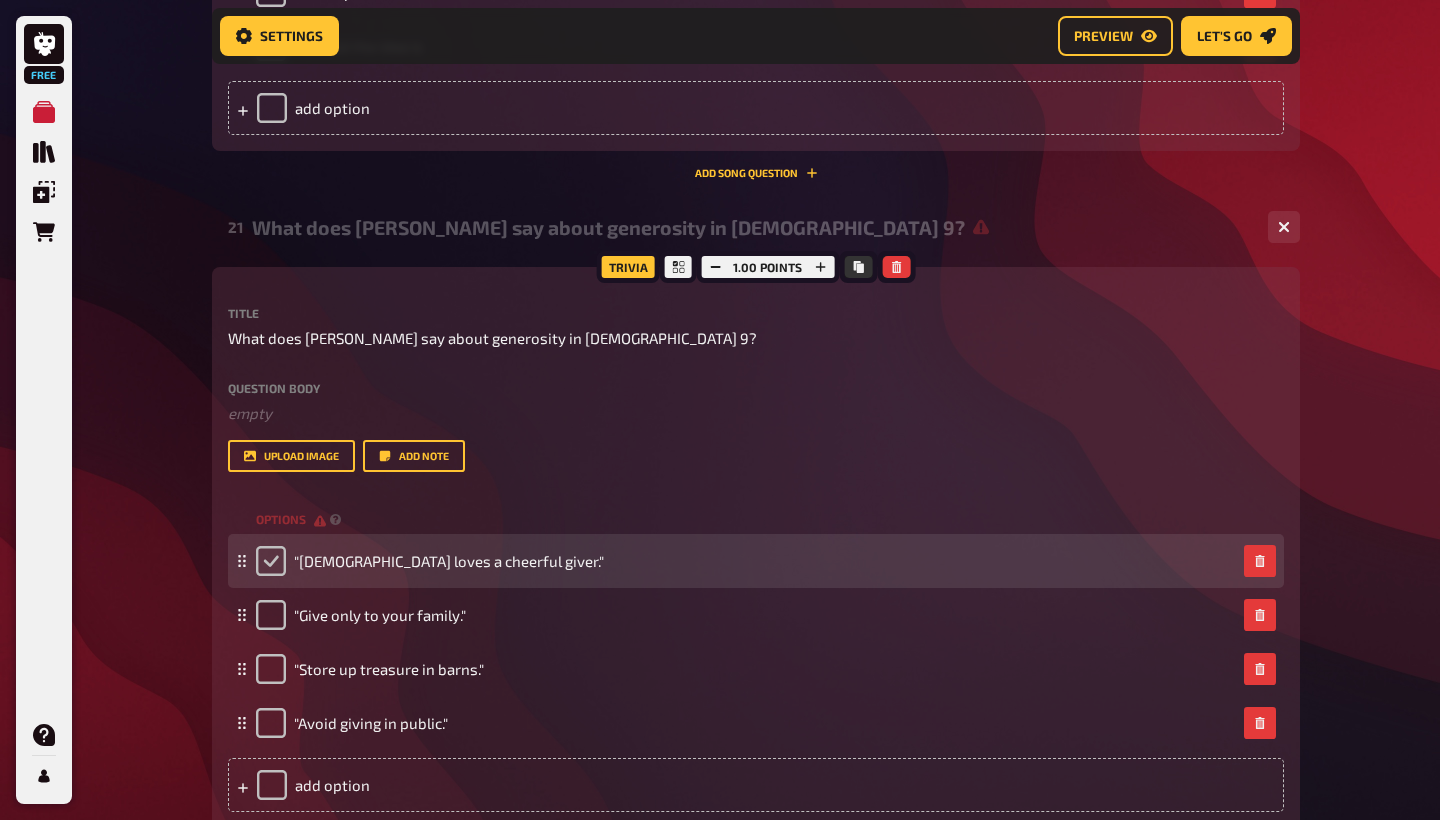 click at bounding box center [271, 561] 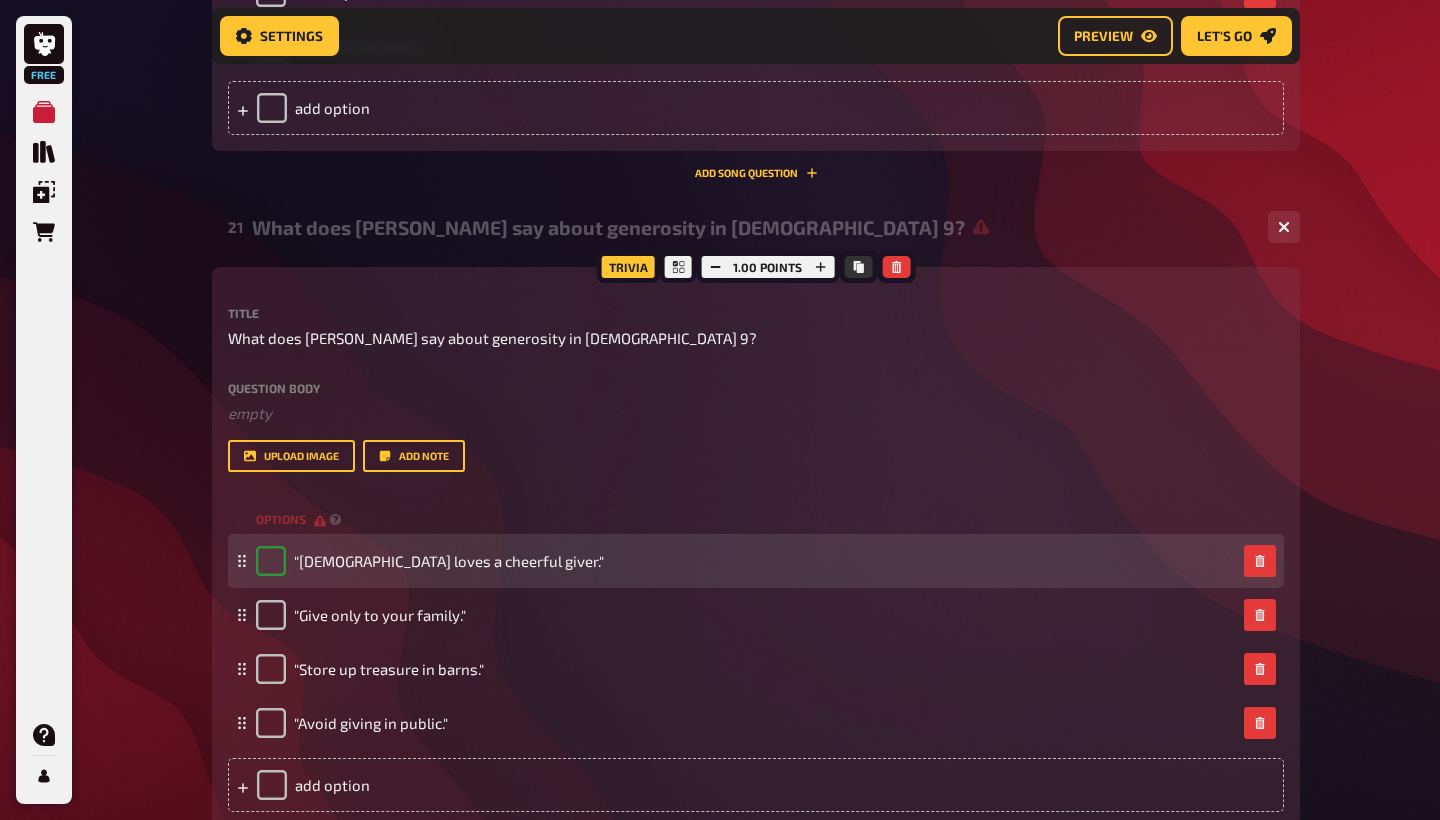 checkbox on "true" 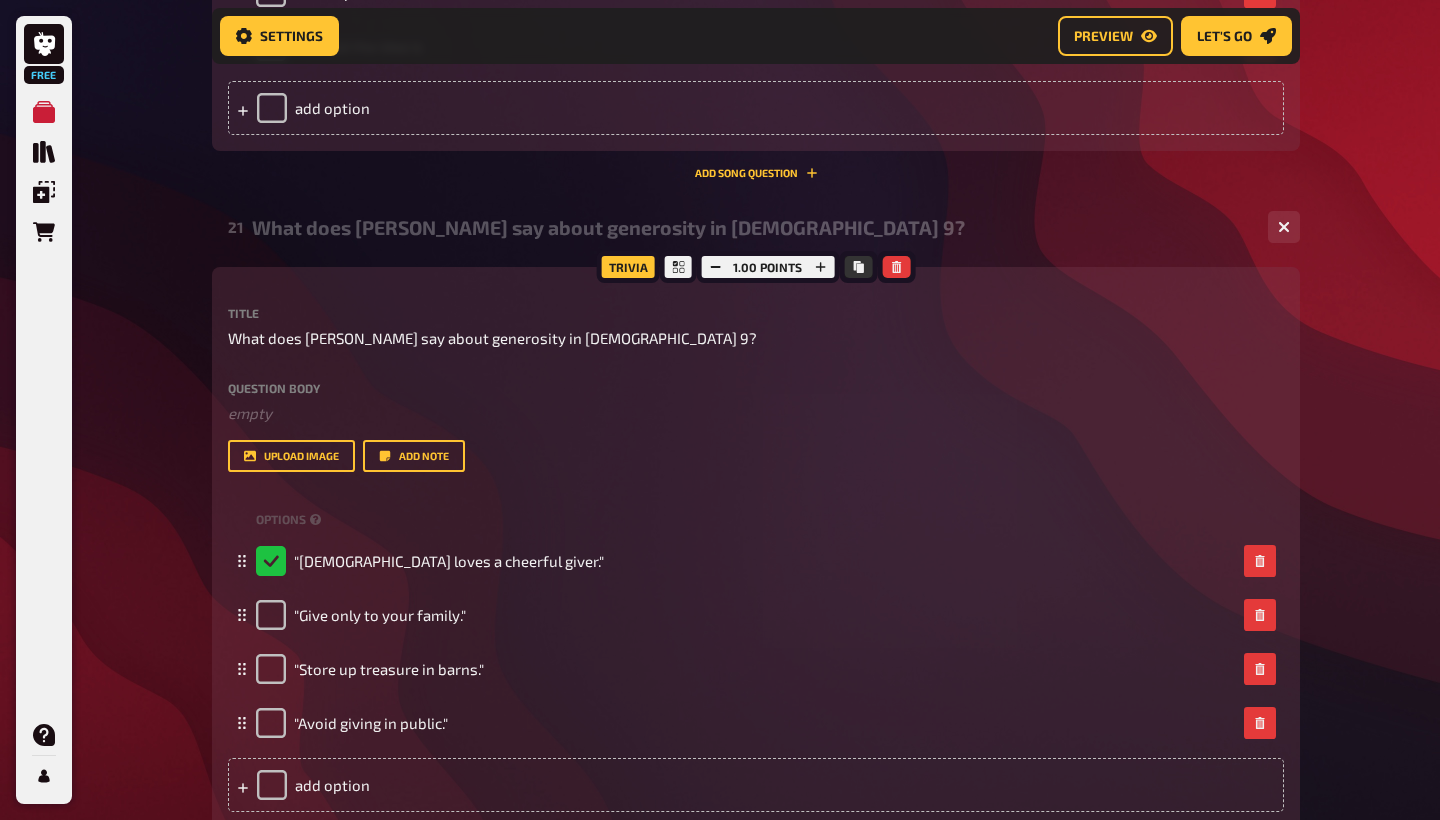 click on "Free My Quizzes Quiz Library Overlays Orders Help Profile Home My Quizzes EA Trivia Quiz Setup Setup Edit Content Quiz Lobby Hosting undefined Evaluation Leaderboard Settings Preview Let's go Let's go Make your quiz even better by unlocking all the features! Let our Quiz AI generate questions for you! Upgrade now EA Trivia Quiz 01 Which [DEMOGRAPHIC_DATA] parable most closely reflects the principle of helping others both near and far? 4 02 How much does GiveWell estimate it costs to prevent 1 death via the Against [MEDICAL_DATA] Foundation? 4 Trivia 1.00 points Title How much does GiveWell estimate it costs to prevent 1 death via the Against [MEDICAL_DATA] Foundation? Question body ﻿ empty Drop here to upload upload image   Add note options $300 $20 $5000-$10,000 $100,000
To pick up a draggable item, press the space bar.
While dragging, use the arrow keys to move the item.
Press space again to drop the item in its new position, or press escape to cancel.
add option Add Song question   03 4 Trivia 1.00 points Title ﻿" at bounding box center [720, -5960] 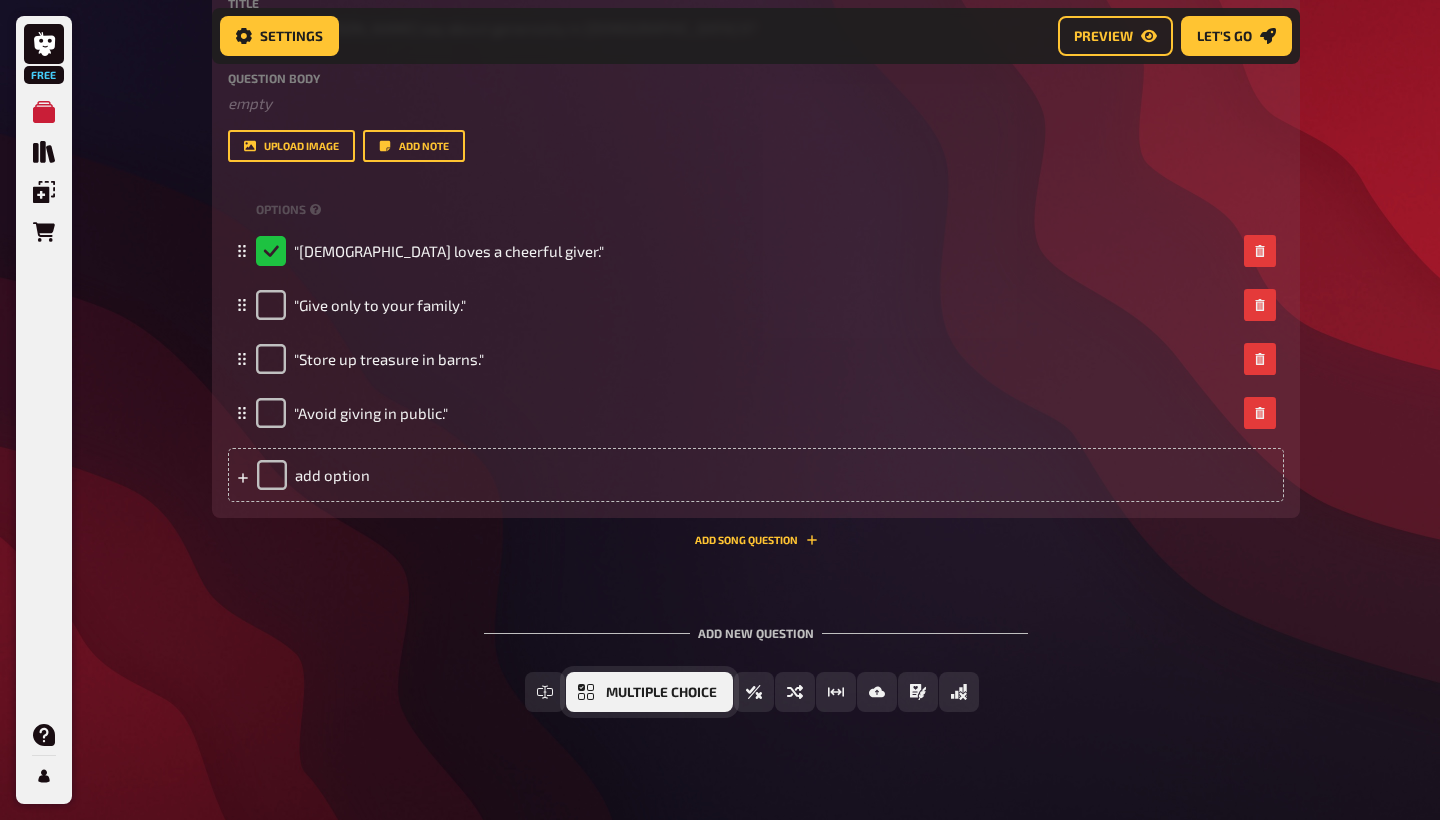 click on "Multiple Choice" at bounding box center [649, 692] 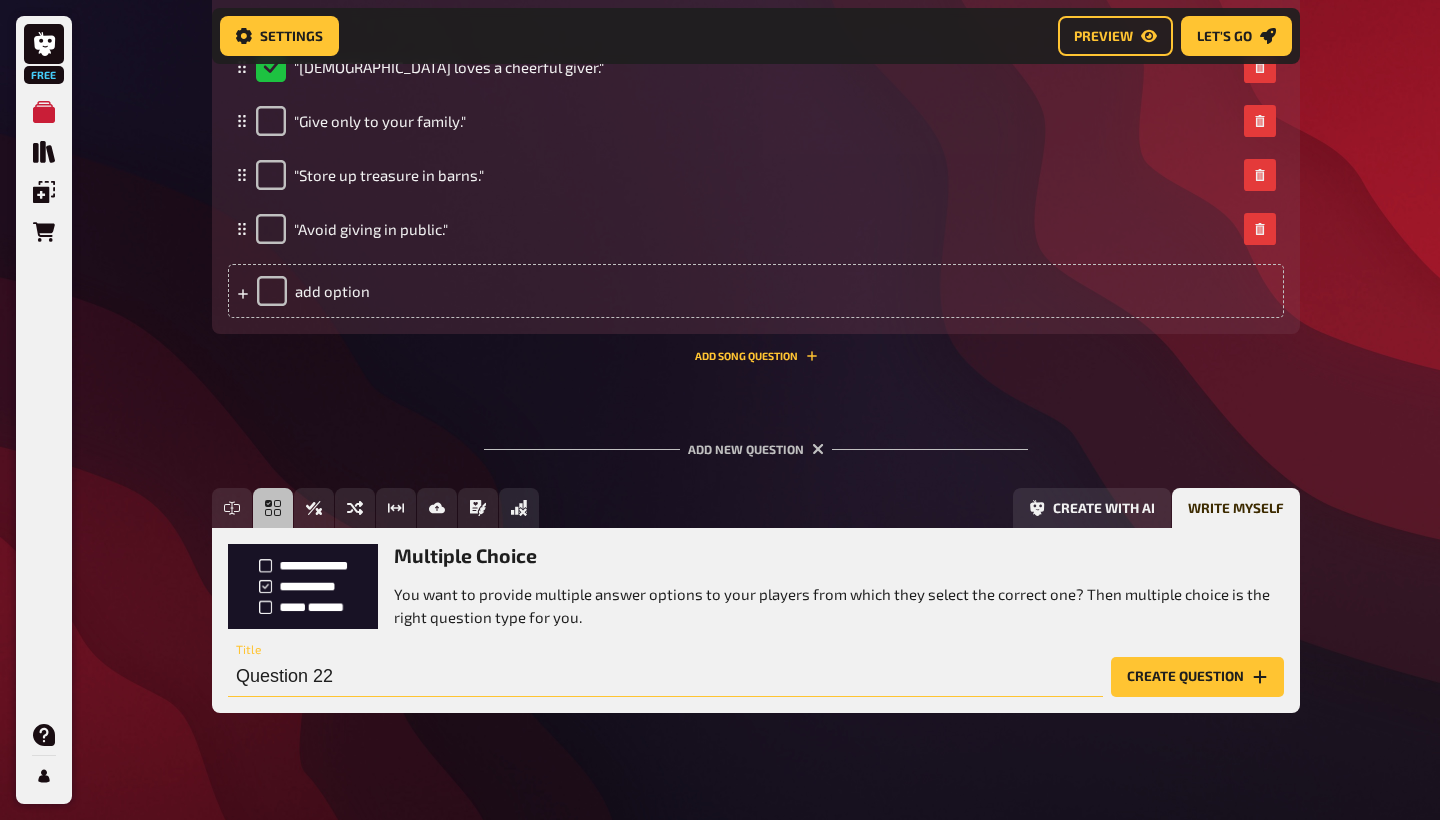 drag, startPoint x: 365, startPoint y: 651, endPoint x: 234, endPoint y: 650, distance: 131.00381 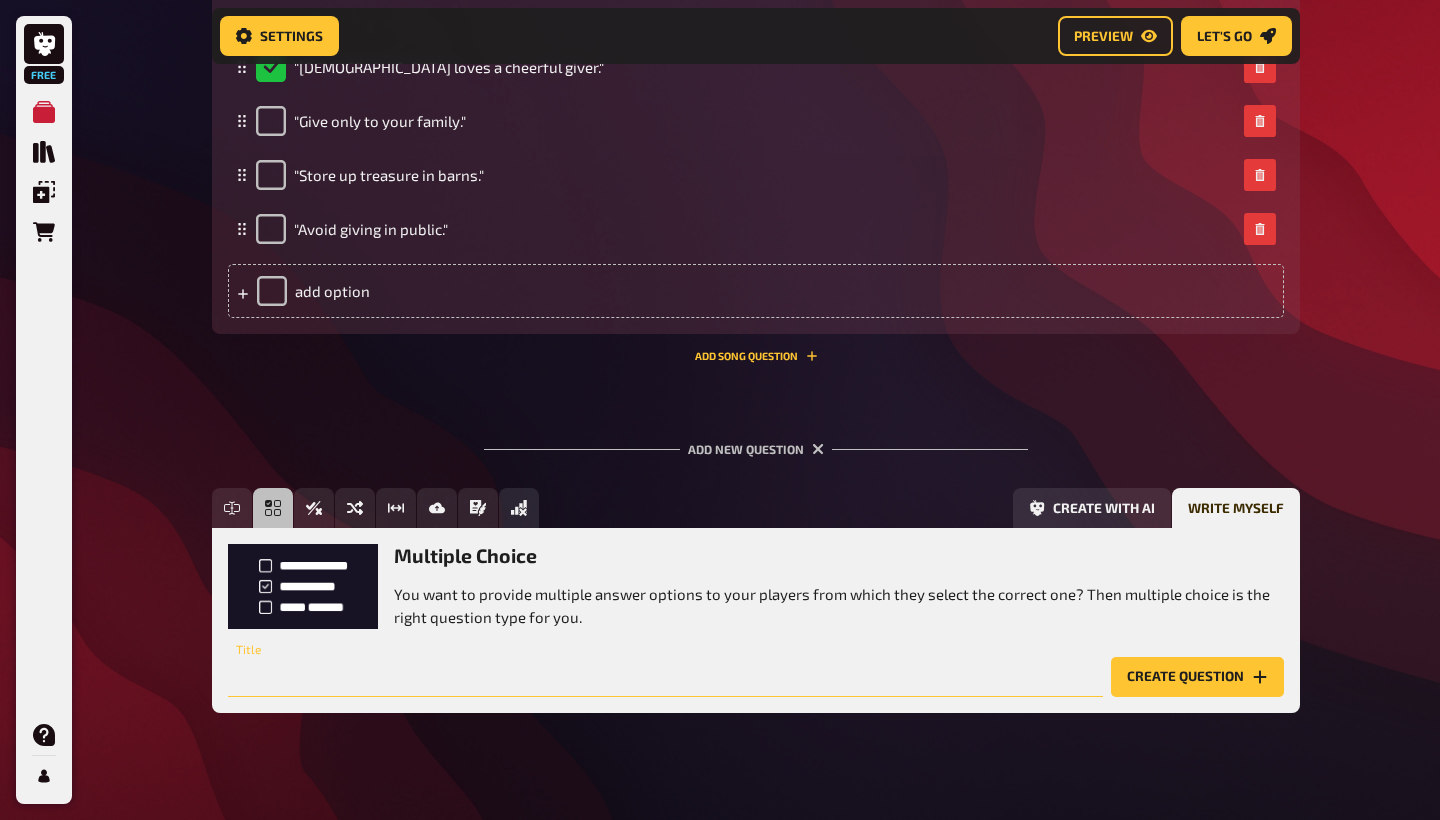 paste on "What are the three key criteria EA uses to evaluate causes?" 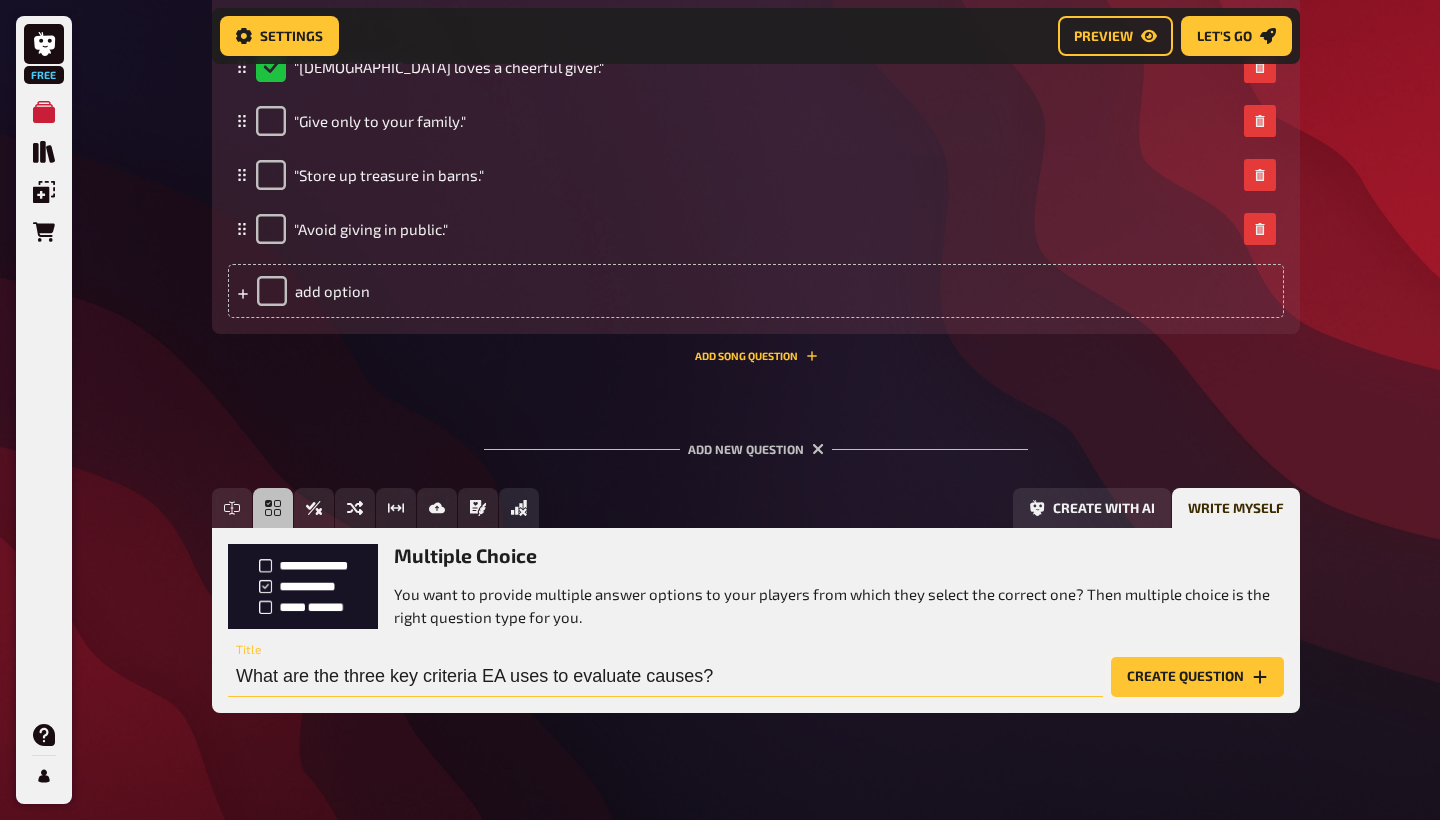 type on "What are the three key criteria EA uses to evaluate causes?" 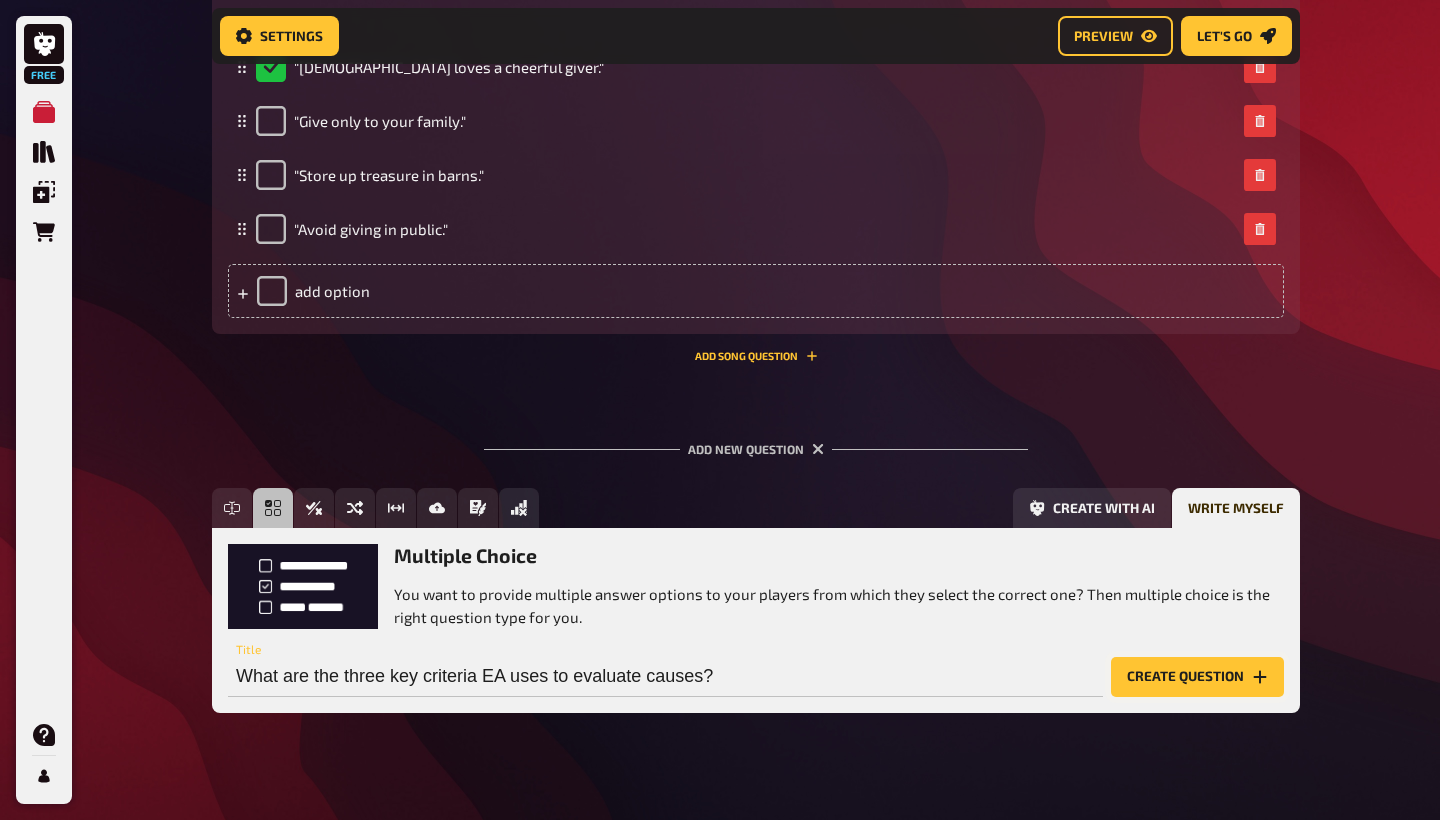 click on "Create question" at bounding box center (1197, 677) 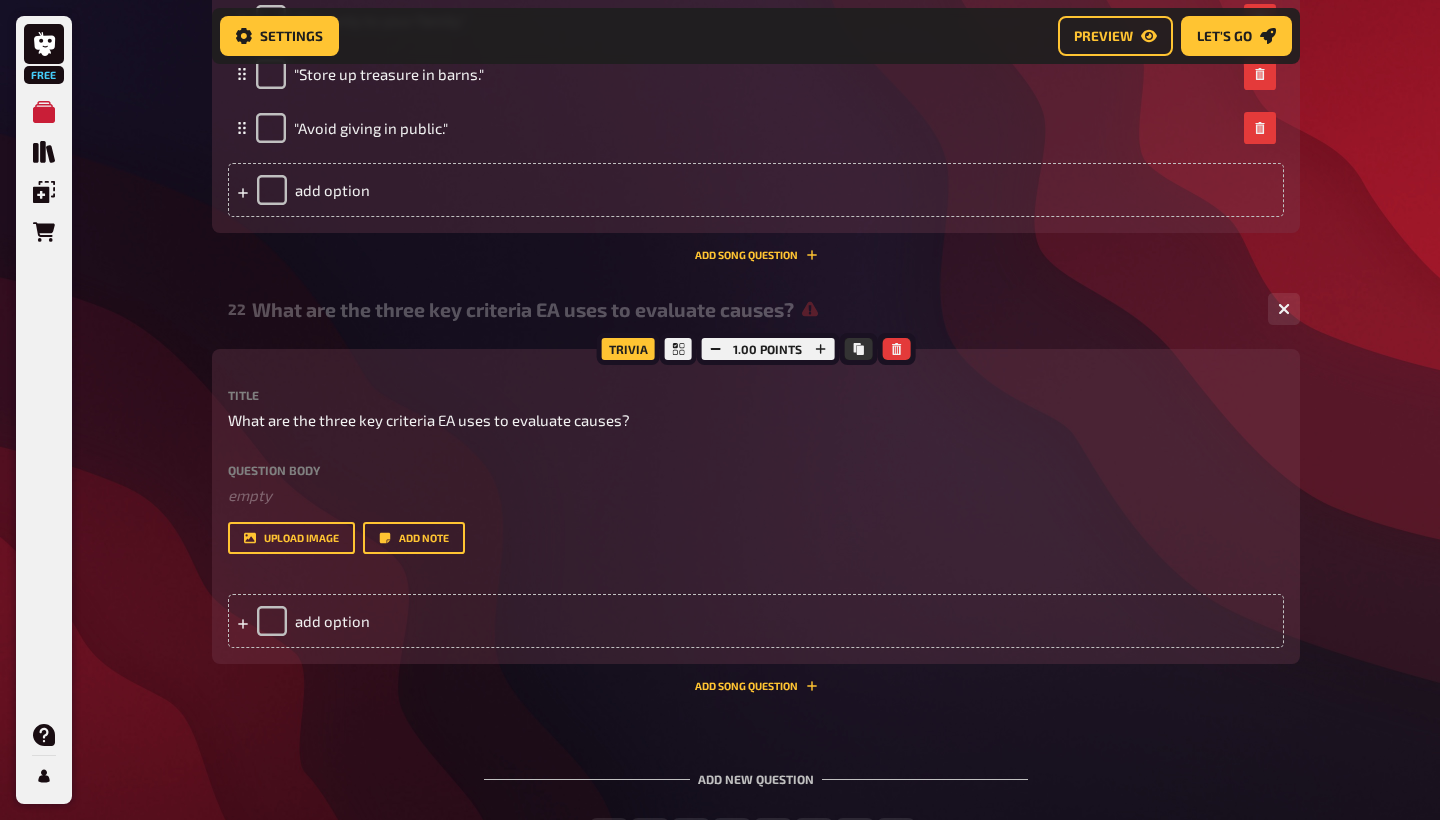 scroll, scrollTop: 13686, scrollLeft: 0, axis: vertical 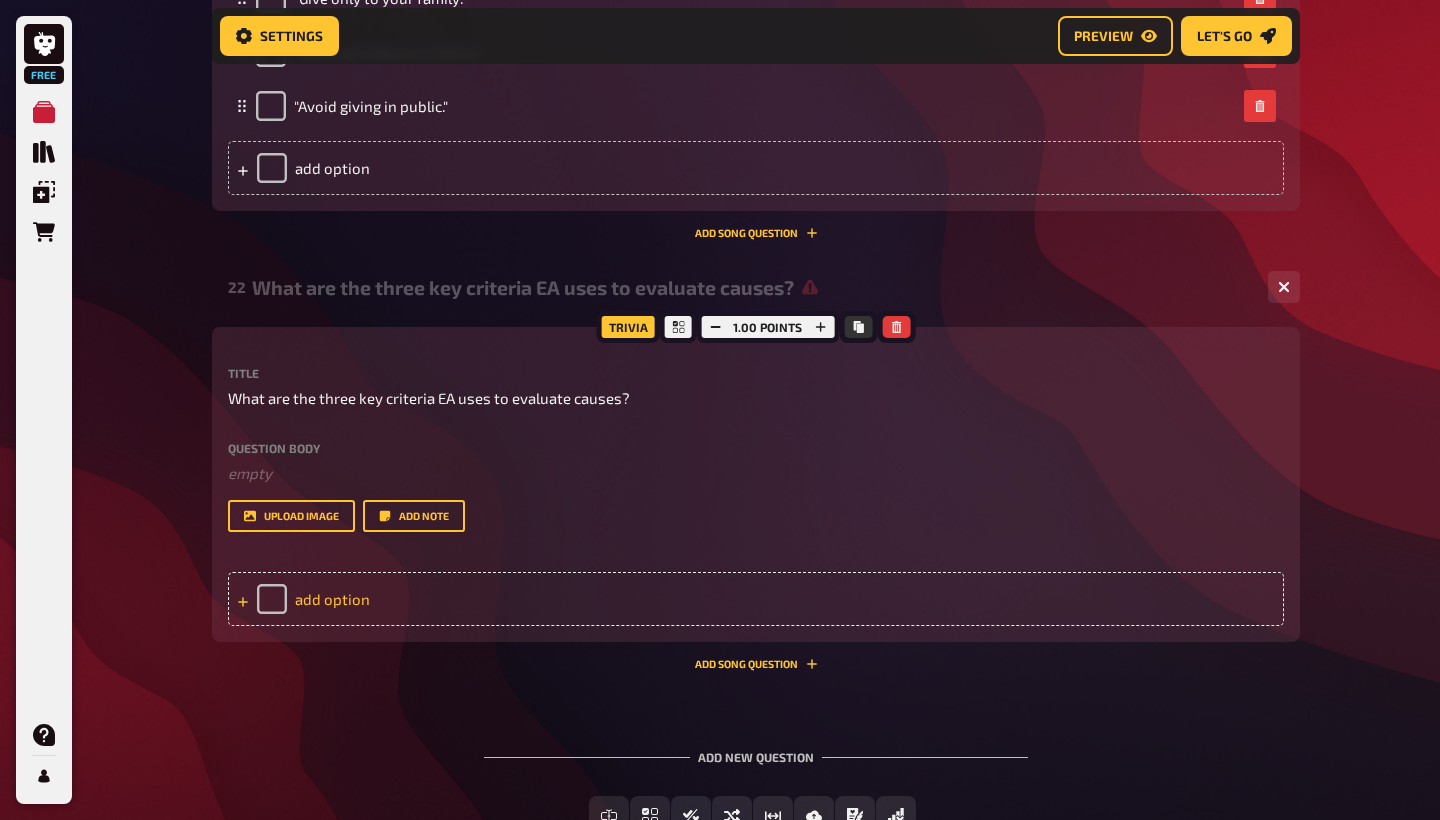 click on "add option" at bounding box center (756, 599) 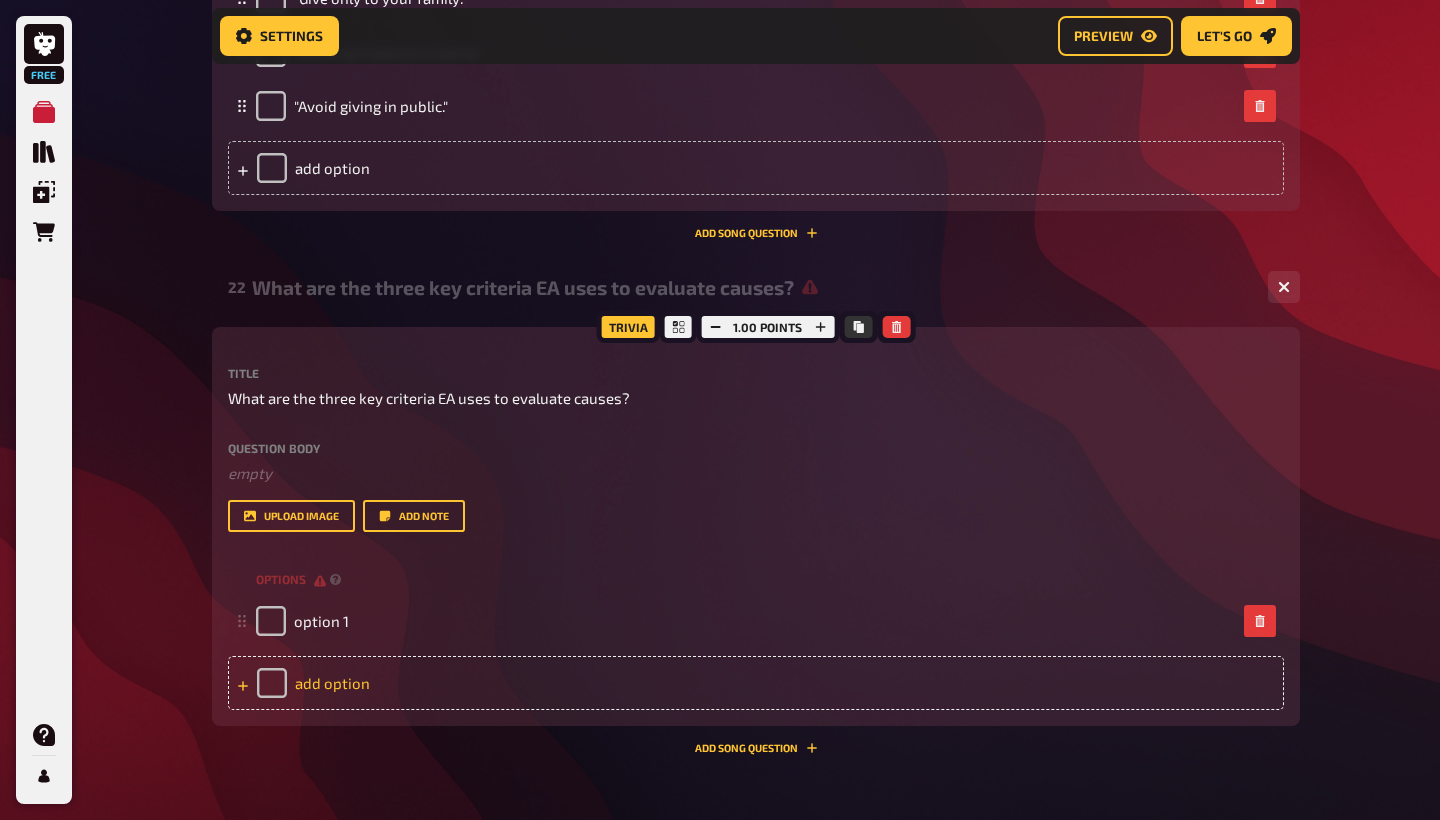 click on "add option" at bounding box center [756, 683] 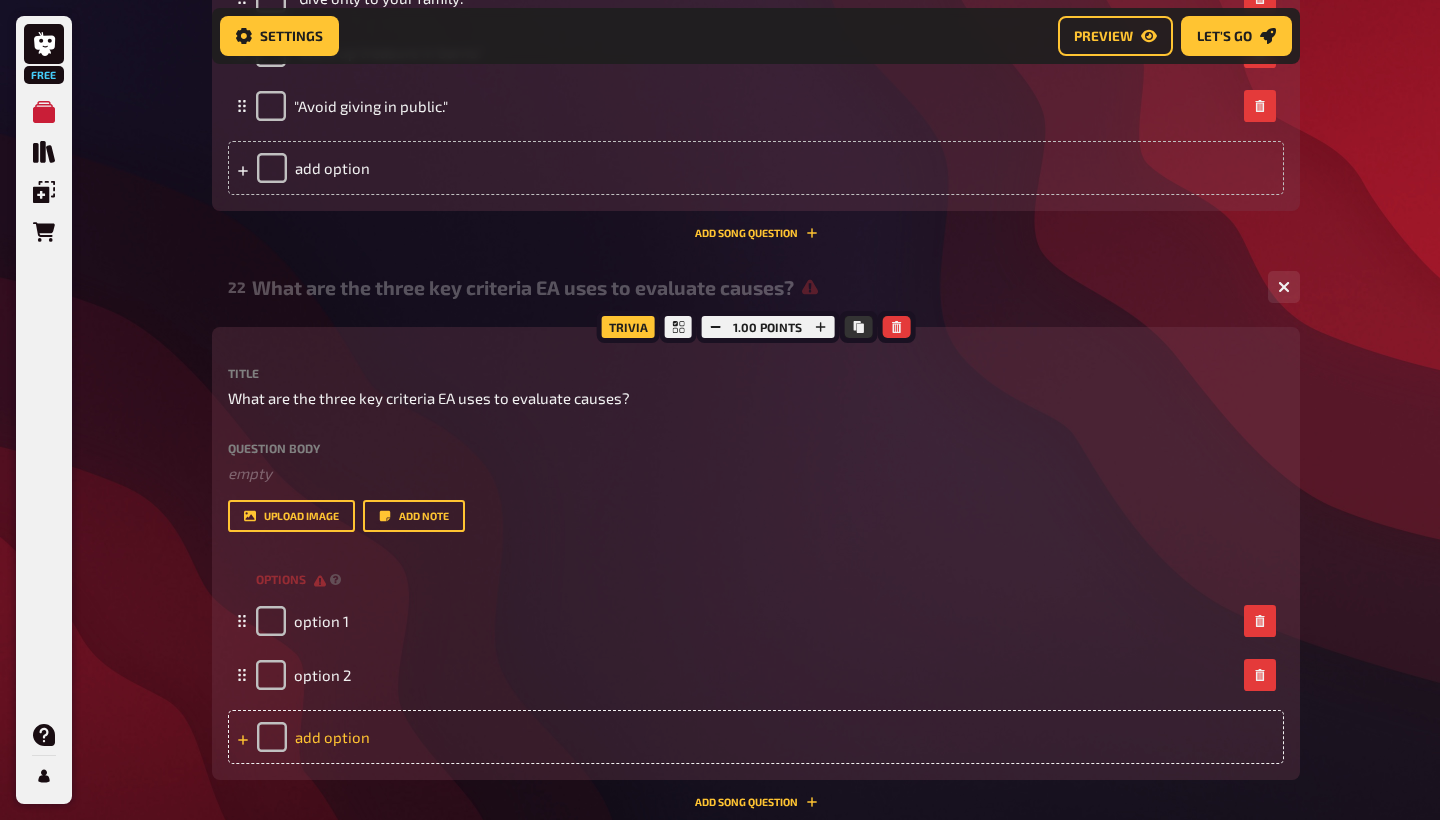 click on "add option" at bounding box center (756, 737) 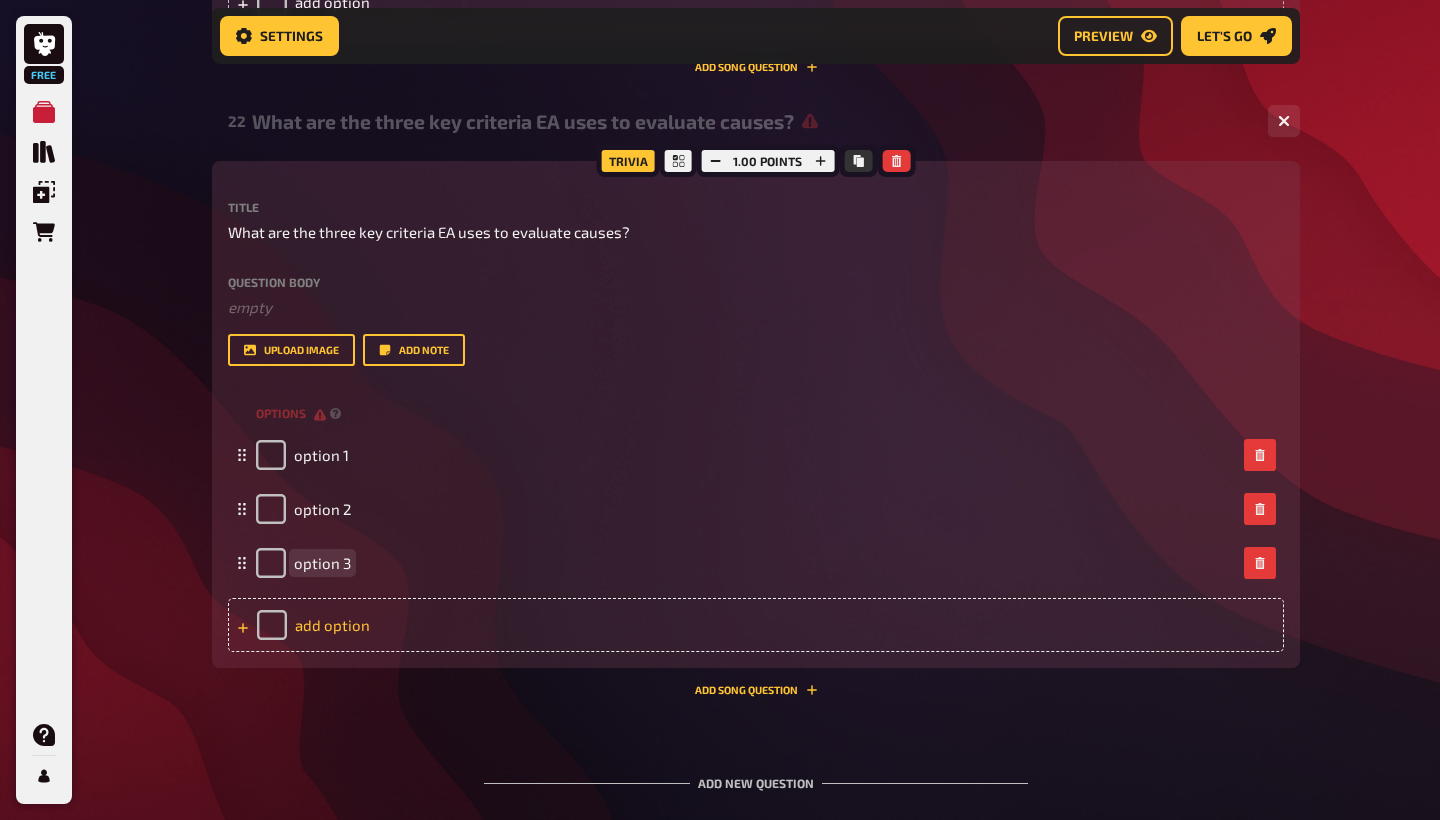 scroll, scrollTop: 13854, scrollLeft: 0, axis: vertical 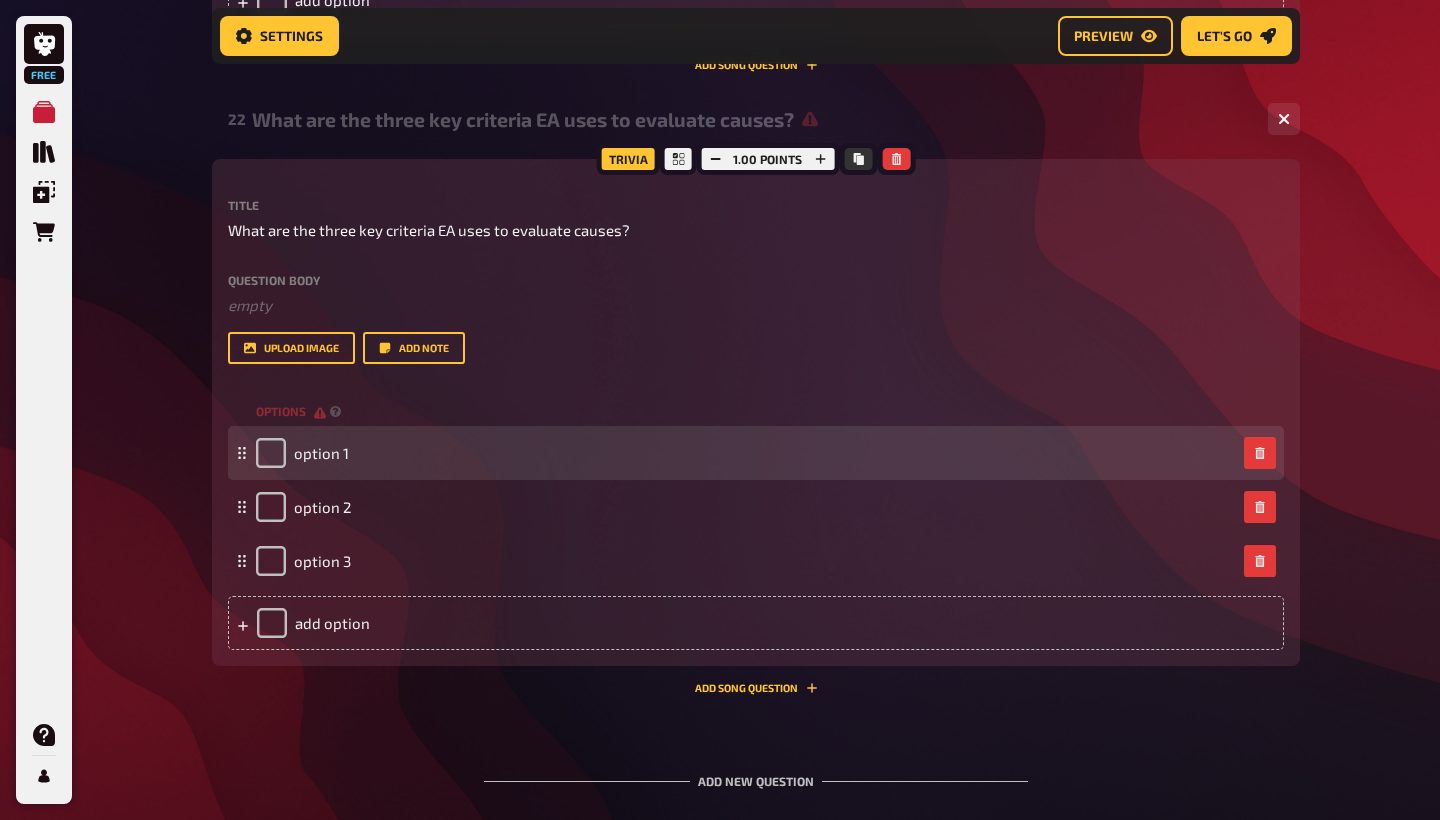 click on "option 1" at bounding box center [302, 453] 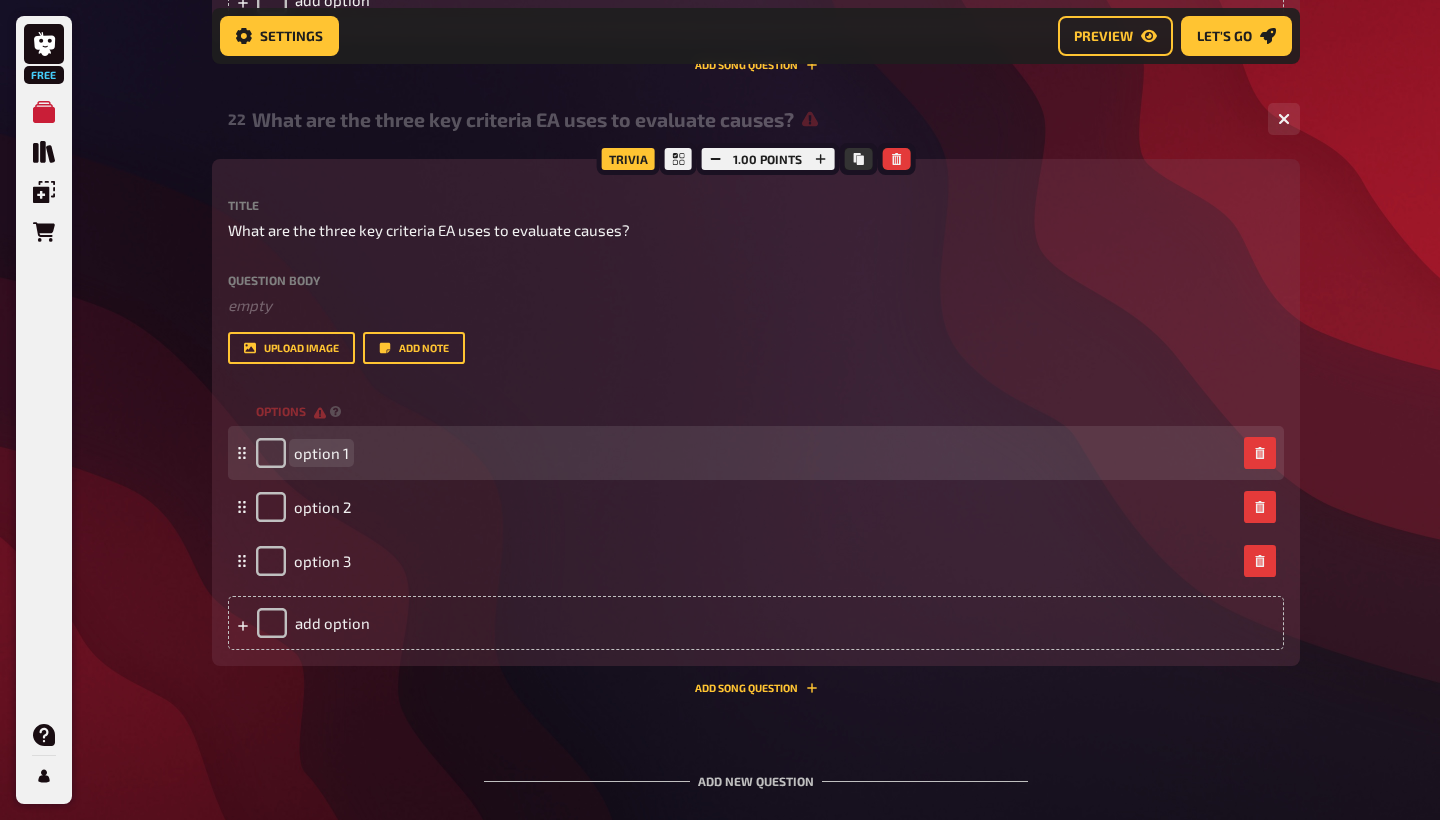 click on "option 1" at bounding box center [321, 453] 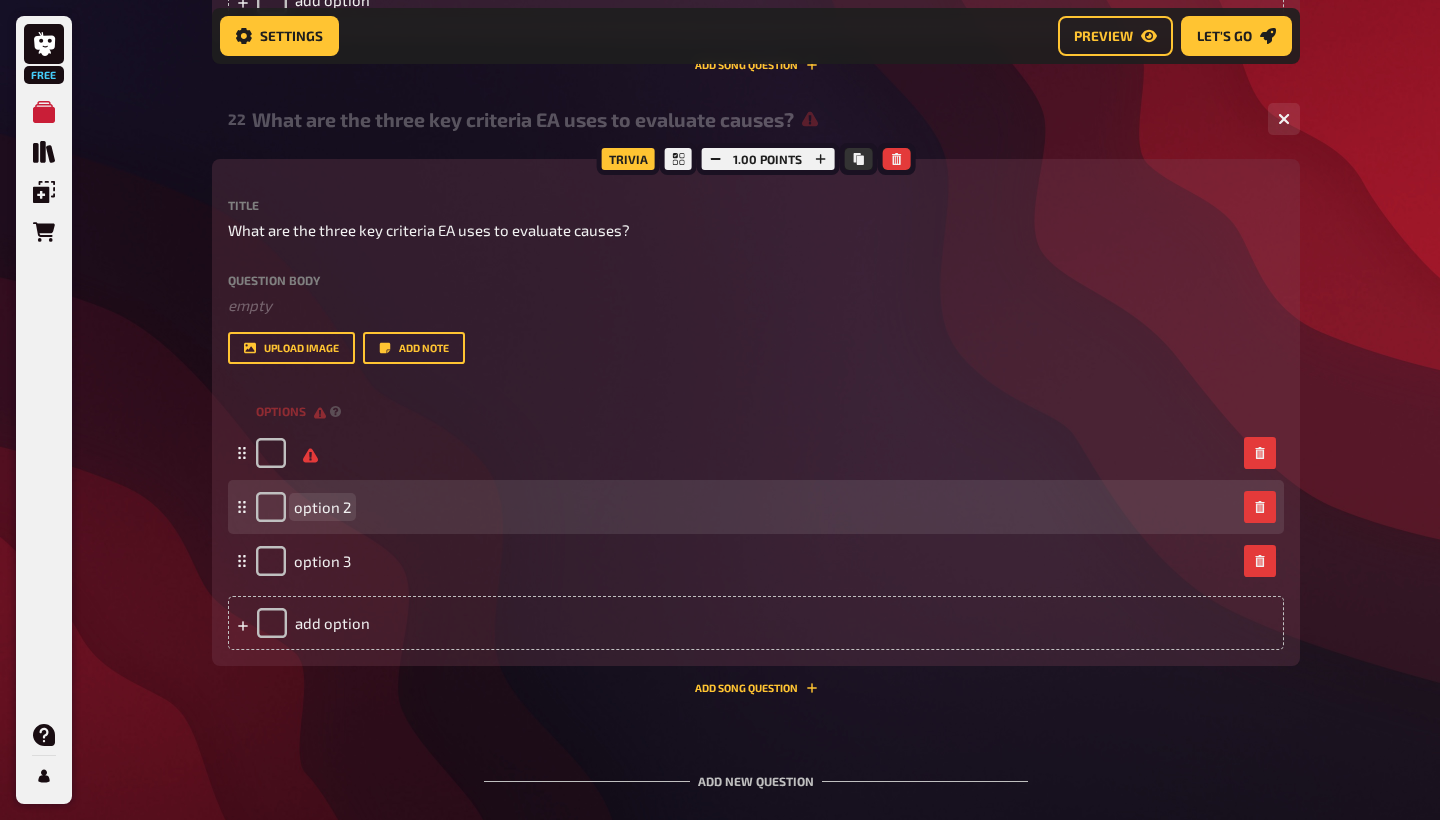 click on "option 2" at bounding box center (322, 507) 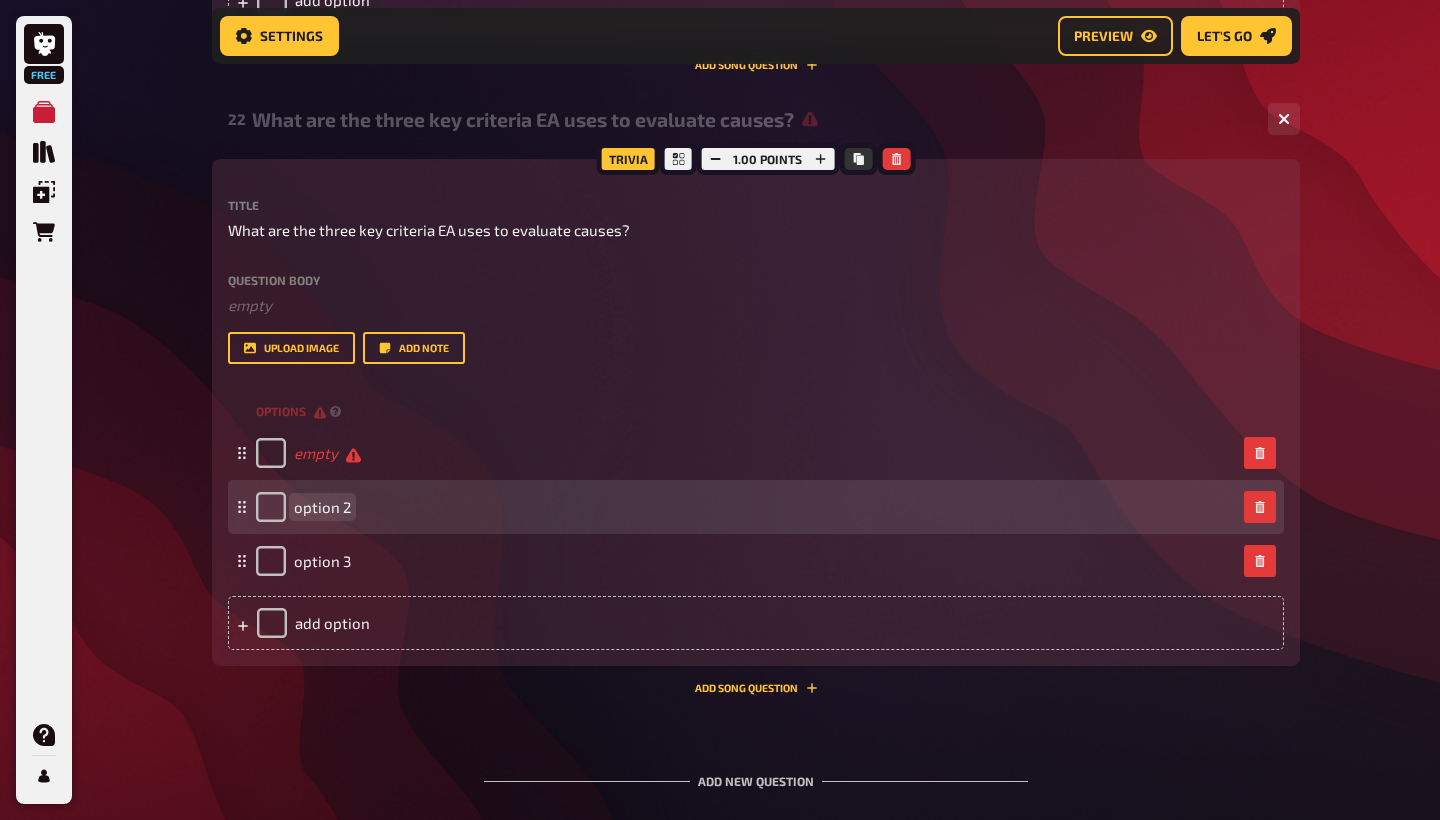 type 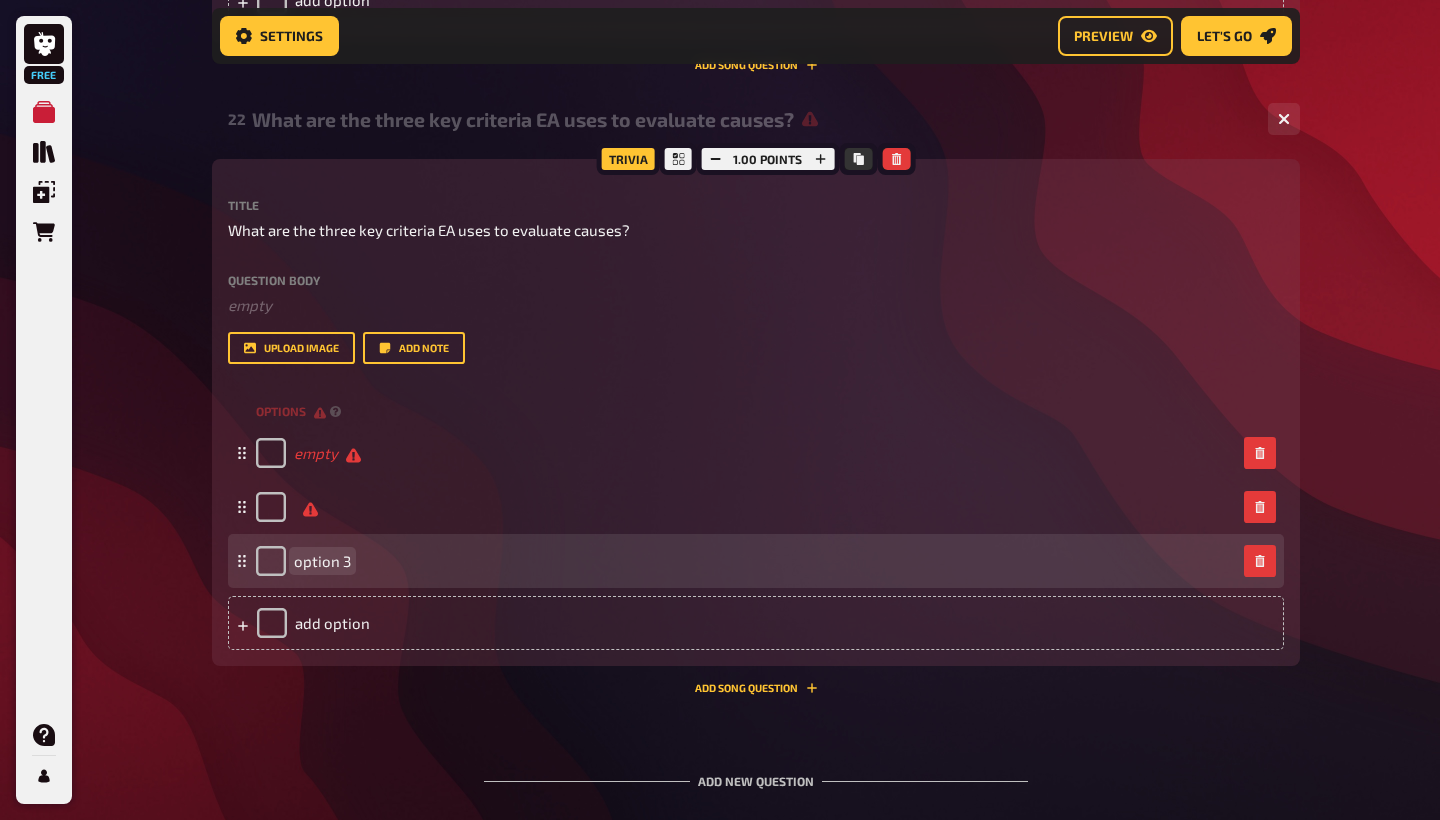 click on "option 3" at bounding box center [322, 561] 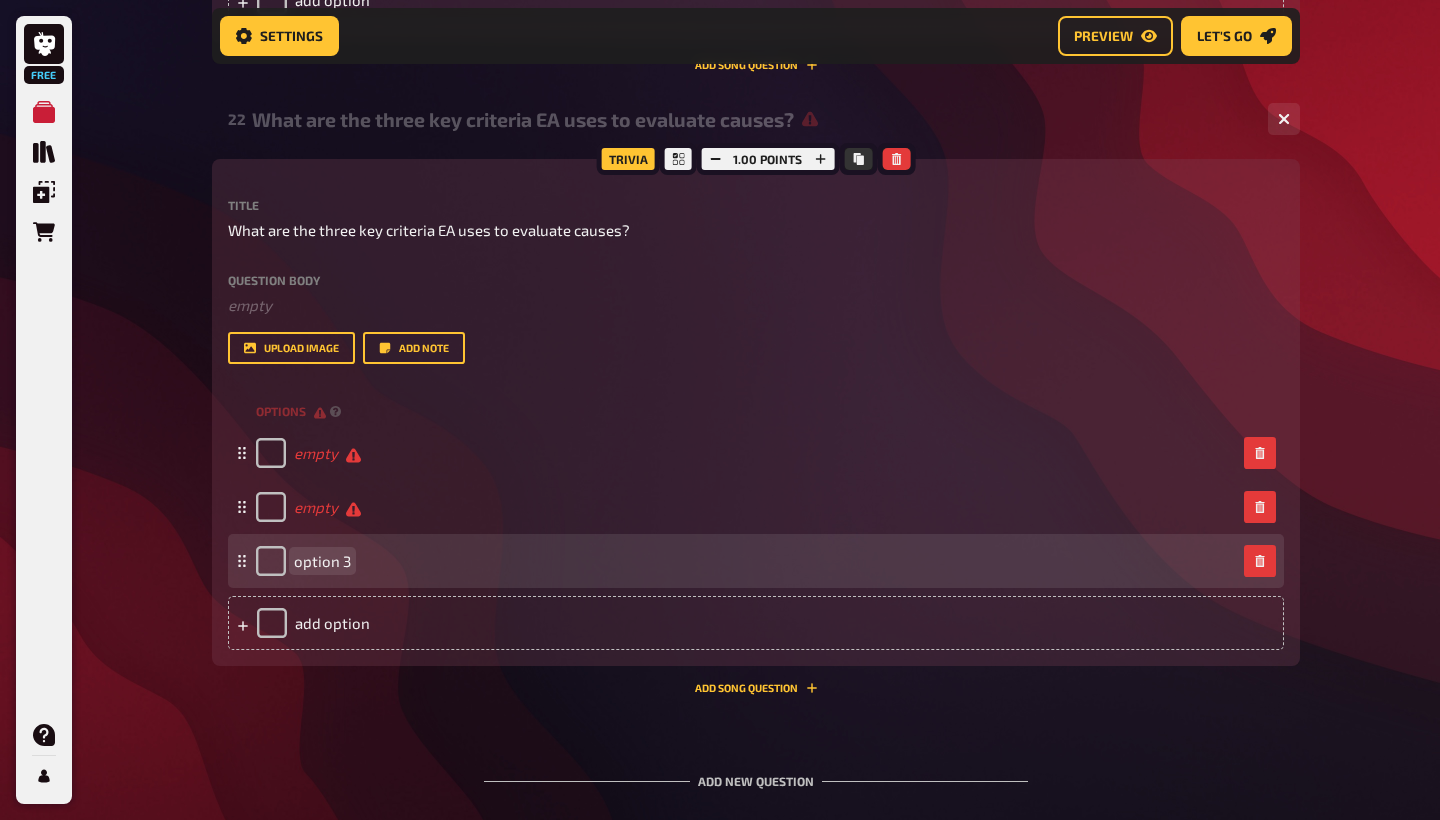 type 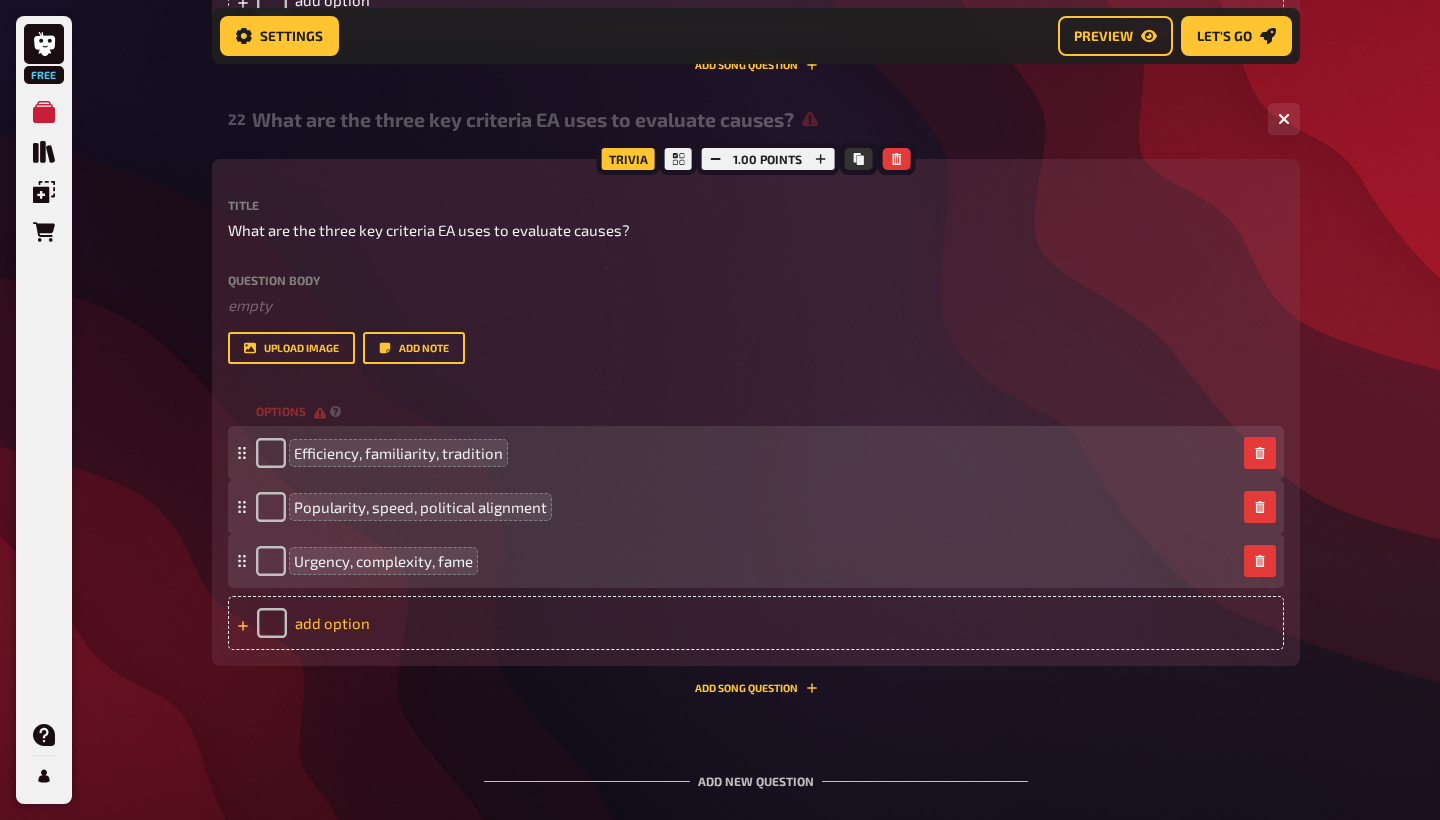 click on "add option" at bounding box center (756, 623) 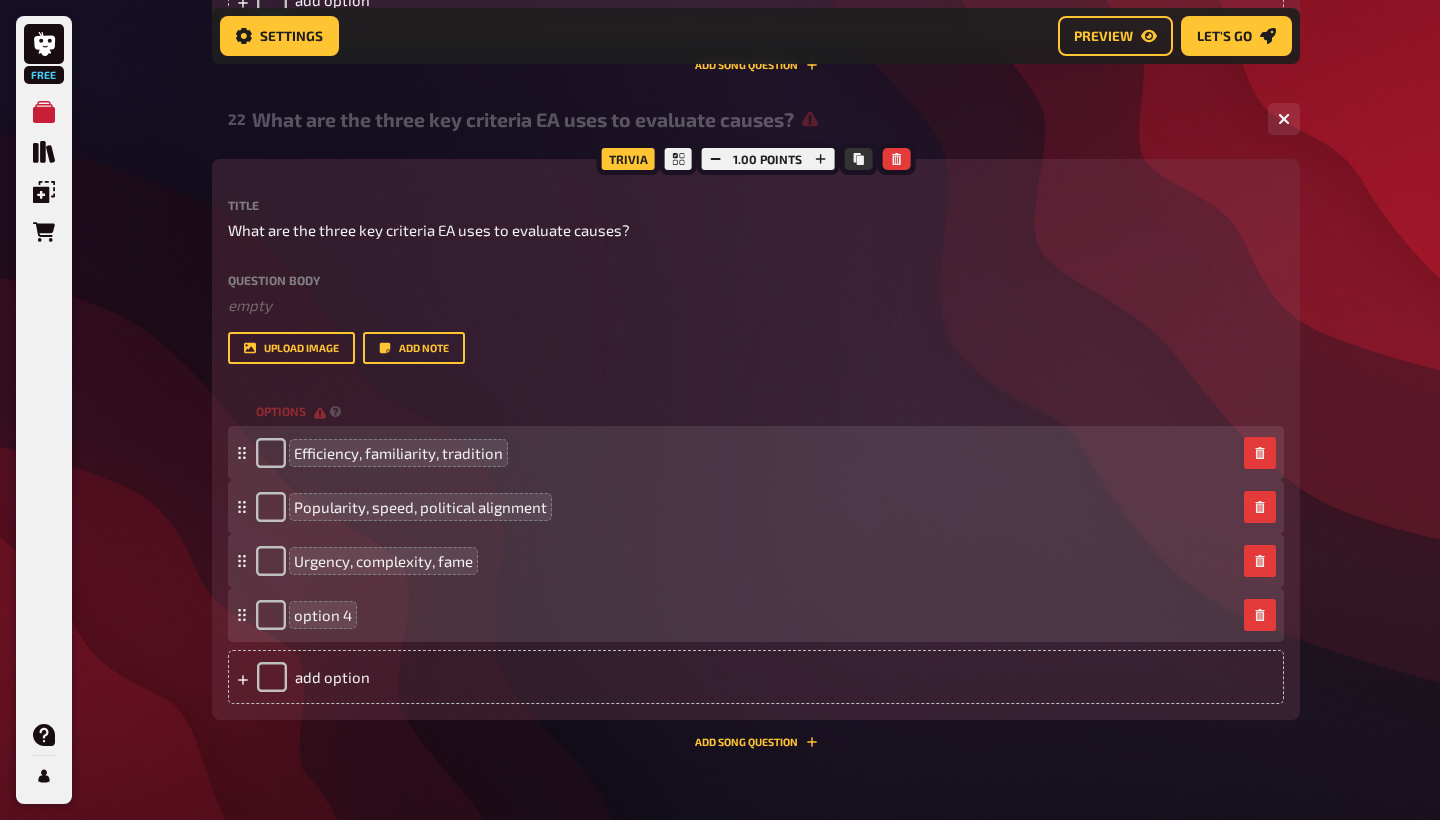 type 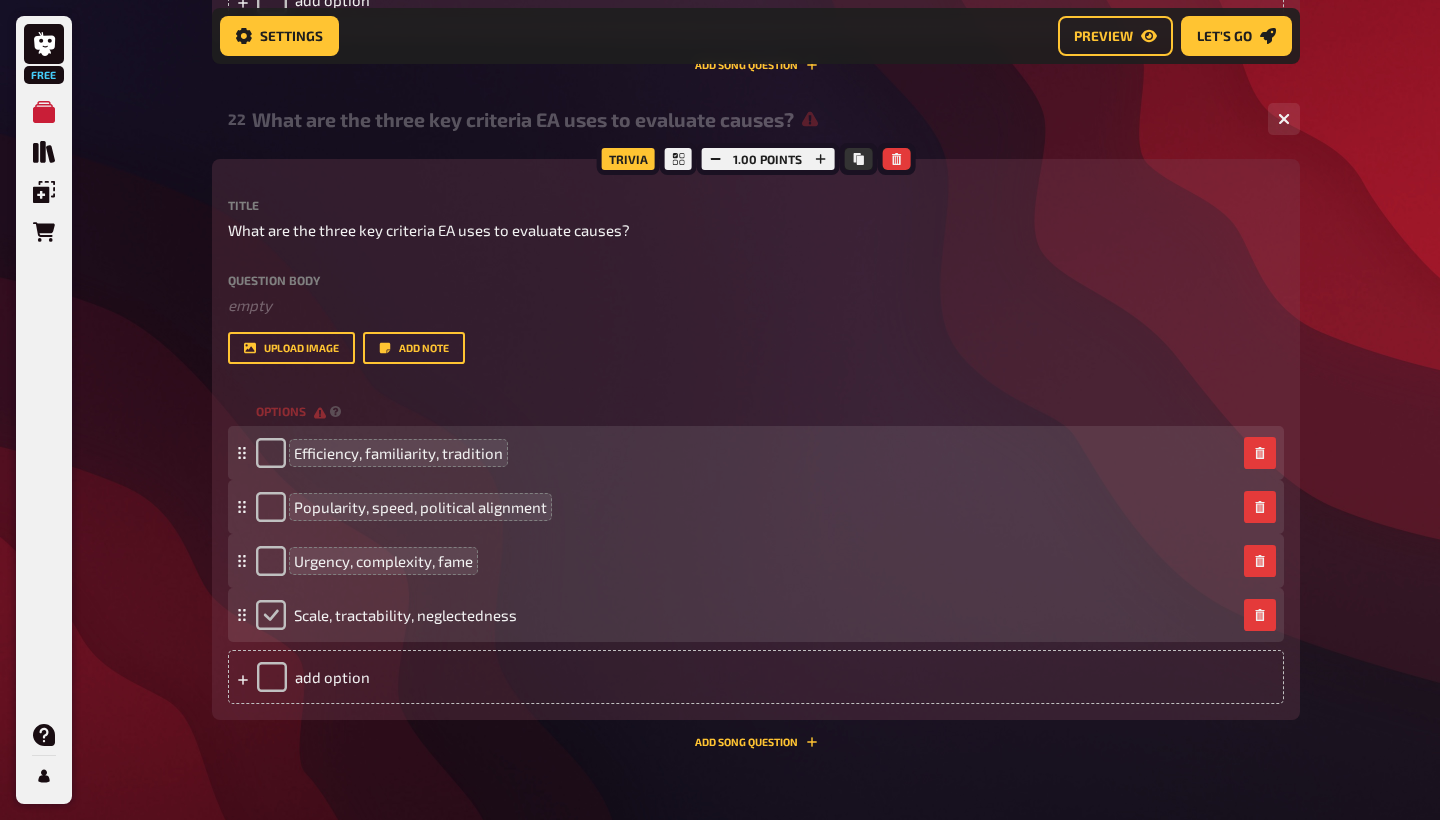 click at bounding box center [271, 615] 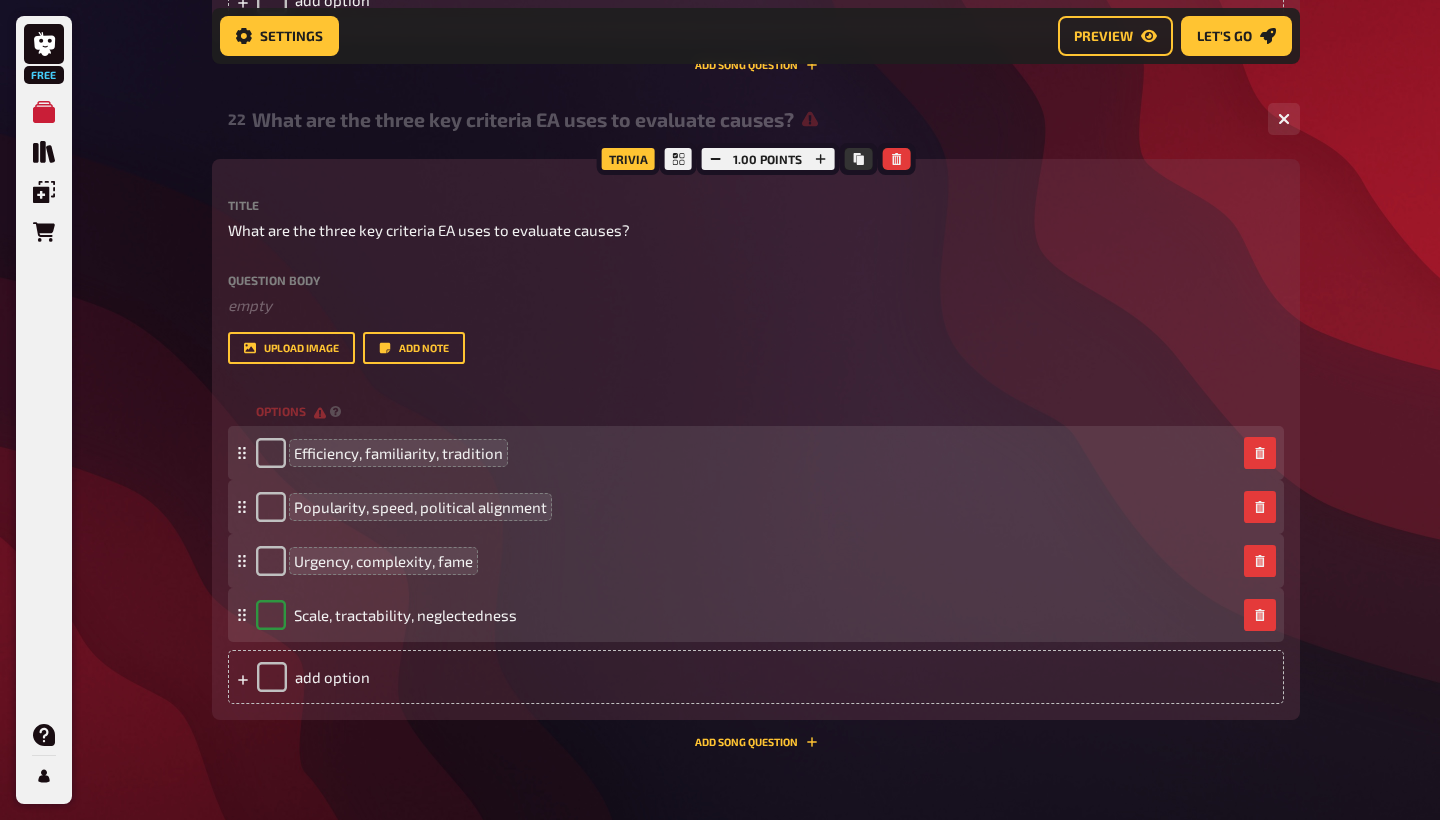 checkbox on "true" 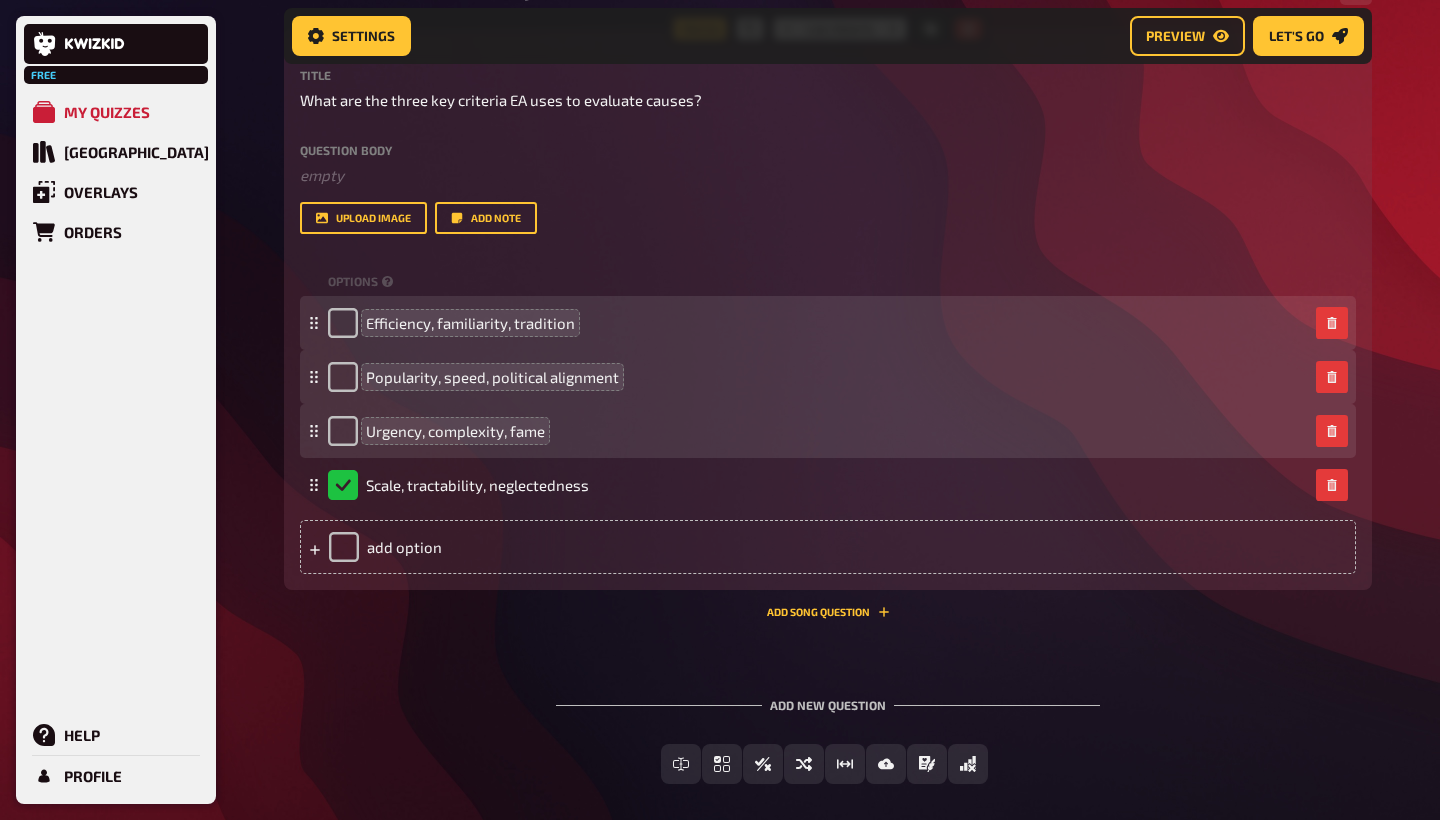scroll, scrollTop: 13985, scrollLeft: 0, axis: vertical 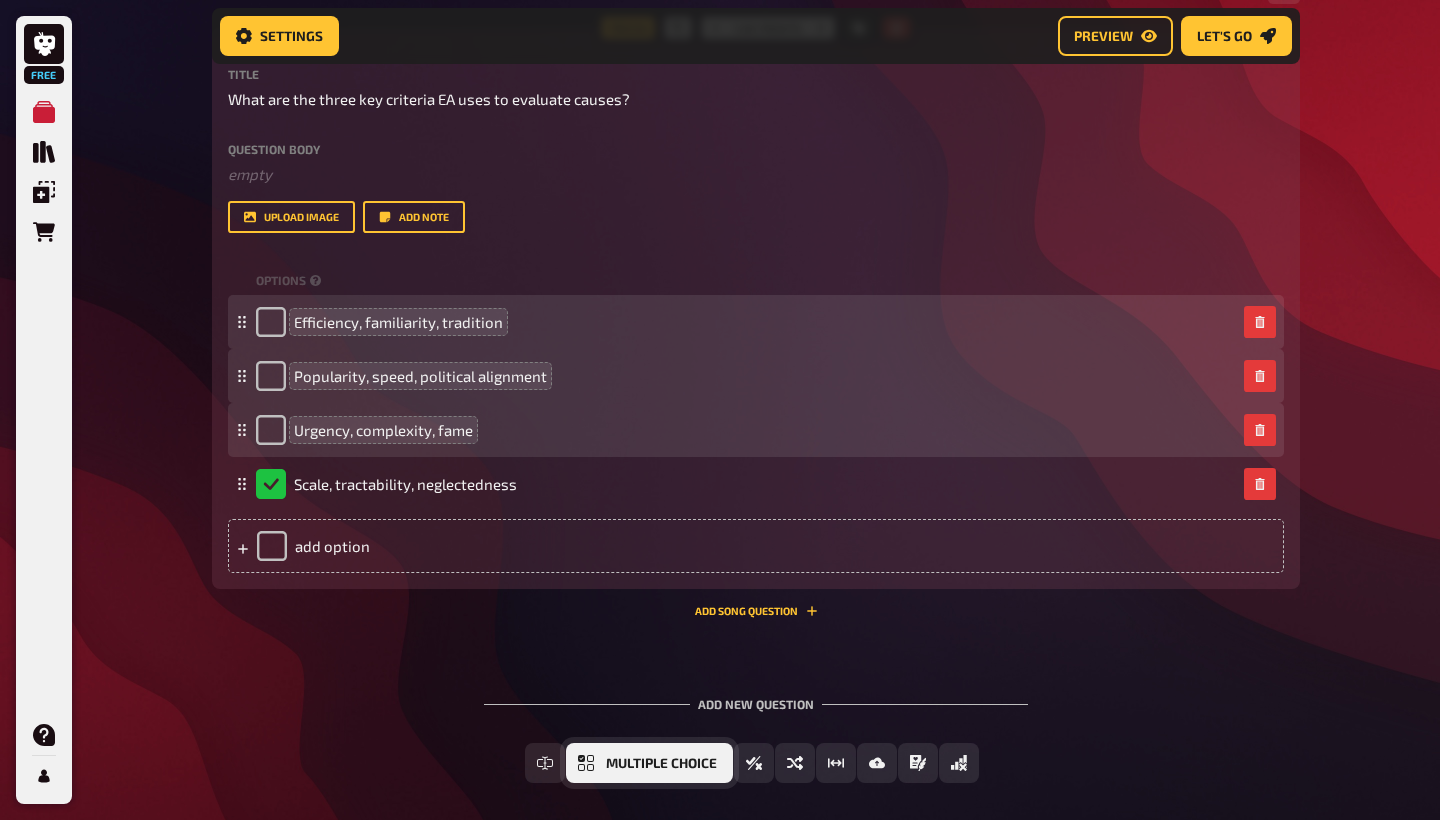 click on "Multiple Choice" at bounding box center [649, 763] 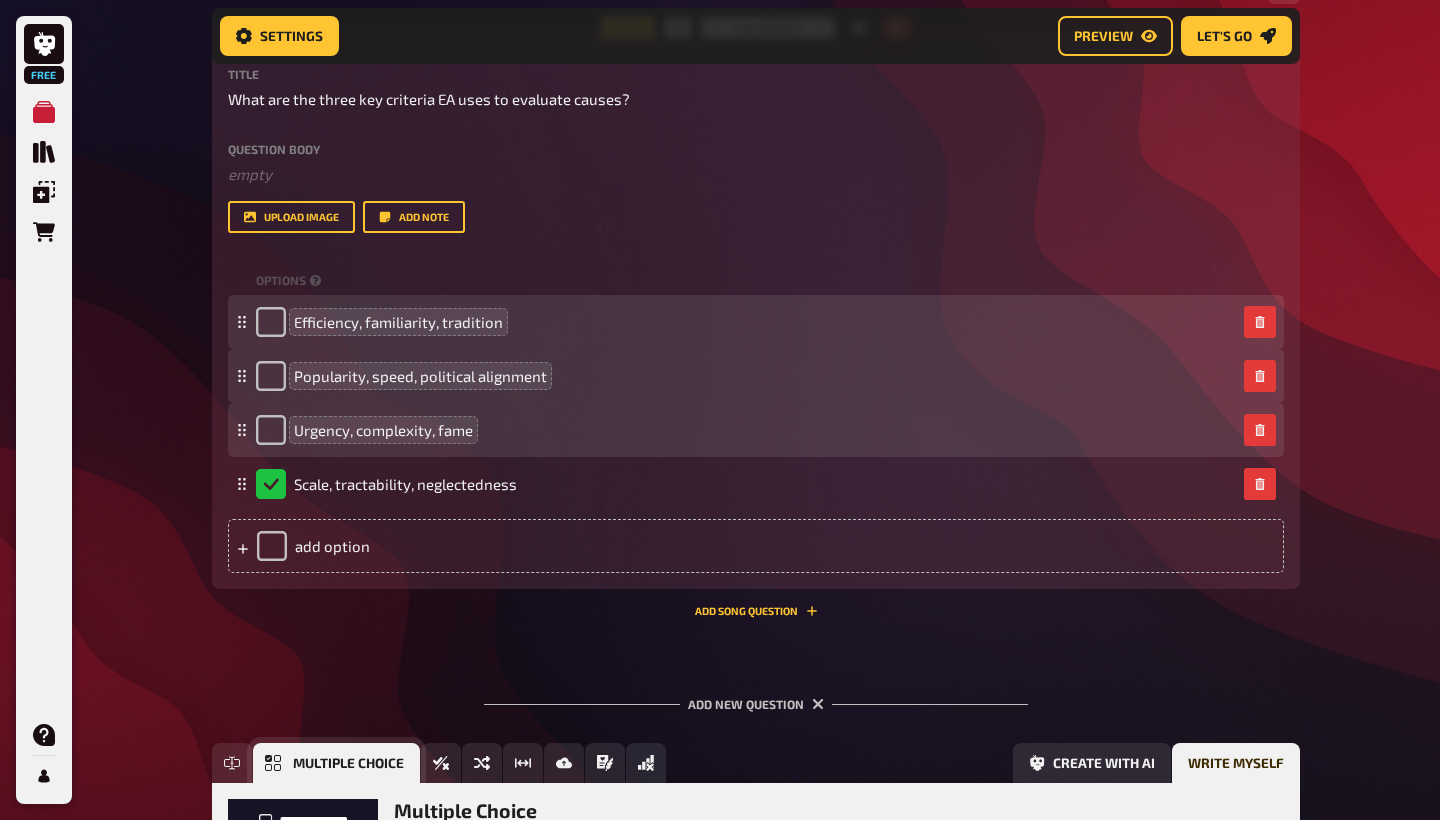 scroll, scrollTop: 14239, scrollLeft: 0, axis: vertical 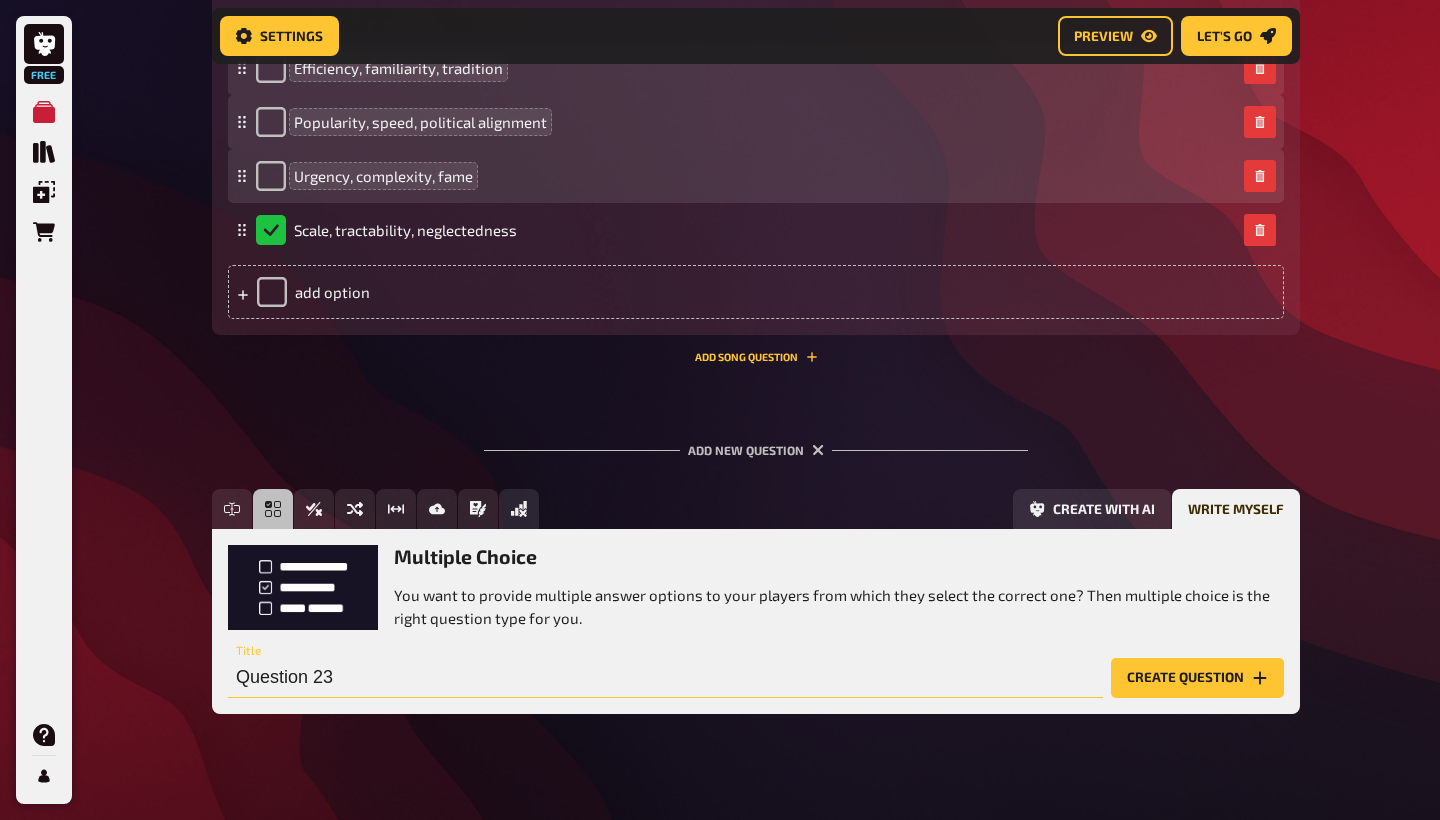 drag, startPoint x: 379, startPoint y: 657, endPoint x: 245, endPoint y: 657, distance: 134 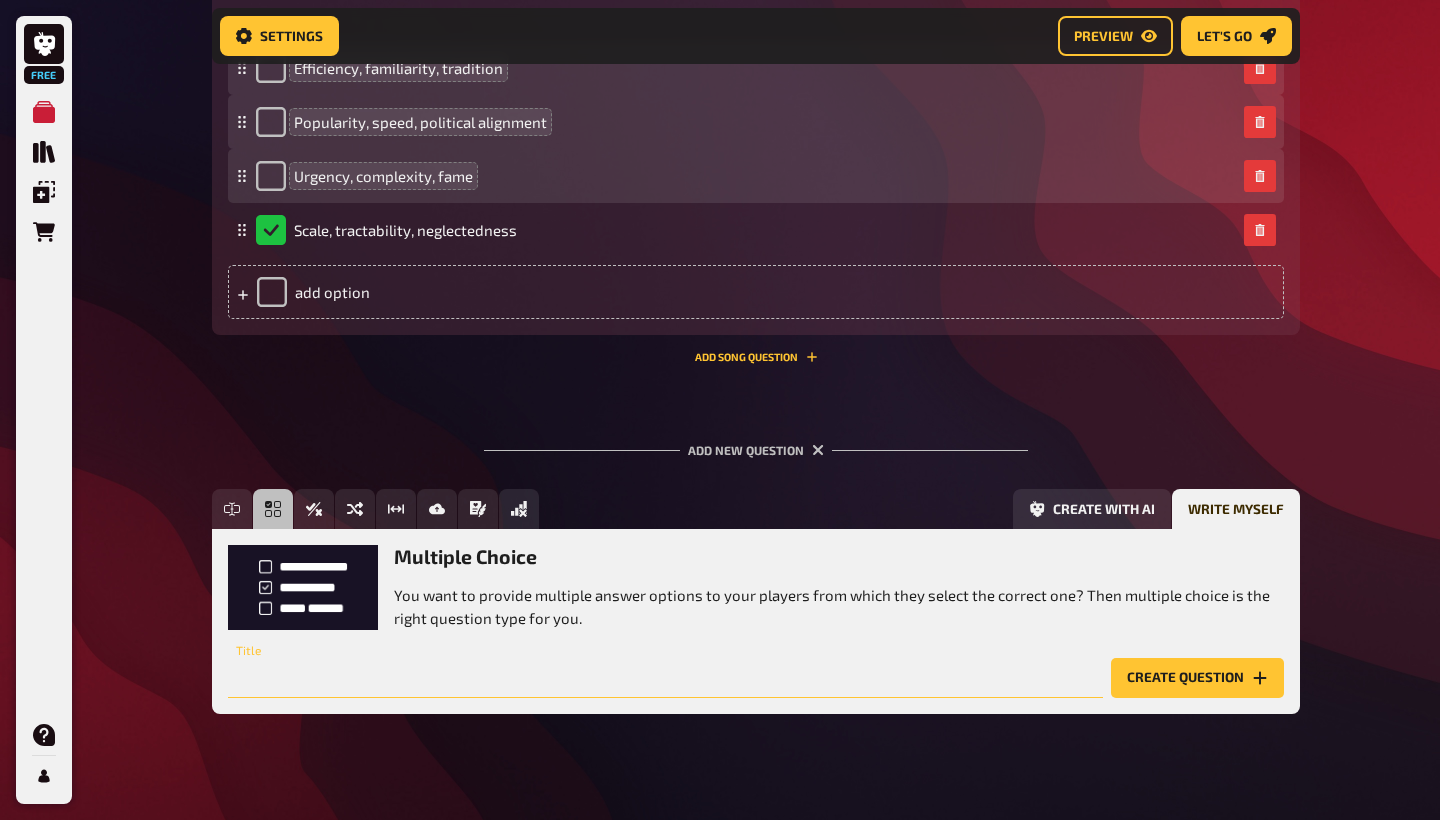 paste on "Who are two of EA’s most influential early thinkers?" 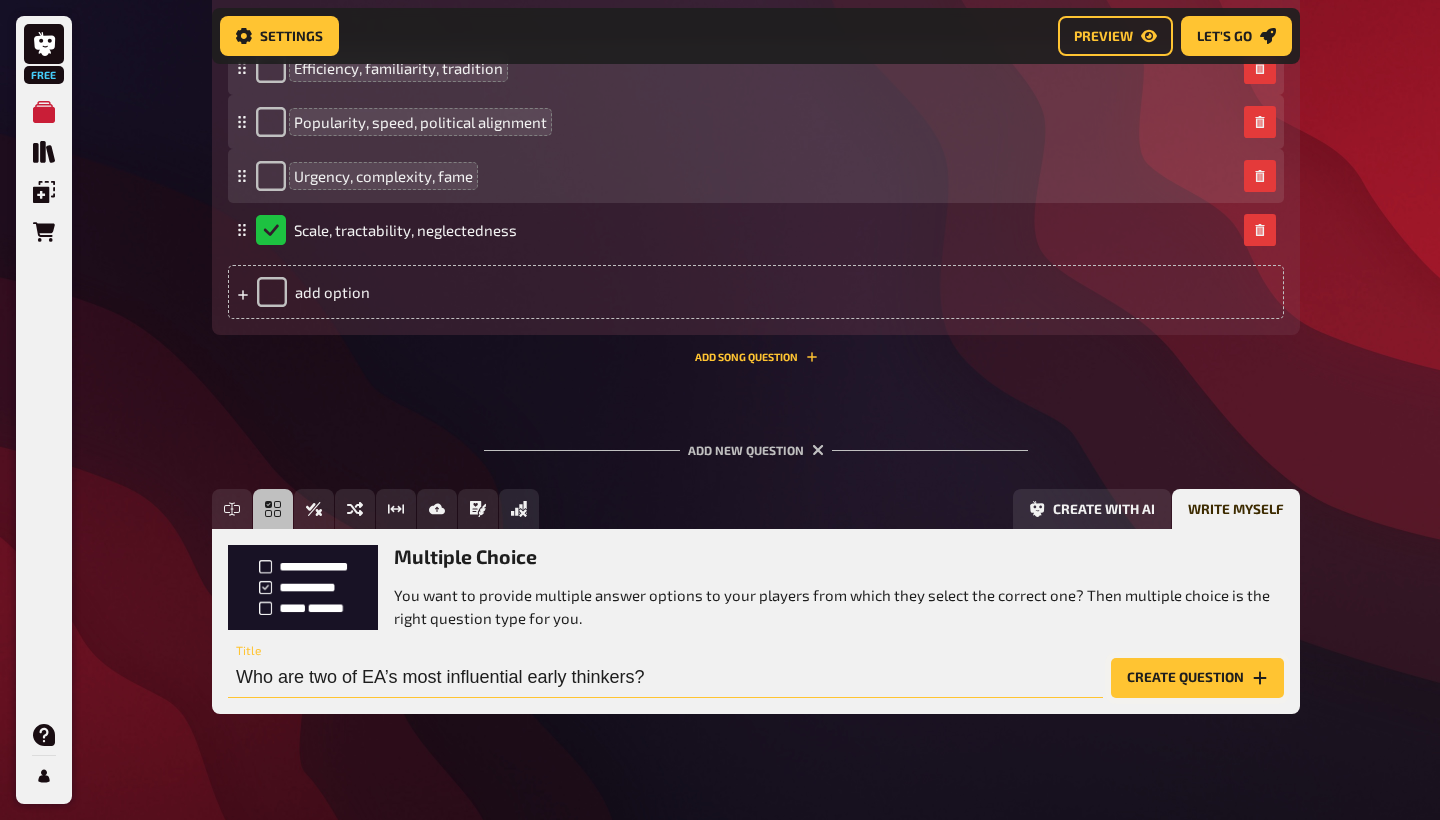 type on "Who are two of EA’s most influential early thinkers?" 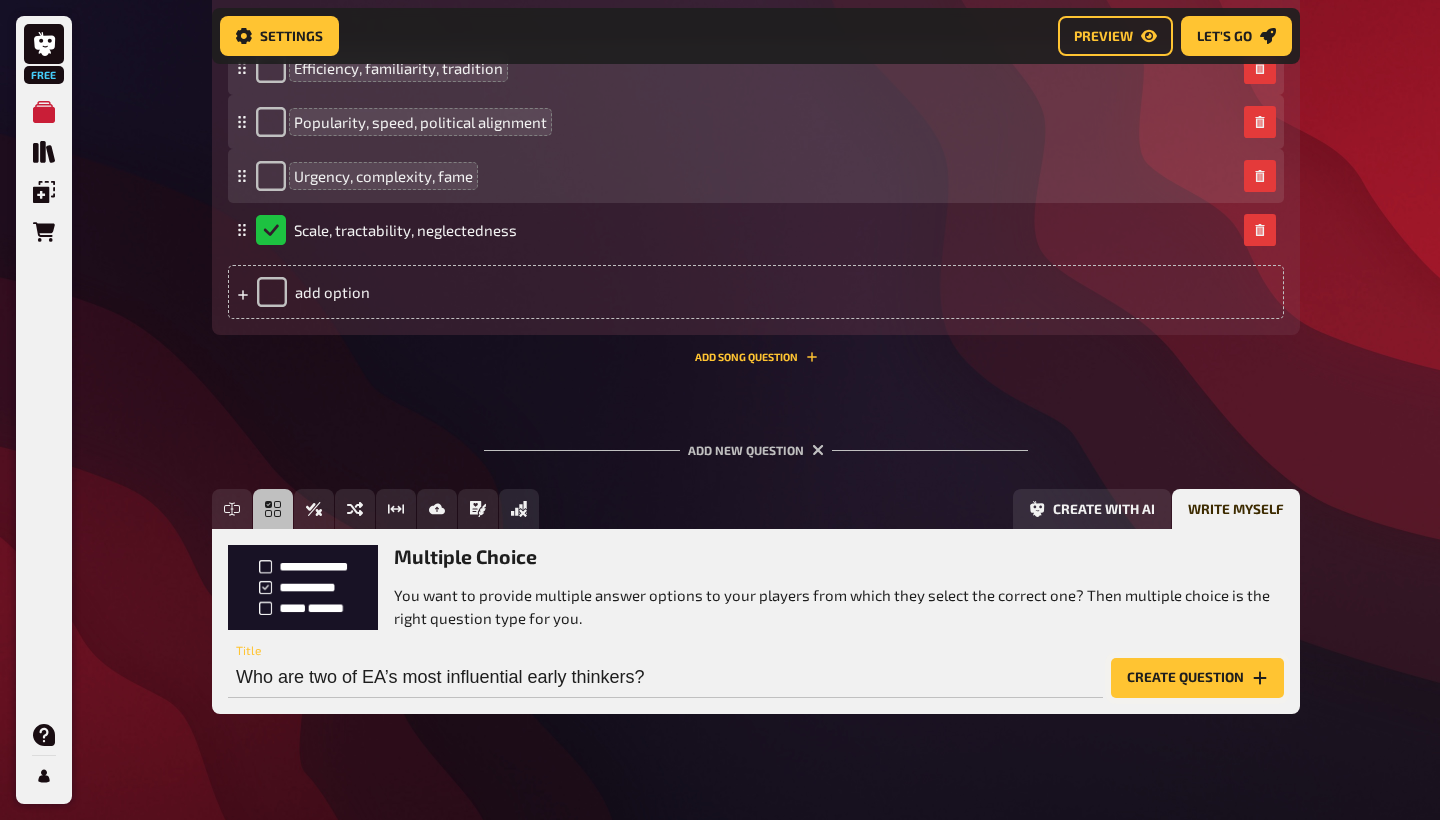 click on "Create question" at bounding box center [1197, 678] 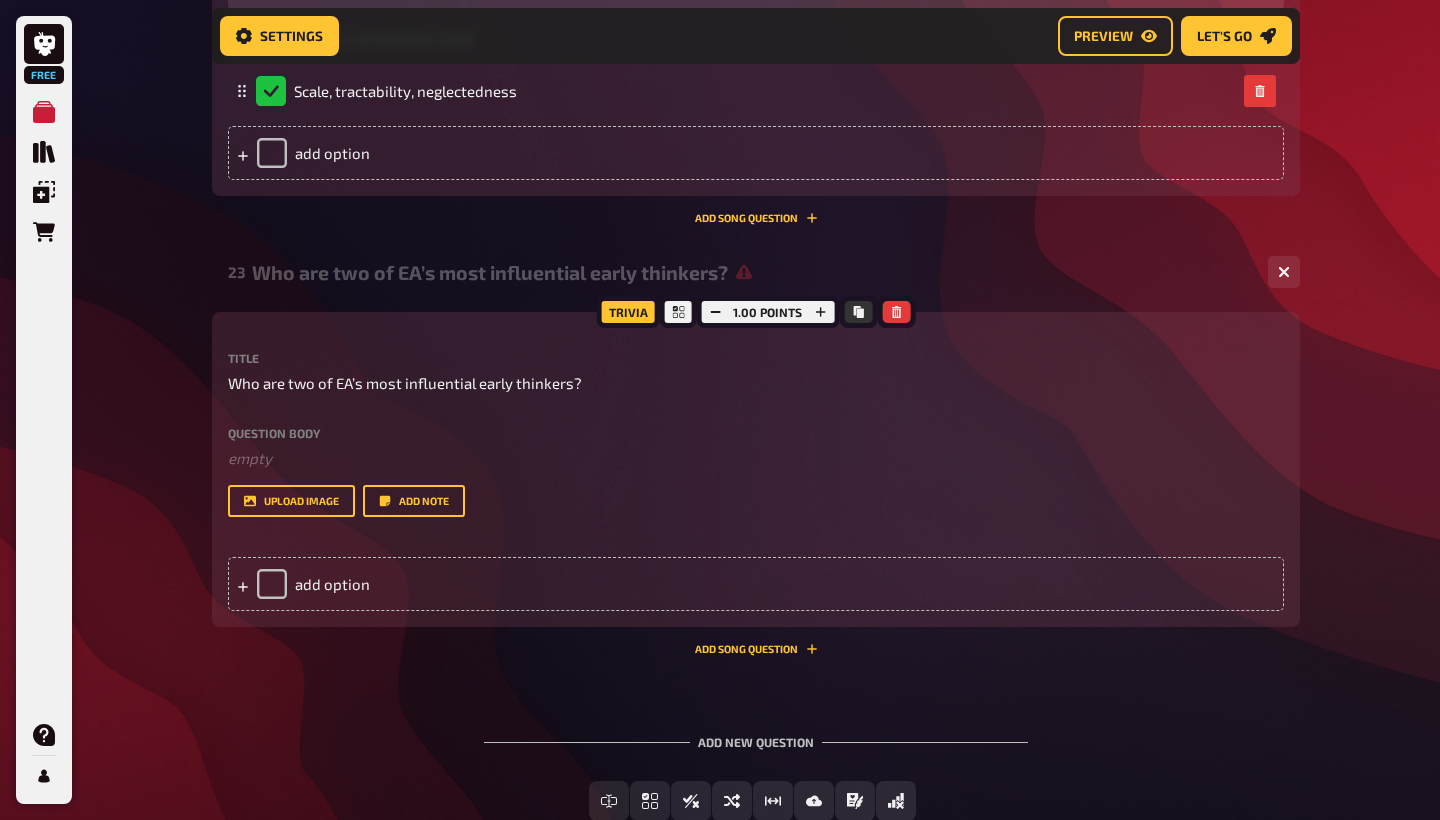 scroll, scrollTop: 14387, scrollLeft: 0, axis: vertical 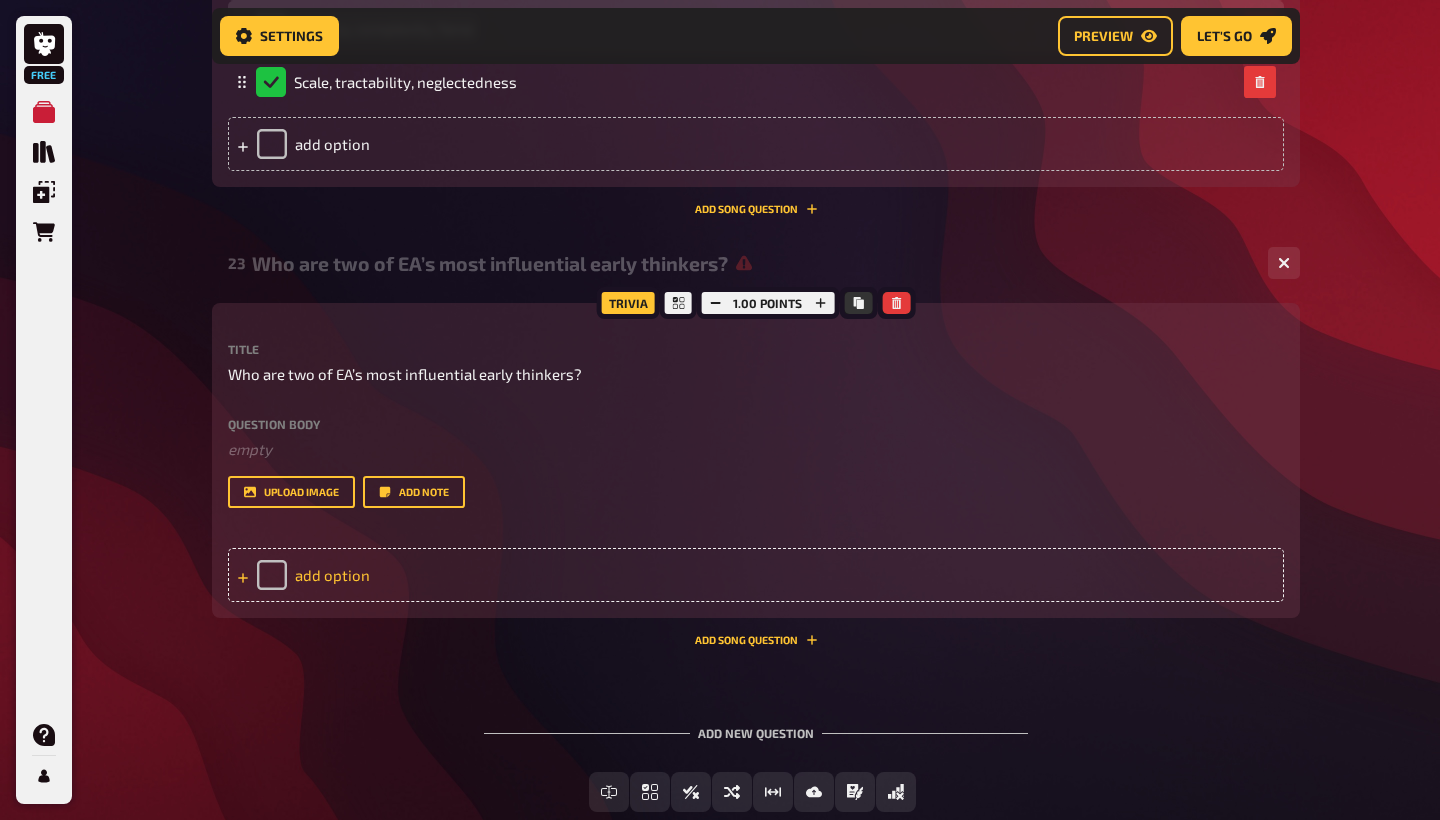 click on "add option" at bounding box center [756, 575] 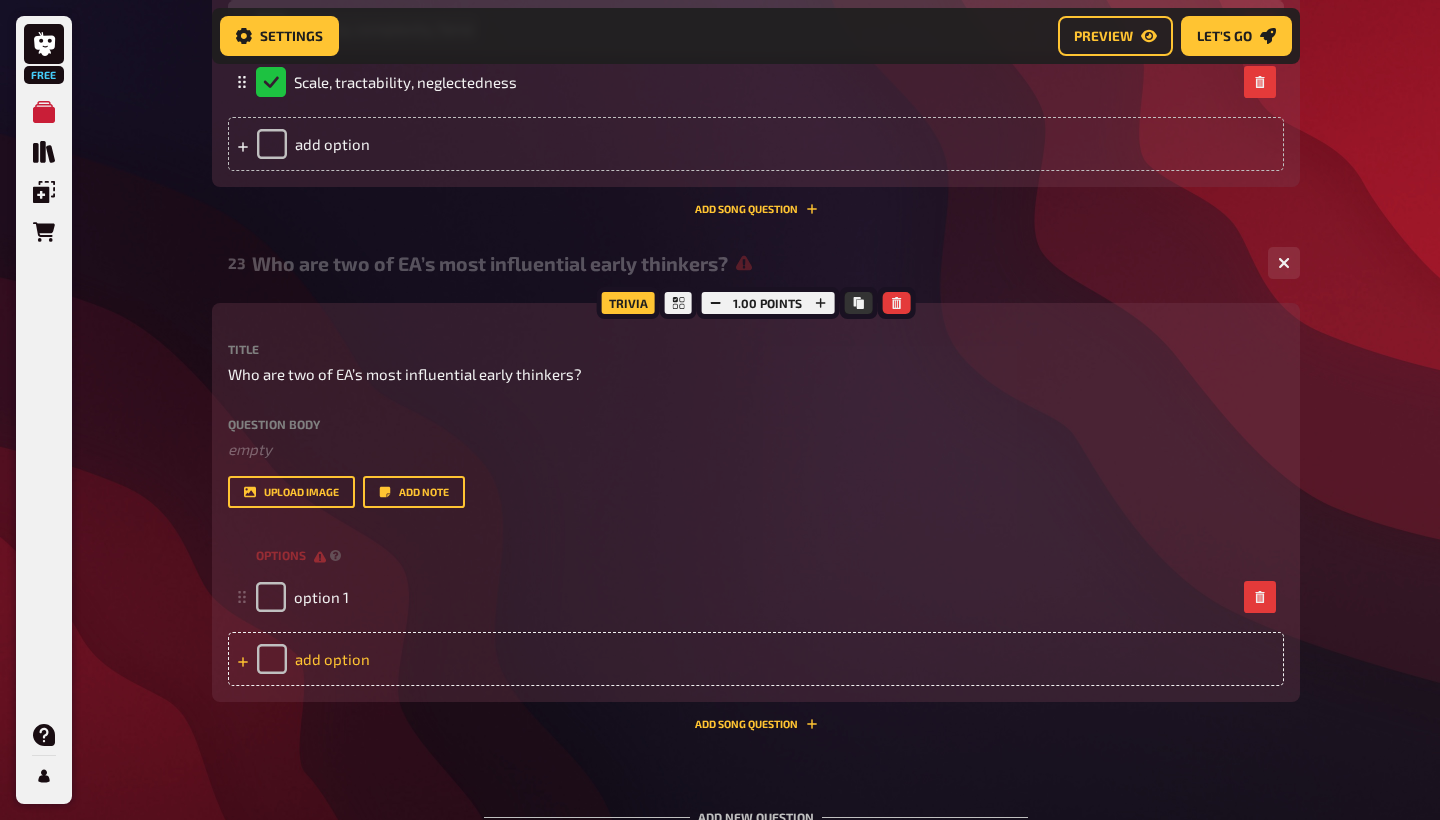 click on "add option" at bounding box center [756, 659] 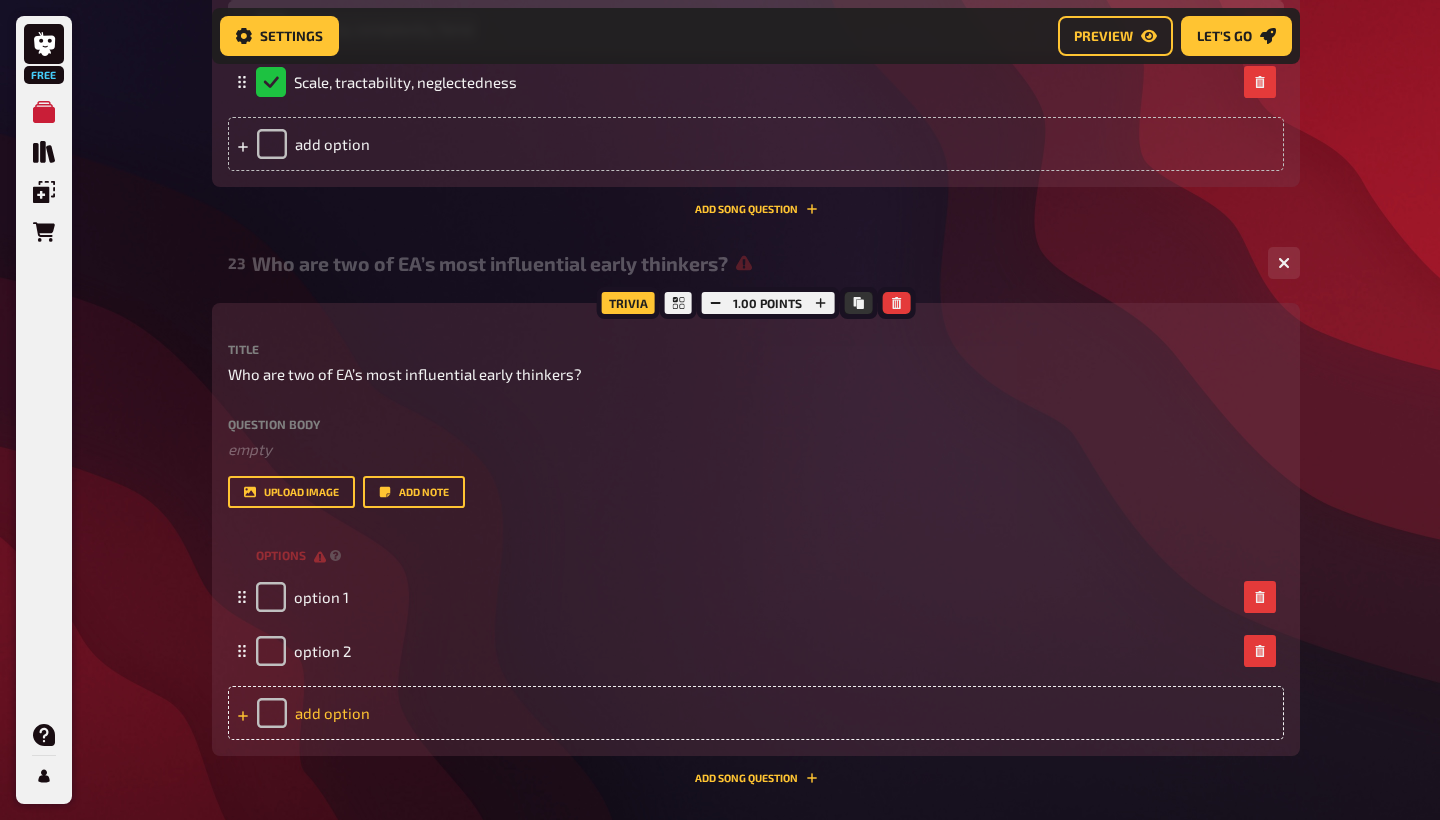 click on "add option" at bounding box center [756, 713] 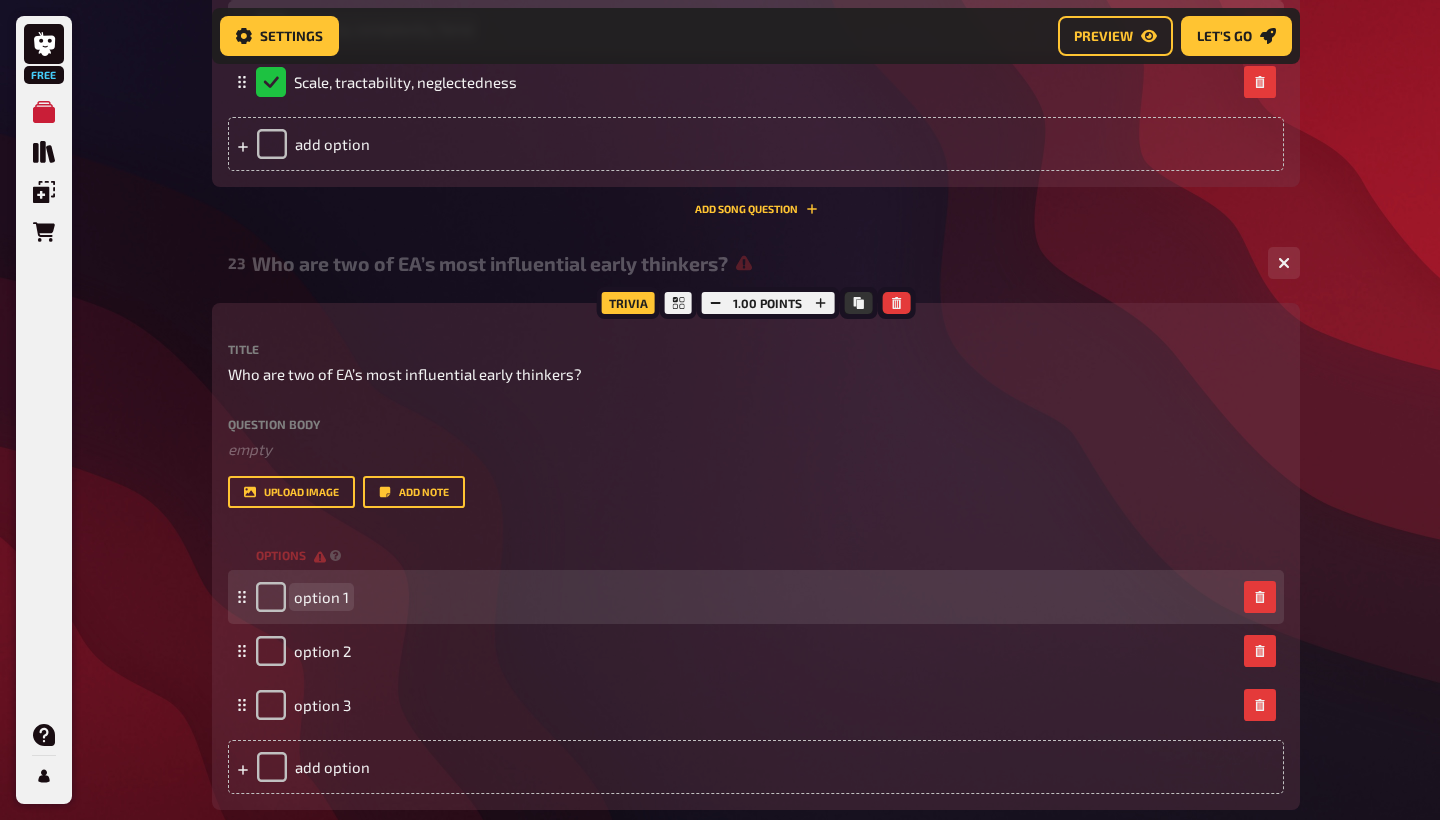 click on "option 1" at bounding box center [321, 597] 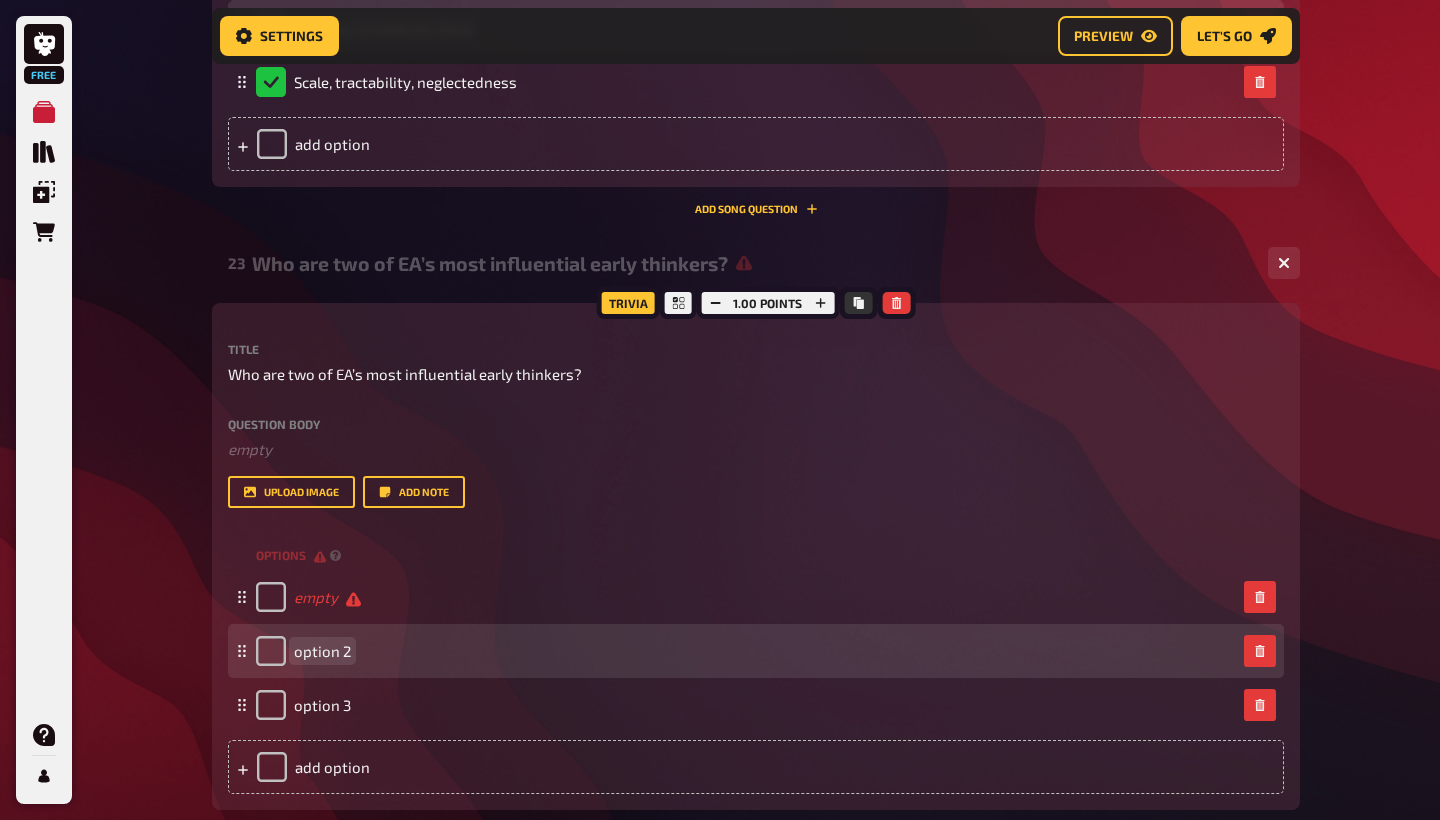 click on "option 2" at bounding box center (322, 651) 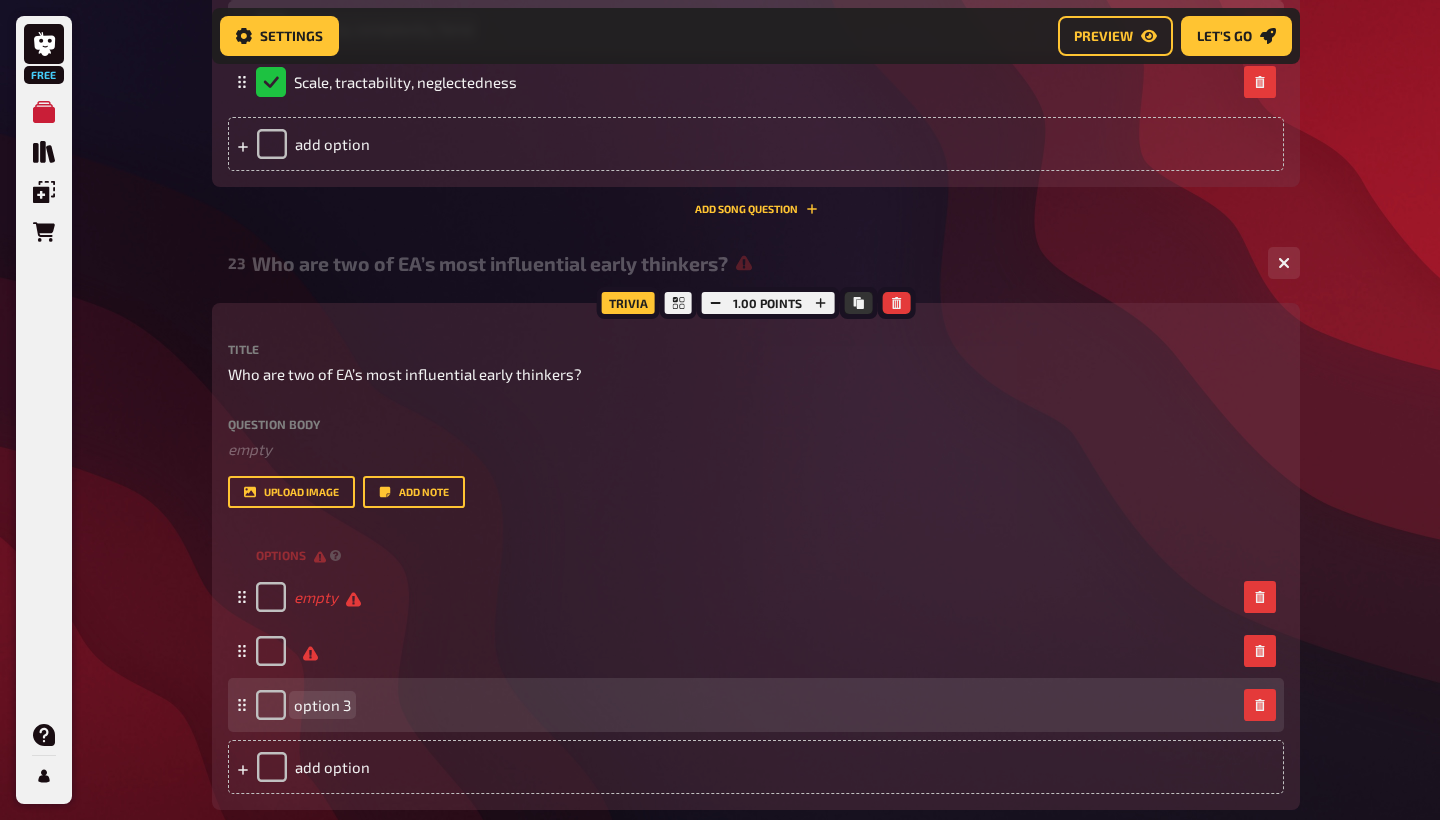 click on "option 3" at bounding box center (322, 705) 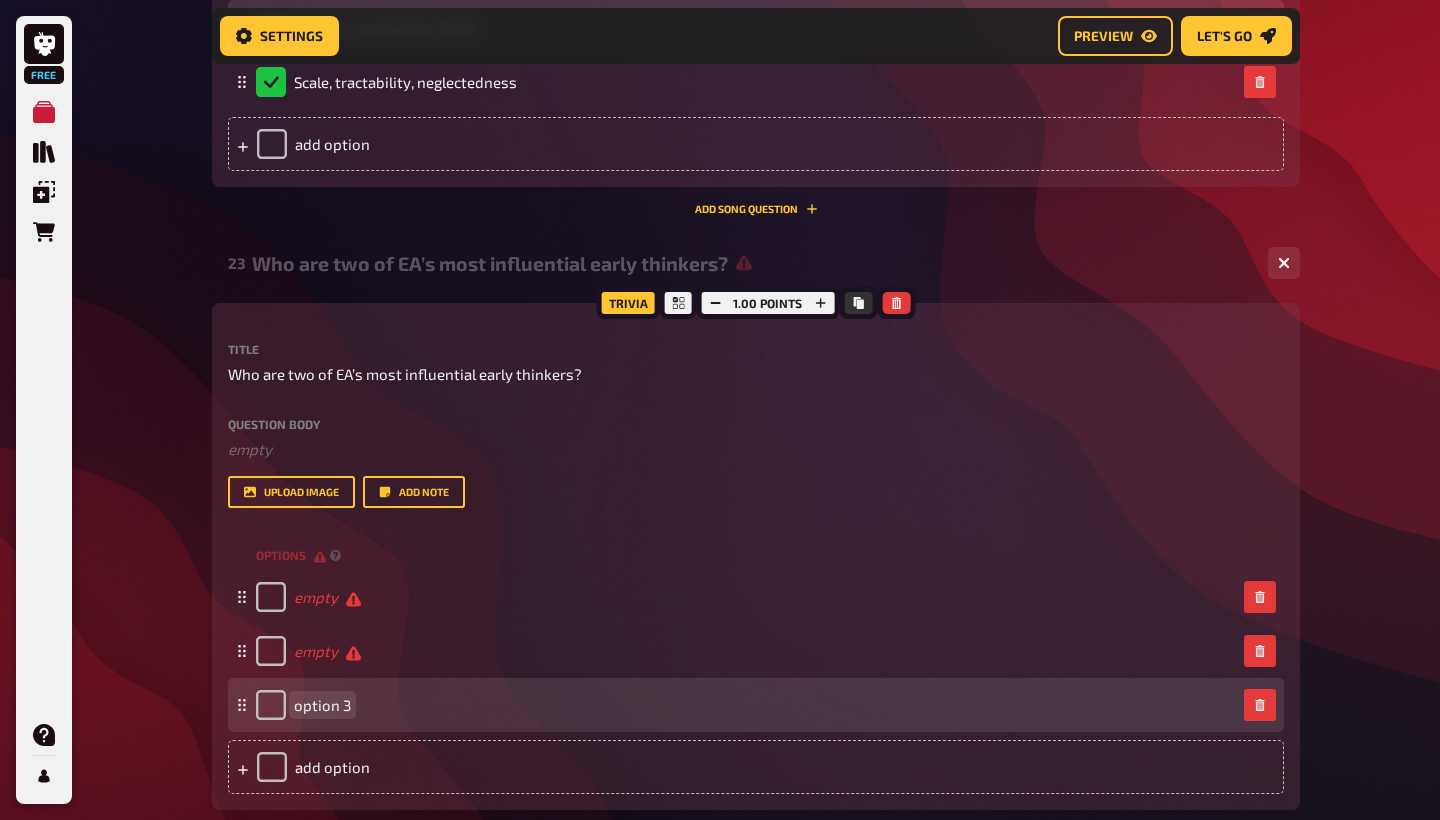type 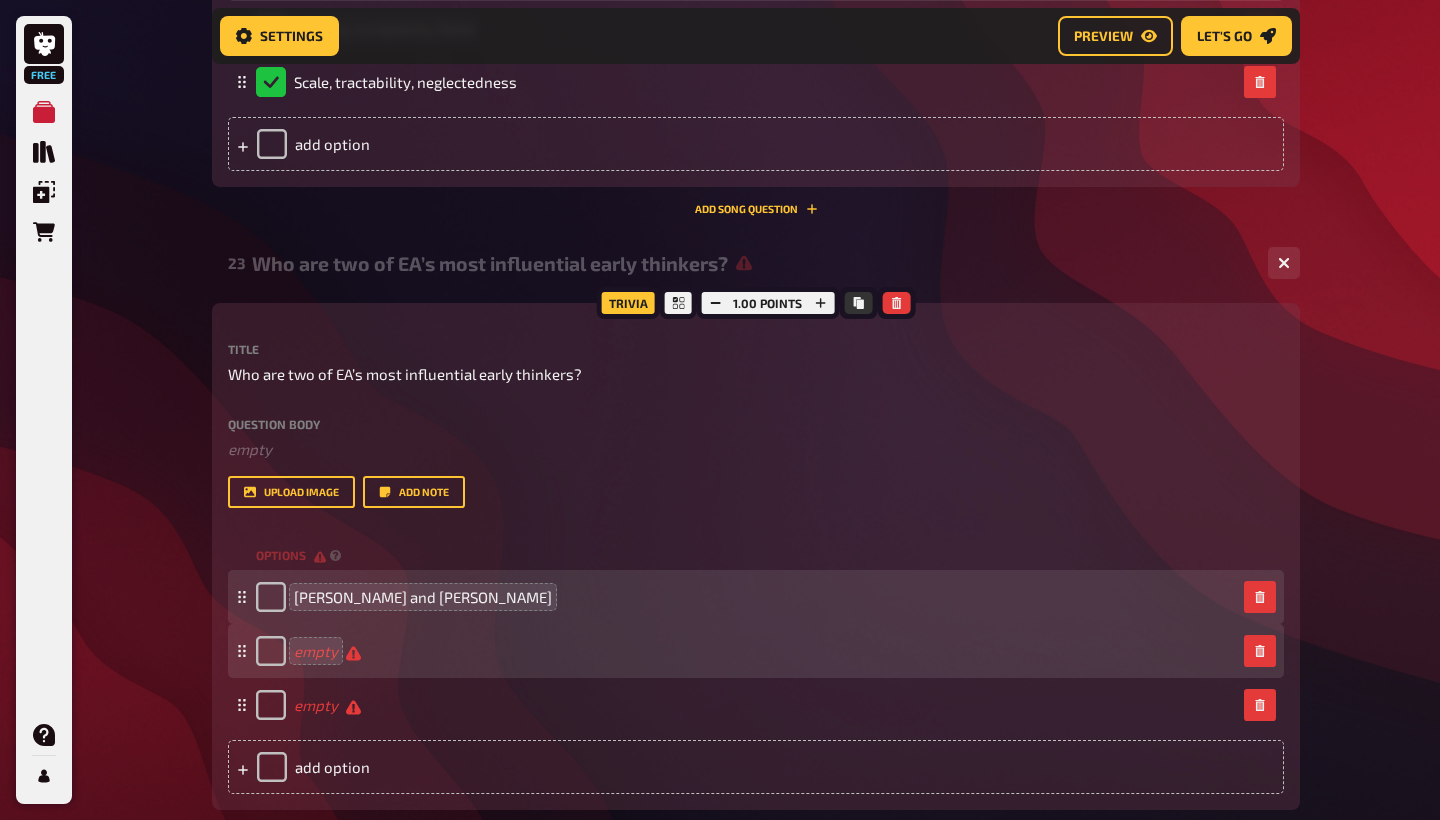 click on "empty" at bounding box center (327, 651) 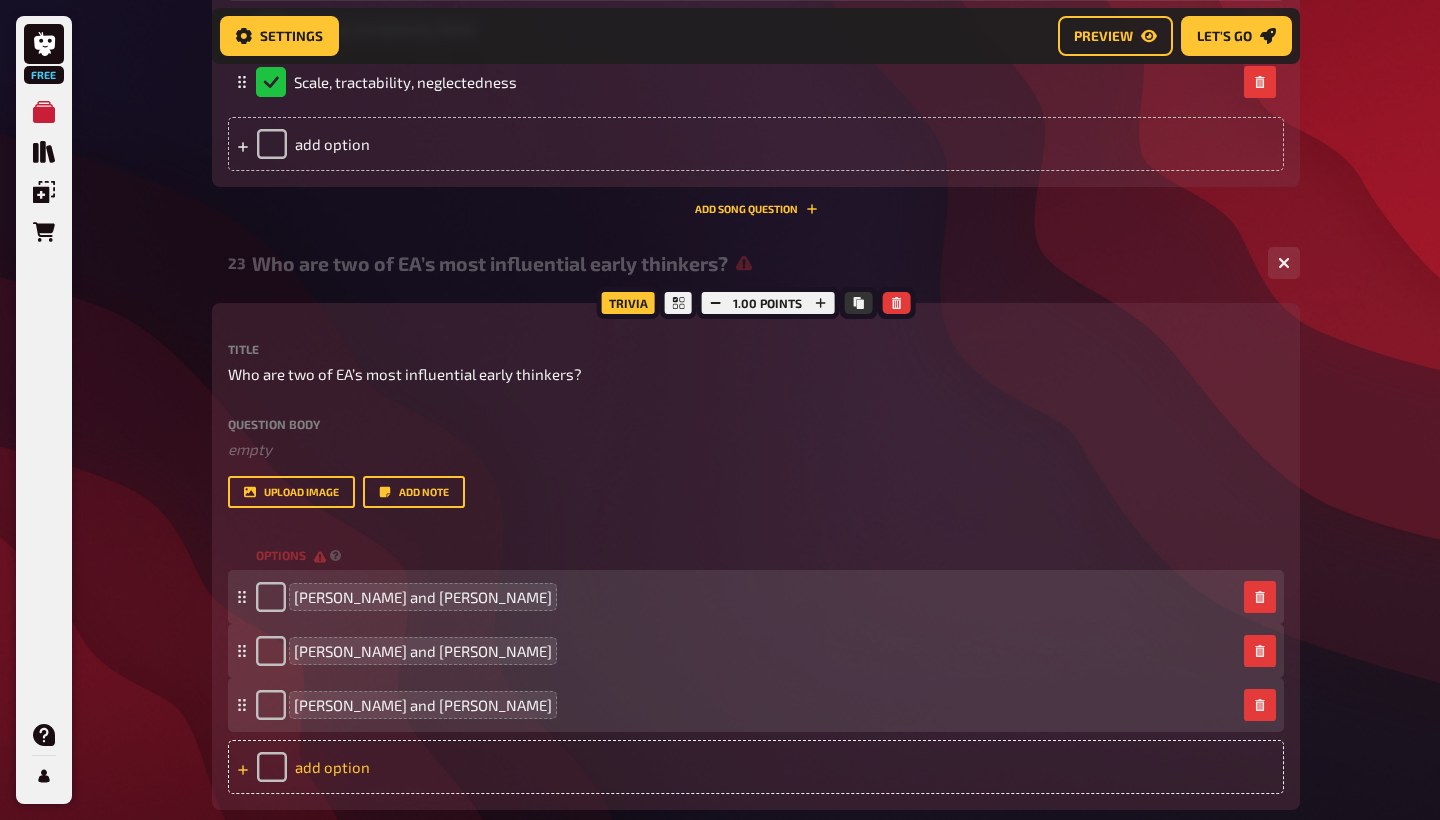 click on "add option" at bounding box center (756, 767) 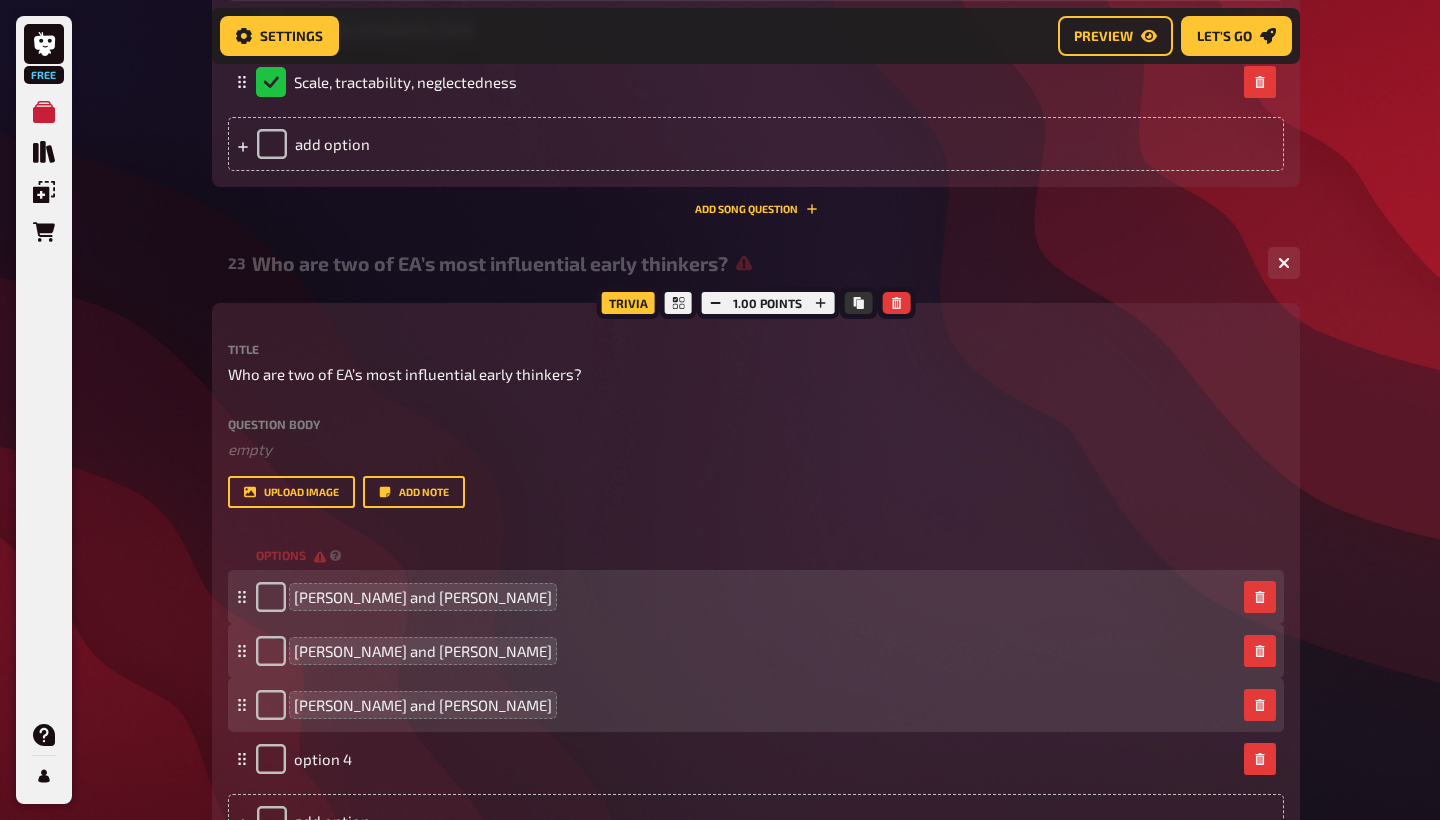 type 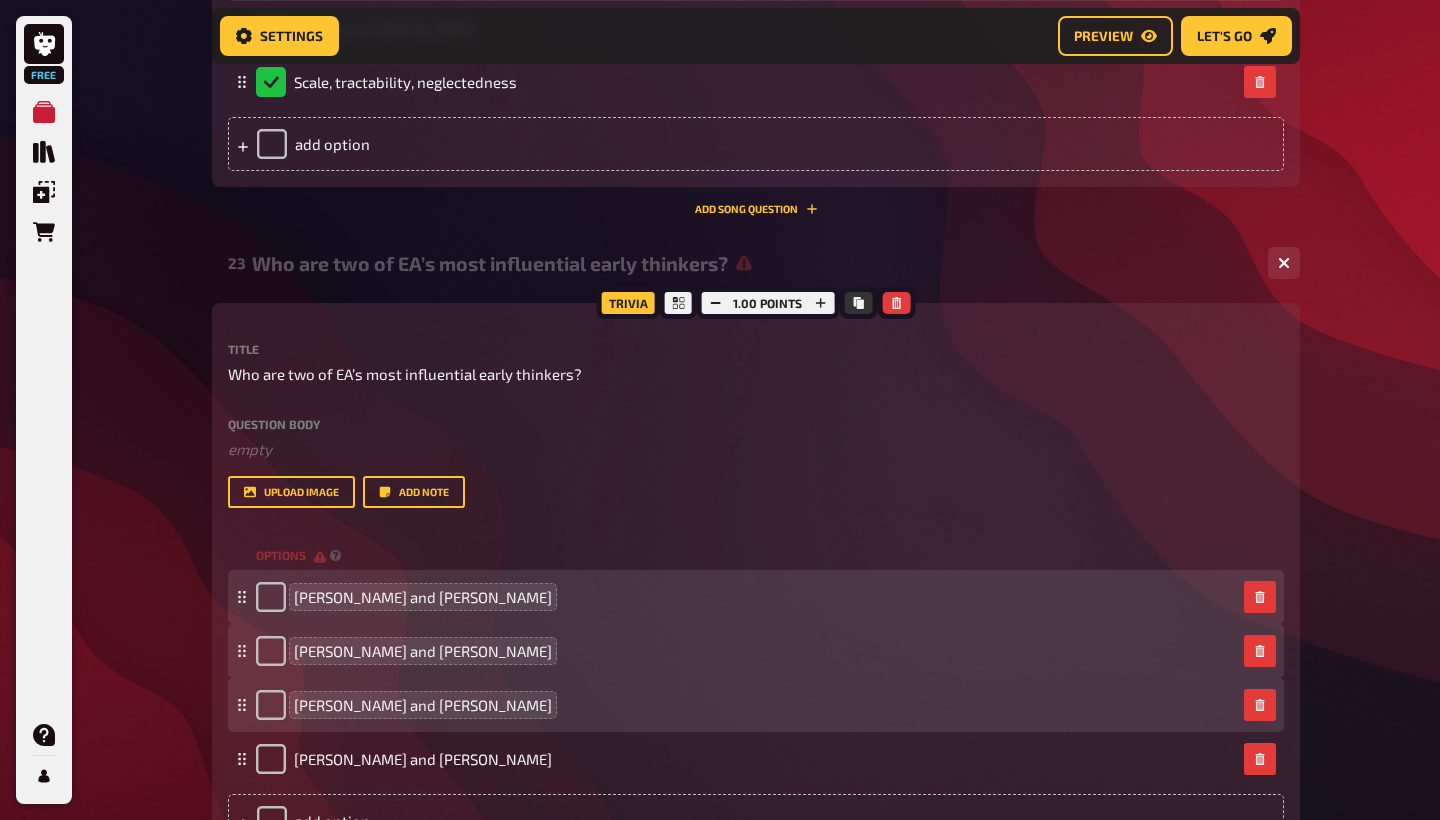 click on "Free My Quizzes Quiz Library Overlays Orders Help Profile Home My Quizzes EA Trivia Quiz Setup Setup Edit Content Quiz Lobby Hosting undefined Evaluation Leaderboard Settings Preview Let's go Let's go Make your quiz even better by unlocking all the features! Let our Quiz AI generate questions for you! Upgrade now EA Trivia Quiz 01 Which [DEMOGRAPHIC_DATA] parable most closely reflects the principle of helping others both near and far? 4 02 How much does GiveWell estimate it costs to prevent 1 death via the Against [MEDICAL_DATA] Foundation? 4 Trivia 1.00 points Title How much does GiveWell estimate it costs to prevent 1 death via the Against [MEDICAL_DATA] Foundation? Question body ﻿ empty Drop here to upload upload image   Add note options $300 $20 $5000-$10,000 $100,000
To pick up a draggable item, press the space bar.
While dragging, use the arrow keys to move the item.
Press space again to drop the item in its new position, or press escape to cancel.
add option Add Song question   03 4 Trivia 1.00 points Title ﻿" at bounding box center [720, -6601] 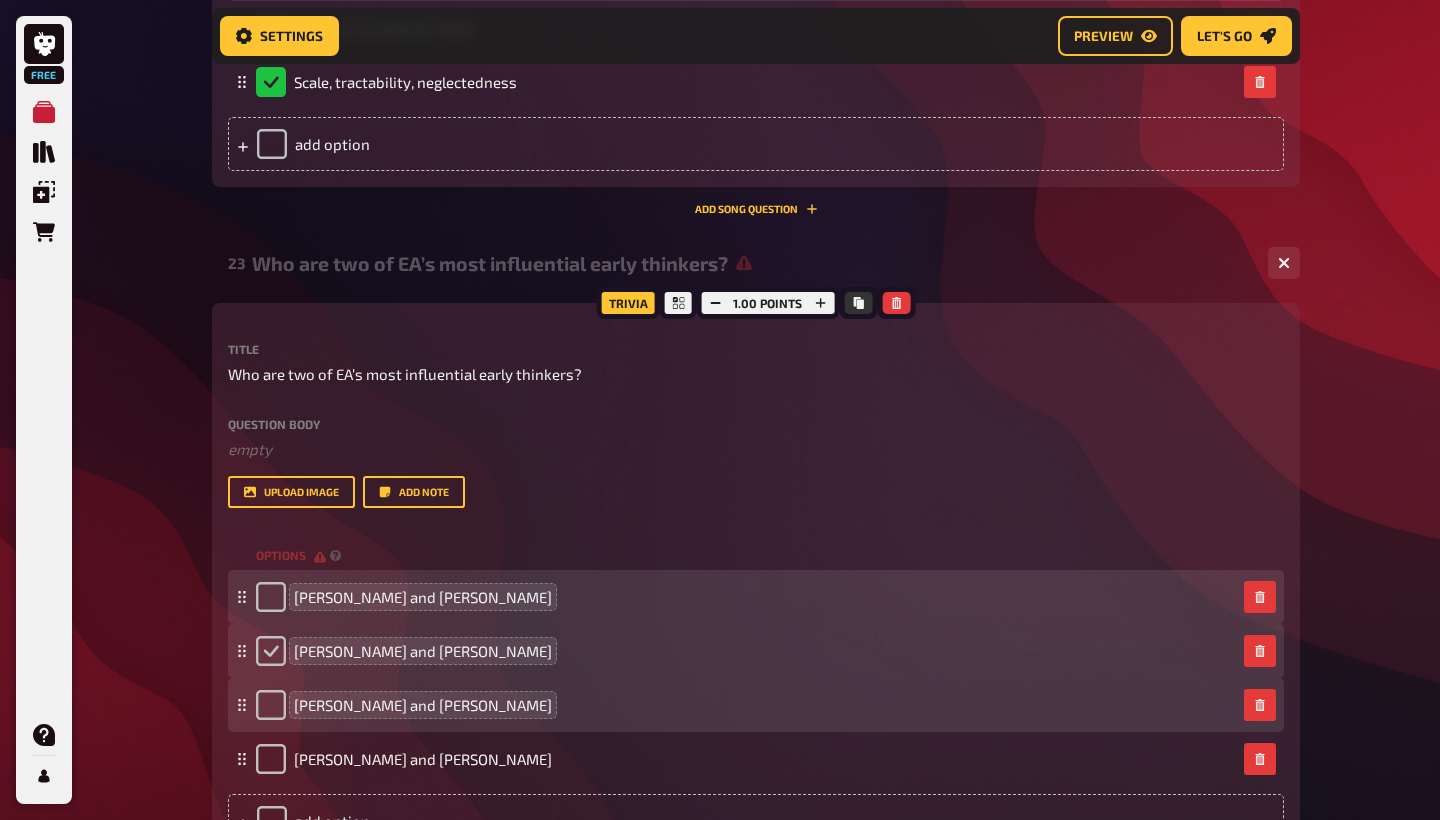 click at bounding box center (271, 651) 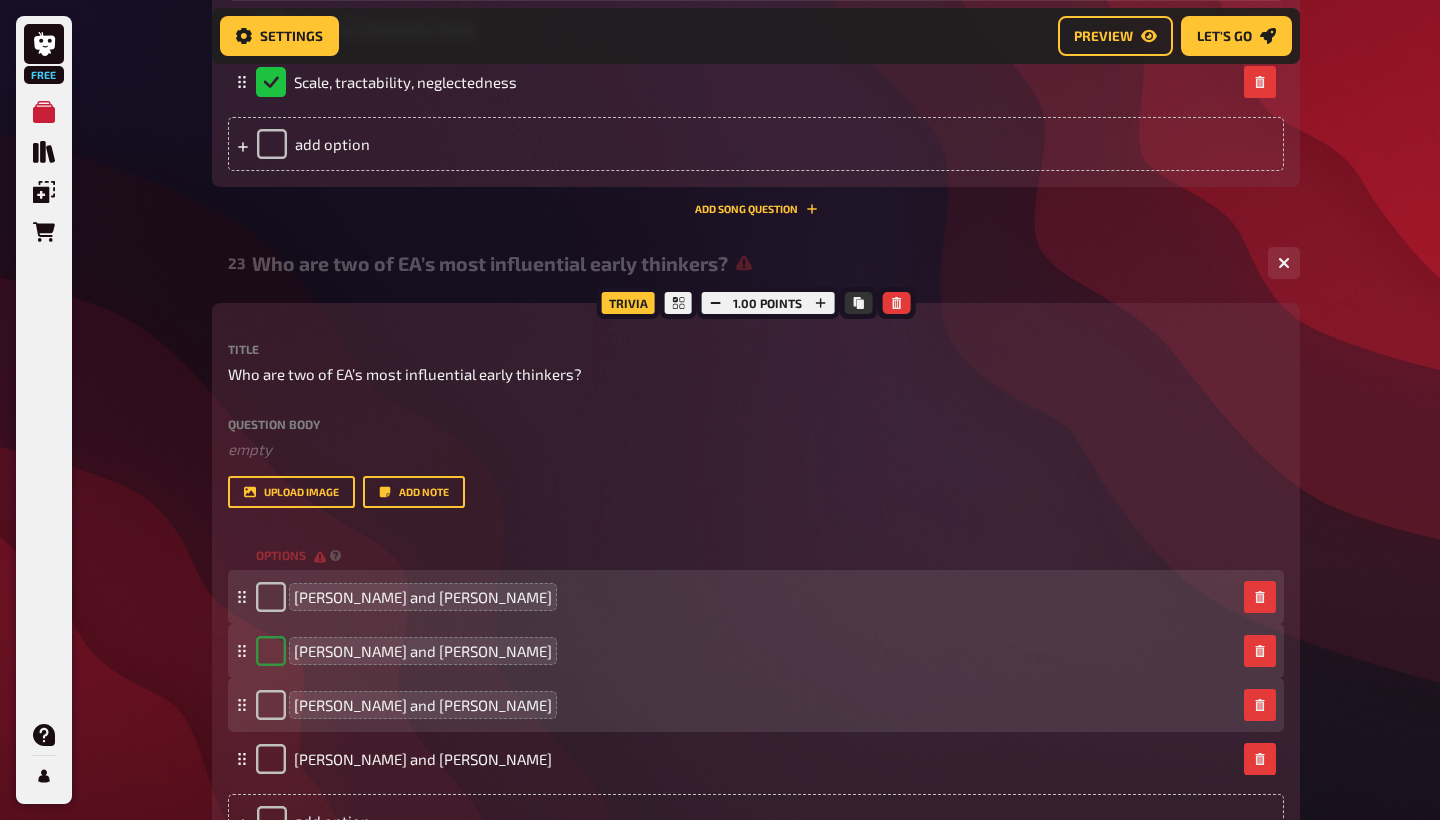 checkbox on "true" 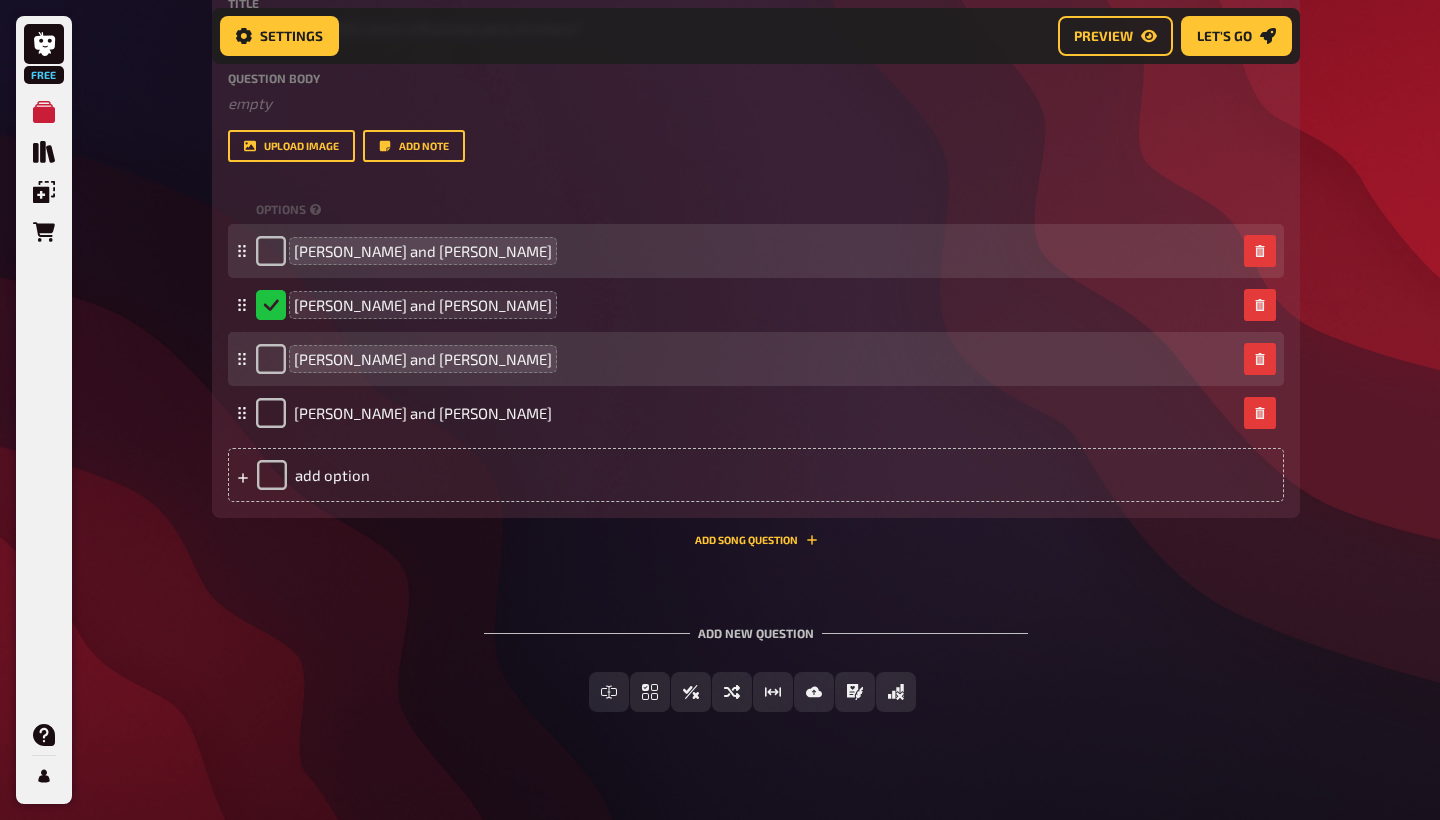 scroll, scrollTop: 14731, scrollLeft: 0, axis: vertical 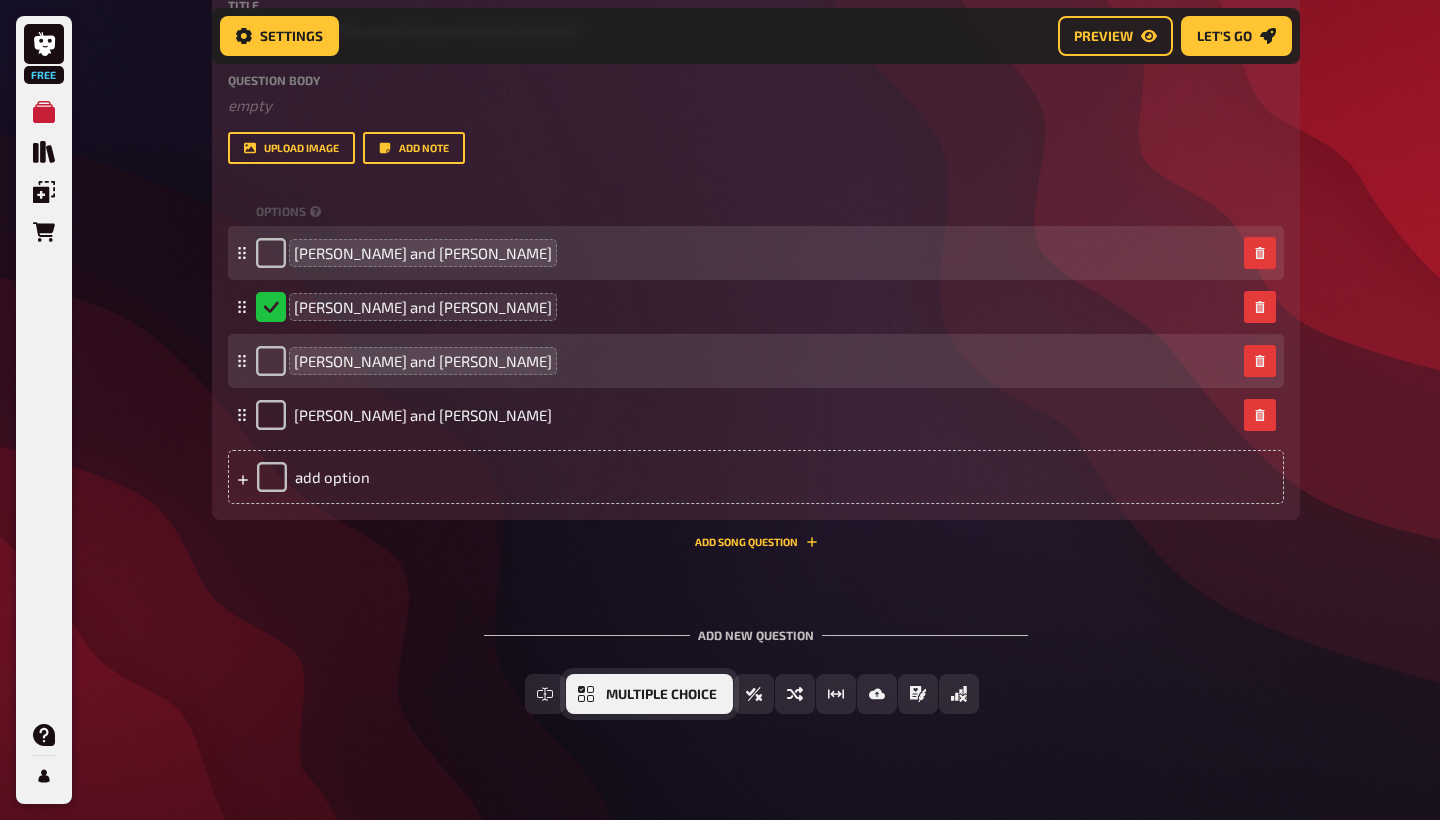 click on "Multiple Choice" at bounding box center [661, 695] 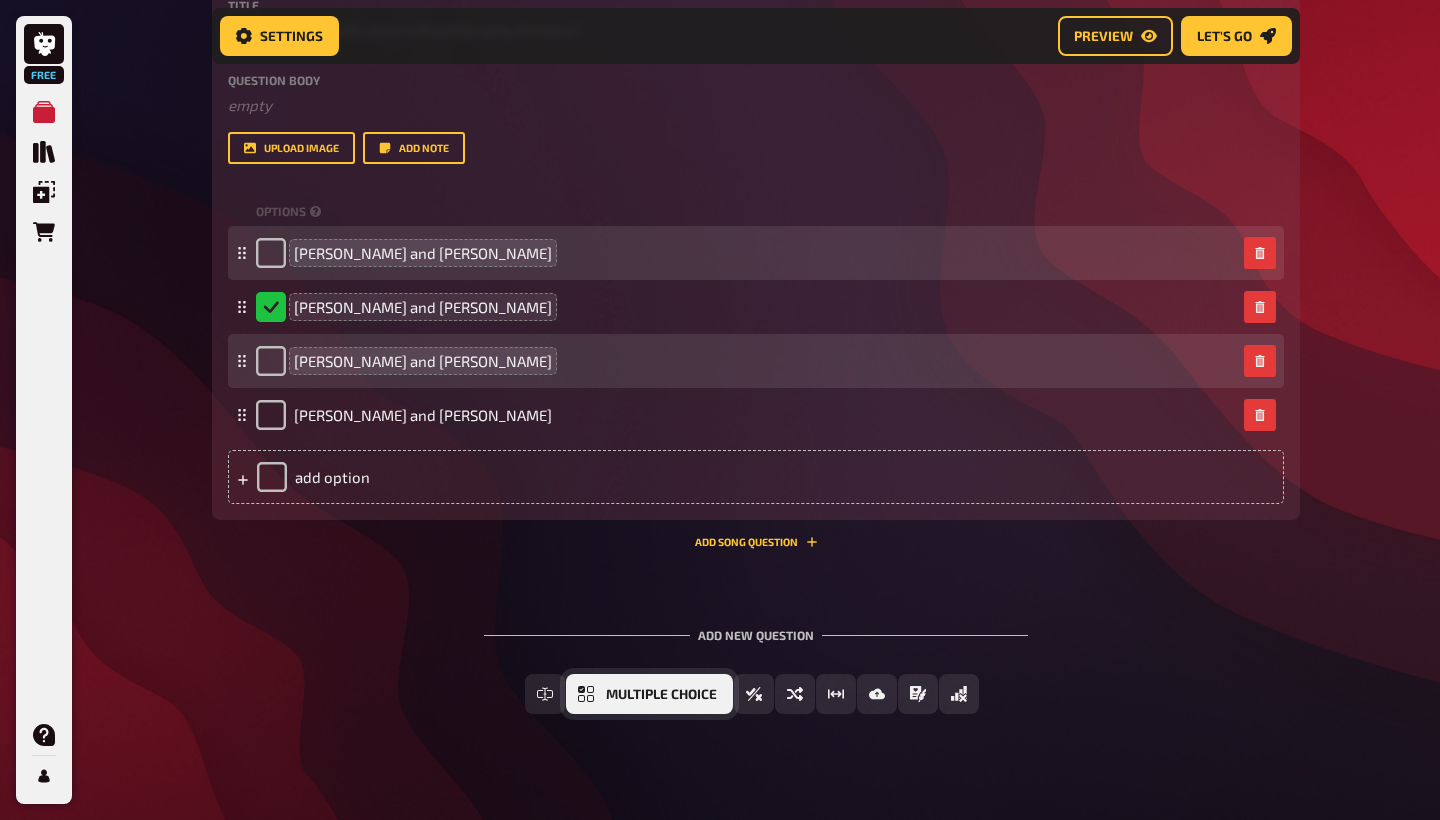 scroll, scrollTop: 14915, scrollLeft: 0, axis: vertical 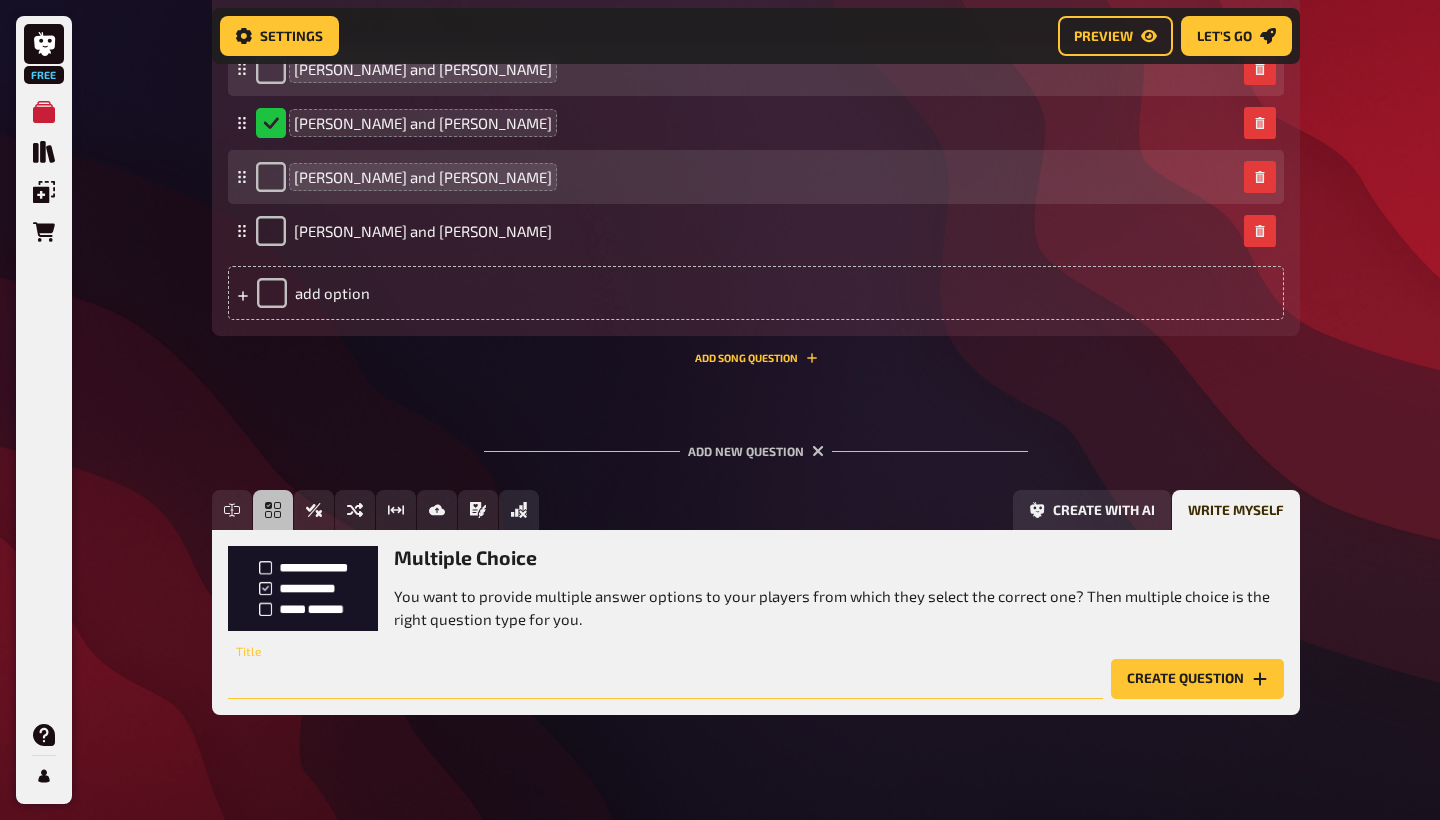 paste on "In Acts 2 and 4, early [DEMOGRAPHIC_DATA] are described as:" 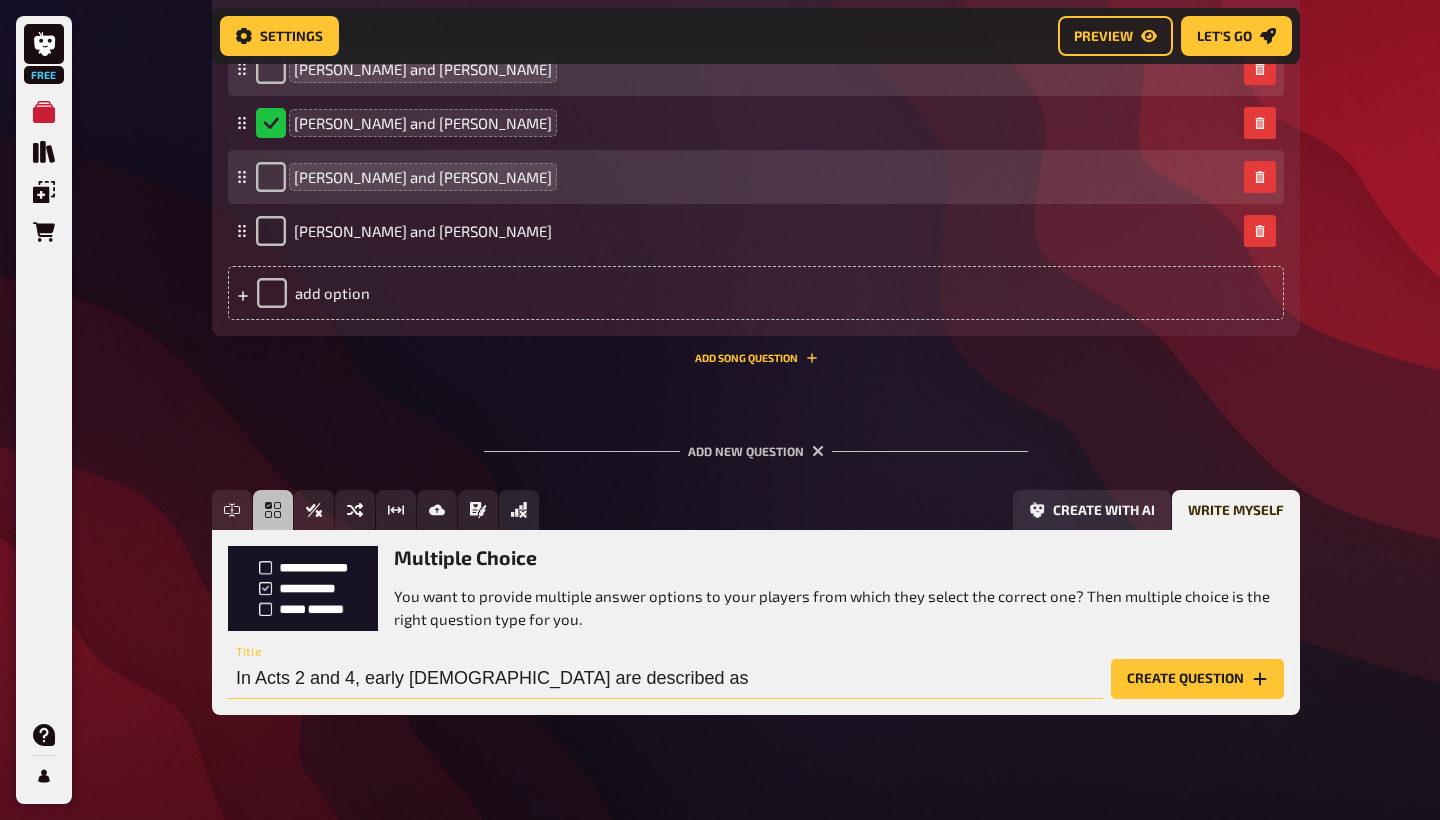type on "In Acts 2 and 4, early [DEMOGRAPHIC_DATA] are described as" 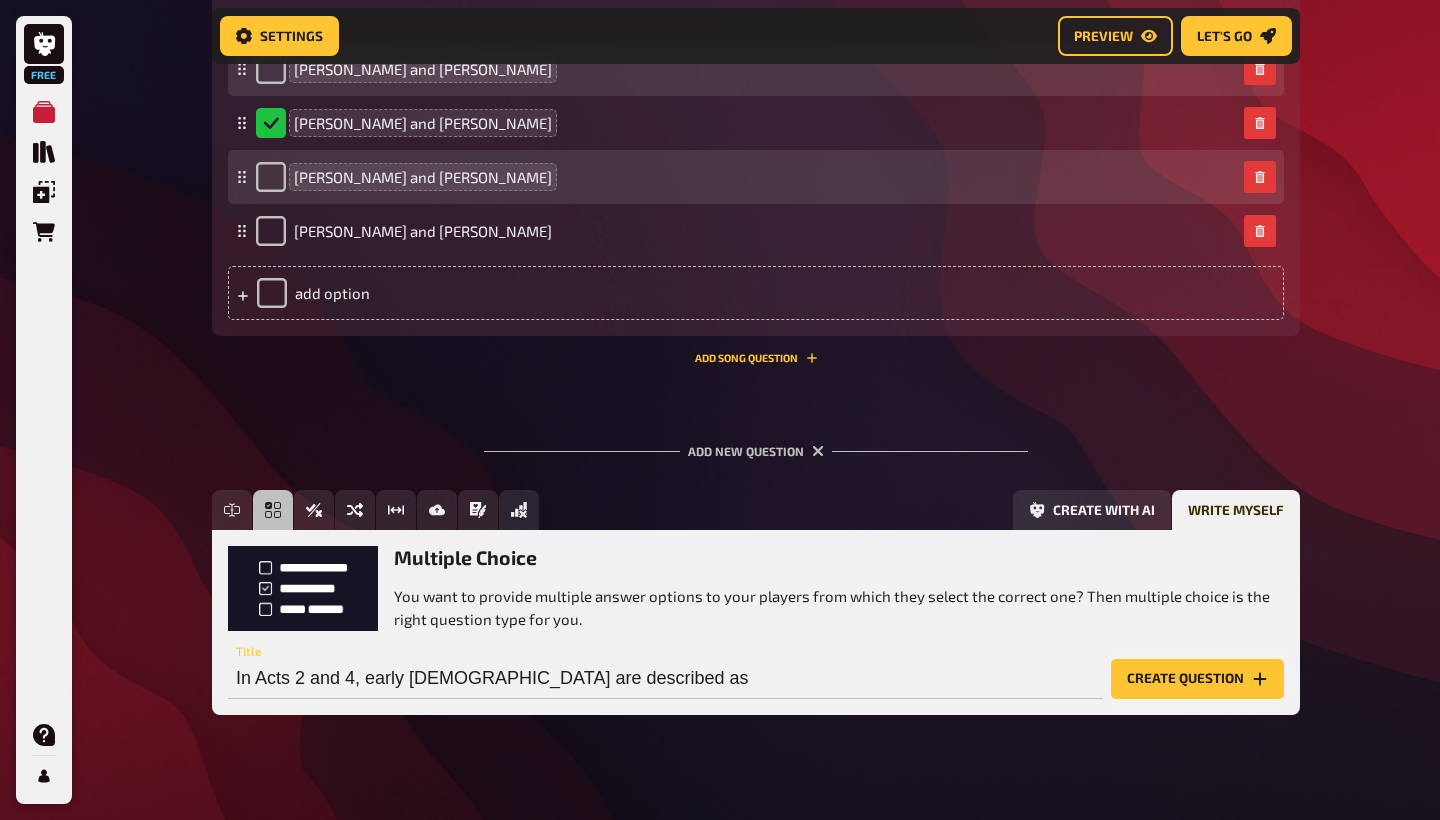 click on "Create question" at bounding box center (1197, 679) 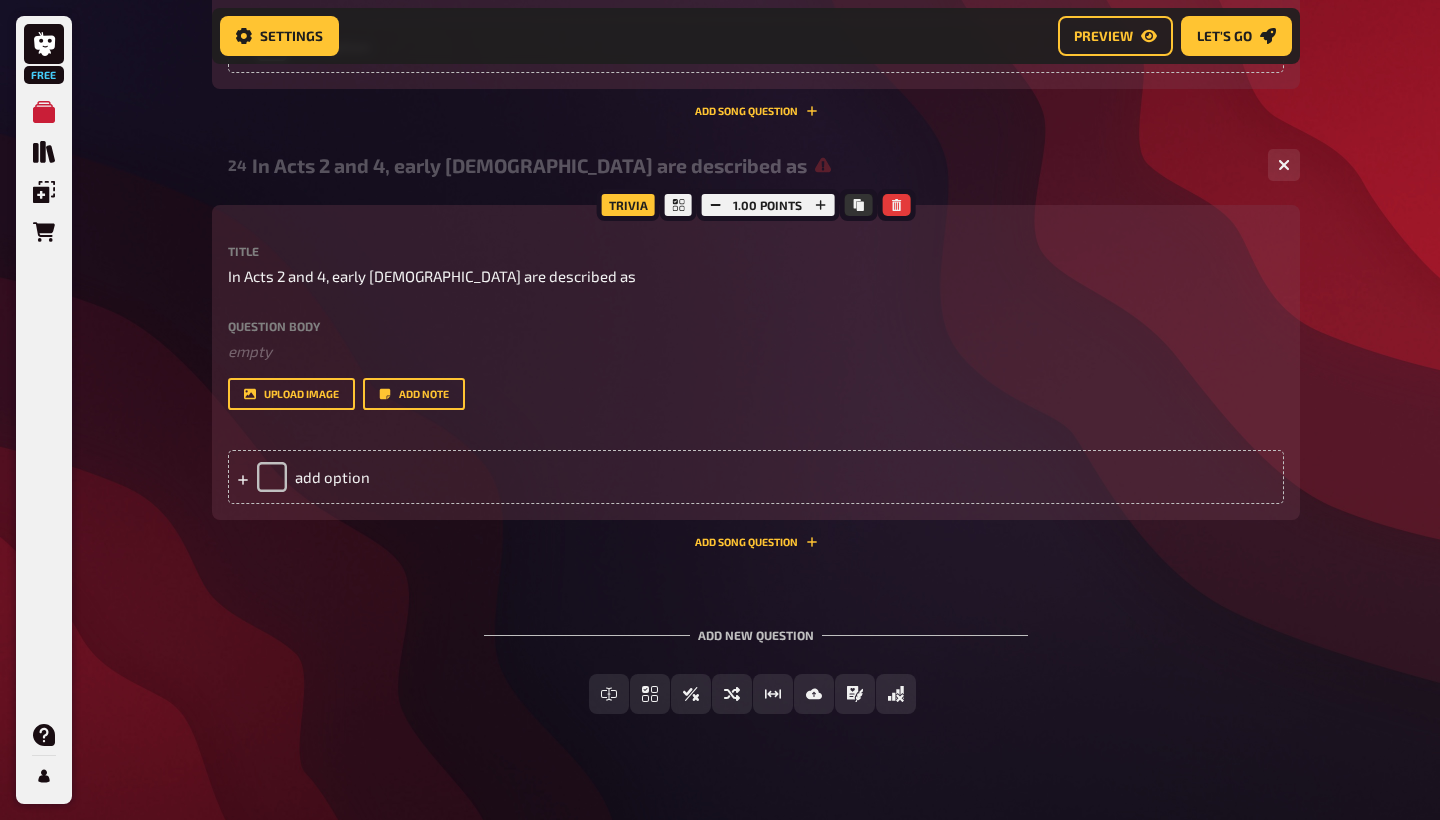 scroll, scrollTop: 15161, scrollLeft: 0, axis: vertical 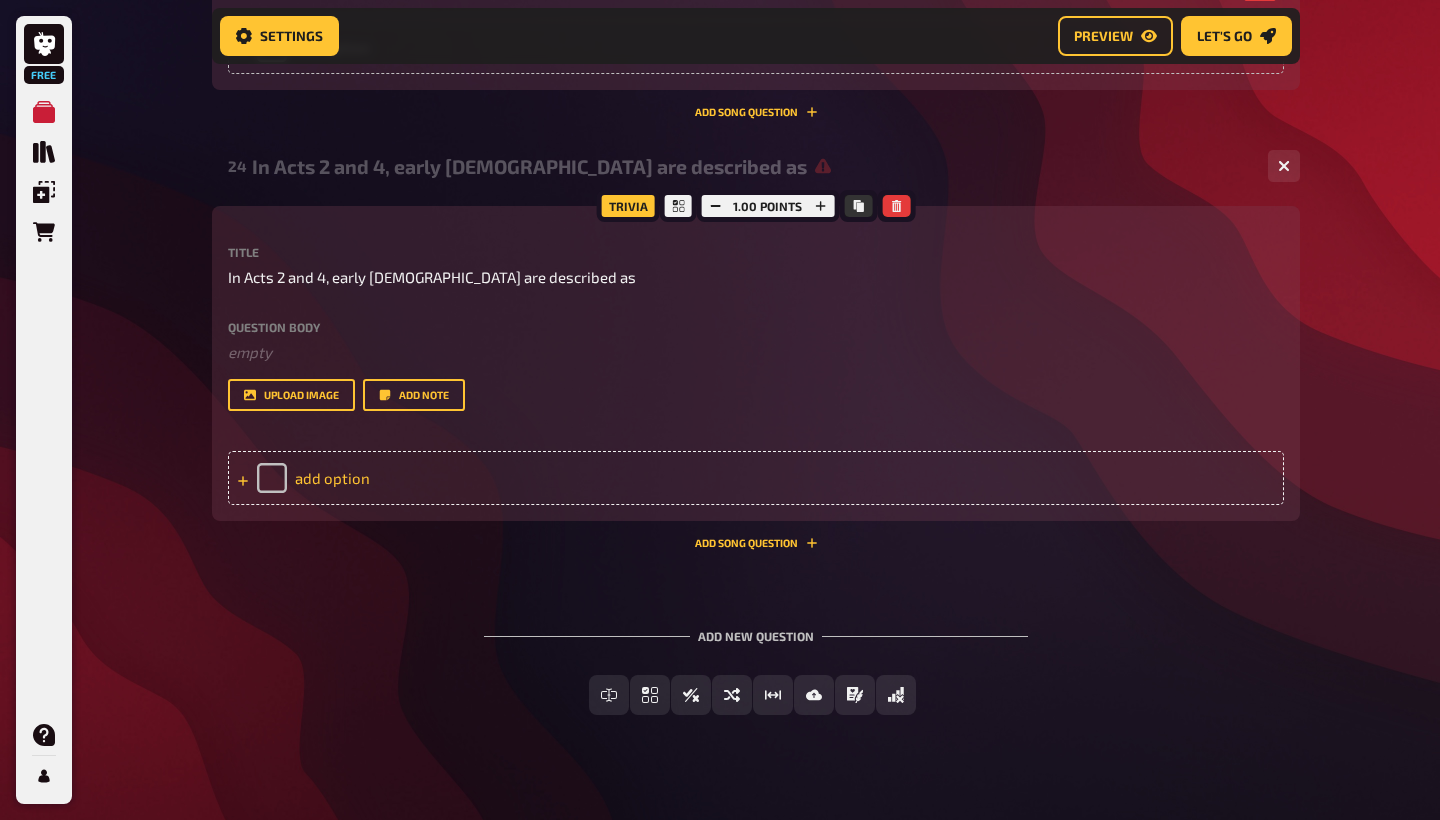 click on "add option" at bounding box center [756, 478] 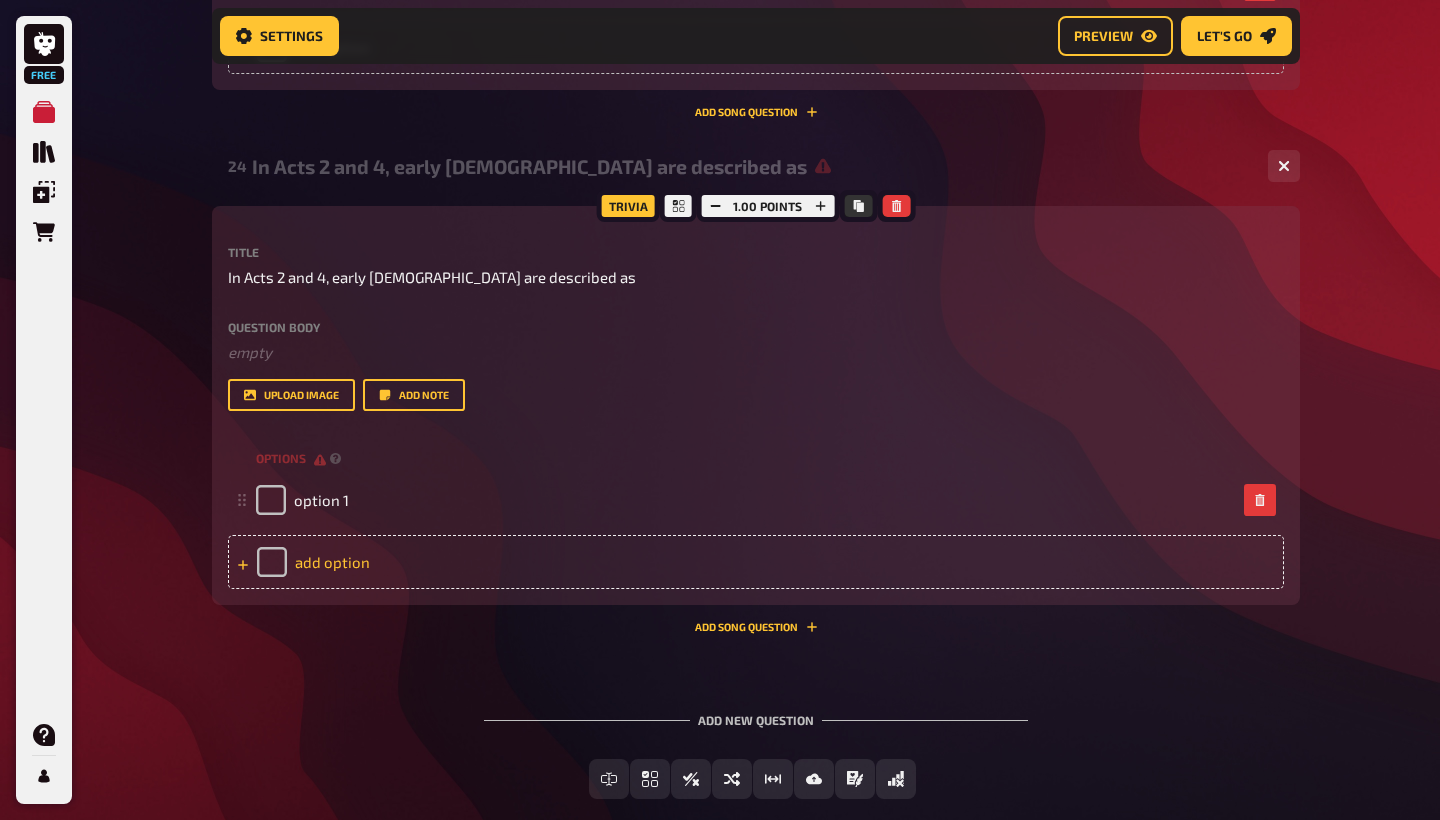 click on "add option" at bounding box center [756, 562] 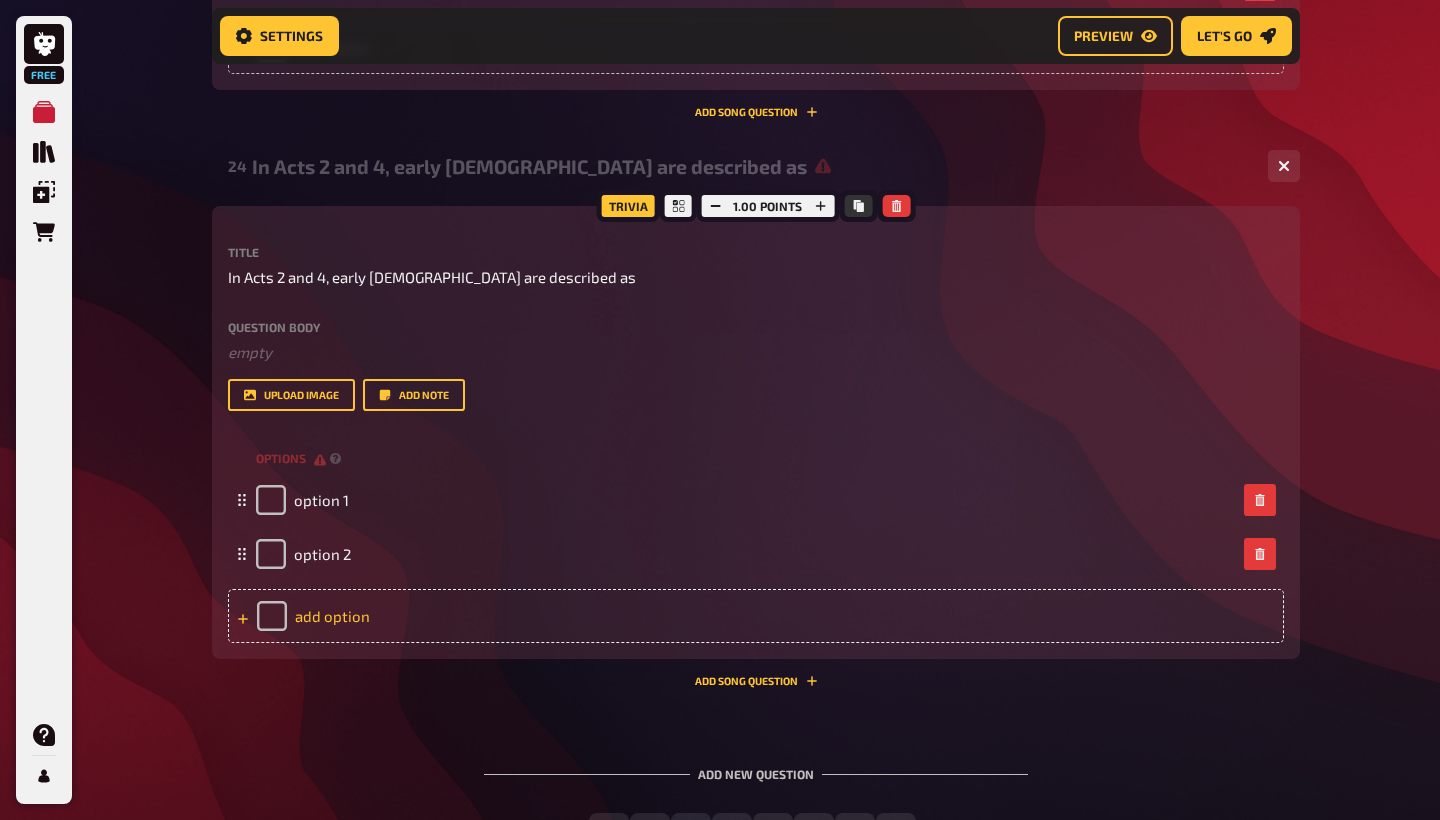 click on "add option" at bounding box center (756, 616) 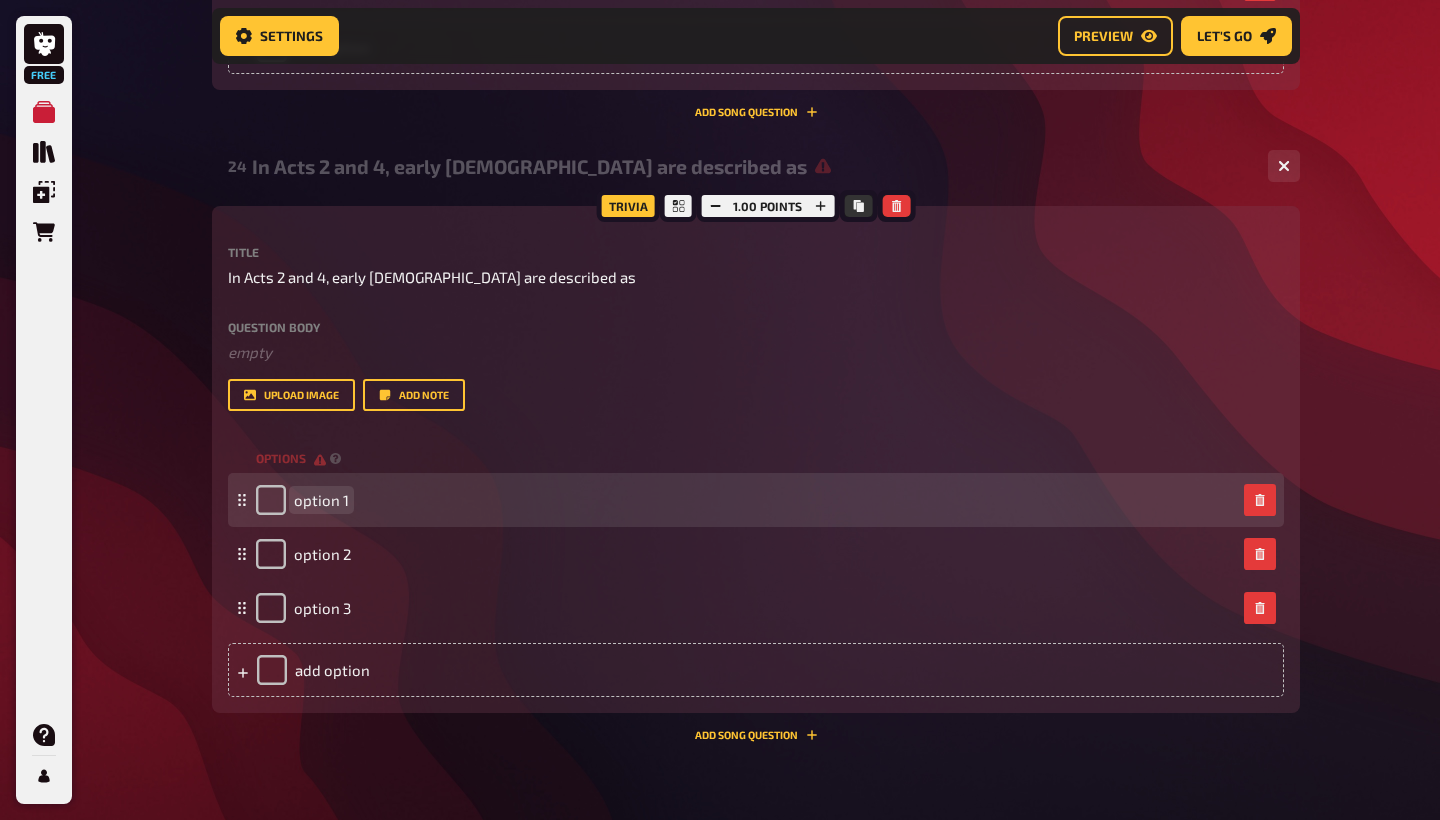 click on "option 1" at bounding box center (321, 500) 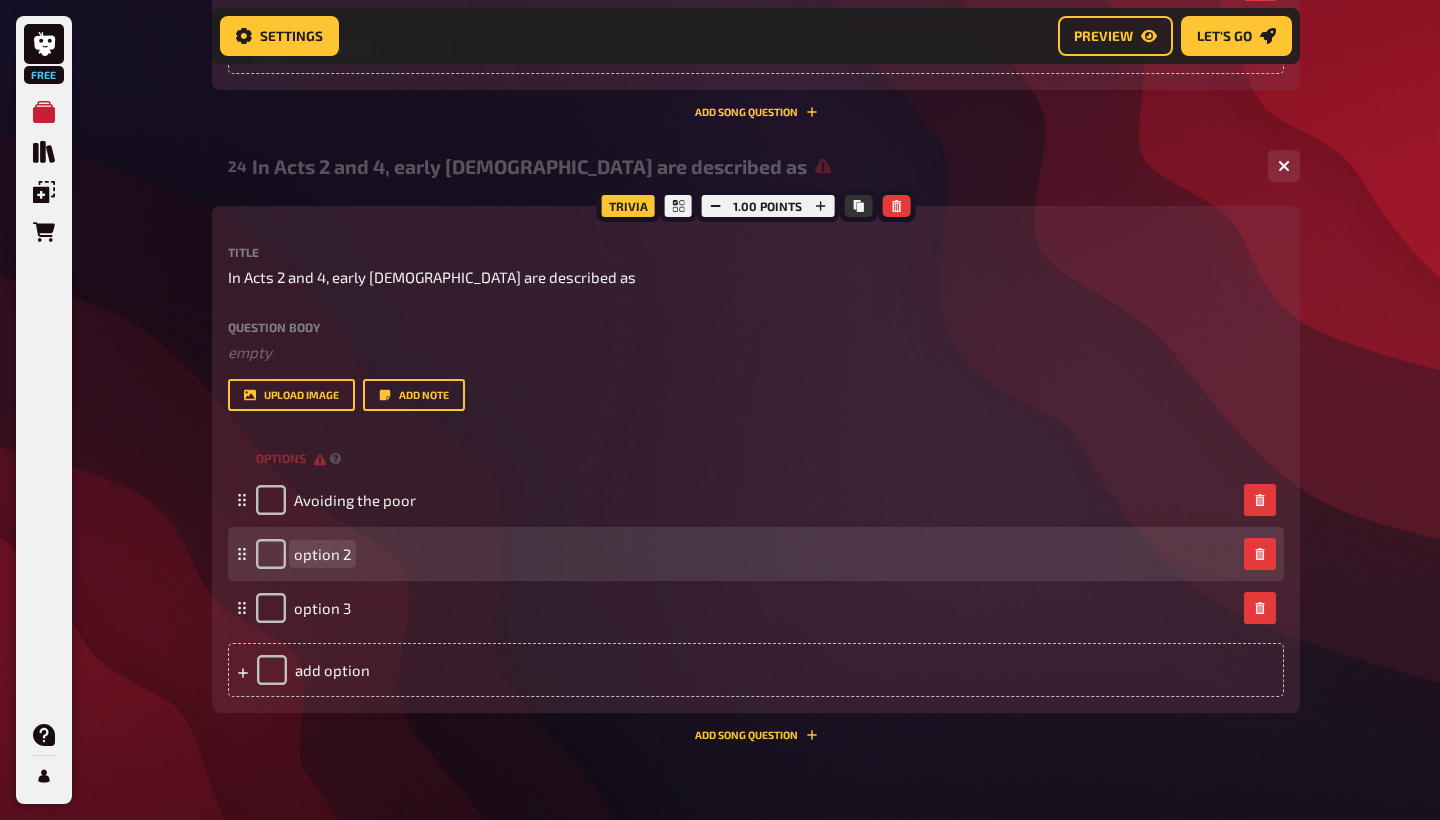click on "option 2" at bounding box center [322, 554] 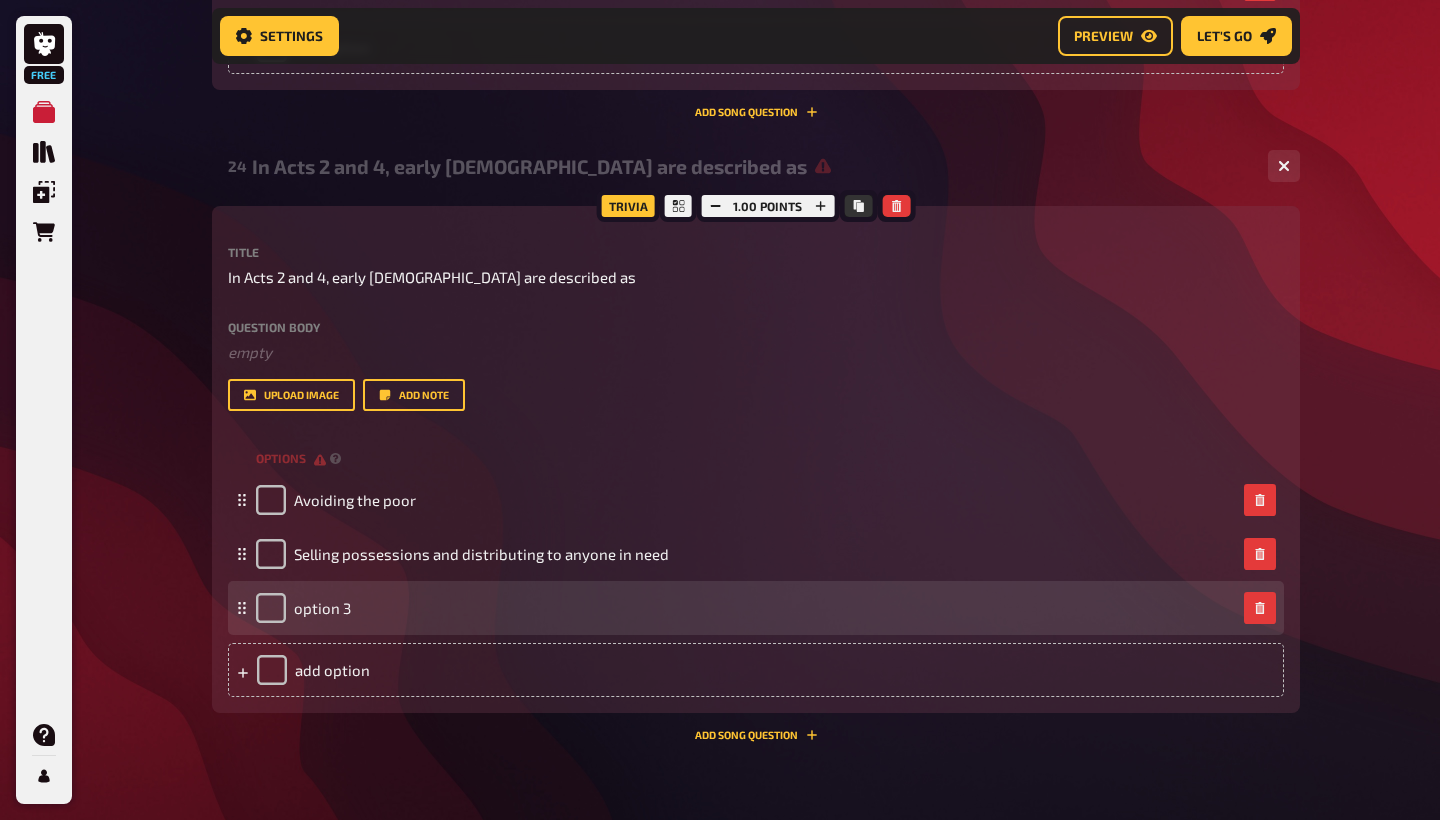 click on "option 3" at bounding box center [303, 608] 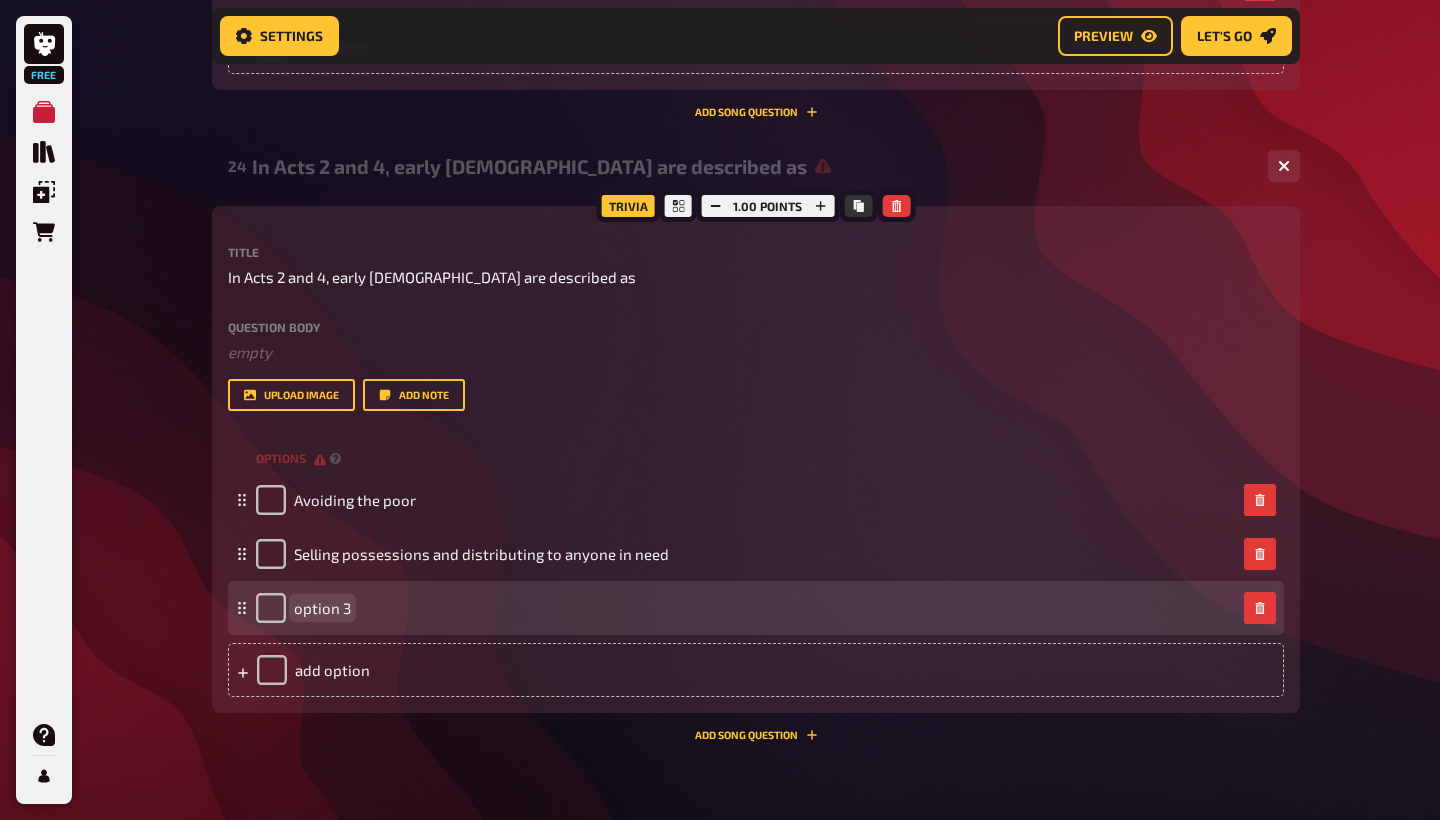 click on "option 3" at bounding box center (322, 608) 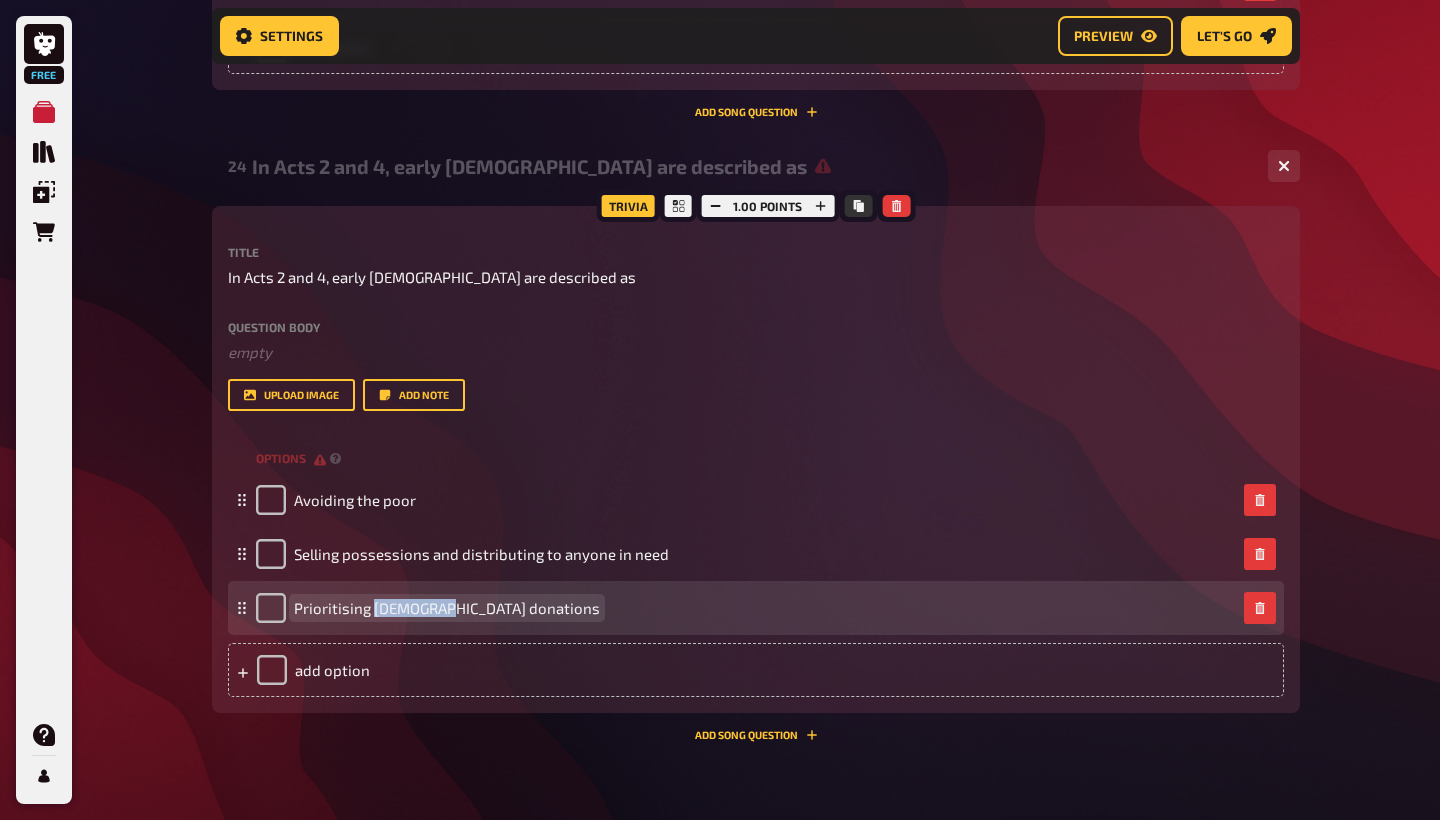 drag, startPoint x: 445, startPoint y: 588, endPoint x: 375, endPoint y: 587, distance: 70.00714 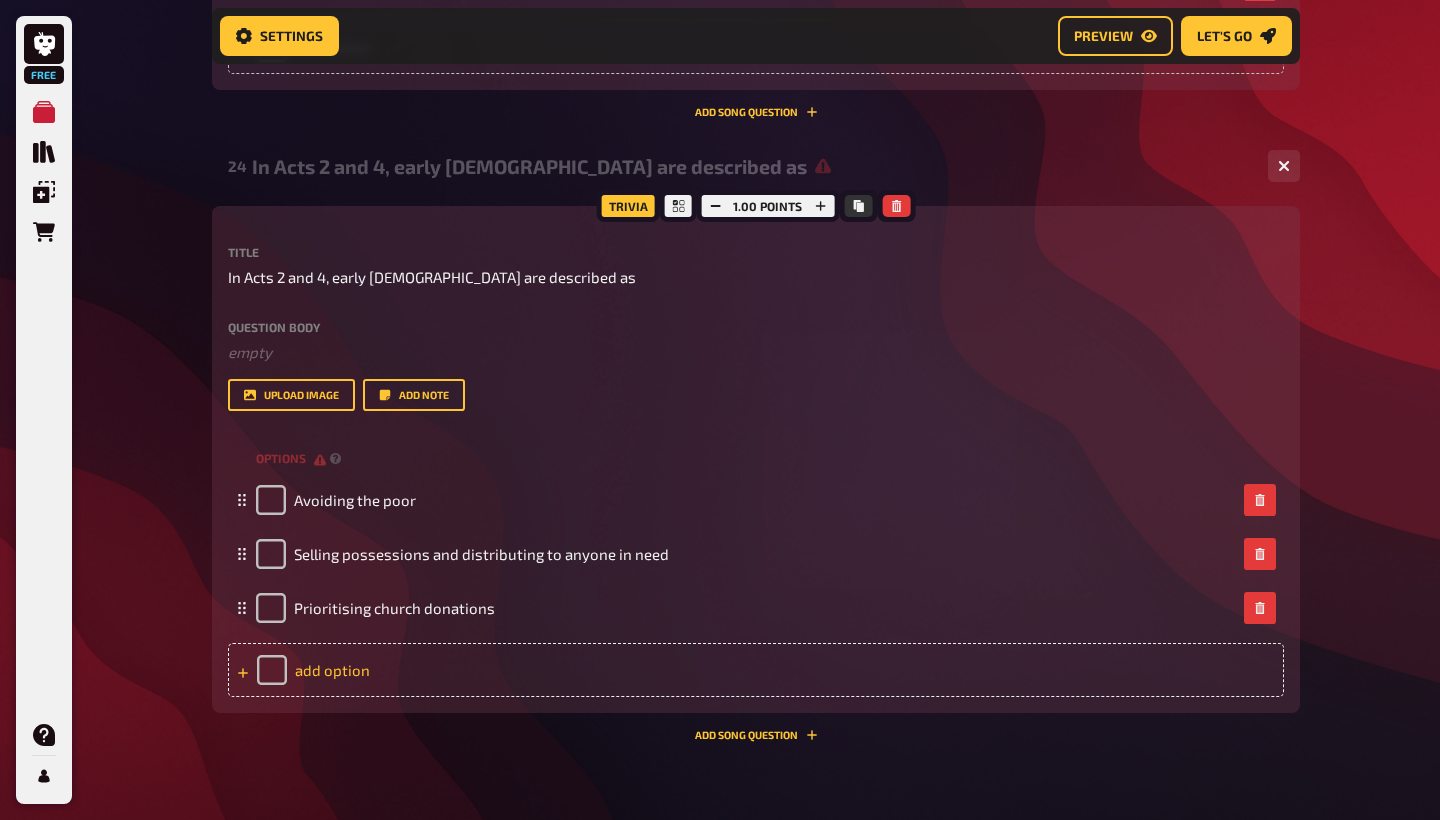 click on "add option" at bounding box center (756, 670) 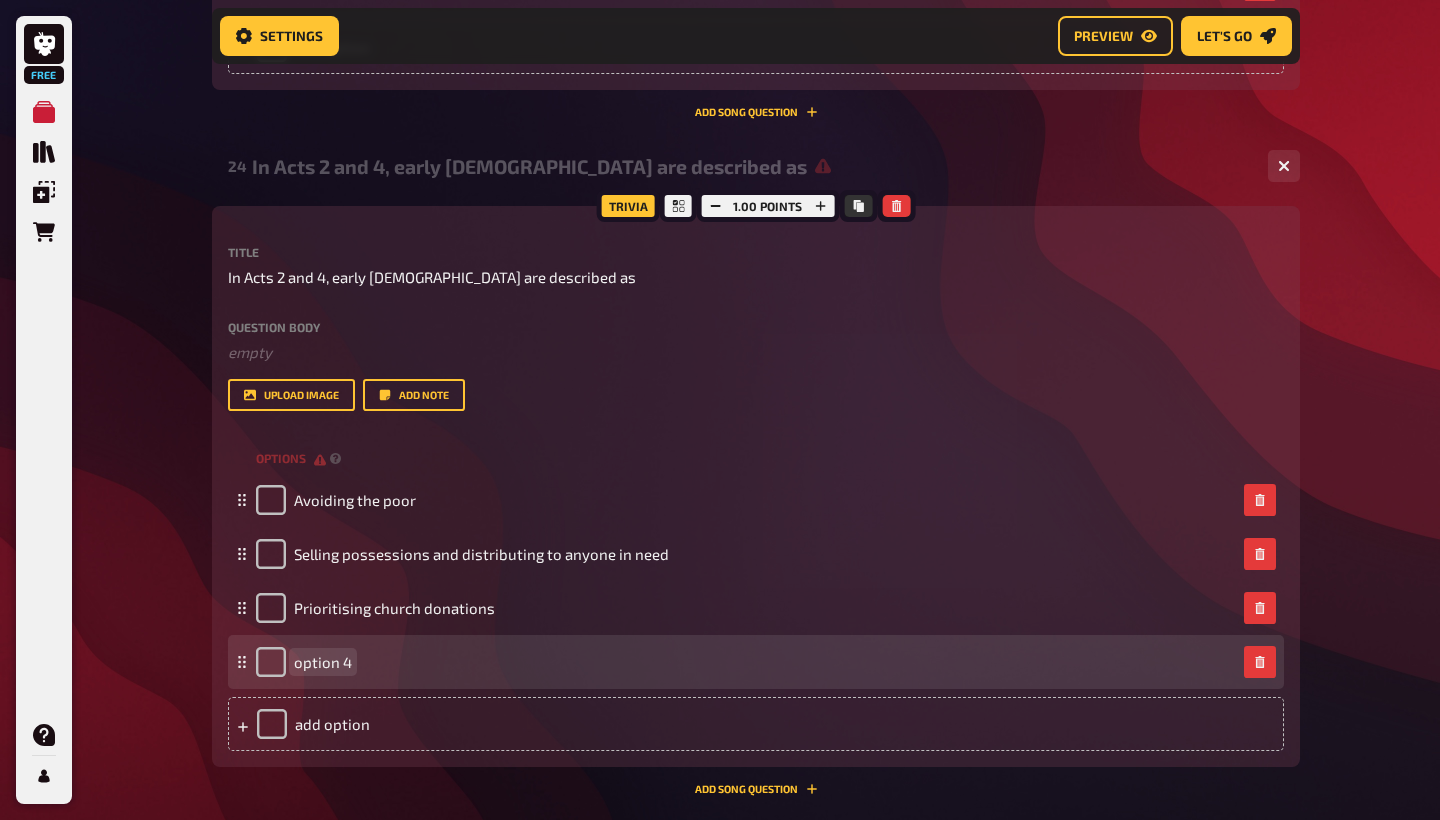 type 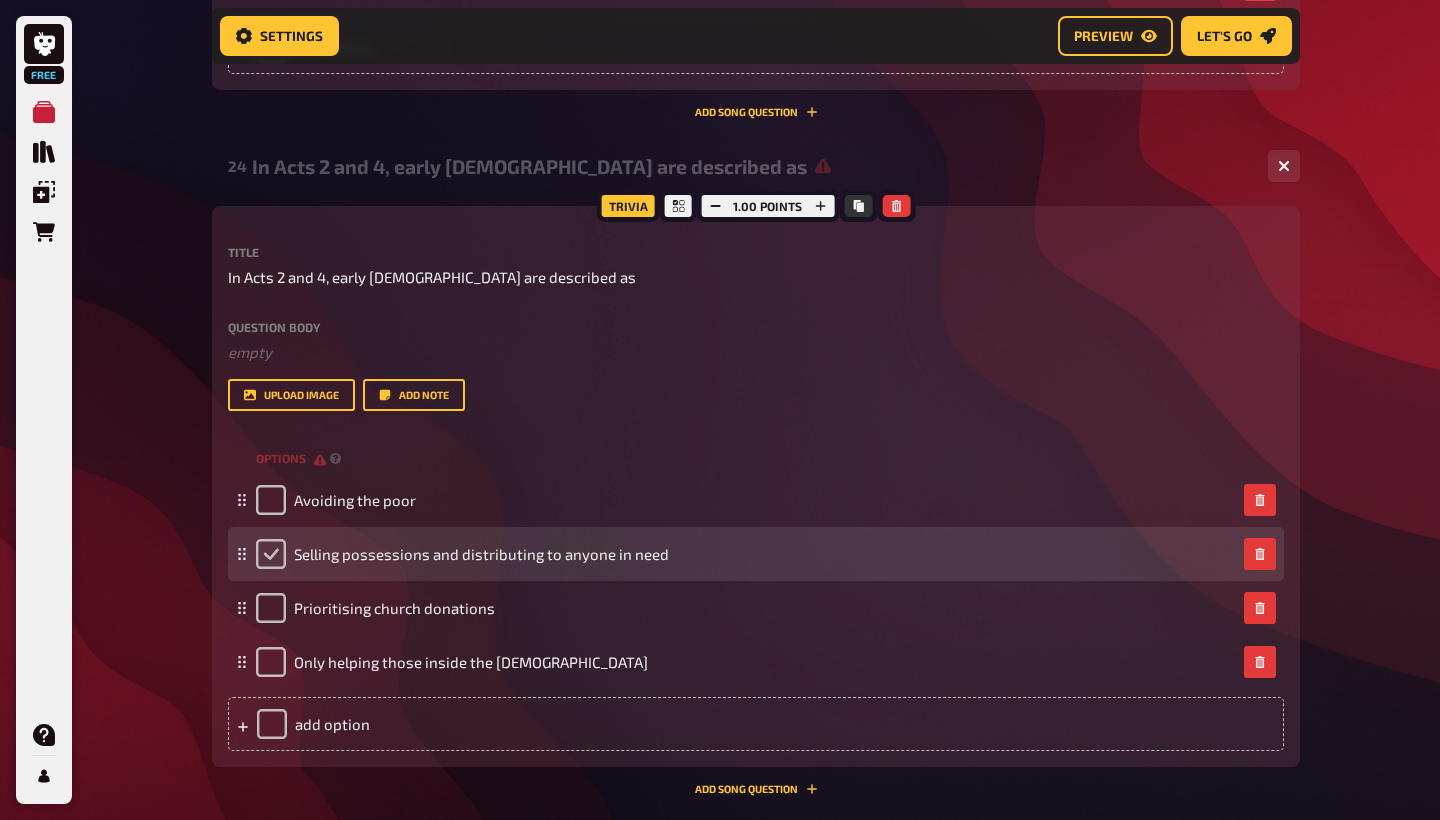 click at bounding box center [271, 554] 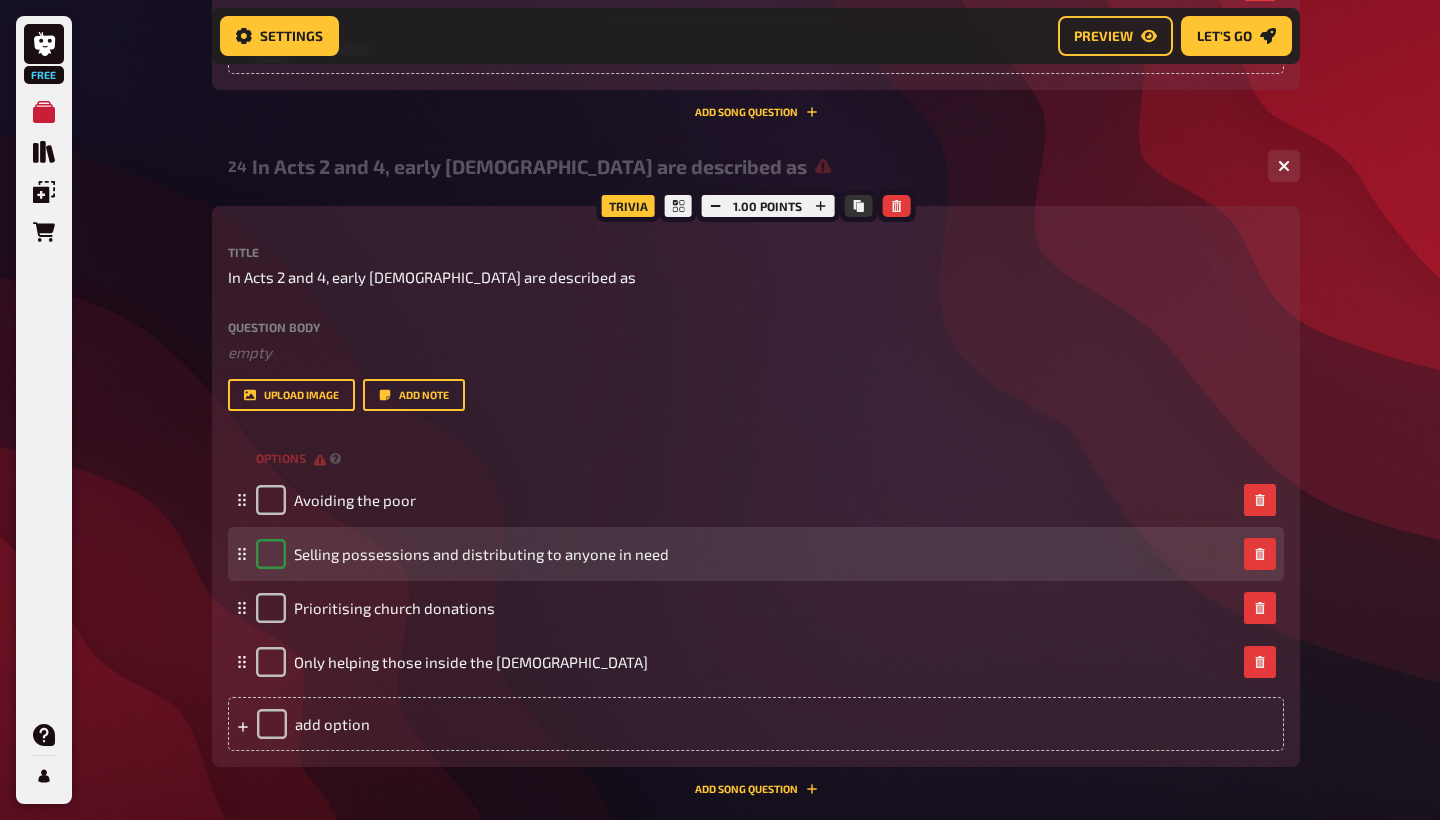 checkbox on "true" 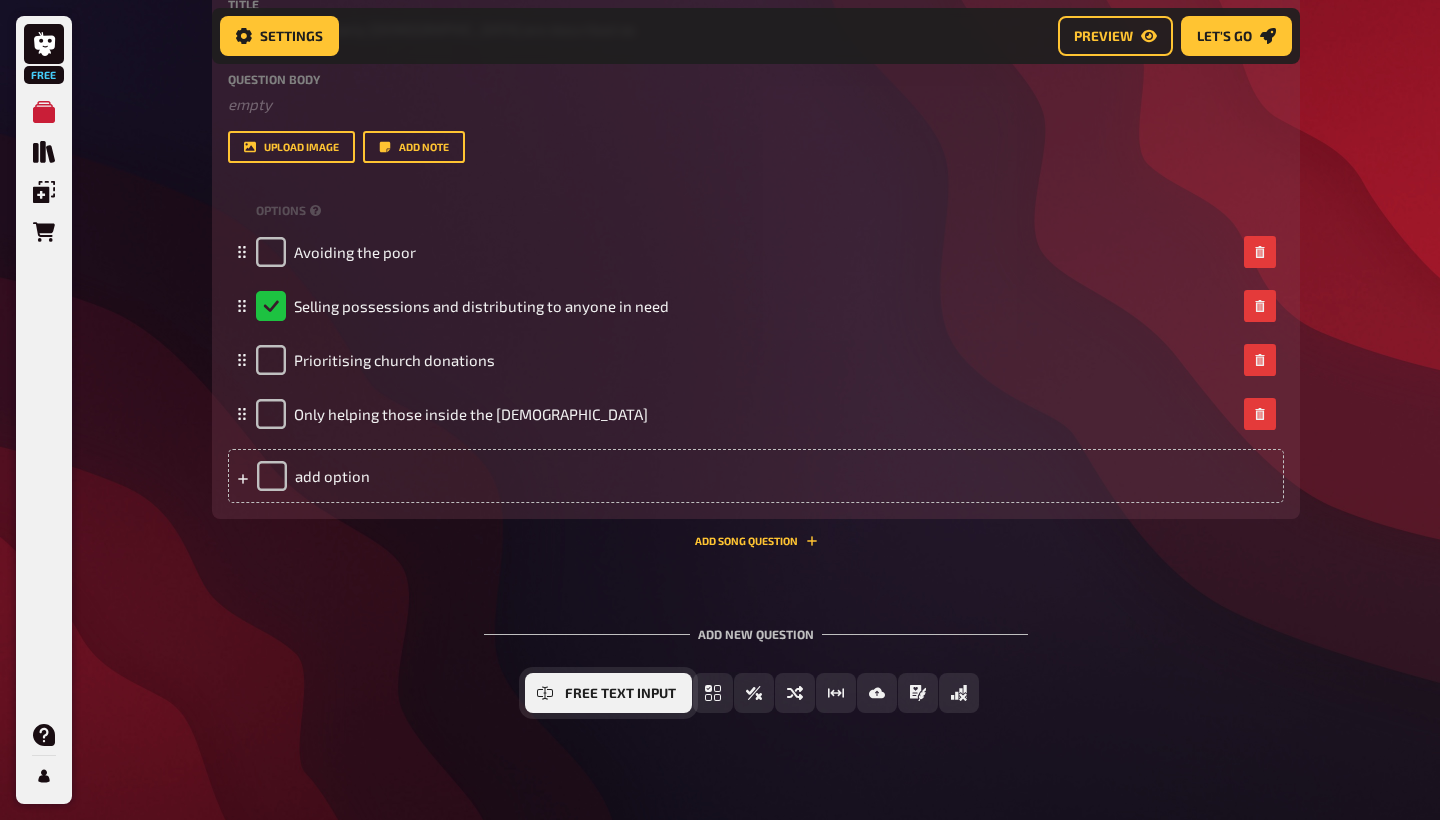 scroll, scrollTop: 15407, scrollLeft: 0, axis: vertical 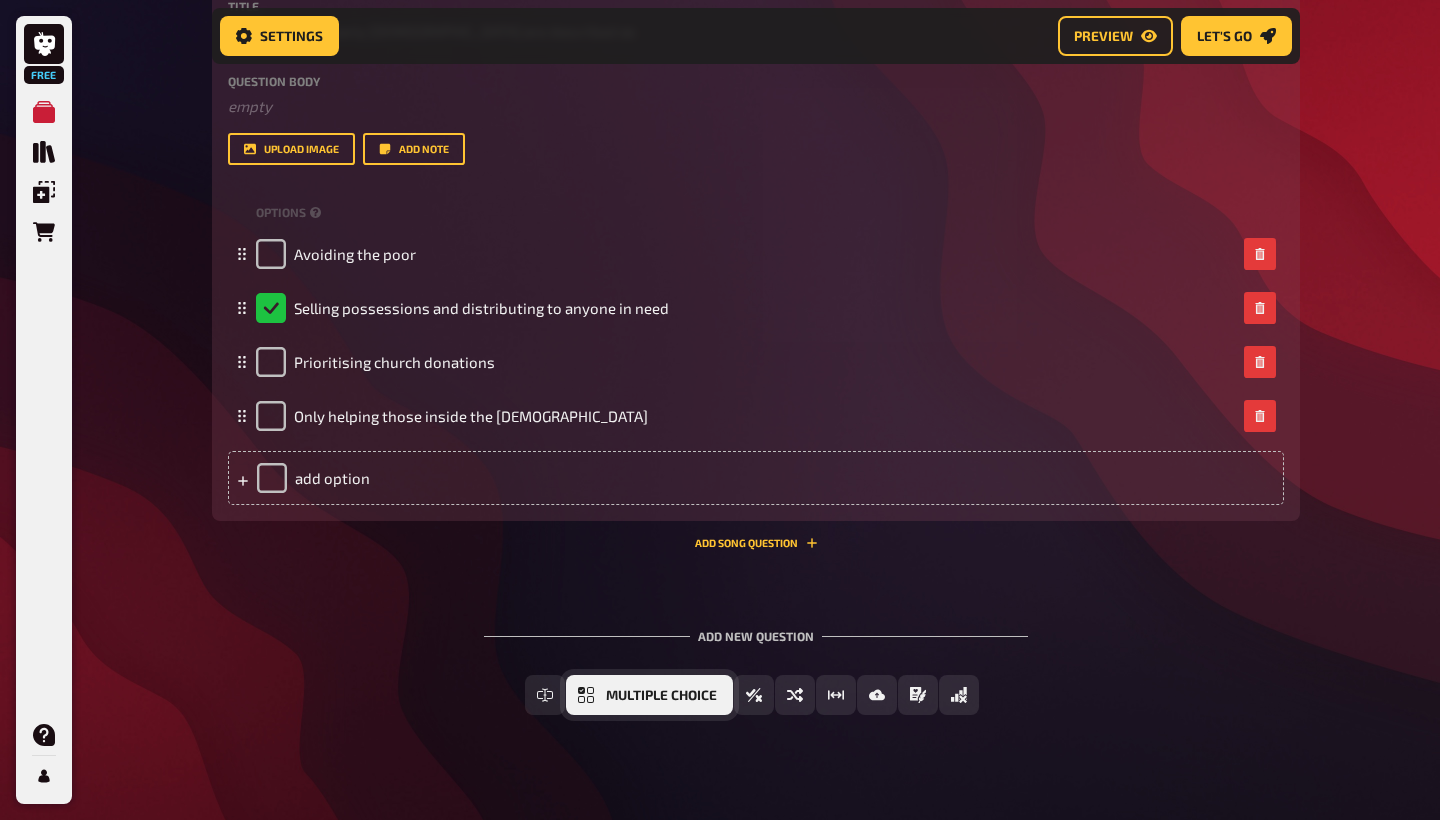 click on "Multiple Choice" at bounding box center (649, 695) 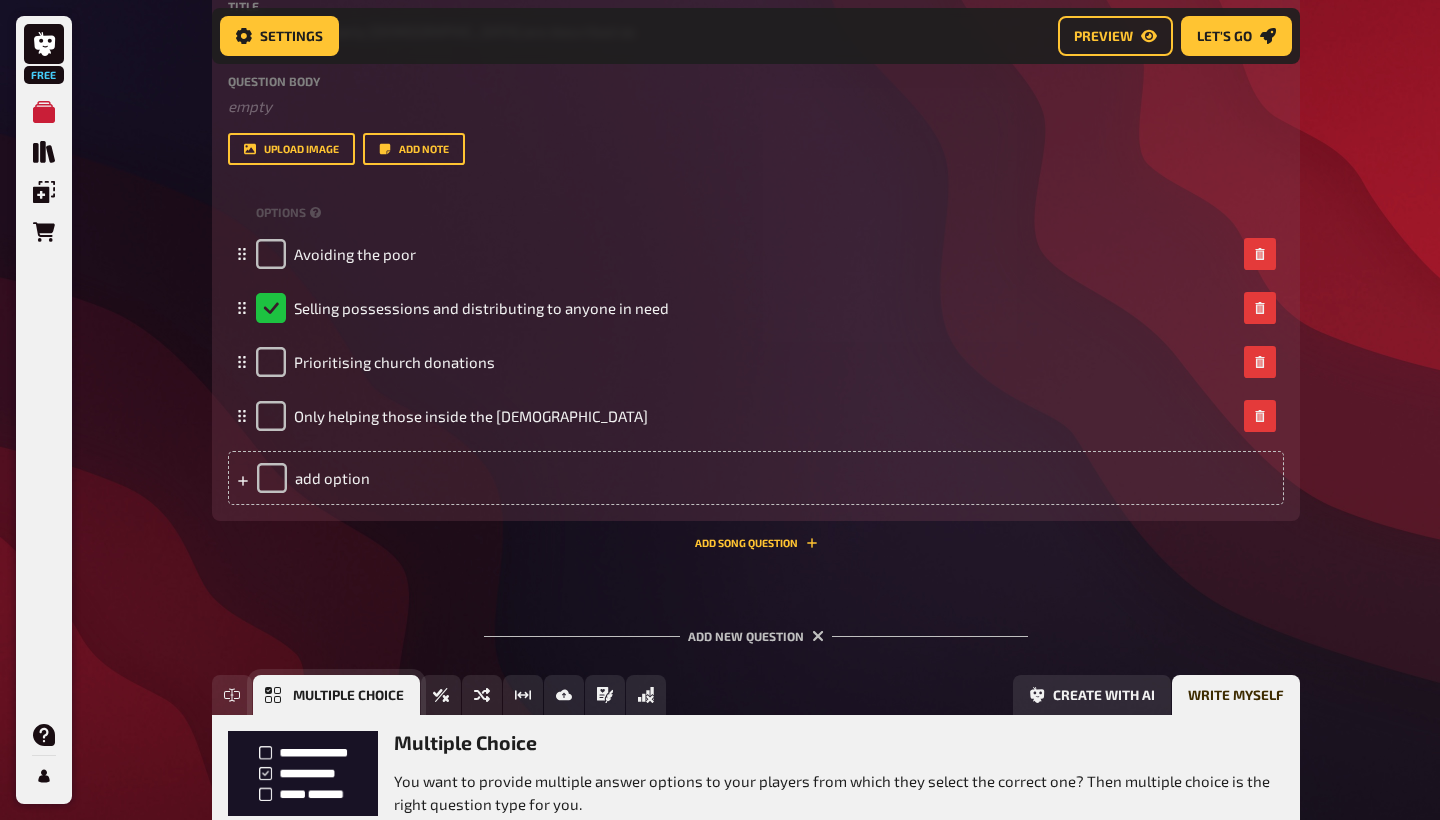 scroll, scrollTop: 15591, scrollLeft: 0, axis: vertical 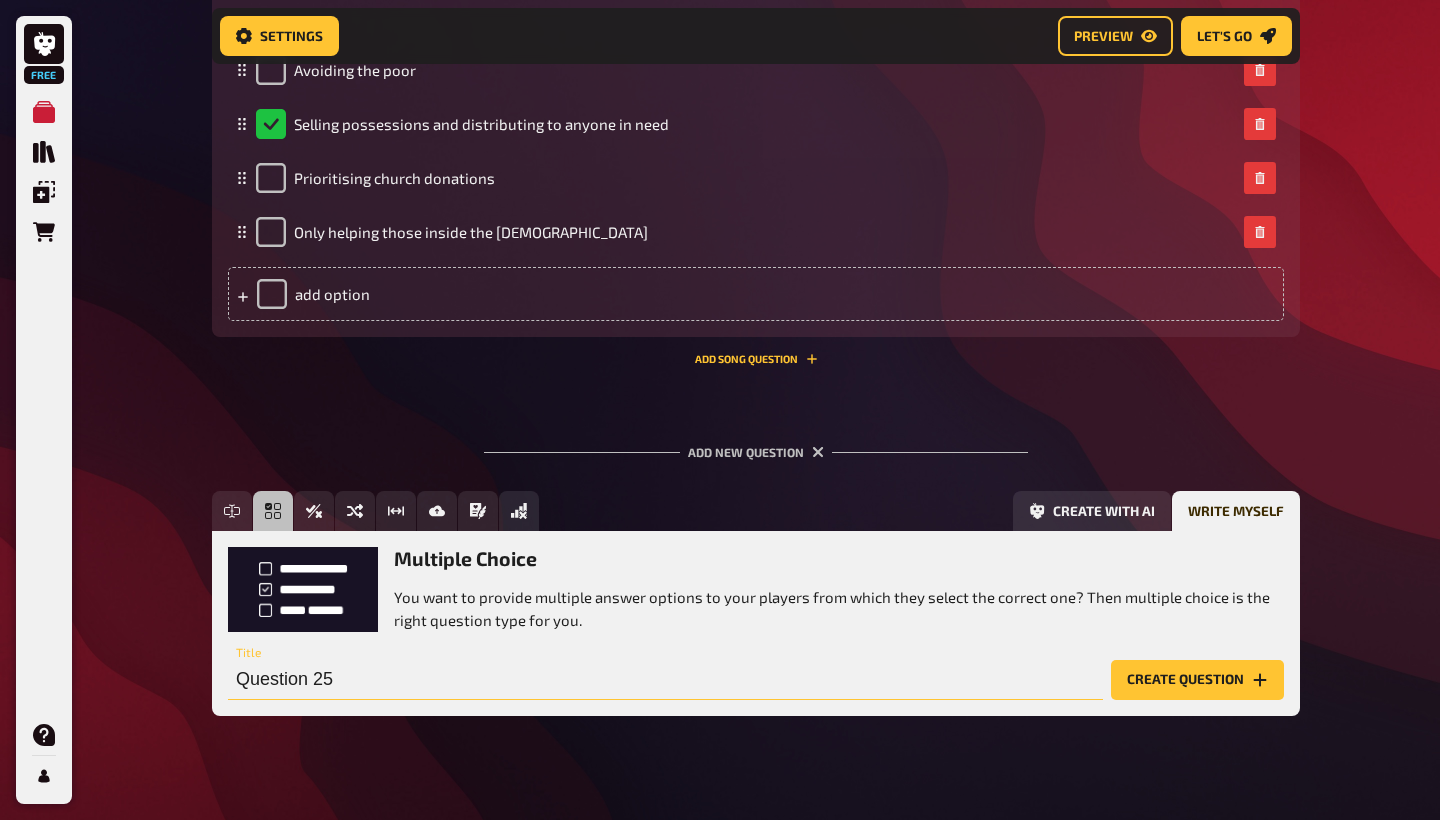 click on "Question 25" at bounding box center (665, 680) 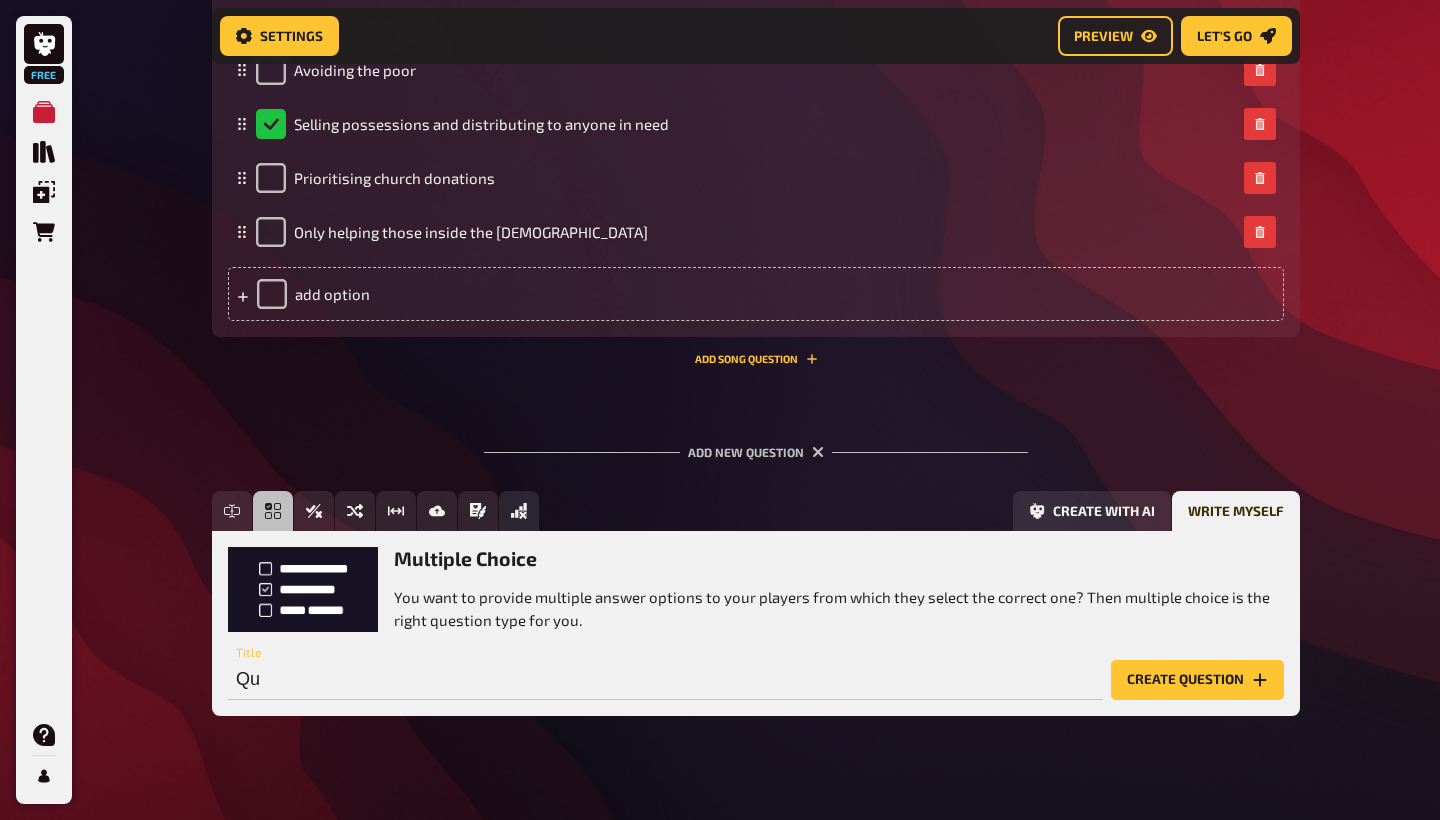 type on "Q" 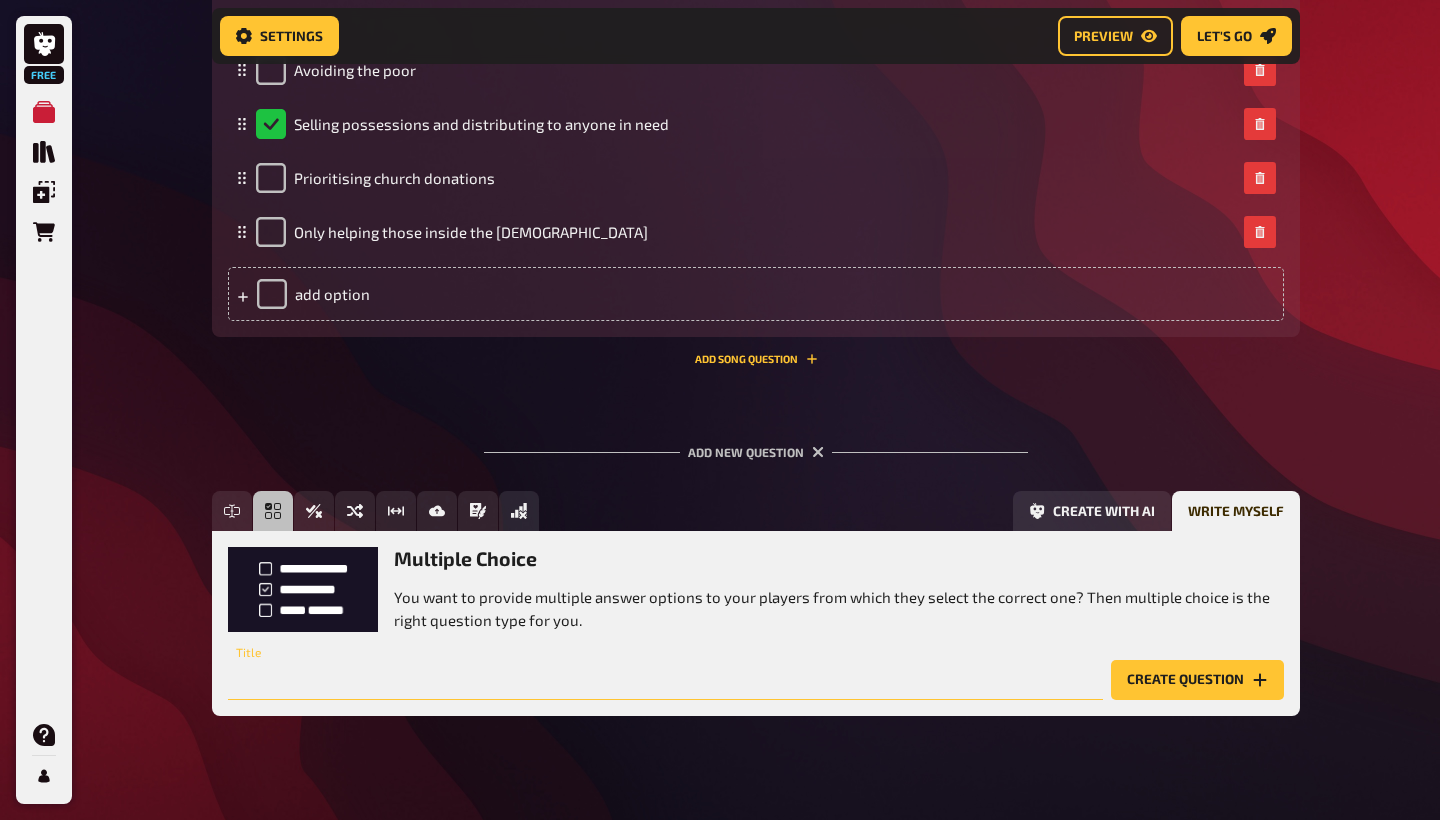 paste on "What does “cost-effectiveness” mean in EA?" 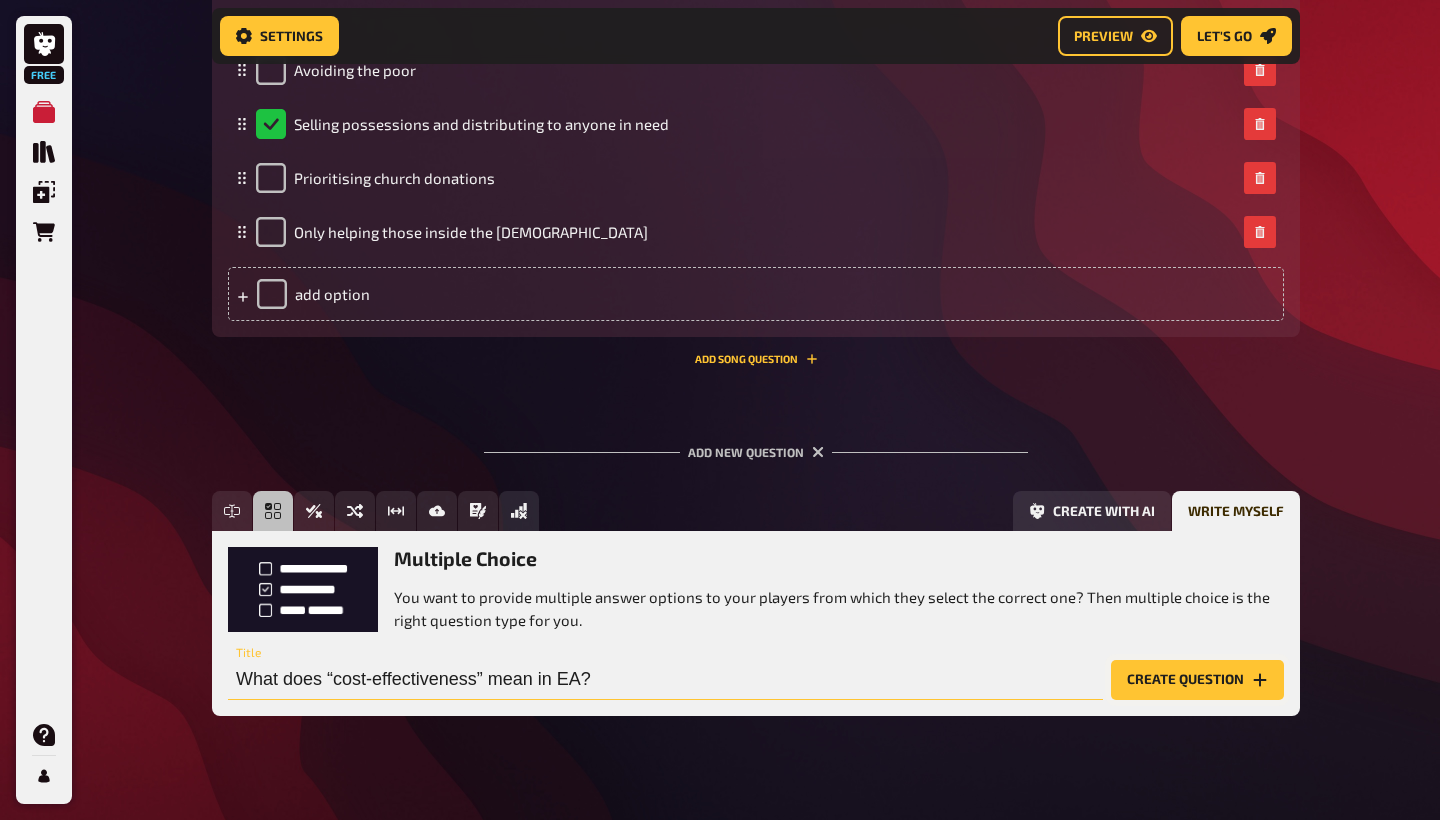 type on "What does “cost-effectiveness” mean in EA?" 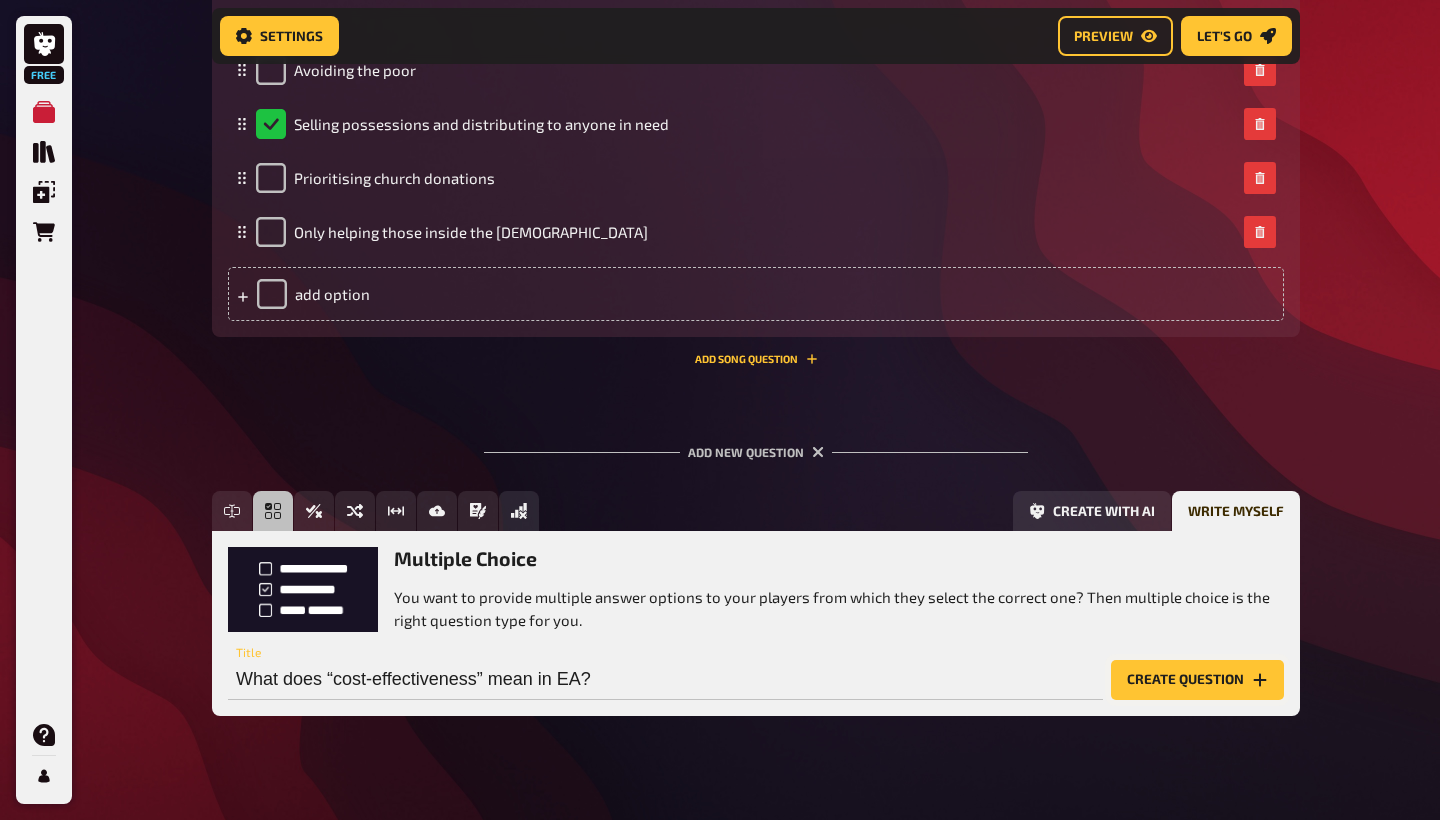 click on "Create question" at bounding box center (1197, 680) 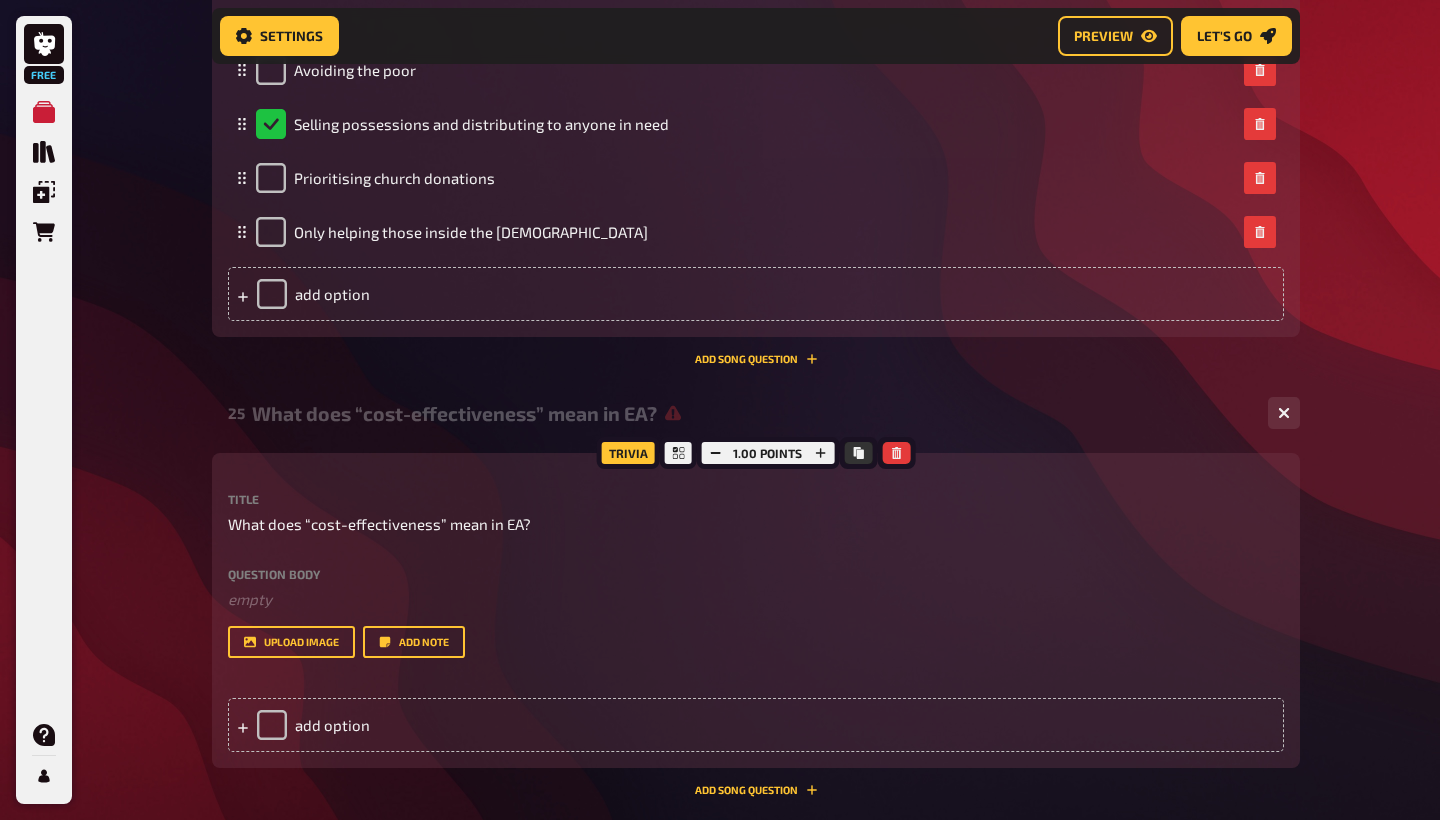 scroll, scrollTop: 0, scrollLeft: -1, axis: horizontal 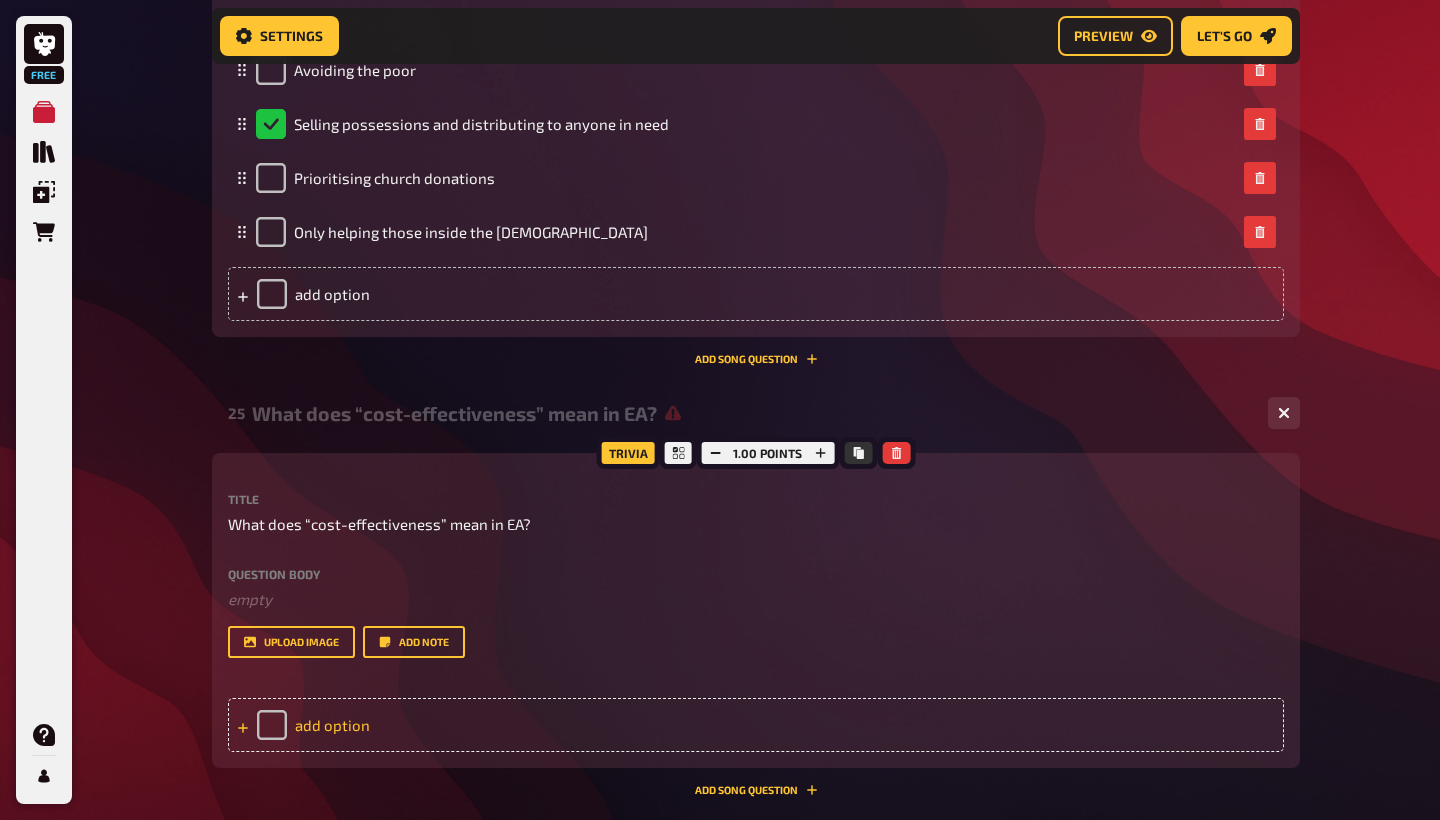click on "add option" at bounding box center (756, 725) 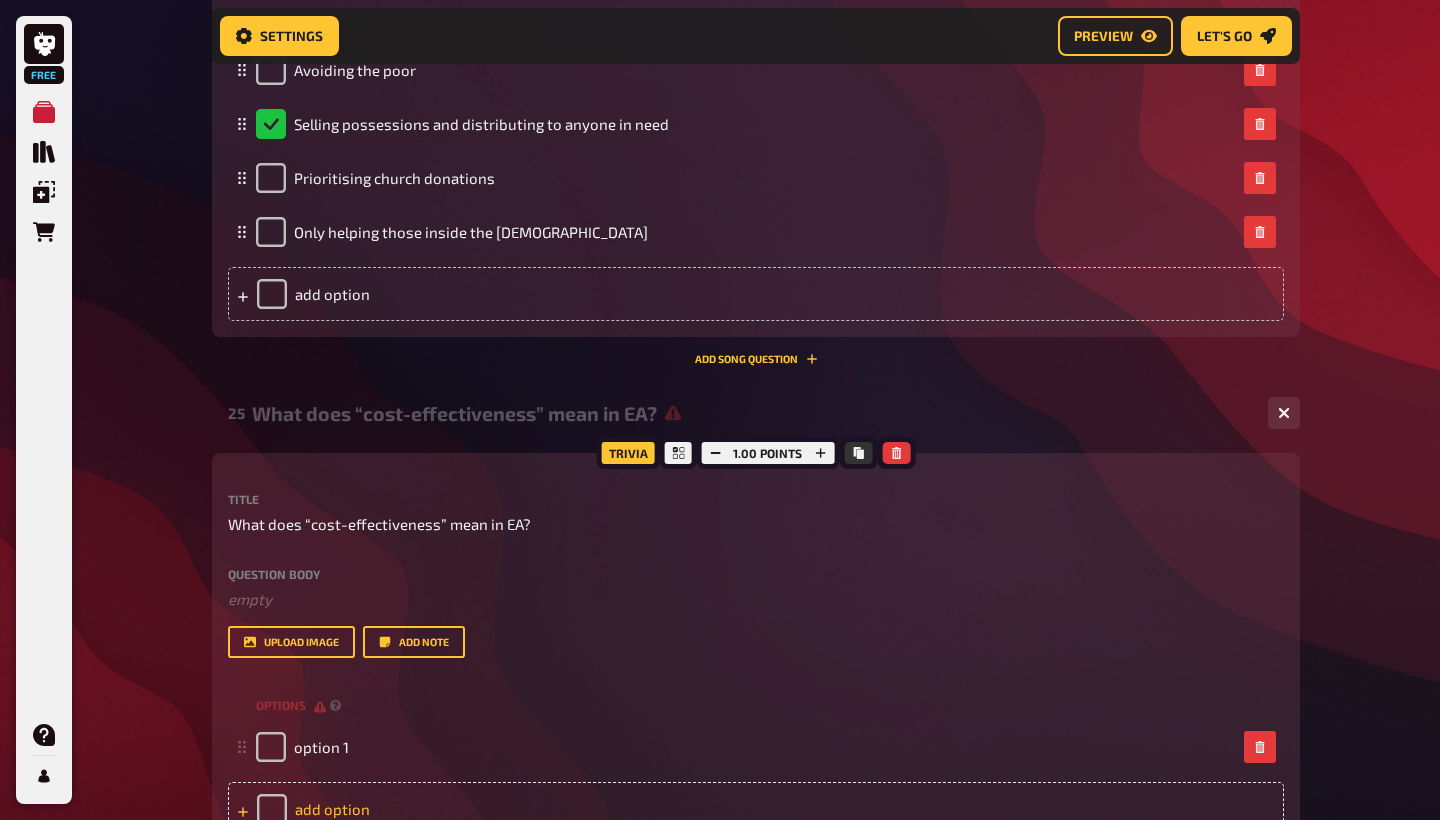 click on "add option" at bounding box center [756, 809] 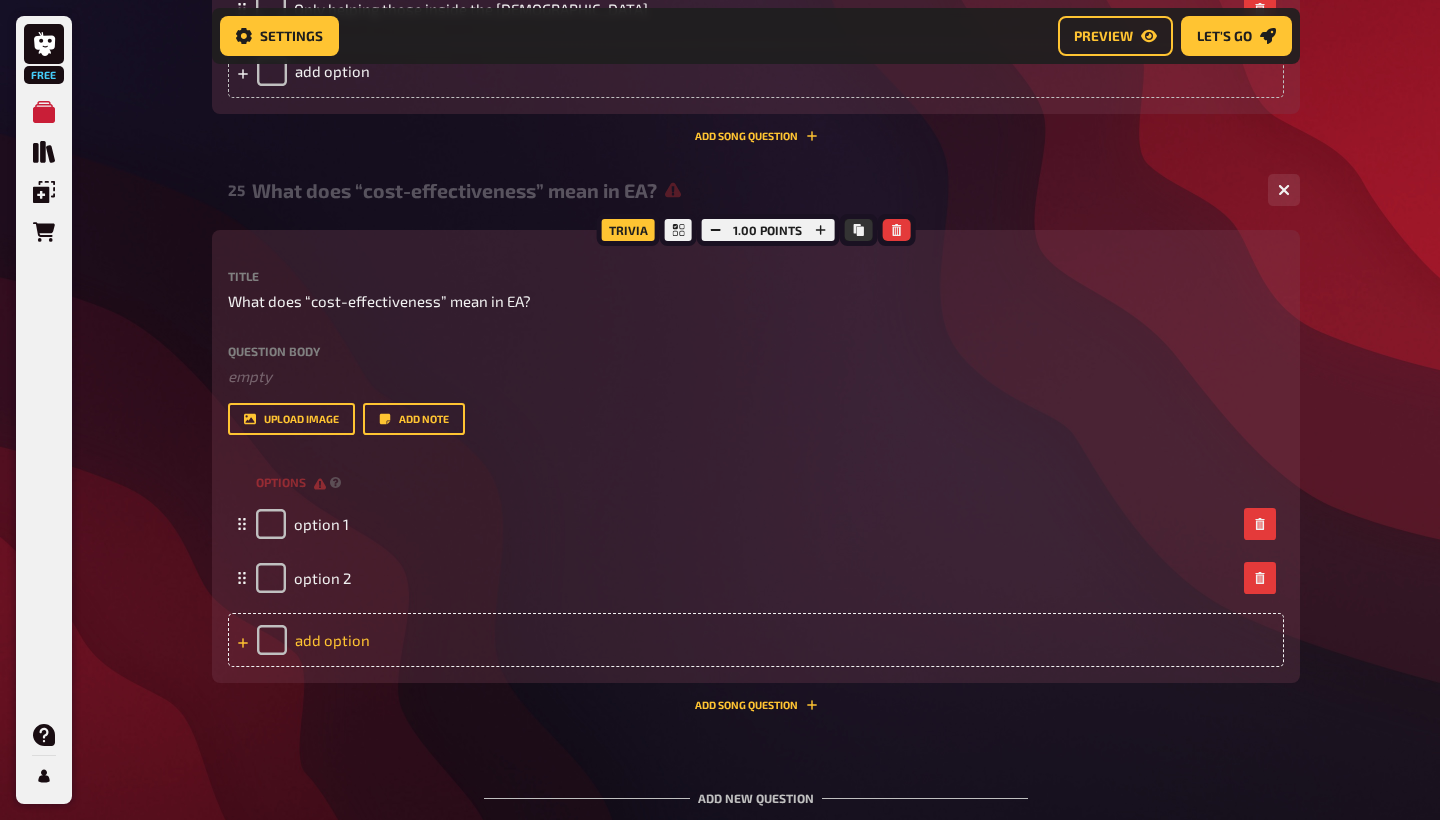 scroll, scrollTop: 15837, scrollLeft: 0, axis: vertical 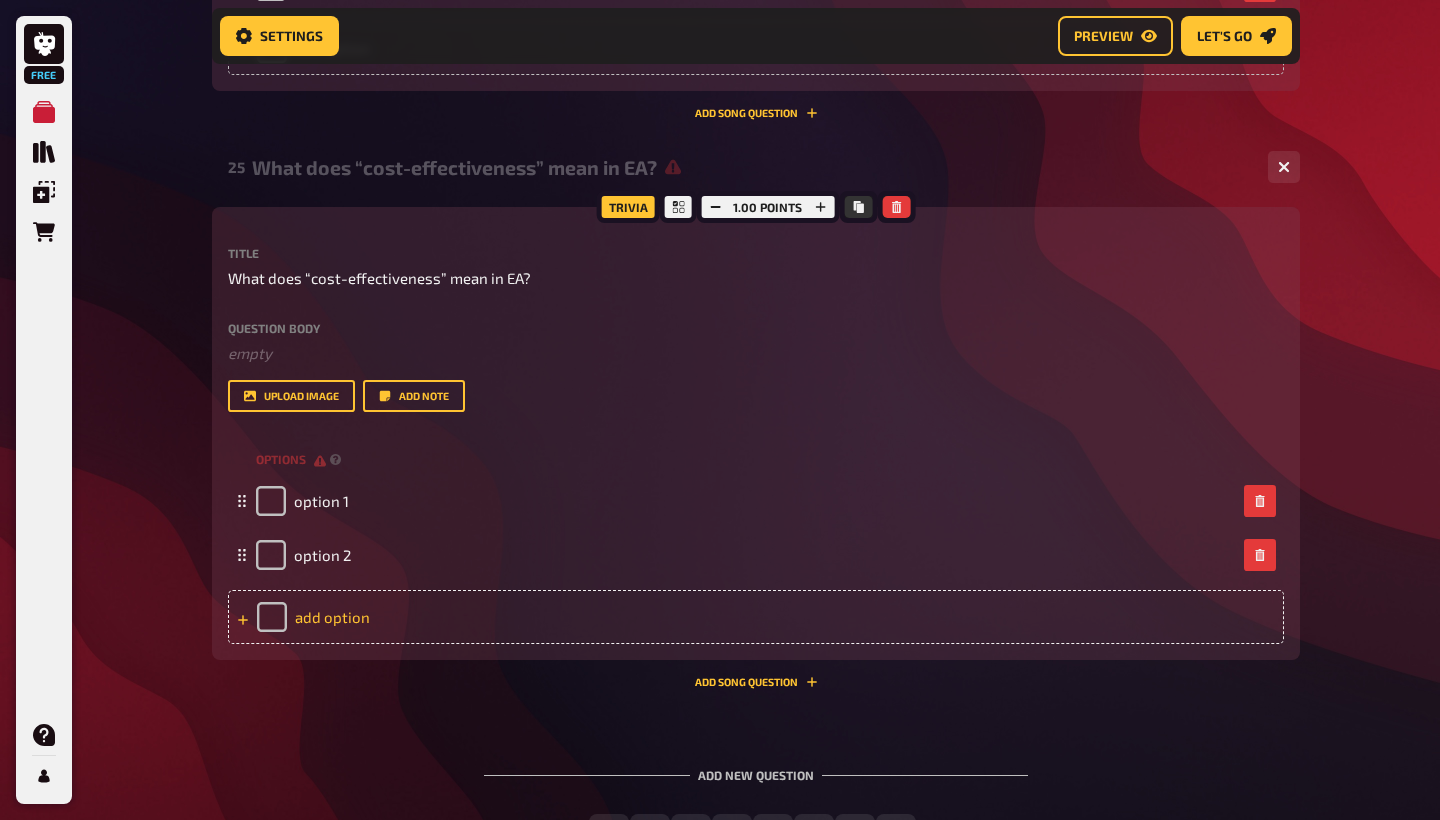click on "add option" at bounding box center [756, 617] 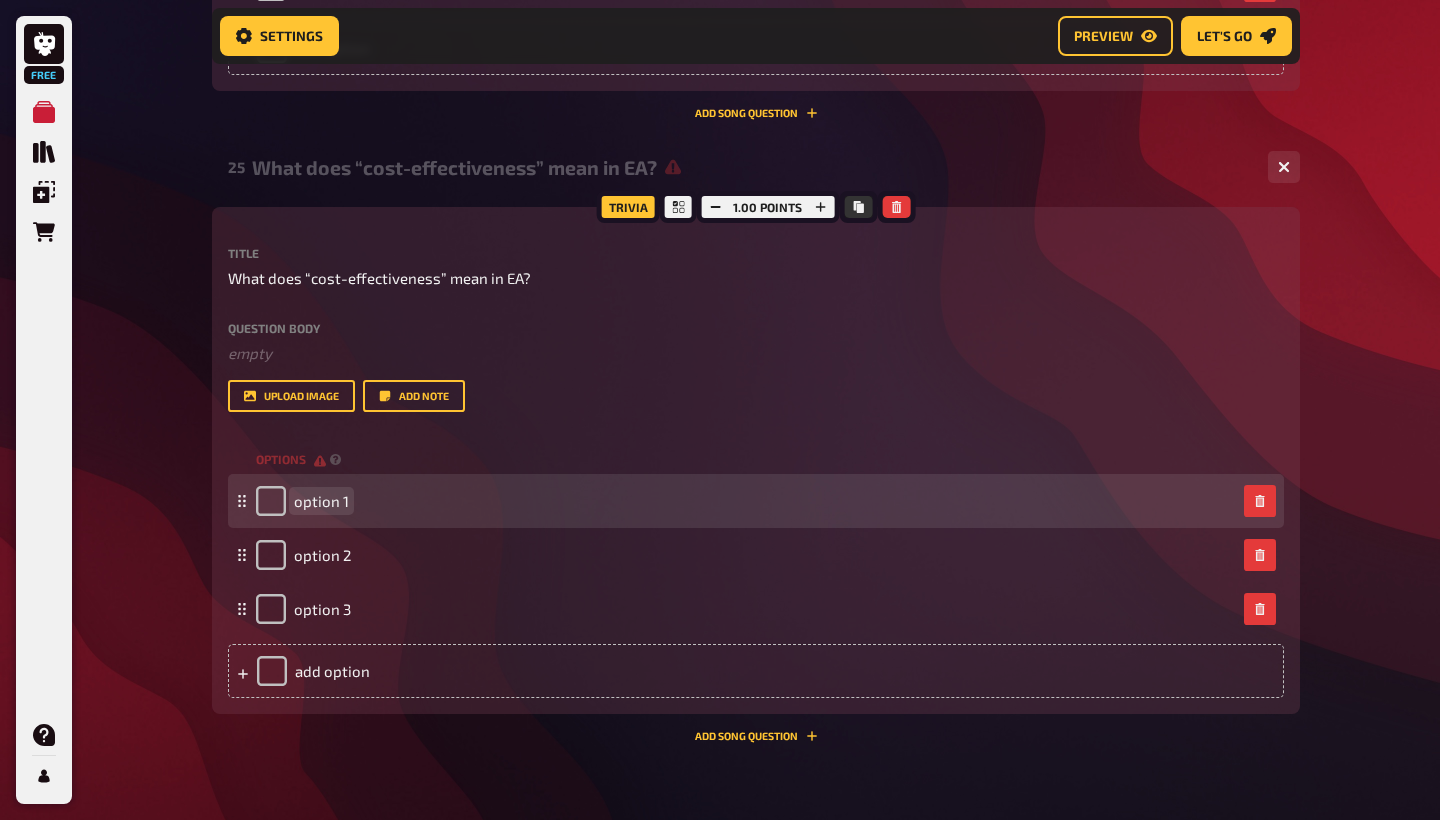 click on "option 1" at bounding box center (321, 501) 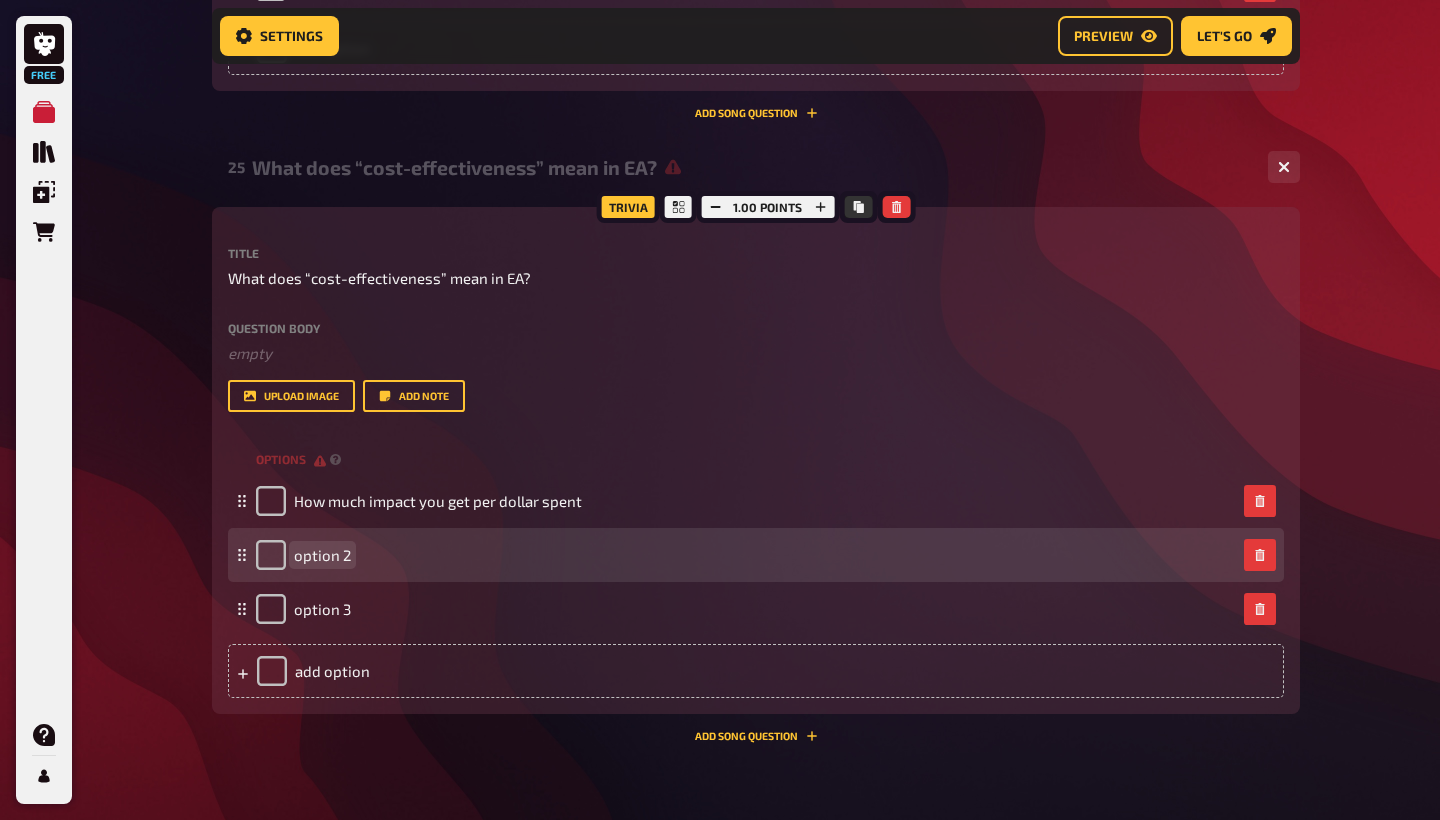 click on "option 2" at bounding box center (322, 555) 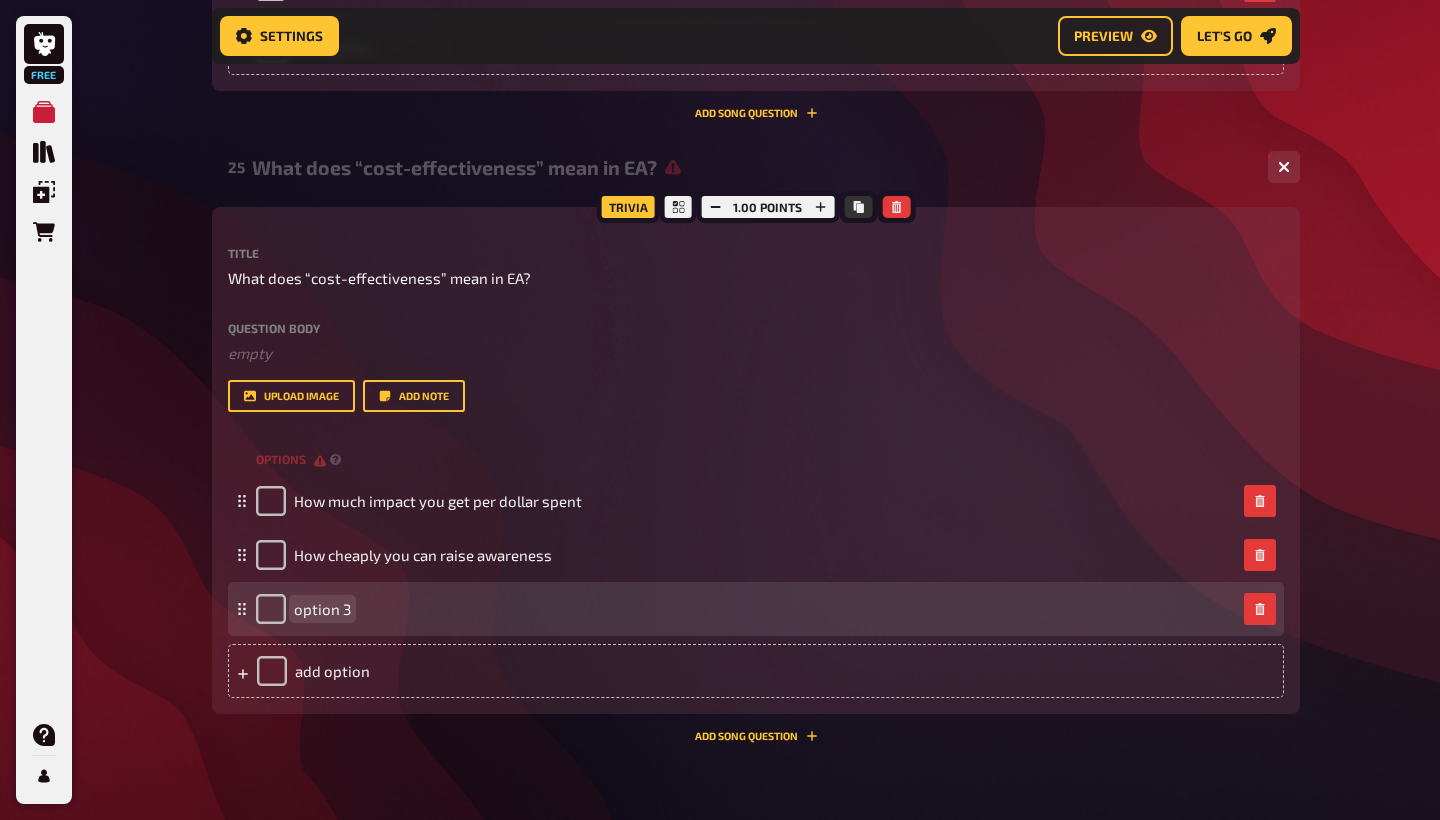 click on "option 3" at bounding box center (322, 609) 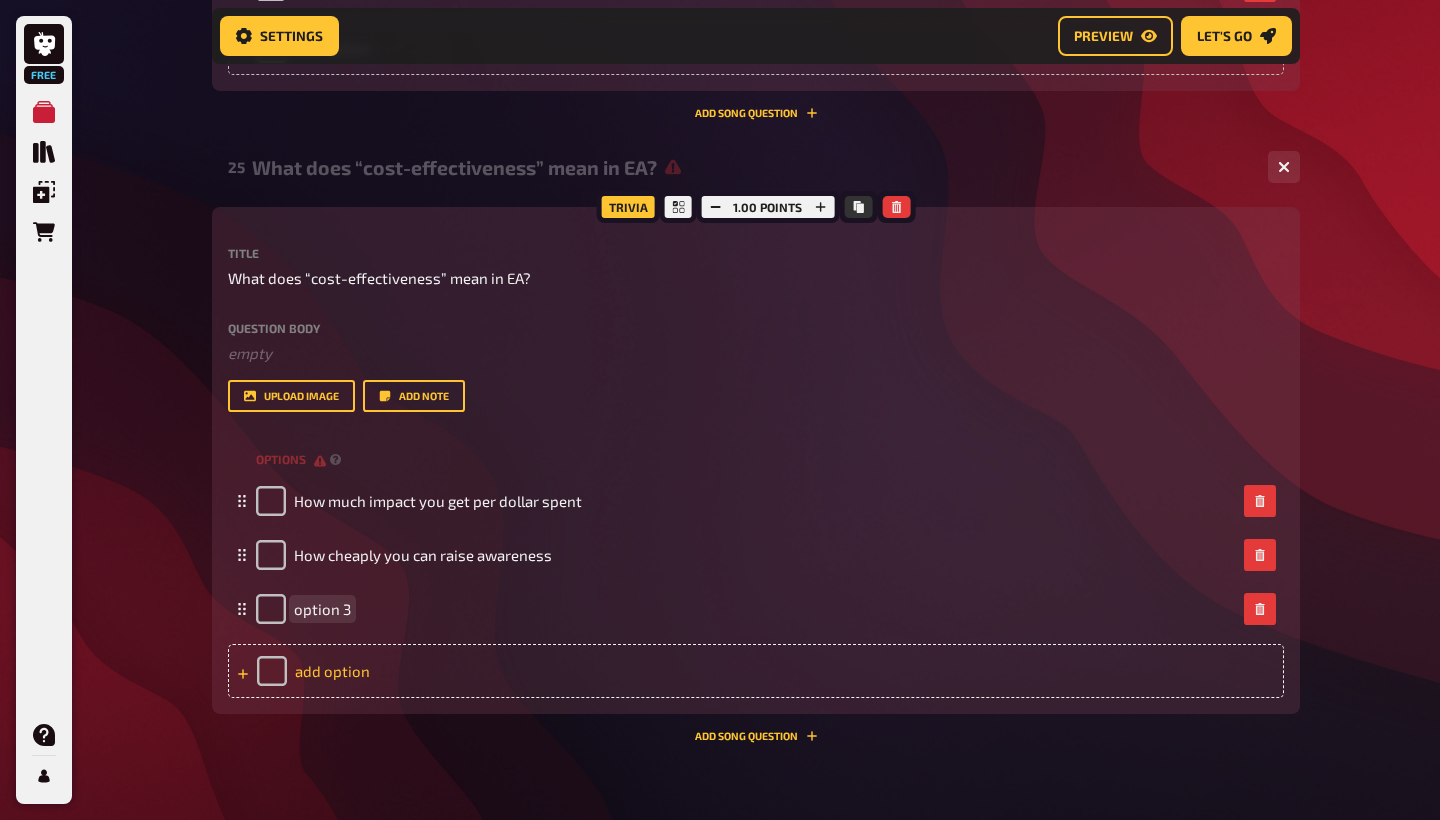 type 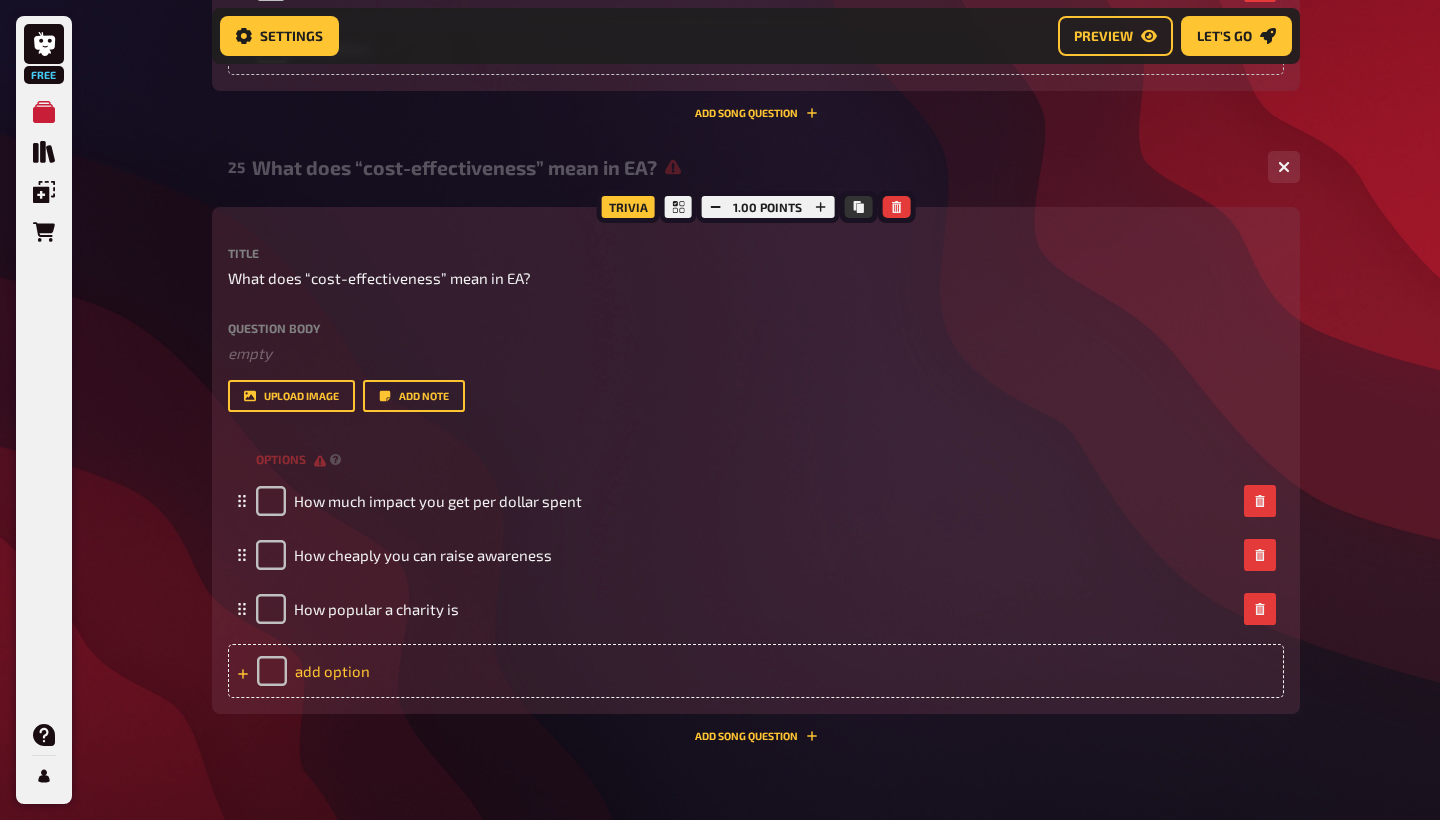 click on "add option" at bounding box center (756, 671) 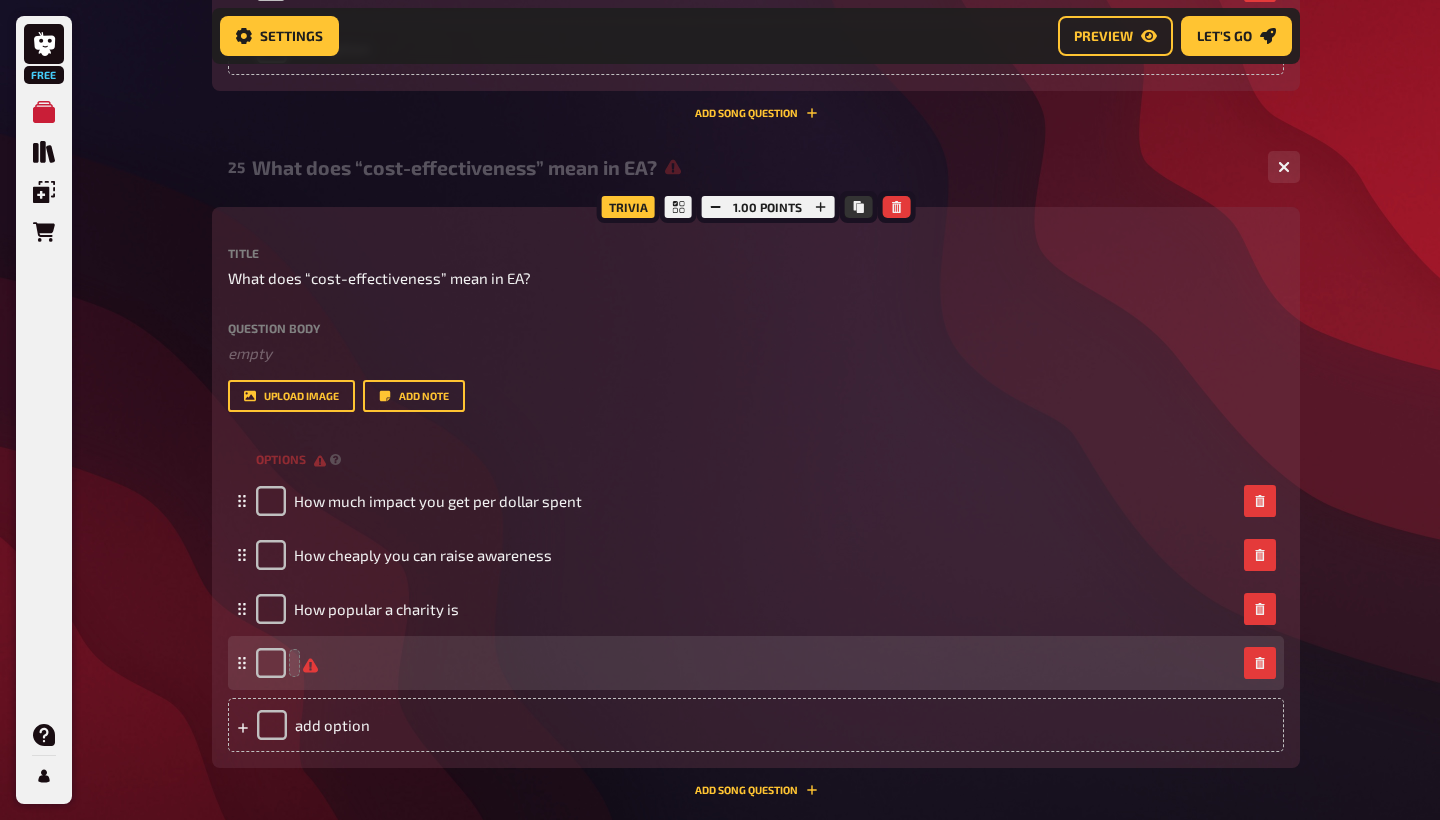 type 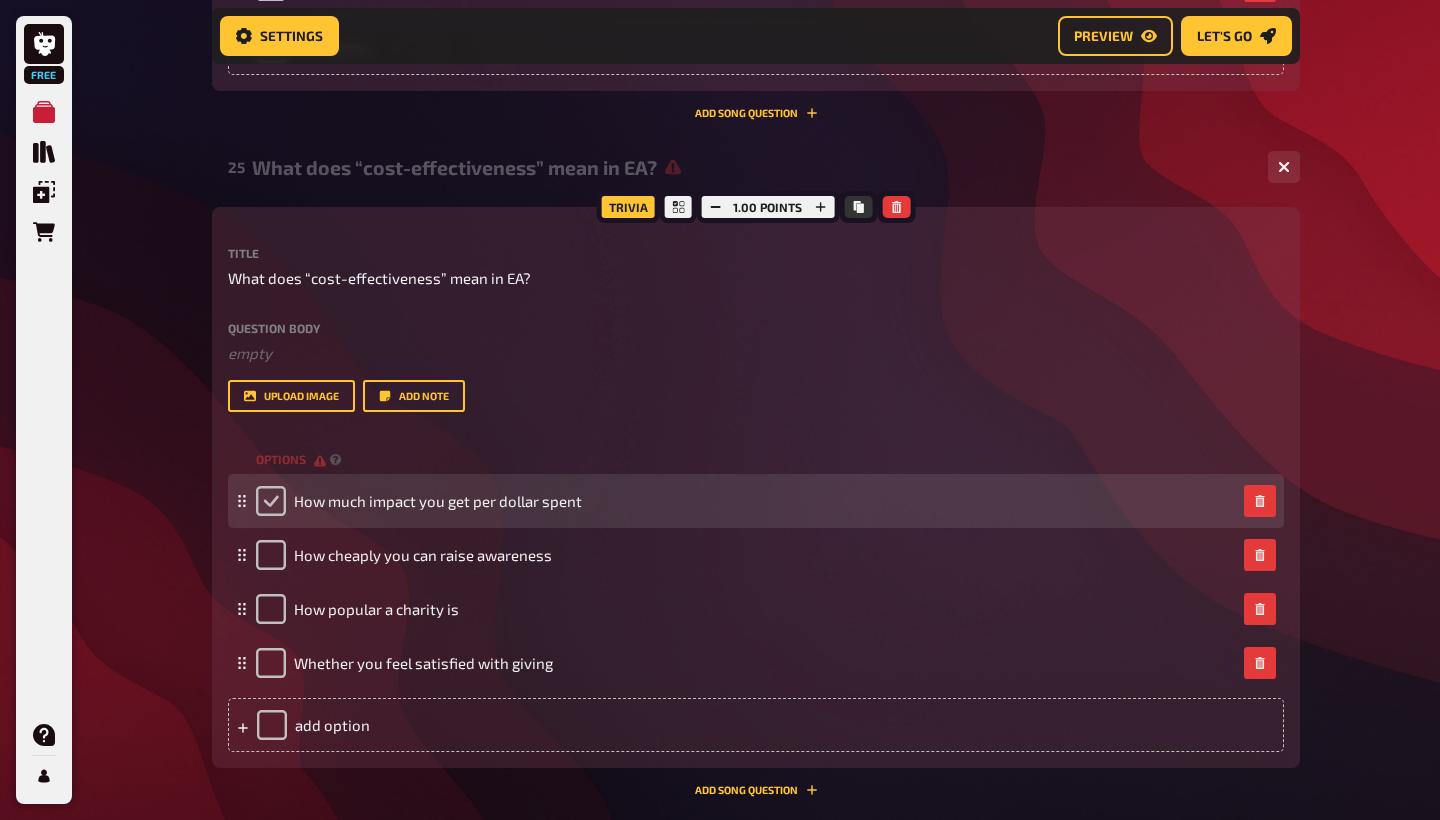 click at bounding box center (271, 501) 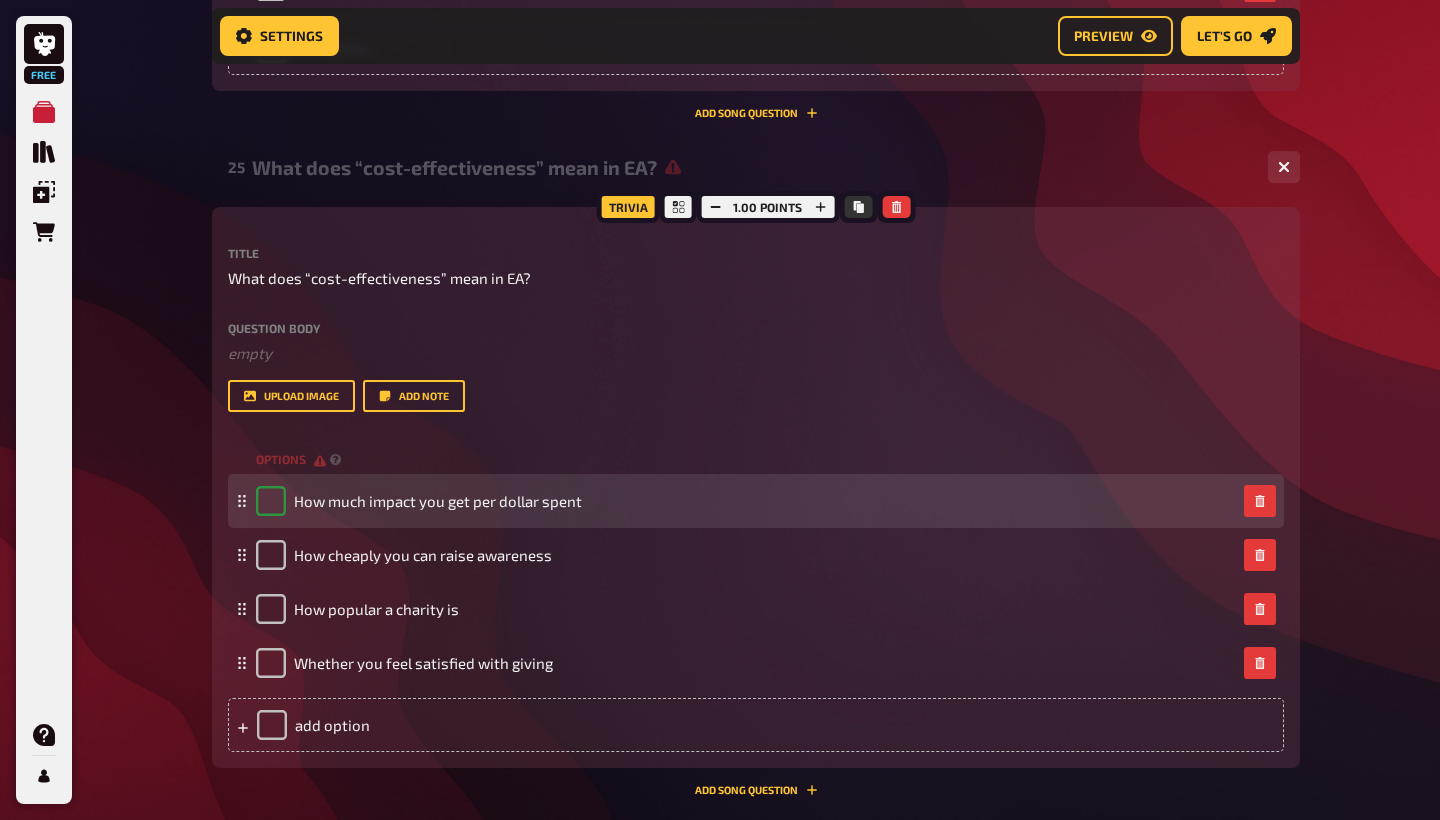 checkbox on "true" 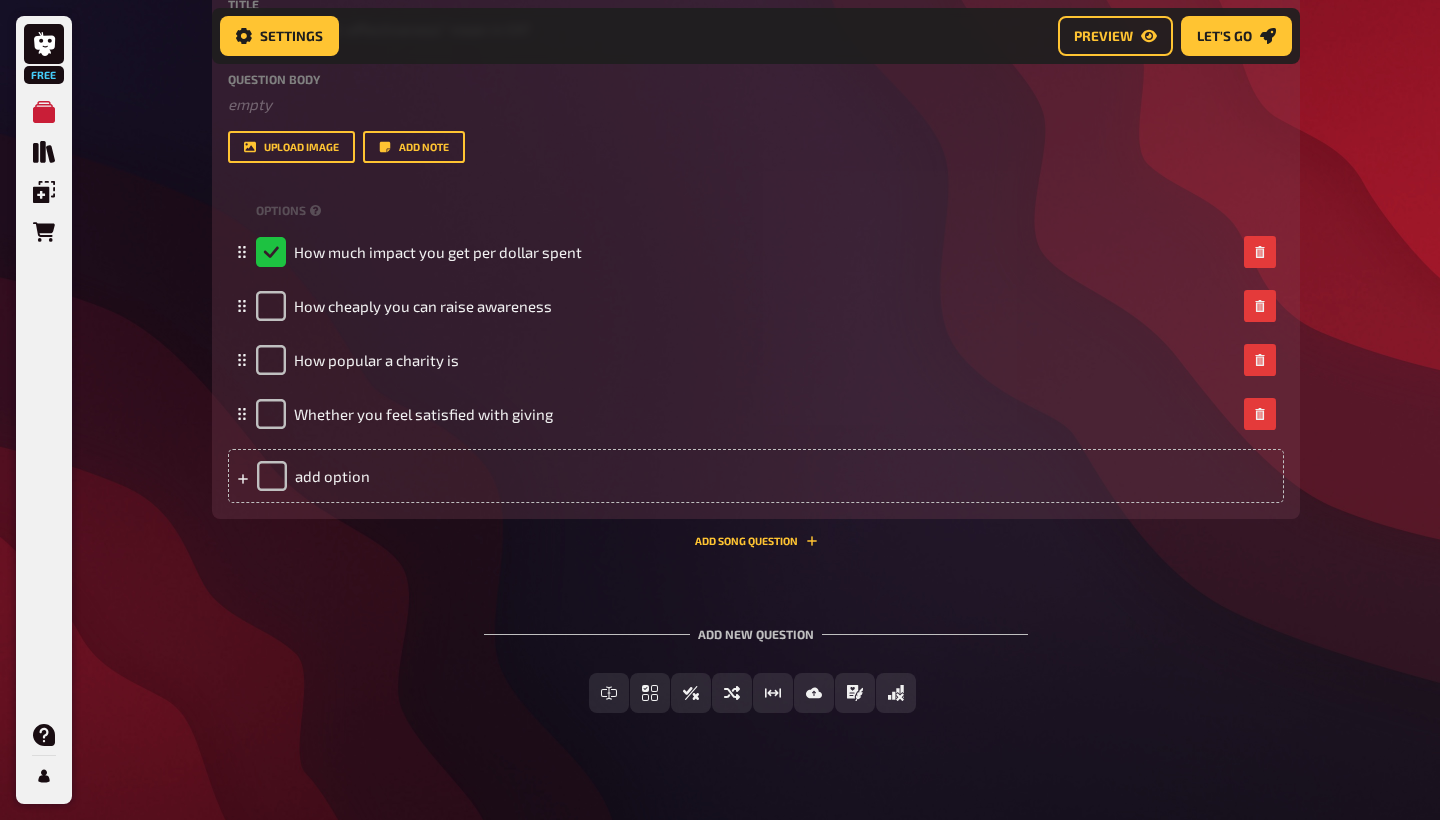 scroll, scrollTop: 16083, scrollLeft: 0, axis: vertical 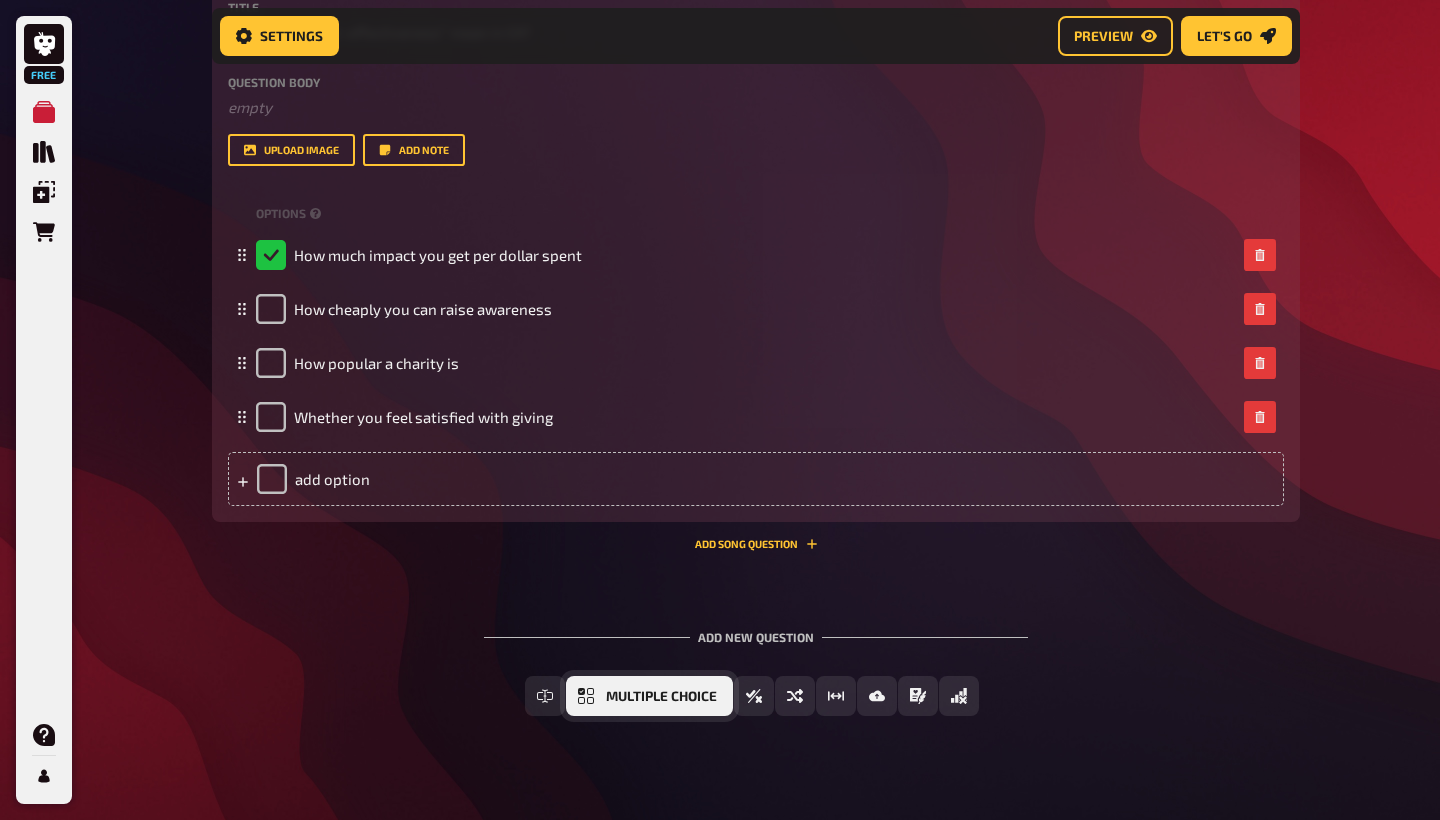click on "Multiple Choice" at bounding box center [661, 697] 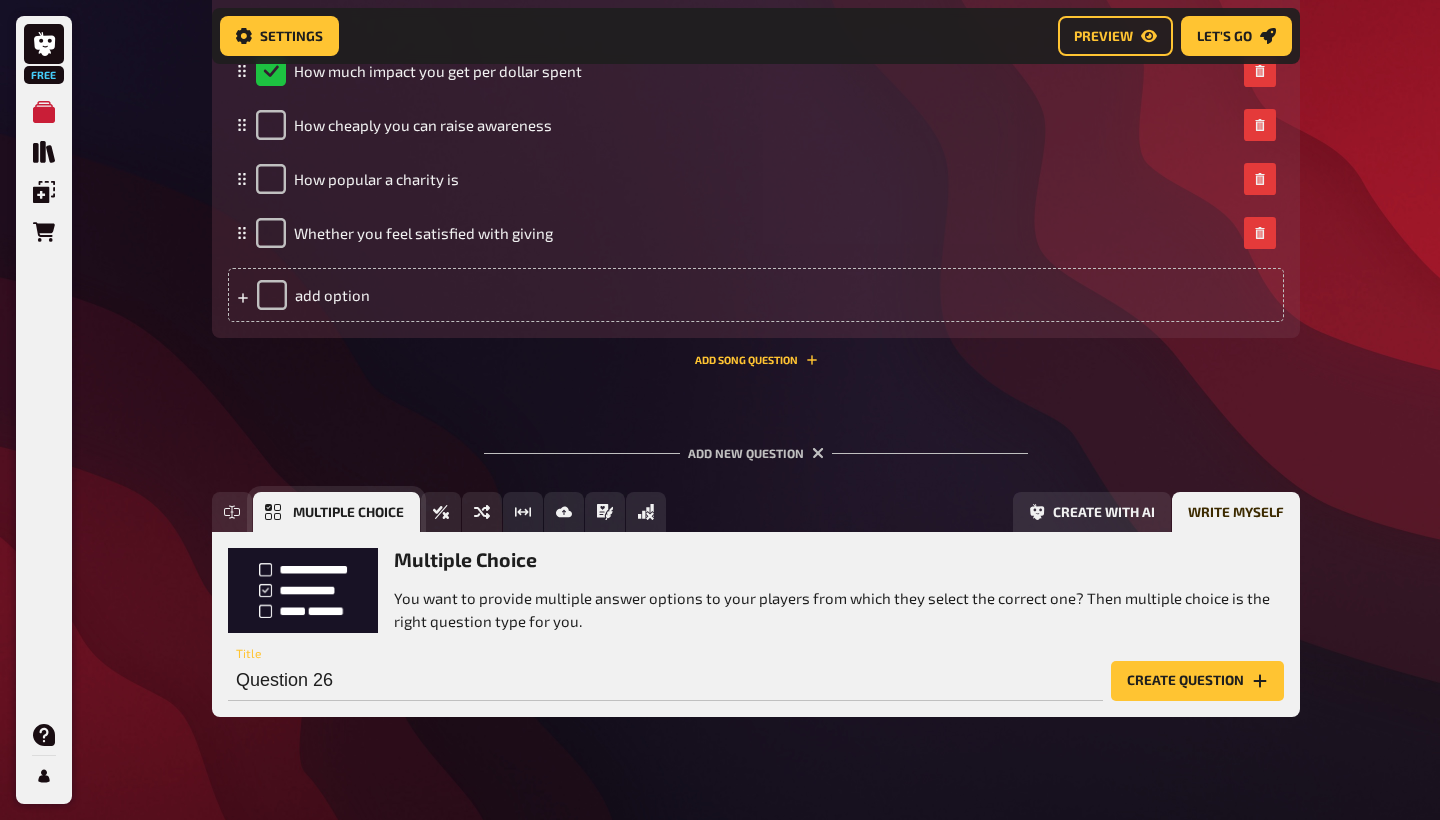 scroll, scrollTop: 0, scrollLeft: 0, axis: both 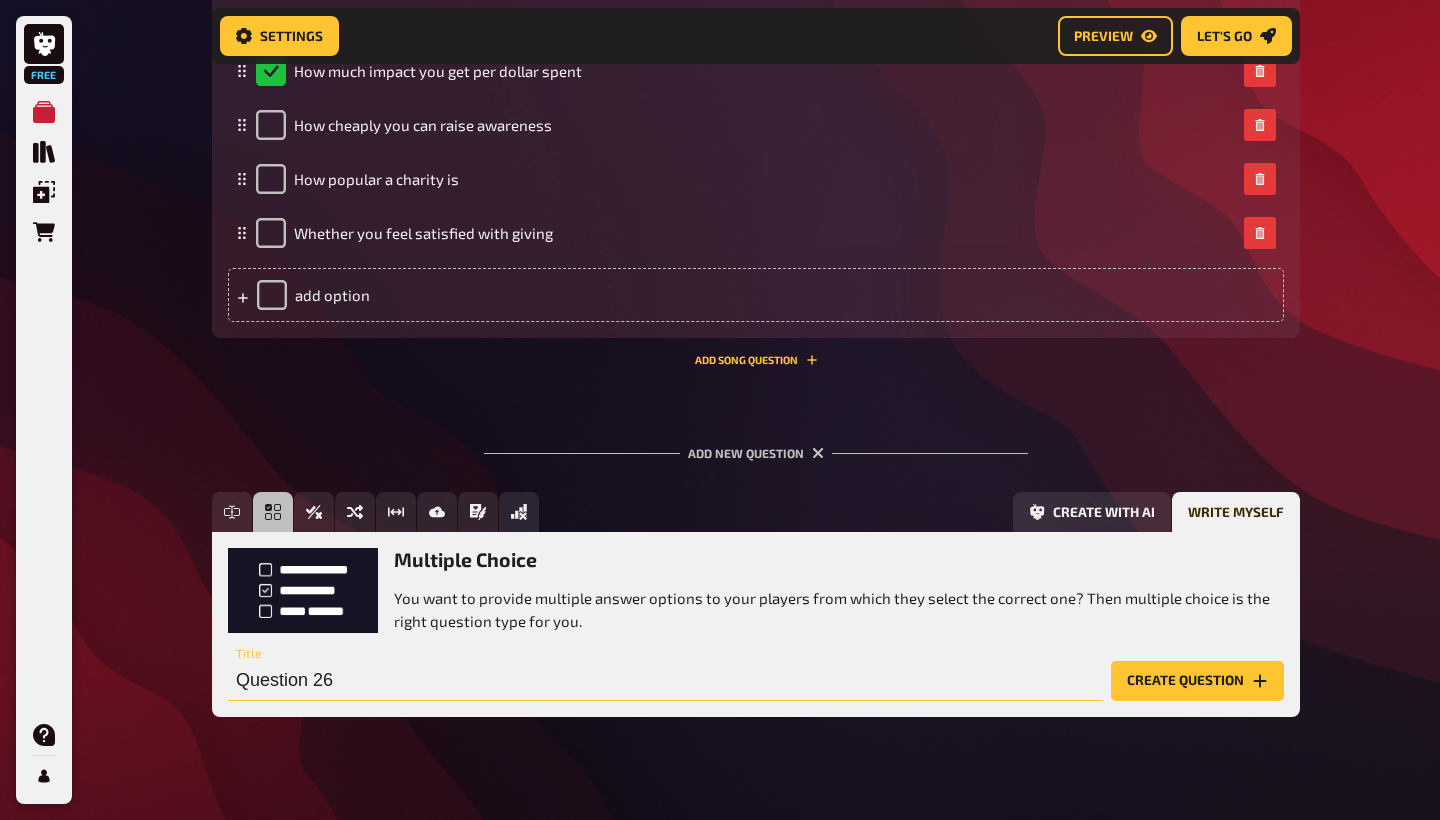 drag, startPoint x: 396, startPoint y: 663, endPoint x: 230, endPoint y: 663, distance: 166 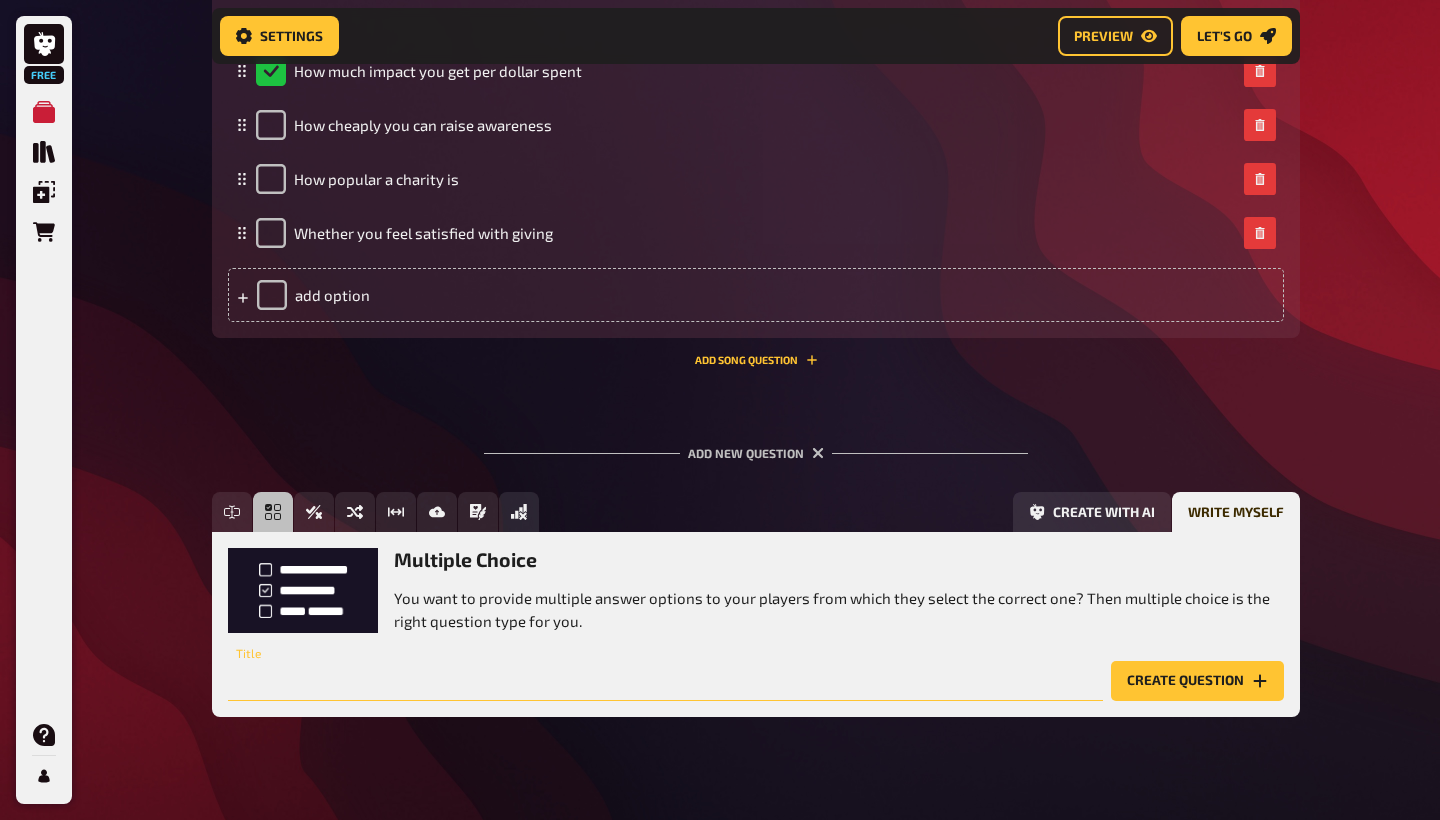 paste on "What idea do both [DEMOGRAPHIC_DATA] and EA reject?" 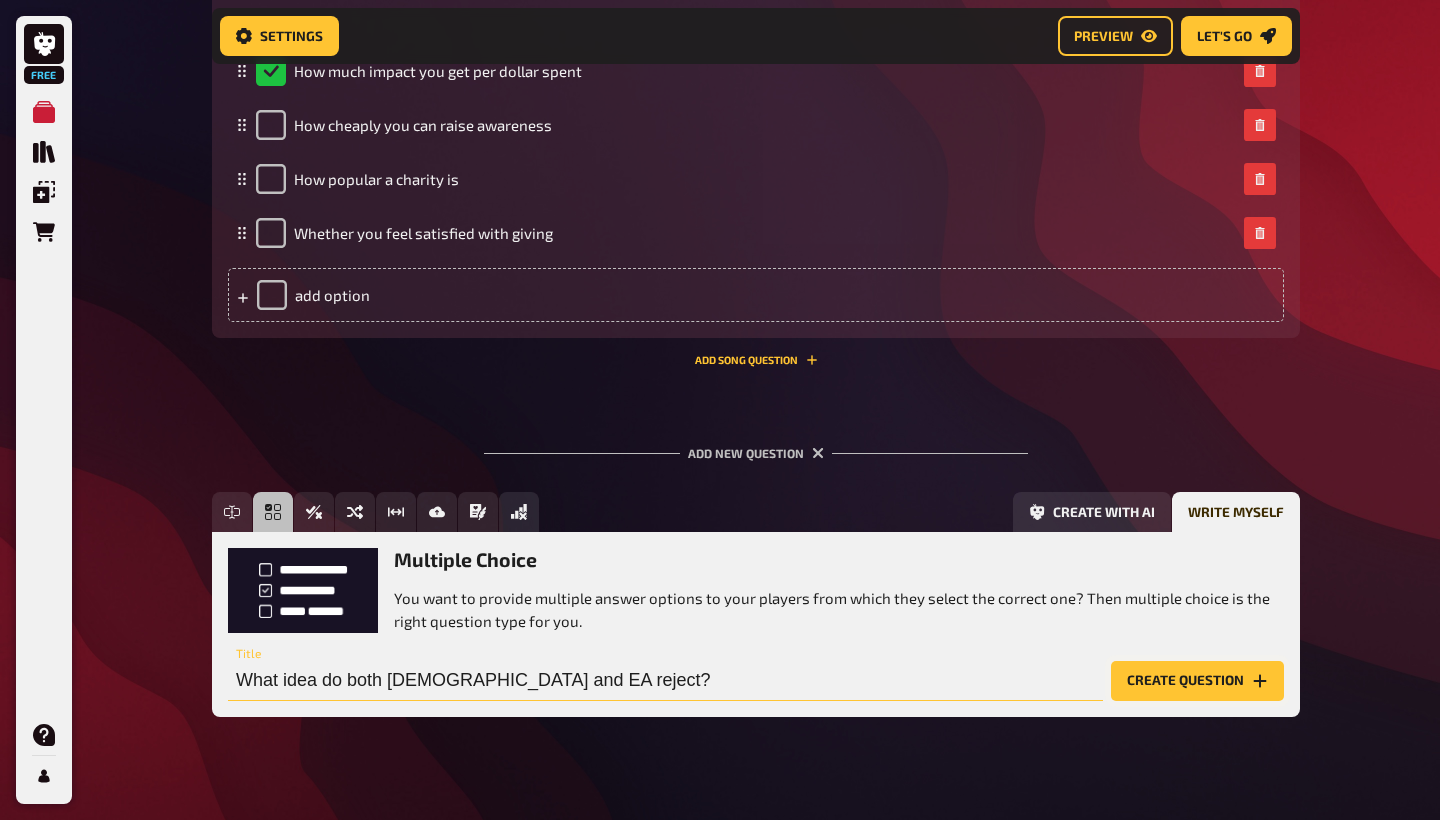 type on "What idea do both [DEMOGRAPHIC_DATA] and EA reject?" 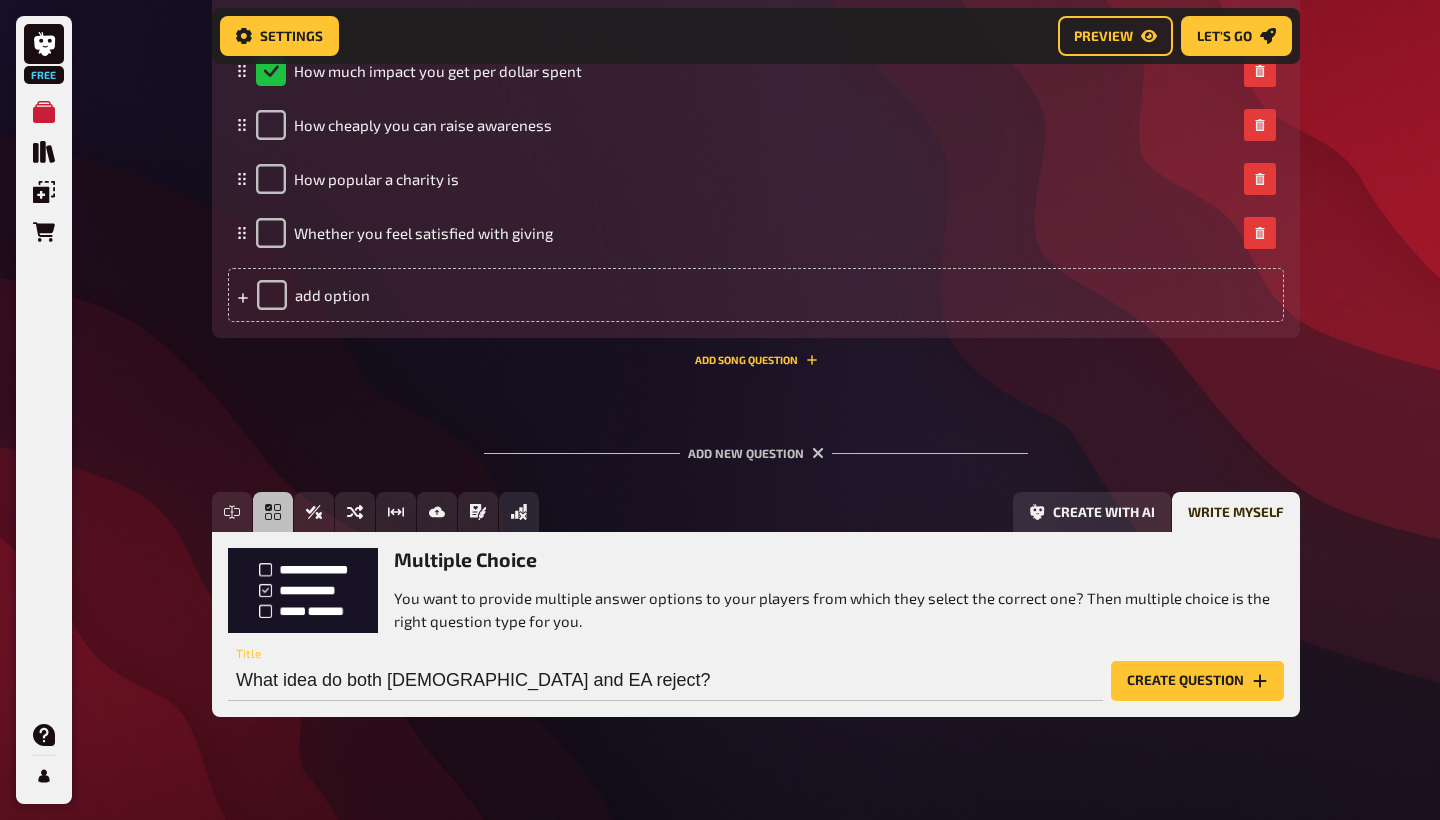 click on "Create question" at bounding box center [1197, 681] 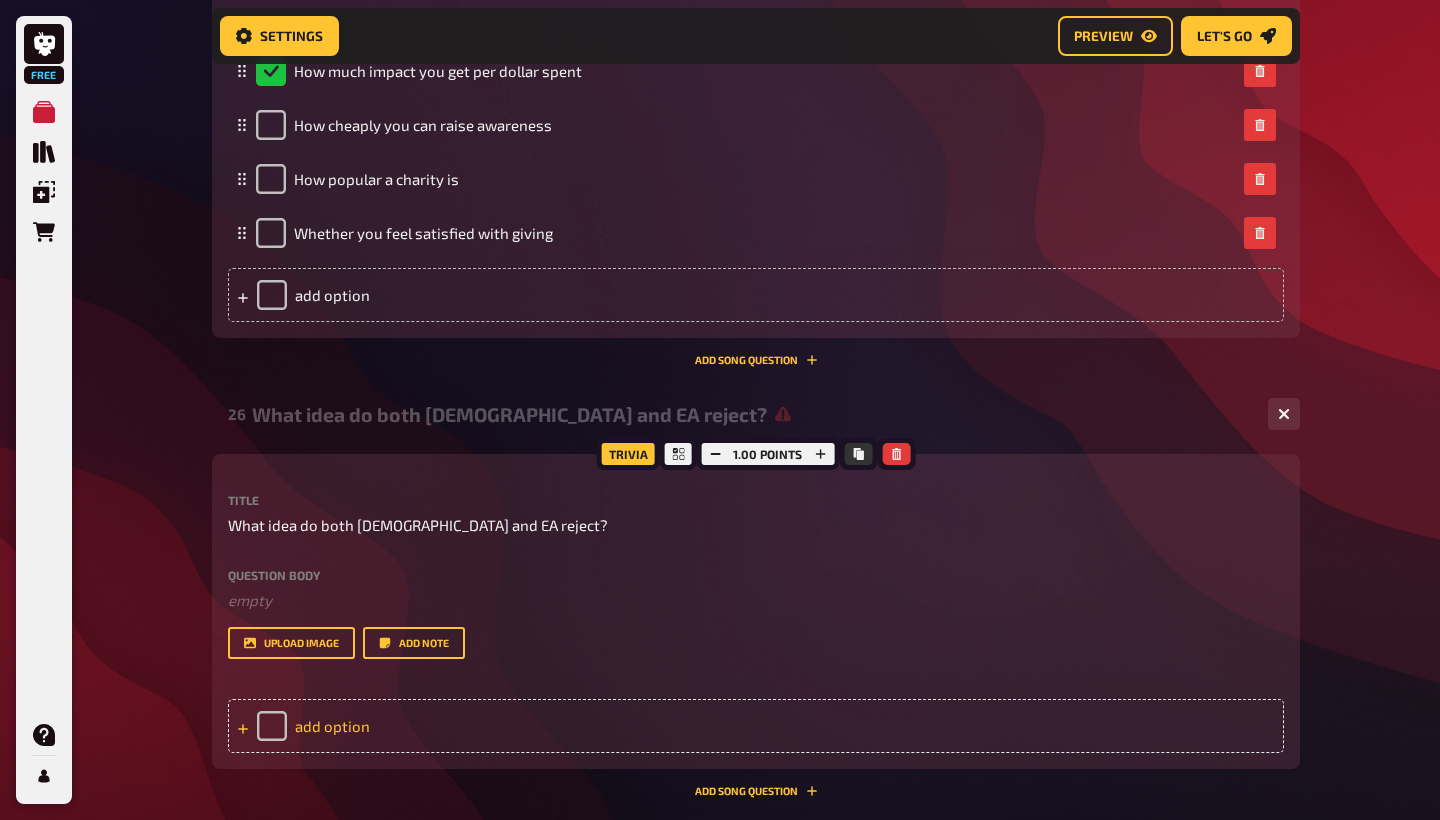 scroll, scrollTop: 0, scrollLeft: -1, axis: horizontal 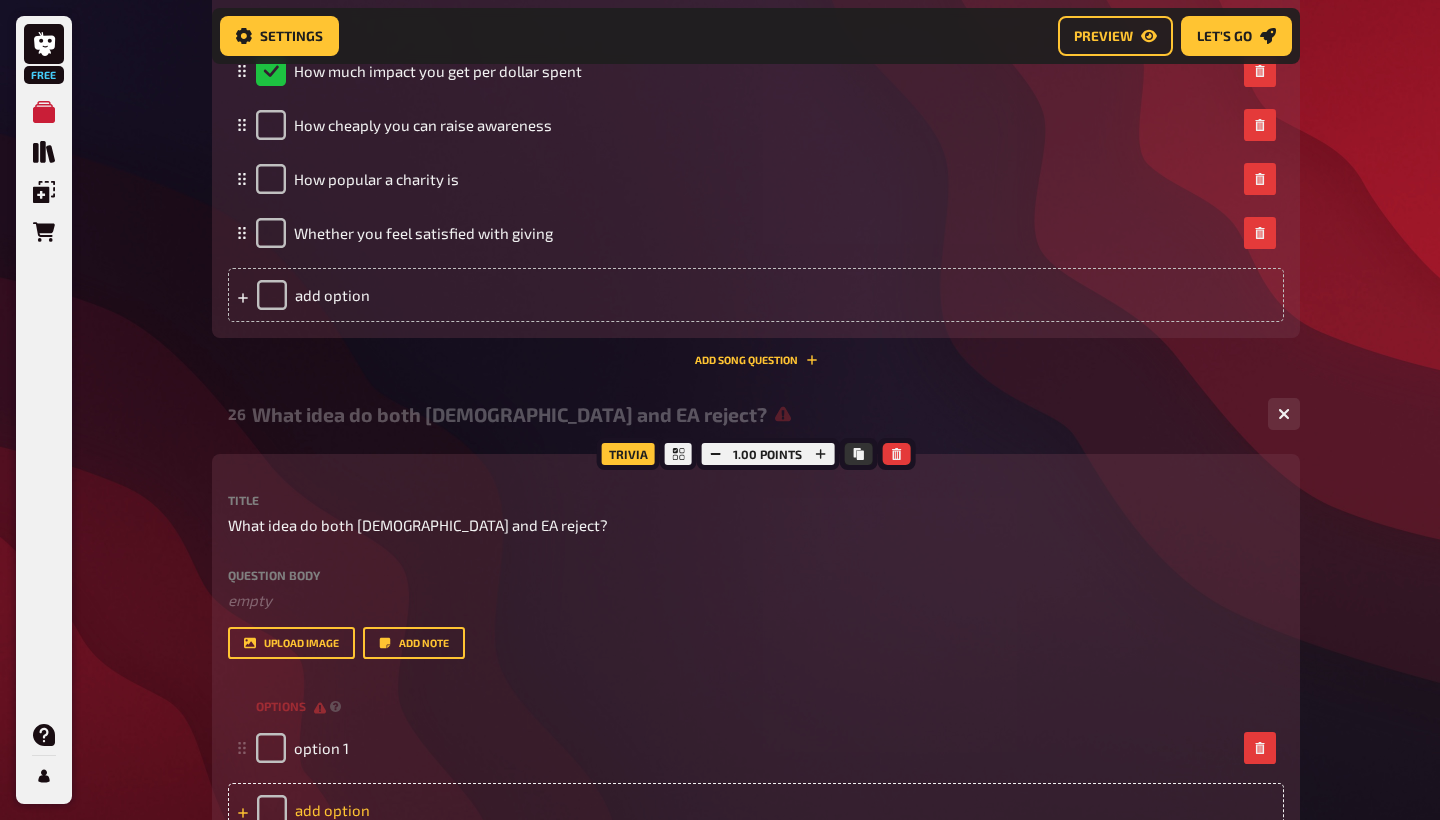 click on "add option" at bounding box center [756, 810] 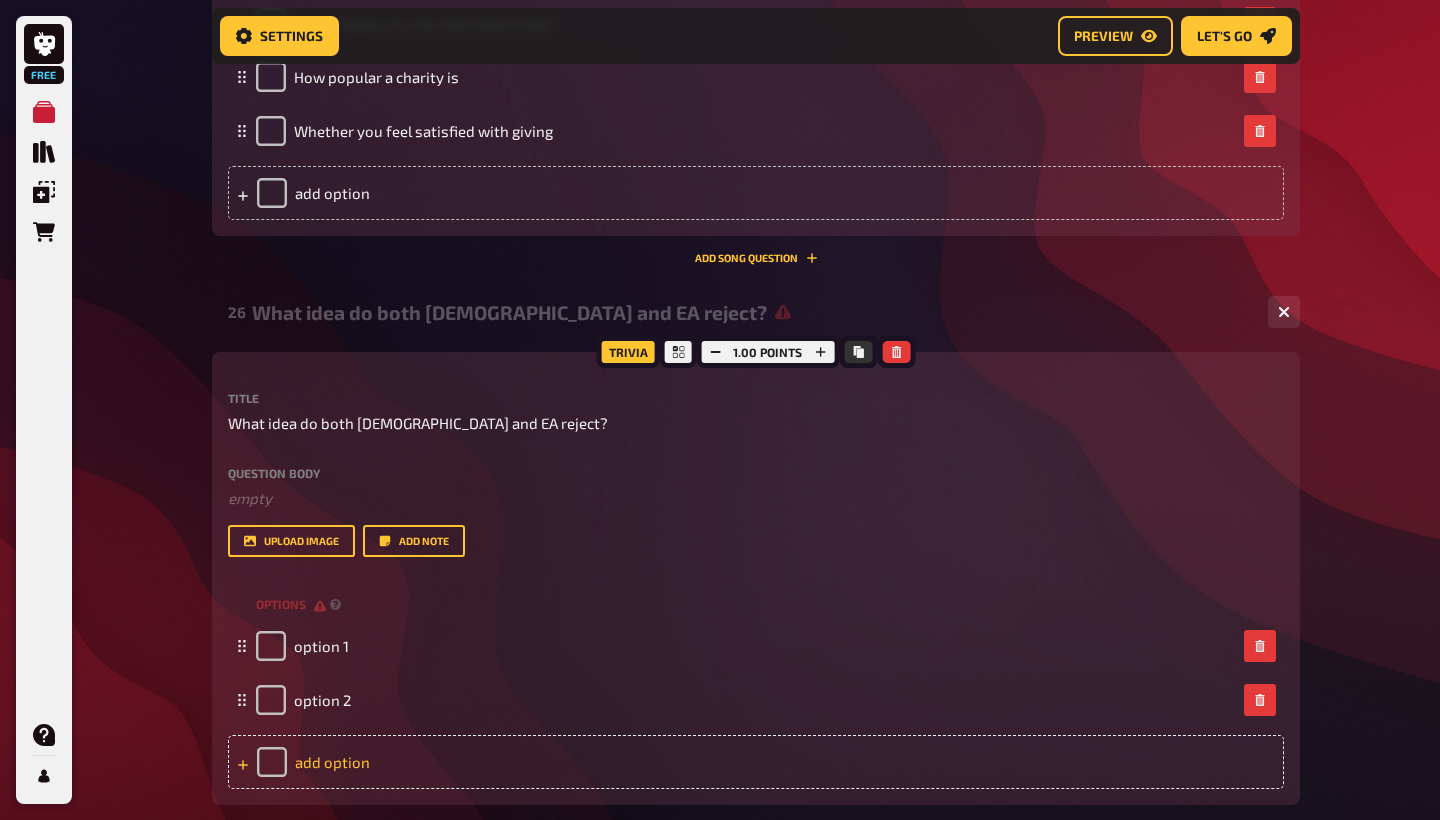 scroll, scrollTop: 16409, scrollLeft: 0, axis: vertical 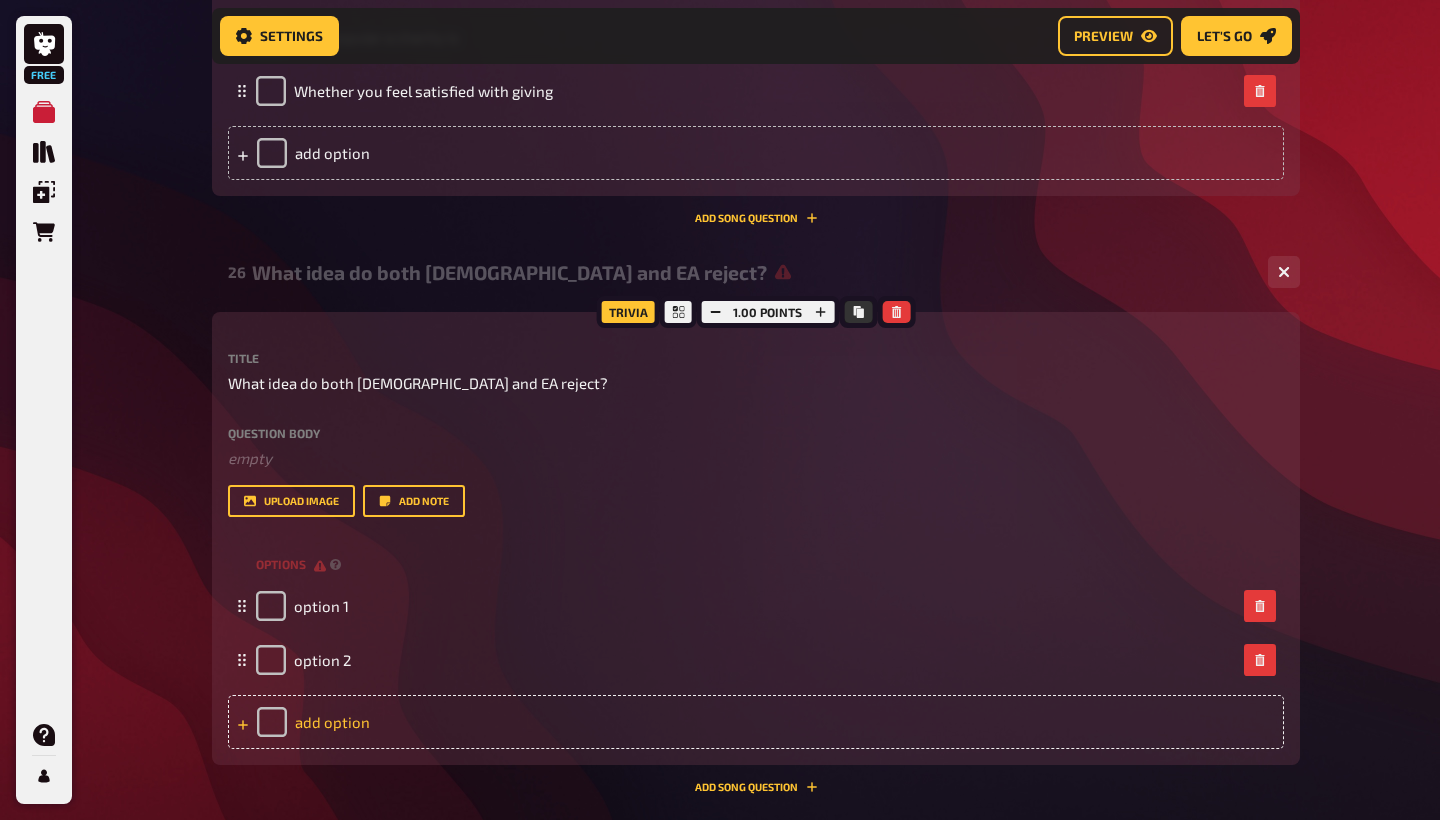 click on "add option" at bounding box center (756, 722) 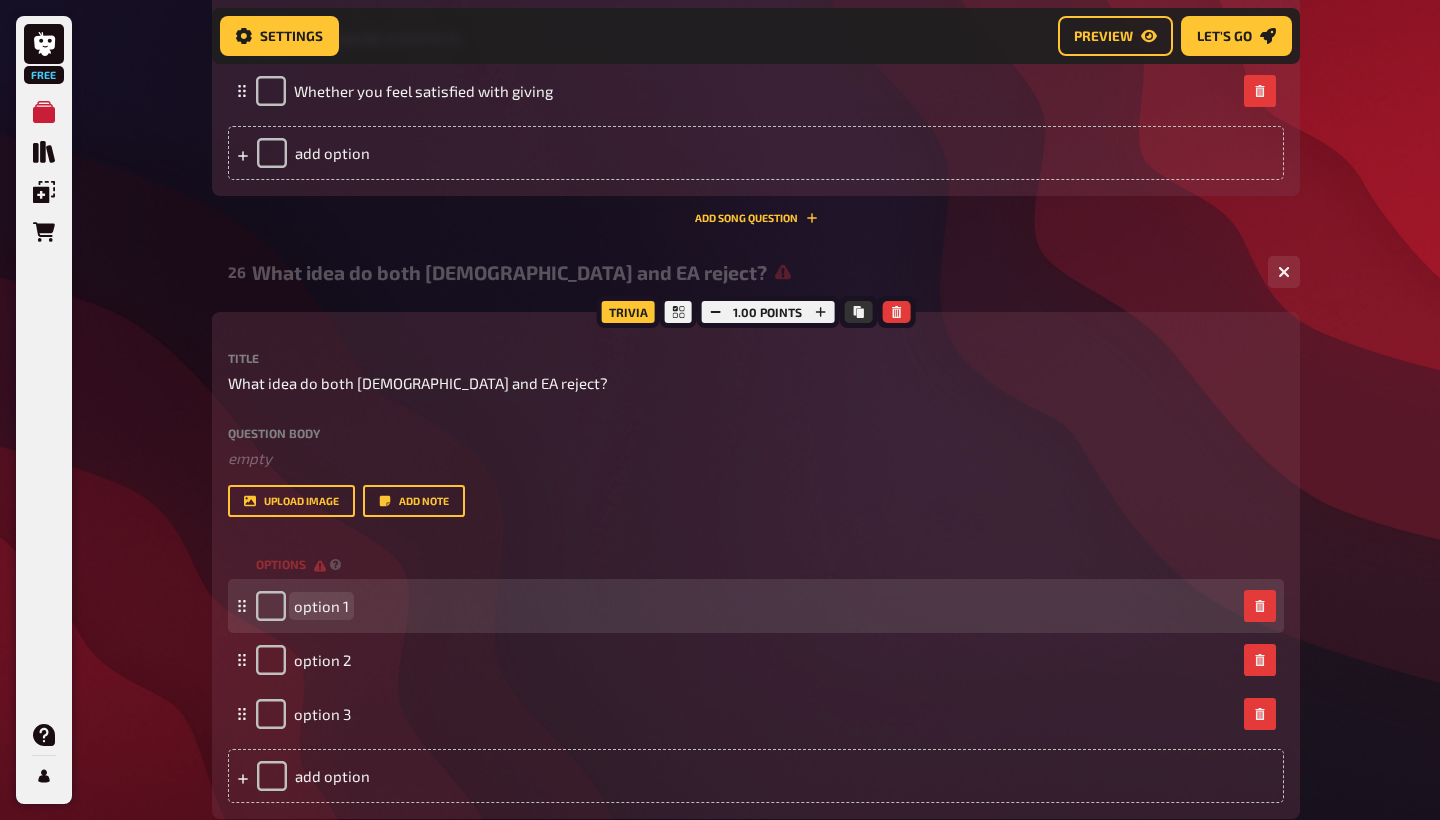 click on "option 1" at bounding box center (321, 606) 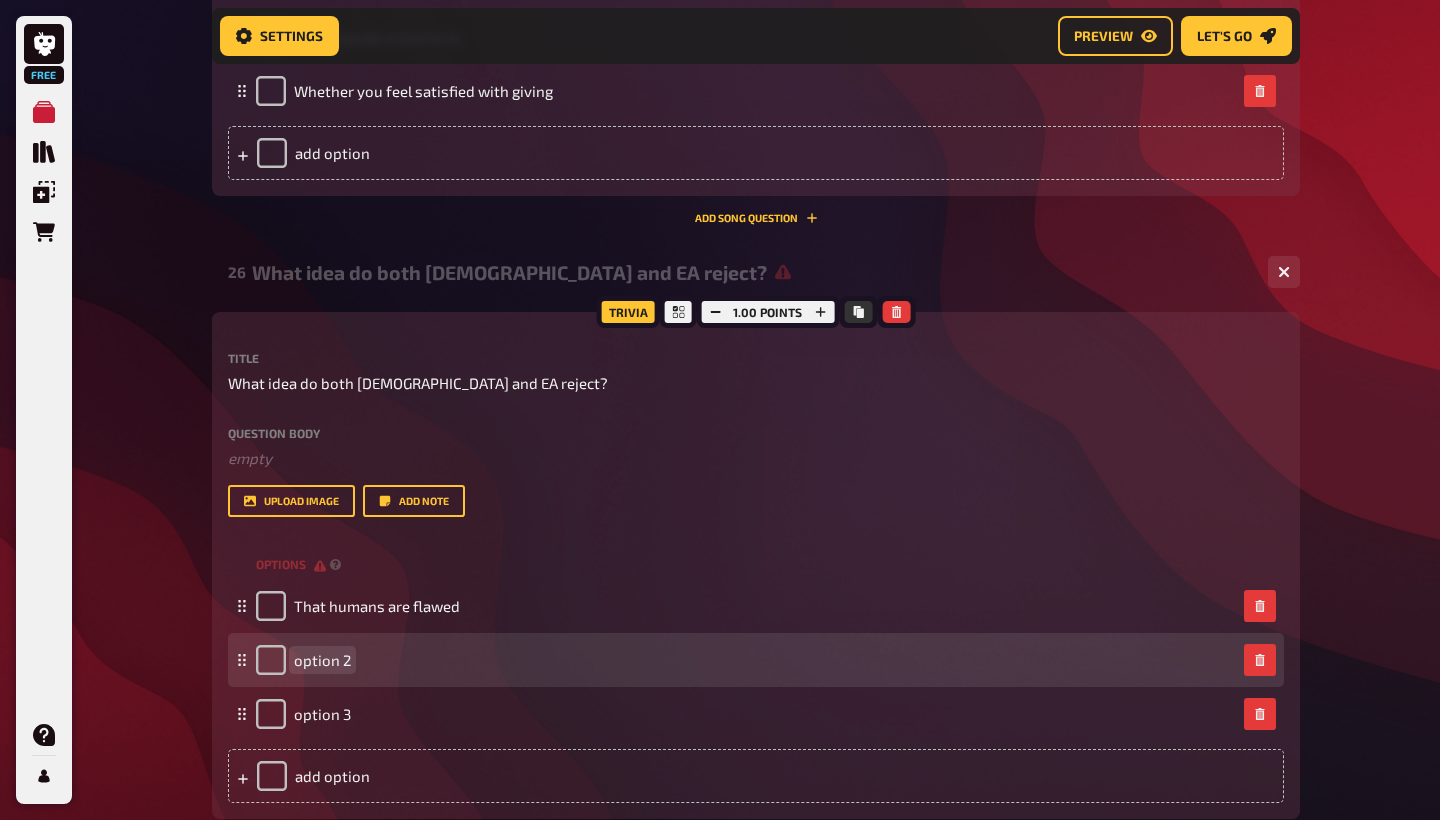 click on "option 2" at bounding box center [322, 660] 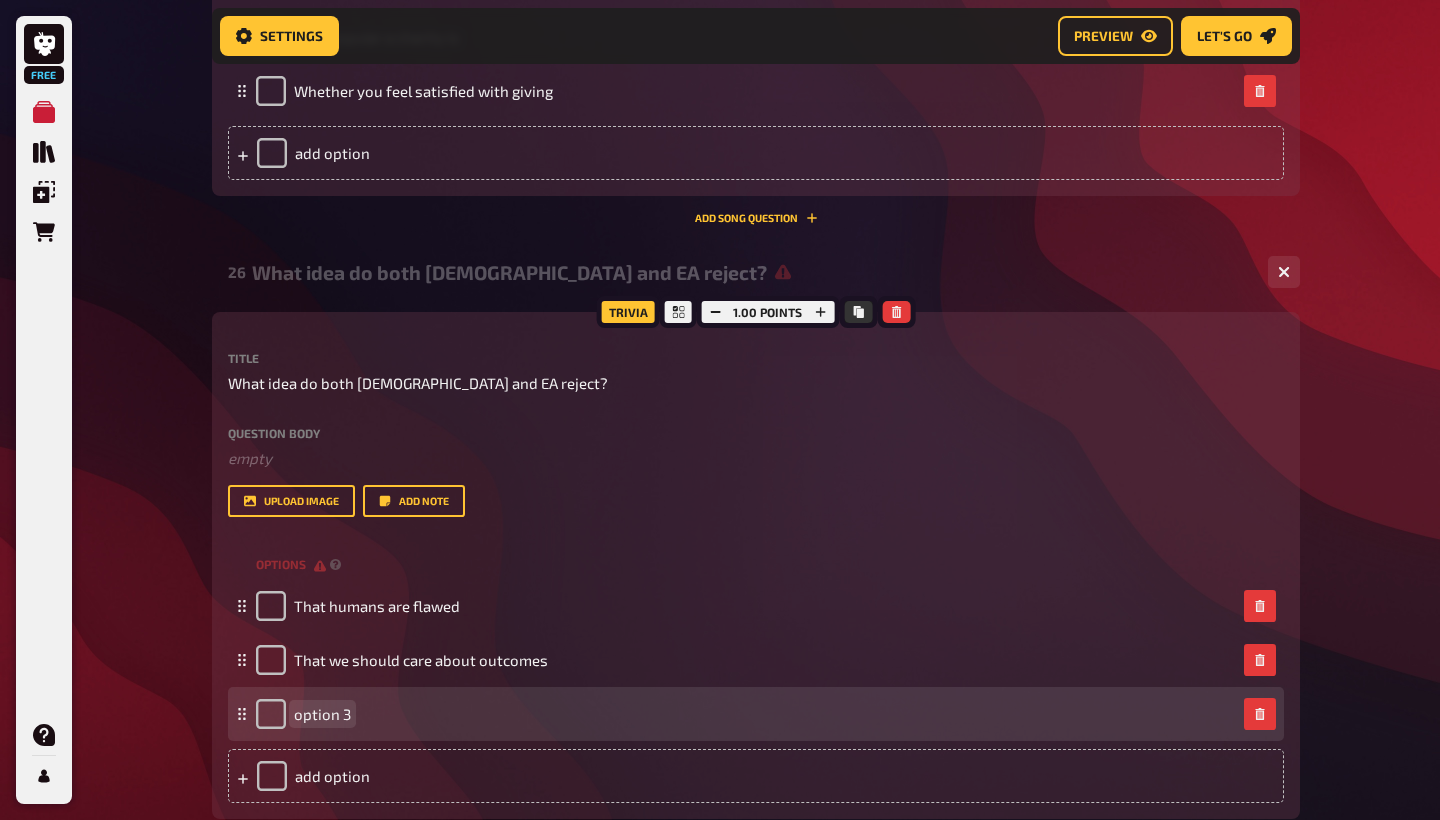 click on "option 3" at bounding box center (322, 714) 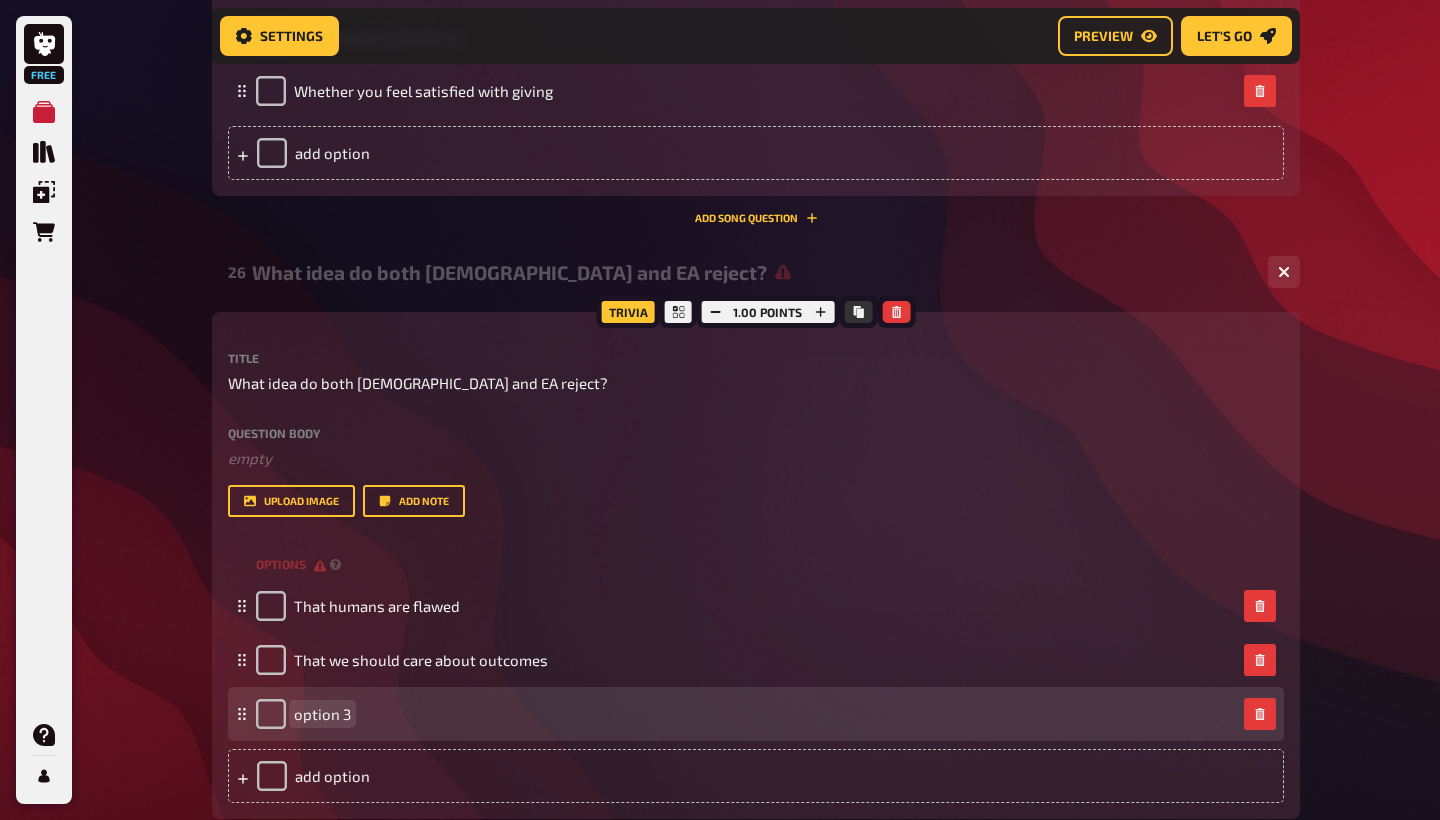 type 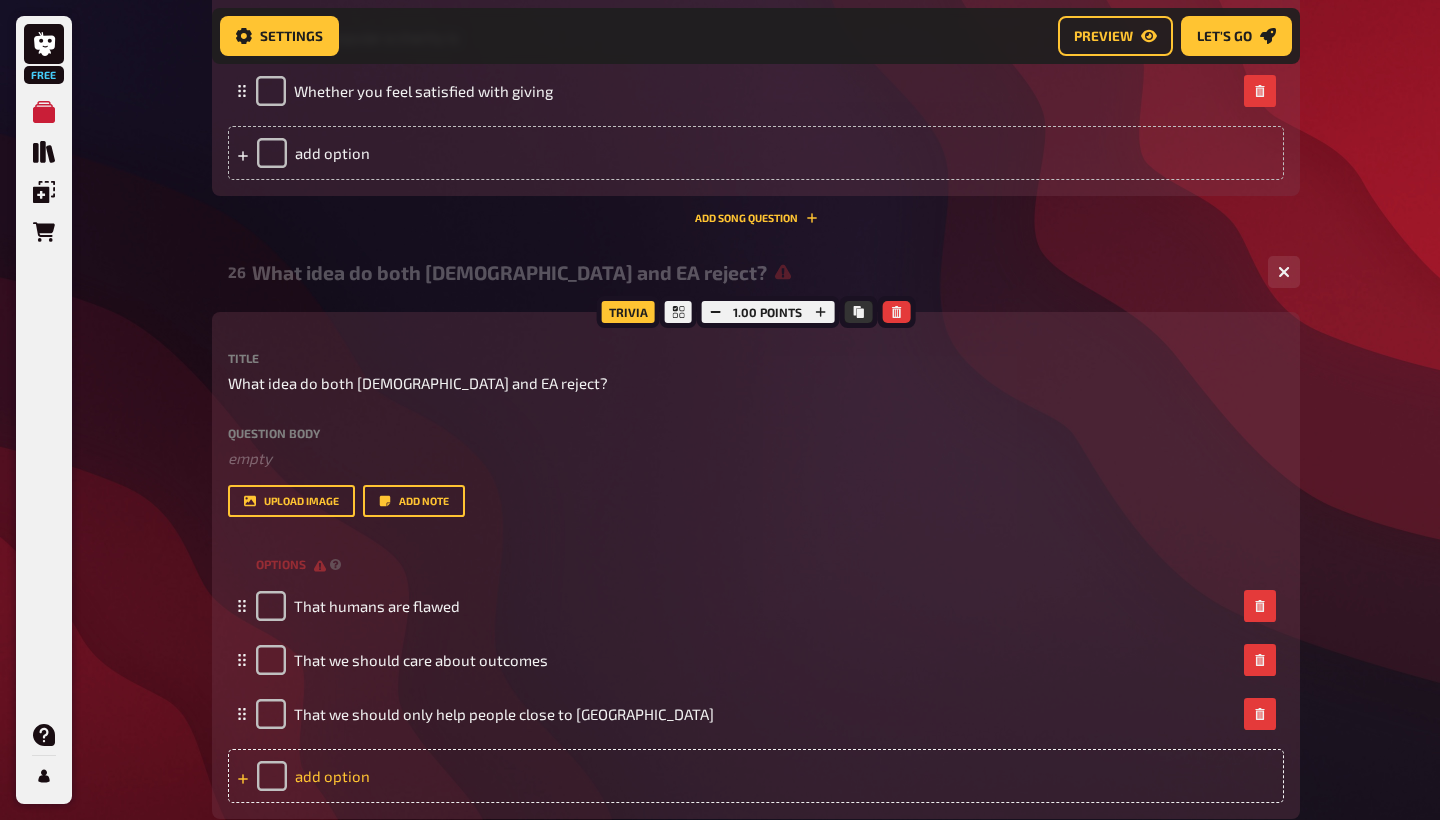 click on "add option" at bounding box center (756, 776) 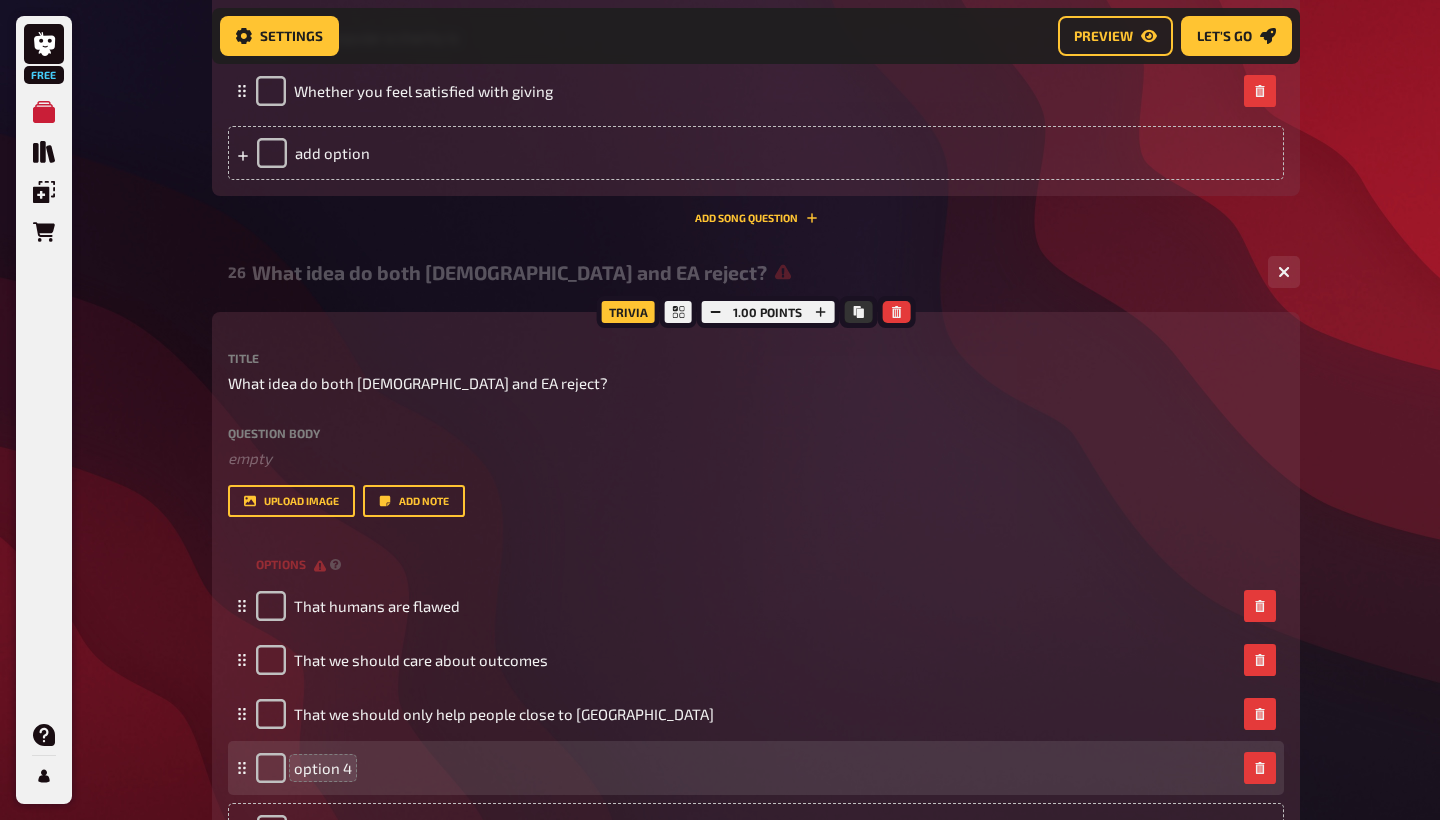 type 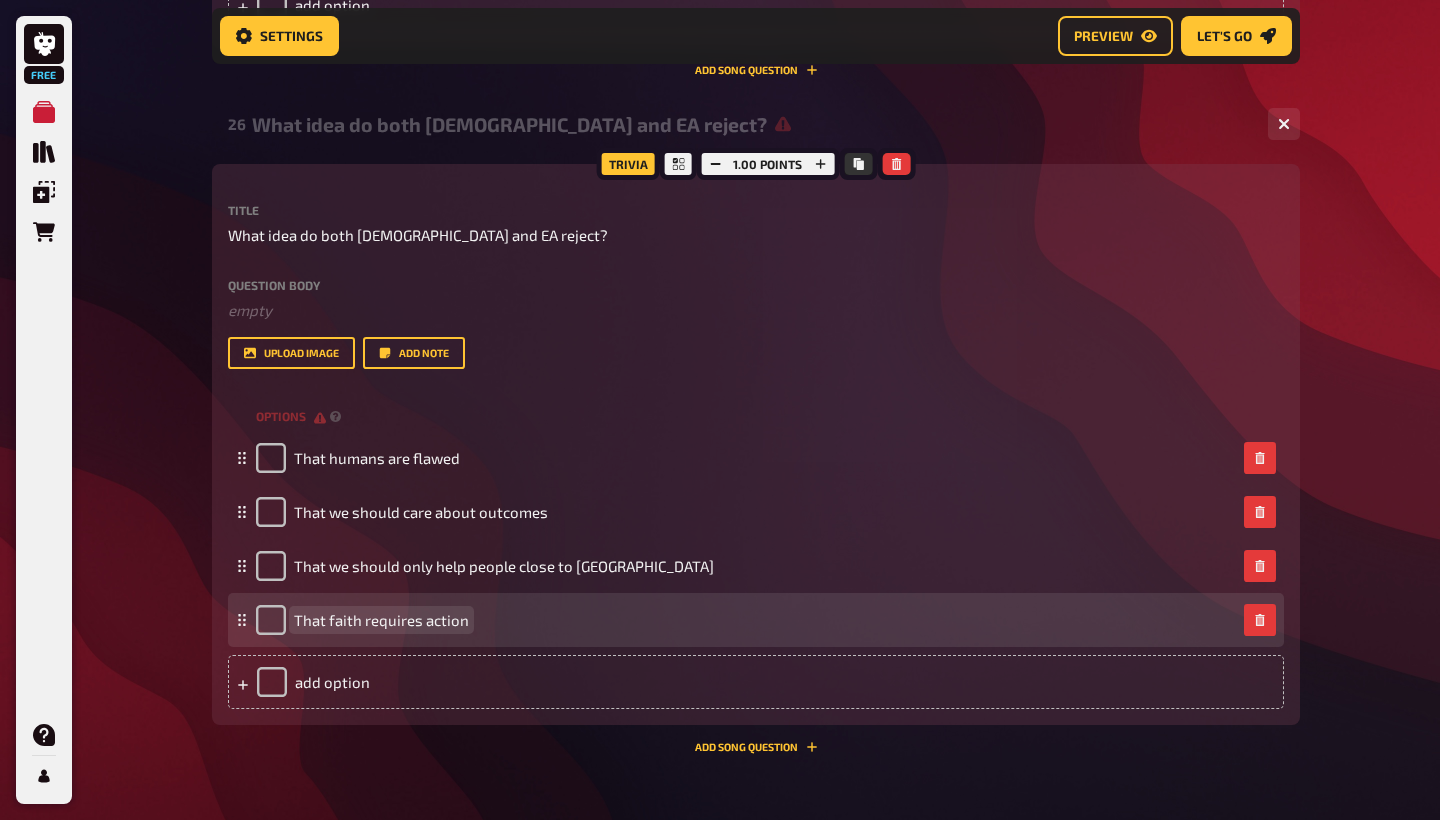 scroll, scrollTop: 16573, scrollLeft: 0, axis: vertical 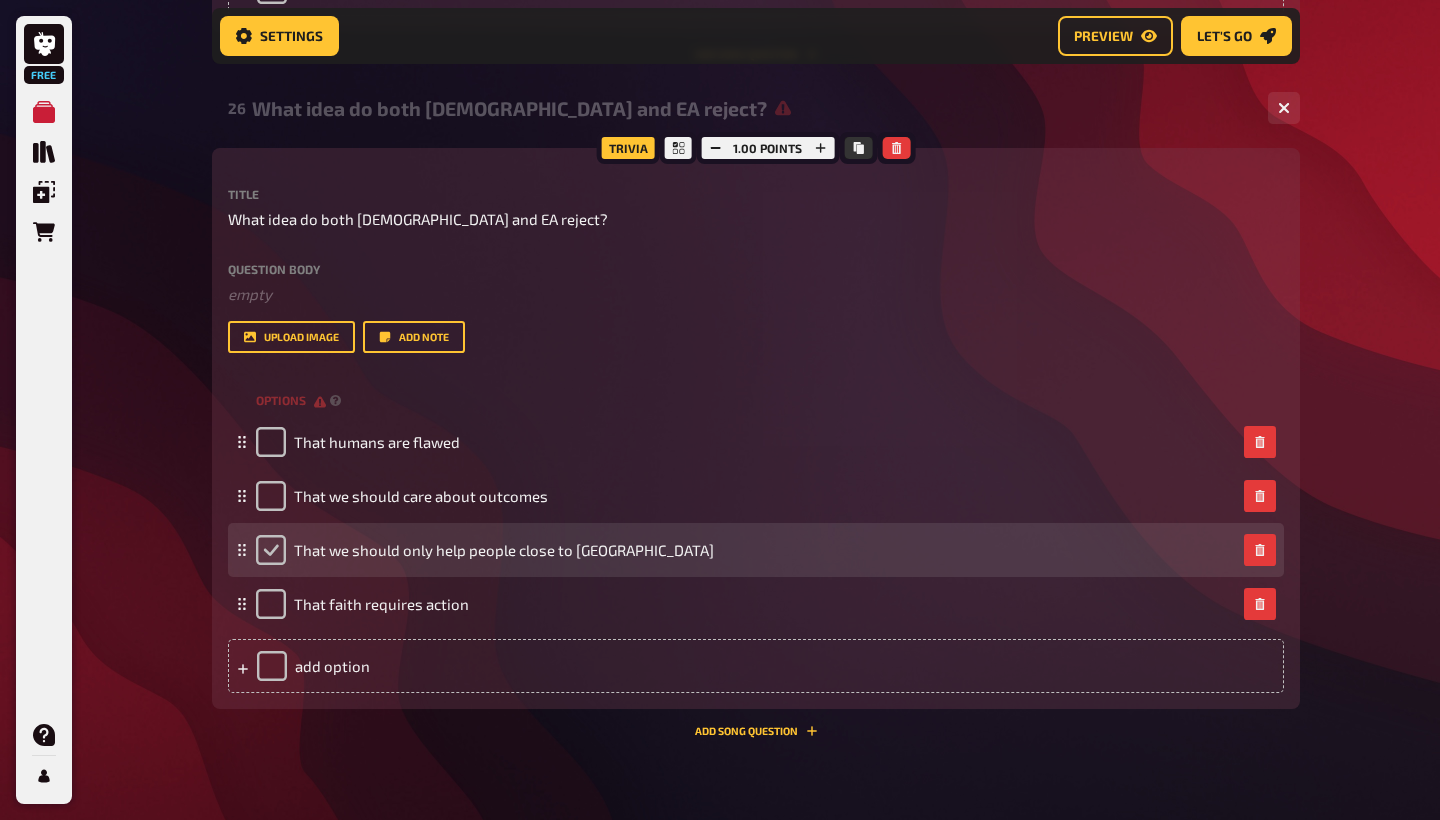 click at bounding box center (271, 550) 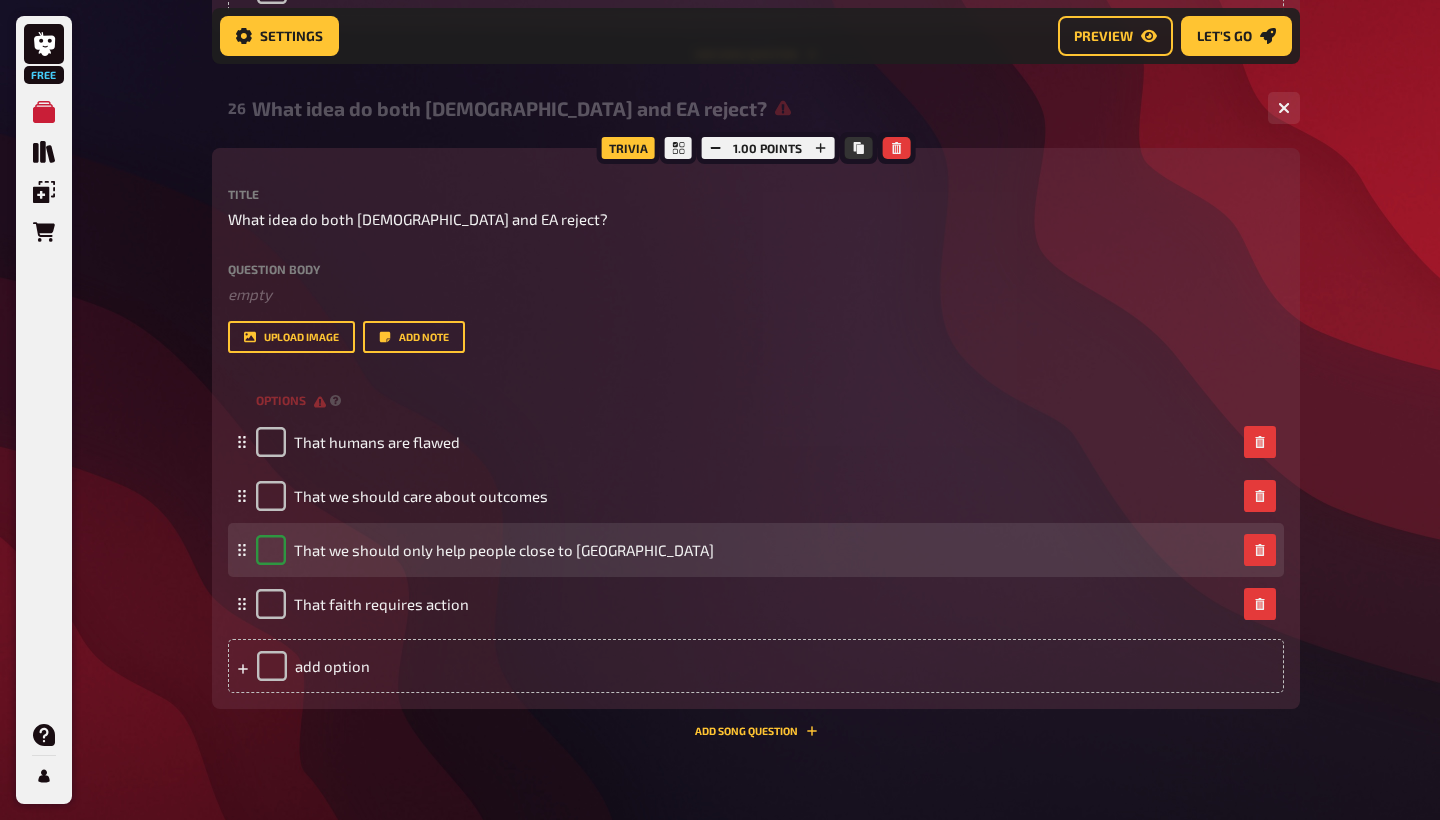 checkbox on "true" 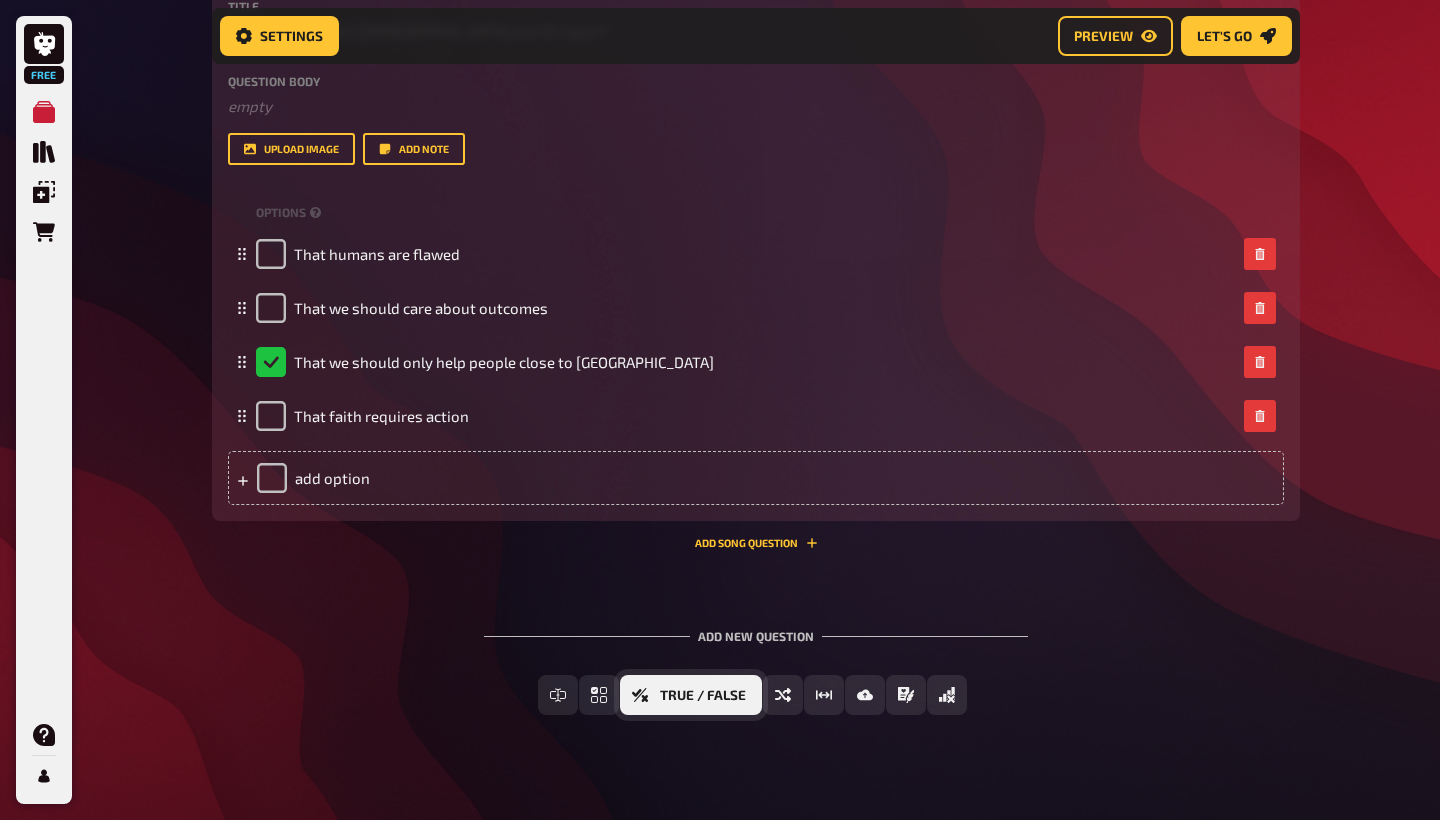 scroll, scrollTop: 16759, scrollLeft: 0, axis: vertical 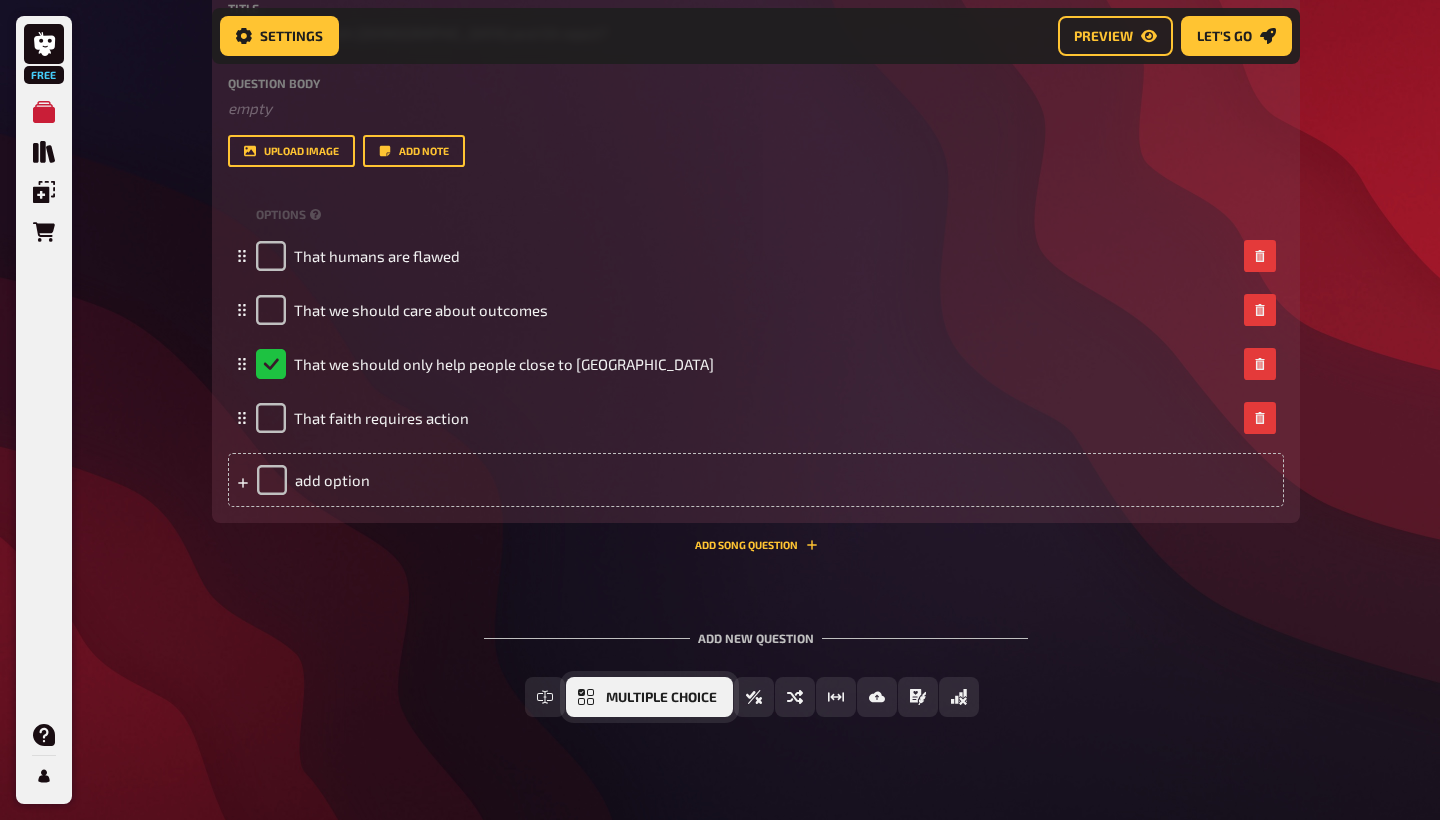 click on "Multiple Choice" at bounding box center [649, 697] 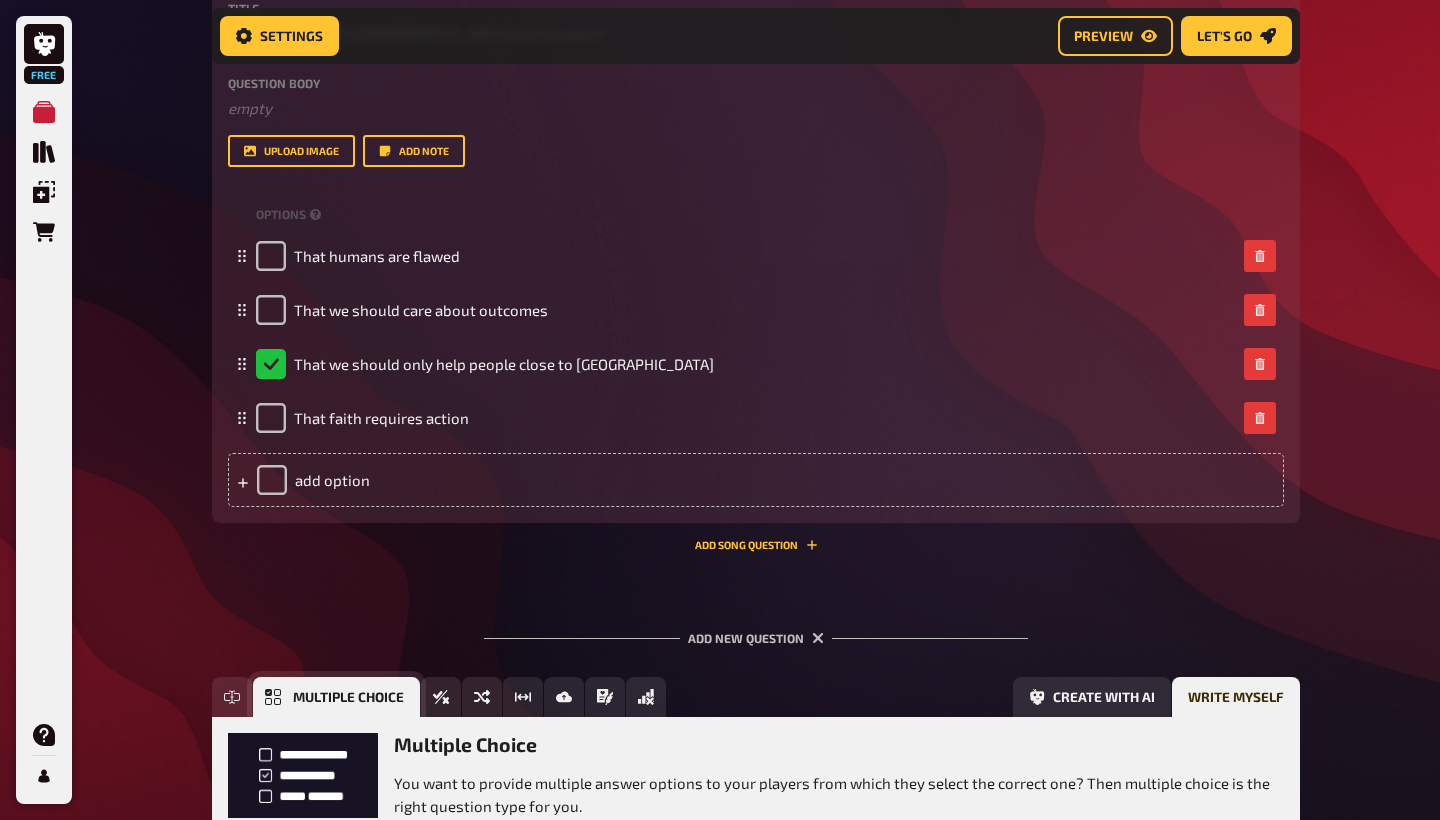scroll, scrollTop: 16943, scrollLeft: 0, axis: vertical 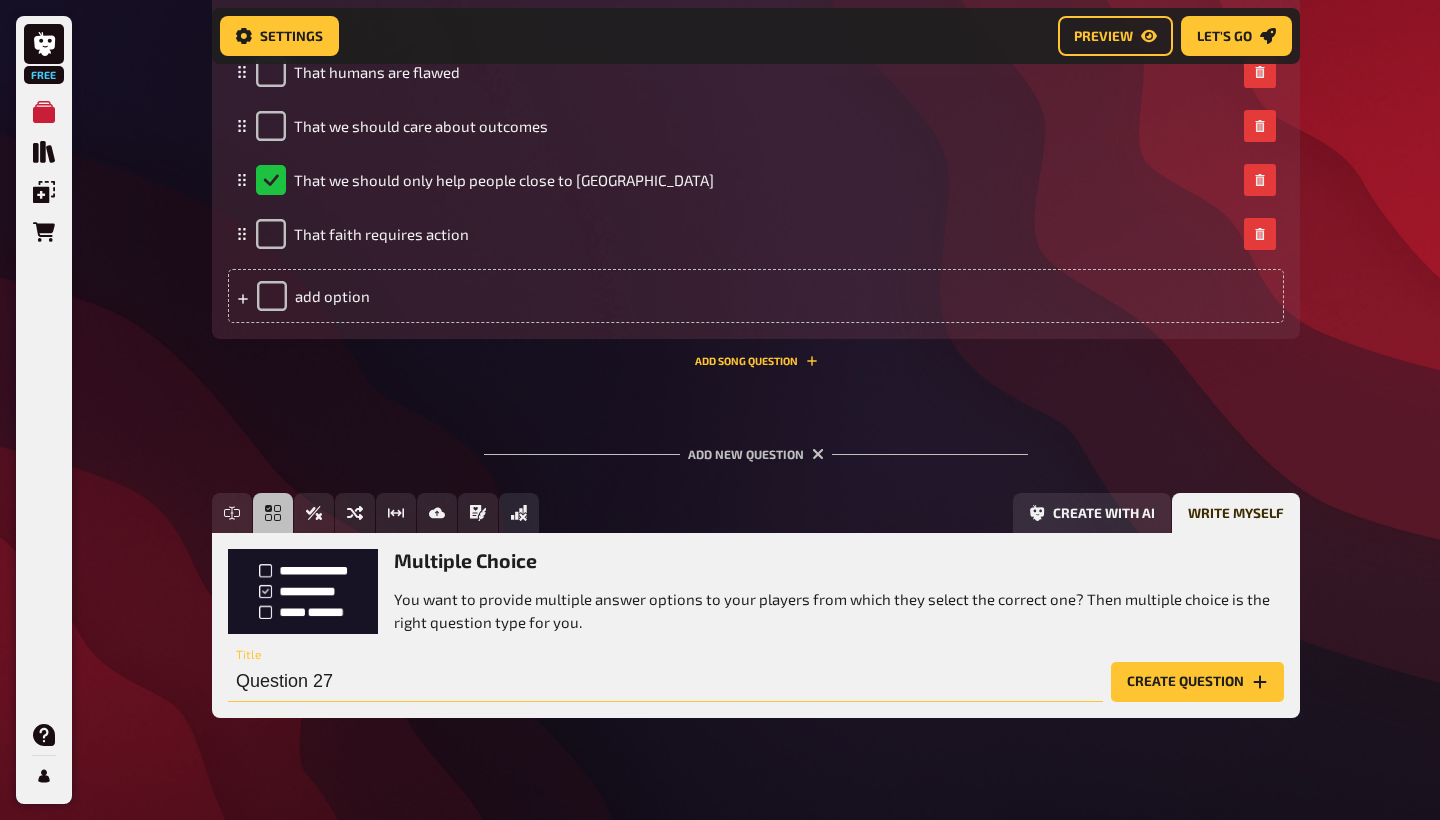 drag, startPoint x: 380, startPoint y: 661, endPoint x: 235, endPoint y: 661, distance: 145 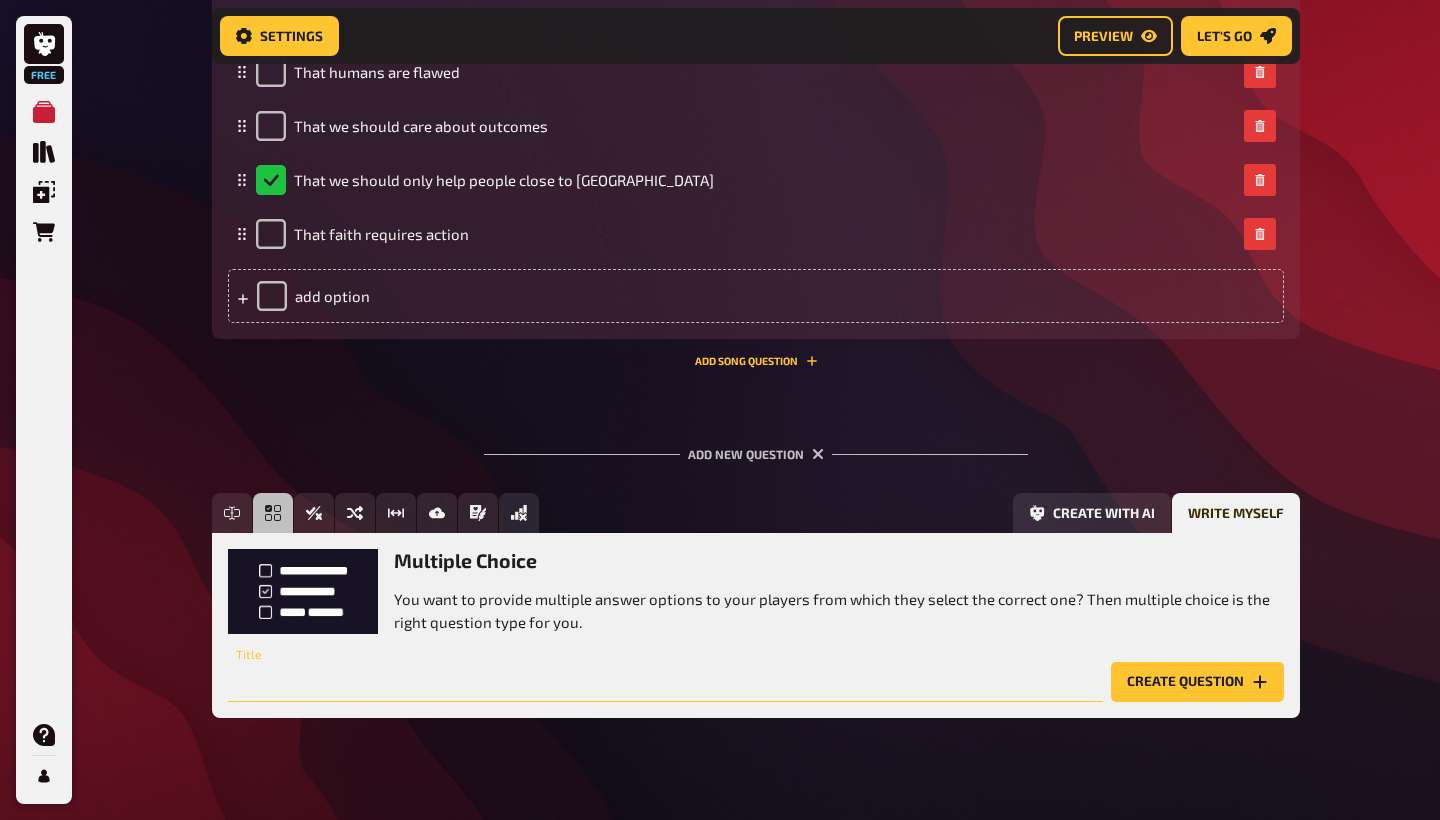 paste on "What is “QALY” in EA health-related metrics?" 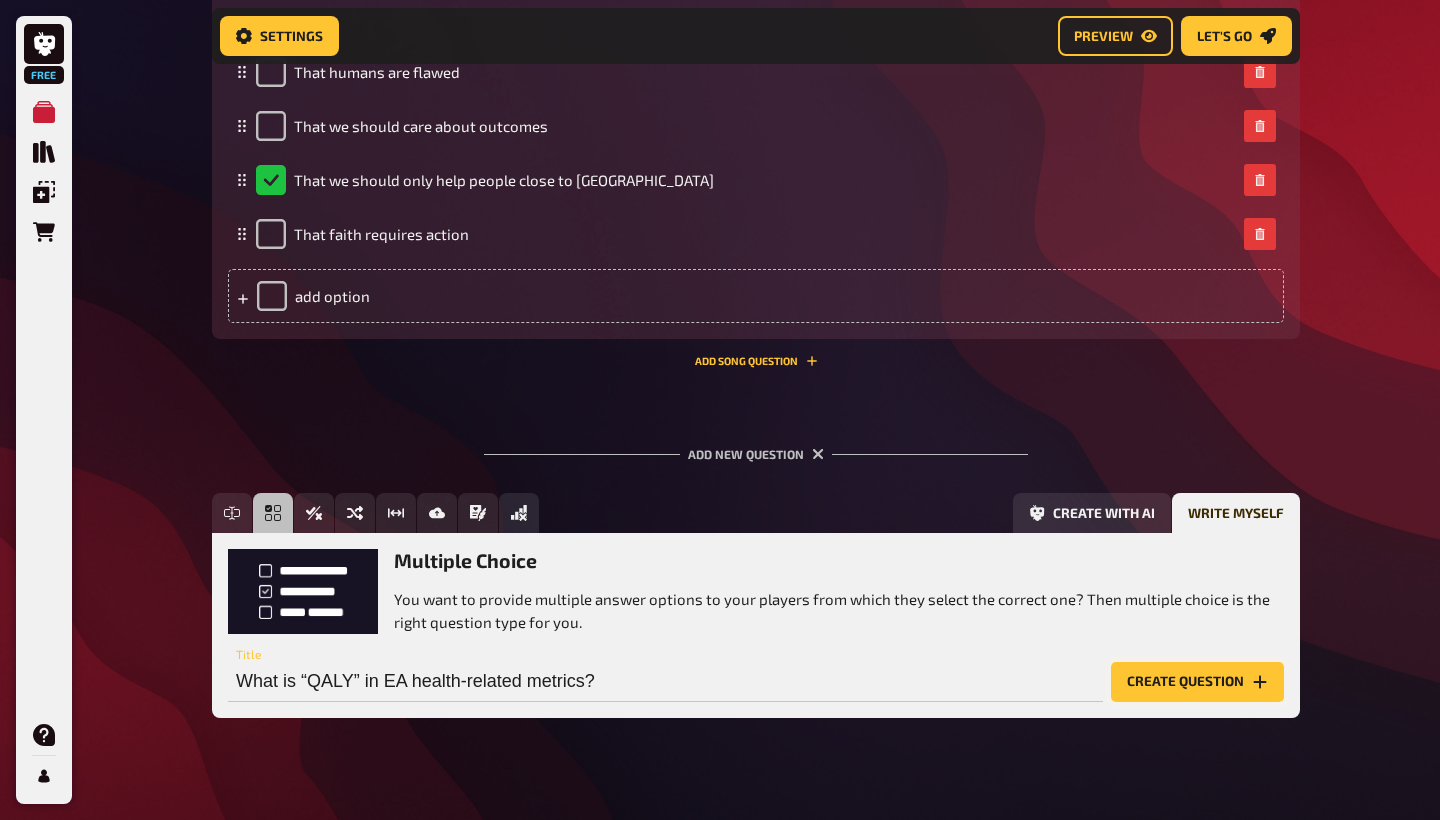 type on "What is “QALY” in EA health-related metrics?" 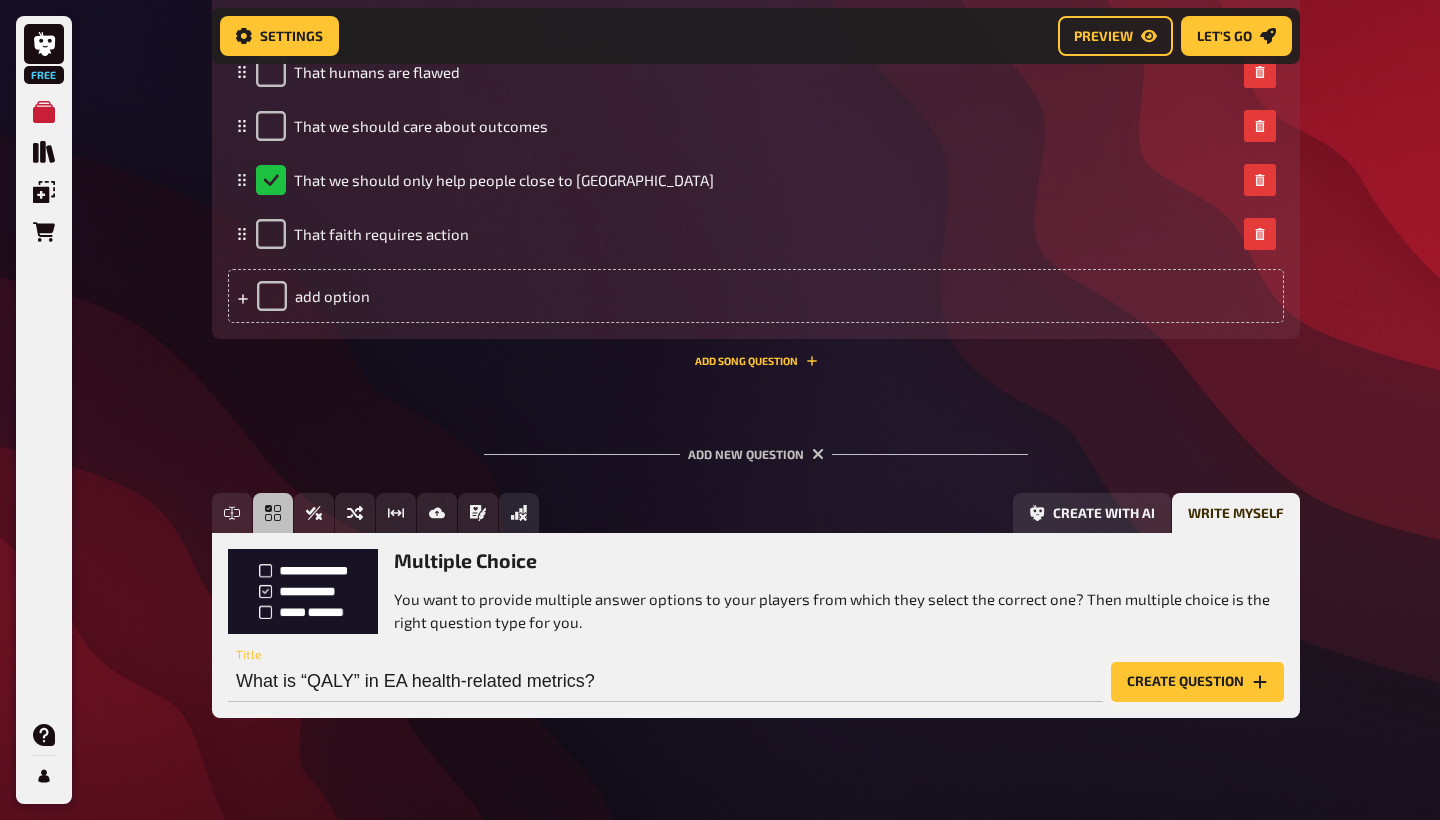 click on "Create question" at bounding box center (1197, 682) 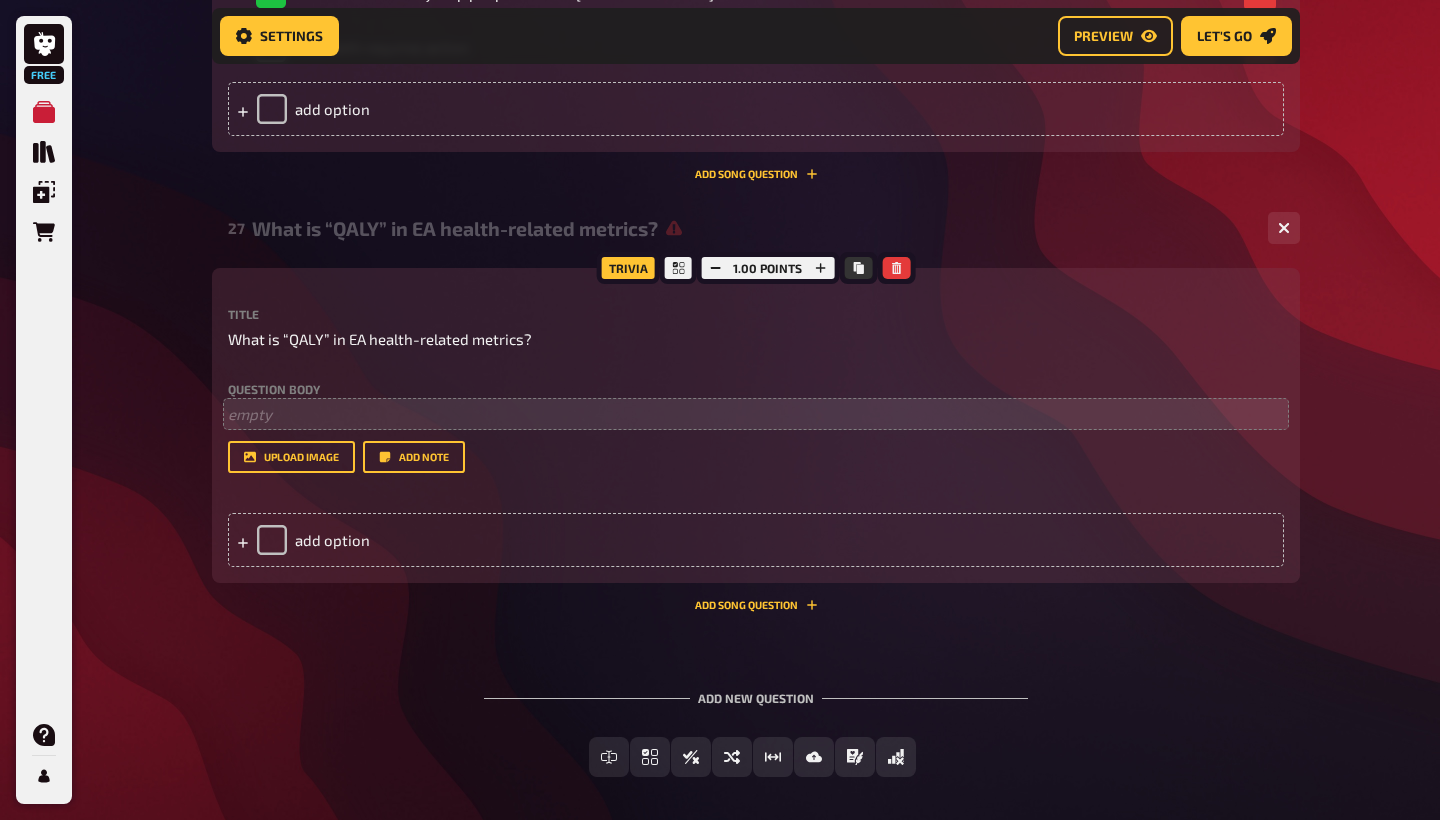 scroll, scrollTop: 17143, scrollLeft: 0, axis: vertical 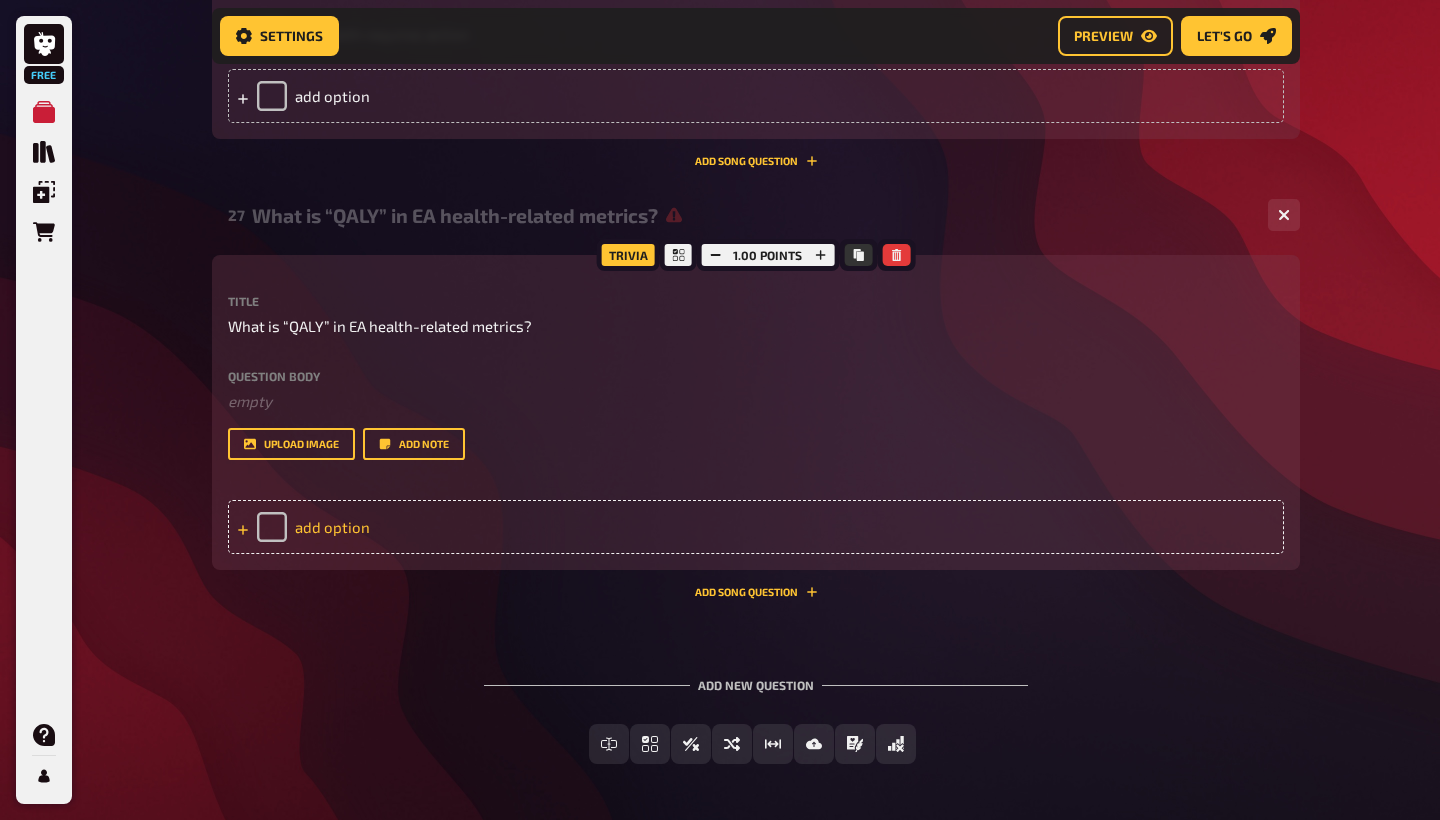 click on "add option" at bounding box center (756, 527) 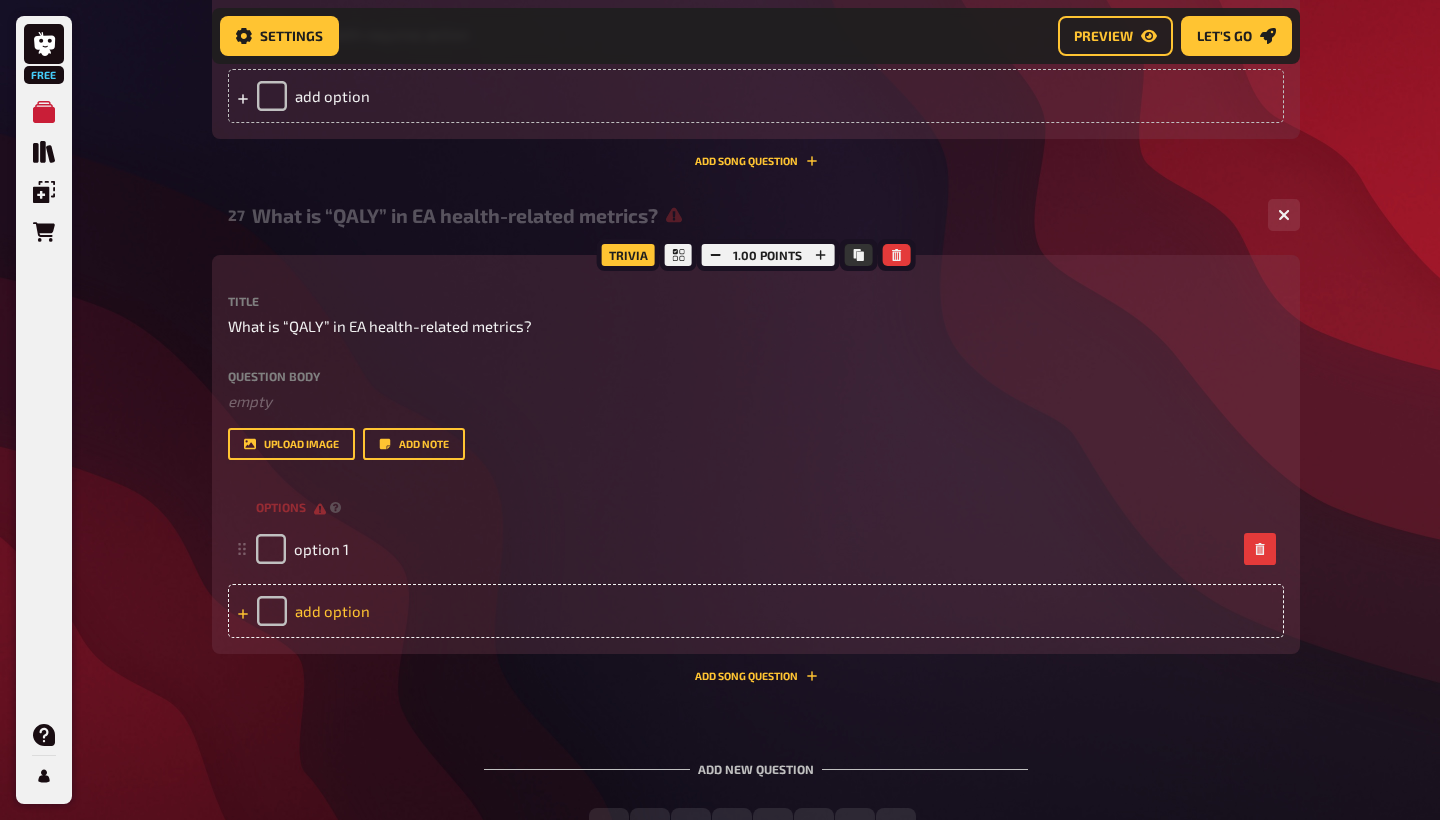 click on "add option" at bounding box center (756, 611) 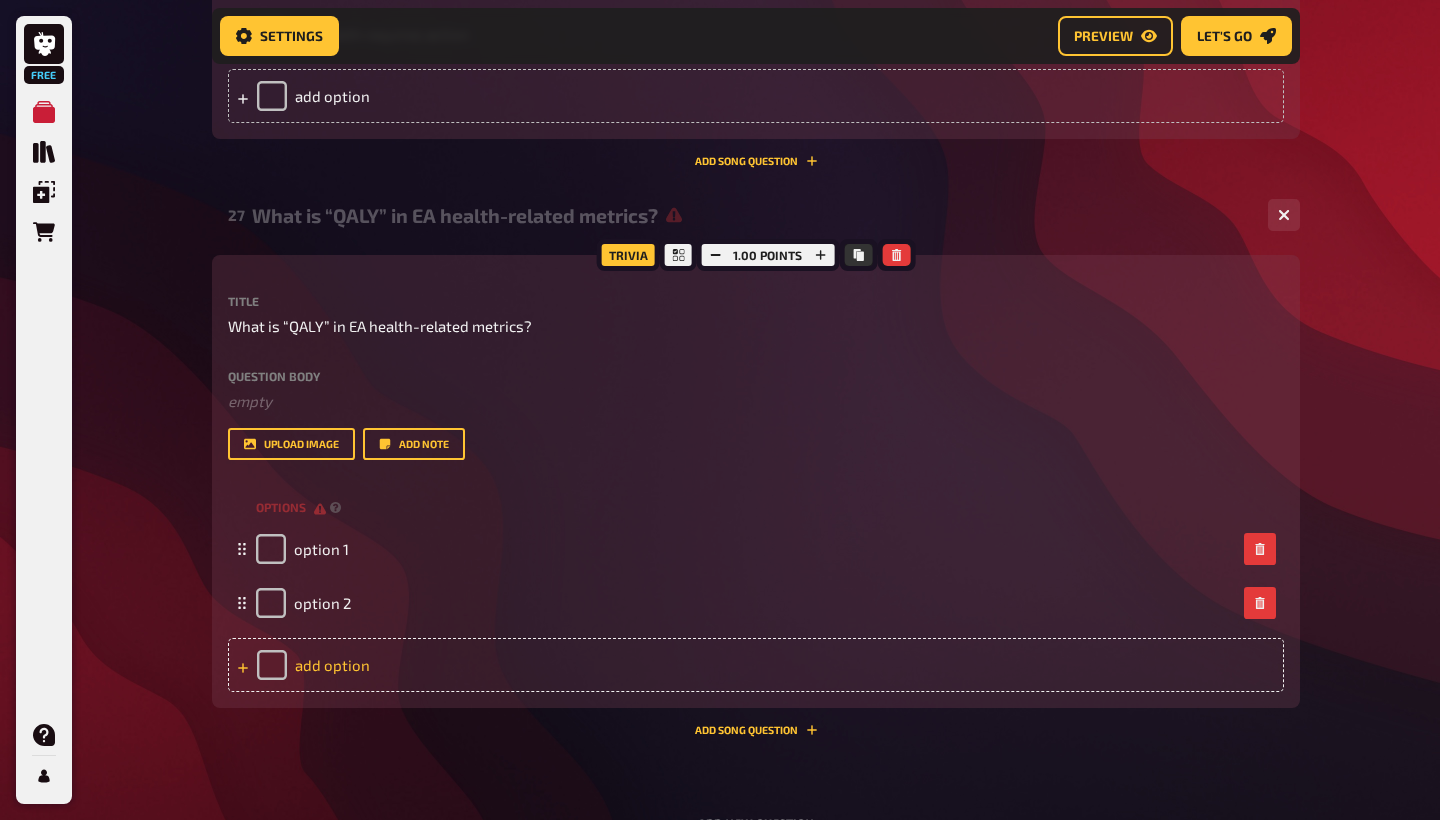 click on "add option" at bounding box center [756, 665] 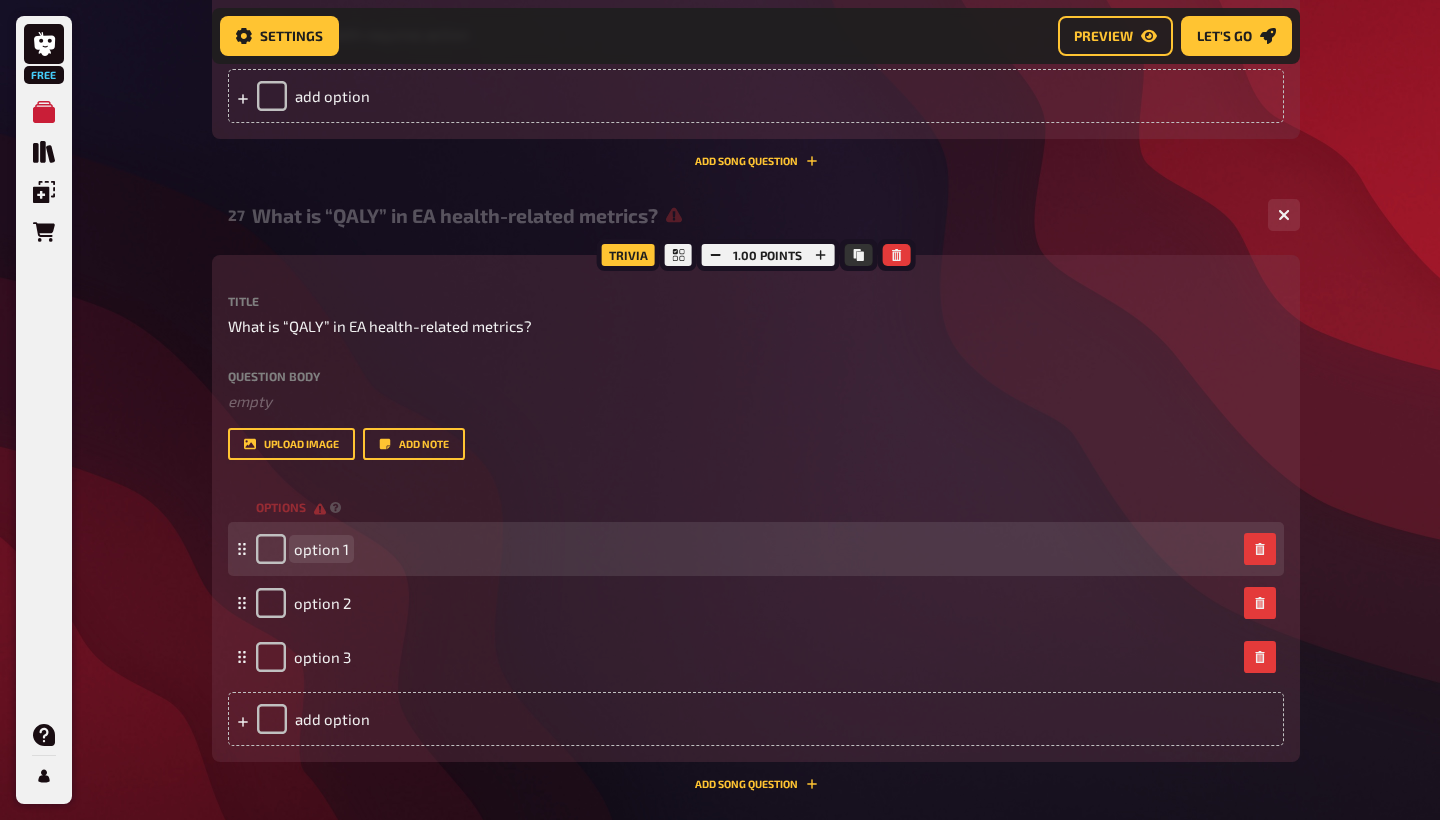 click on "option 1" at bounding box center [321, 549] 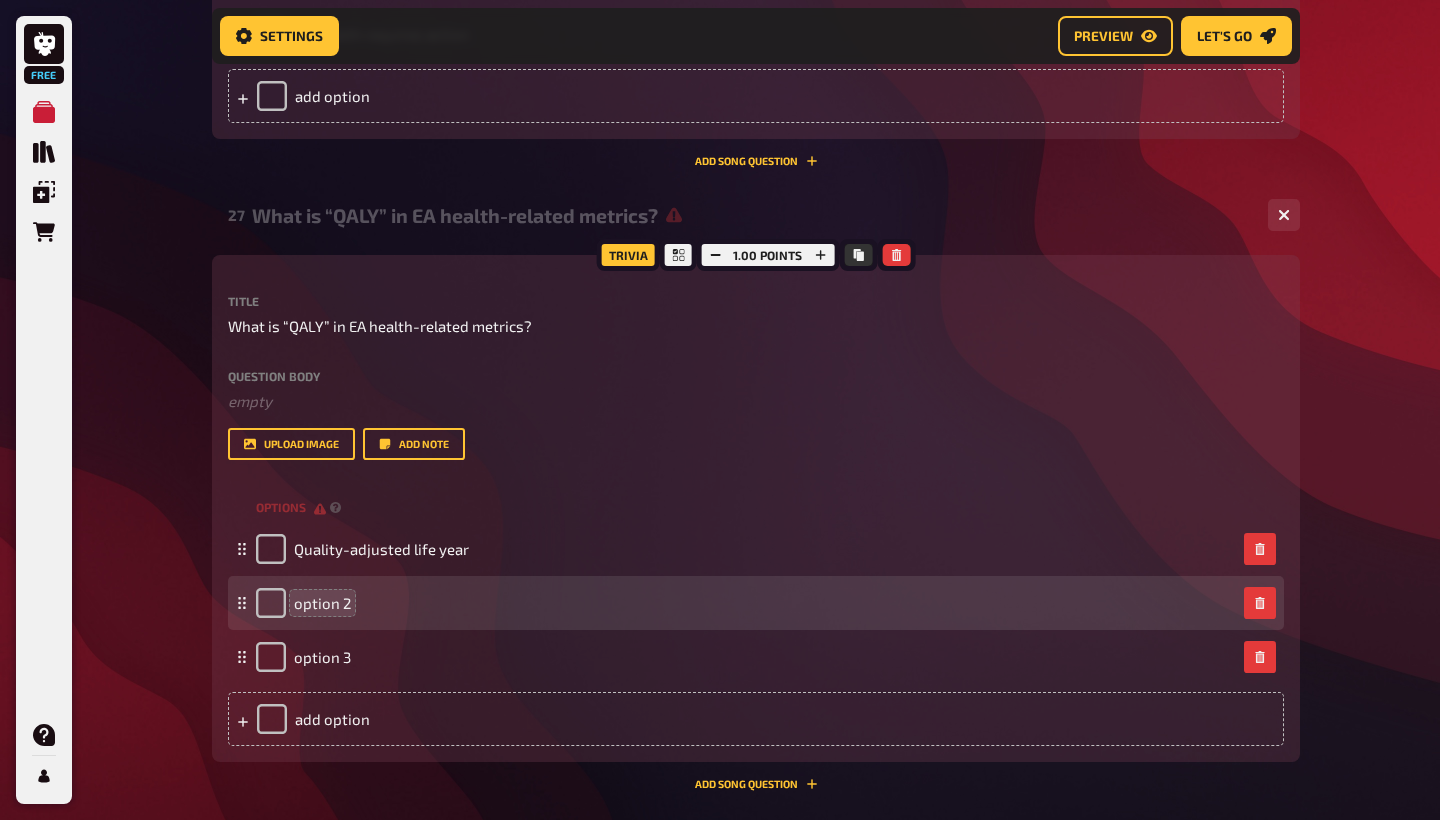 click on "option 2" at bounding box center [303, 603] 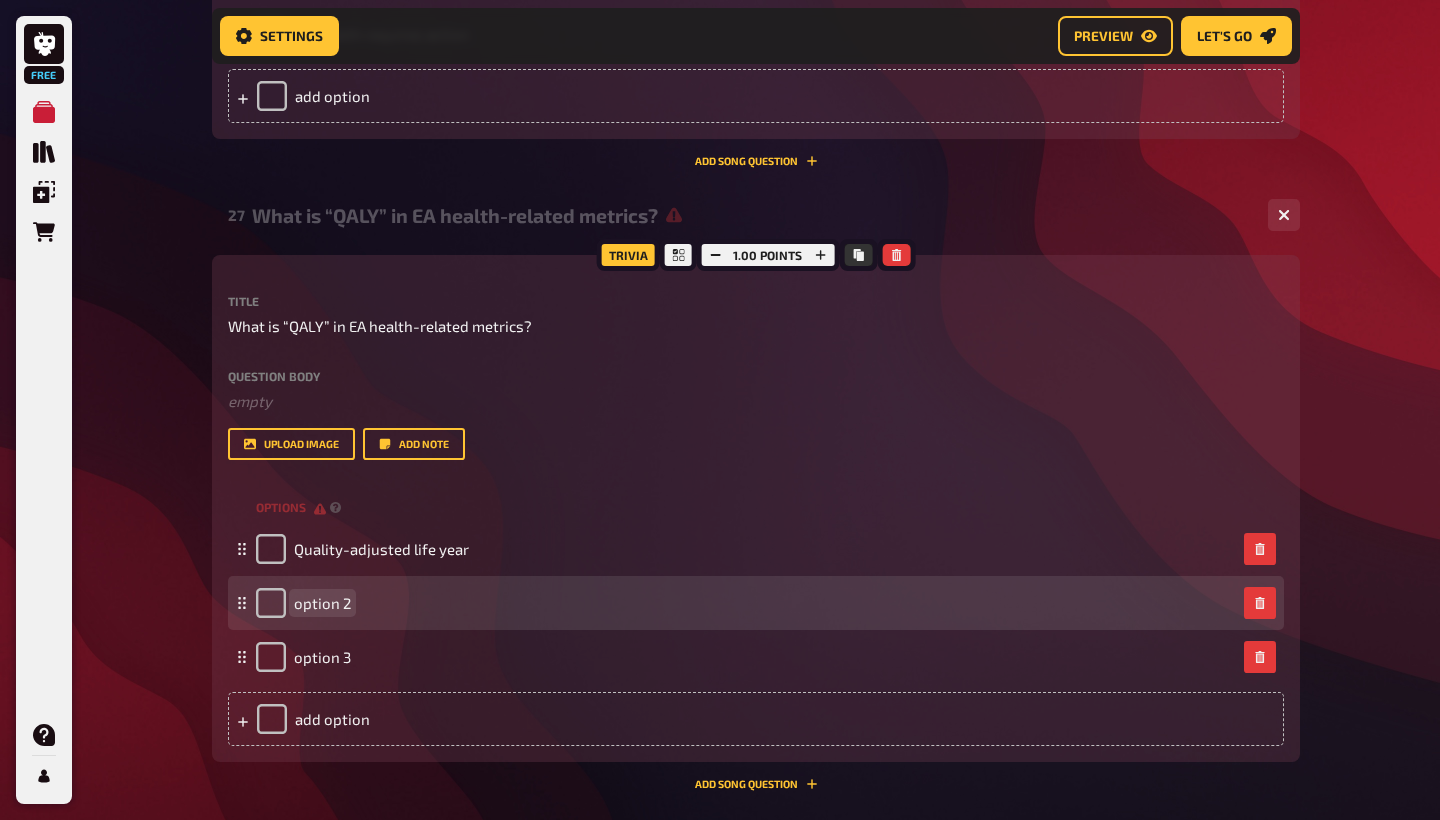 click on "option 2" at bounding box center (322, 603) 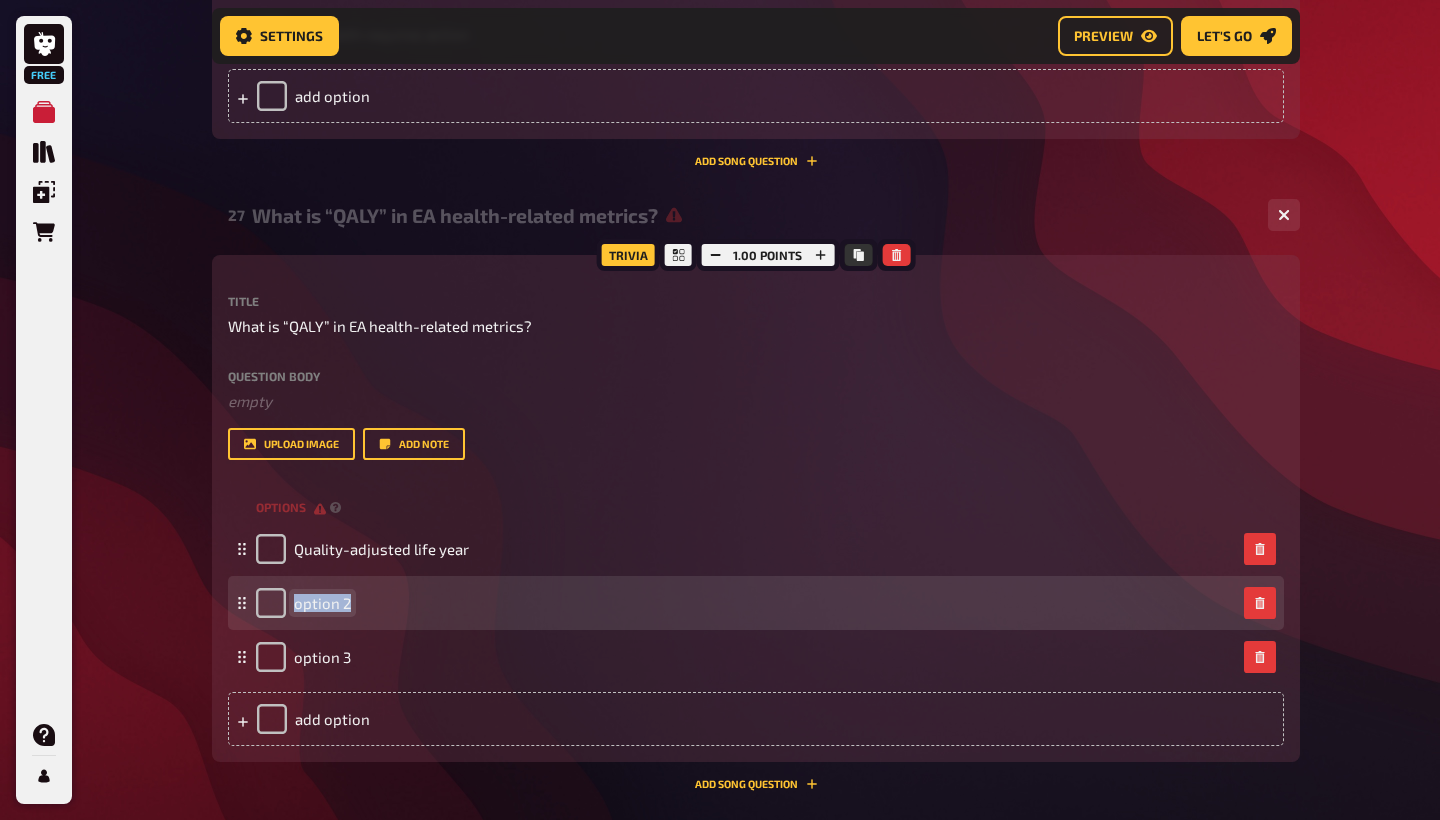 drag, startPoint x: 349, startPoint y: 577, endPoint x: 287, endPoint y: 579, distance: 62.03225 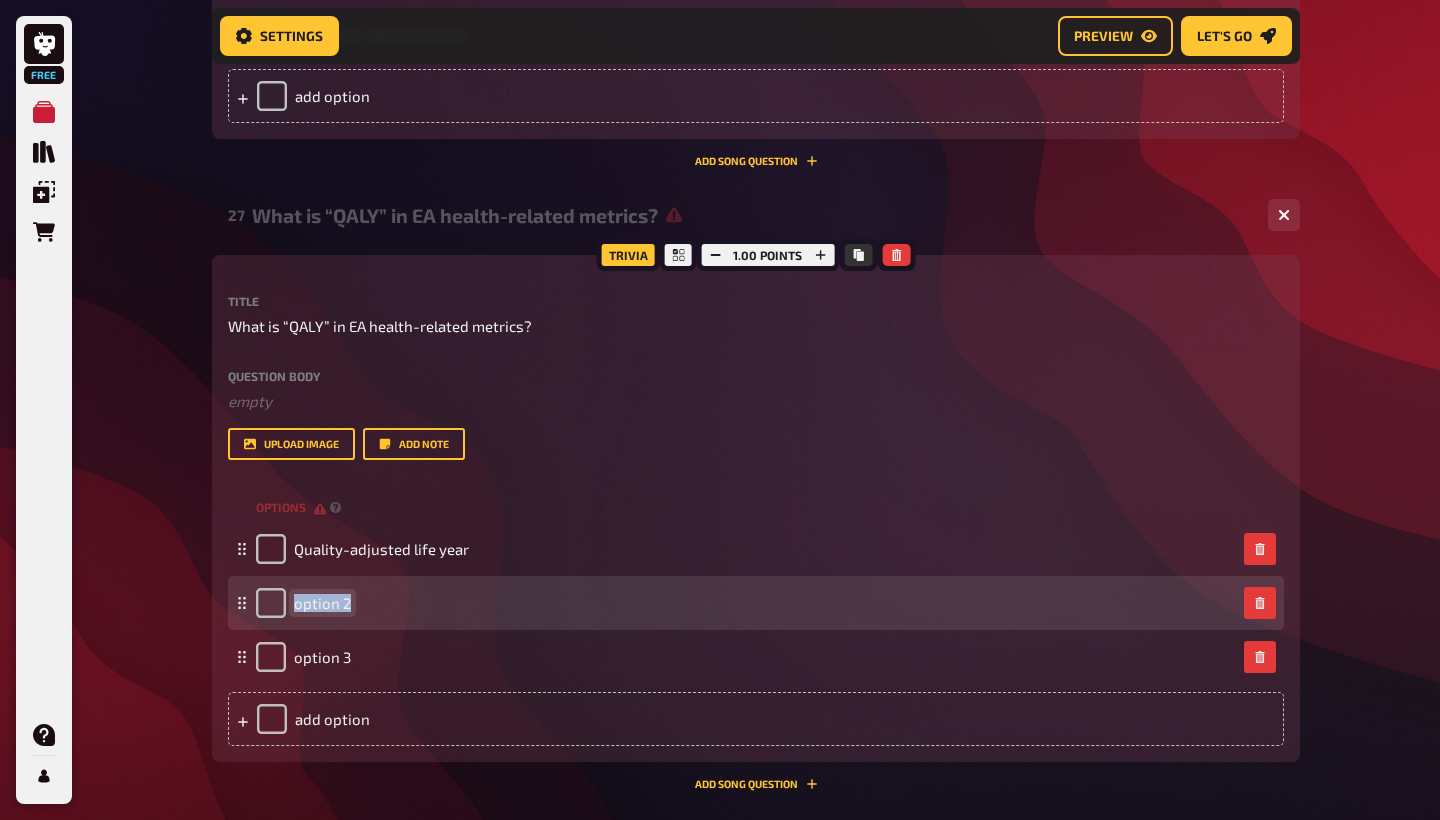 click on "option 2" at bounding box center [303, 603] 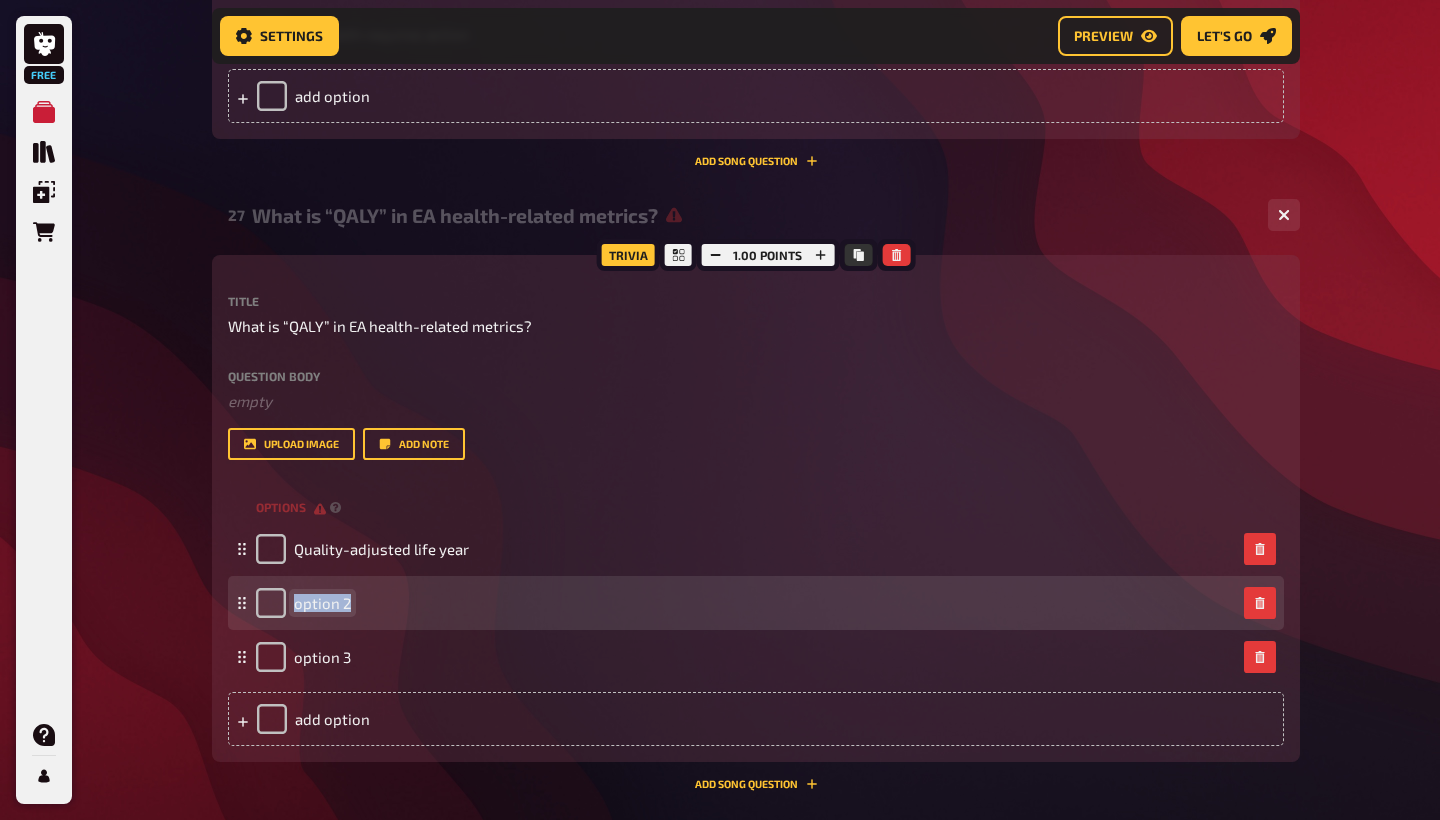 type 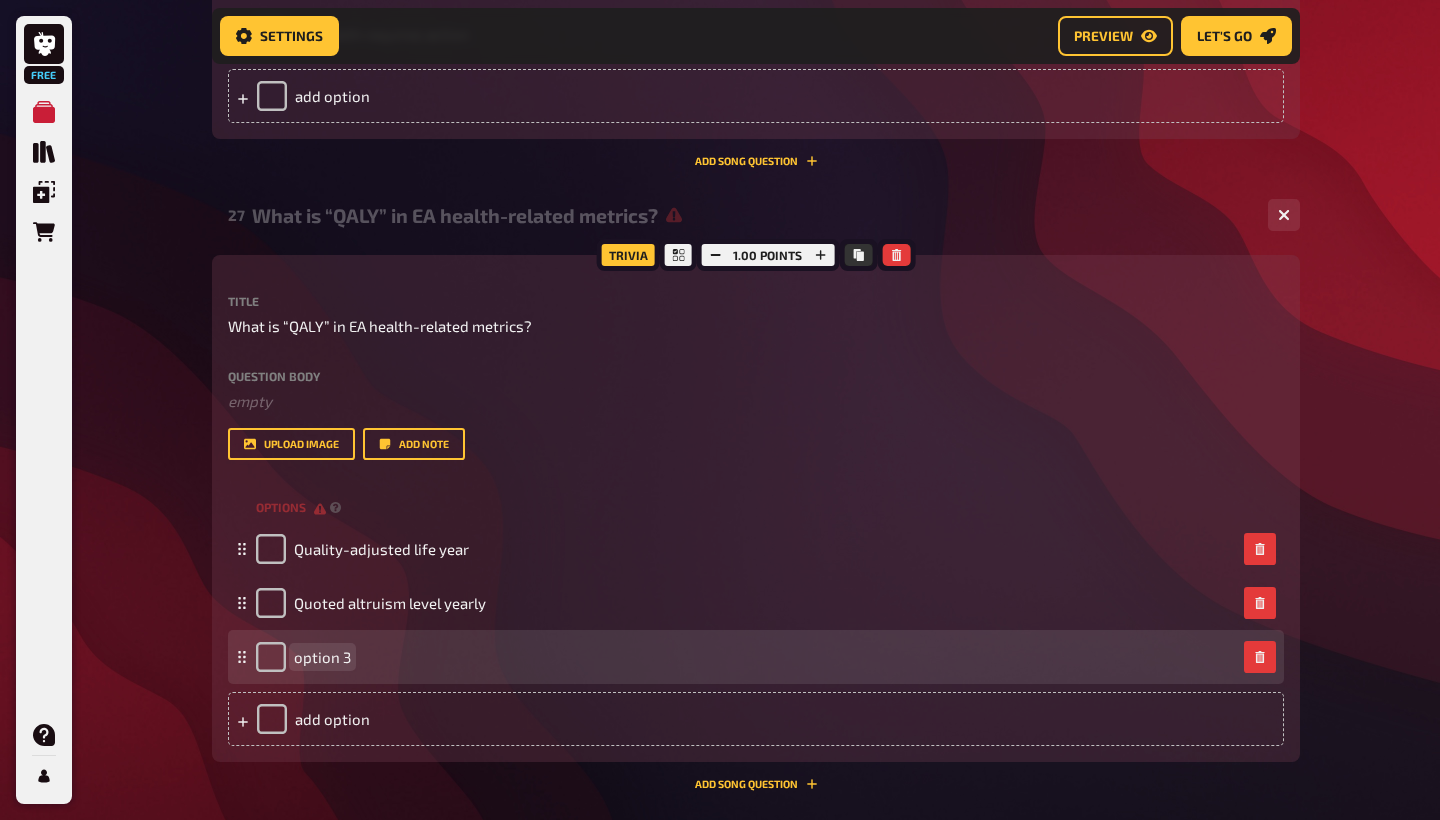 click on "option 3" at bounding box center (322, 657) 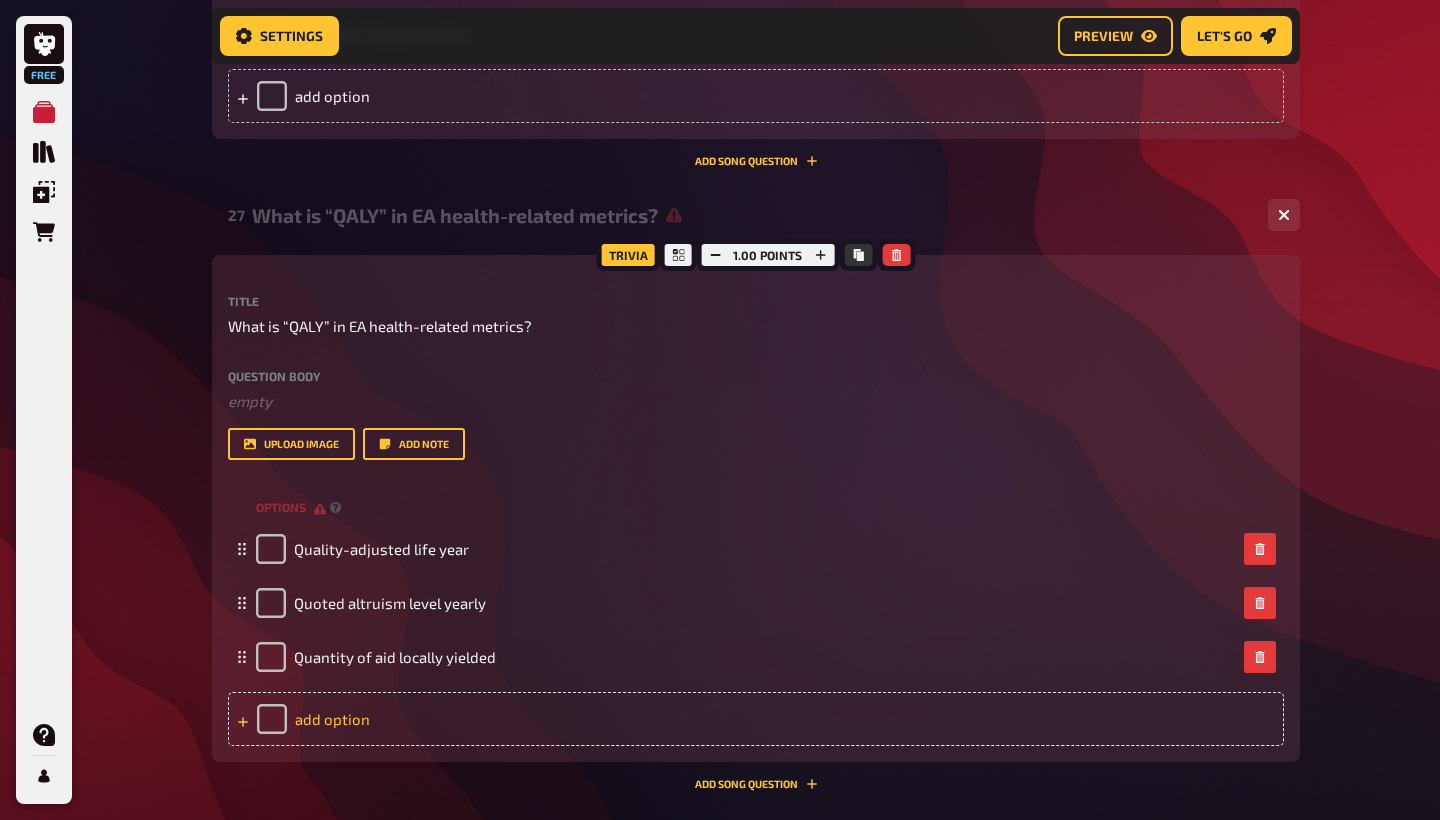 click on "add option" at bounding box center [756, 719] 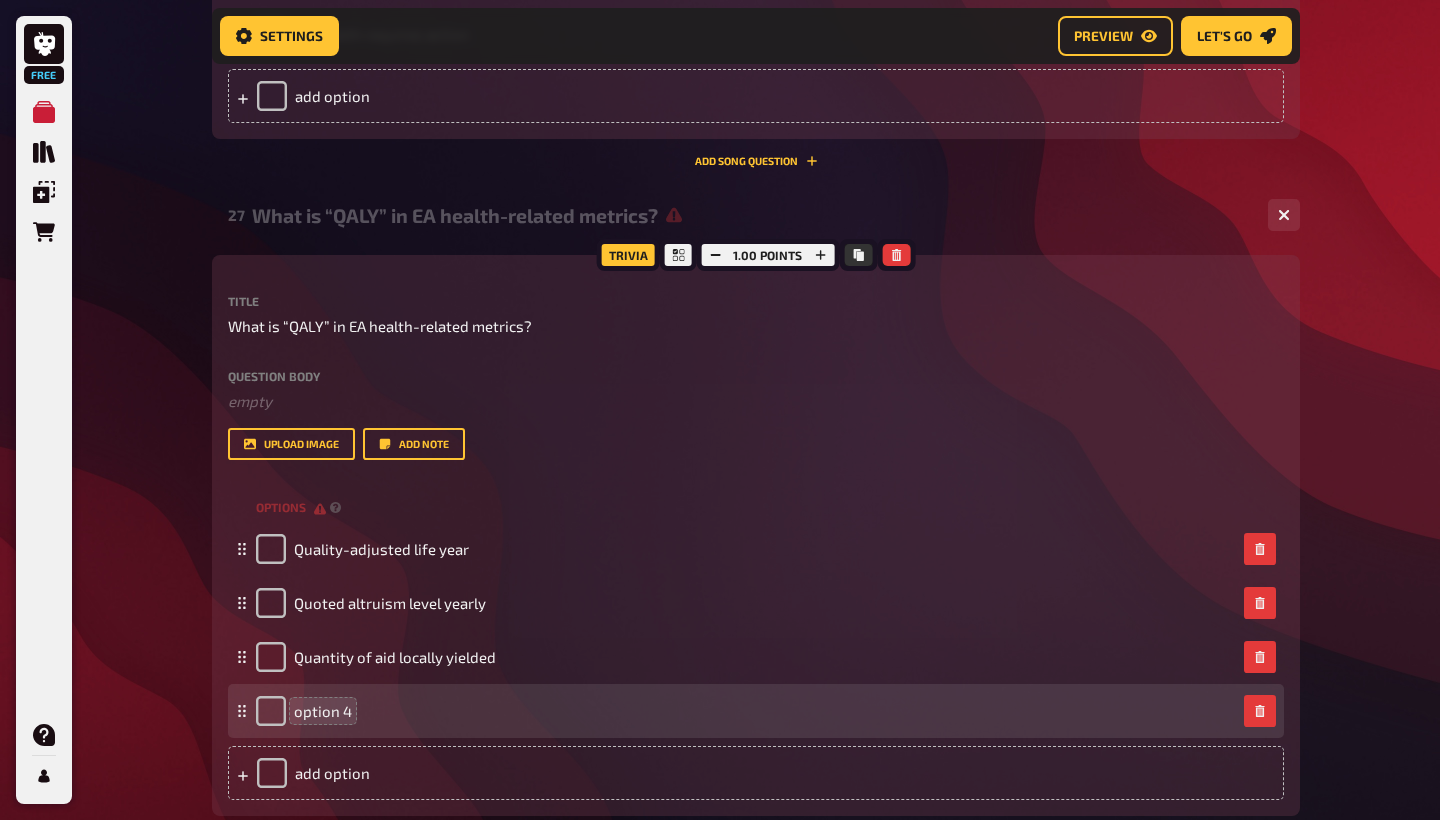 type 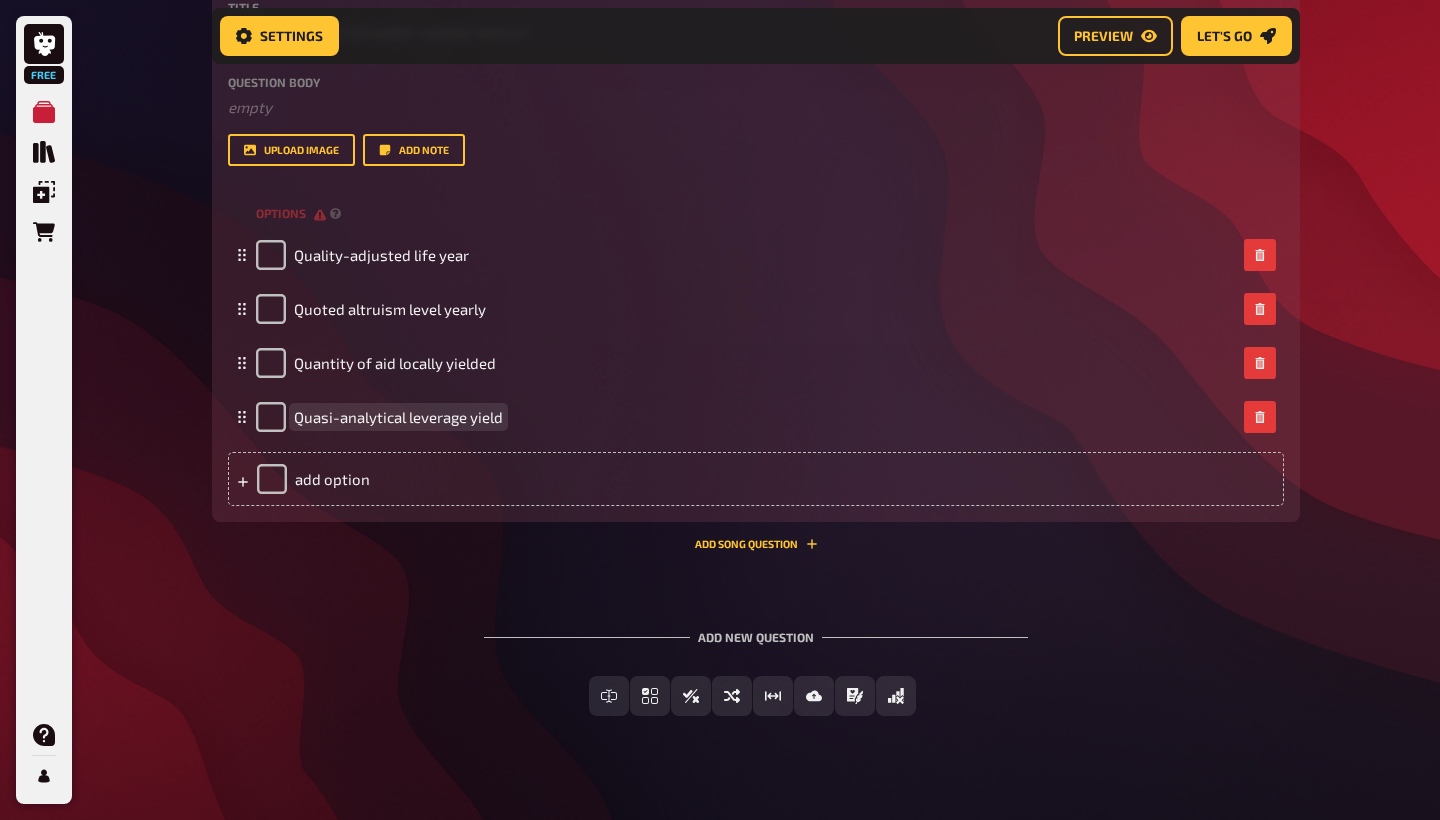 scroll, scrollTop: 17435, scrollLeft: 0, axis: vertical 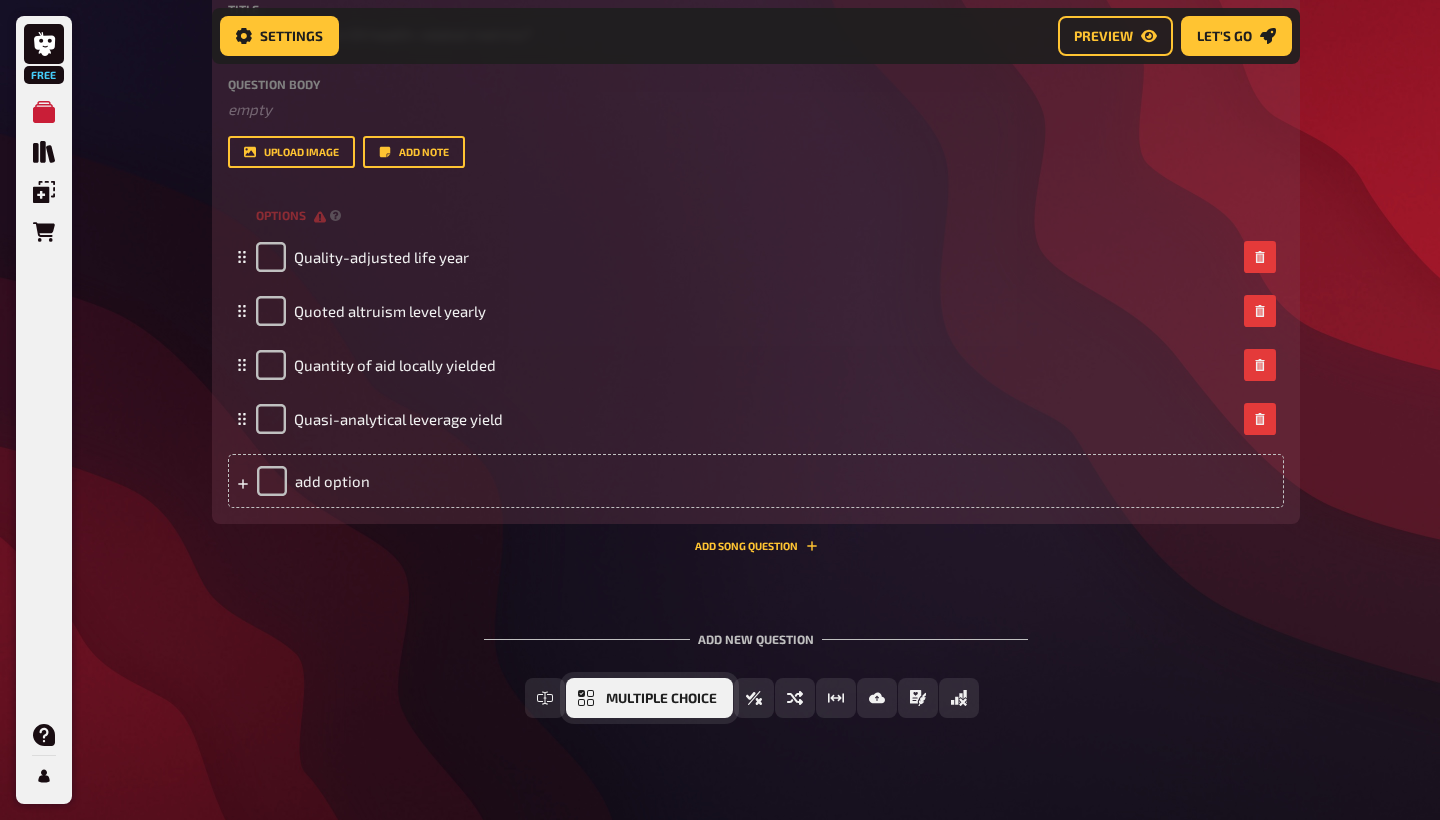 click on "Multiple Choice" at bounding box center (661, 699) 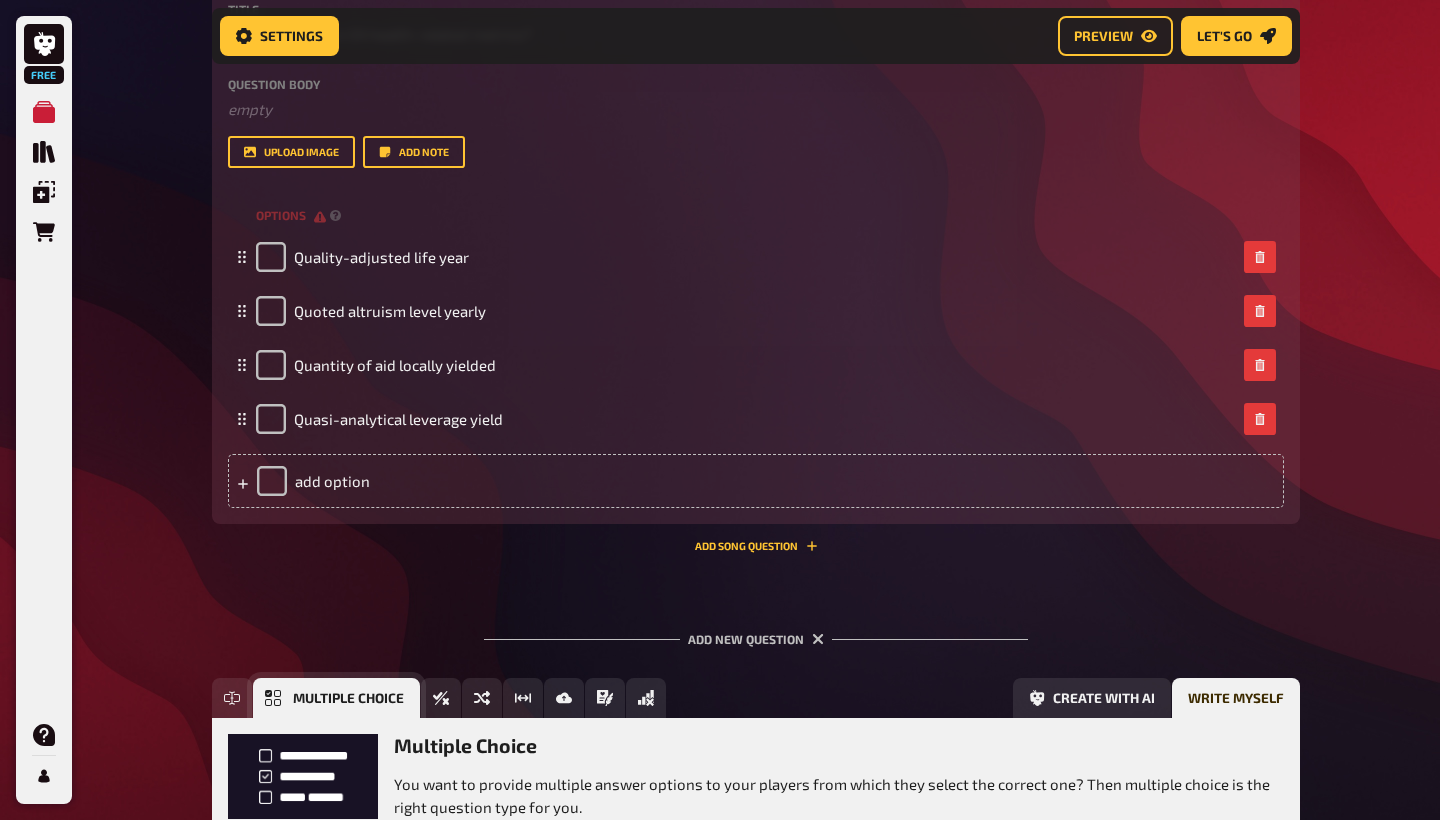 scroll, scrollTop: 17619, scrollLeft: 0, axis: vertical 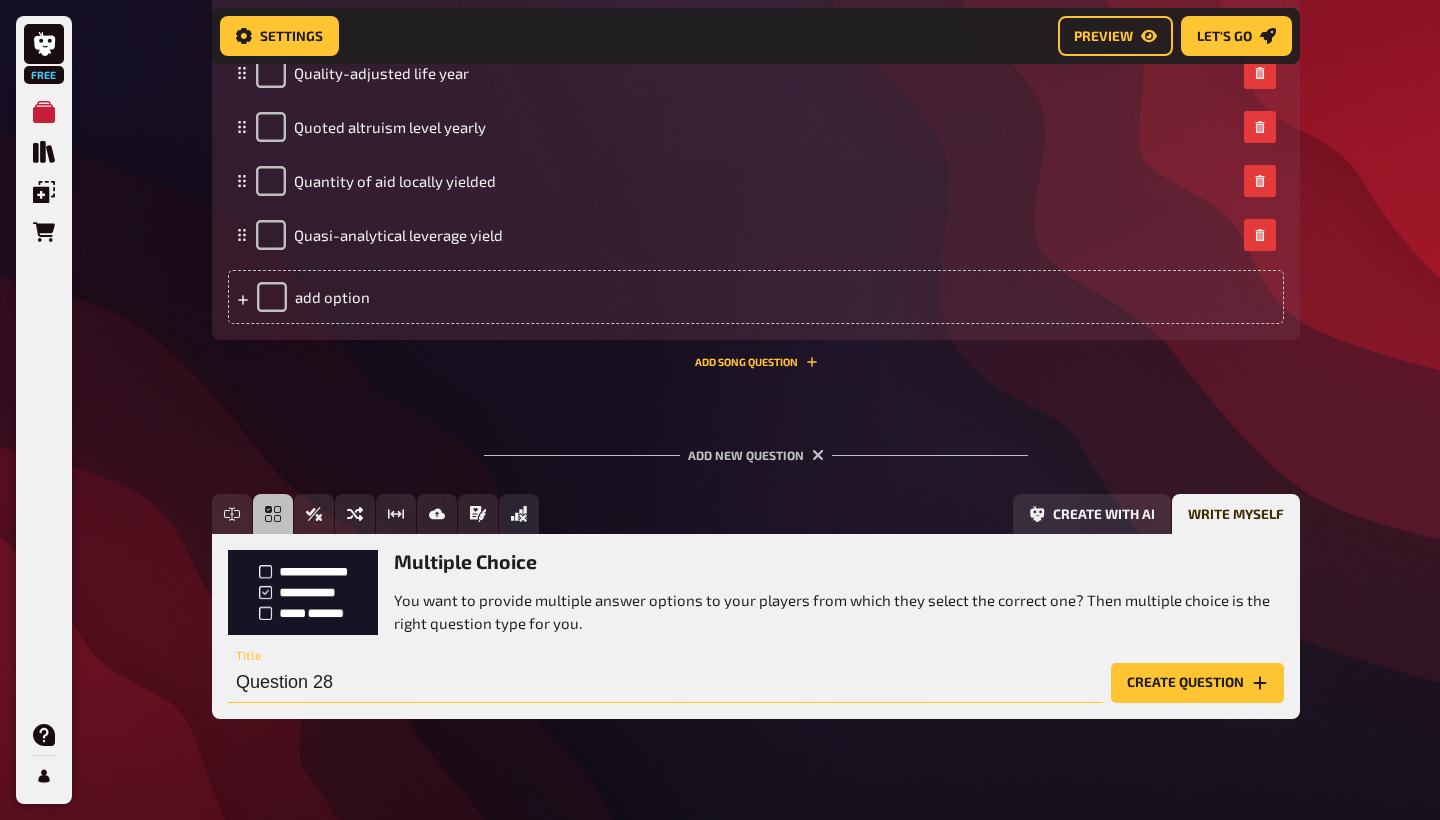 drag, startPoint x: 353, startPoint y: 657, endPoint x: 256, endPoint y: 657, distance: 97 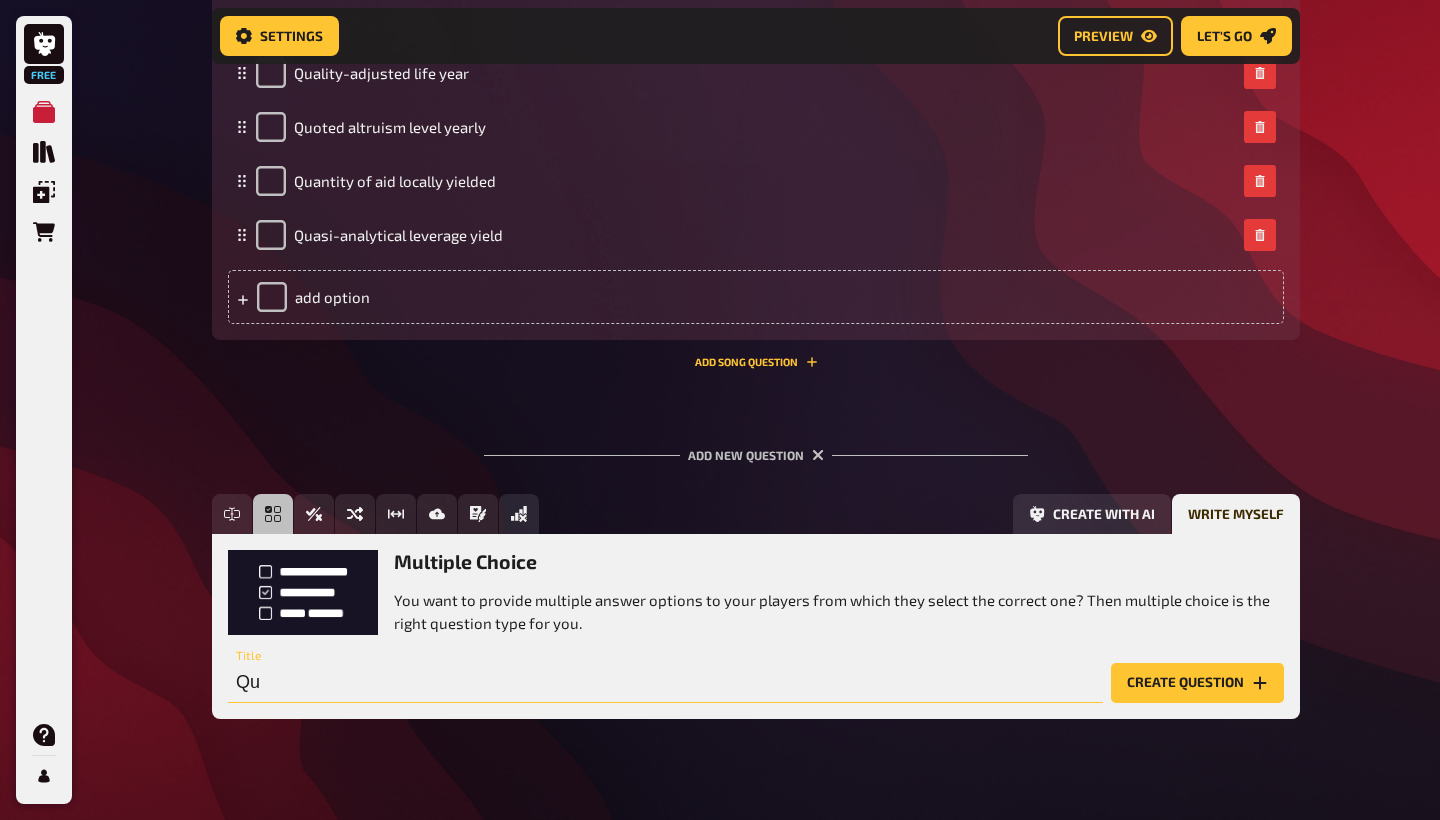 type on "Q" 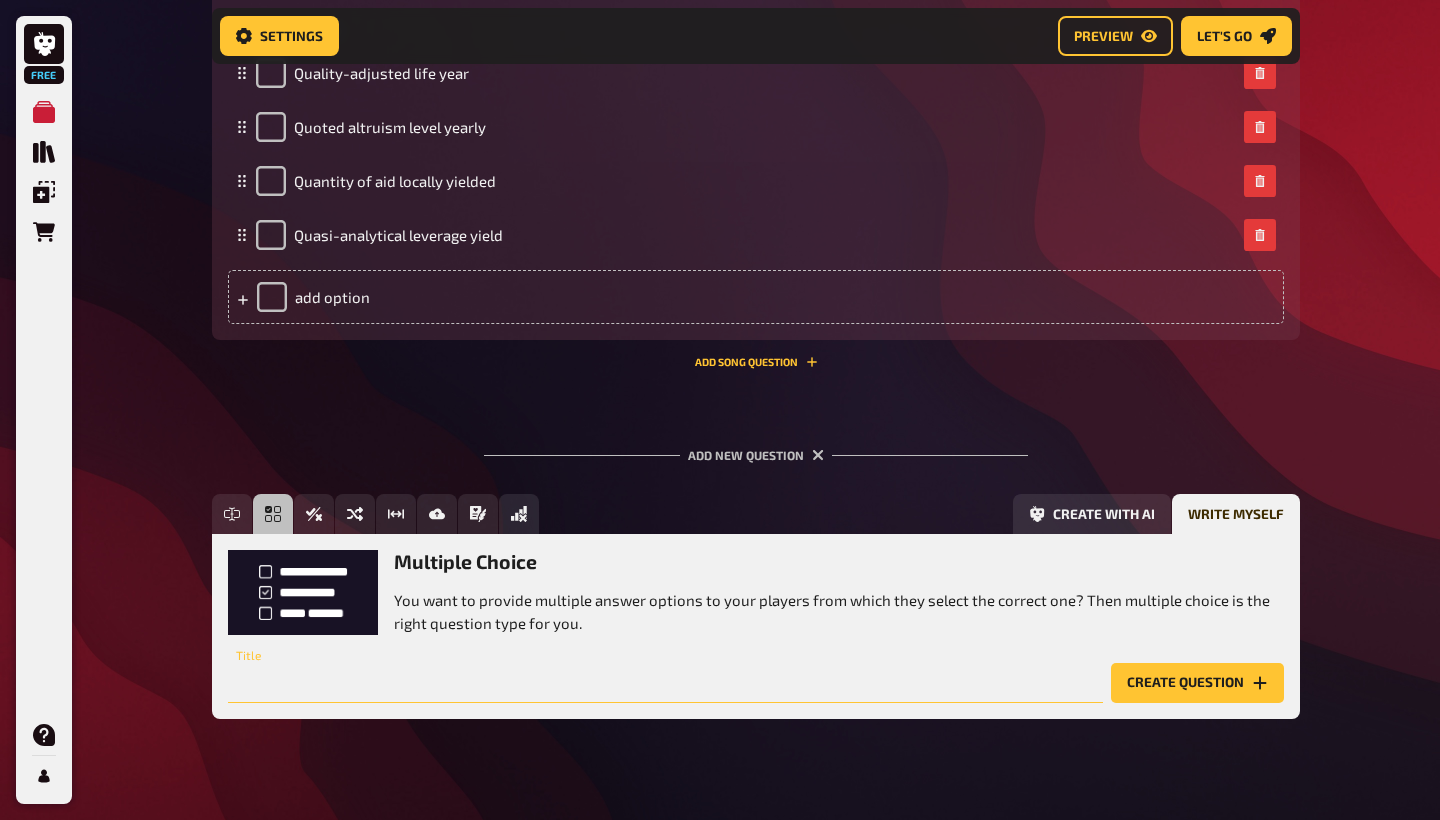 paste on "What is the “ITN” framework in EA cause prioritization?" 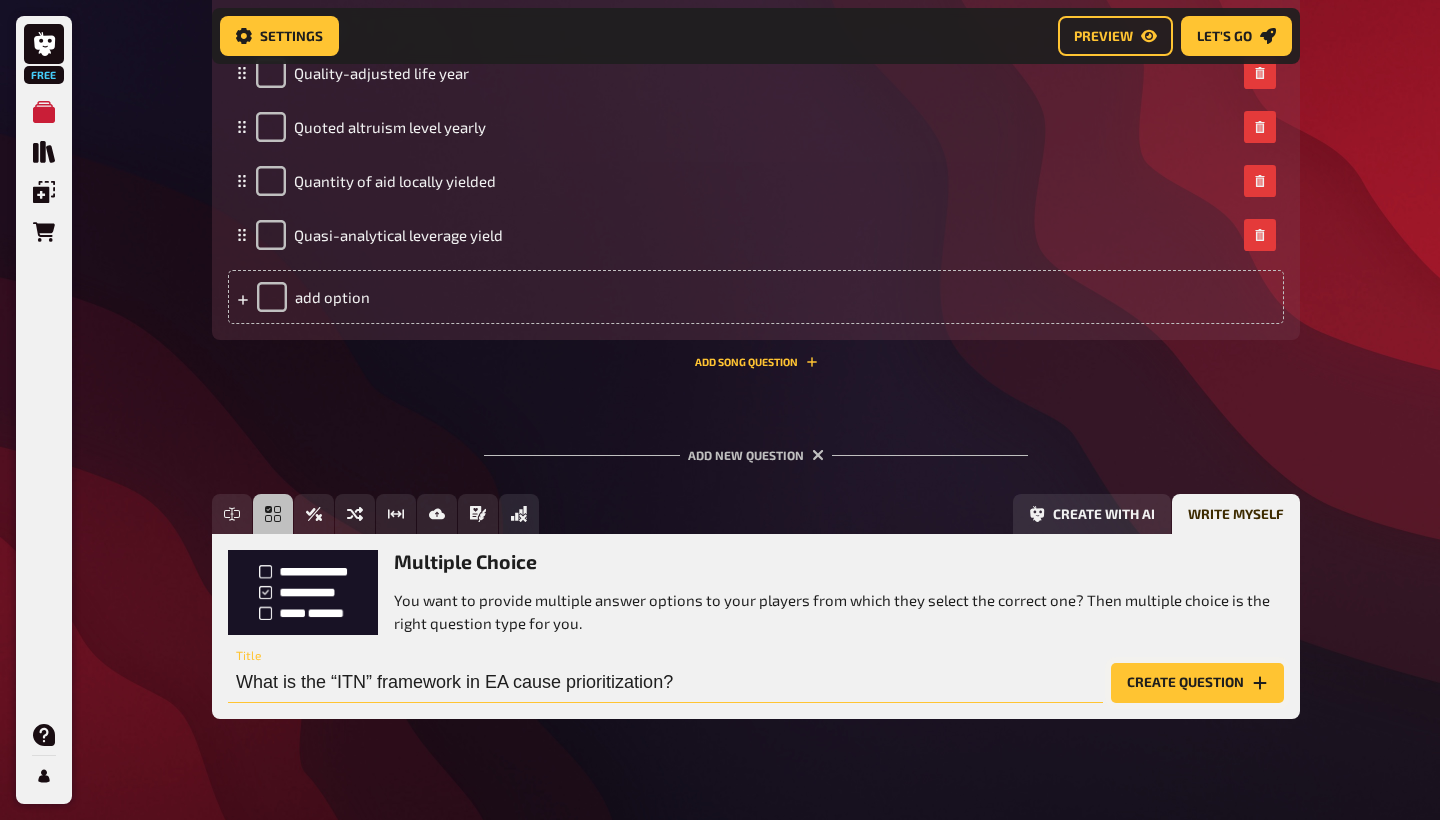 type on "What is the “ITN” framework in EA cause prioritization?" 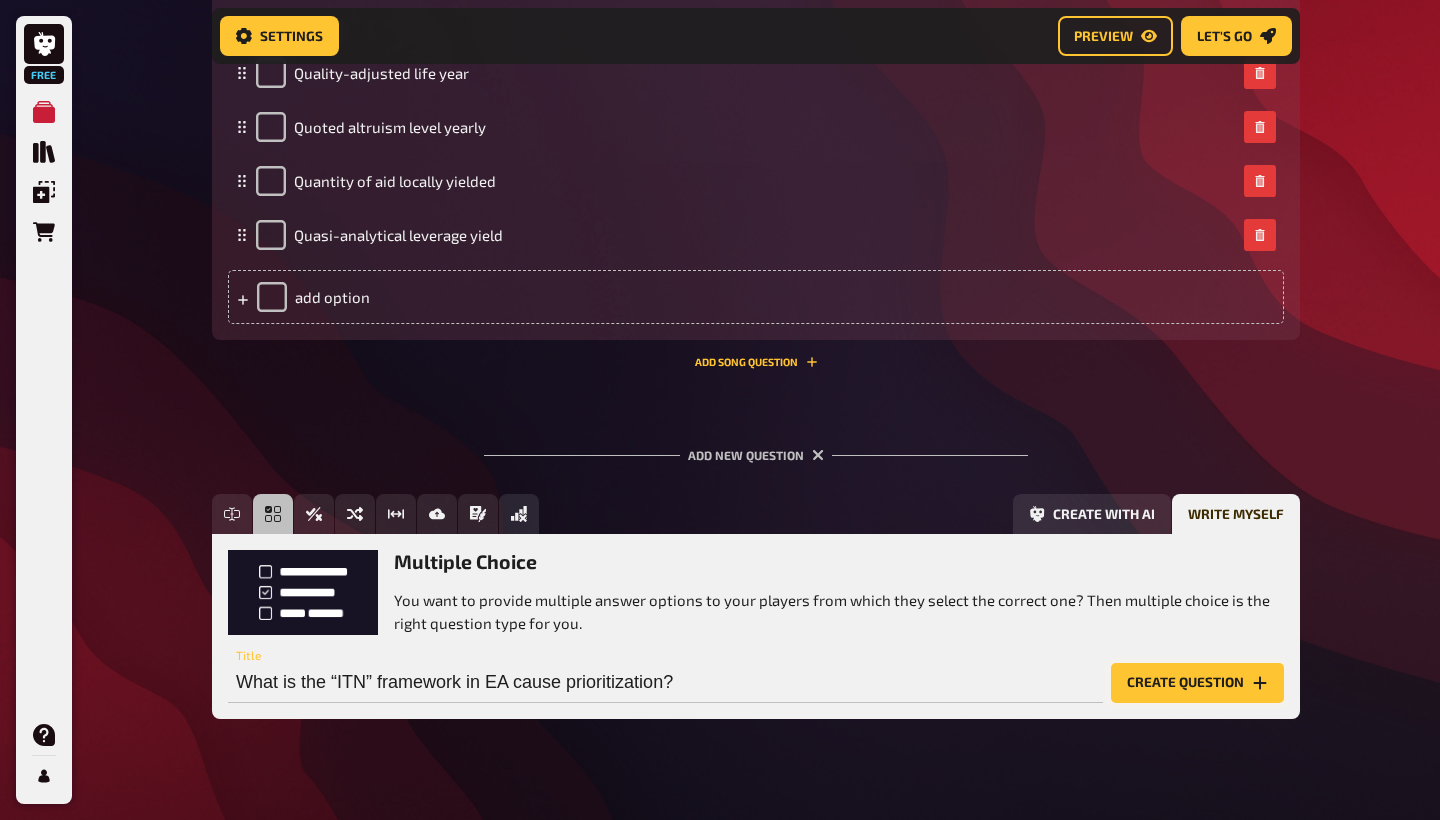 click on "Create question" at bounding box center (1197, 683) 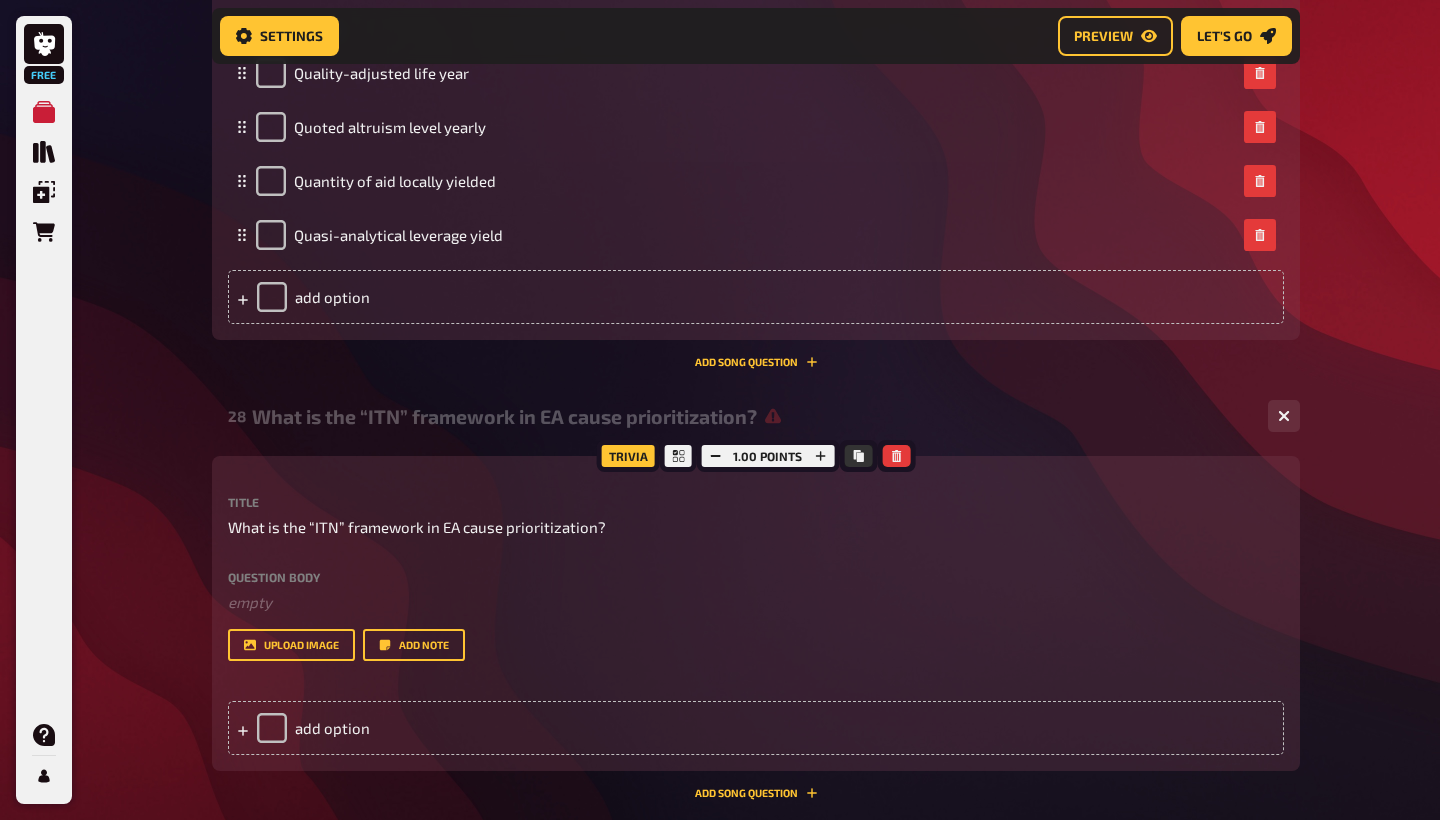 scroll, scrollTop: 17720, scrollLeft: 0, axis: vertical 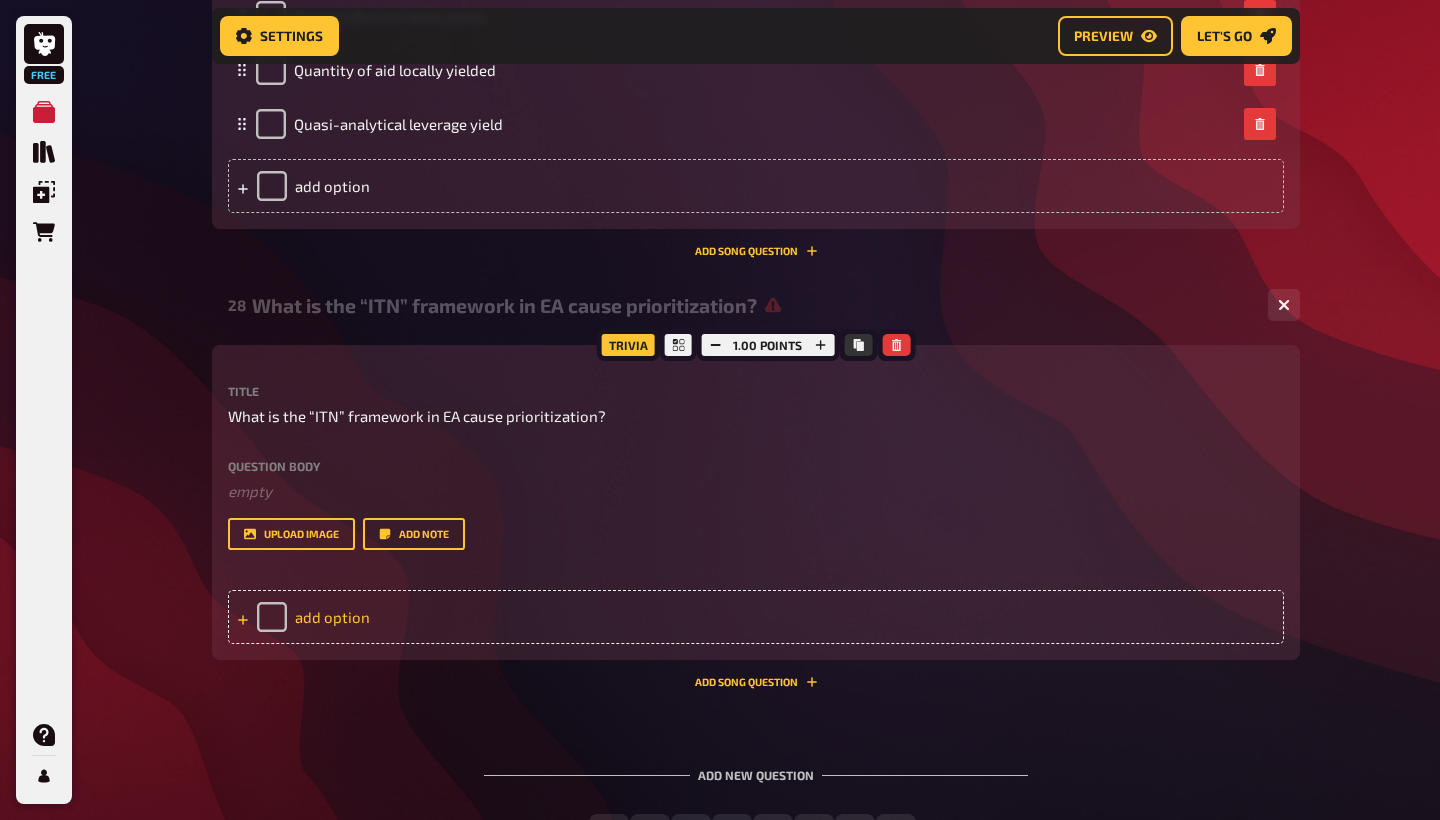 click on "add option" at bounding box center (756, 617) 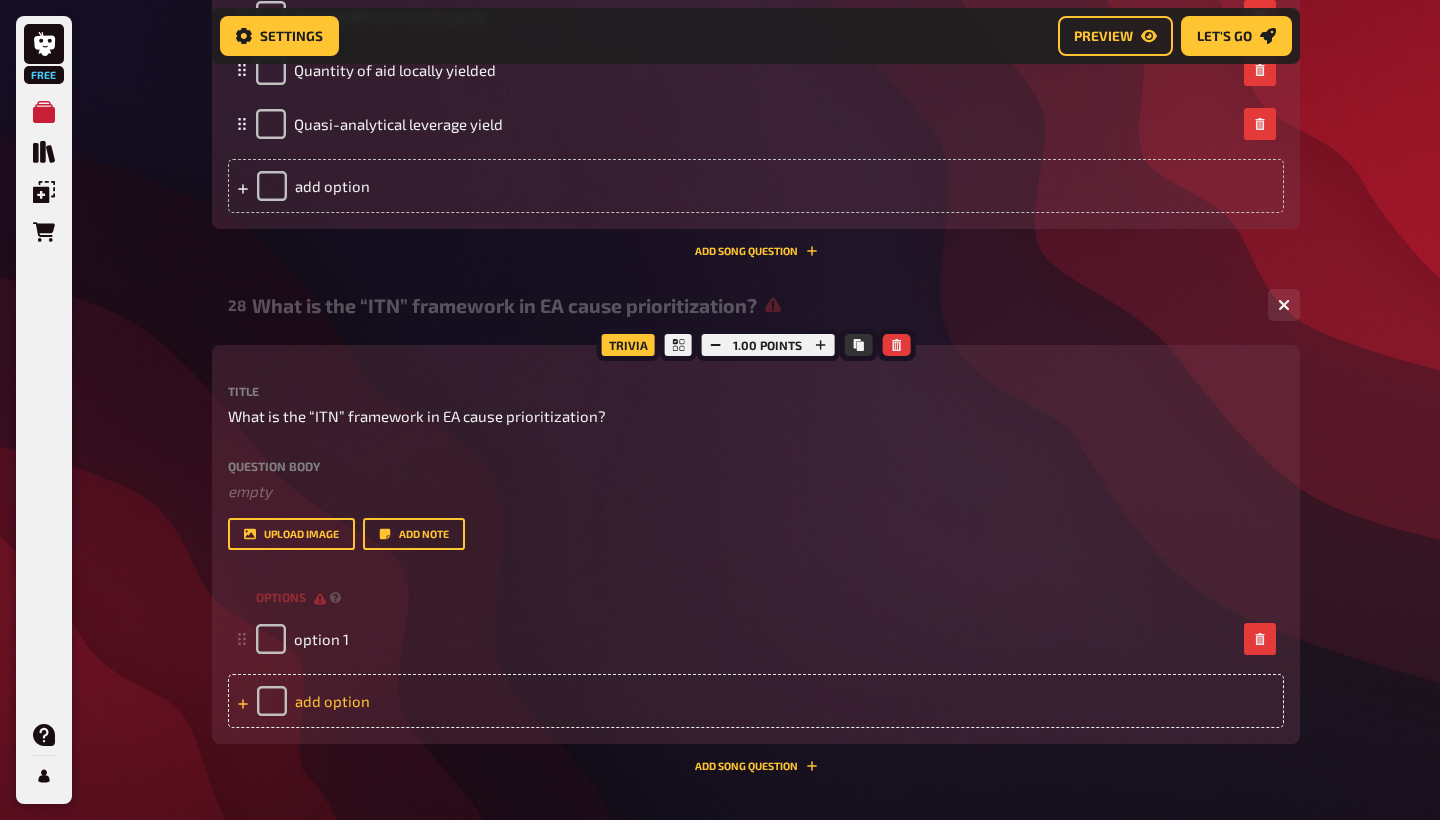 click on "add option" at bounding box center (756, 701) 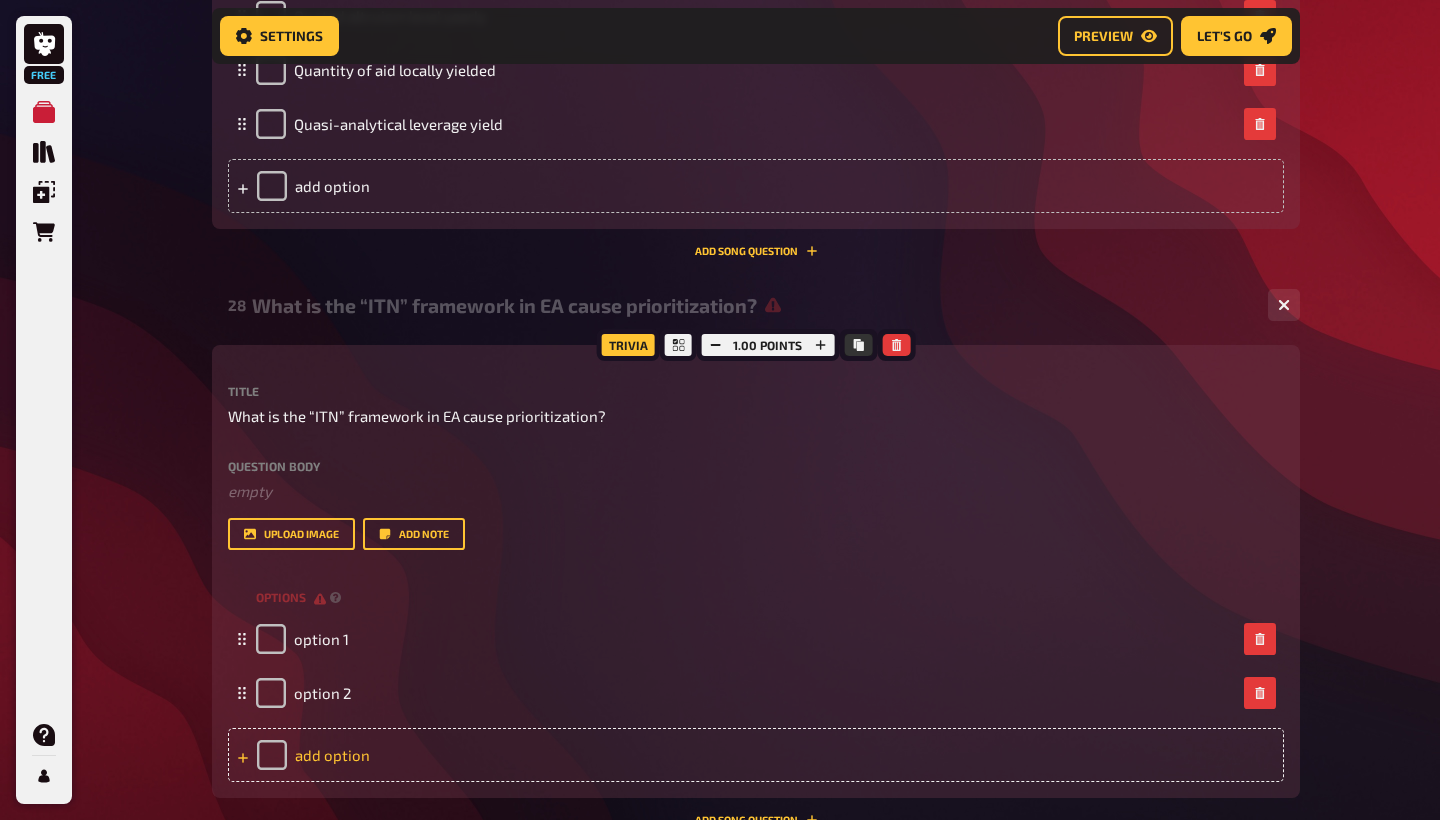 click on "add option" at bounding box center [756, 755] 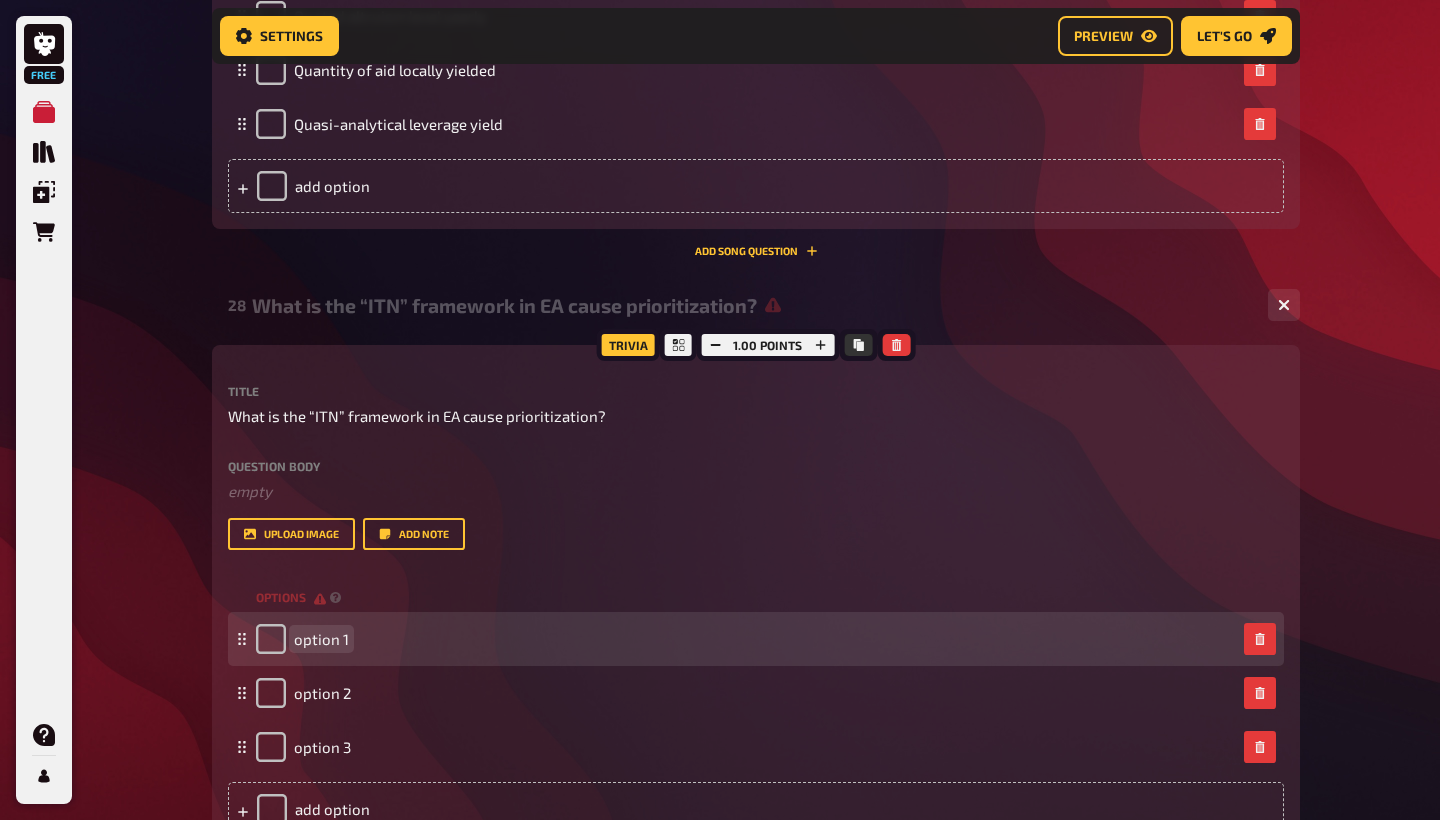 click on "option 1" at bounding box center (321, 639) 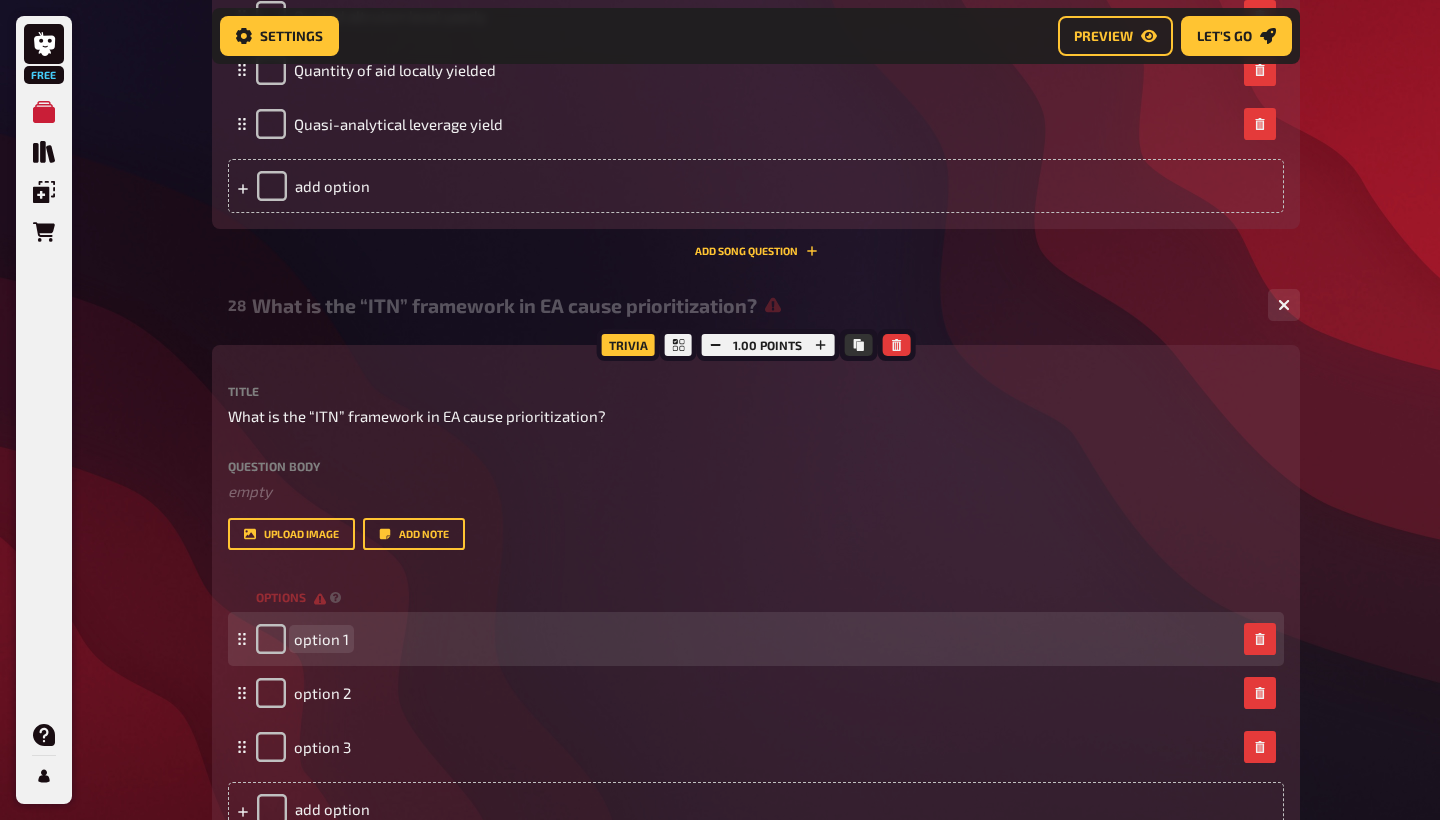 type 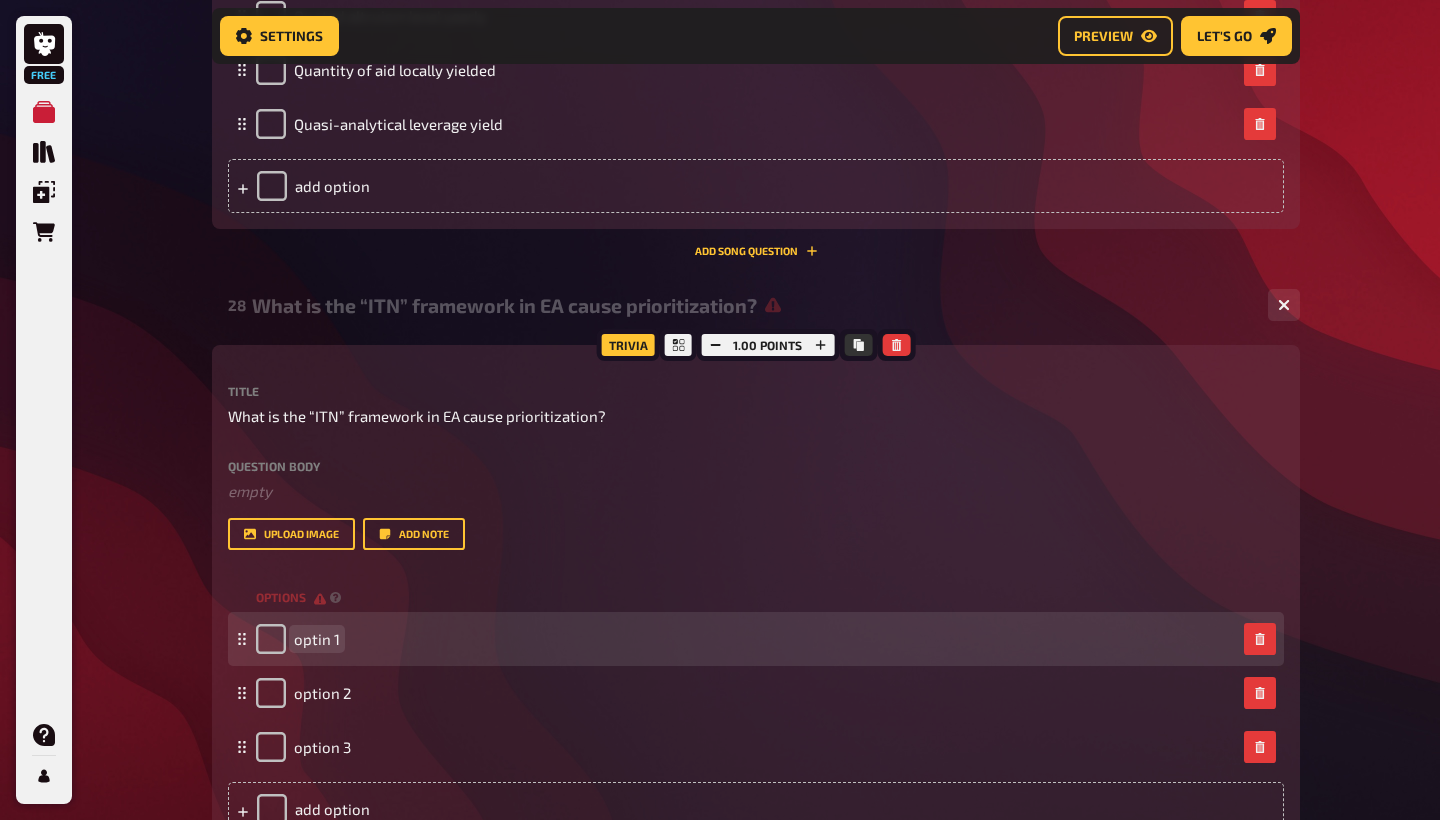 click on "optin 1" at bounding box center (746, 639) 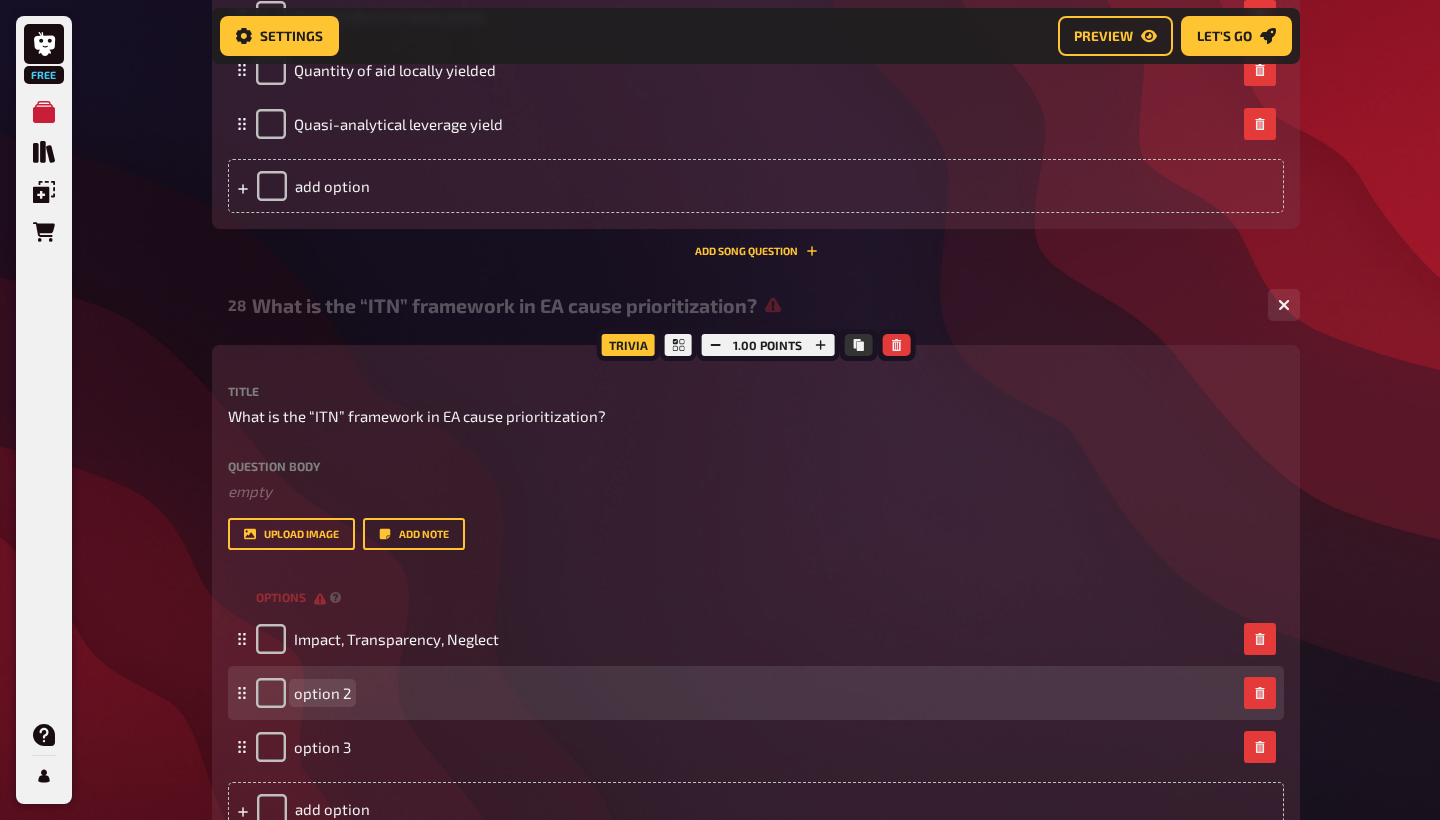 click on "option 2" at bounding box center [322, 693] 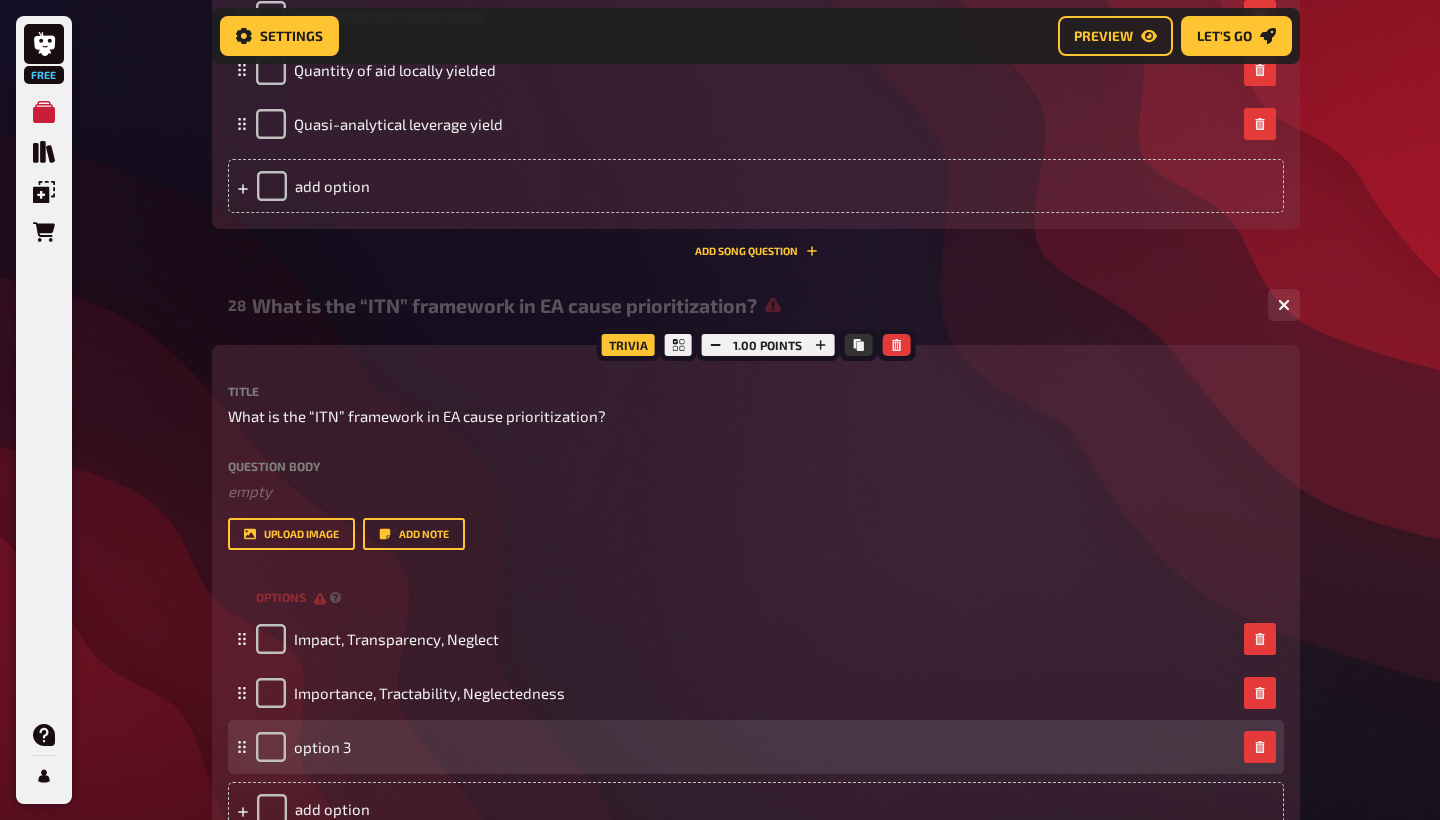 click on "option 3" at bounding box center [303, 747] 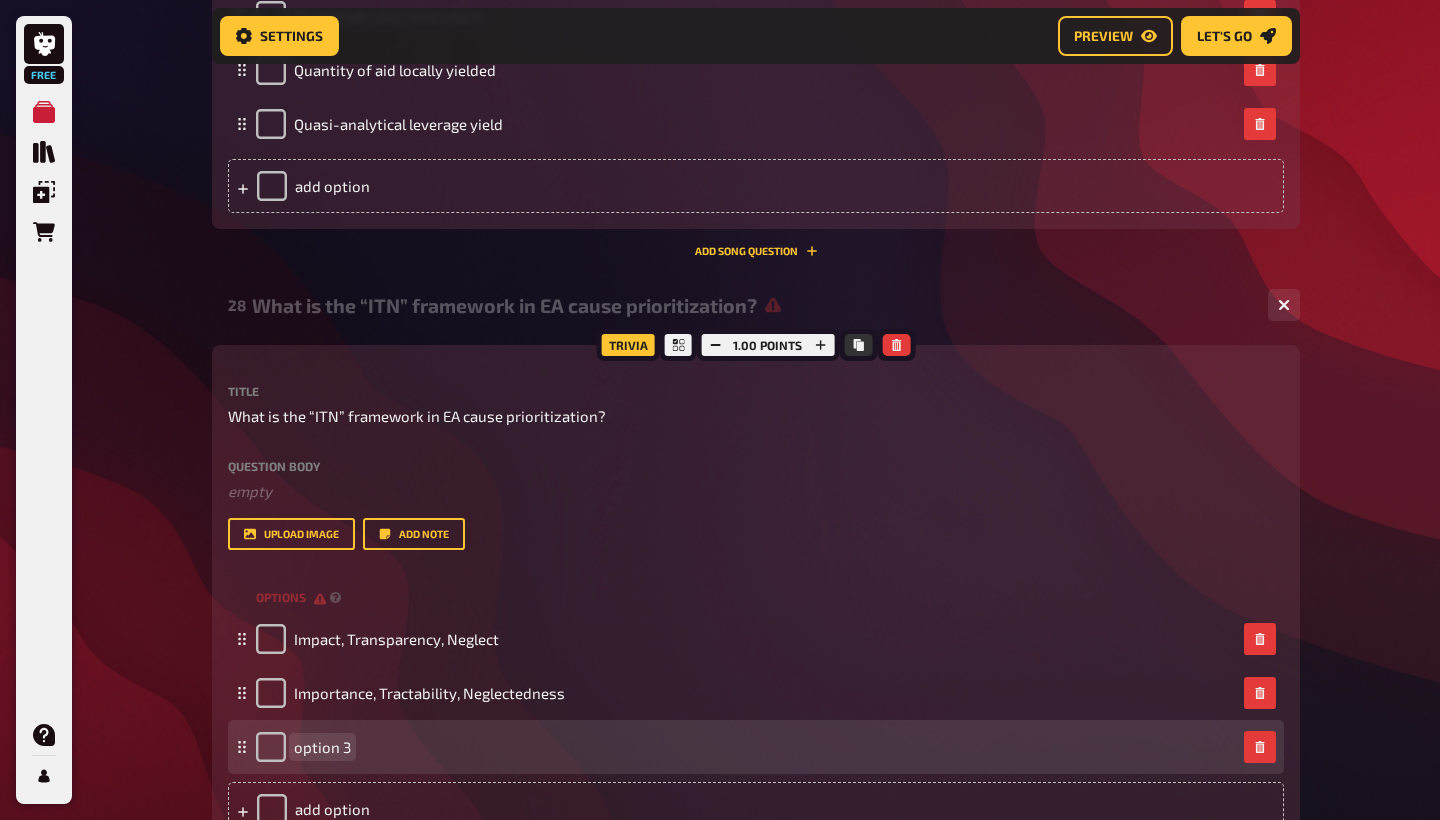 click on "option 3" at bounding box center (322, 747) 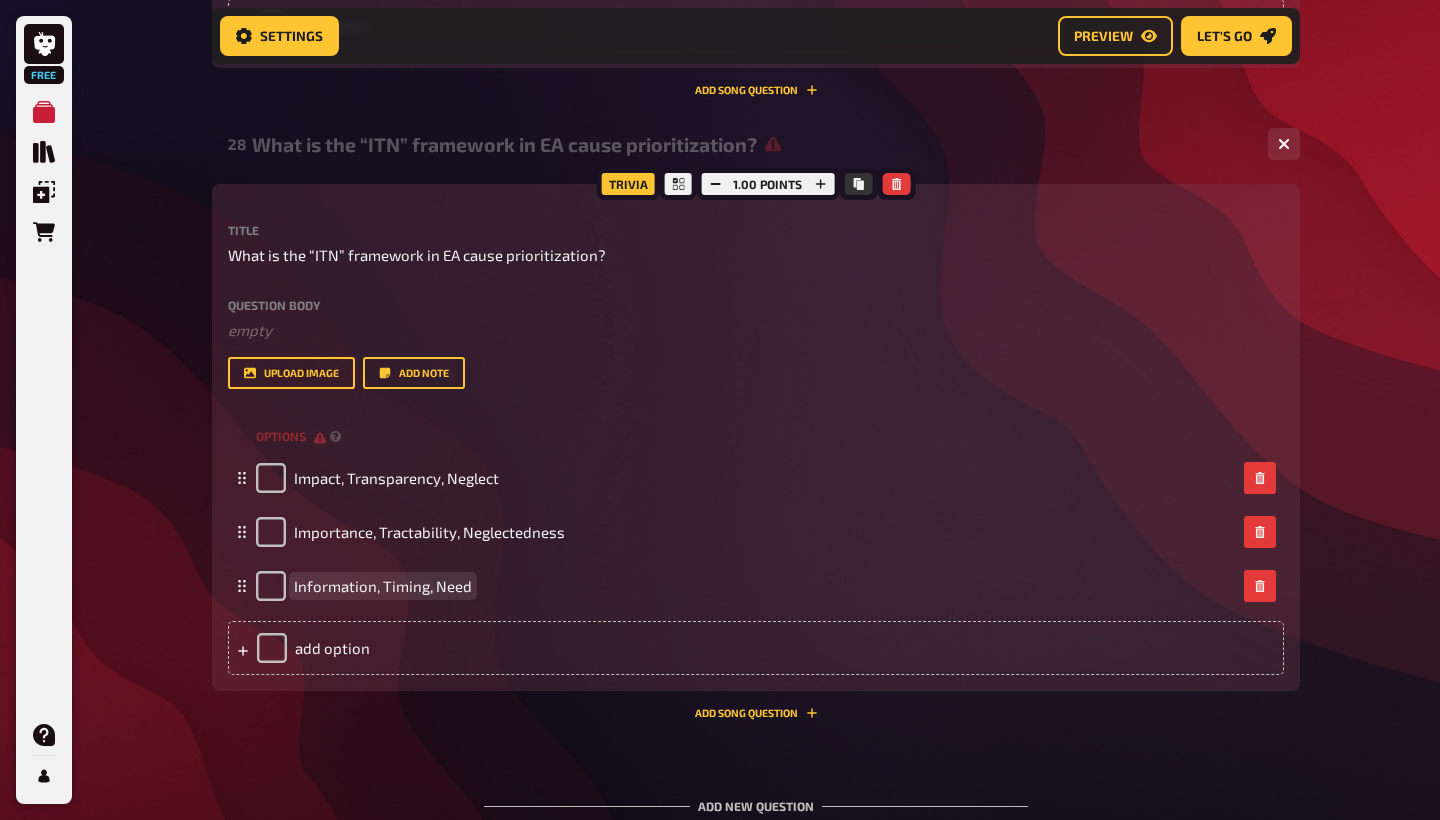 scroll, scrollTop: 17926, scrollLeft: 0, axis: vertical 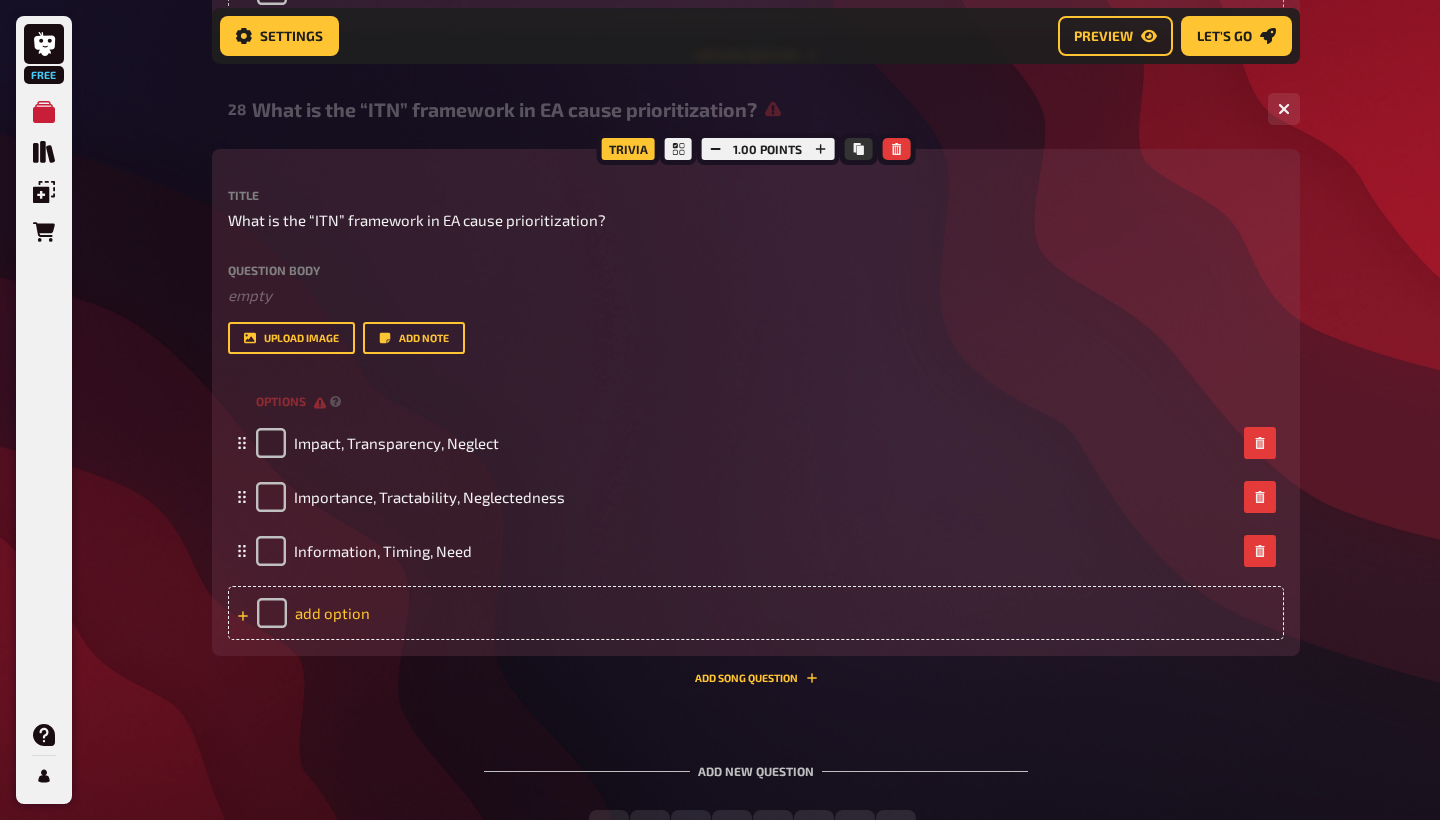 click on "add option" at bounding box center [756, 613] 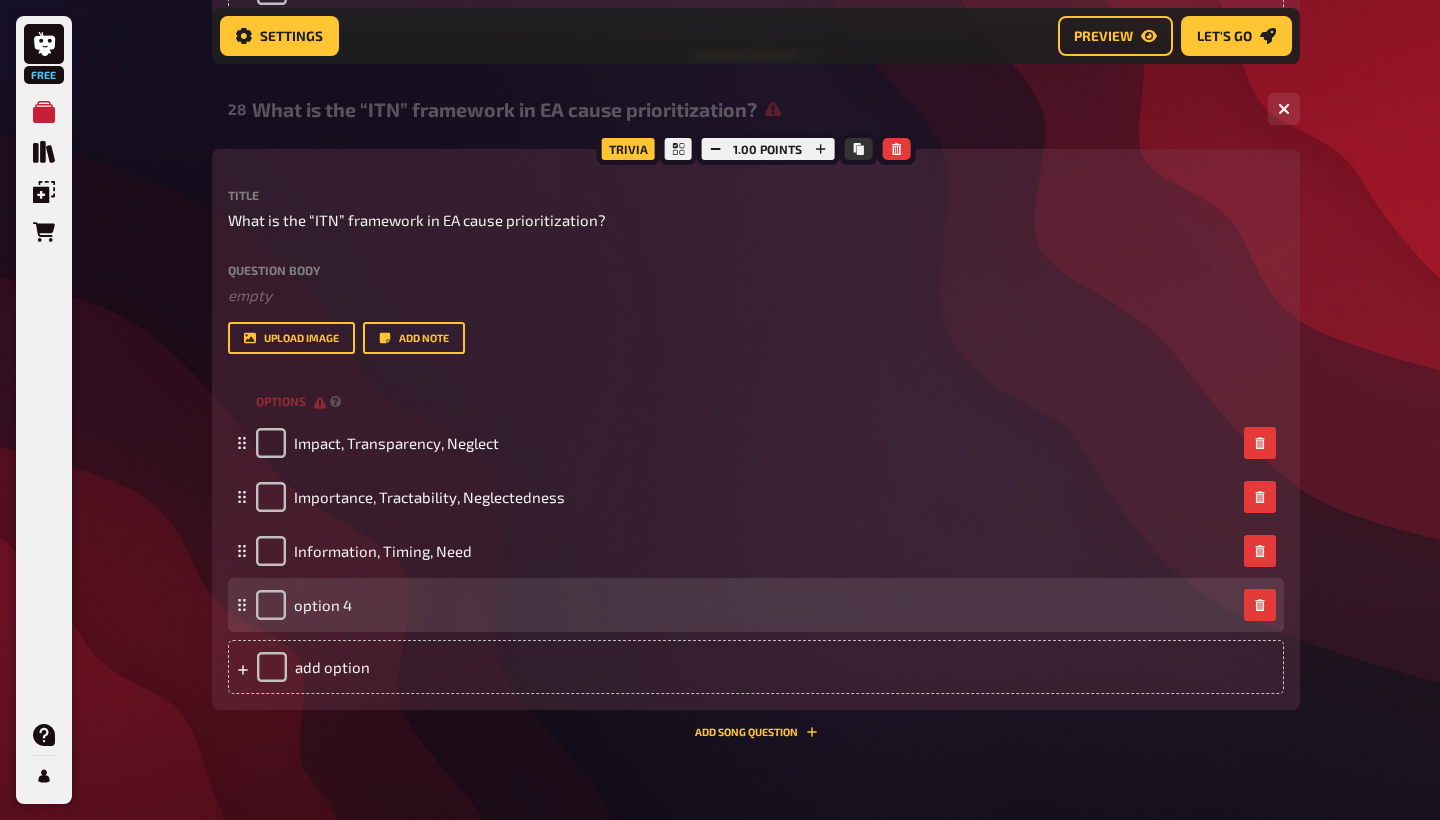 type 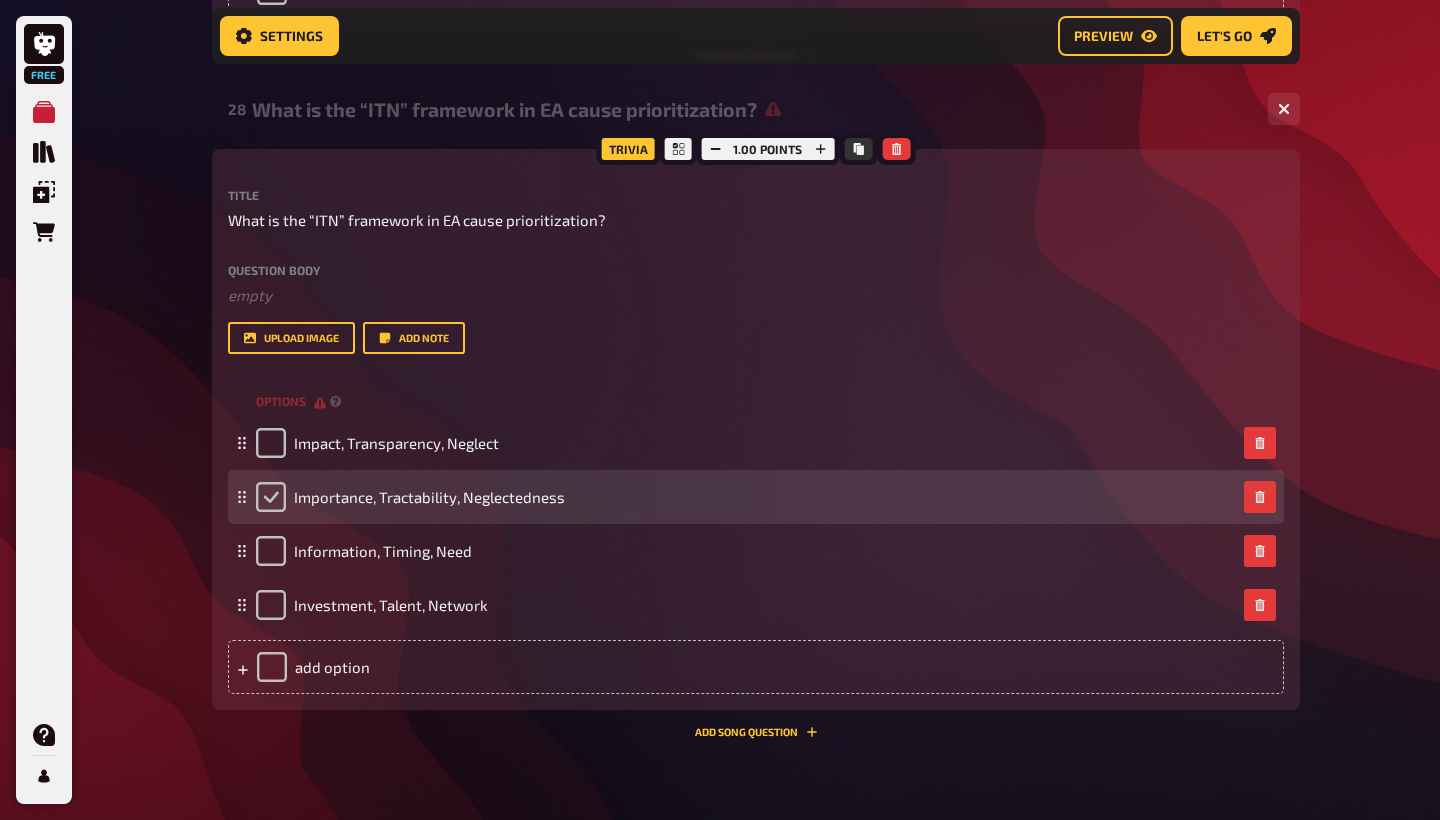 click at bounding box center [271, 497] 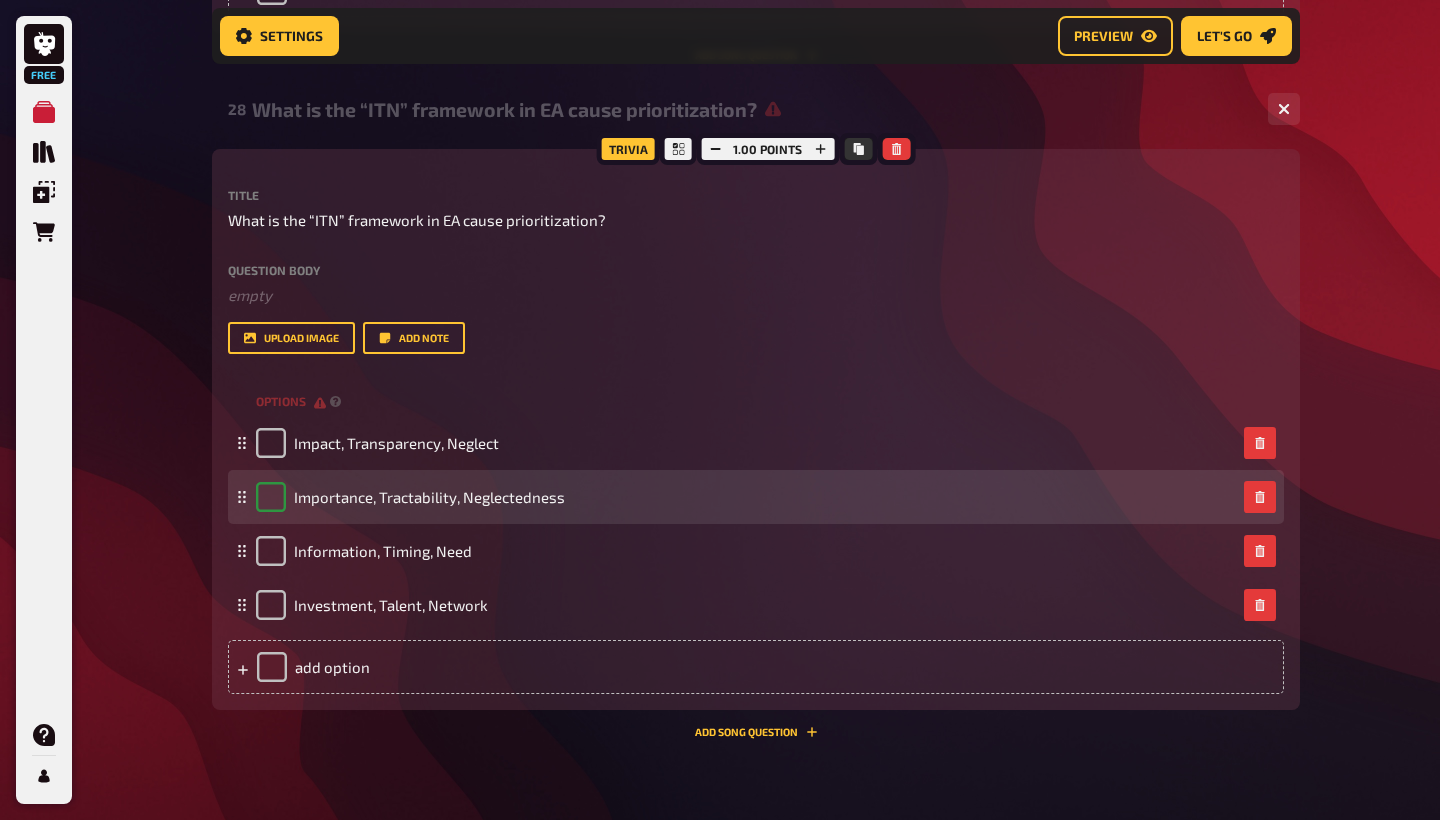 checkbox on "true" 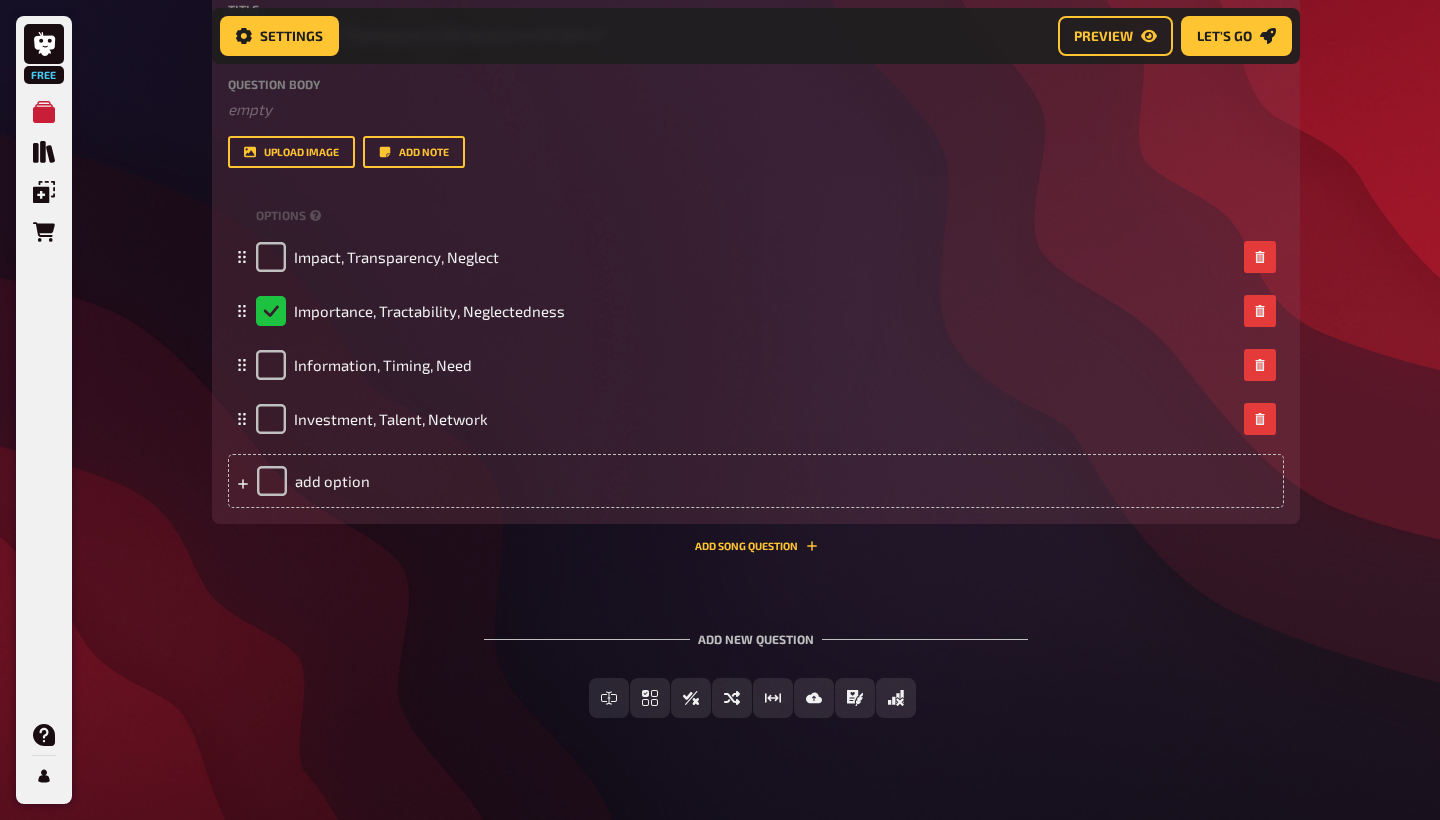 scroll, scrollTop: 18111, scrollLeft: 0, axis: vertical 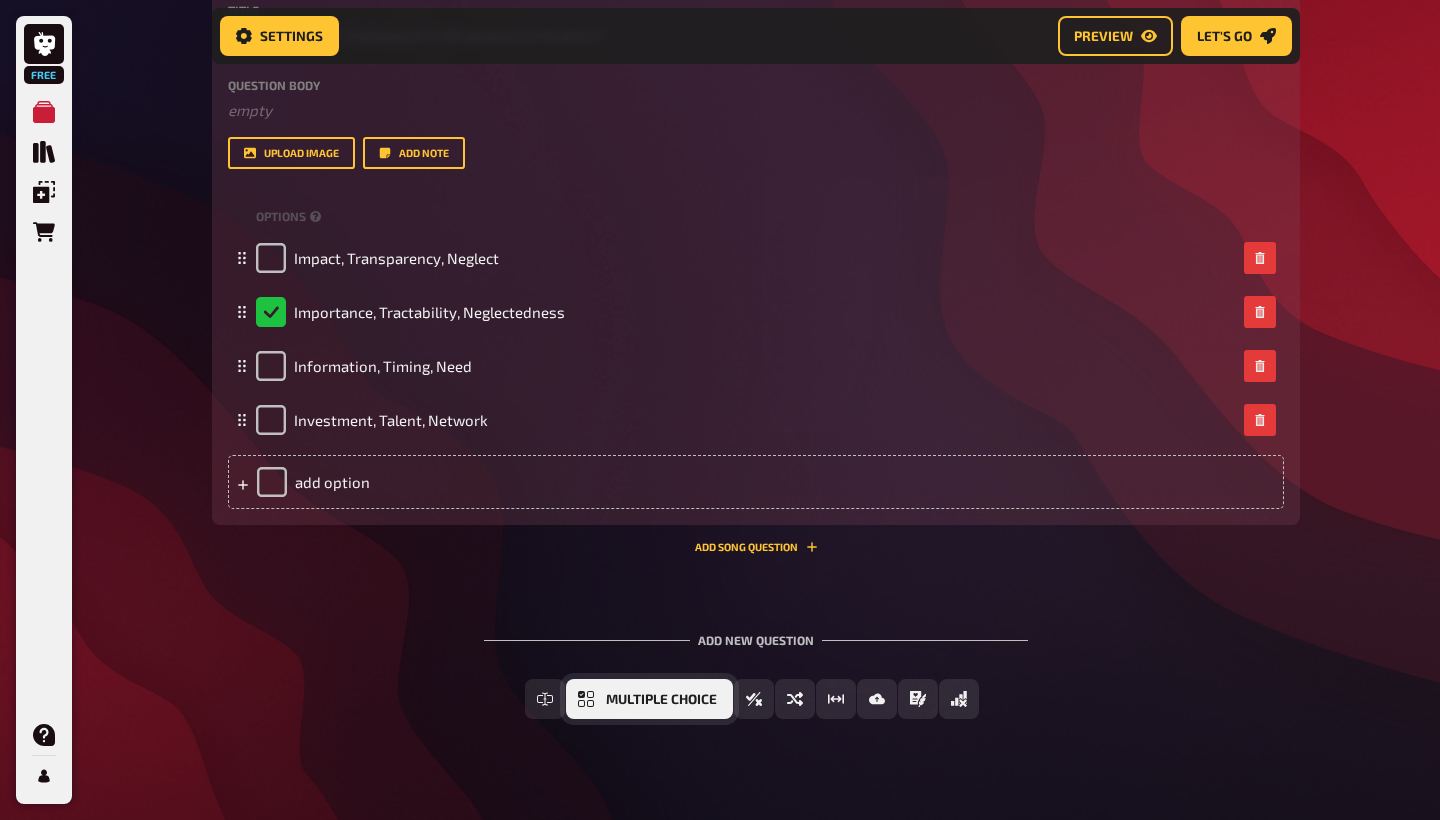 click on "Multiple Choice" at bounding box center [661, 700] 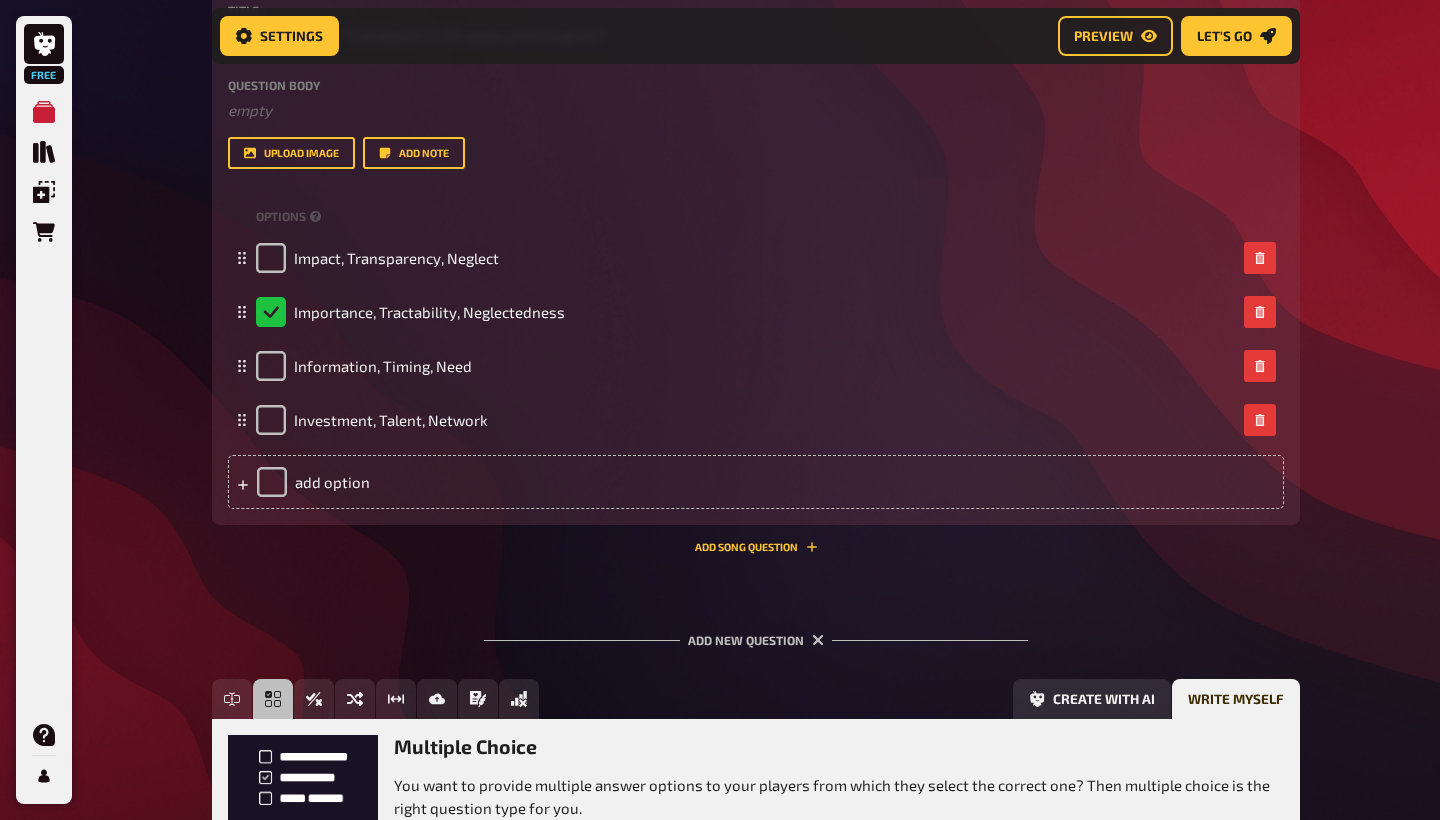 scroll, scrollTop: 18295, scrollLeft: 0, axis: vertical 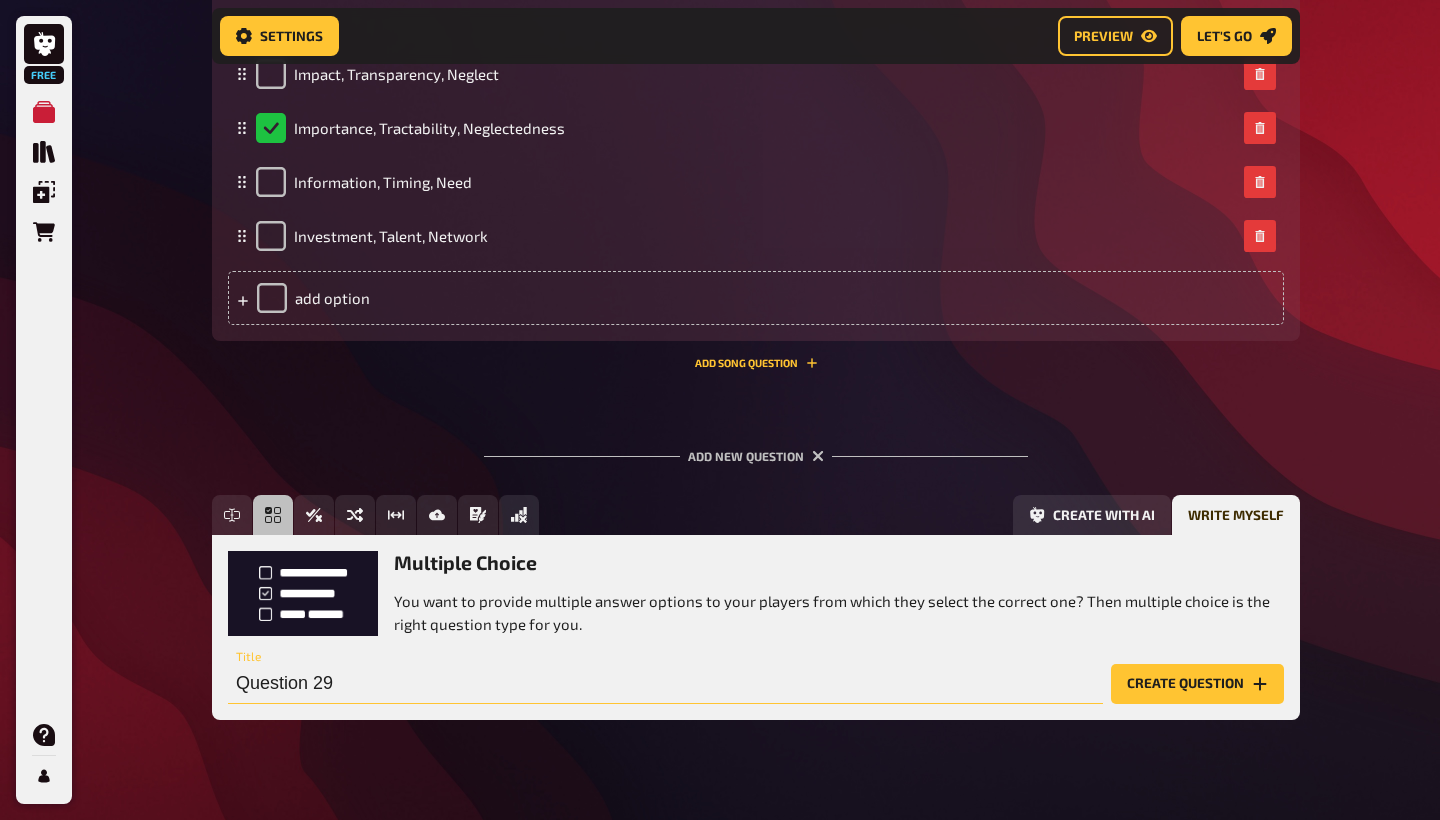 drag, startPoint x: 375, startPoint y: 663, endPoint x: 226, endPoint y: 662, distance: 149.00336 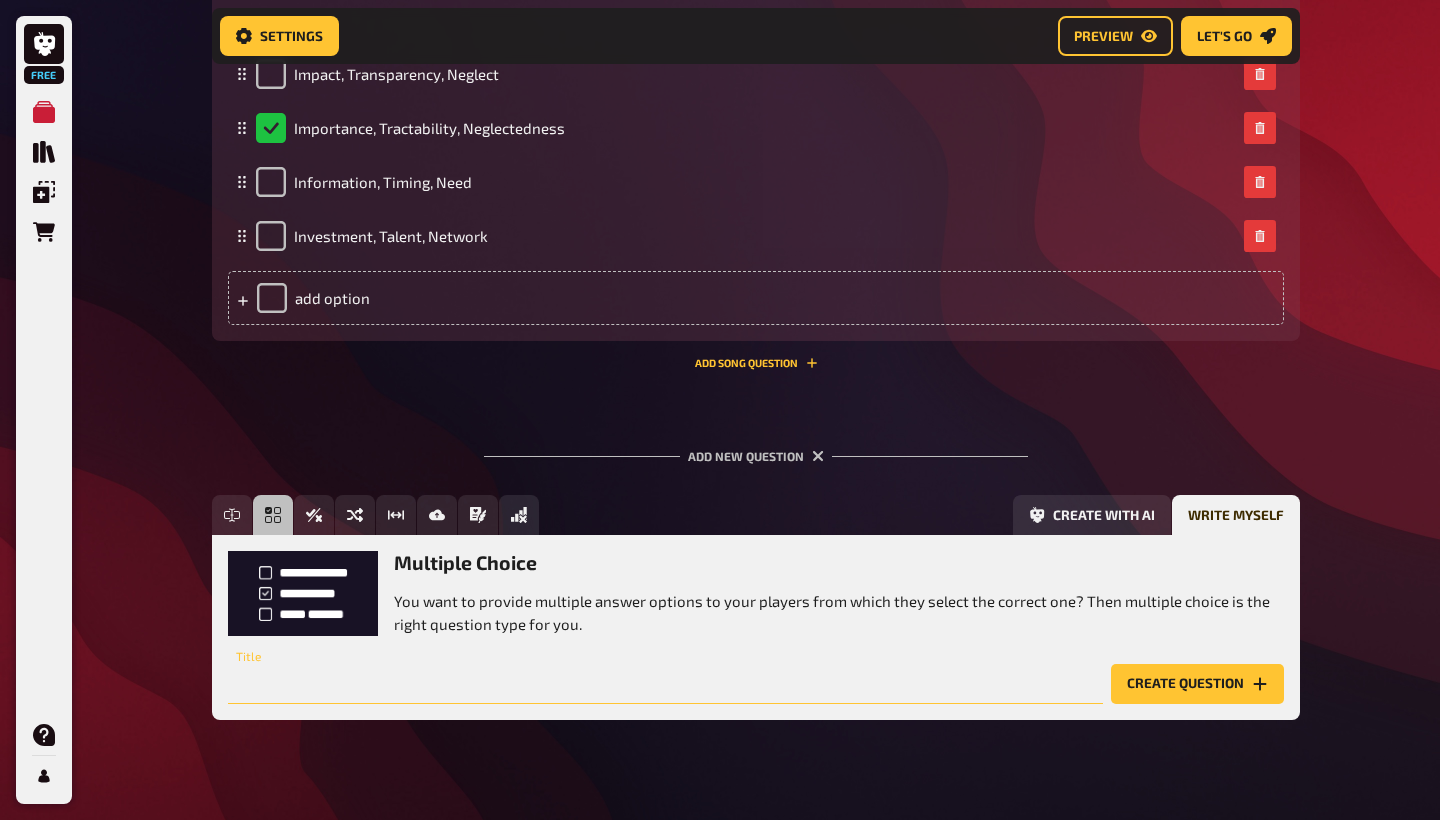 paste on "What does [DEMOGRAPHIC_DATA] say about helping others?" 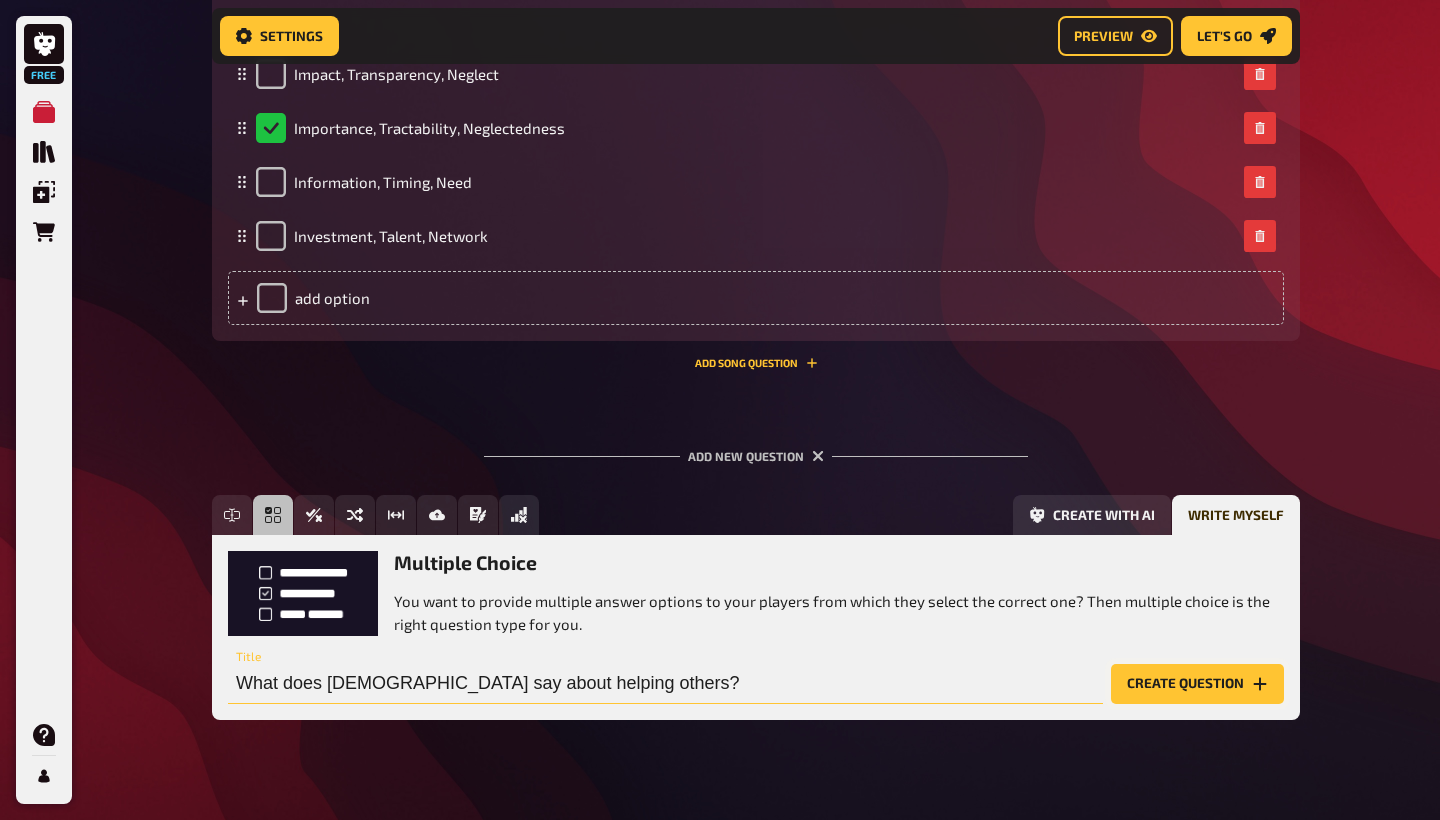 type on "What does [DEMOGRAPHIC_DATA] say about helping others?" 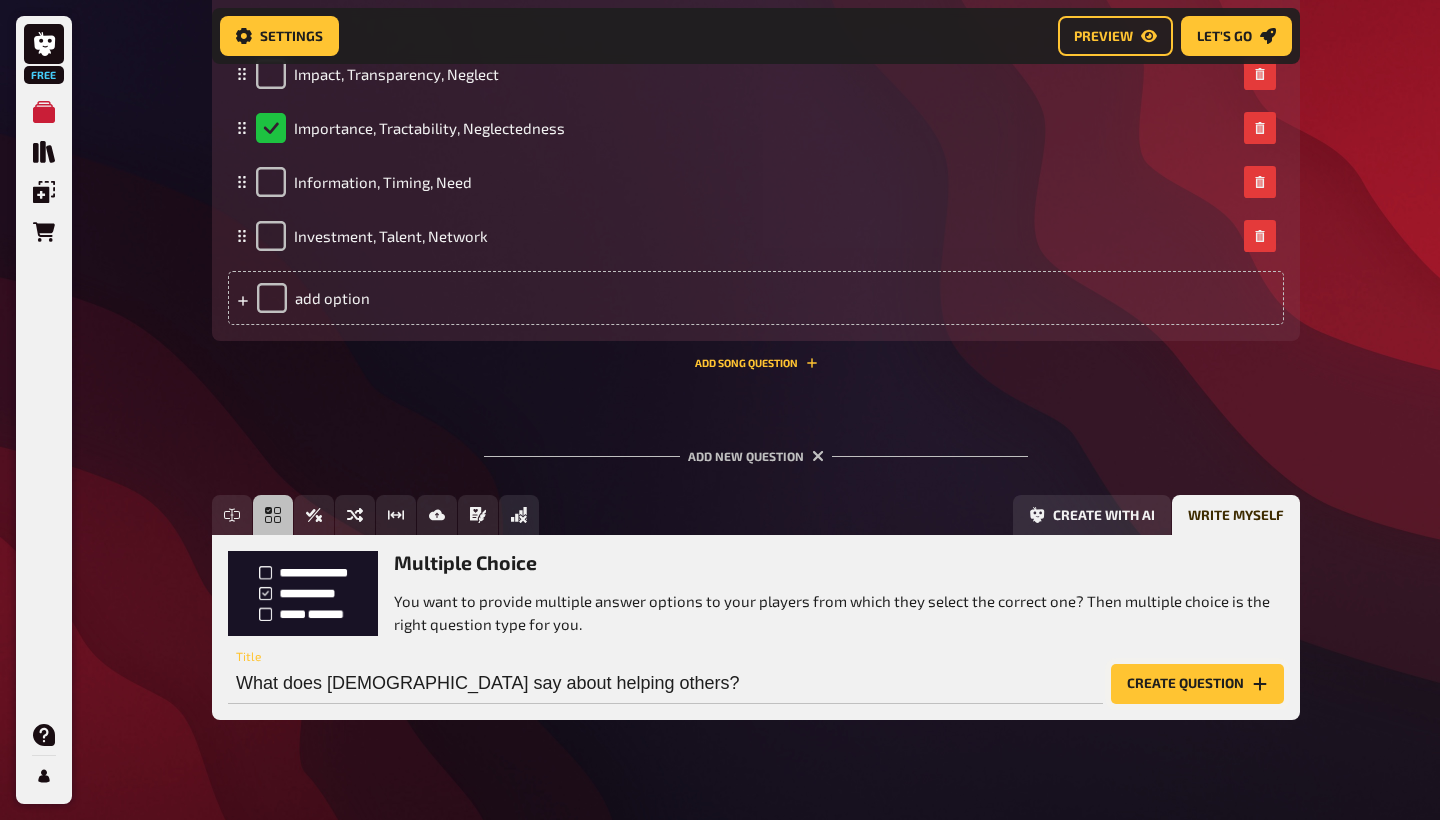 click on "Create question" at bounding box center (1197, 684) 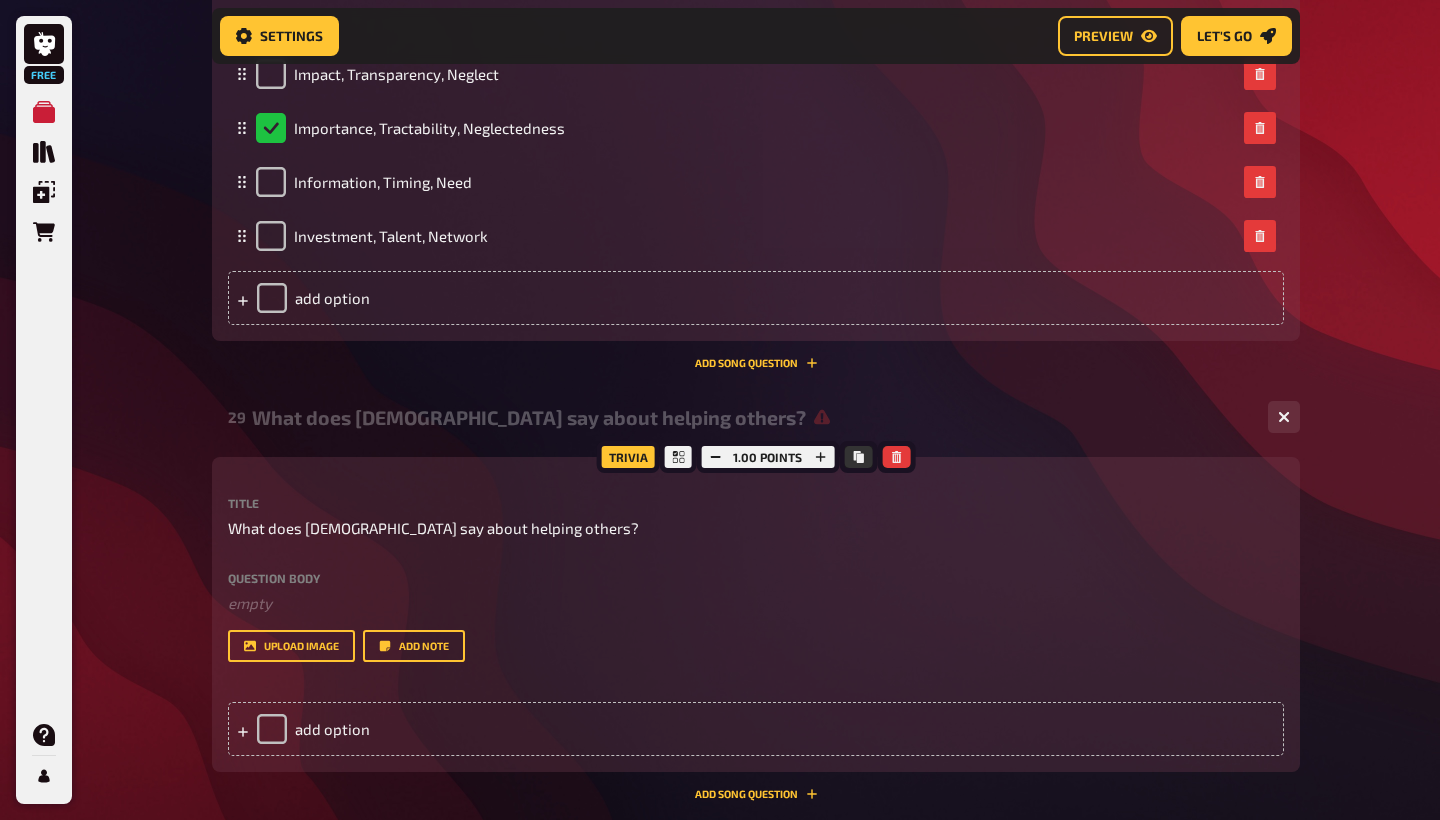 scroll, scrollTop: 0, scrollLeft: -1, axis: horizontal 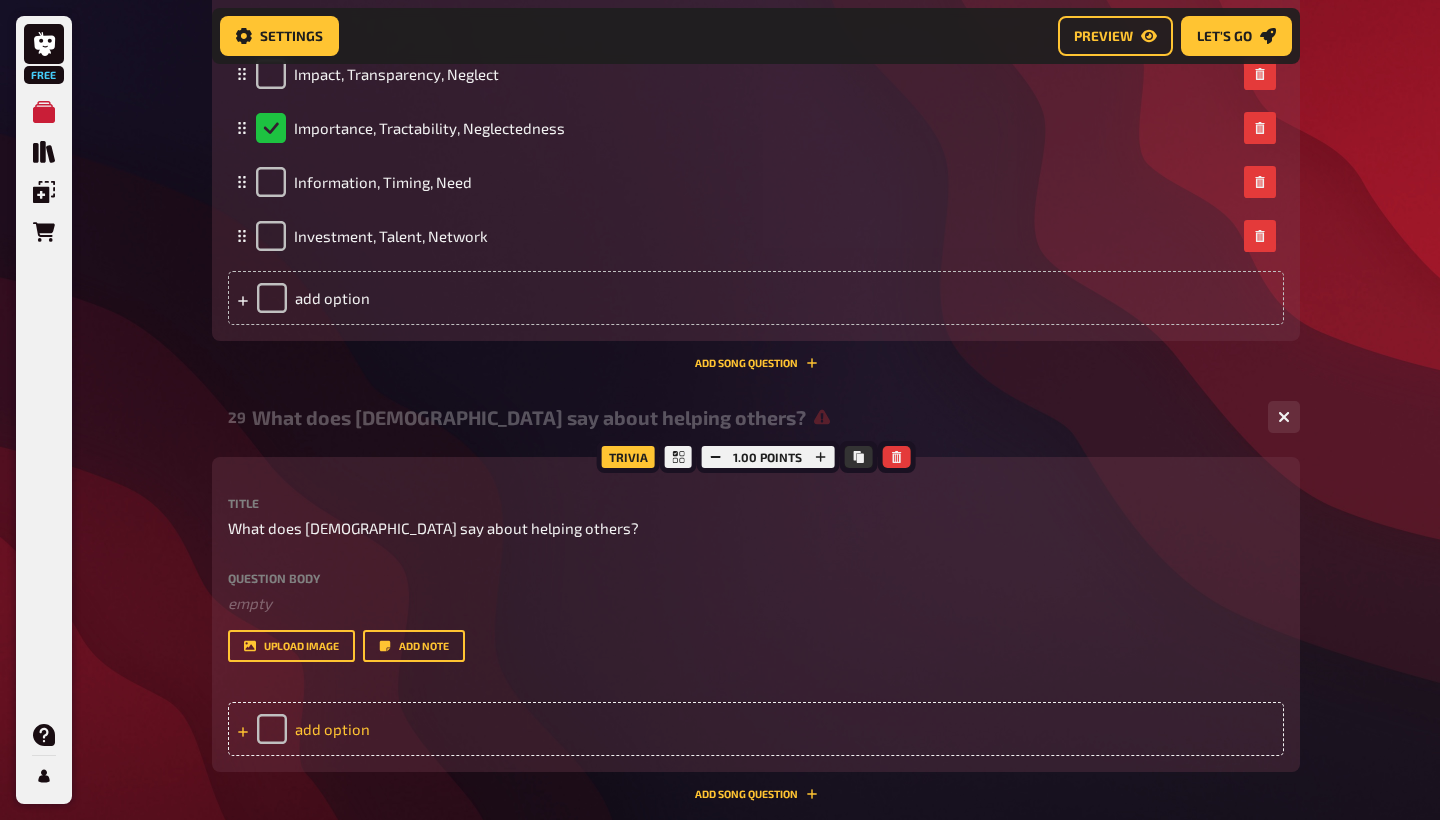 click on "add option" at bounding box center [756, 729] 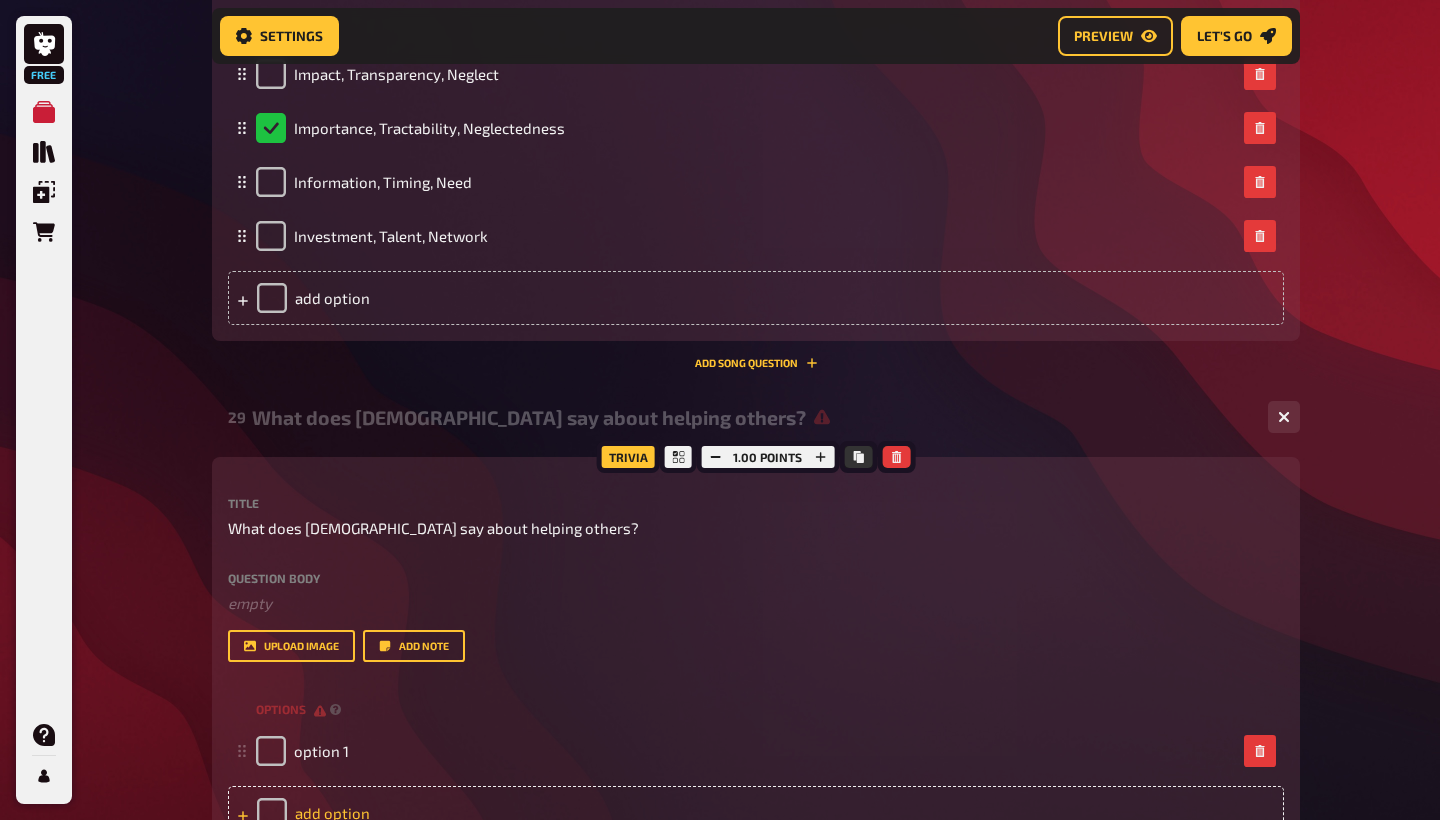 click on "add option" at bounding box center (756, 813) 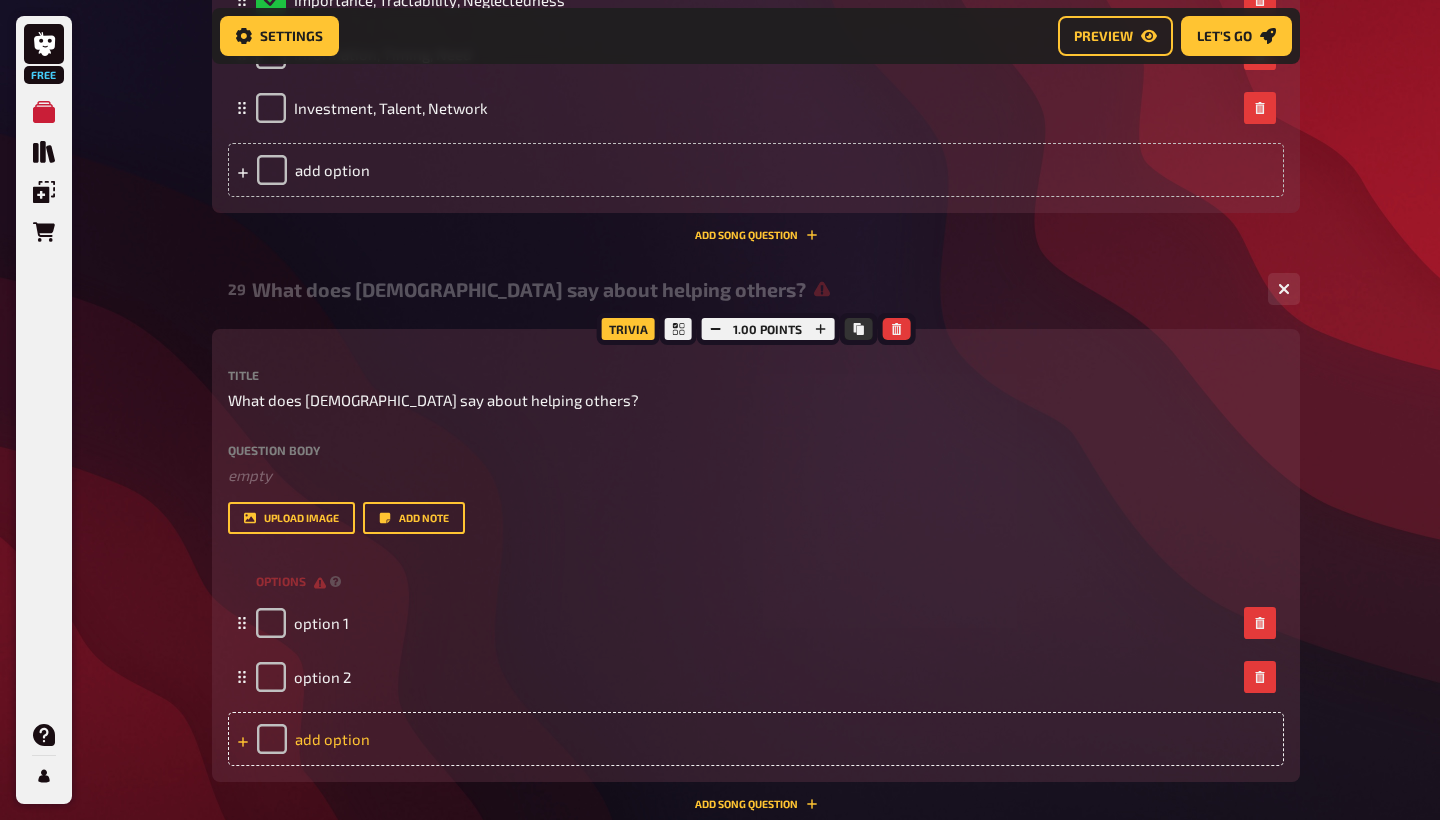 scroll, scrollTop: 18442, scrollLeft: 0, axis: vertical 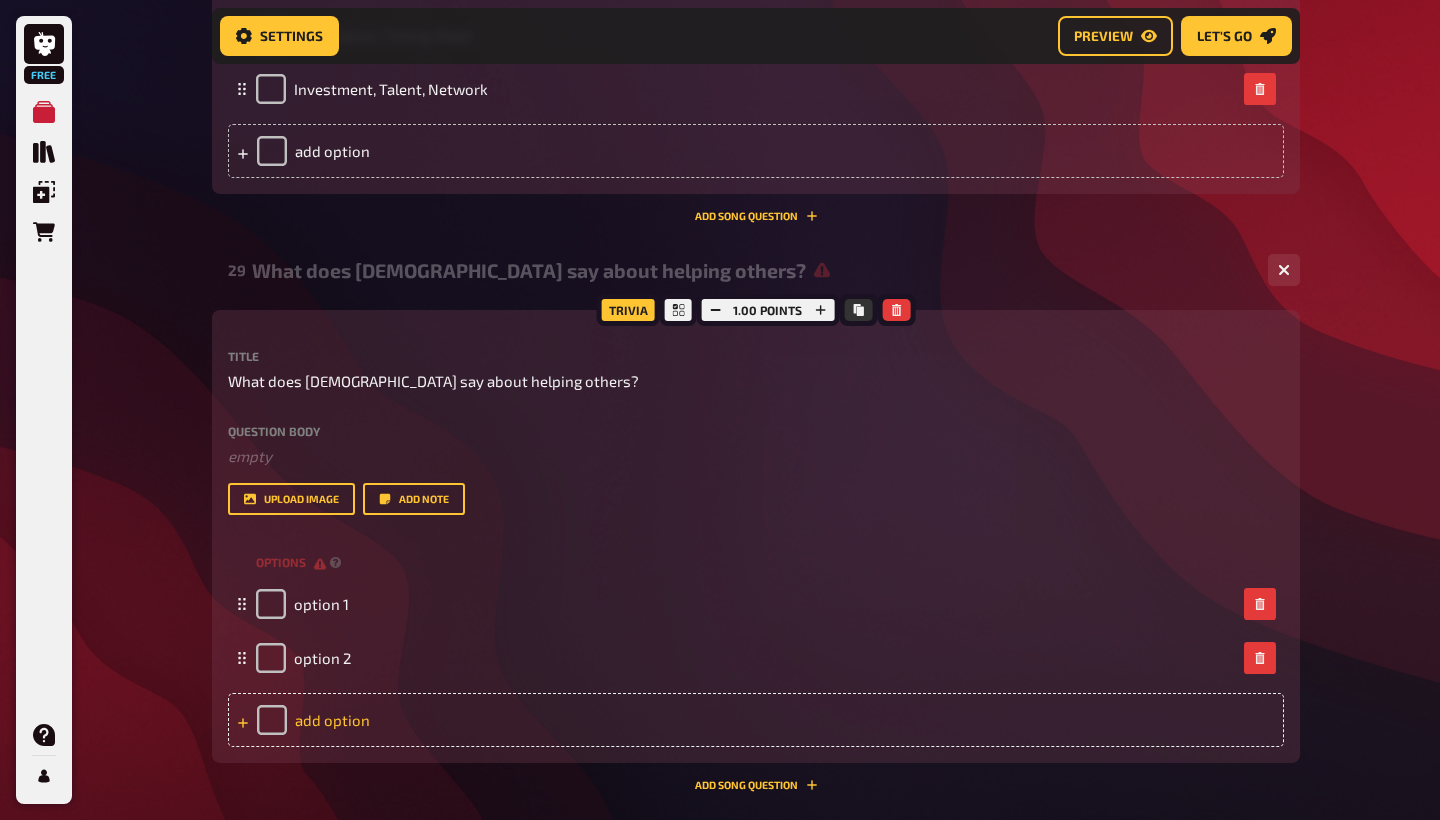 click on "add option" at bounding box center (756, 720) 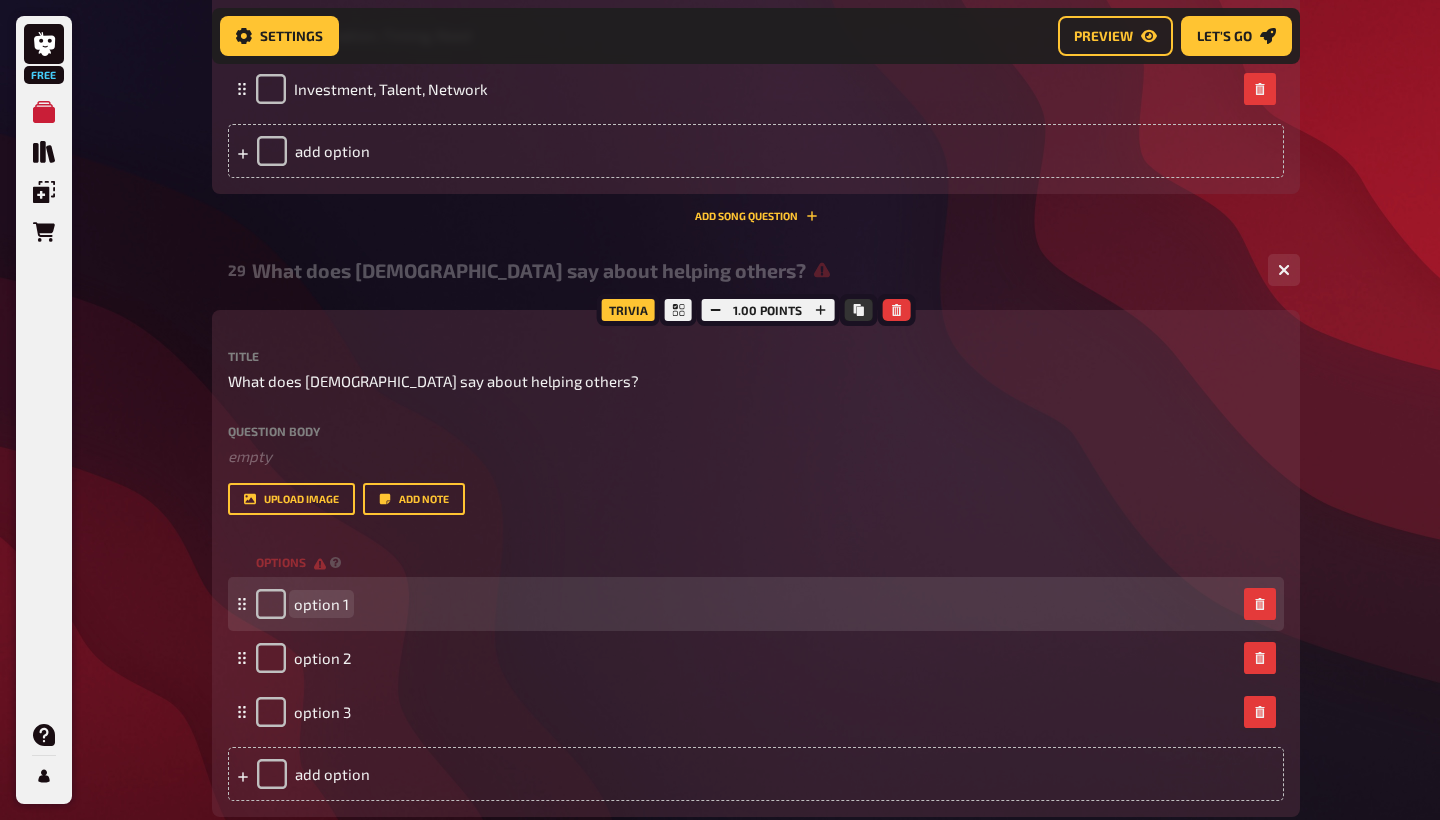 click on "option 1" at bounding box center [321, 604] 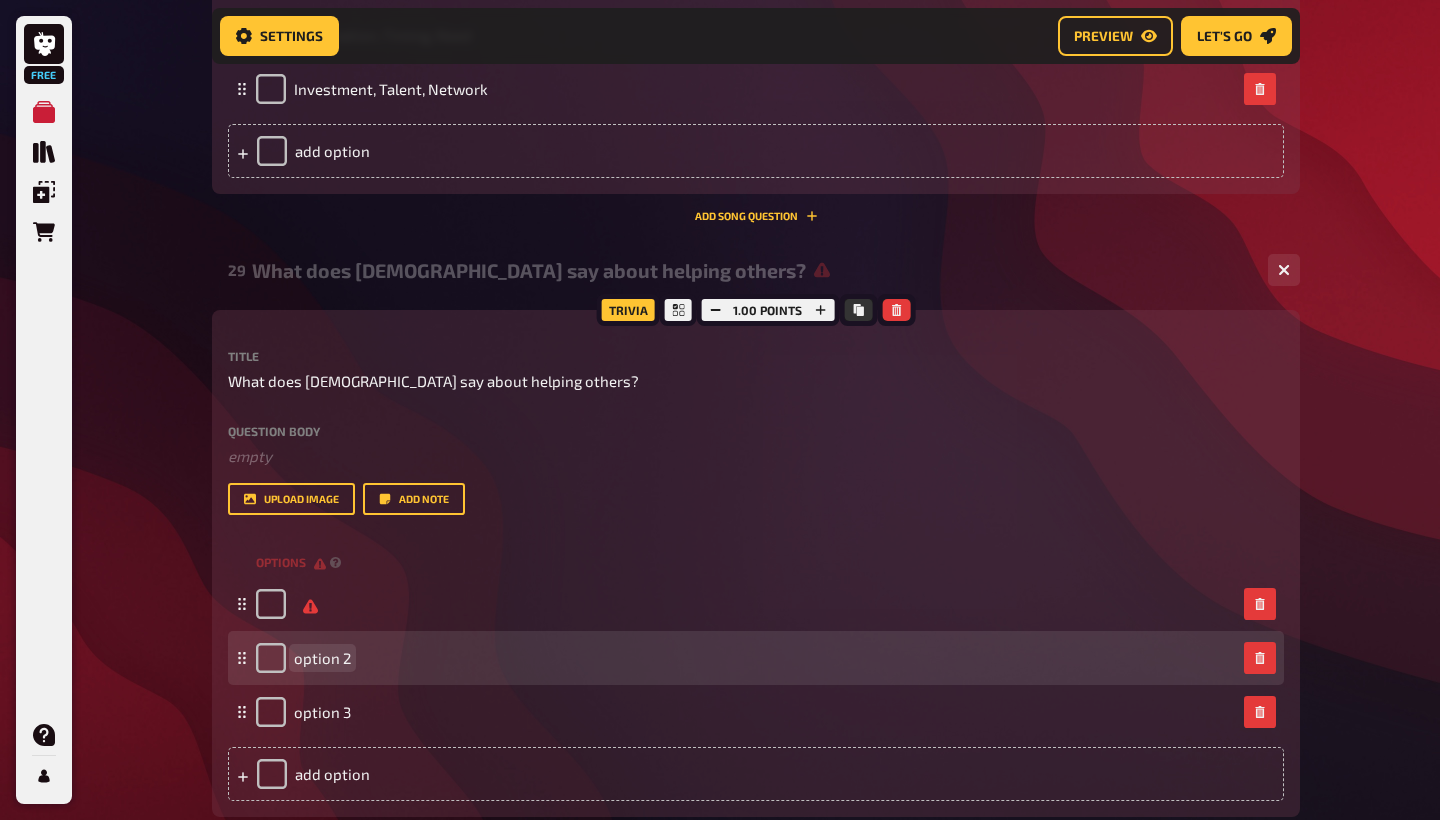 click on "option 2" at bounding box center [322, 658] 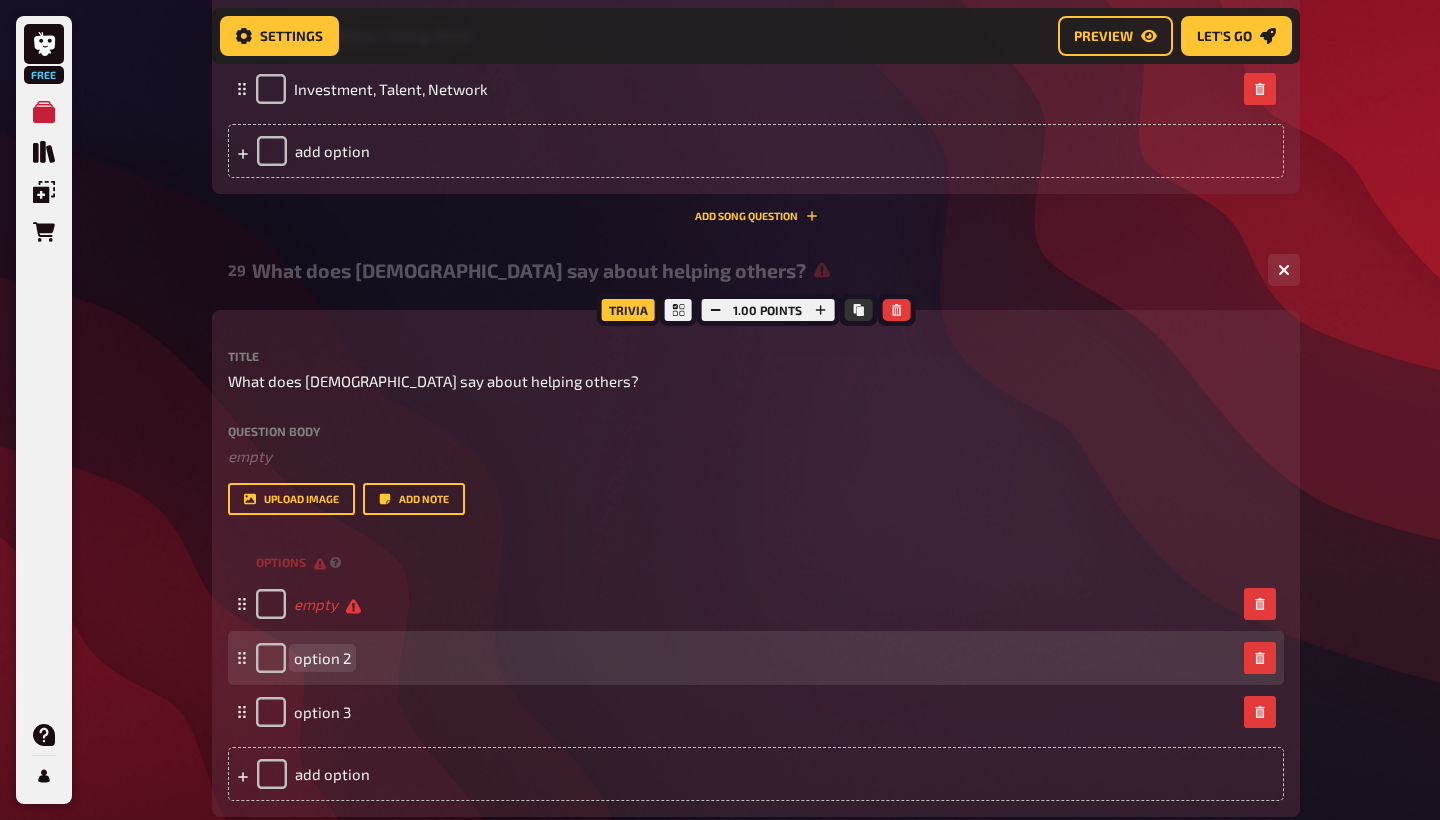 type 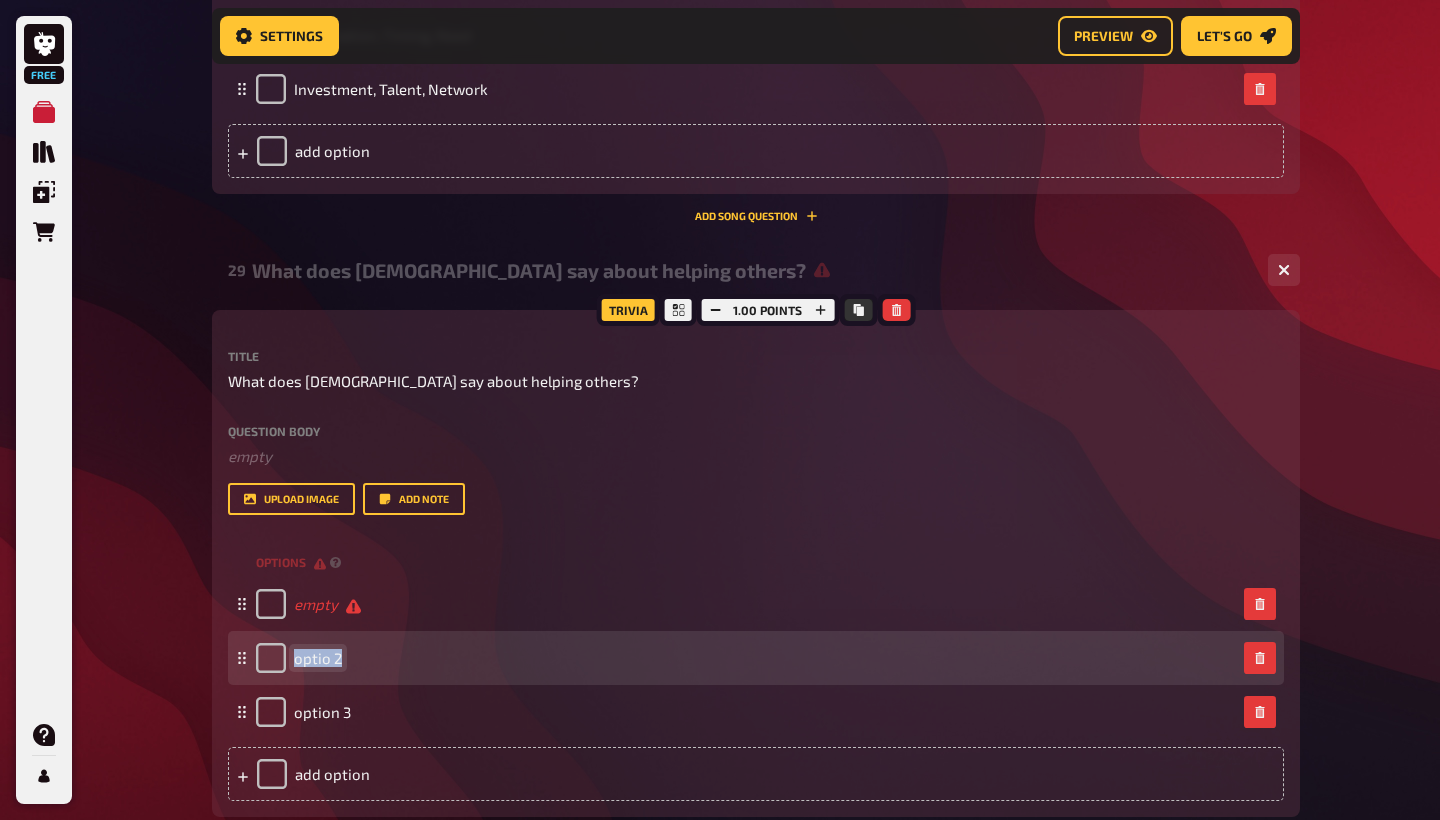 drag, startPoint x: 340, startPoint y: 633, endPoint x: 295, endPoint y: 633, distance: 45 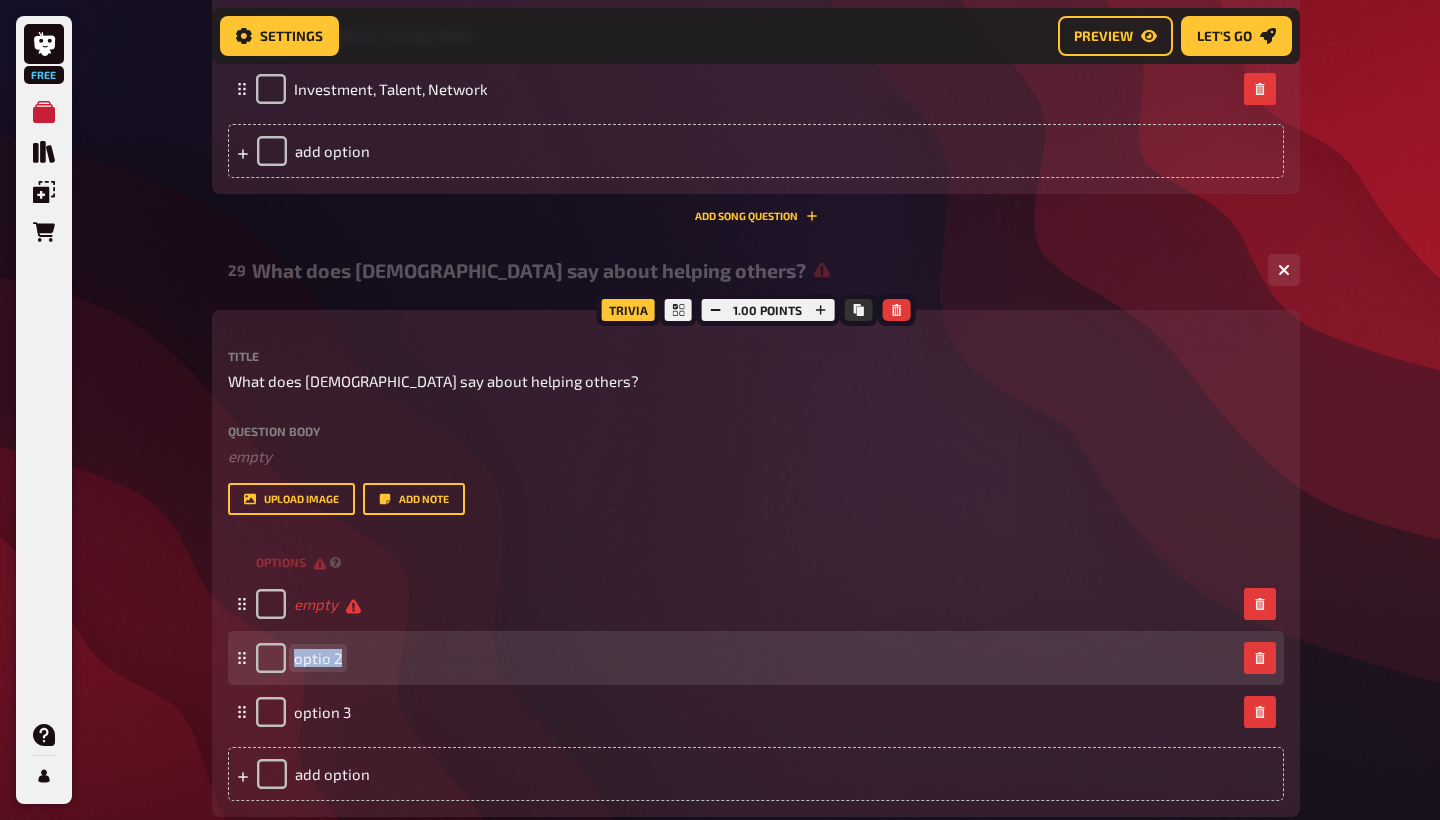 click on "optio 2" at bounding box center [318, 658] 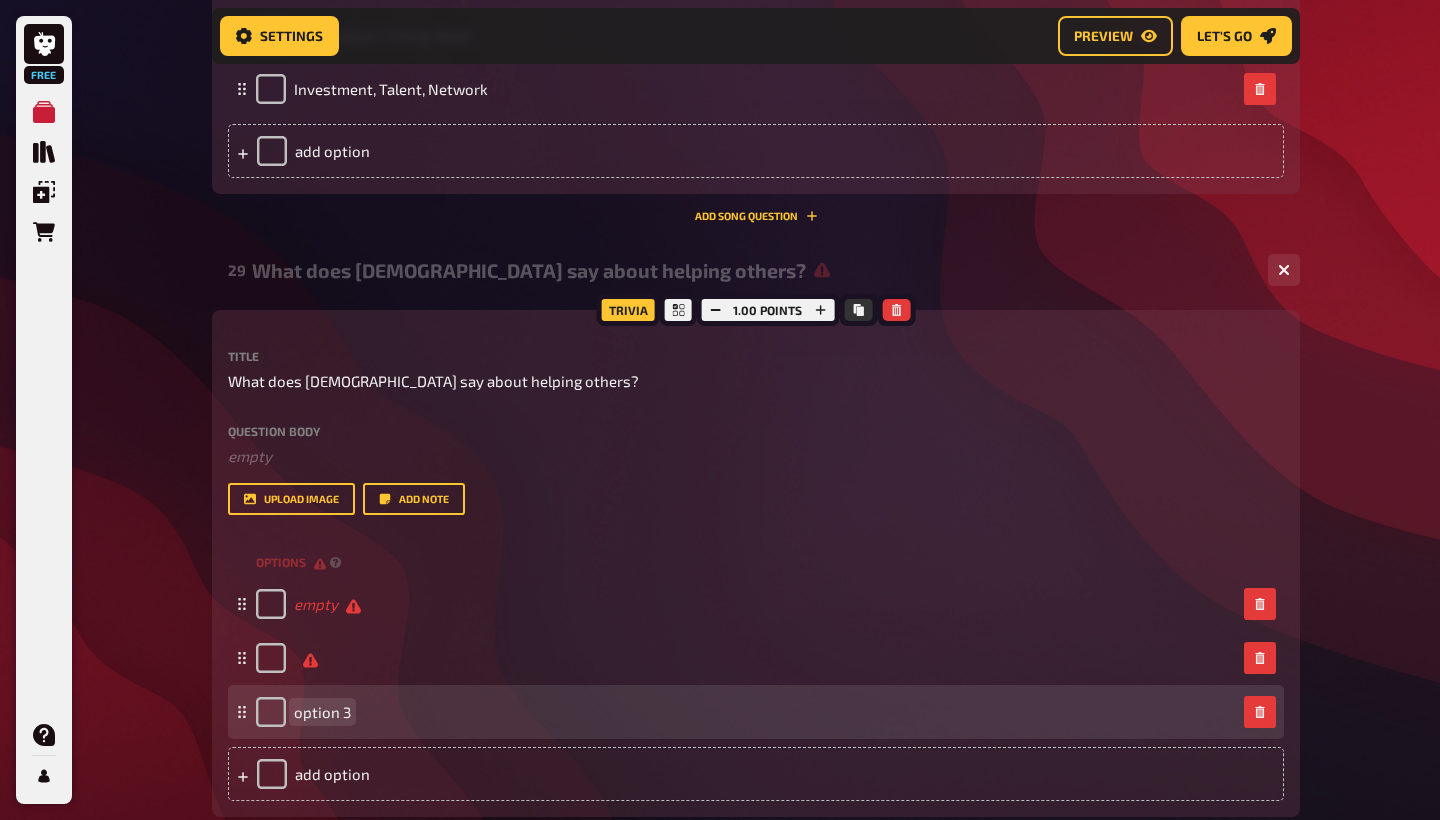 click on "option 3" at bounding box center (322, 712) 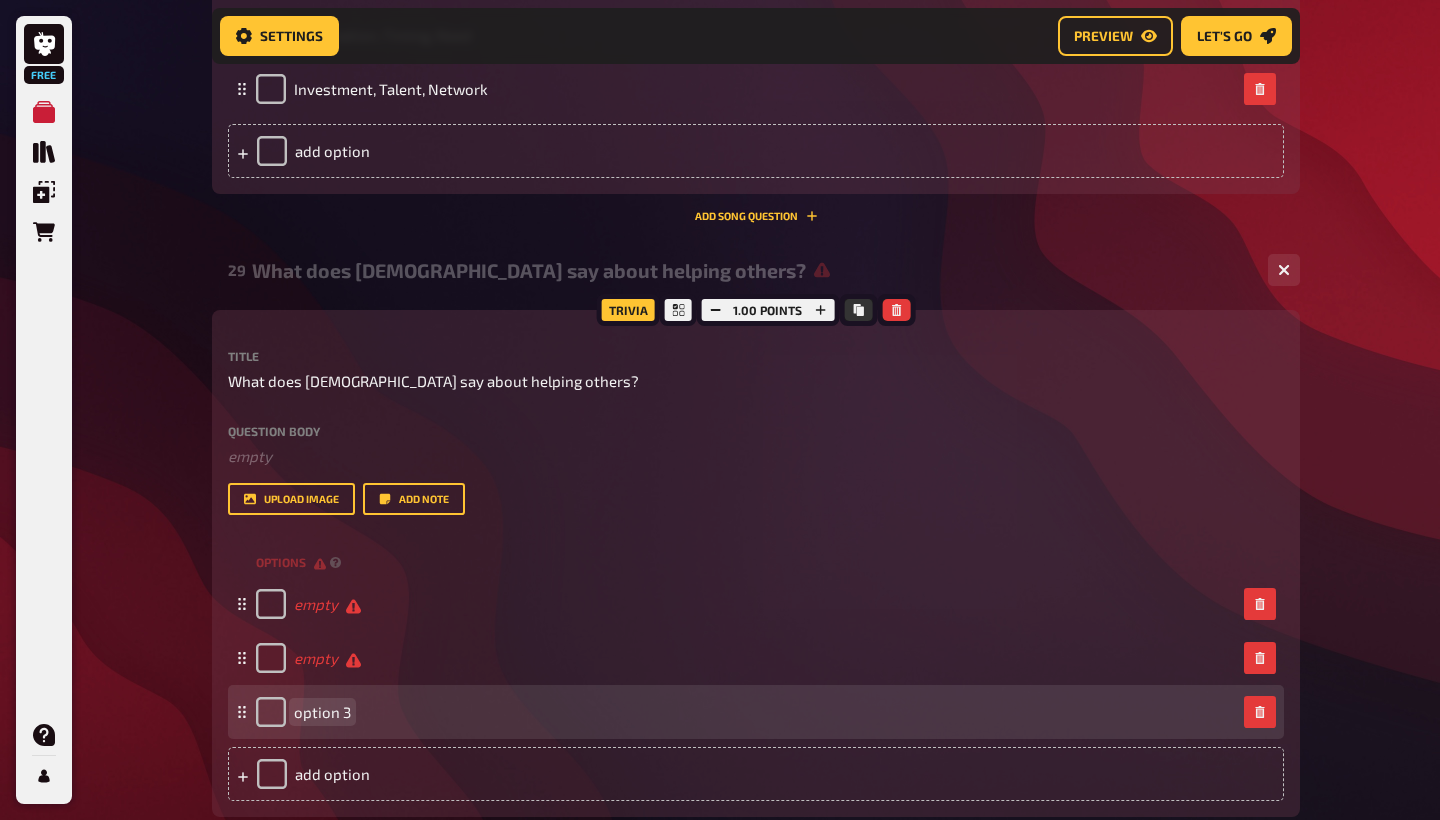 type 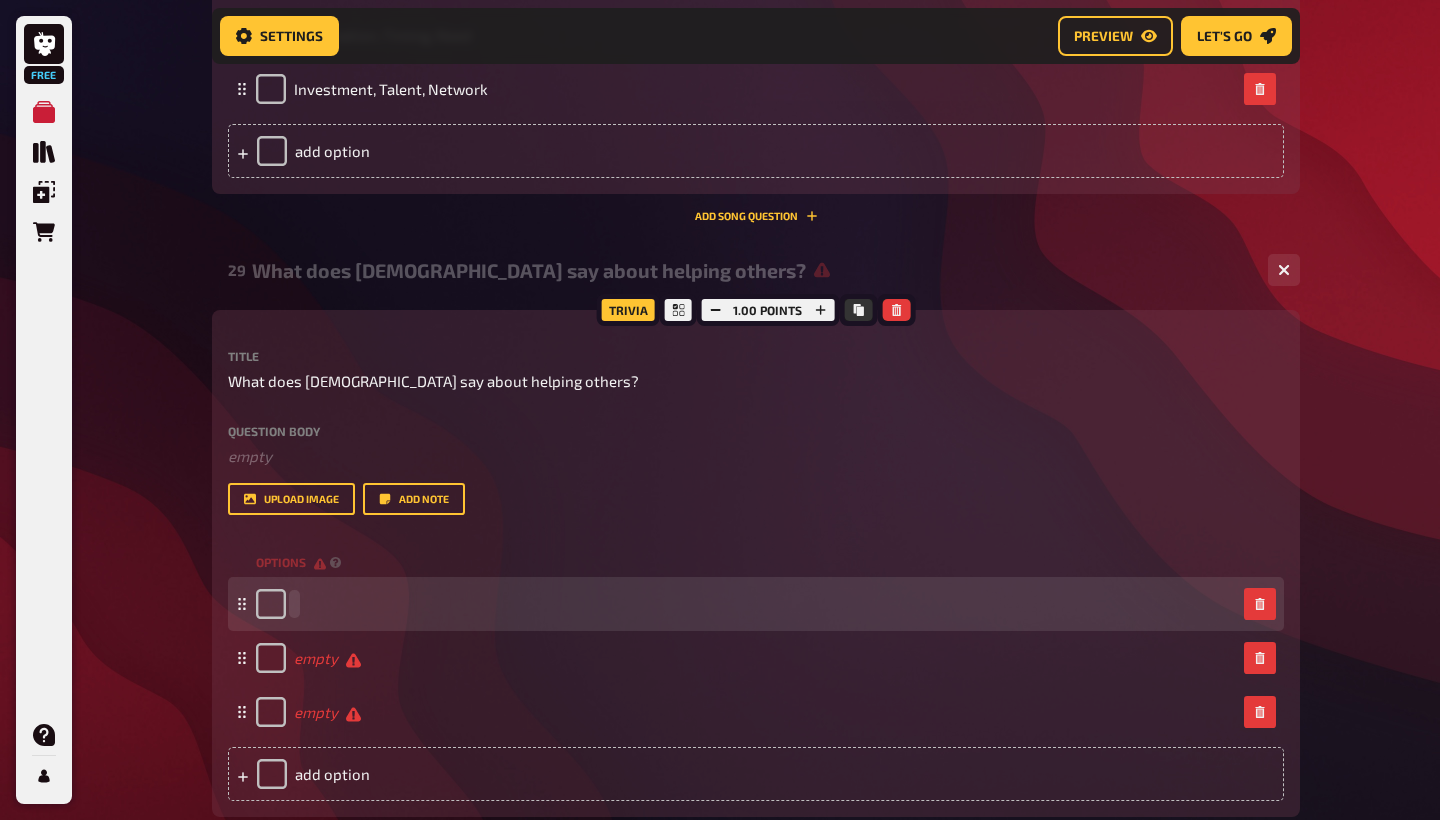 click at bounding box center [746, 604] 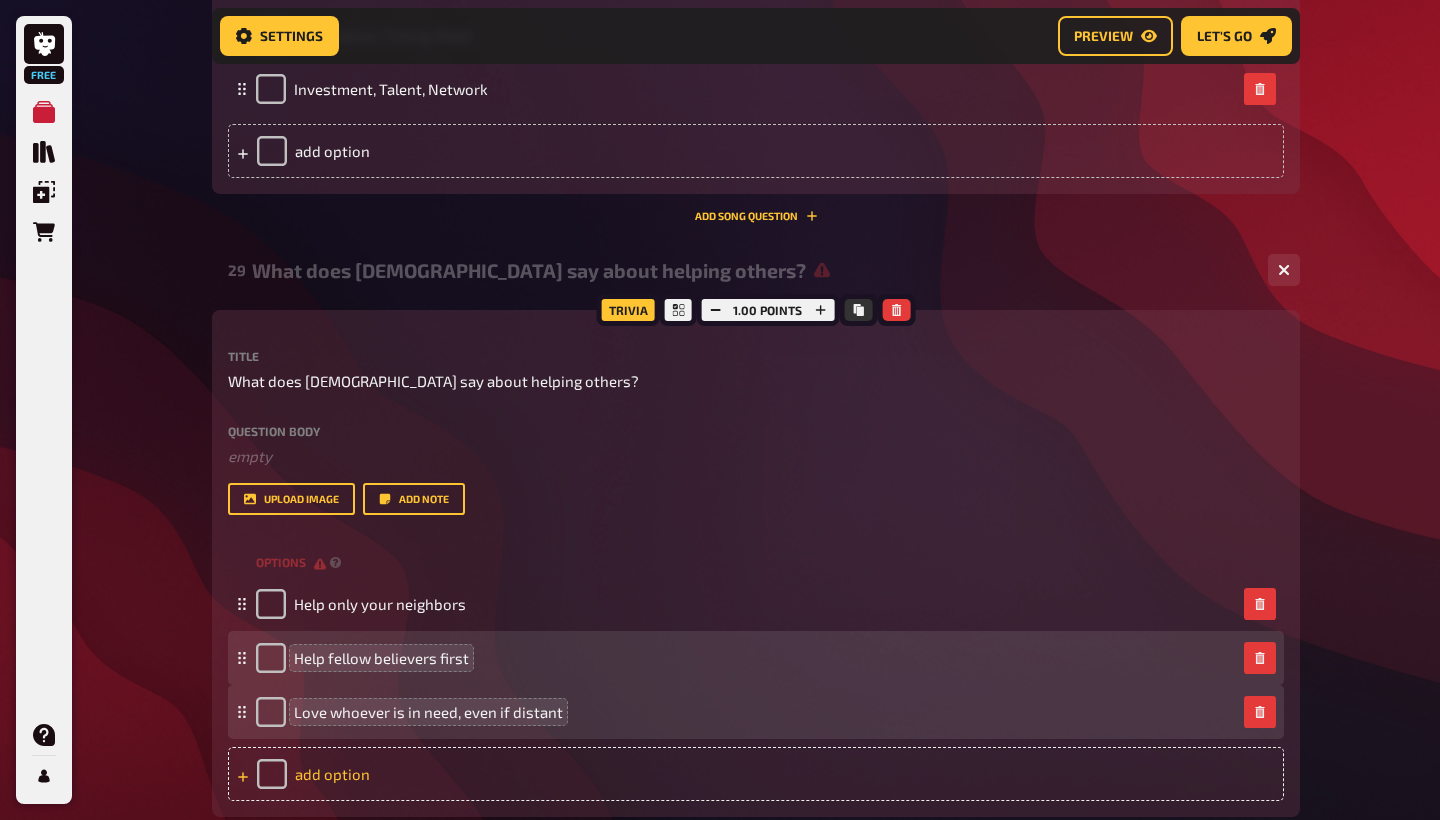 click on "add option" at bounding box center [756, 774] 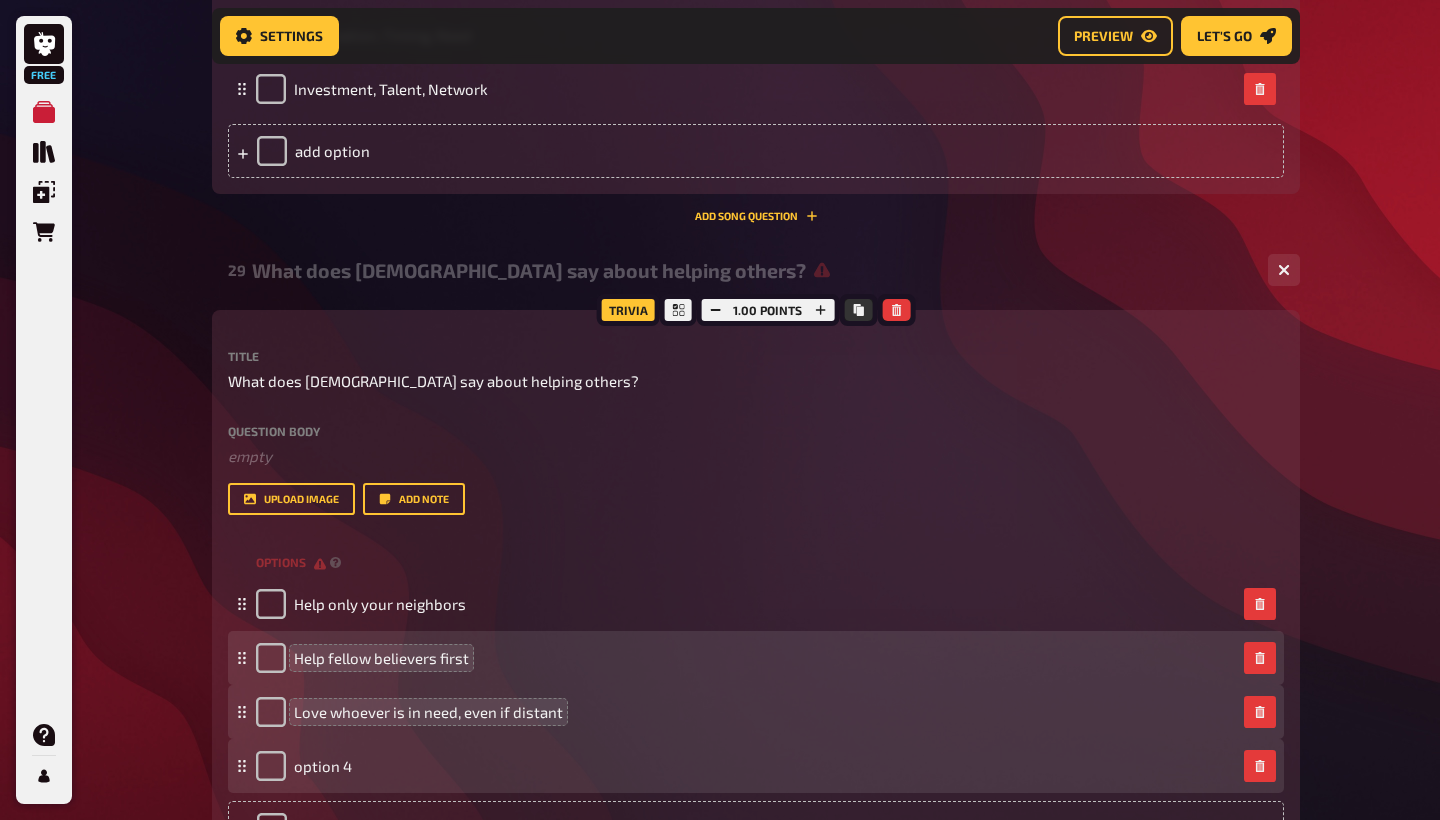 type 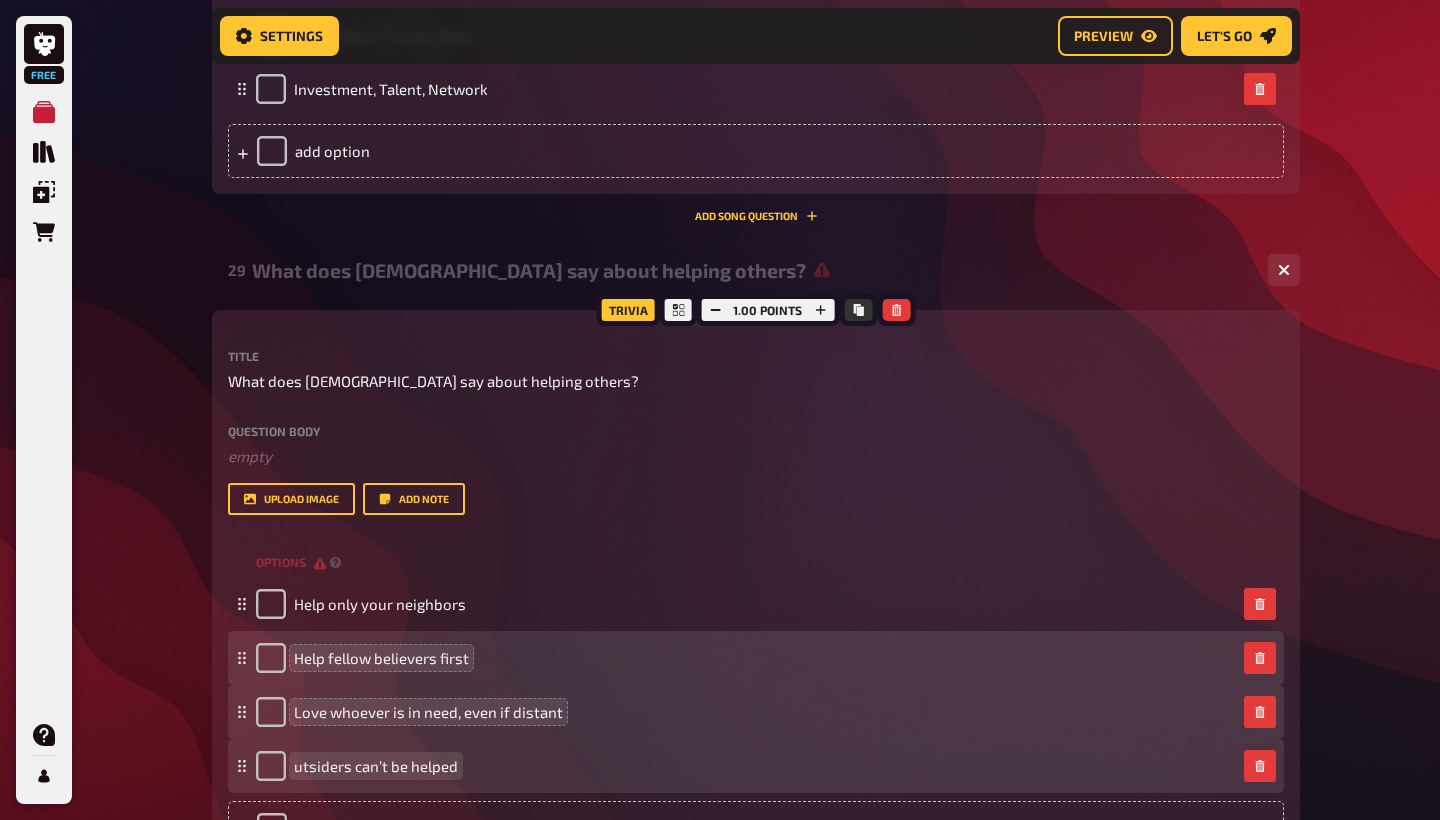 click on "utsiders can’t be helped" at bounding box center [376, 766] 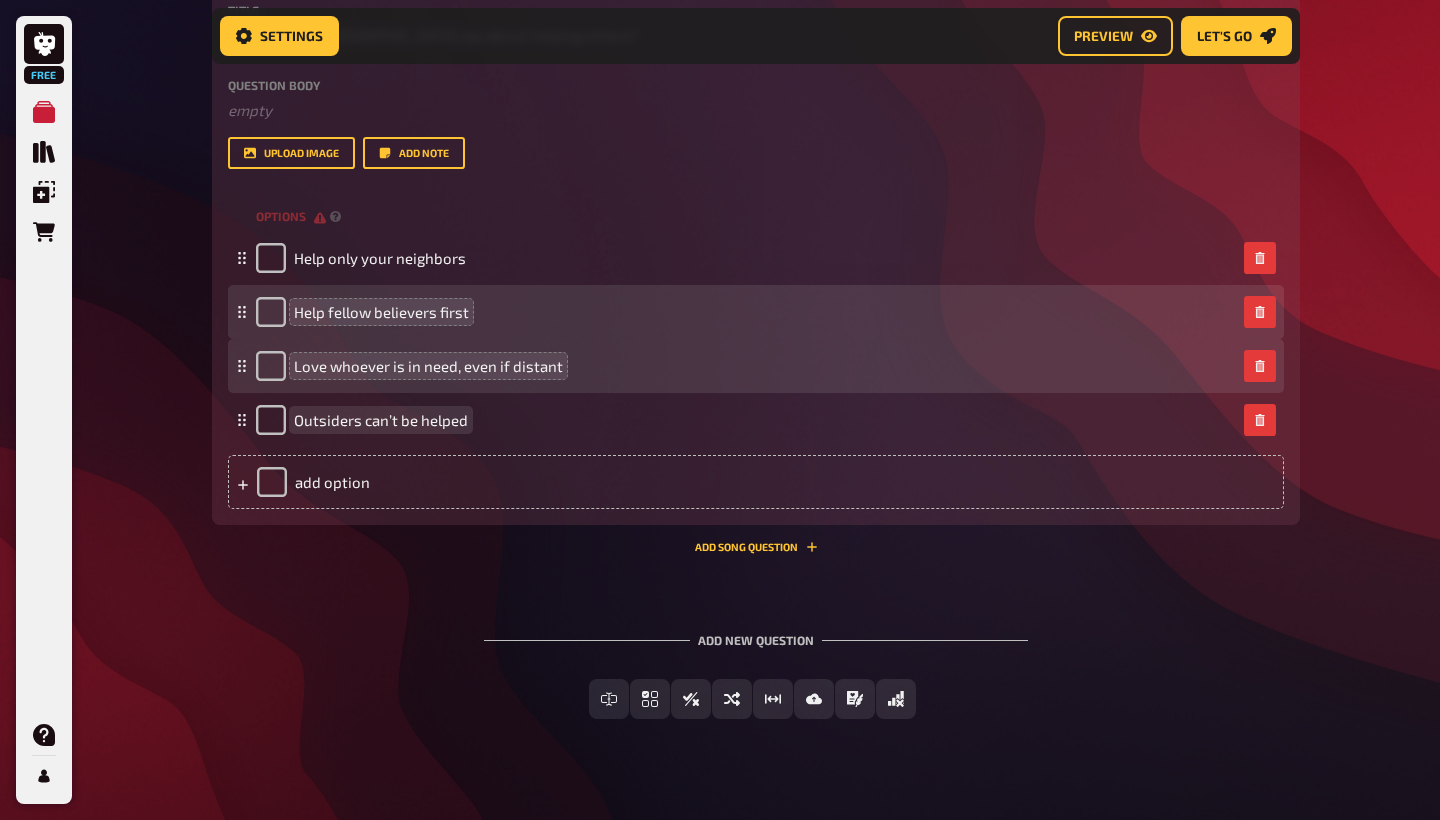 scroll, scrollTop: 18787, scrollLeft: 0, axis: vertical 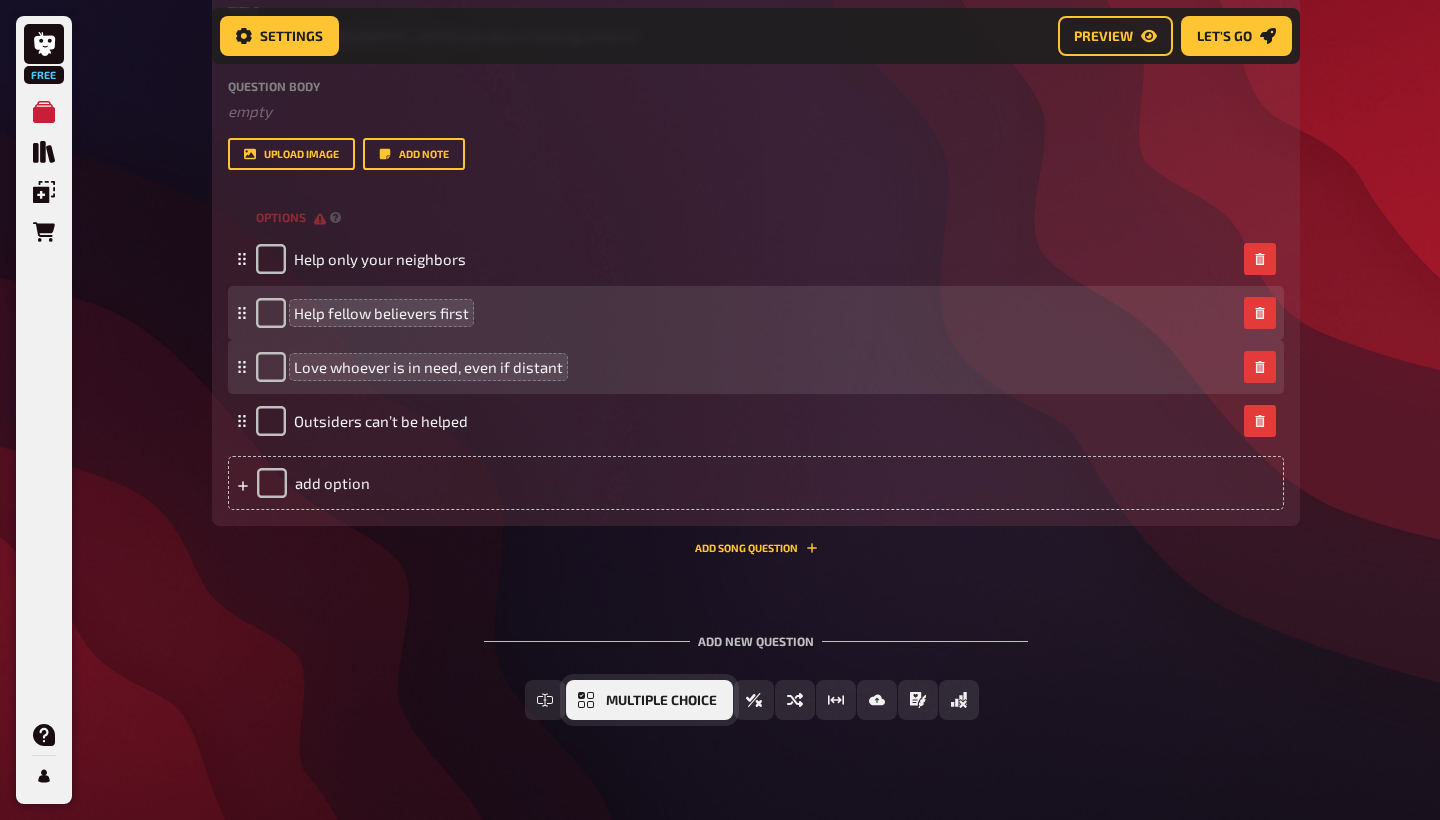 click on "Multiple Choice" at bounding box center (661, 701) 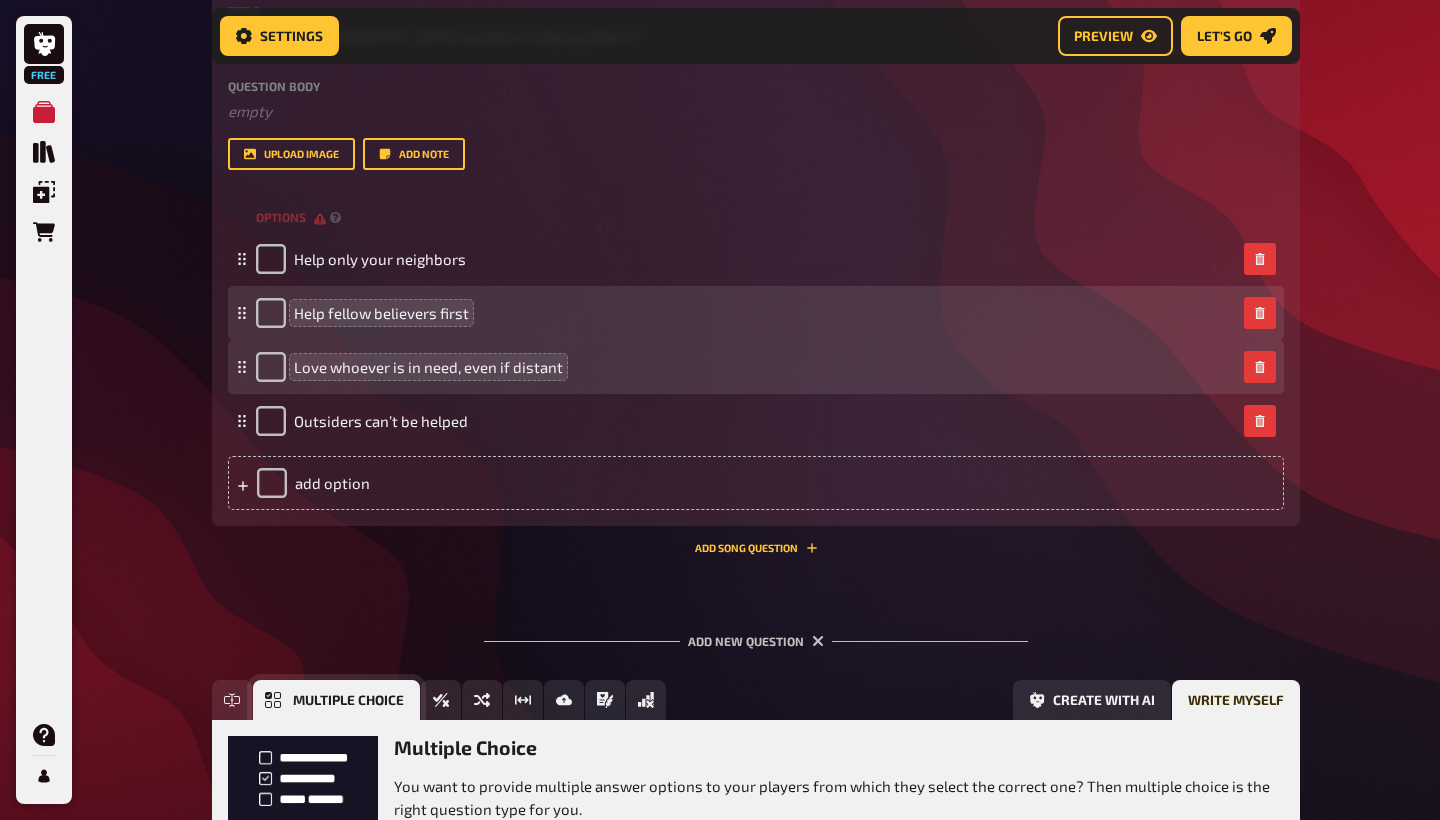 scroll, scrollTop: 18971, scrollLeft: 0, axis: vertical 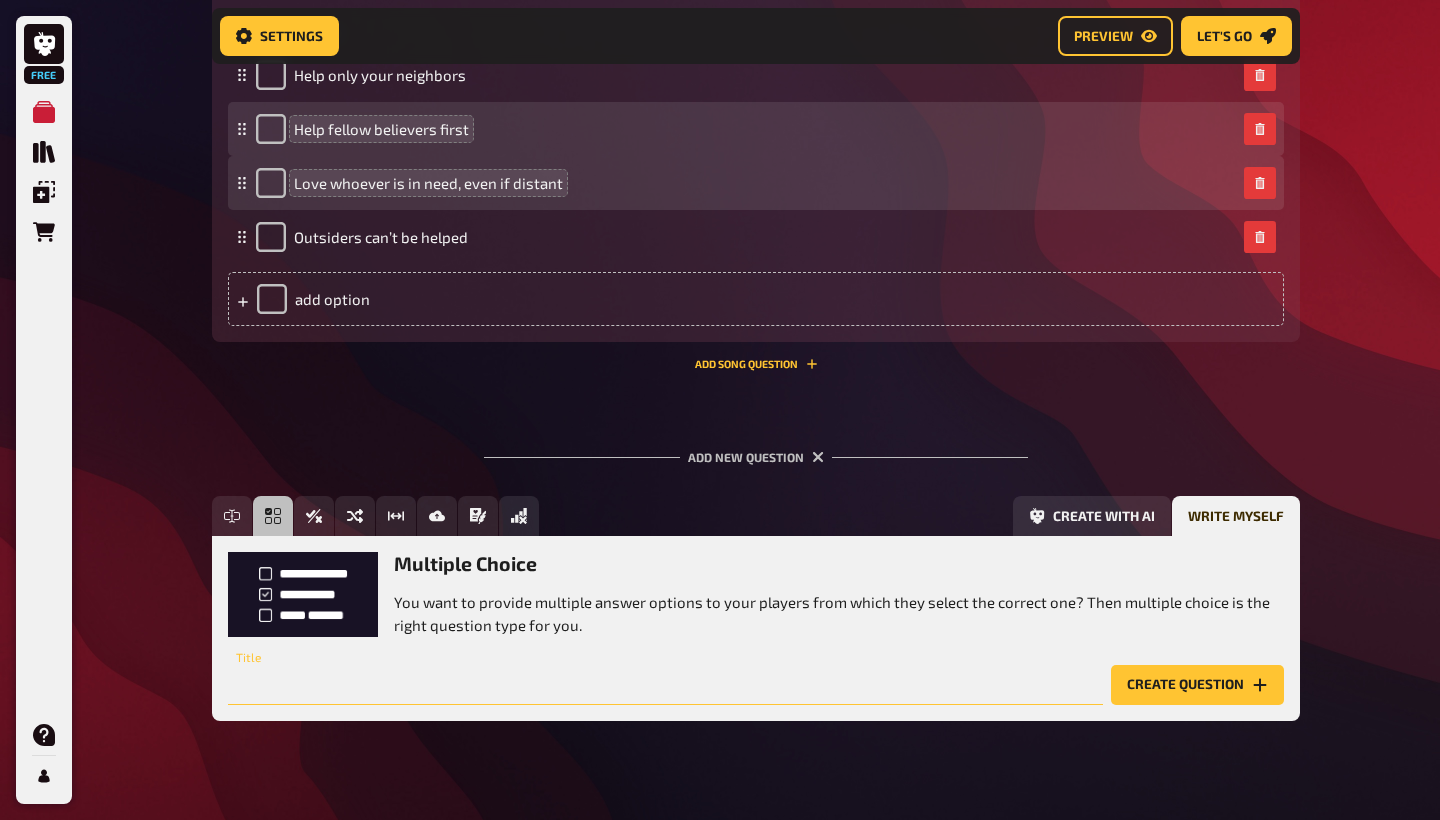 paste on "What was [PERSON_NAME] primary critique of [DEMOGRAPHIC_DATA] who gave generously but continued to live in luxury?" 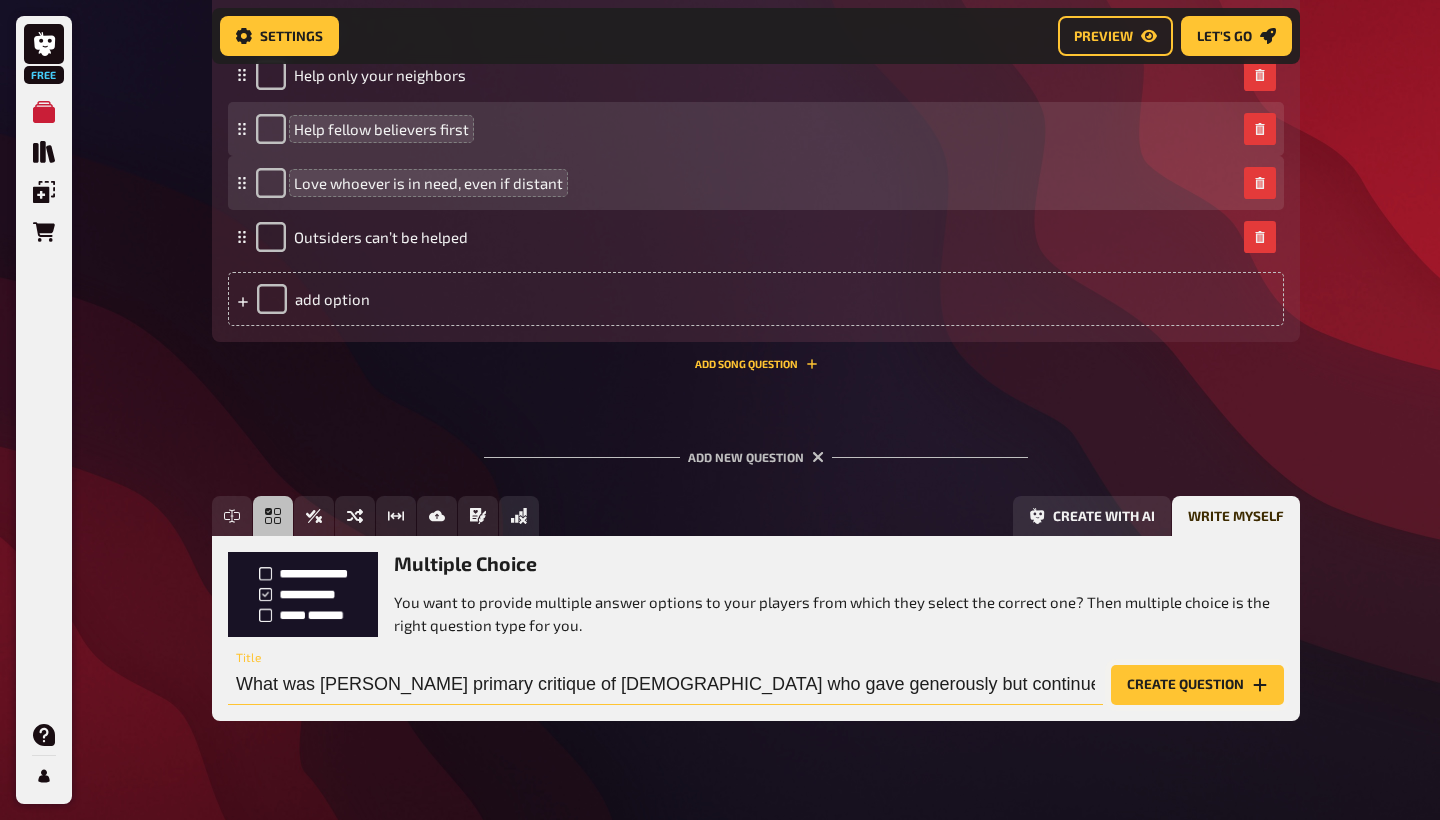 type on "What was [PERSON_NAME] primary critique of [DEMOGRAPHIC_DATA] who gave generously but continued to live in luxury?" 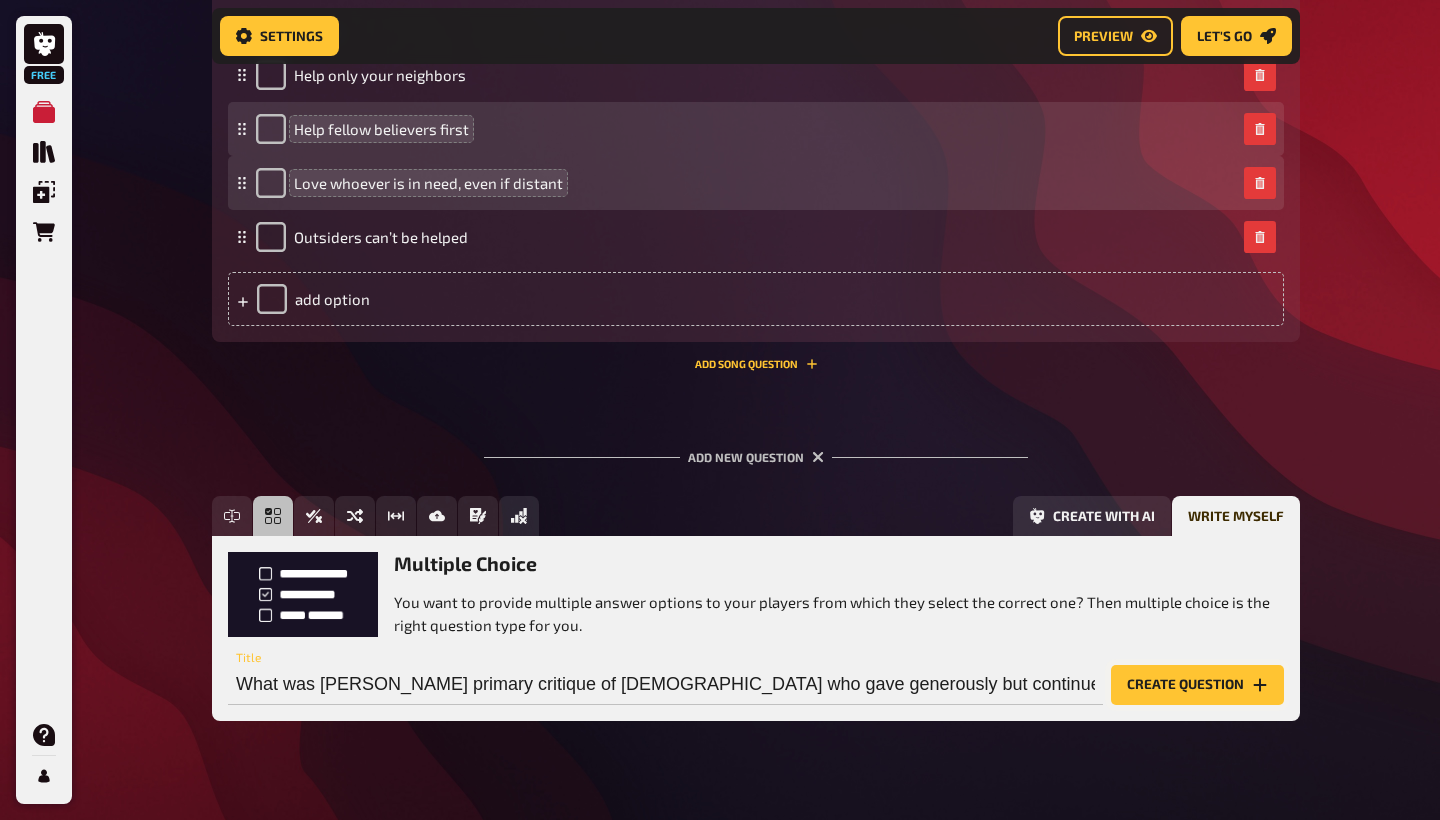 click on "Create question" at bounding box center [1197, 685] 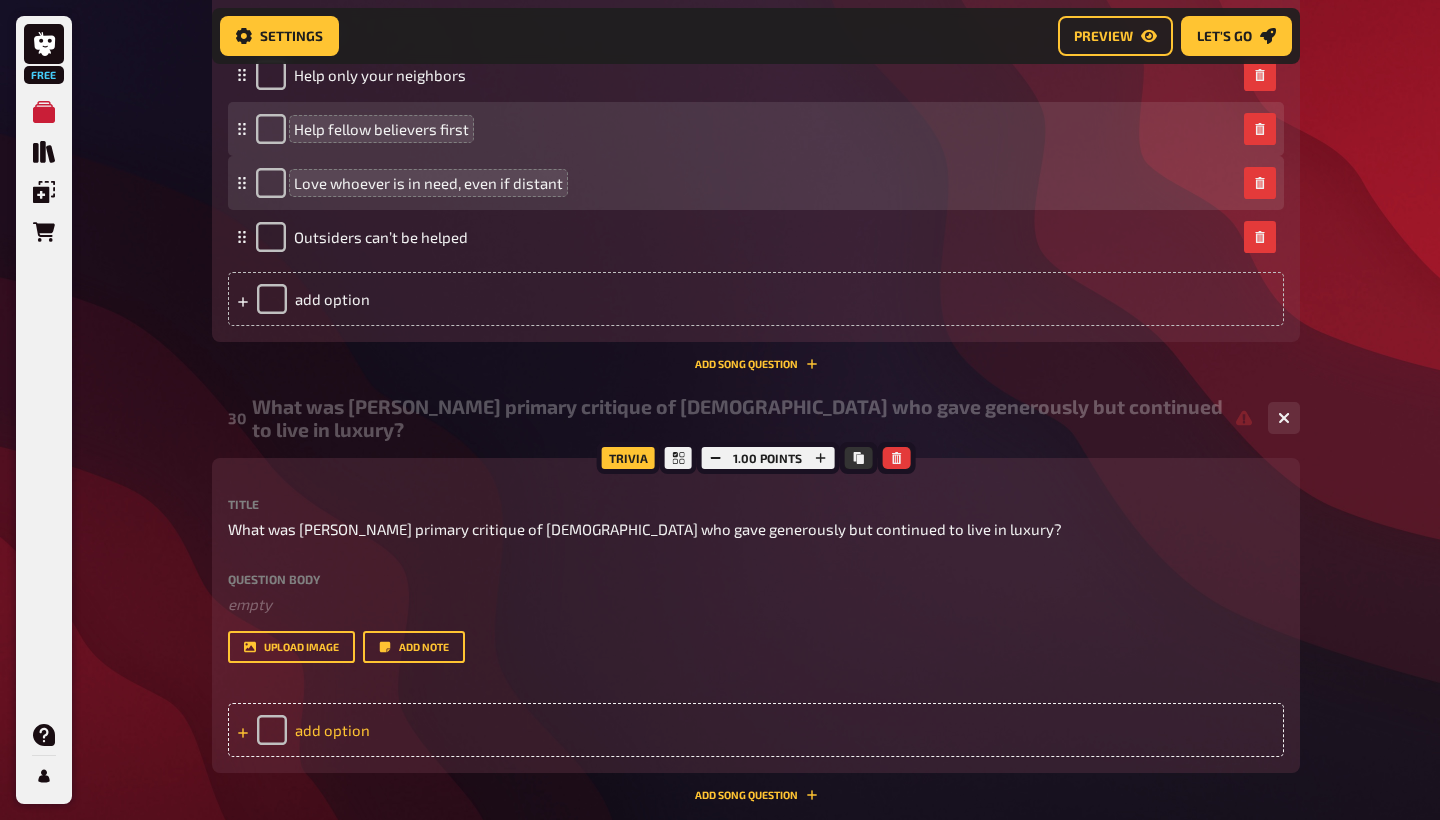click on "add option" at bounding box center [756, 730] 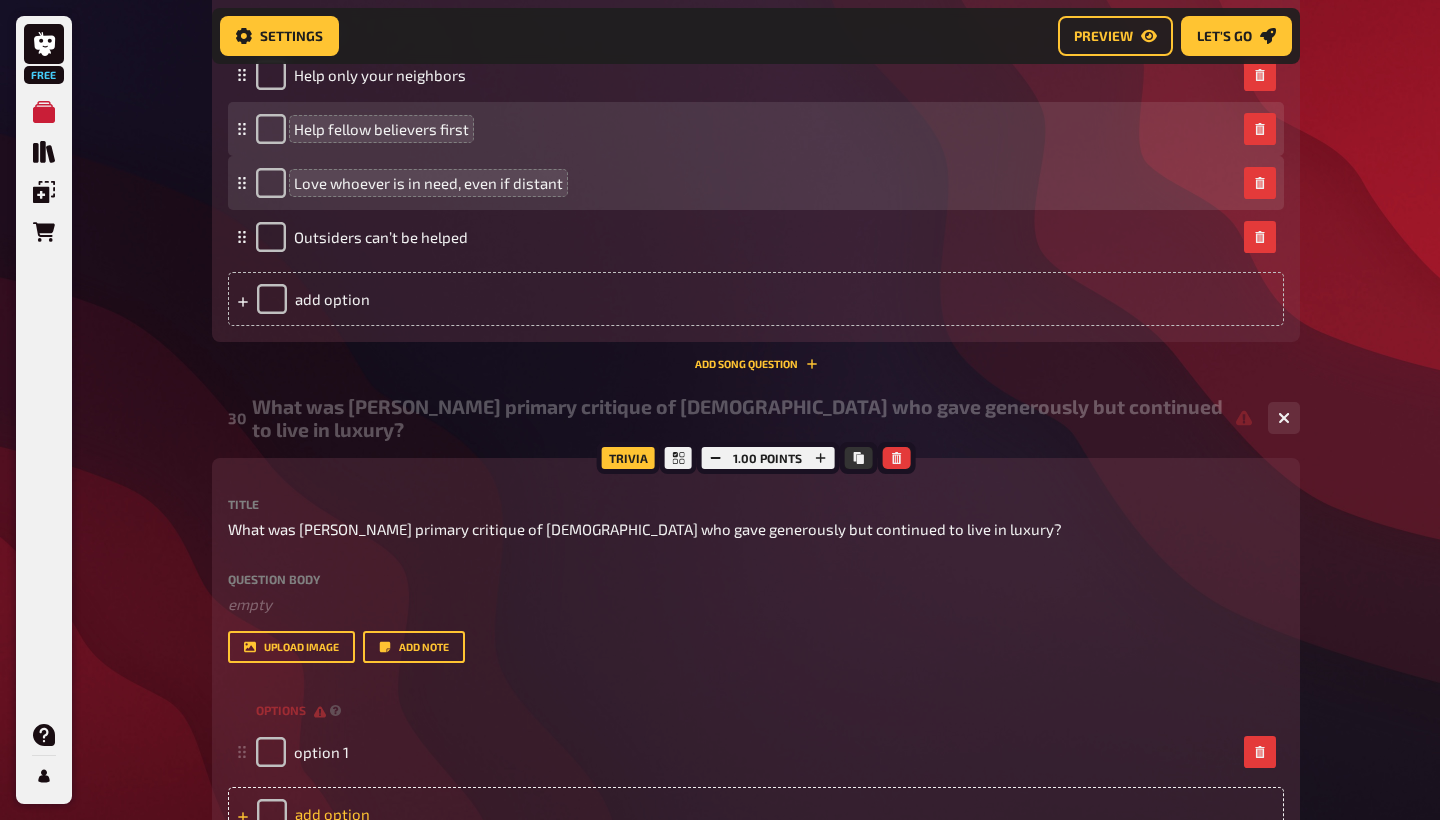 click on "add option" at bounding box center (756, 814) 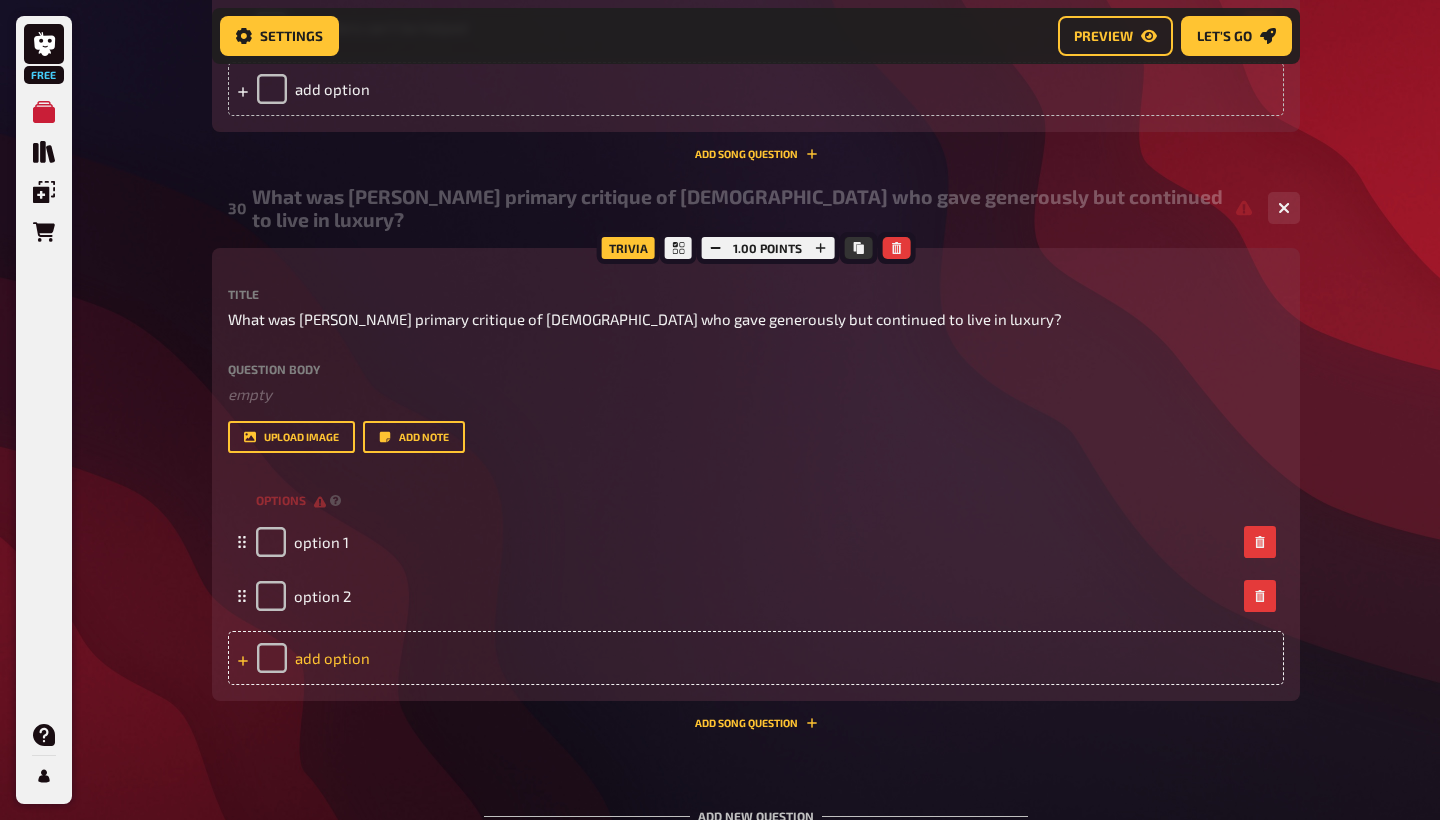 scroll, scrollTop: 19192, scrollLeft: 0, axis: vertical 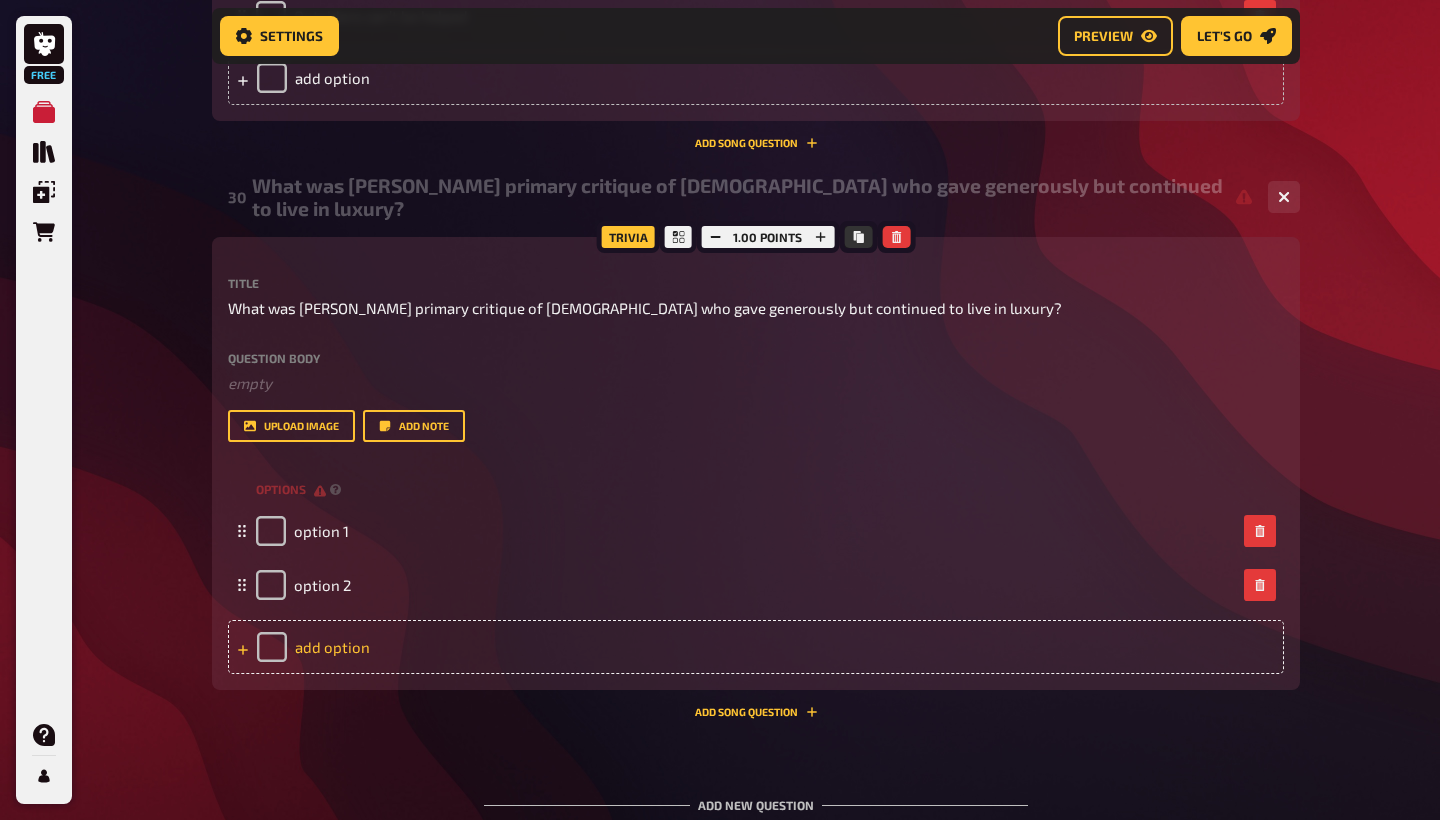 click on "add option" at bounding box center (756, 647) 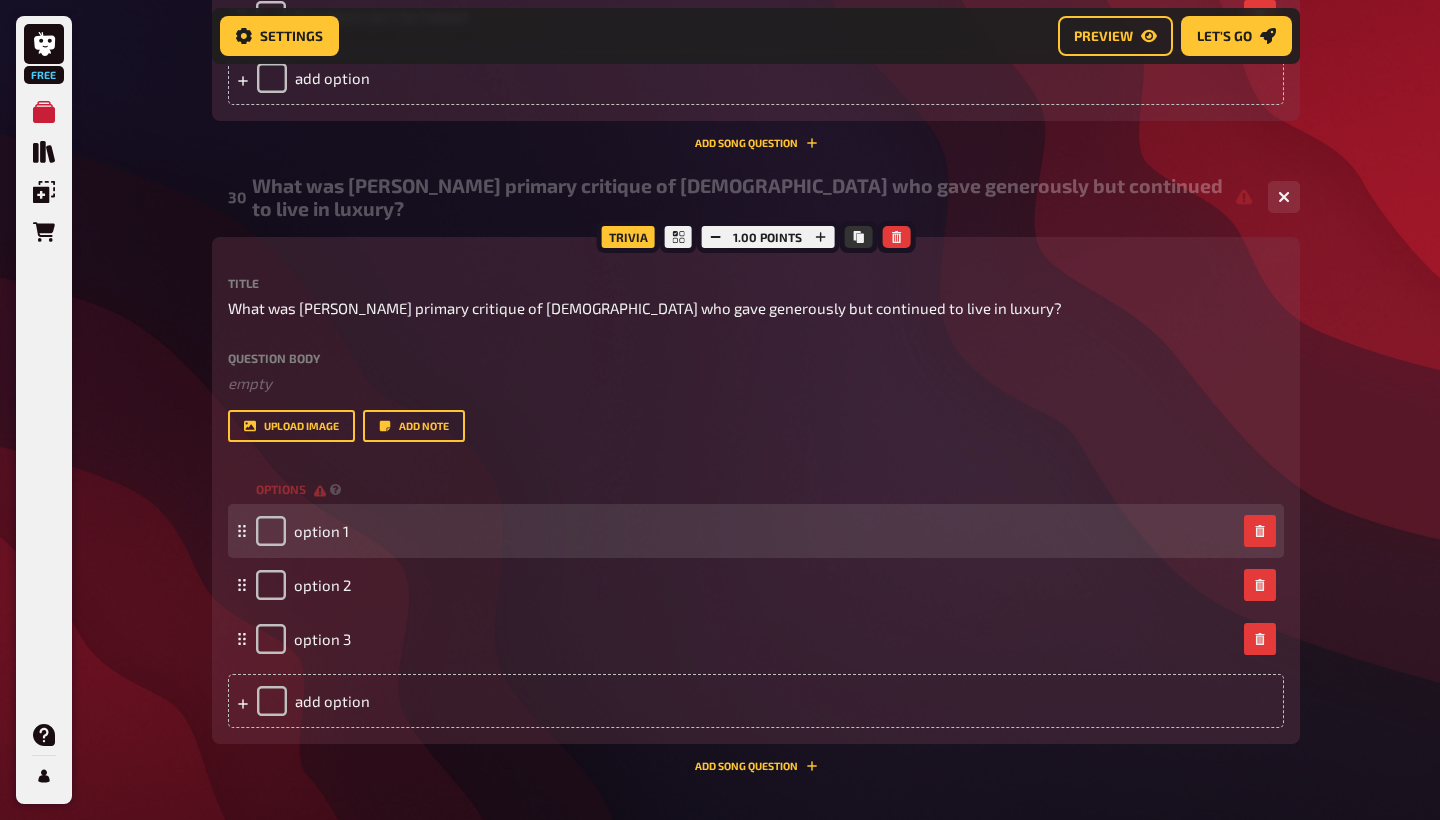 click on "option 1" at bounding box center [302, 531] 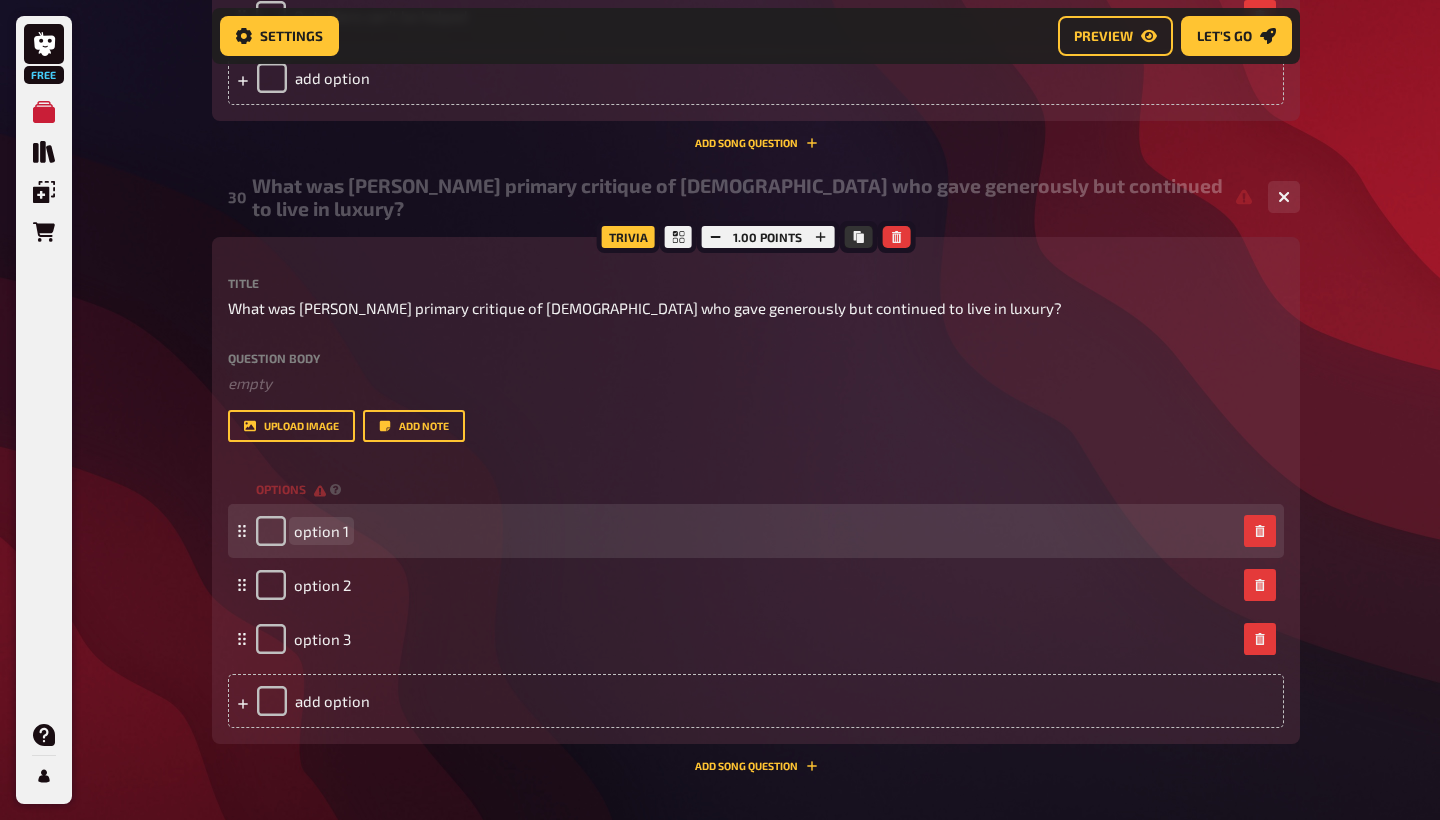 click on "option 1" at bounding box center [321, 531] 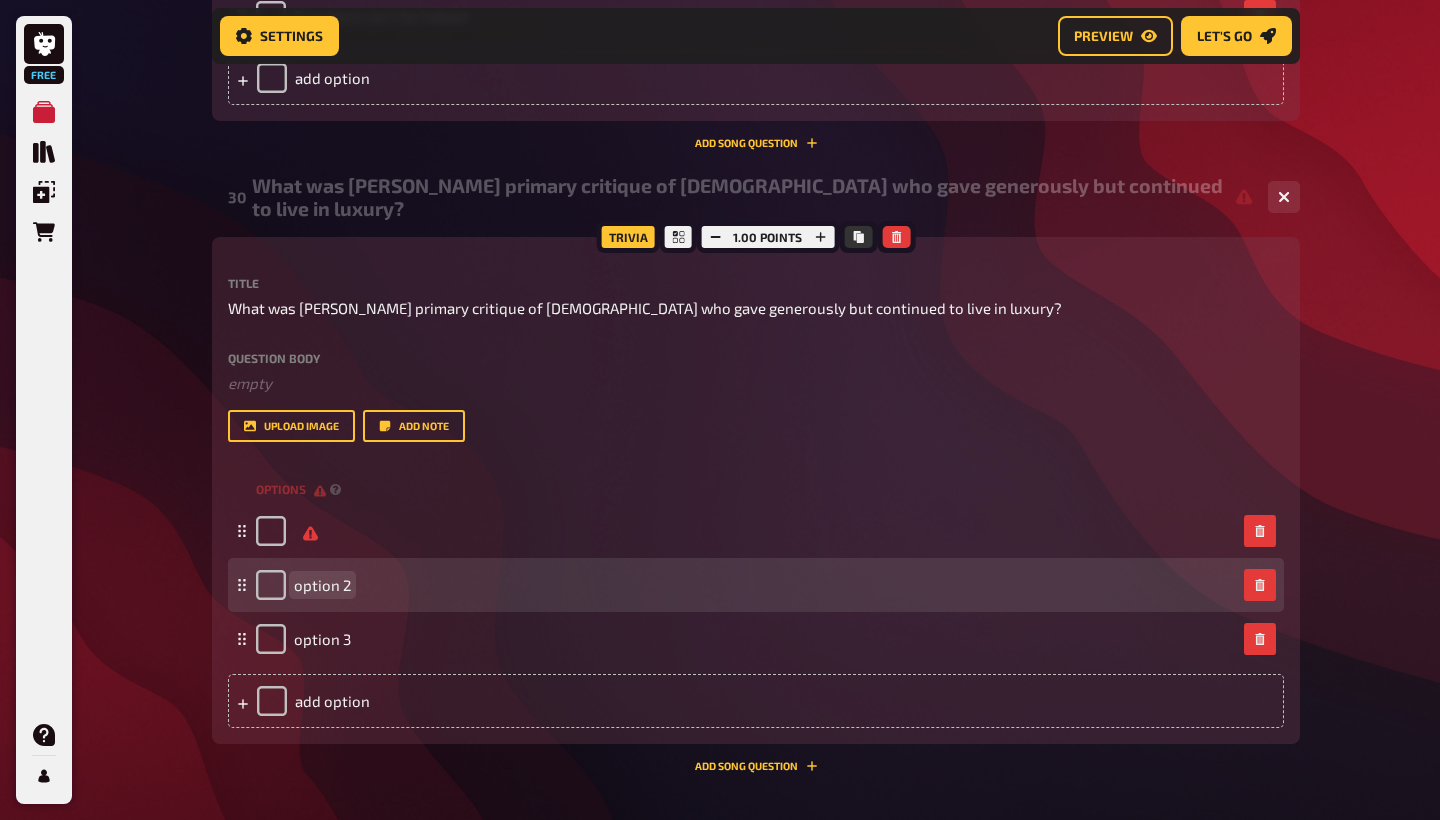 click on "option 2" at bounding box center [322, 585] 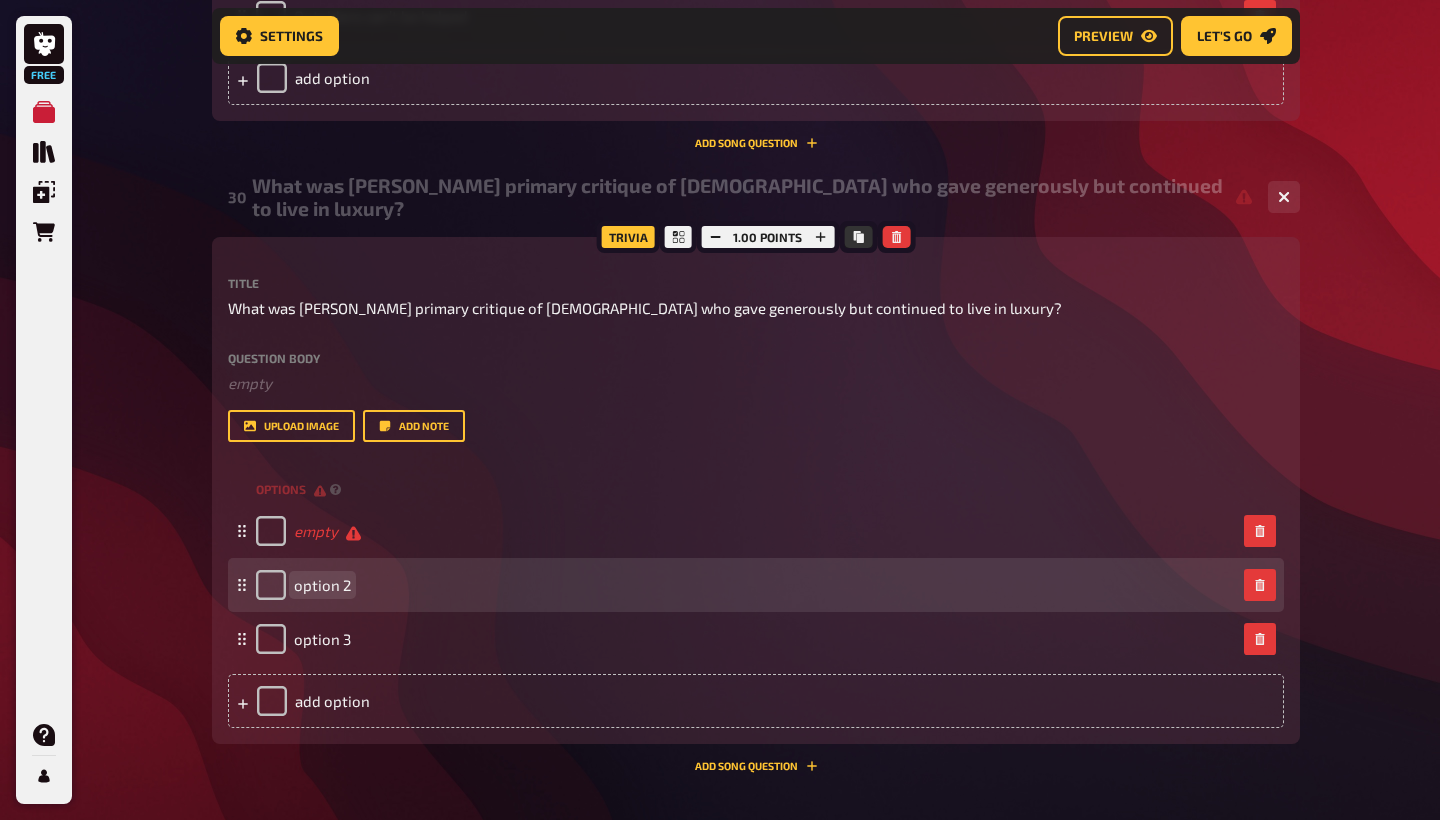 click on "option 2" at bounding box center (322, 585) 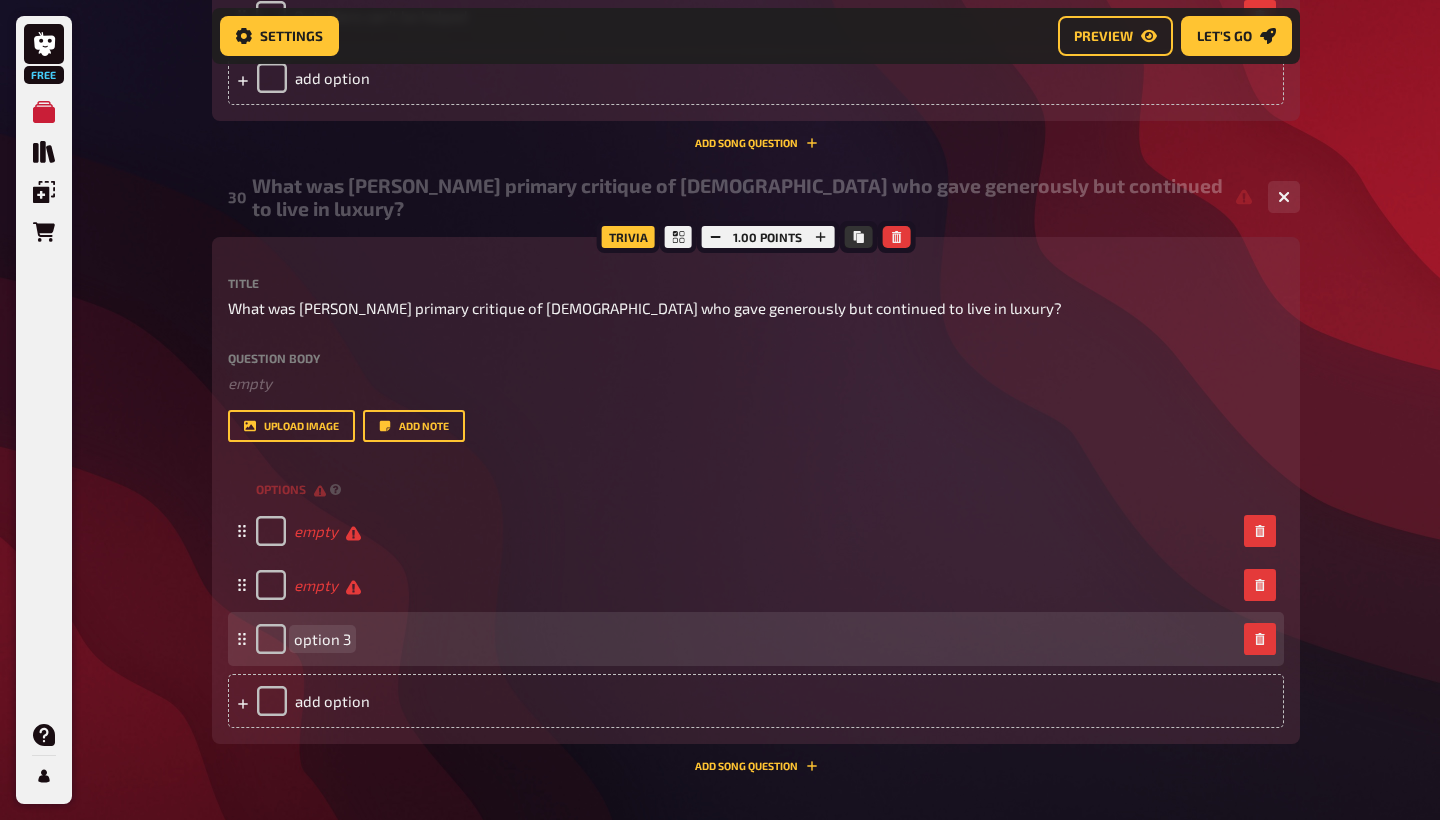 click on "option 3" at bounding box center (322, 639) 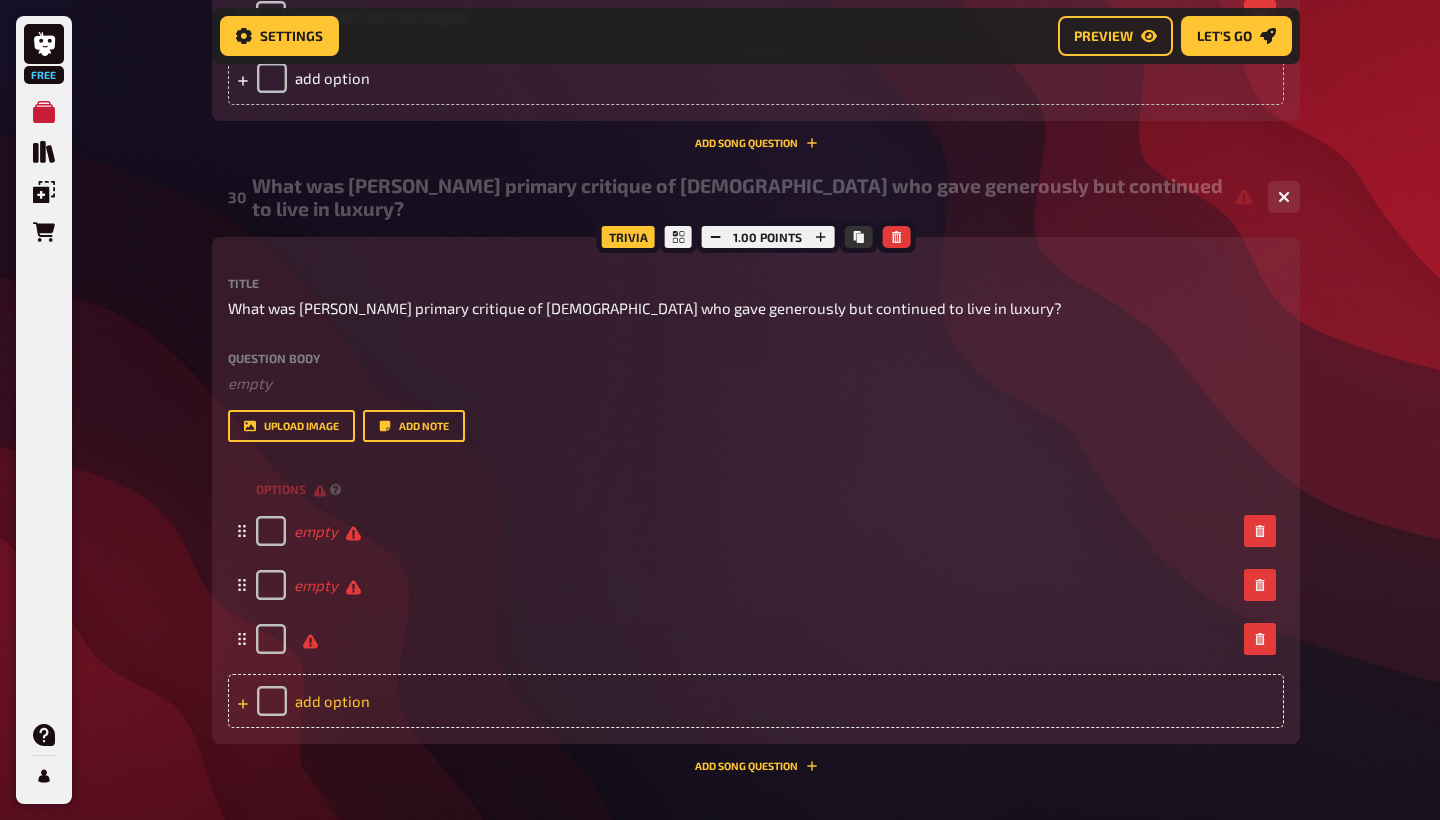 click on "add option" at bounding box center (756, 701) 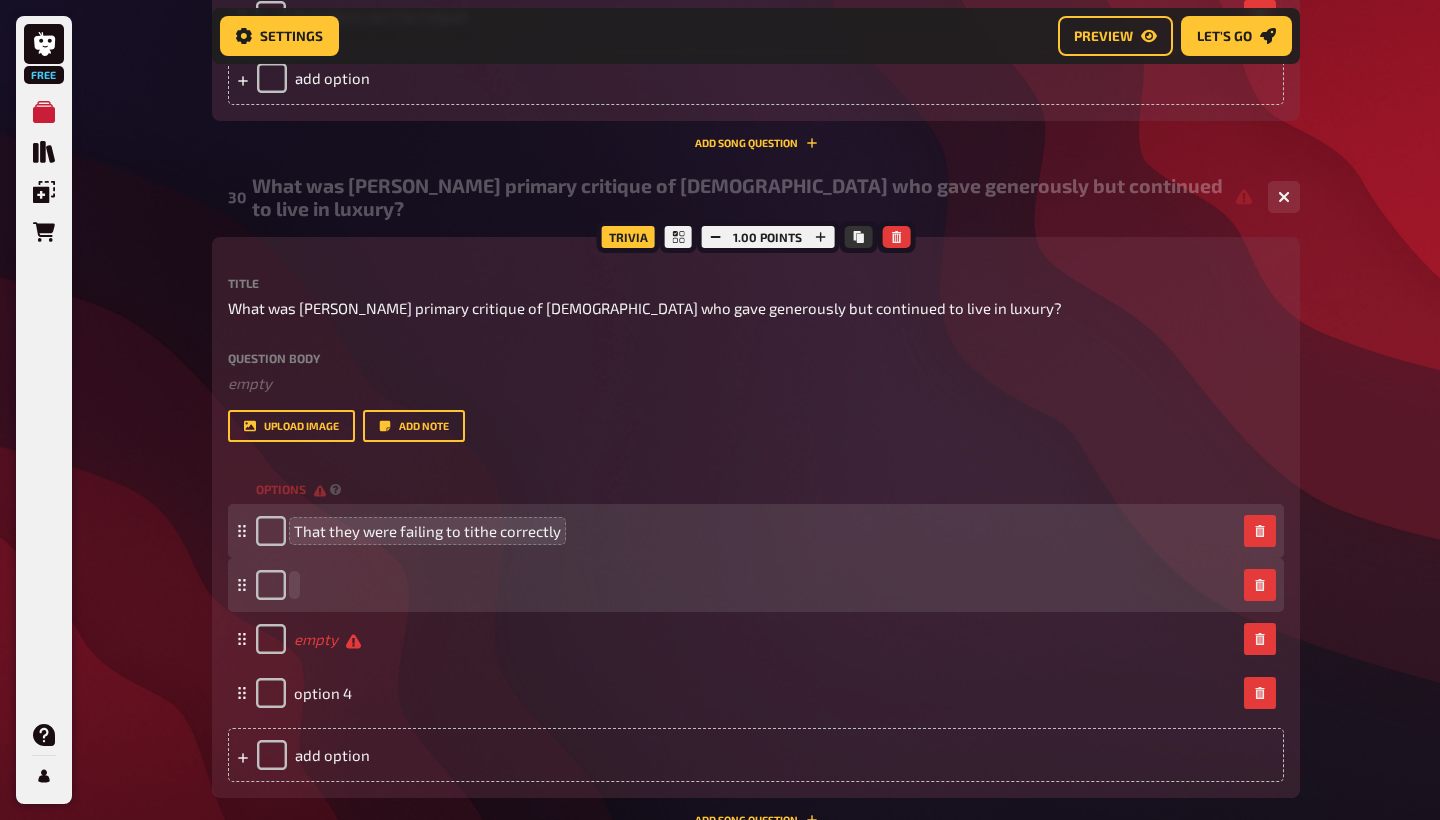 click at bounding box center [746, 585] 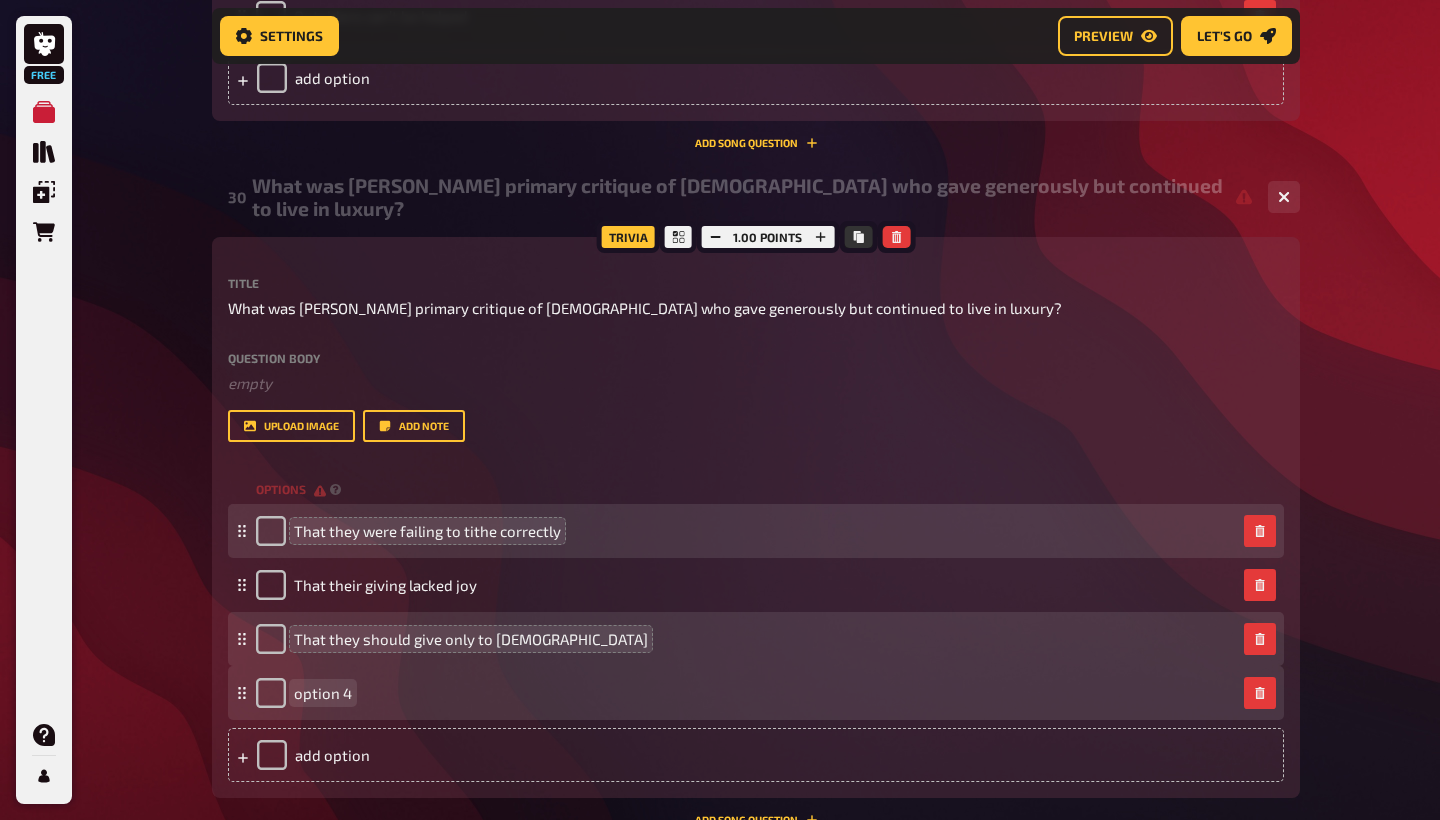 click on "option 4" at bounding box center [323, 693] 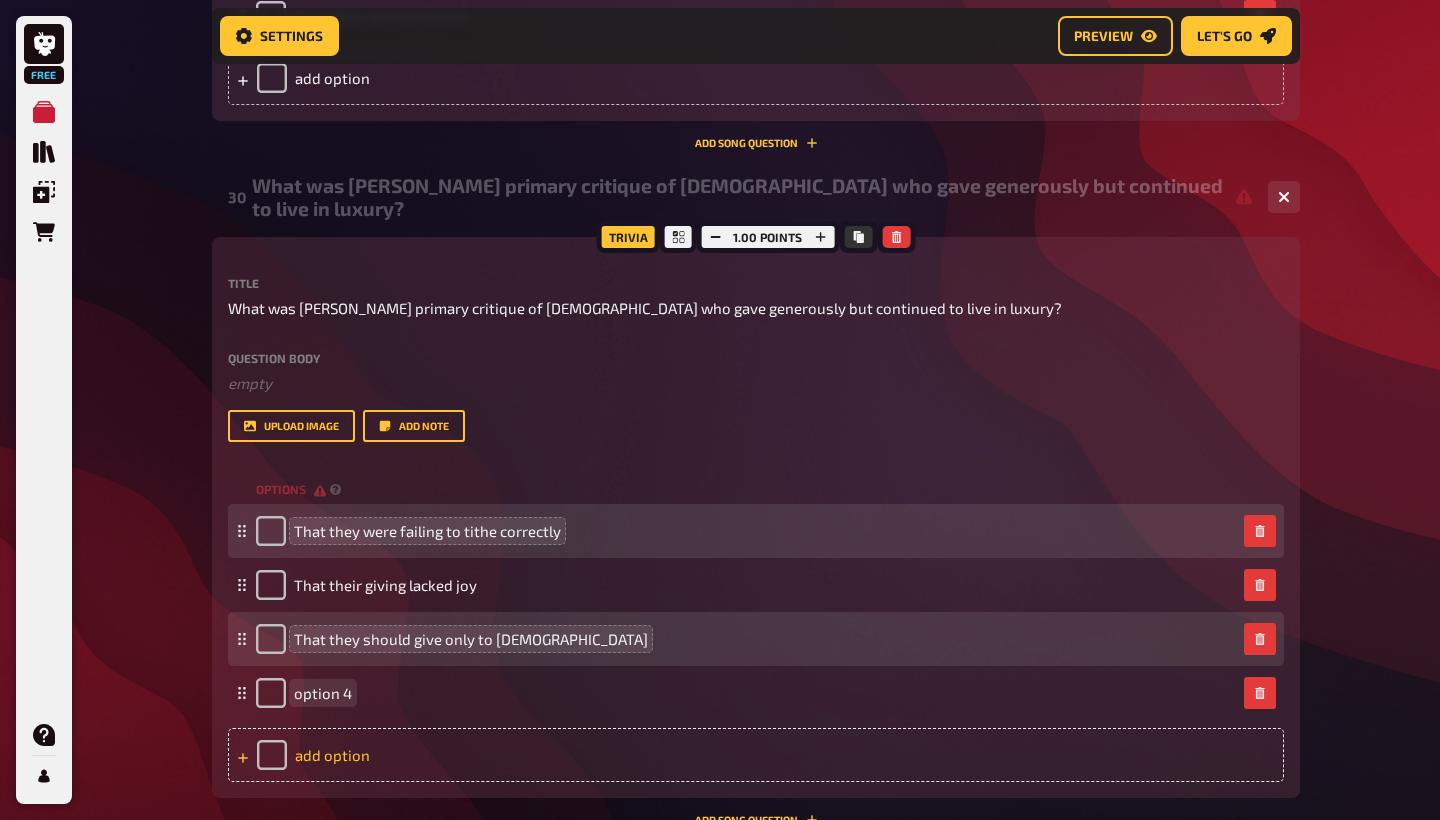 type 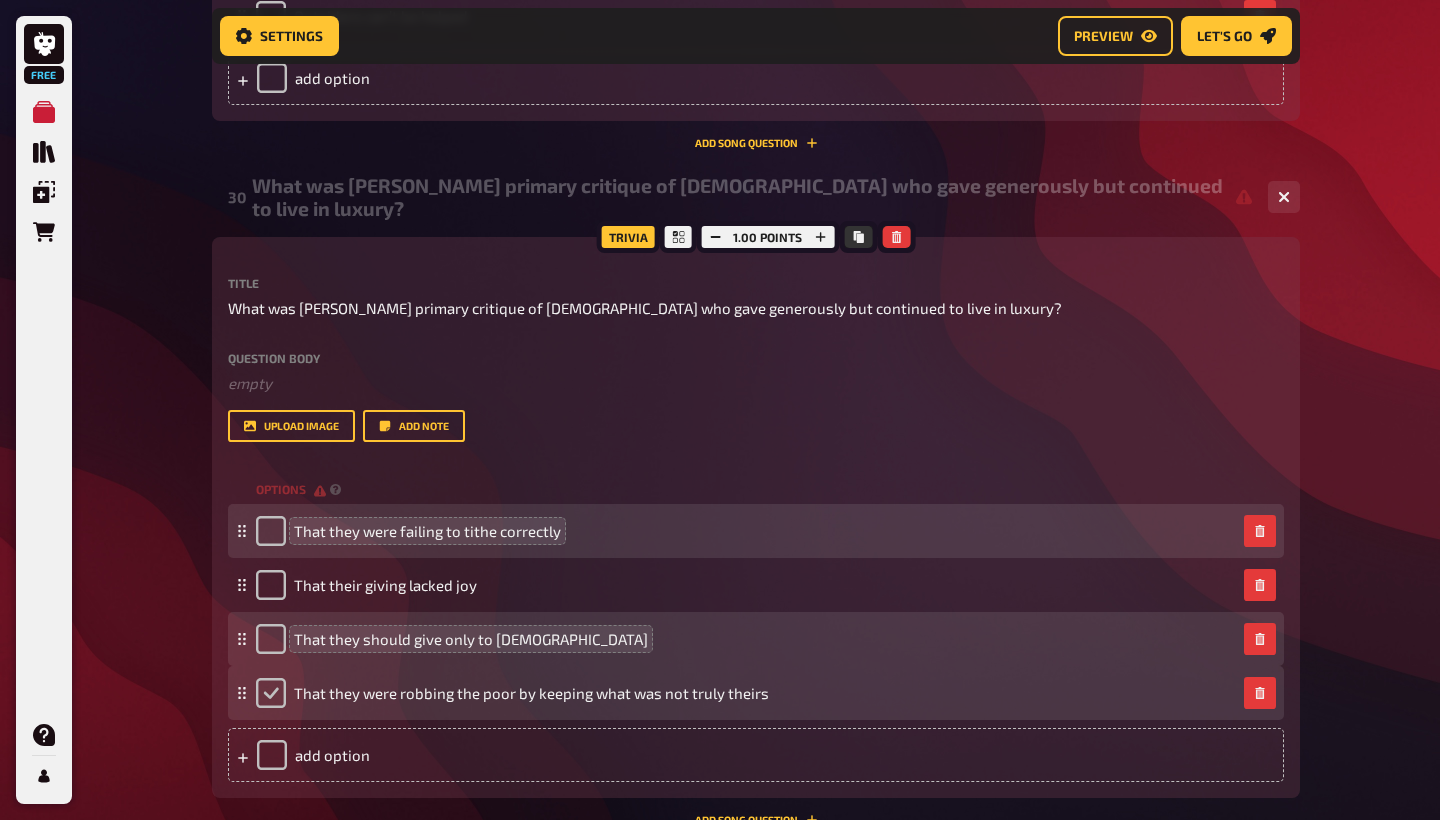 click at bounding box center [271, 693] 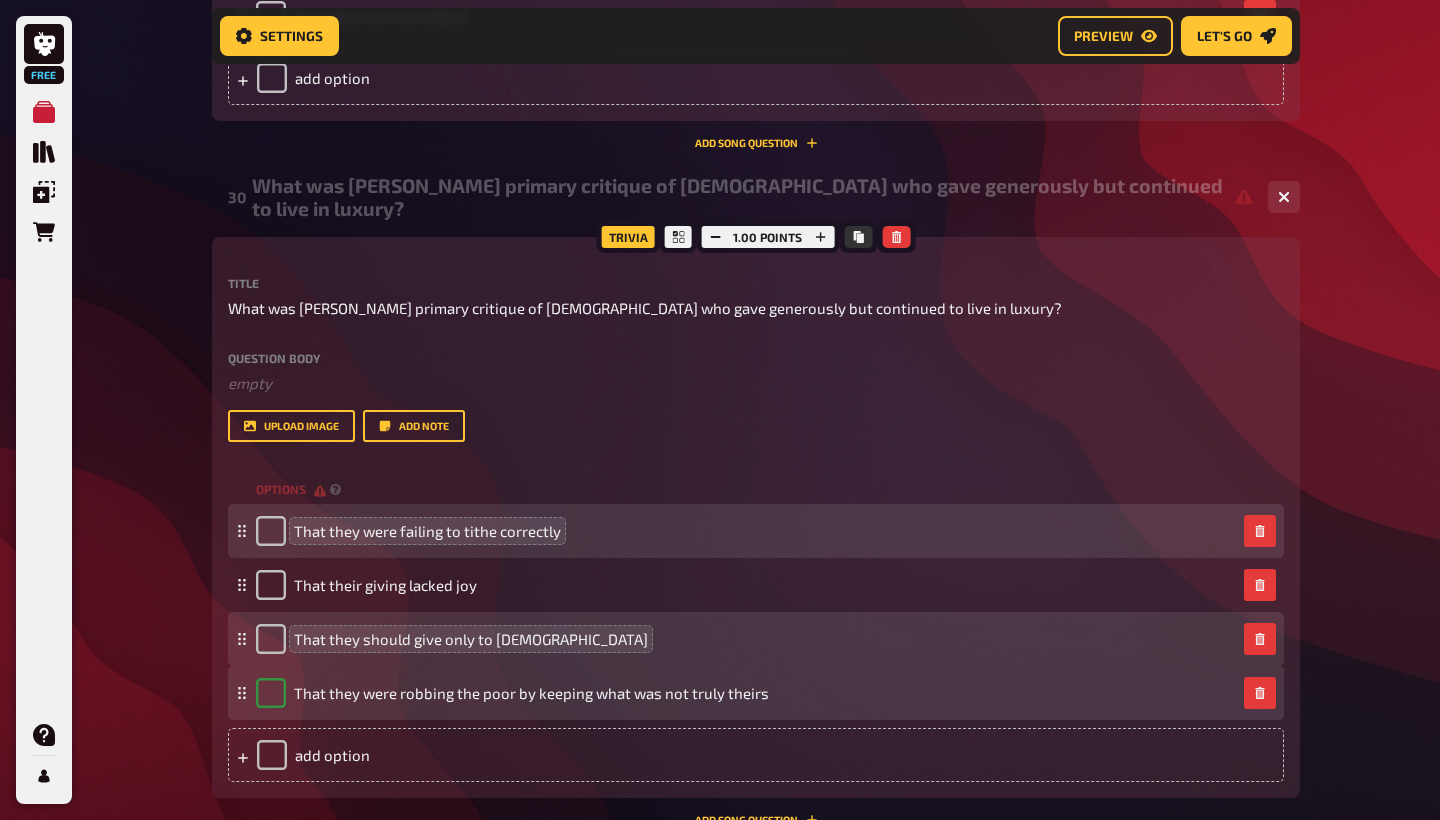 checkbox on "true" 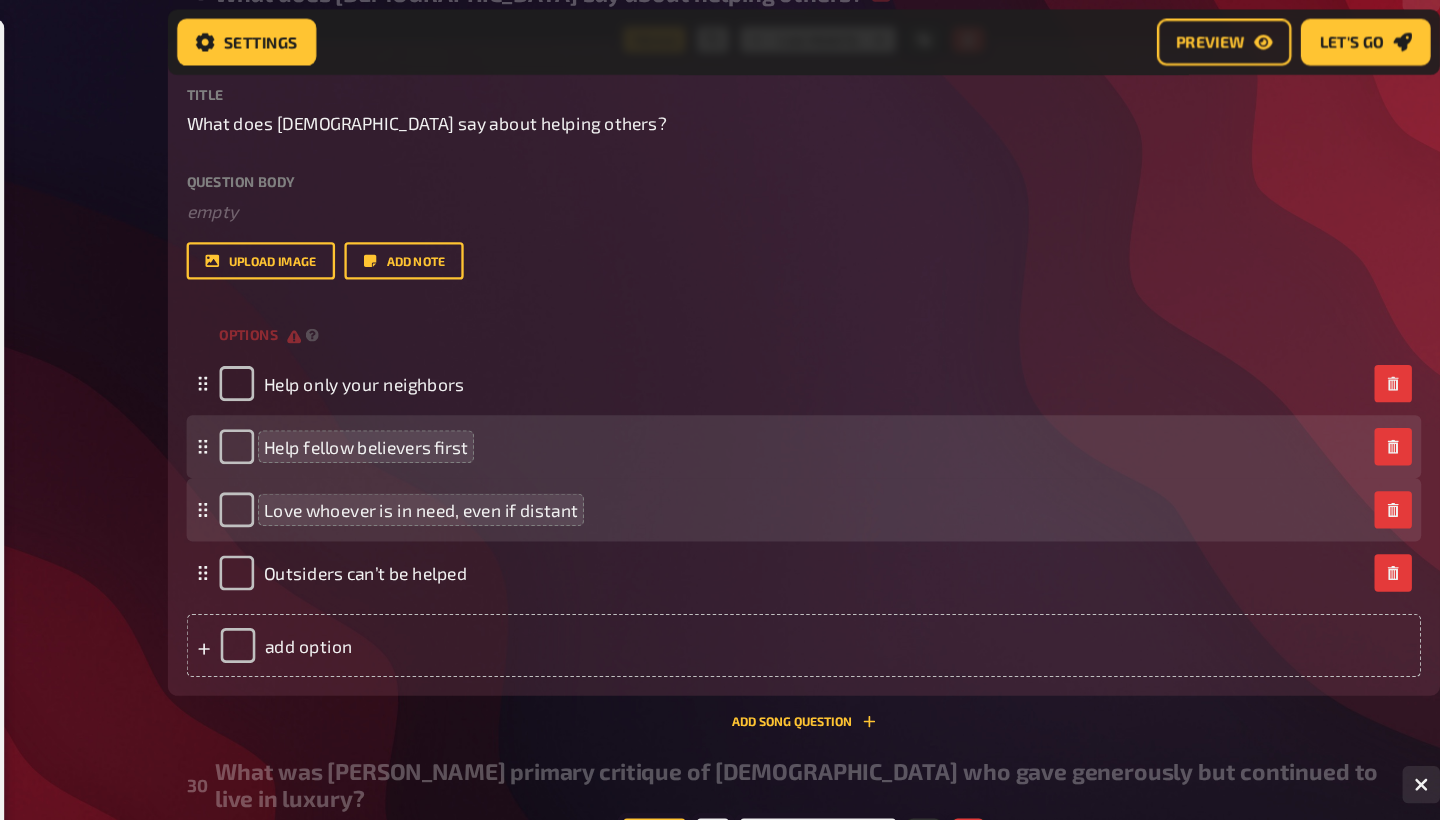 scroll, scrollTop: 18678, scrollLeft: 0, axis: vertical 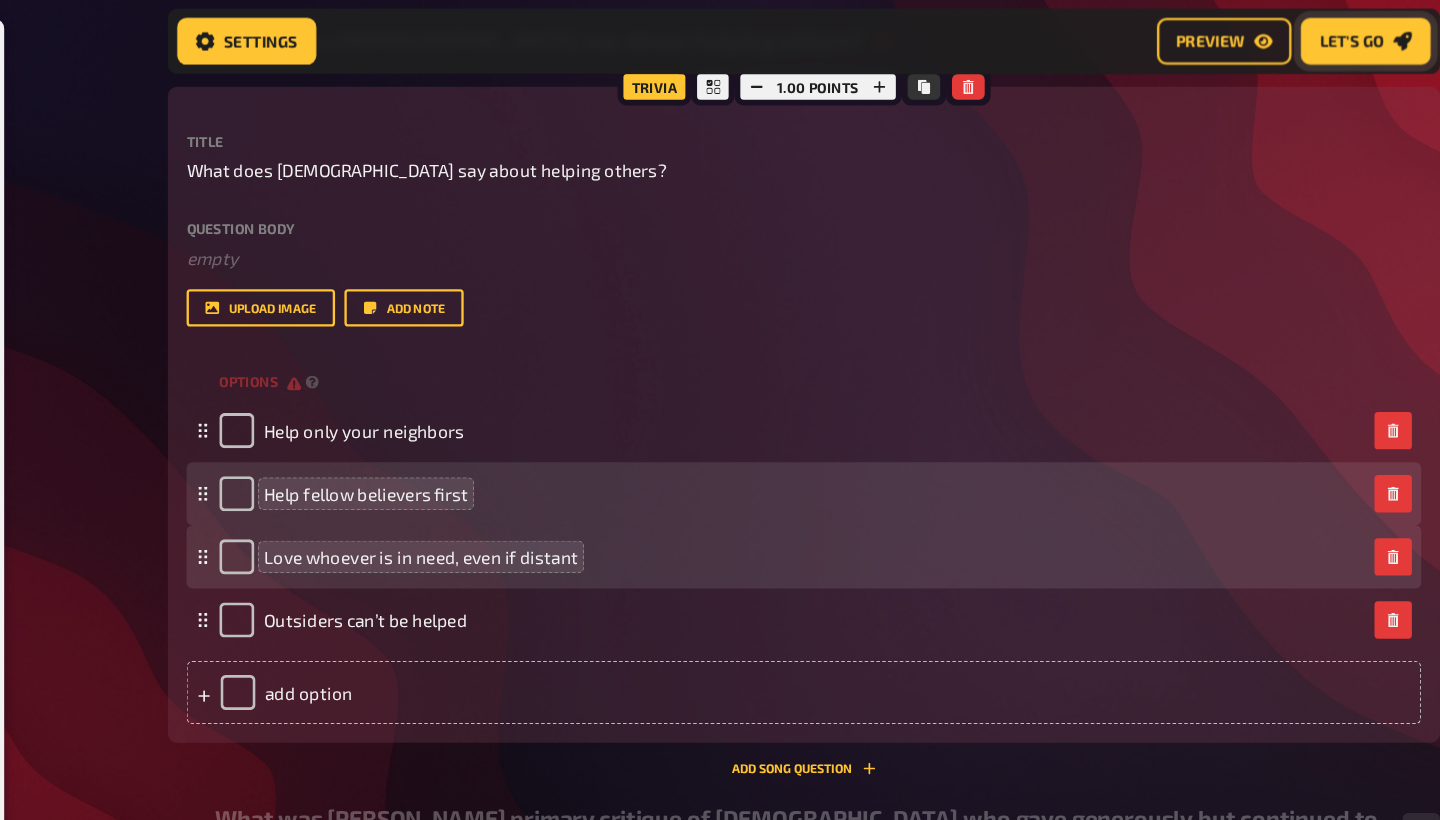click on "Let's go" at bounding box center [1224, 36] 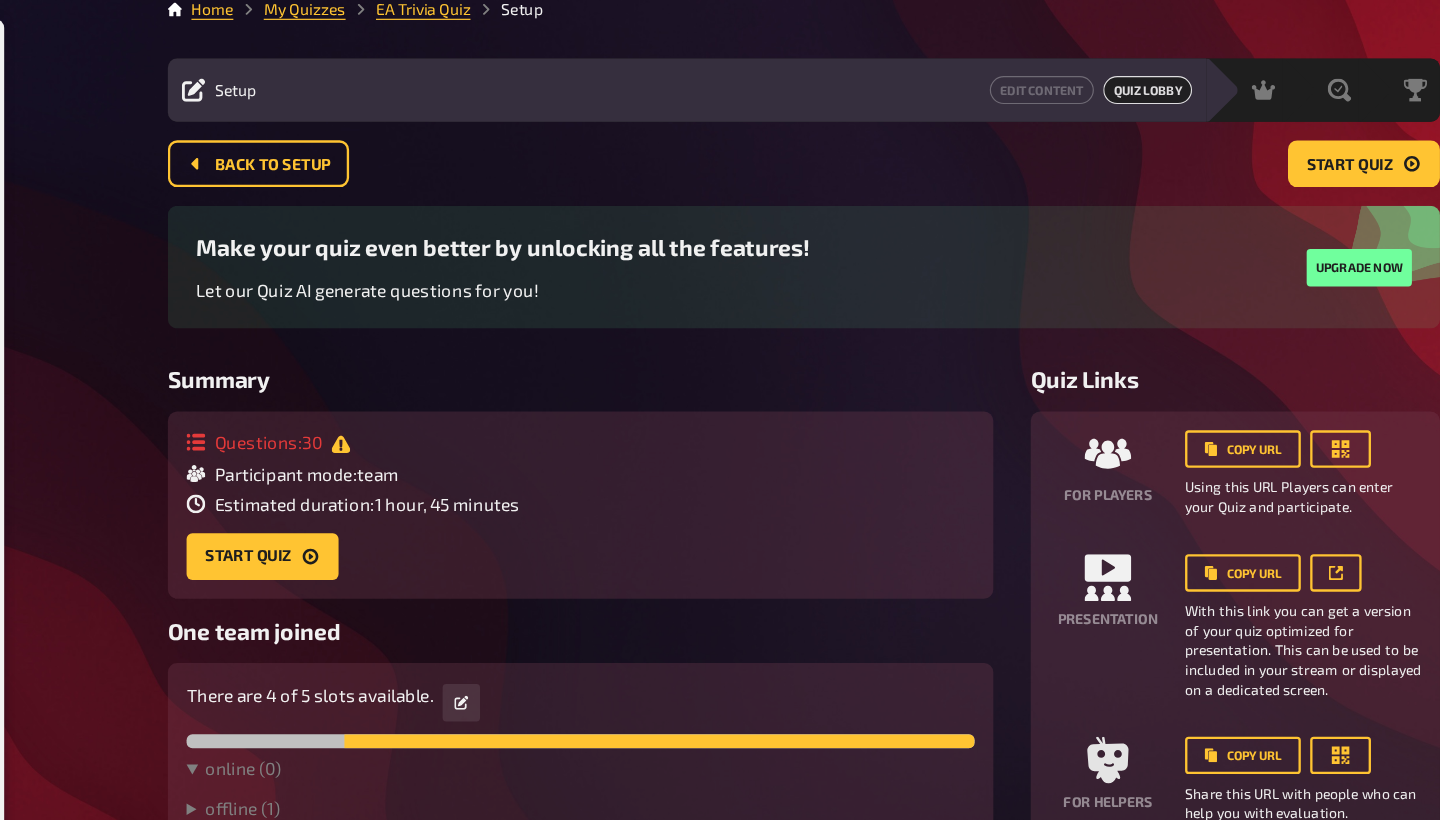 scroll, scrollTop: 17, scrollLeft: 0, axis: vertical 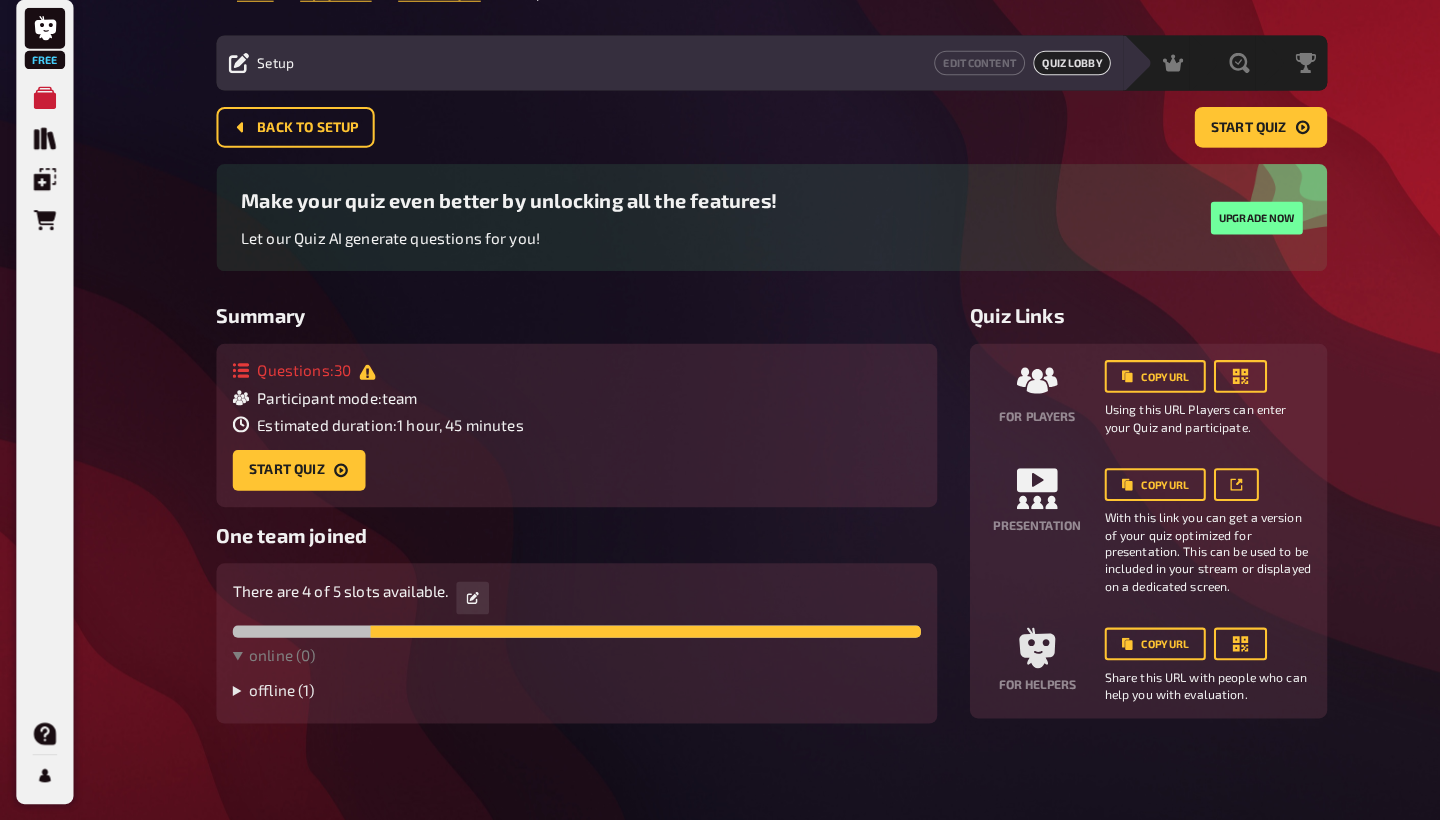 click on "offline ( 1 )" at bounding box center [565, 692] 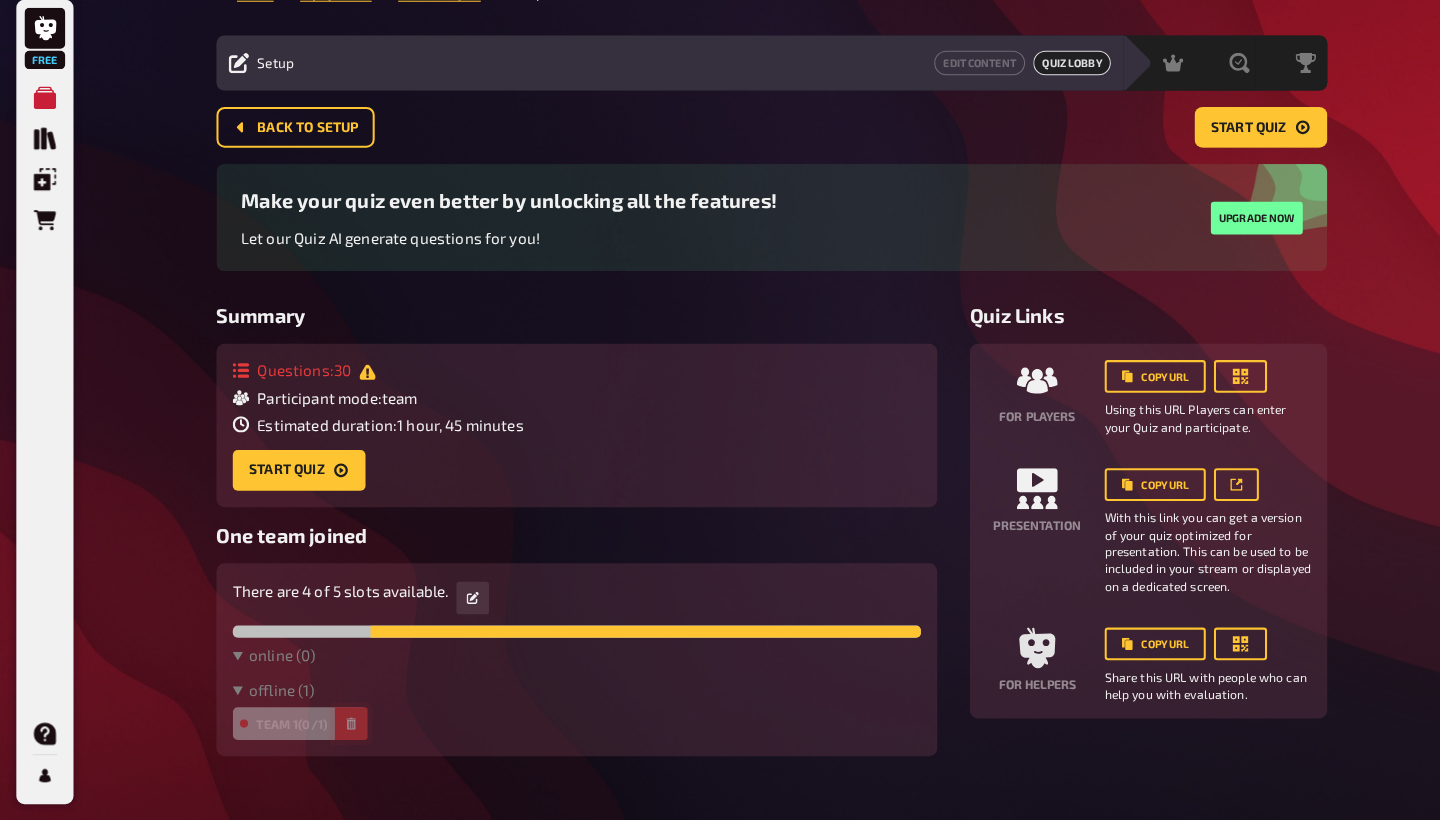 click 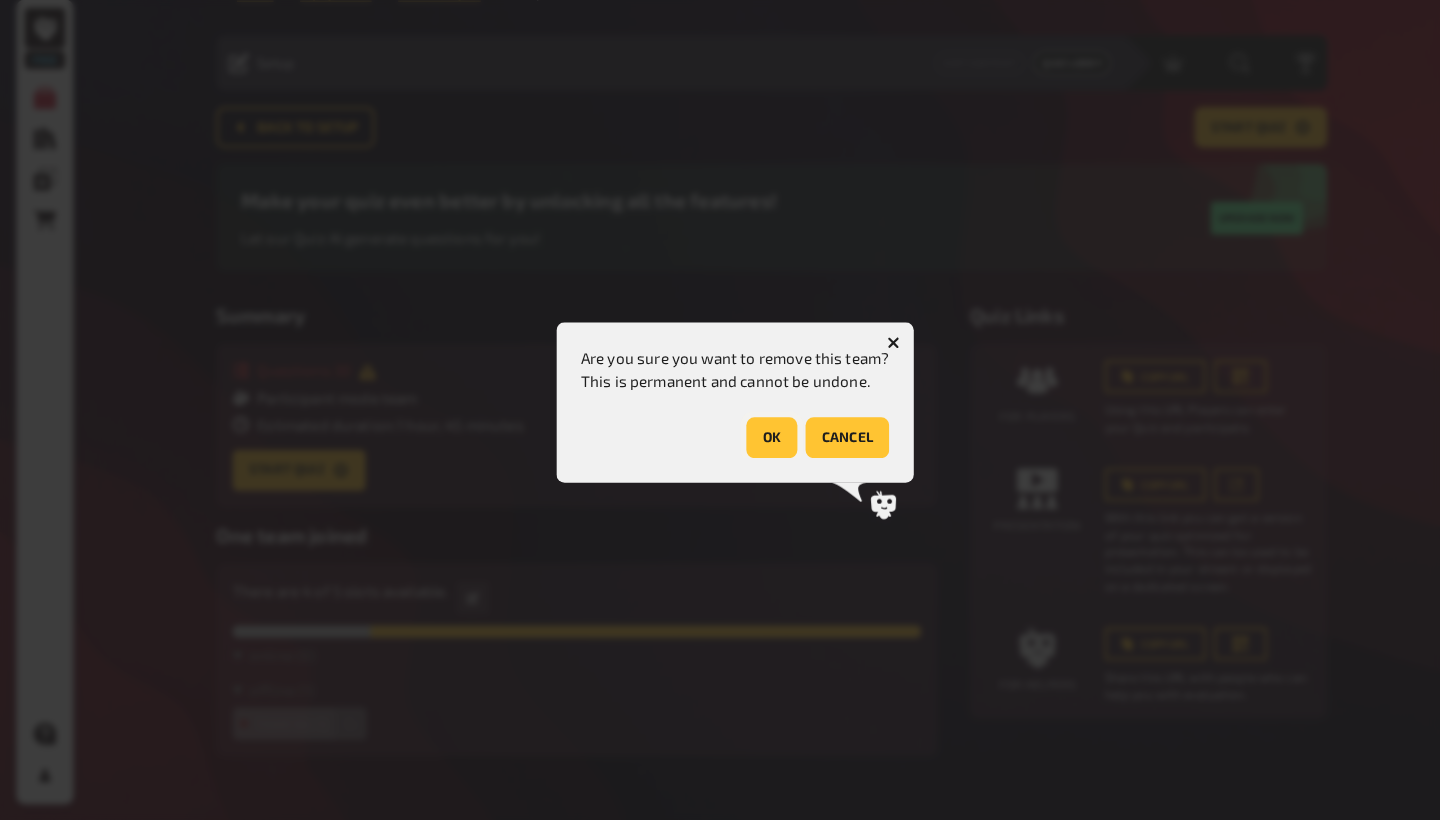 click on "OK" at bounding box center (756, 445) 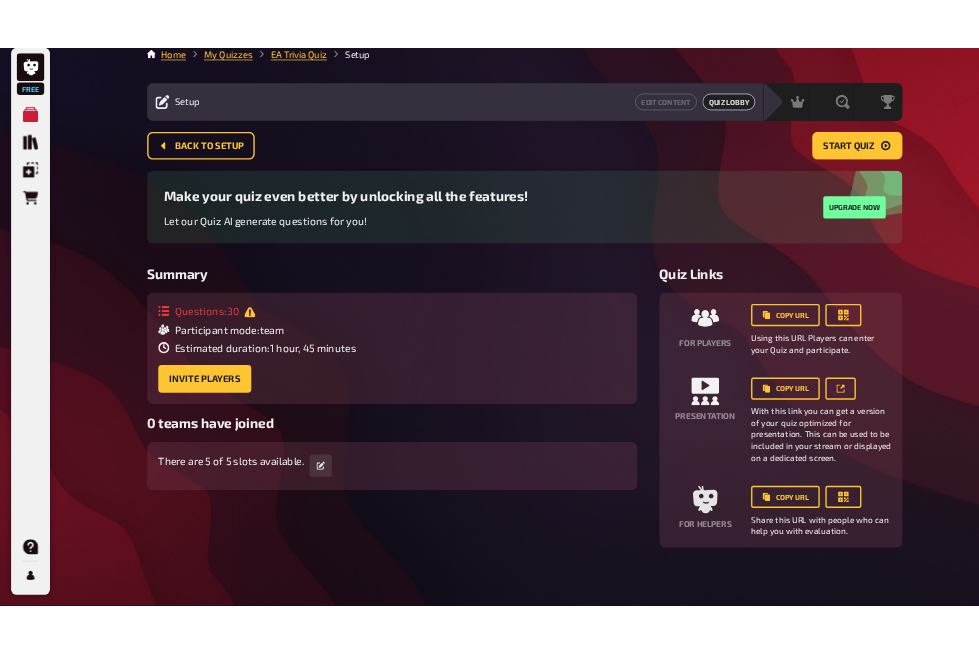 scroll, scrollTop: 3, scrollLeft: 0, axis: vertical 